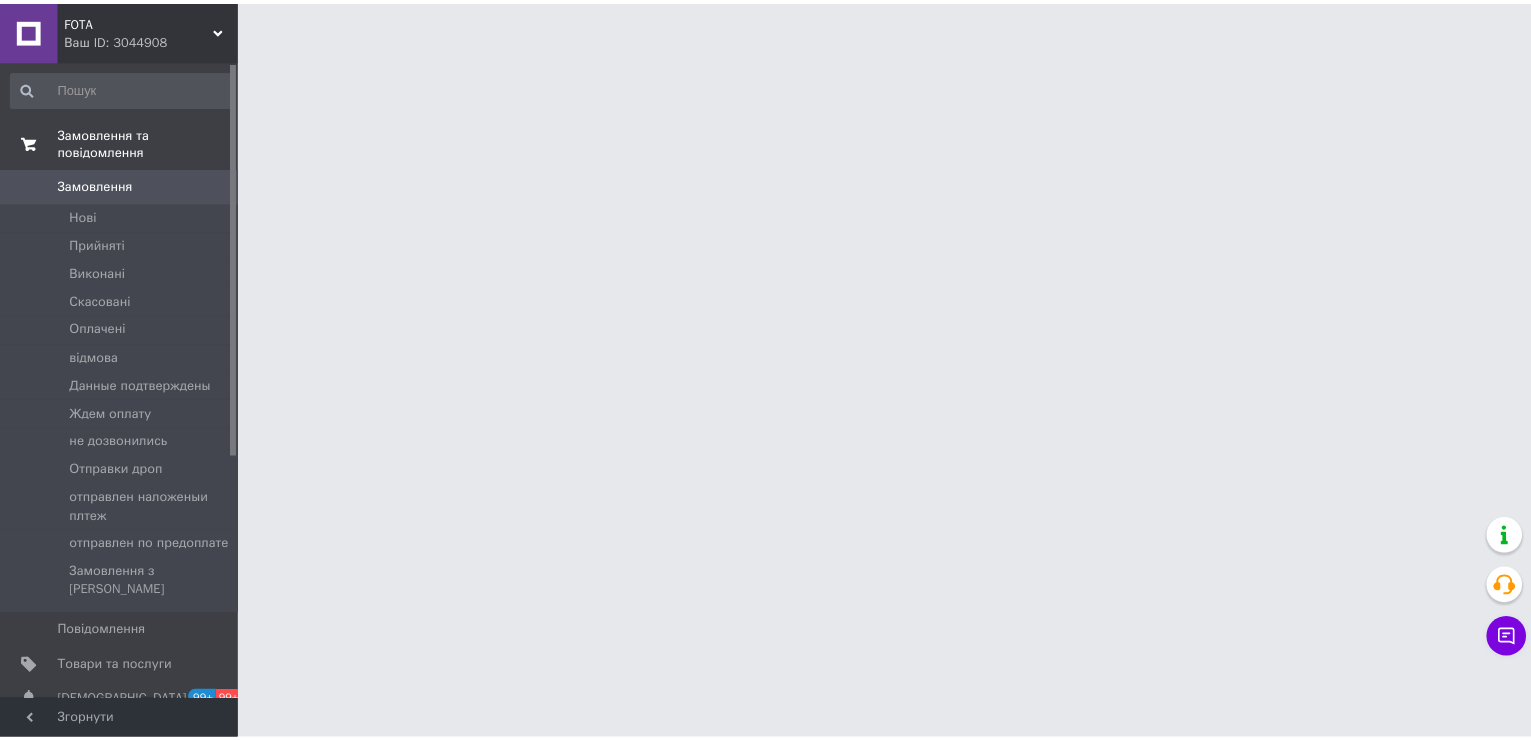 scroll, scrollTop: 0, scrollLeft: 0, axis: both 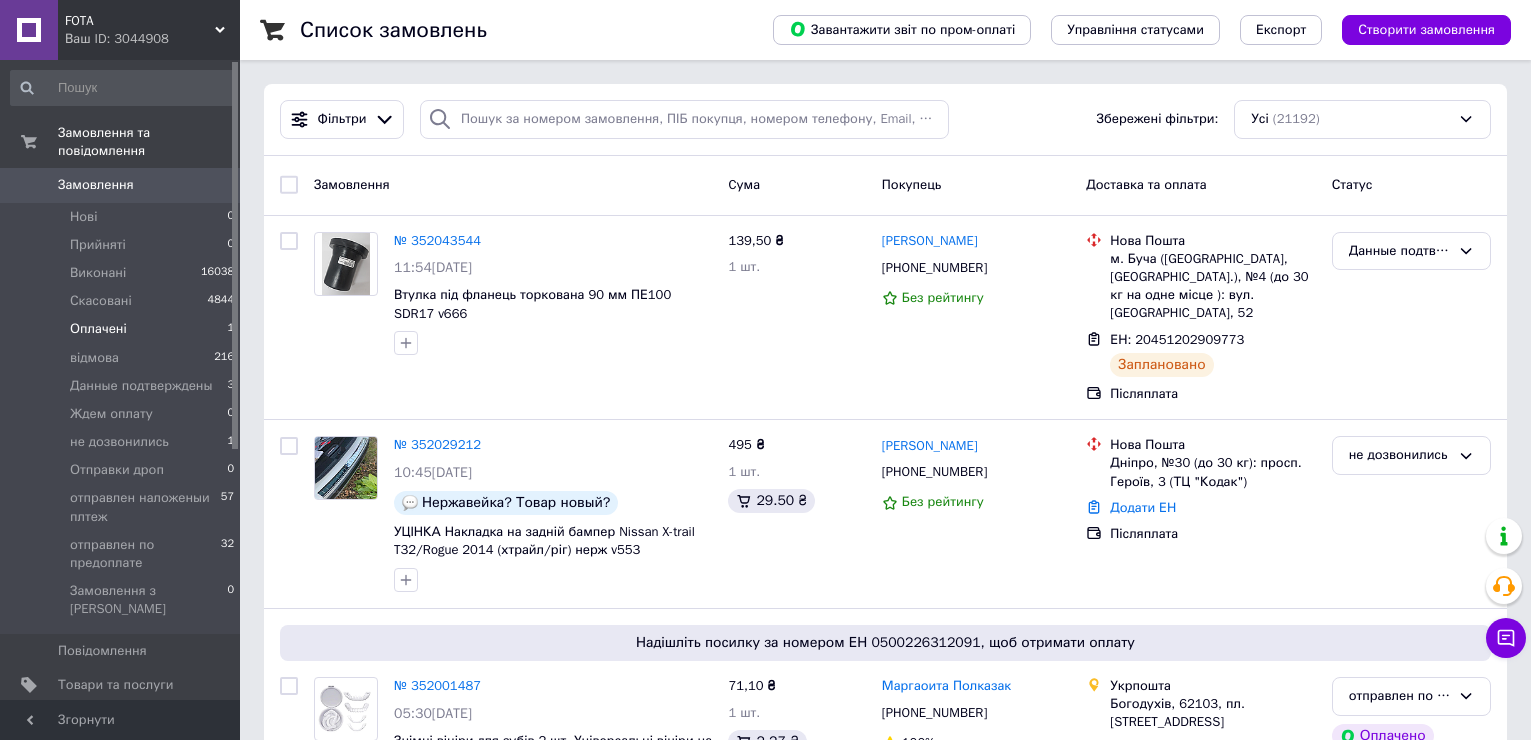 click on "Оплачені 1" at bounding box center [123, 329] 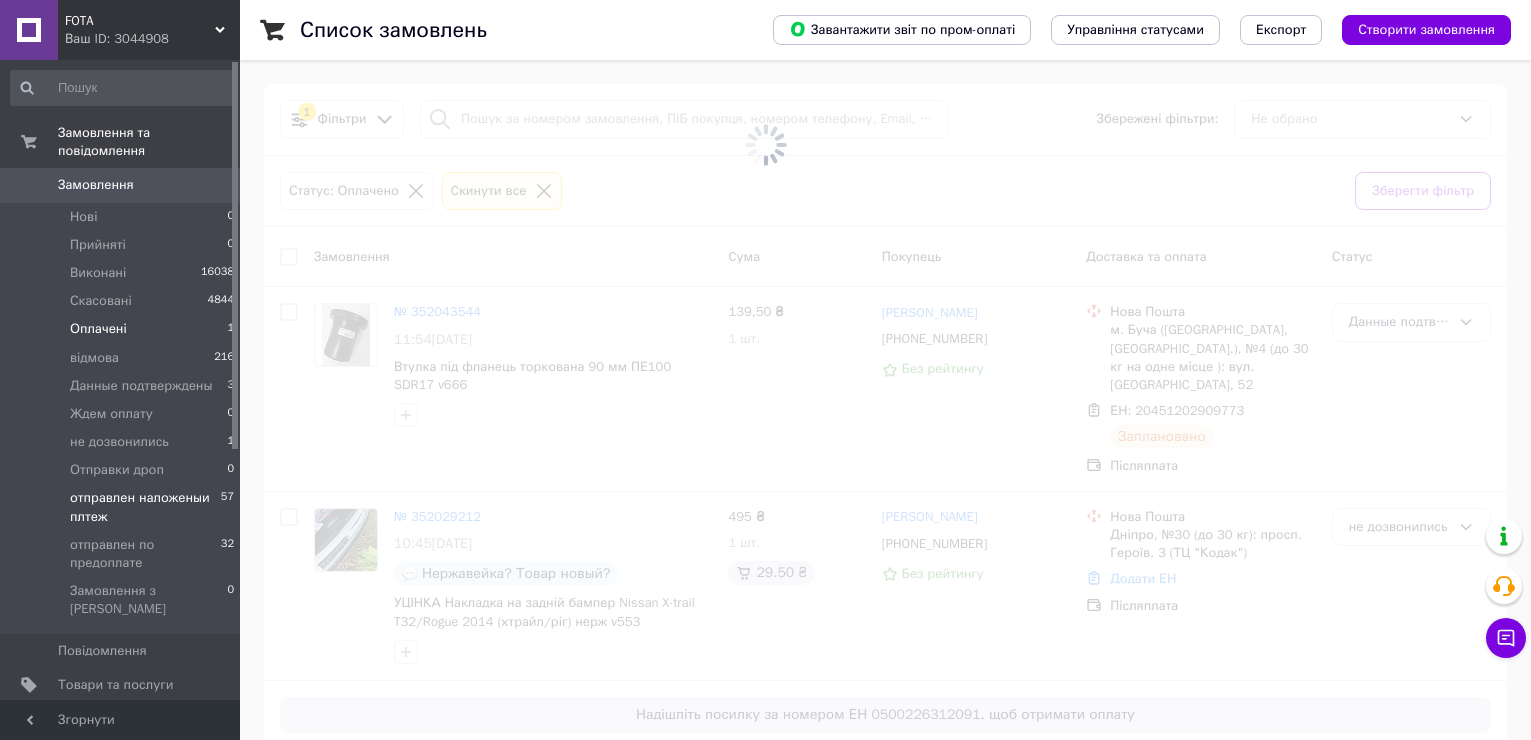 click on "отправлен наложеныи плтеж" at bounding box center [145, 507] 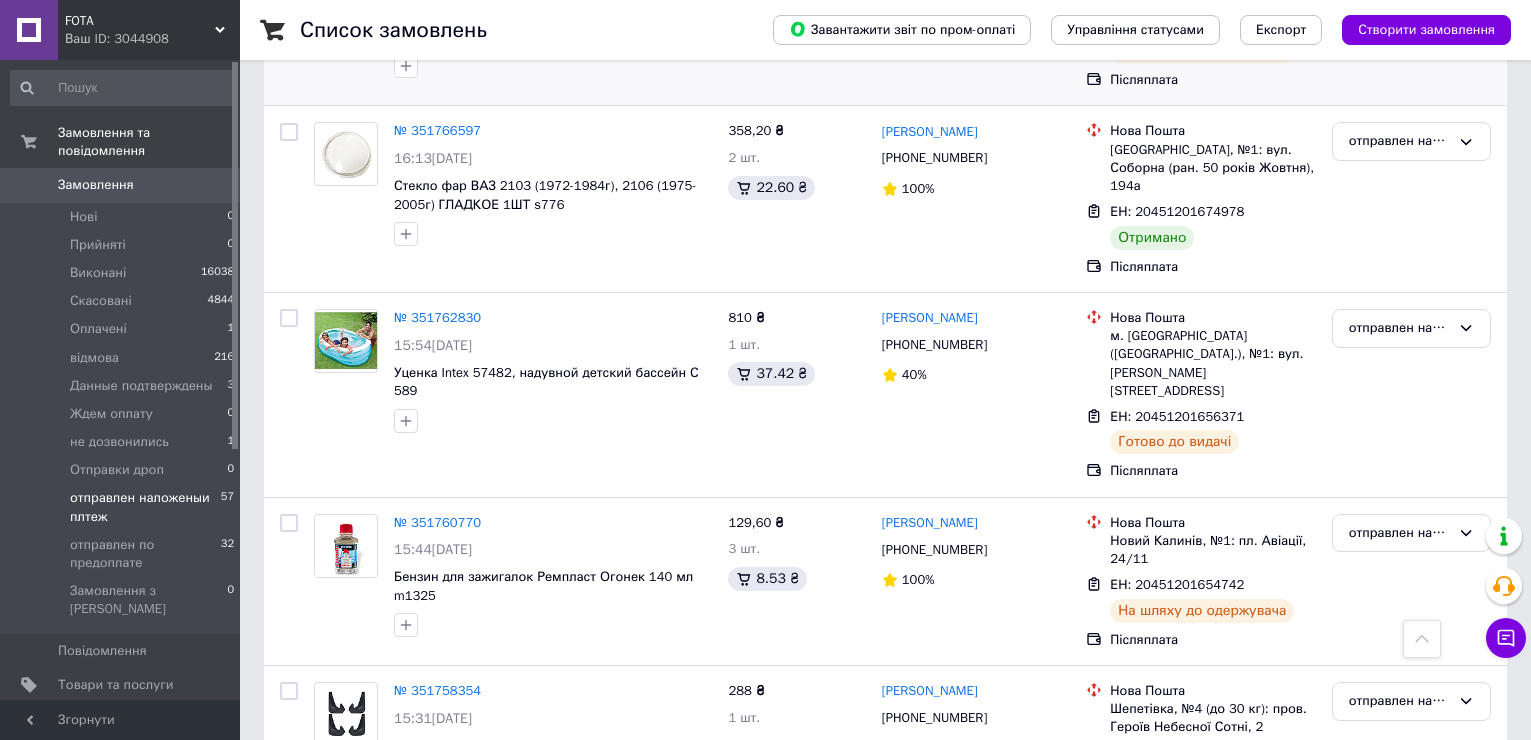 scroll, scrollTop: 900, scrollLeft: 0, axis: vertical 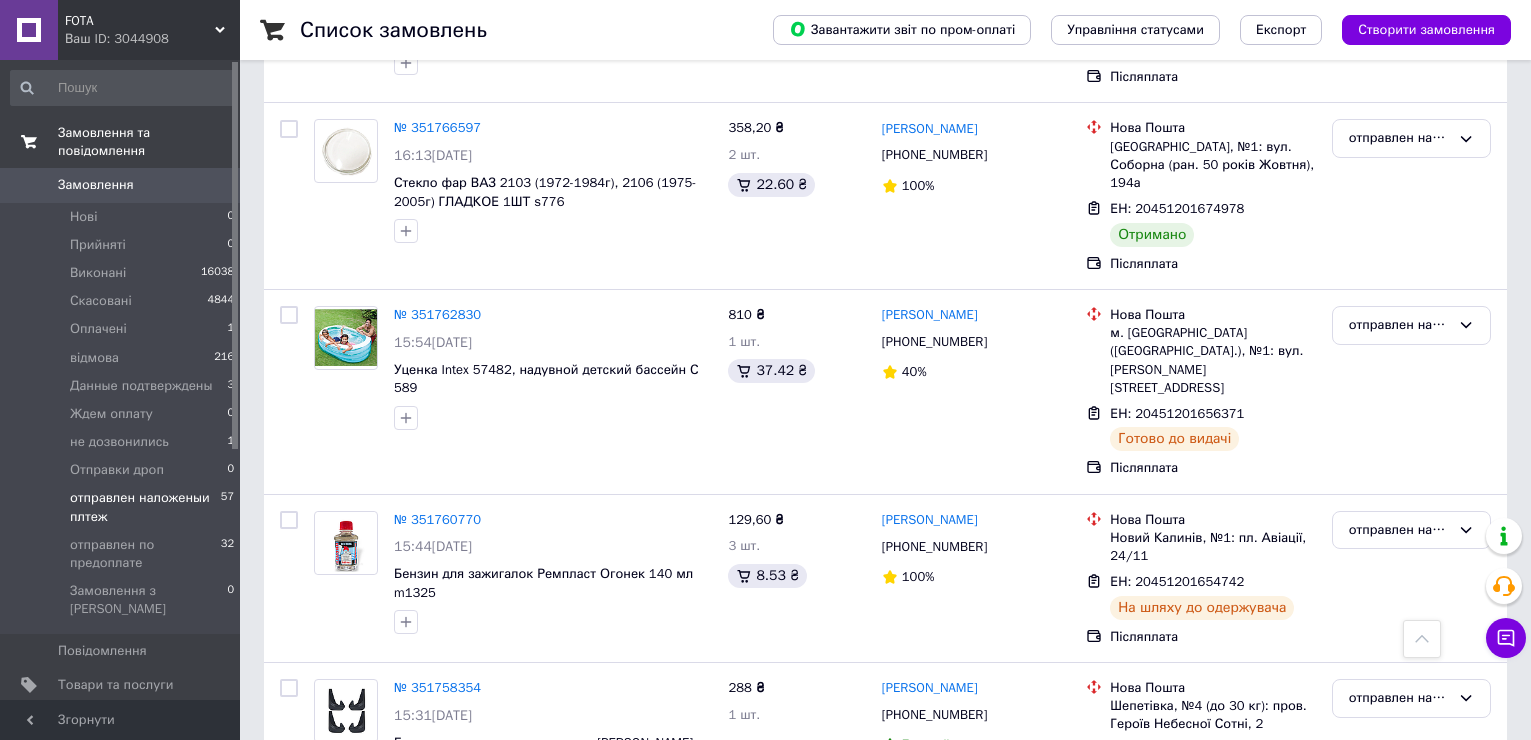 click on "Замовлення та повідомлення" at bounding box center [149, 142] 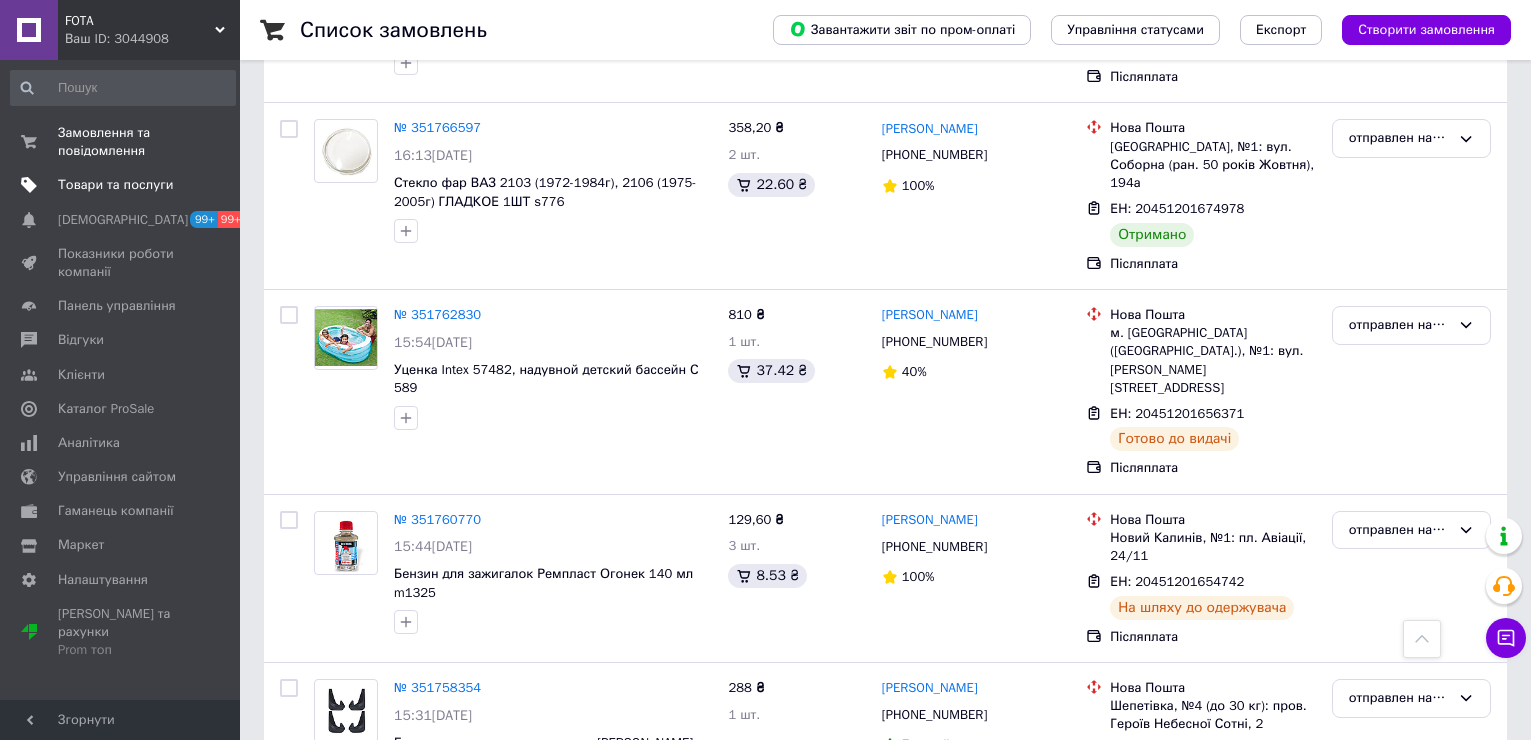 click on "Товари та послуги" at bounding box center [123, 185] 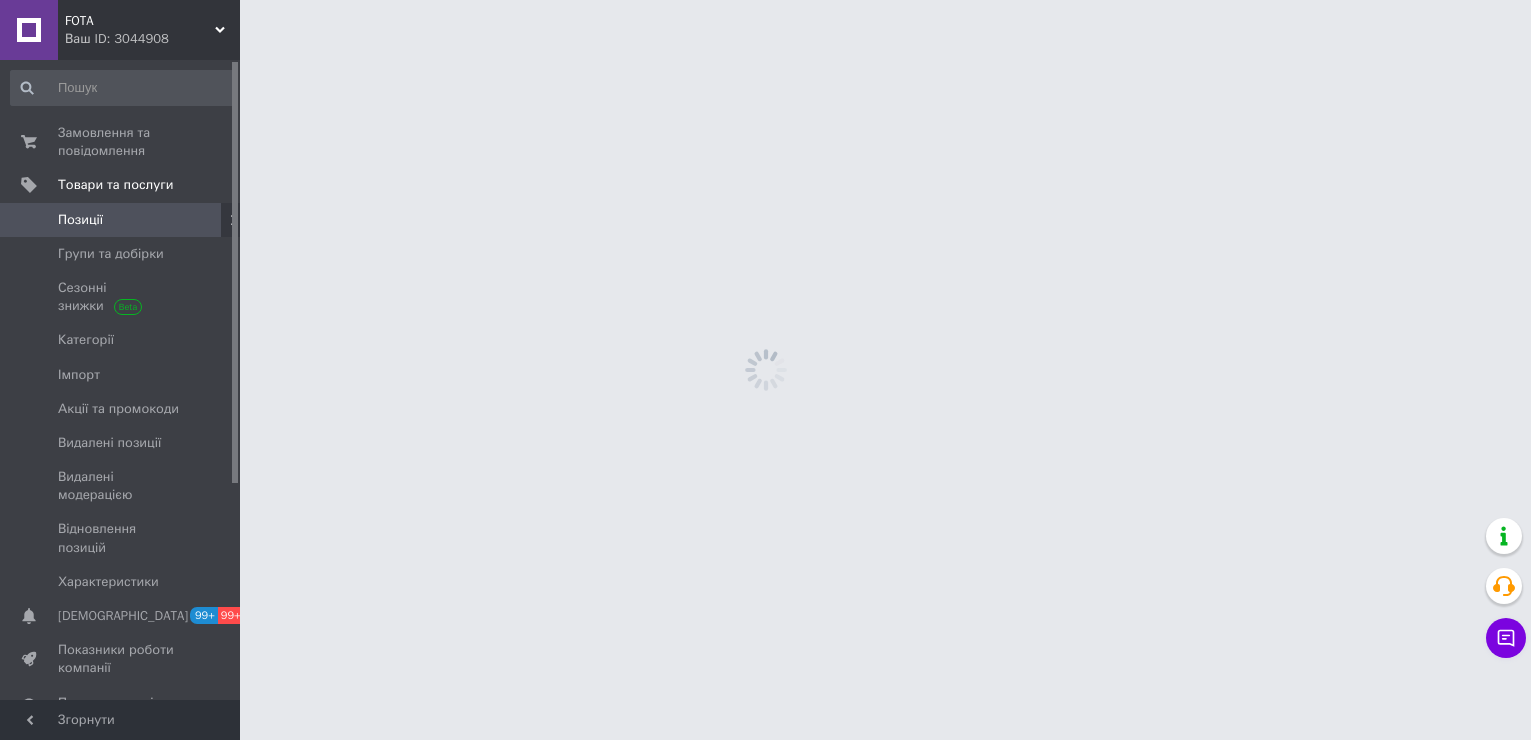 scroll, scrollTop: 0, scrollLeft: 0, axis: both 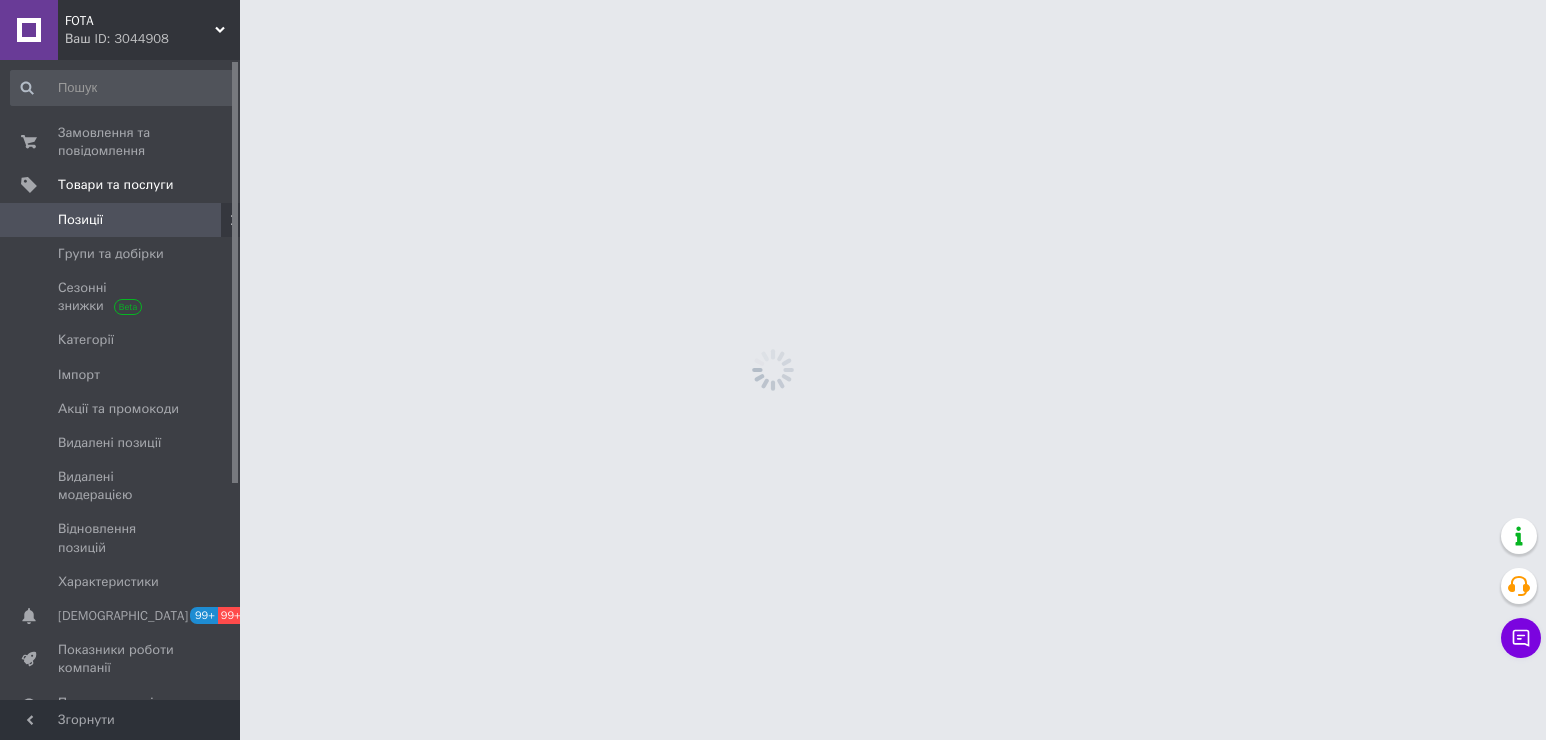 click on "Позиції" at bounding box center [80, 220] 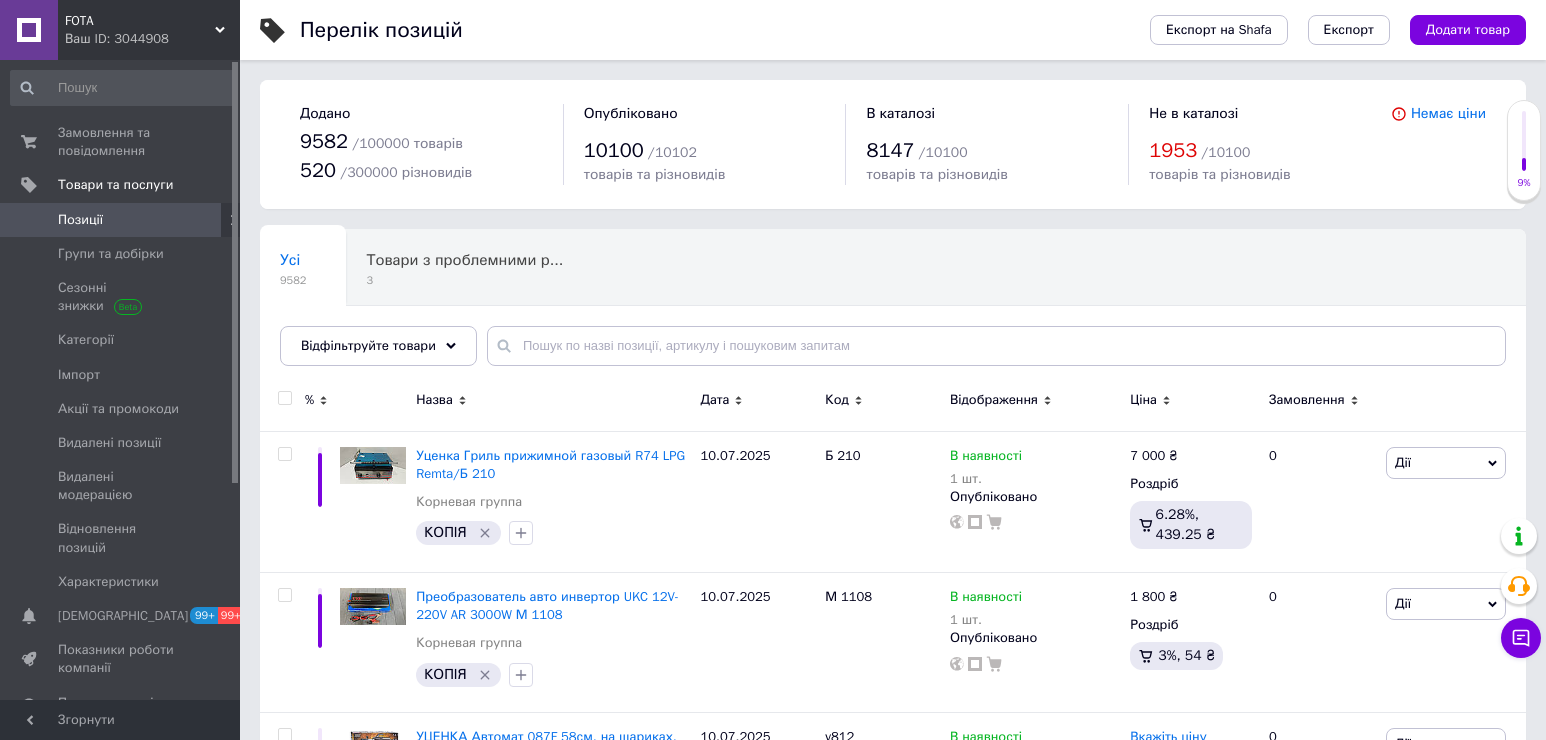 click on "Позиції" at bounding box center (80, 220) 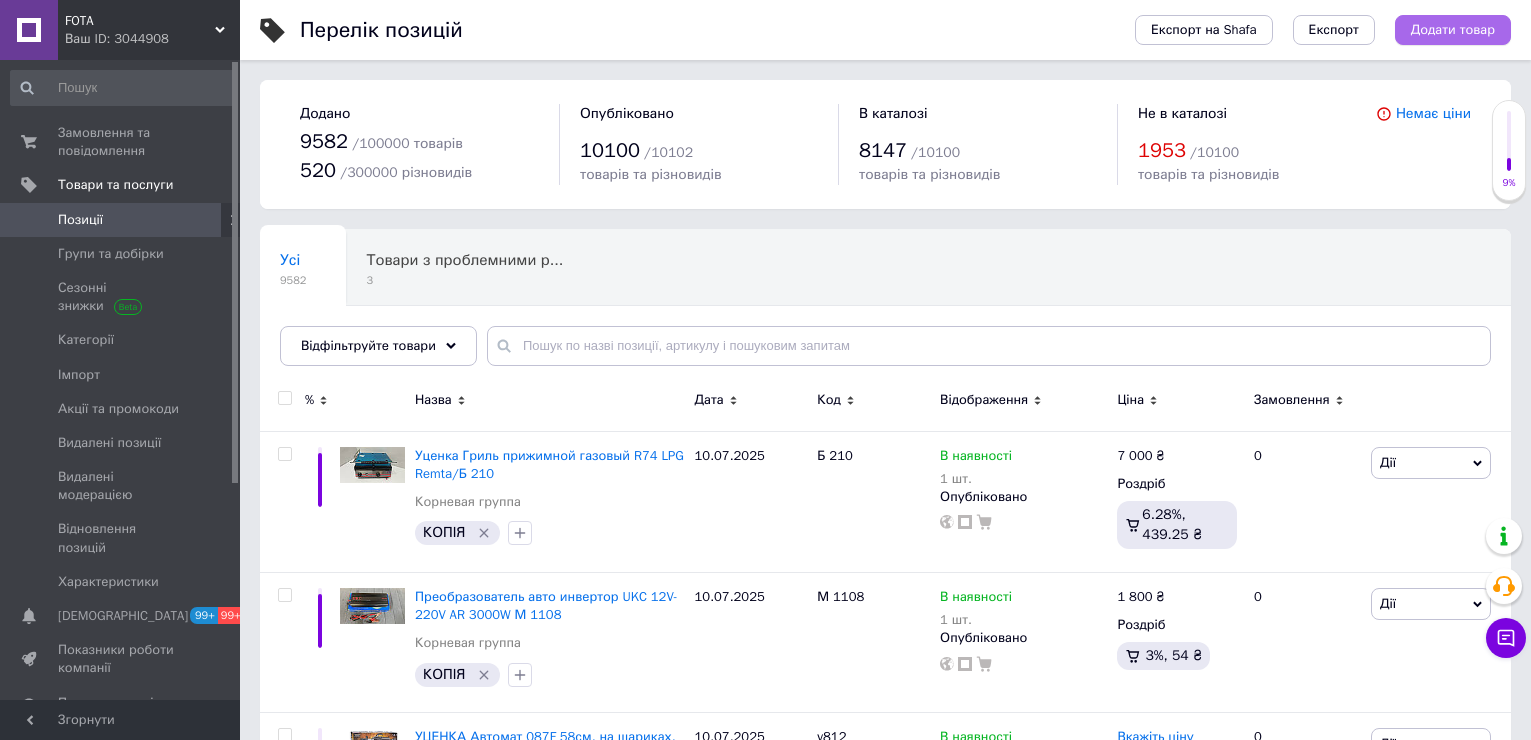 click on "Додати товар" at bounding box center [1453, 30] 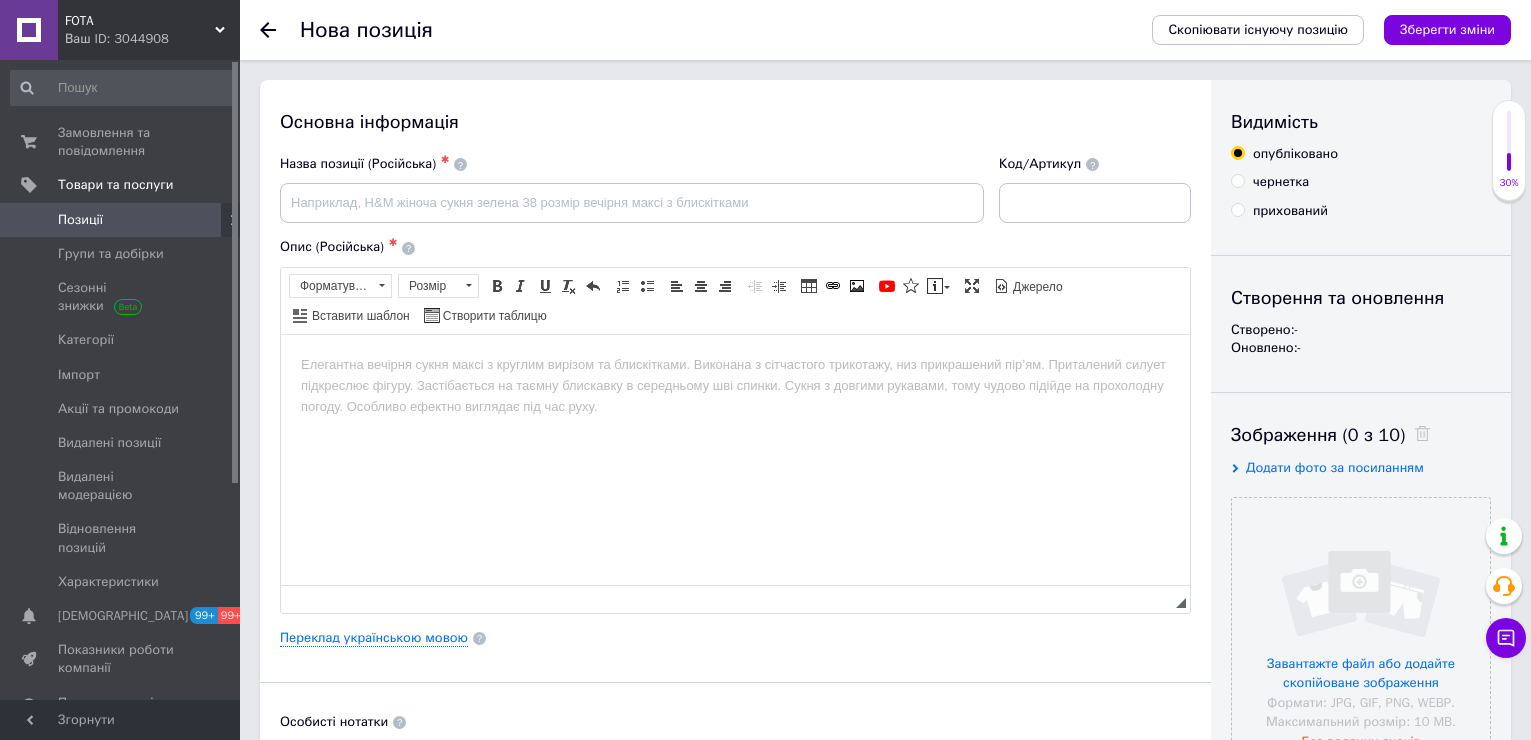 scroll, scrollTop: 0, scrollLeft: 0, axis: both 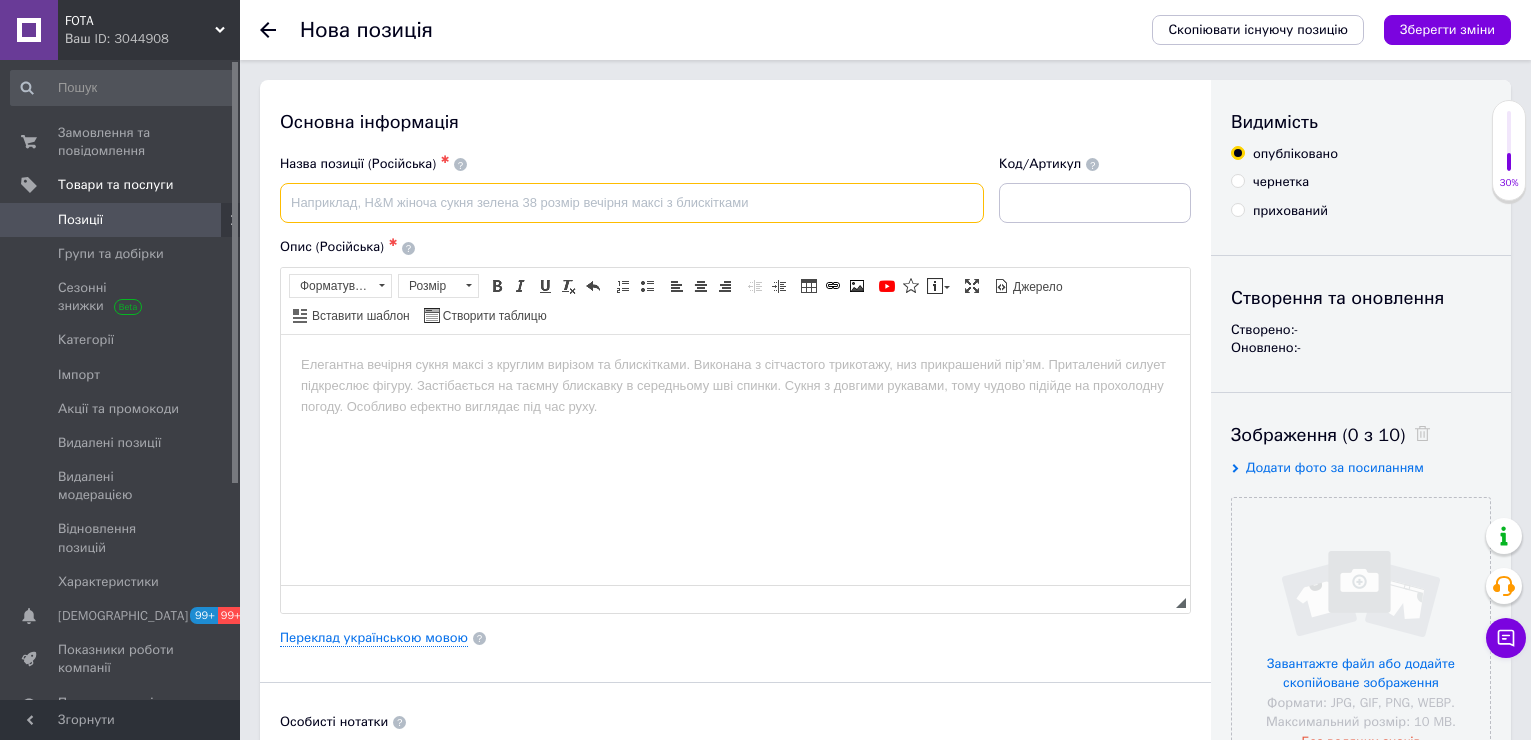 click at bounding box center [632, 203] 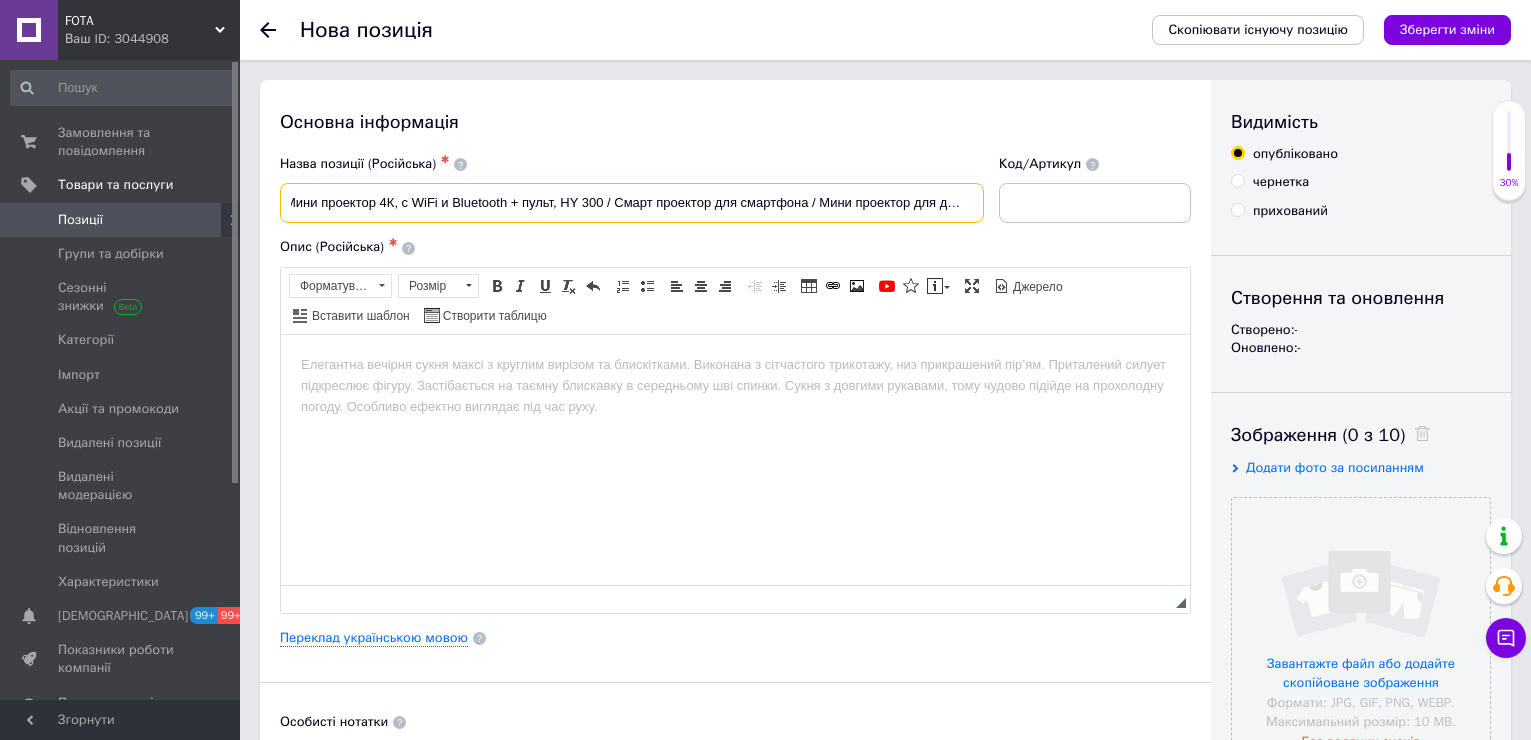 scroll, scrollTop: 0, scrollLeft: 6, axis: horizontal 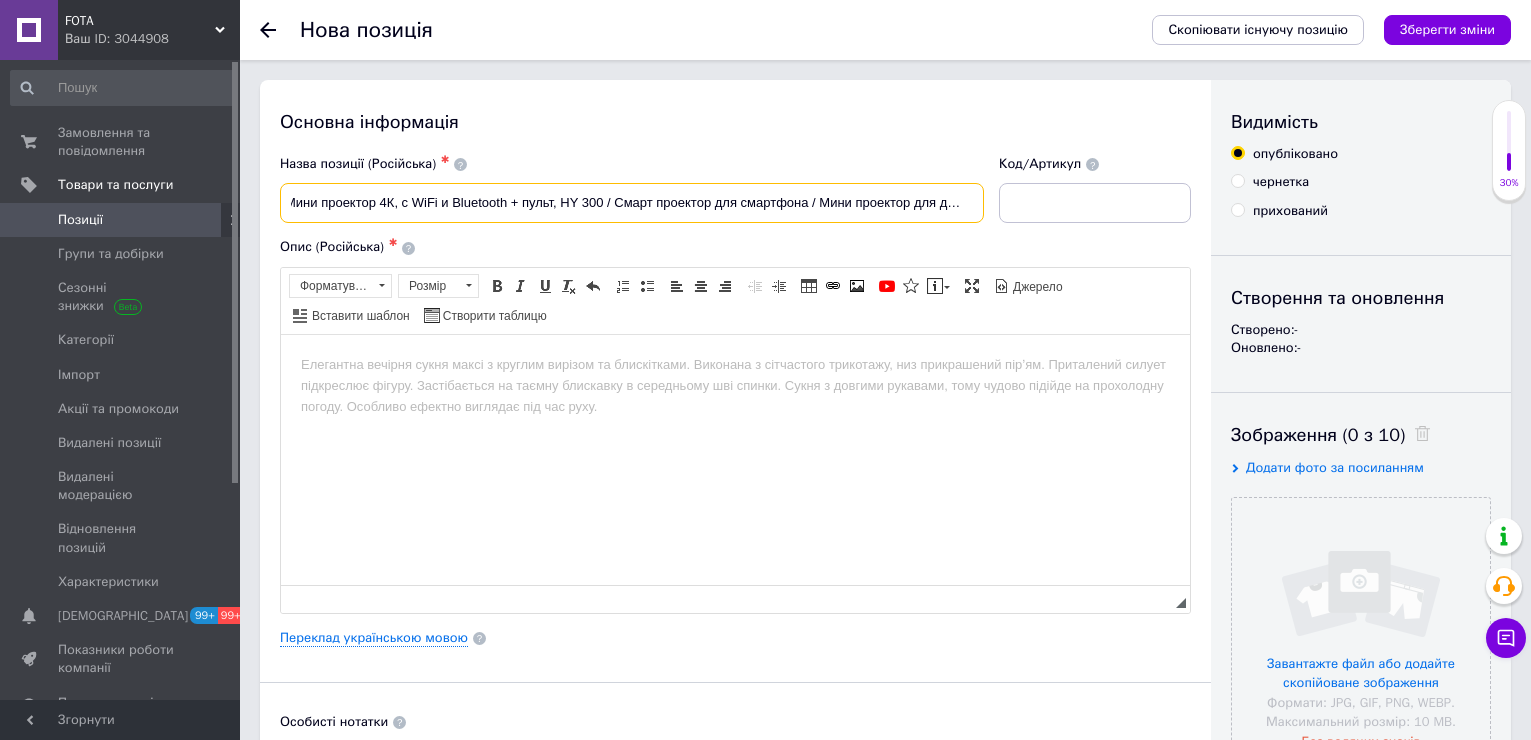 type on "Мини проектор 4К, с WiFi и Bluetooth + пульт, HY 300 / Смарт проектор для смартфона / Мини проектор для дома" 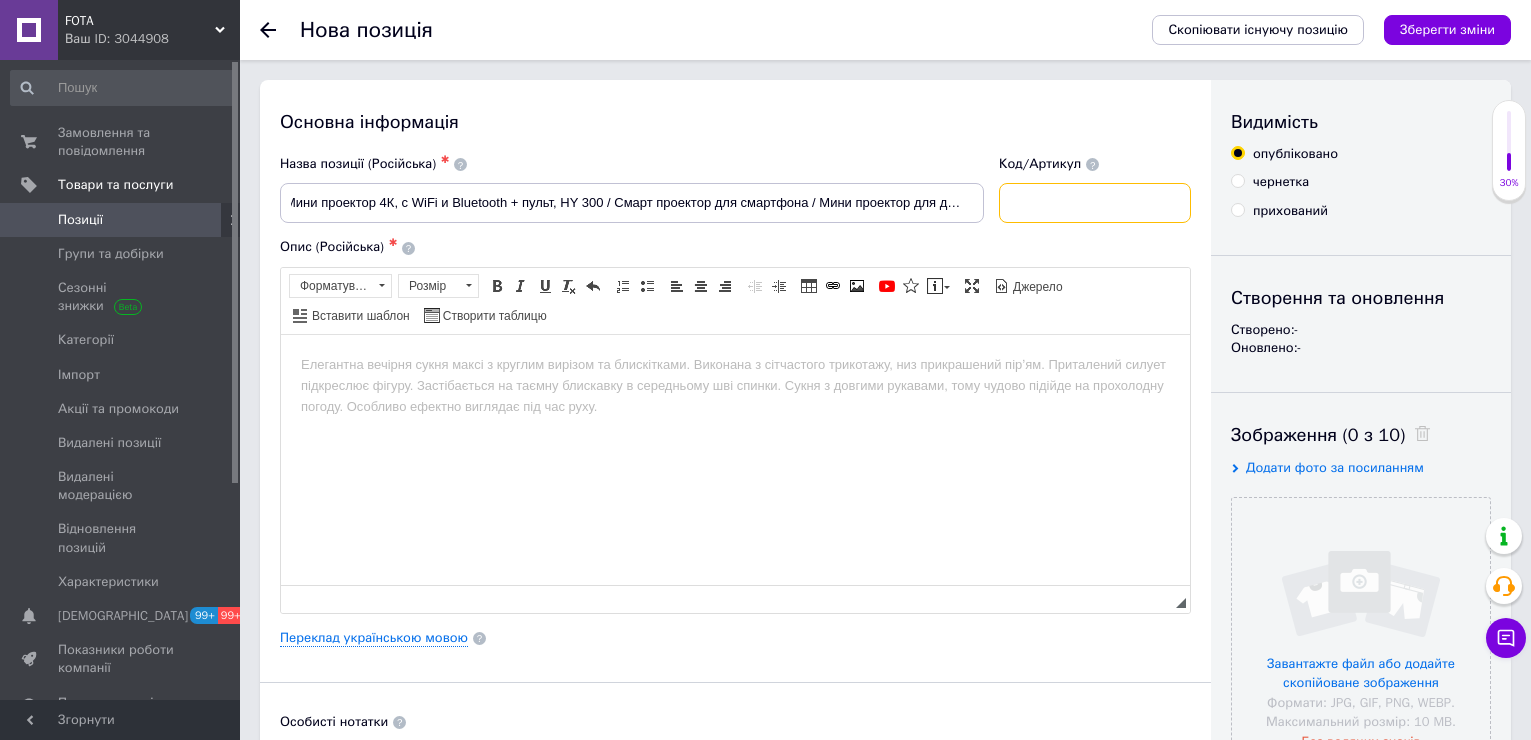scroll, scrollTop: 0, scrollLeft: 0, axis: both 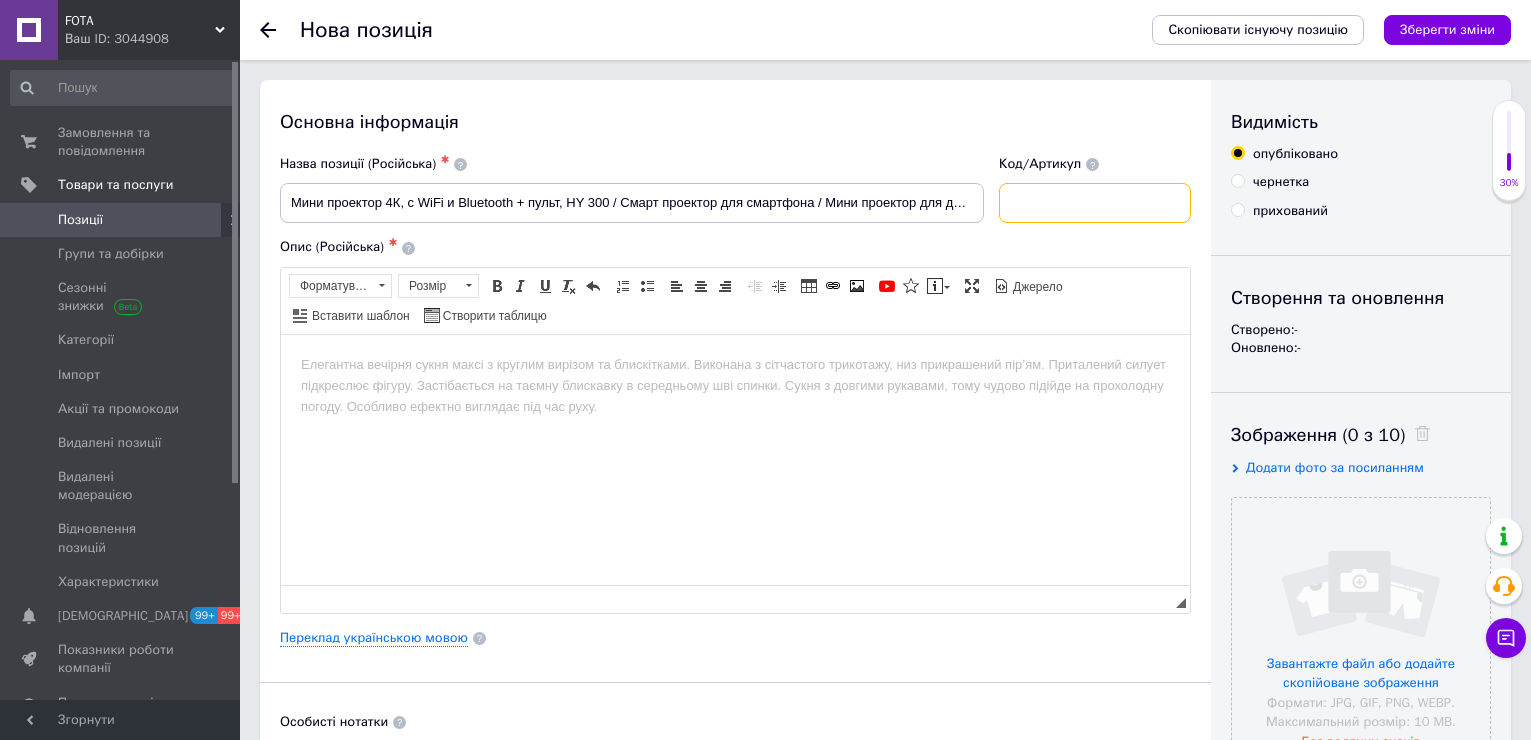 click at bounding box center [1095, 203] 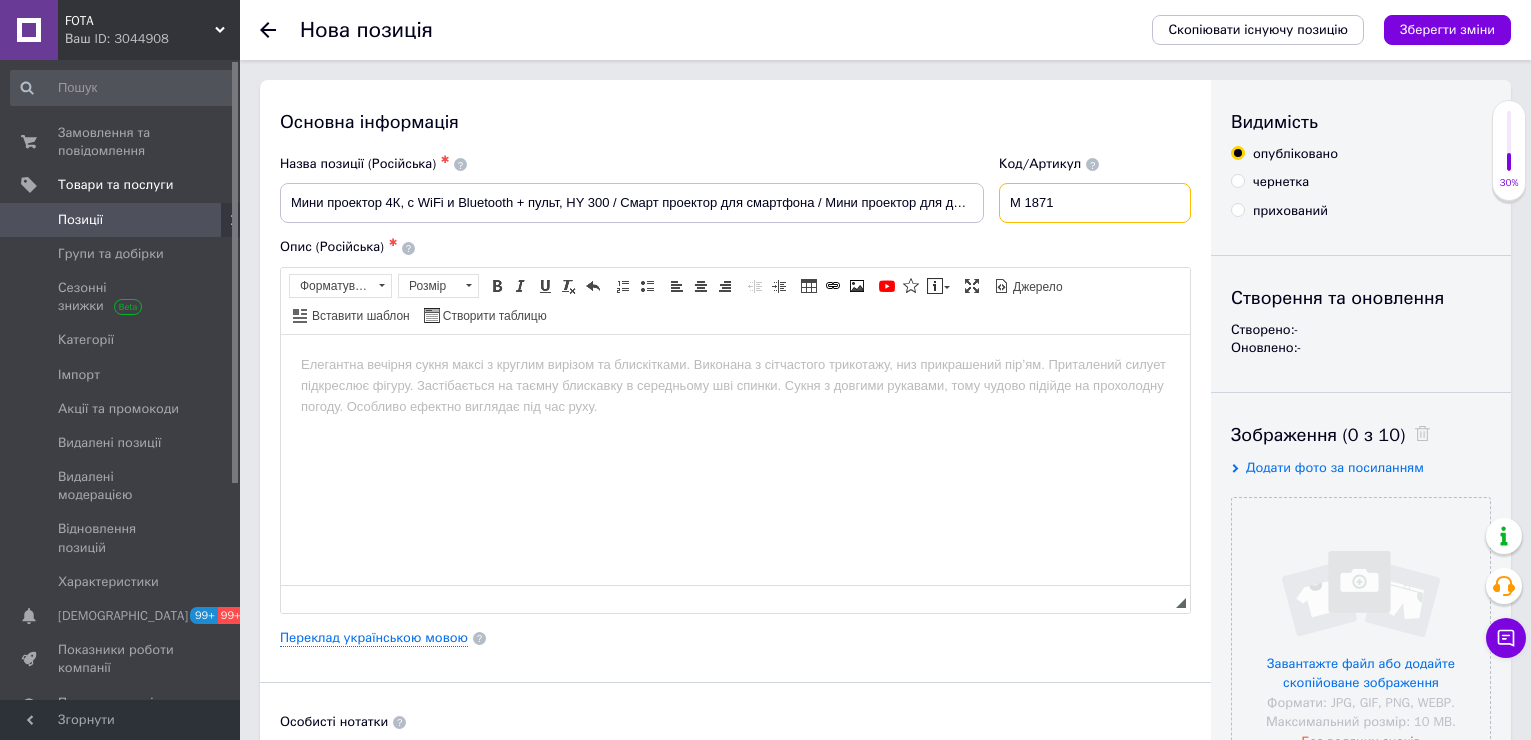 type on "М 1871" 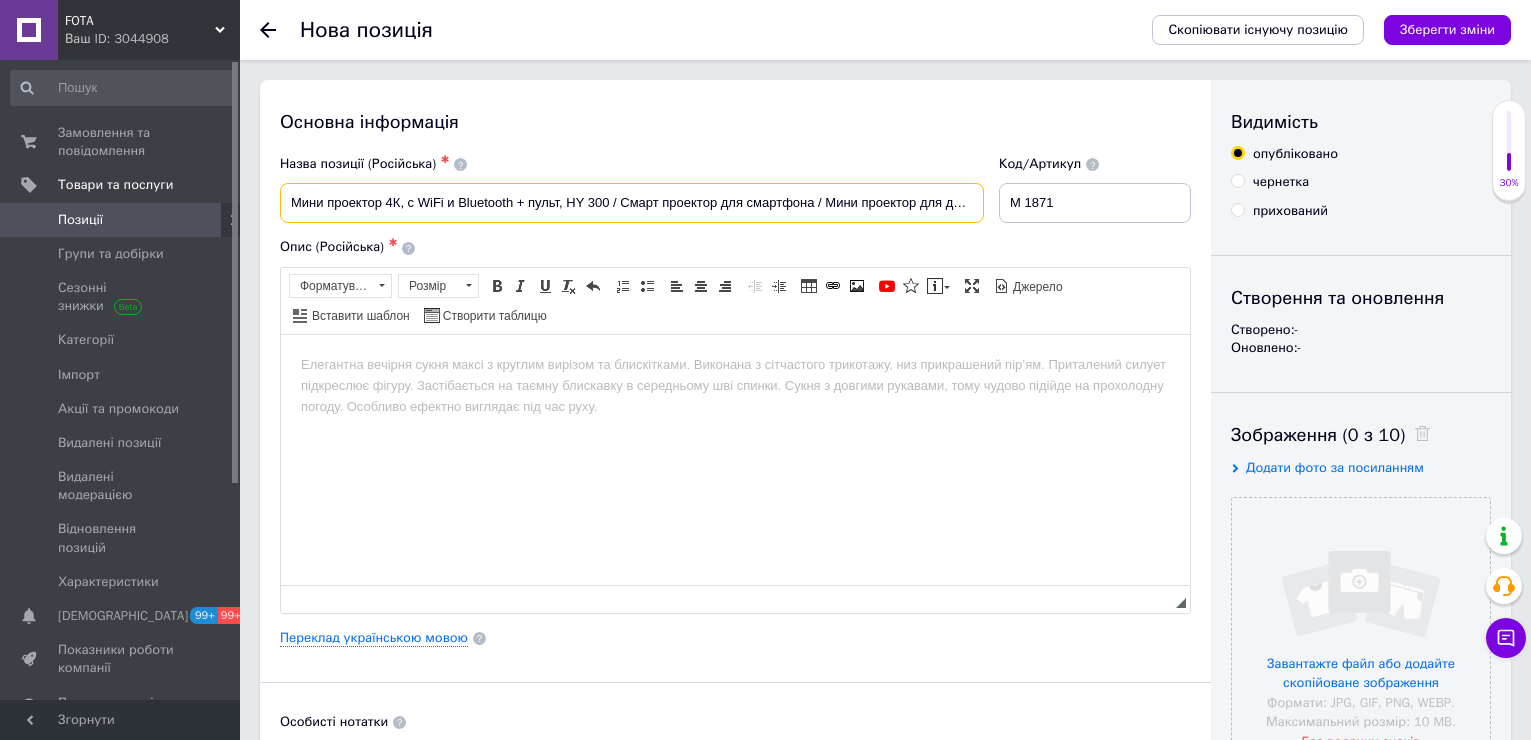 scroll, scrollTop: 0, scrollLeft: 6, axis: horizontal 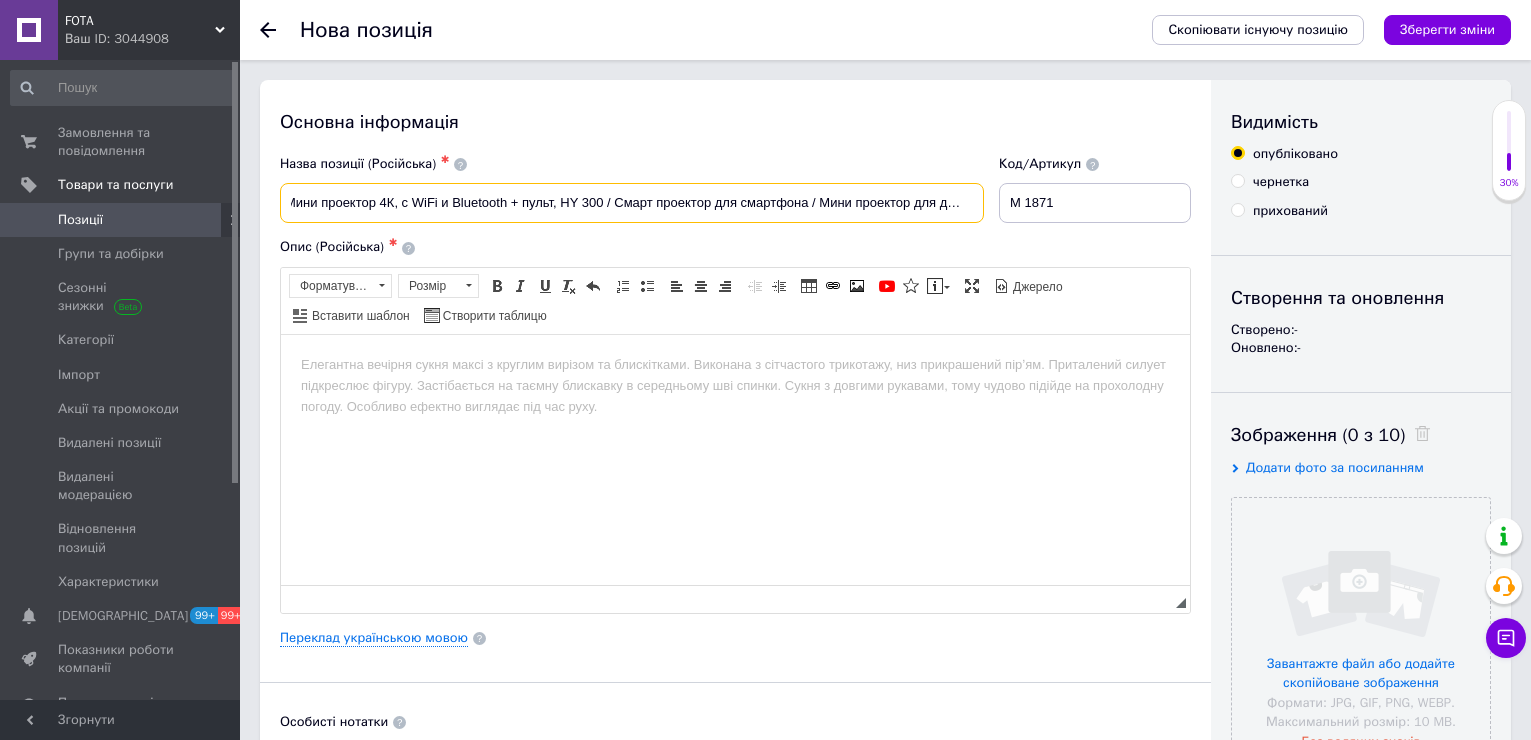 drag, startPoint x: 950, startPoint y: 213, endPoint x: 1027, endPoint y: 222, distance: 77.52419 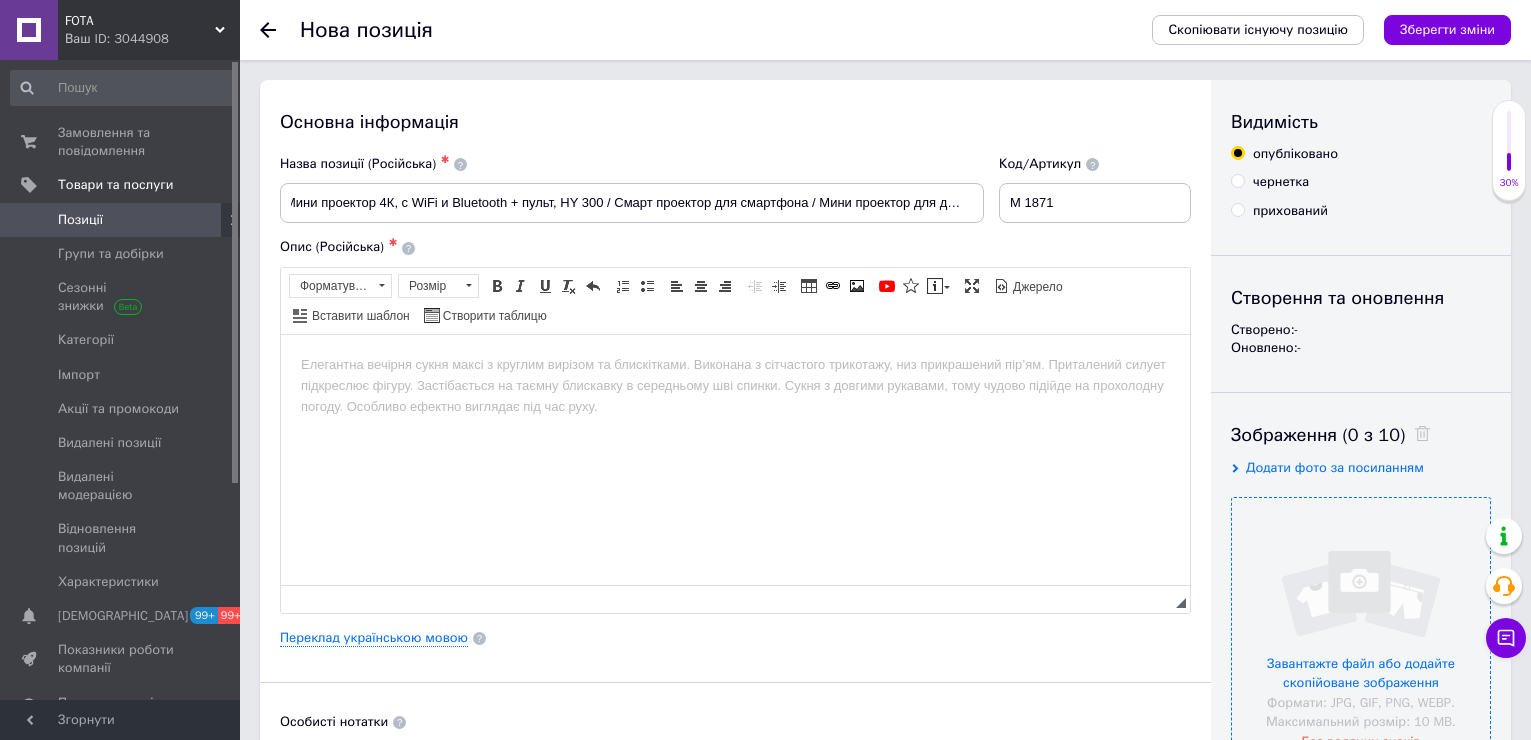 scroll, scrollTop: 0, scrollLeft: 0, axis: both 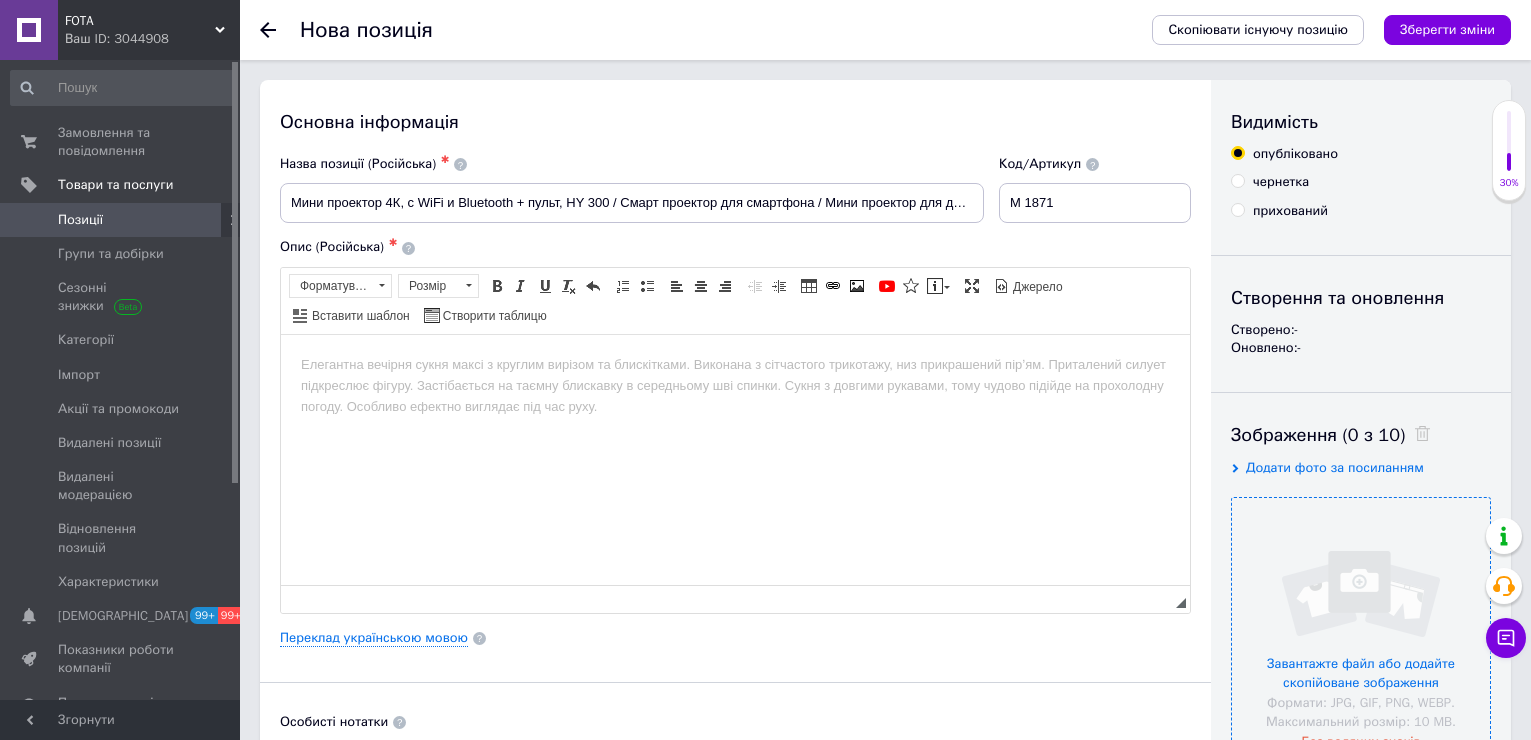 click at bounding box center (1361, 627) 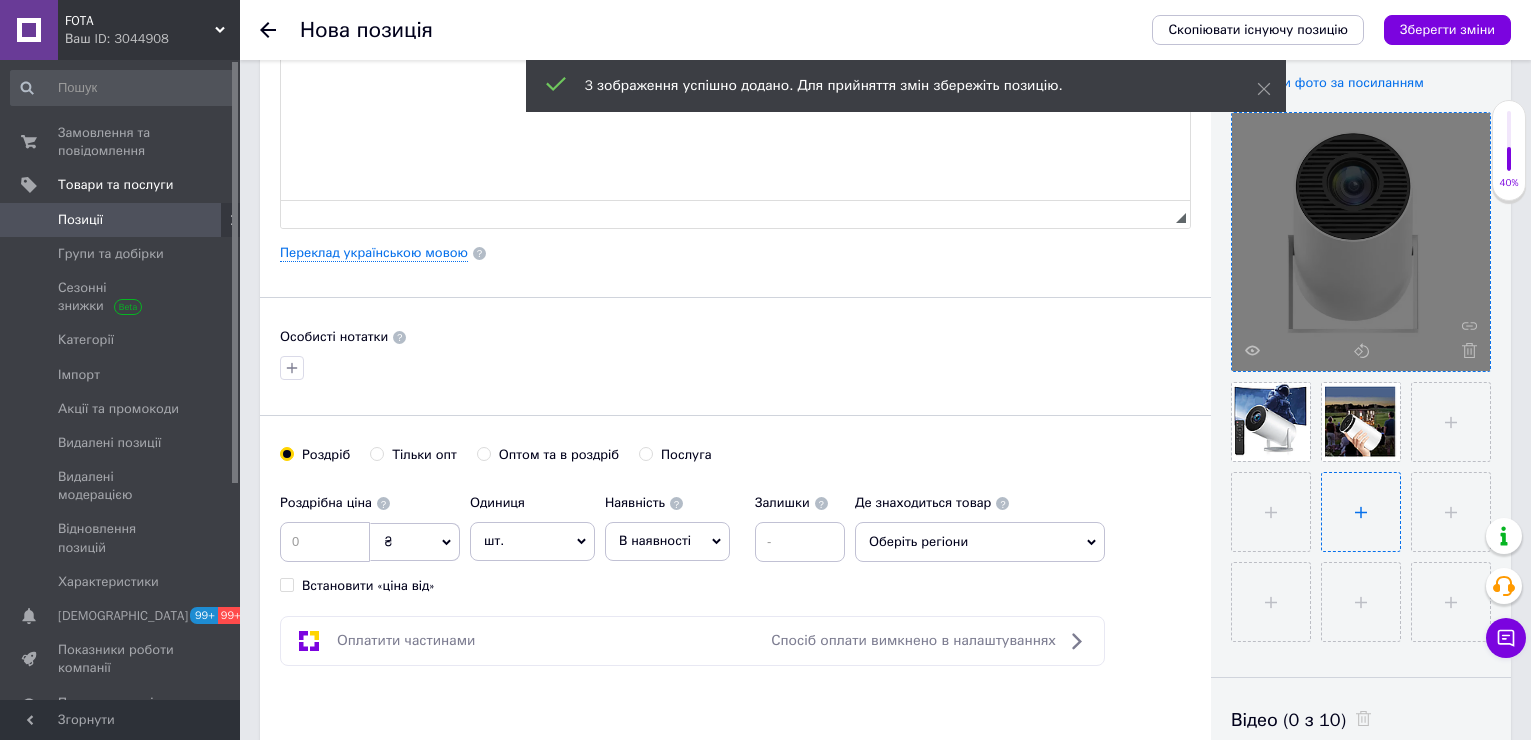 scroll, scrollTop: 400, scrollLeft: 0, axis: vertical 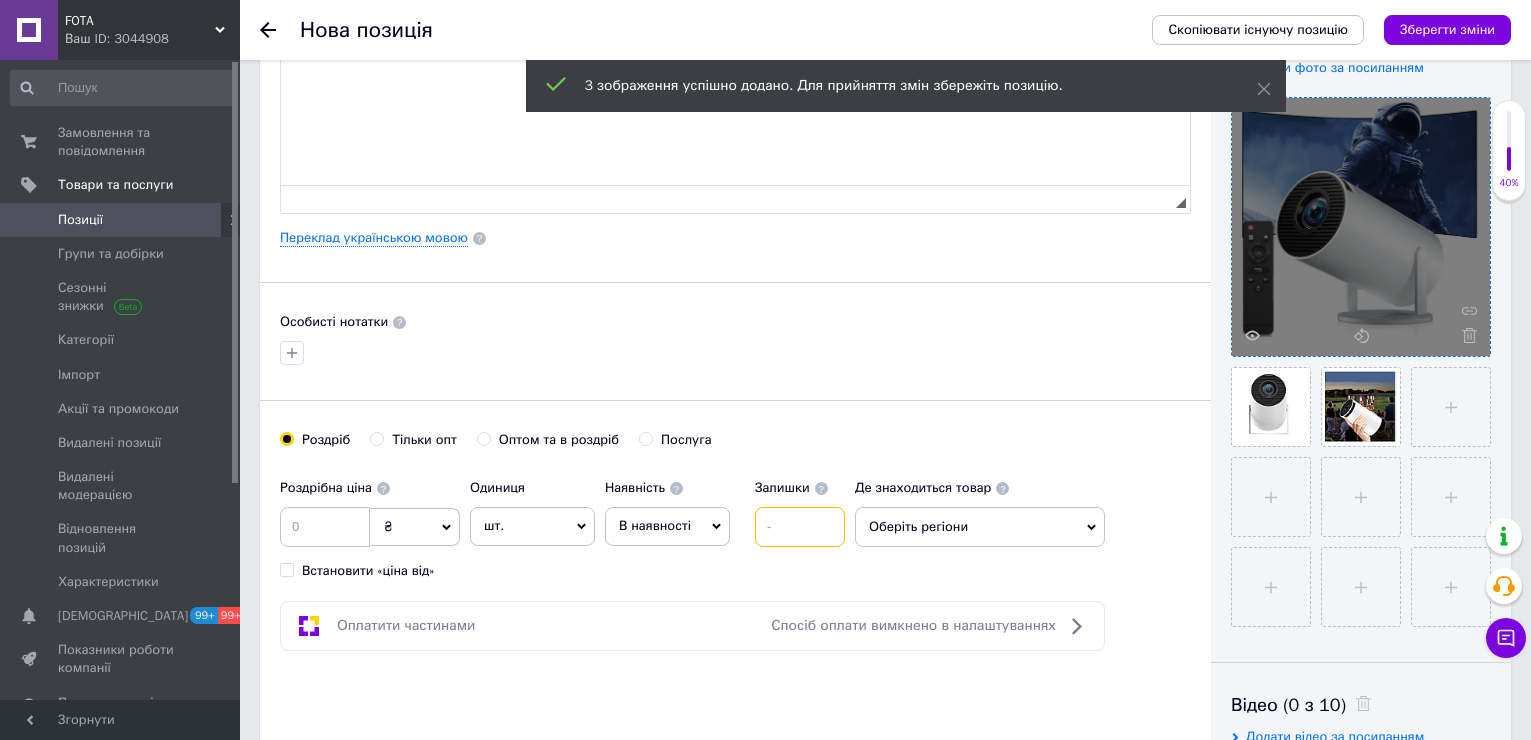 click at bounding box center [800, 527] 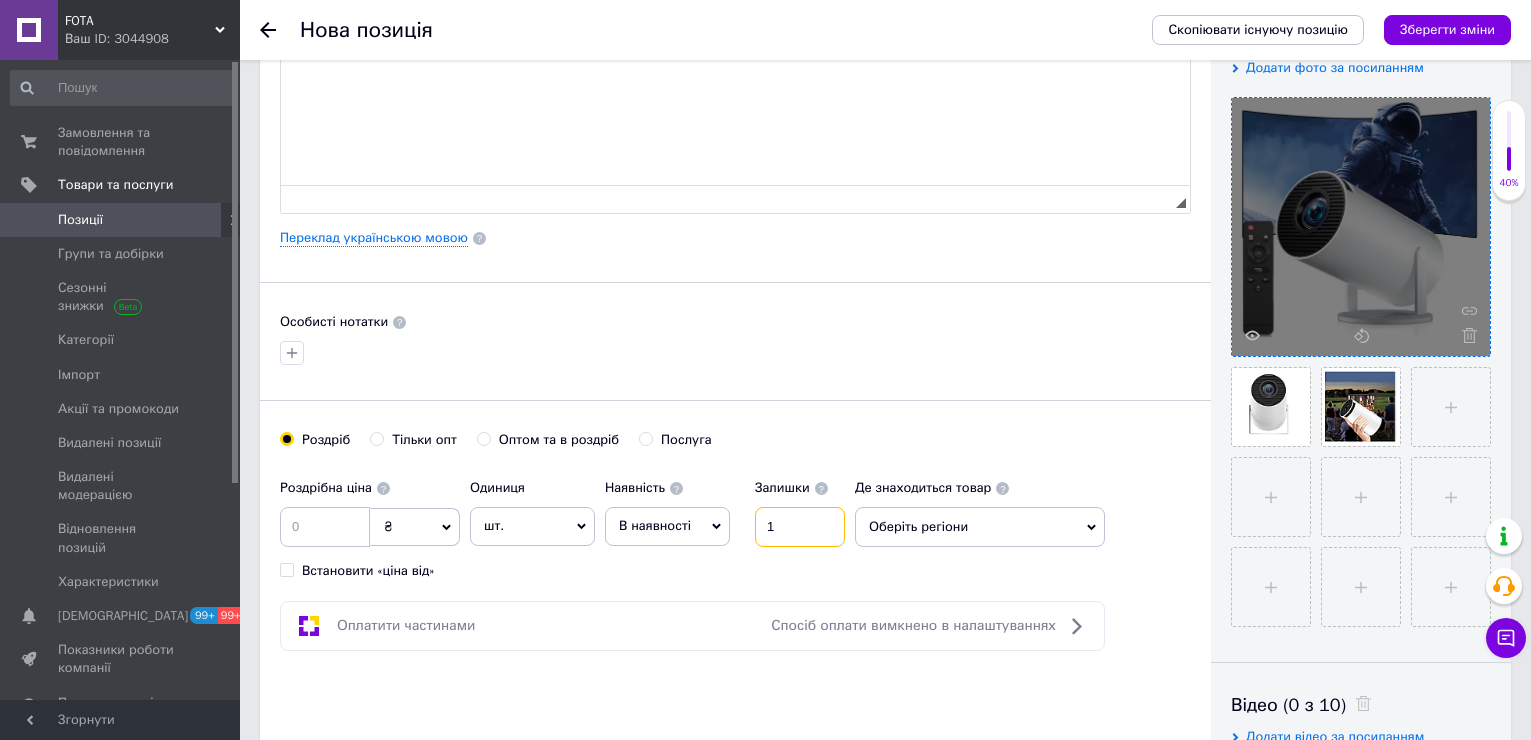 type on "1" 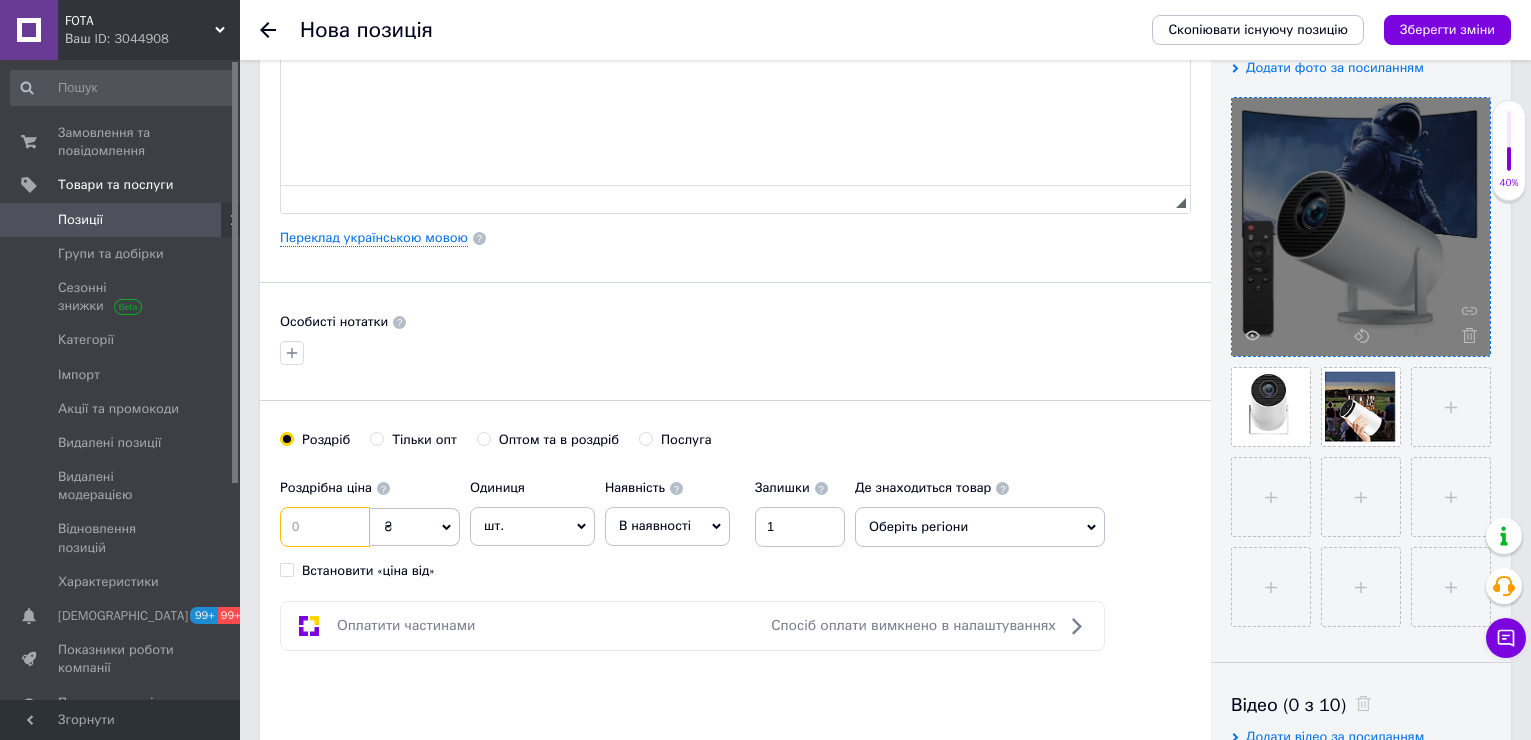 click at bounding box center [325, 527] 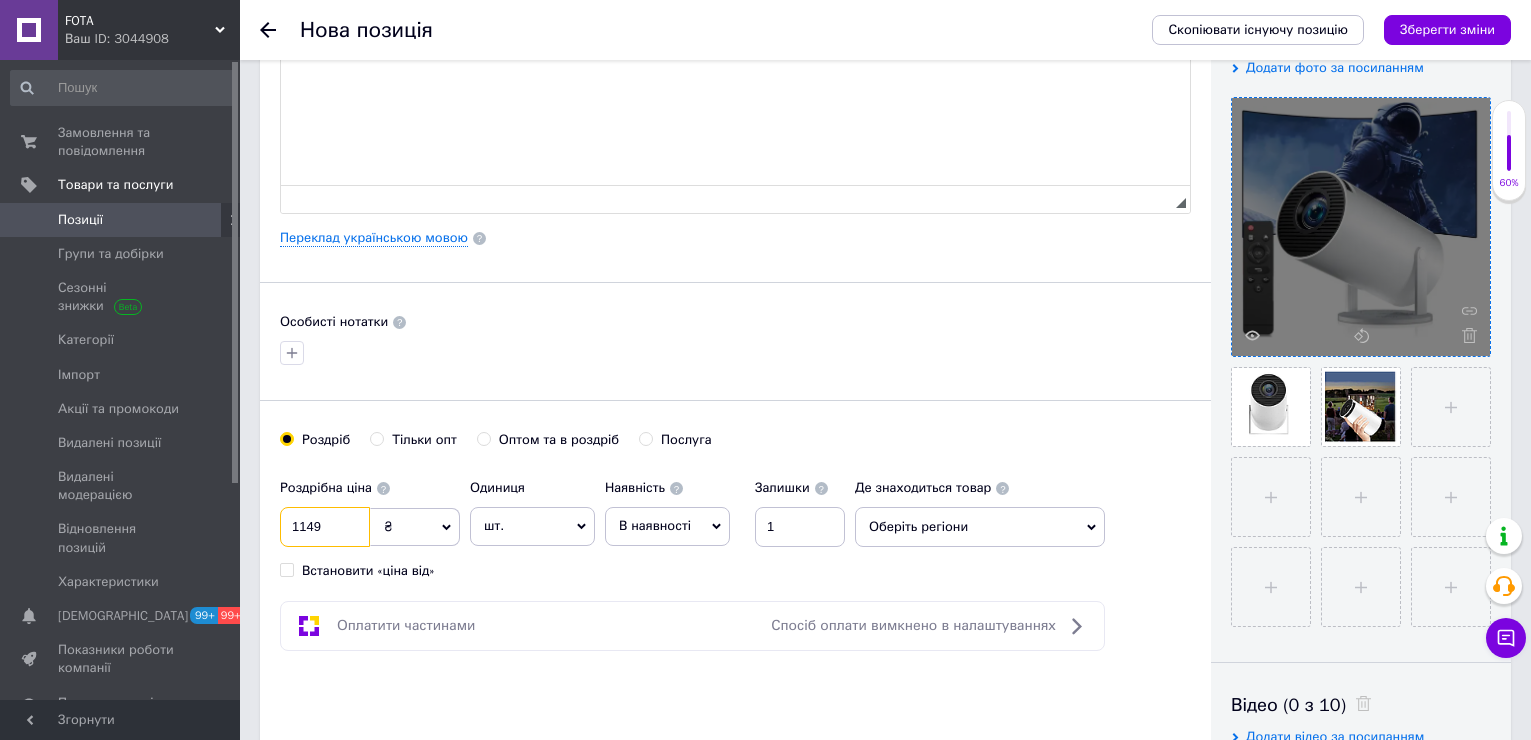 click on "1149" at bounding box center [325, 527] 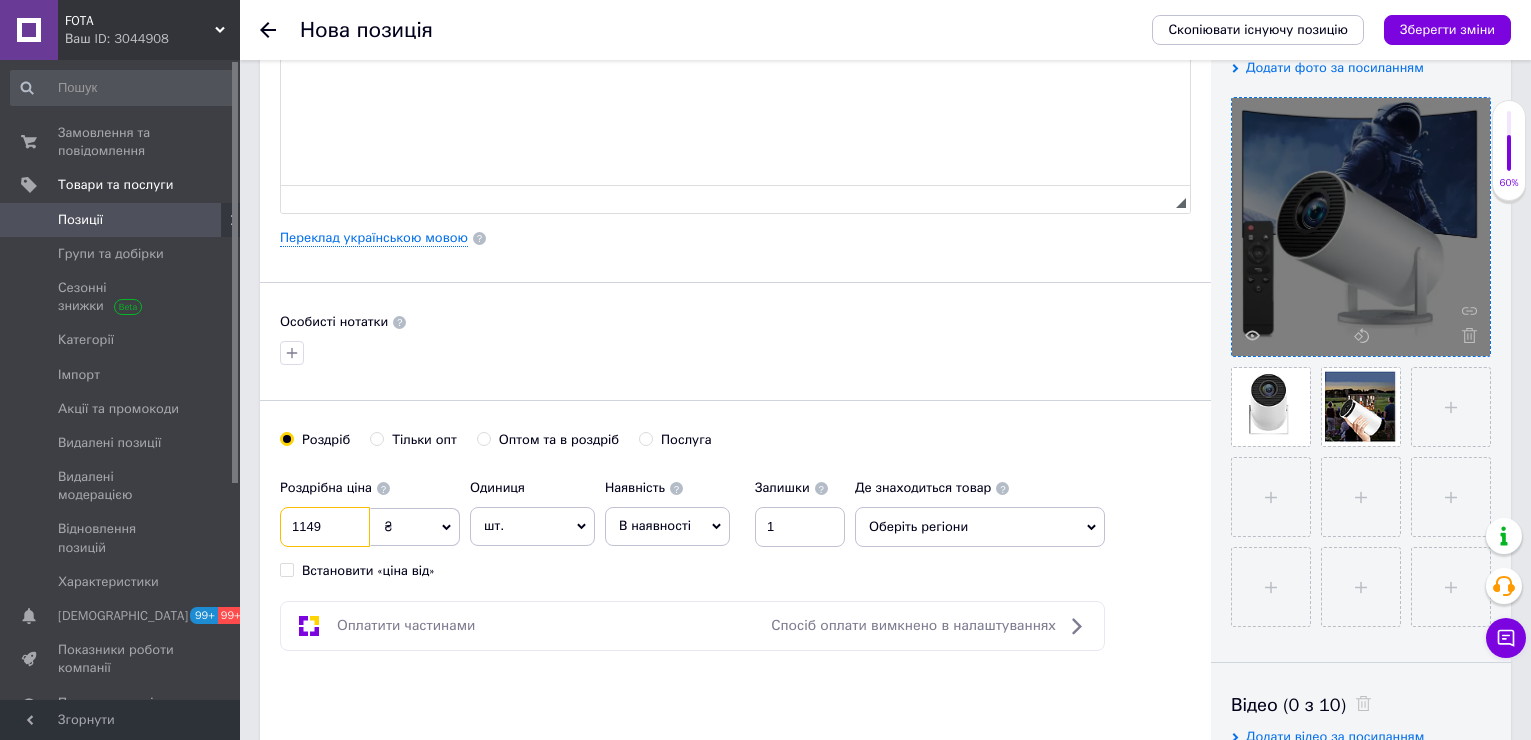 type on "1149" 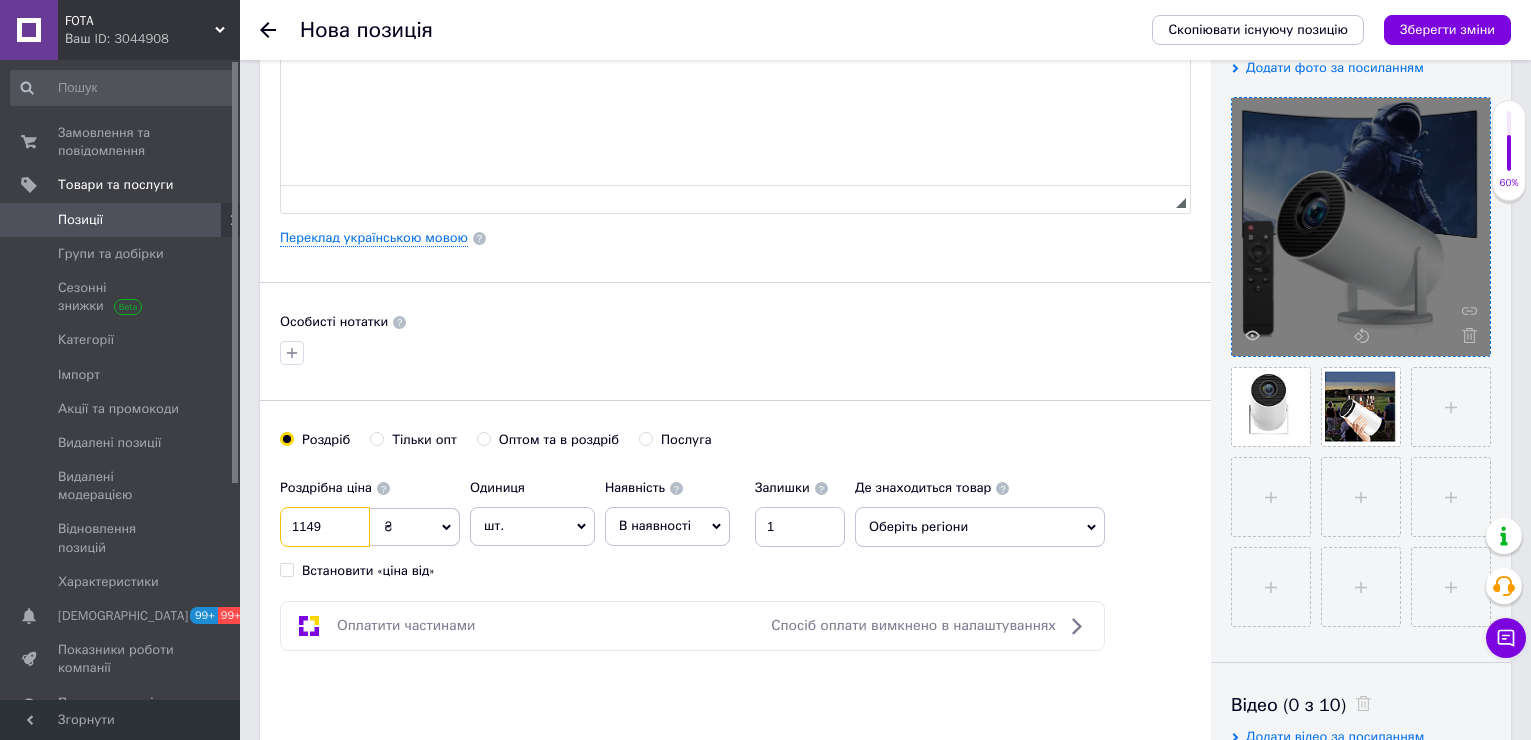 scroll, scrollTop: 0, scrollLeft: 0, axis: both 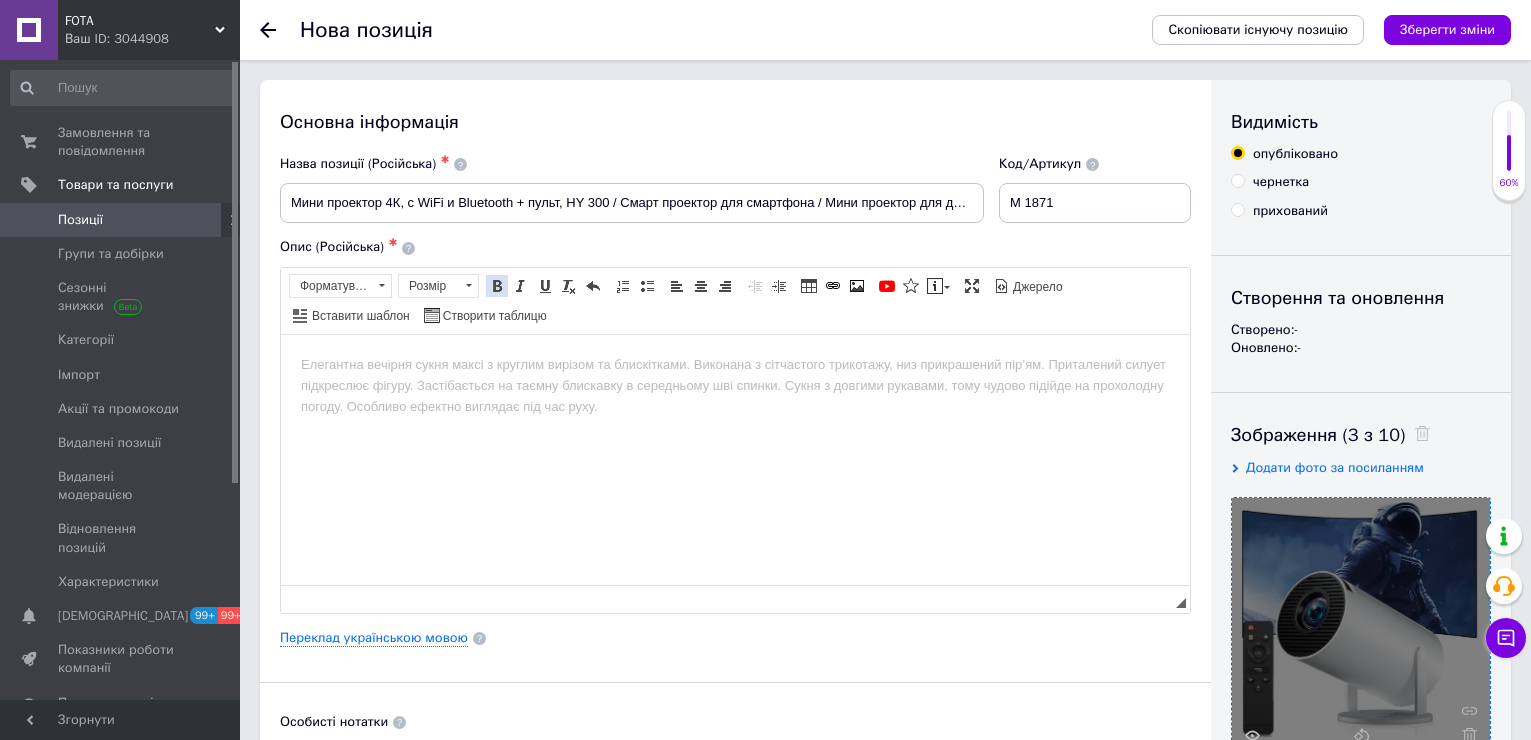 click on "Жирний  Сполучення клавіш Ctrl+B   Курсив  Сполучення клавіш Ctrl+I   Підкреслений  Сполучення клавіш Ctrl+U   Видалити форматування   Повернути  Сполучення клавіш Ctrl+Z" at bounding box center [545, 286] 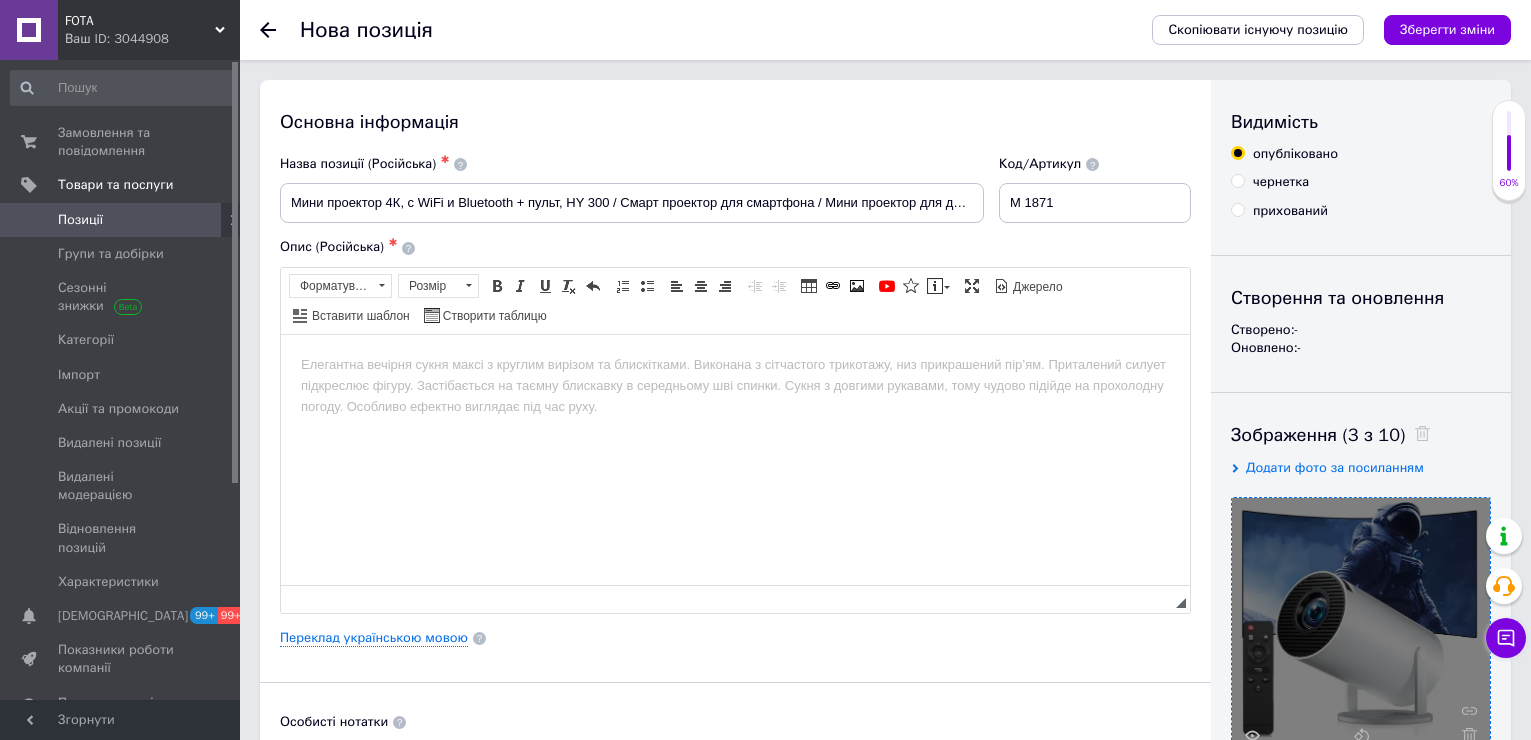 click at bounding box center [735, 364] 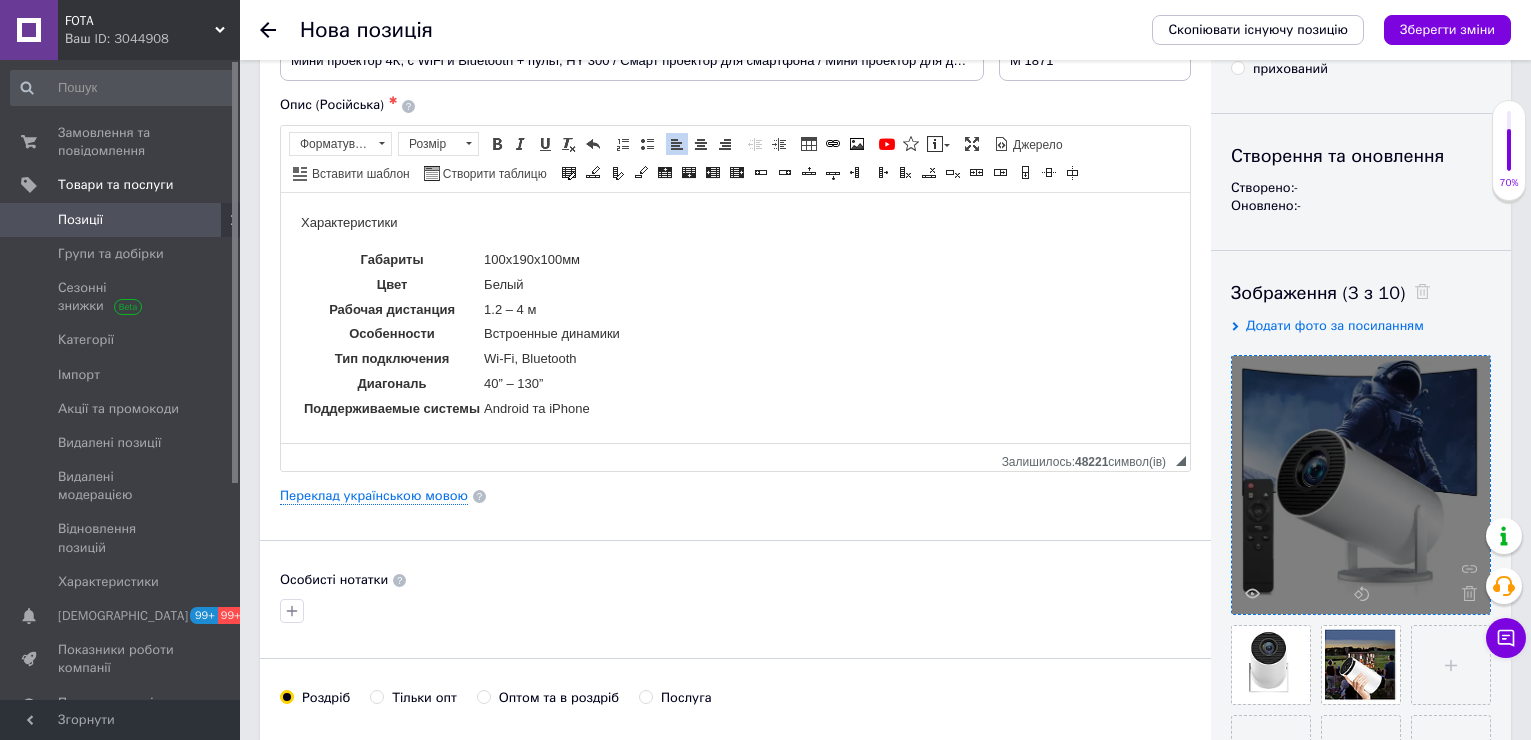 scroll, scrollTop: 0, scrollLeft: 0, axis: both 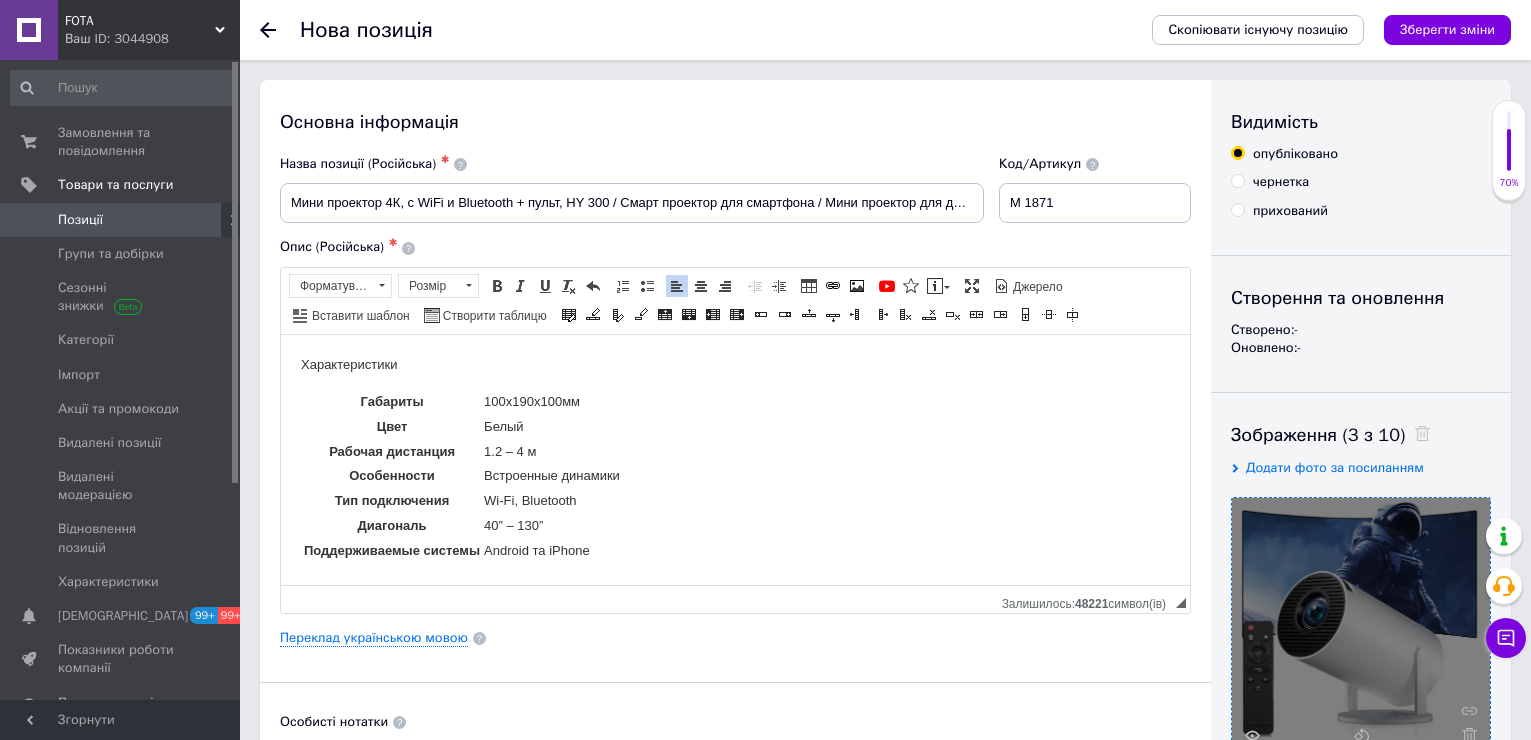 drag, startPoint x: 277, startPoint y: 208, endPoint x: 409, endPoint y: 212, distance: 132.0606 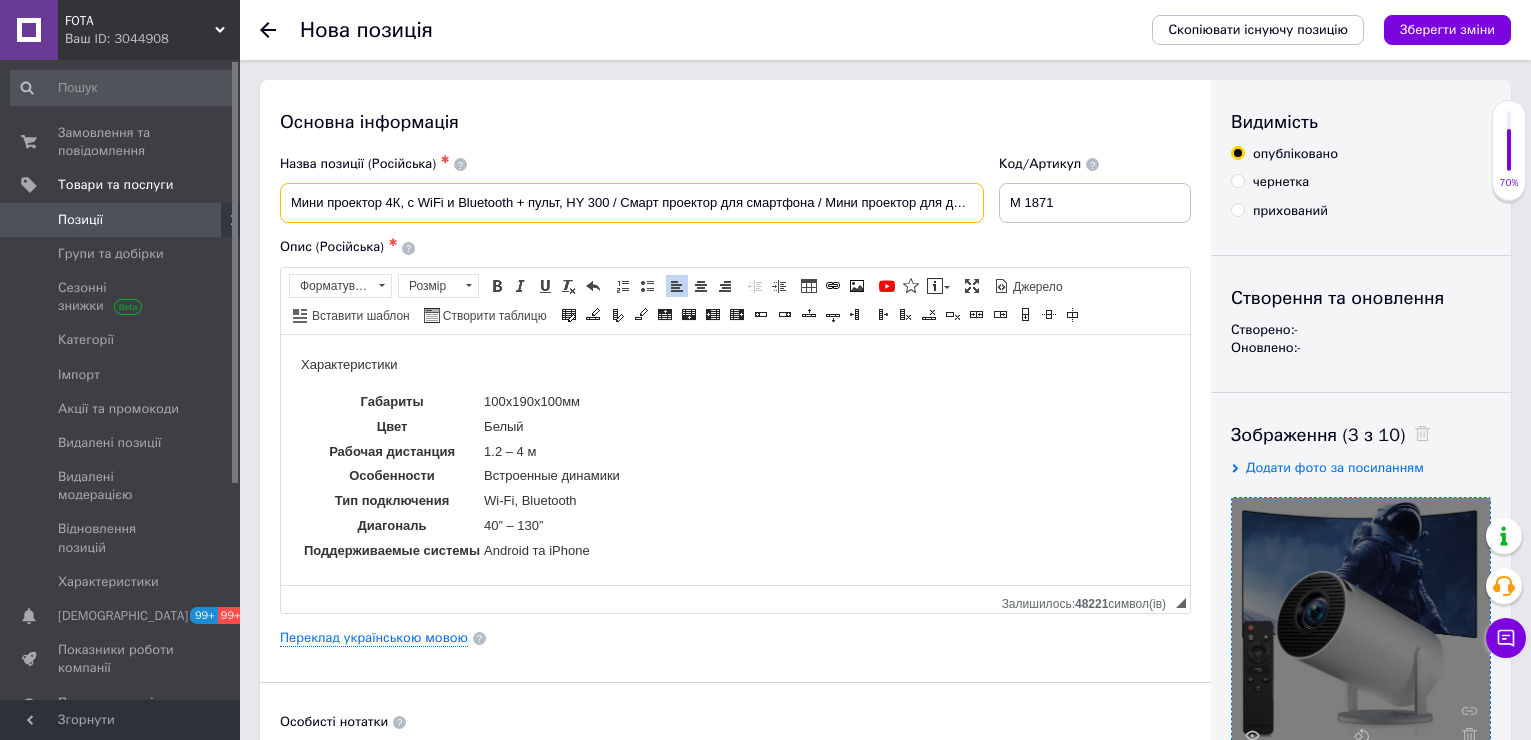 drag, startPoint x: 400, startPoint y: 208, endPoint x: 342, endPoint y: 208, distance: 58 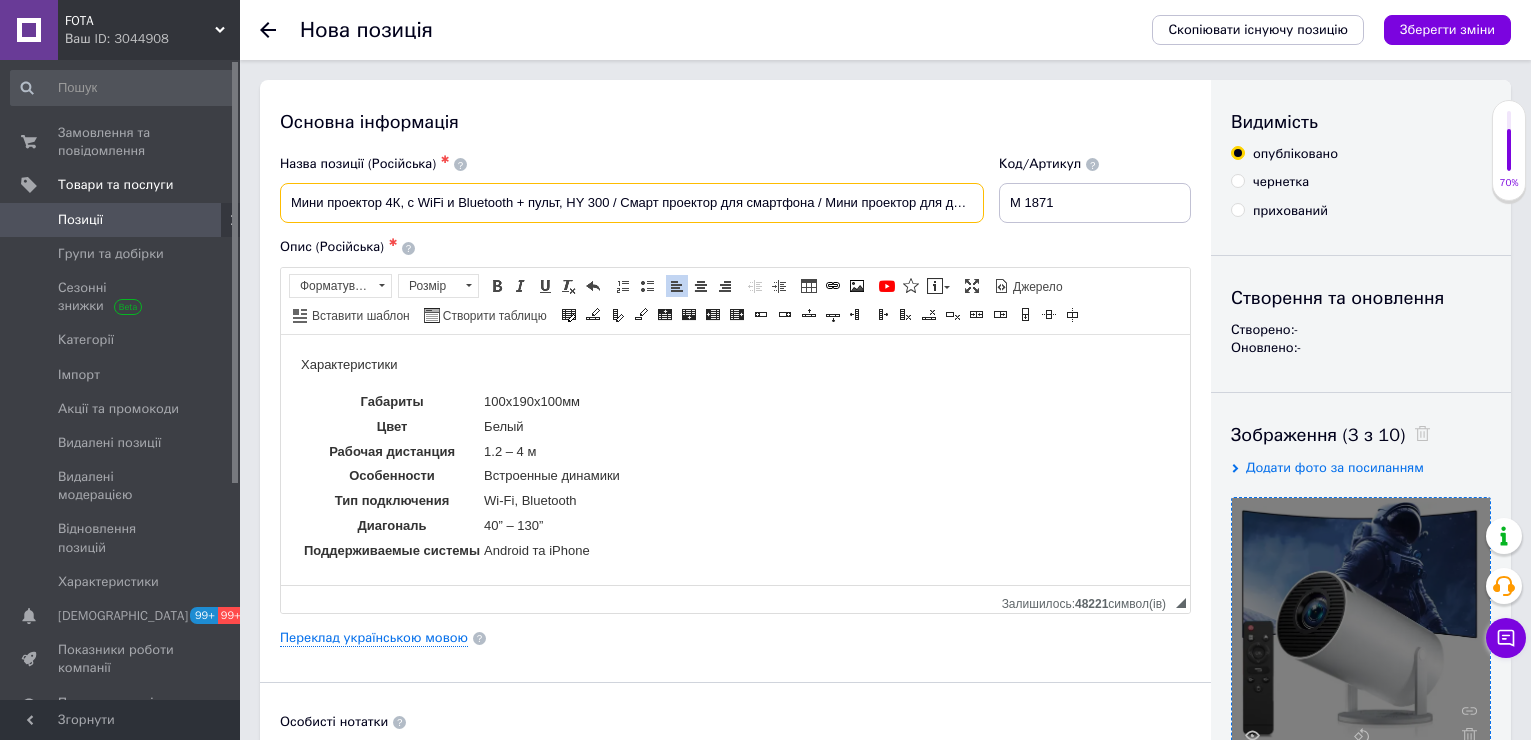 drag, startPoint x: 292, startPoint y: 201, endPoint x: 400, endPoint y: 199, distance: 108.01852 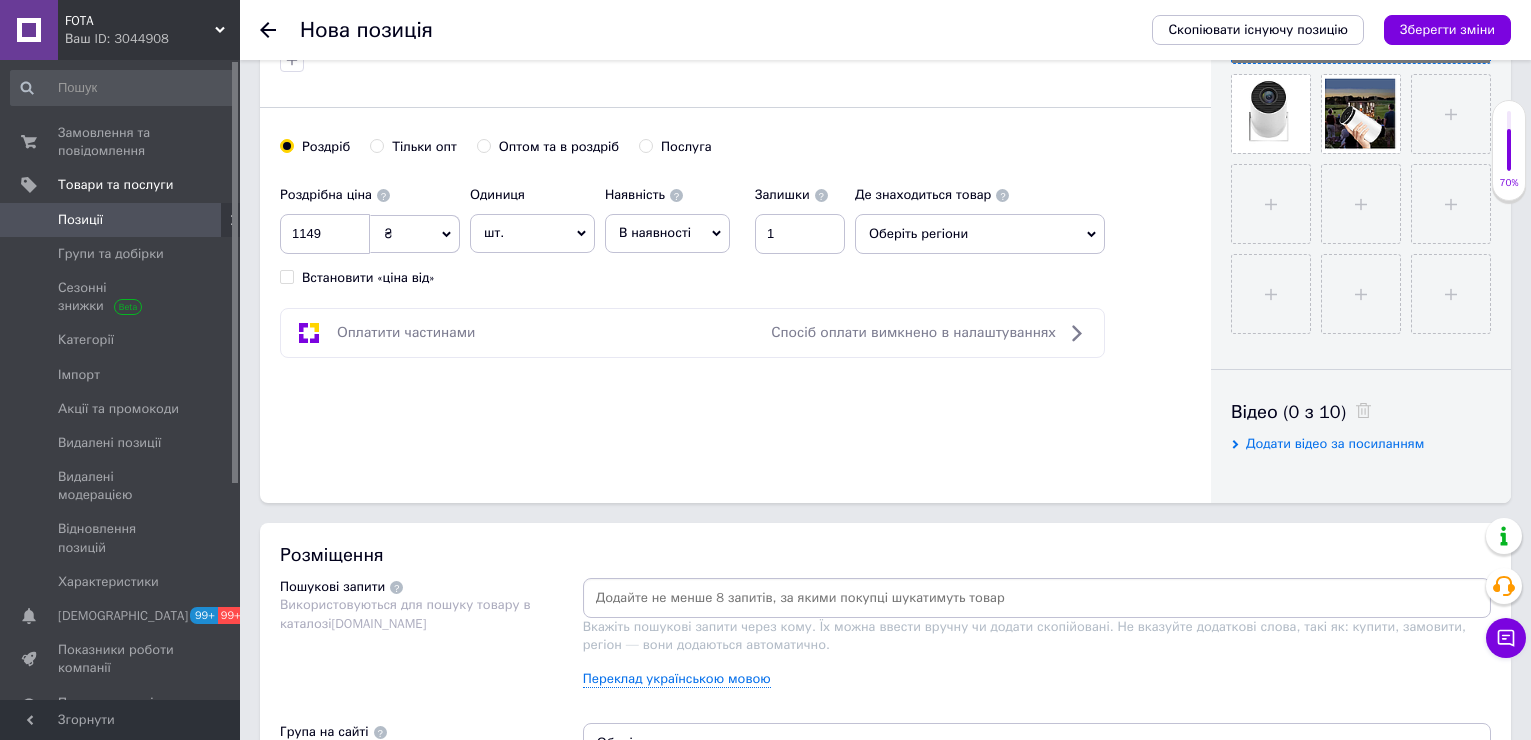 scroll, scrollTop: 1000, scrollLeft: 0, axis: vertical 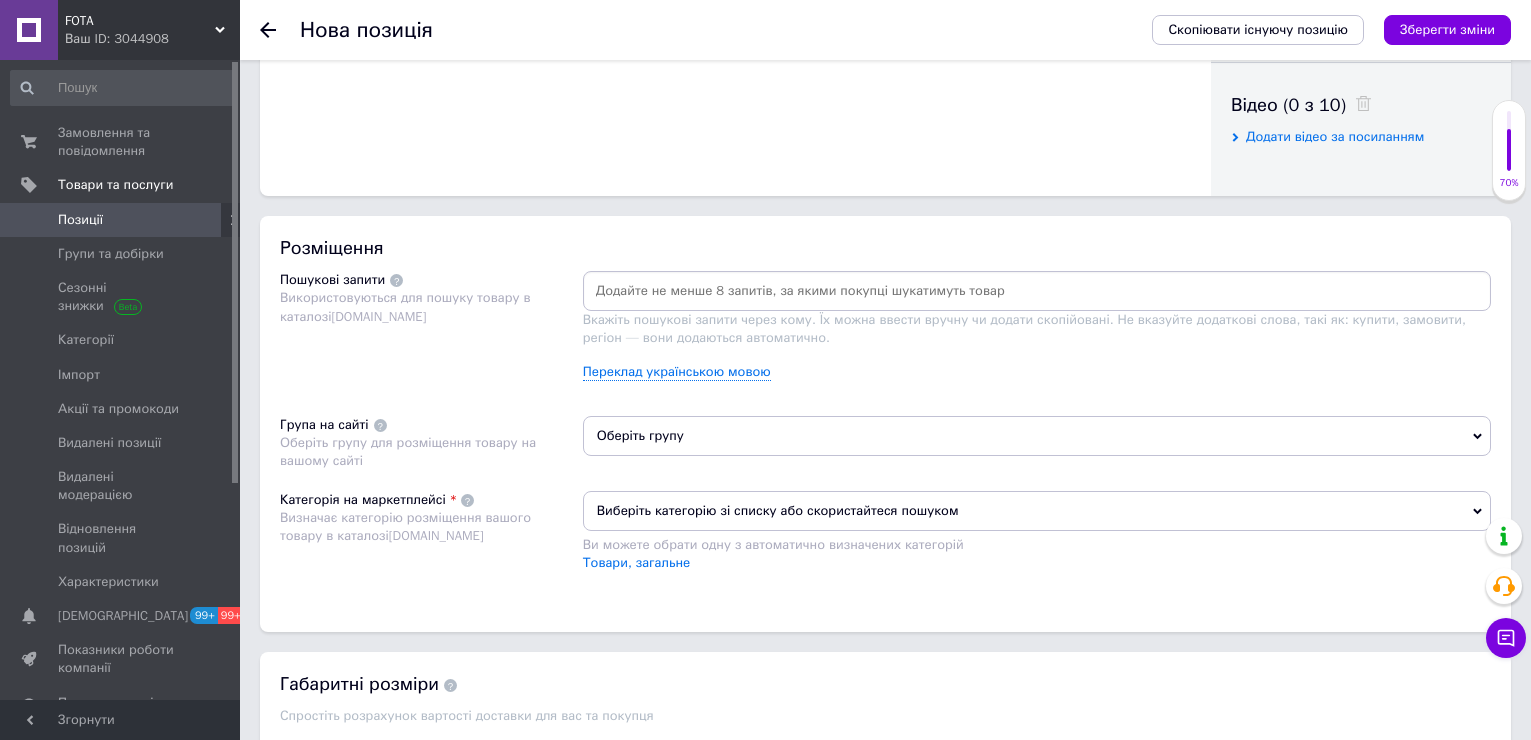 click at bounding box center [1037, 291] 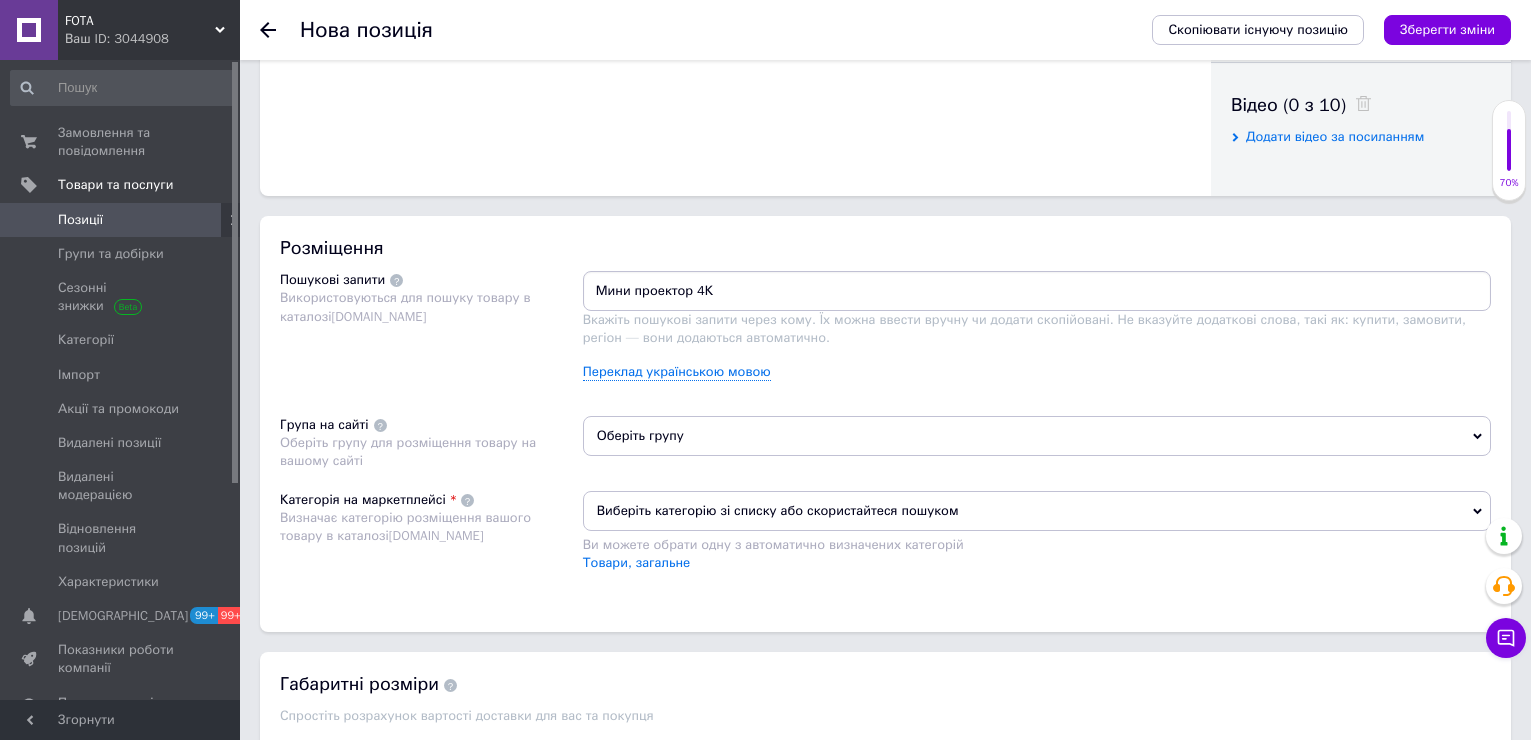 click on "Мини проектор 4К" at bounding box center [1037, 291] 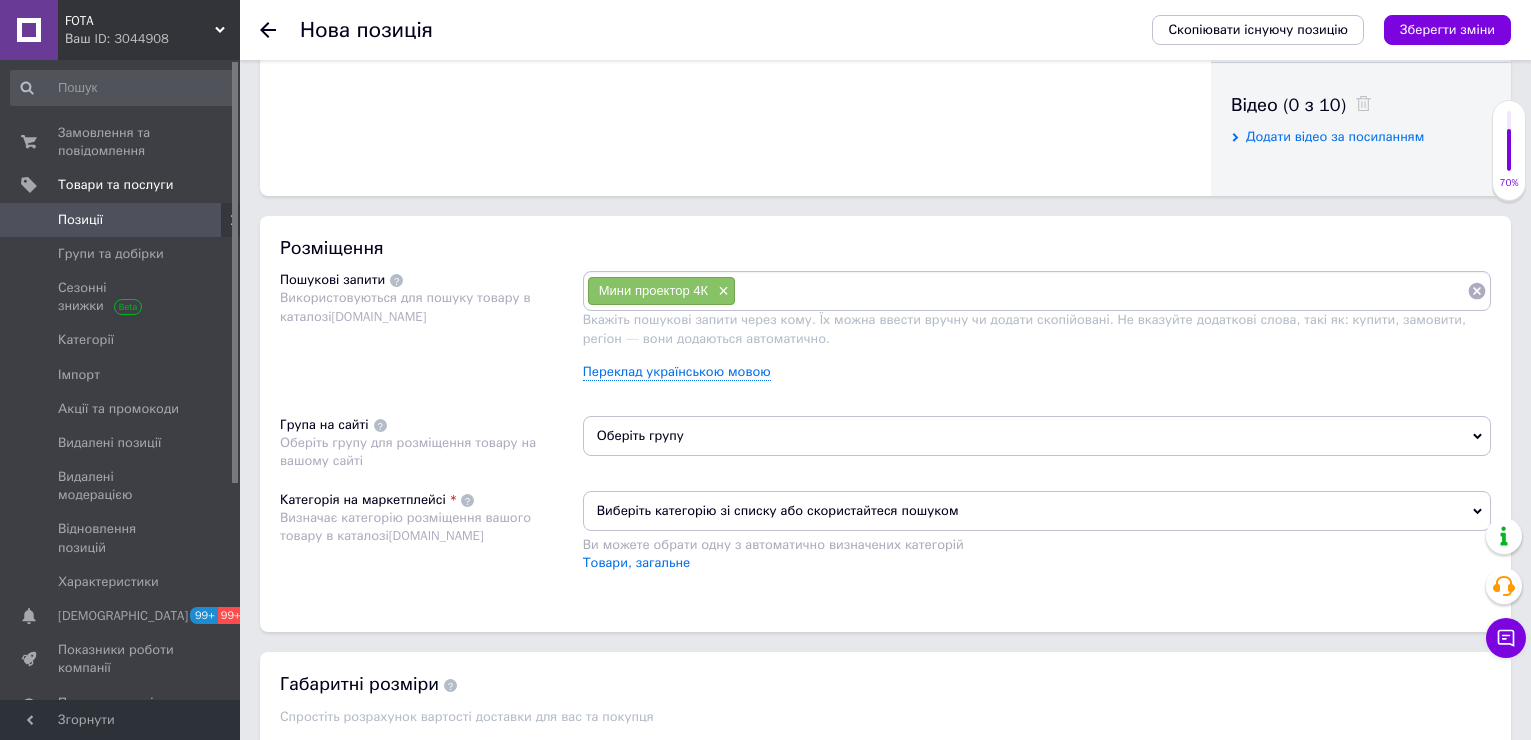 paste on "Мини проектор 4К" 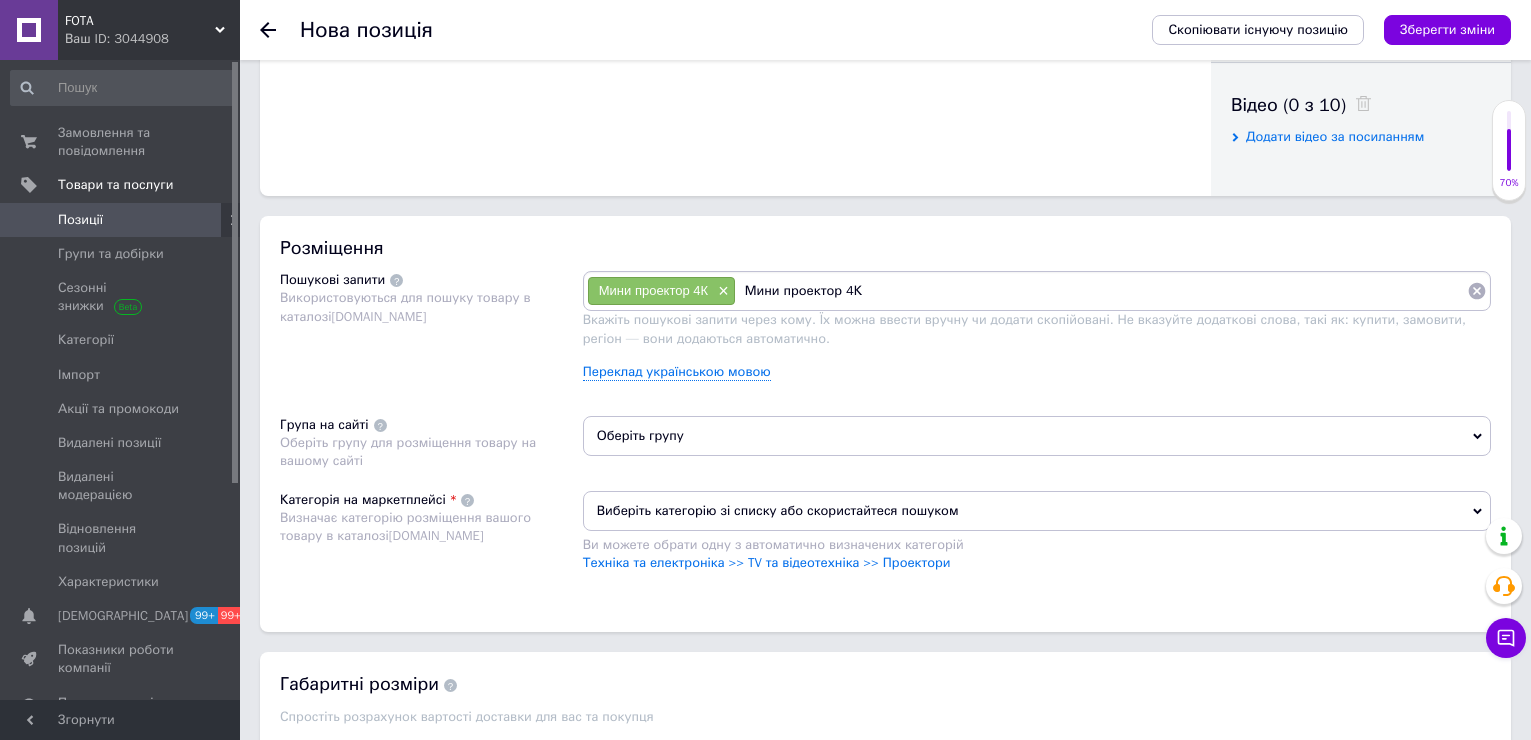 drag, startPoint x: 870, startPoint y: 299, endPoint x: 908, endPoint y: 310, distance: 39.56008 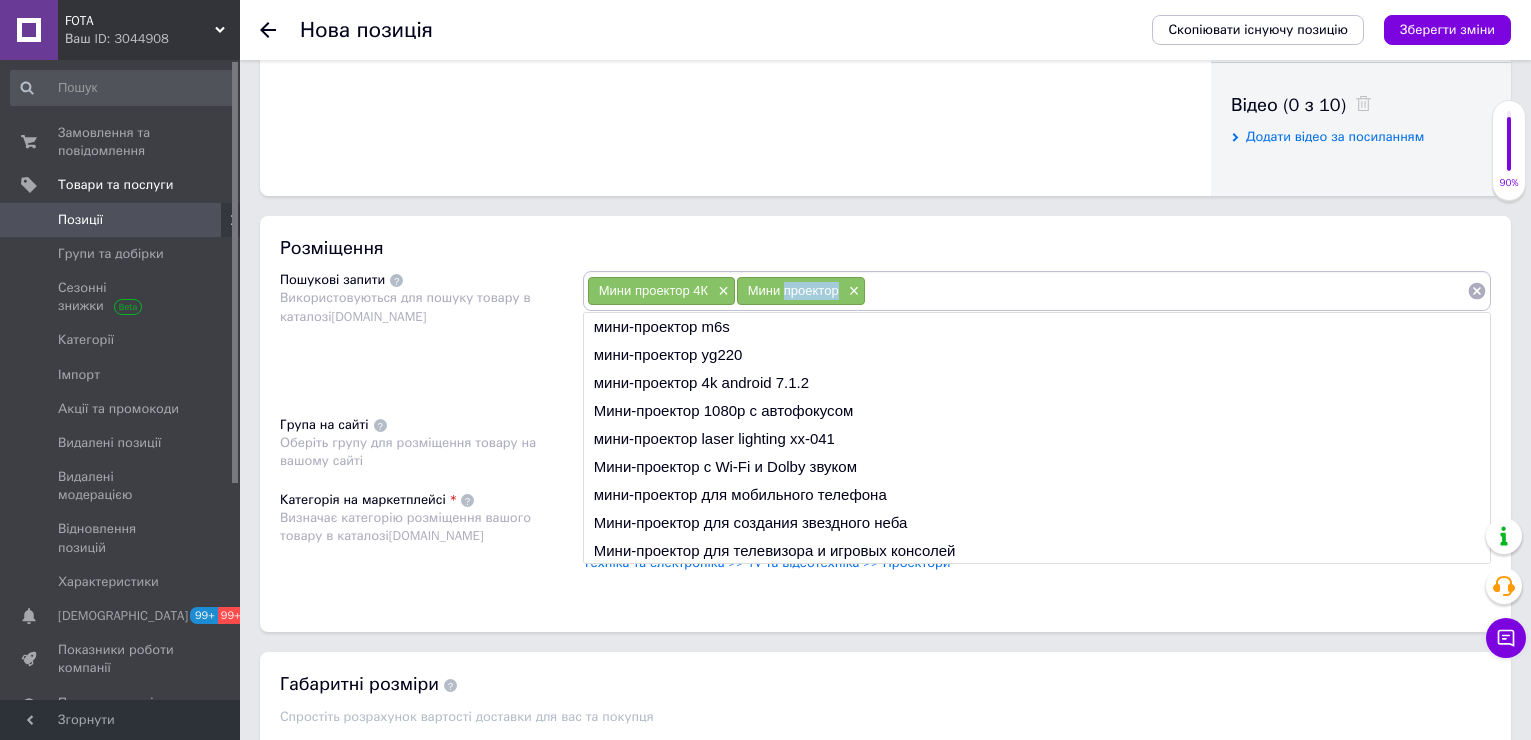 drag, startPoint x: 784, startPoint y: 291, endPoint x: 838, endPoint y: 300, distance: 54.74486 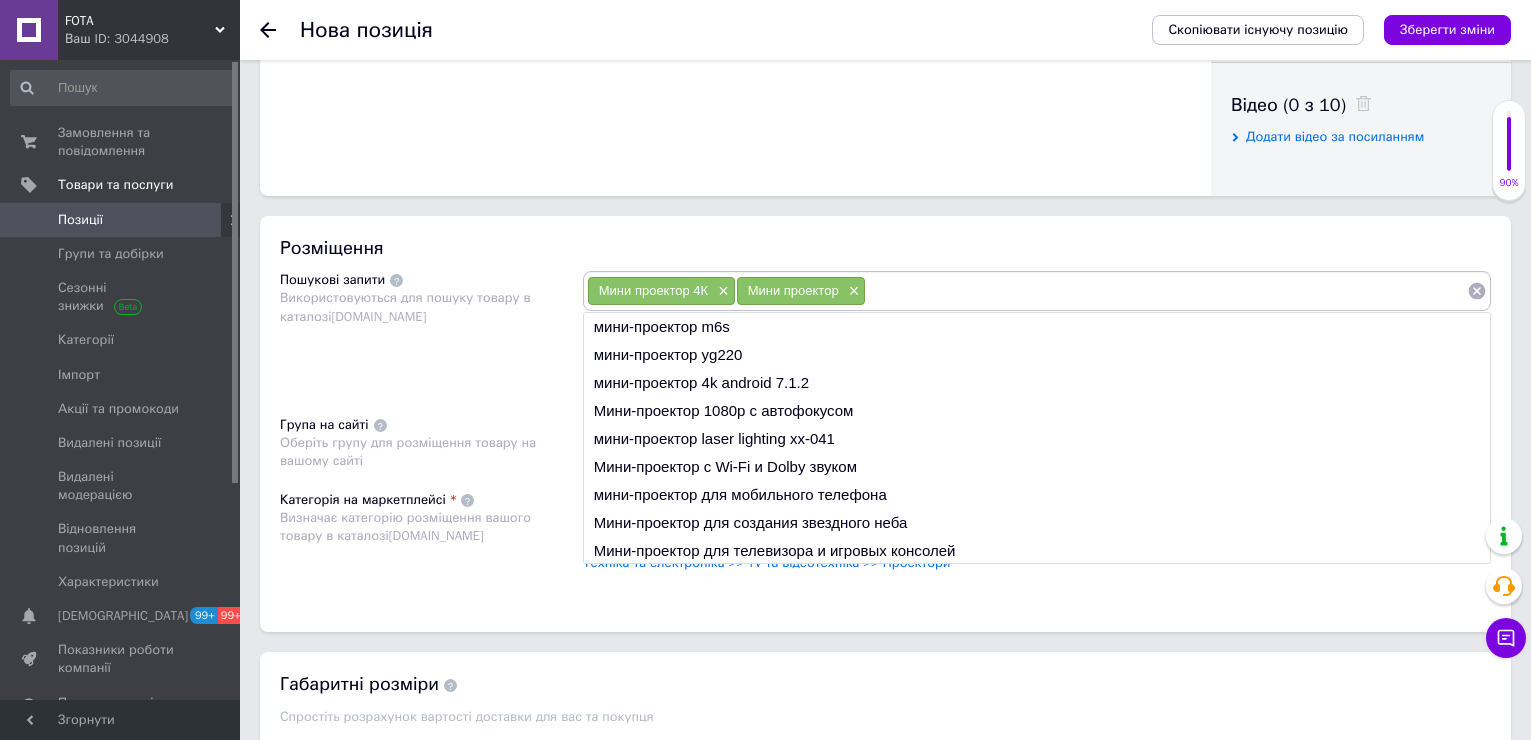 click at bounding box center (1166, 291) 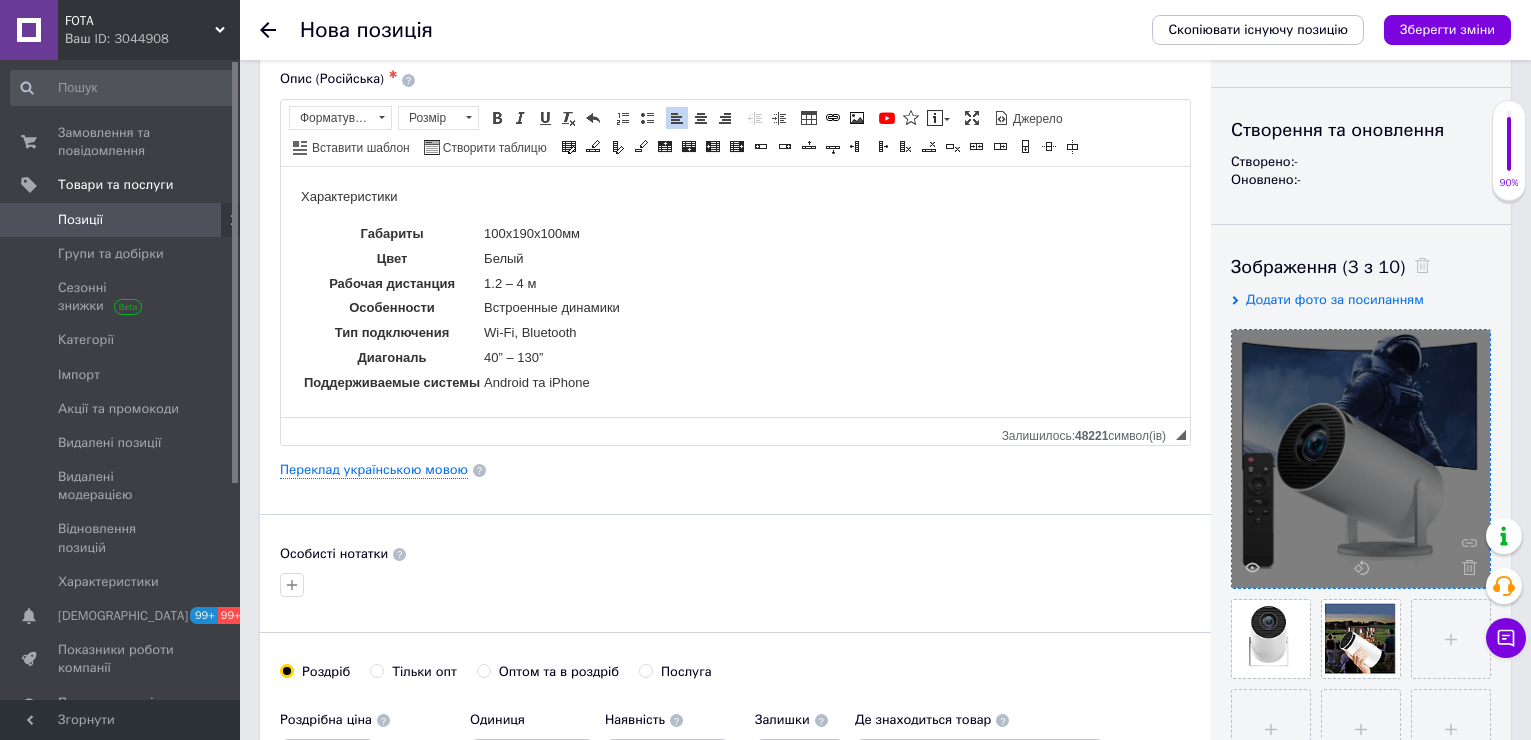 scroll, scrollTop: 0, scrollLeft: 0, axis: both 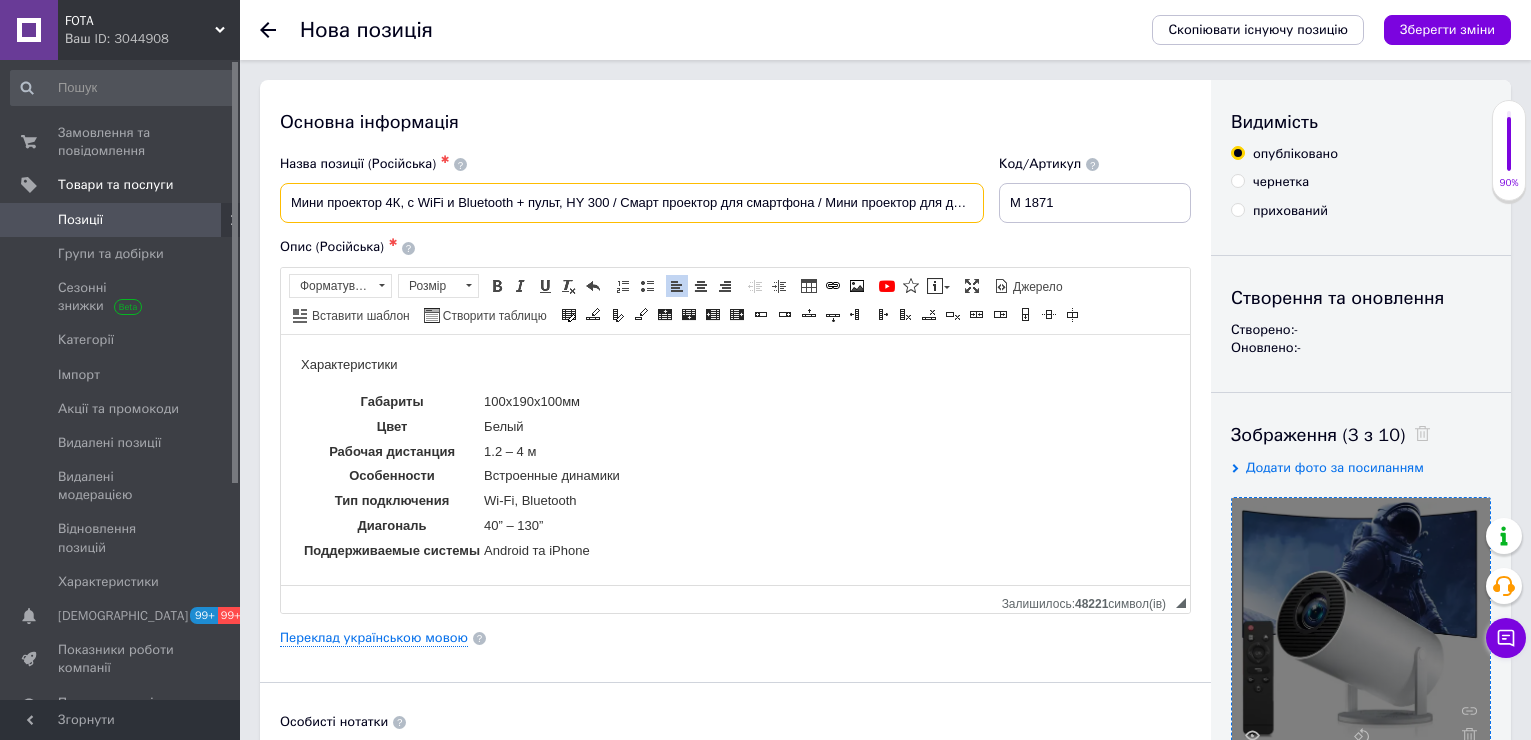 drag, startPoint x: 611, startPoint y: 199, endPoint x: 286, endPoint y: 203, distance: 325.02463 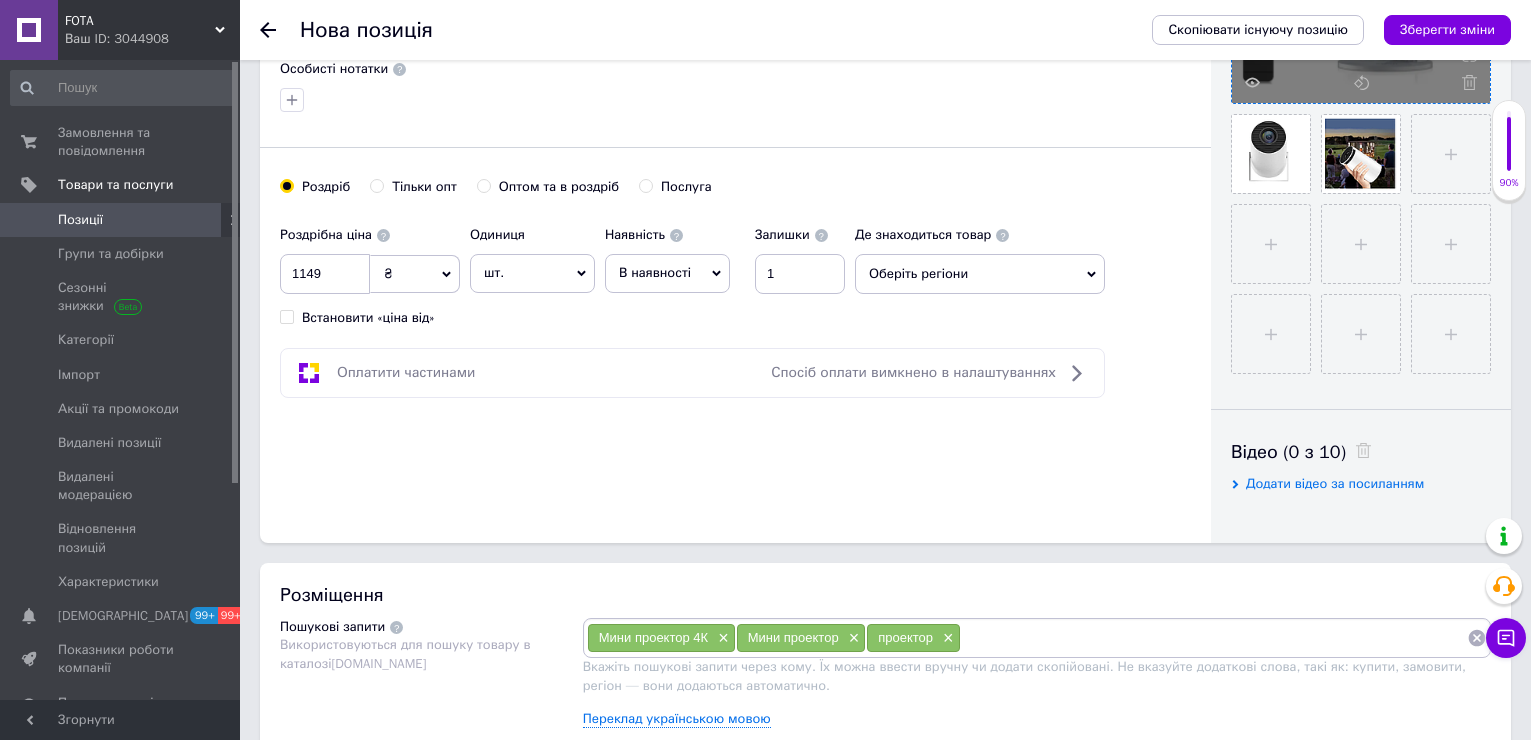 scroll, scrollTop: 1000, scrollLeft: 0, axis: vertical 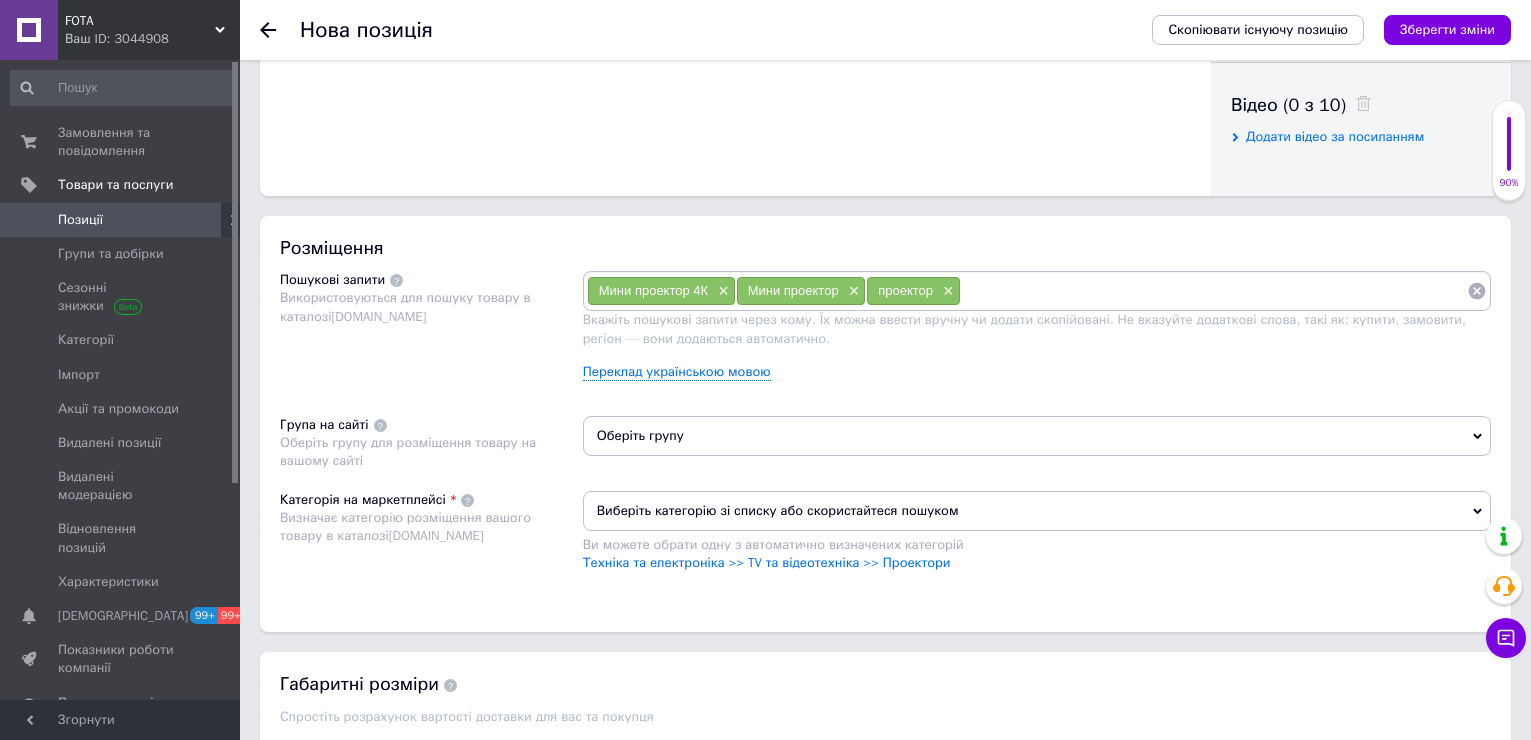 click at bounding box center (1214, 291) 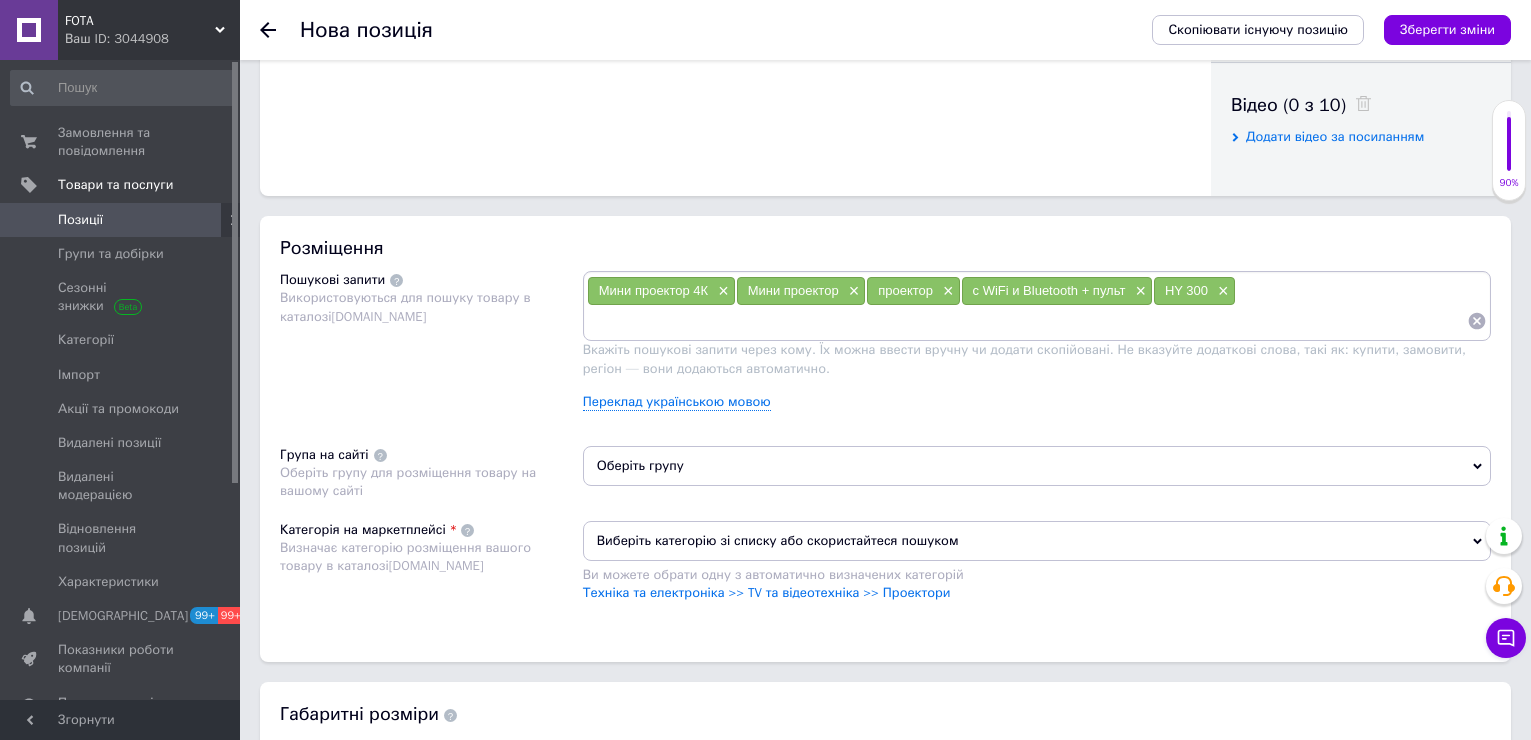 click at bounding box center [1027, 321] 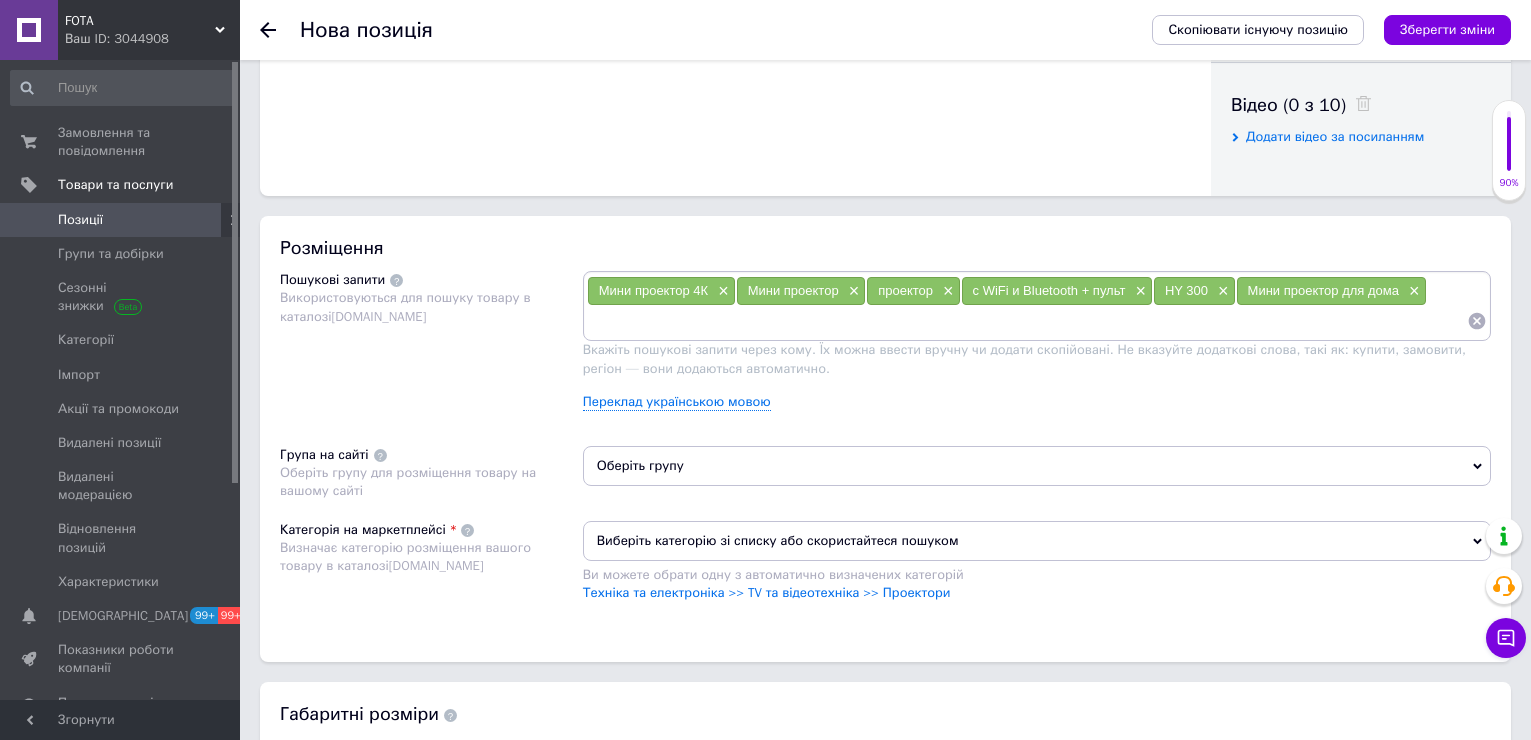 click at bounding box center [1027, 321] 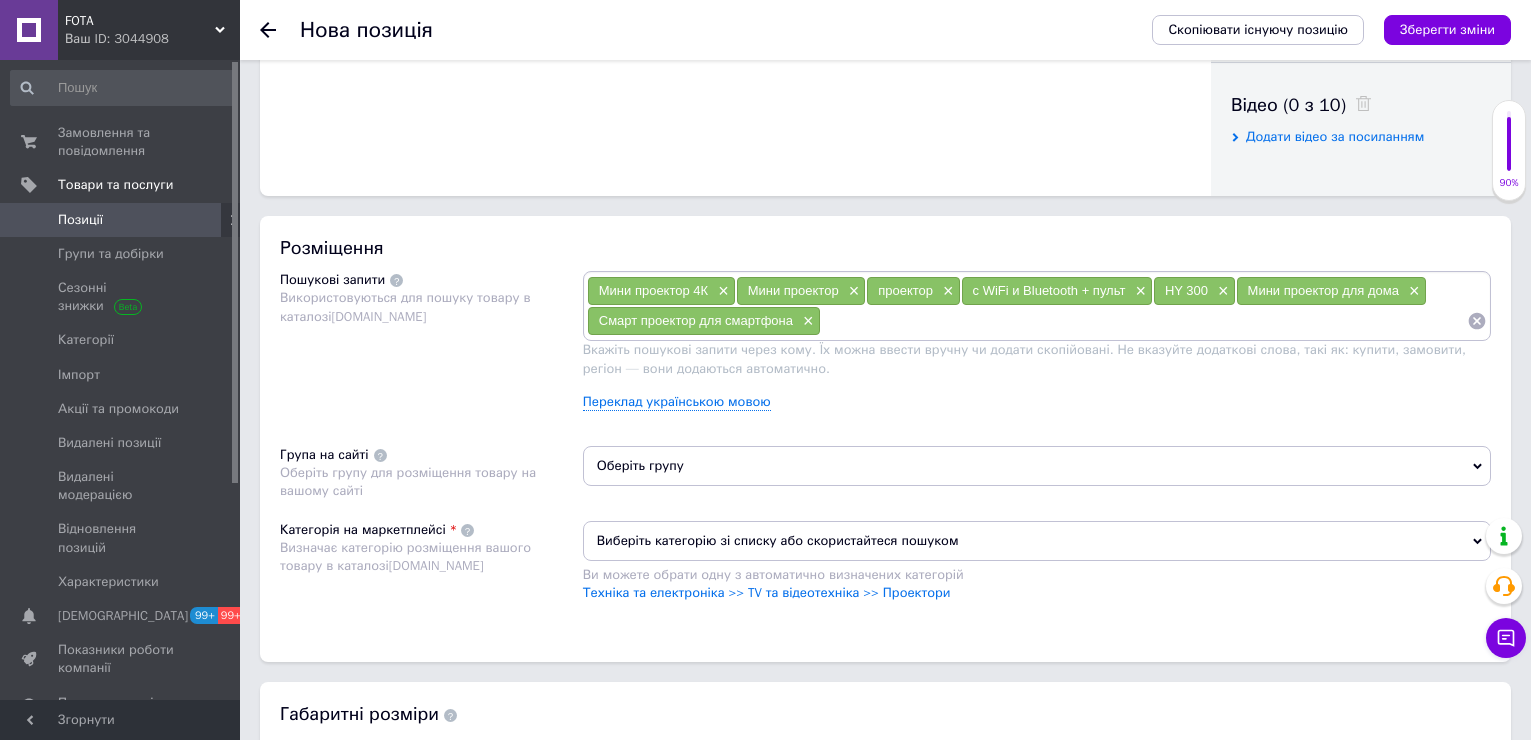 click at bounding box center (1144, 321) 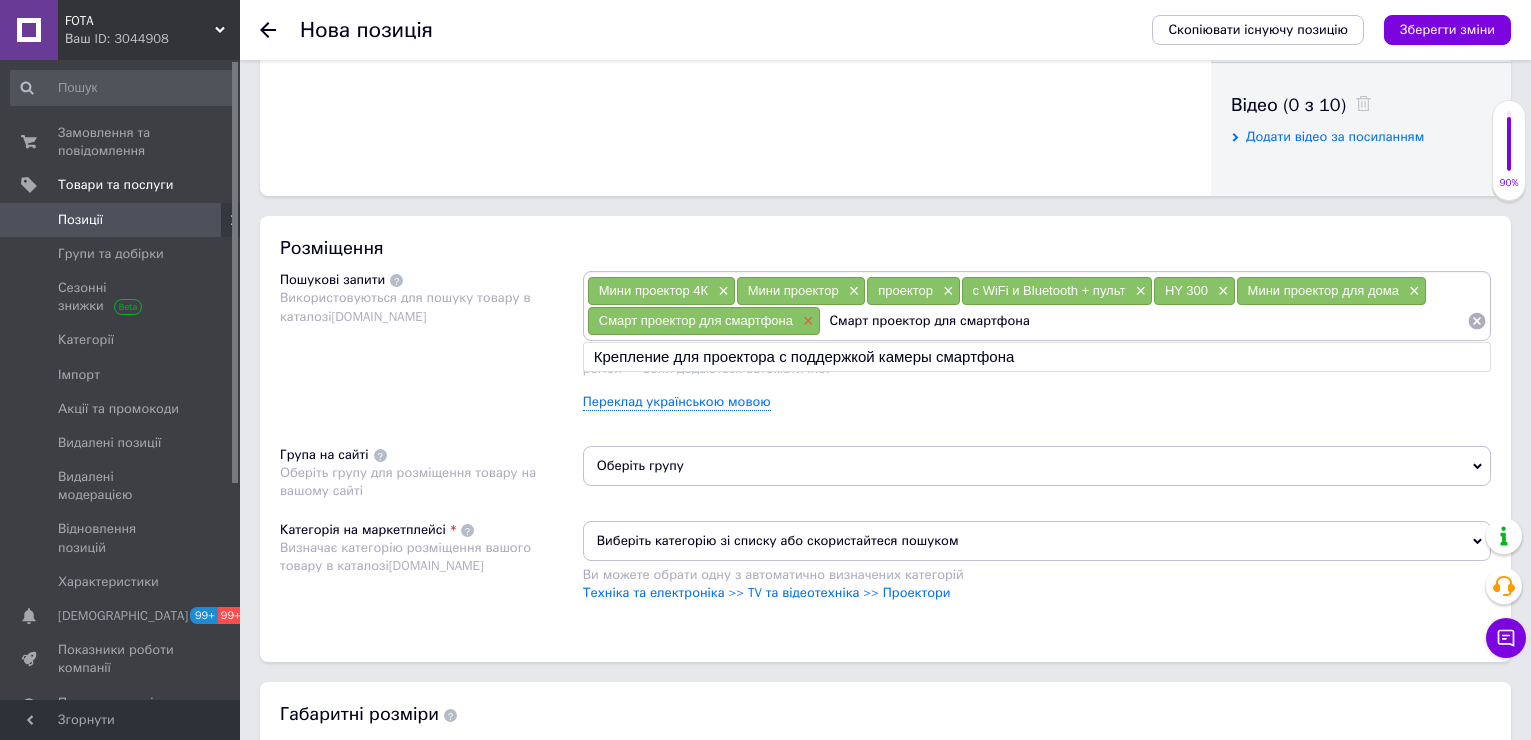 drag, startPoint x: 874, startPoint y: 323, endPoint x: 813, endPoint y: 322, distance: 61.008198 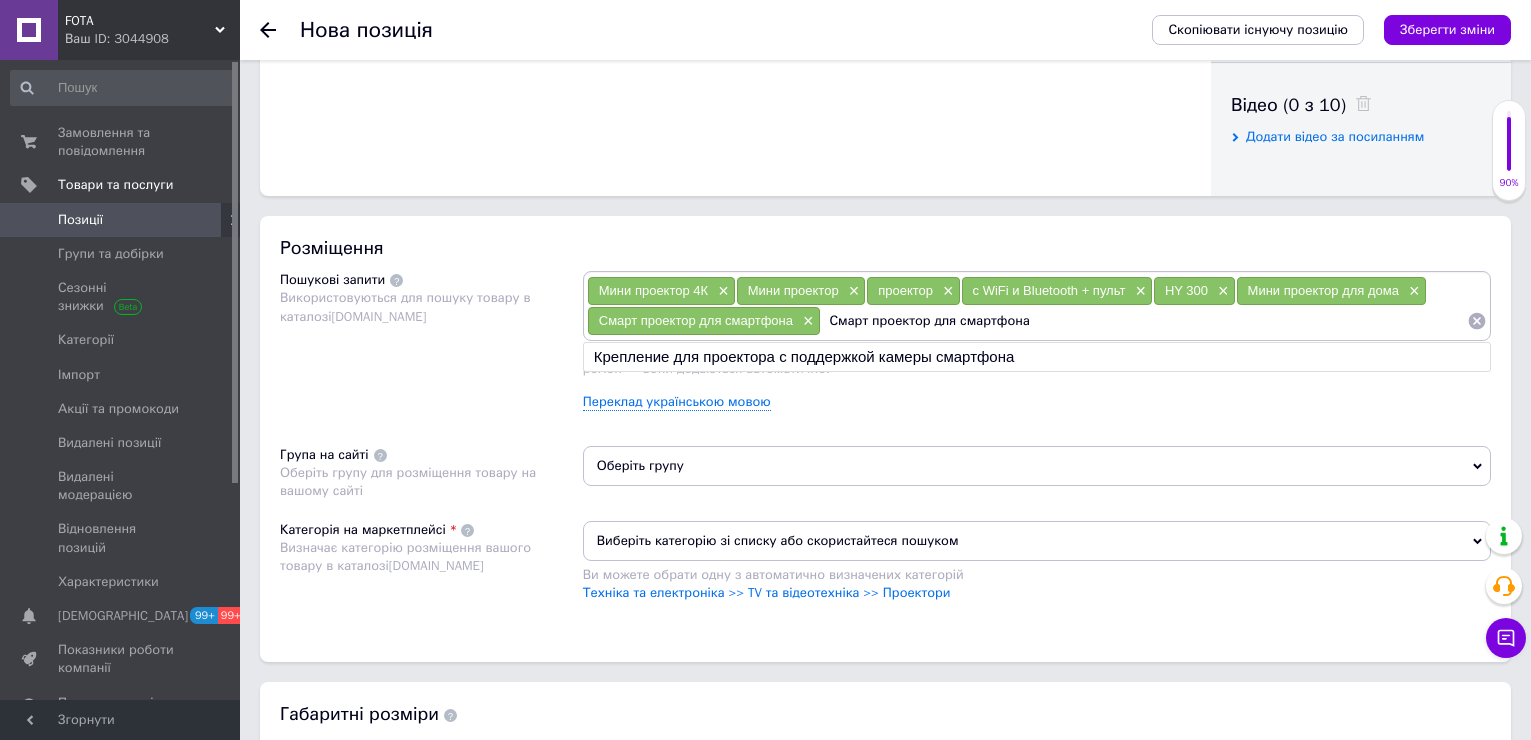 type on "проектор для смартфона" 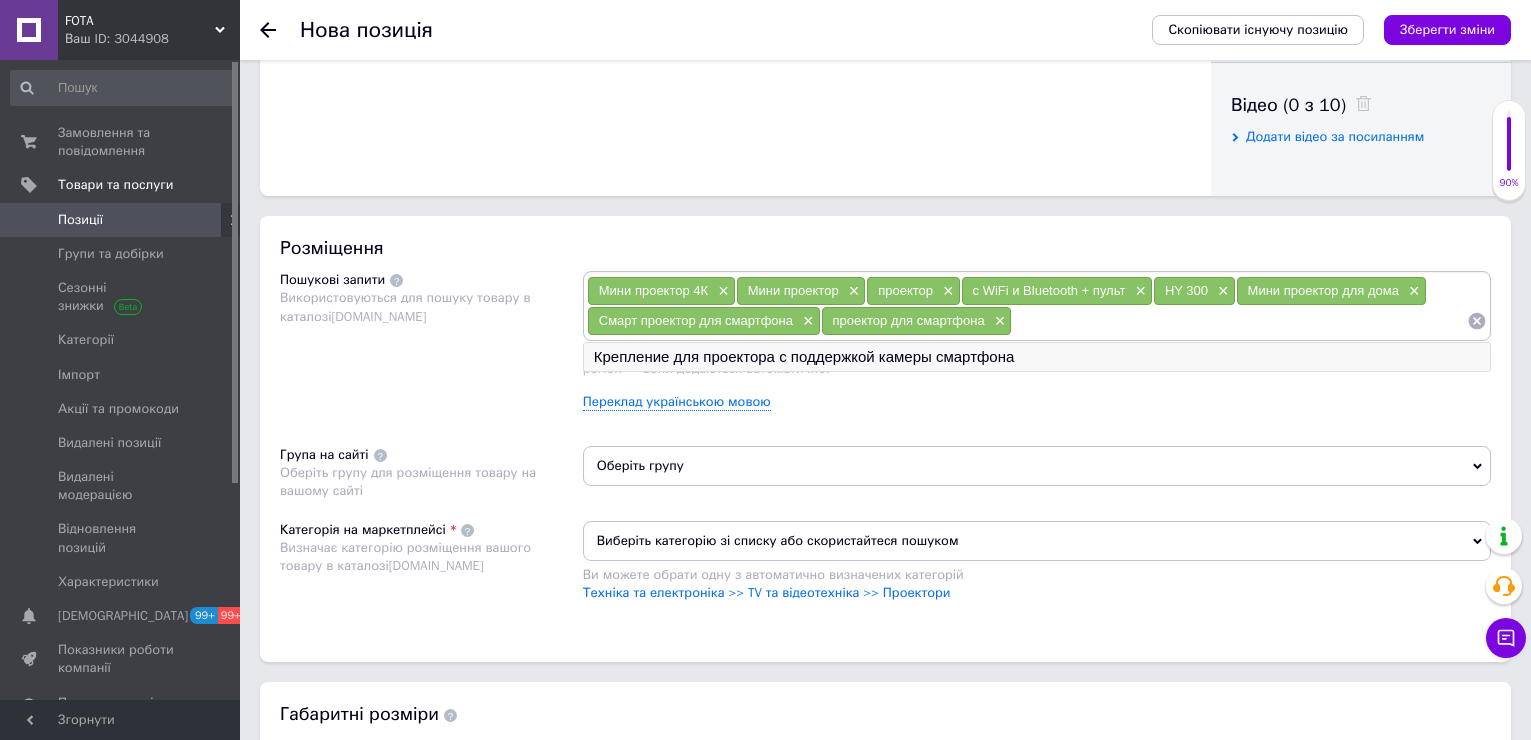click on "Крепление для проектора с поддержкой камеры смартфона" at bounding box center (1037, 357) 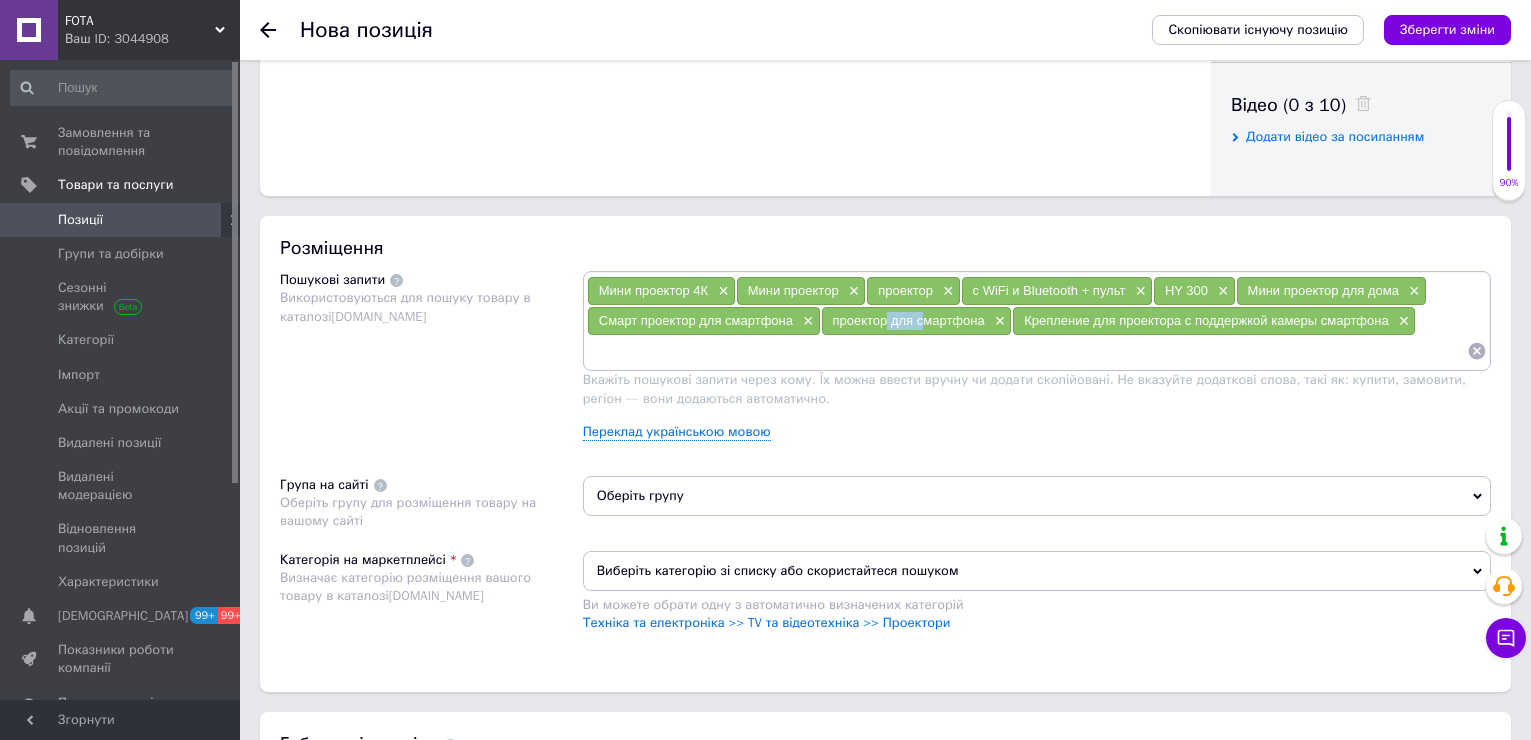 drag, startPoint x: 889, startPoint y: 321, endPoint x: 924, endPoint y: 326, distance: 35.35534 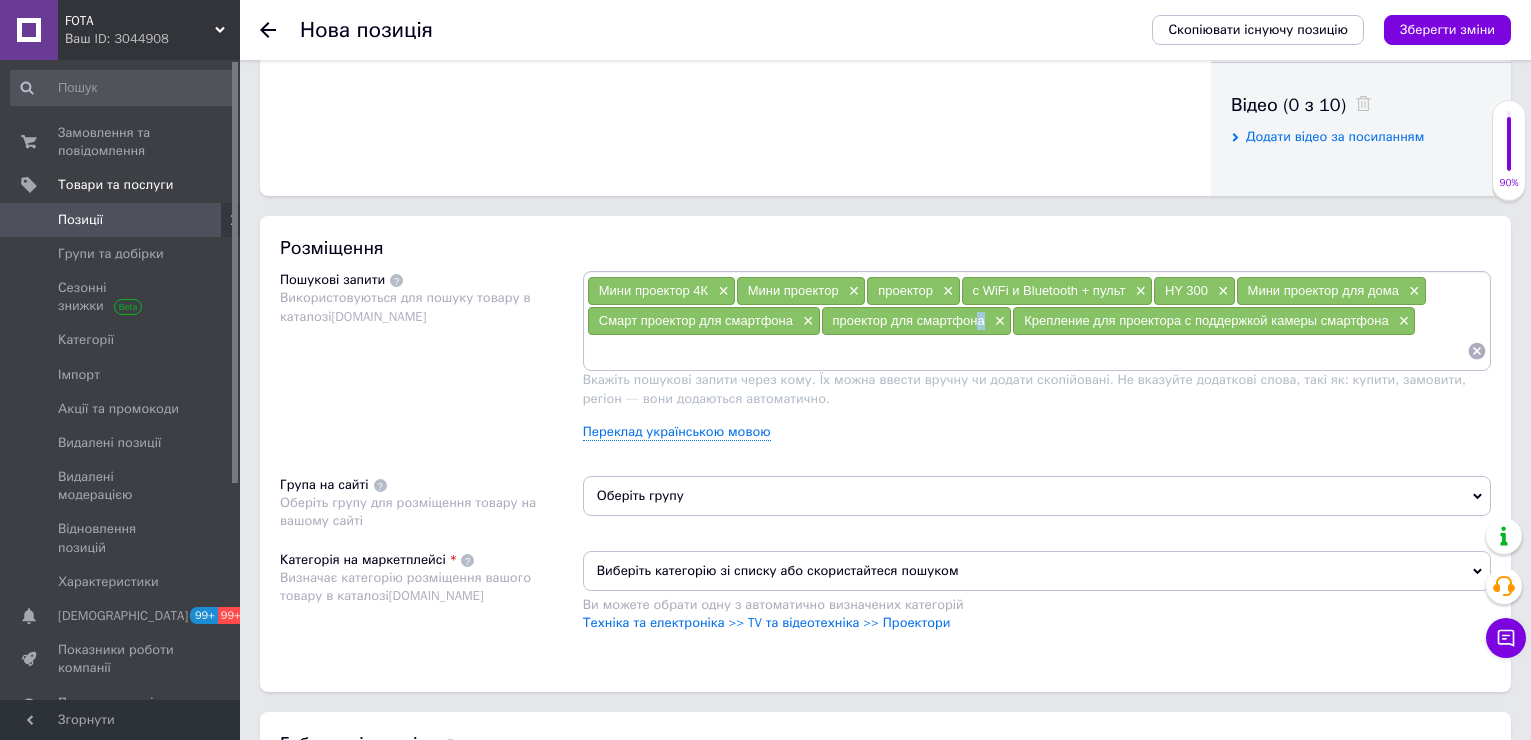 click on "проектор для смартфона ×" at bounding box center [917, 321] 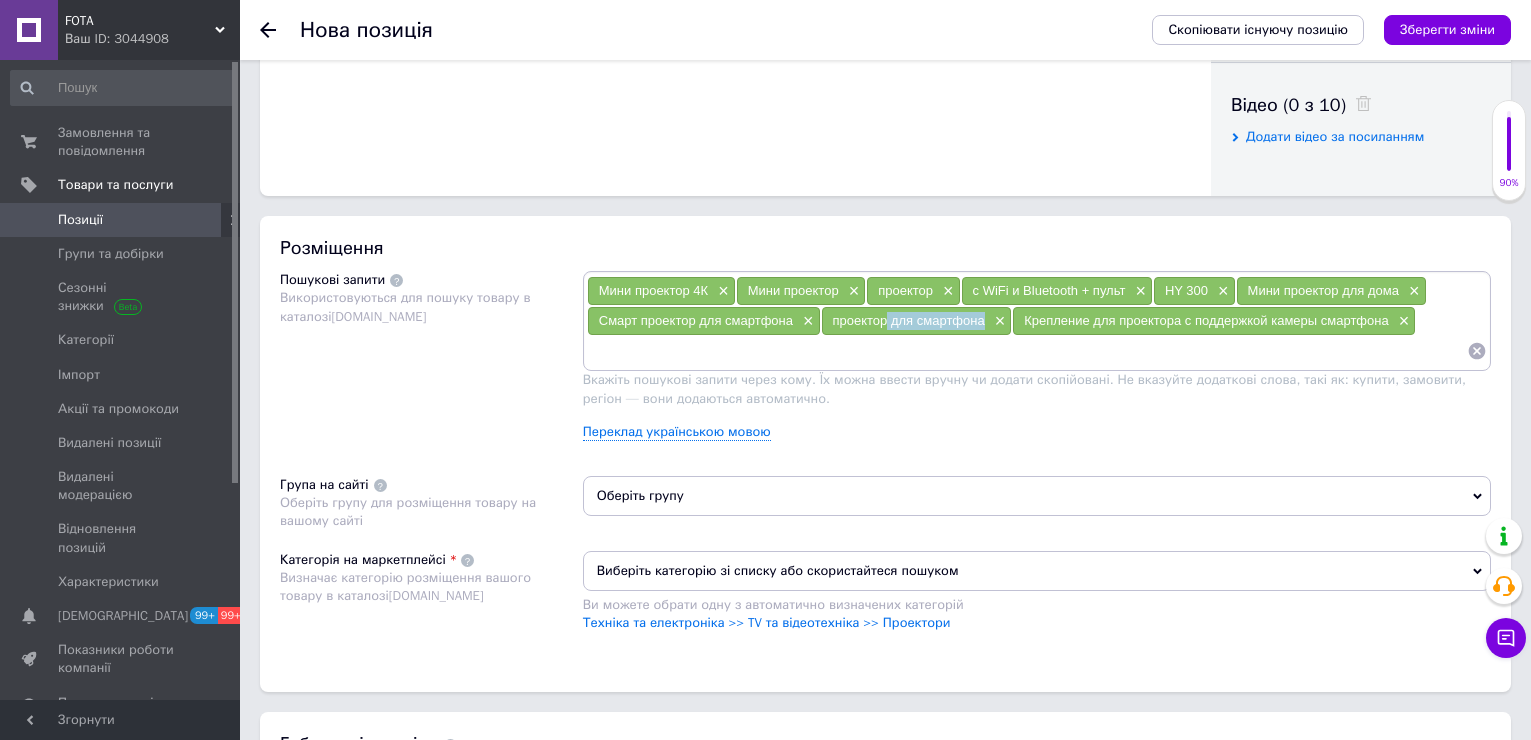 drag, startPoint x: 890, startPoint y: 322, endPoint x: 986, endPoint y: 330, distance: 96.332756 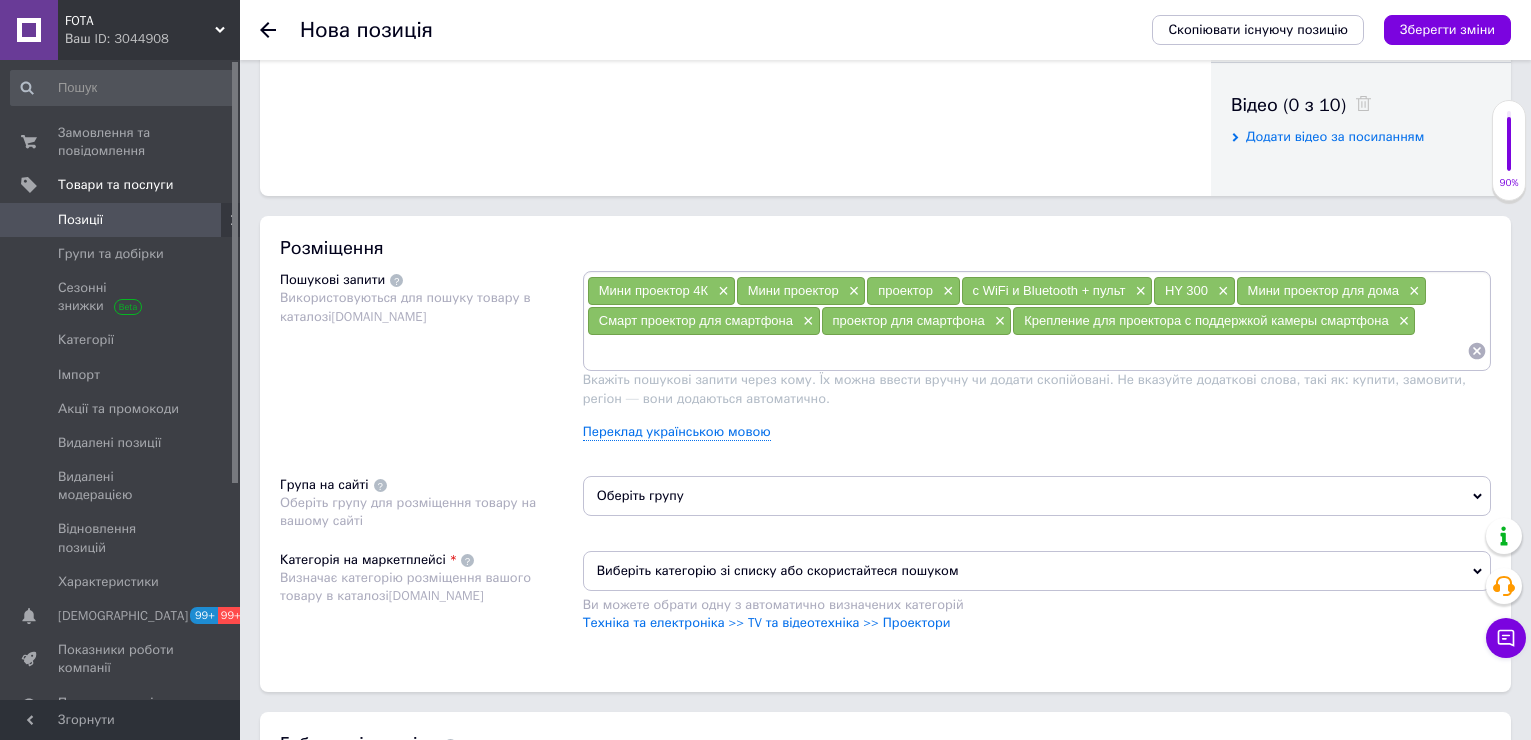 click at bounding box center [1027, 351] 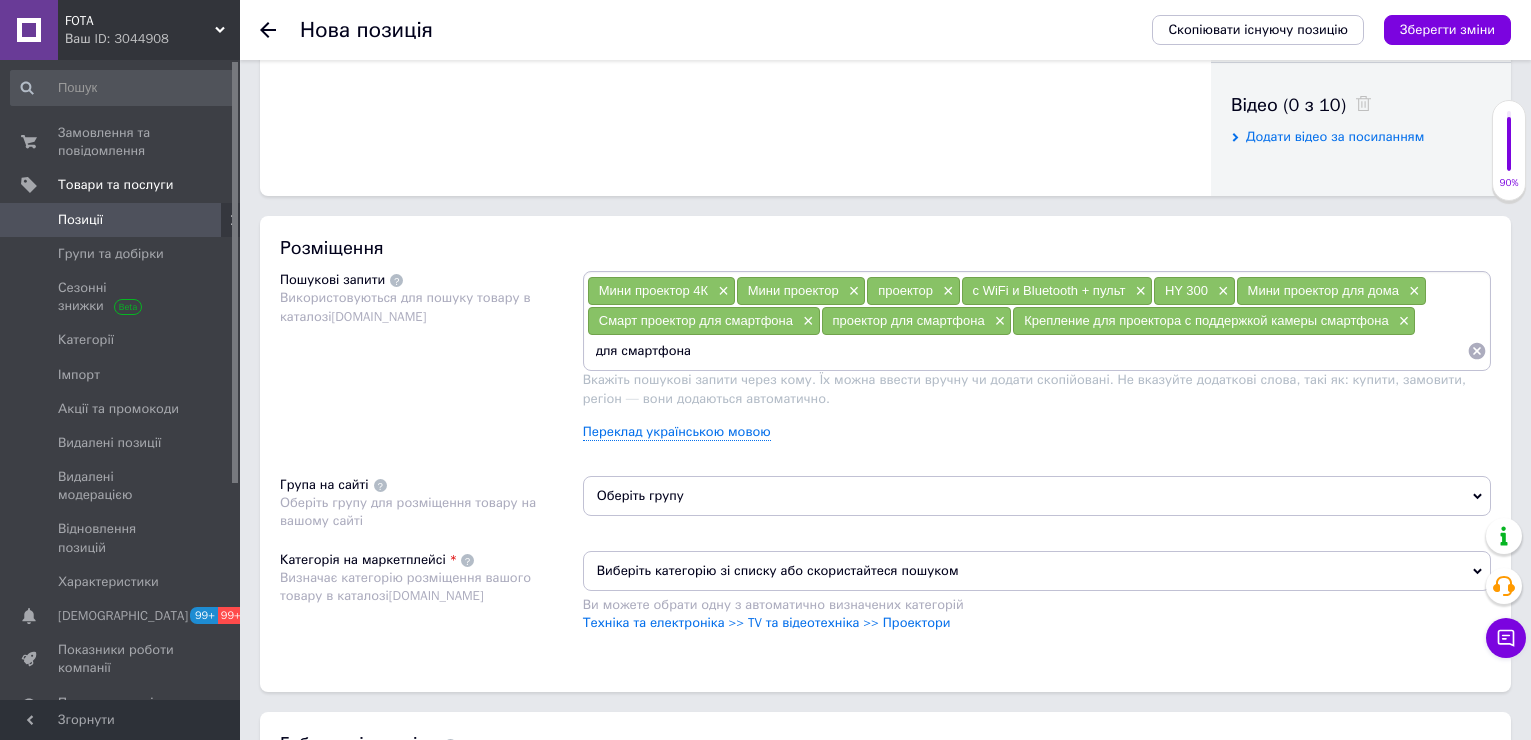 type 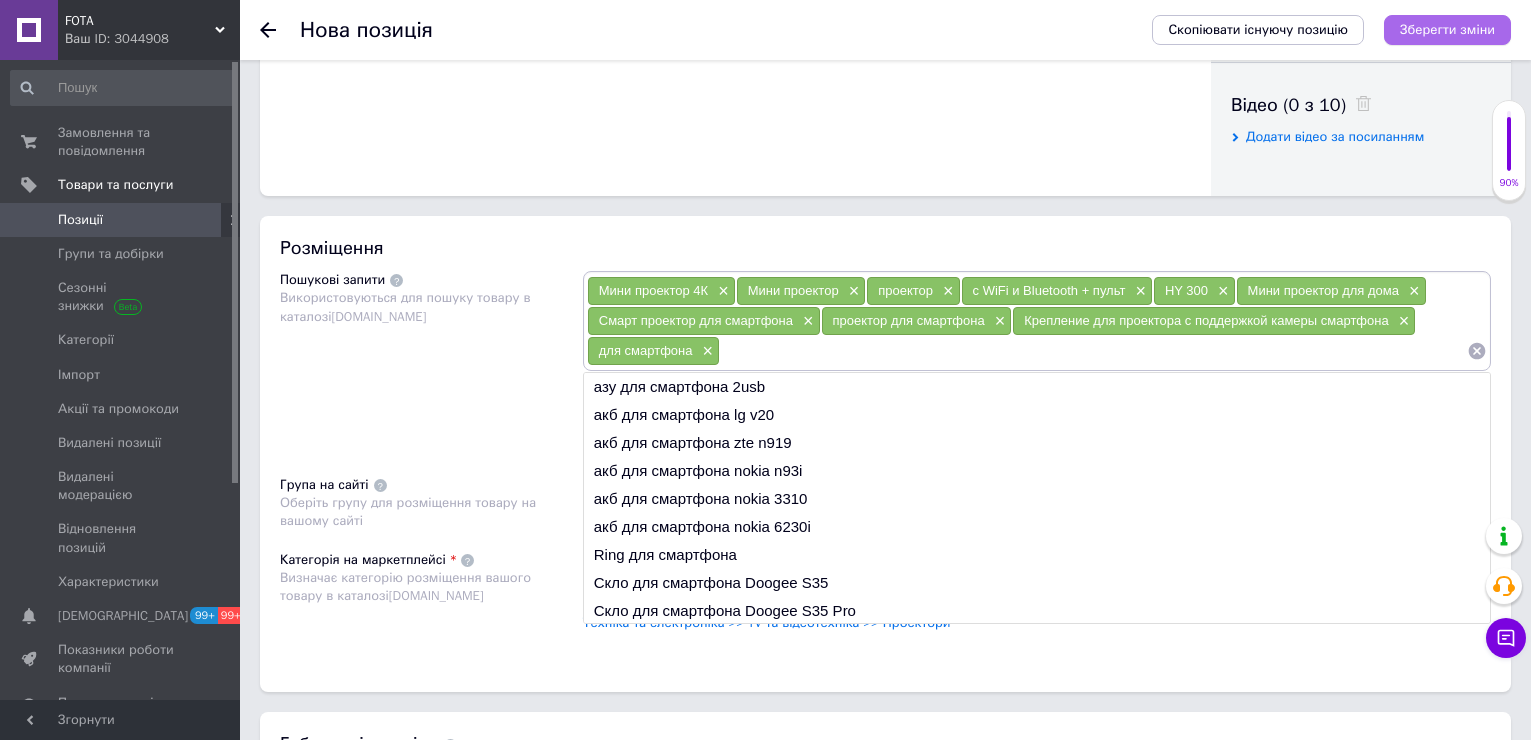 click on "Зберегти зміни" at bounding box center [1447, 29] 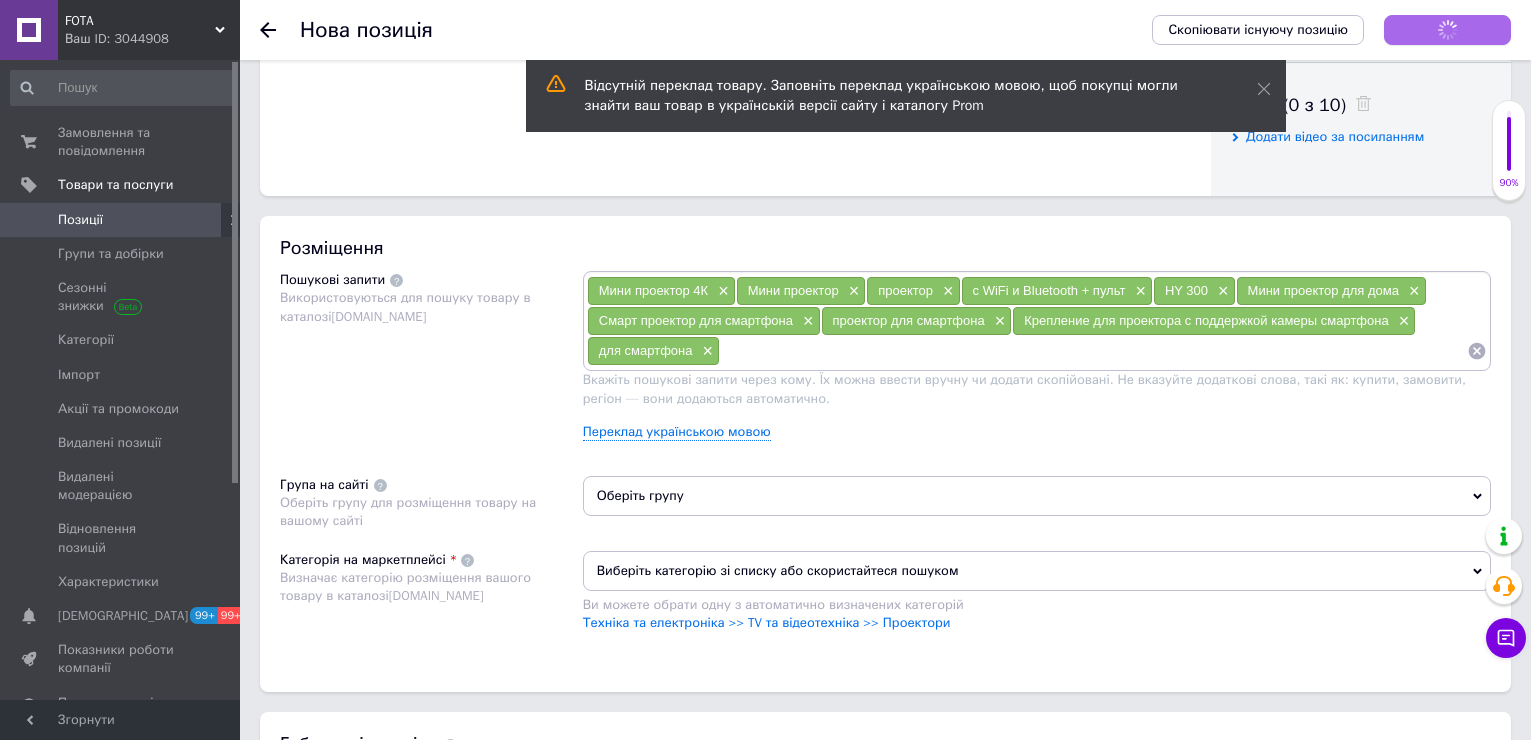 click on "Зберегти зміни" at bounding box center [1447, 30] 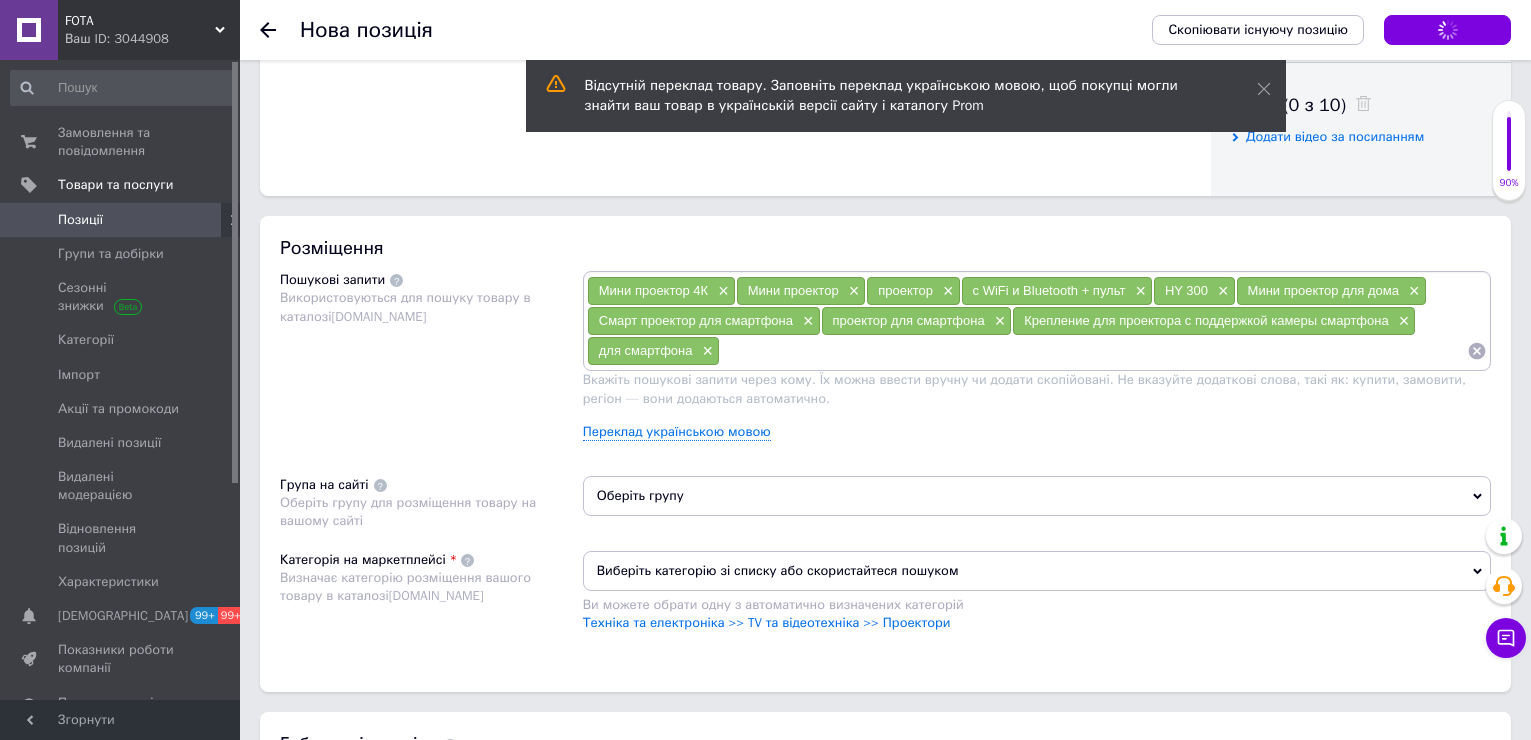 click on "Зберегти зміни" at bounding box center [1447, 29] 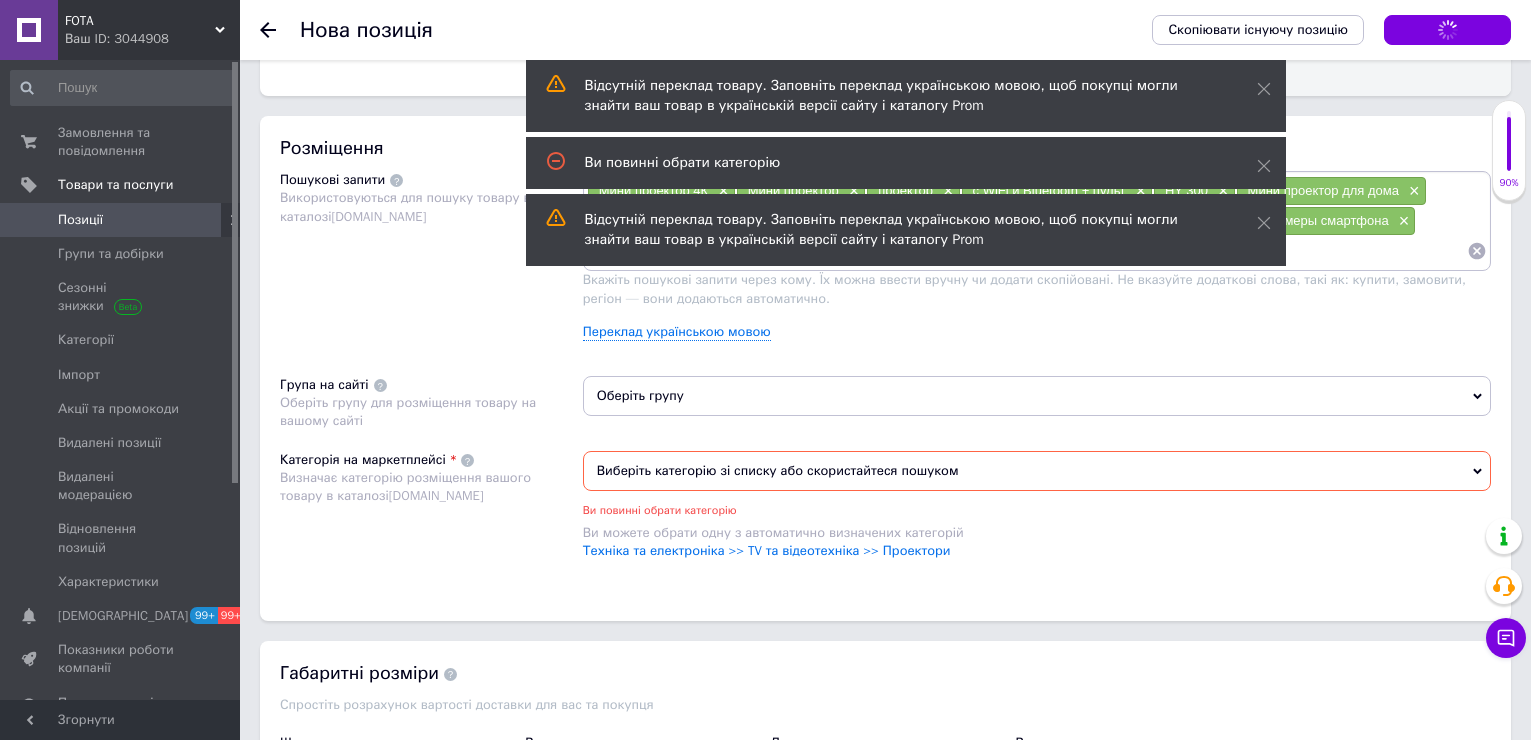 scroll, scrollTop: 1241, scrollLeft: 0, axis: vertical 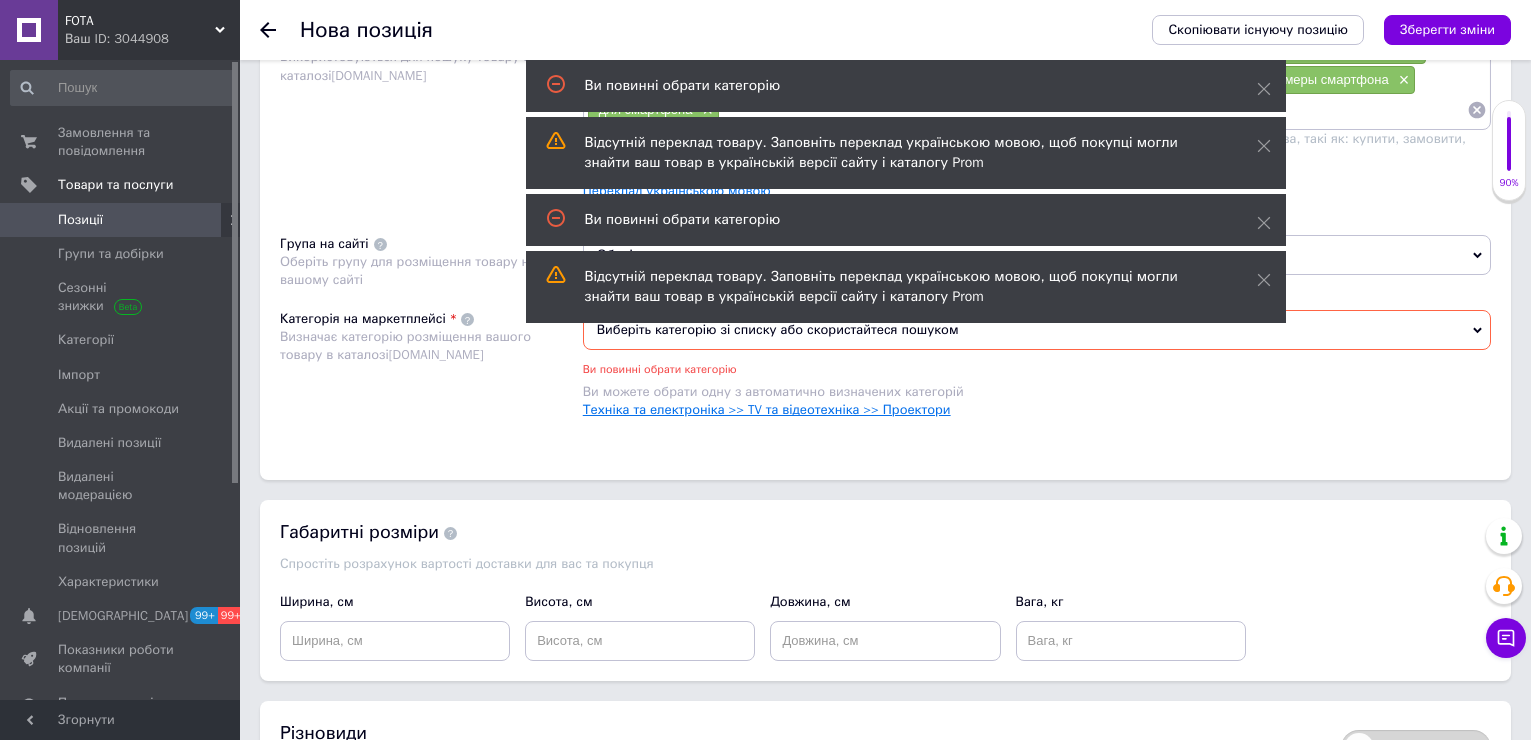 click on "Техніка та електроніка >> TV та відеотехніка >> Проектори" at bounding box center [767, 409] 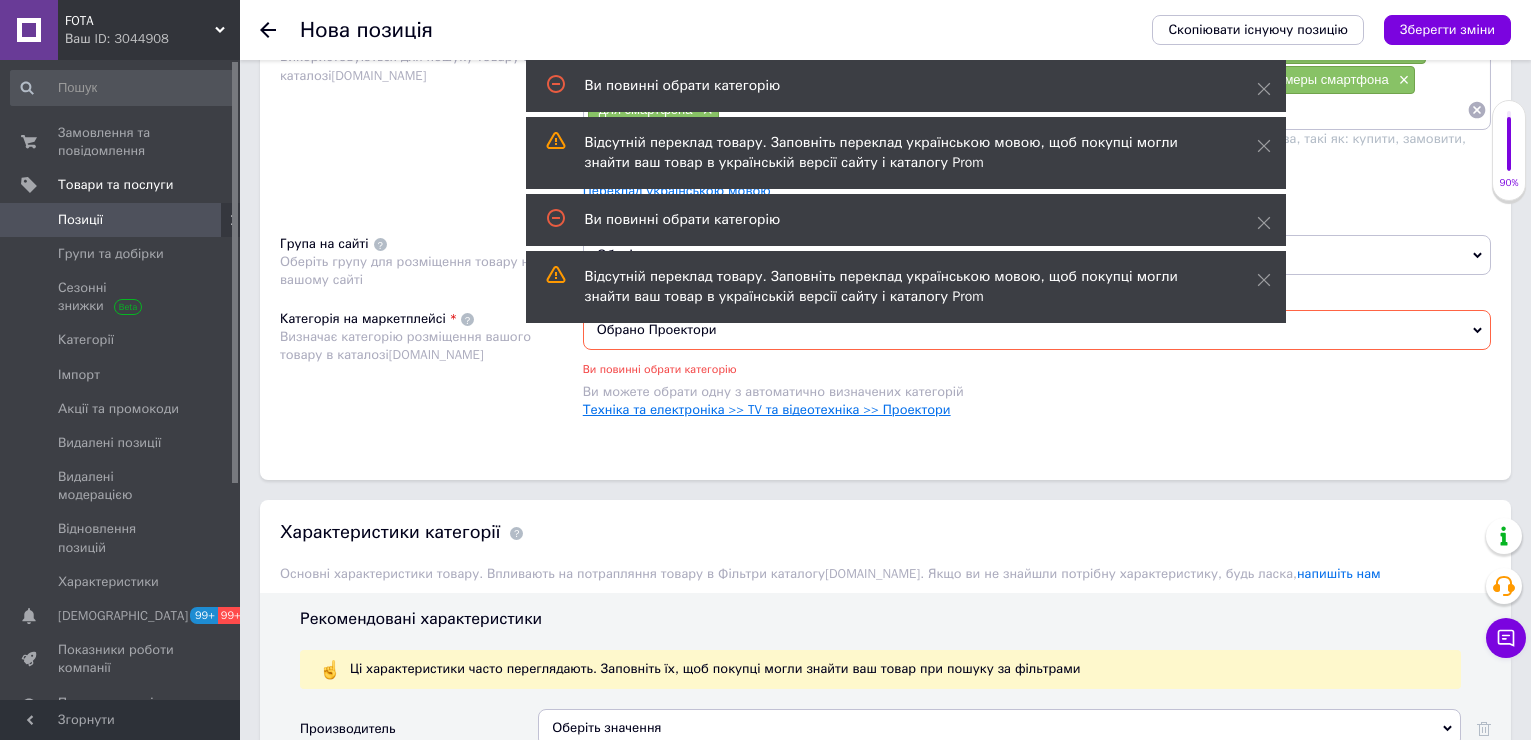 click on "Техніка та електроніка >> TV та відеотехніка >> Проектори" at bounding box center (767, 409) 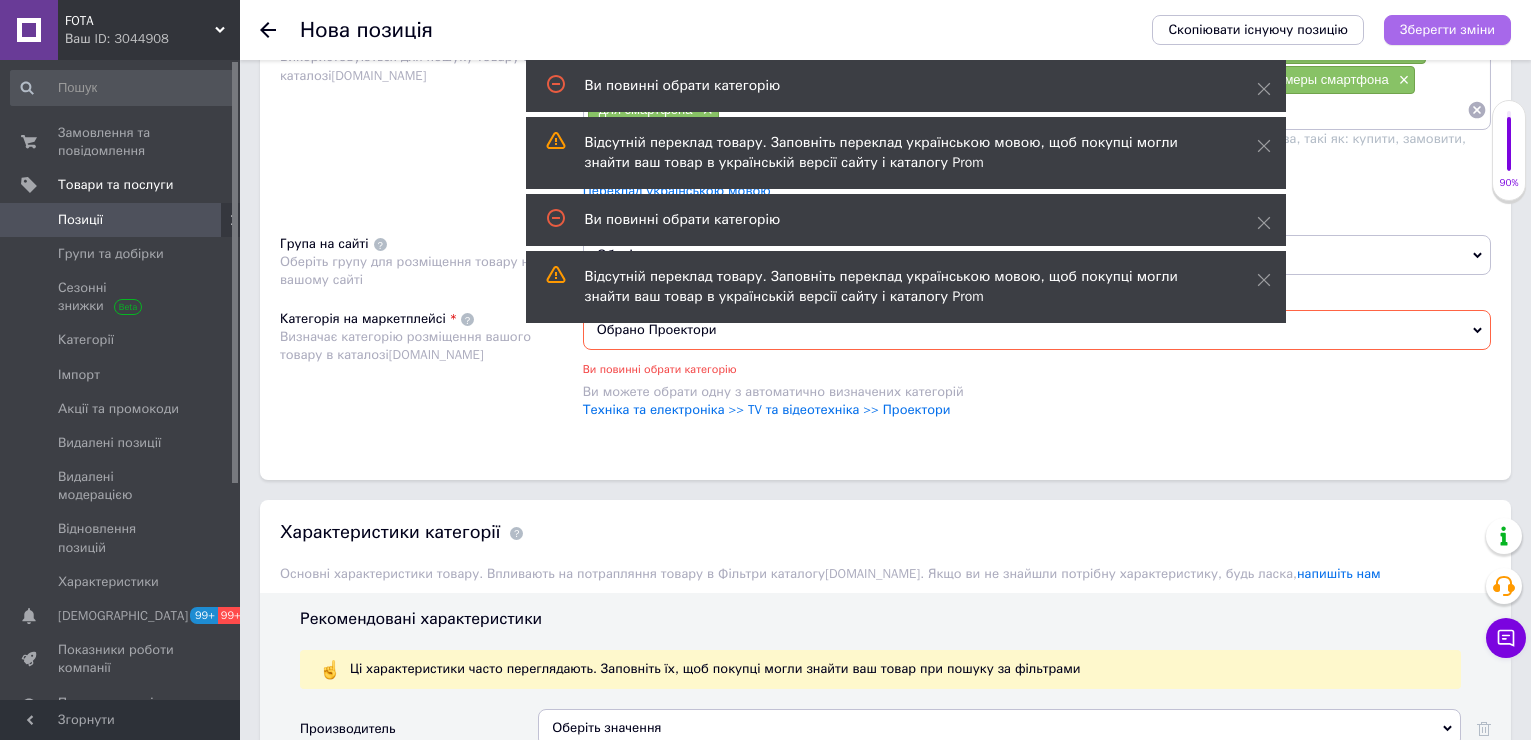 click on "Зберегти зміни" at bounding box center [1447, 29] 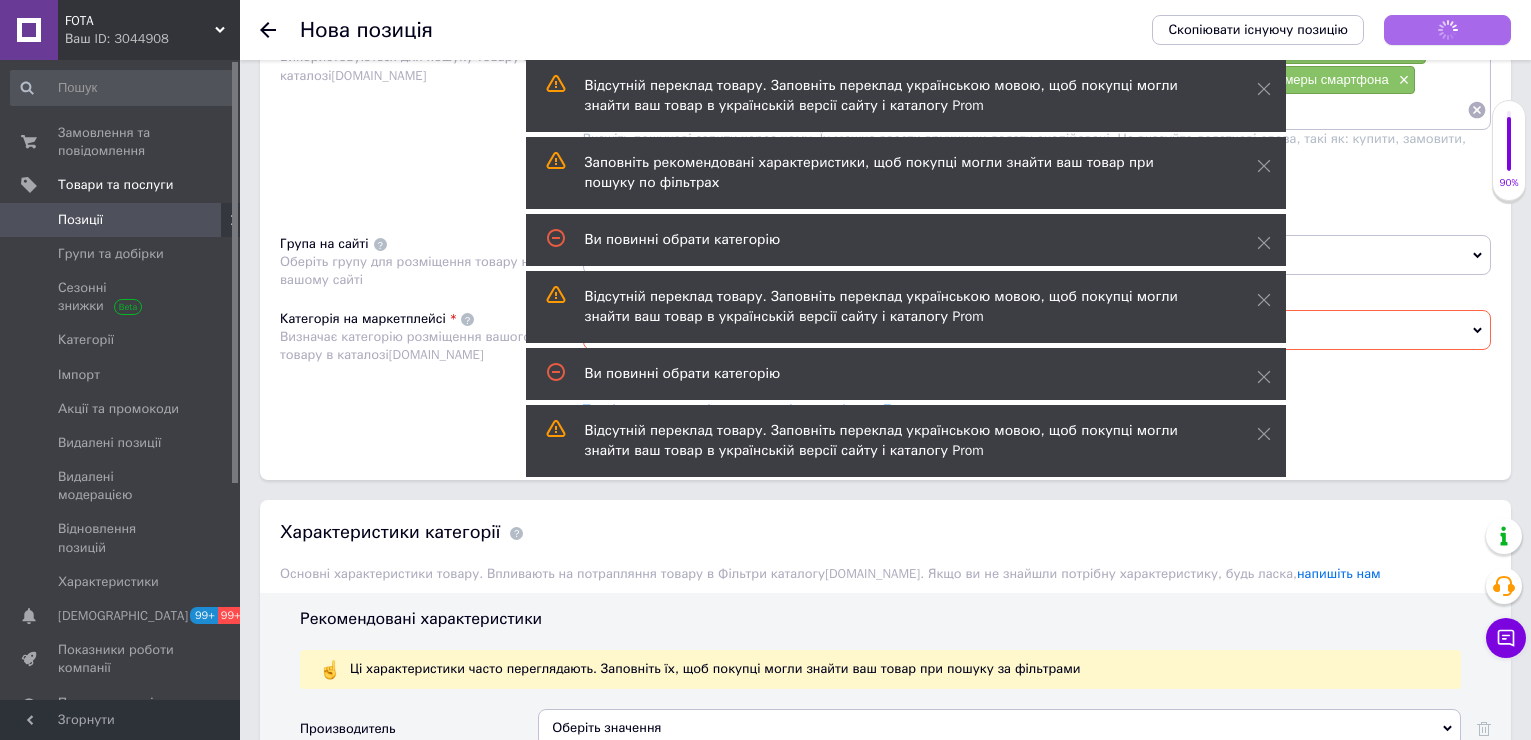 click on "Зберегти зміни" at bounding box center (1447, 30) 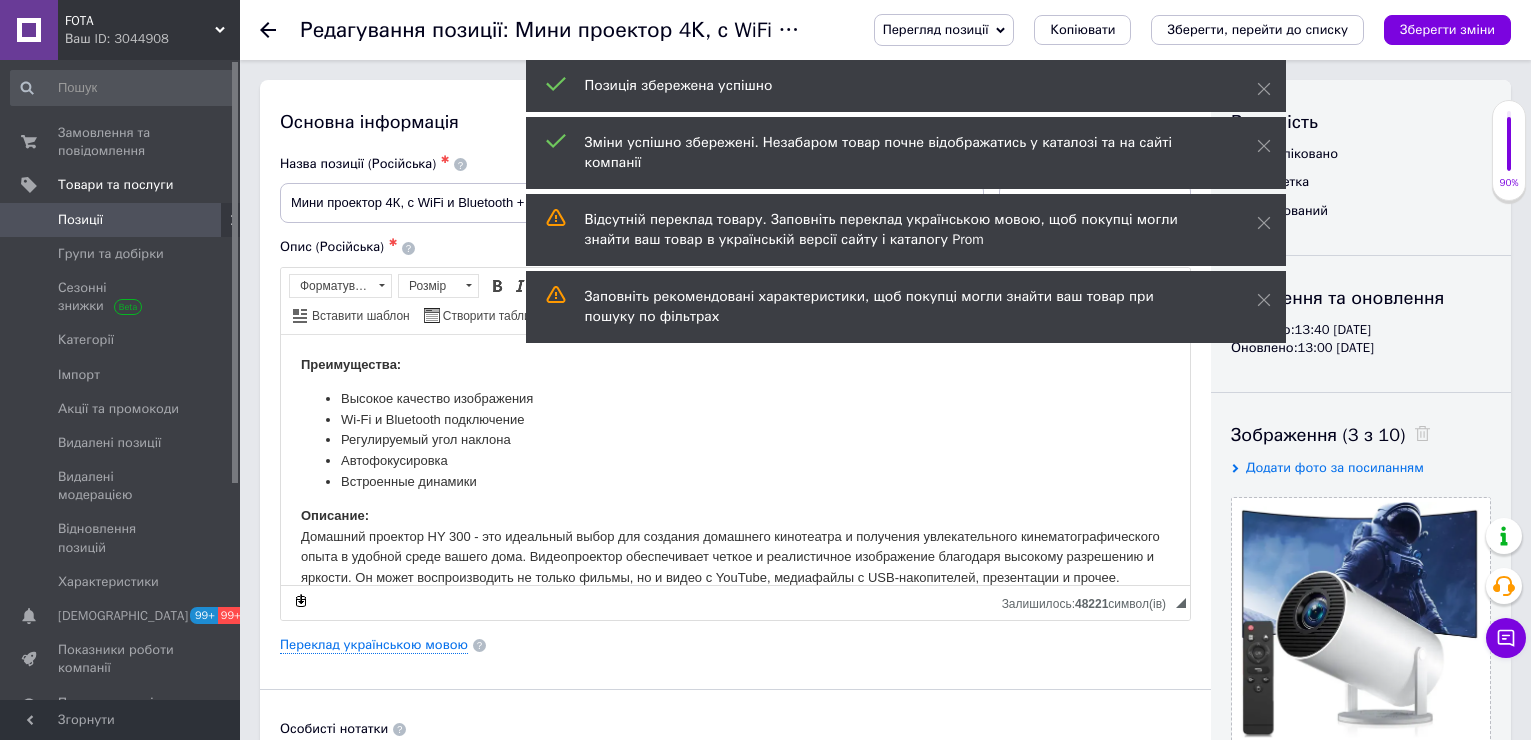scroll, scrollTop: 0, scrollLeft: 0, axis: both 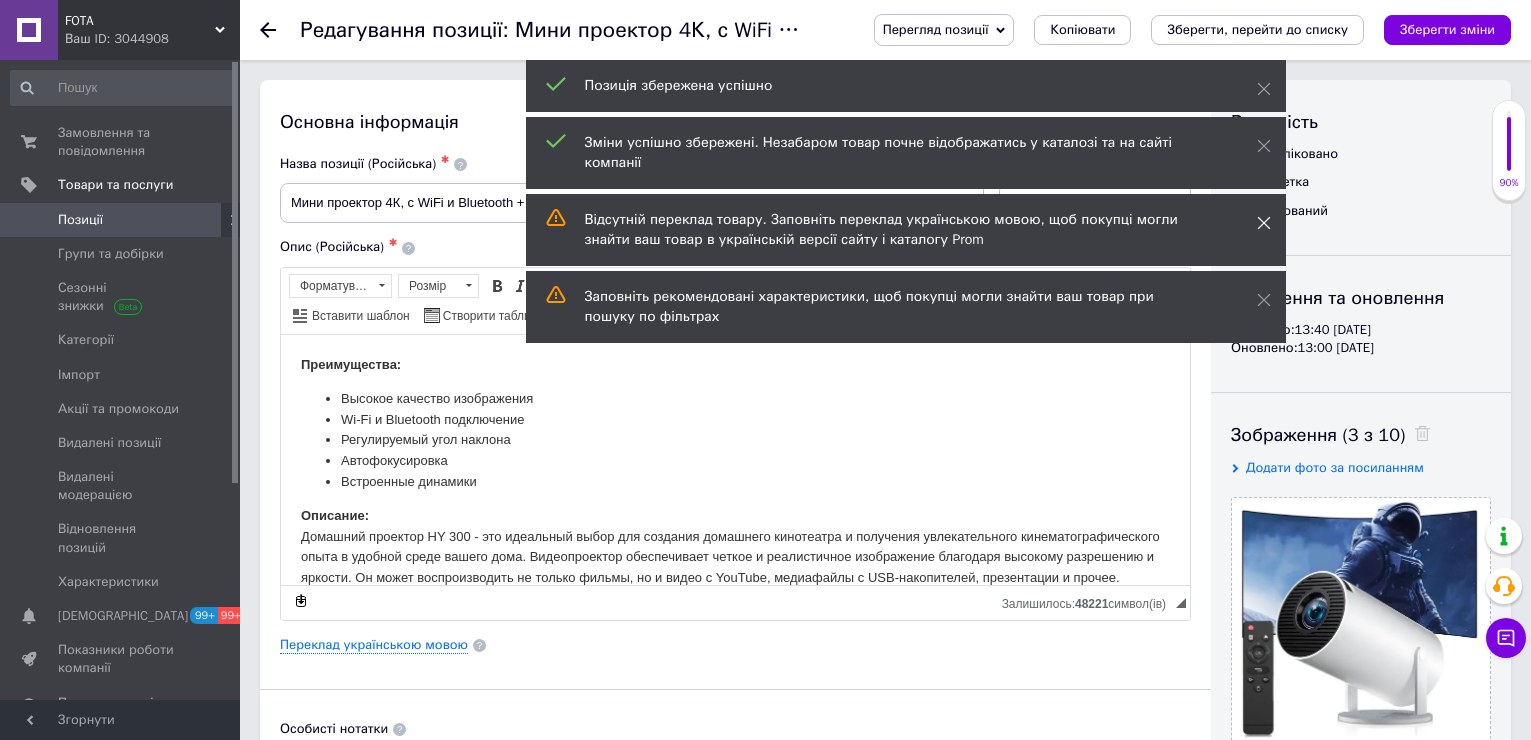 drag, startPoint x: 1257, startPoint y: 205, endPoint x: 1260, endPoint y: 156, distance: 49.09175 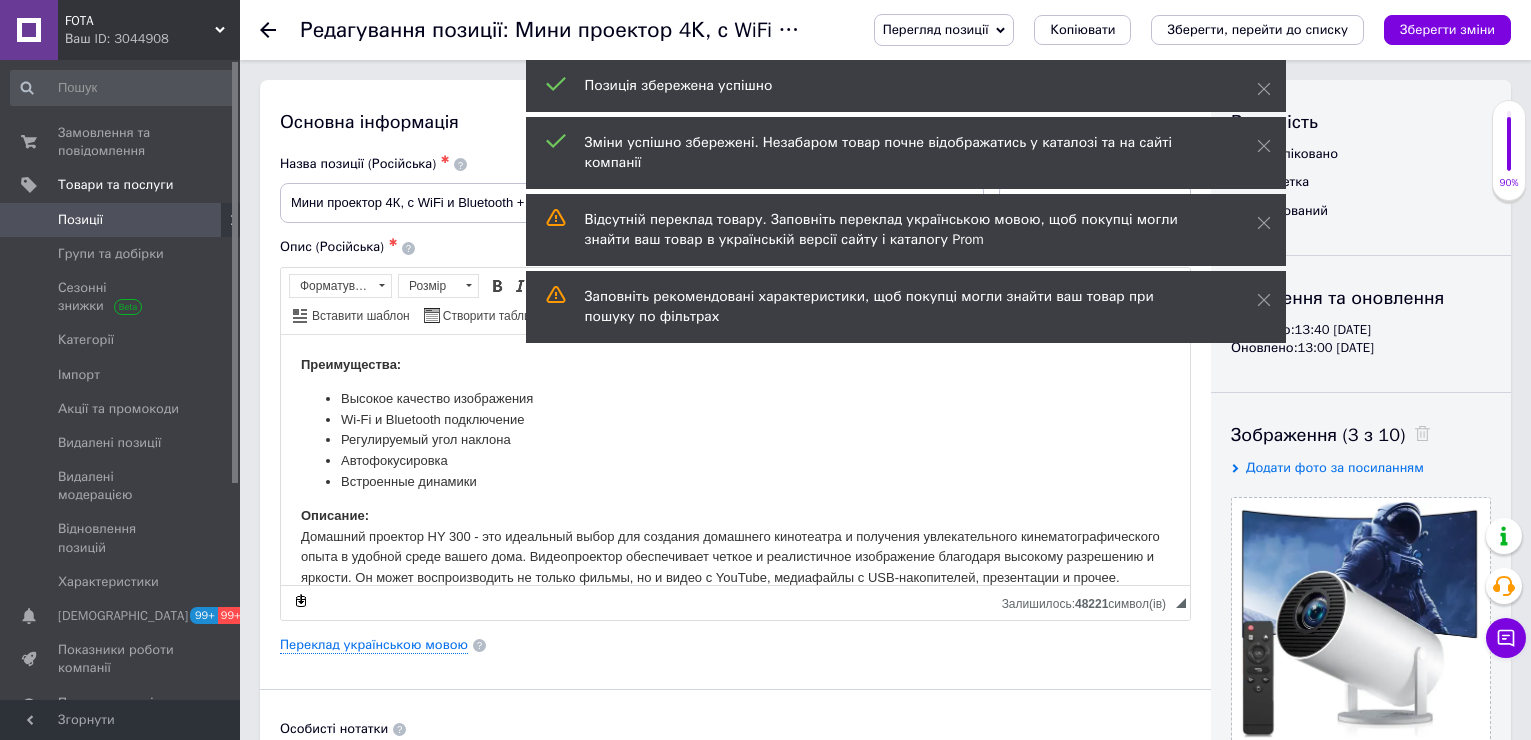 click 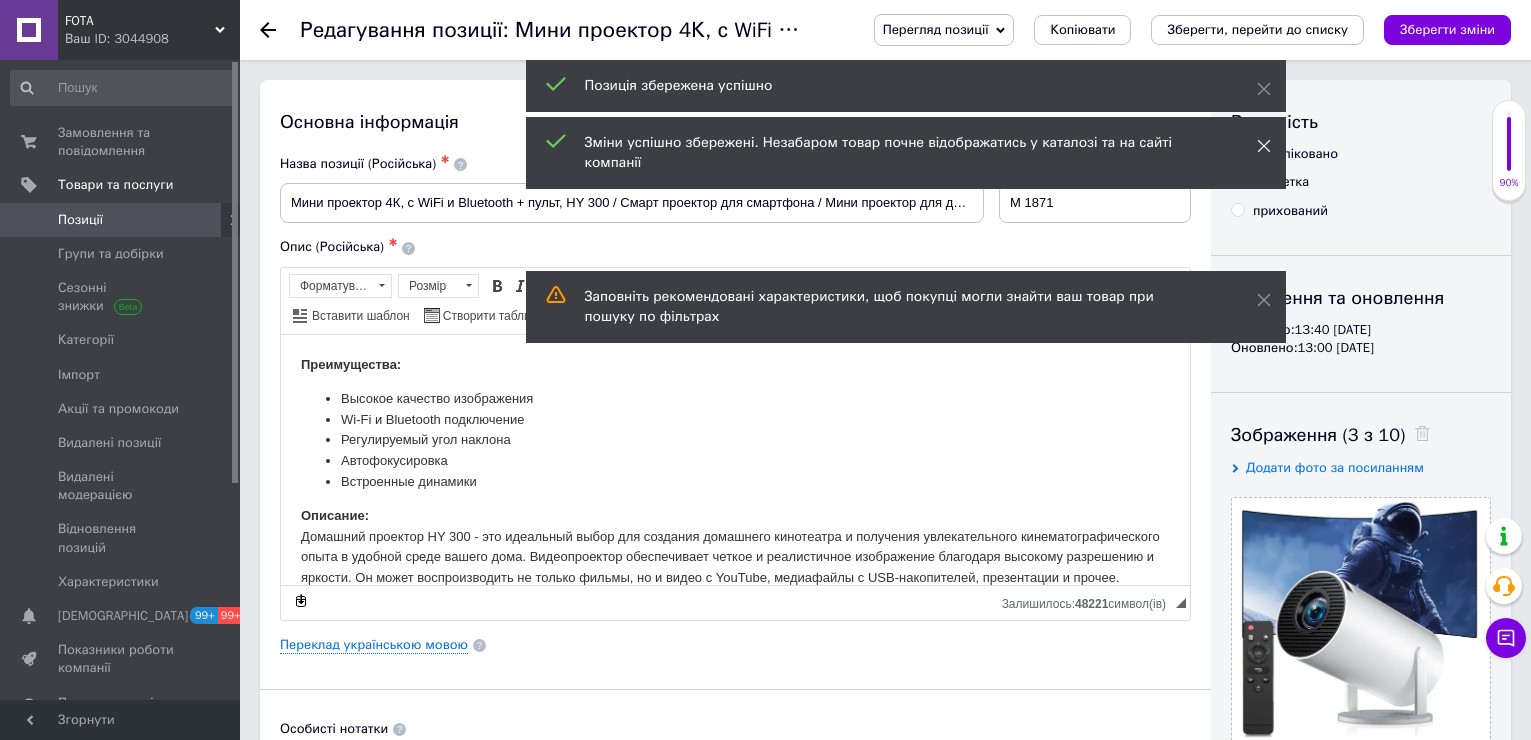click 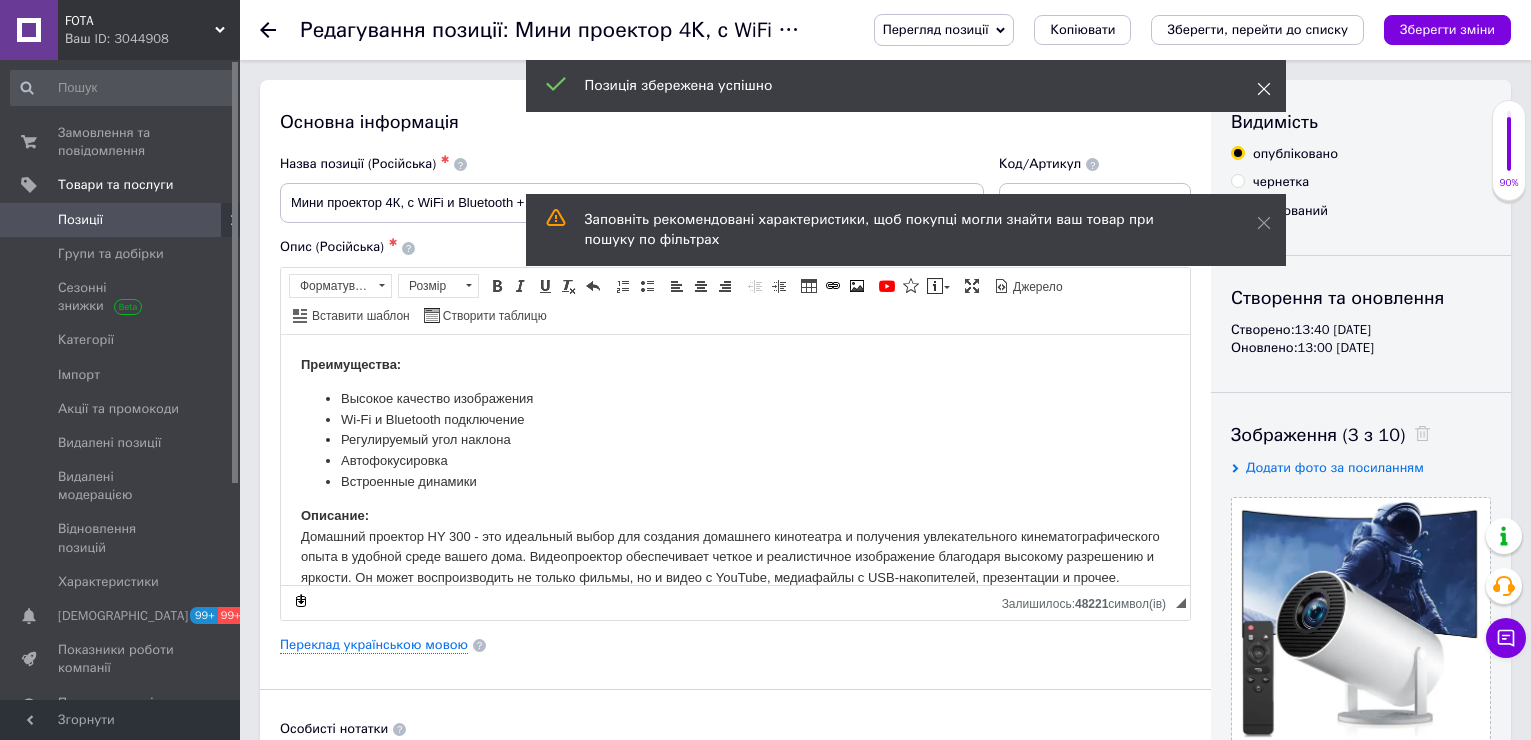 click 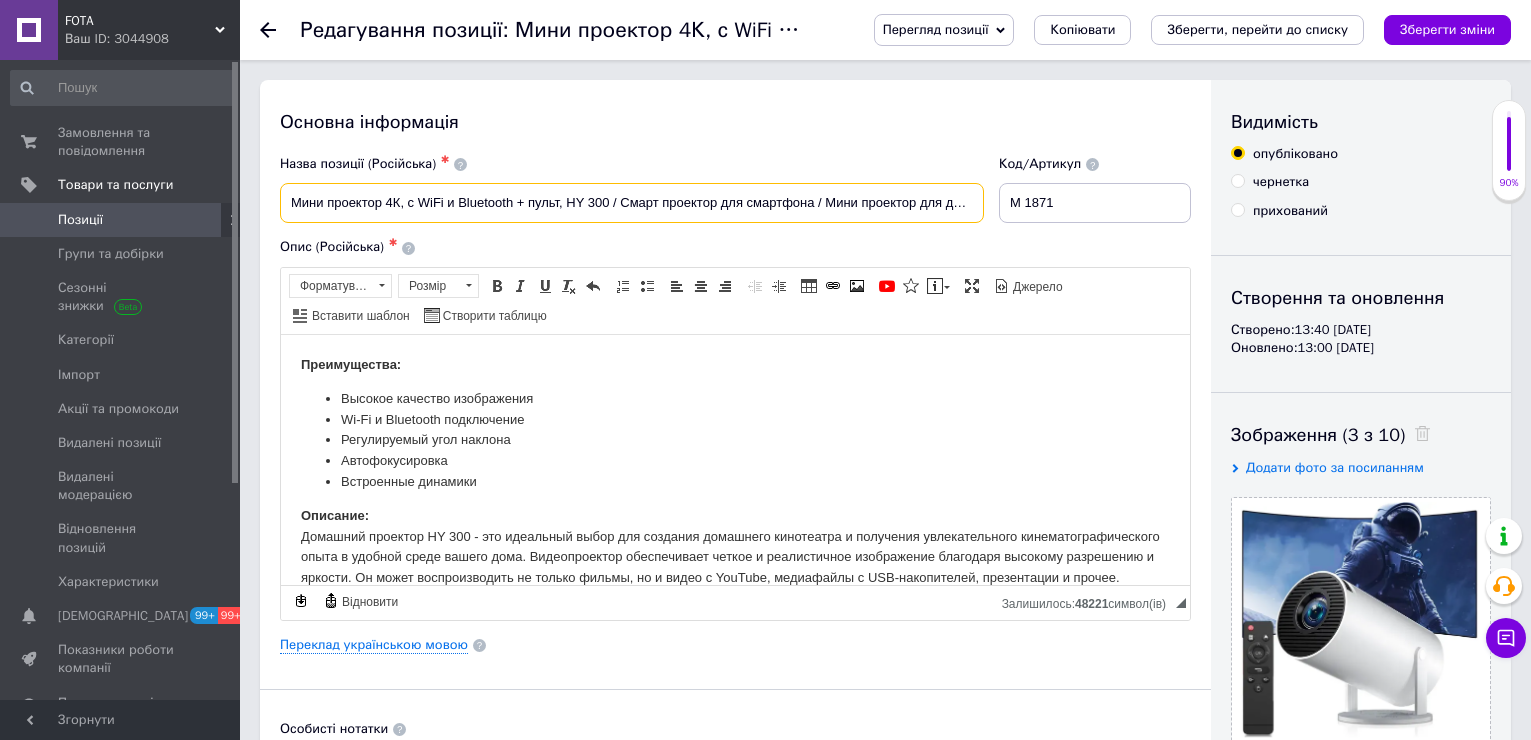 click on "Мини проектор 4К, с WiFi и Bluetooth + пульт, HY 300 / Смарт проектор для смартфона / Мини проектор для дома" at bounding box center [632, 203] 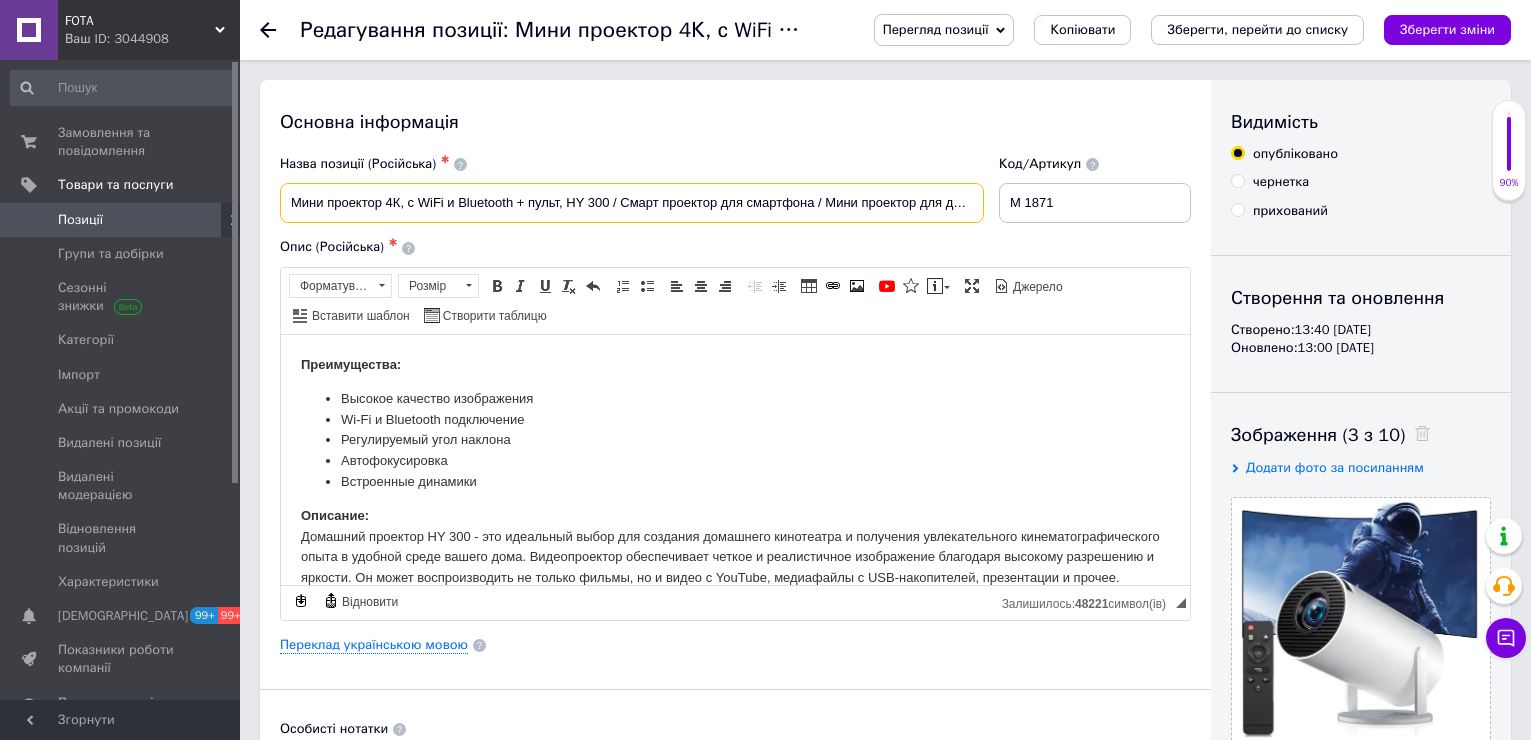 drag, startPoint x: 497, startPoint y: 208, endPoint x: 286, endPoint y: 210, distance: 211.00948 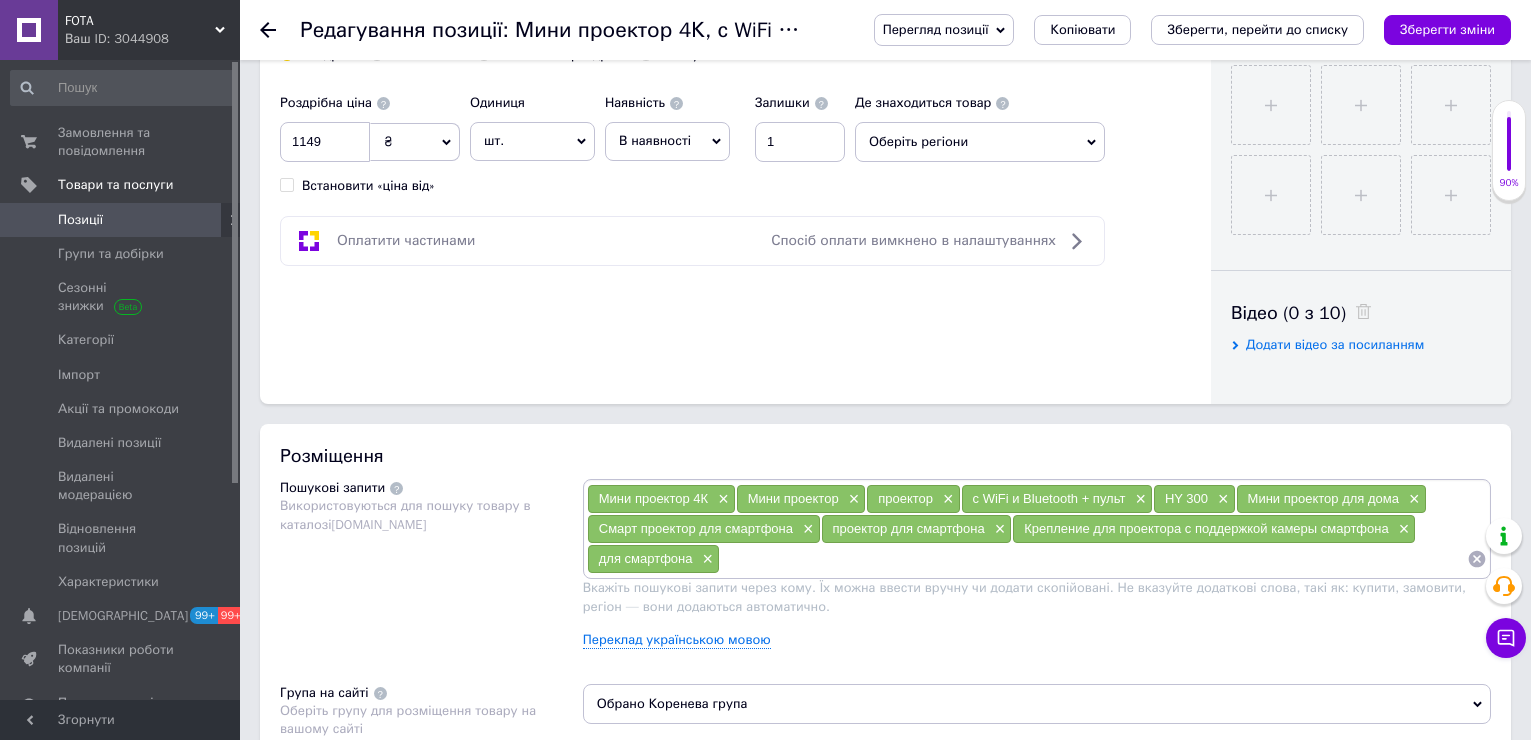 scroll, scrollTop: 1000, scrollLeft: 0, axis: vertical 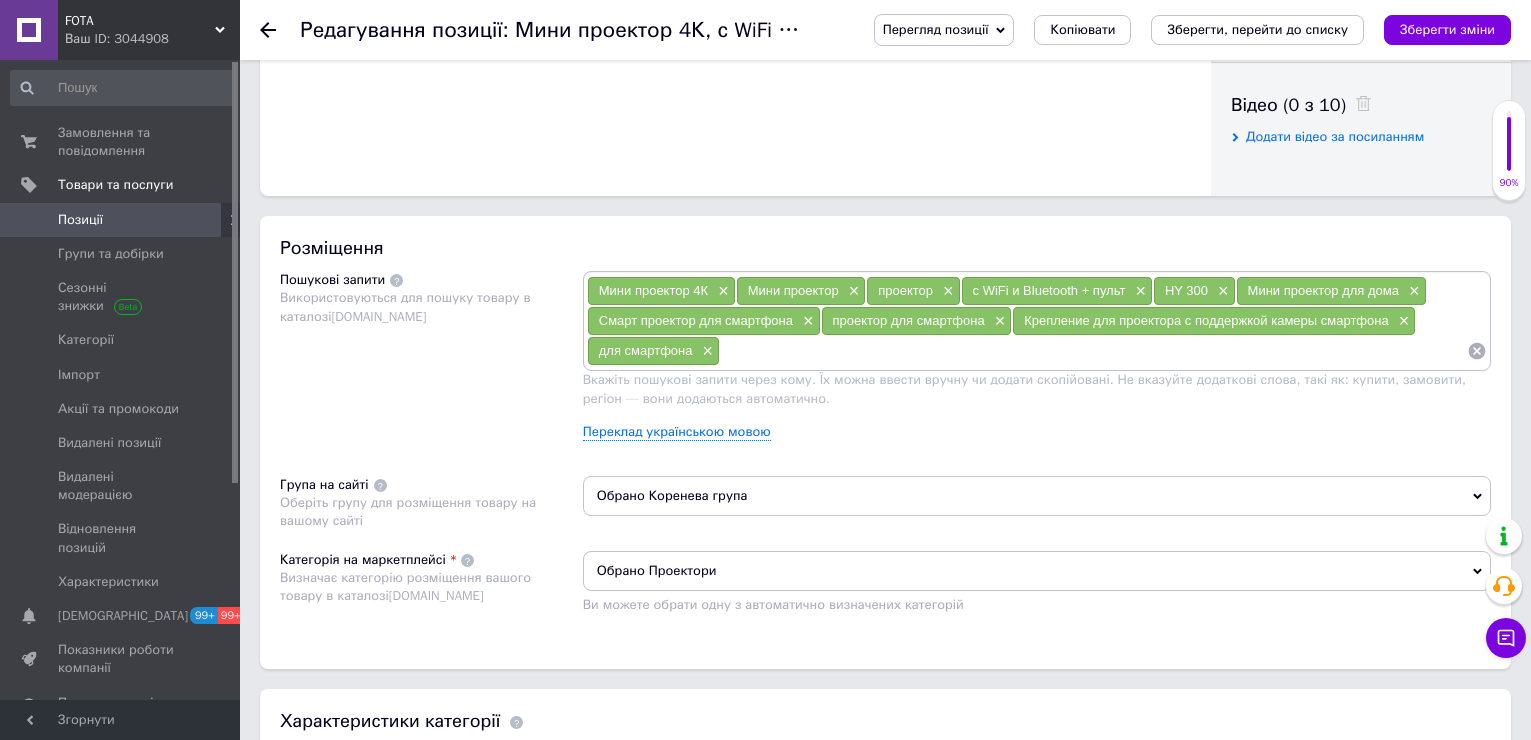 click at bounding box center [1093, 351] 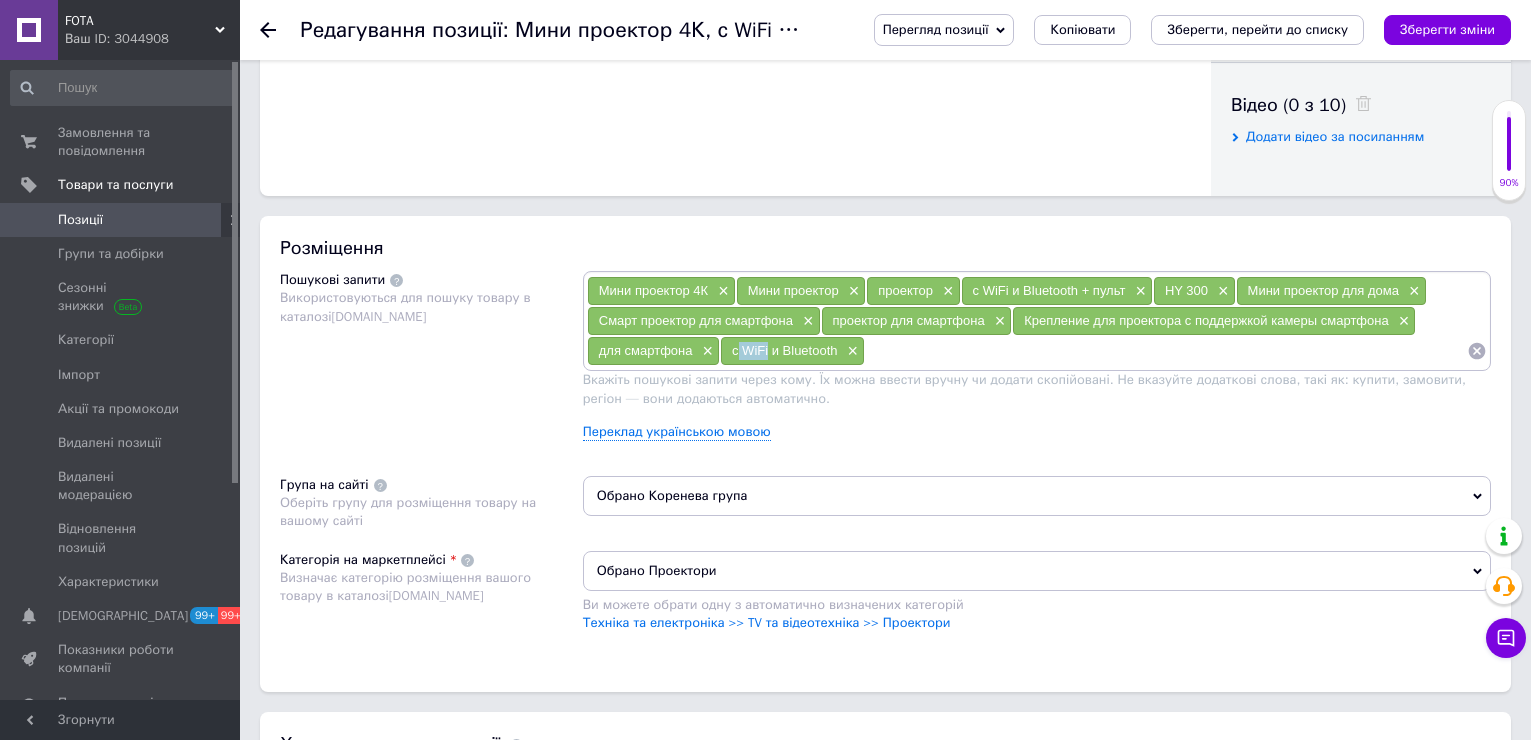 drag, startPoint x: 736, startPoint y: 355, endPoint x: 769, endPoint y: 358, distance: 33.13608 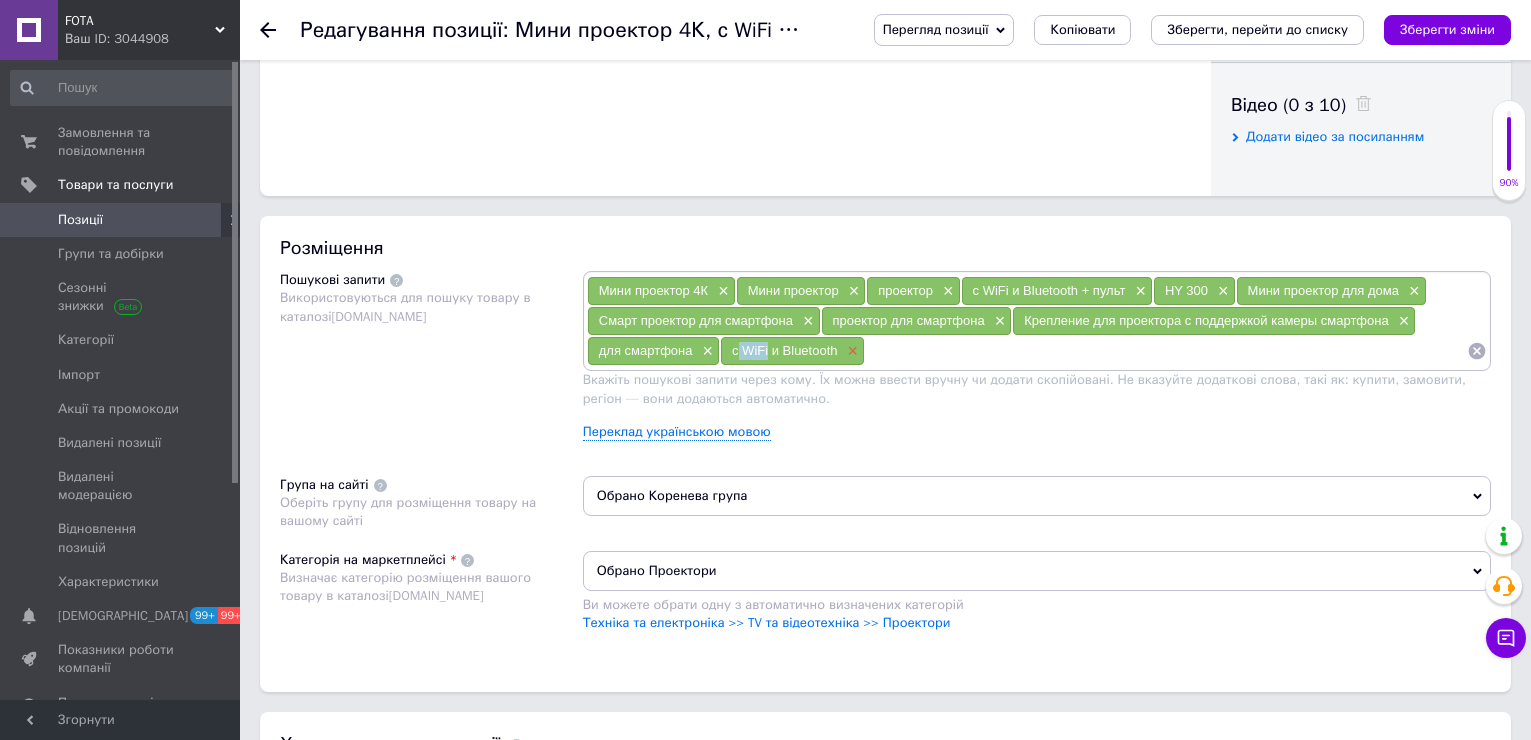 copy on "WiFi" 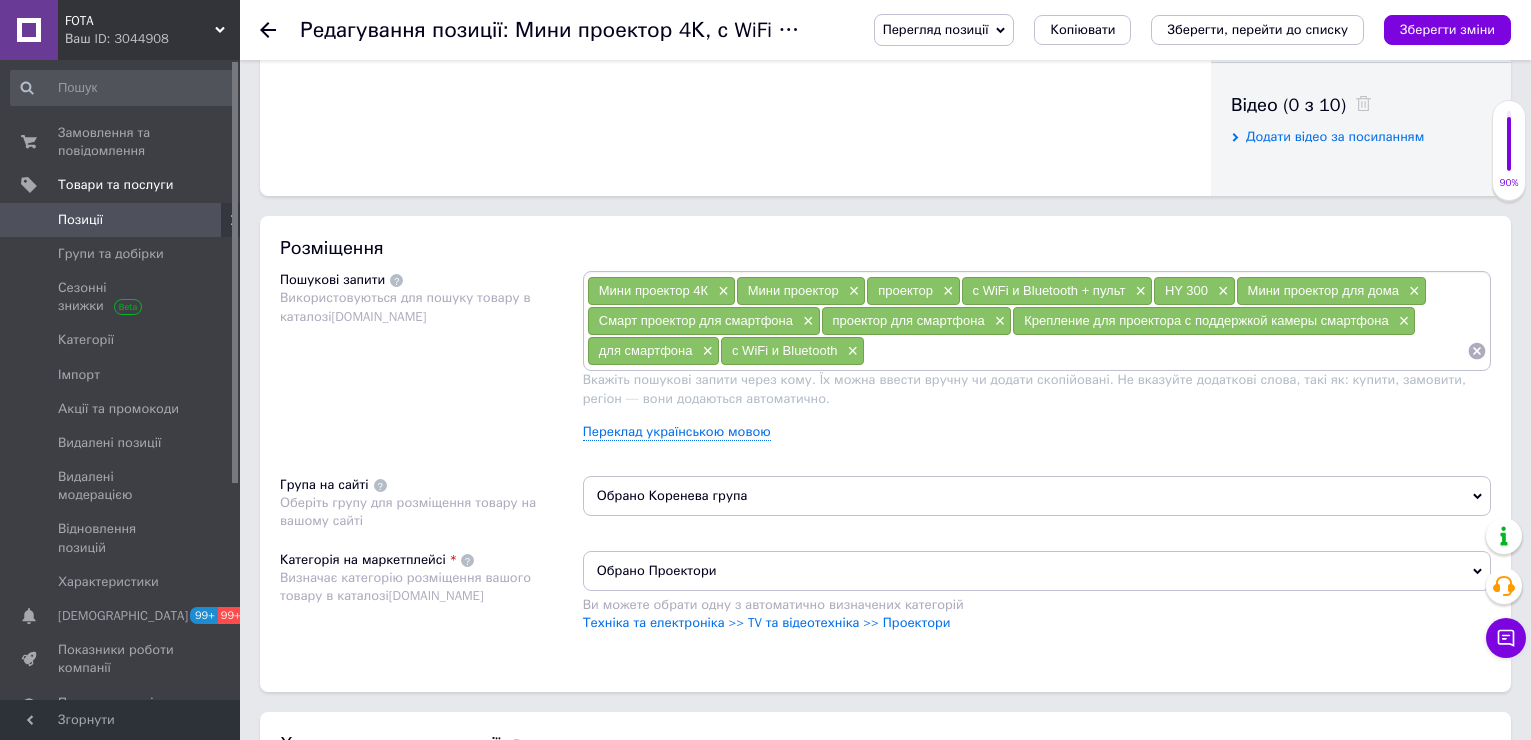 click at bounding box center (1166, 351) 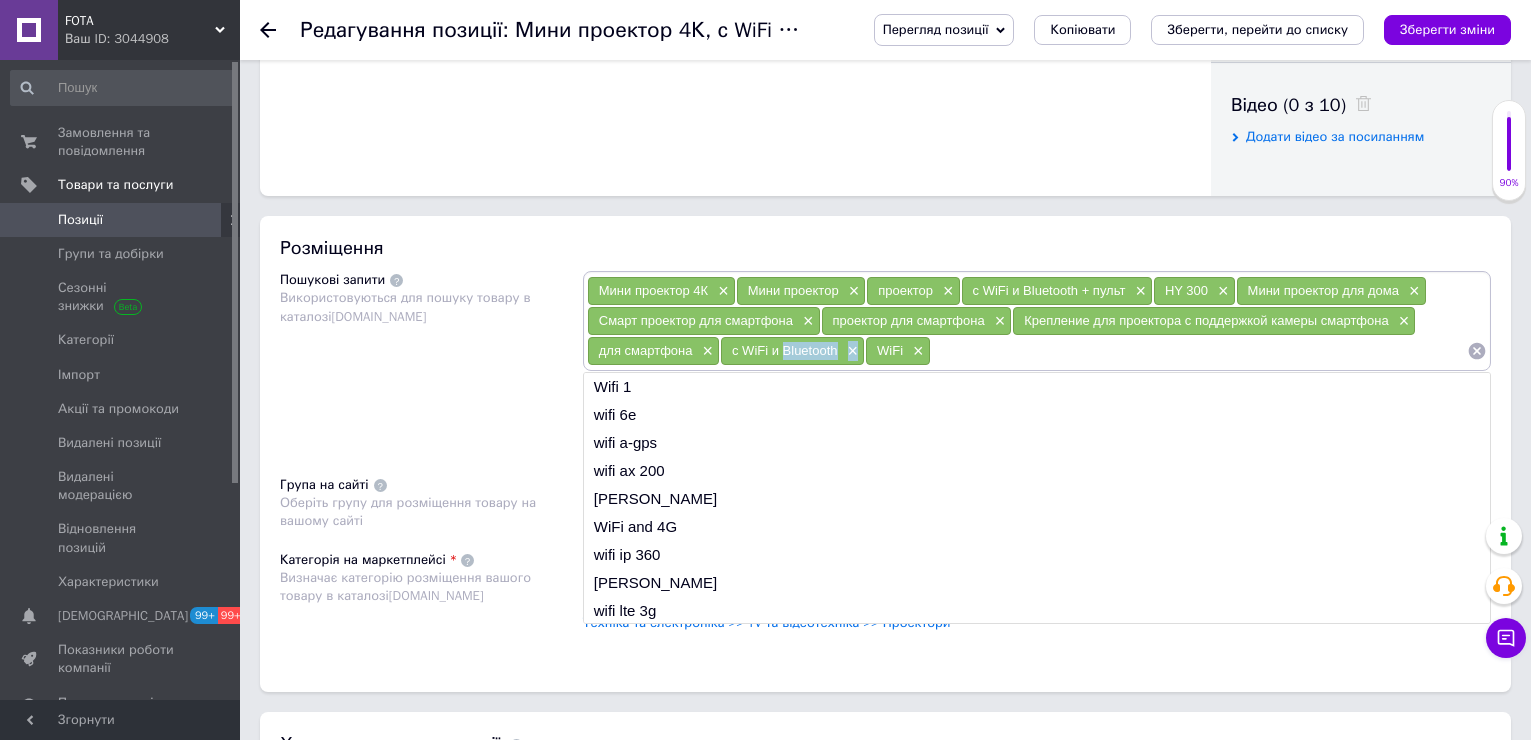 drag, startPoint x: 783, startPoint y: 350, endPoint x: 837, endPoint y: 367, distance: 56.61272 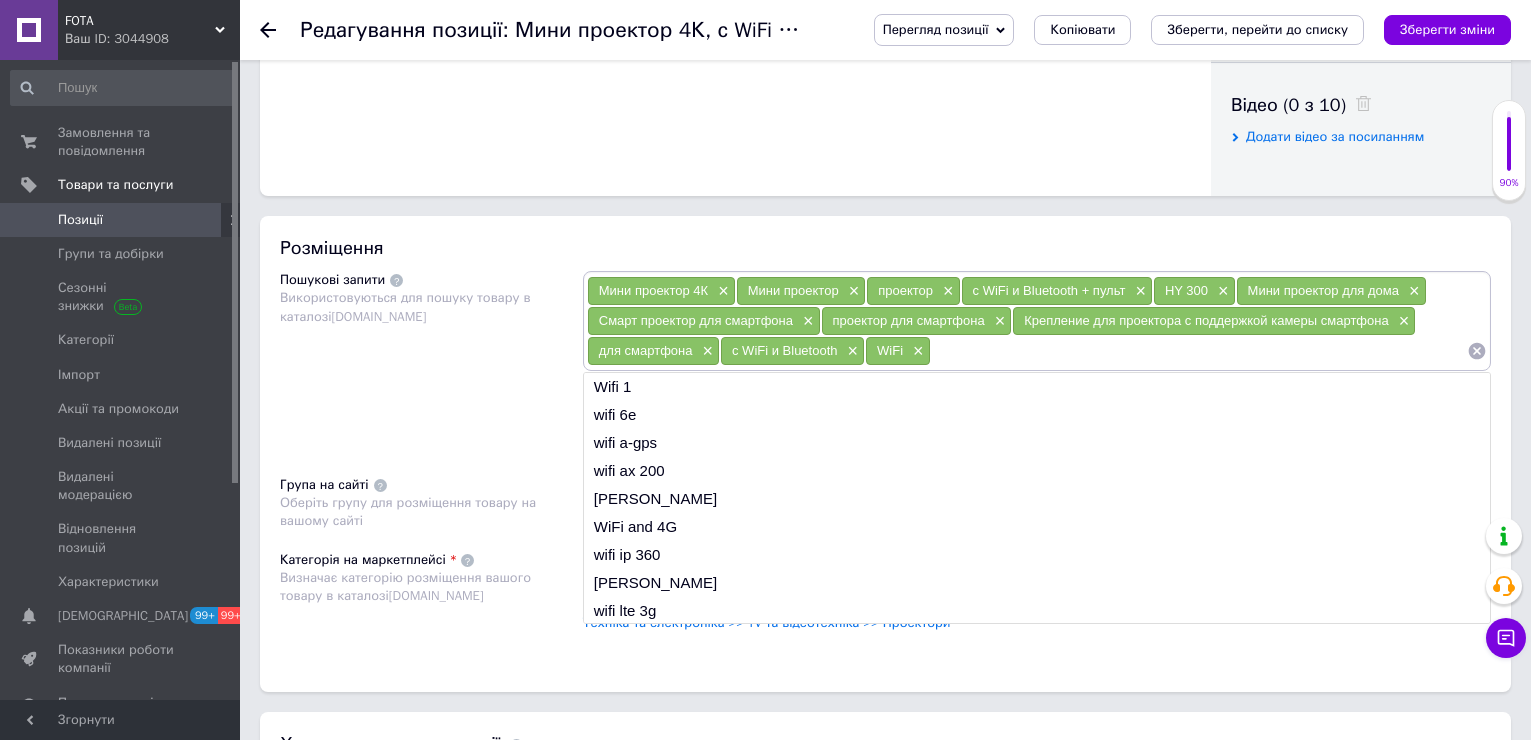 click at bounding box center [1199, 351] 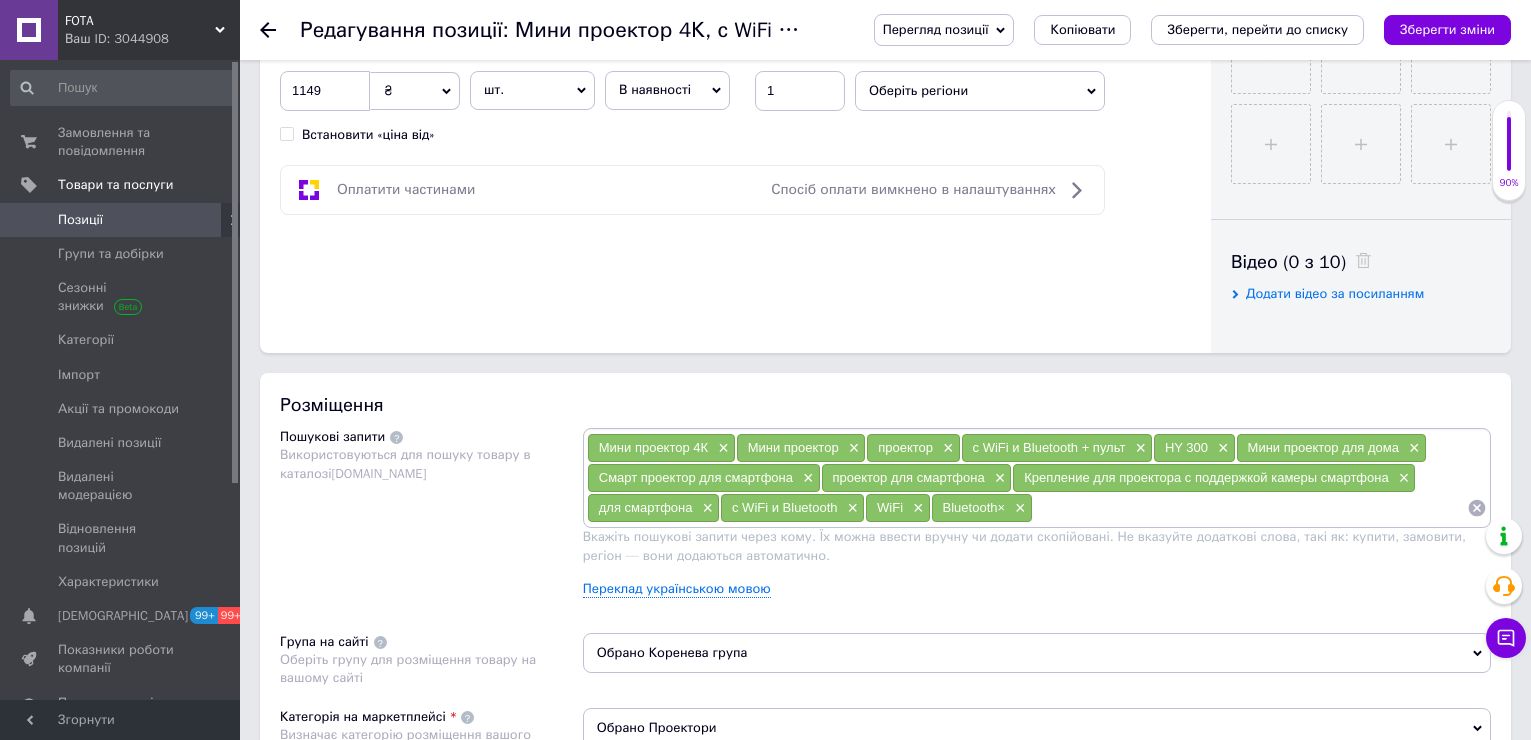 scroll, scrollTop: 700, scrollLeft: 0, axis: vertical 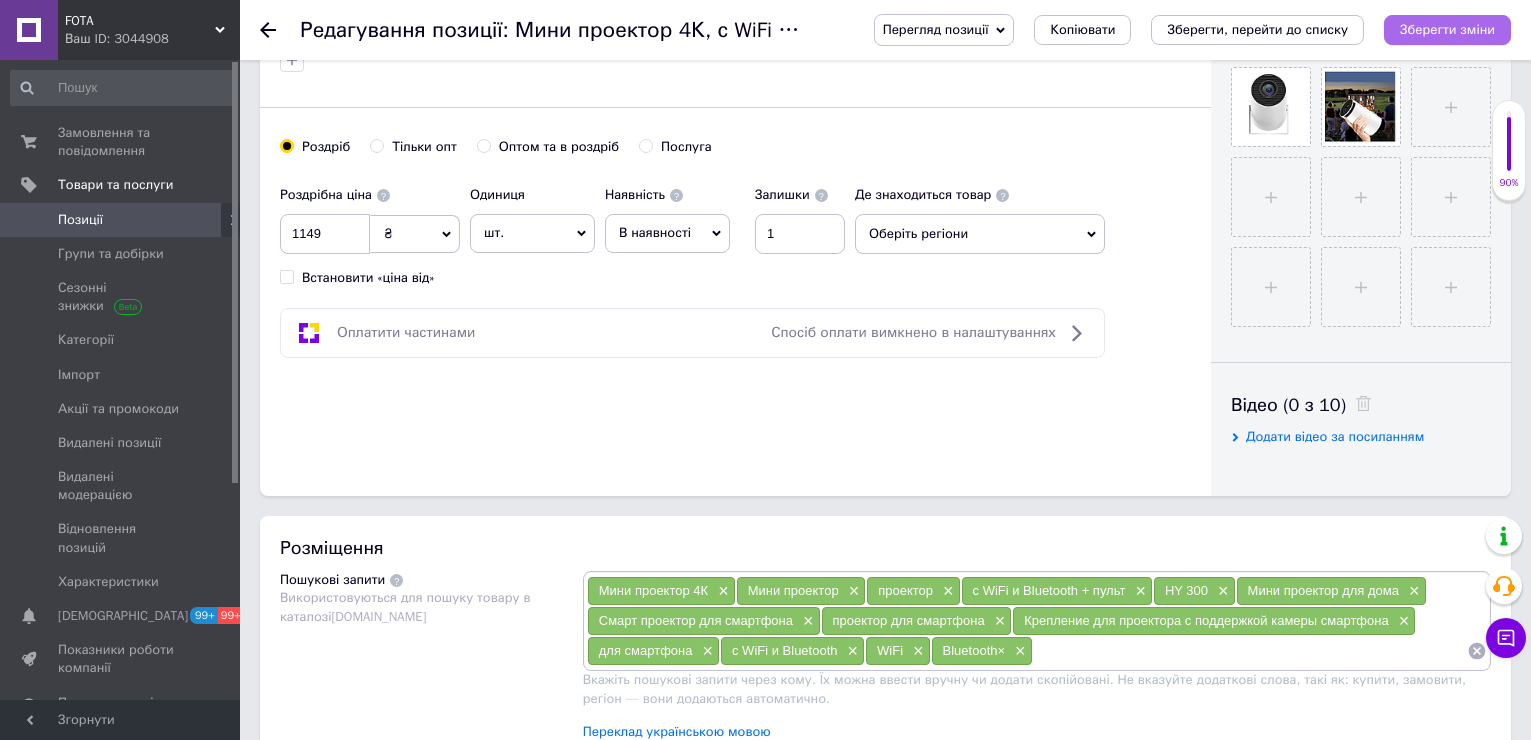 click on "Зберегти зміни" at bounding box center [1447, 29] 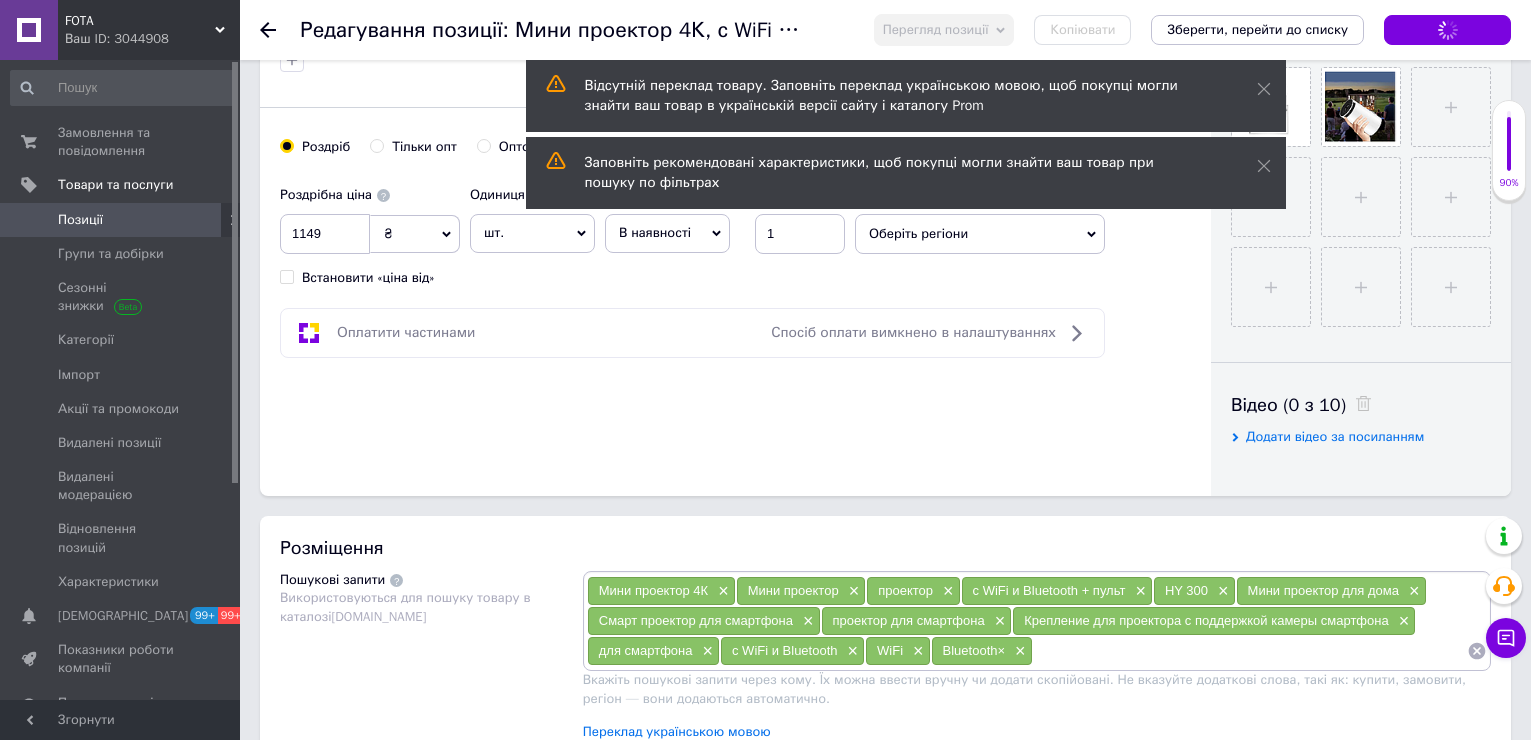 click on "Зберегти зміни" at bounding box center [1447, 30] 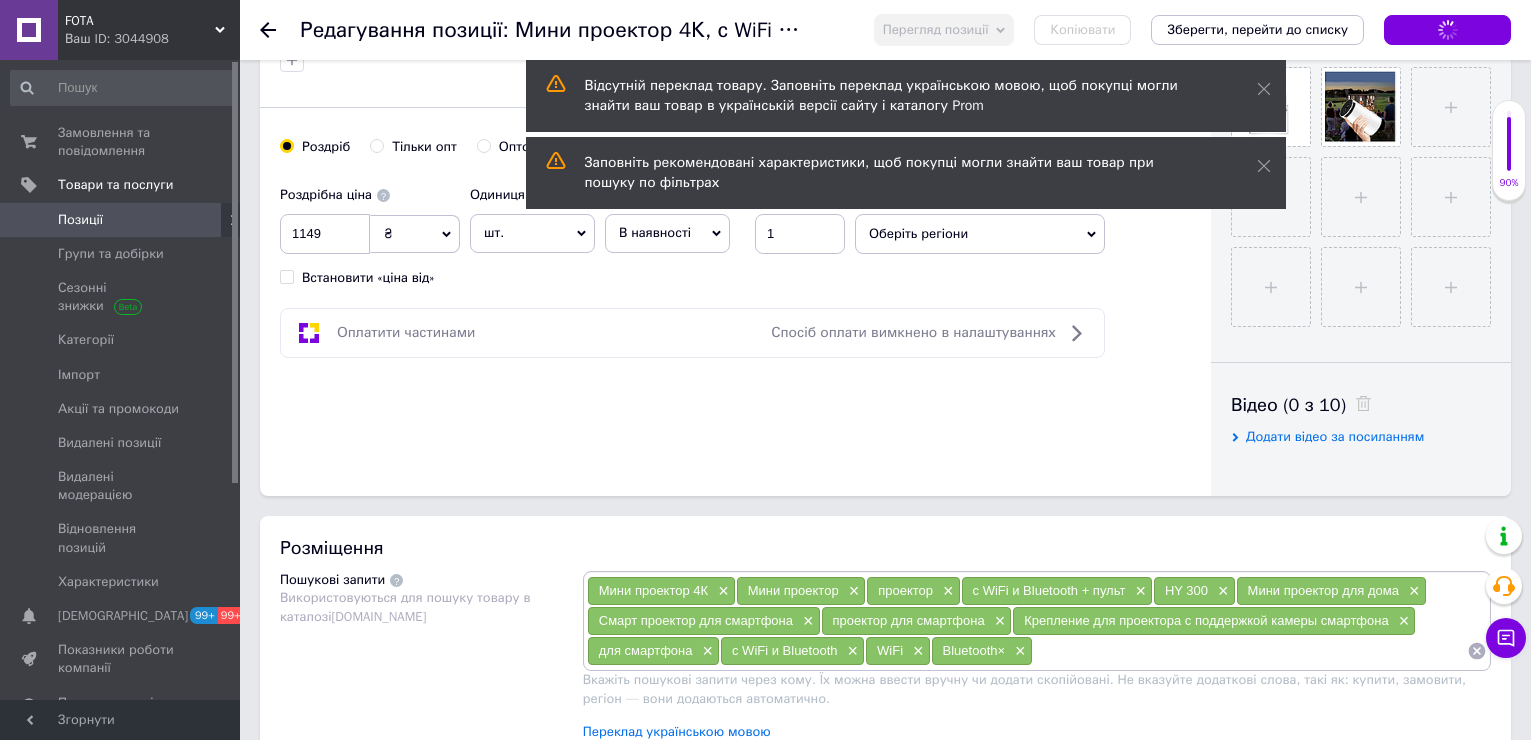 click on "Зберегти зміни" at bounding box center (1447, 30) 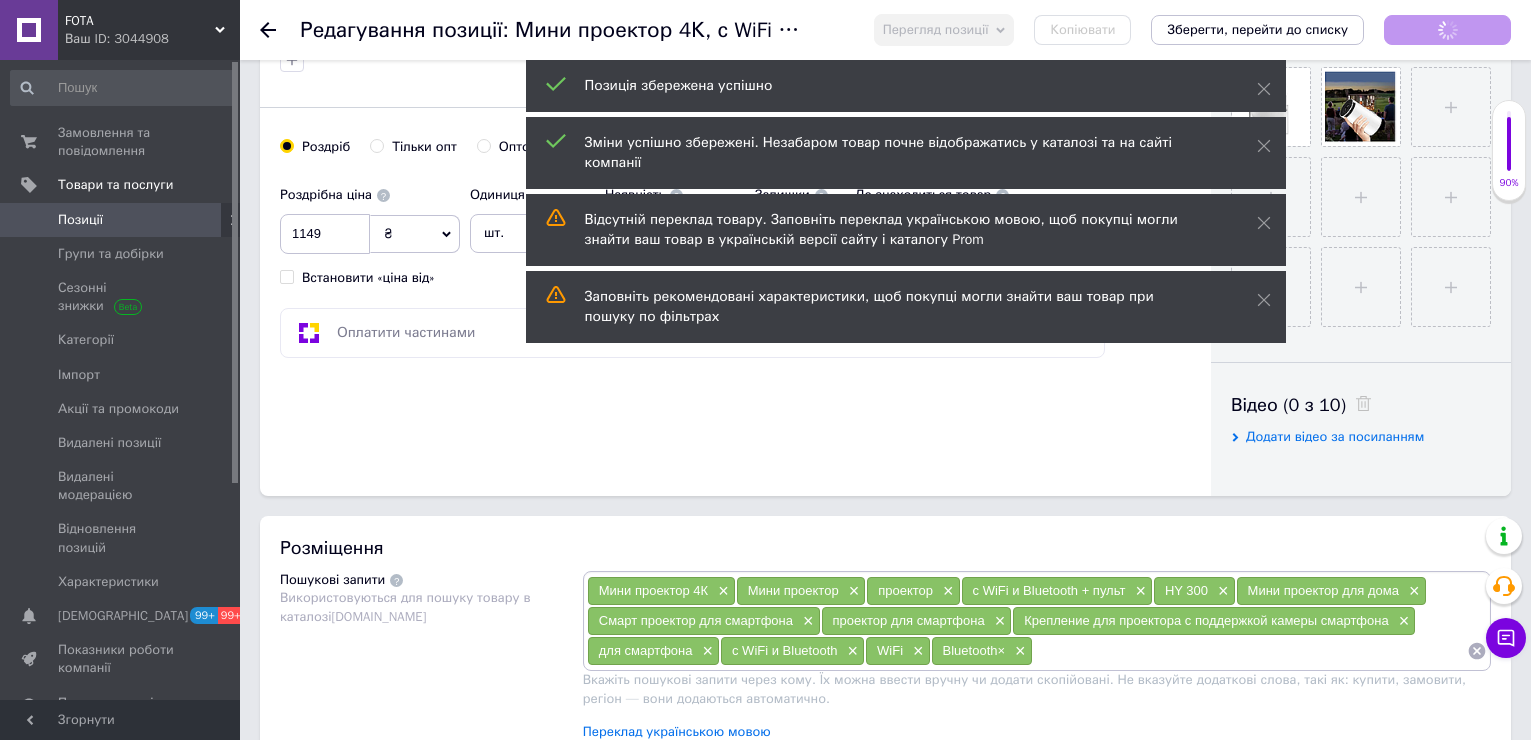 click on "Зберегти зміни" at bounding box center [1447, 30] 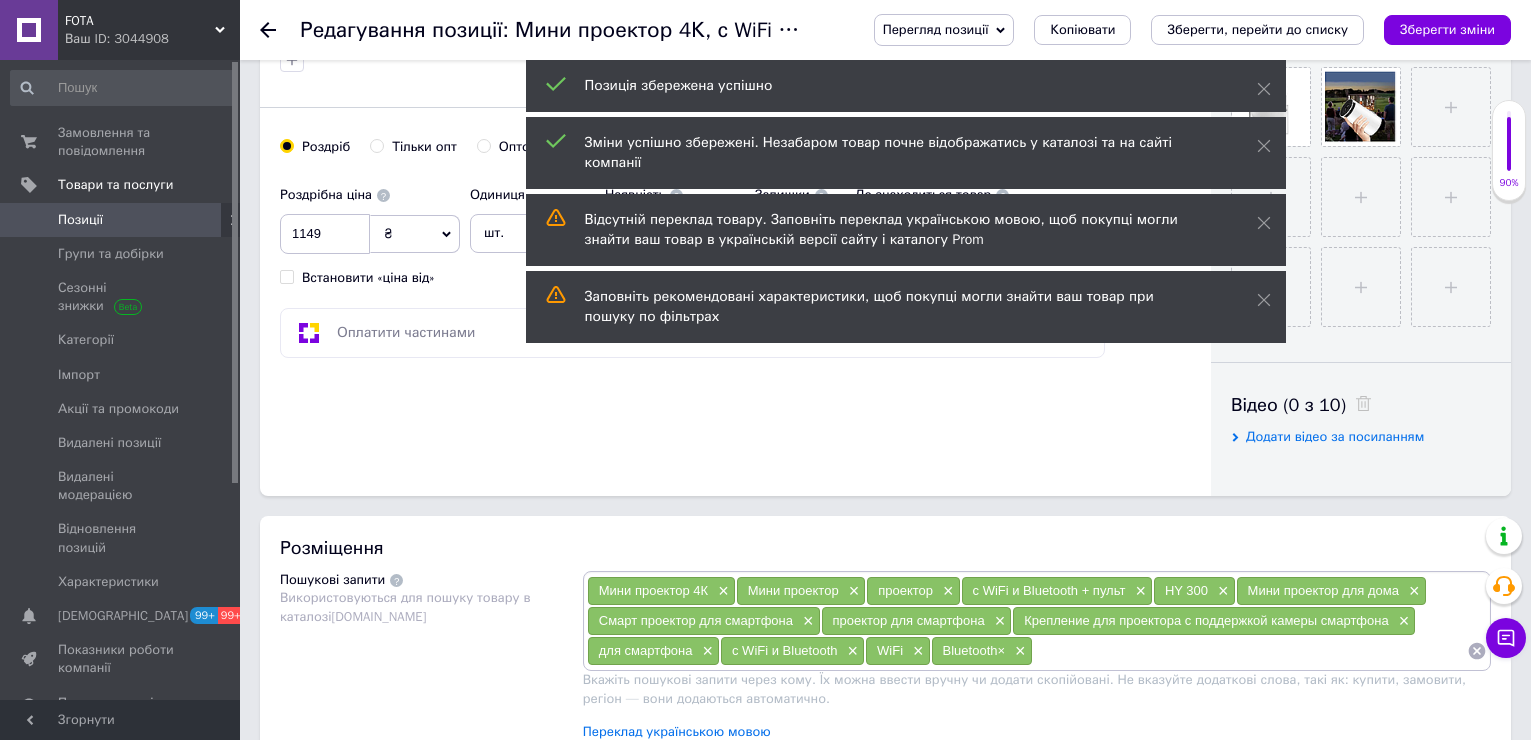 click on "Зберегти зміни" at bounding box center [1447, 30] 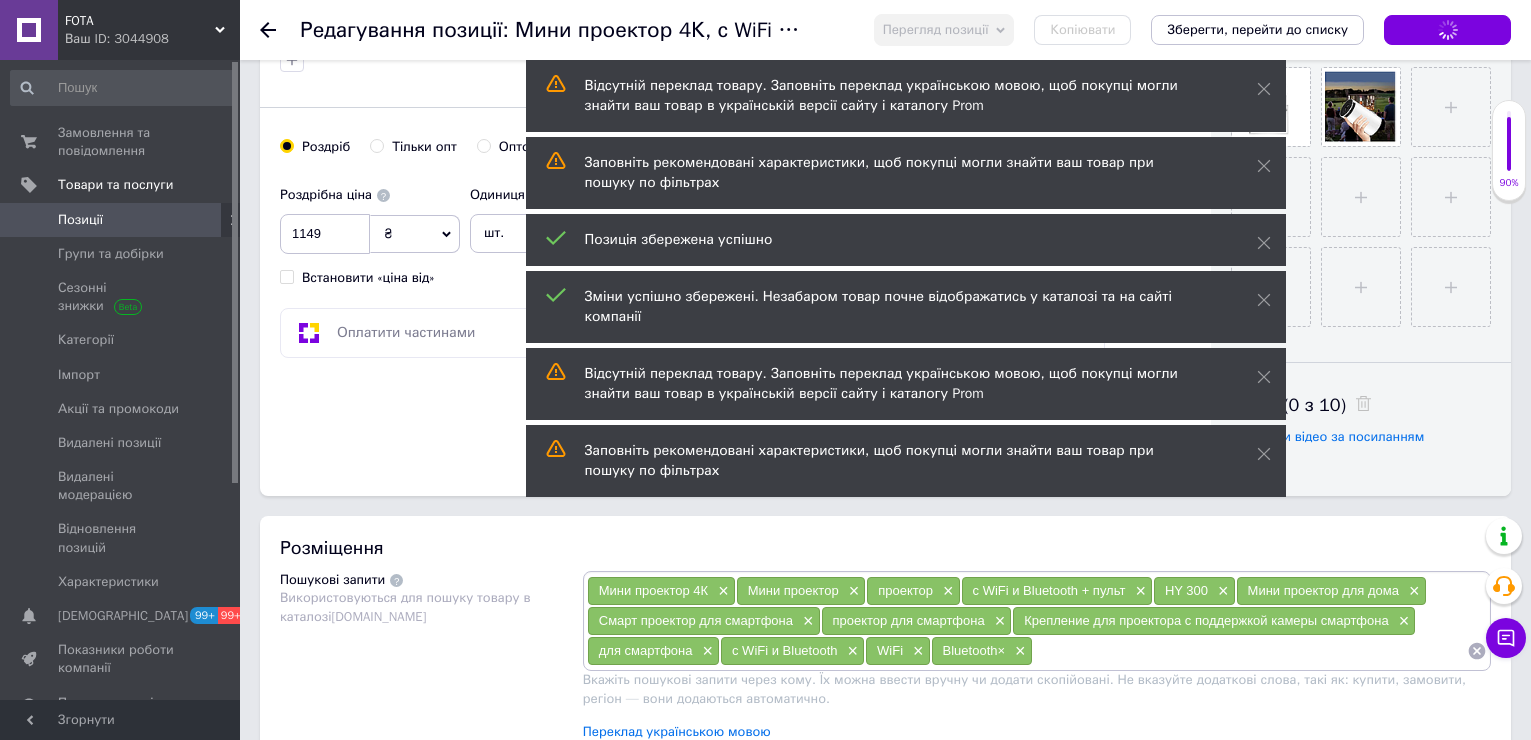 click on "Зберегти зміни" at bounding box center [1447, 30] 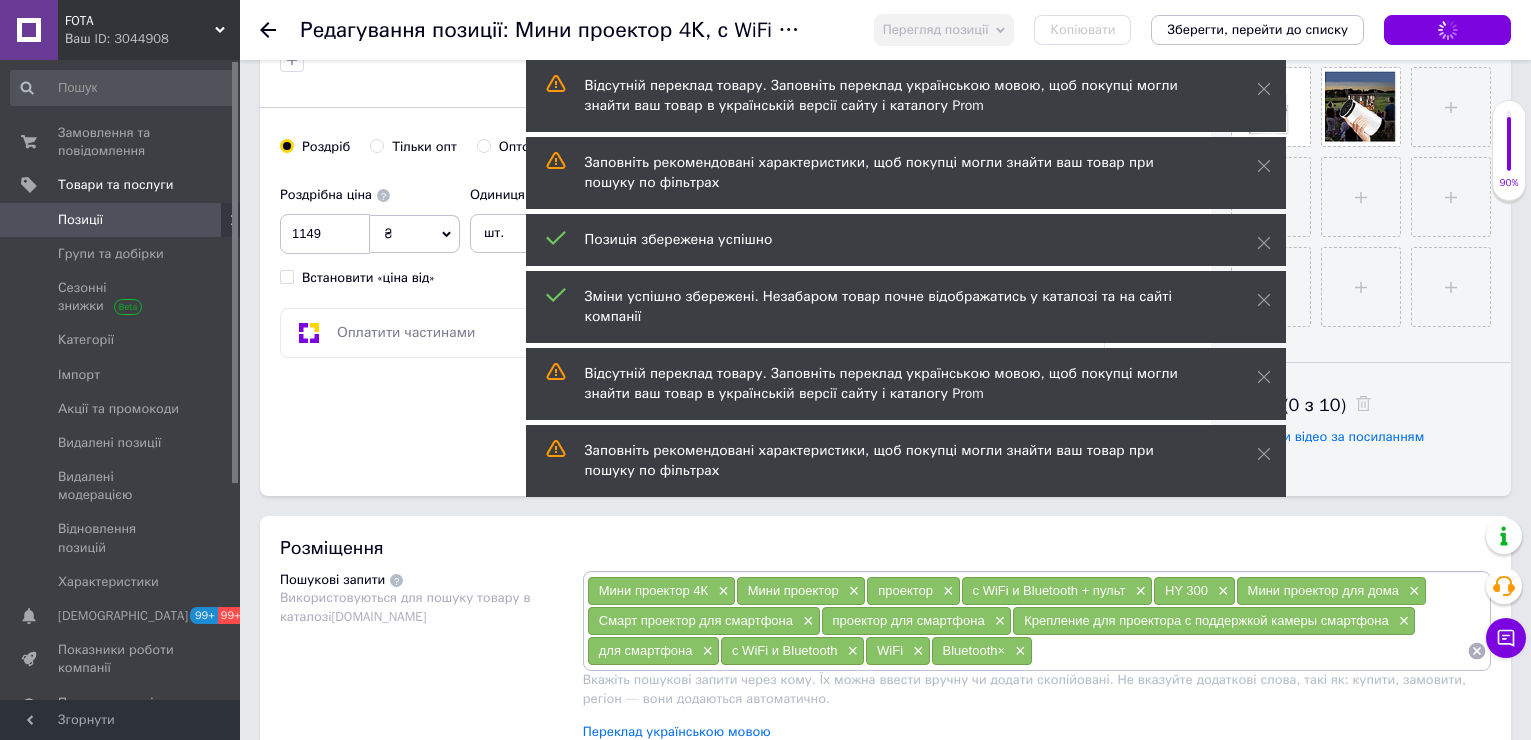 click on "Зберегти зміни" at bounding box center (1447, 30) 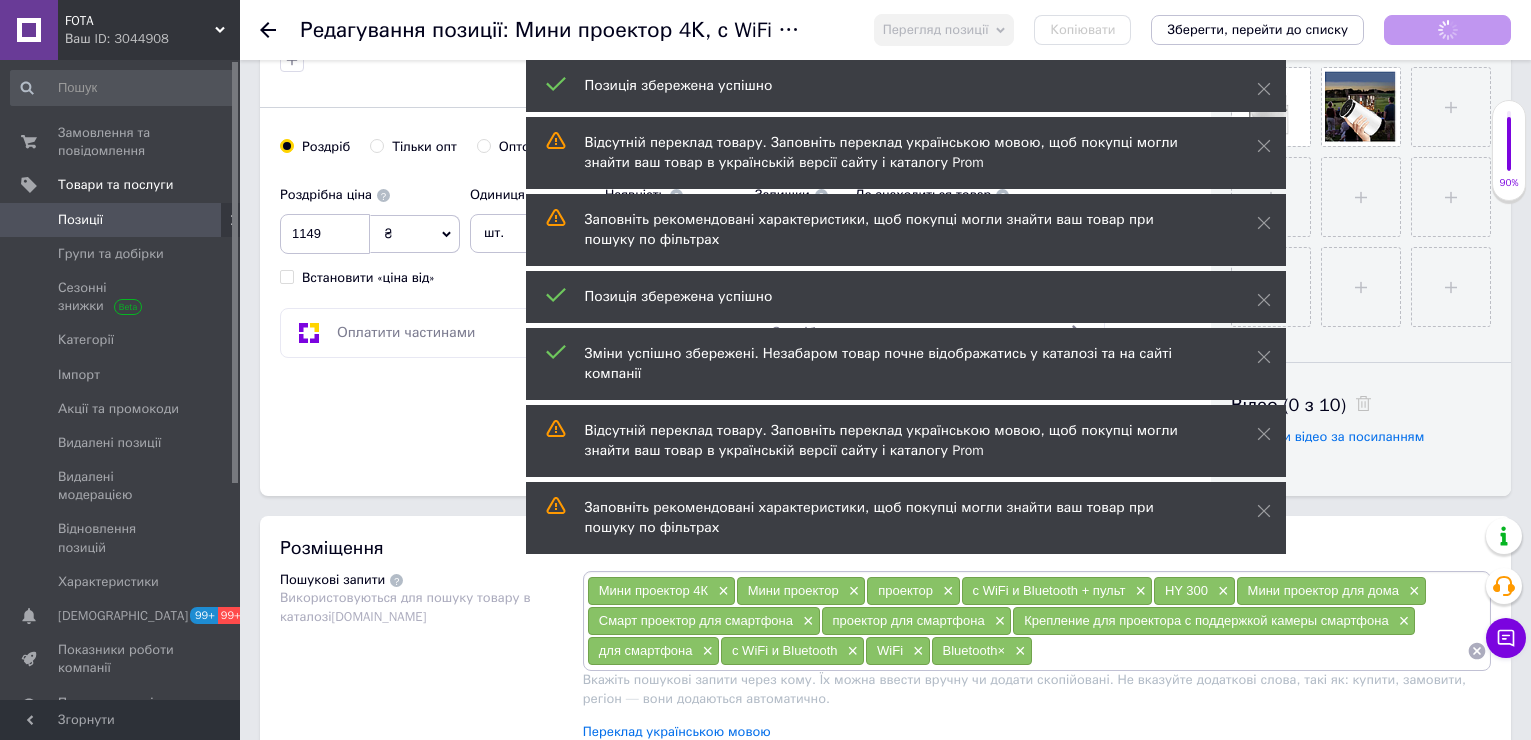 click on "Зберегти зміни" at bounding box center [1447, 30] 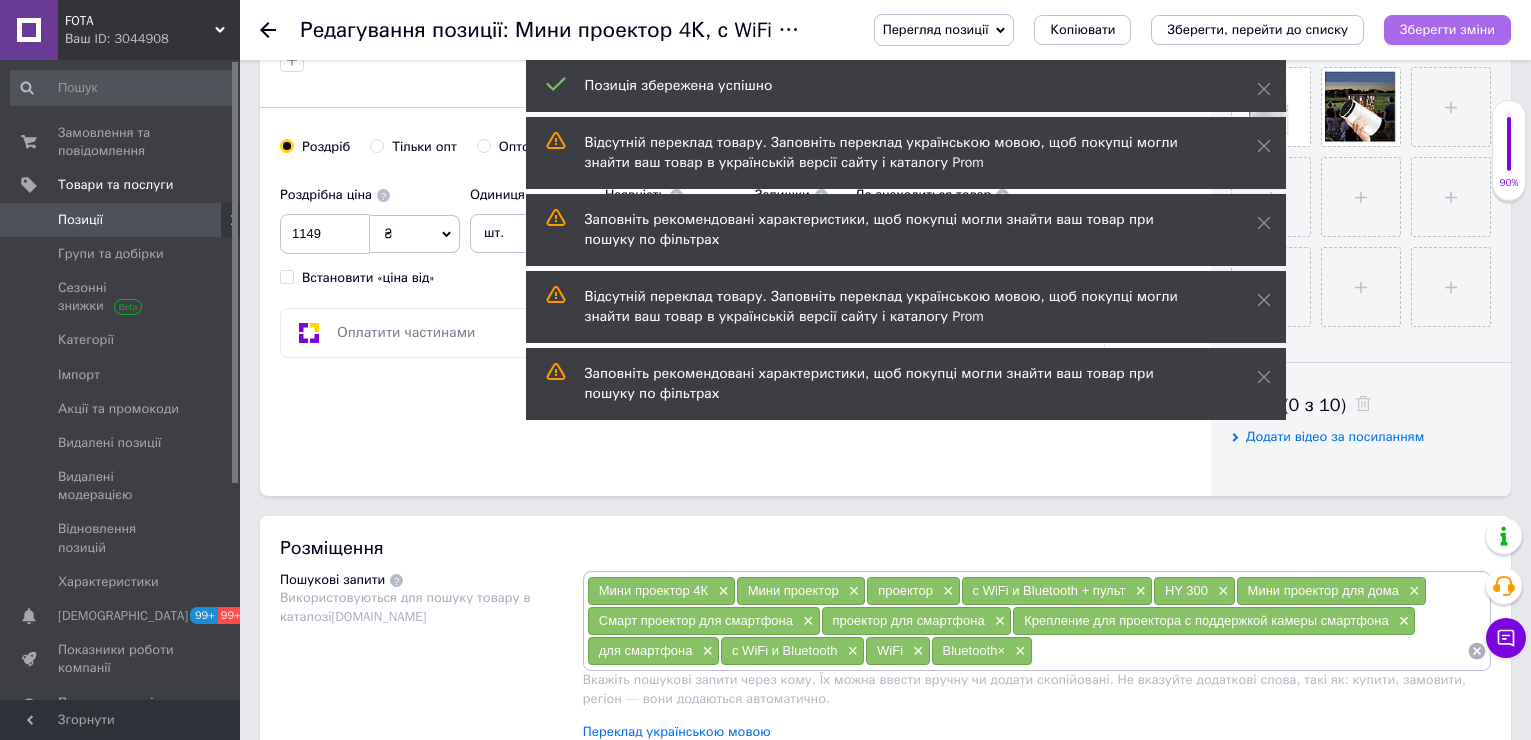 click on "Зберегти зміни" at bounding box center (1447, 29) 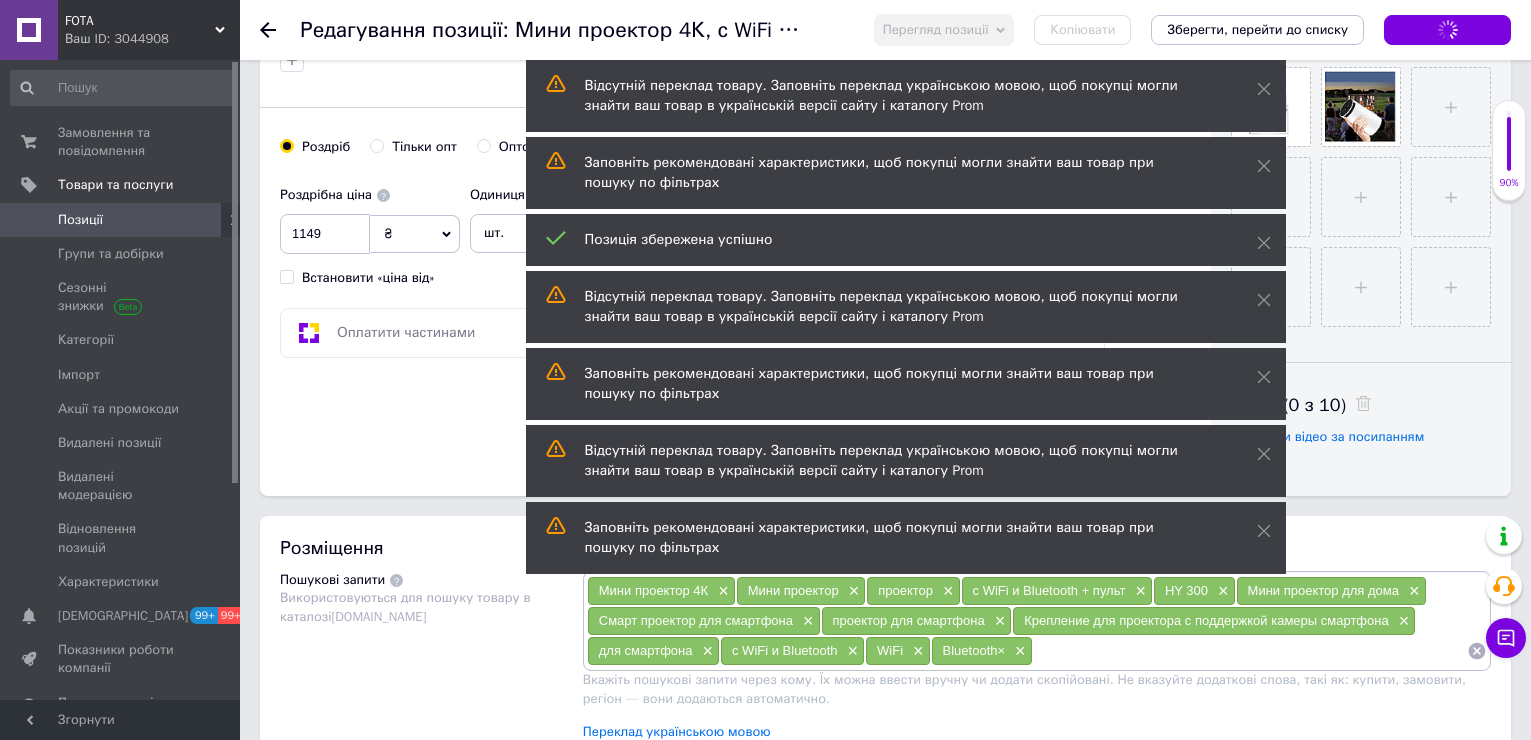 click on "Зберегти зміни" at bounding box center [1447, 30] 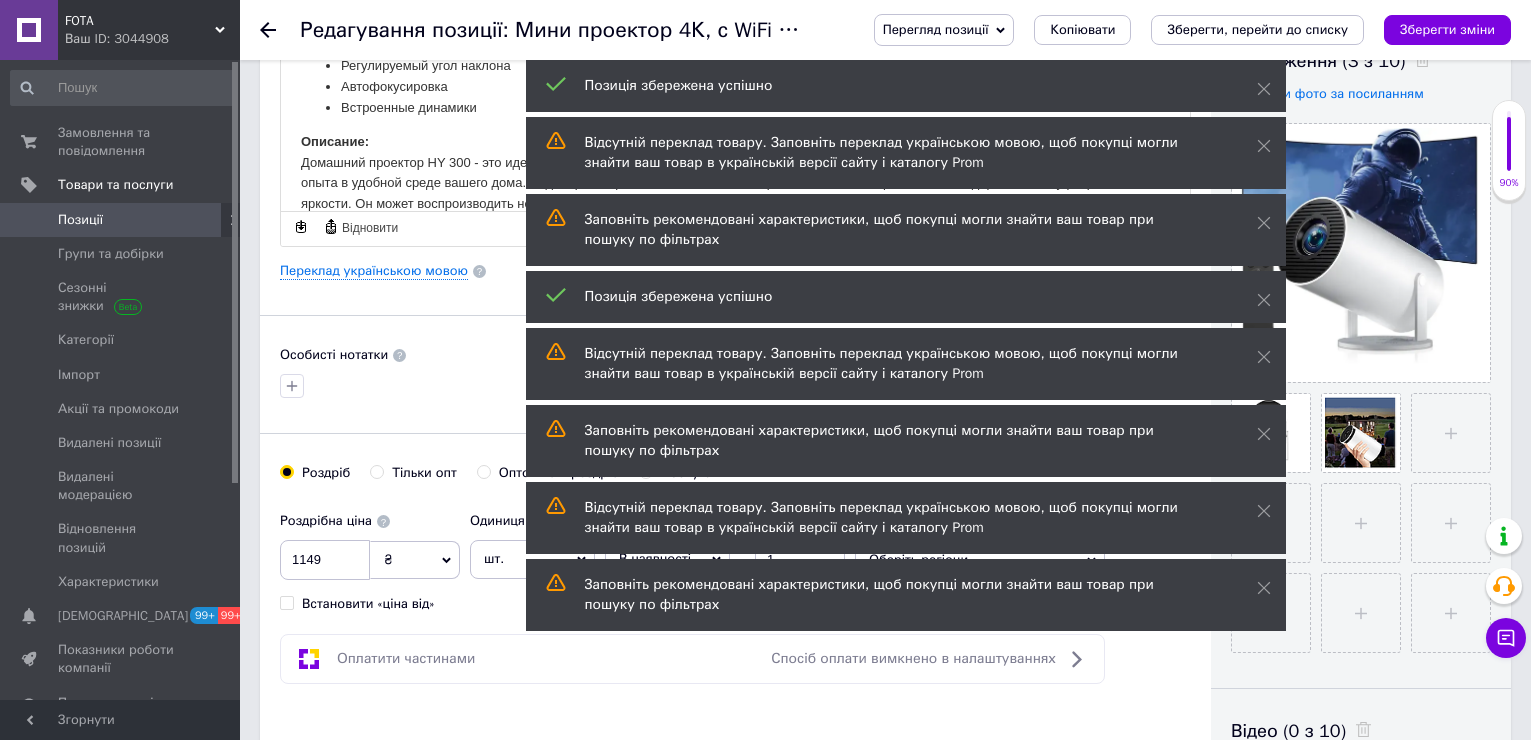 scroll, scrollTop: 200, scrollLeft: 0, axis: vertical 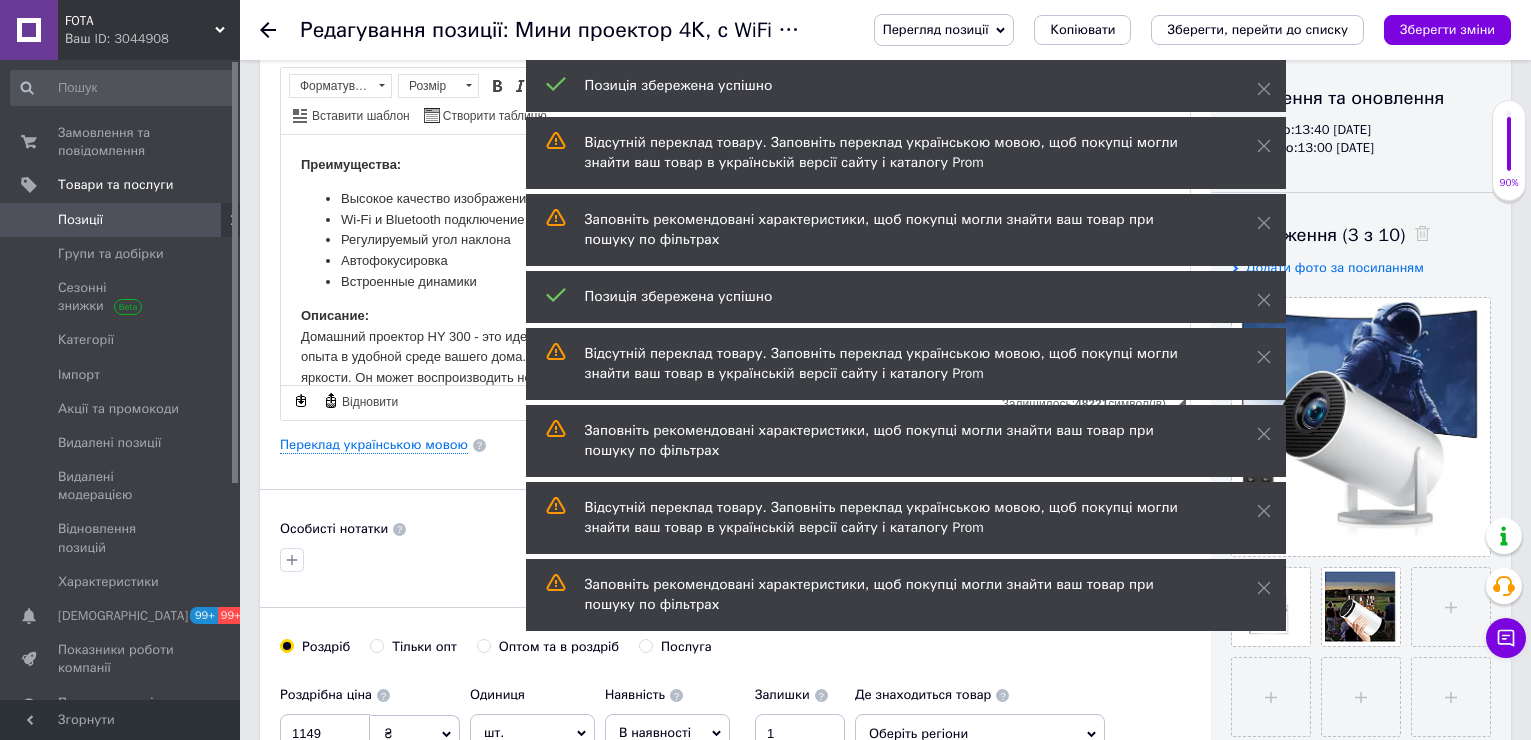 drag, startPoint x: 1266, startPoint y: 225, endPoint x: 1262, endPoint y: 159, distance: 66.1211 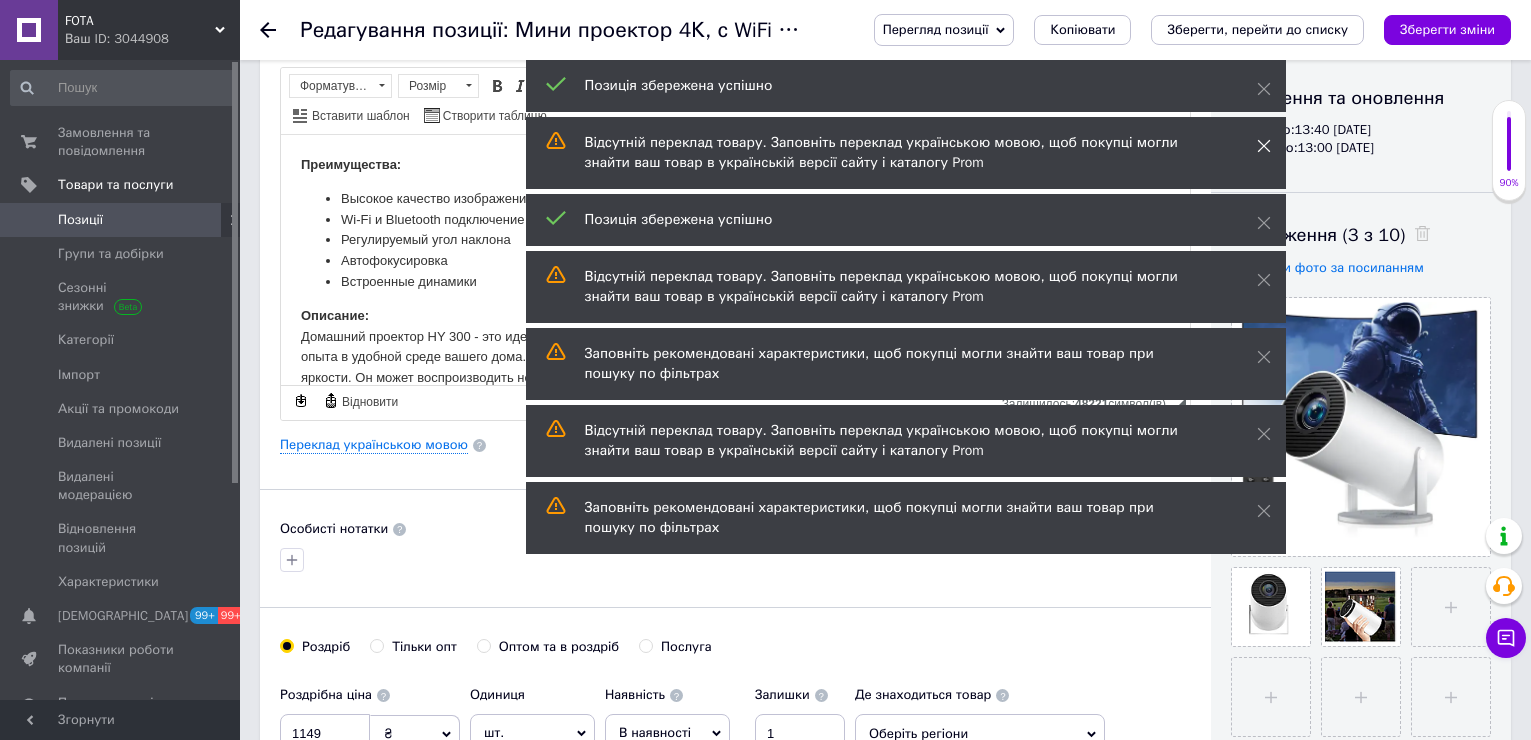 click 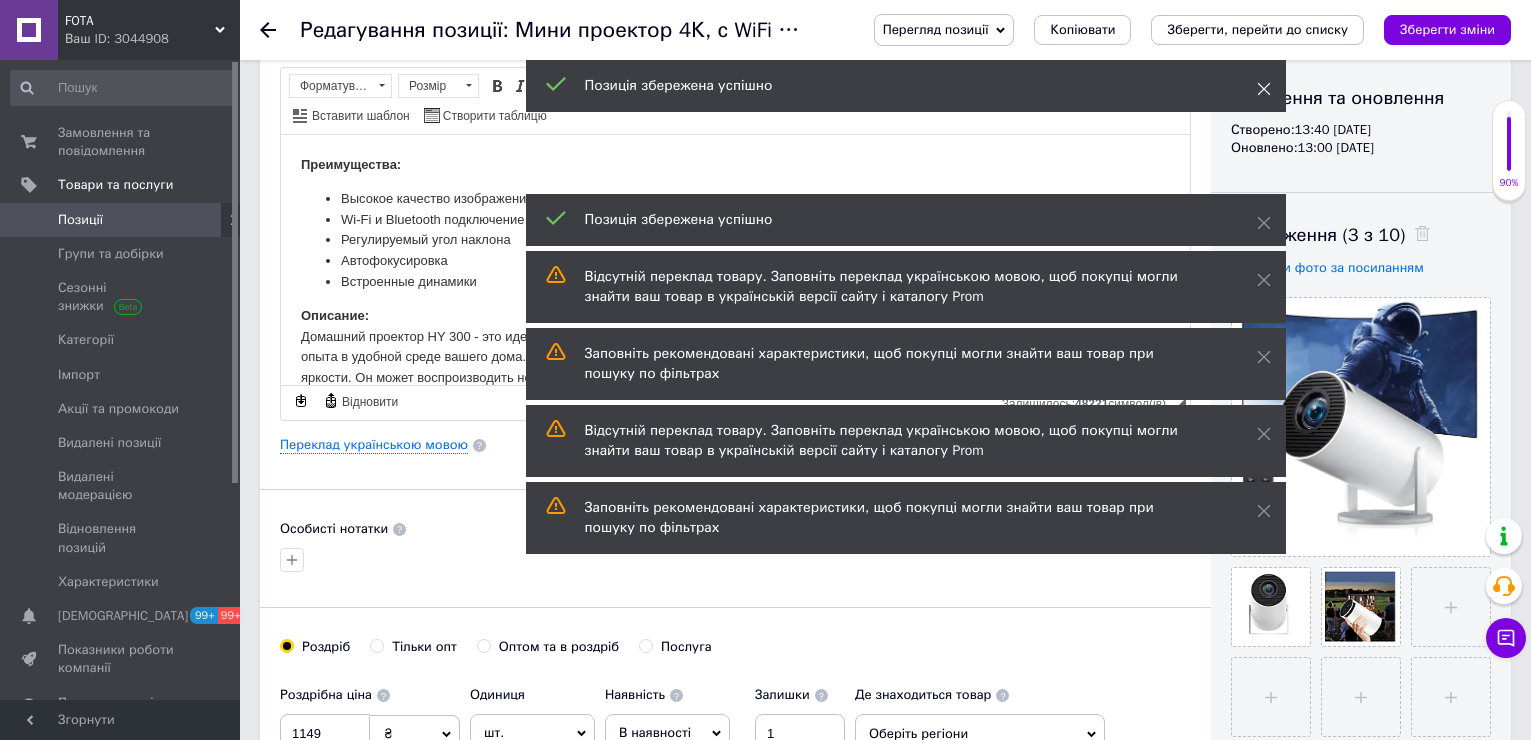 click 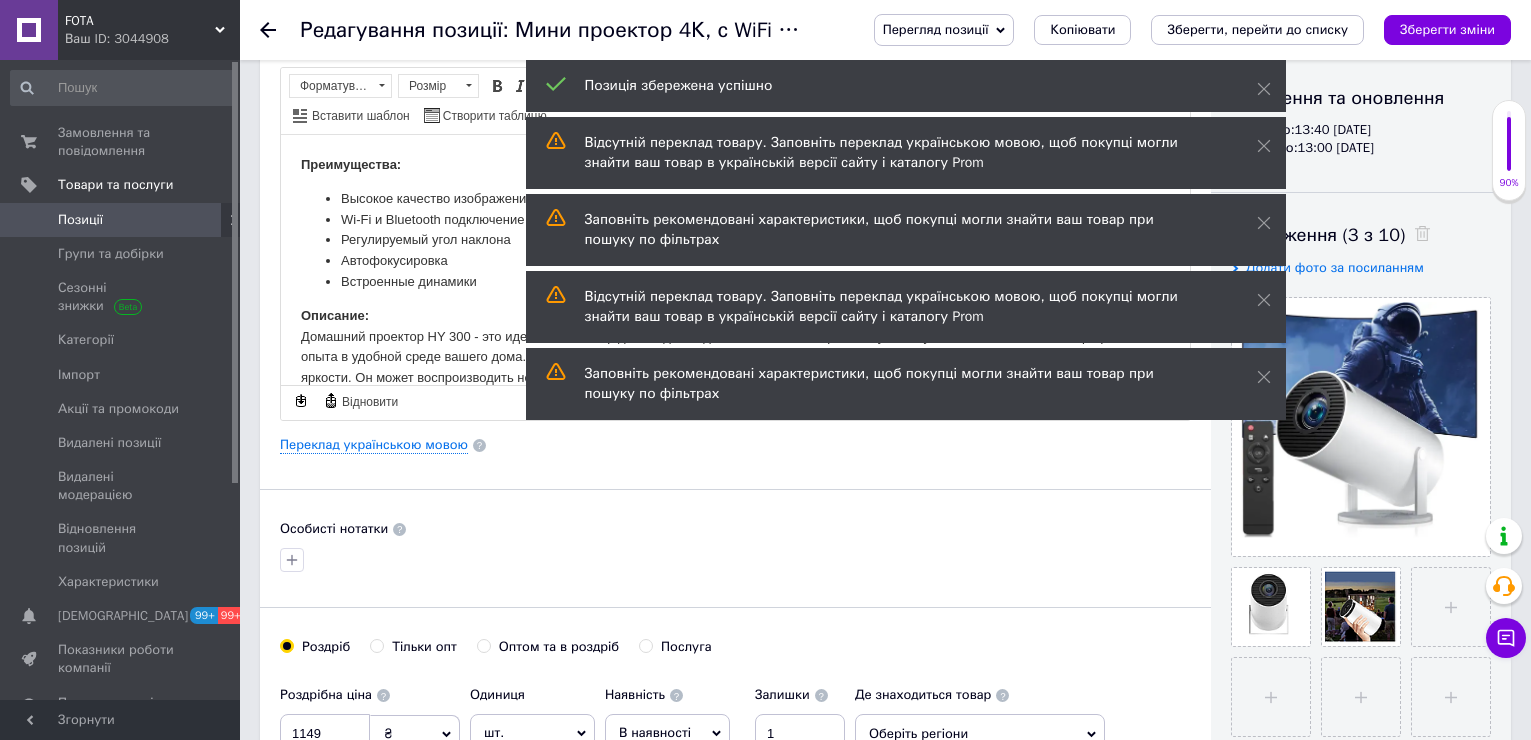 drag, startPoint x: 1264, startPoint y: 148, endPoint x: 1264, endPoint y: 129, distance: 19 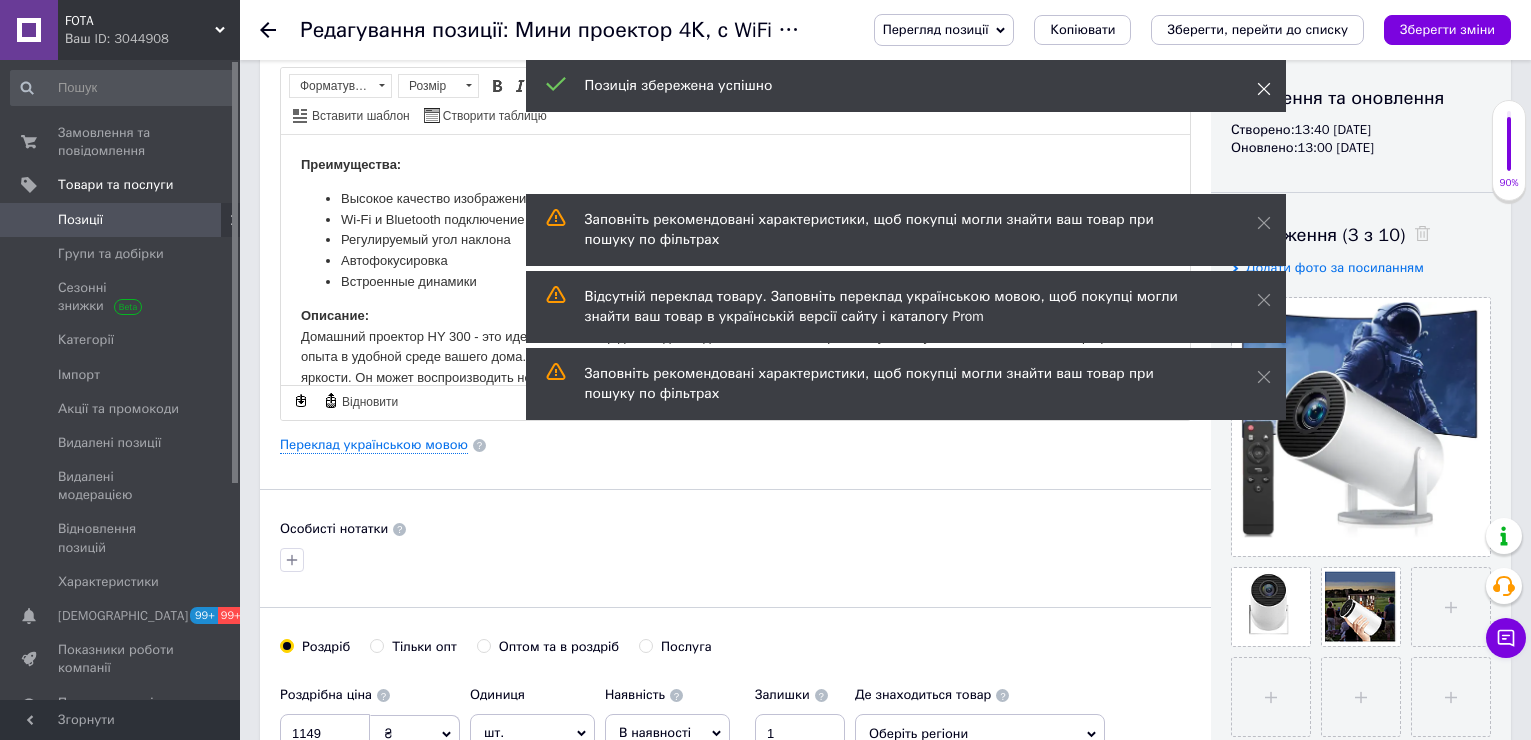 click 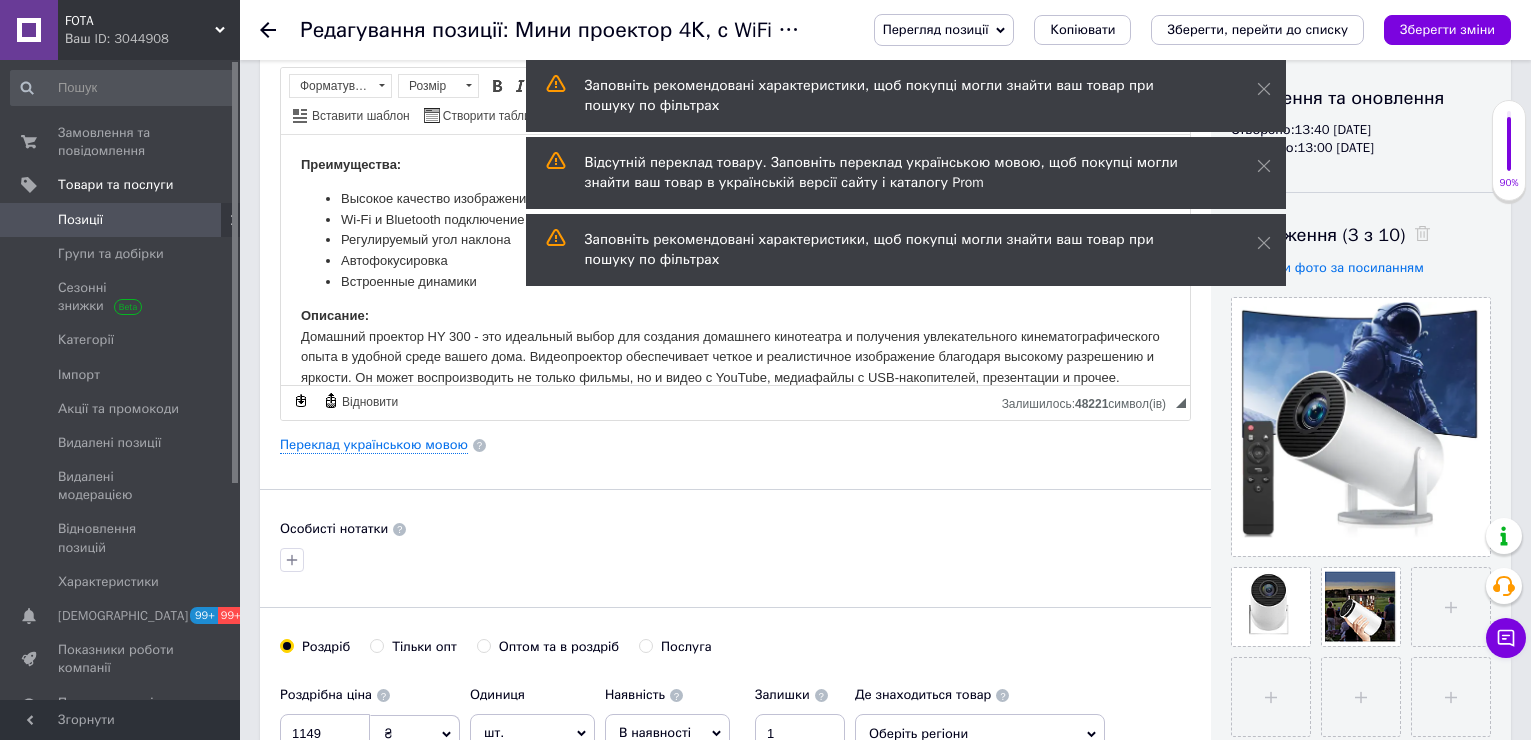 click on "Заповніть рекомендовані характеристики, щоб покупці могли знайти ваш товар при пошуку по фільтрах Відсутній переклад товару. Заповніть переклад українською мовою, щоб покупці
могли знайти ваш товар в українській версії сайту і каталогу Prom Заповніть рекомендовані характеристики, щоб покупці могли знайти ваш товар при пошуку по фільтрах" at bounding box center (906, 175) 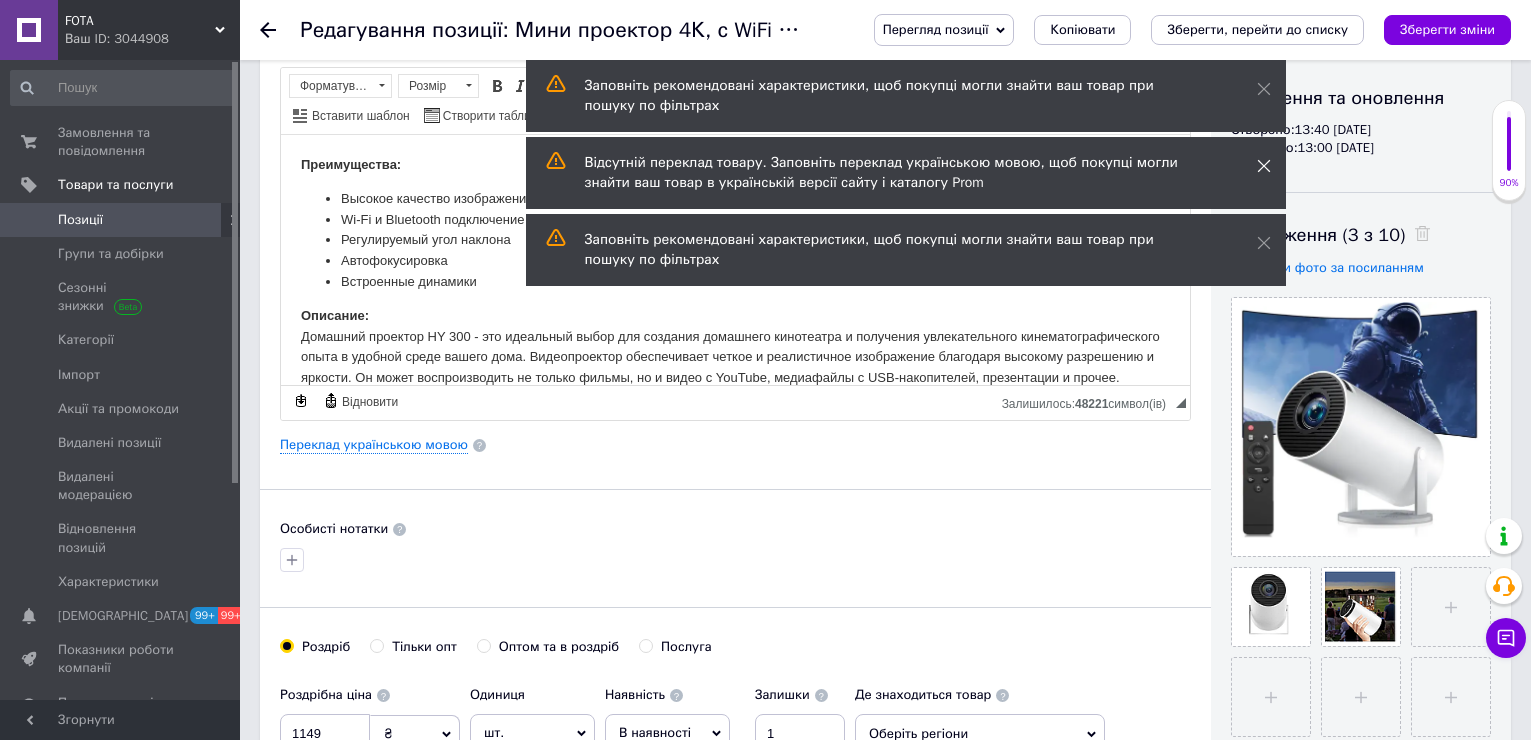 click 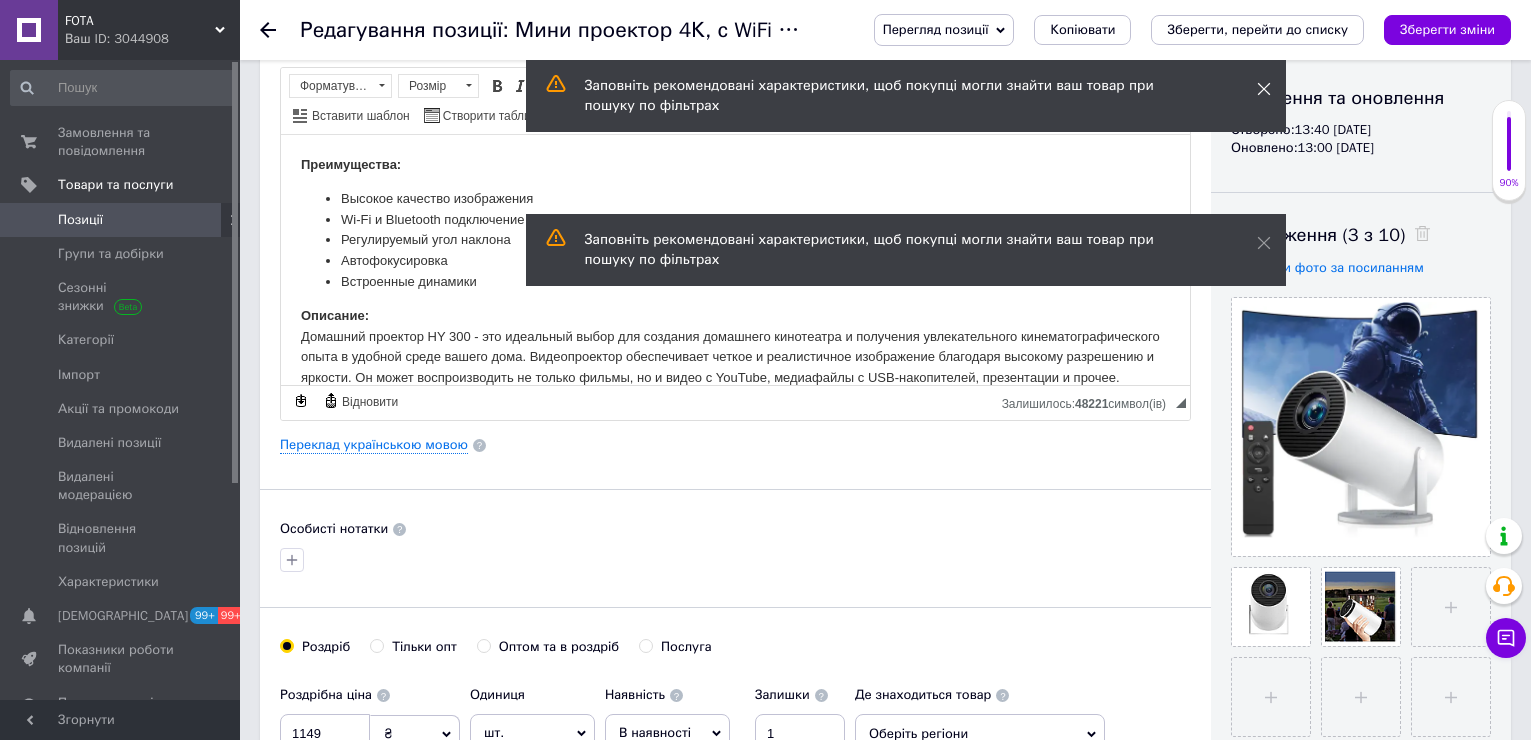 click 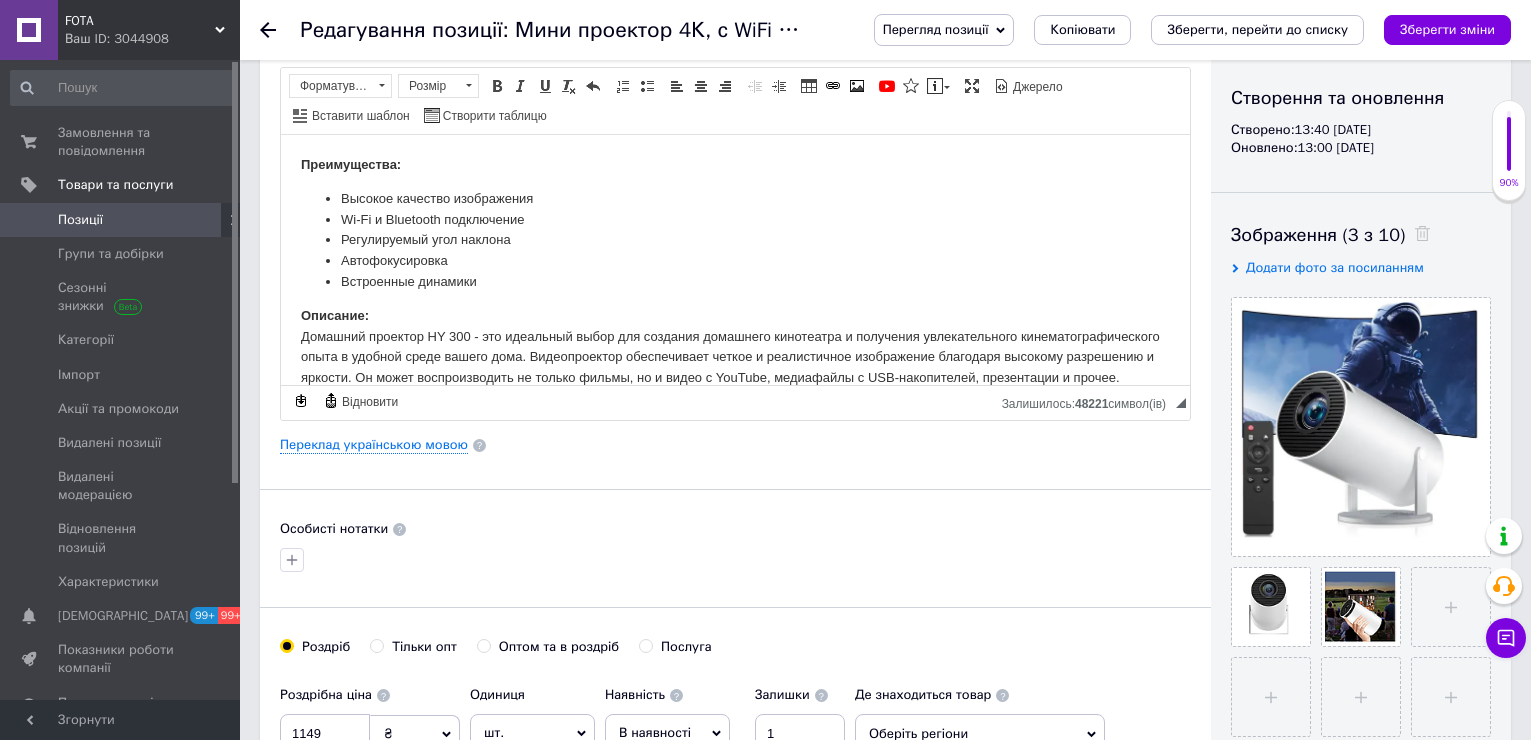 click on "Видимість опубліковано чернетка прихований Створення та оновлення Створено:  13:40 10.07.2025 Оновлено:  13:00 10.07.2025 Зображення (3 з 10) Додати фото за посиланням Відео (0 з 10) Додати відео за посиланням" at bounding box center (1361, 438) 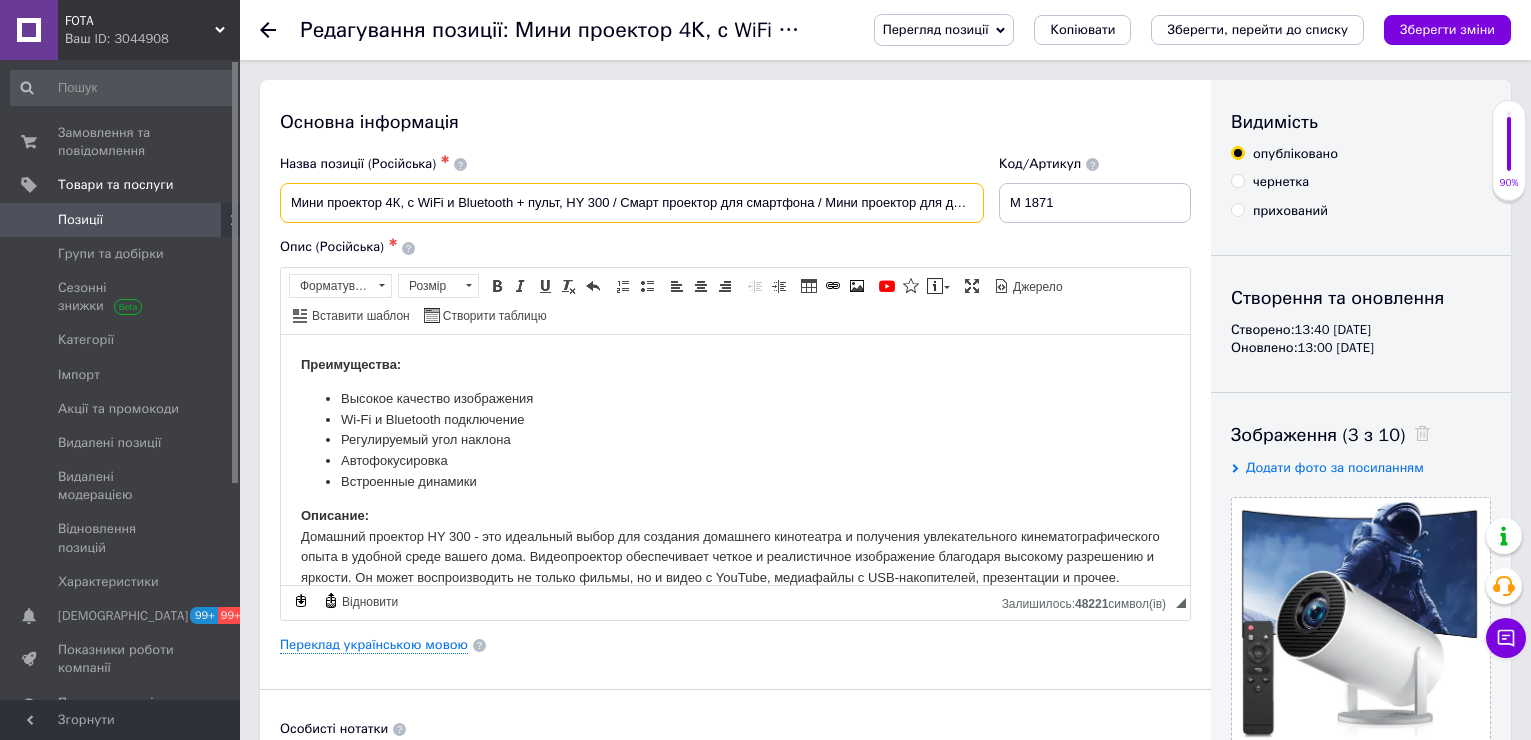 drag, startPoint x: 329, startPoint y: 202, endPoint x: 406, endPoint y: 207, distance: 77.16217 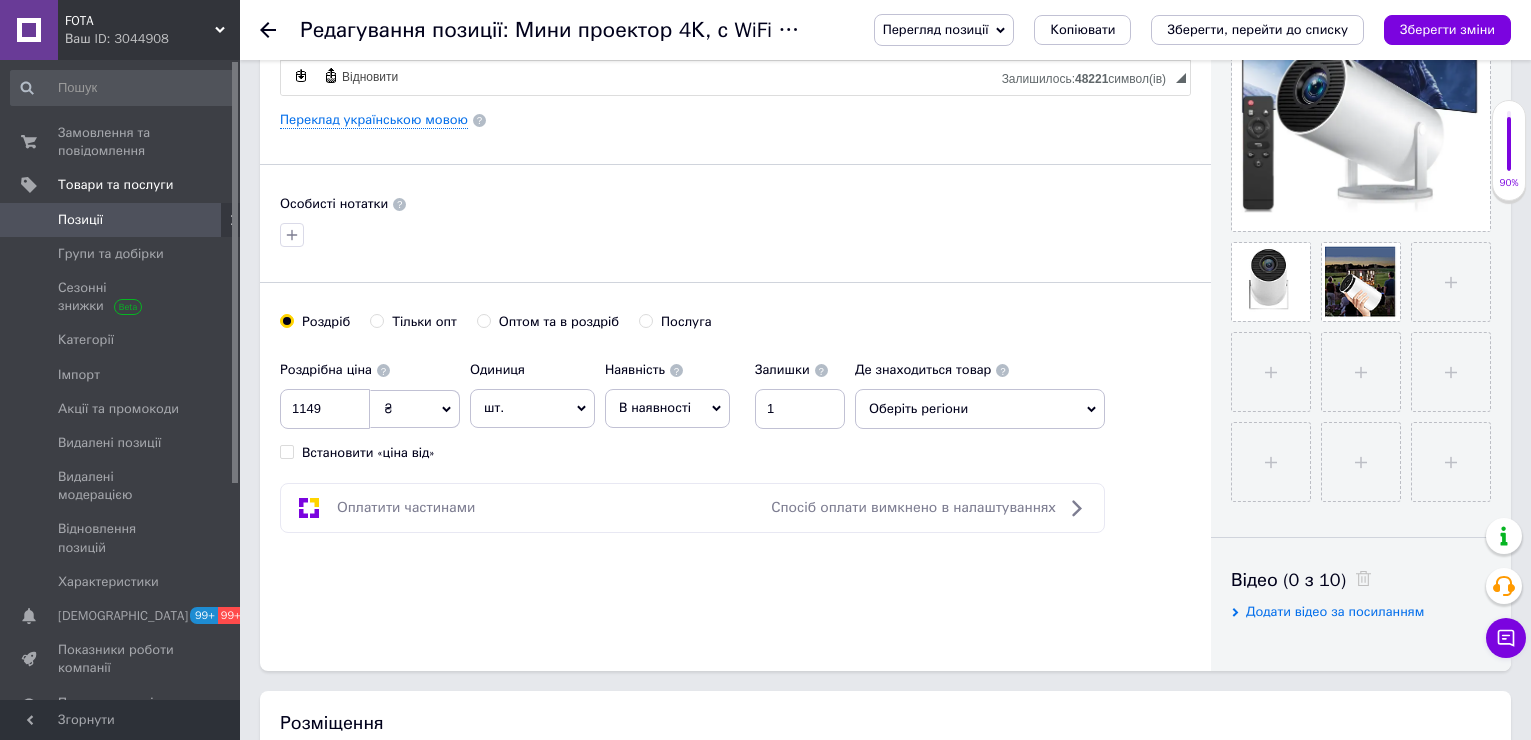 scroll, scrollTop: 820, scrollLeft: 0, axis: vertical 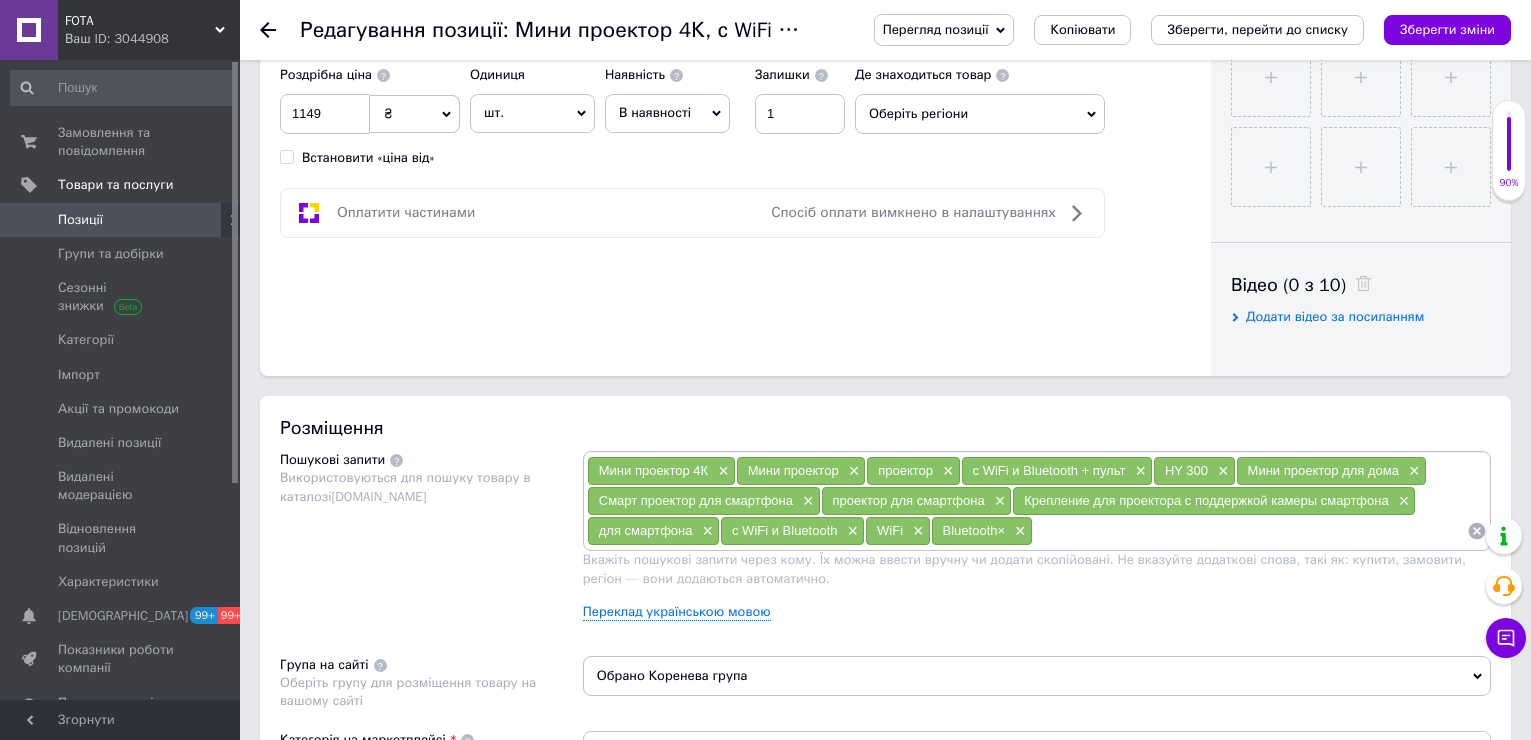 click at bounding box center [1250, 531] 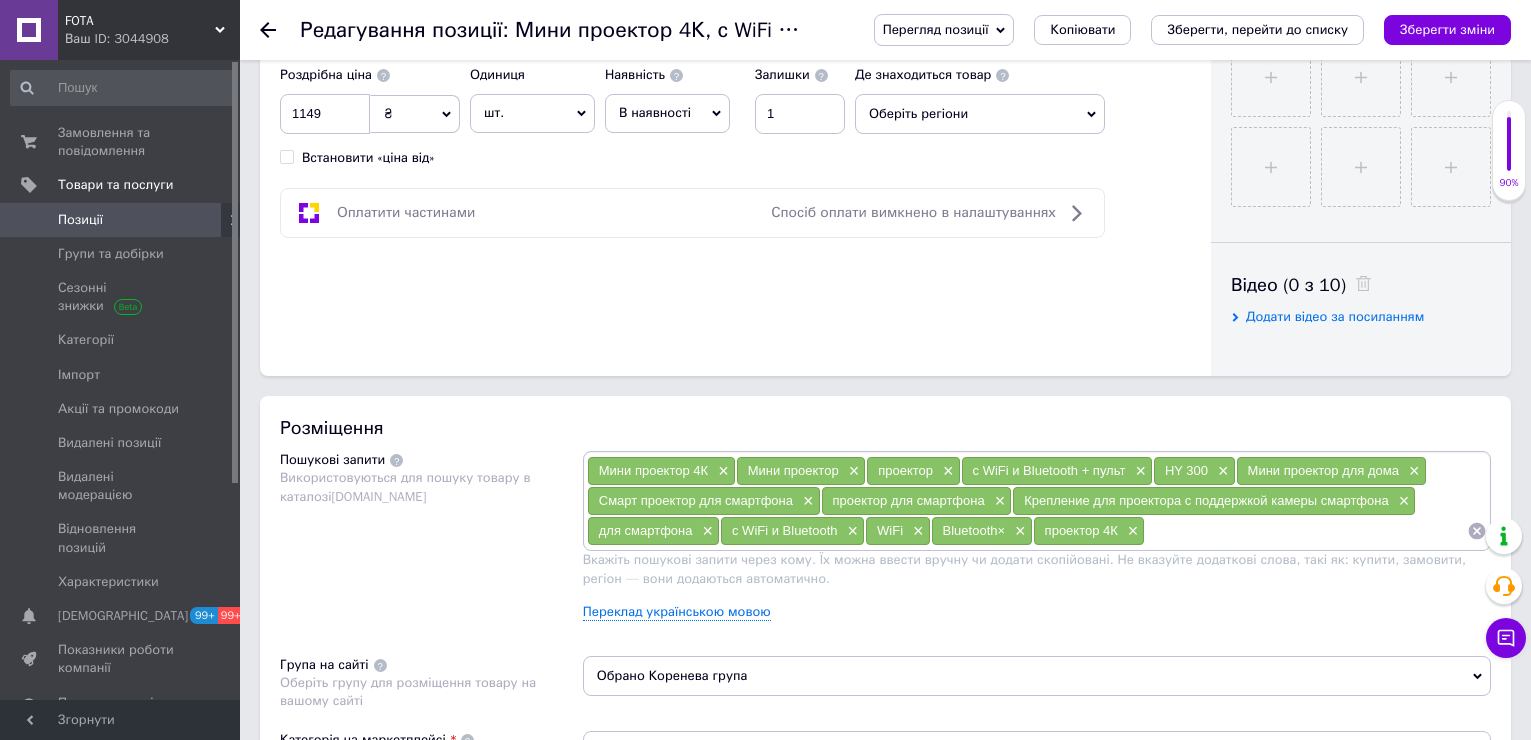 click at bounding box center (1306, 531) 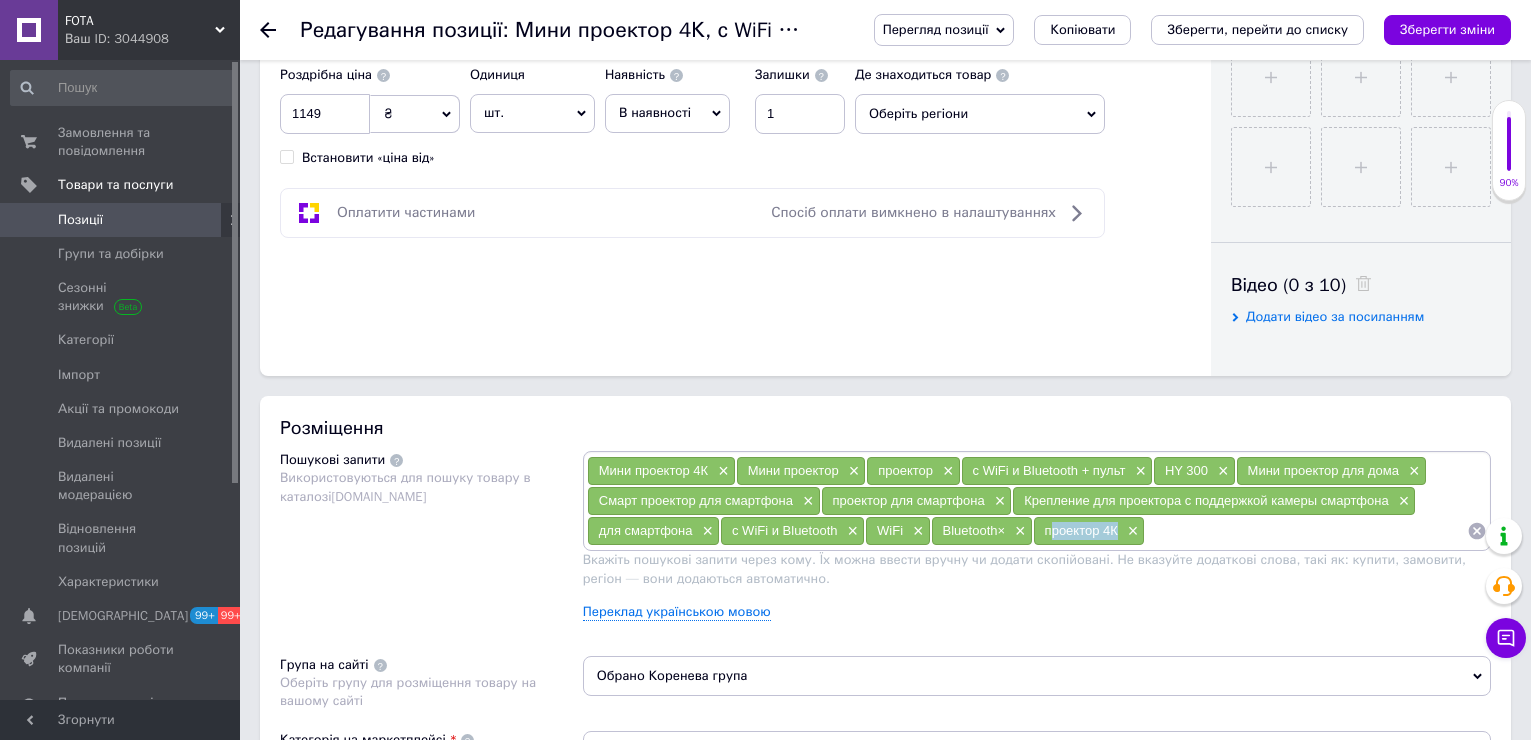 drag, startPoint x: 1049, startPoint y: 532, endPoint x: 1117, endPoint y: 542, distance: 68.73136 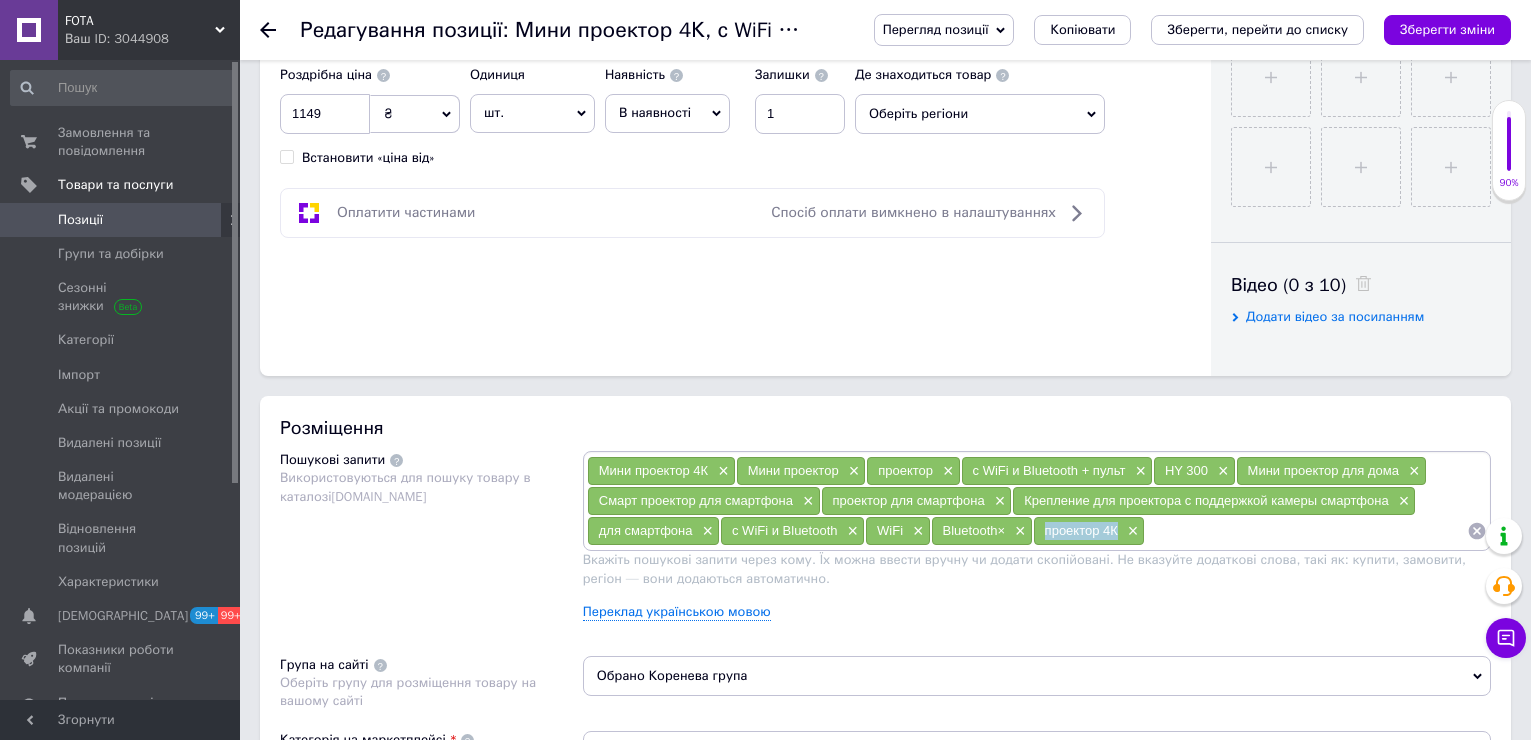 drag, startPoint x: 1041, startPoint y: 530, endPoint x: 1121, endPoint y: 535, distance: 80.1561 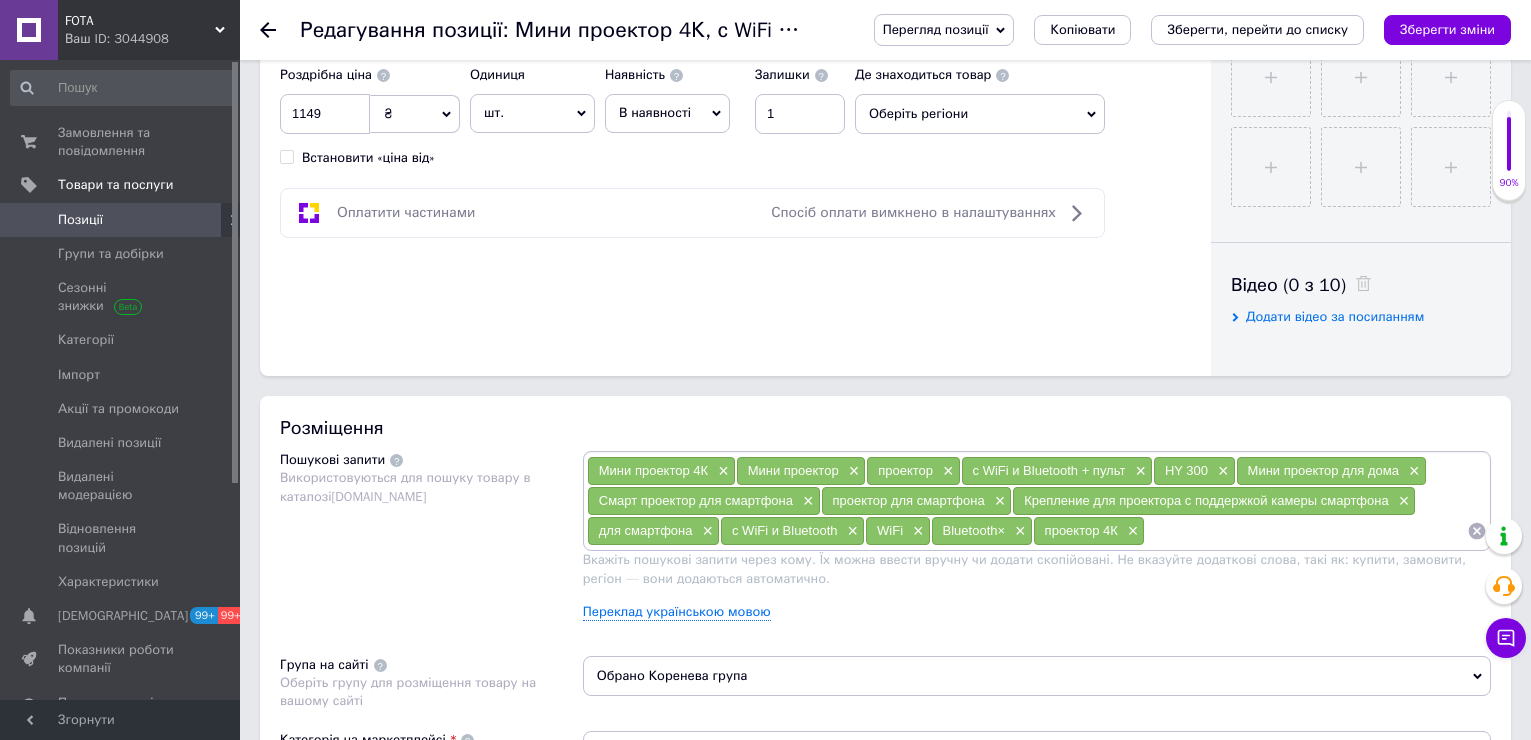 click at bounding box center (1306, 531) 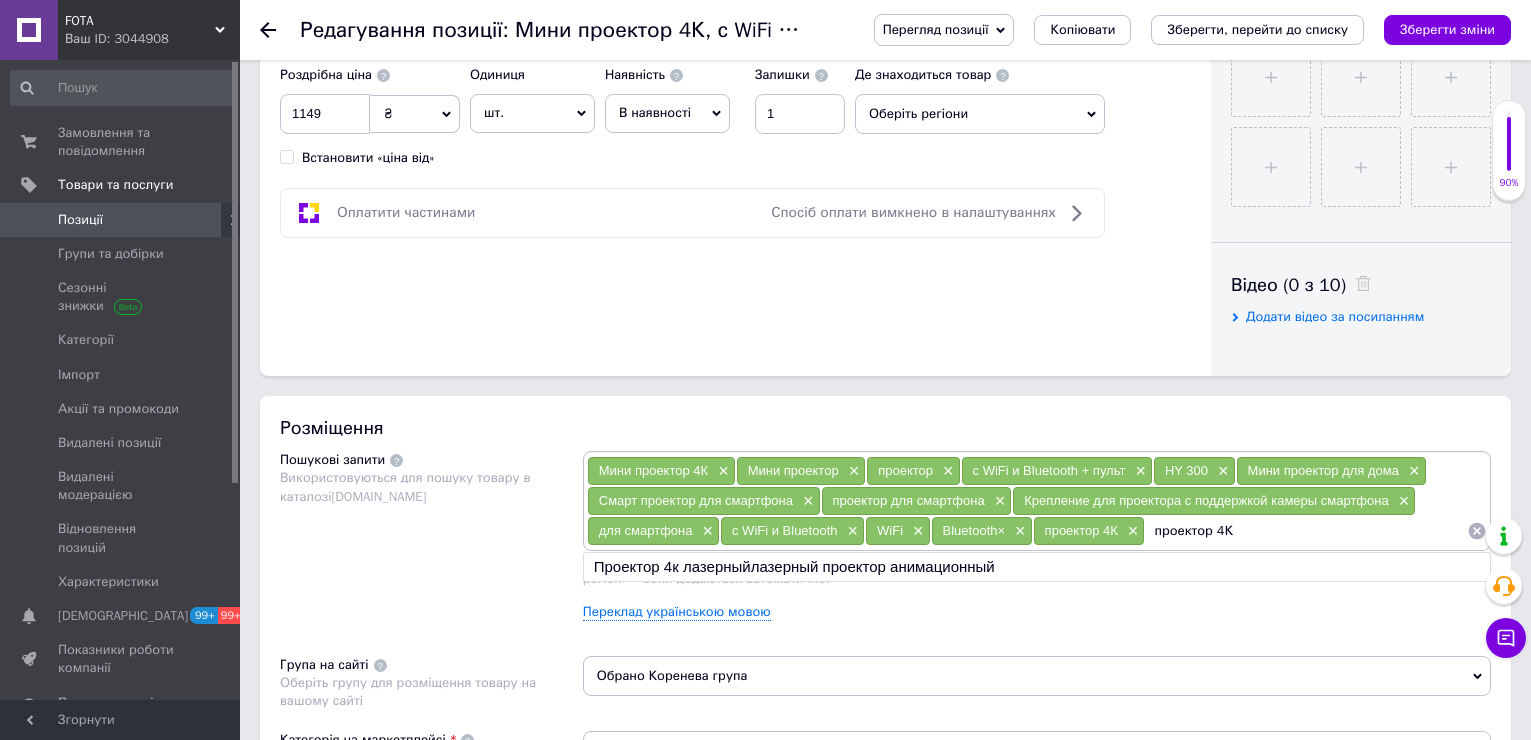 drag, startPoint x: 1209, startPoint y: 536, endPoint x: 1151, endPoint y: 539, distance: 58.077534 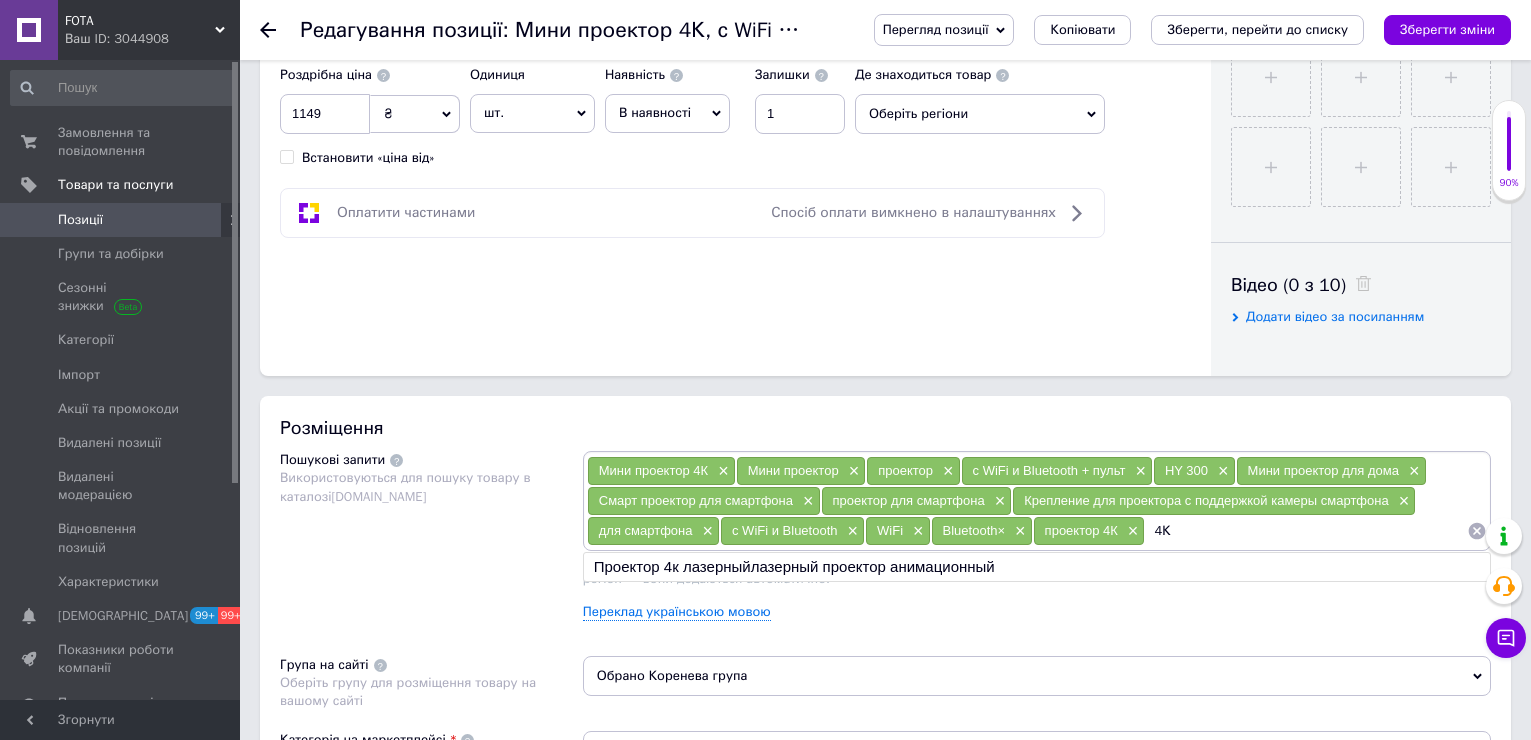 click on "4К" at bounding box center [1306, 531] 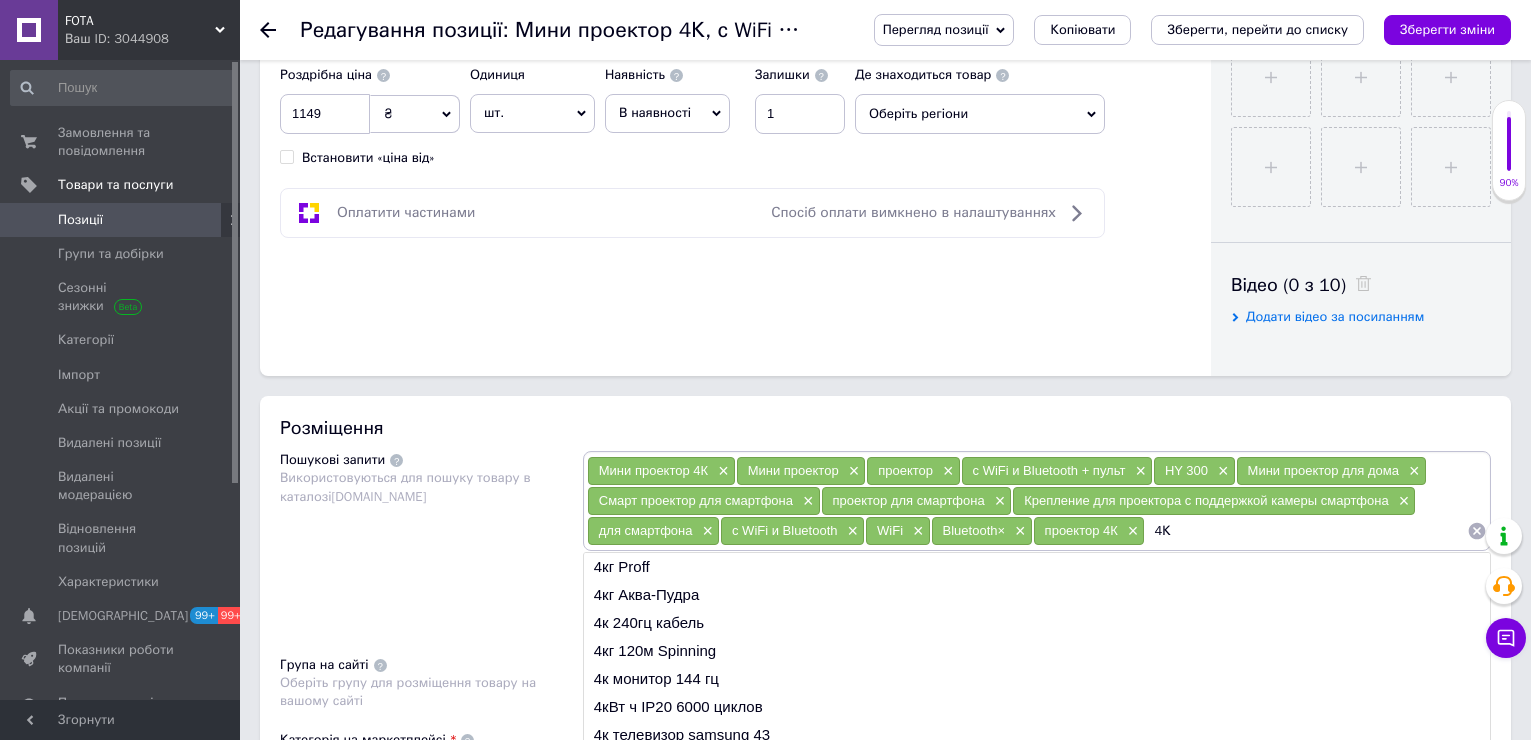 paste on "проектор" 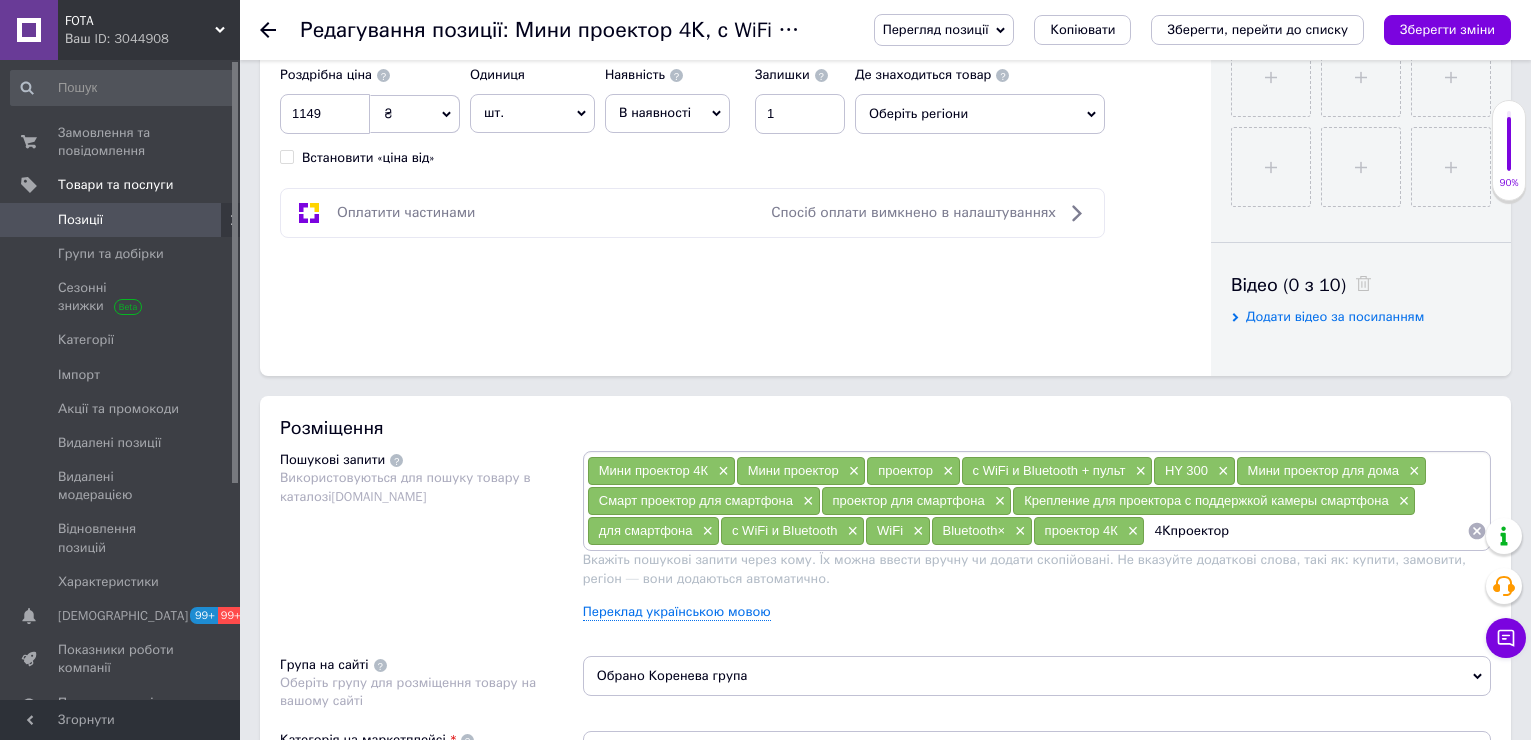 click on "4Кпроектор" at bounding box center (1306, 531) 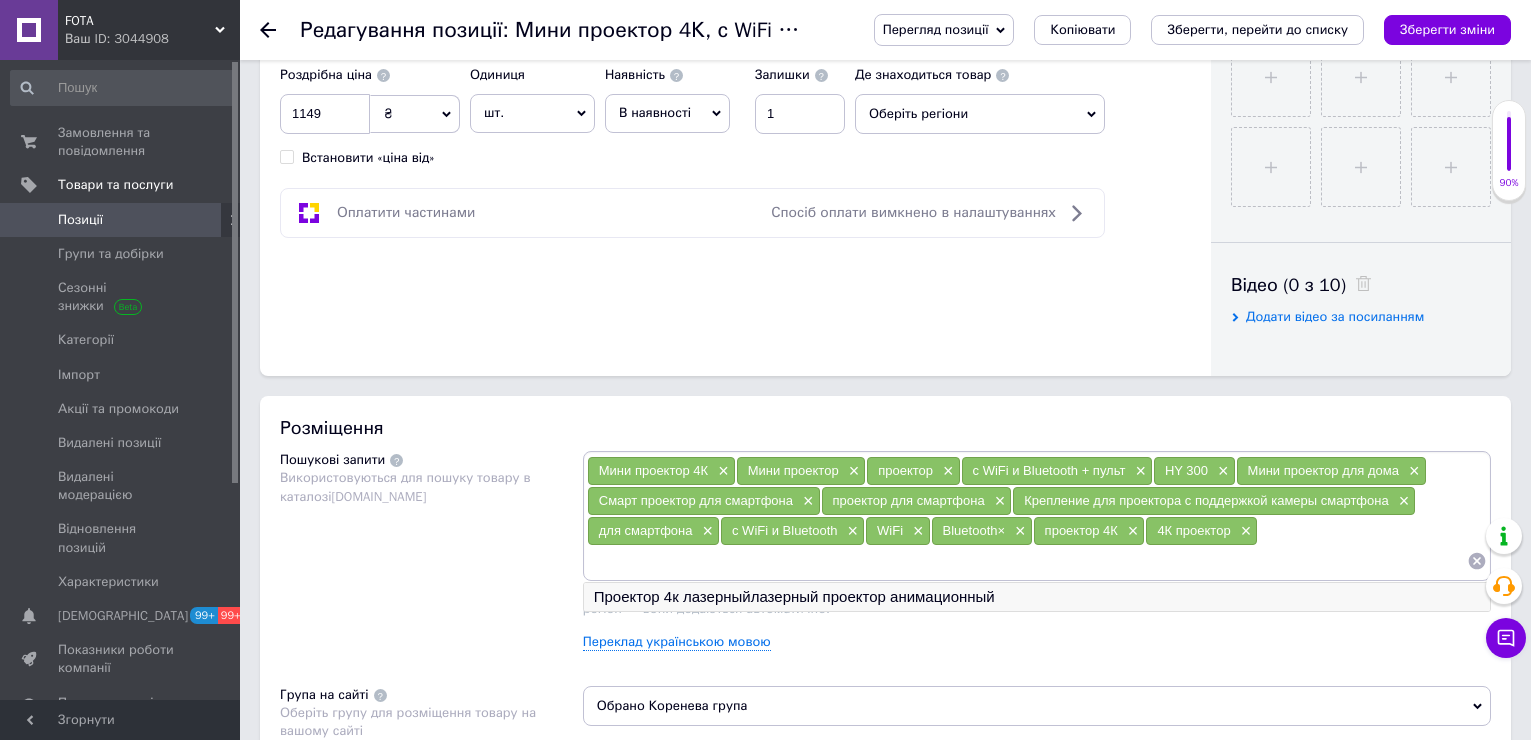 click on "Проектор 4к лазерныйлазерный проектор анимационный" at bounding box center [1037, 597] 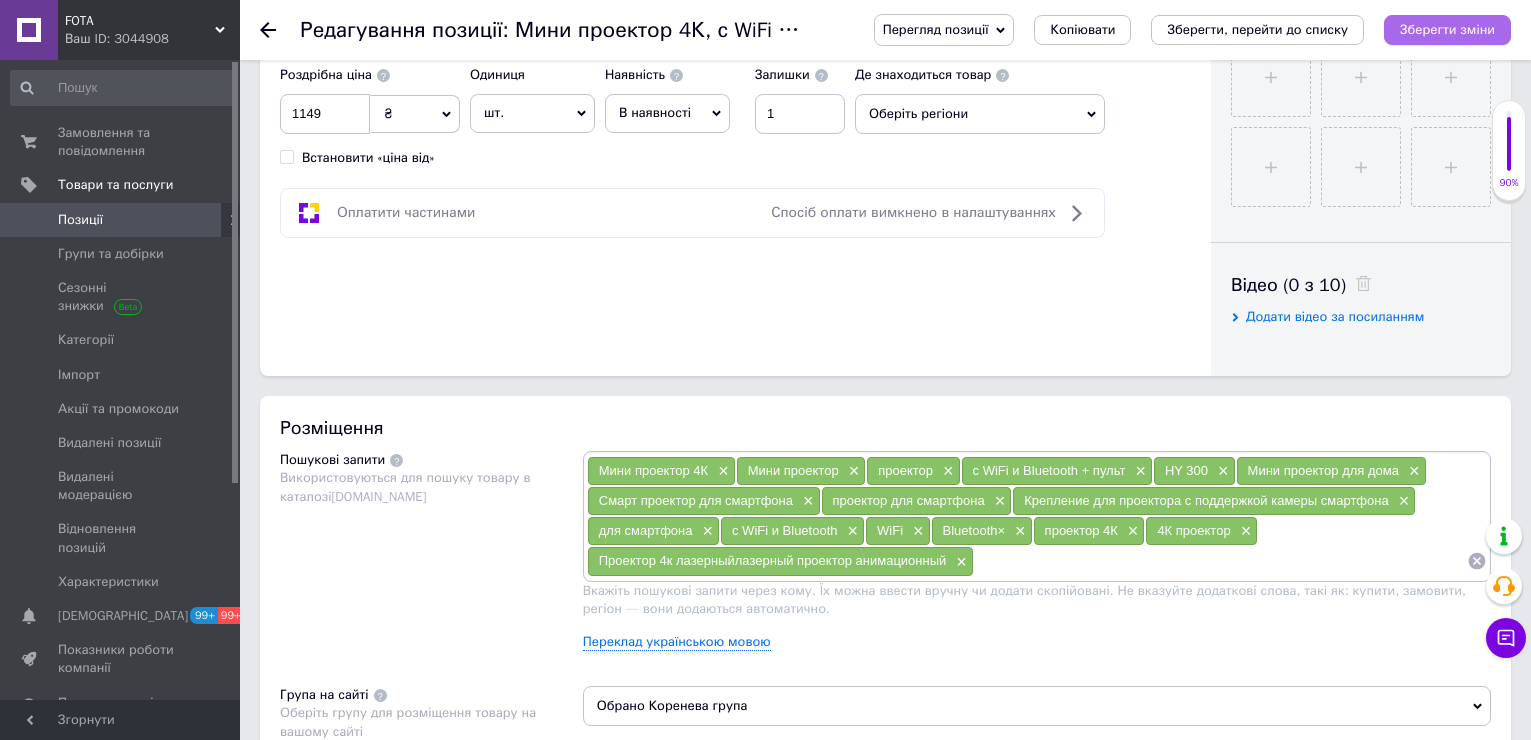 click on "Зберегти зміни" at bounding box center (1447, 29) 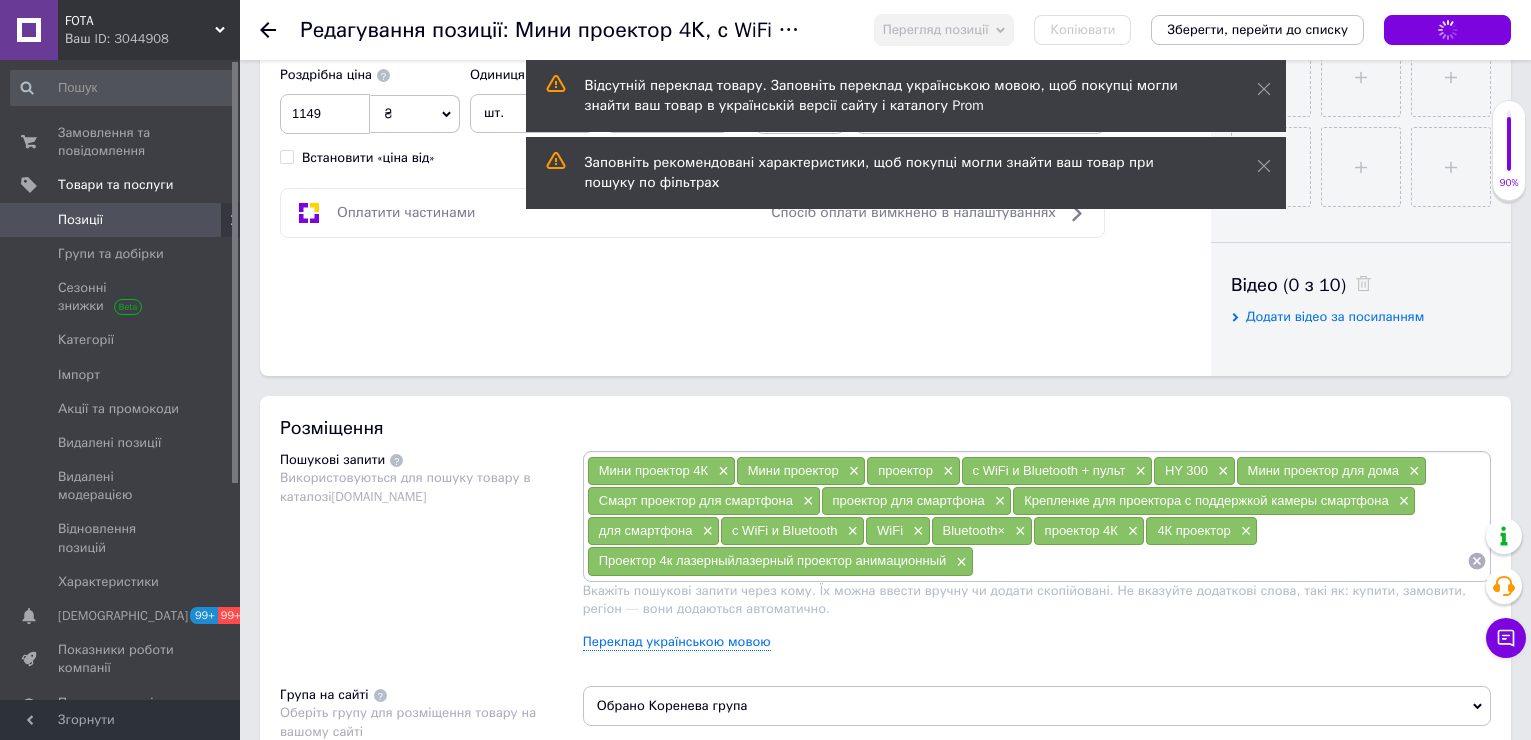 click on "Зберегти зміни" at bounding box center [1447, 30] 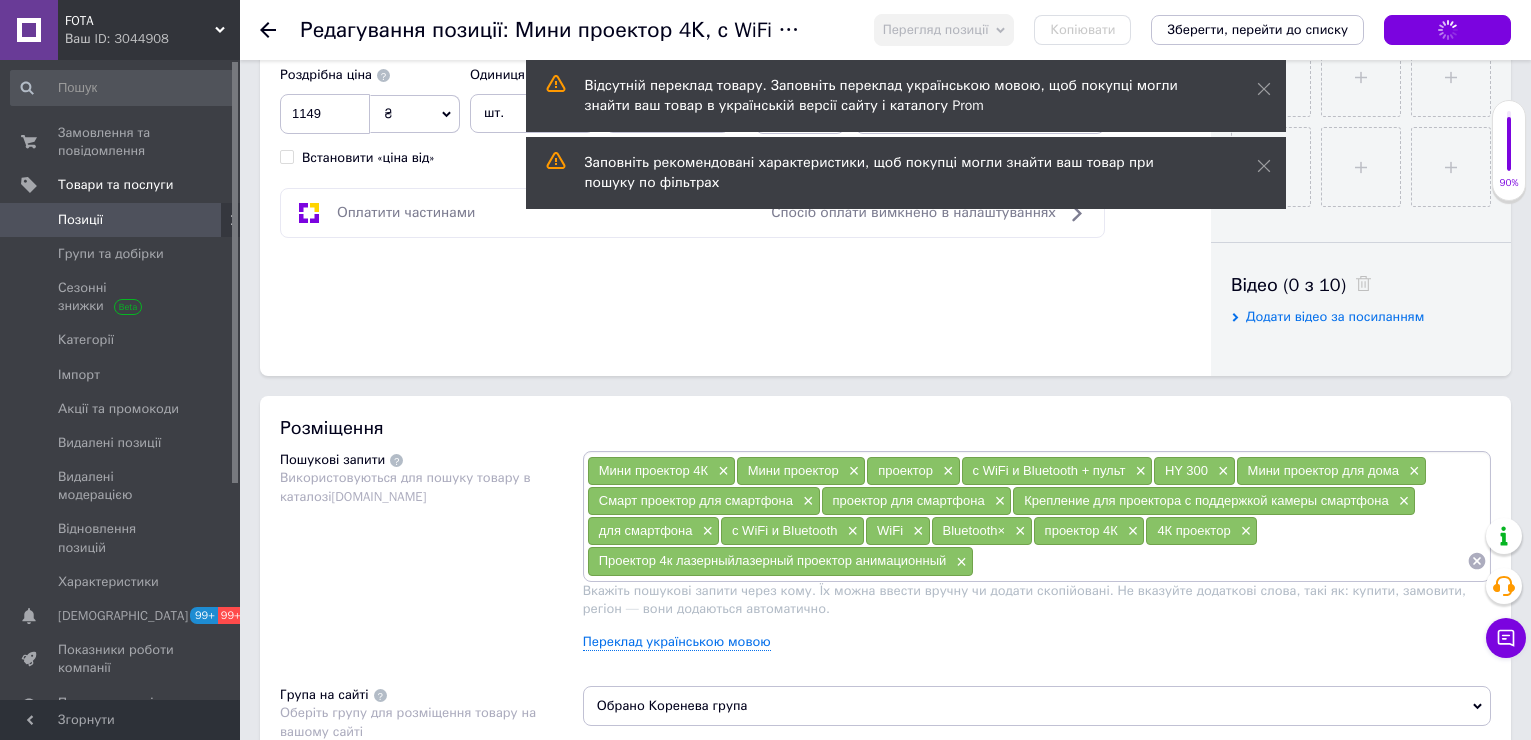 click on "Зберегти зміни" at bounding box center (1447, 30) 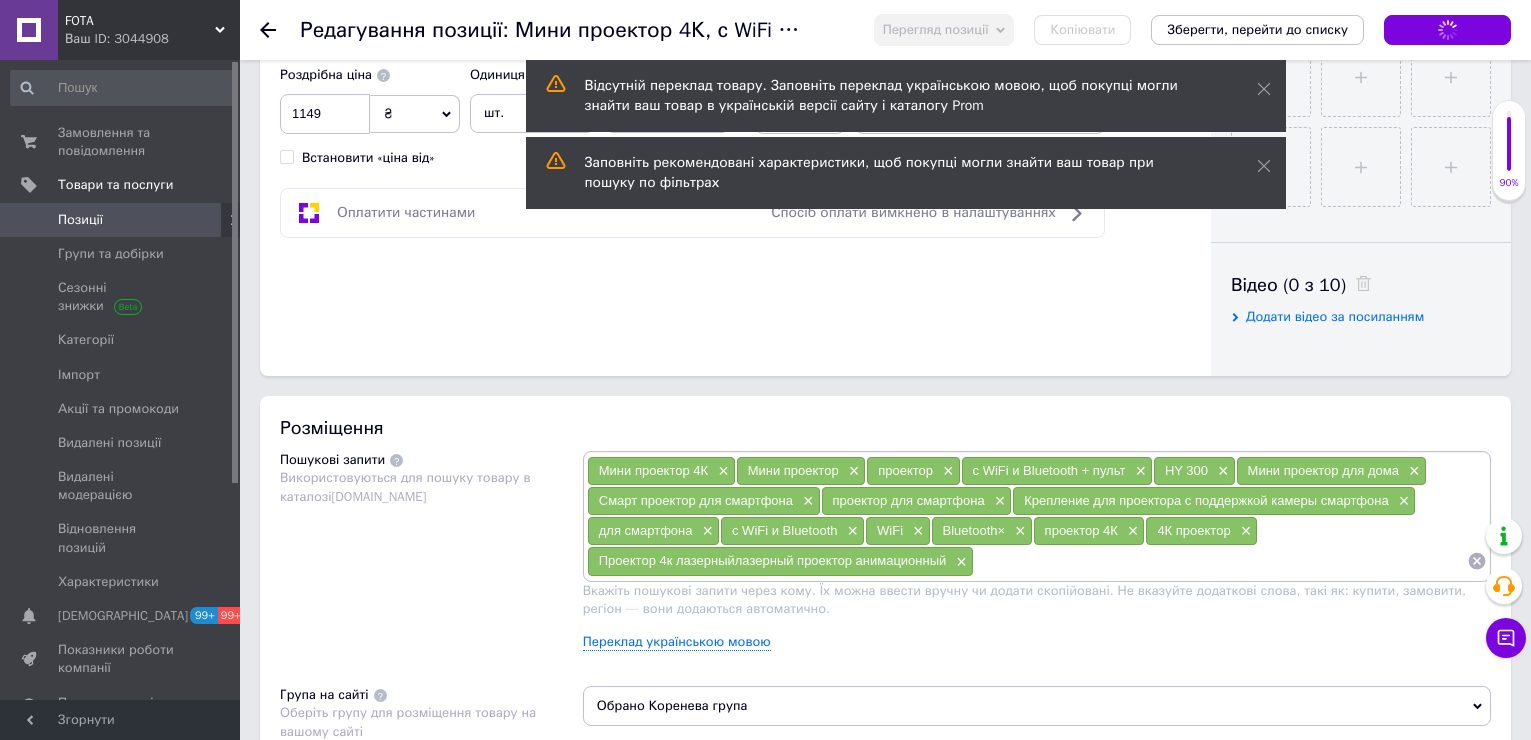 click on "Зберегти зміни" at bounding box center (1447, 30) 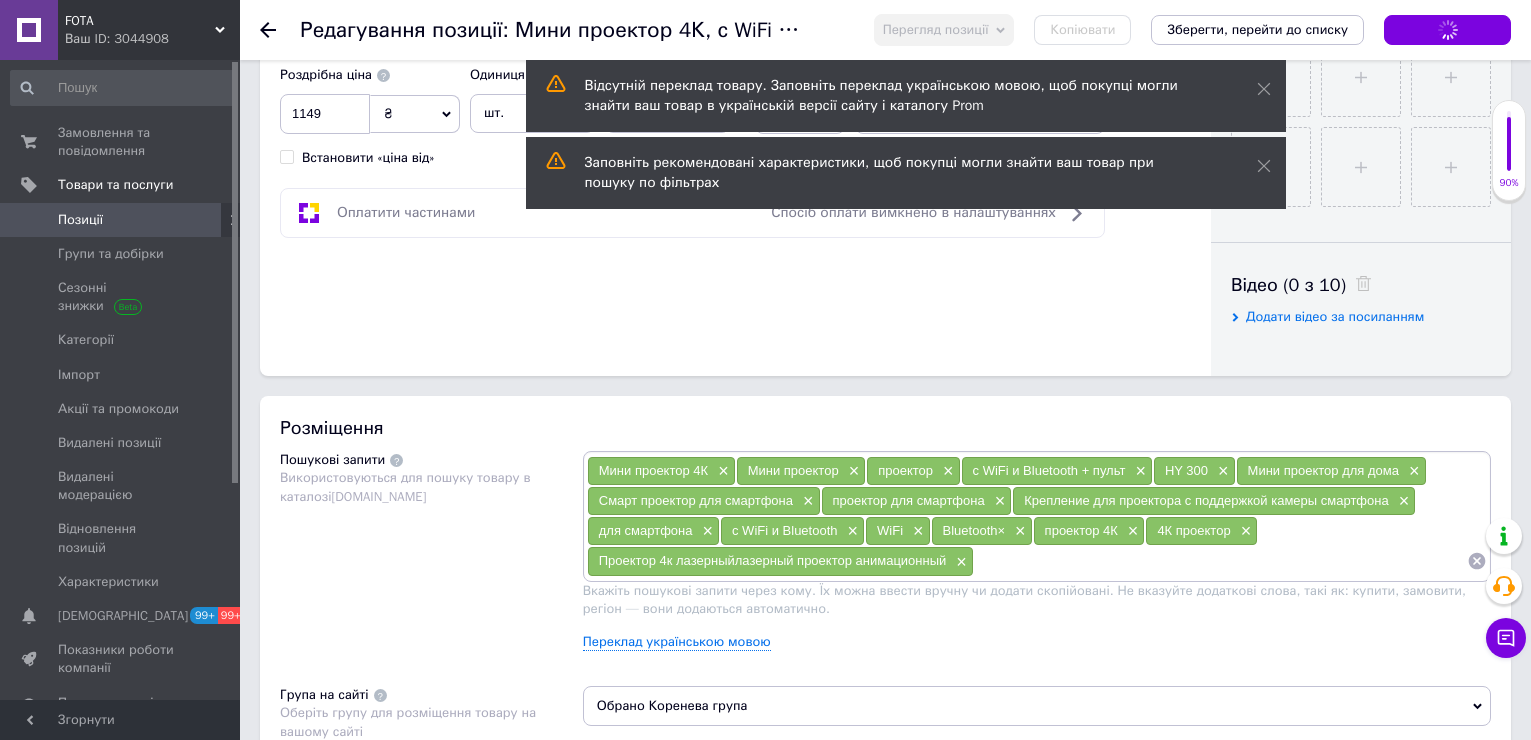click on "Зберегти зміни" at bounding box center (1447, 30) 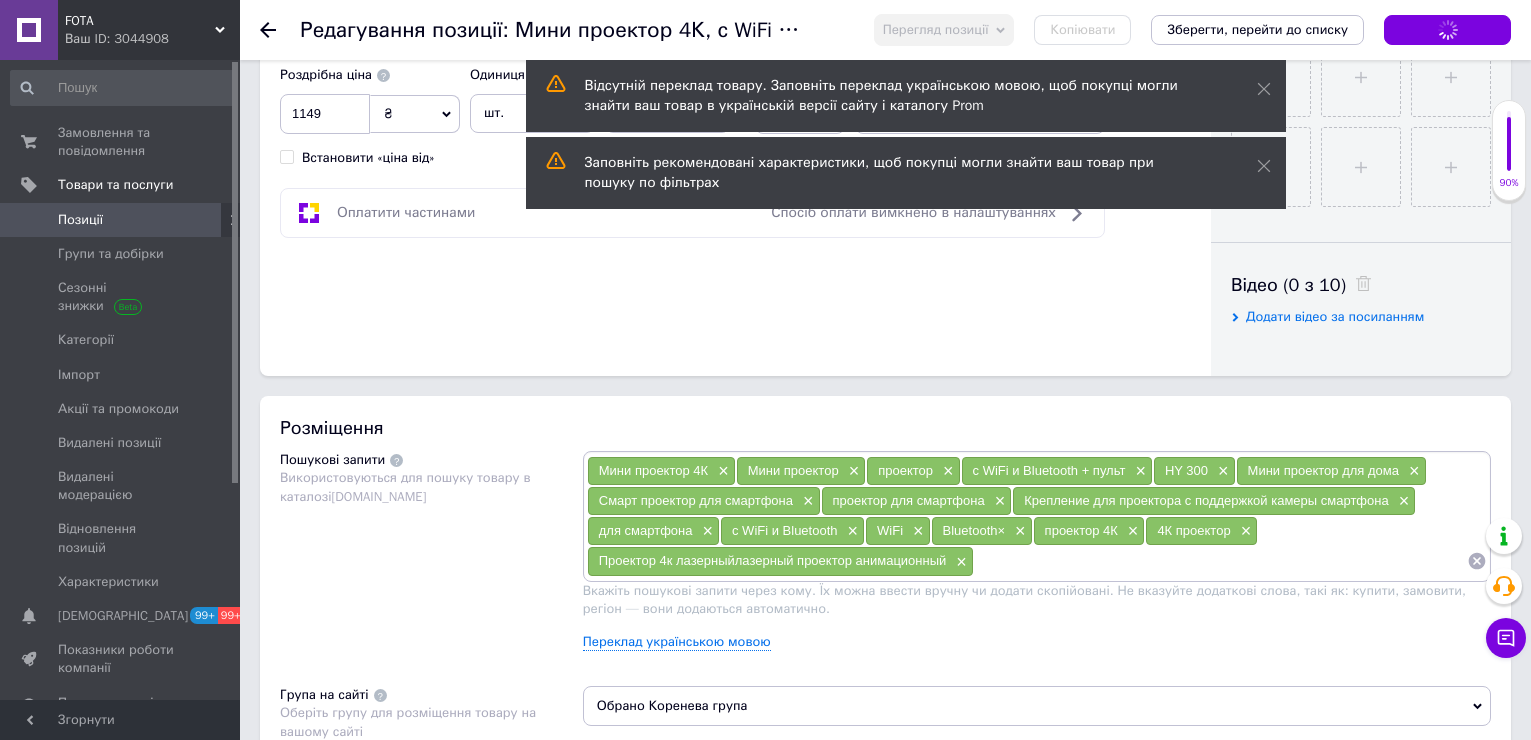 click on "Зберегти зміни" at bounding box center (1447, 30) 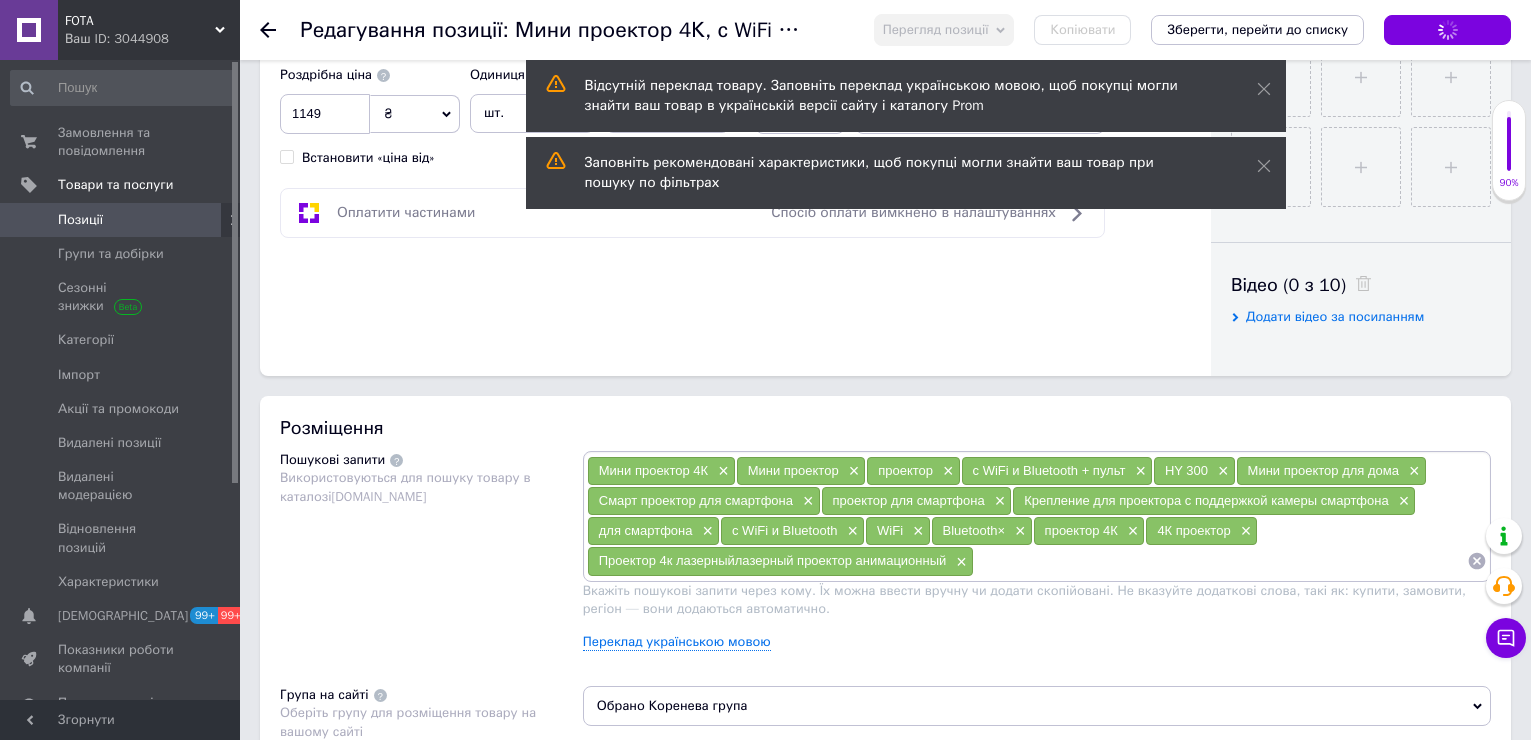 click on "Зберегти зміни" at bounding box center (1447, 30) 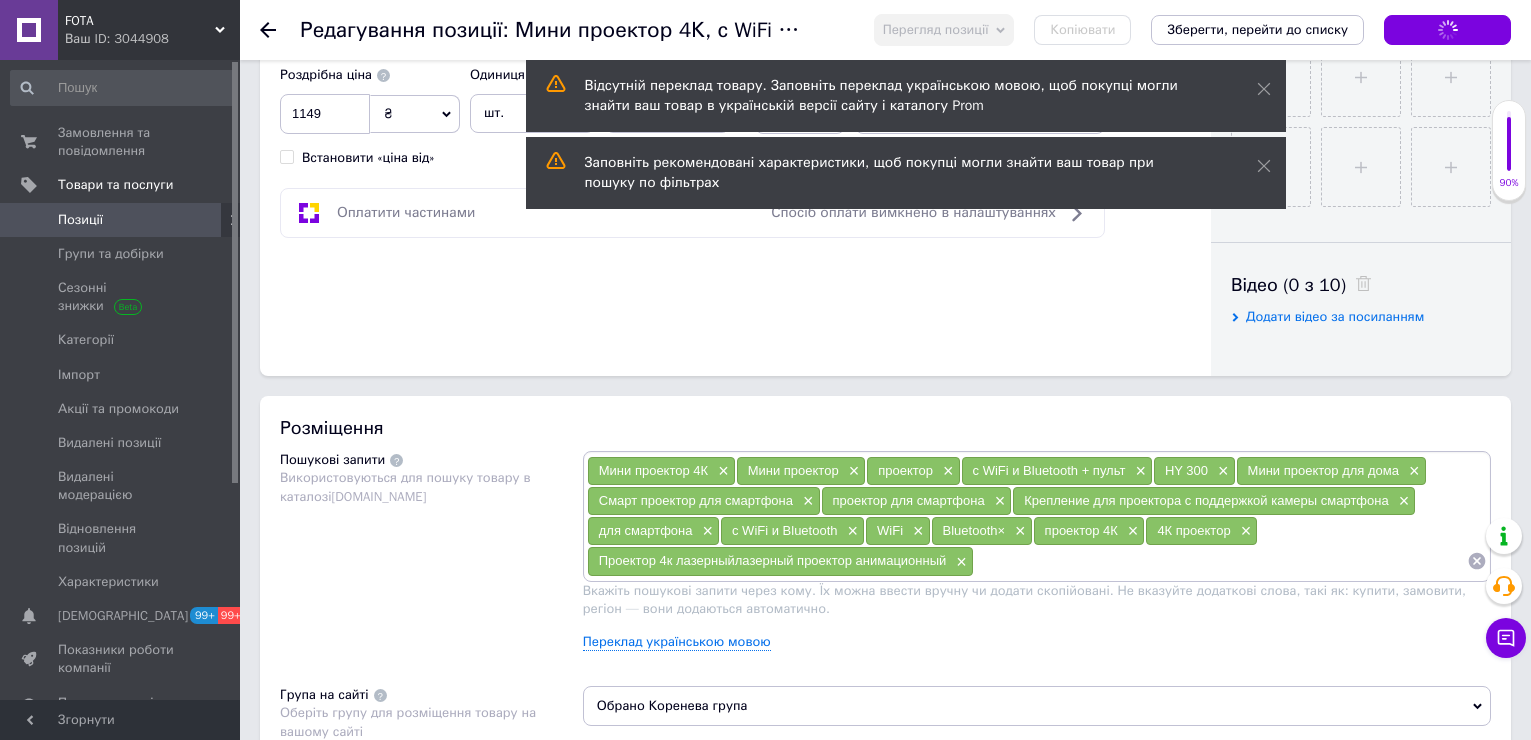 click on "Зберегти зміни" at bounding box center (1447, 30) 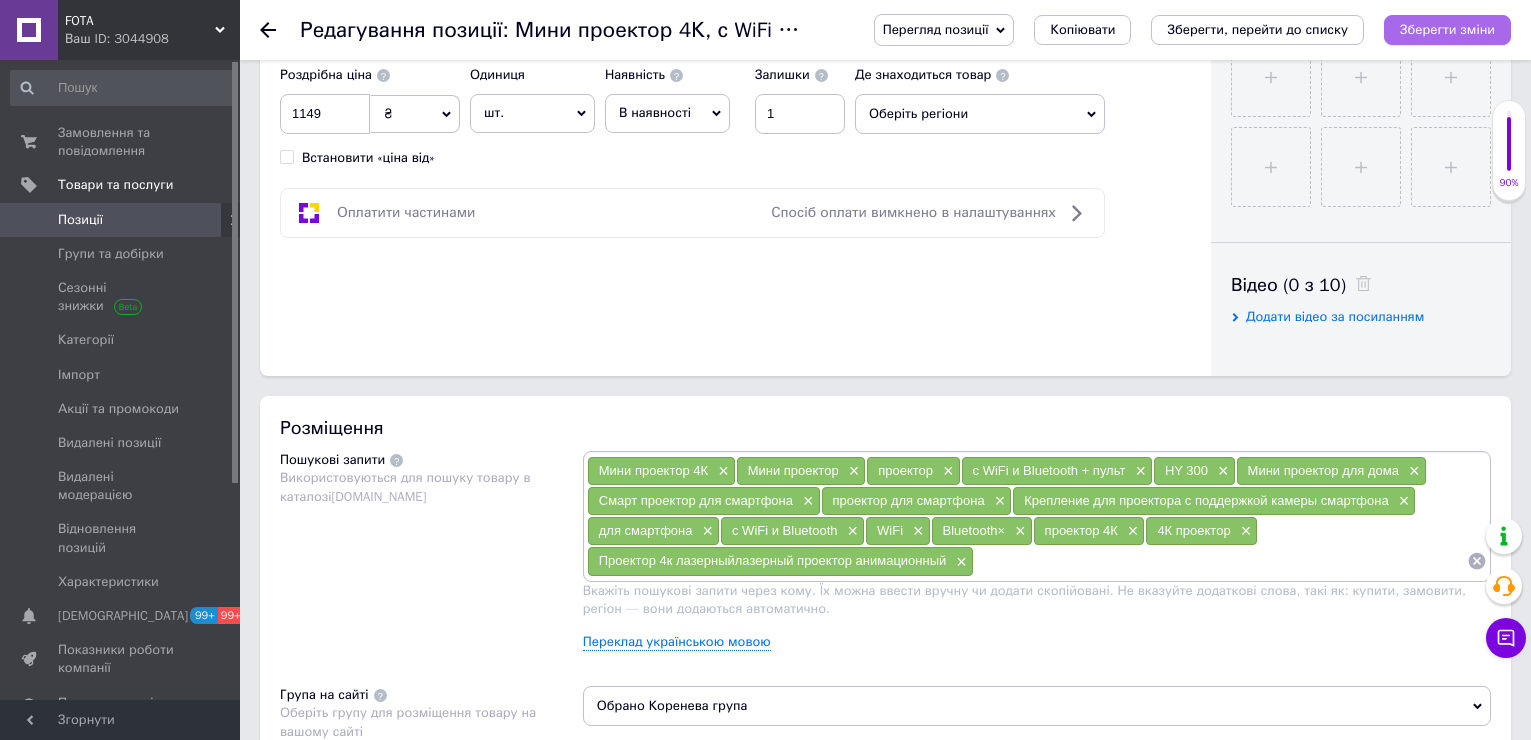click on "Зберегти зміни" at bounding box center [1447, 29] 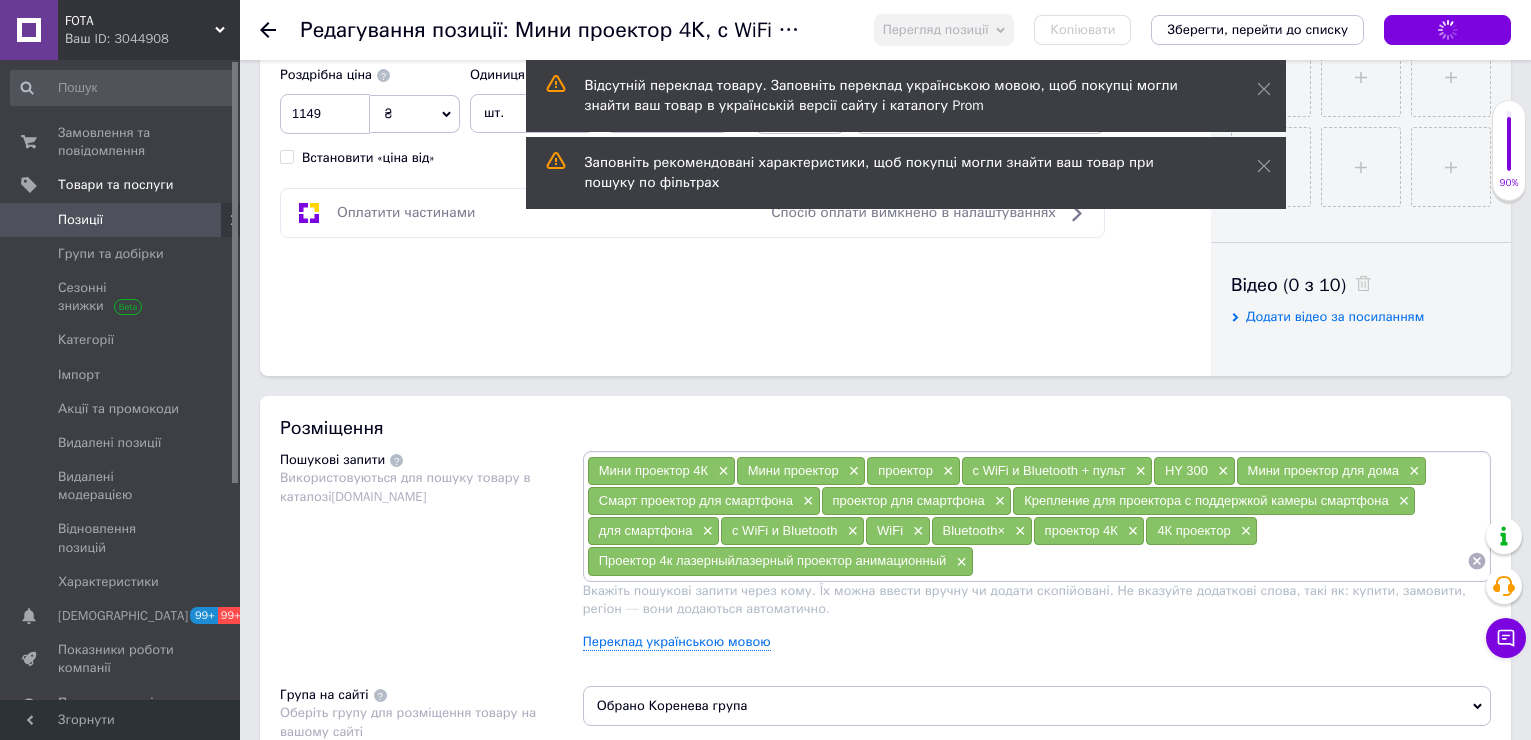 click on "Зберегти зміни" at bounding box center [1447, 30] 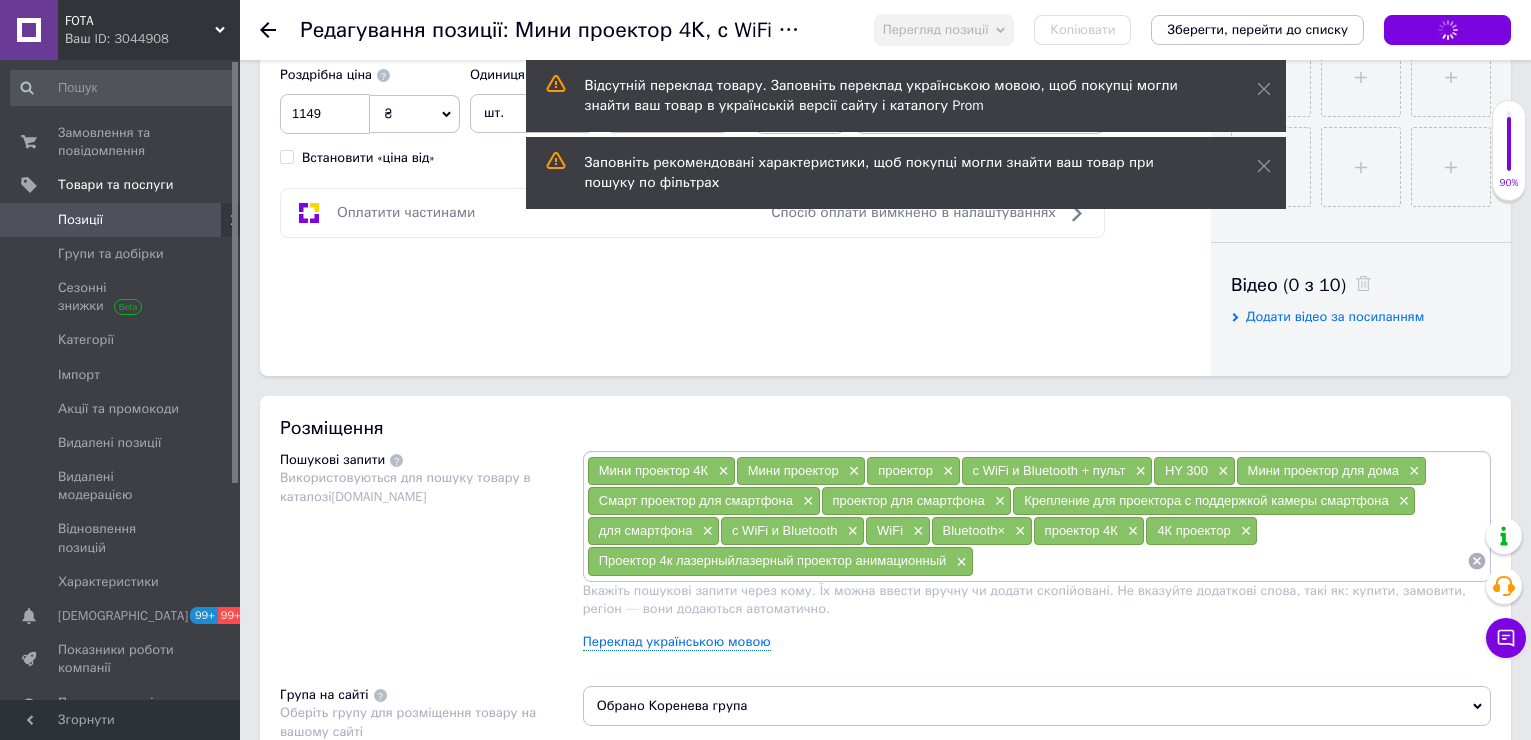 click on "Зберегти зміни" at bounding box center (1447, 30) 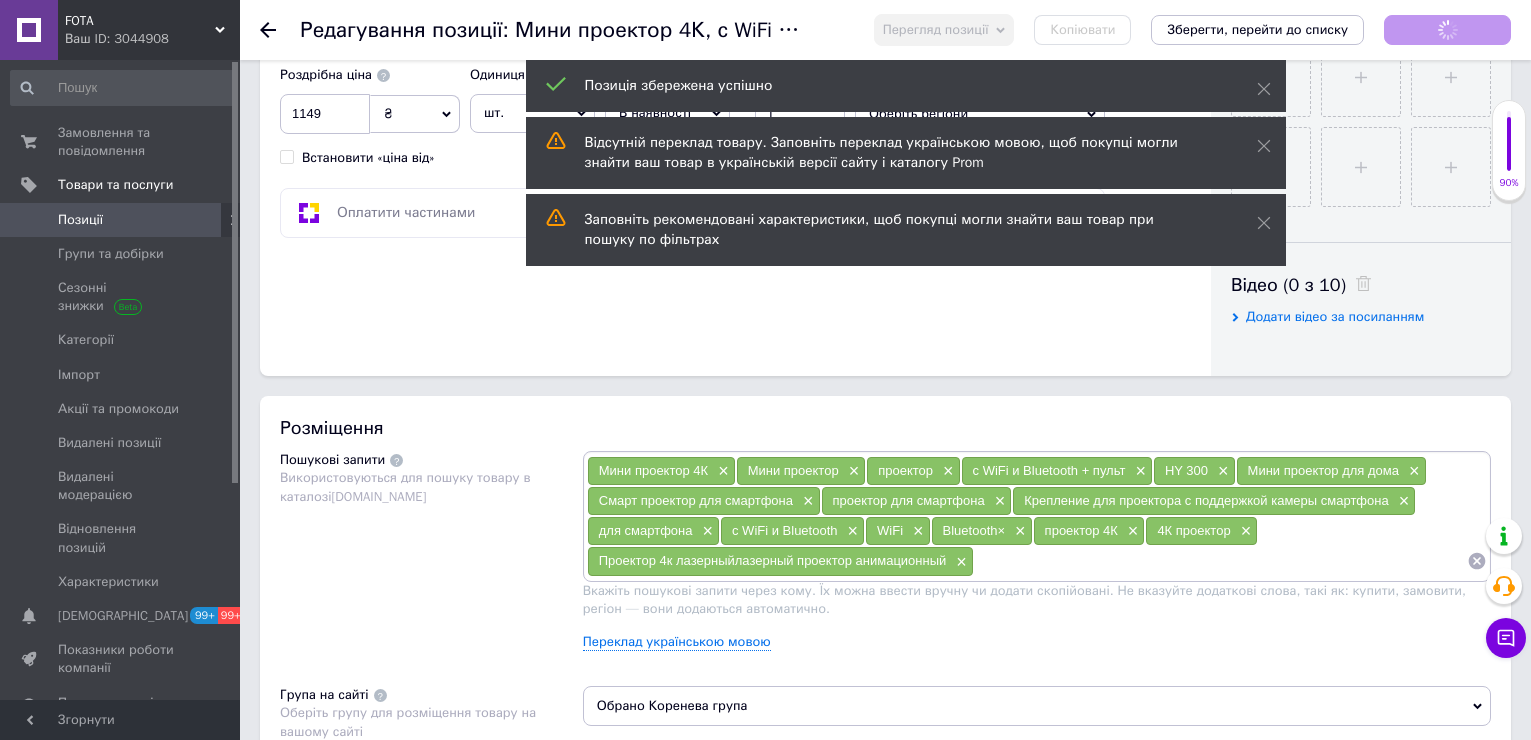 click on "Зберегти зміни" at bounding box center (1447, 30) 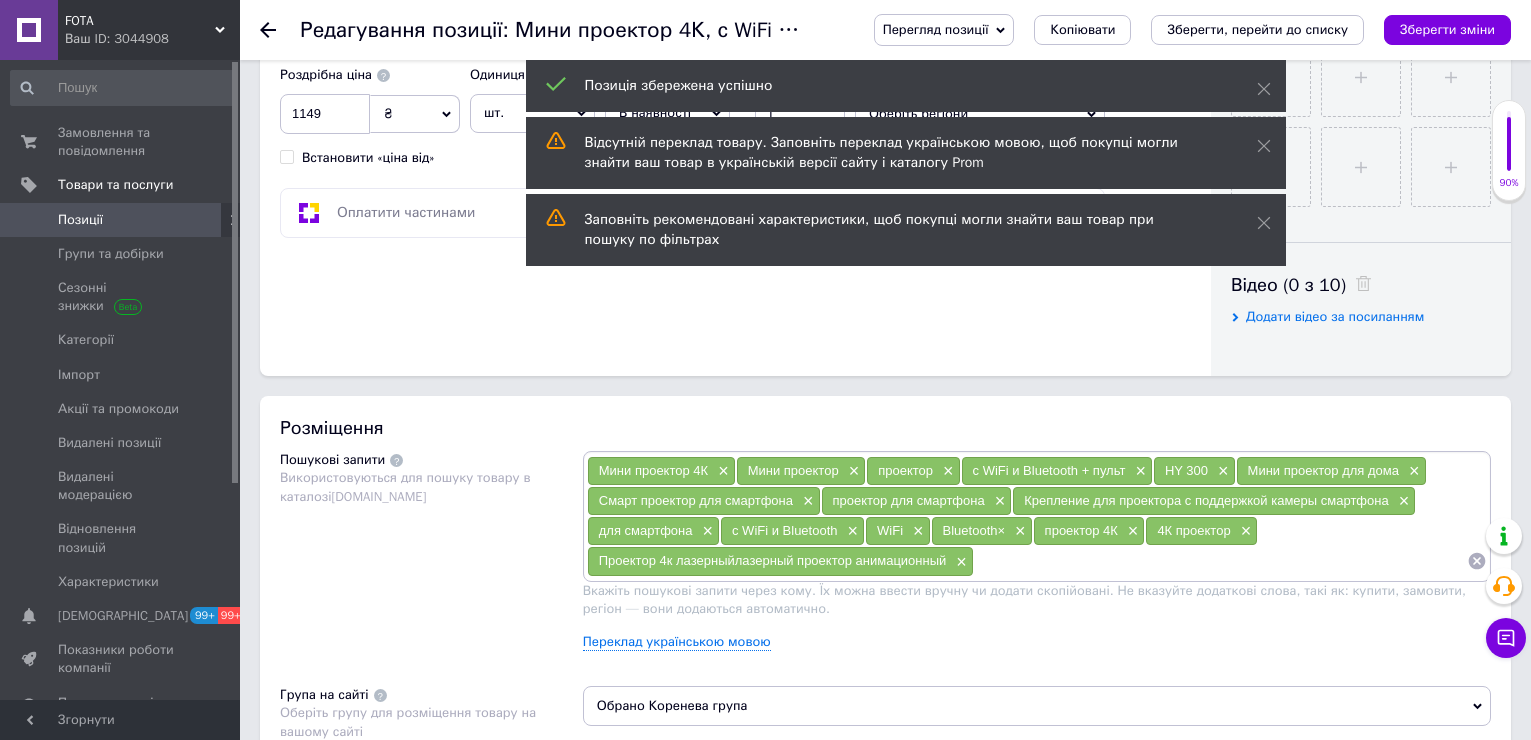click on "Зберегти зміни" at bounding box center [1447, 29] 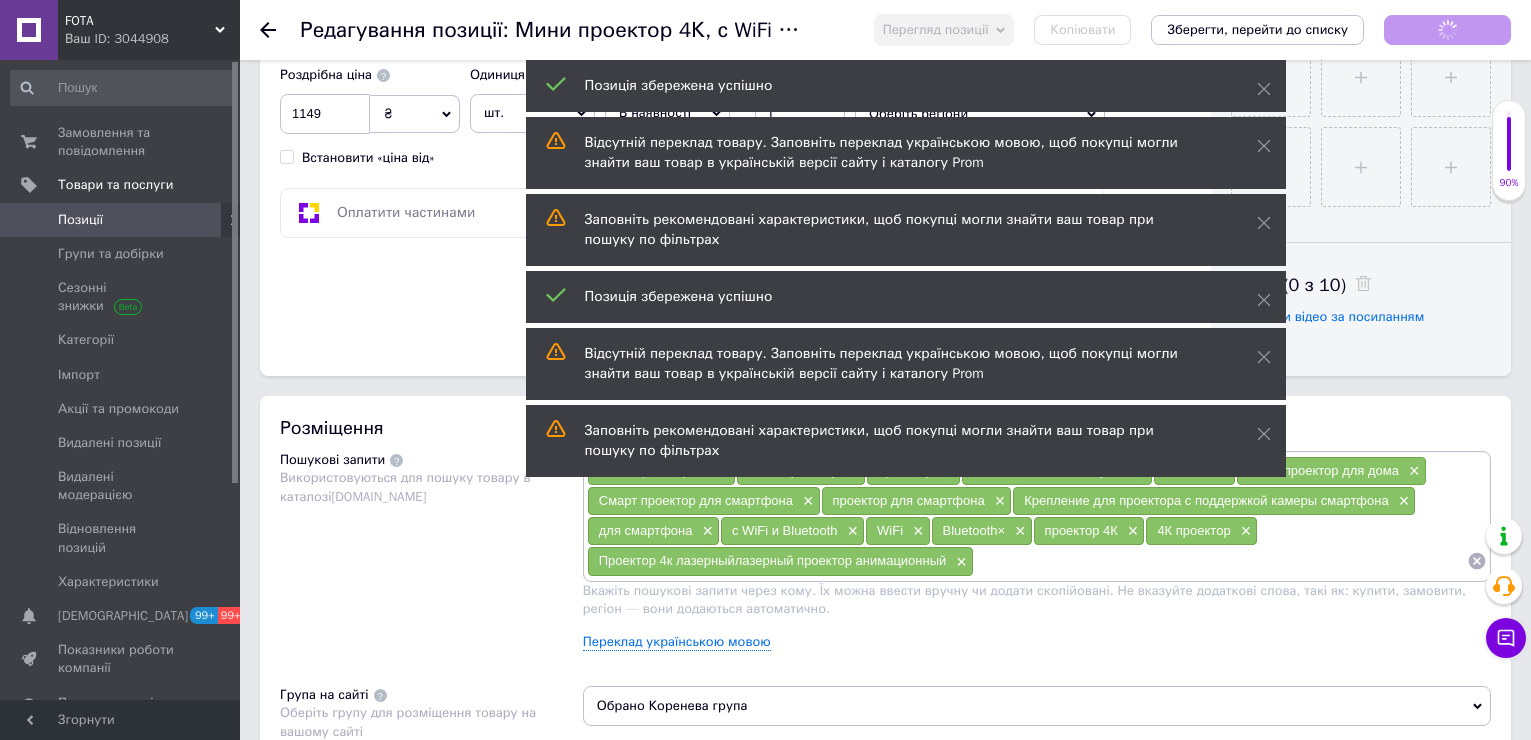 click on "Зберегти зміни" at bounding box center [1447, 30] 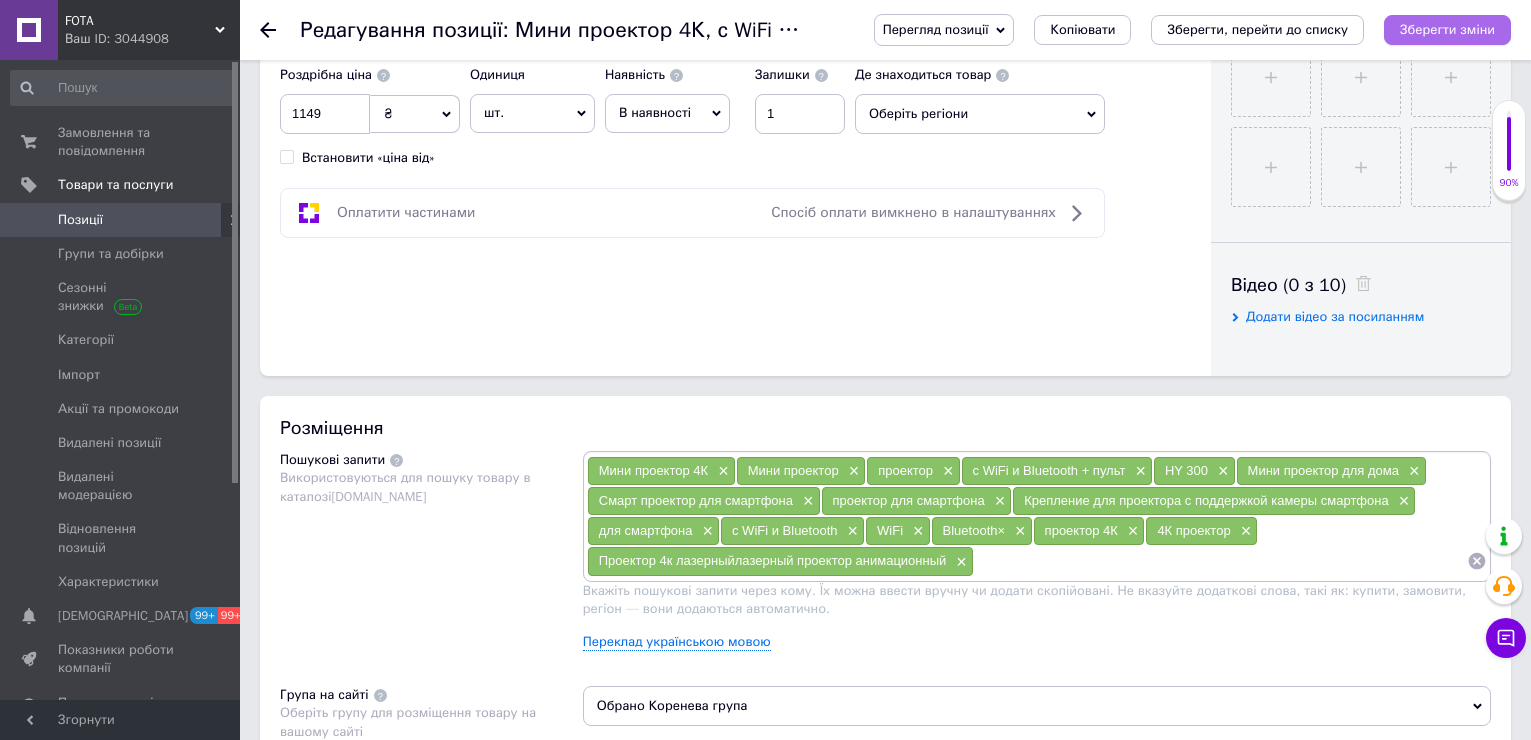 click on "Зберегти зміни" at bounding box center (1447, 29) 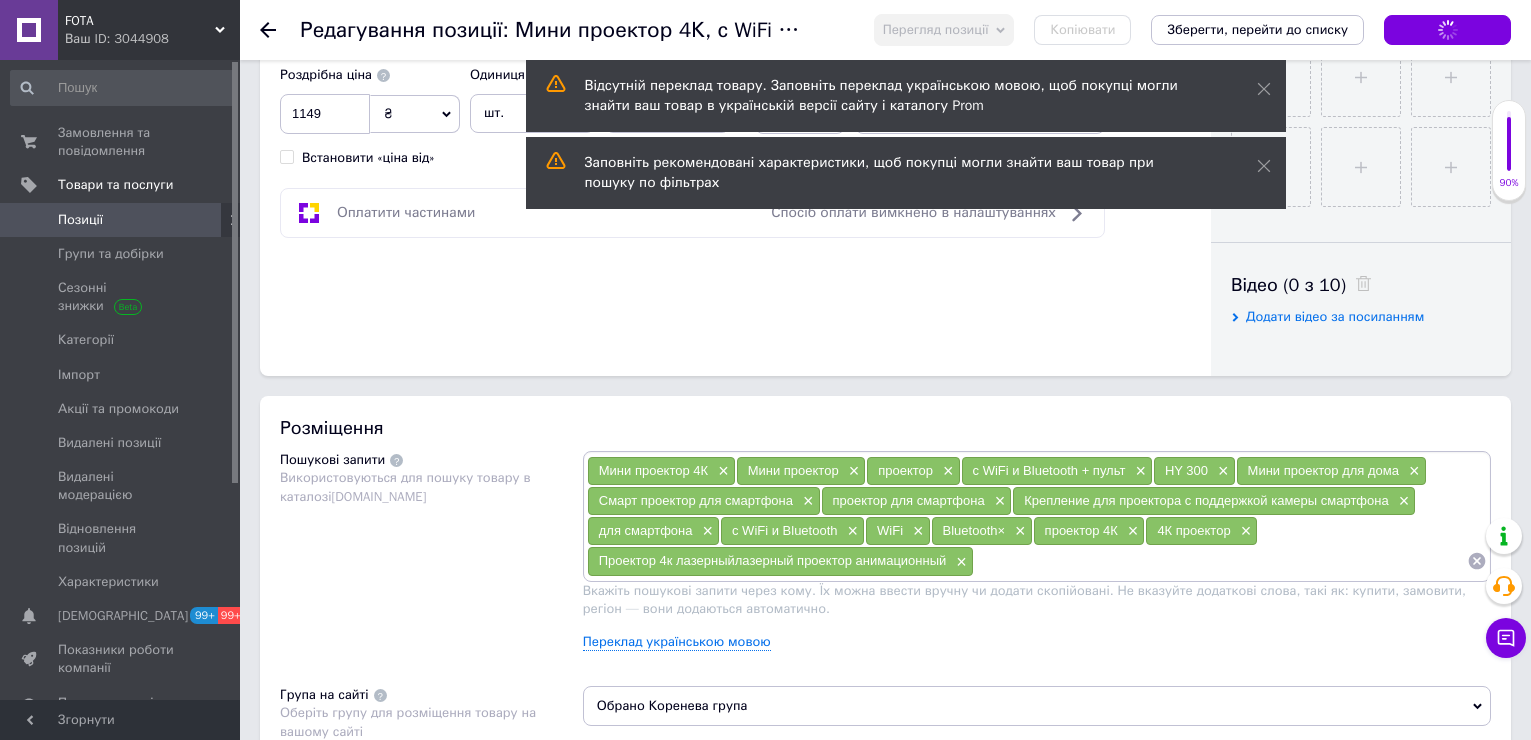 click on "Зберегти зміни" at bounding box center [1447, 30] 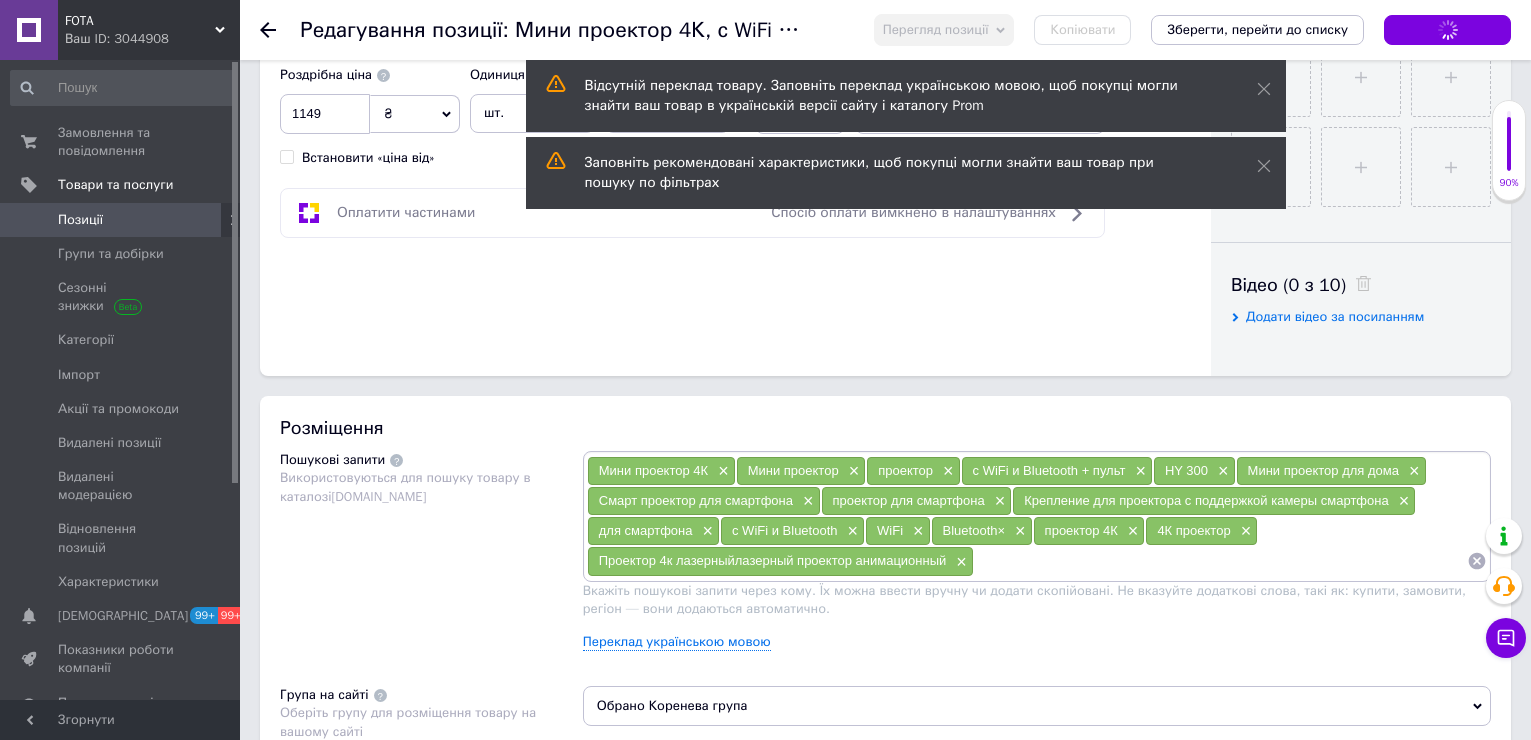 click on "Зберегти зміни" at bounding box center (1447, 30) 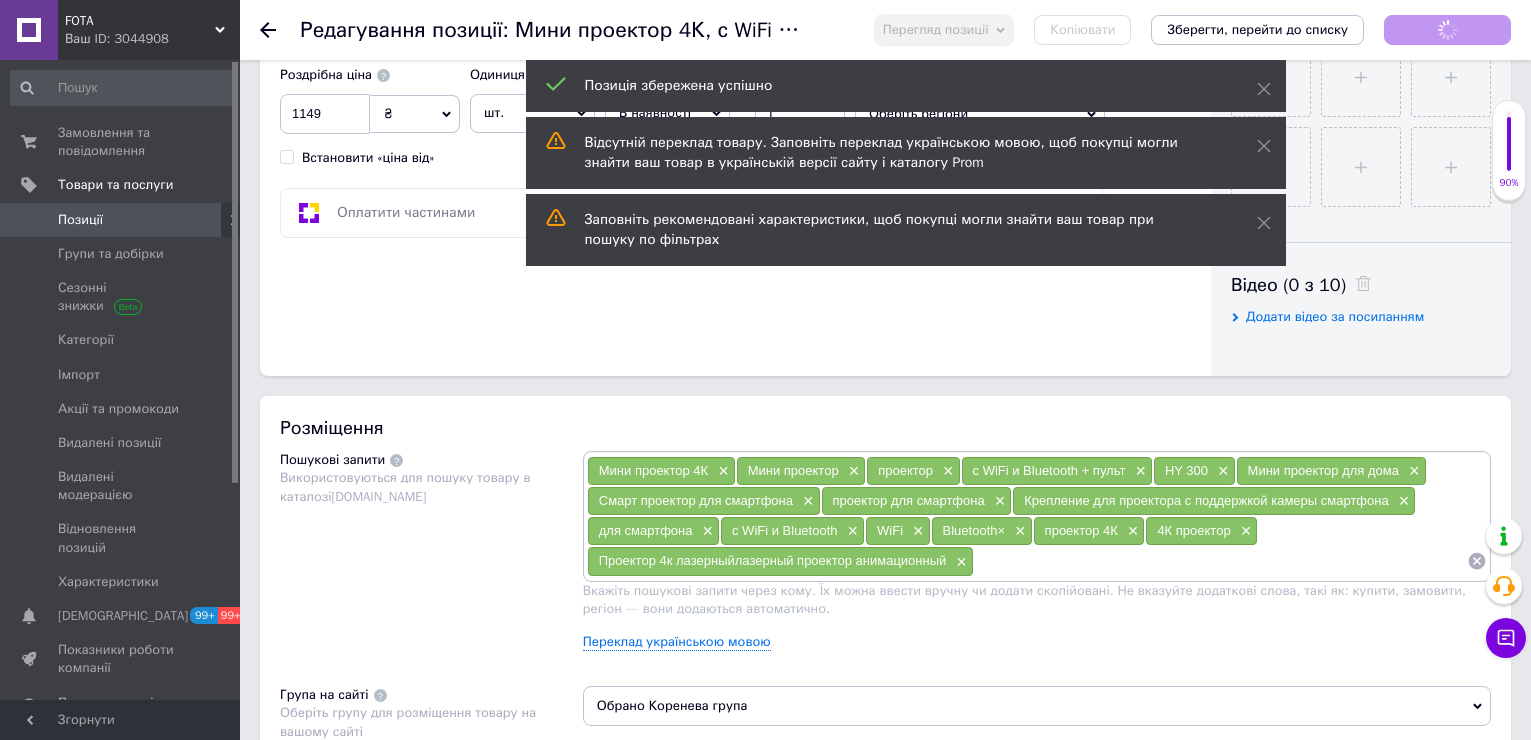 click on "Зберегти зміни" at bounding box center [1447, 30] 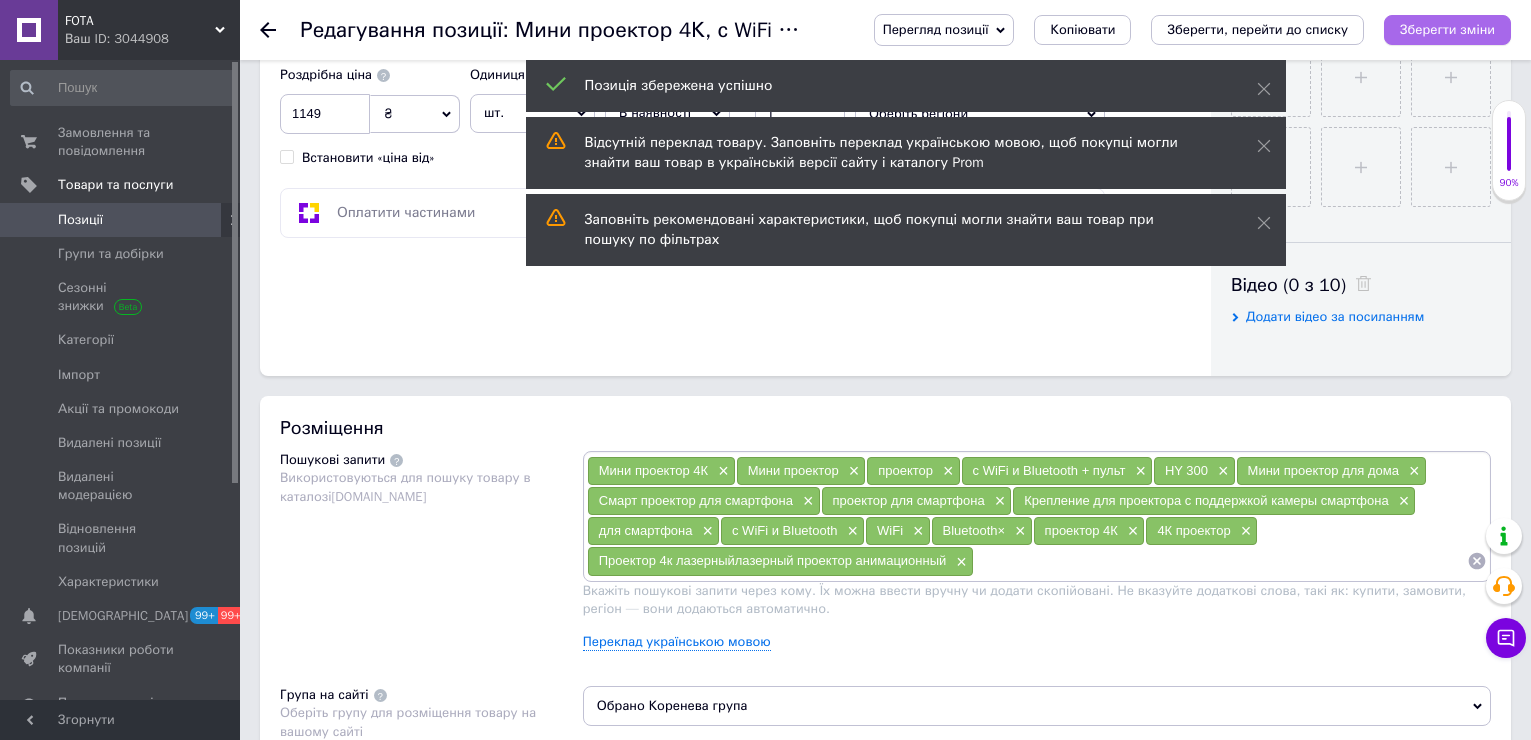 click on "Зберегти зміни" at bounding box center (1447, 29) 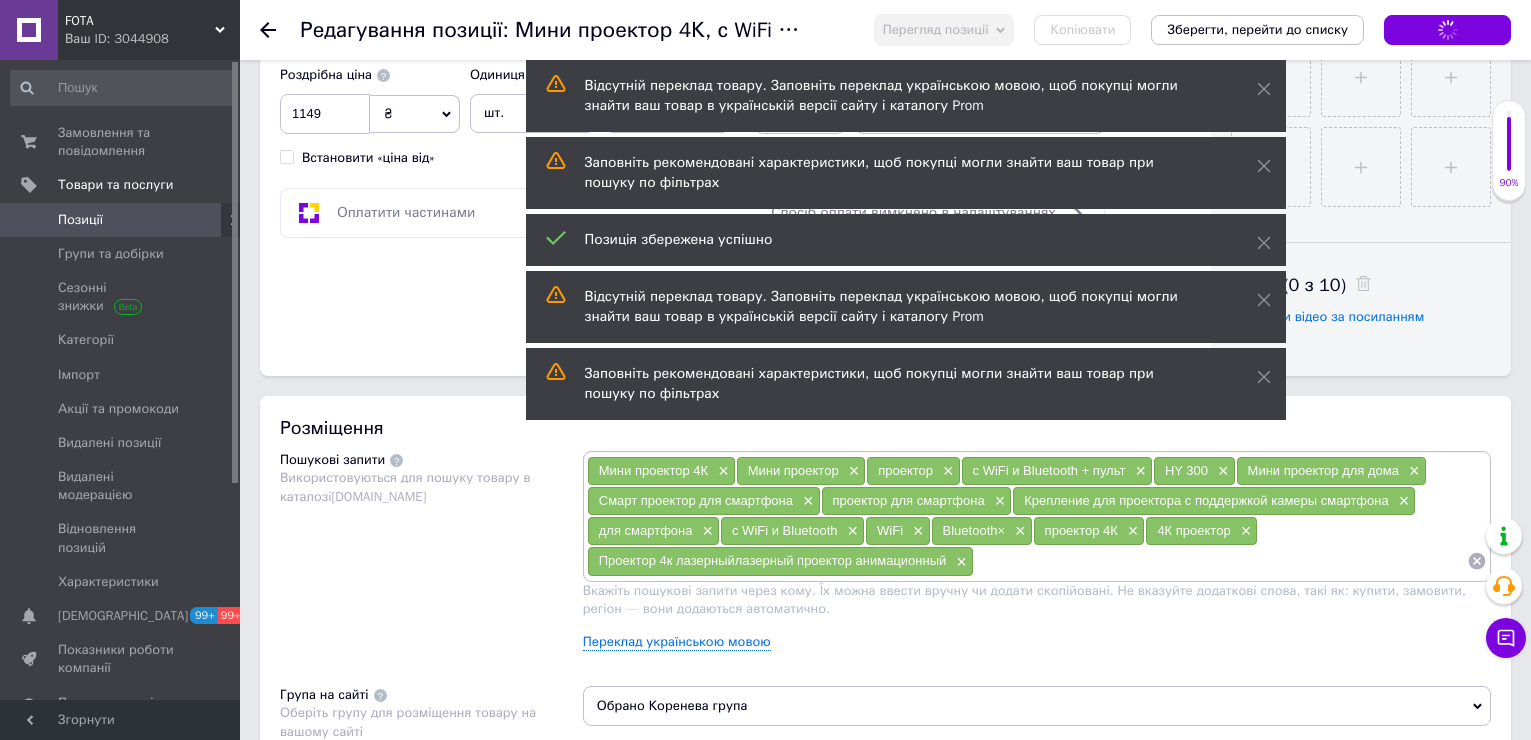 click on "Зберегти зміни" at bounding box center (1447, 30) 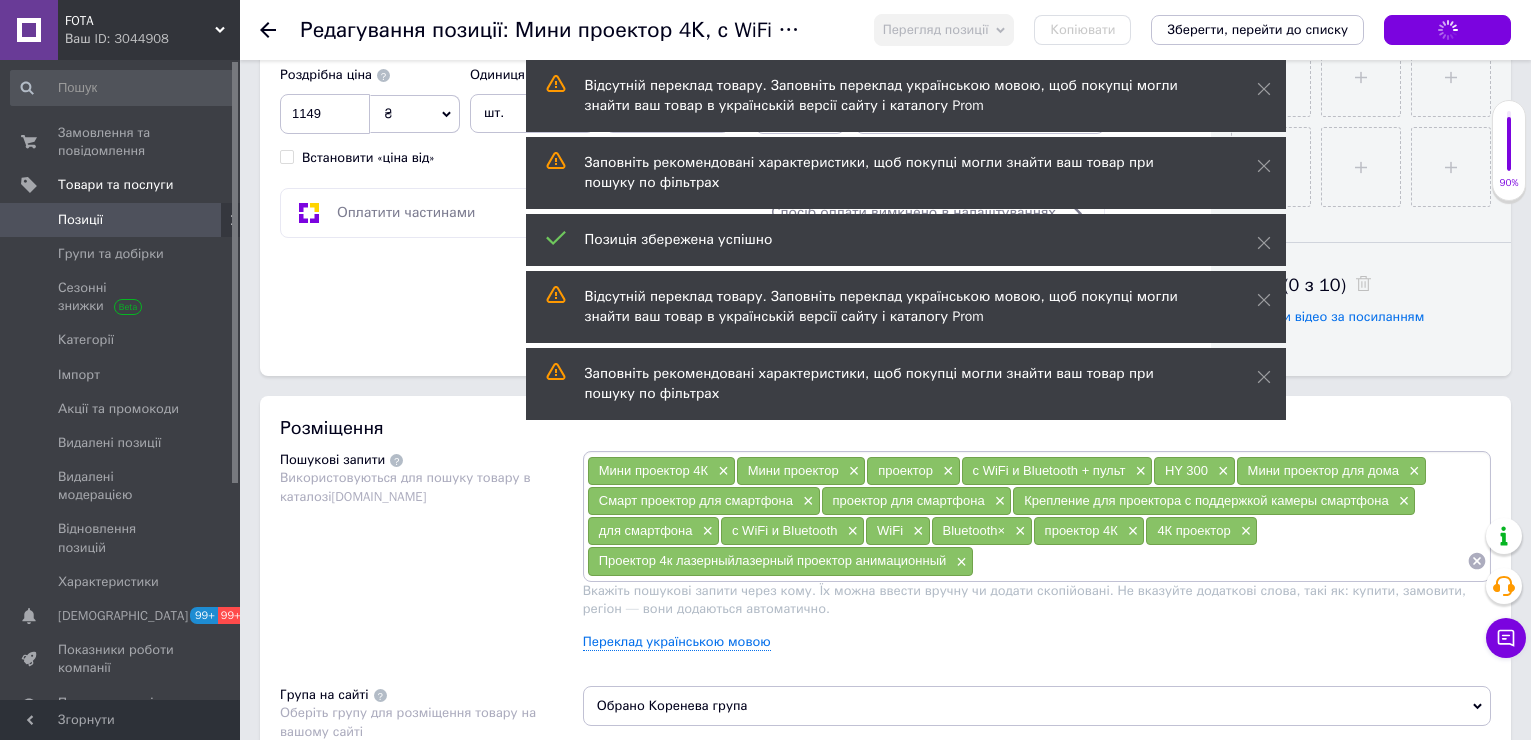 click on "Зберегти зміни" at bounding box center (1447, 30) 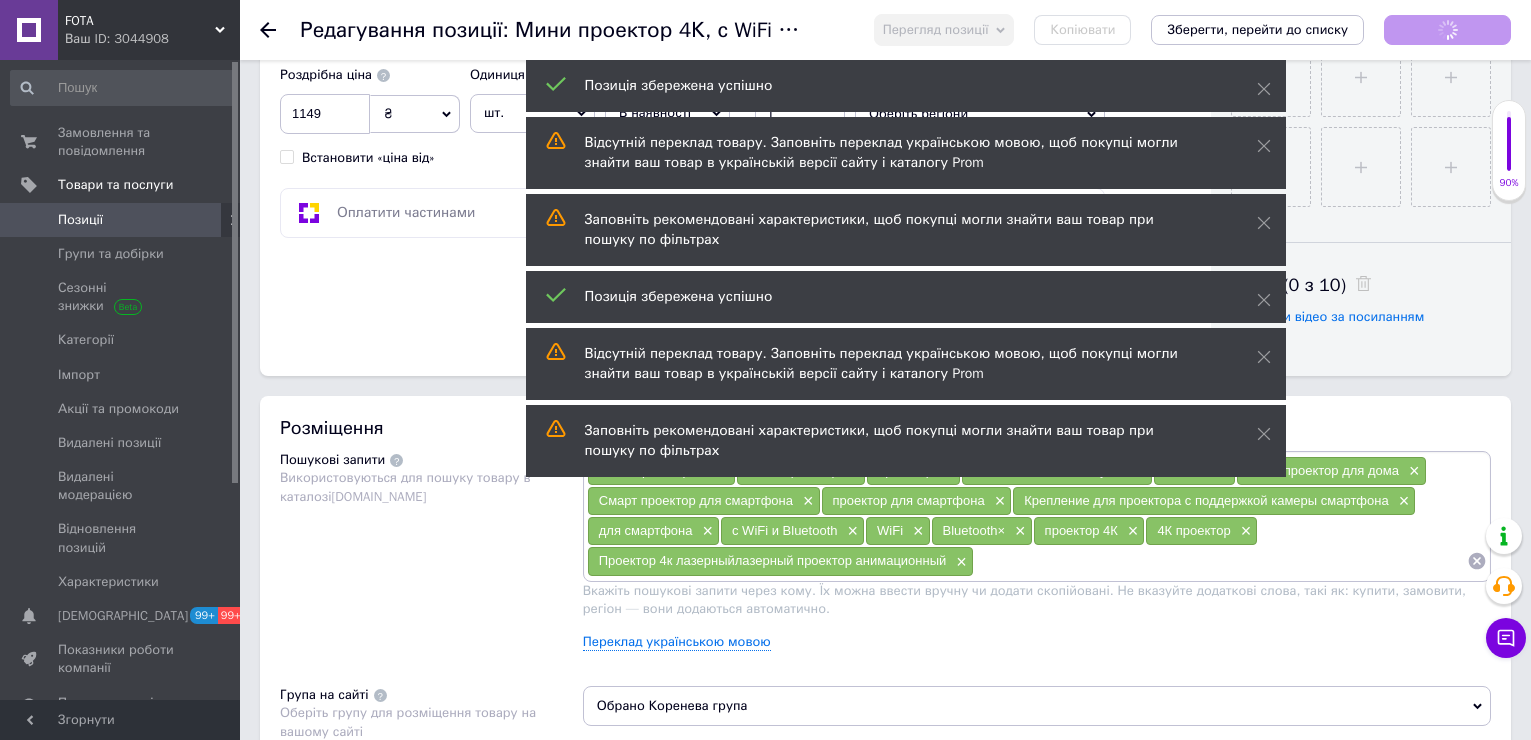 click on "Зберегти зміни" at bounding box center [1447, 30] 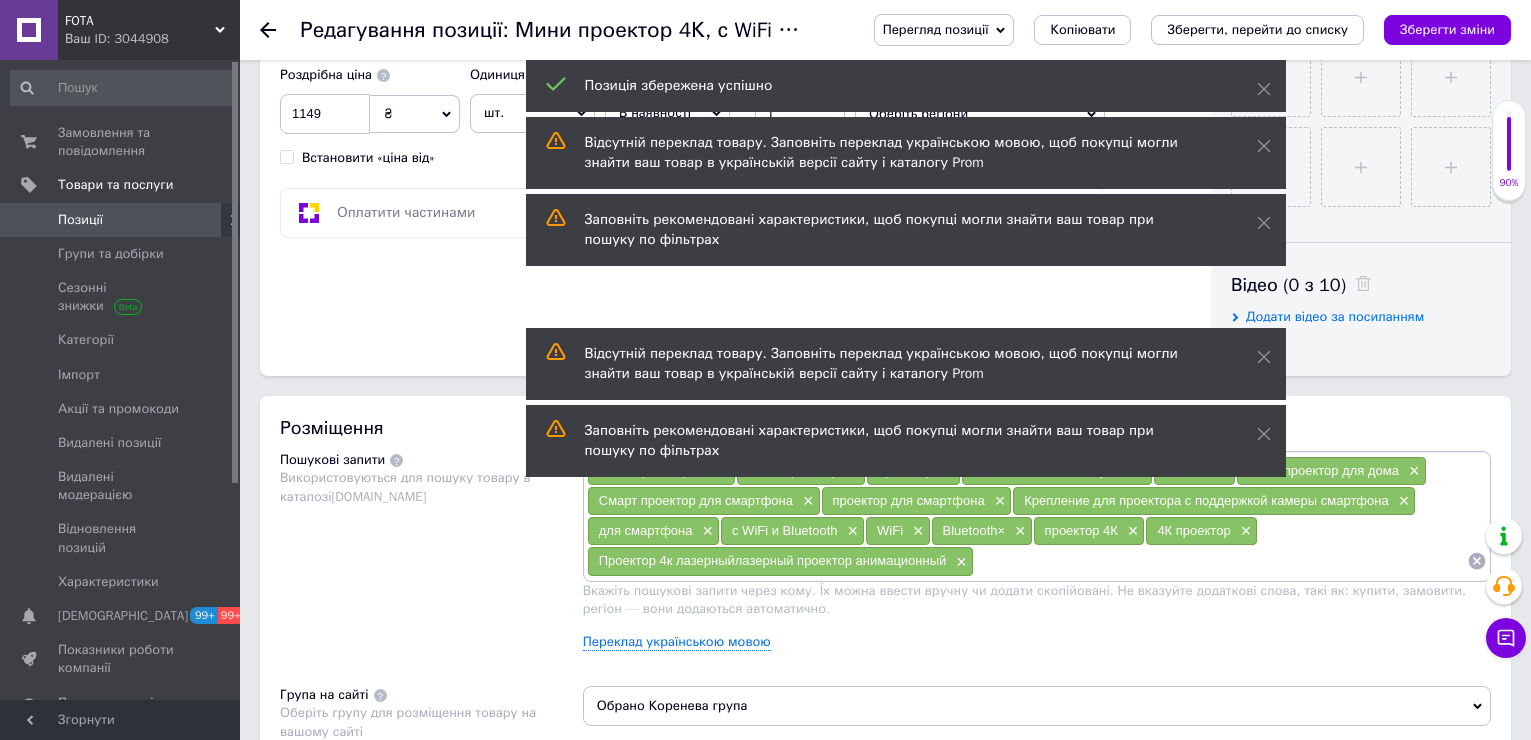click on "Зберегти зміни" at bounding box center [1447, 29] 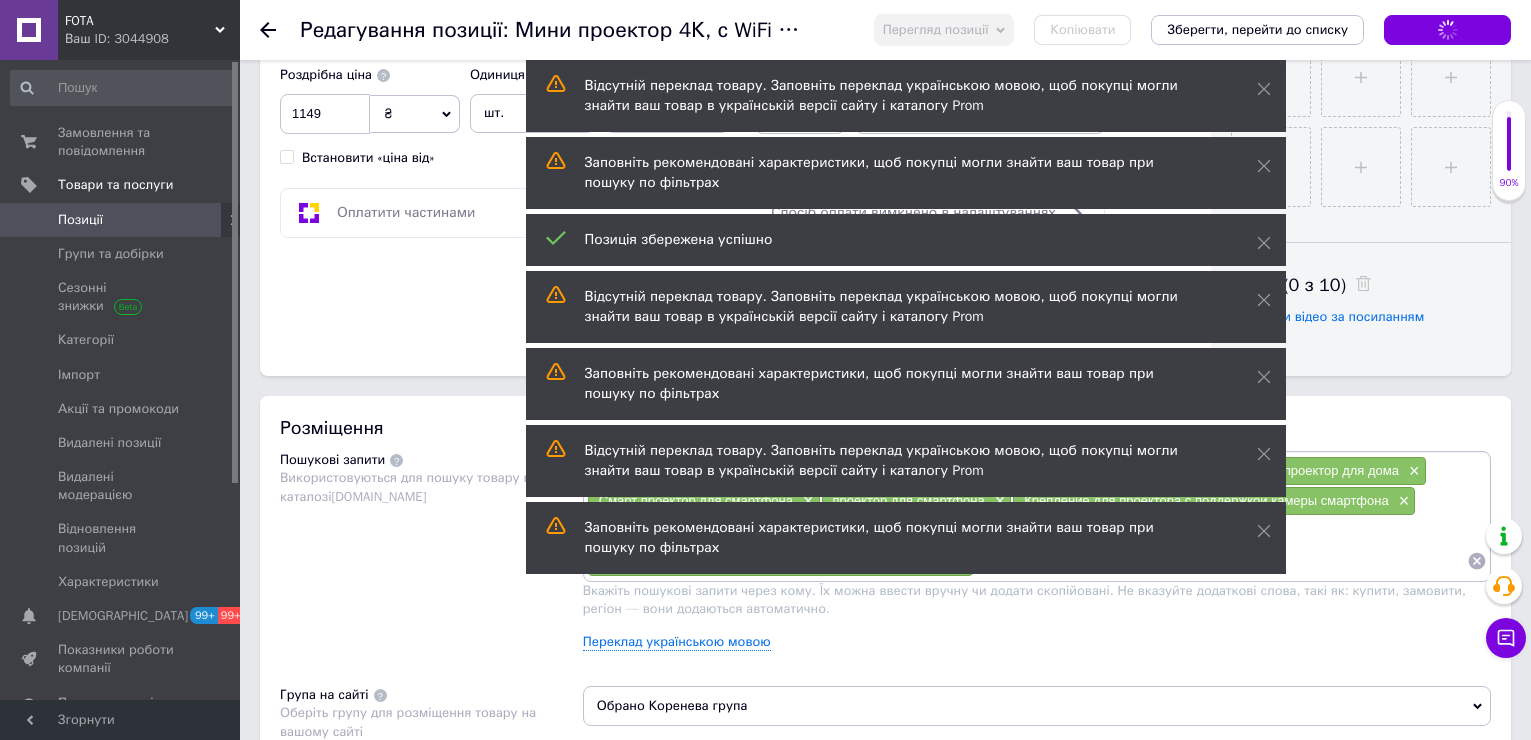 click on "Зберегти зміни" at bounding box center [1447, 30] 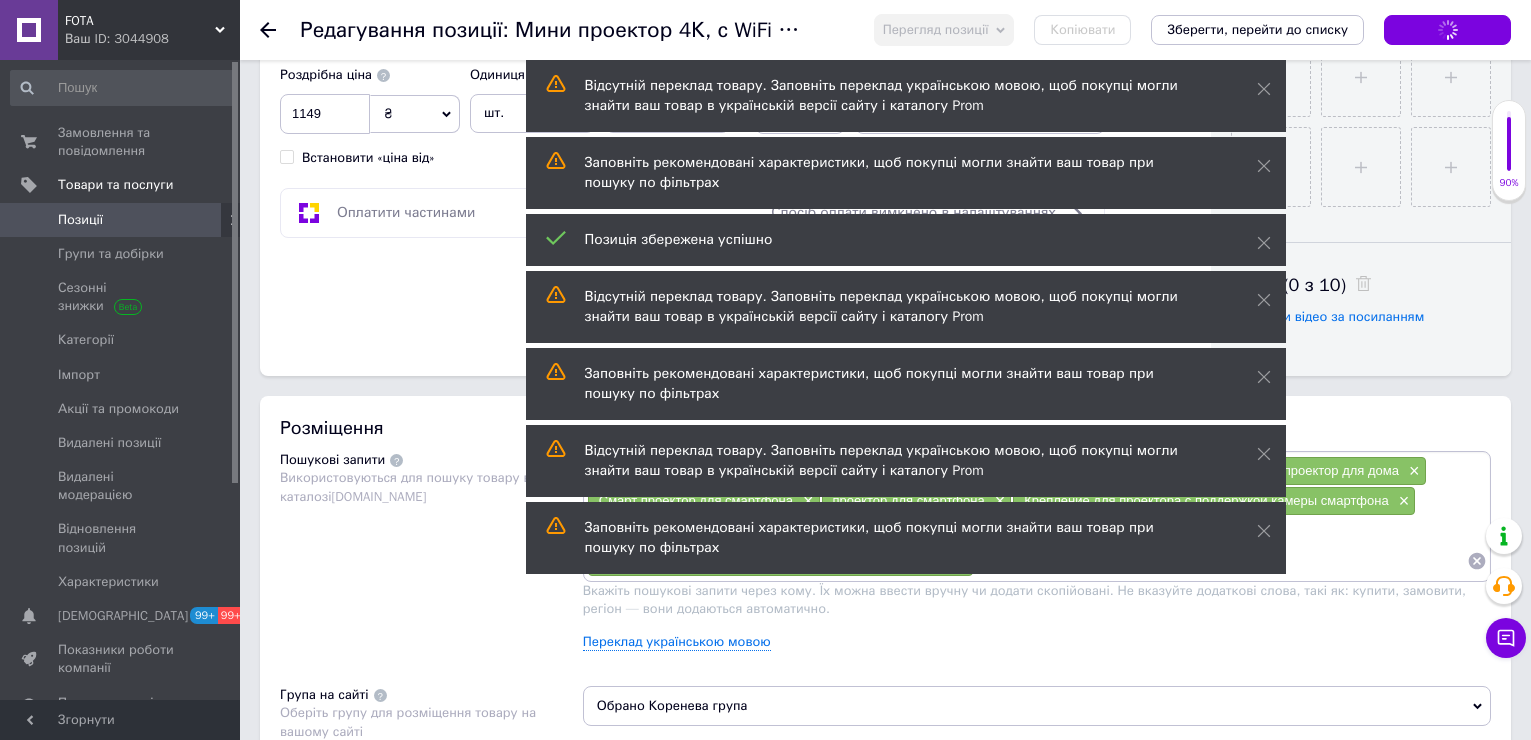 click on "Зберегти зміни" at bounding box center (1447, 30) 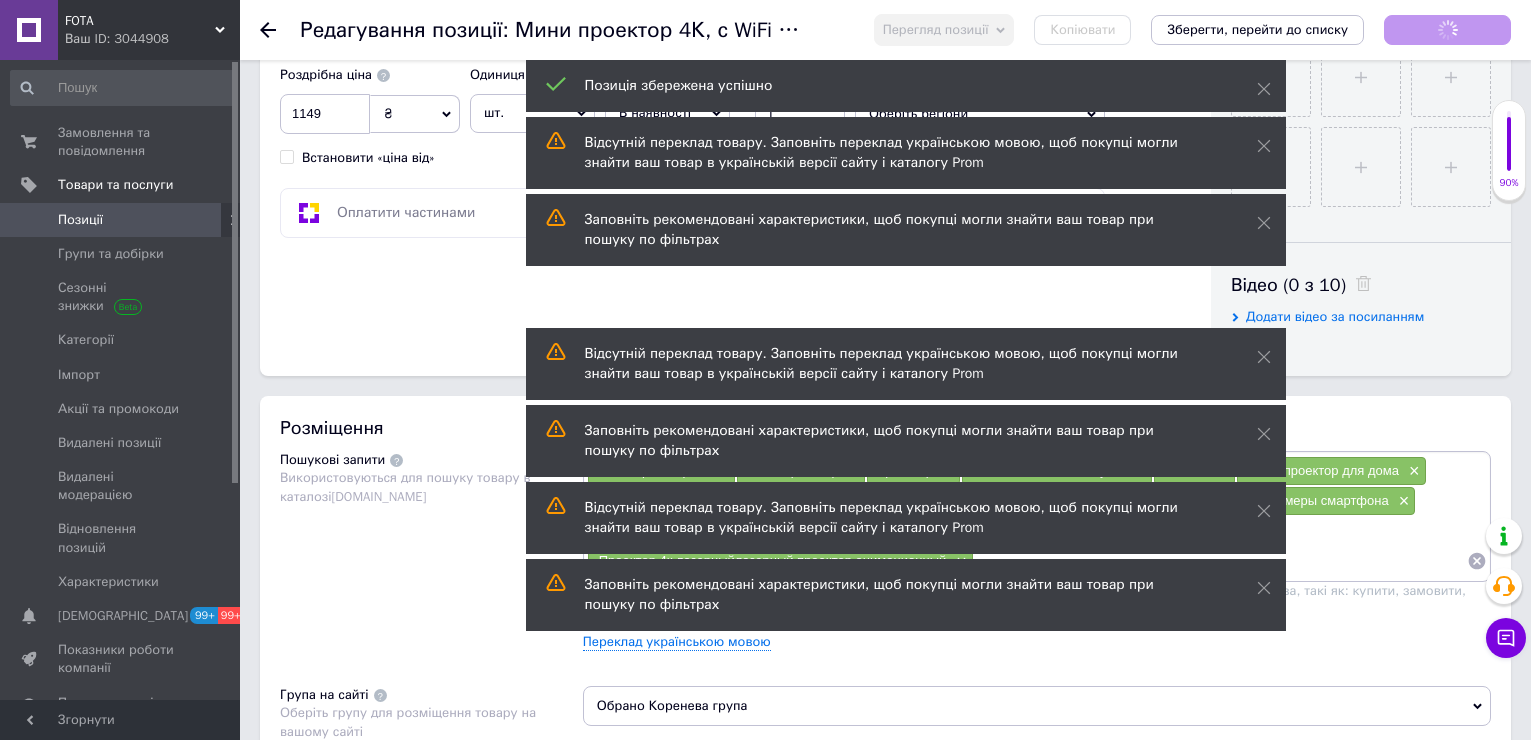 click on "Зберегти зміни" at bounding box center [1447, 30] 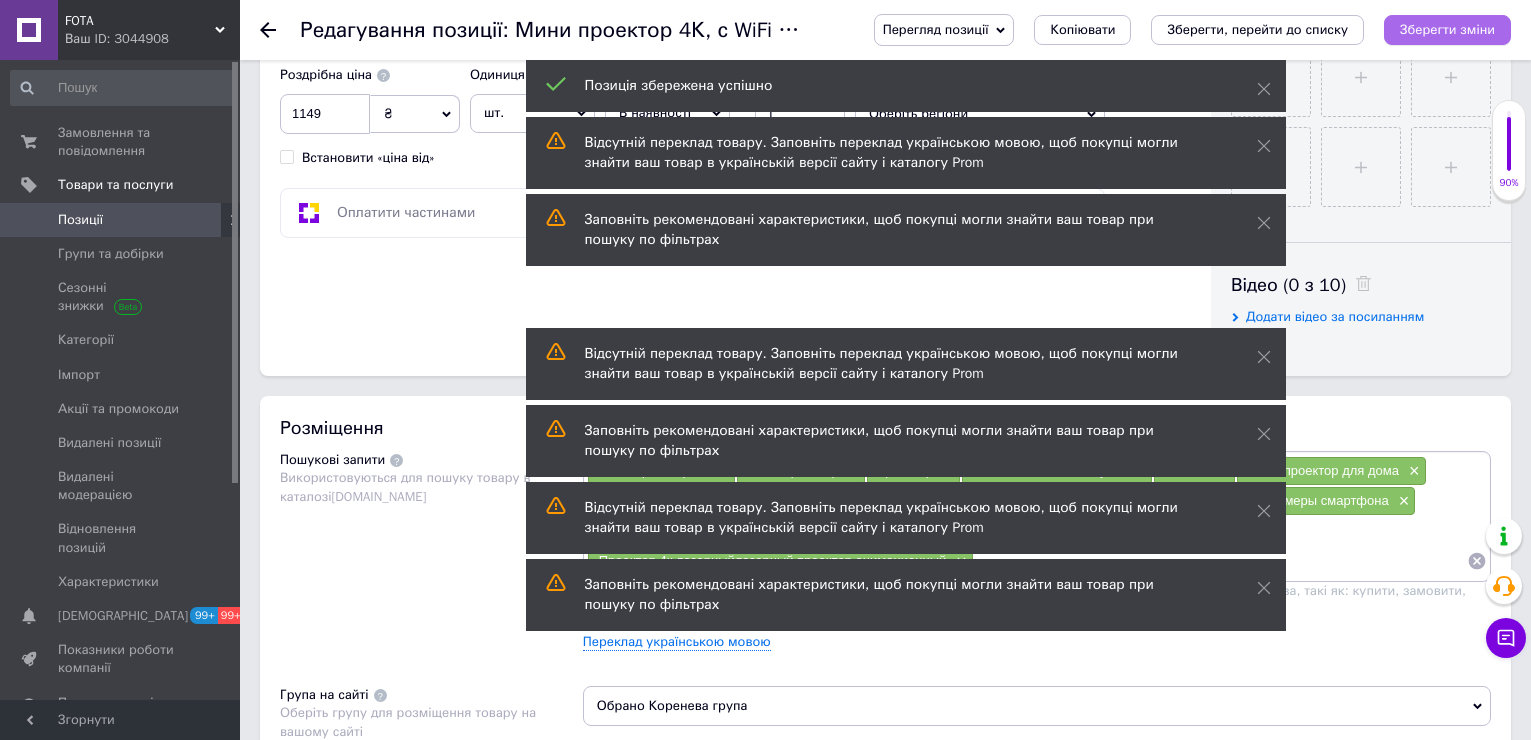click on "Зберегти зміни" at bounding box center [1447, 30] 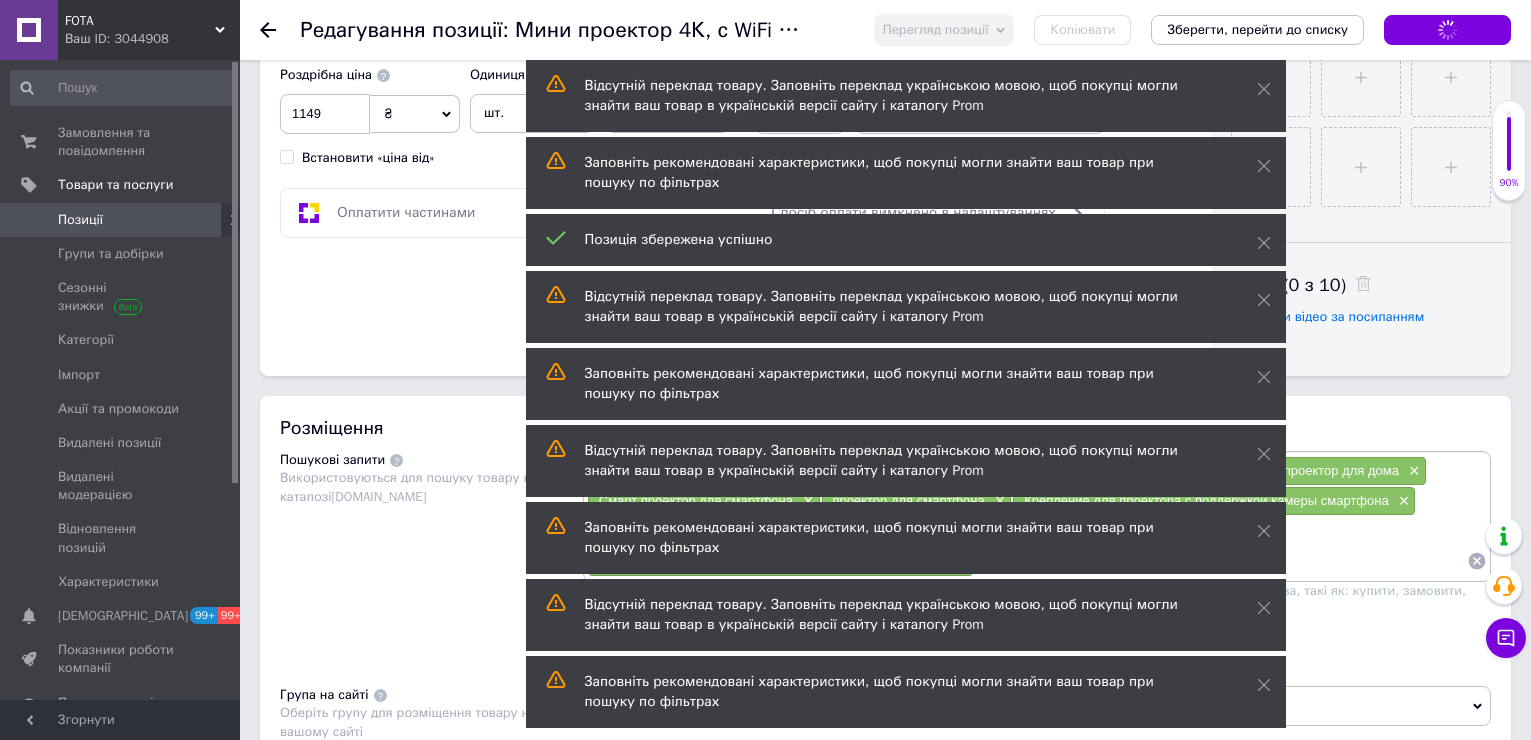 click on "Зберегти зміни" at bounding box center [1447, 30] 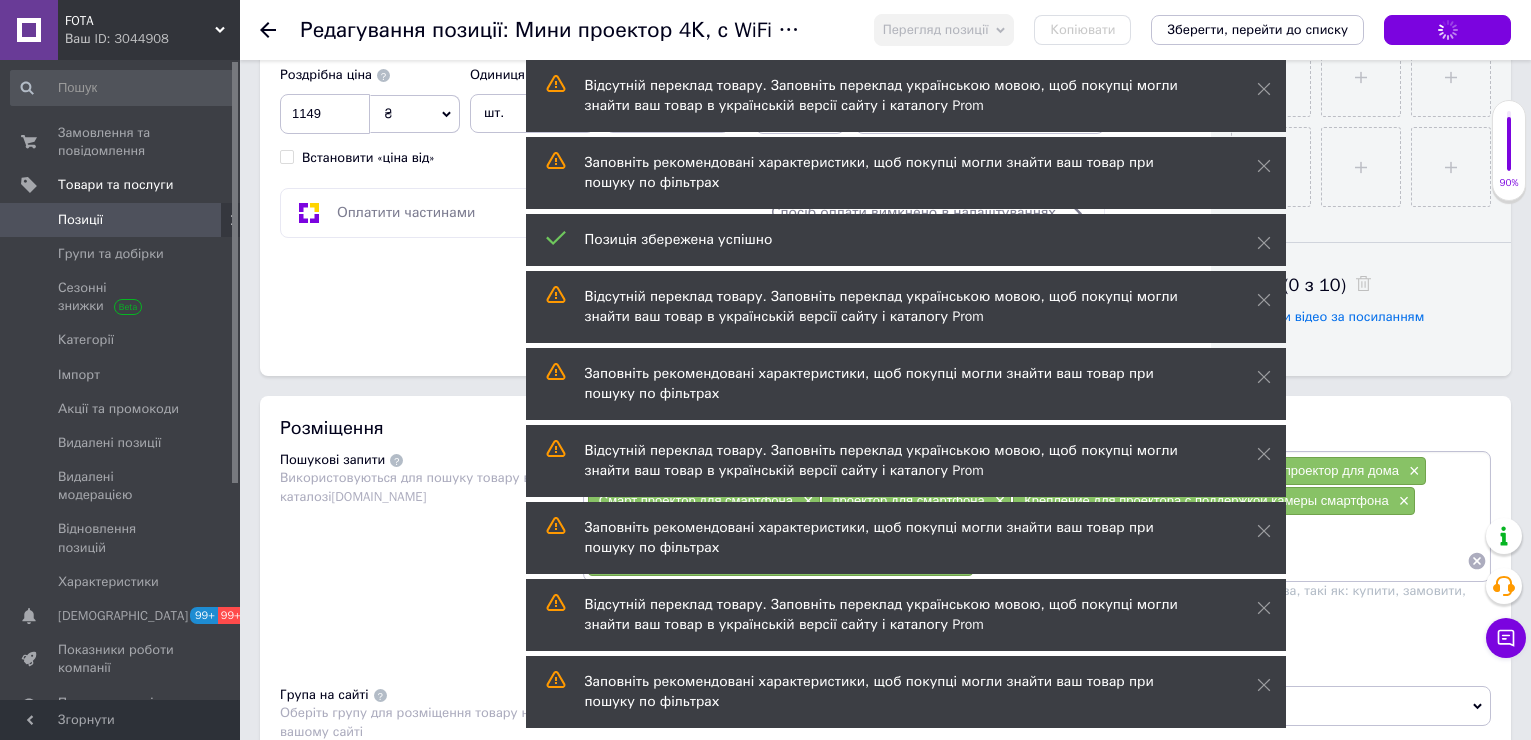 click on "Зберегти зміни" at bounding box center (1447, 30) 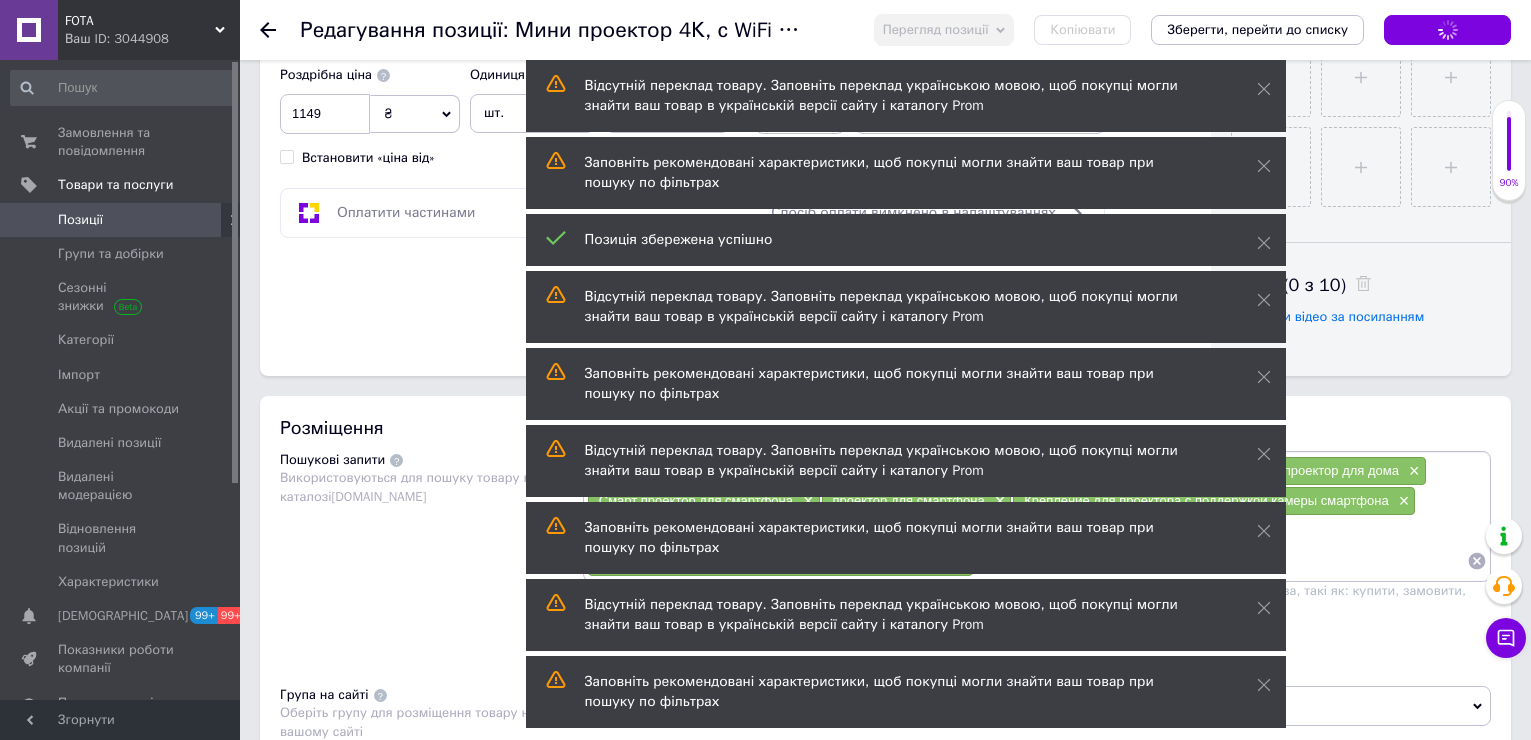 click on "Зберегти зміни" at bounding box center [1447, 30] 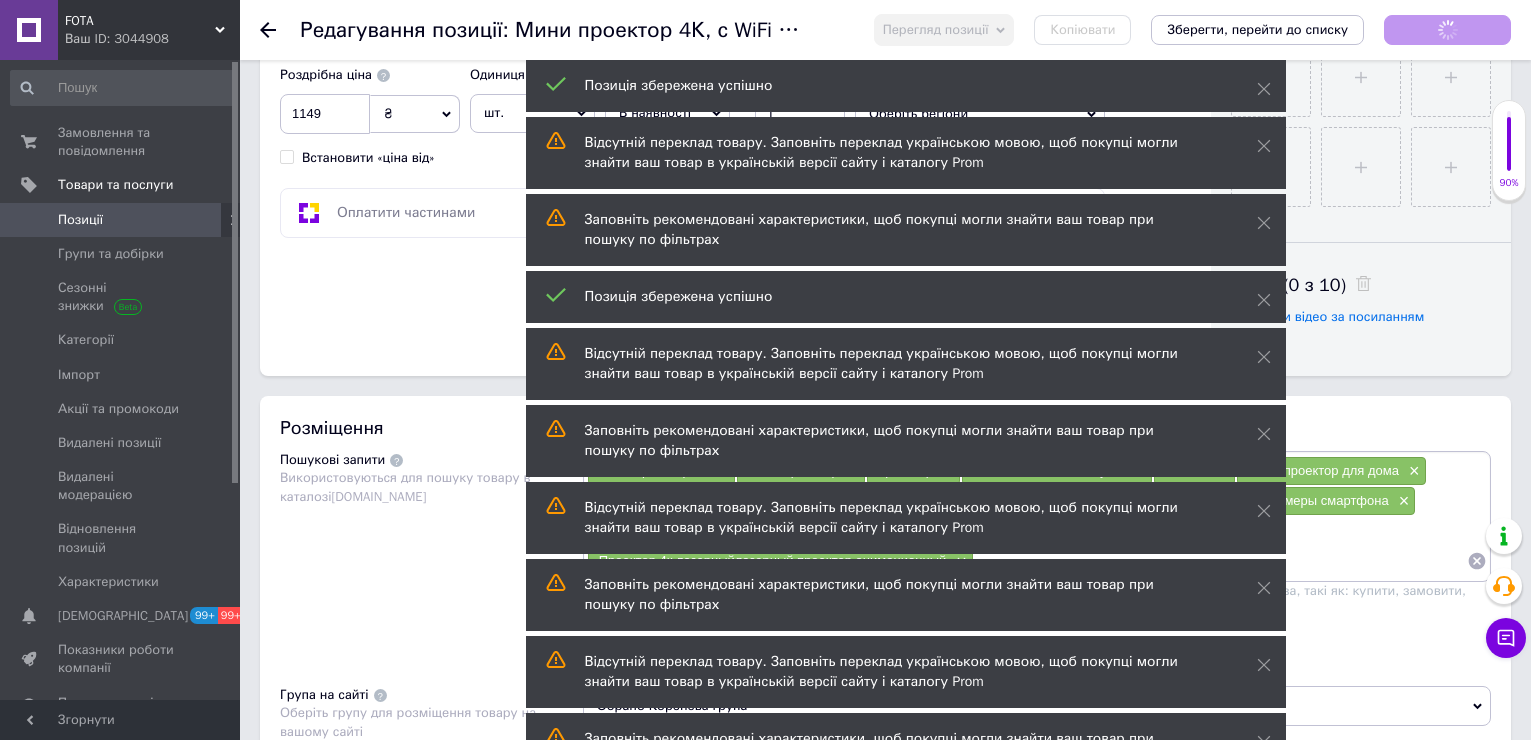 click on "Зберегти зміни" at bounding box center (1447, 30) 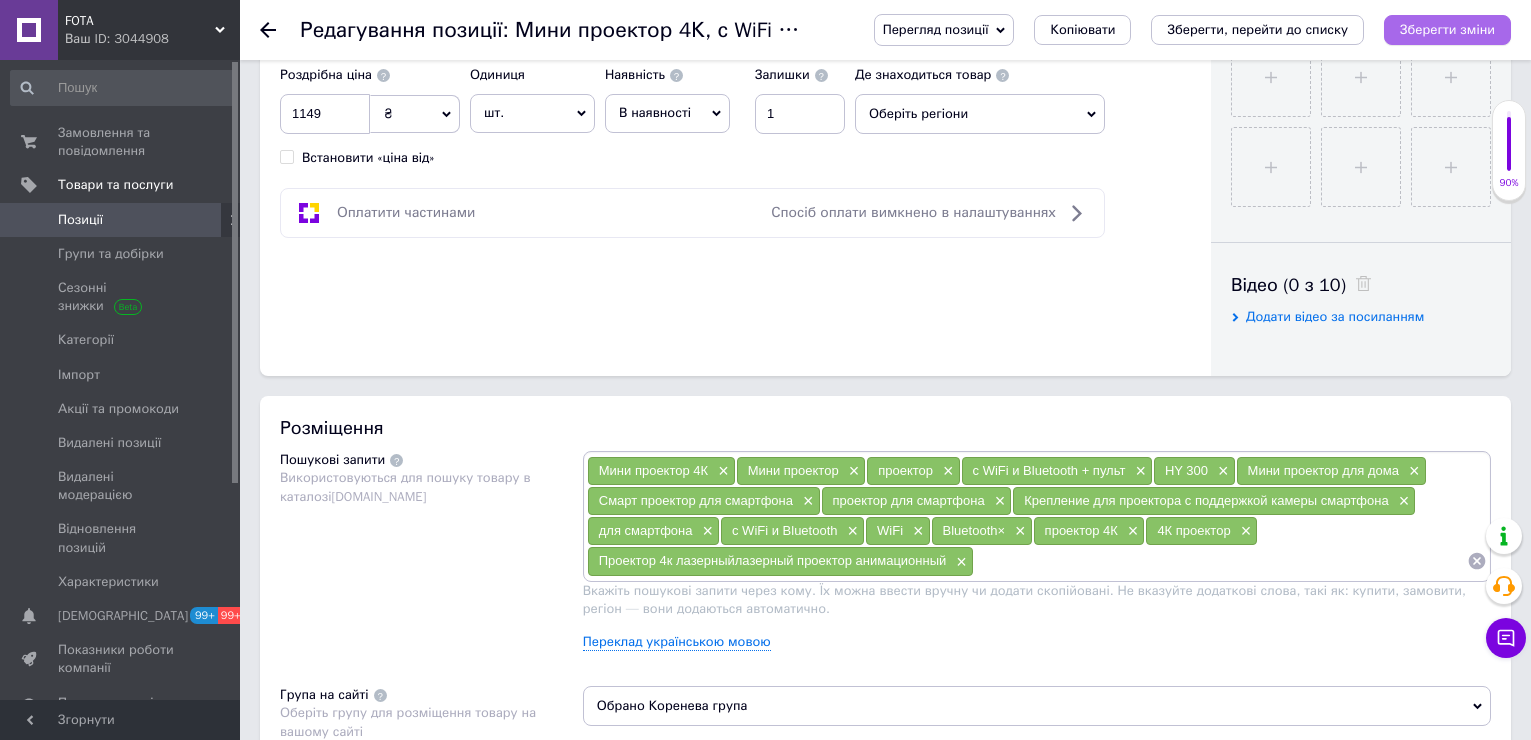 click on "Зберегти зміни" at bounding box center [1447, 29] 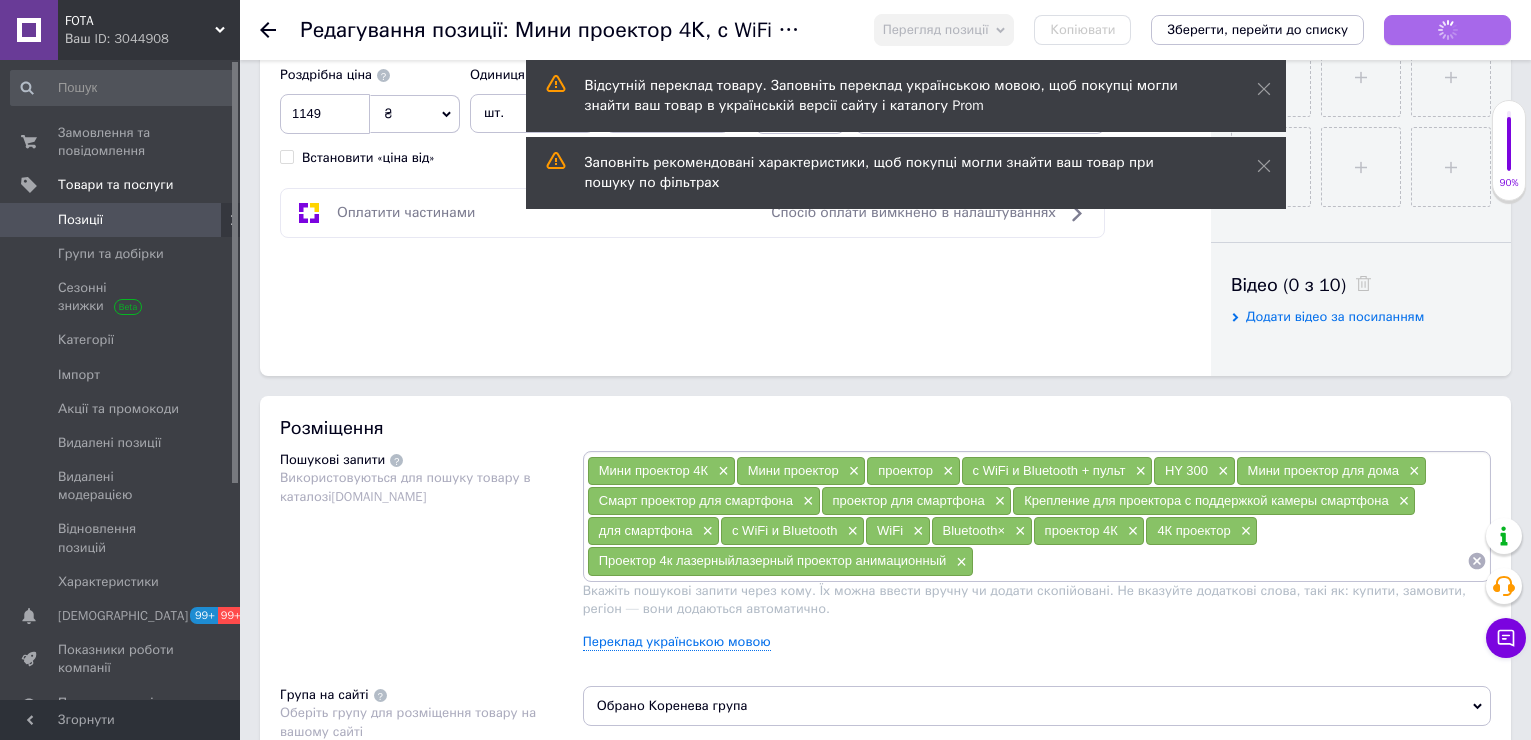click on "Зберегти зміни" at bounding box center [1447, 30] 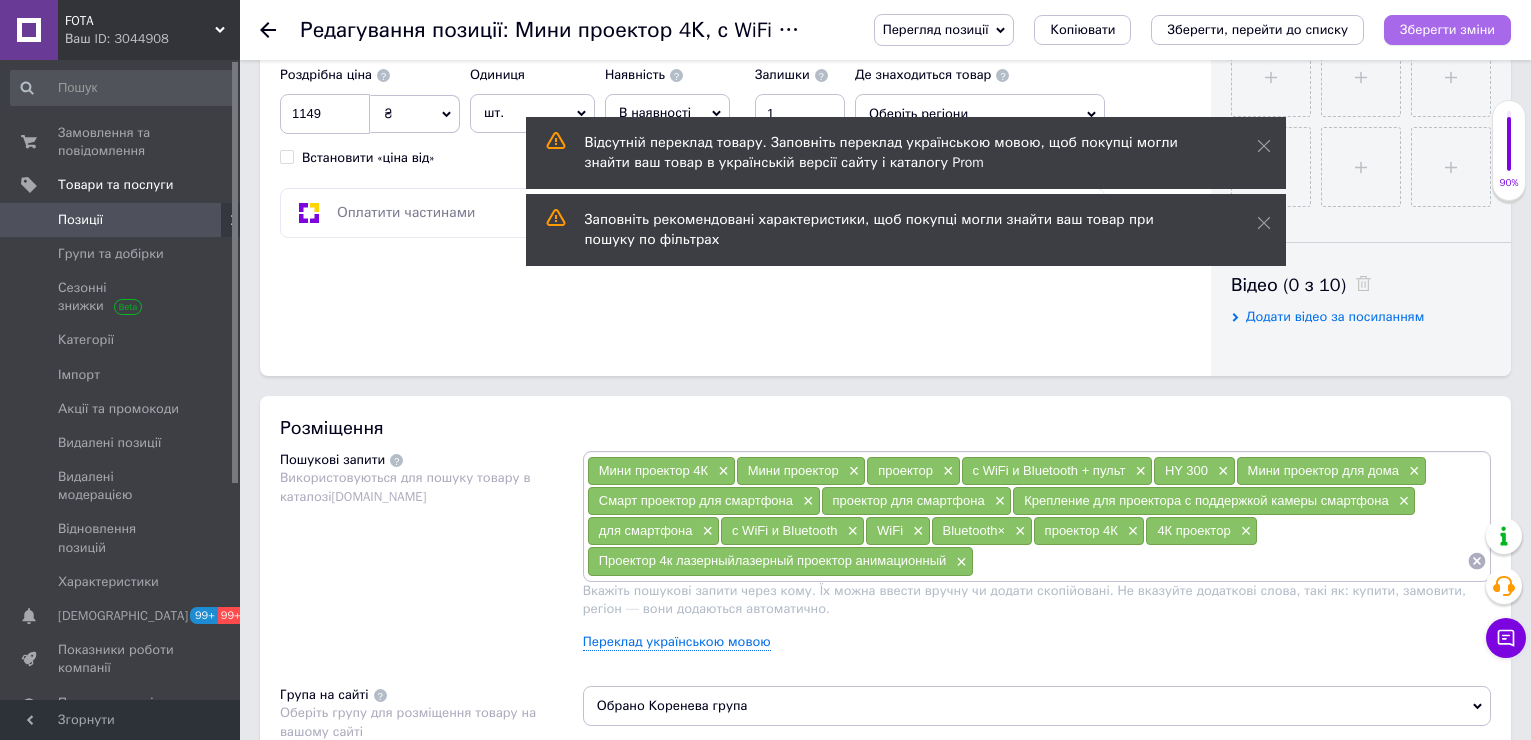 click on "Зберегти зміни" at bounding box center [1447, 29] 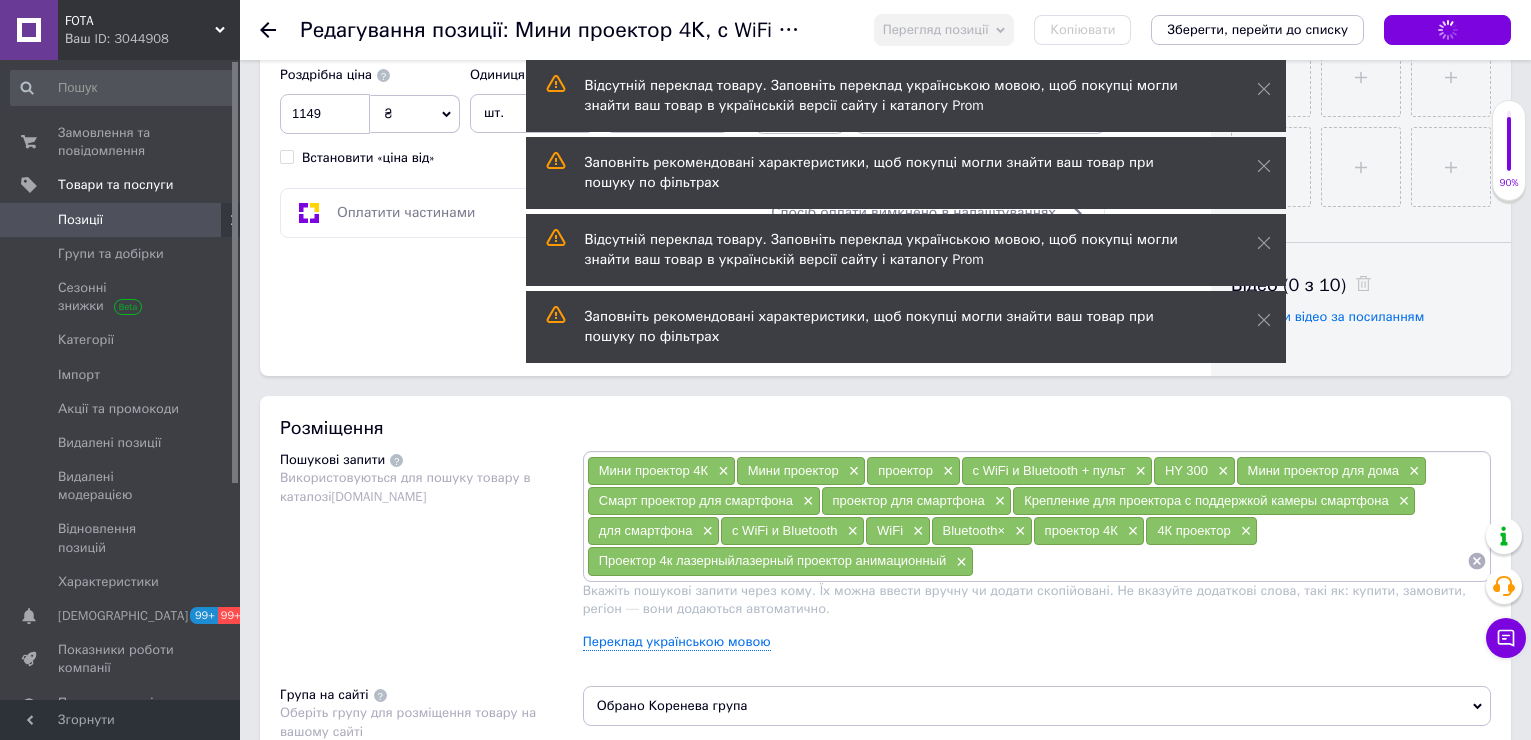 click on "Зберегти зміни" at bounding box center [1447, 30] 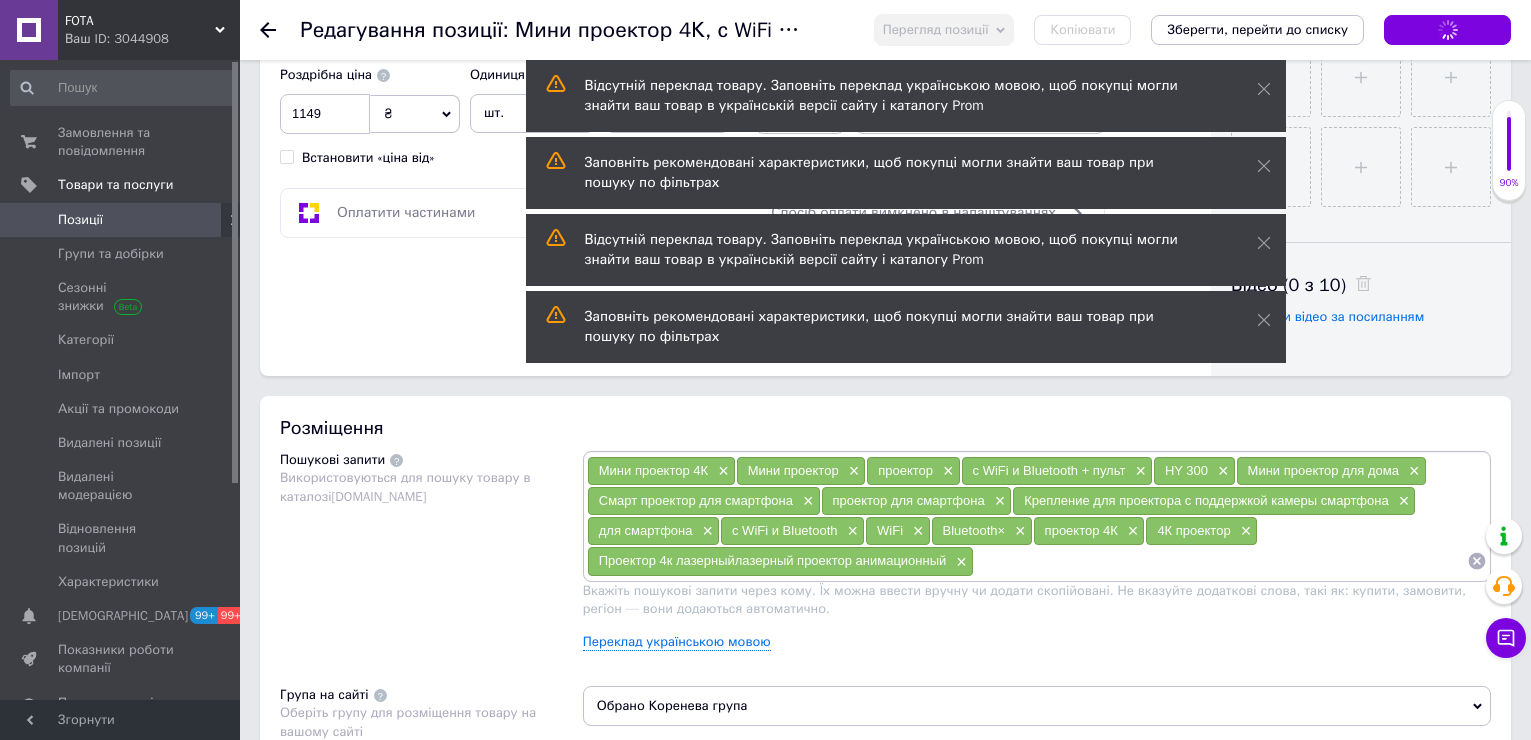 click on "Зберегти зміни" at bounding box center [1447, 30] 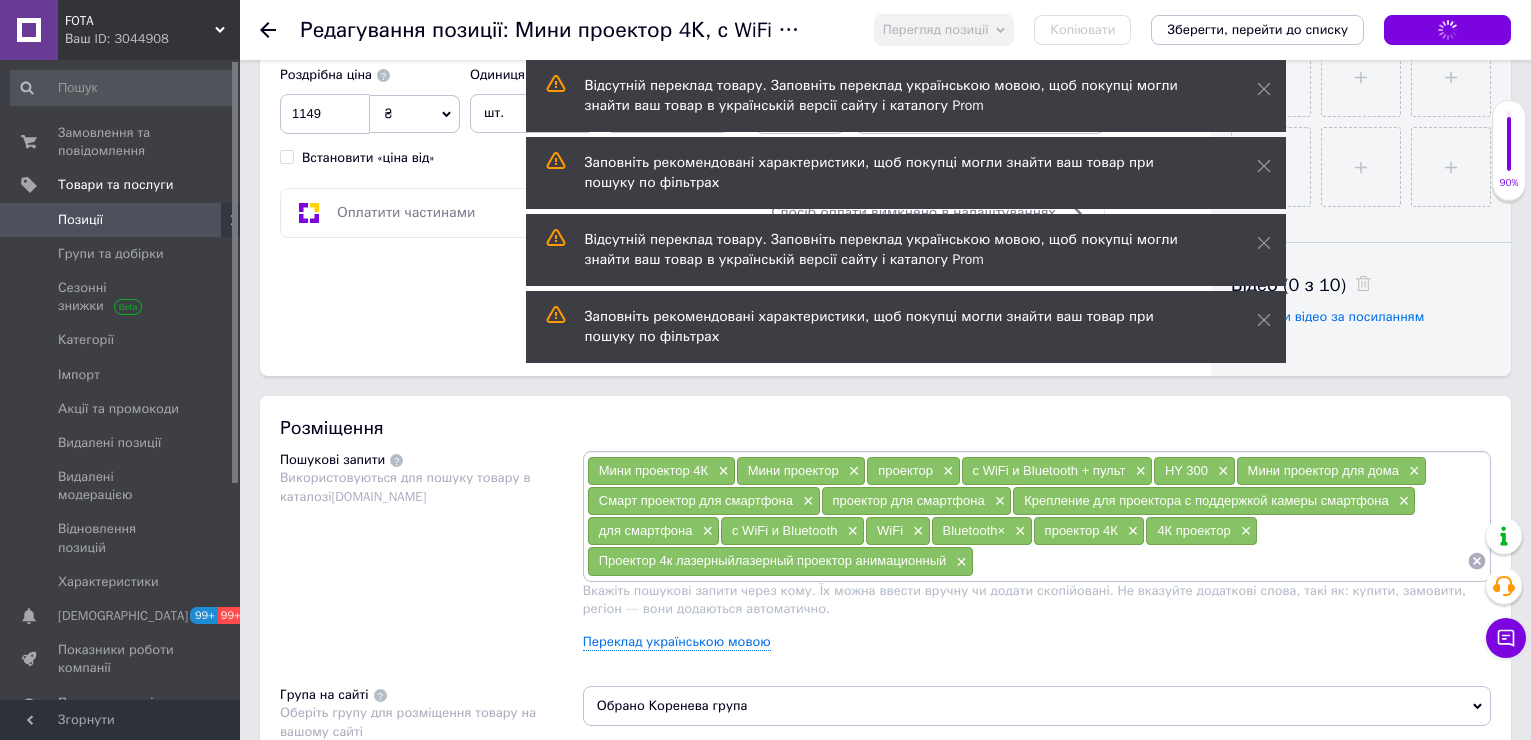 click on "Зберегти зміни" at bounding box center [1447, 30] 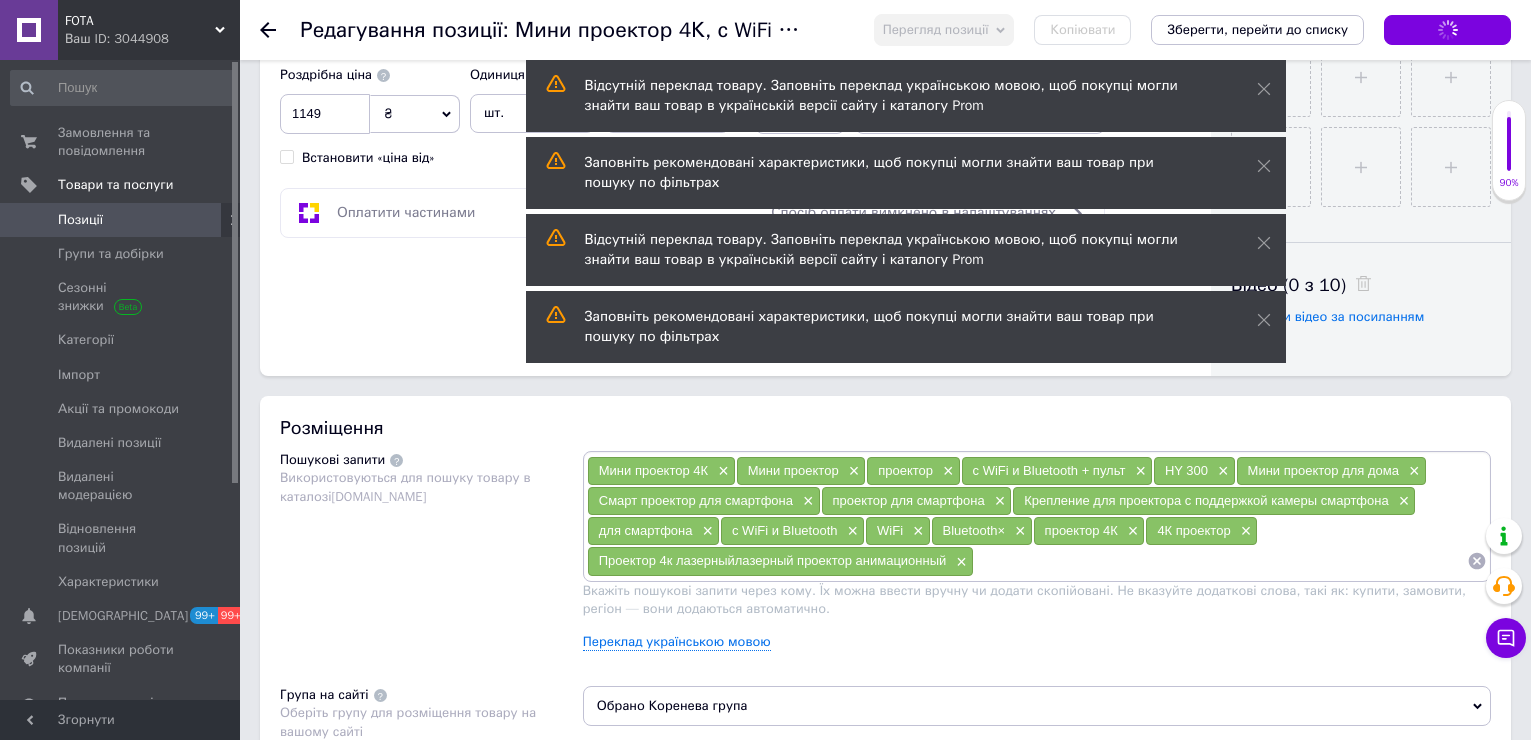 click on "Зберегти зміни" at bounding box center [1447, 30] 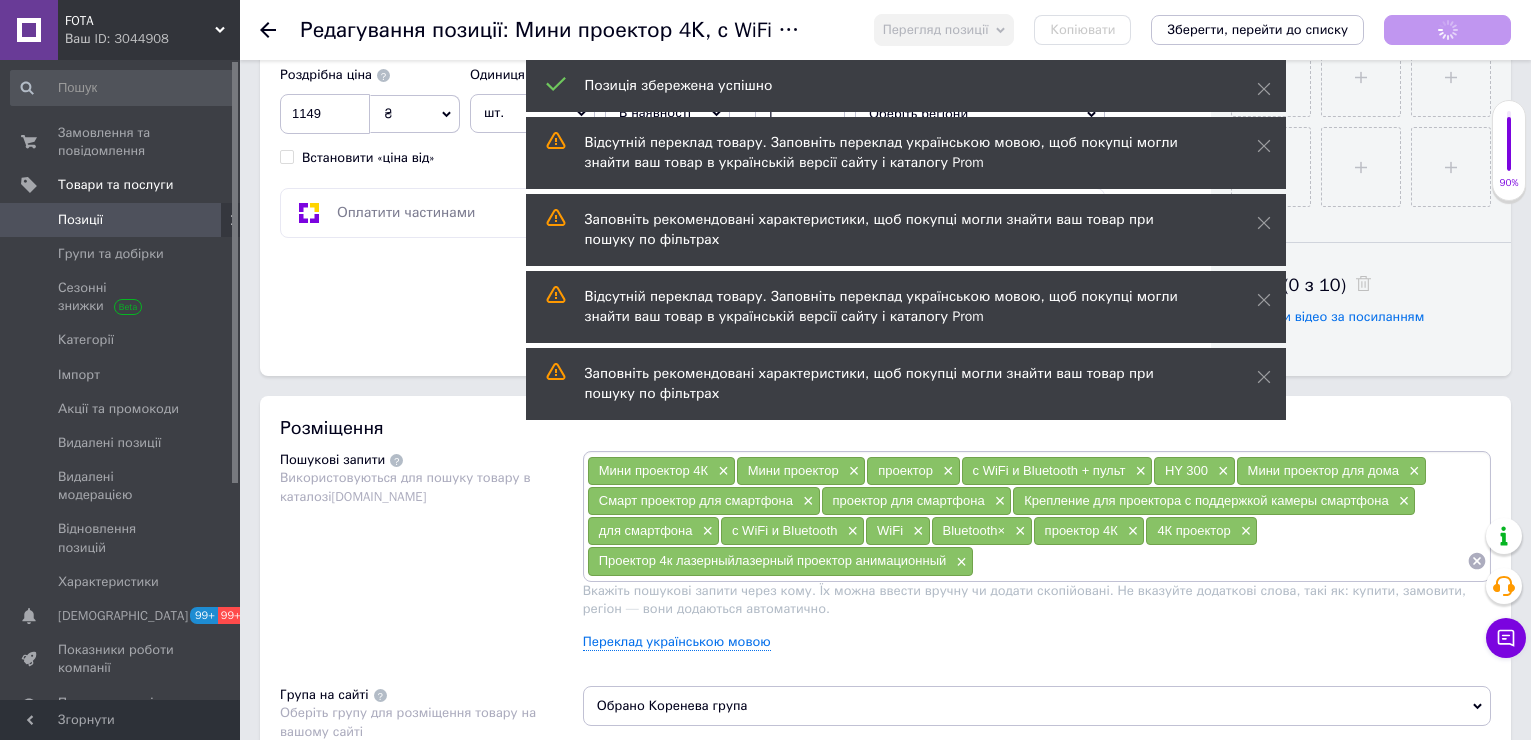 click on "Зберегти зміни" at bounding box center (1447, 30) 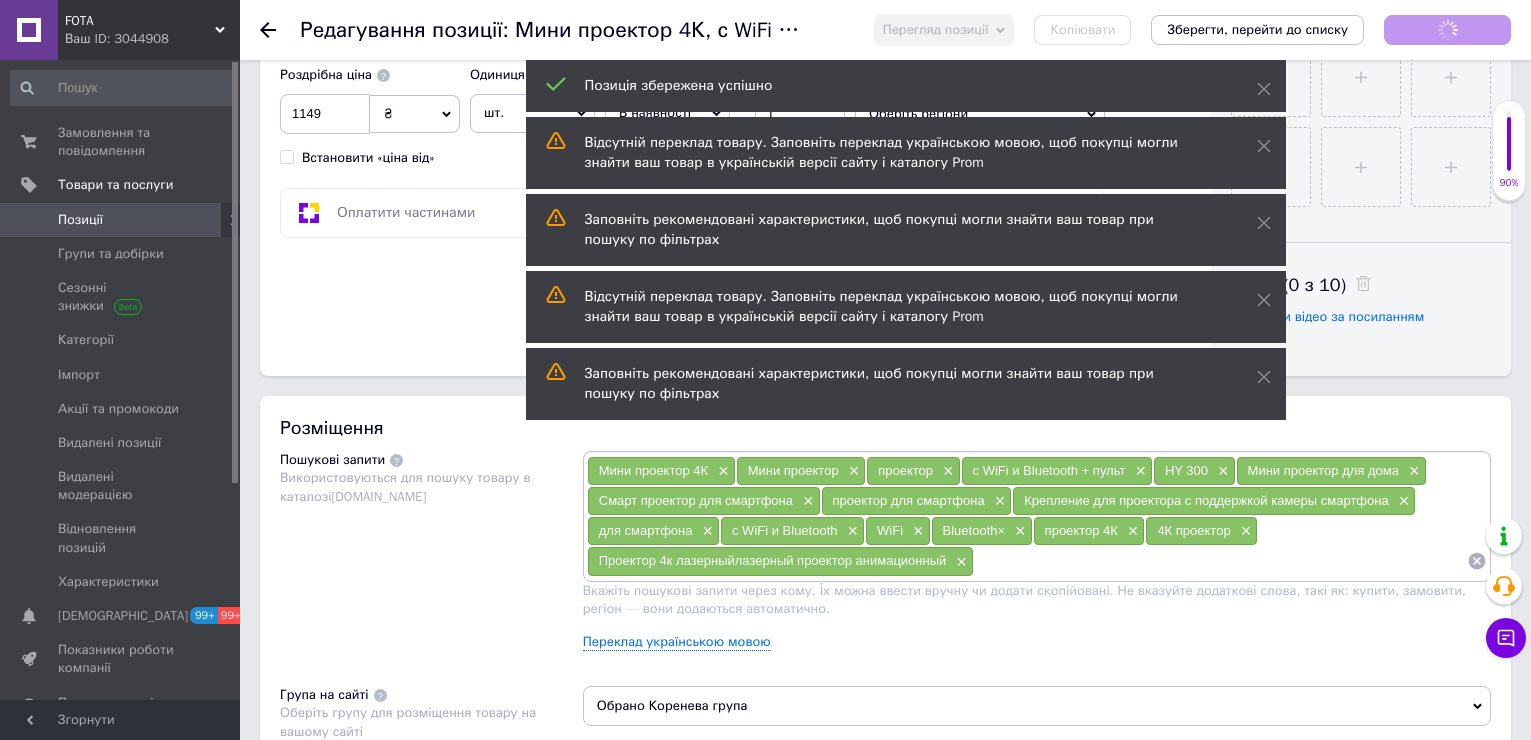 click on "Зберегти зміни" at bounding box center [1447, 30] 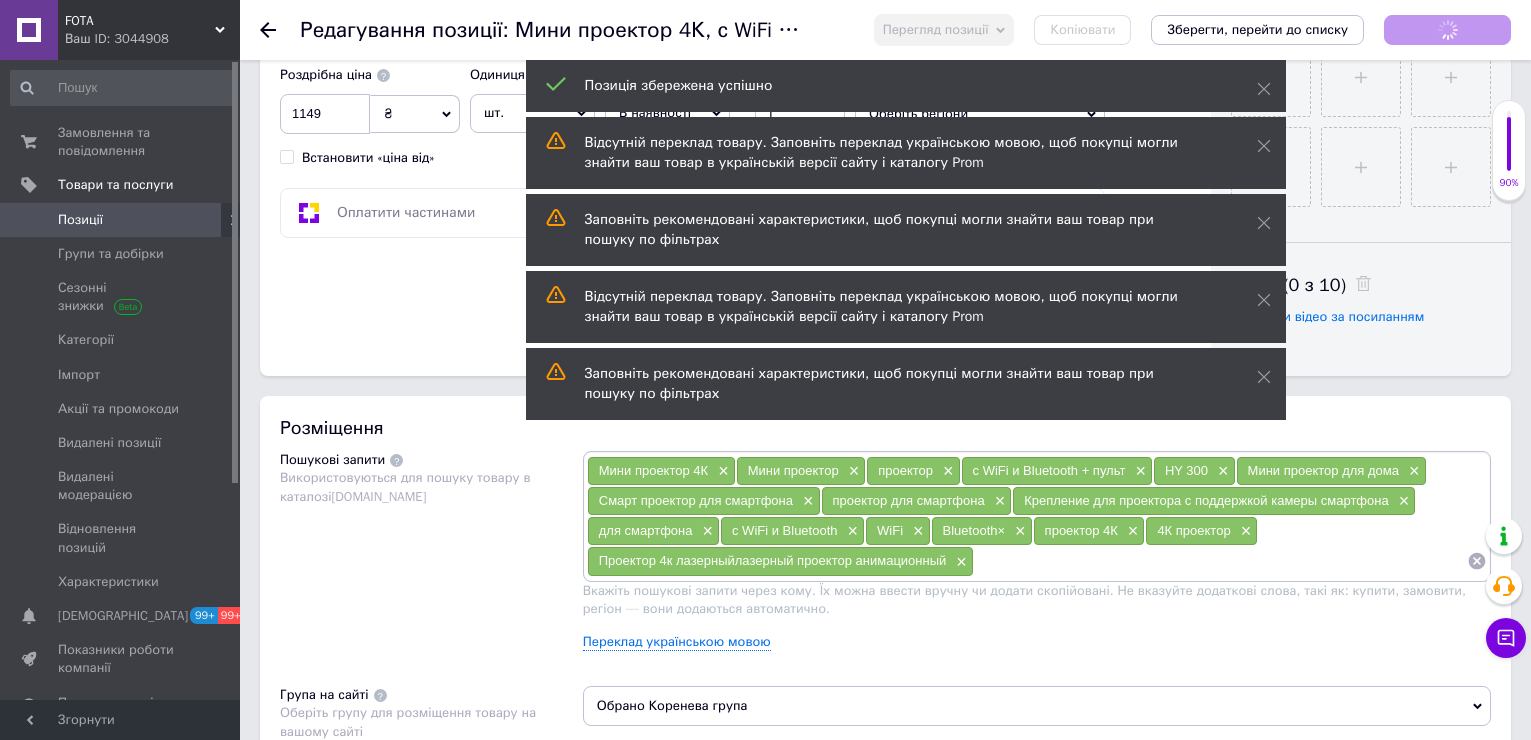 click on "Зберегти зміни" at bounding box center [1447, 30] 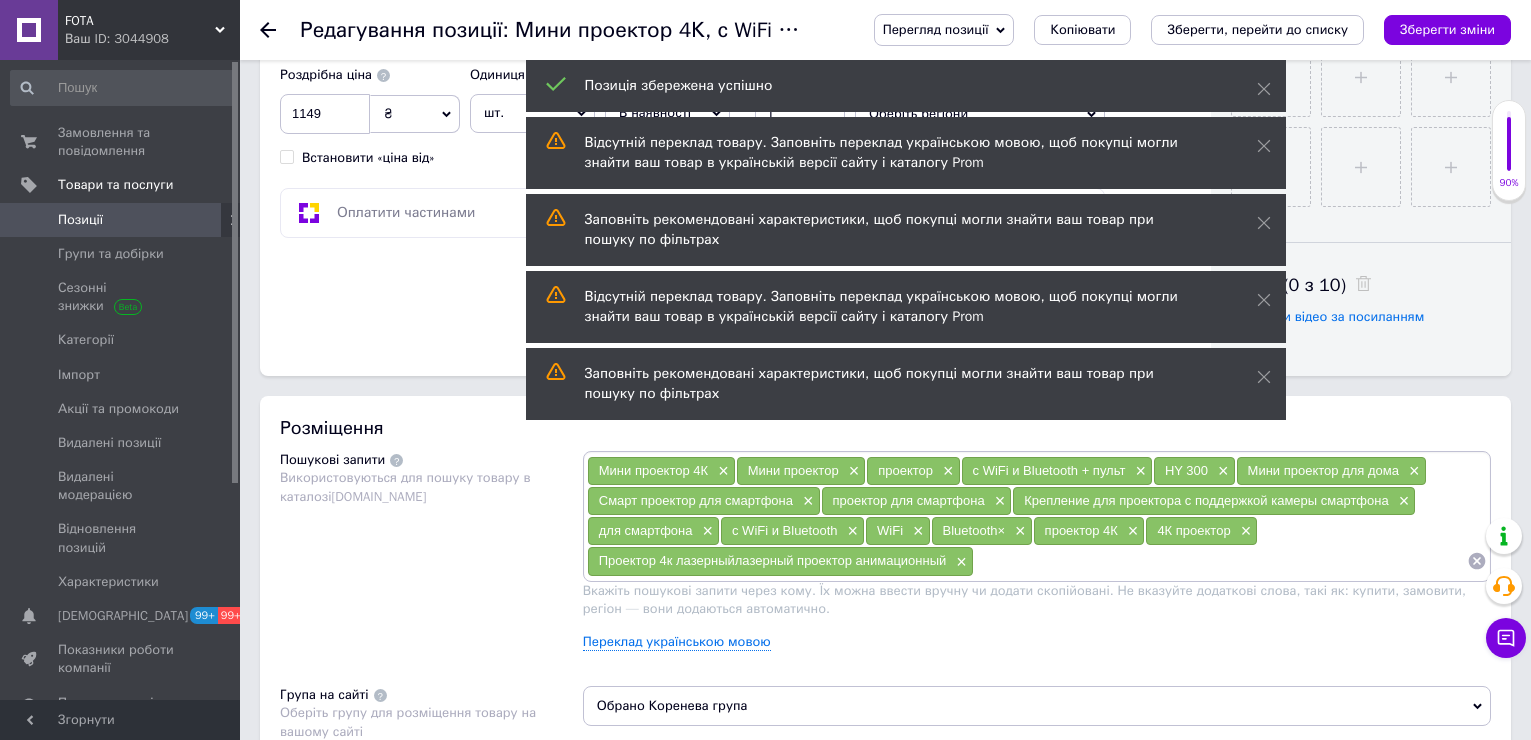 click on "Зберегти зміни" at bounding box center [1447, 30] 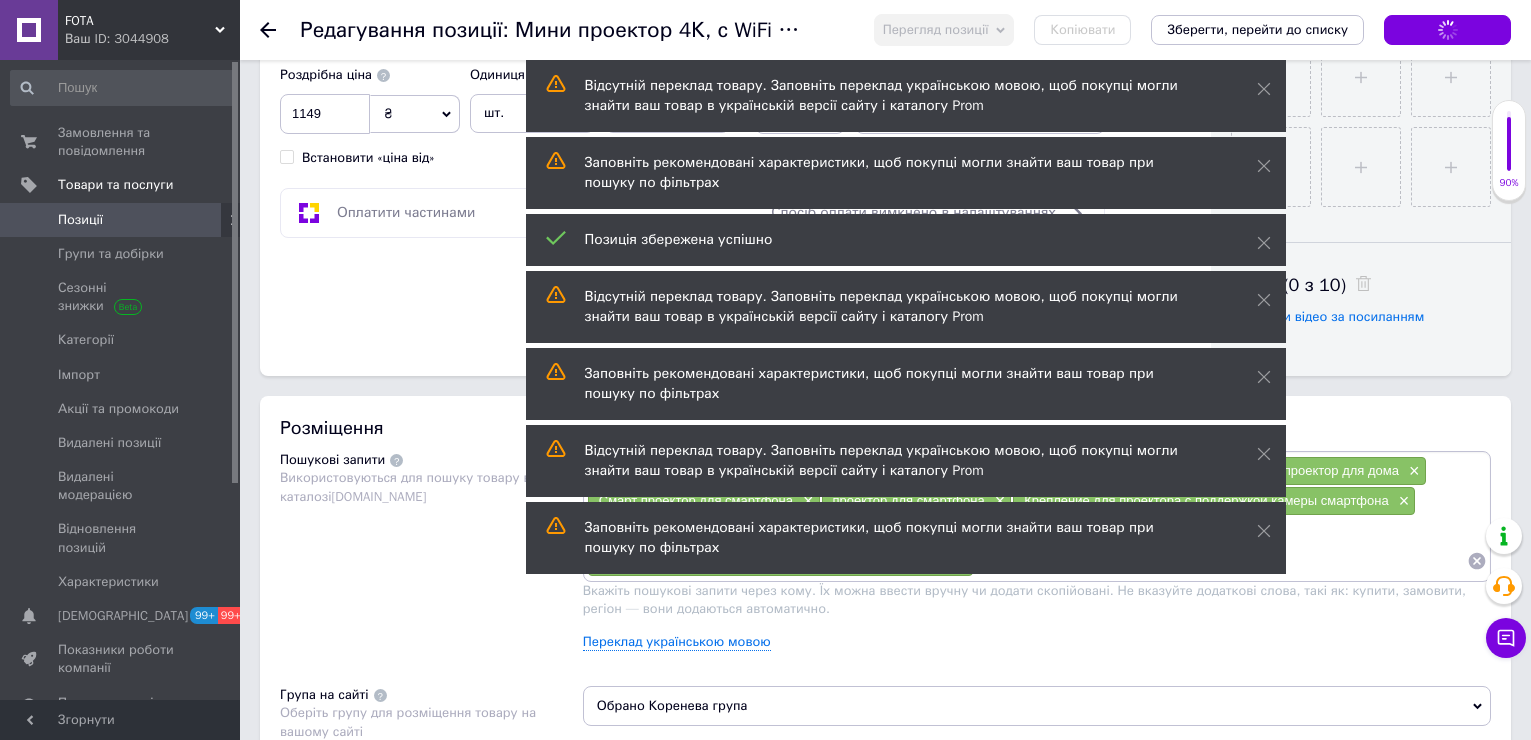 click on "Зберегти зміни" at bounding box center (1447, 30) 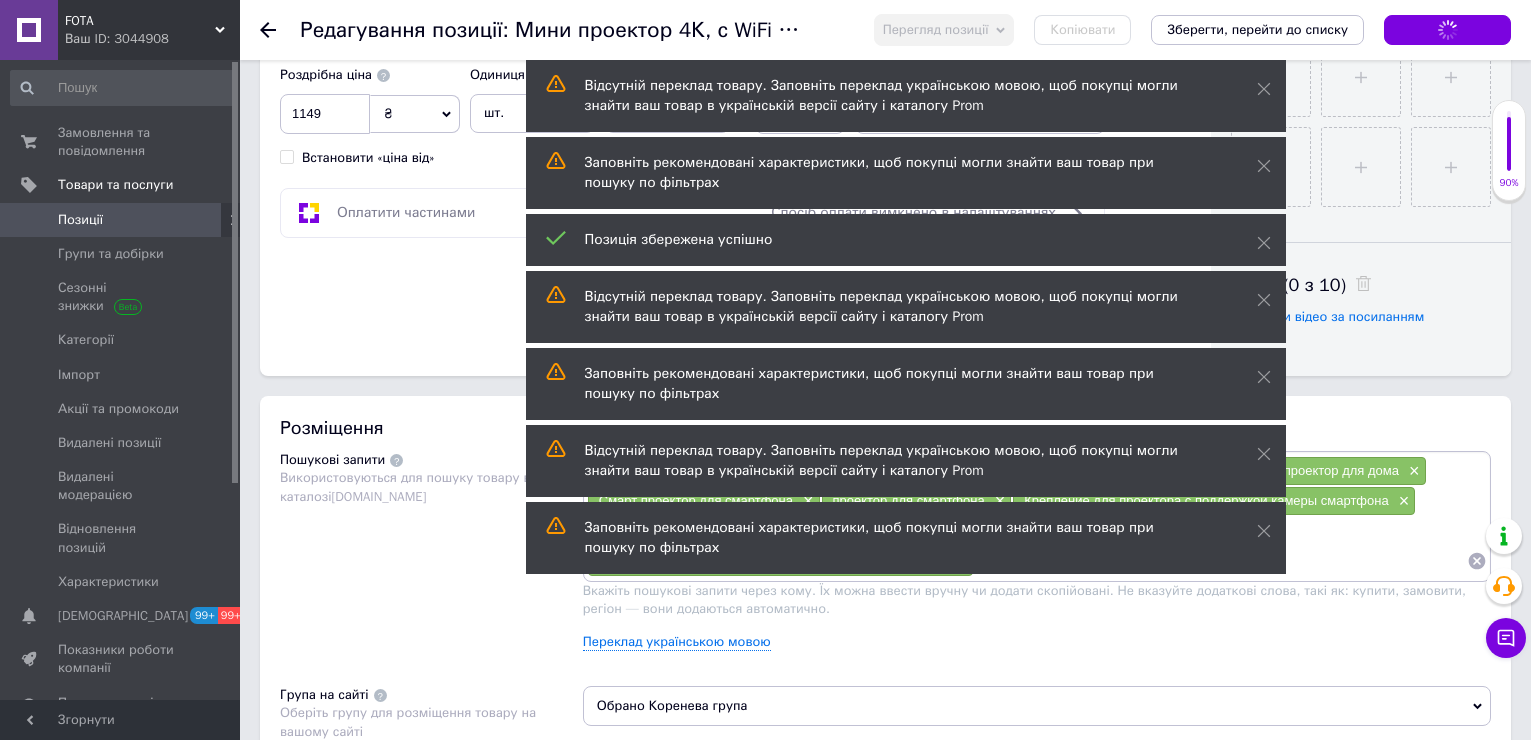 click on "Зберегти зміни" at bounding box center [1447, 30] 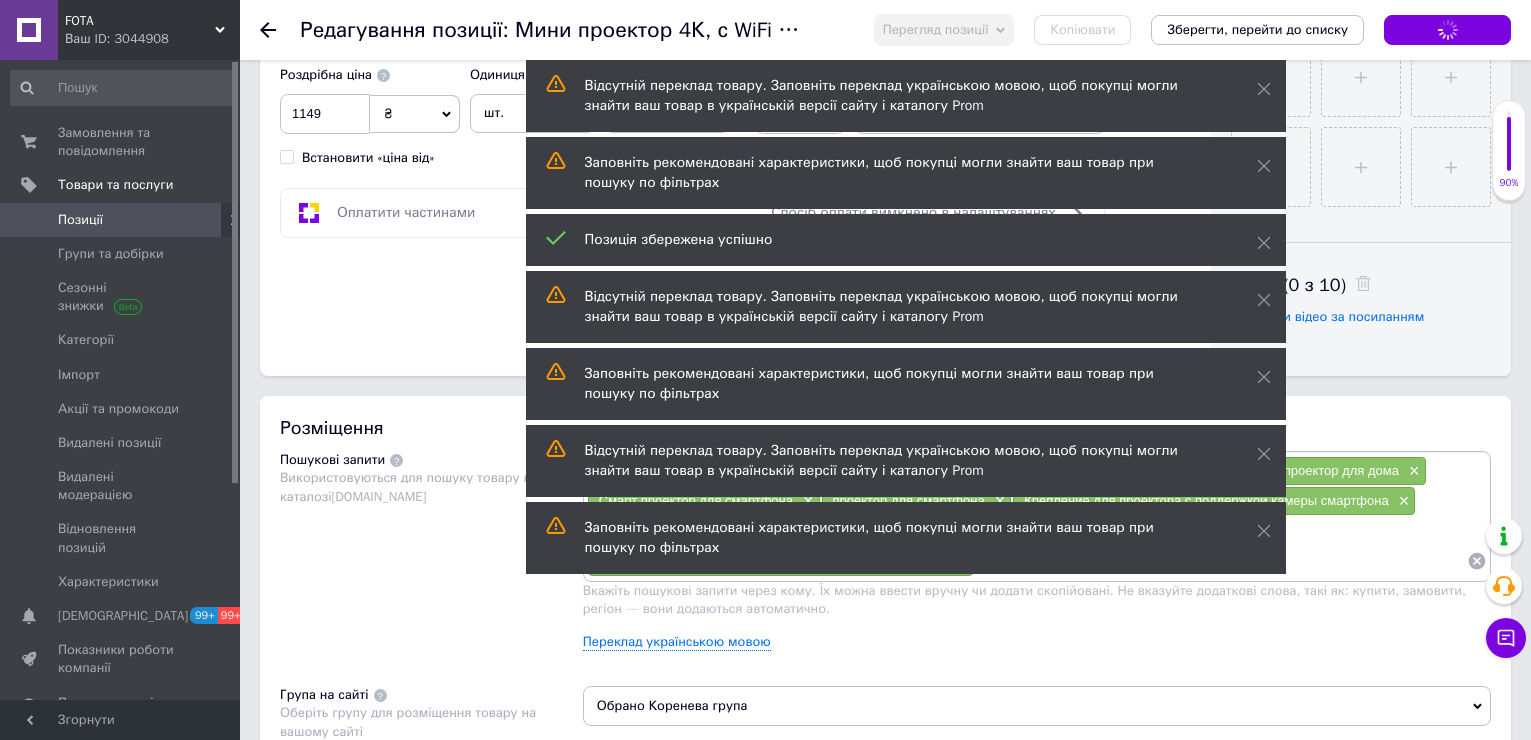 click on "Зберегти зміни" at bounding box center (1447, 30) 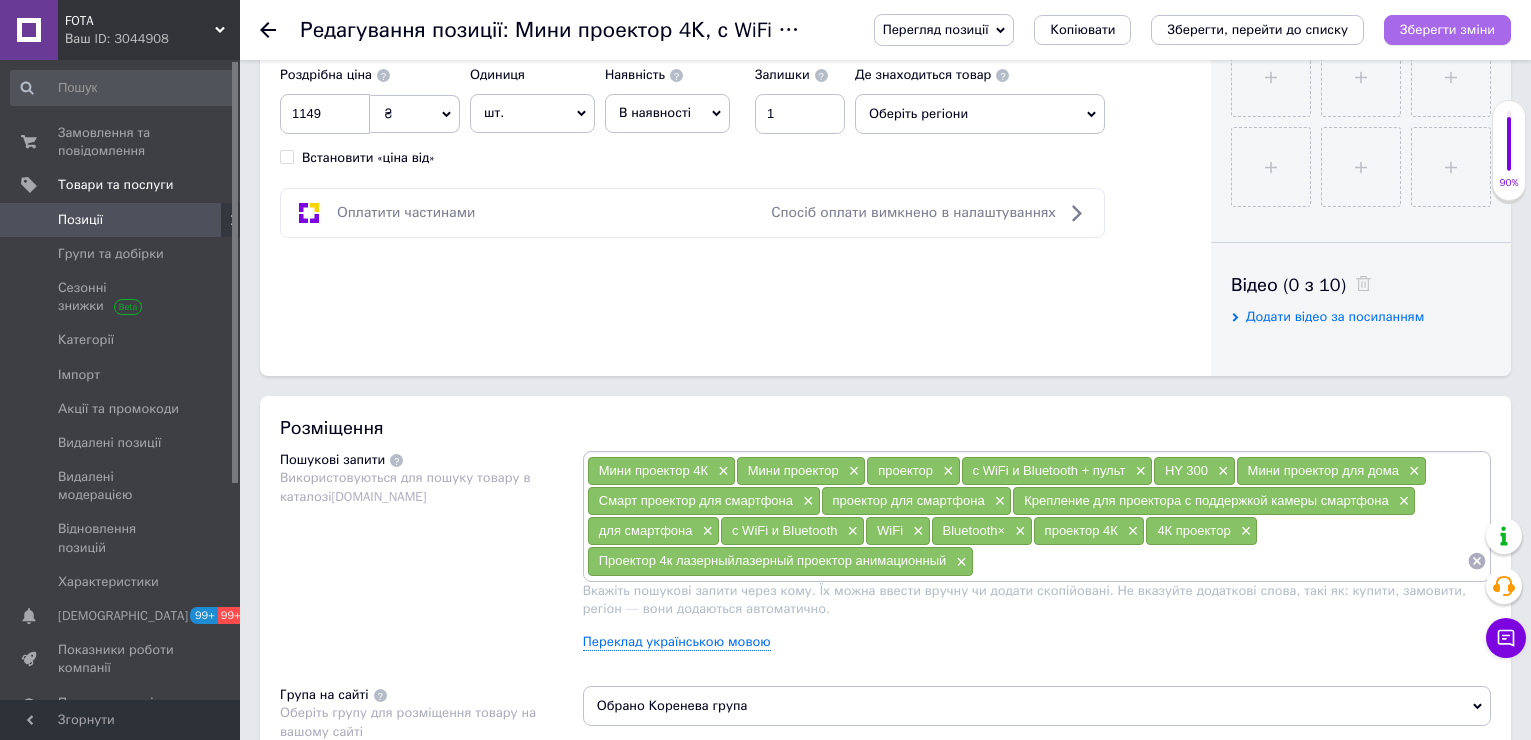 click on "Зберегти зміни" at bounding box center [1447, 29] 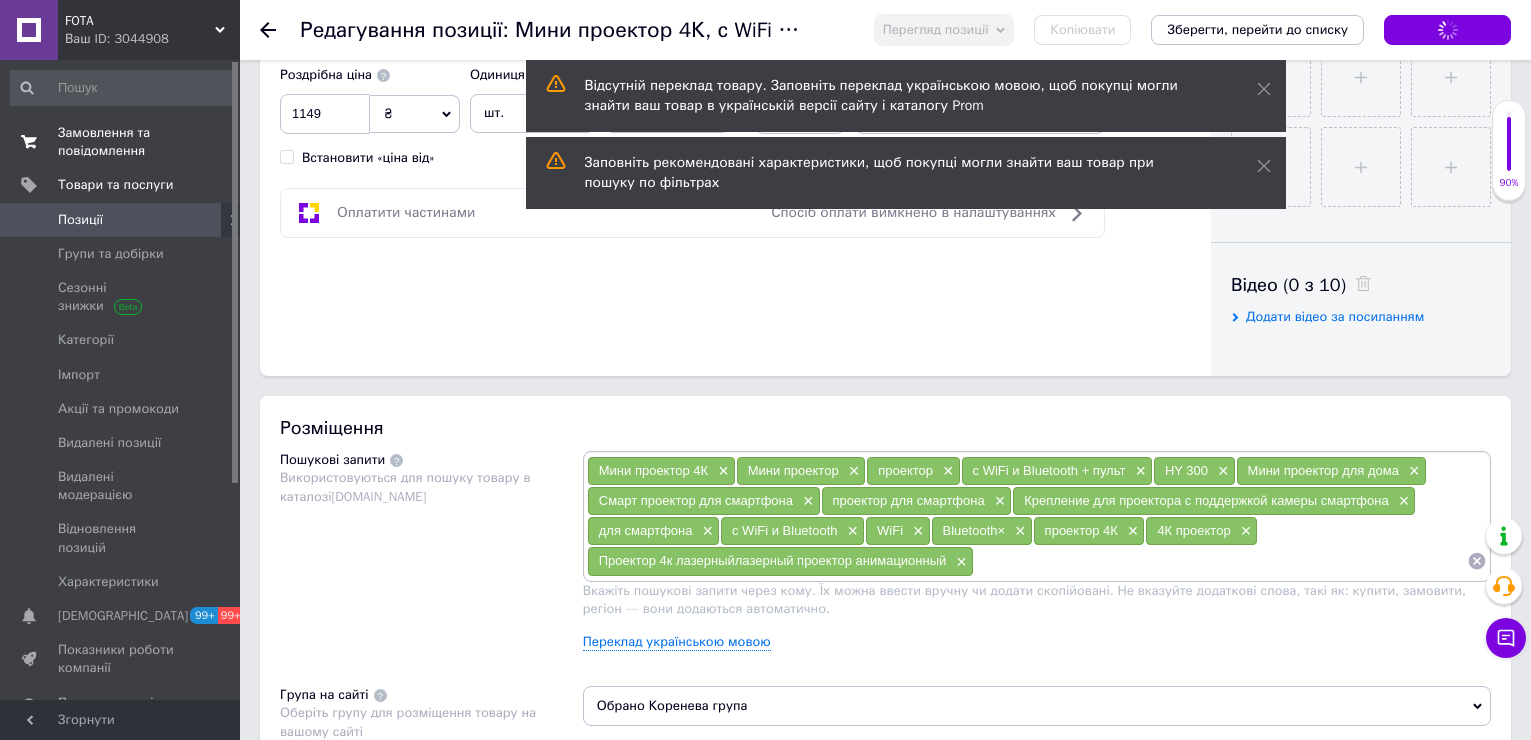 click on "Замовлення та повідомлення" at bounding box center (121, 142) 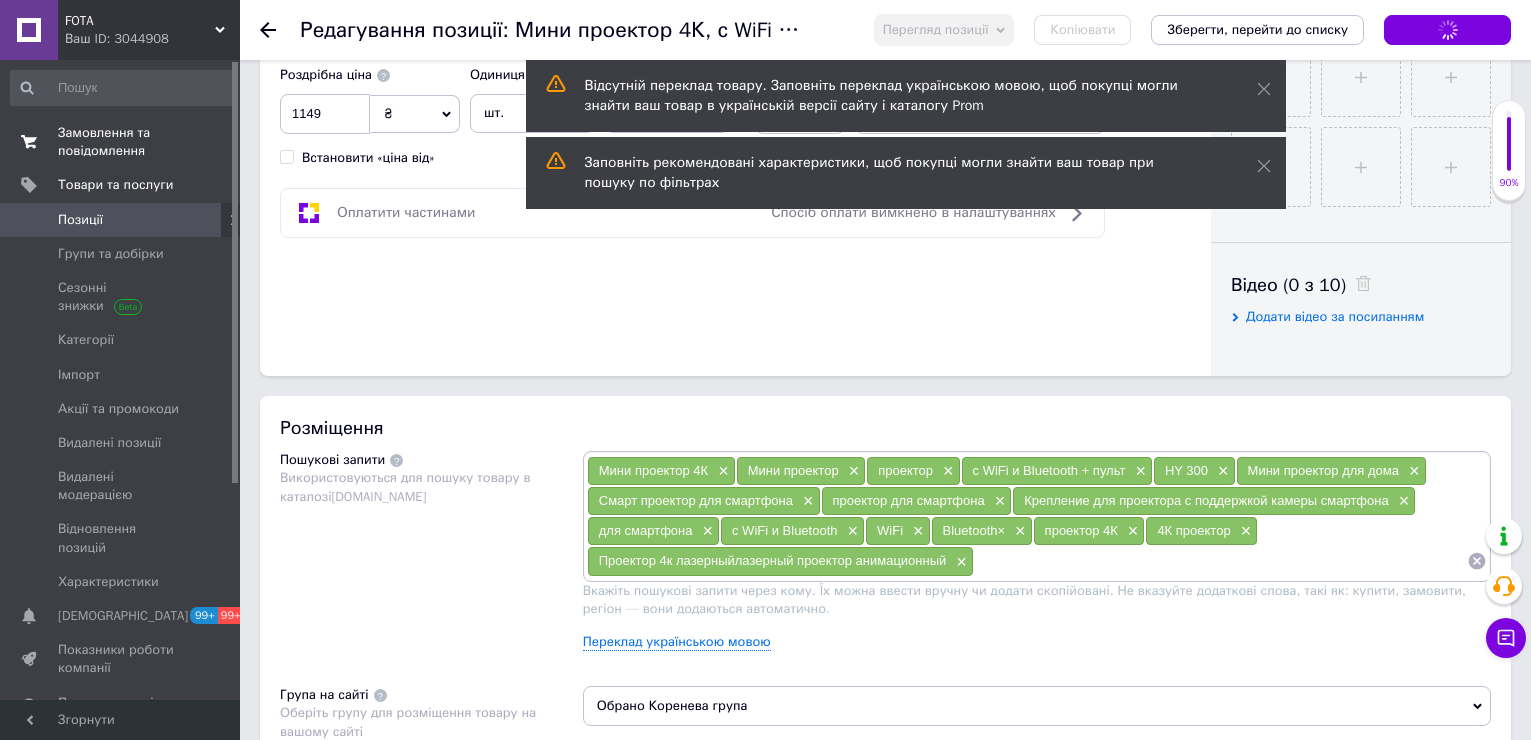 scroll, scrollTop: 0, scrollLeft: 0, axis: both 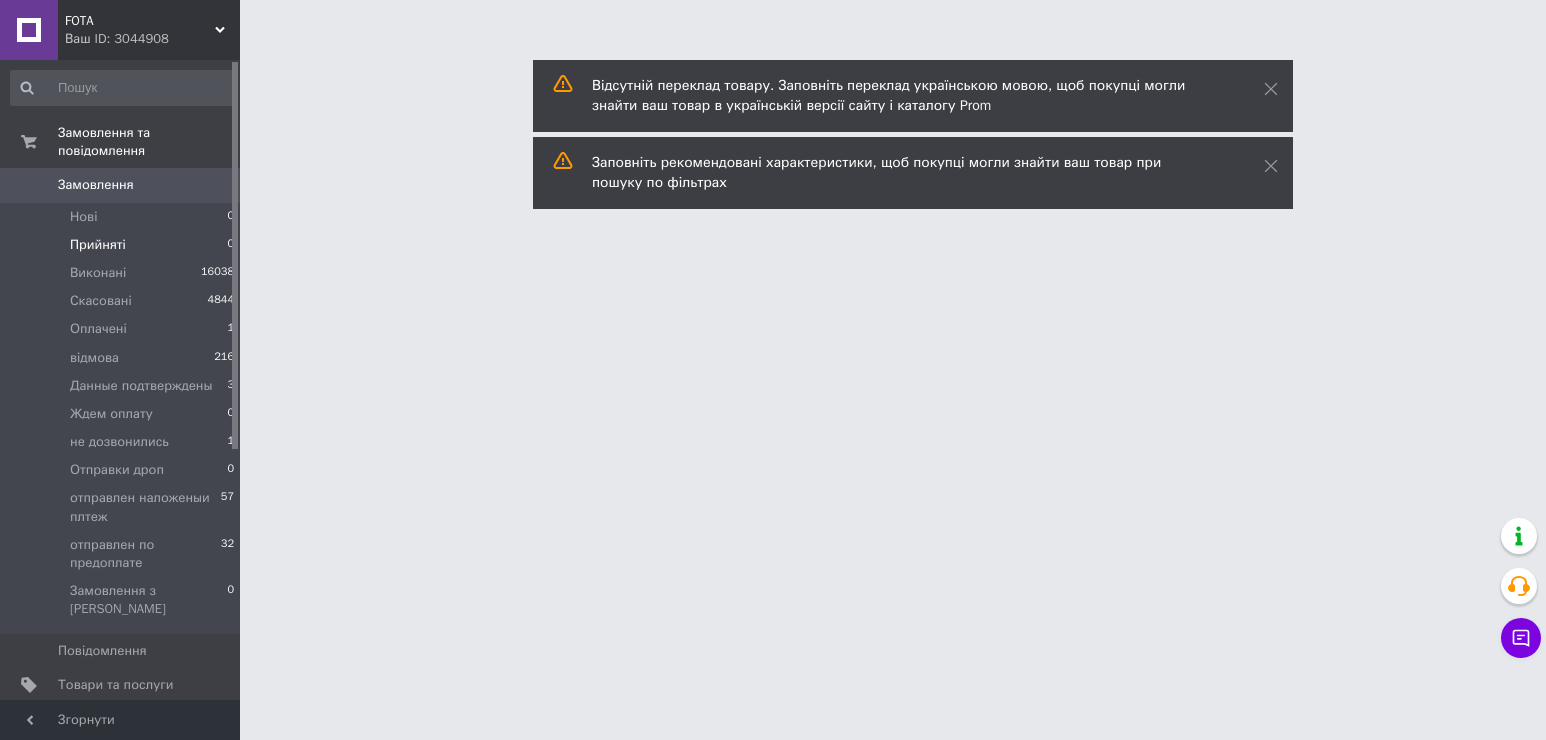 click on "Прийняті 0" at bounding box center [123, 245] 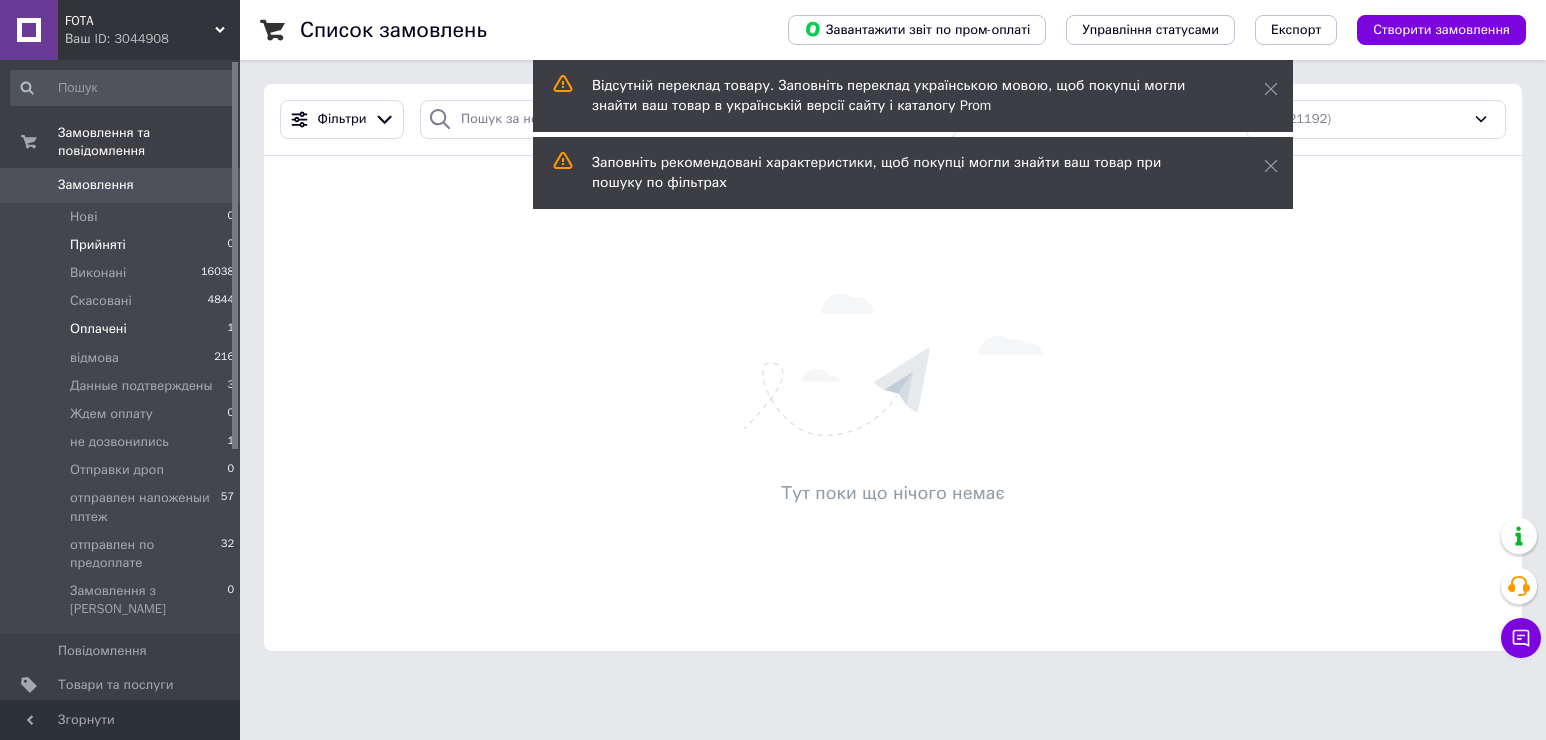 click on "Оплачені" at bounding box center (98, 329) 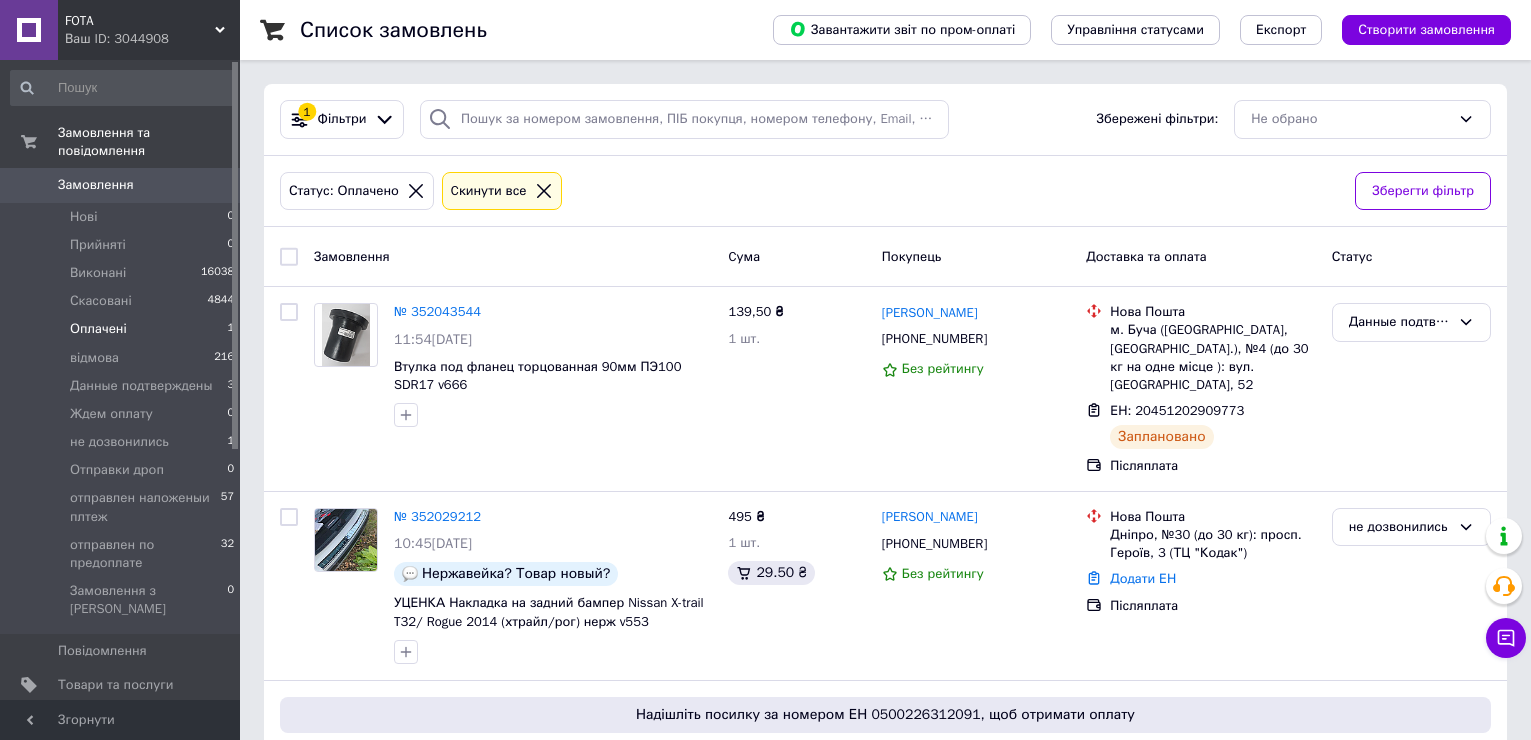 click on "Оплачені" at bounding box center [98, 329] 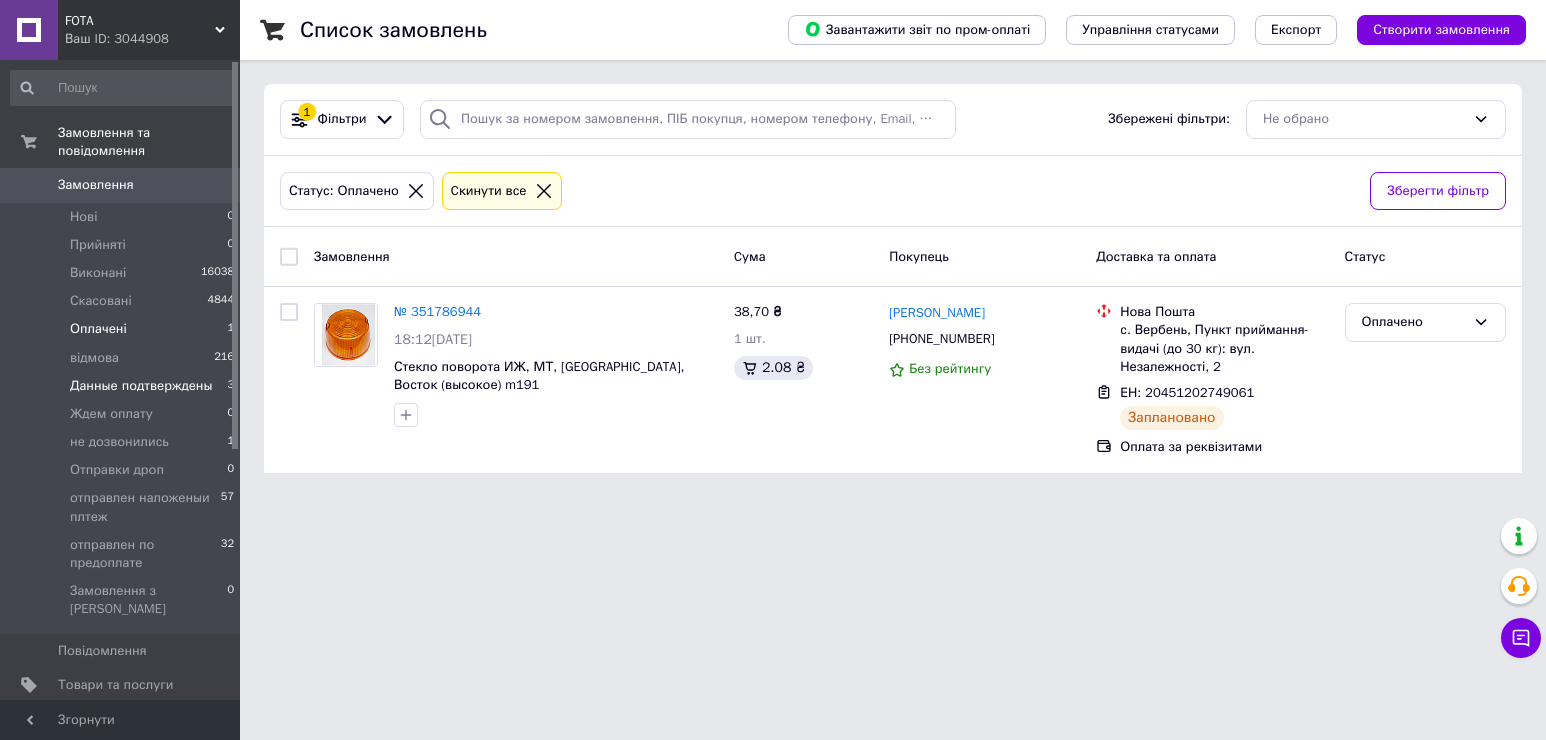 click on "Данные подтверждены" at bounding box center (141, 386) 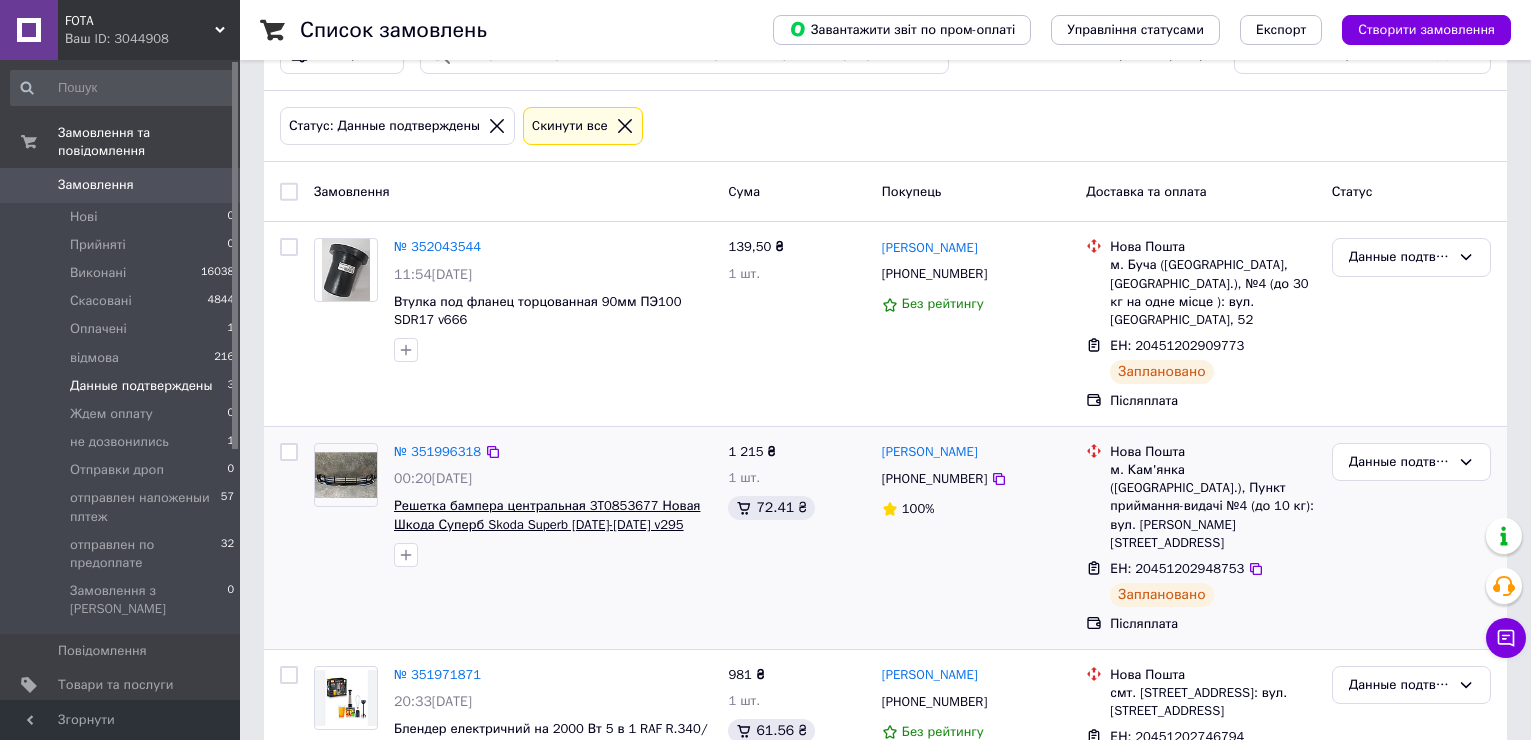 scroll, scrollTop: 112, scrollLeft: 0, axis: vertical 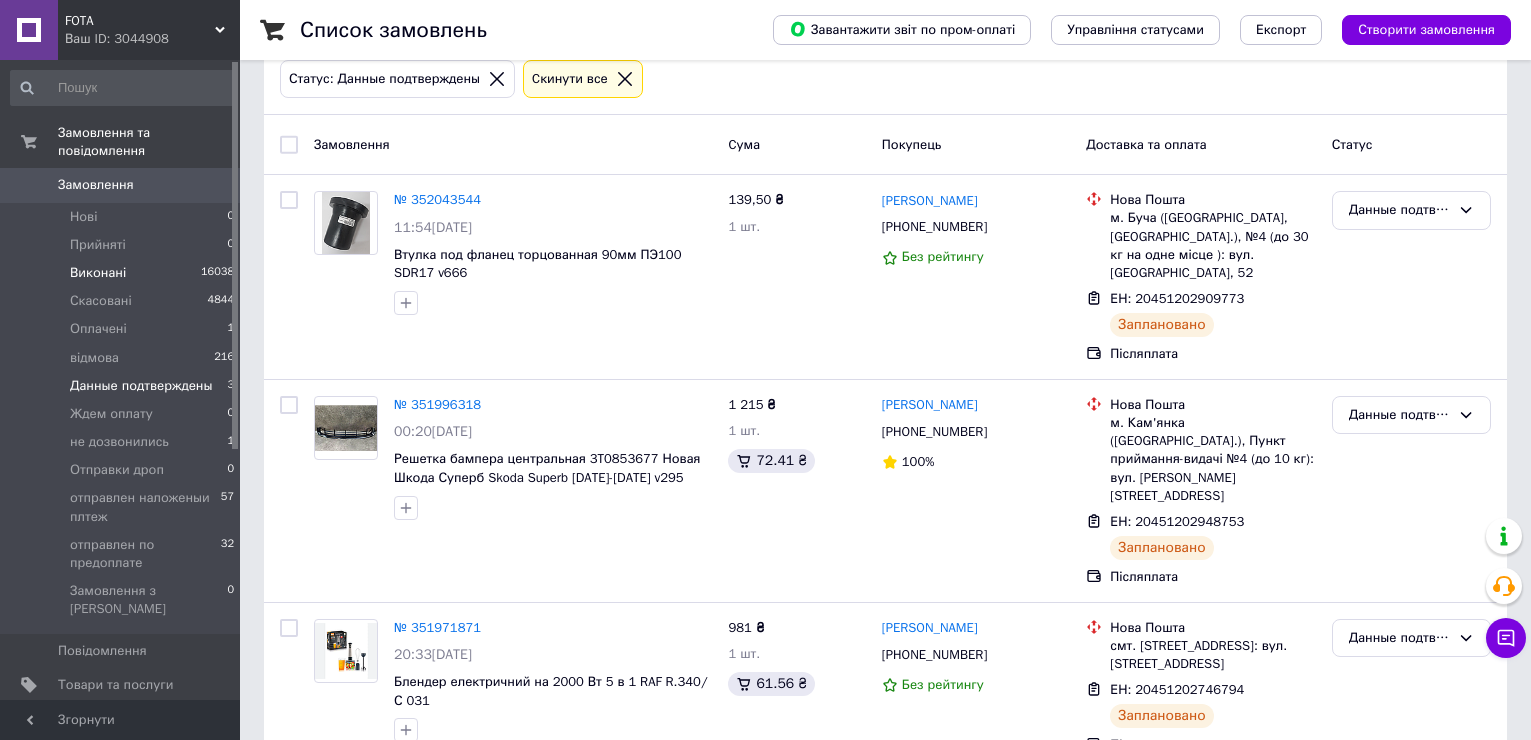 click on "Виконані" at bounding box center (98, 273) 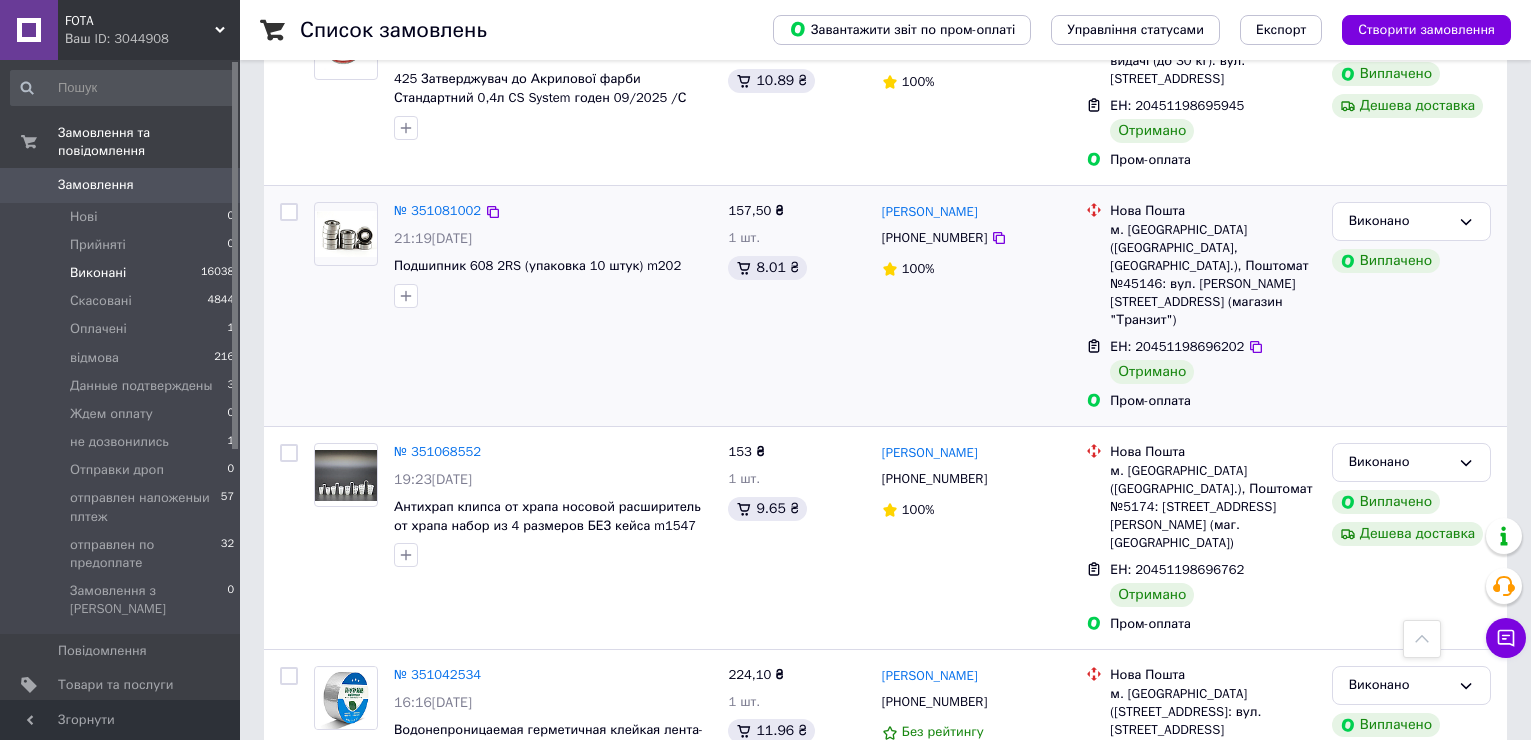 scroll, scrollTop: 3293, scrollLeft: 0, axis: vertical 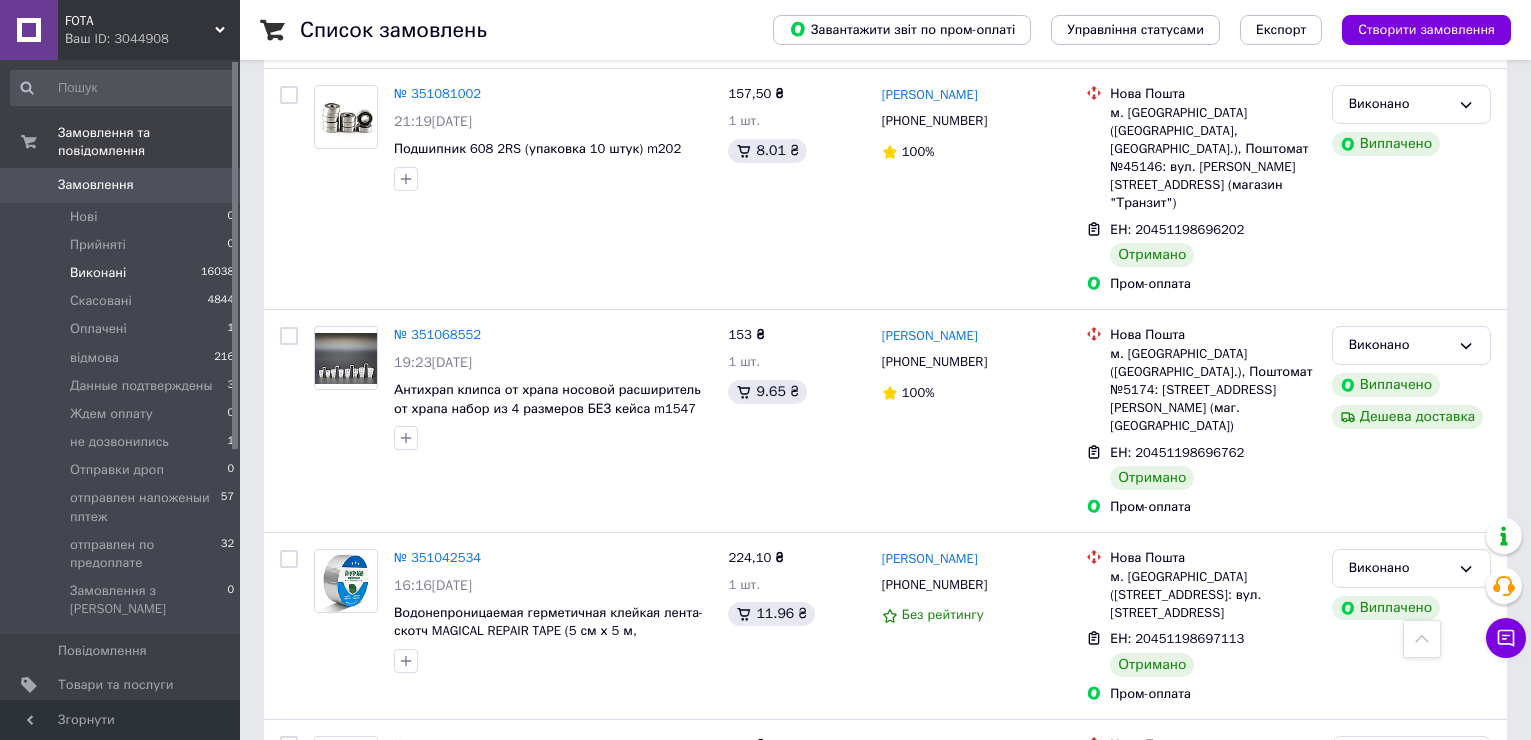 click on "2" at bounding box center [327, 987] 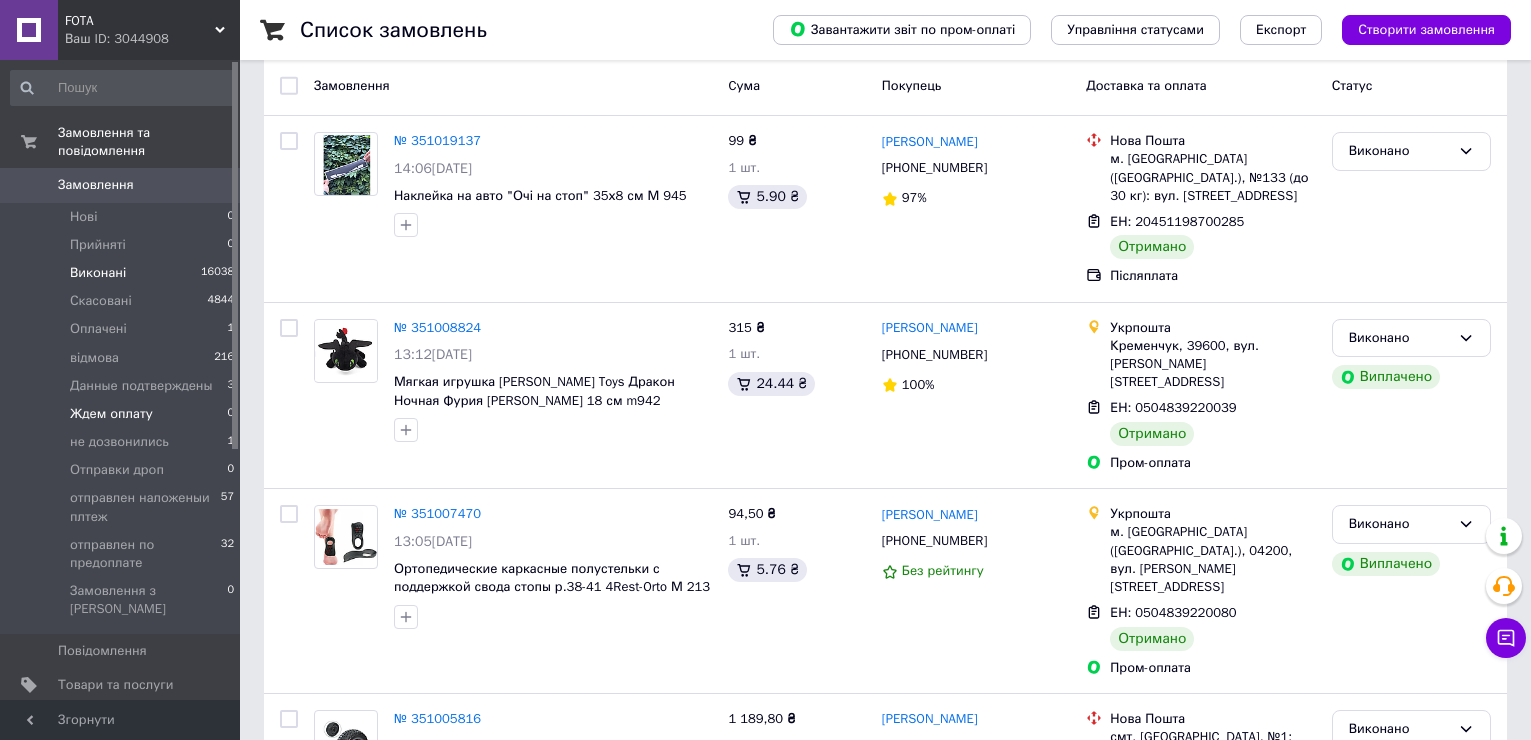 scroll, scrollTop: 300, scrollLeft: 0, axis: vertical 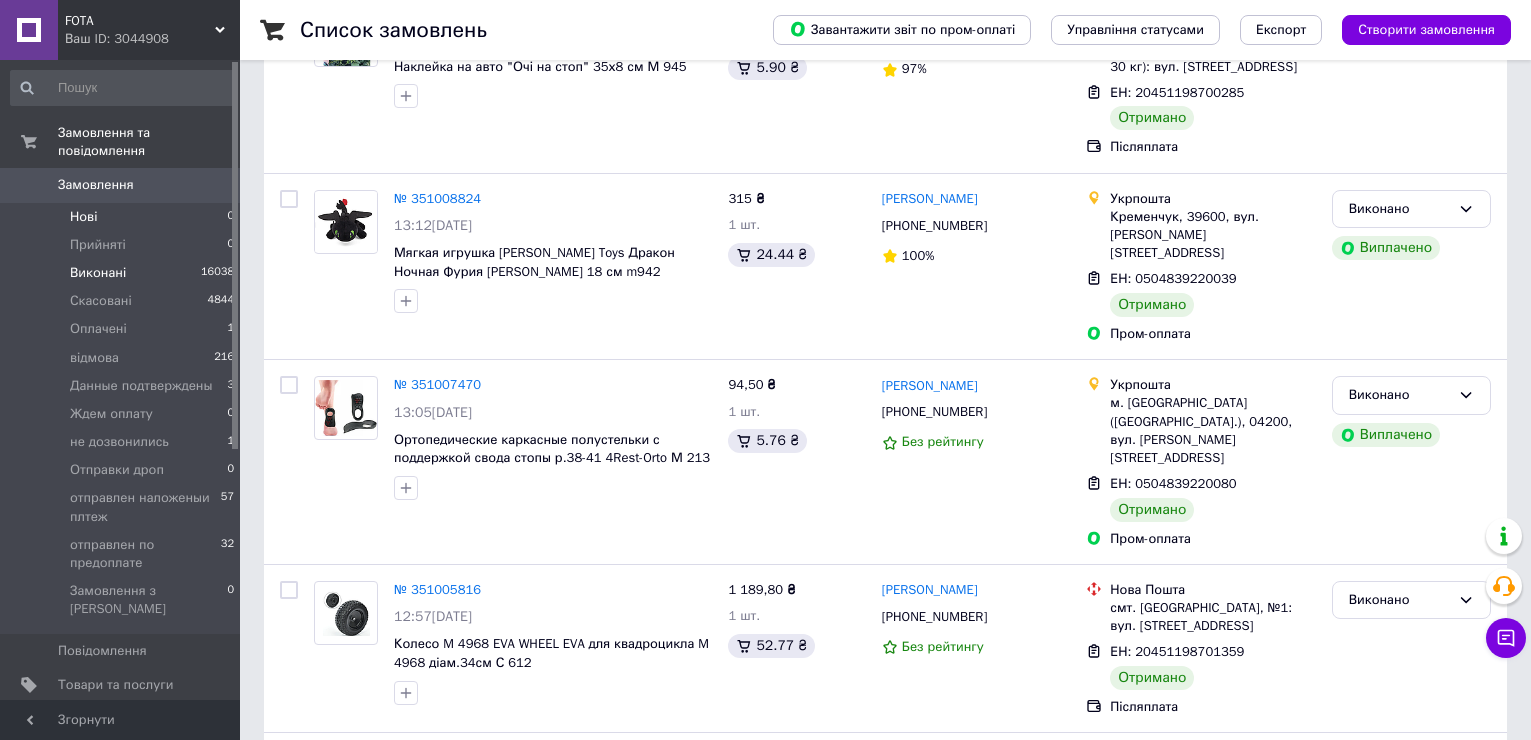 click on "Нові 0" at bounding box center [123, 217] 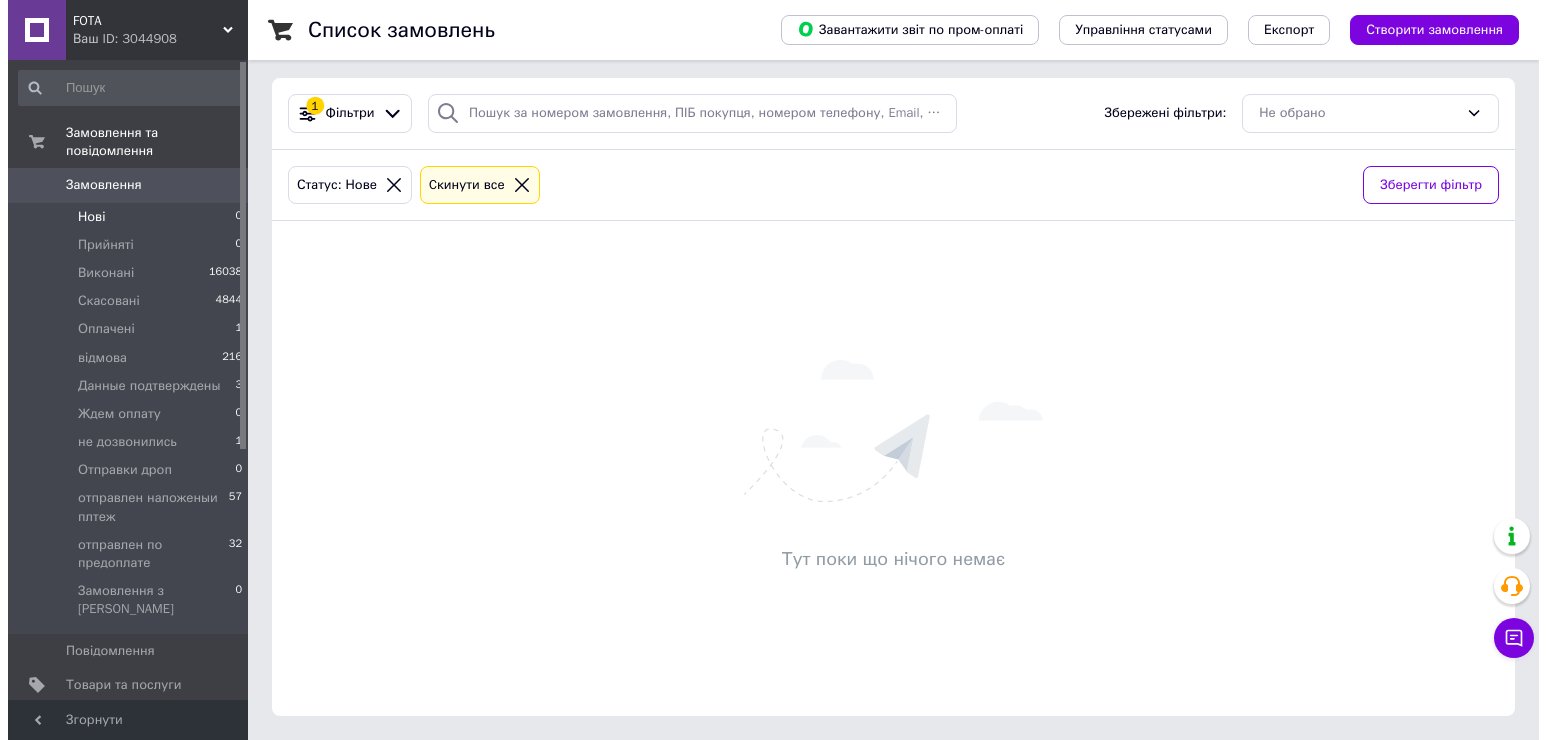 scroll, scrollTop: 0, scrollLeft: 0, axis: both 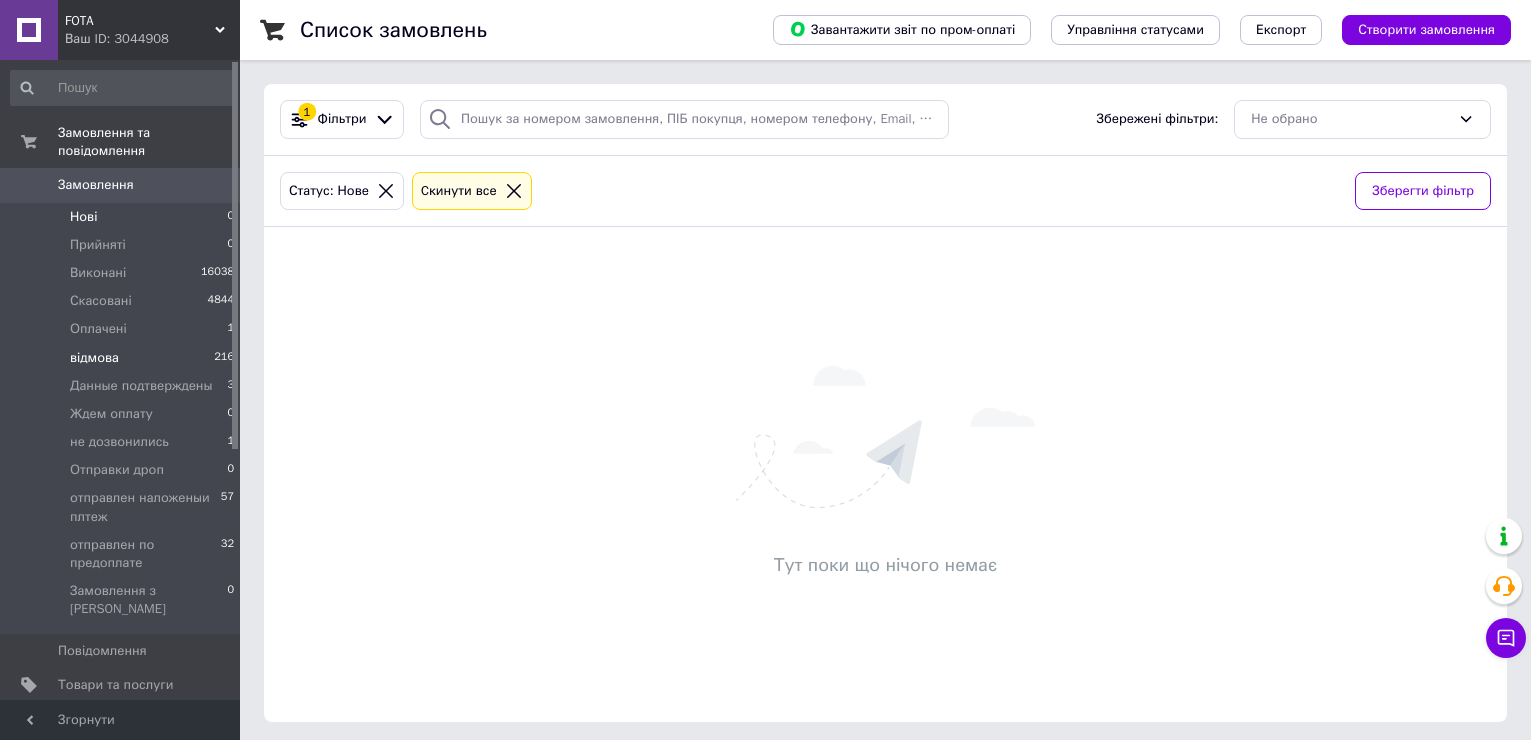 click on "відмова 216" at bounding box center [123, 358] 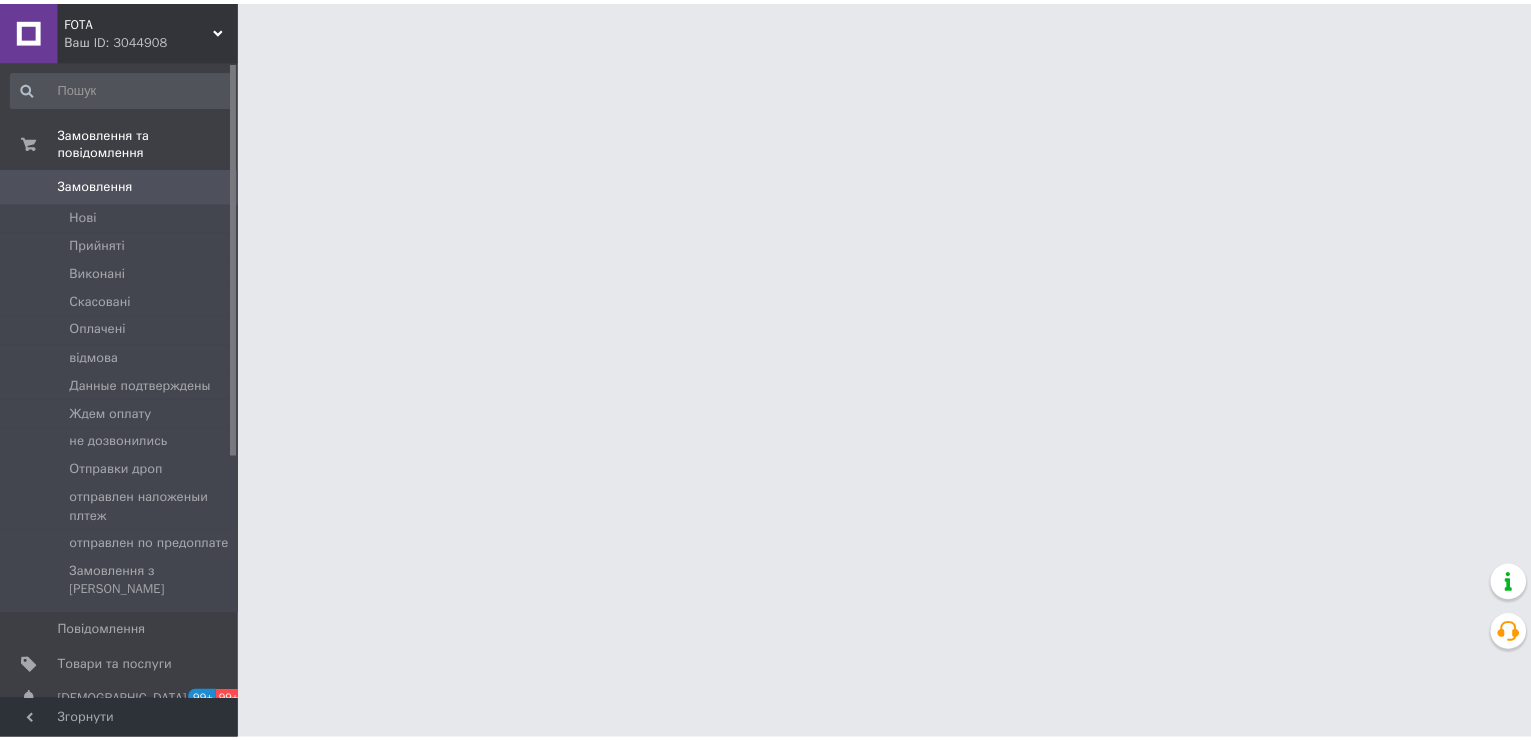 scroll, scrollTop: 0, scrollLeft: 0, axis: both 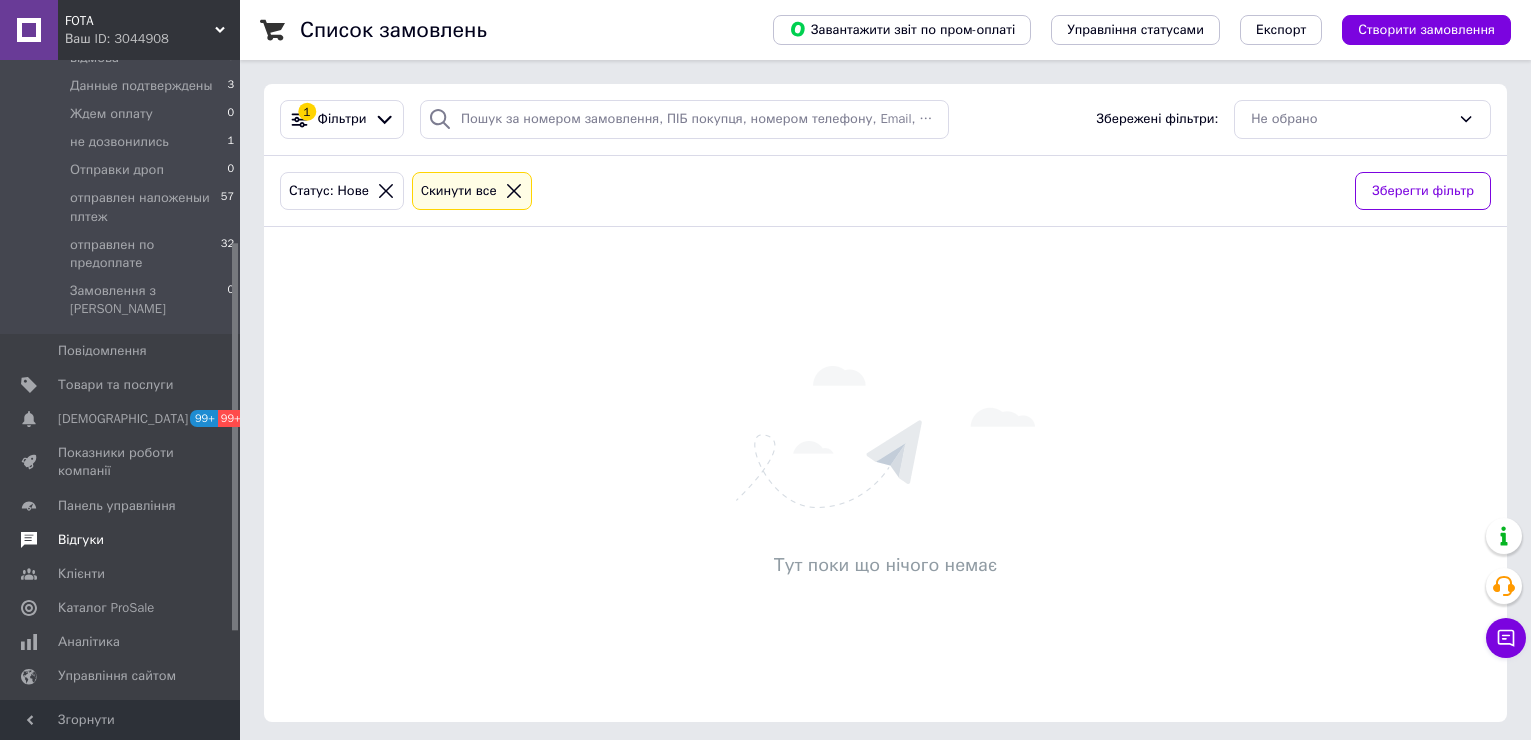 click on "Відгуки" at bounding box center [81, 540] 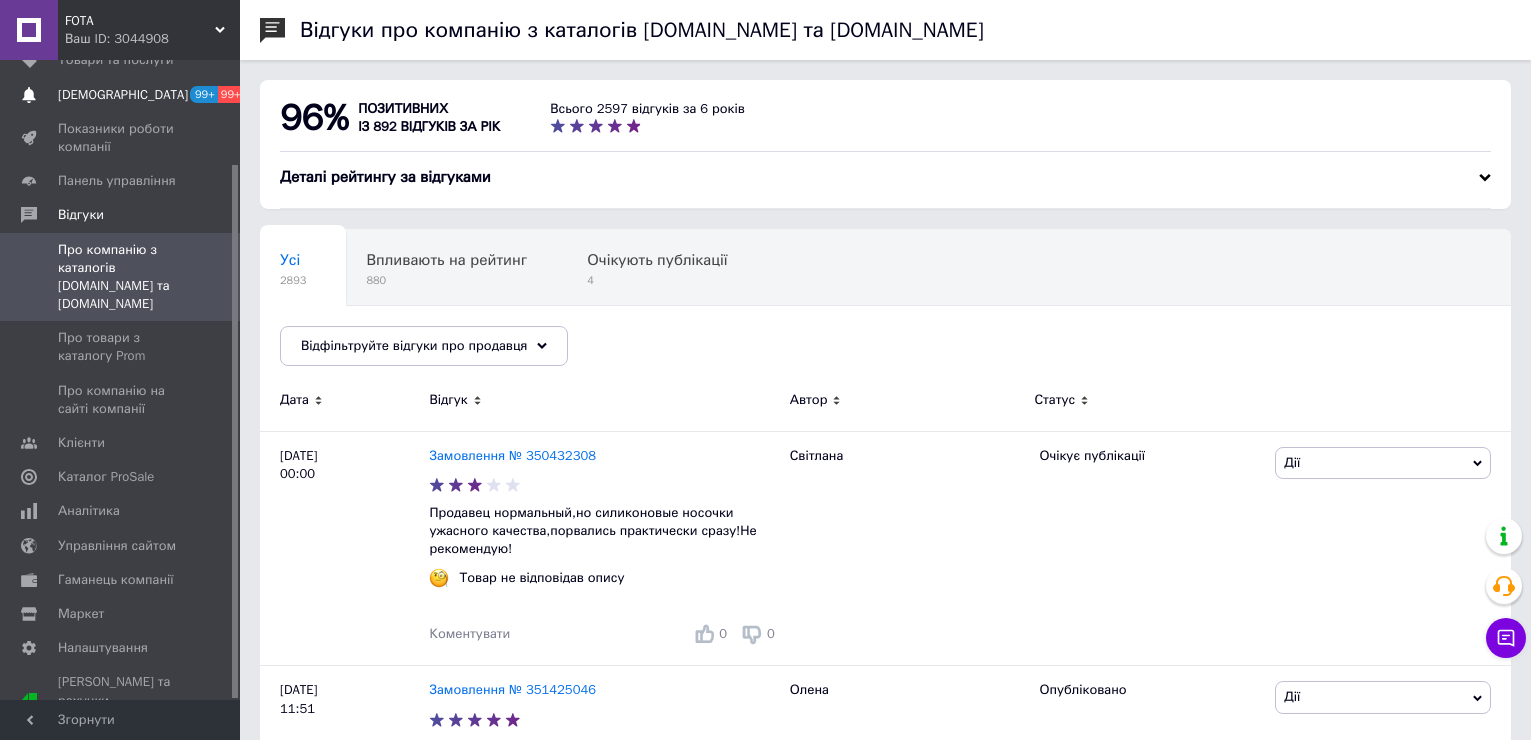 scroll, scrollTop: 0, scrollLeft: 0, axis: both 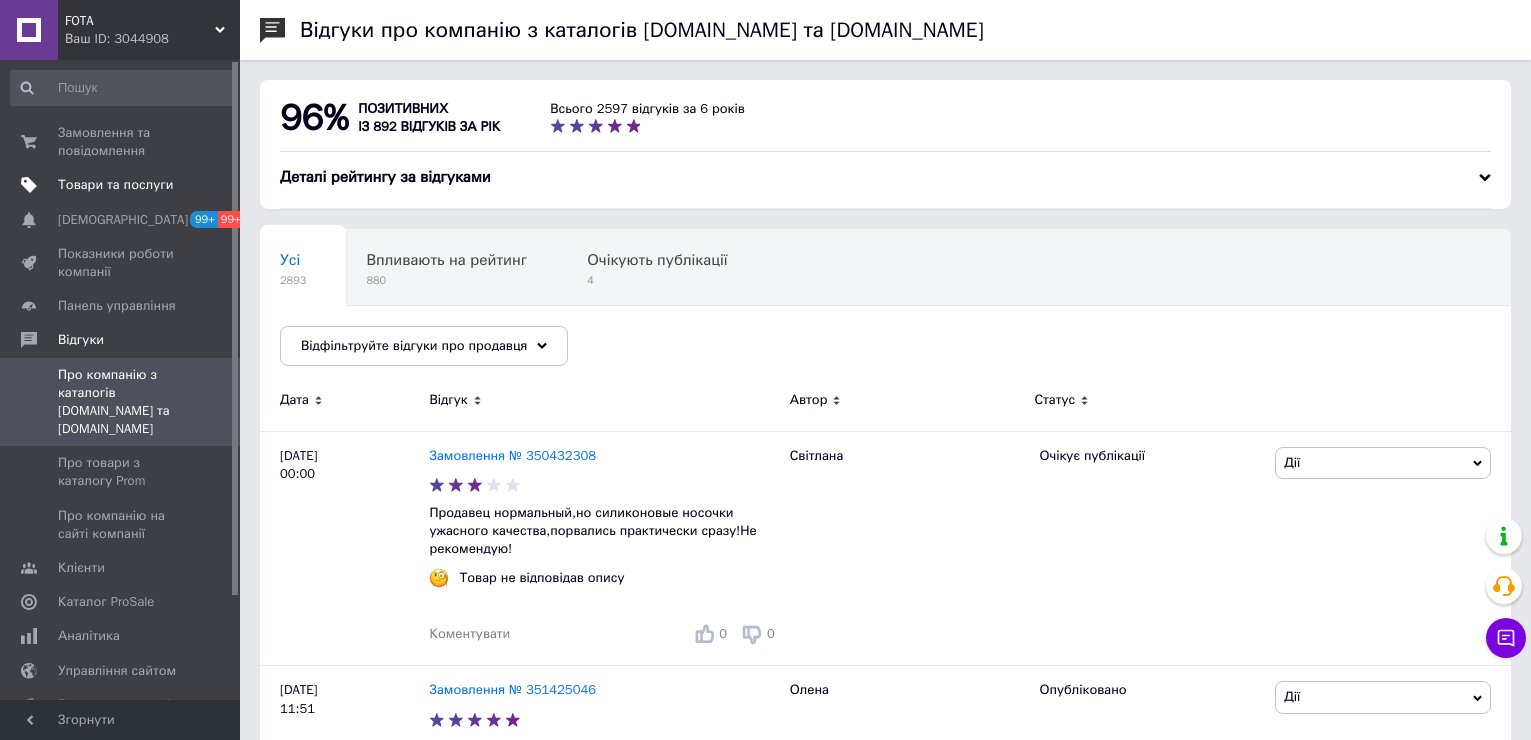 click on "Товари та послуги" at bounding box center (115, 185) 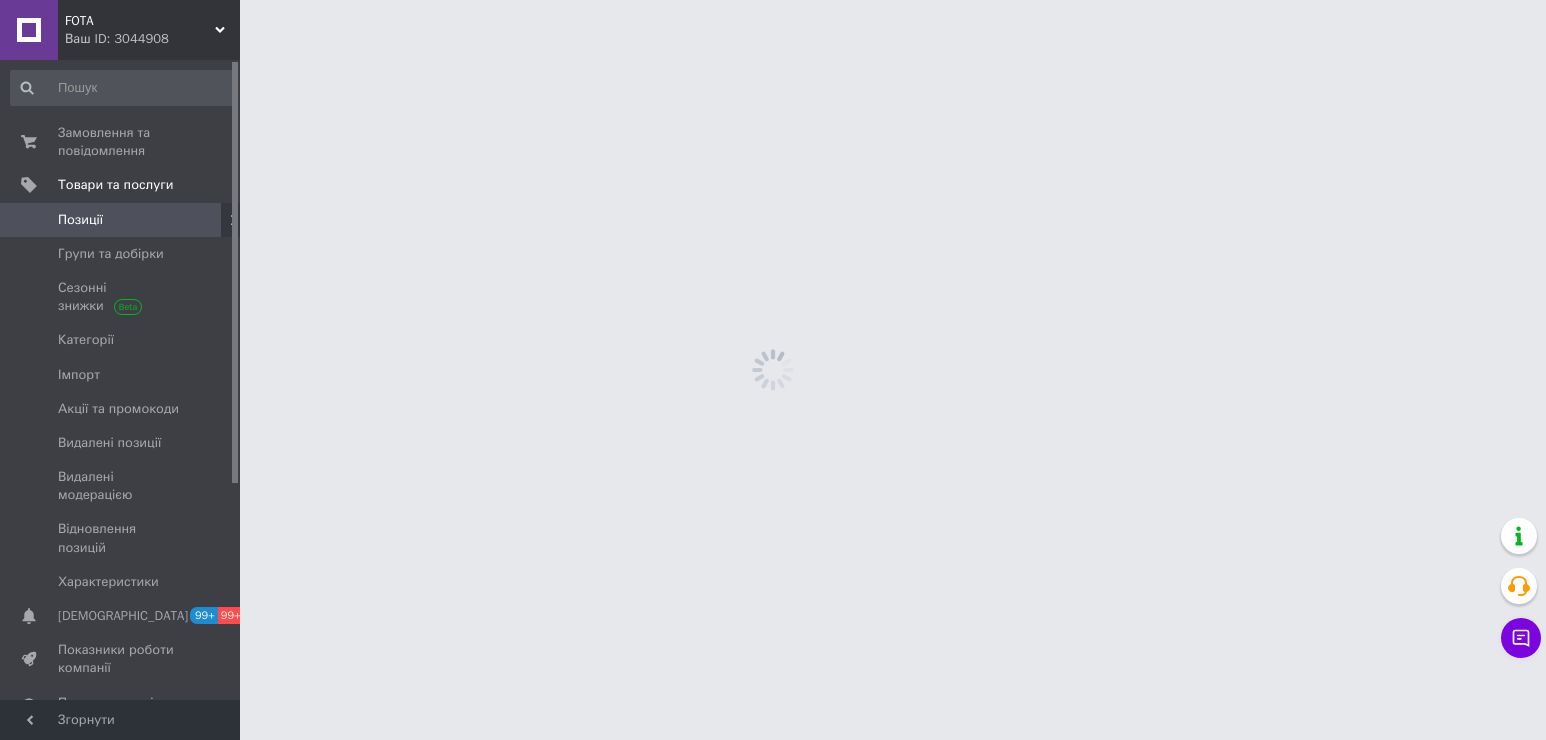 click on "Позиції" at bounding box center (80, 220) 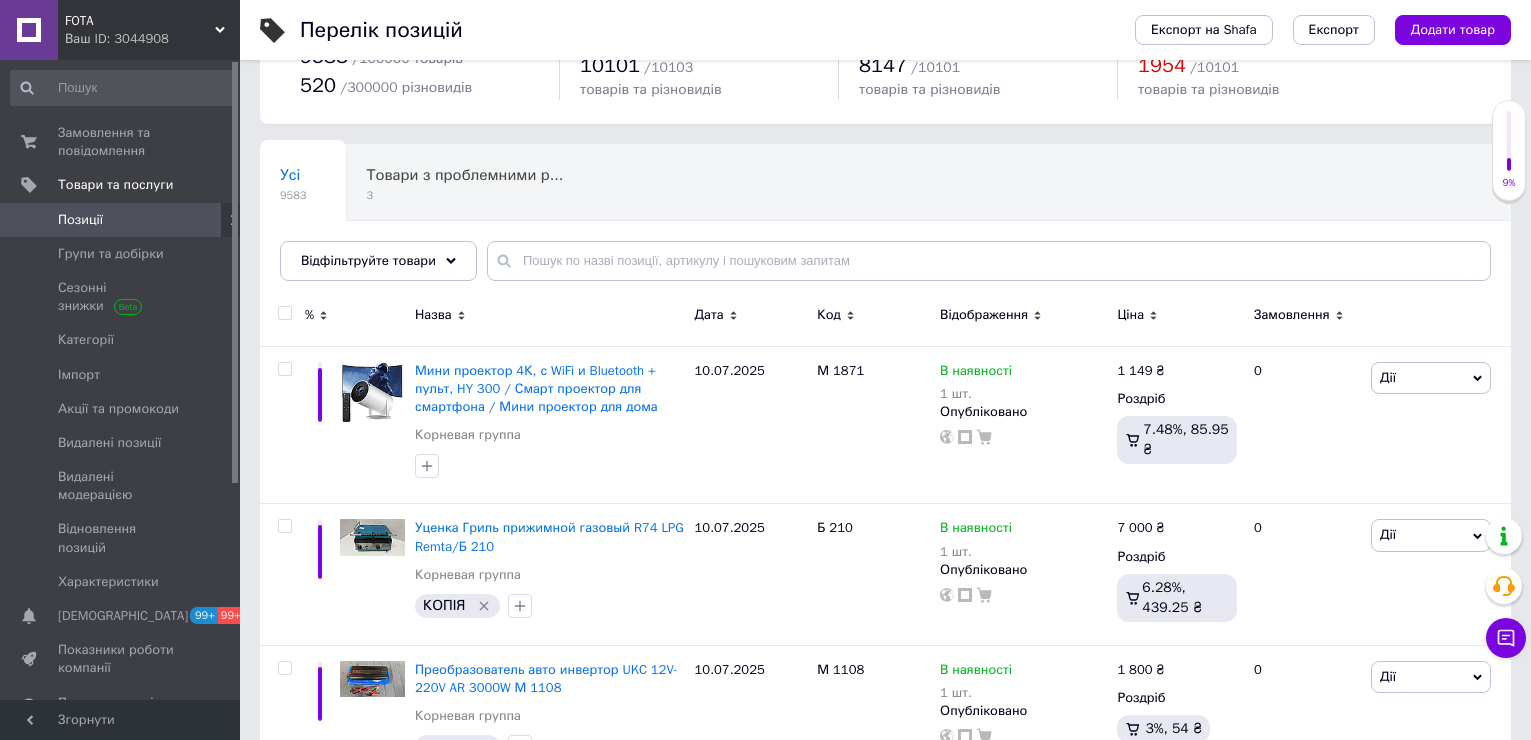 scroll, scrollTop: 200, scrollLeft: 0, axis: vertical 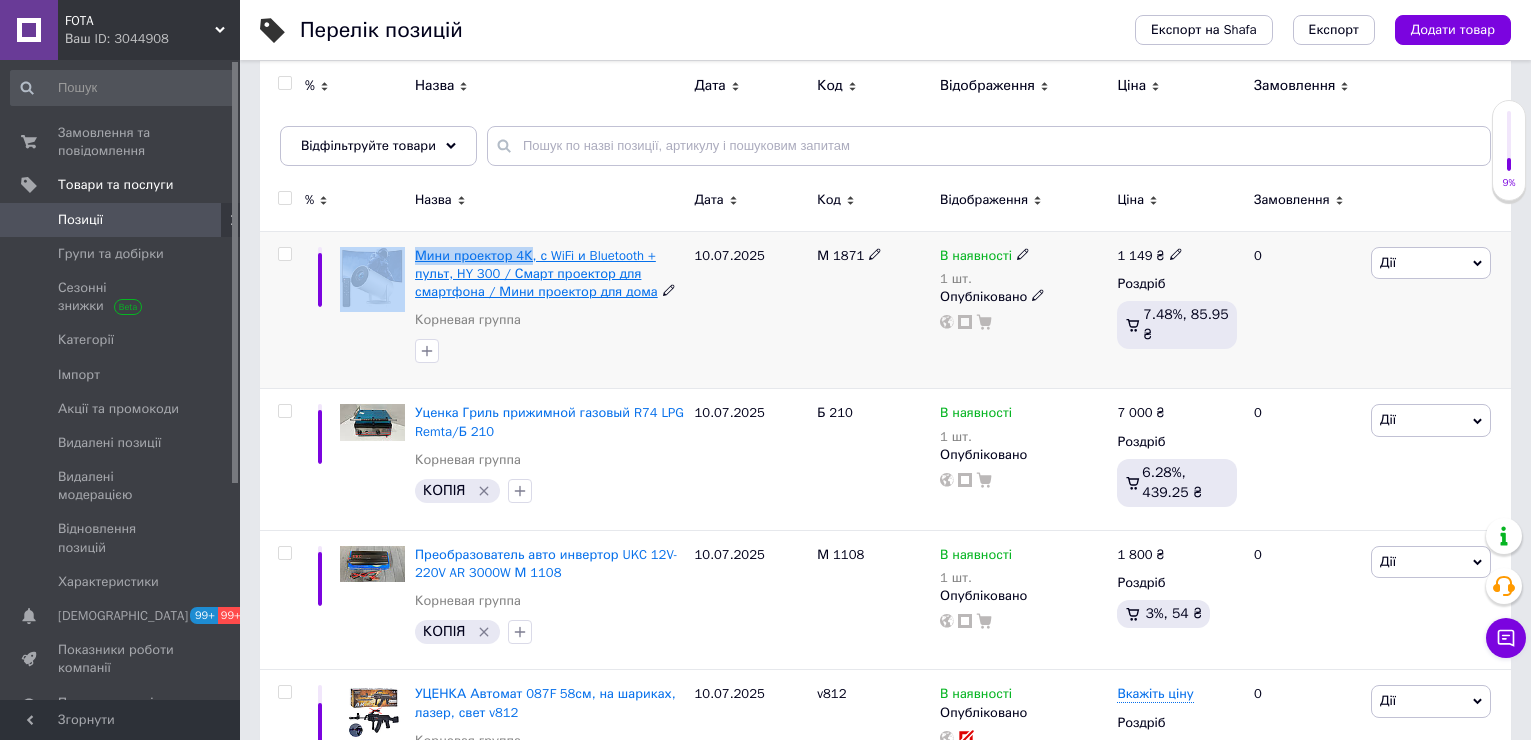 drag, startPoint x: 409, startPoint y: 250, endPoint x: 529, endPoint y: 252, distance: 120.01666 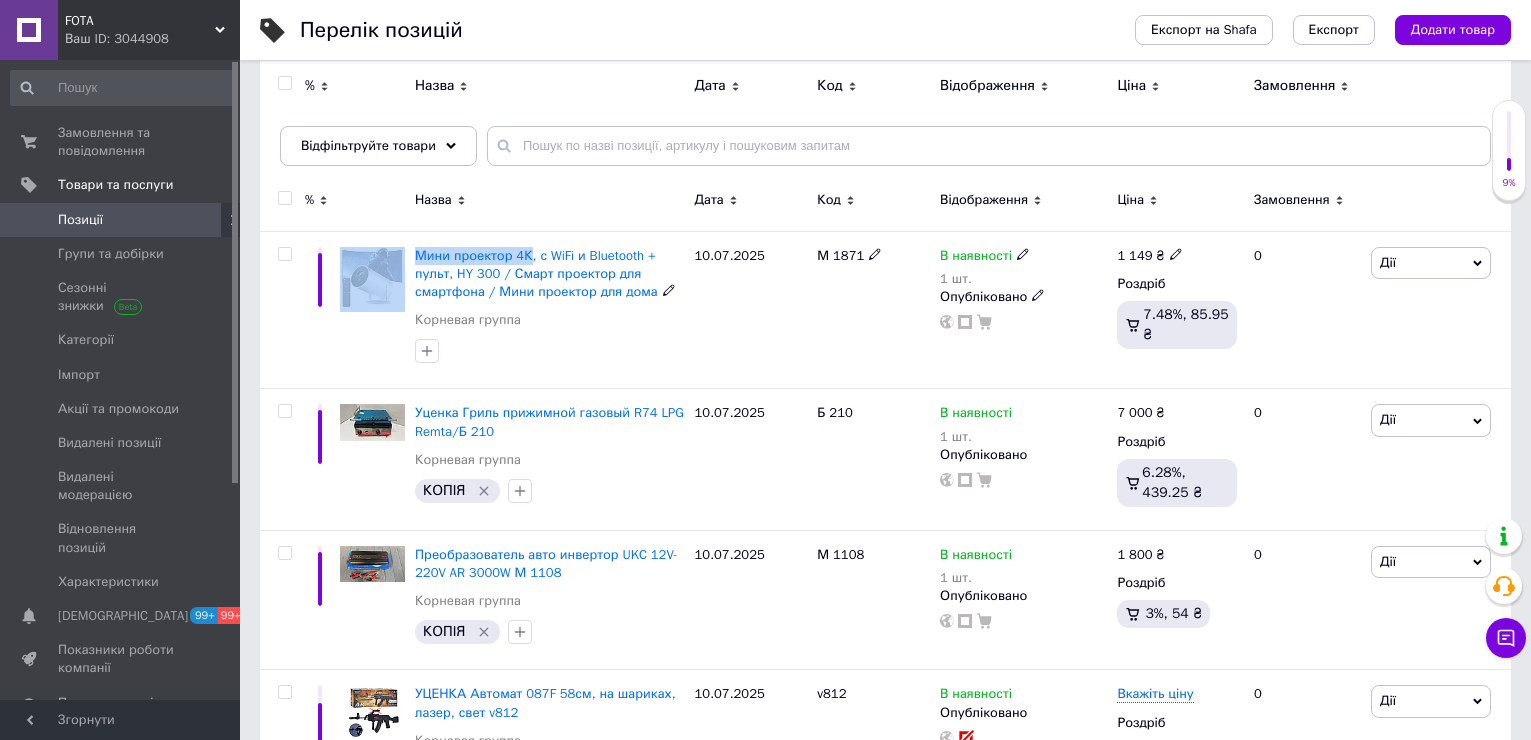 copy on "Мини проектор 4К" 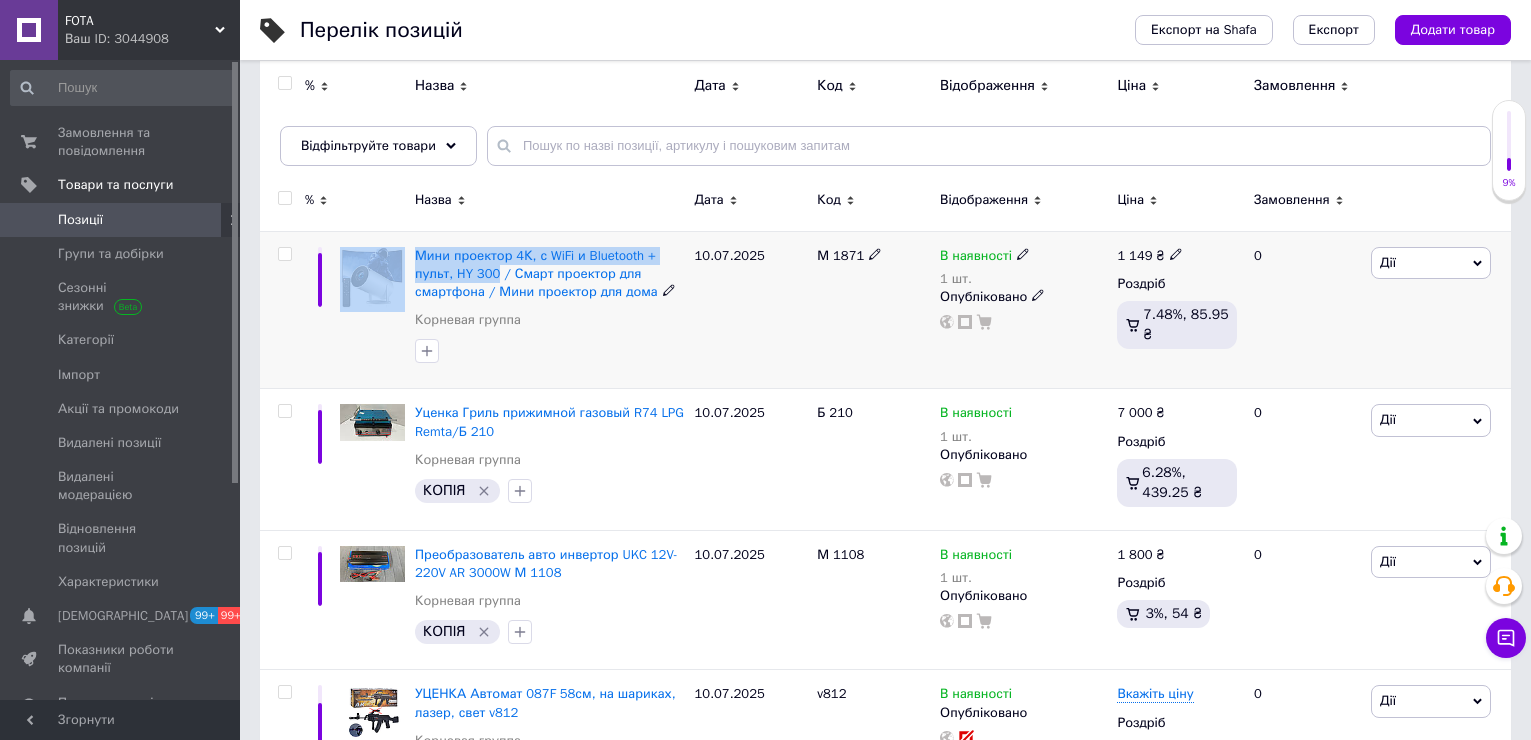 drag, startPoint x: 495, startPoint y: 271, endPoint x: 406, endPoint y: 254, distance: 90.60905 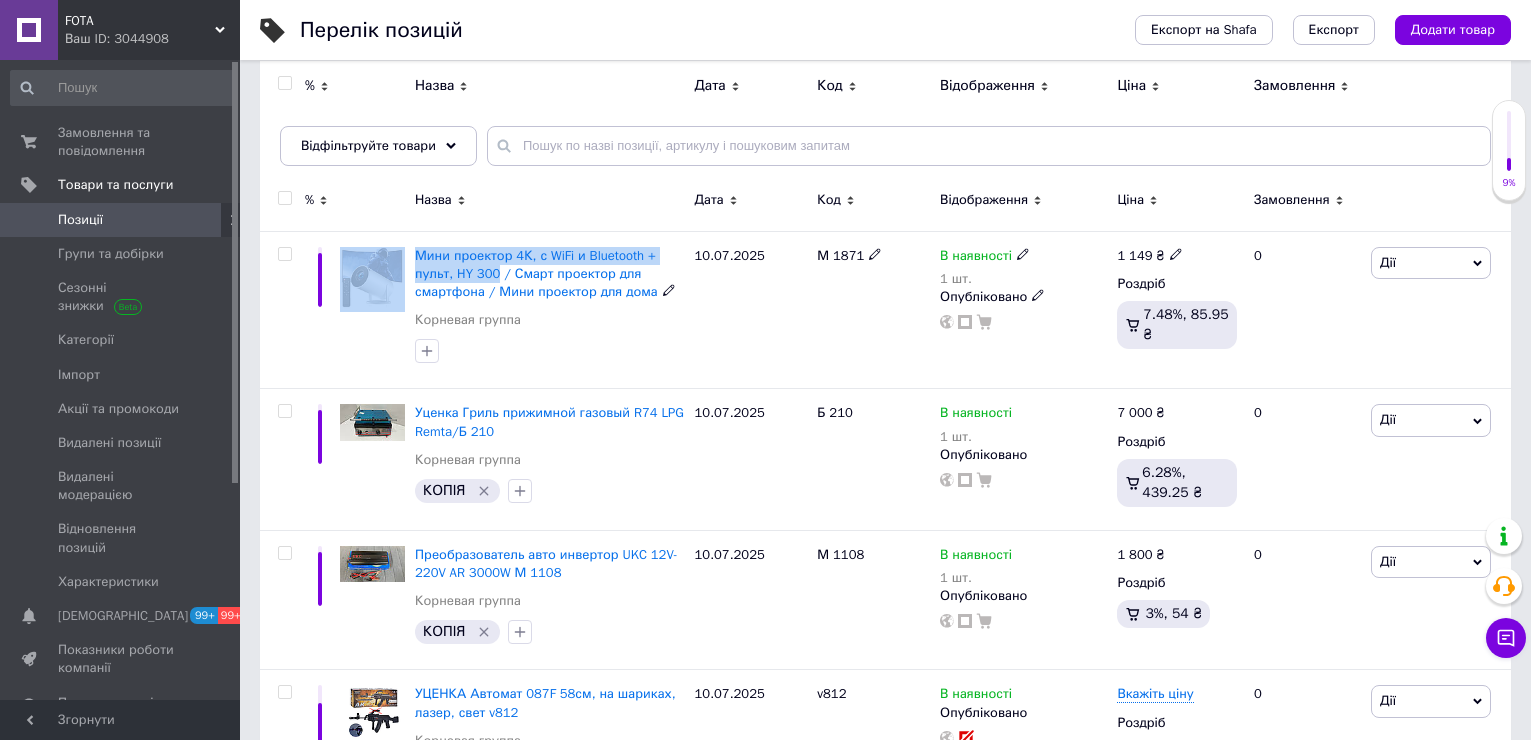 copy on "Мини проектор 4К, с WiFi и Bluetooth + пульт, HY 300" 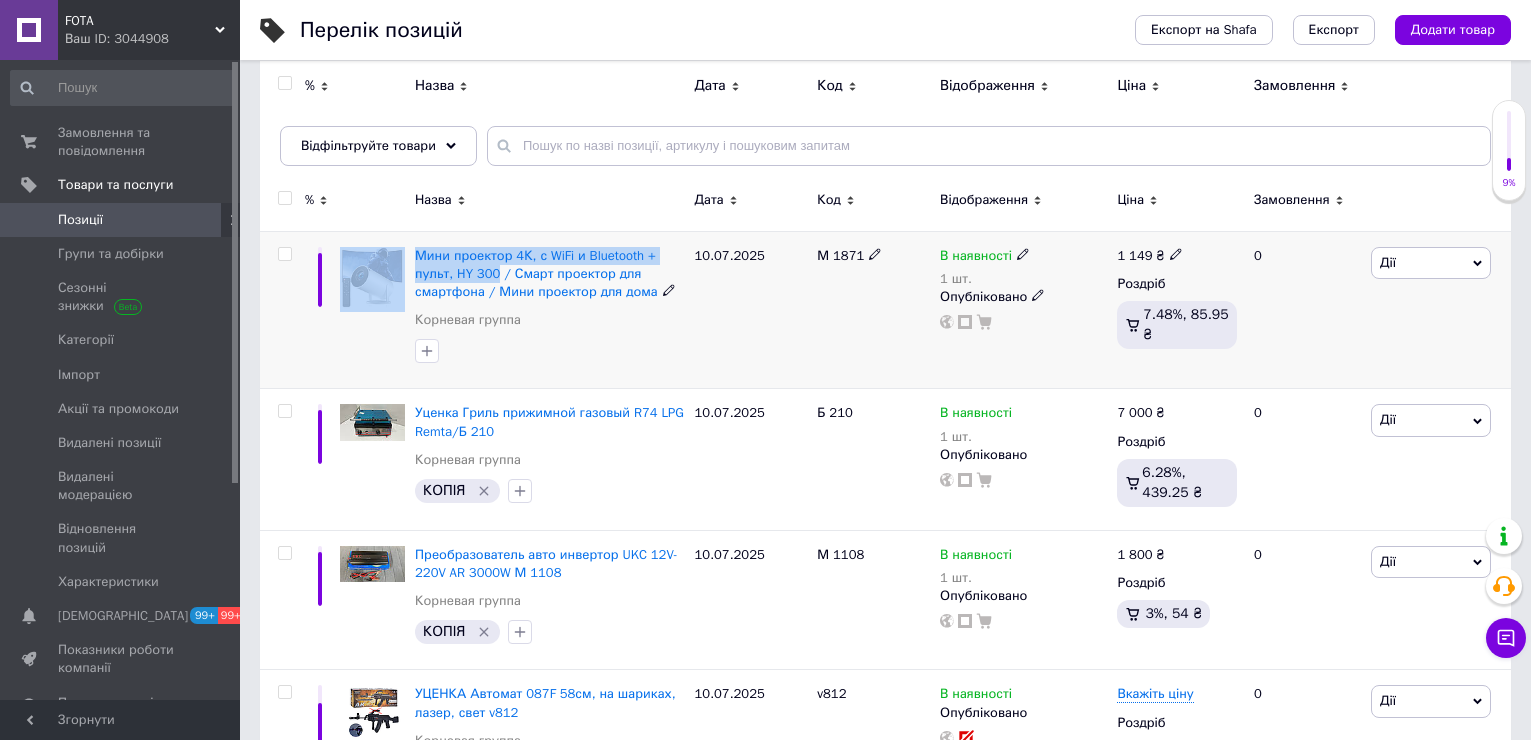 click on "1 149   ₴" at bounding box center [1150, 256] 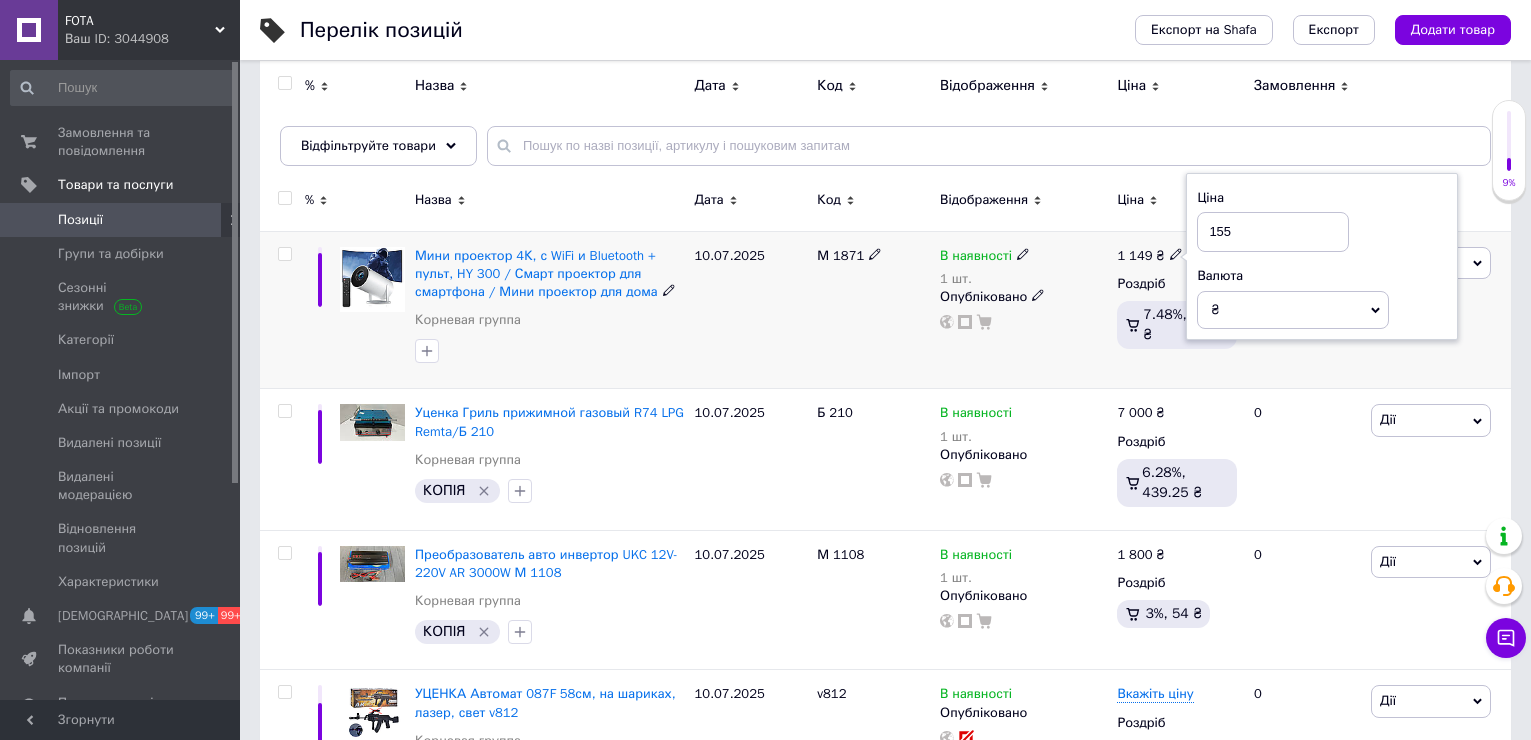 type on "1550" 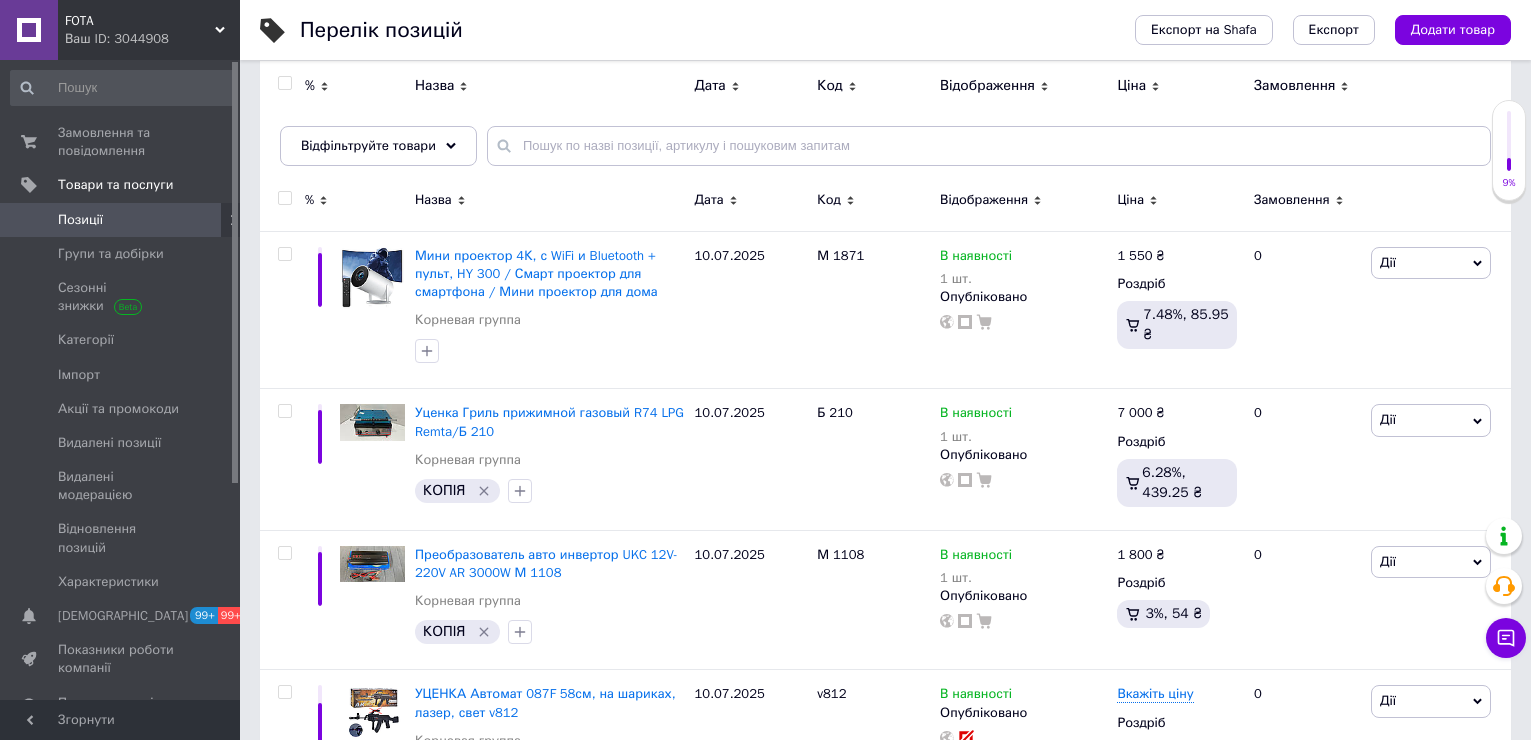 click on "Позиції" at bounding box center [80, 220] 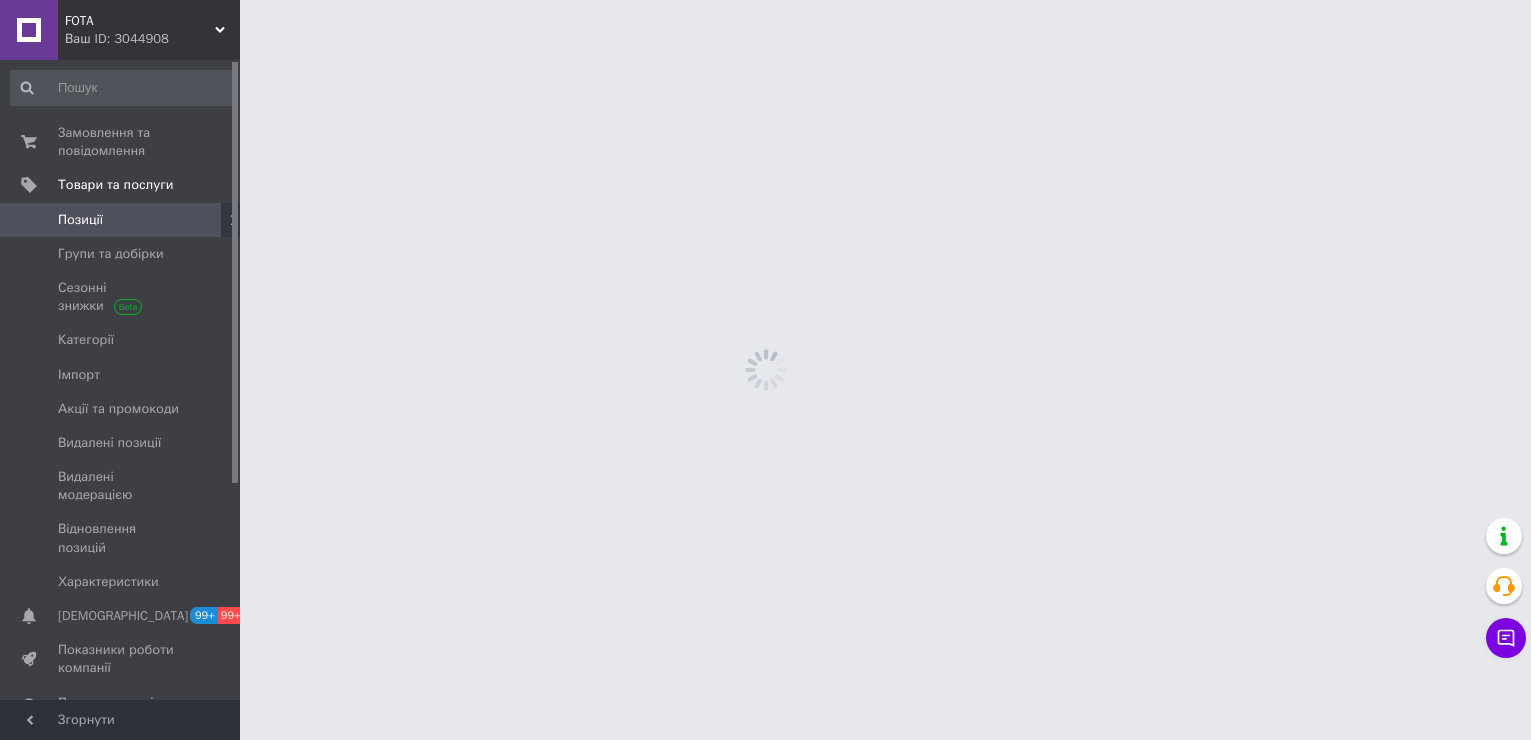 scroll, scrollTop: 0, scrollLeft: 0, axis: both 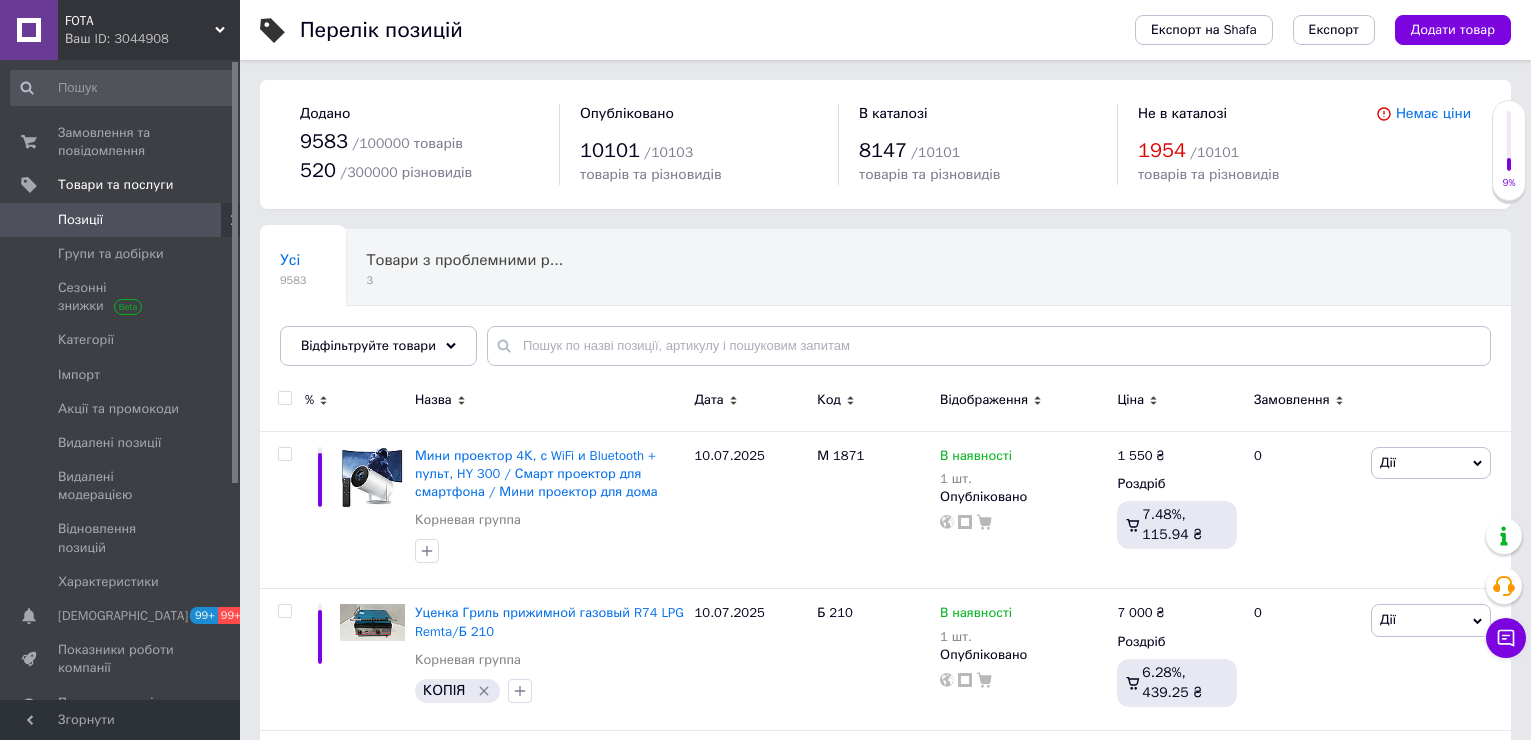 click on "Позиції" at bounding box center [80, 220] 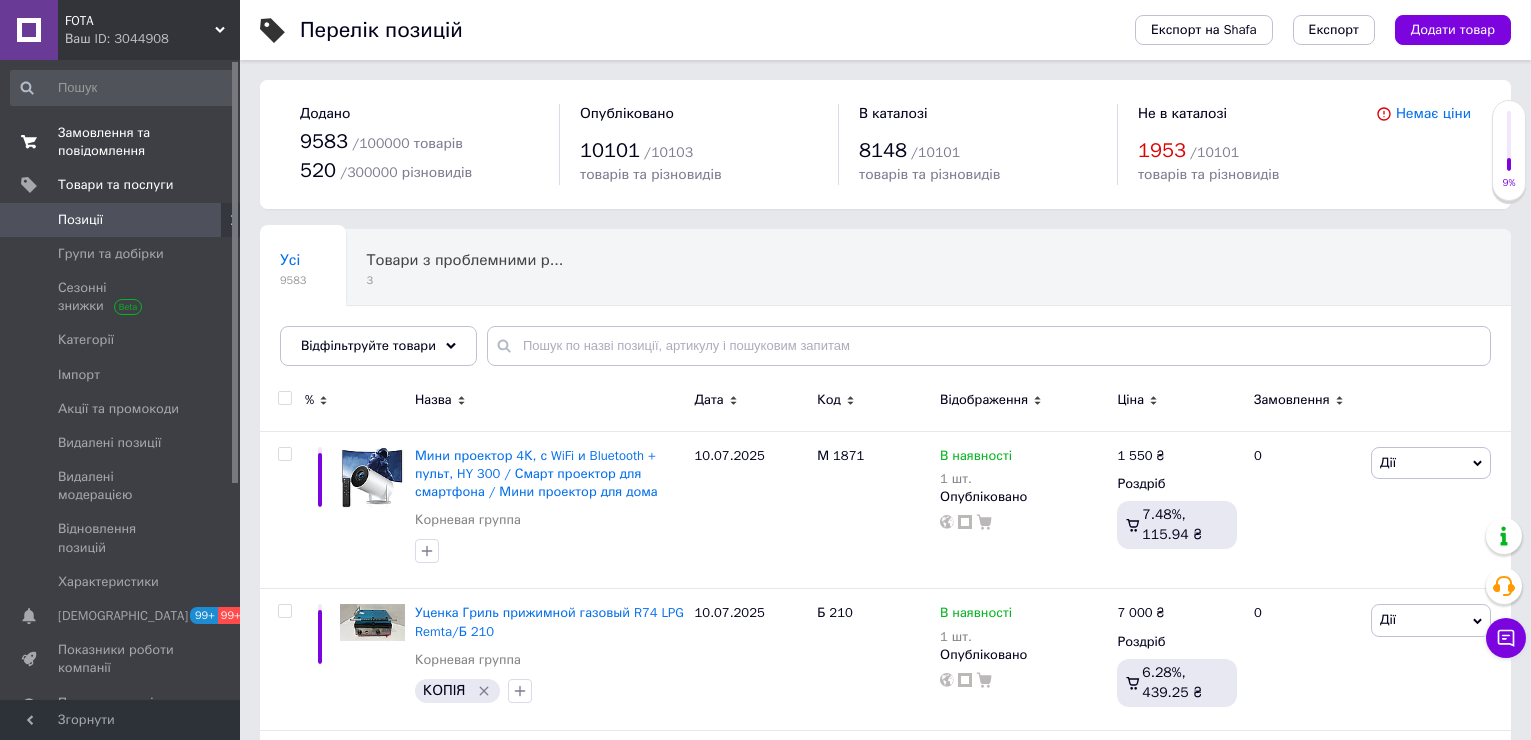 click on "Замовлення та повідомлення" at bounding box center (121, 142) 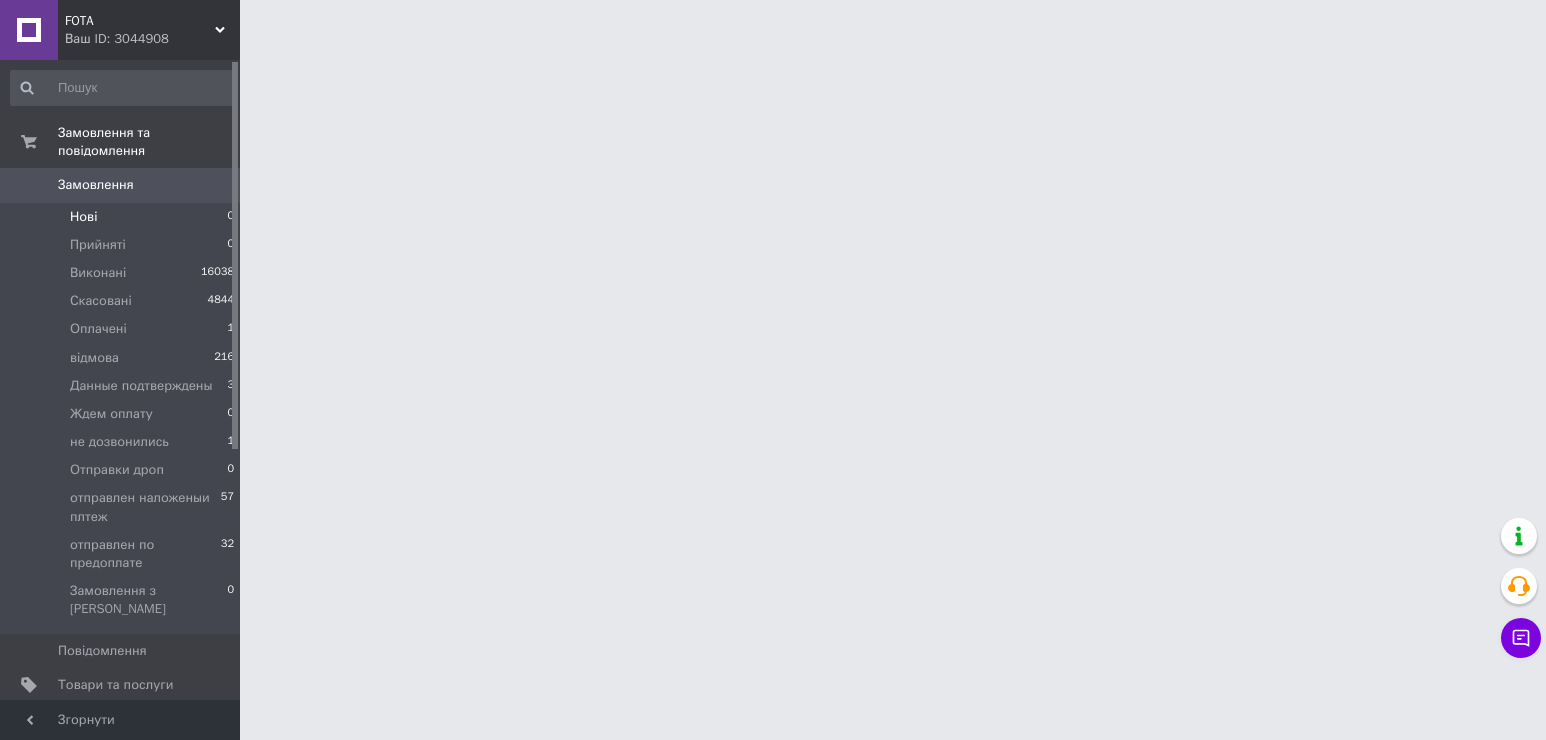 click on "Нові" at bounding box center [83, 217] 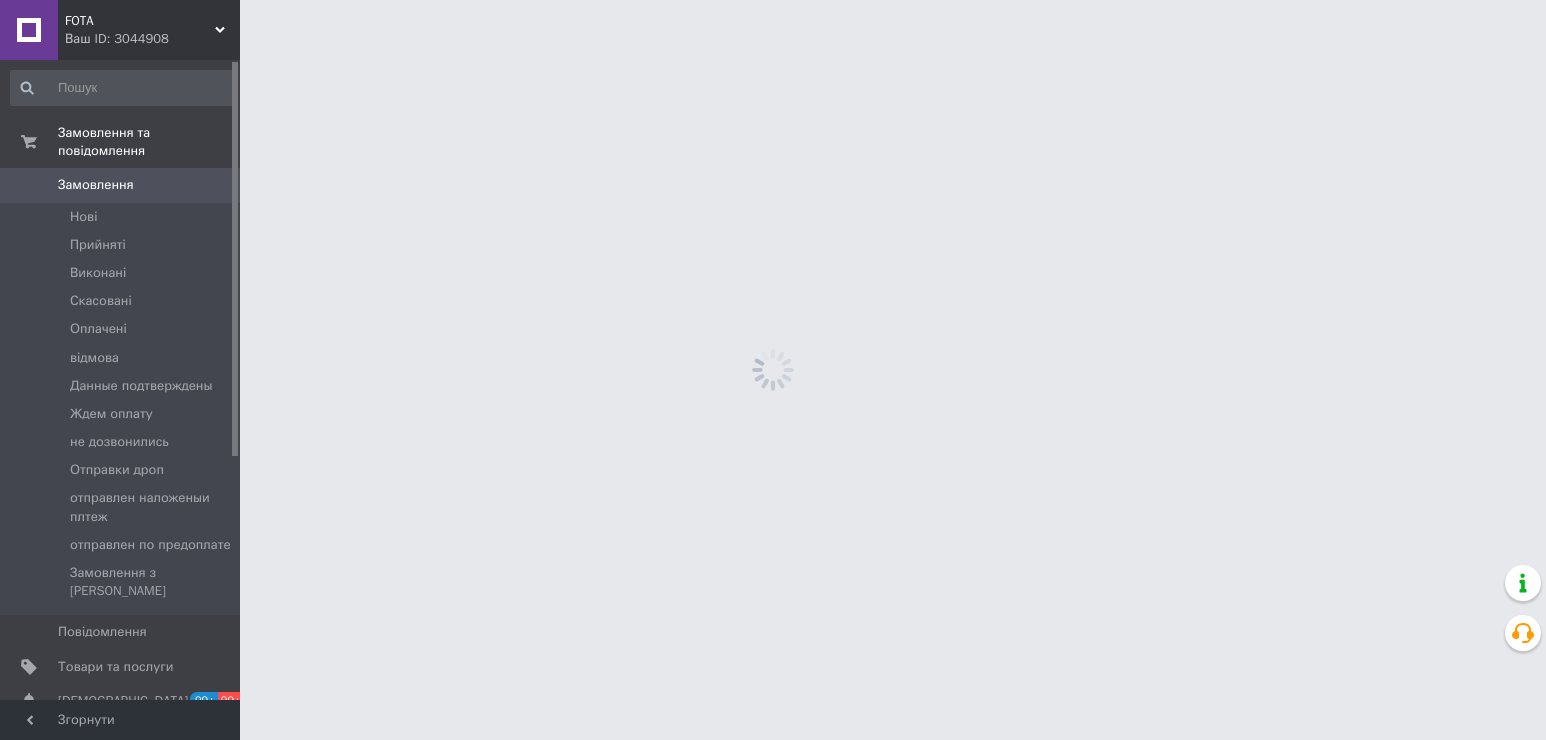 scroll, scrollTop: 0, scrollLeft: 0, axis: both 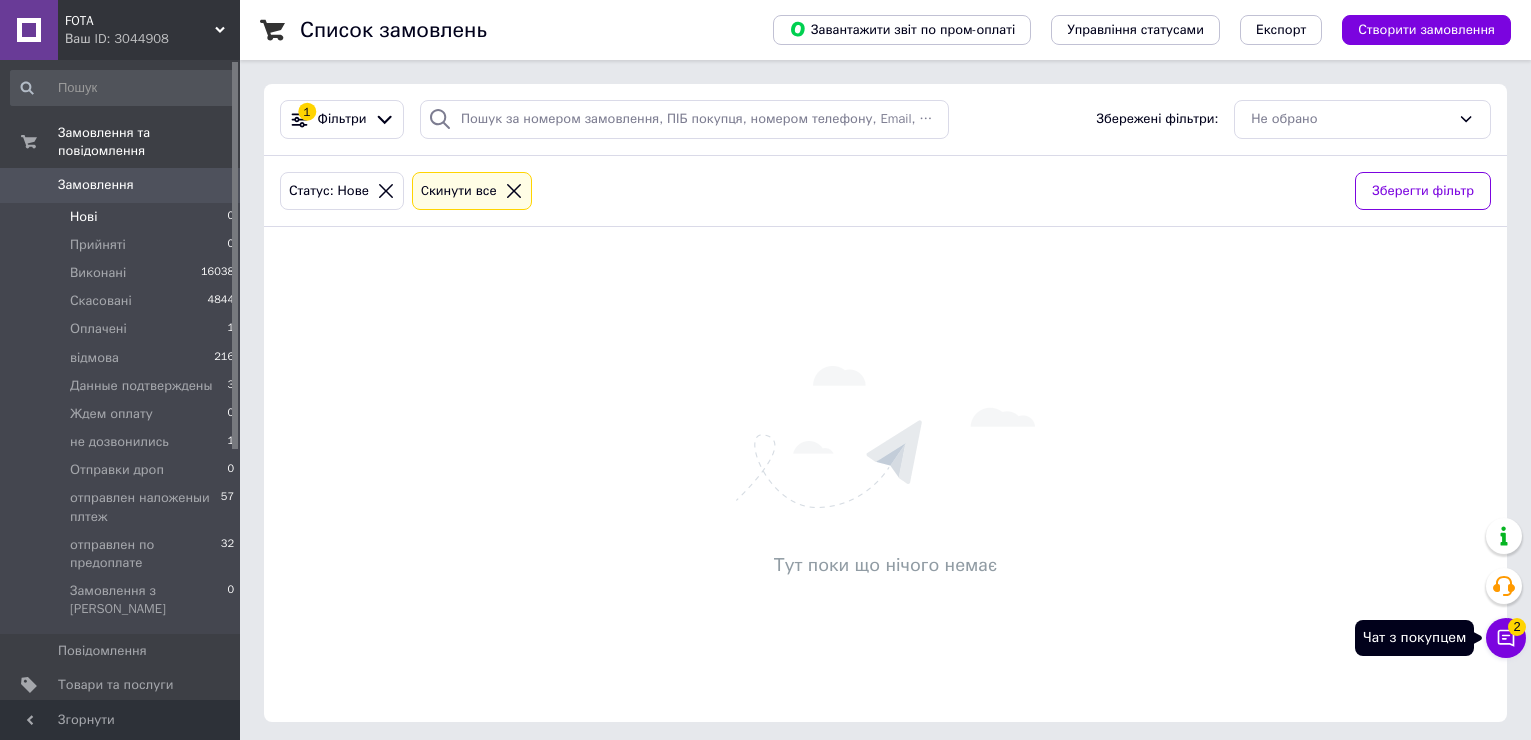 click on "Чат з покупцем 2" at bounding box center (1506, 638) 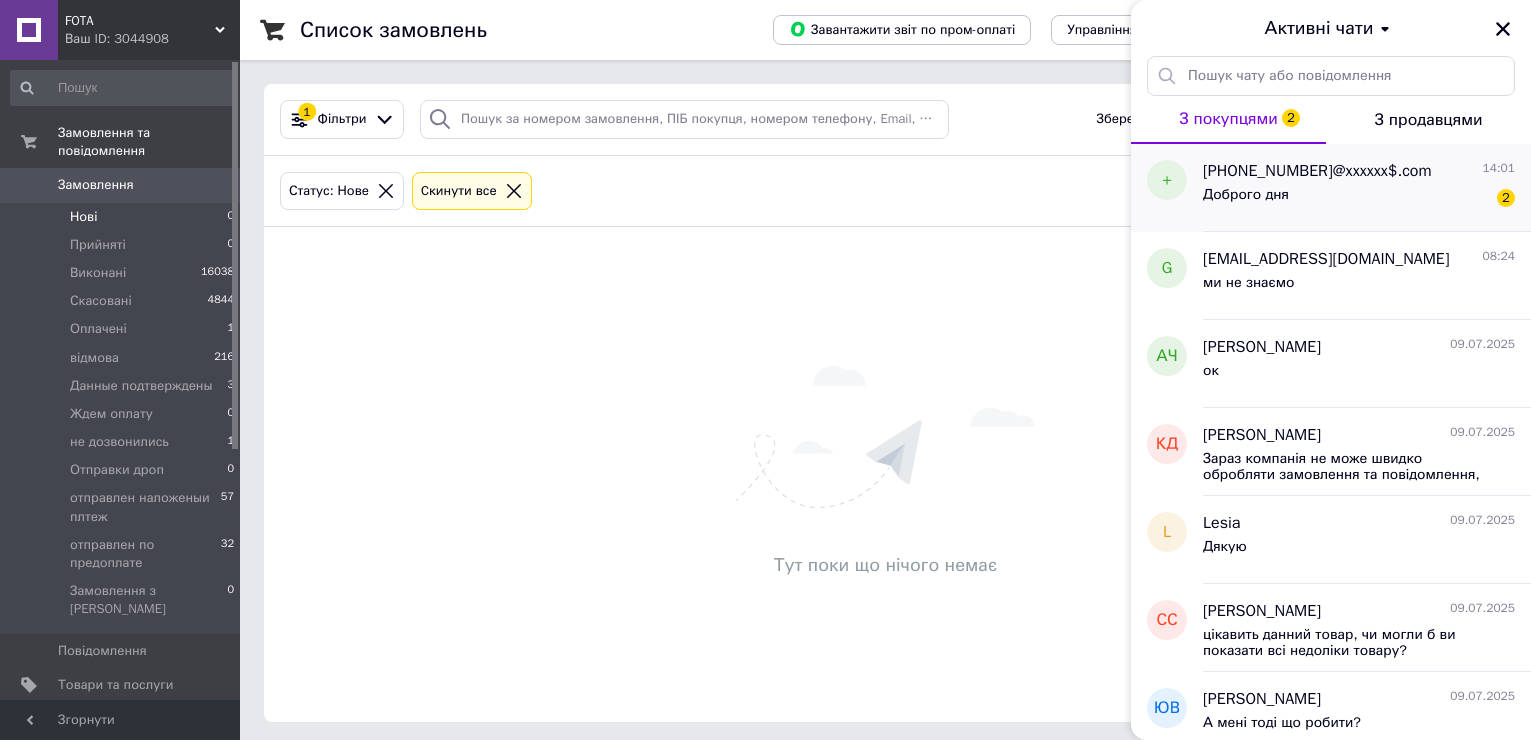 click on "Доброго дня 2" at bounding box center [1359, 199] 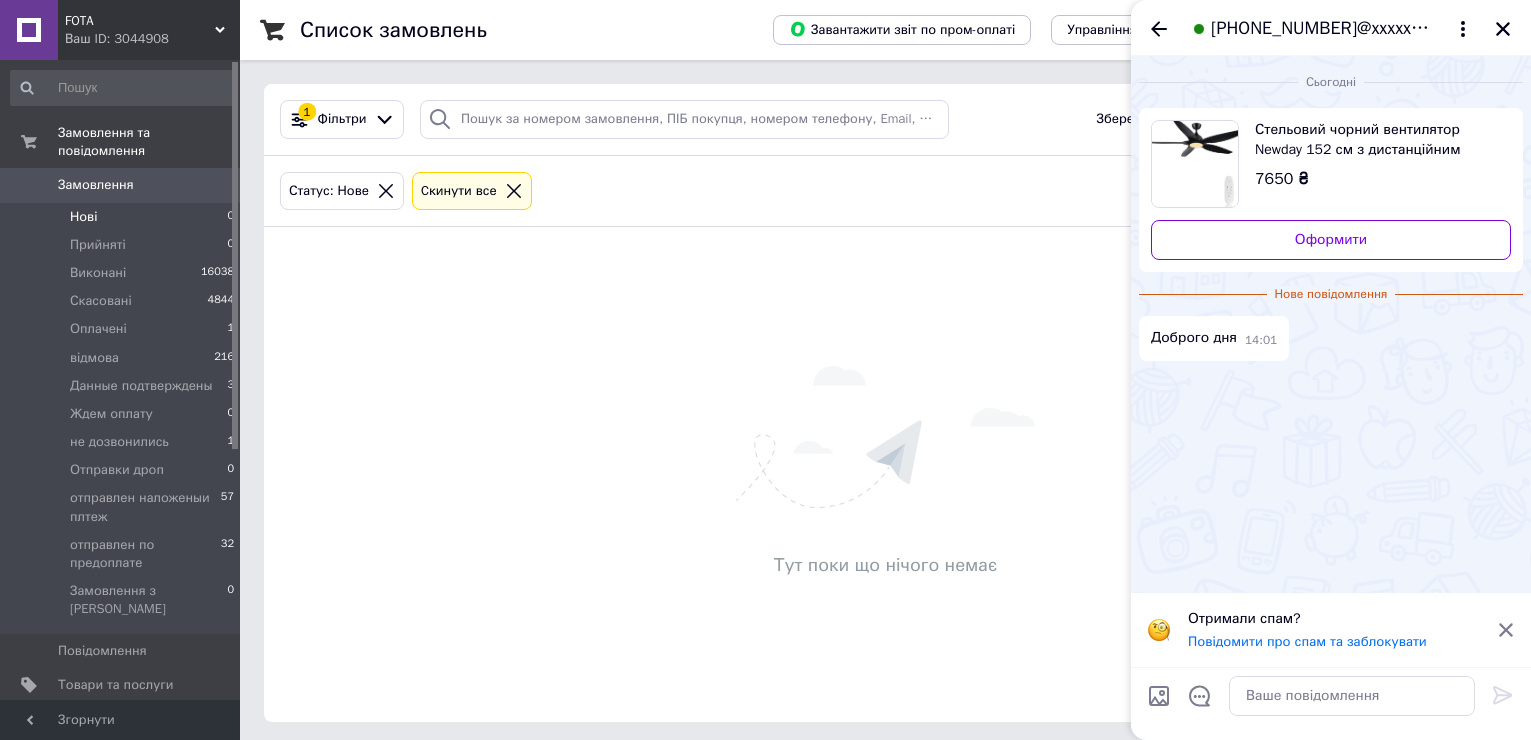 click on "Стельовий чорний вентилятор Newday 152 см з дистанційним керуванням, підсвіткою v734" at bounding box center [1375, 140] 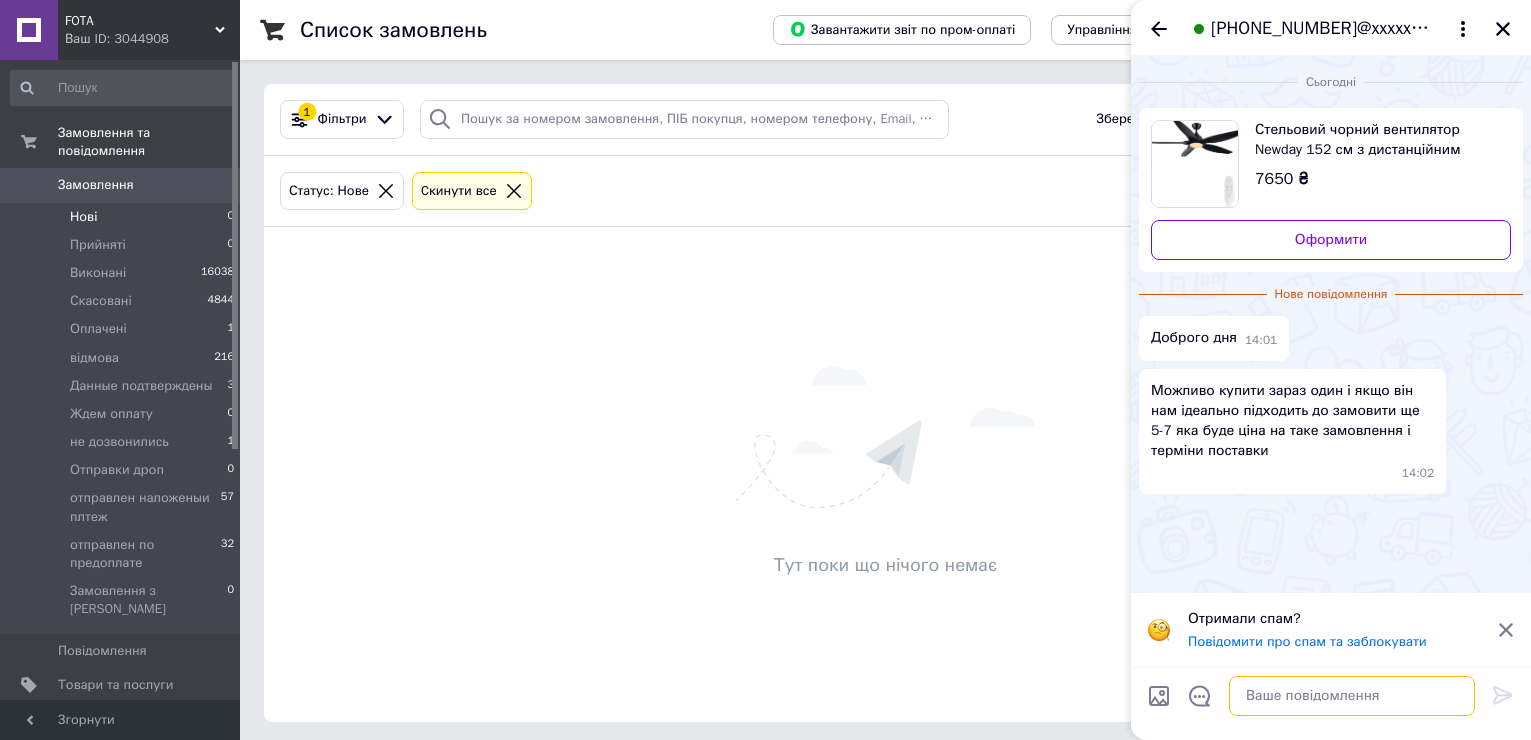 click at bounding box center [1352, 696] 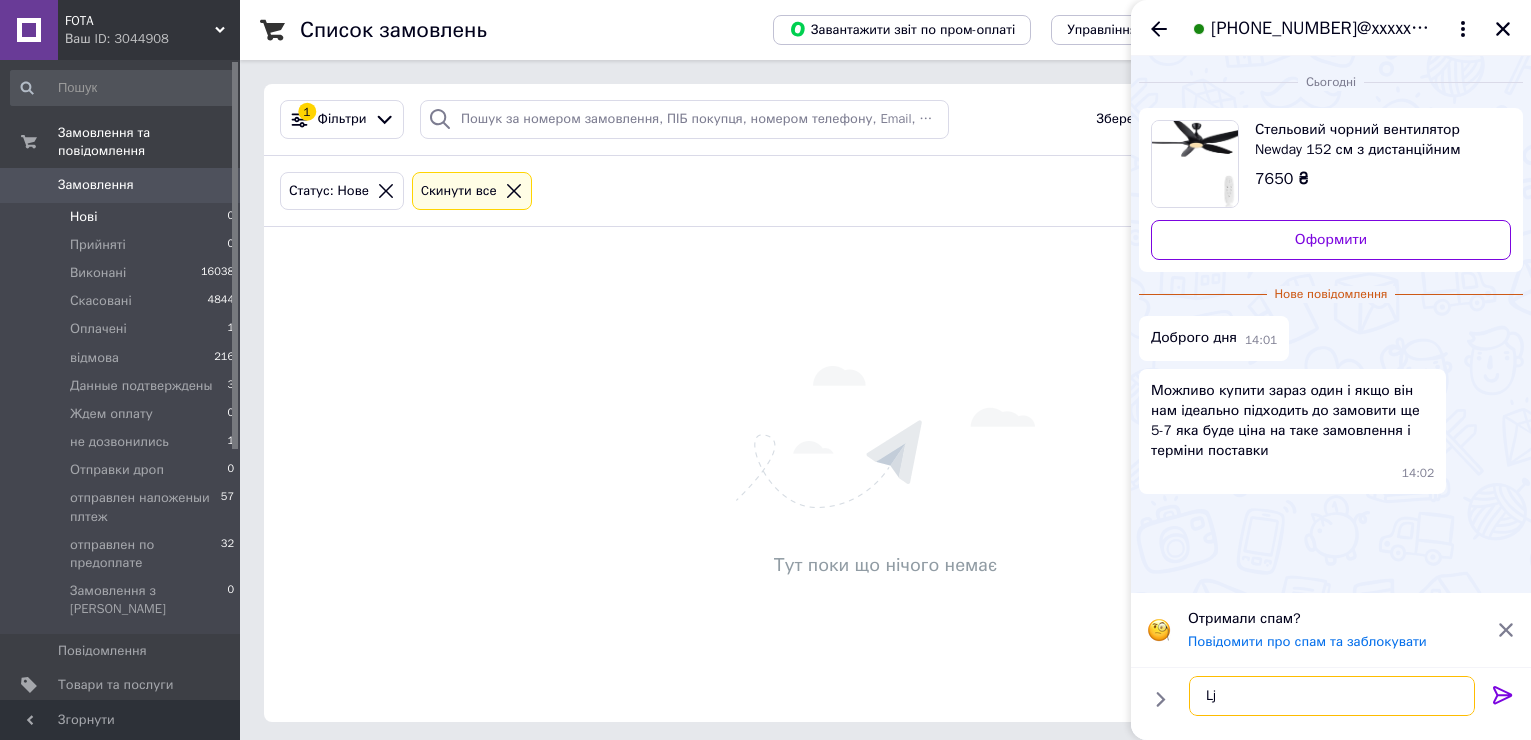 type on "L" 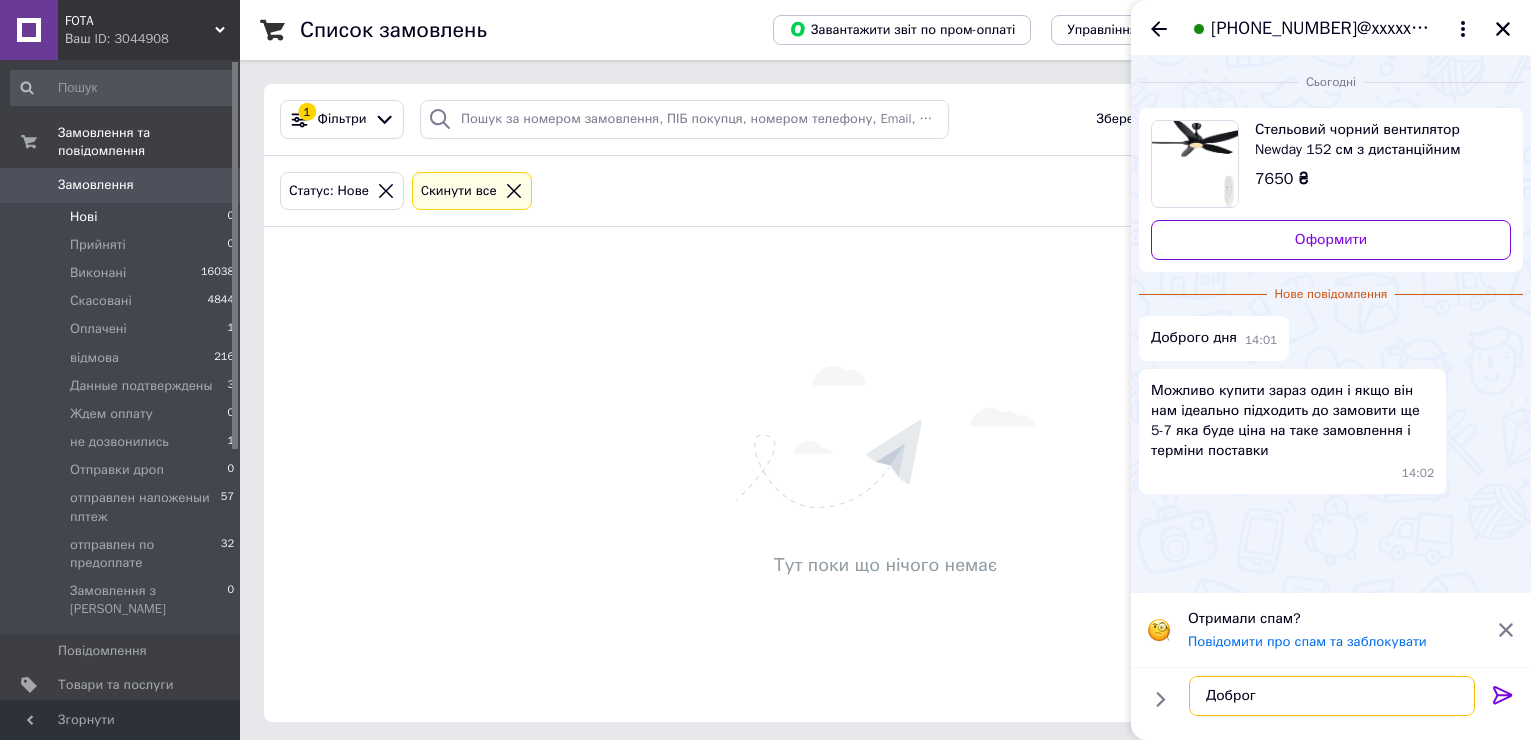 type on "Доброго" 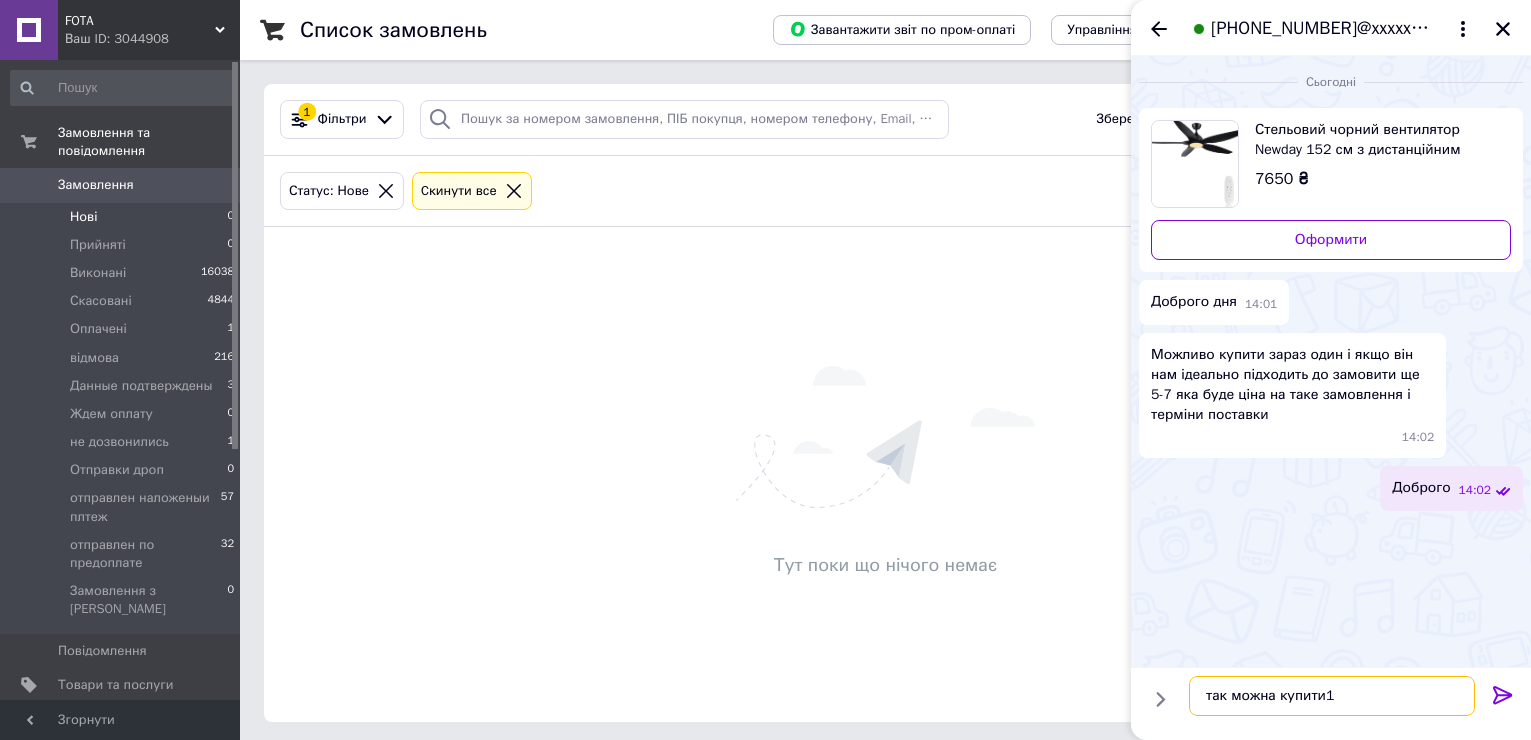 drag, startPoint x: 1320, startPoint y: 692, endPoint x: 1337, endPoint y: 701, distance: 19.235384 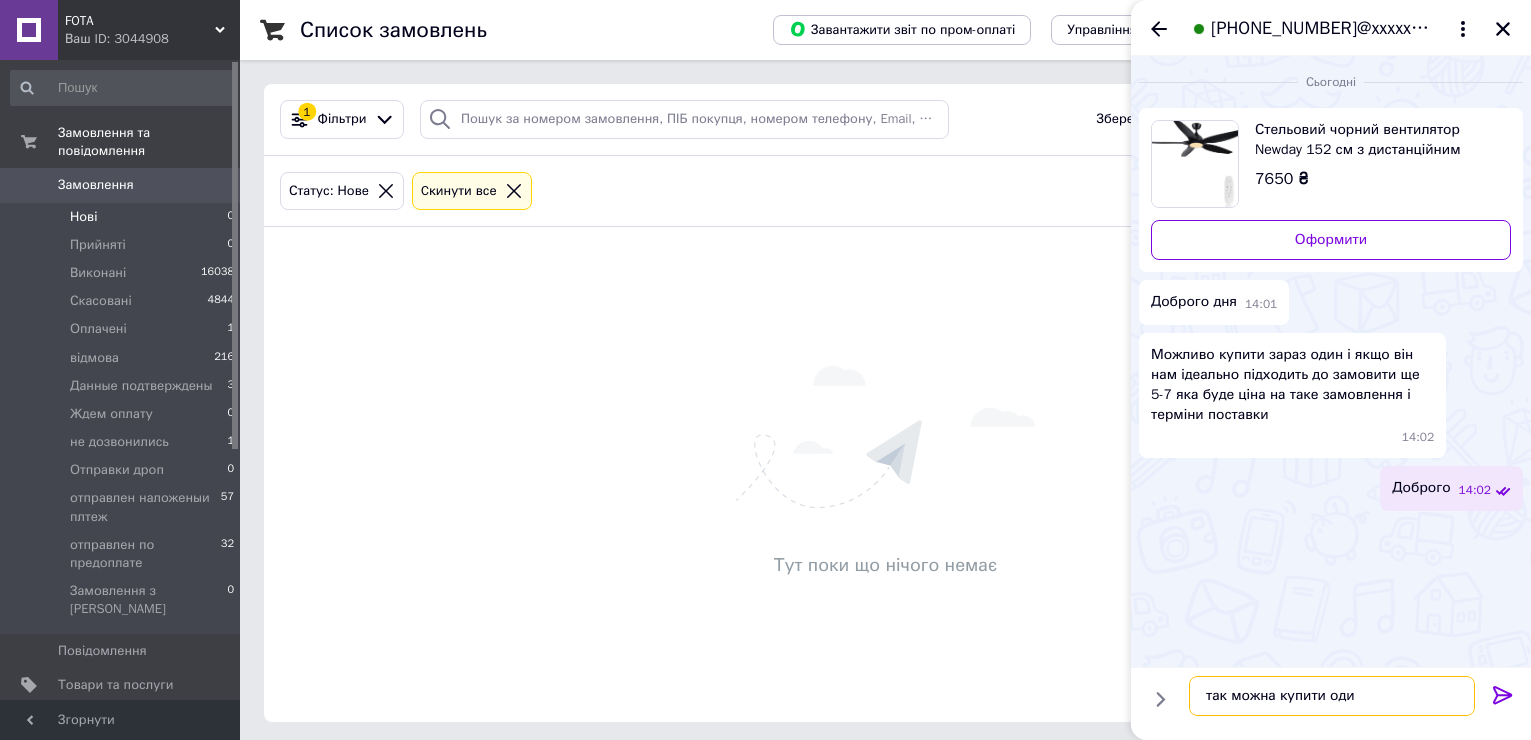 type on "так можна купити один" 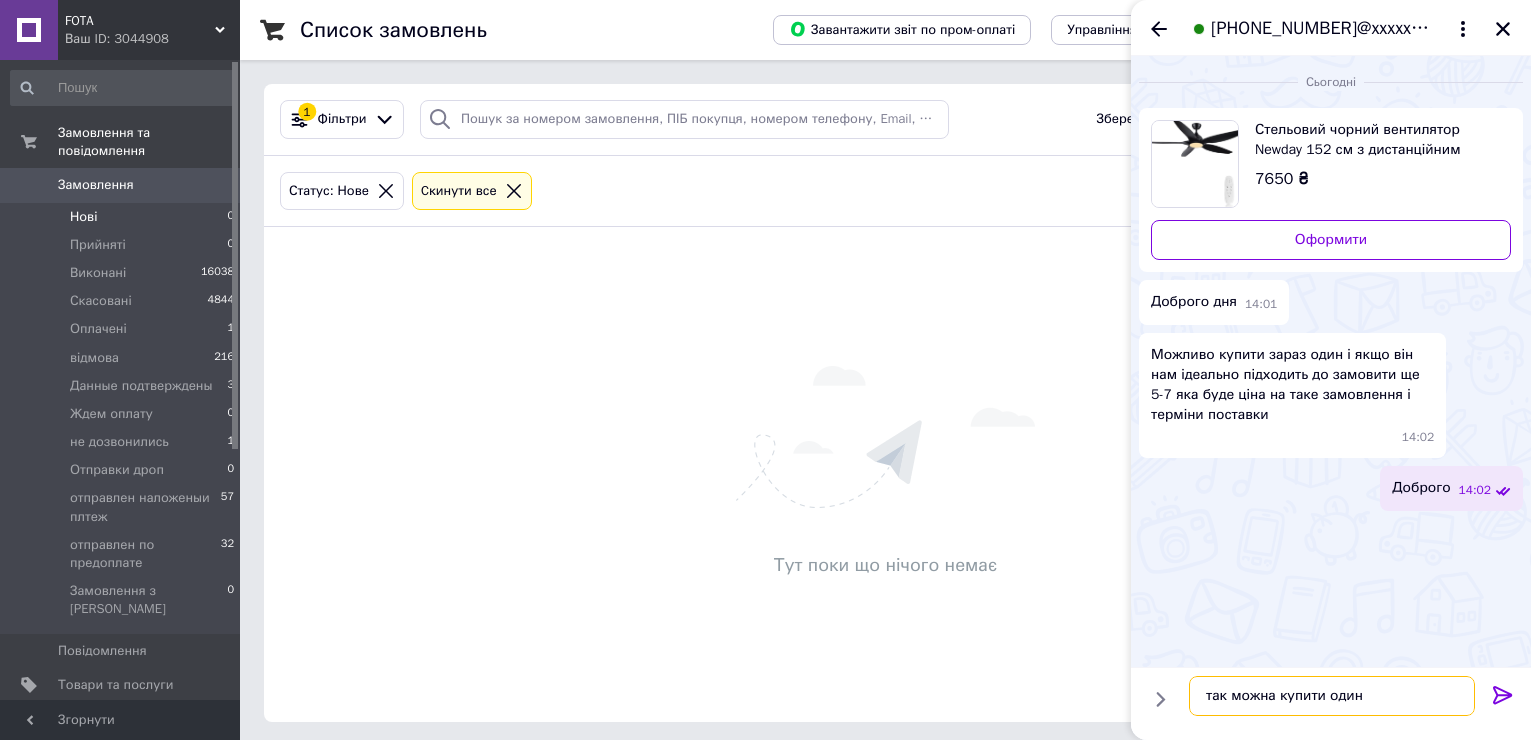 type 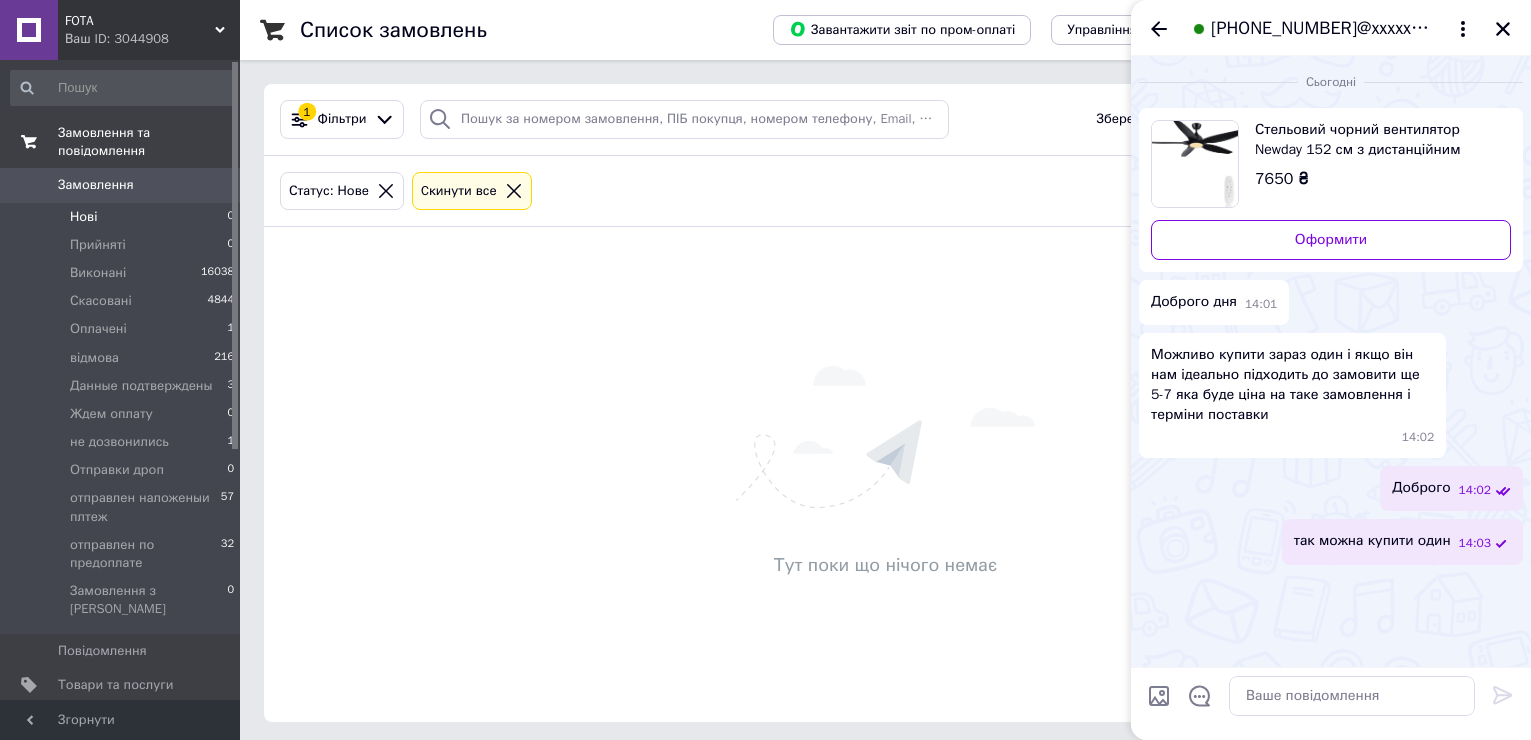 click on "Замовлення та повідомлення" at bounding box center [149, 142] 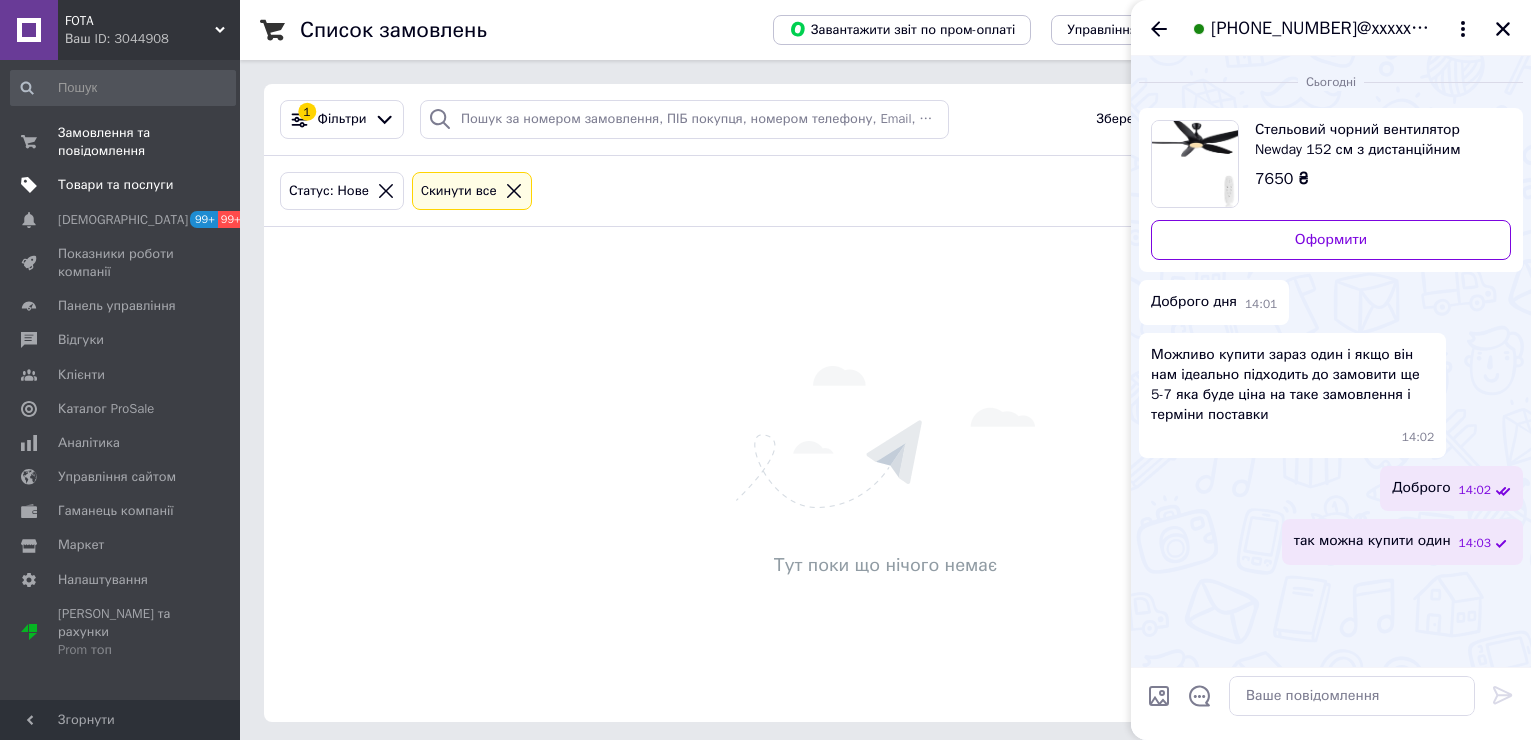 click on "Товари та послуги" at bounding box center [115, 185] 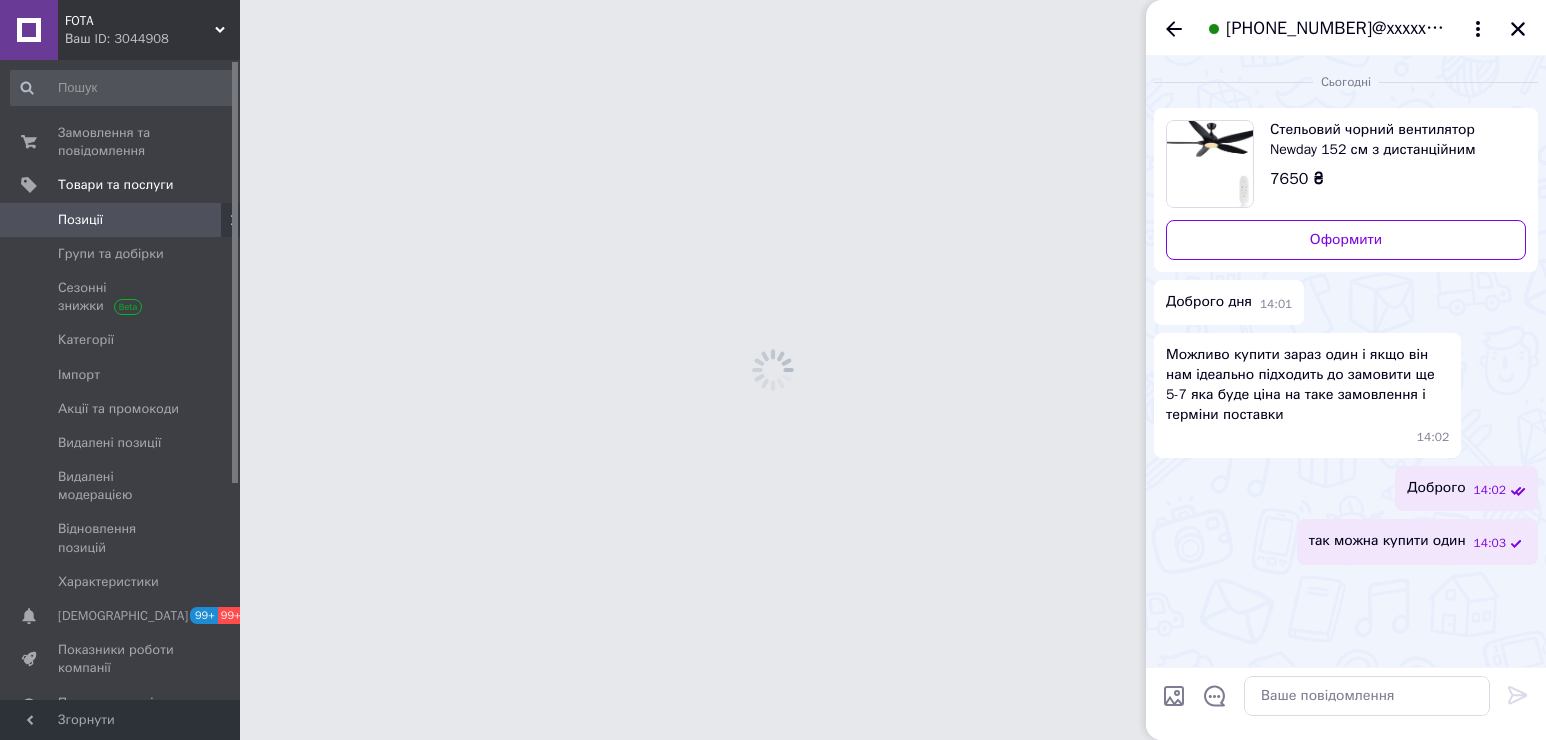 click on "Позиції" at bounding box center (80, 220) 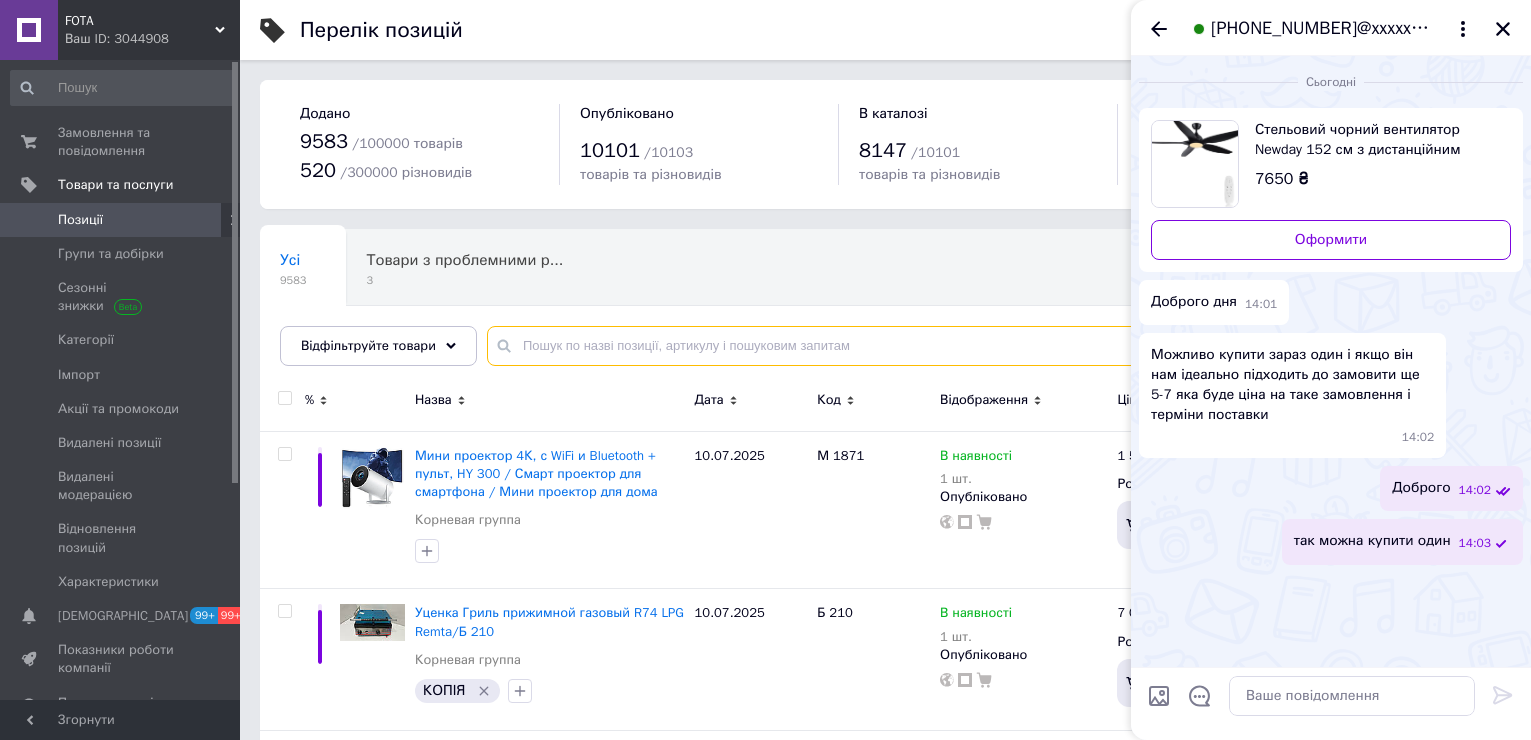 click at bounding box center (989, 346) 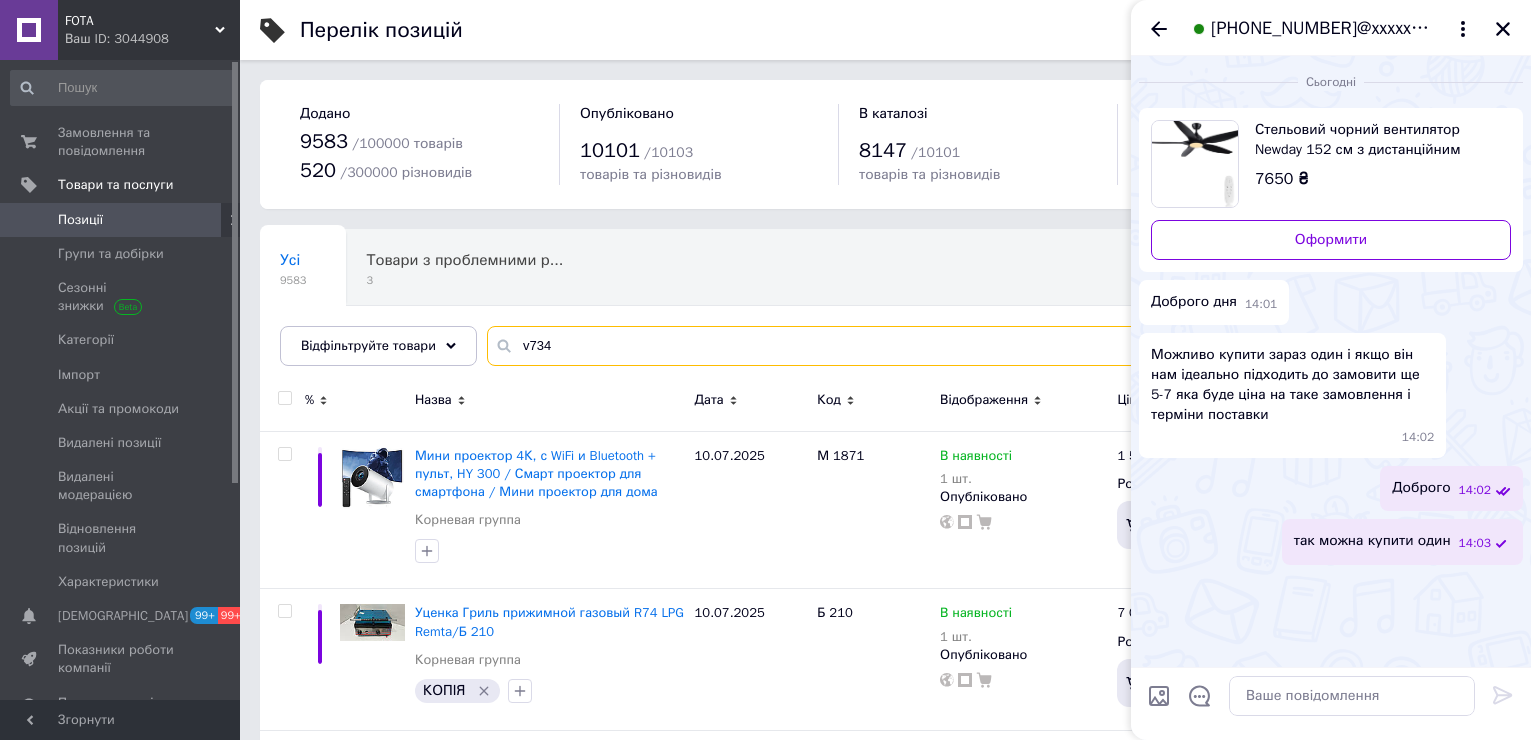 type on "v734" 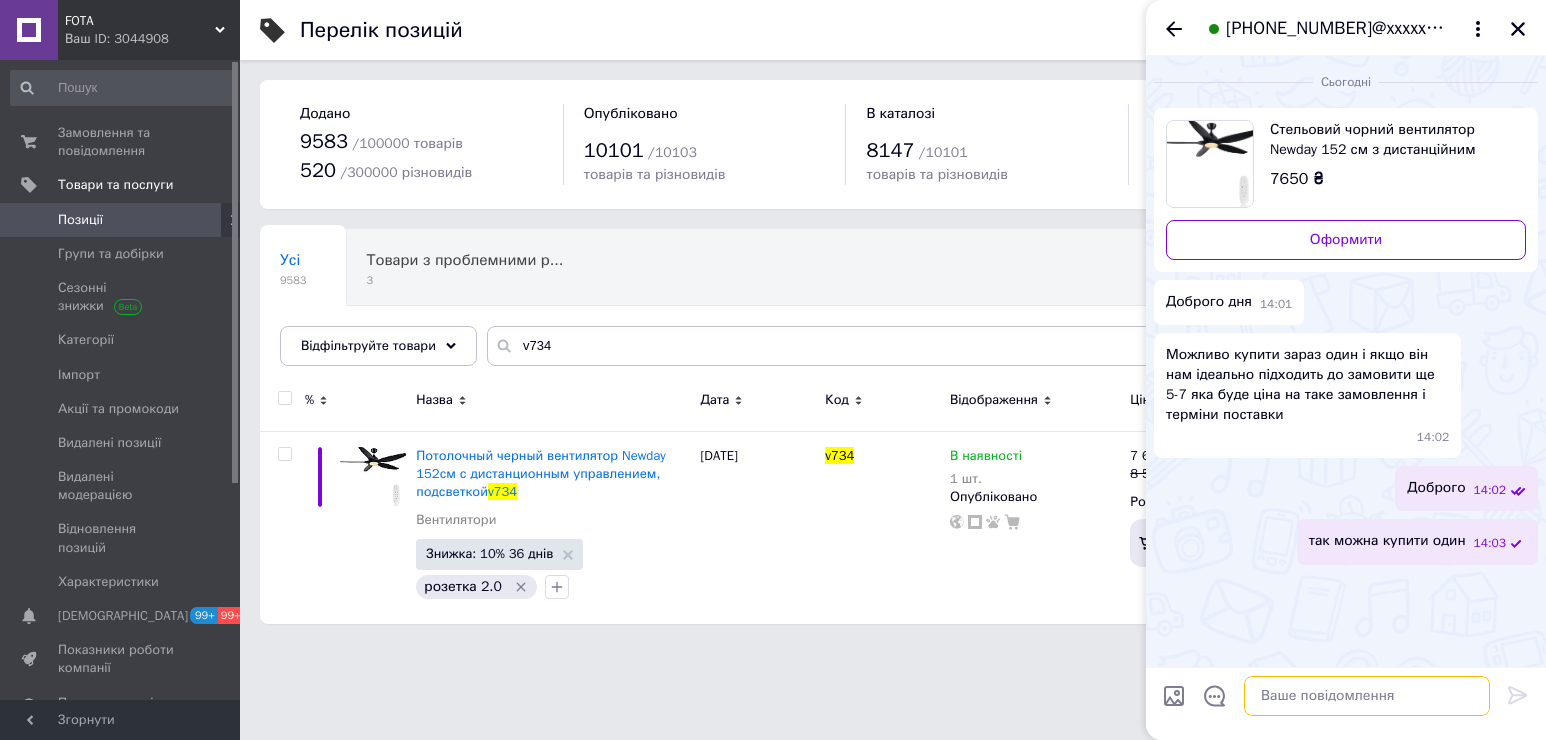 click at bounding box center [1367, 696] 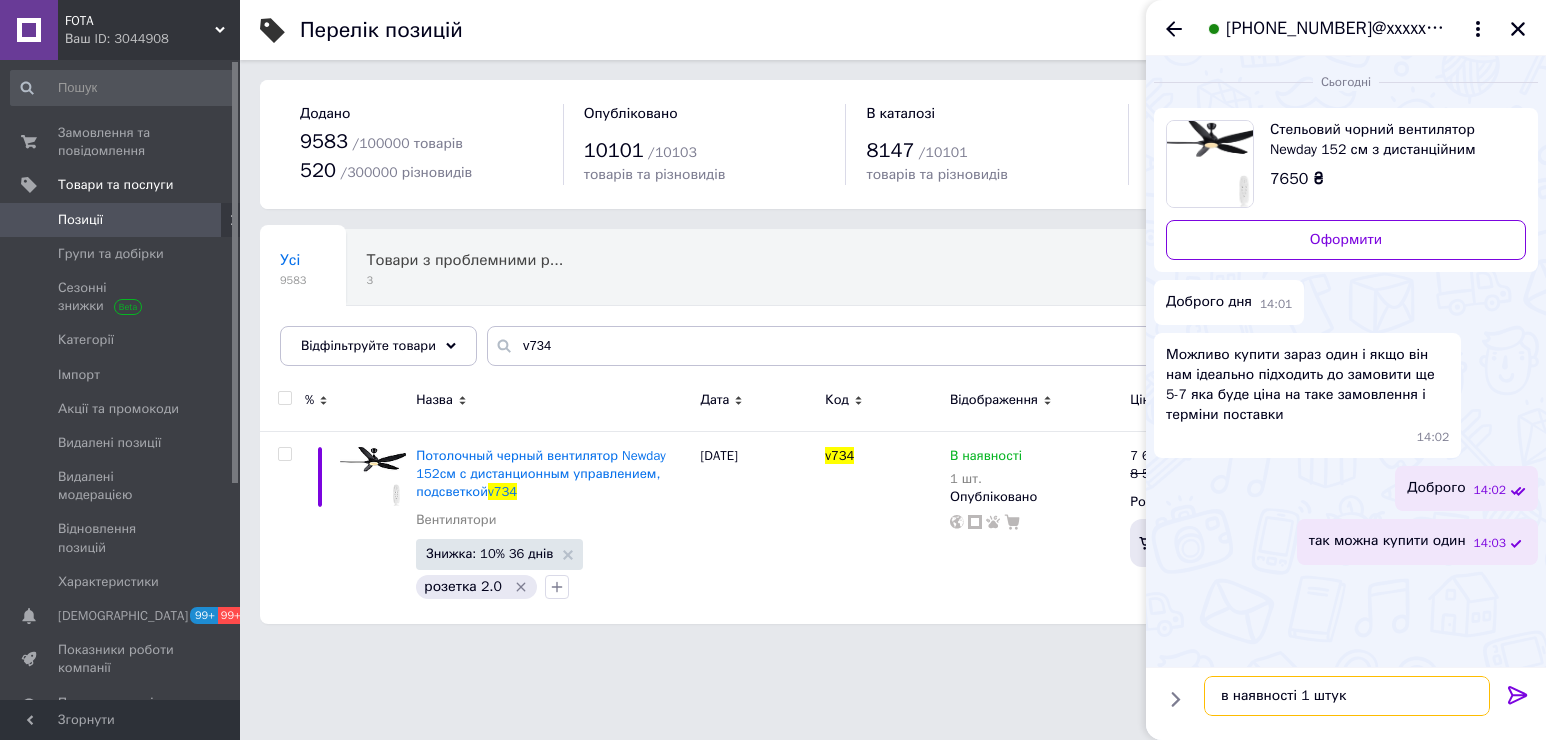 type on "в наявності 1 штука" 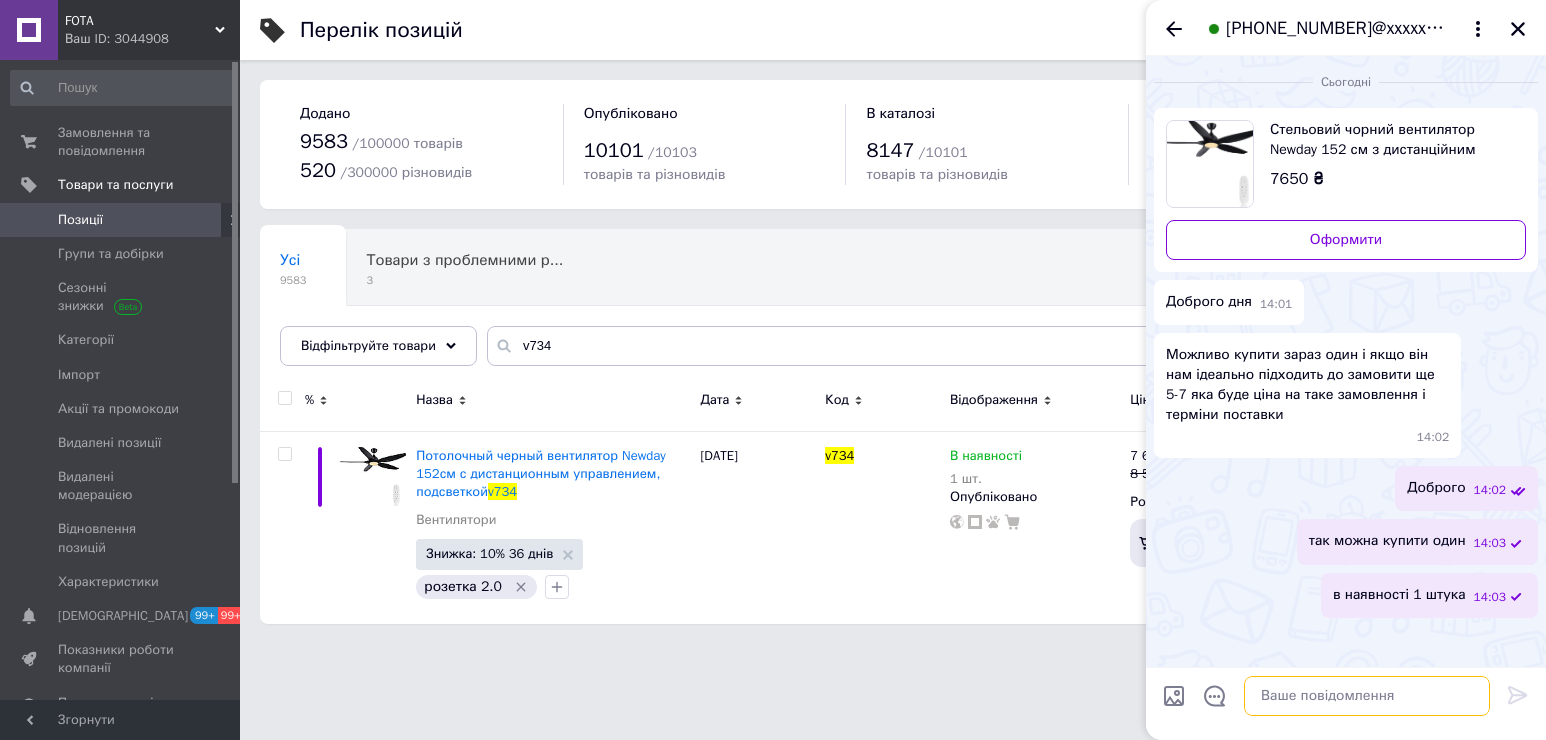 click at bounding box center (1367, 696) 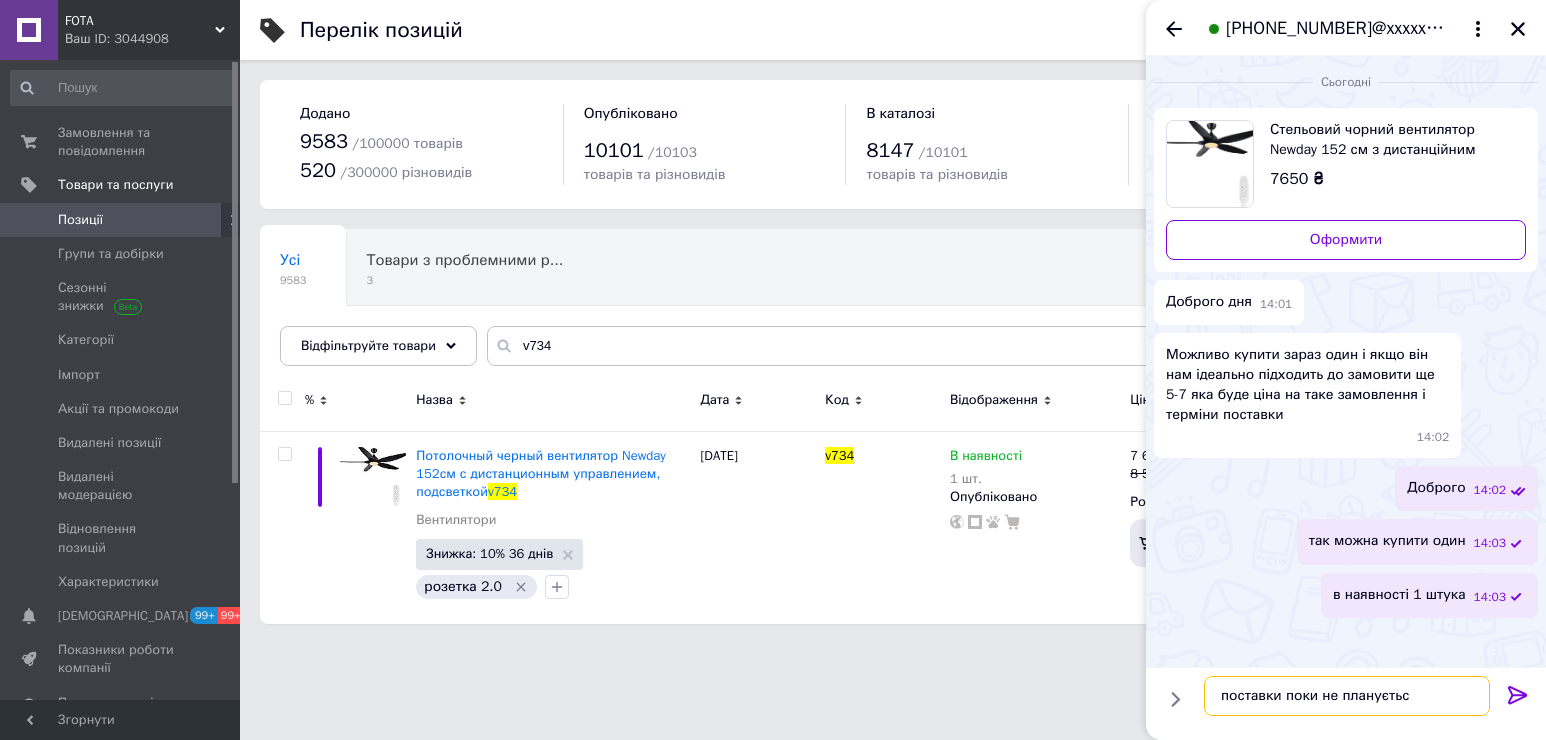 type on "поставки поки не планується" 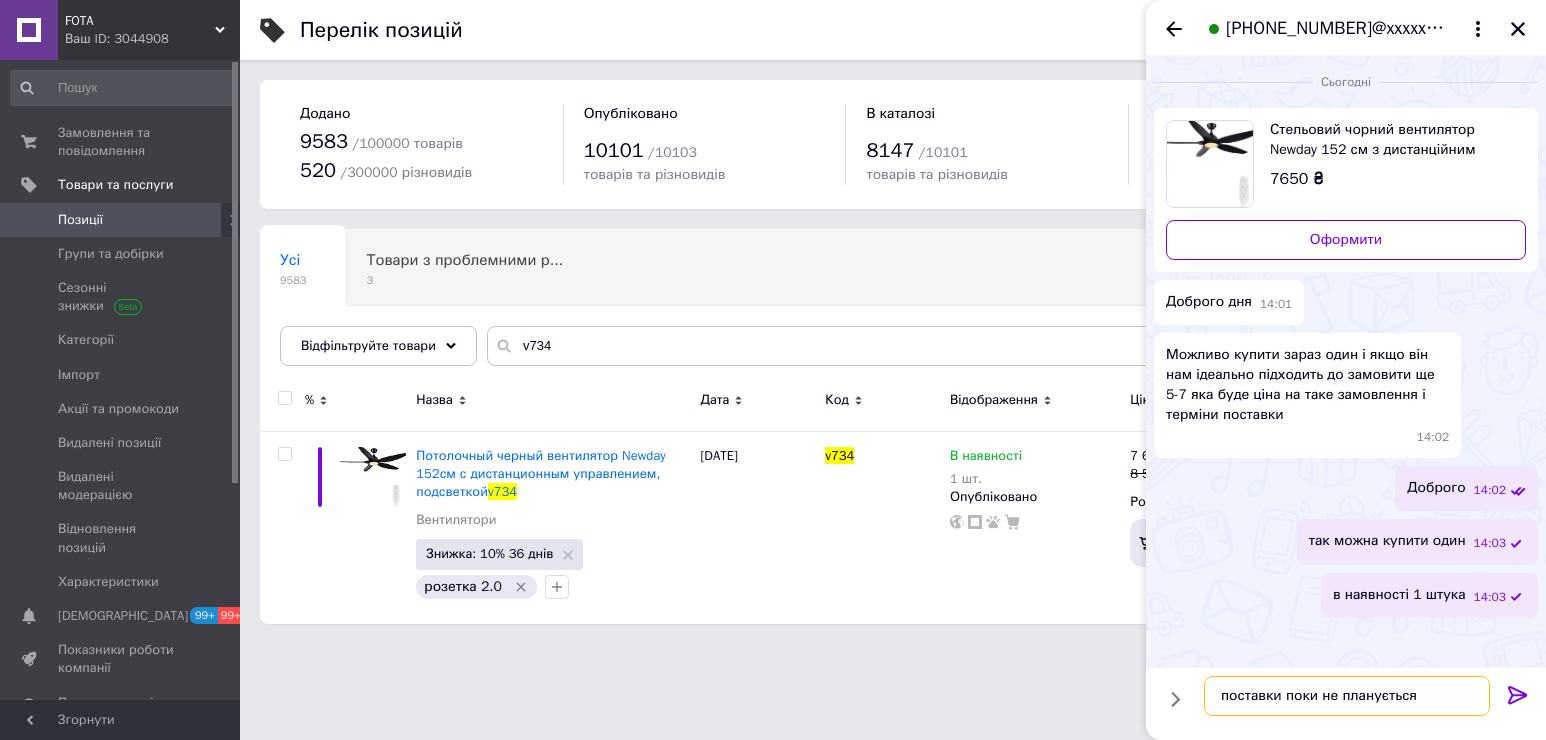 type 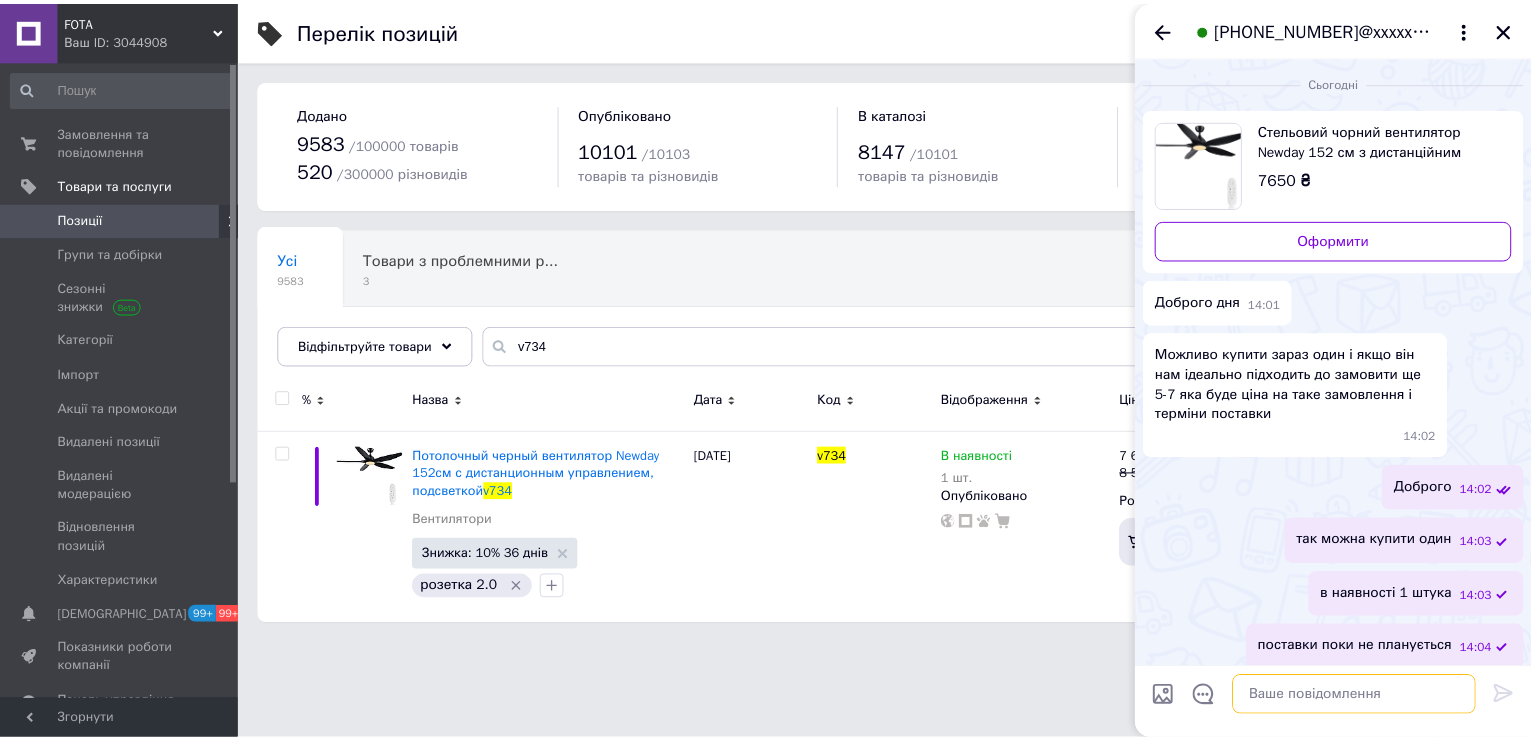 scroll, scrollTop: 12, scrollLeft: 0, axis: vertical 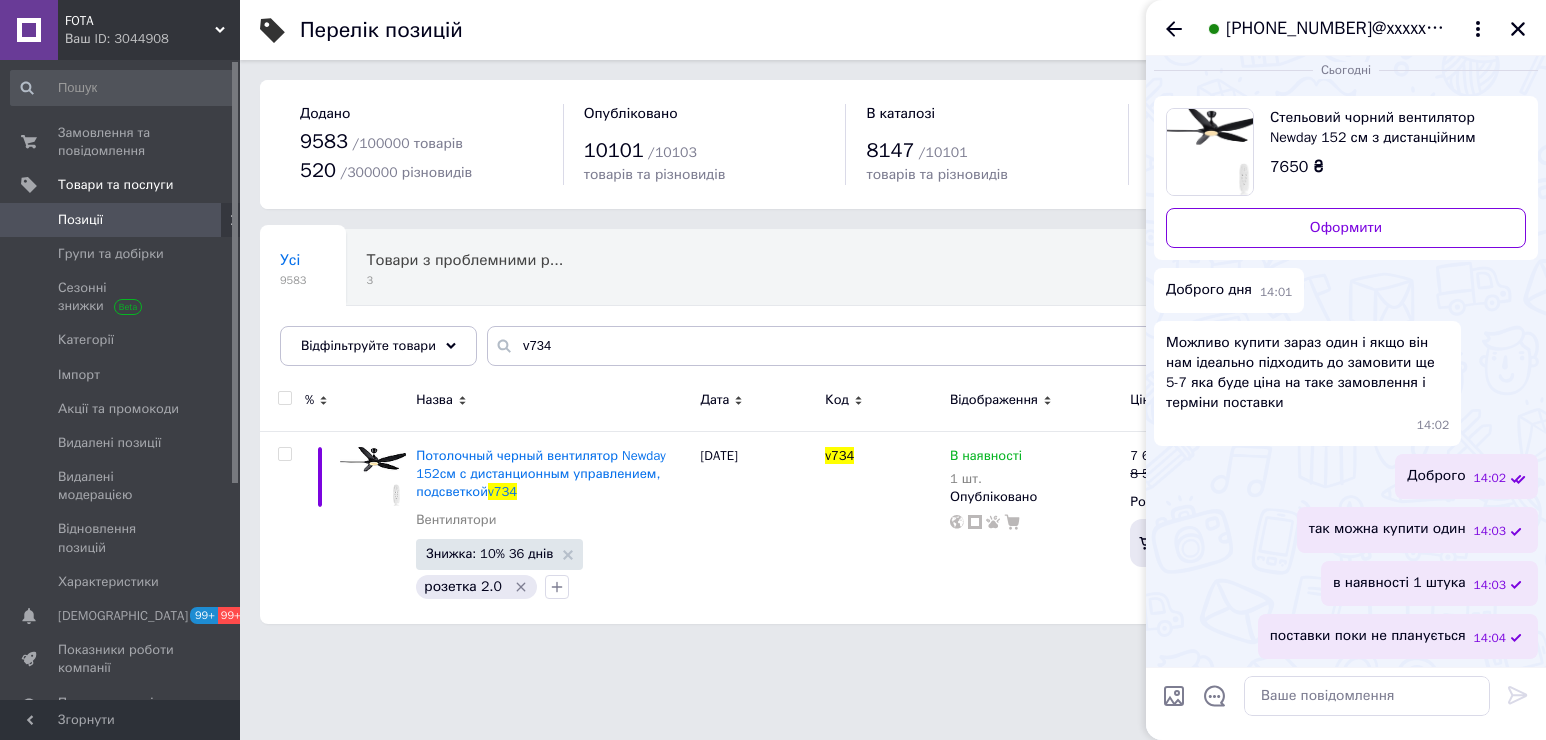 click on "[PHONE_NUMBER]@xxxxxx$.com" at bounding box center [1338, 29] 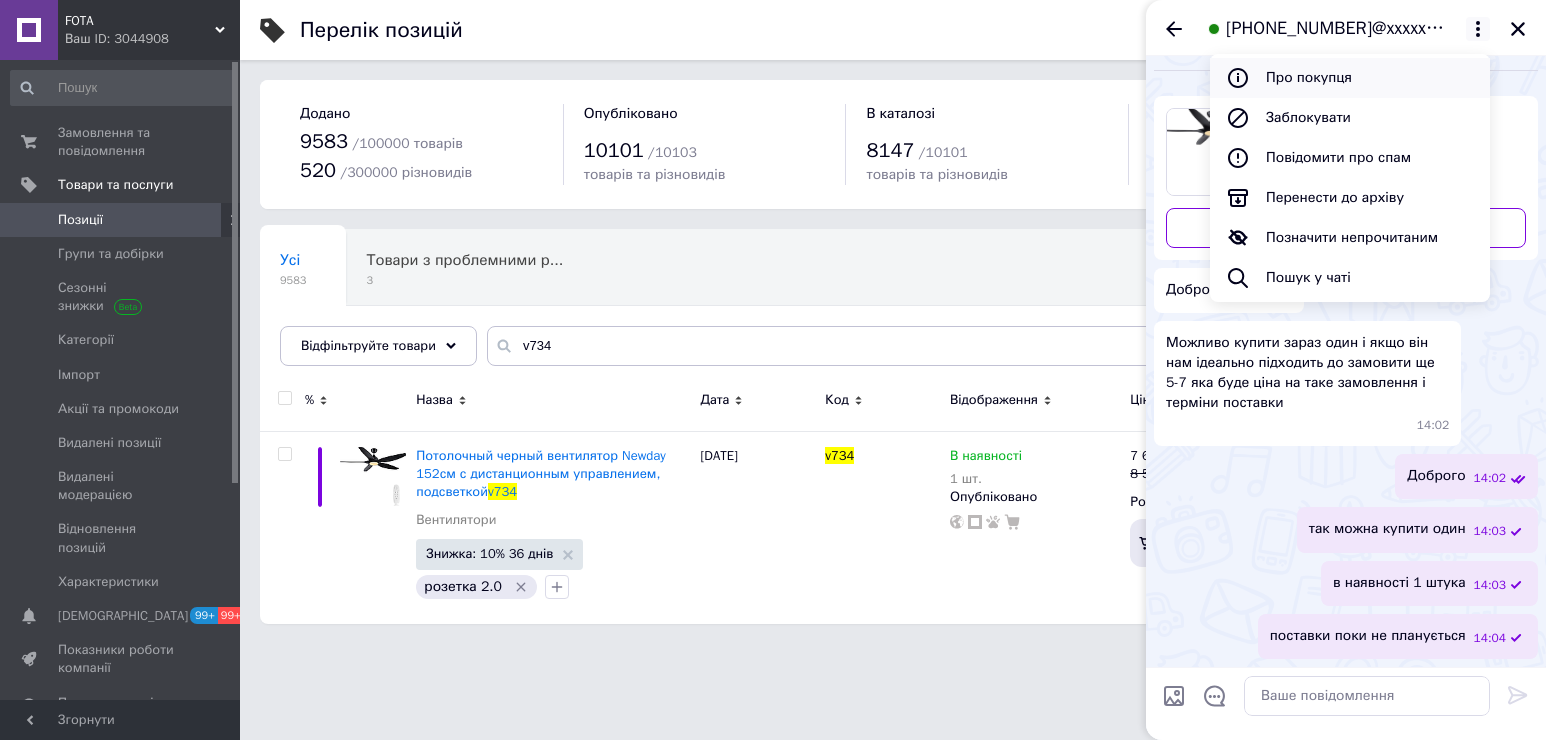 click on "Про покупця" at bounding box center [1350, 78] 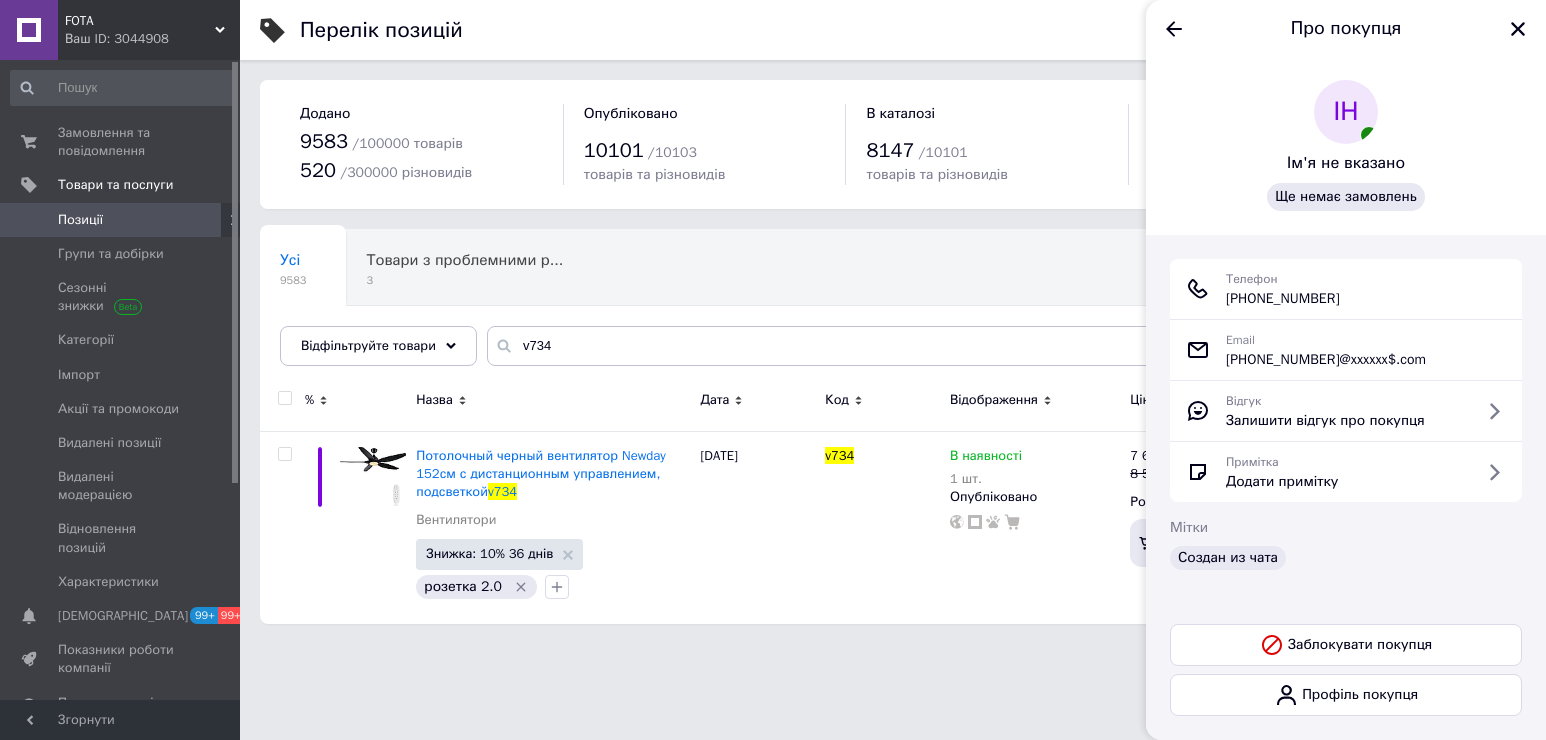 drag, startPoint x: 1374, startPoint y: 294, endPoint x: 1251, endPoint y: 298, distance: 123.065025 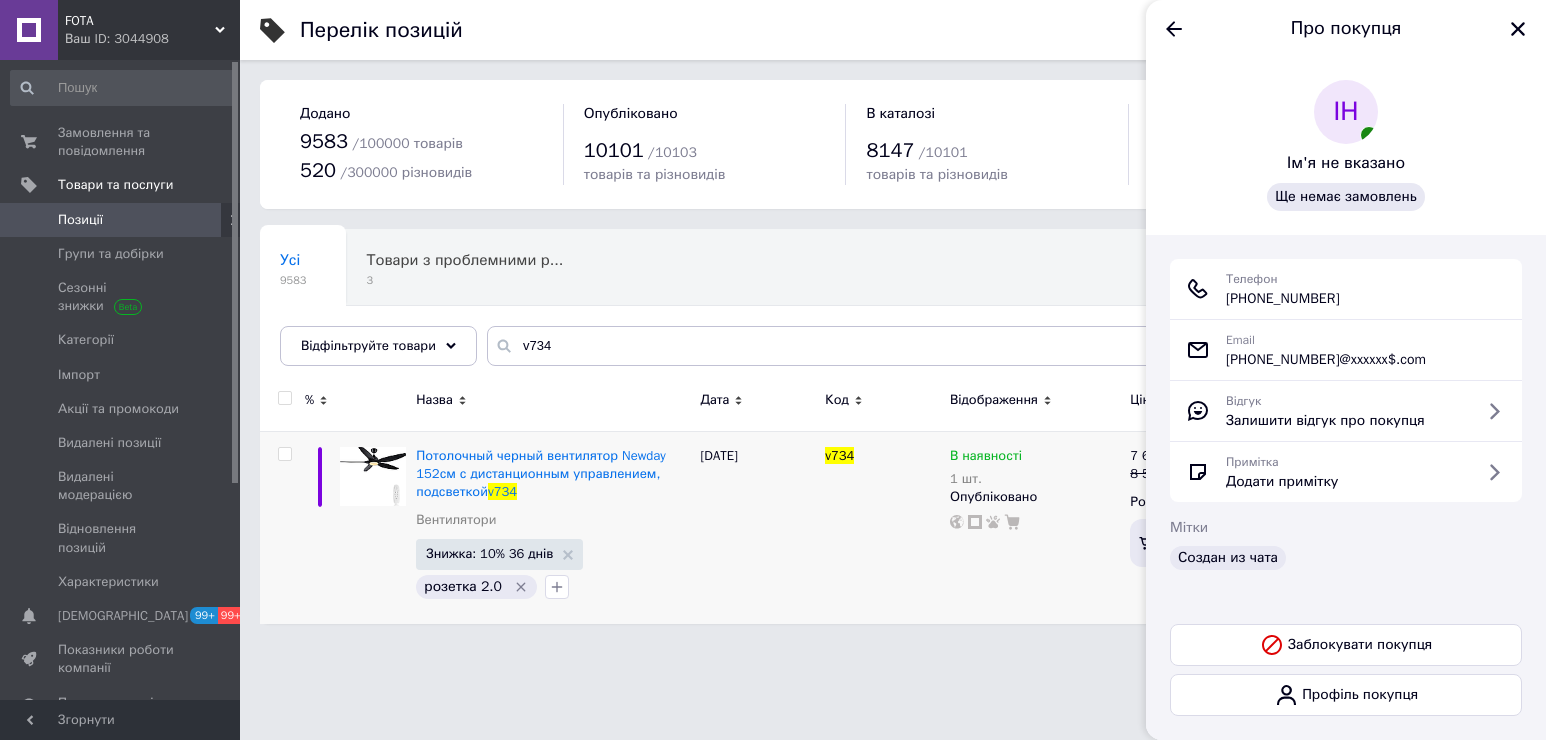 copy on "0 (67) 545-05-05" 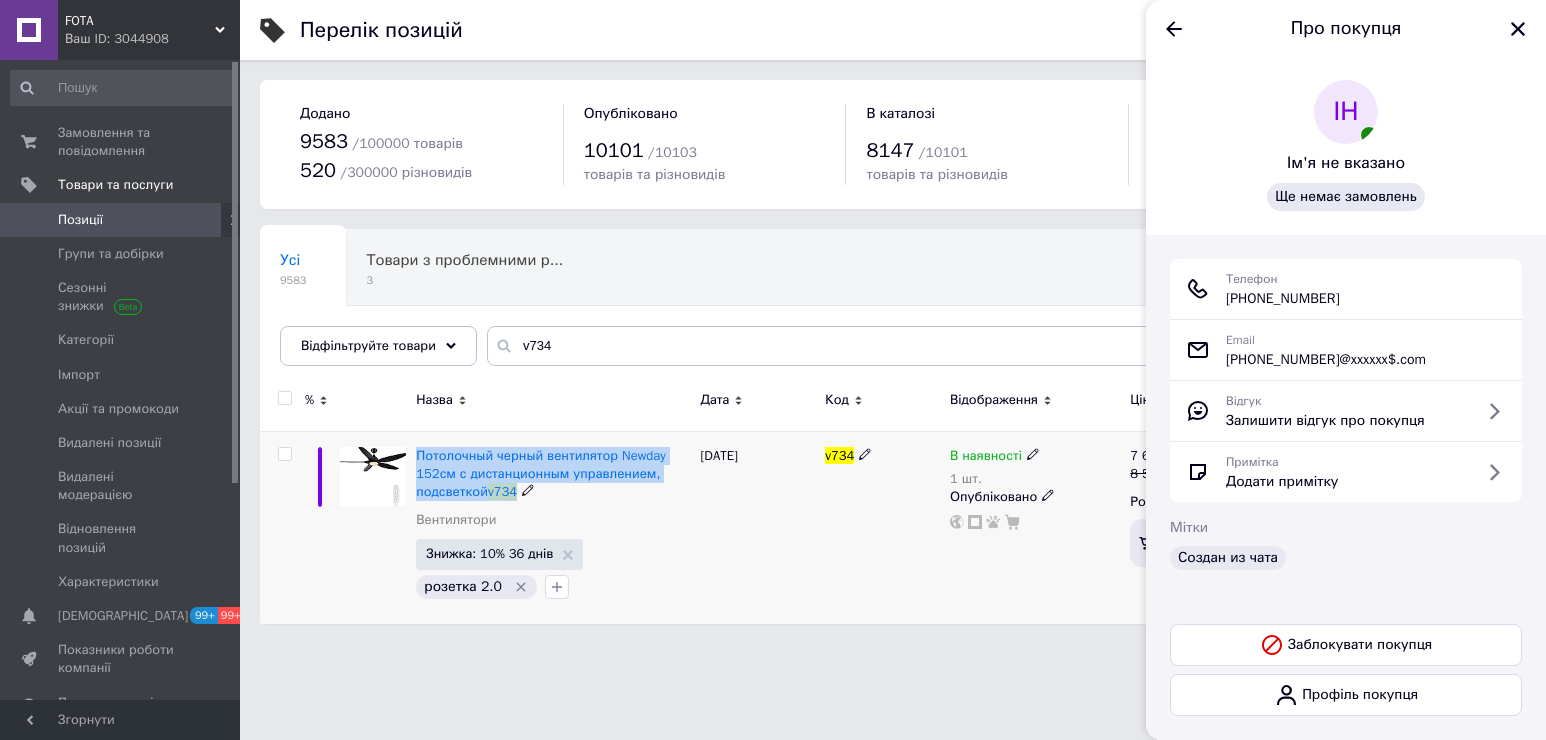 drag, startPoint x: 414, startPoint y: 444, endPoint x: 516, endPoint y: 497, distance: 114.947815 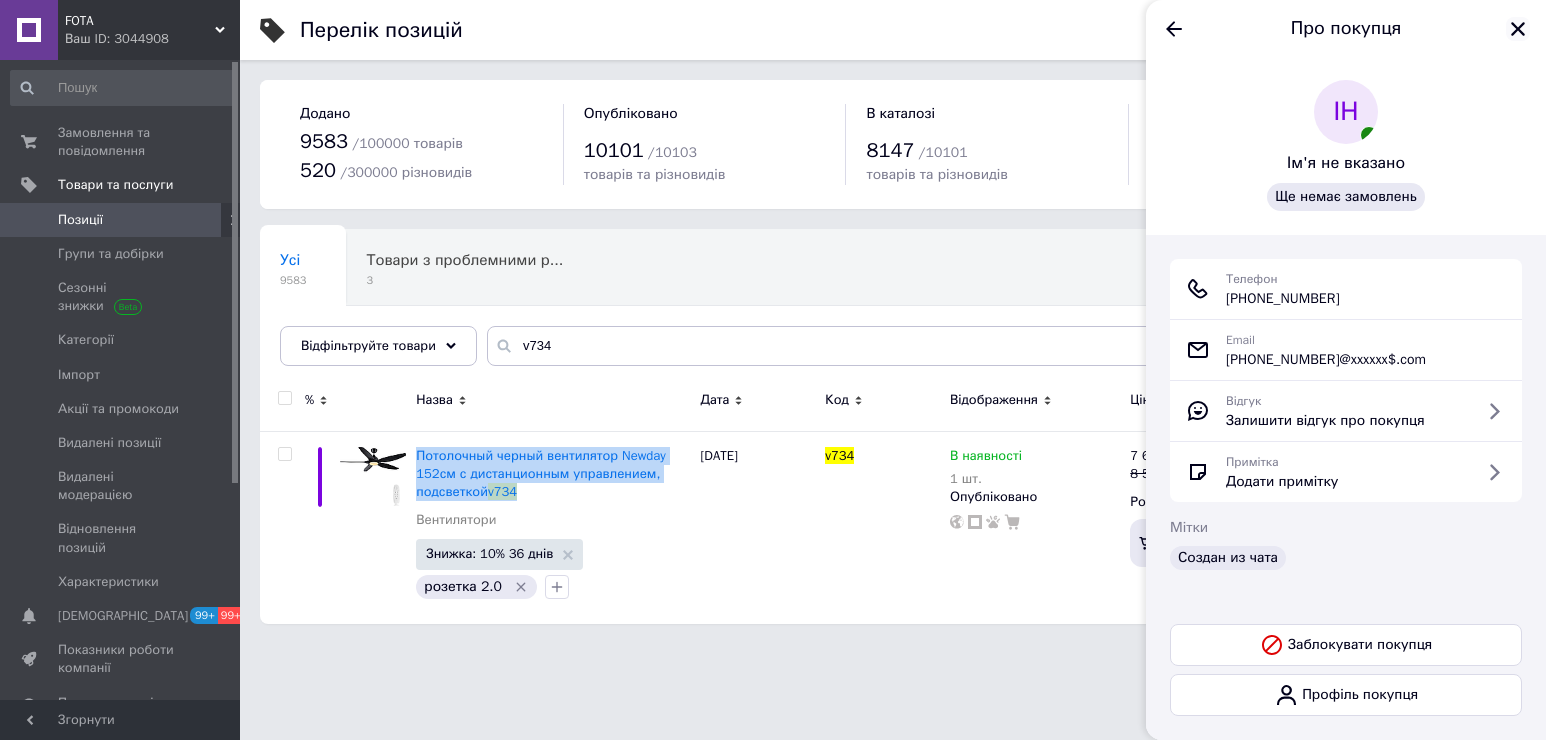 click 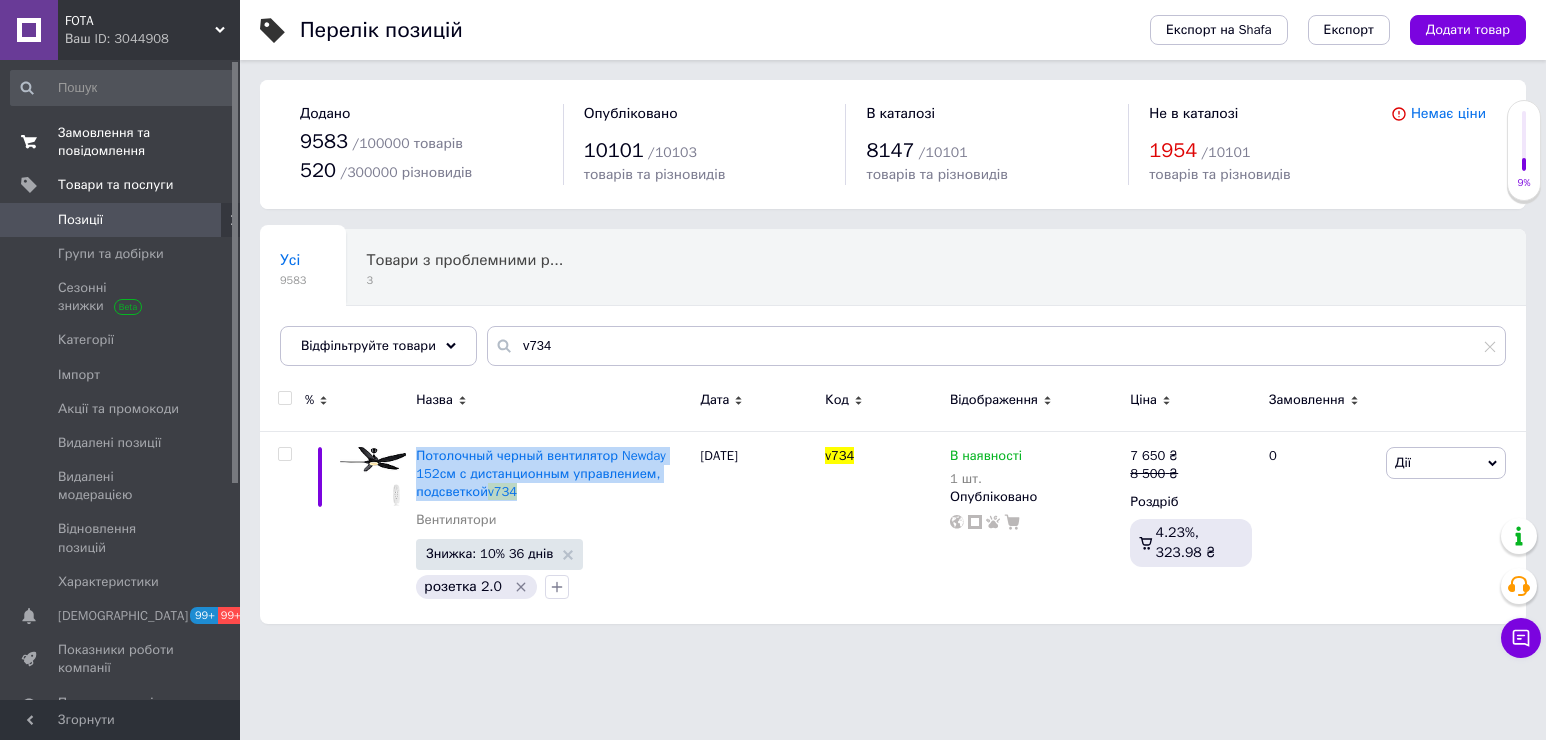 click on "Замовлення та повідомлення" at bounding box center [121, 142] 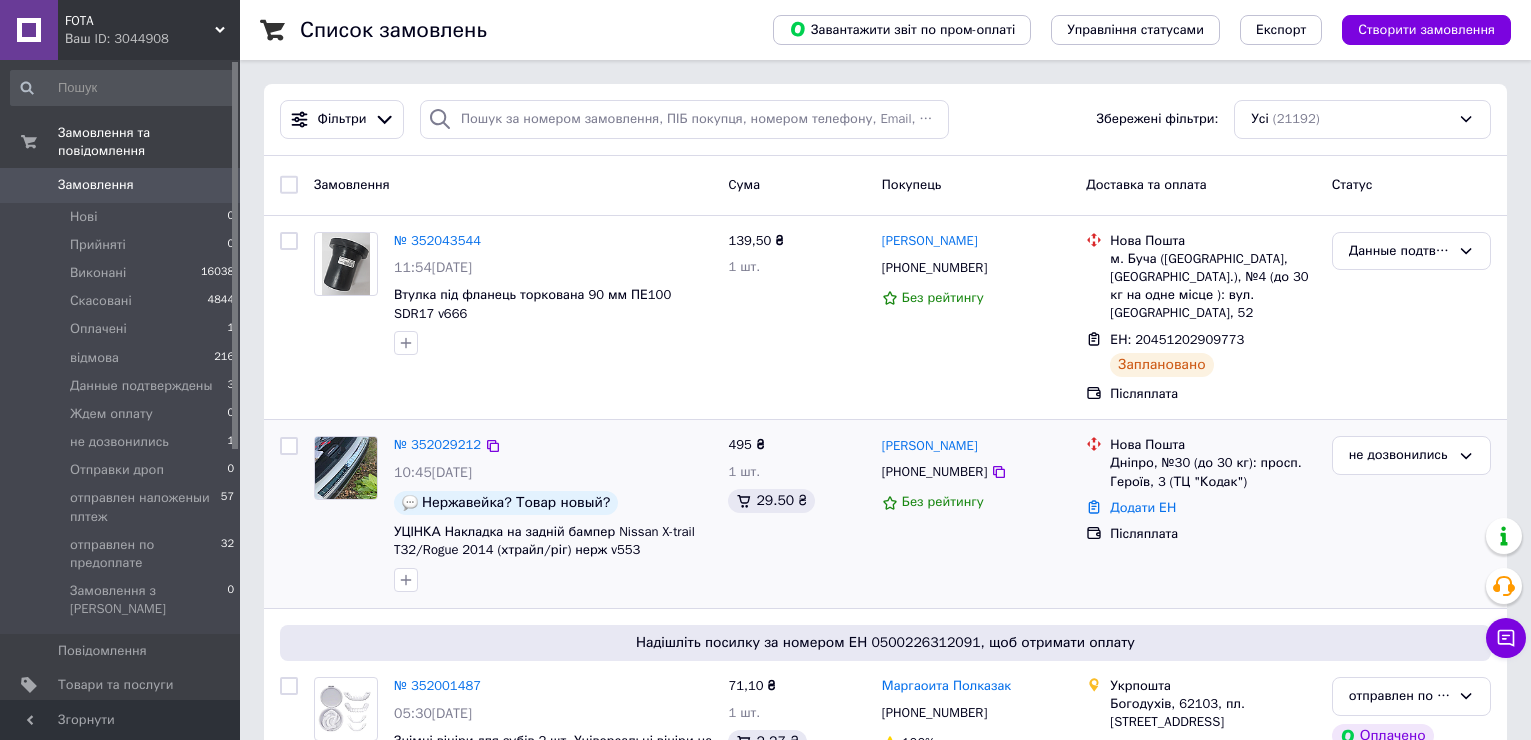 scroll, scrollTop: 100, scrollLeft: 0, axis: vertical 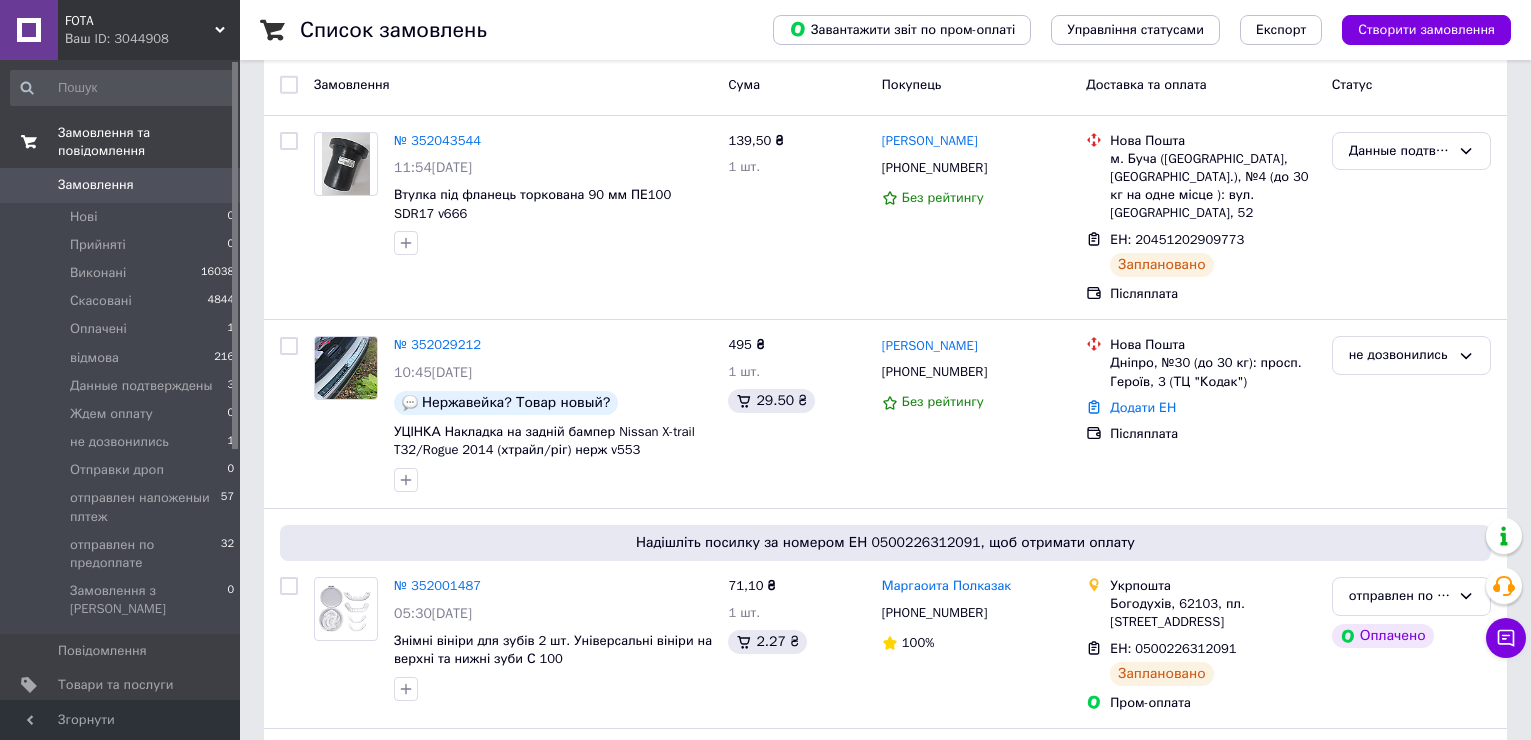 click on "Замовлення та повідомлення" at bounding box center (149, 142) 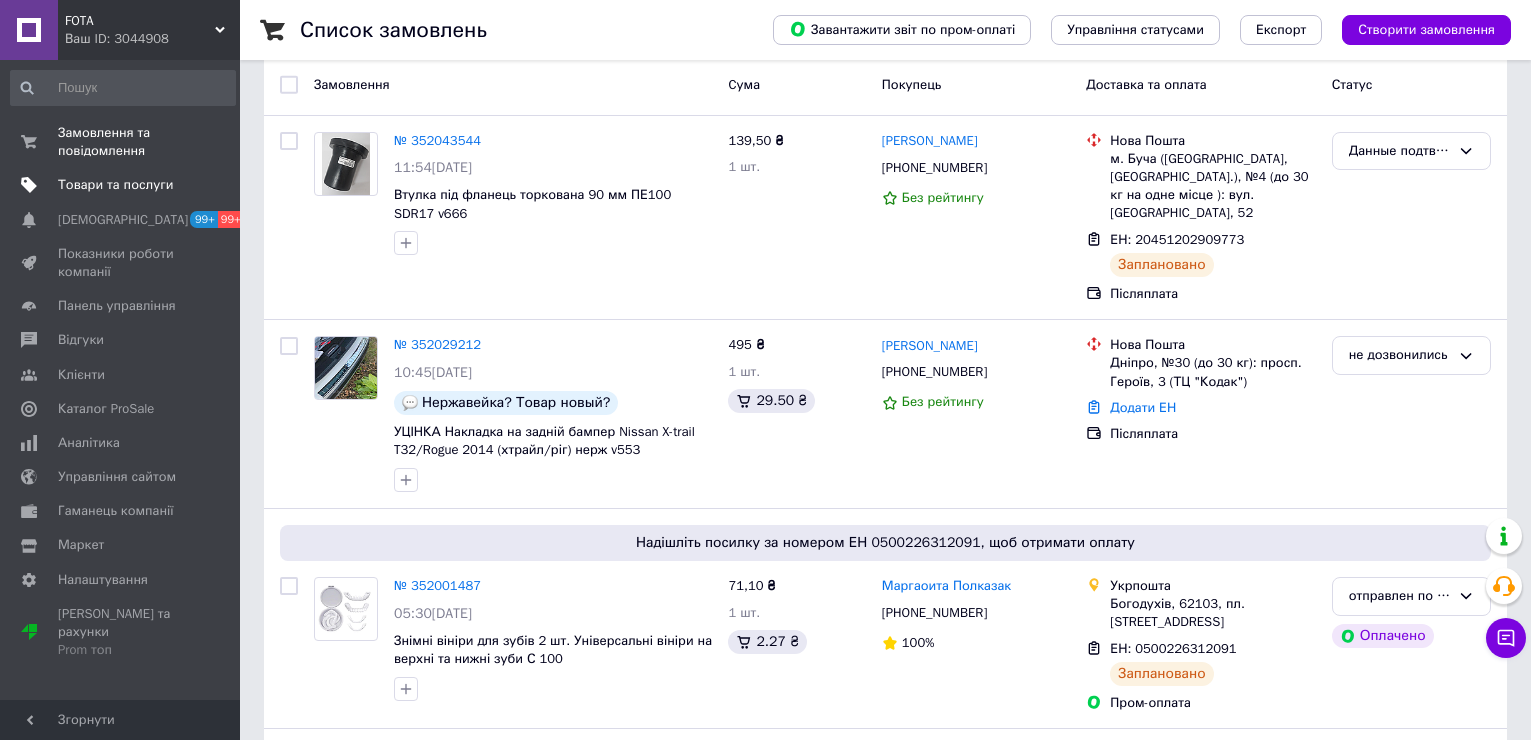 click on "Товари та послуги" at bounding box center (123, 185) 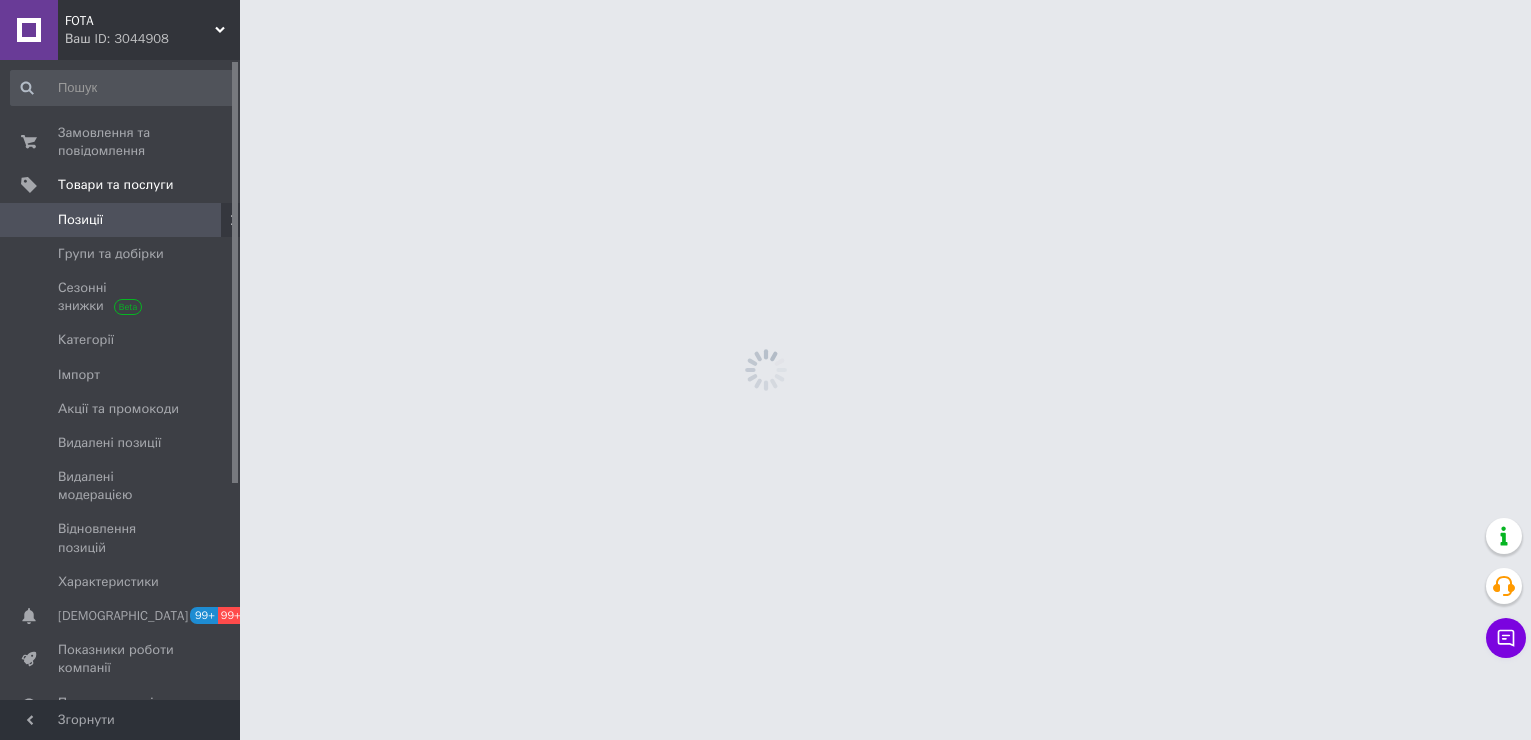 scroll, scrollTop: 0, scrollLeft: 0, axis: both 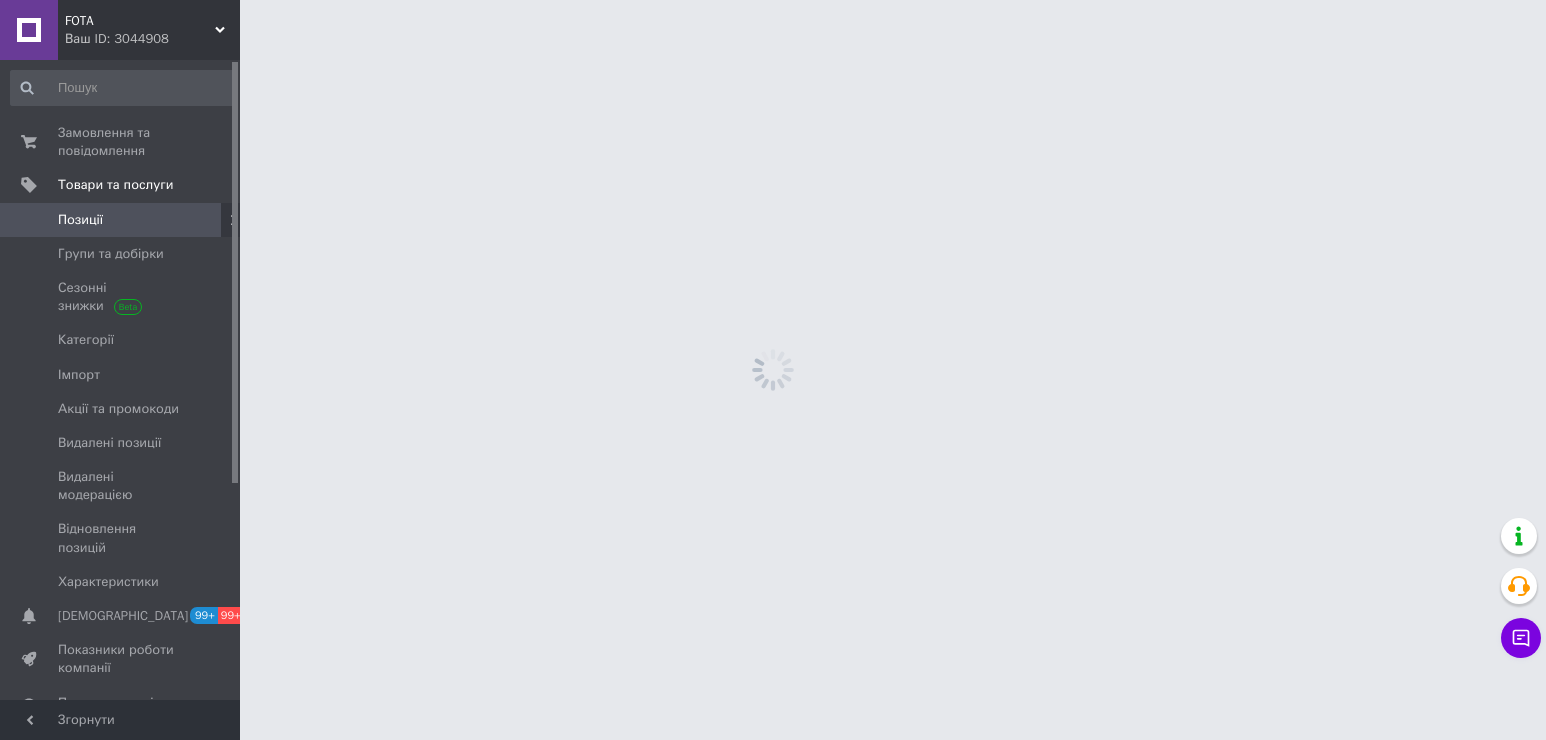 click on "Позиції" at bounding box center (80, 220) 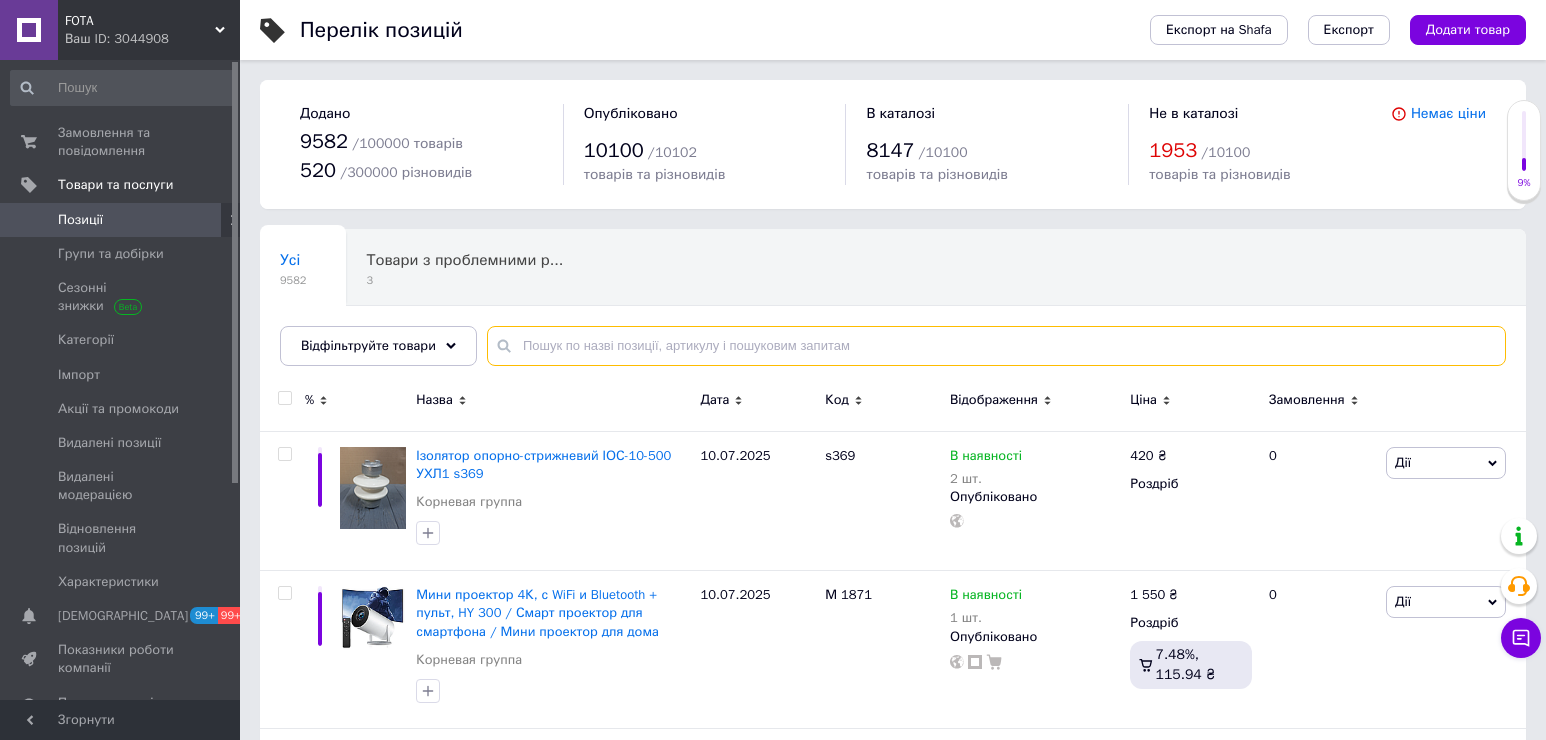 click at bounding box center (996, 346) 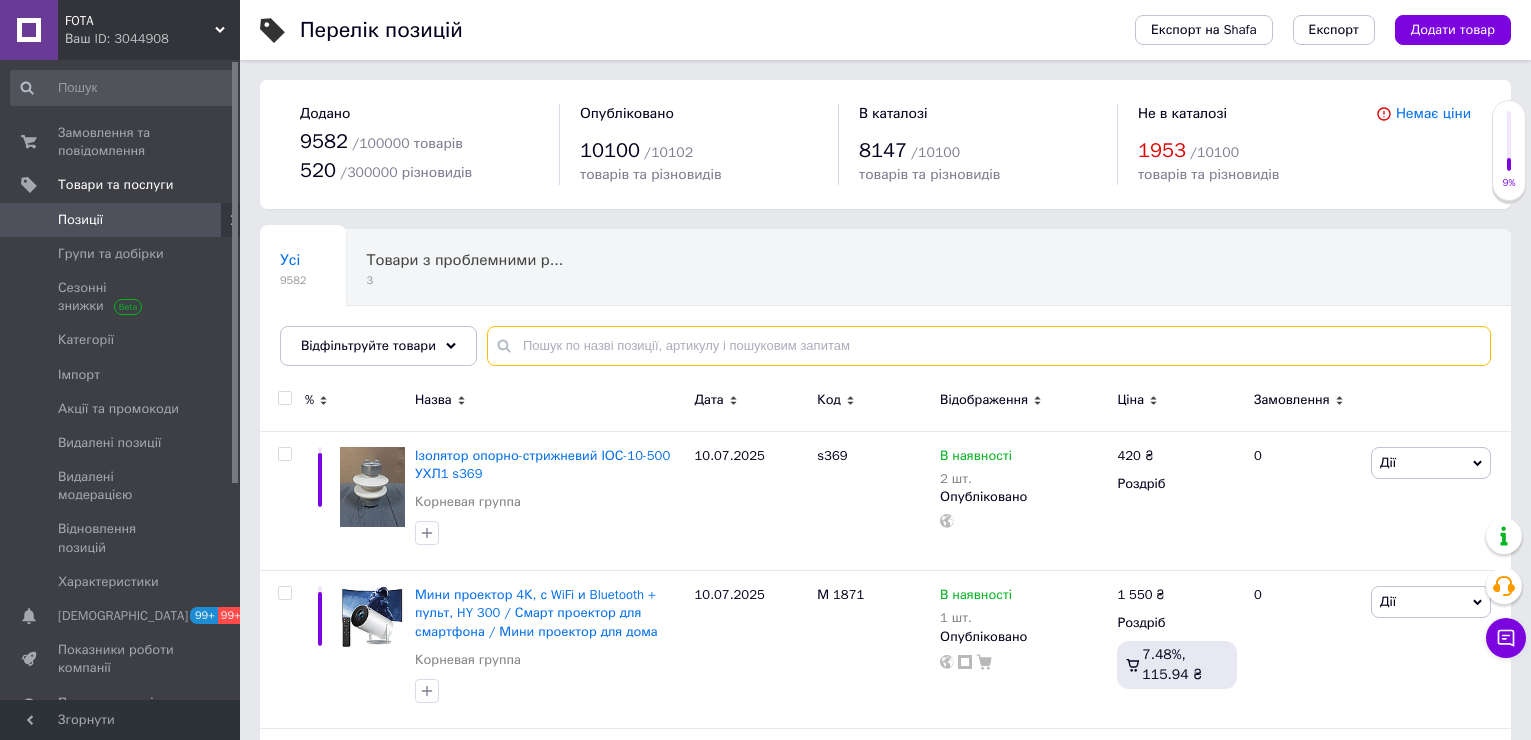 paste on "Стельовий чорний вентилятор" 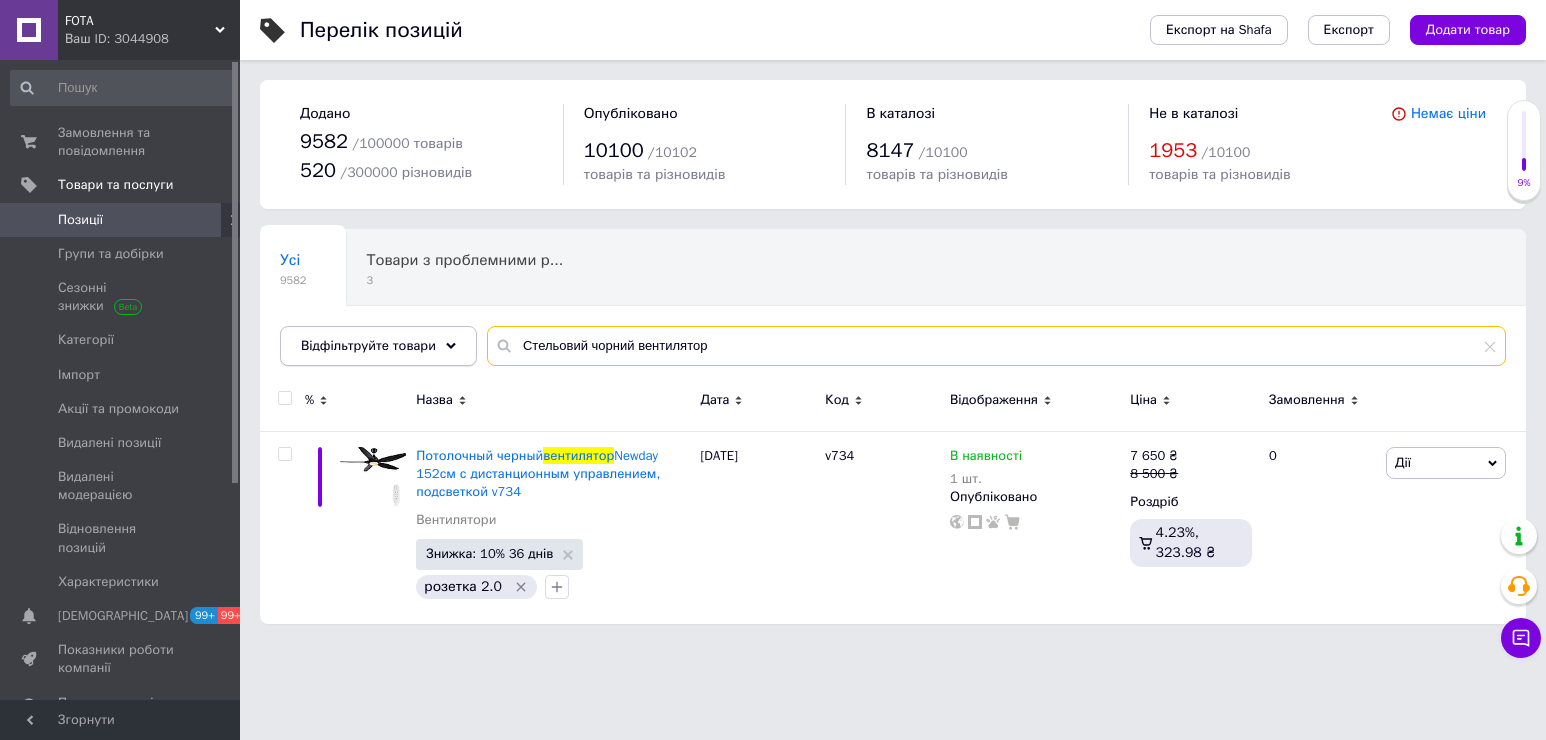 drag, startPoint x: 589, startPoint y: 348, endPoint x: 463, endPoint y: 349, distance: 126.00397 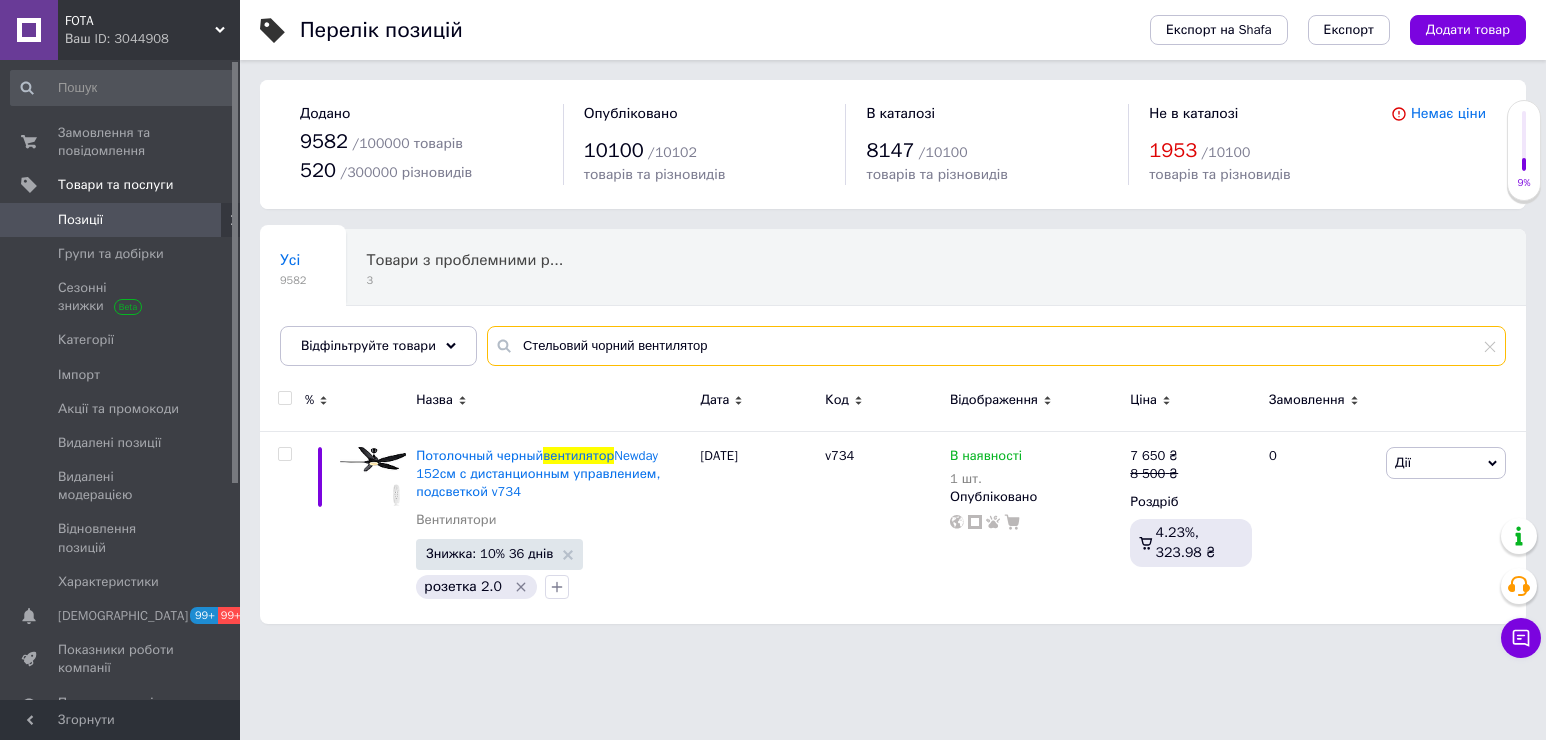 click on "Стельовий чорний вентилятор" at bounding box center [996, 346] 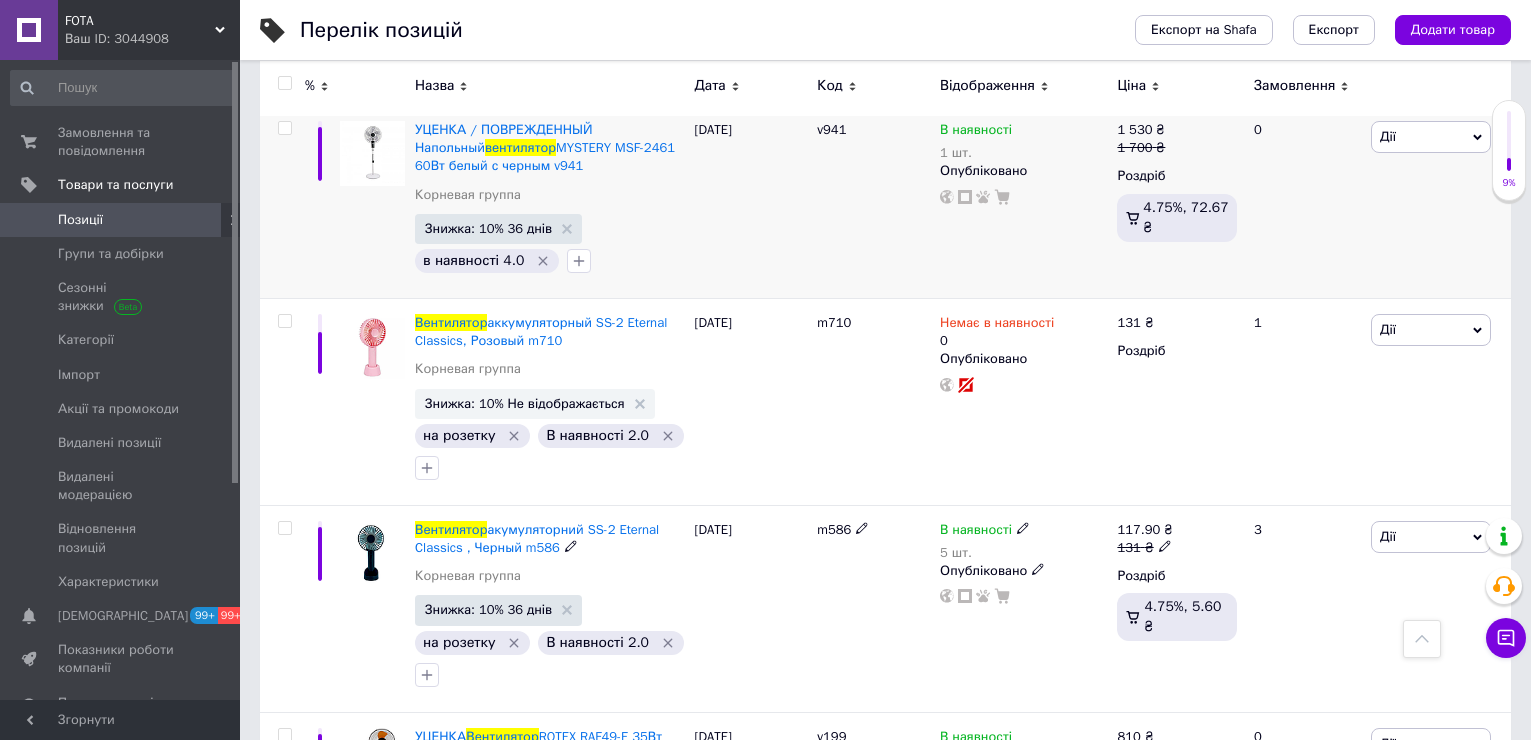 scroll, scrollTop: 1066, scrollLeft: 0, axis: vertical 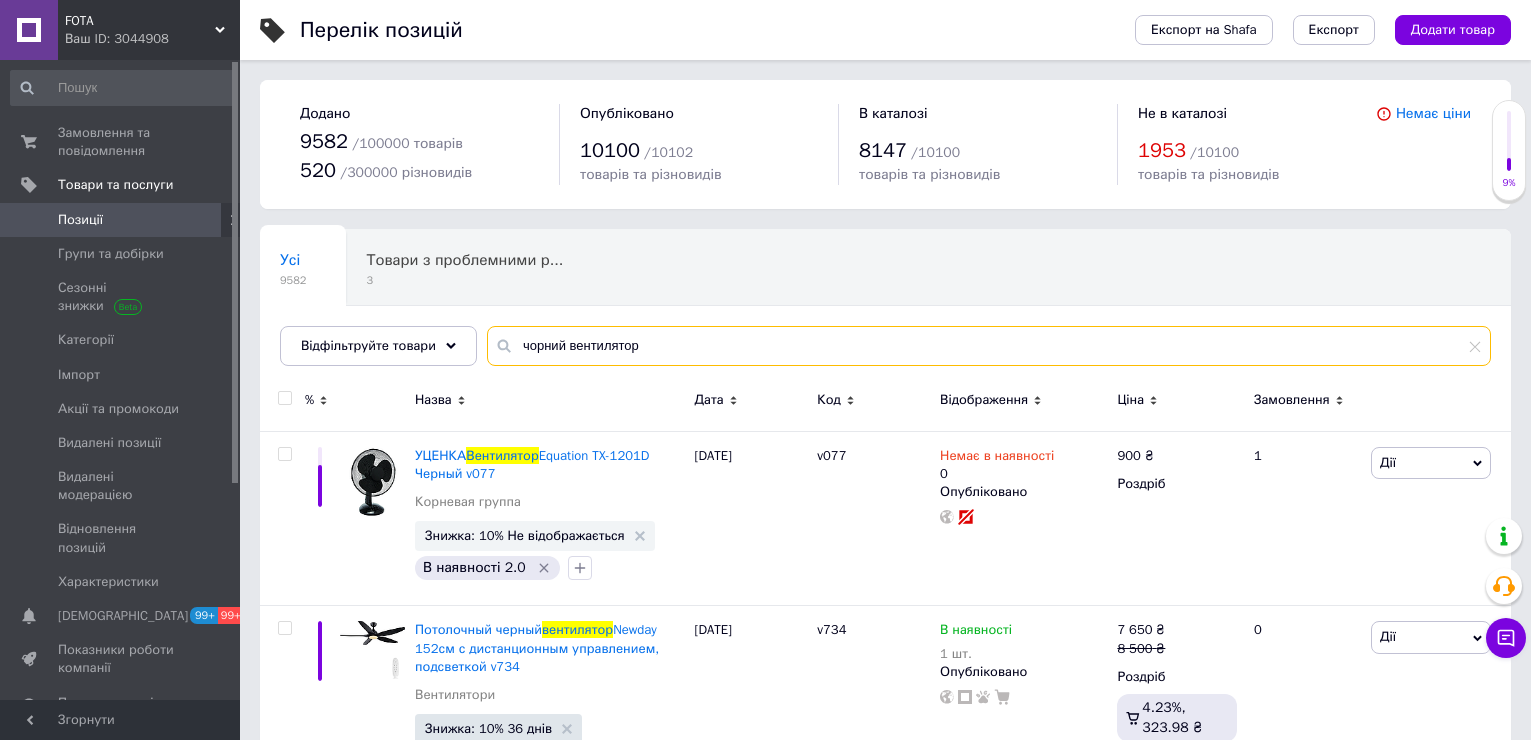 drag, startPoint x: 564, startPoint y: 356, endPoint x: 504, endPoint y: 360, distance: 60.133186 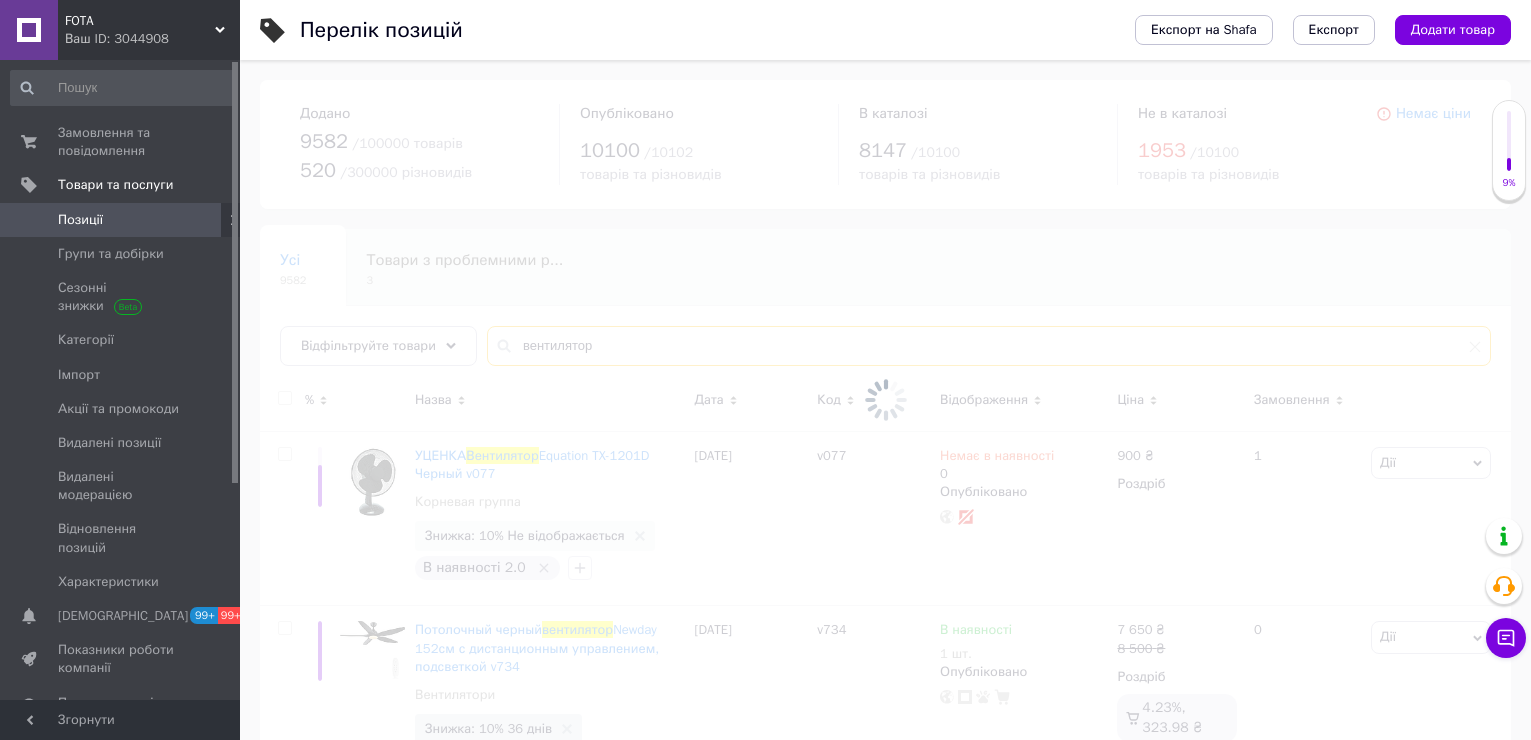 type on "вентилятор" 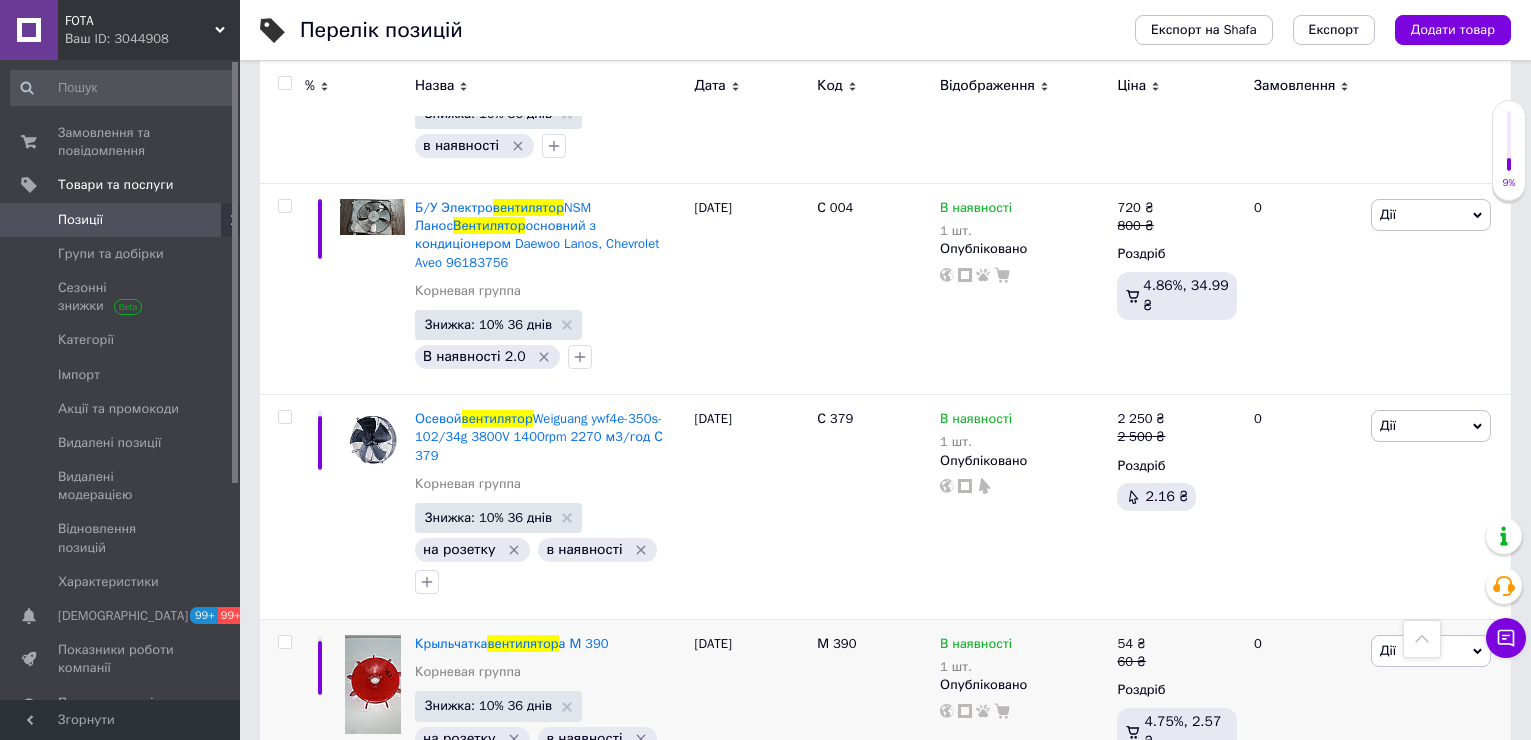scroll, scrollTop: 4000, scrollLeft: 0, axis: vertical 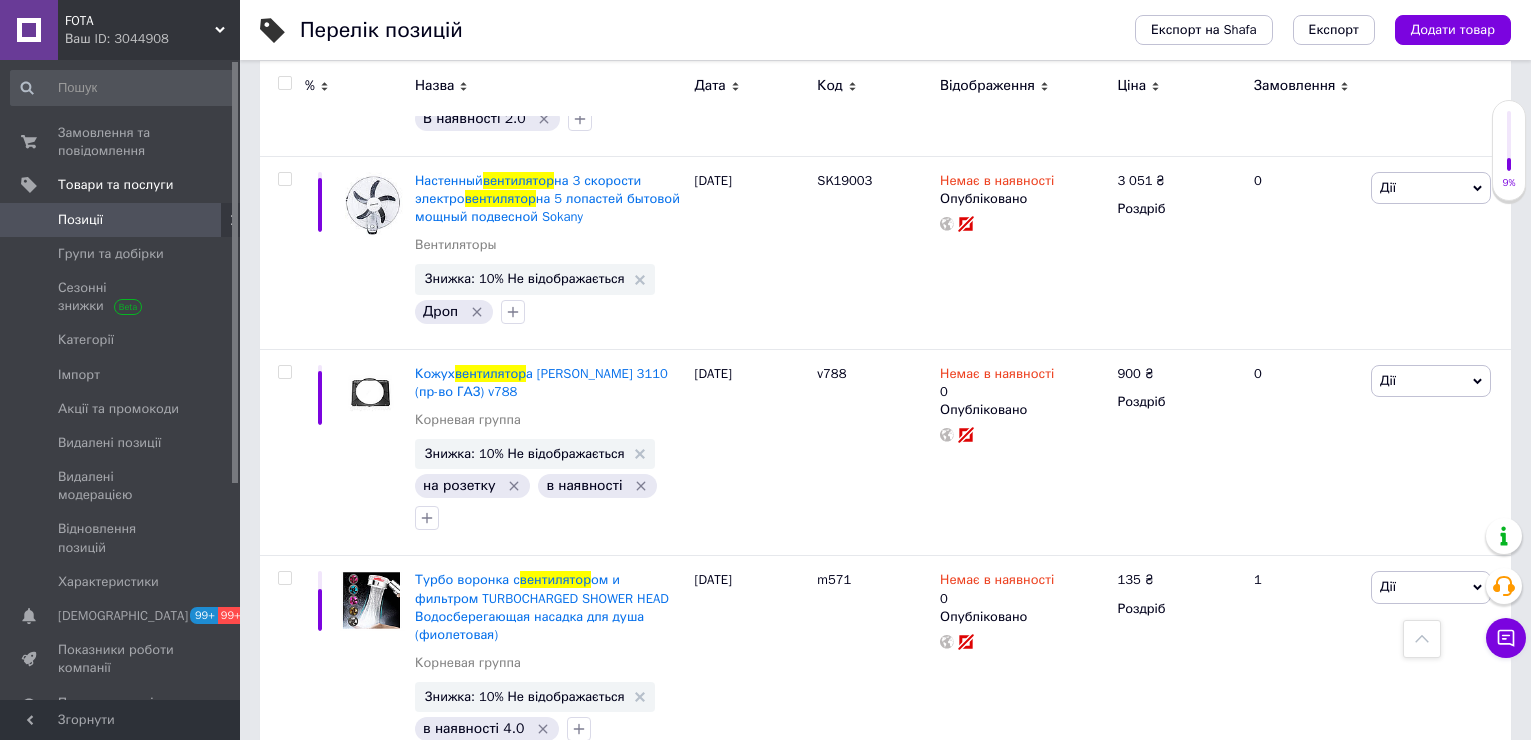 click on "Позиції" at bounding box center [121, 220] 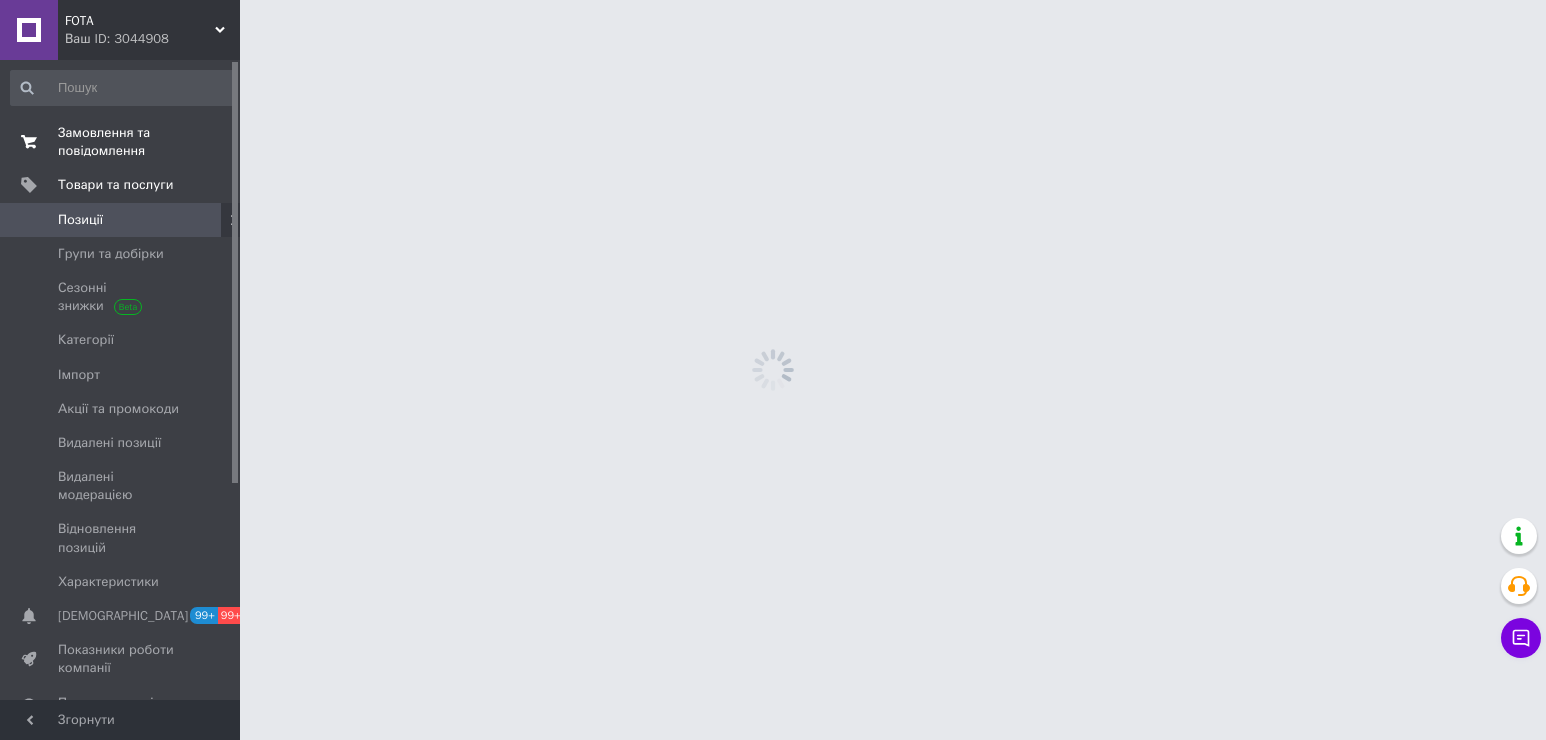 click on "Замовлення та повідомлення" at bounding box center [121, 142] 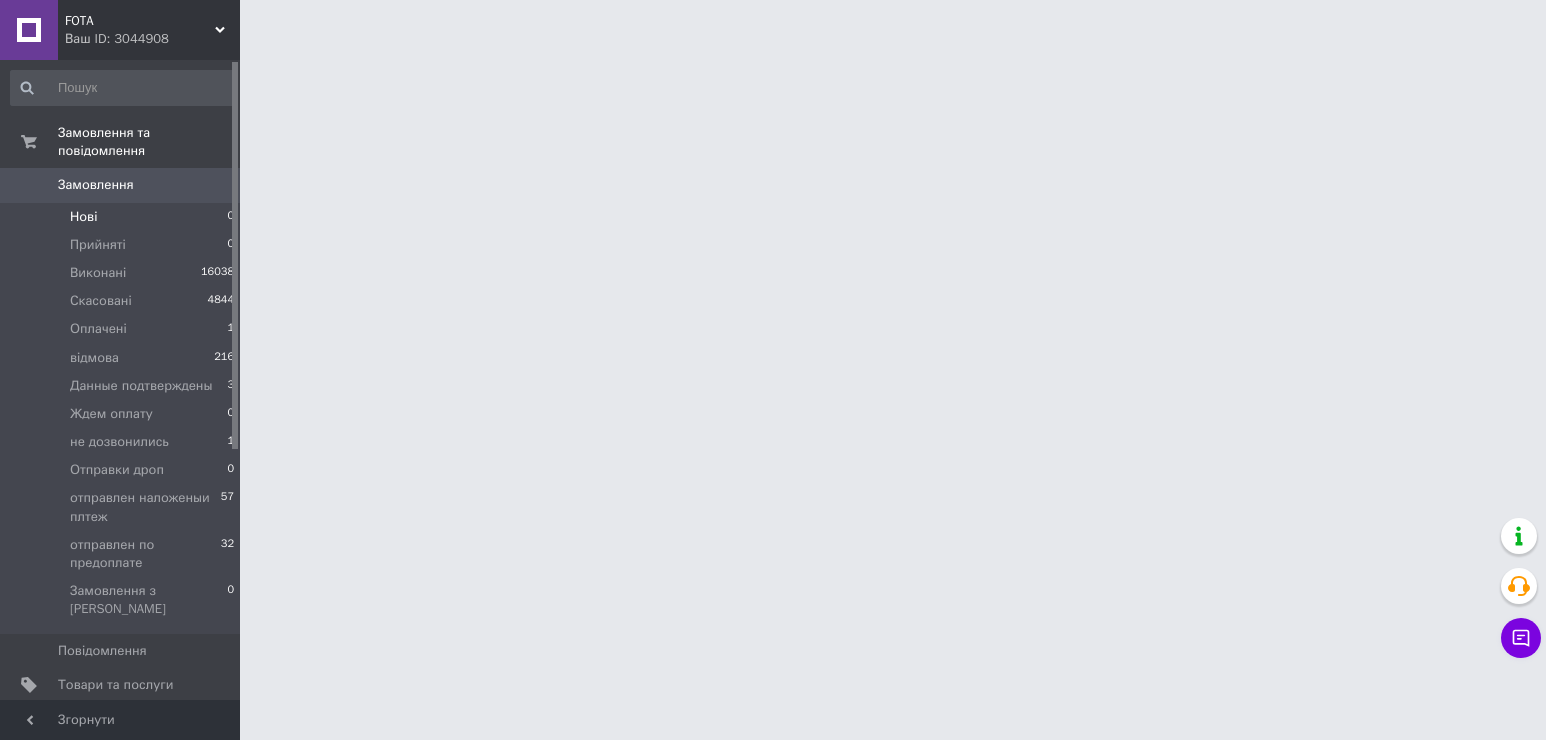 click on "Нові" at bounding box center [83, 217] 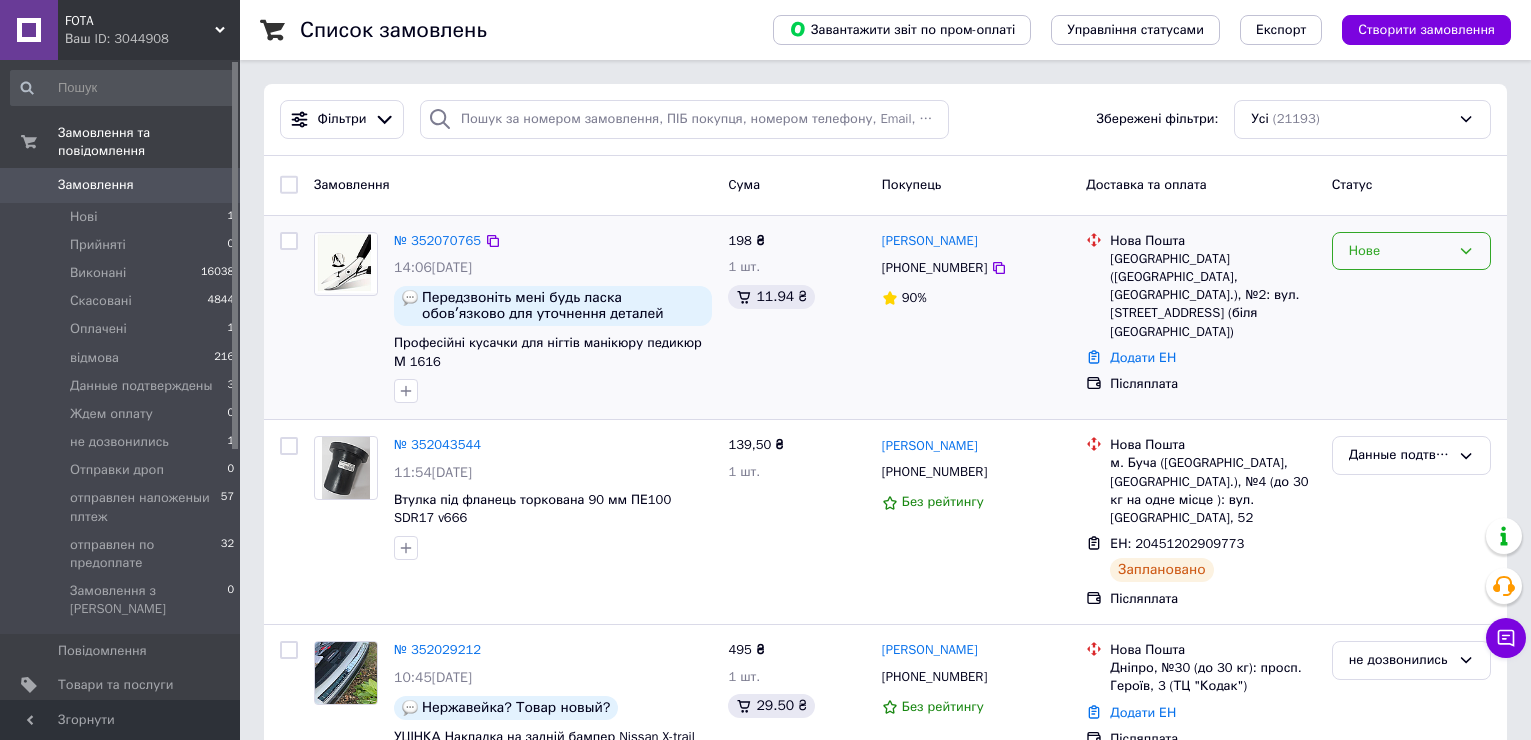 click on "Нове" at bounding box center [1411, 251] 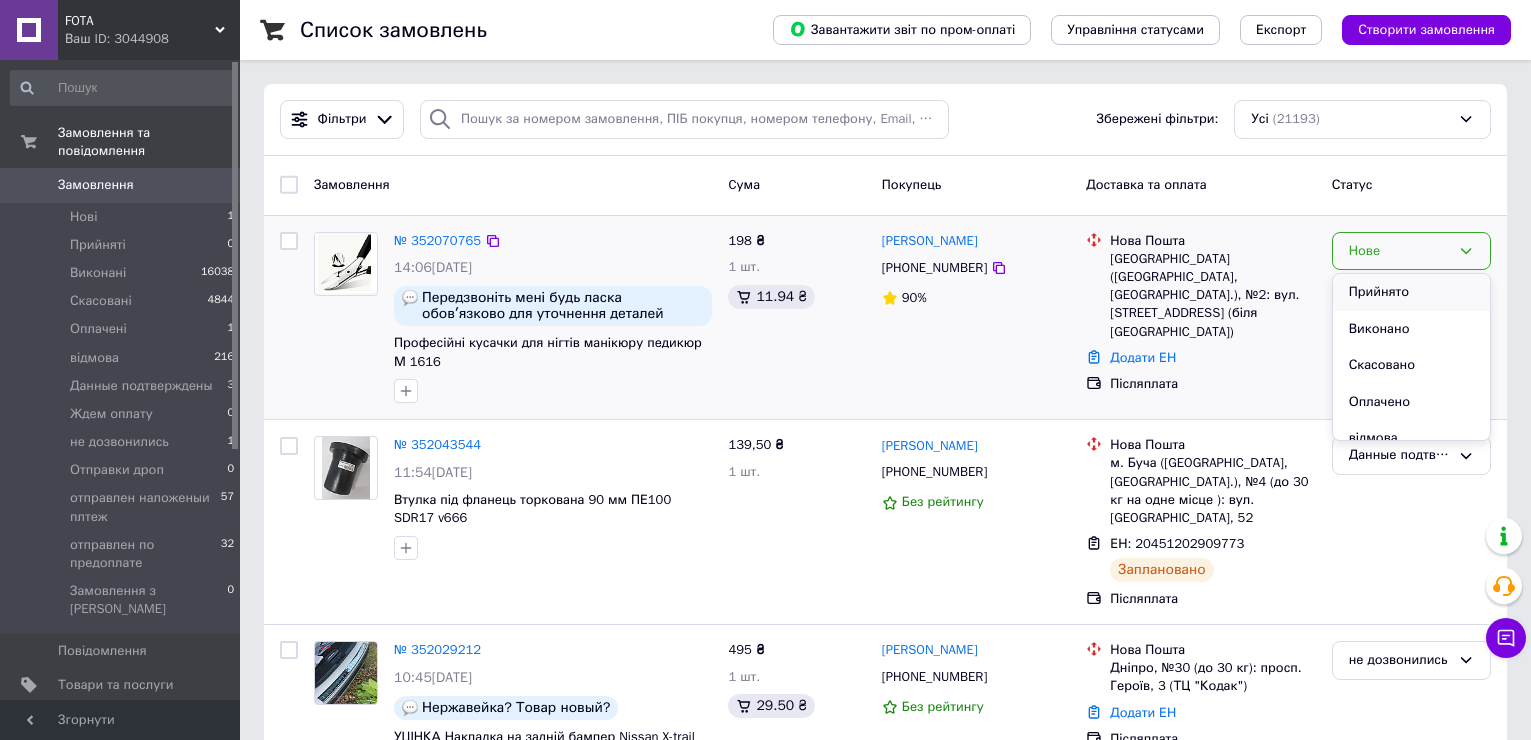 click on "Прийнято" at bounding box center (1411, 292) 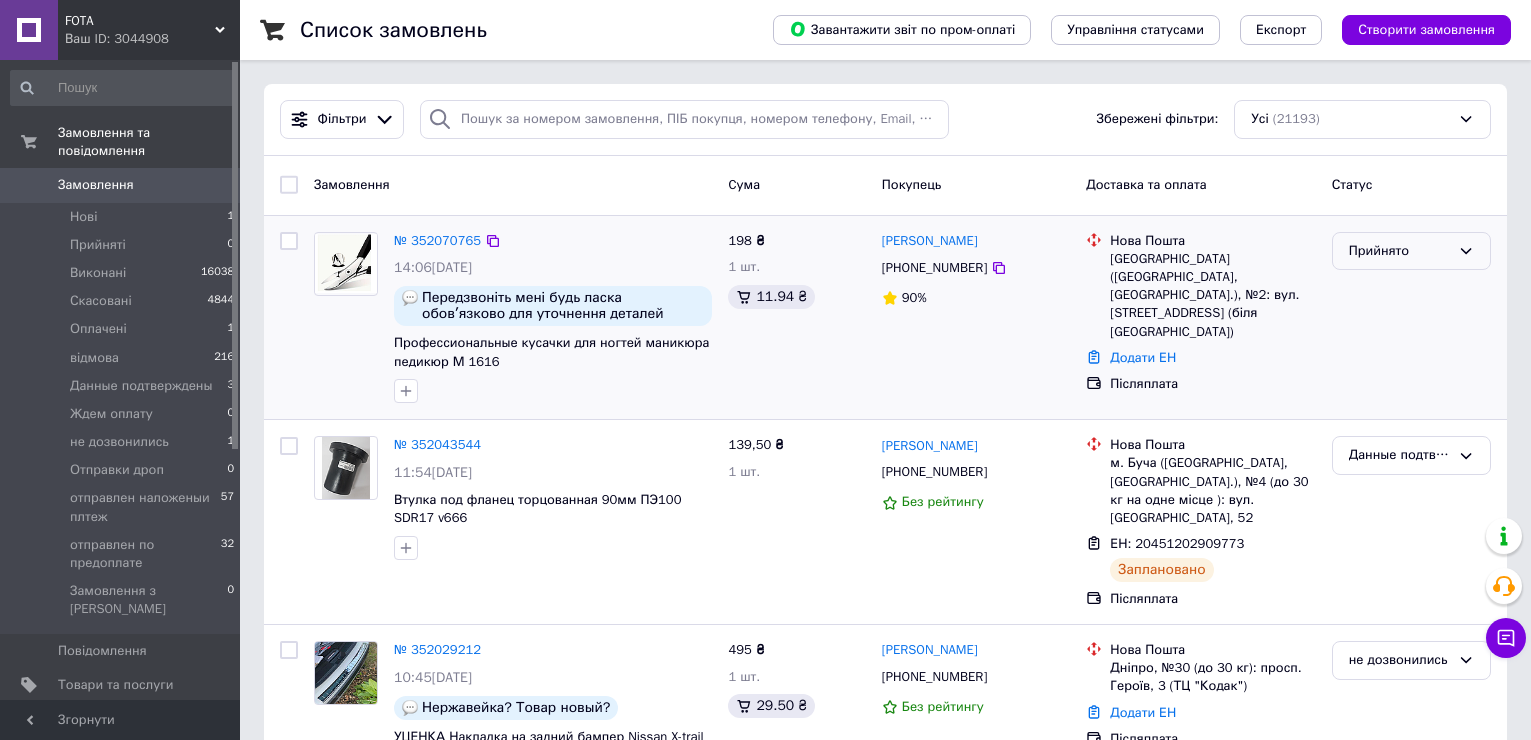 click on "Прийнято" at bounding box center [1399, 251] 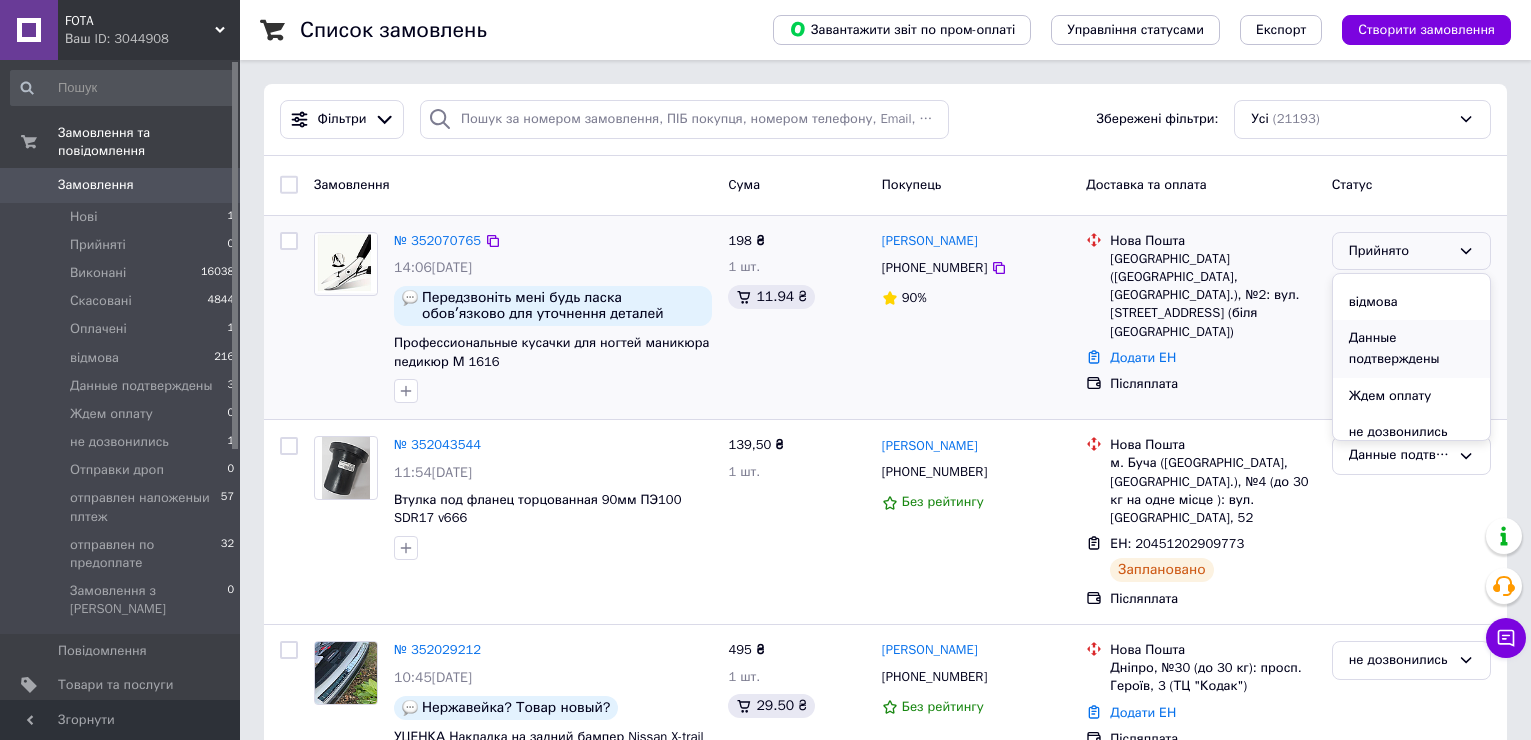 scroll, scrollTop: 200, scrollLeft: 0, axis: vertical 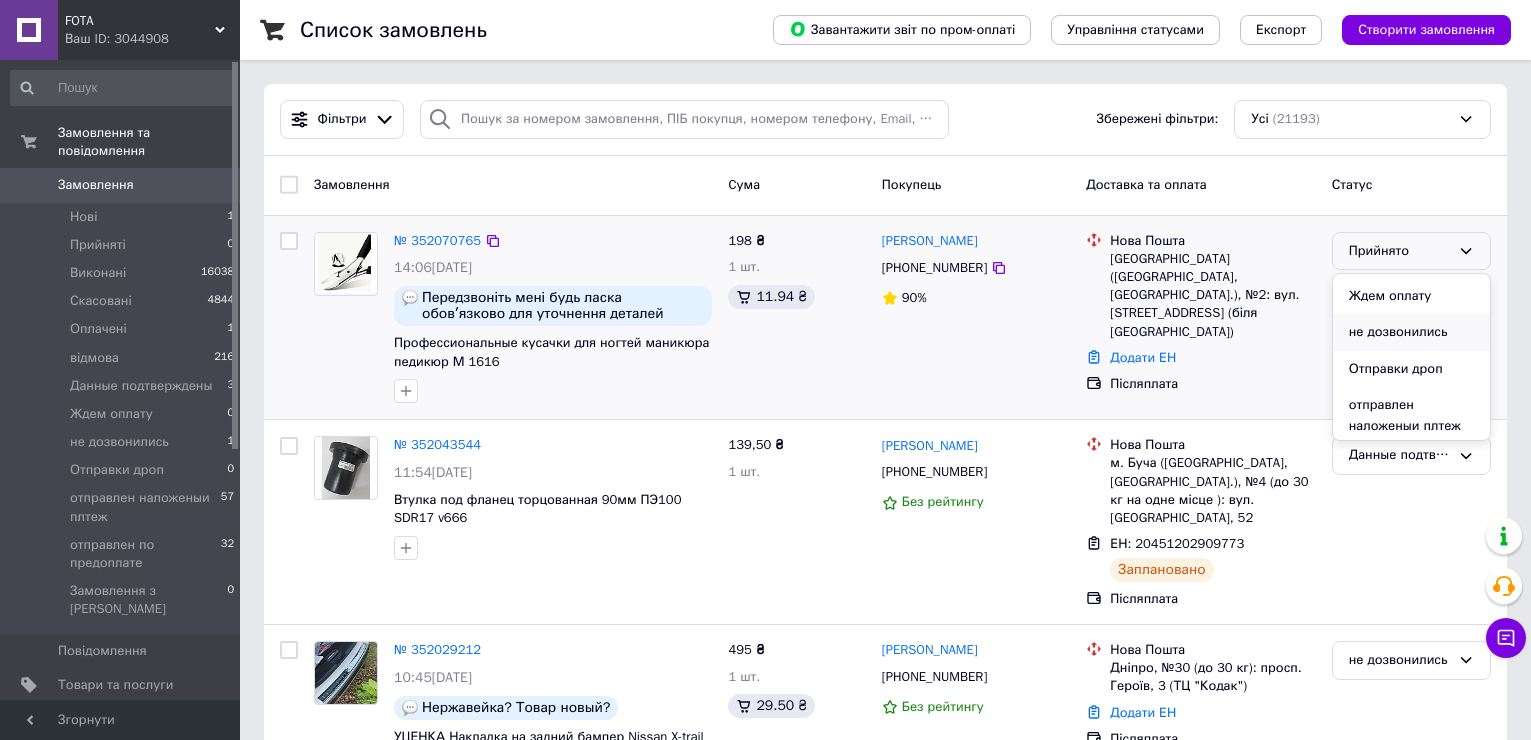 click on "не дозвонились" at bounding box center (1411, 332) 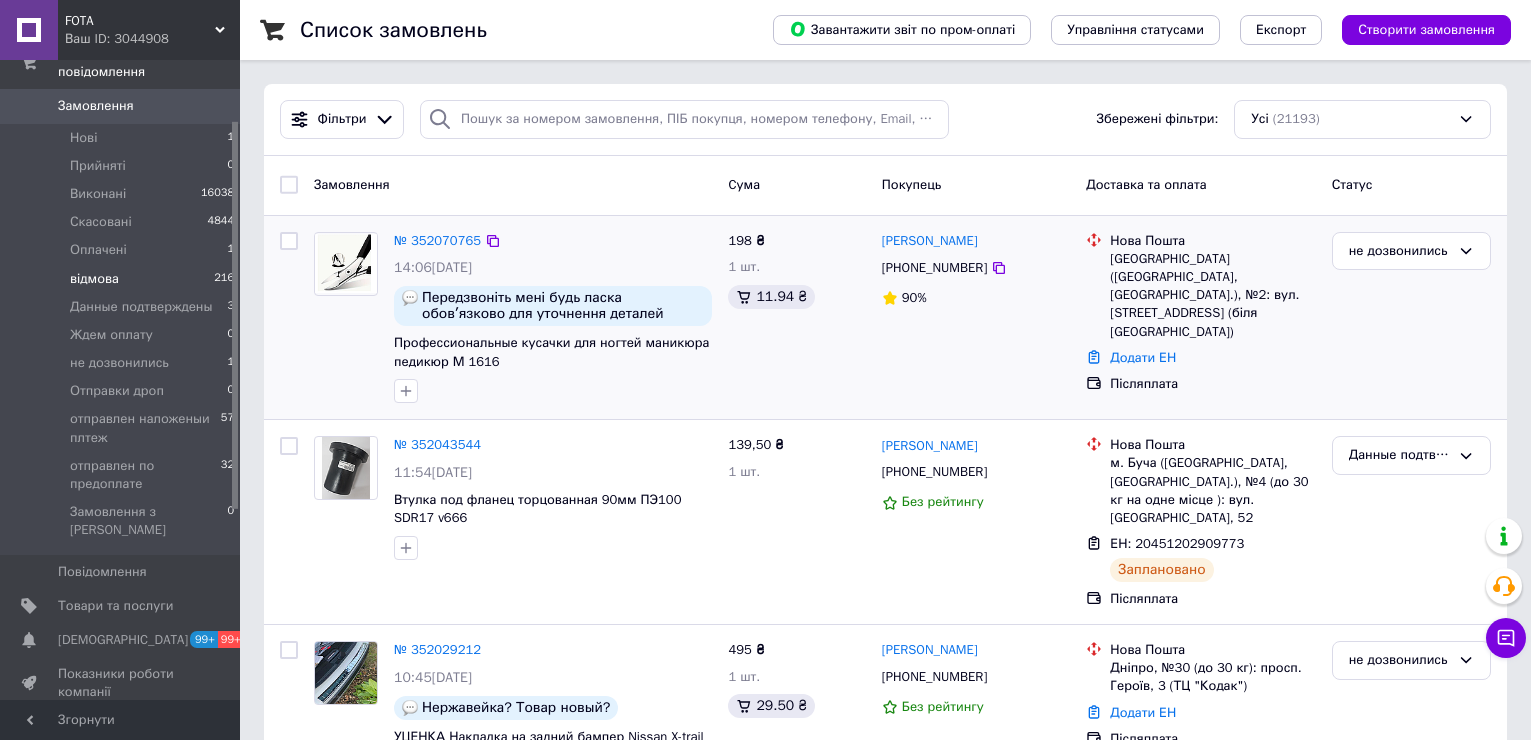 scroll, scrollTop: 100, scrollLeft: 0, axis: vertical 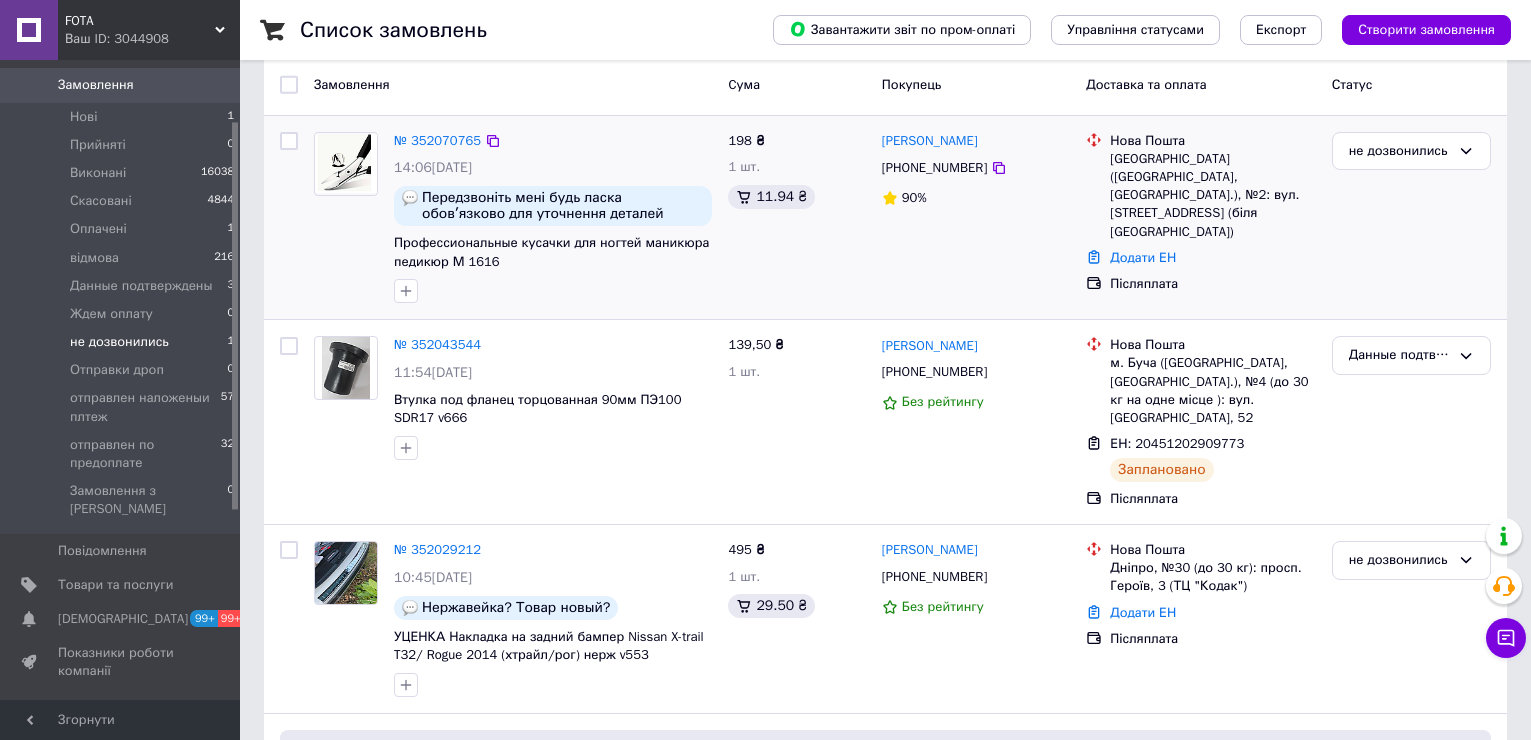 click on "не дозвонились" at bounding box center (119, 342) 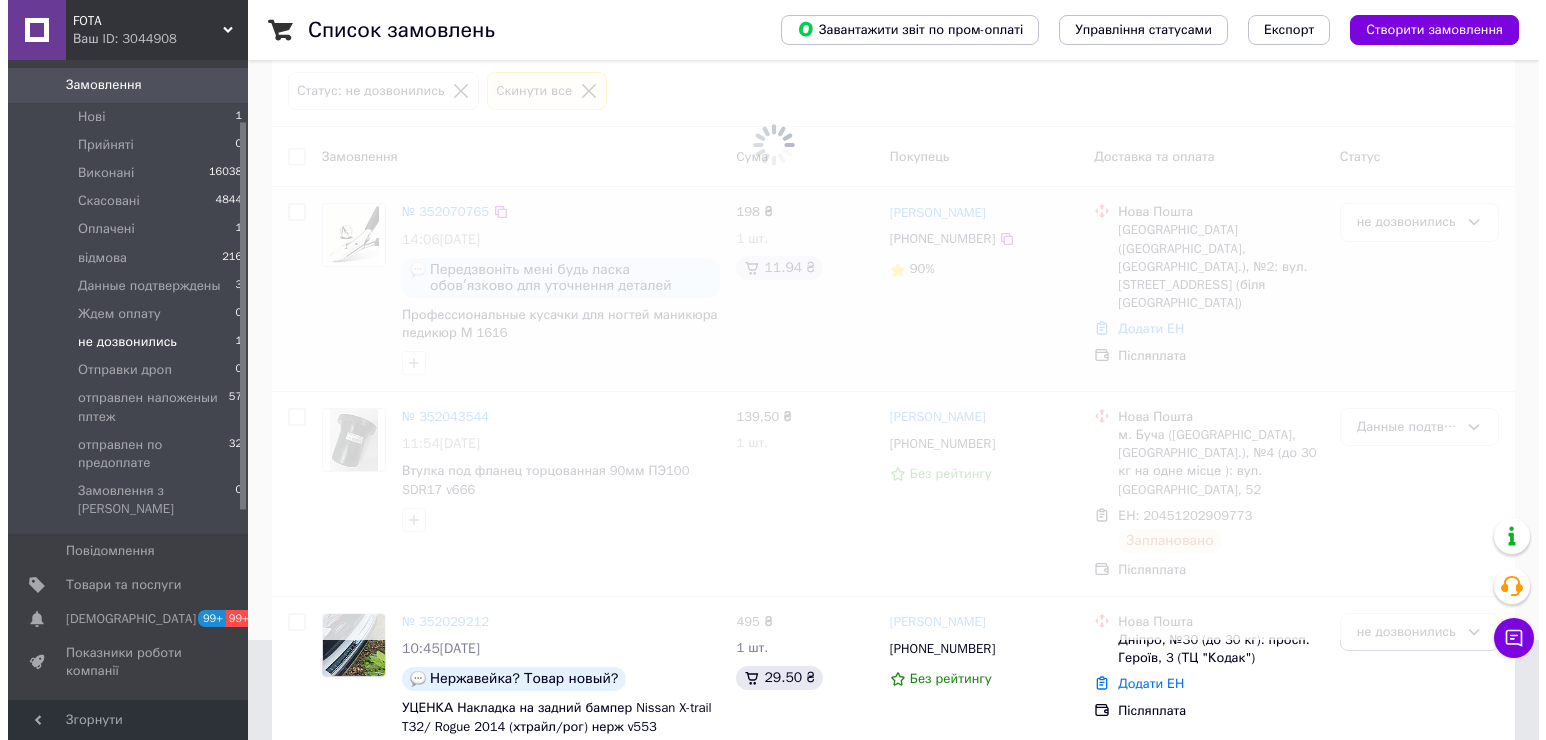 scroll, scrollTop: 0, scrollLeft: 0, axis: both 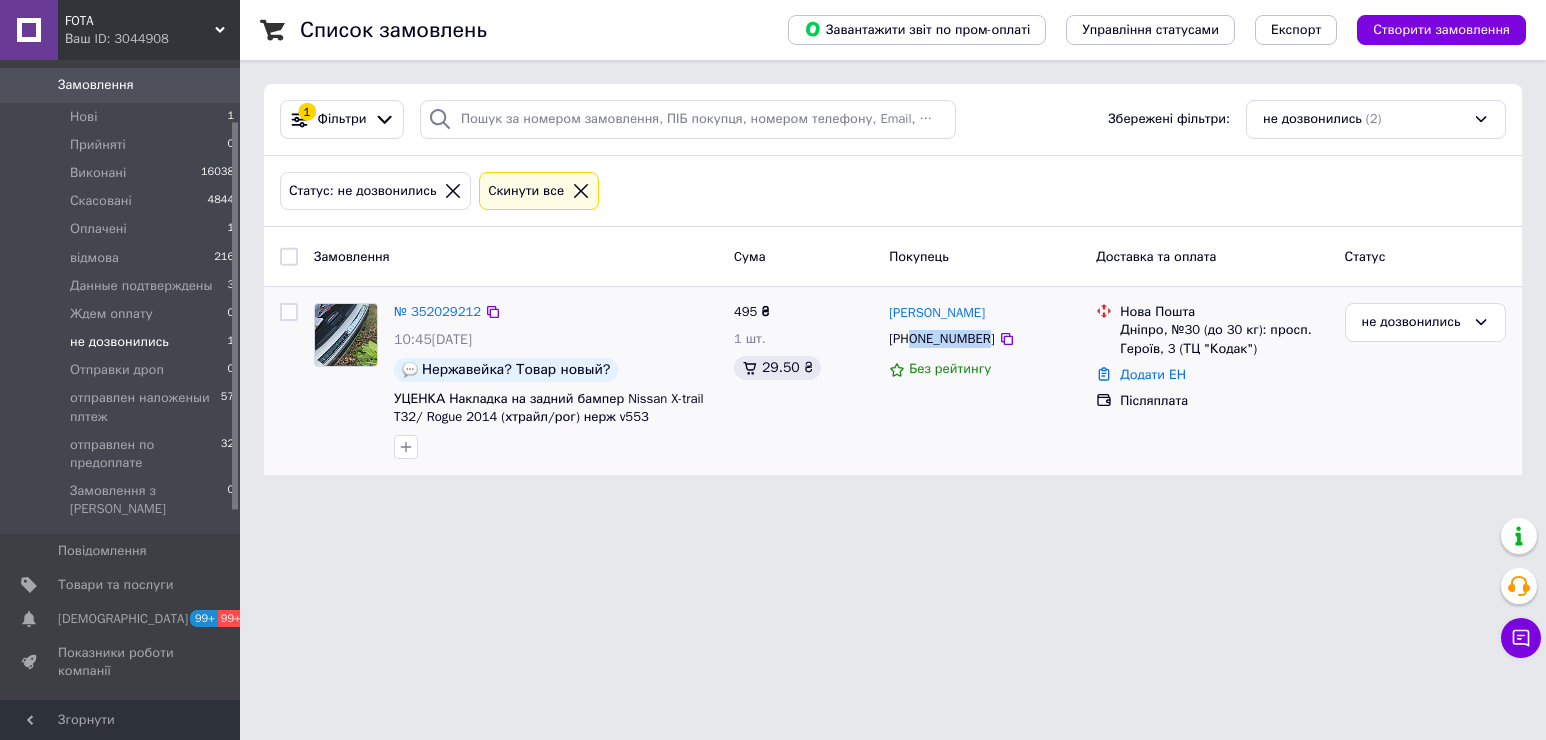 drag, startPoint x: 982, startPoint y: 332, endPoint x: 913, endPoint y: 349, distance: 71.063354 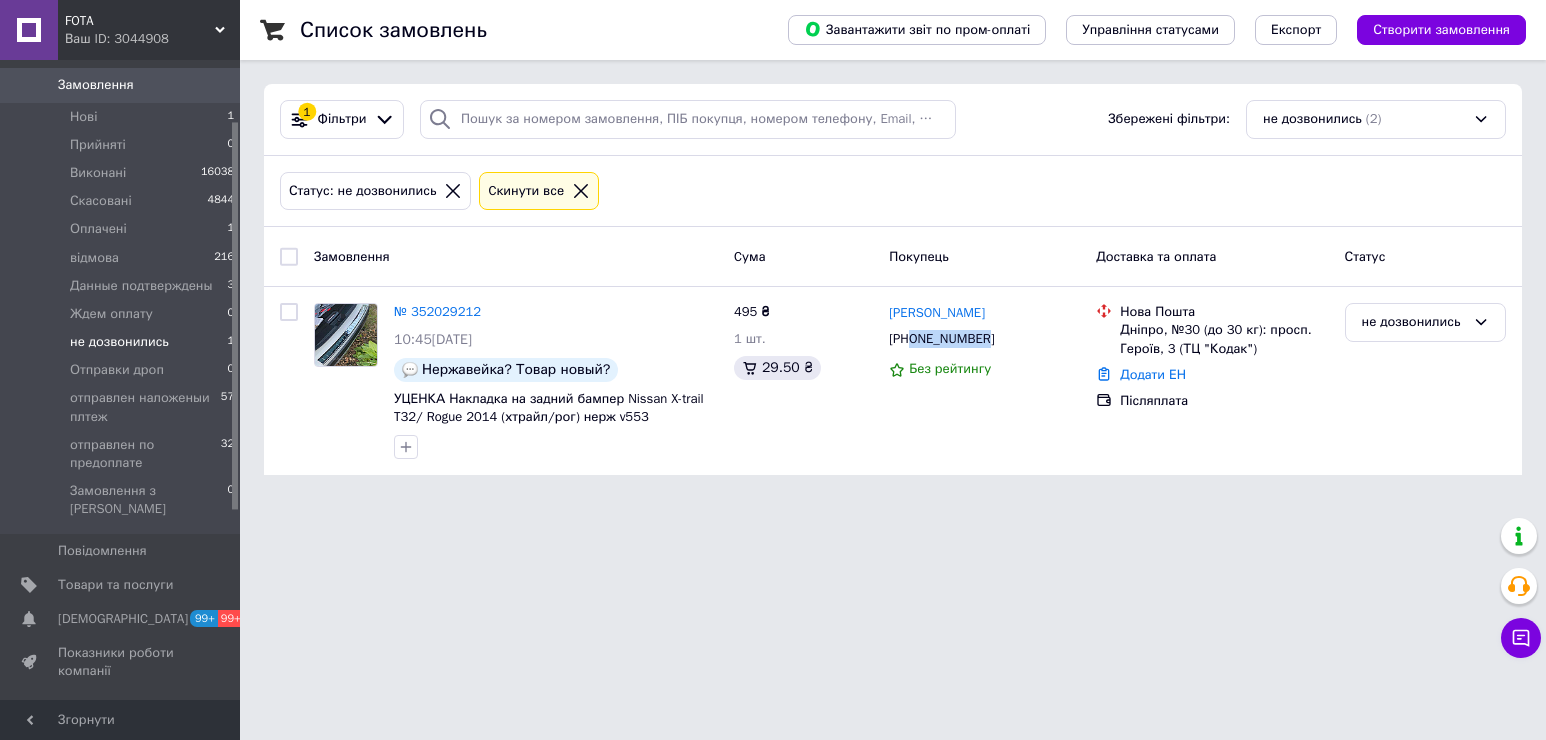 copy on "0976990300" 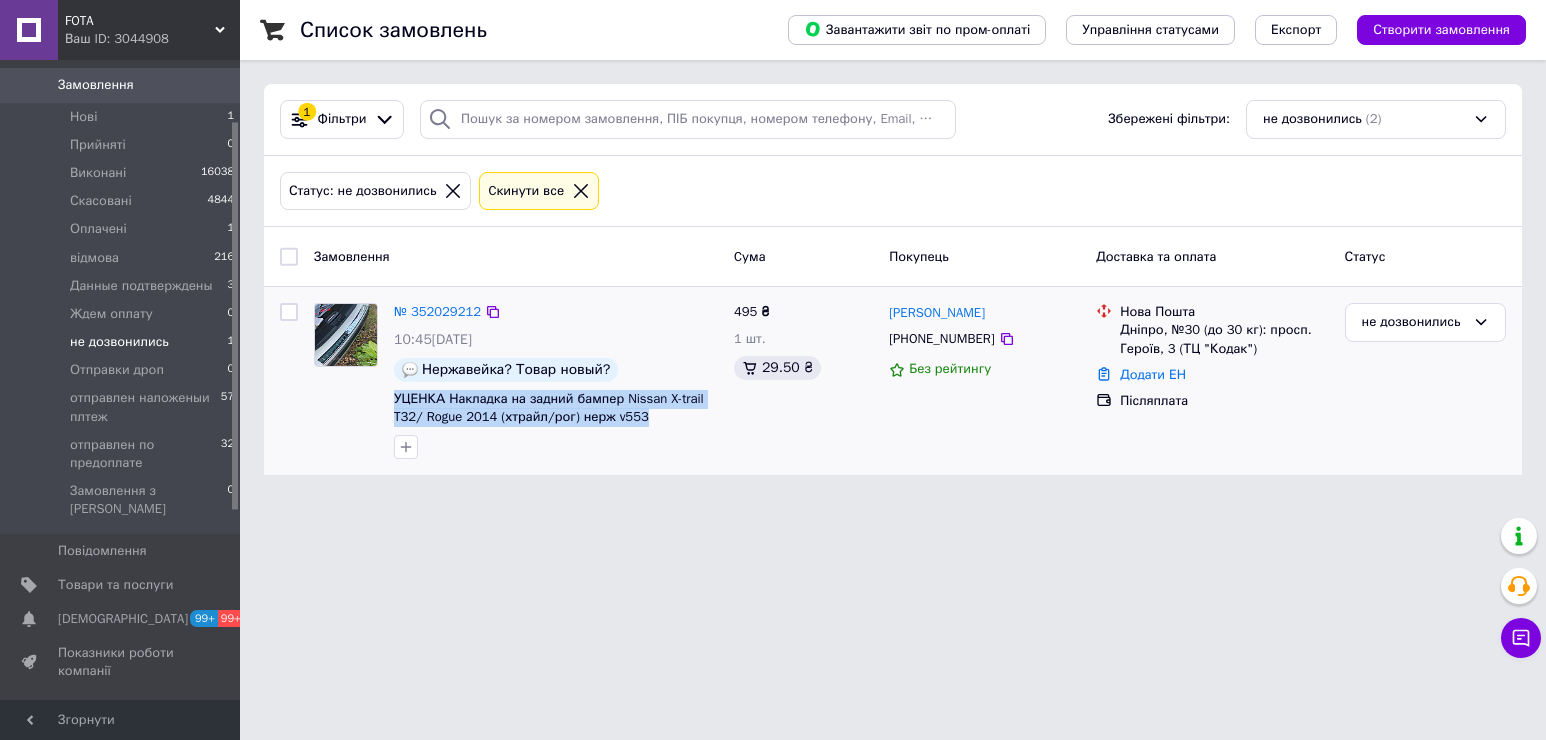 drag, startPoint x: 663, startPoint y: 416, endPoint x: 392, endPoint y: 405, distance: 271.22314 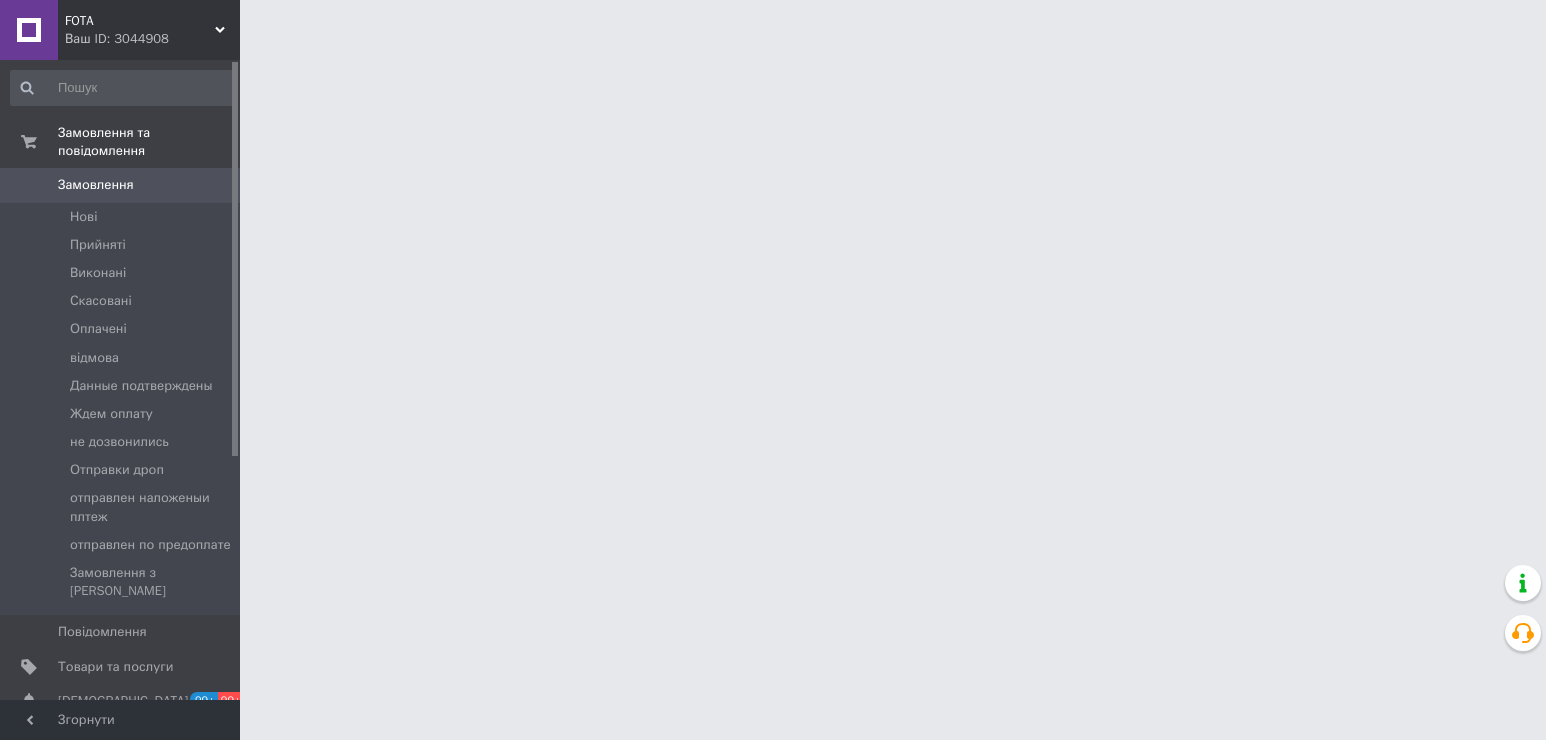 scroll, scrollTop: 0, scrollLeft: 0, axis: both 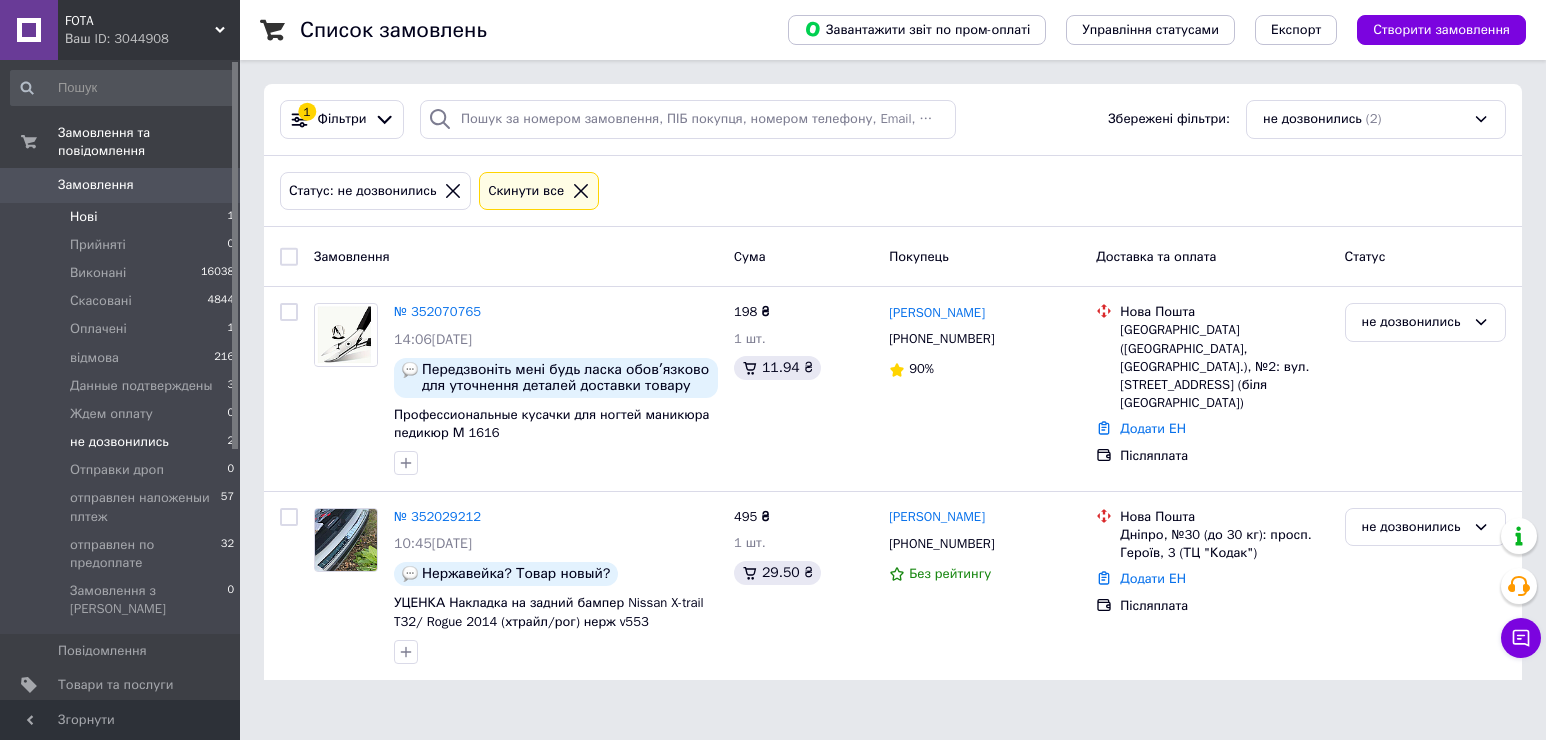 click on "Нові" at bounding box center (83, 217) 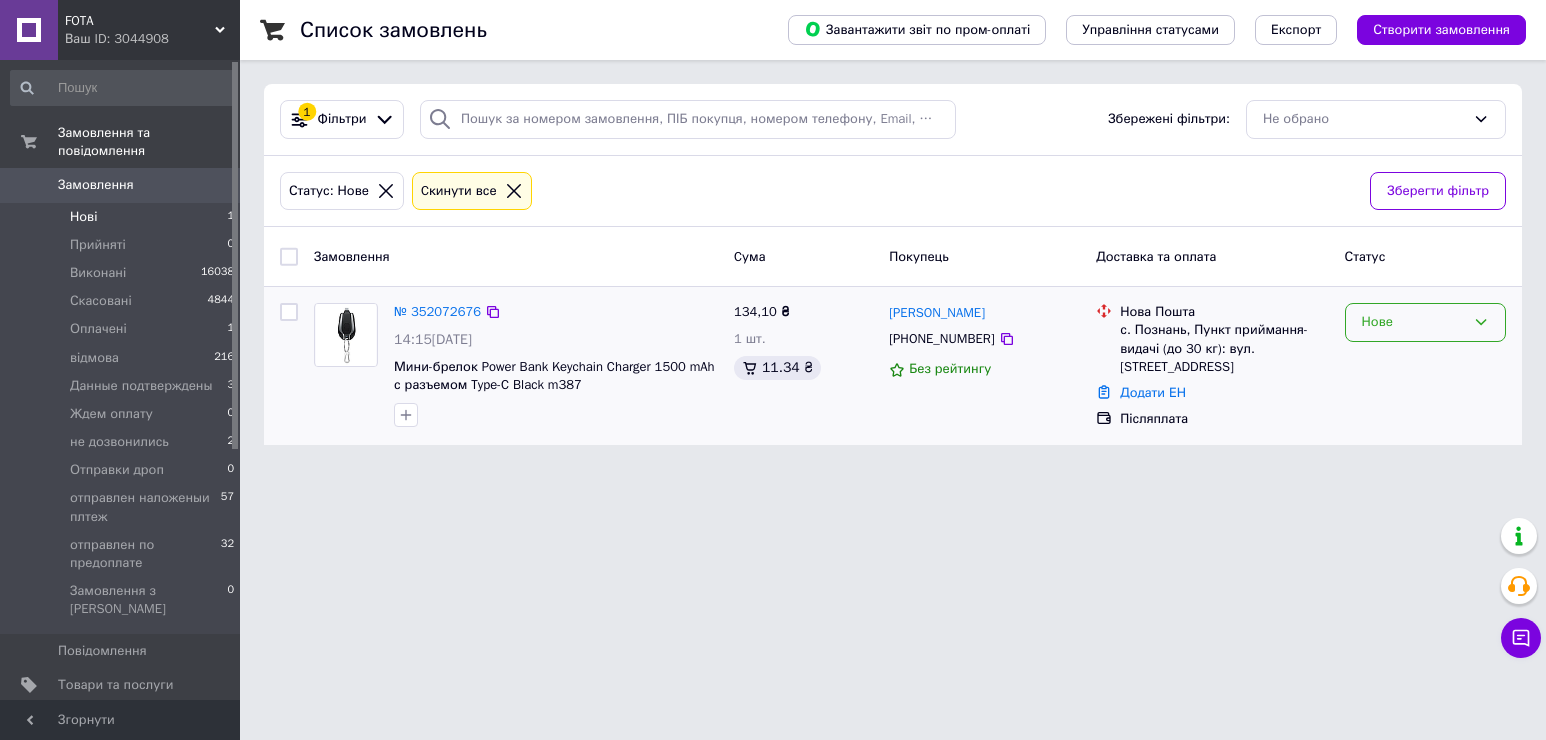 click on "Нове" at bounding box center [1413, 322] 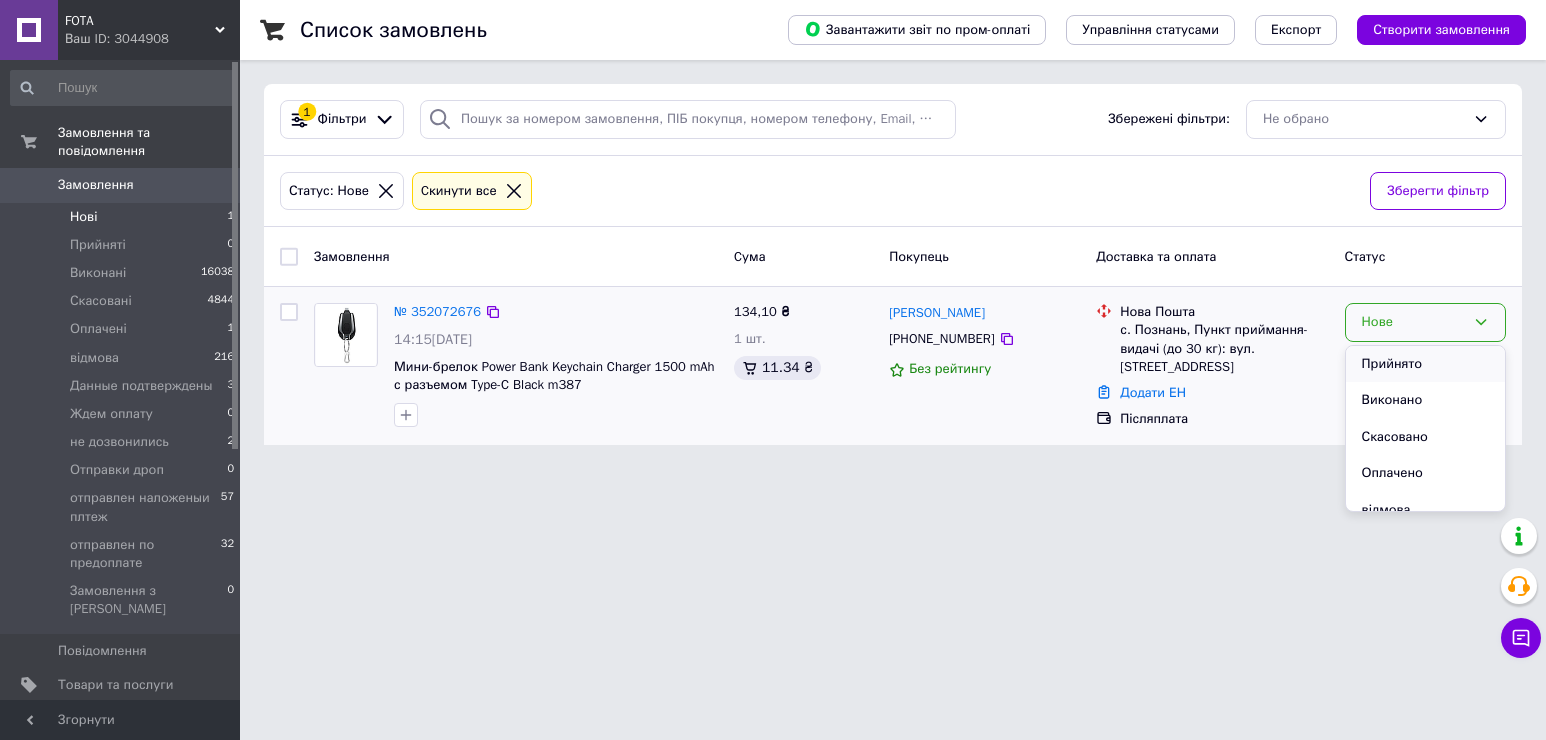 click on "Прийнято" at bounding box center (1425, 364) 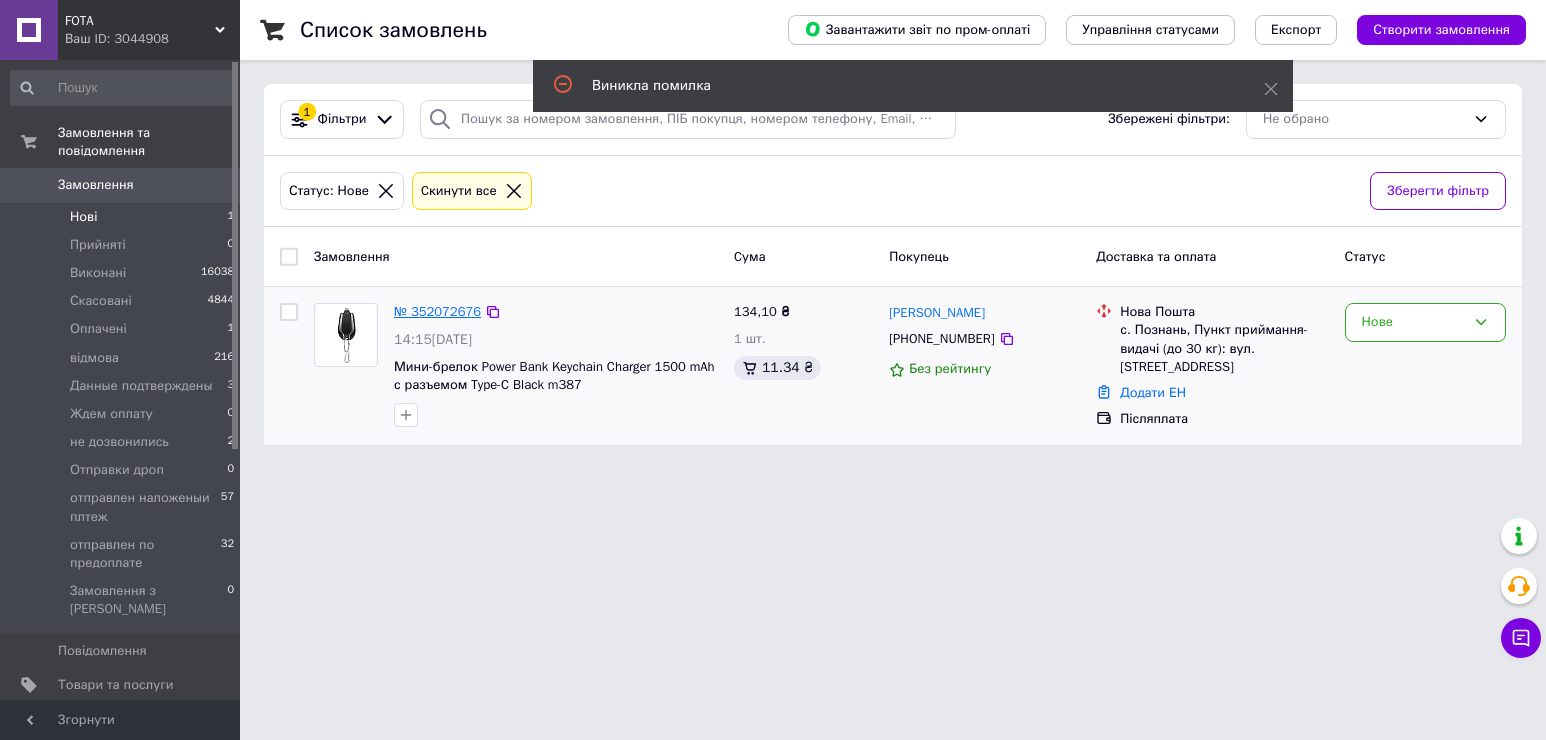 click on "№ 352072676" at bounding box center [437, 311] 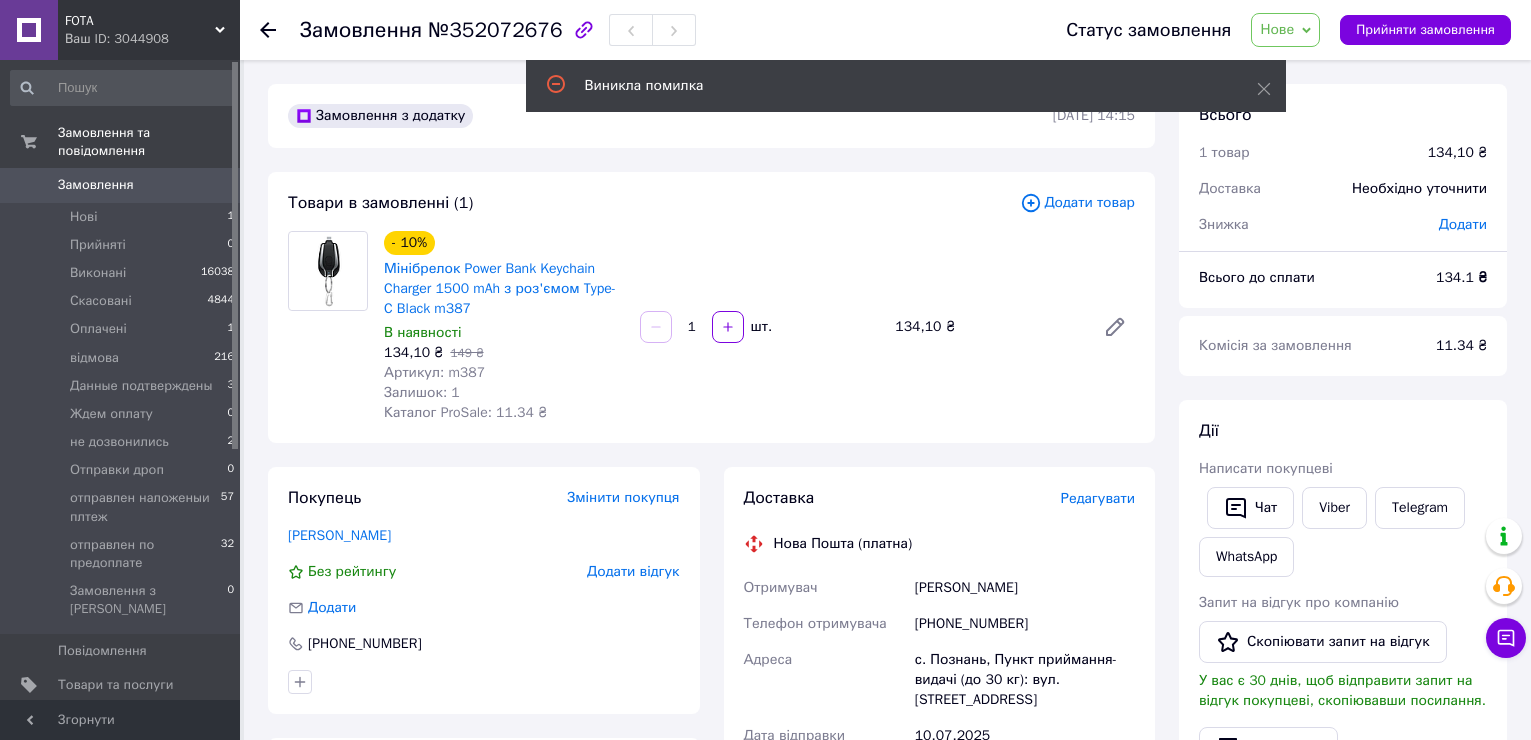 click on "Нове" at bounding box center [1285, 30] 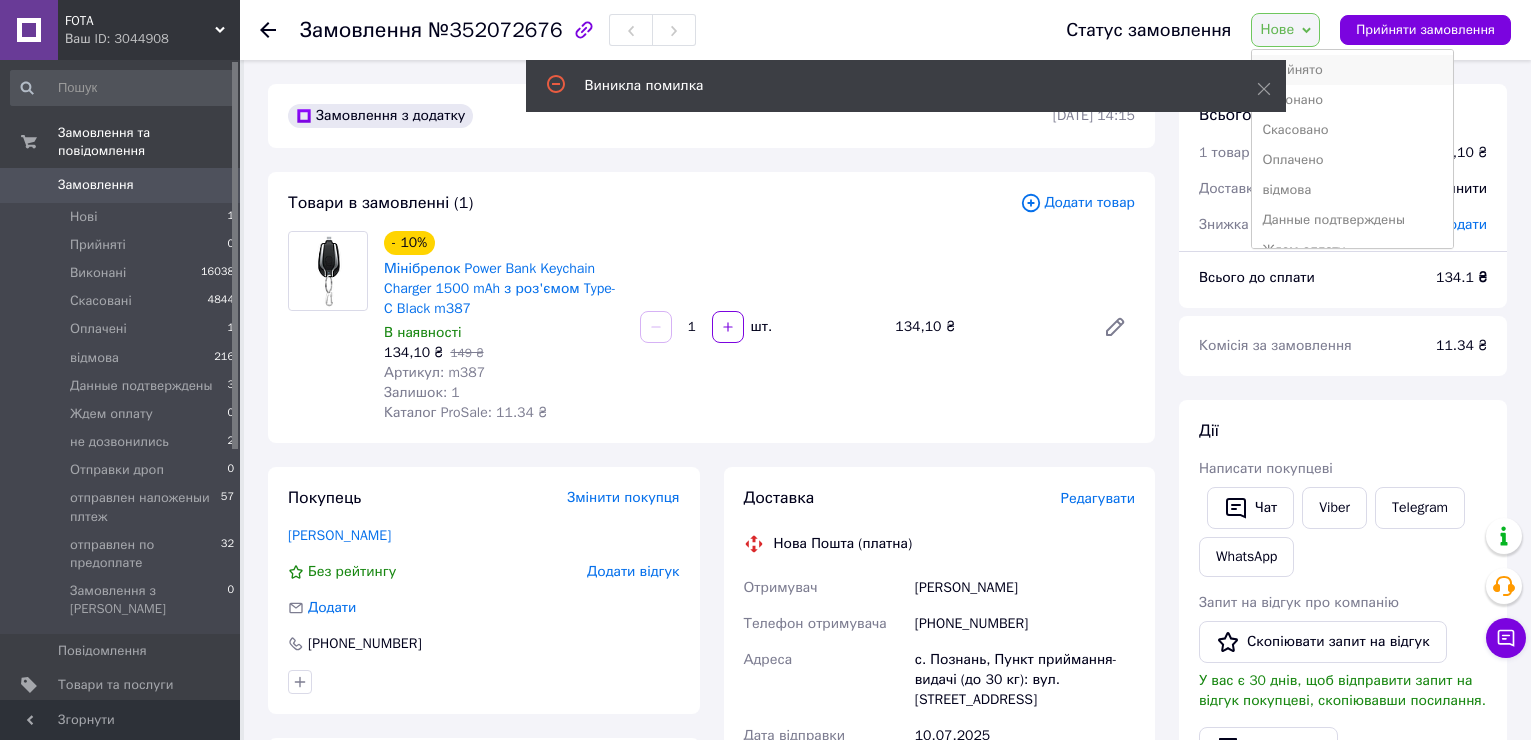 click on "Прийнято" at bounding box center (1352, 70) 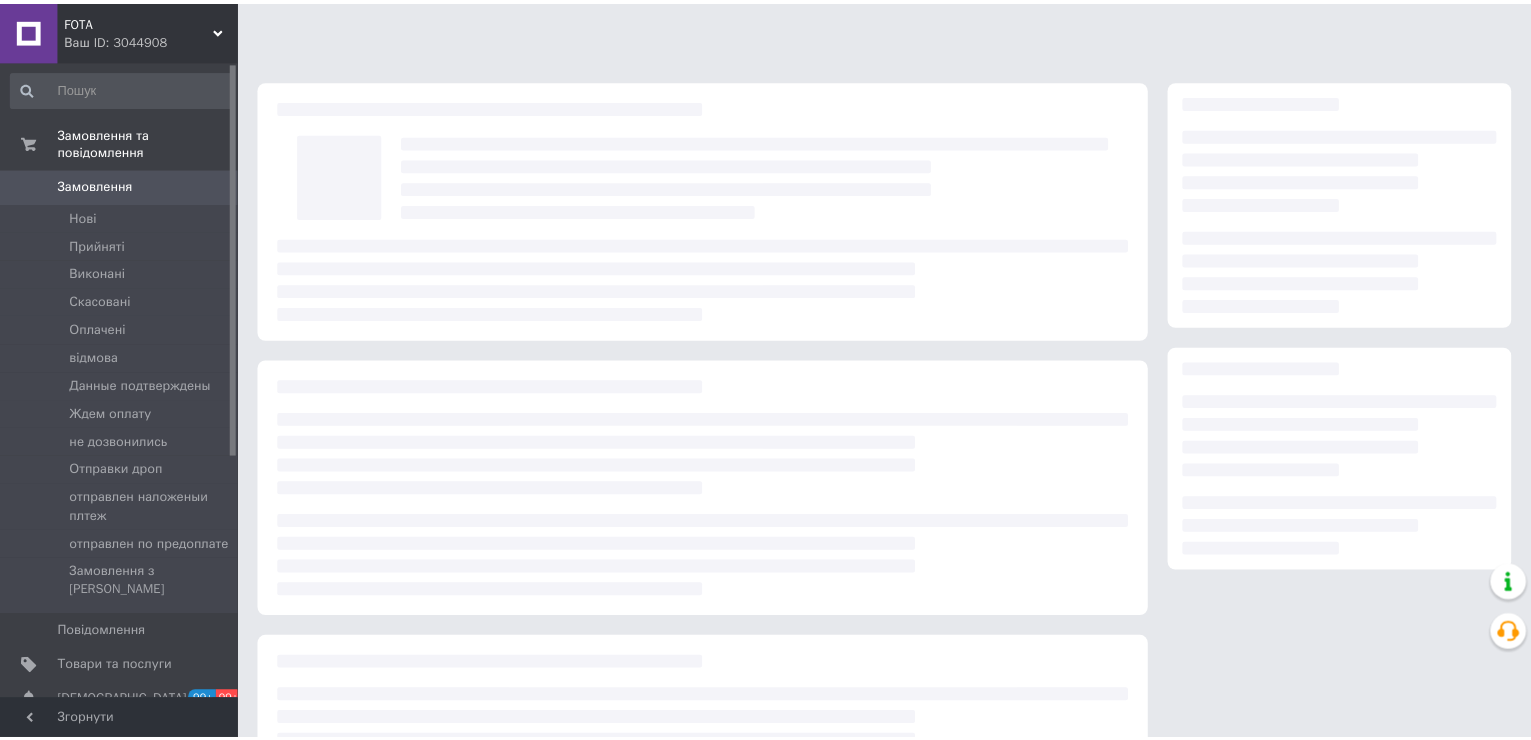 scroll, scrollTop: 0, scrollLeft: 0, axis: both 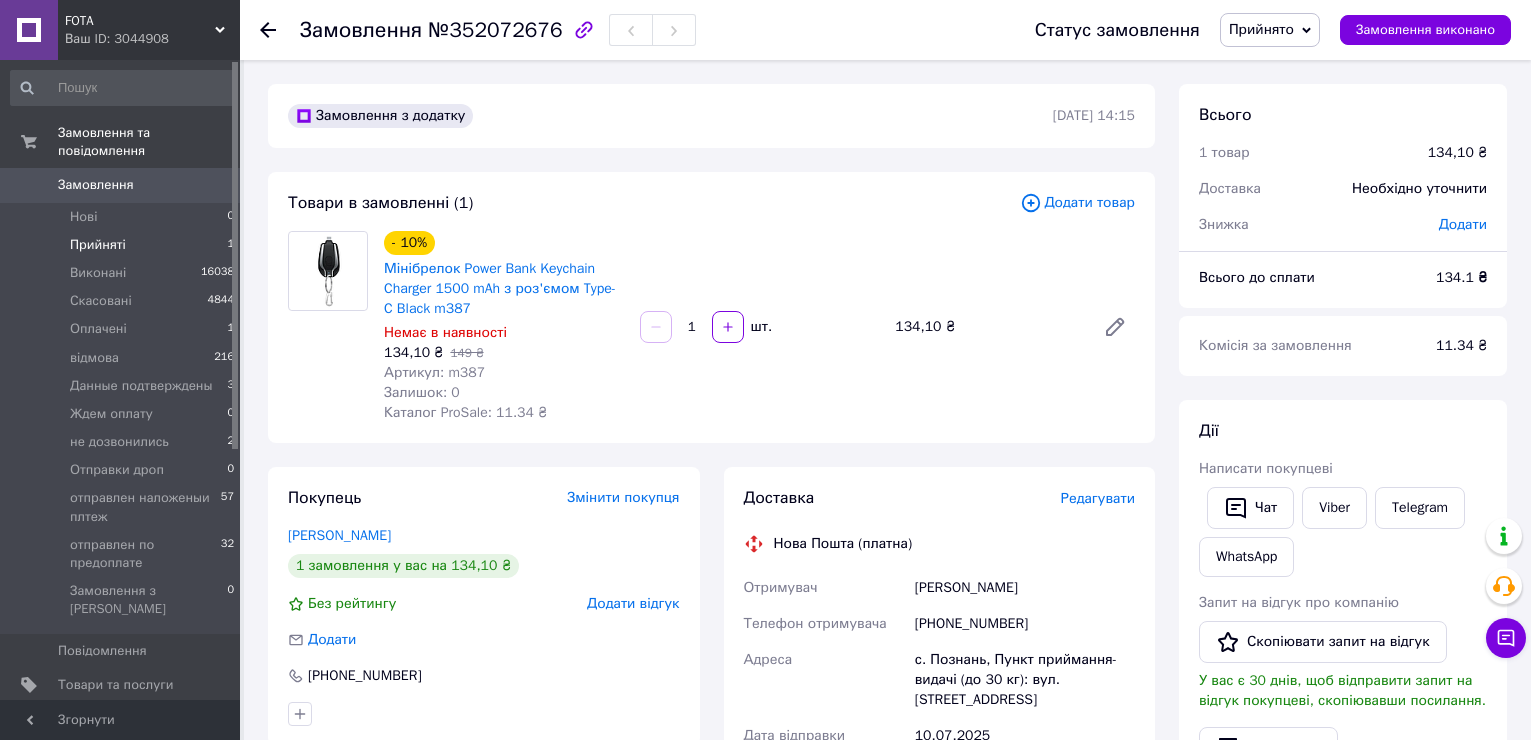 click on "Прийняті" at bounding box center [98, 245] 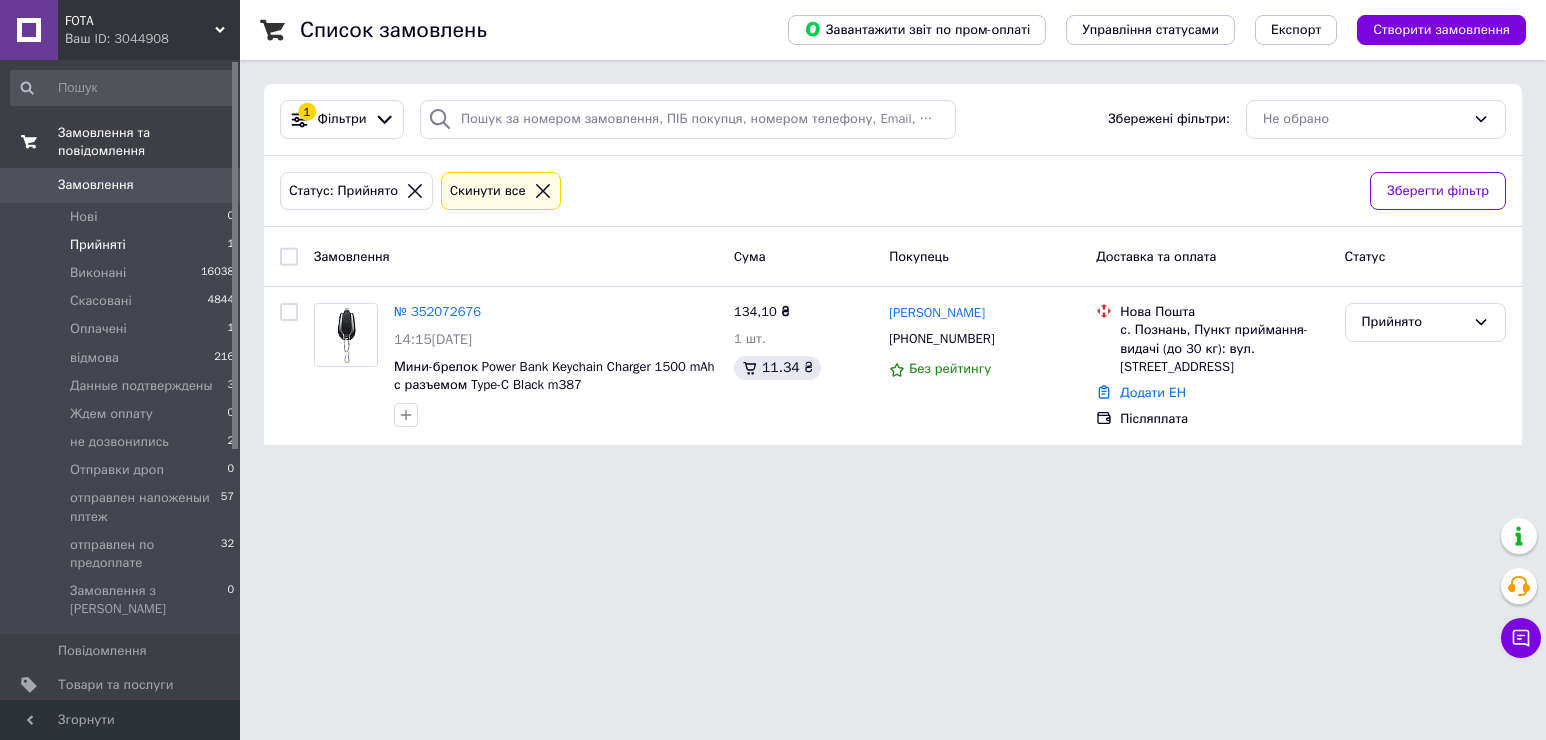 click on "Замовлення та повідомлення" at bounding box center (149, 142) 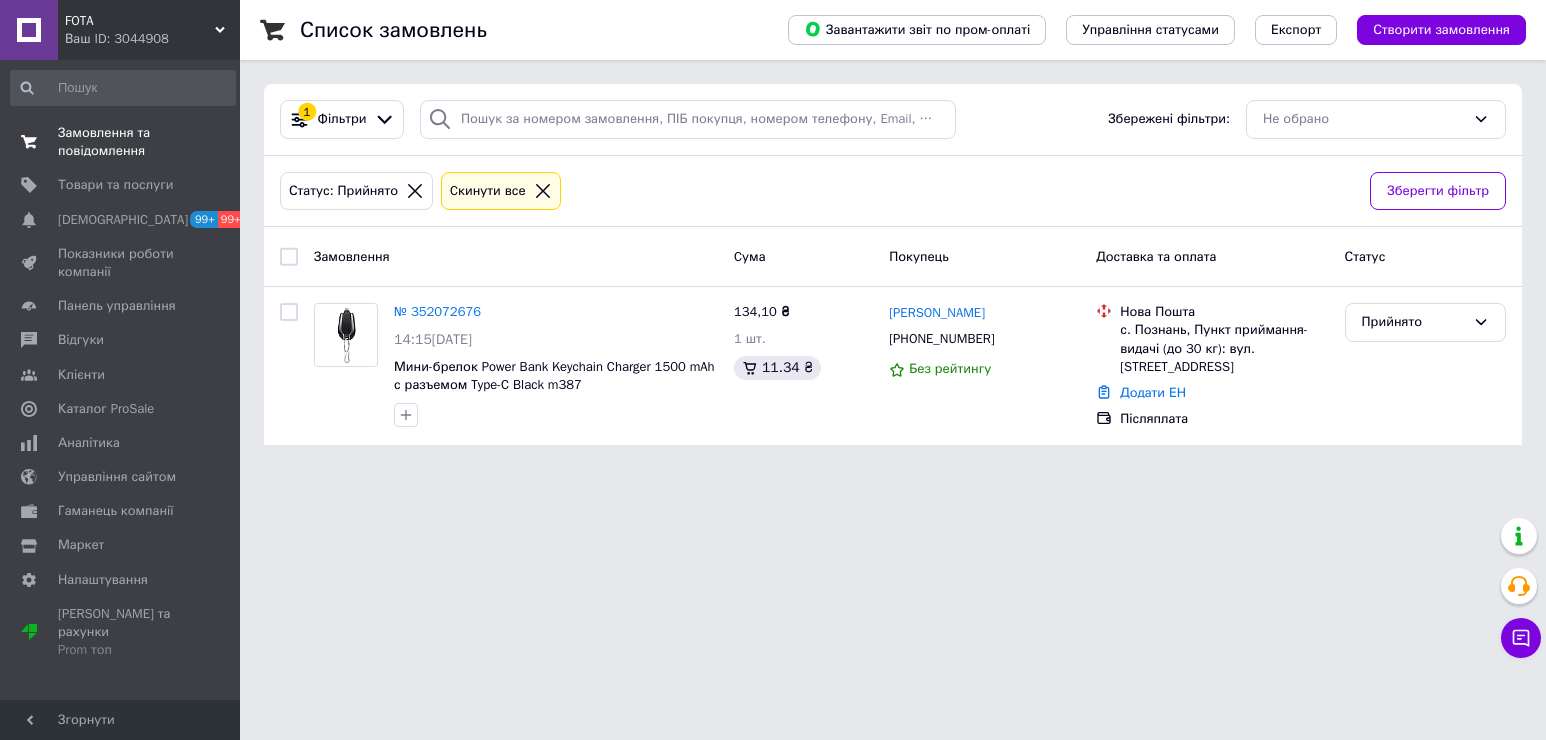 click on "Замовлення та повідомлення 0 0" at bounding box center (123, 142) 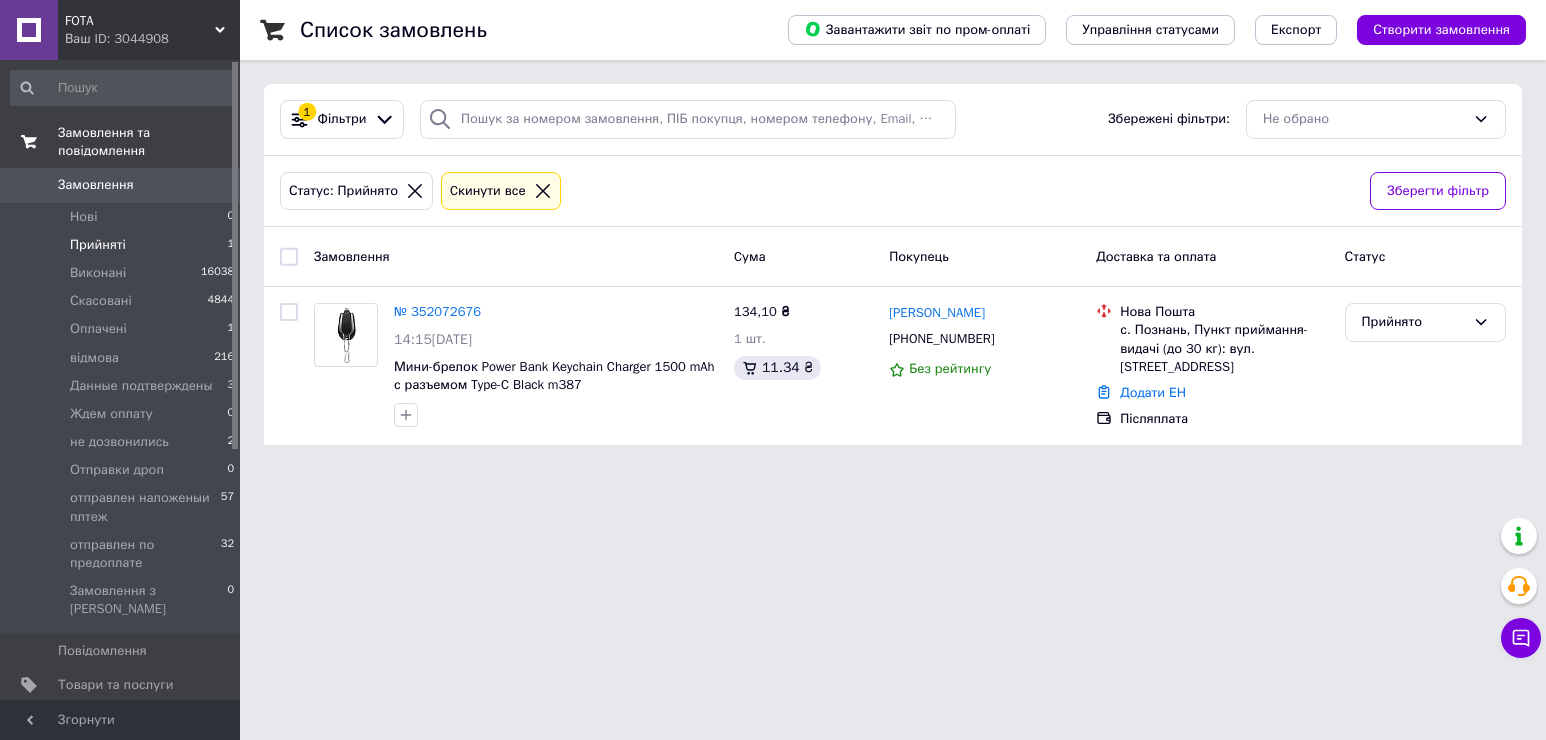 click on "Замовлення та повідомлення" at bounding box center [149, 142] 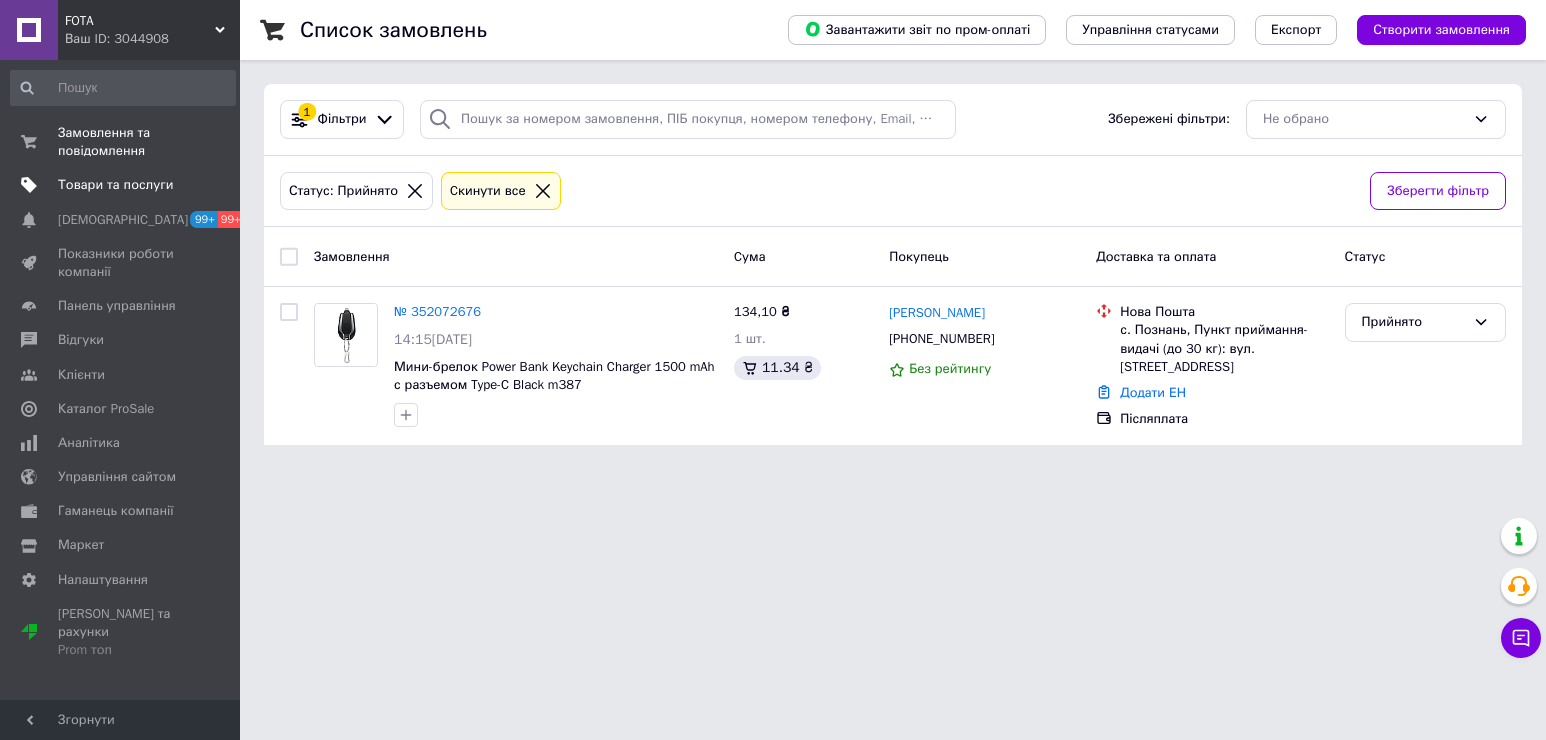 click on "Товари та послуги" at bounding box center [123, 185] 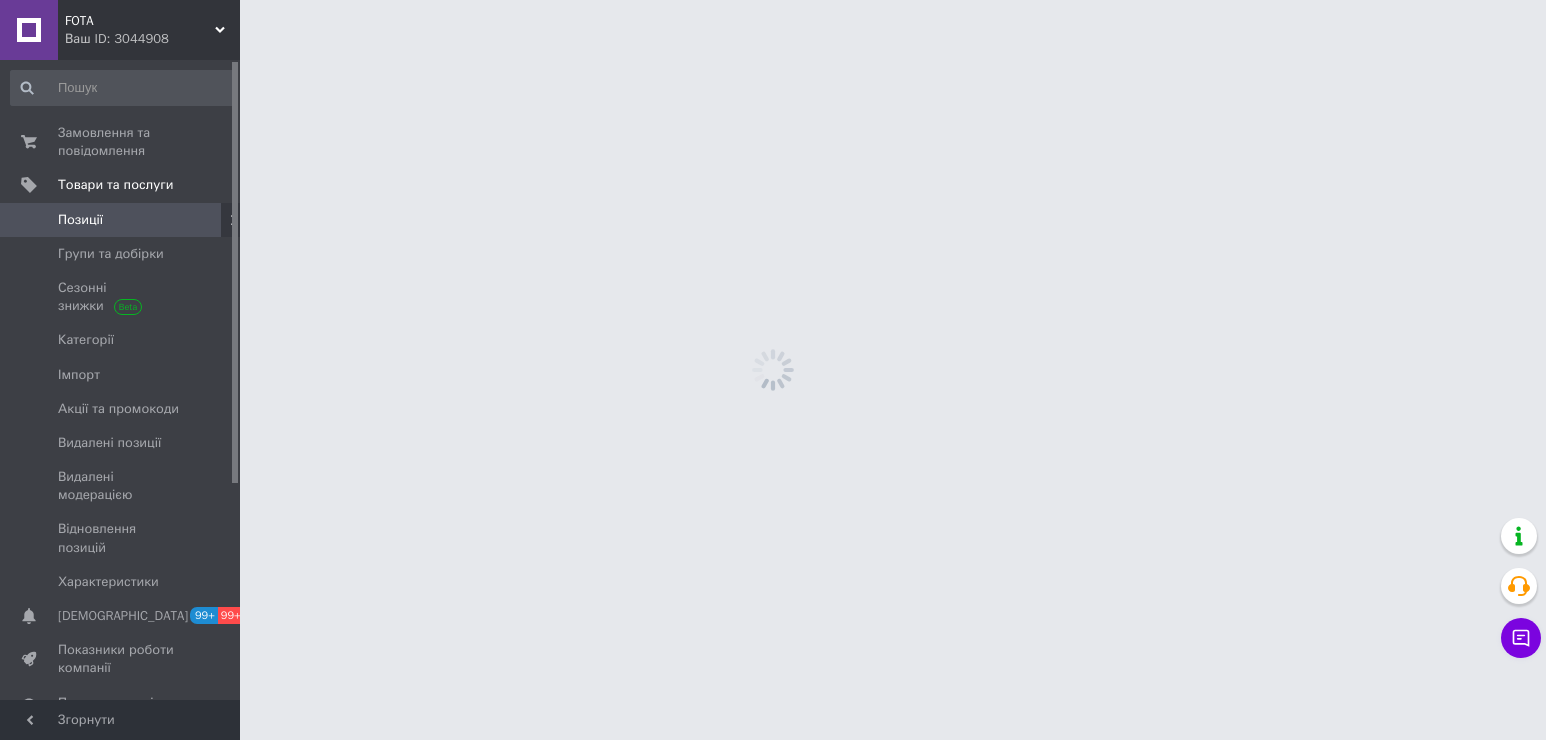 click on "Позиції" at bounding box center (80, 220) 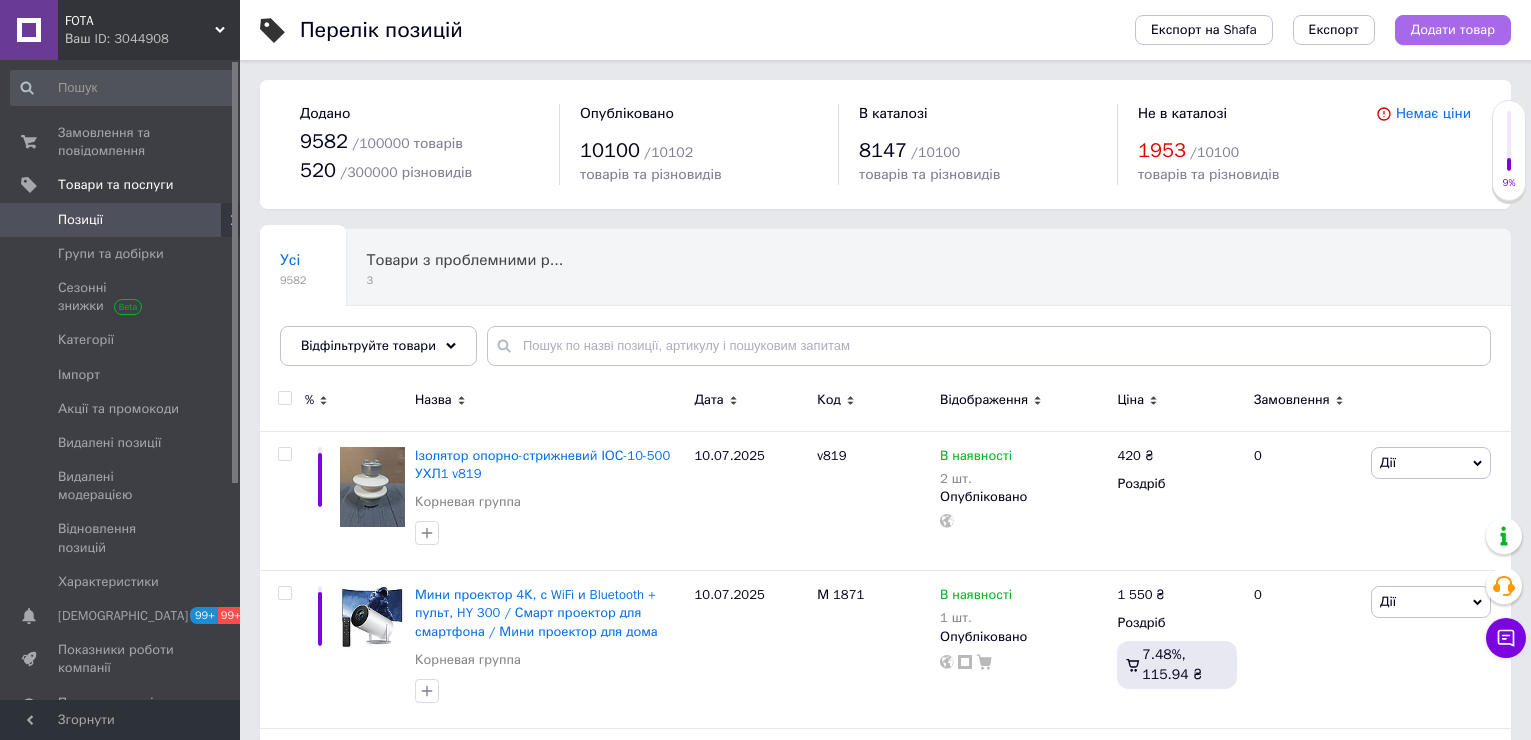 click on "Додати товар" at bounding box center [1453, 30] 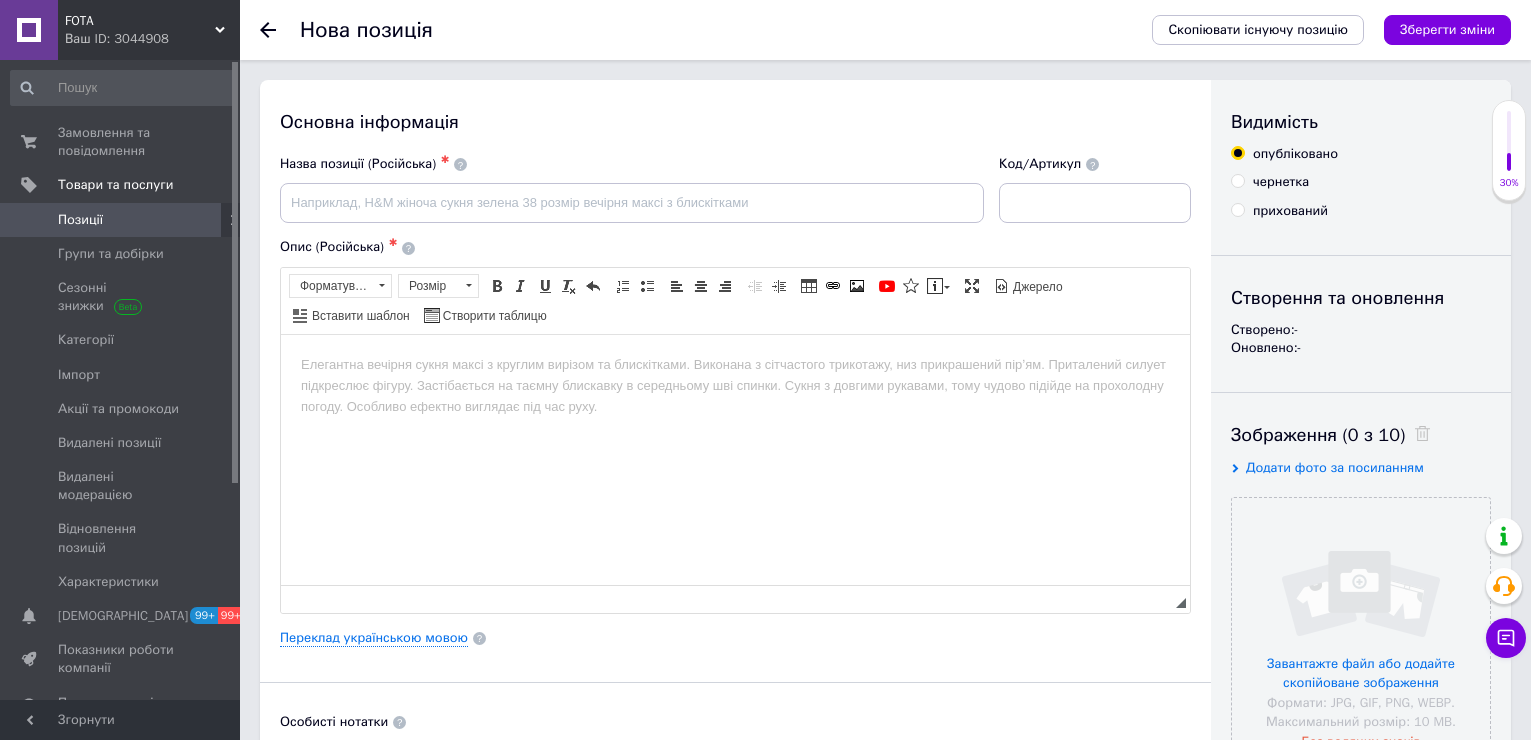 scroll, scrollTop: 0, scrollLeft: 0, axis: both 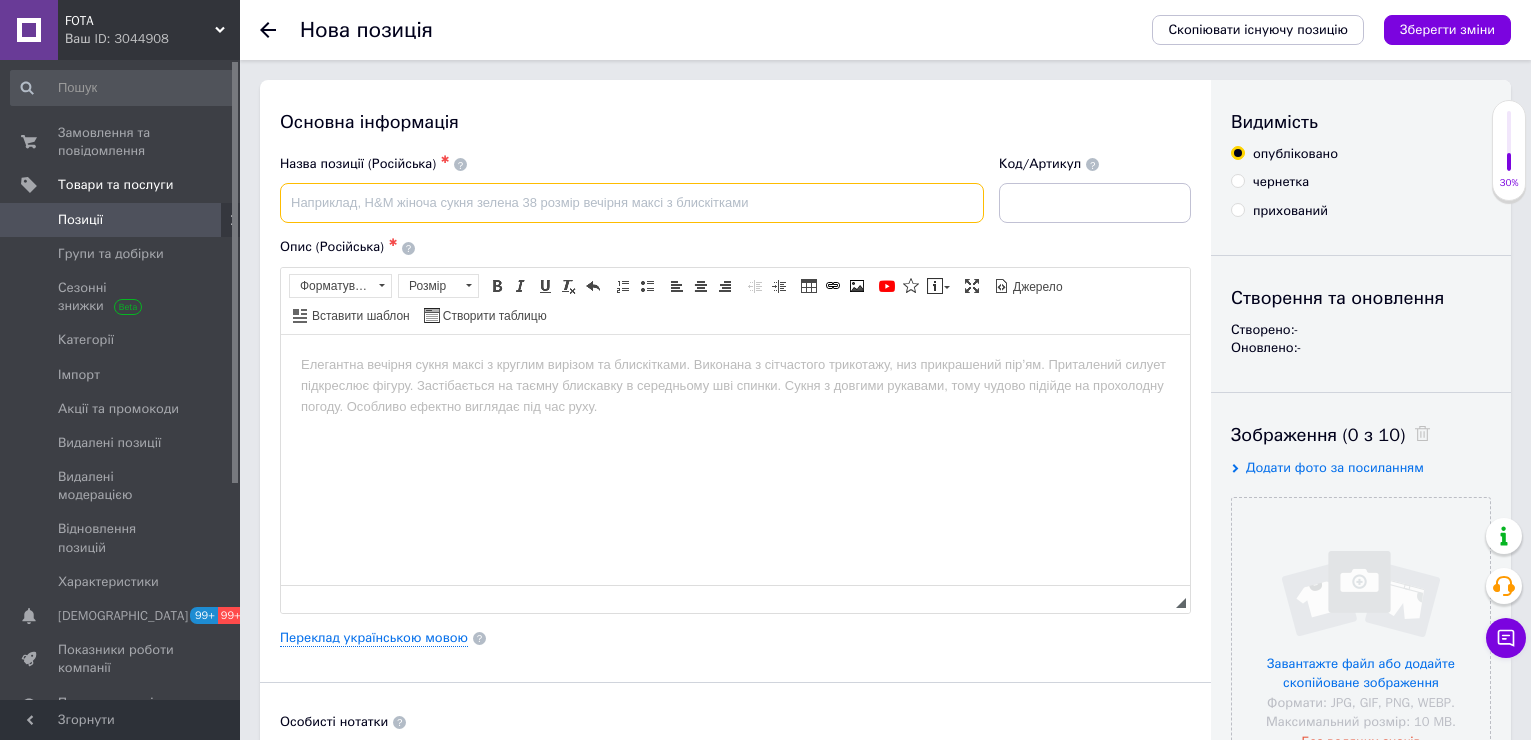 click at bounding box center [632, 203] 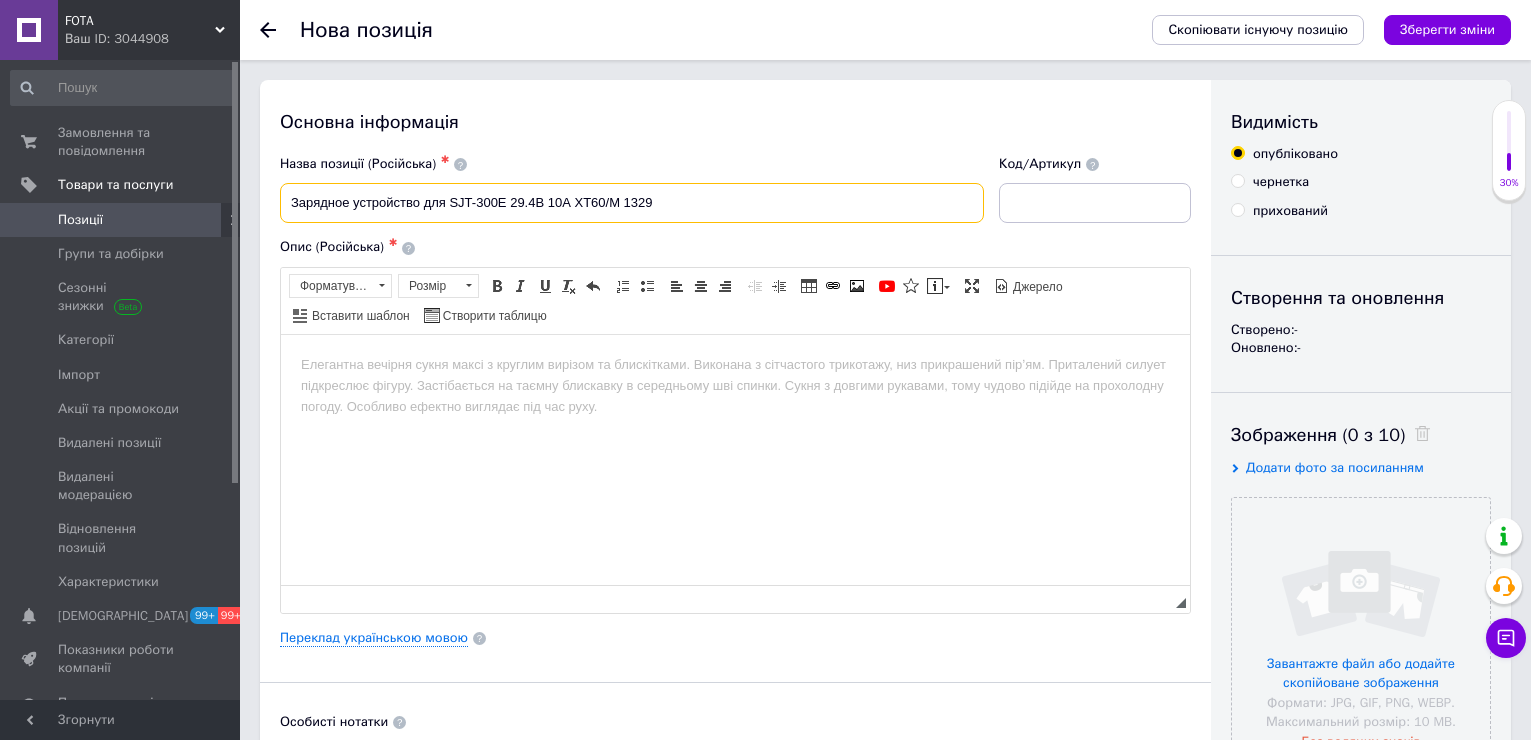 type on "Зарядное устройство для SJT-300E 29.4В 10А XT60/М 1329" 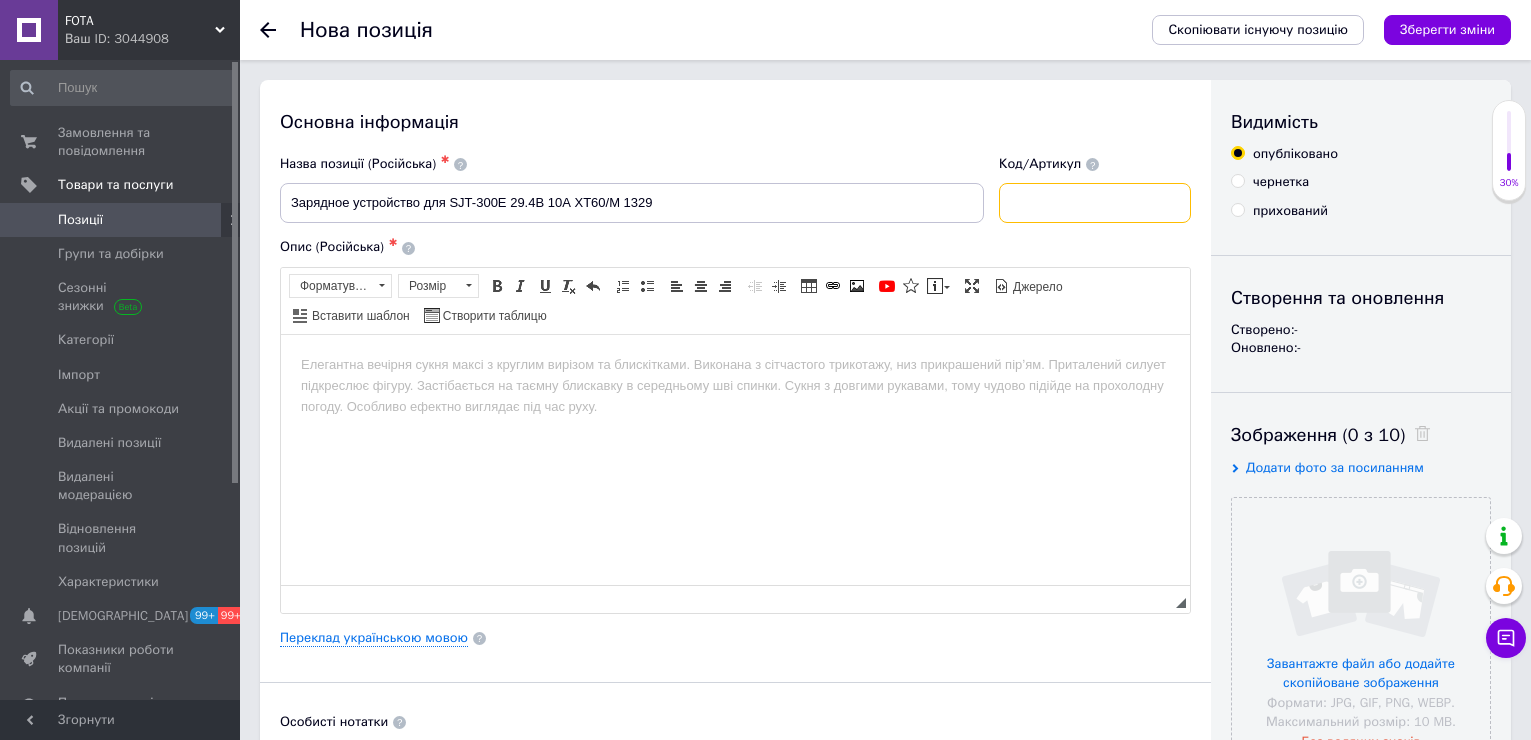 click at bounding box center [1095, 203] 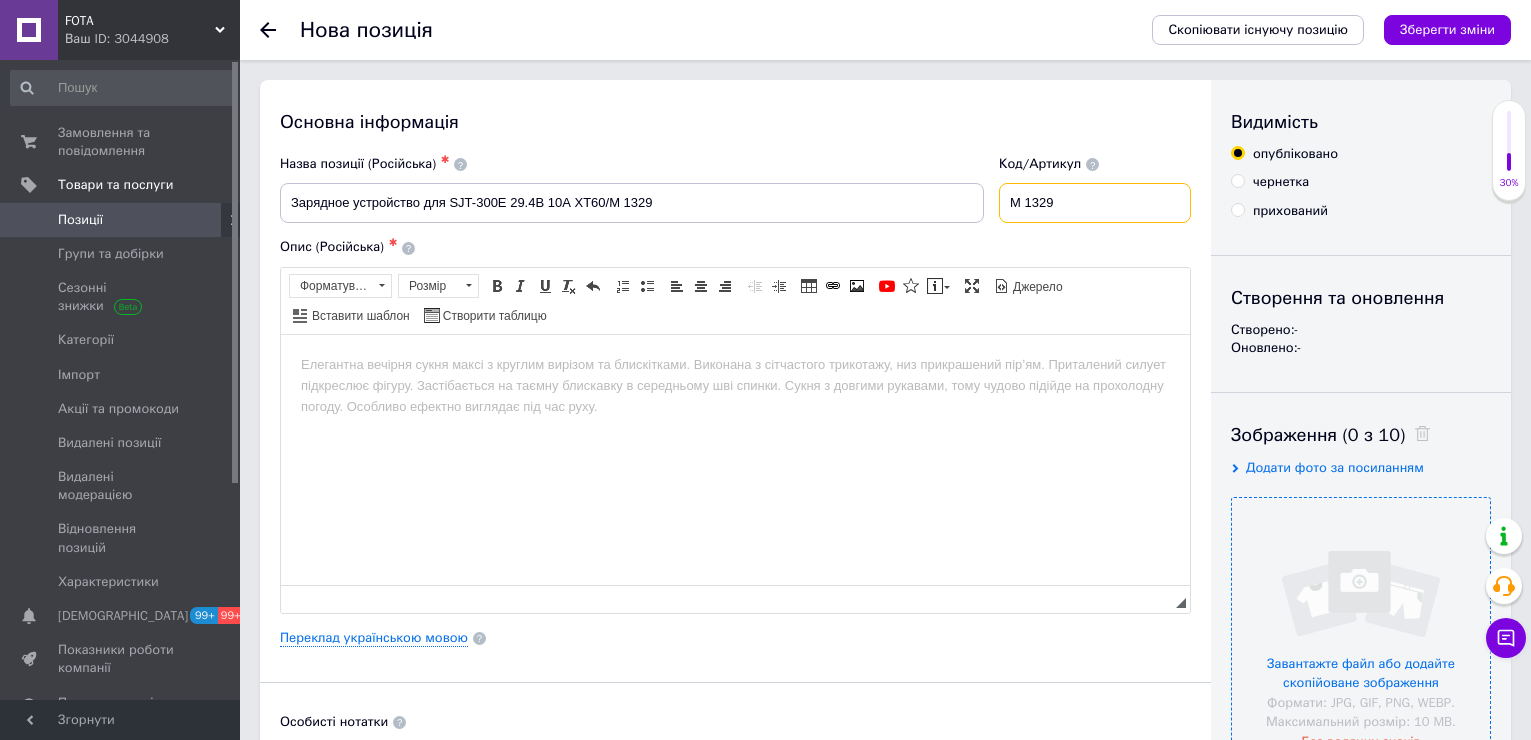 type on "М 1329" 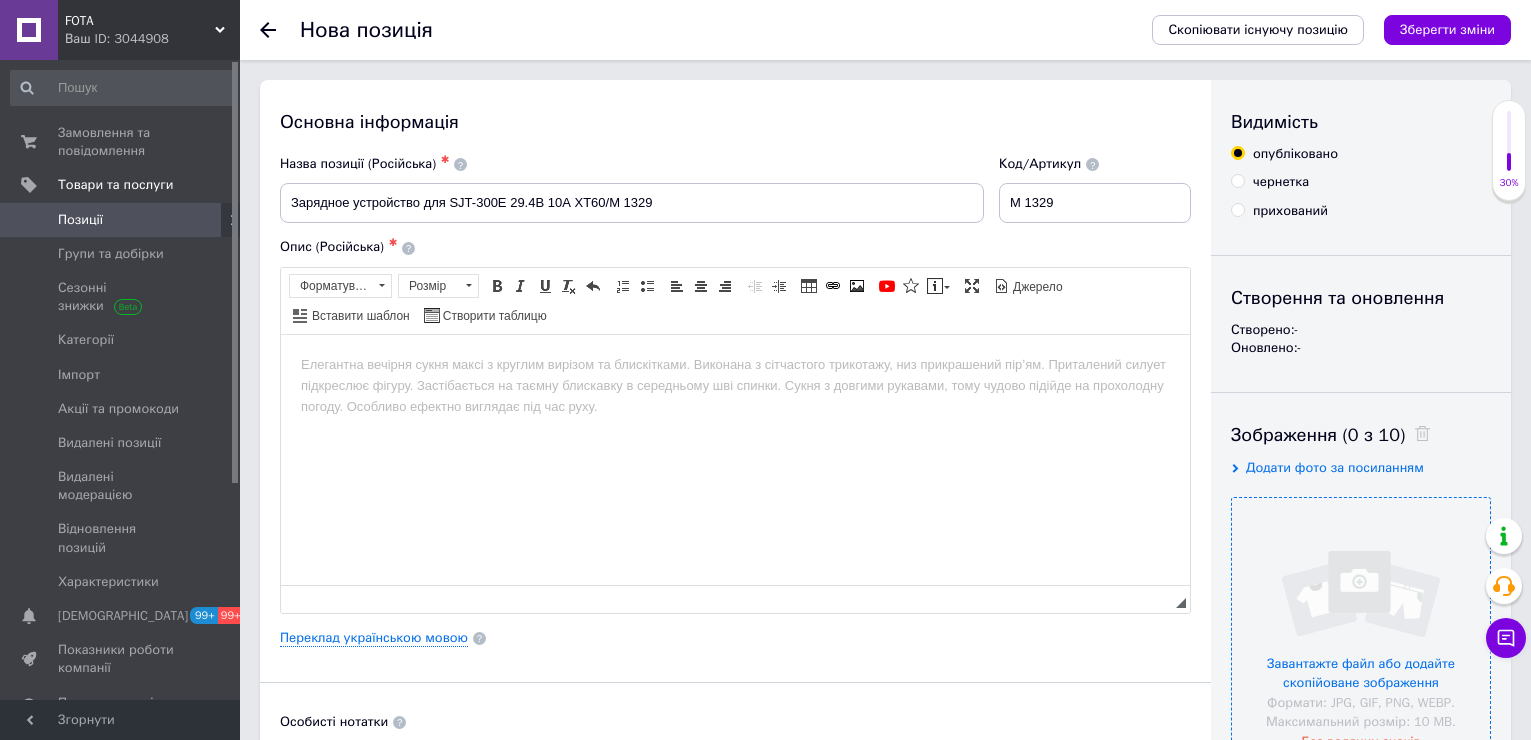 click at bounding box center (1361, 627) 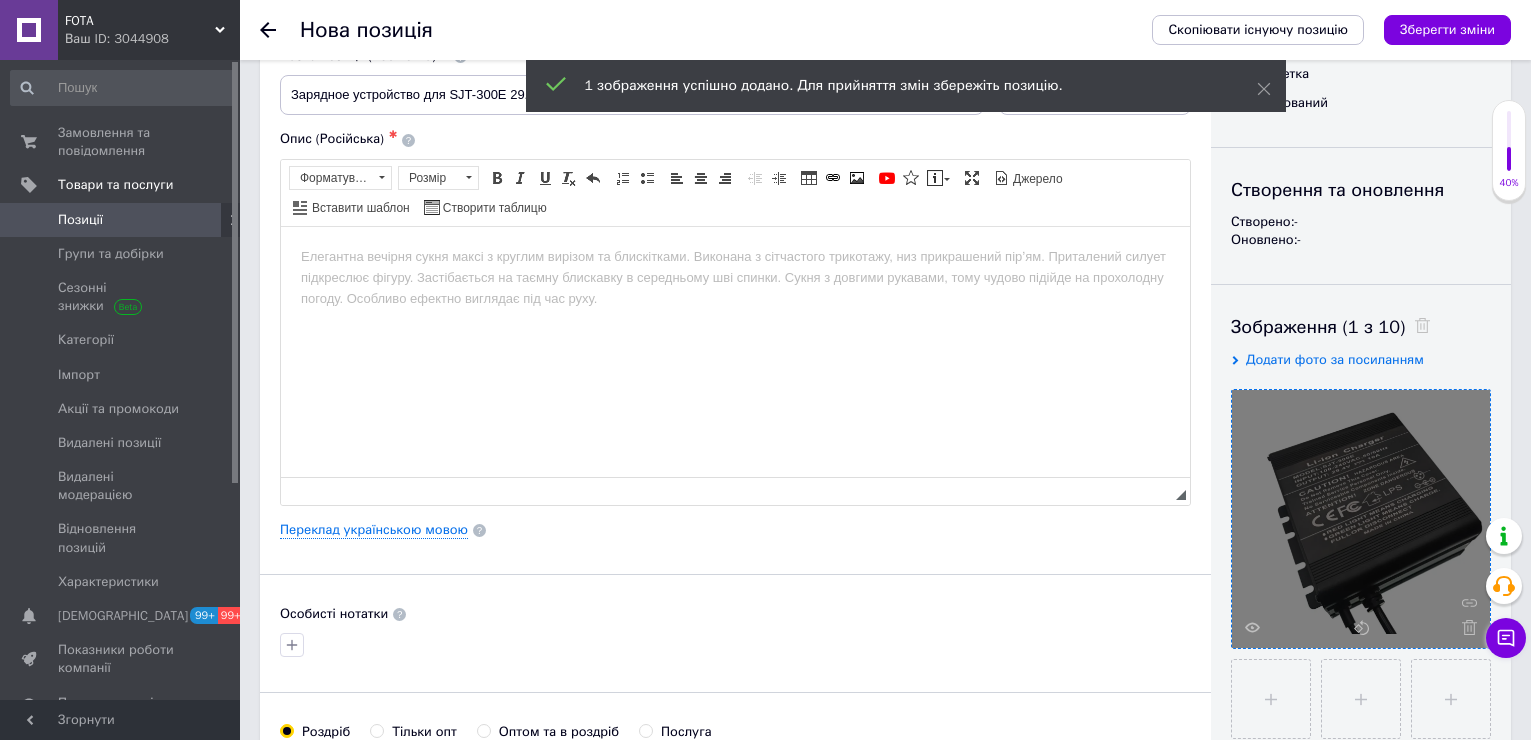 scroll, scrollTop: 200, scrollLeft: 0, axis: vertical 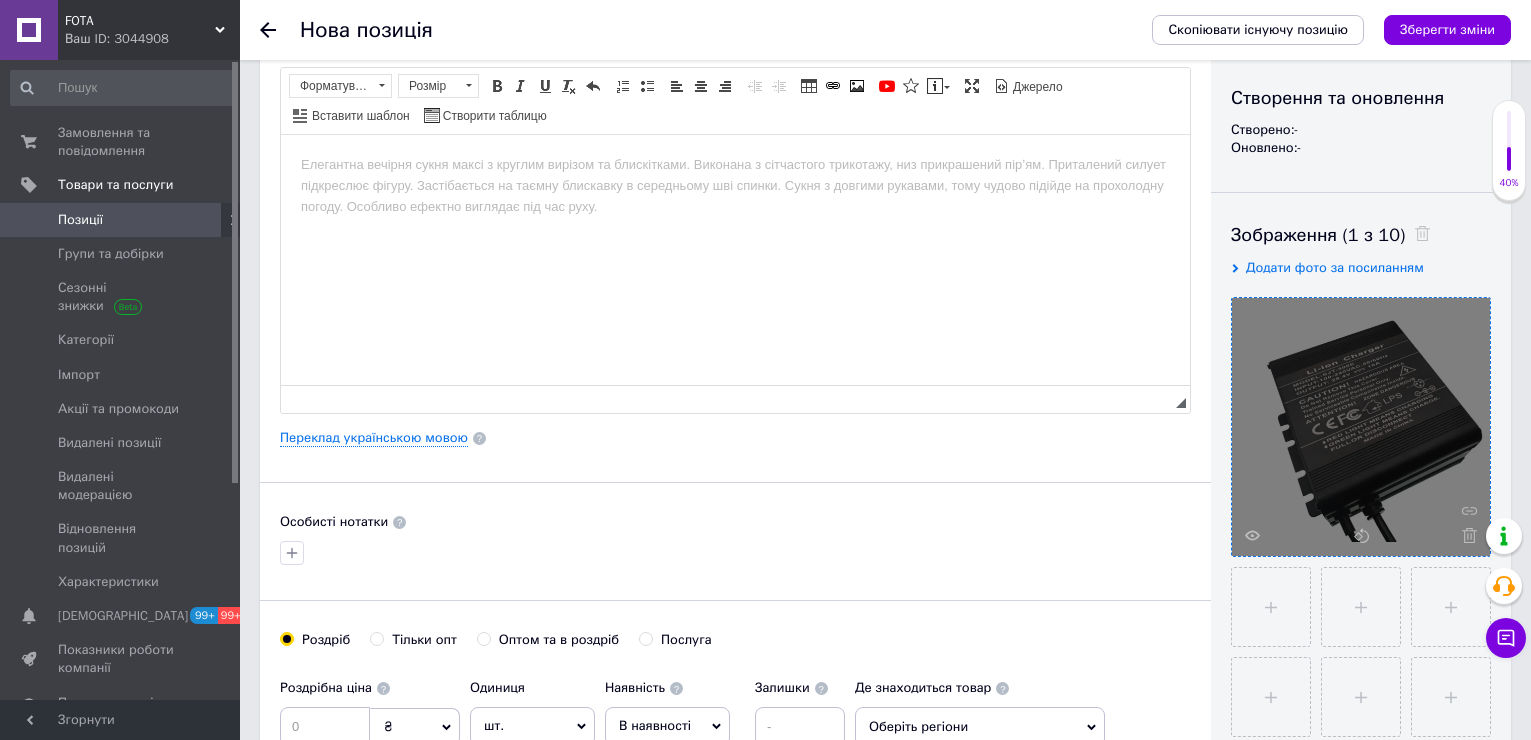 click at bounding box center [735, 164] 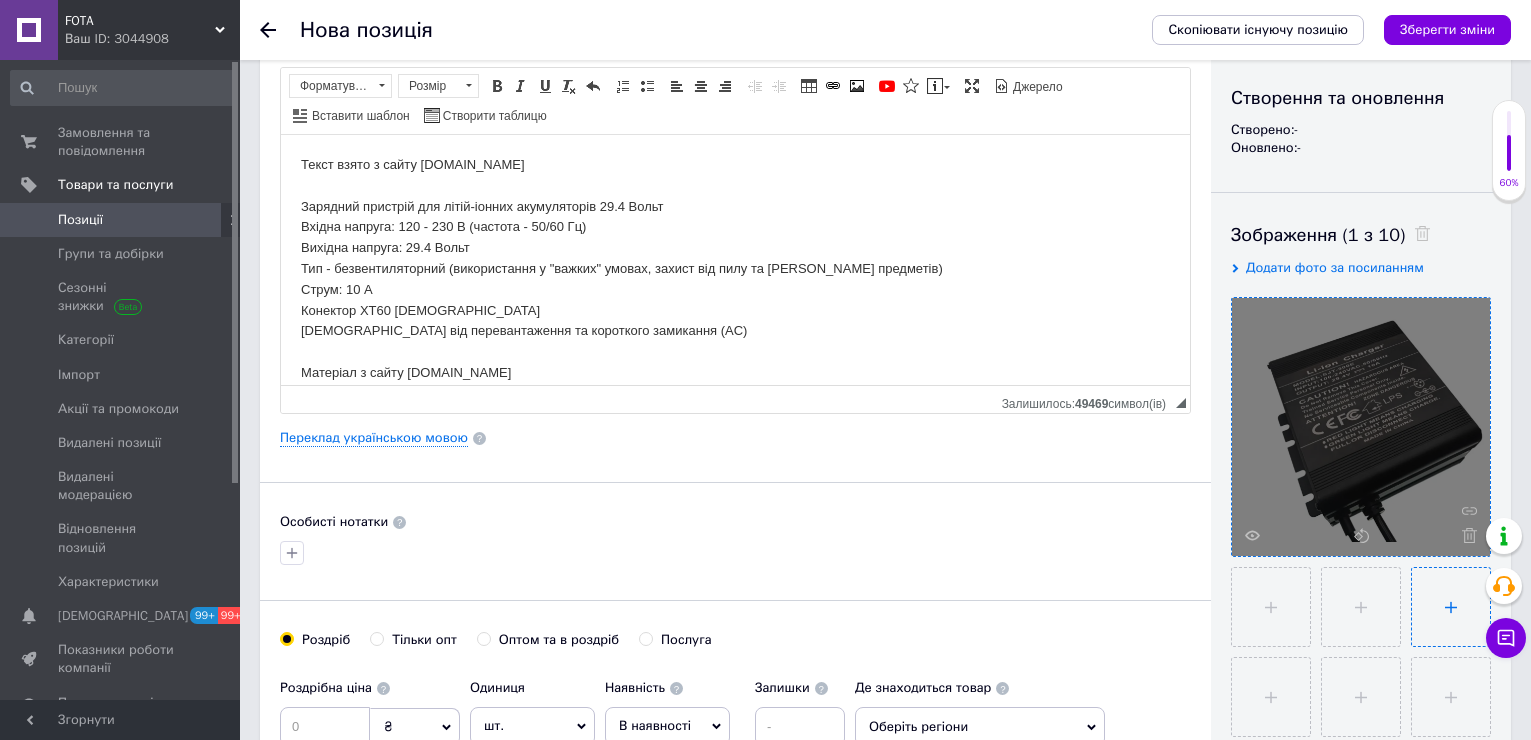 scroll, scrollTop: 57, scrollLeft: 0, axis: vertical 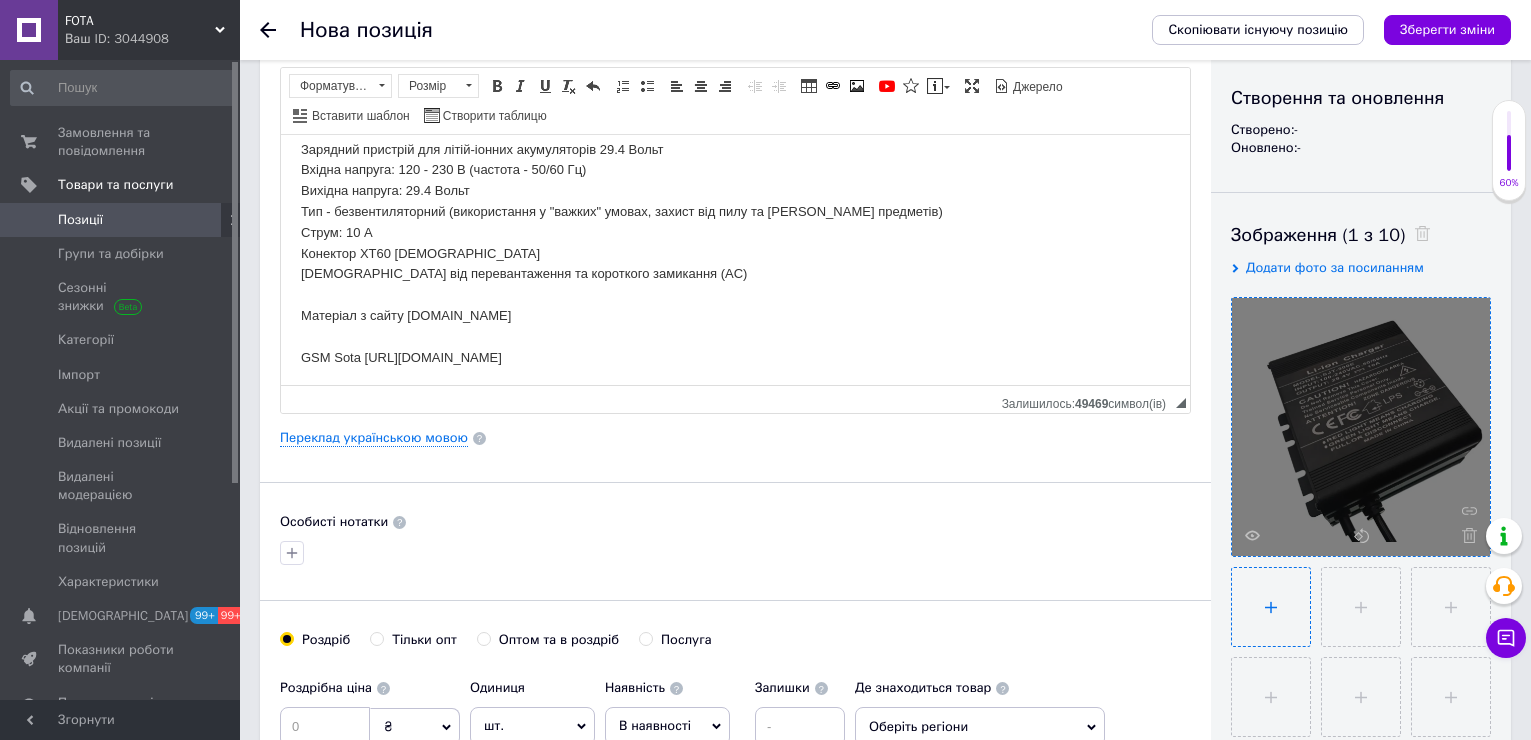 click at bounding box center (1271, 607) 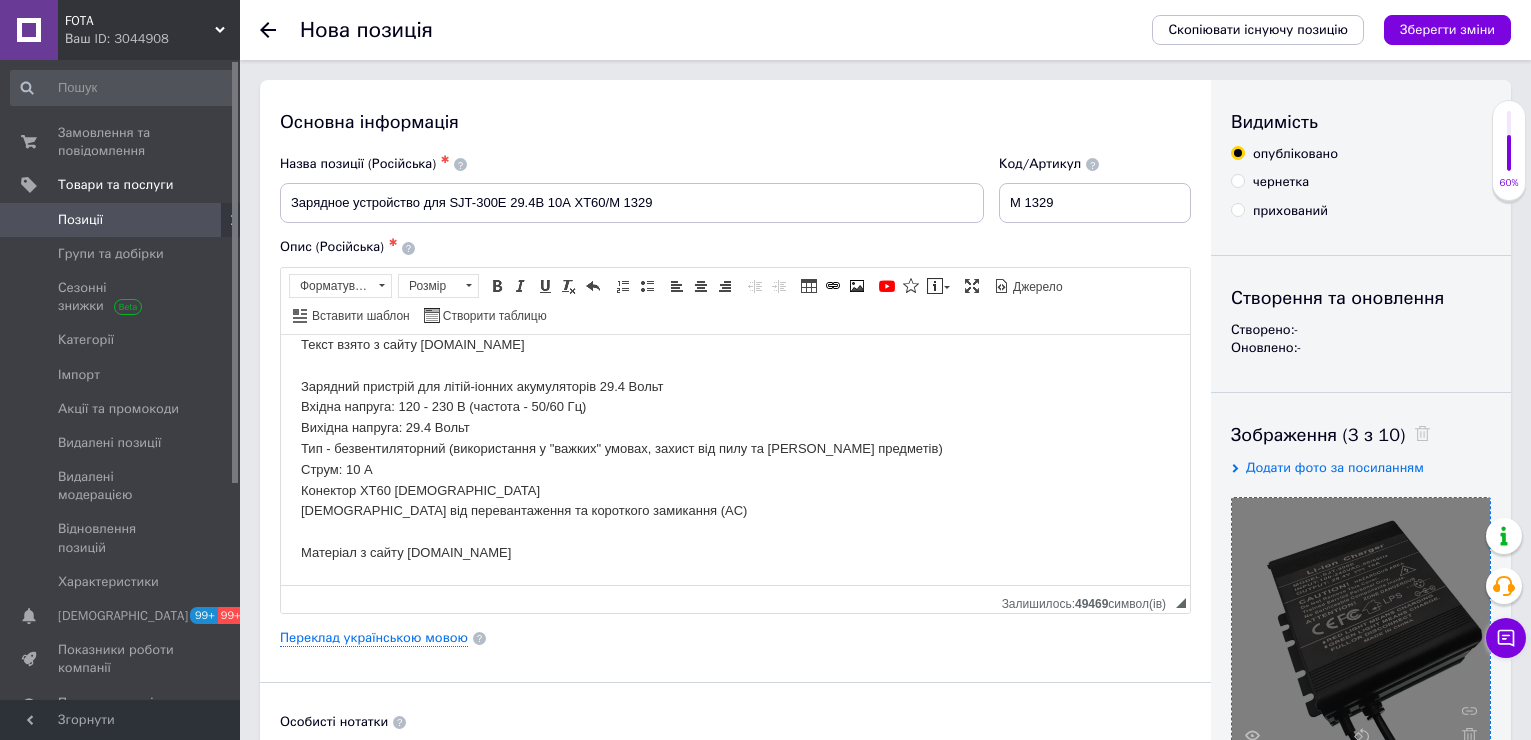scroll, scrollTop: 0, scrollLeft: 0, axis: both 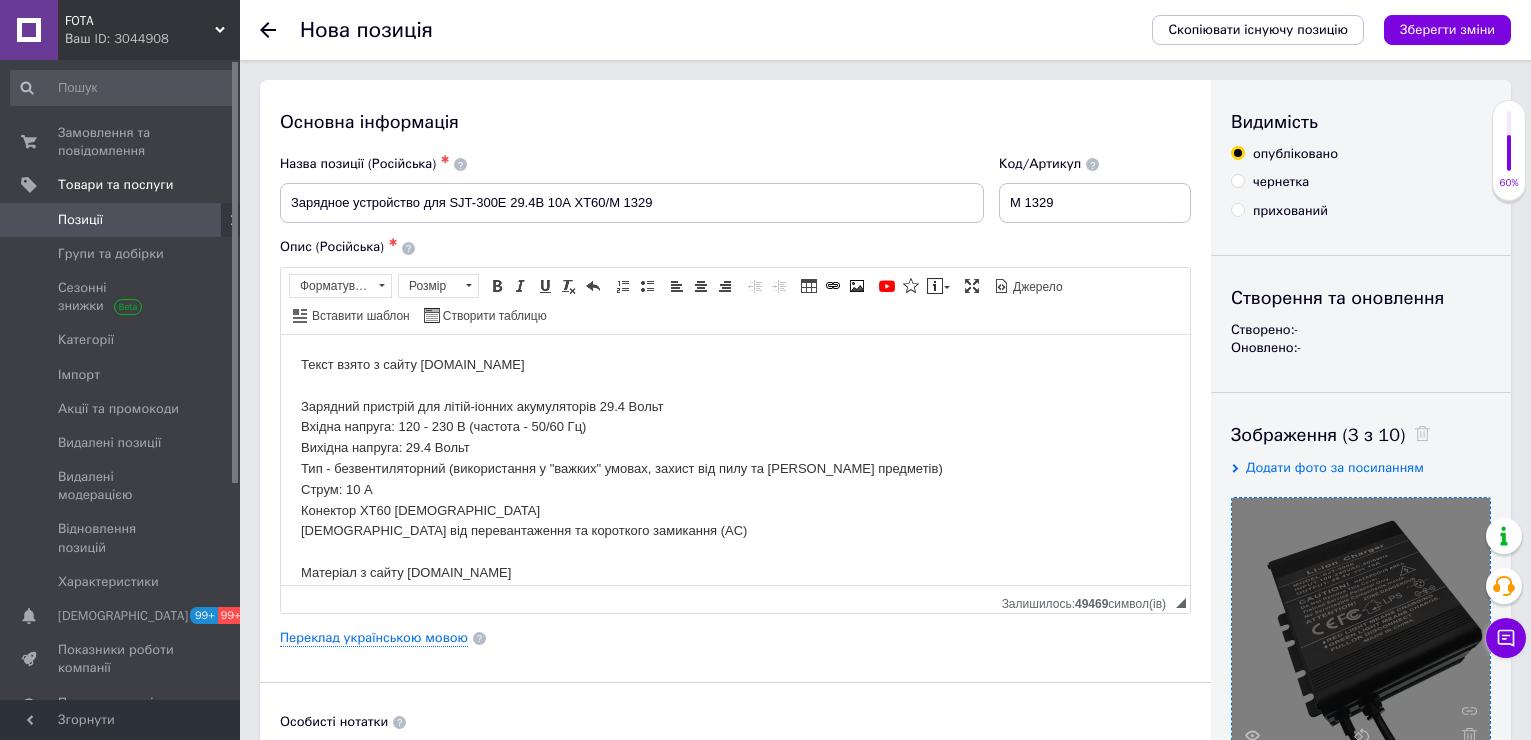 click on "Текст взято з сайту www.gsmsota.ua Зарядний пристрій для літій-іонних акумуляторів 29.4 Вольт Вхідна напруга: 120 - 230 В (частота - 50/60 Гц) Вихідна напруга: 29.4 Вольт Тип - безвентиляторний (використання у "важких" умовах, захист від пилу та твердик предметів) Струм: 10 А Конектор XT60 male Захист від перевантаження та короткого замикання (AC) Матеріал з сайту www.gsmsota.ua GSM Sota https://www.gsmsota.ua/ua/zaryadnoe-ustroystvo-sjt-300e-29-4v-10a-xt60/?srsltid=AfmBOooDSe_W6nddXYpXONDRsL21k16LkLOcbGIqQ3CZM-qI7a6ED6dH" at bounding box center [735, 489] 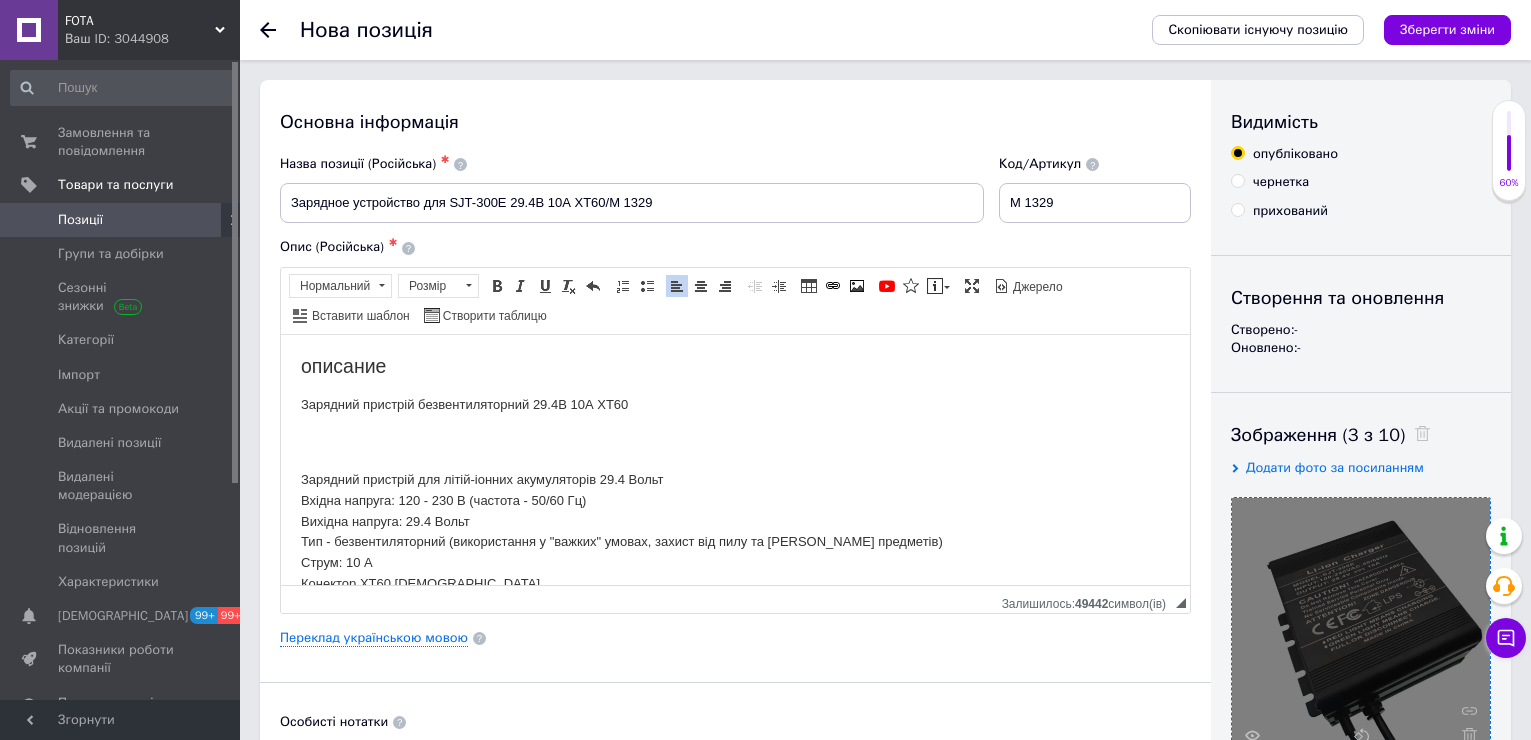 click on "описание" at bounding box center [735, 365] 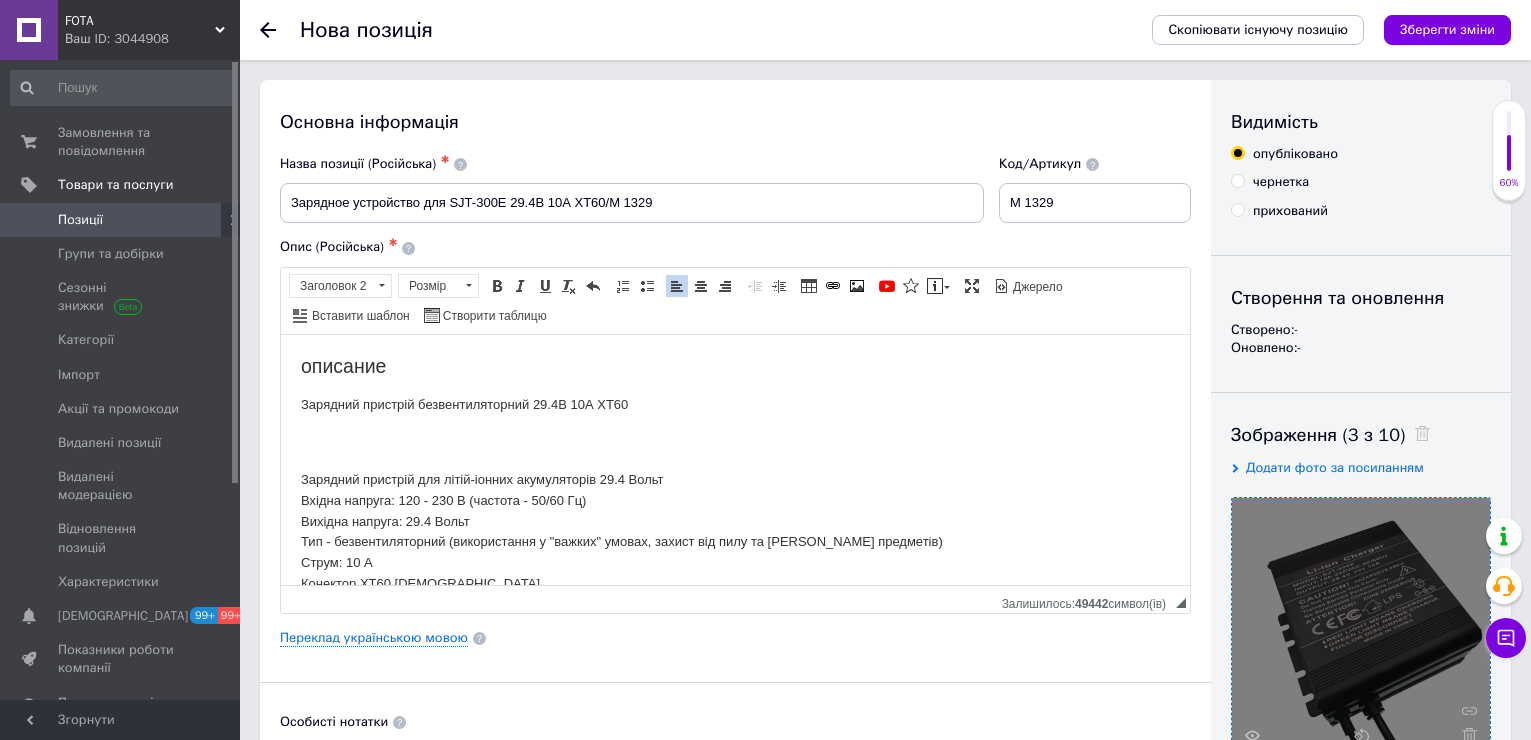 type 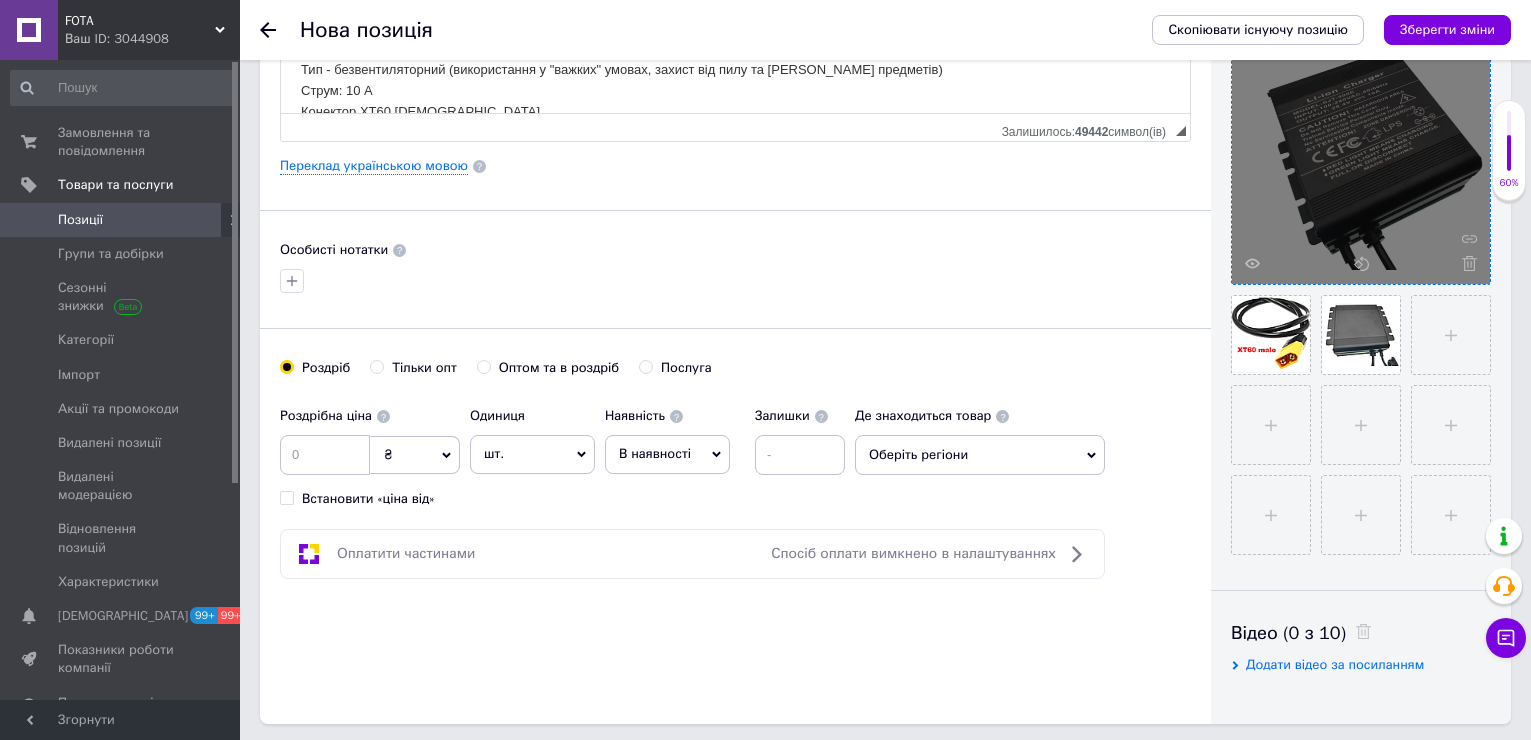 scroll, scrollTop: 500, scrollLeft: 0, axis: vertical 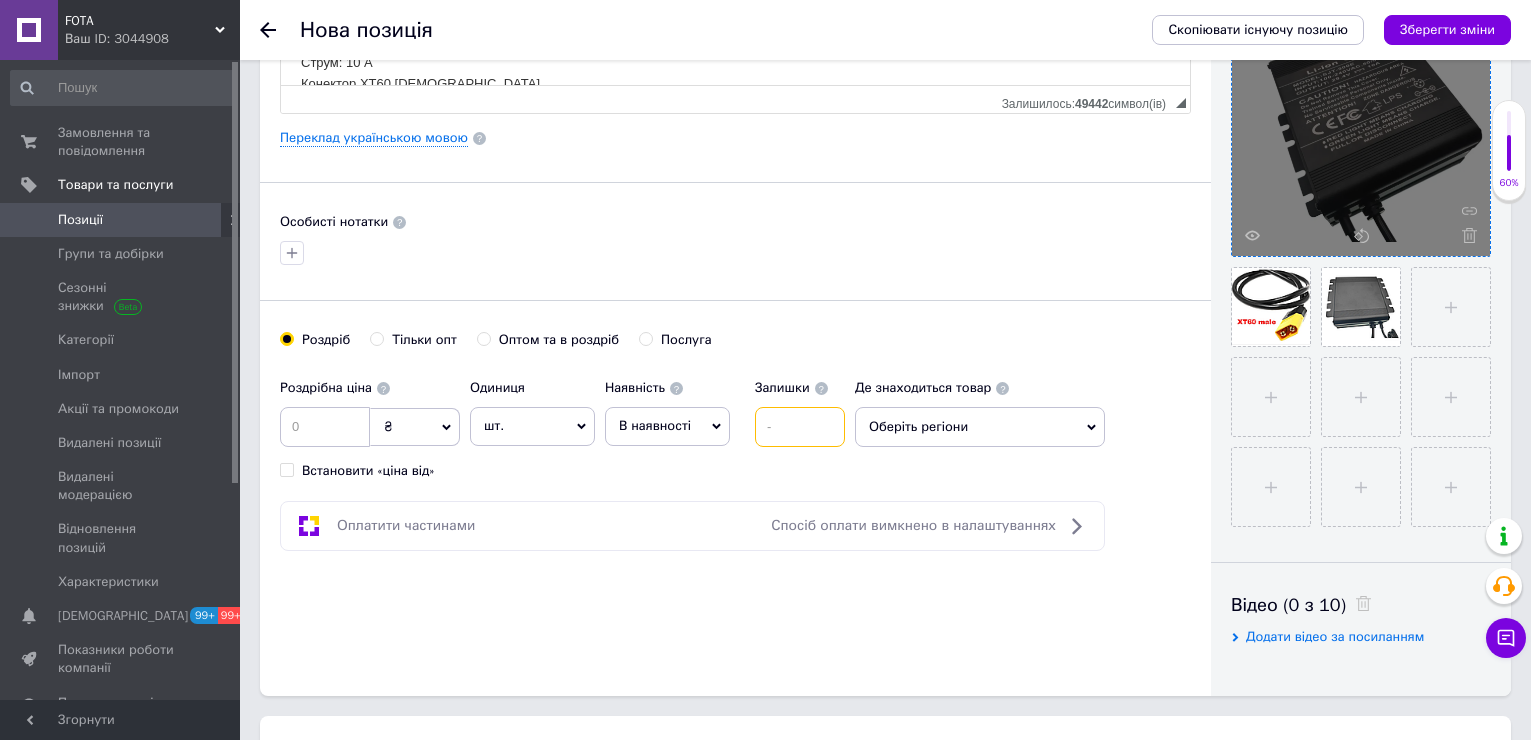 click at bounding box center (800, 427) 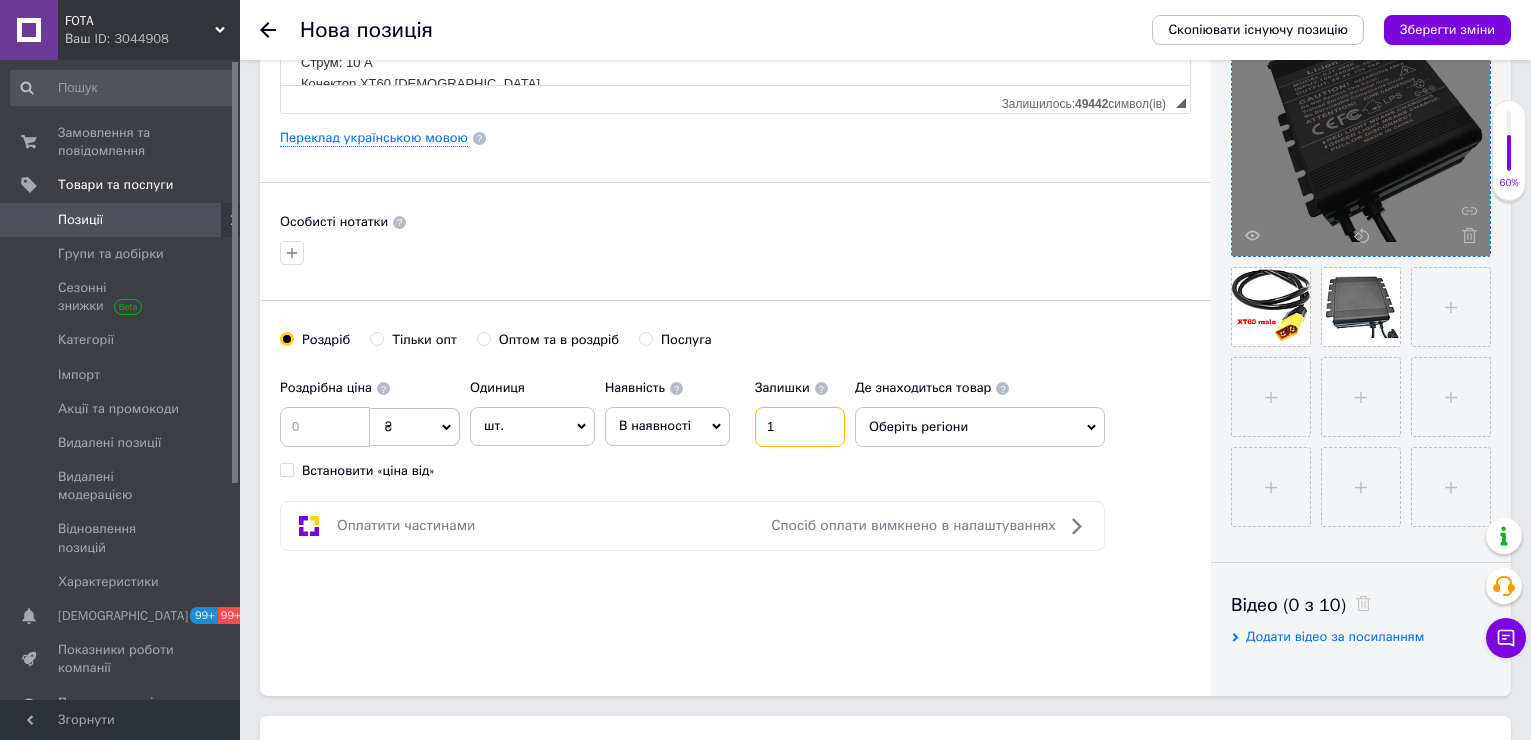 type on "1" 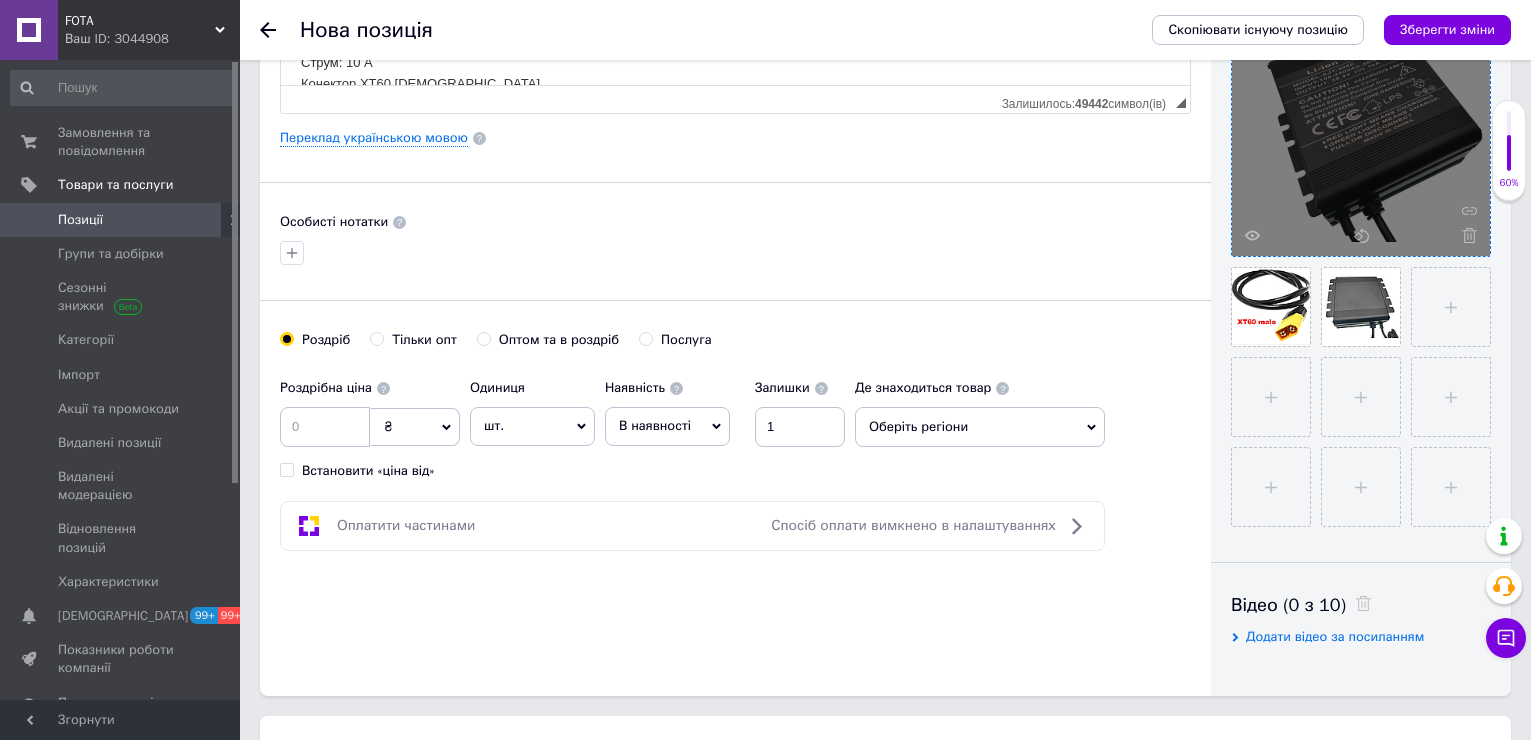 click on "Роздрібна ціна ₴ $ EUR CHF GBP ¥ PLN ₸ MDL HUF KGS CNY TRY KRW lei Встановити «ціна від»" at bounding box center [370, 424] 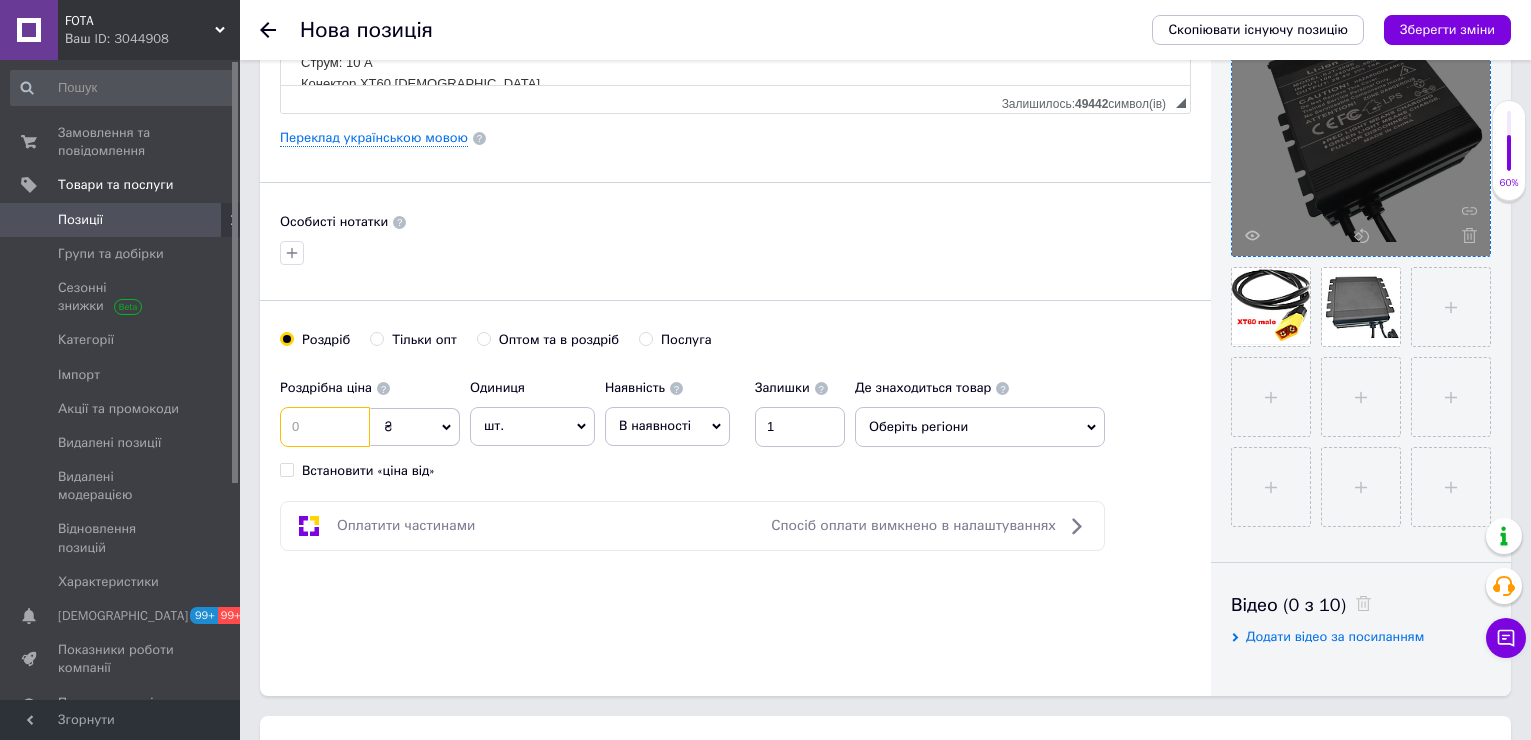 click at bounding box center [325, 427] 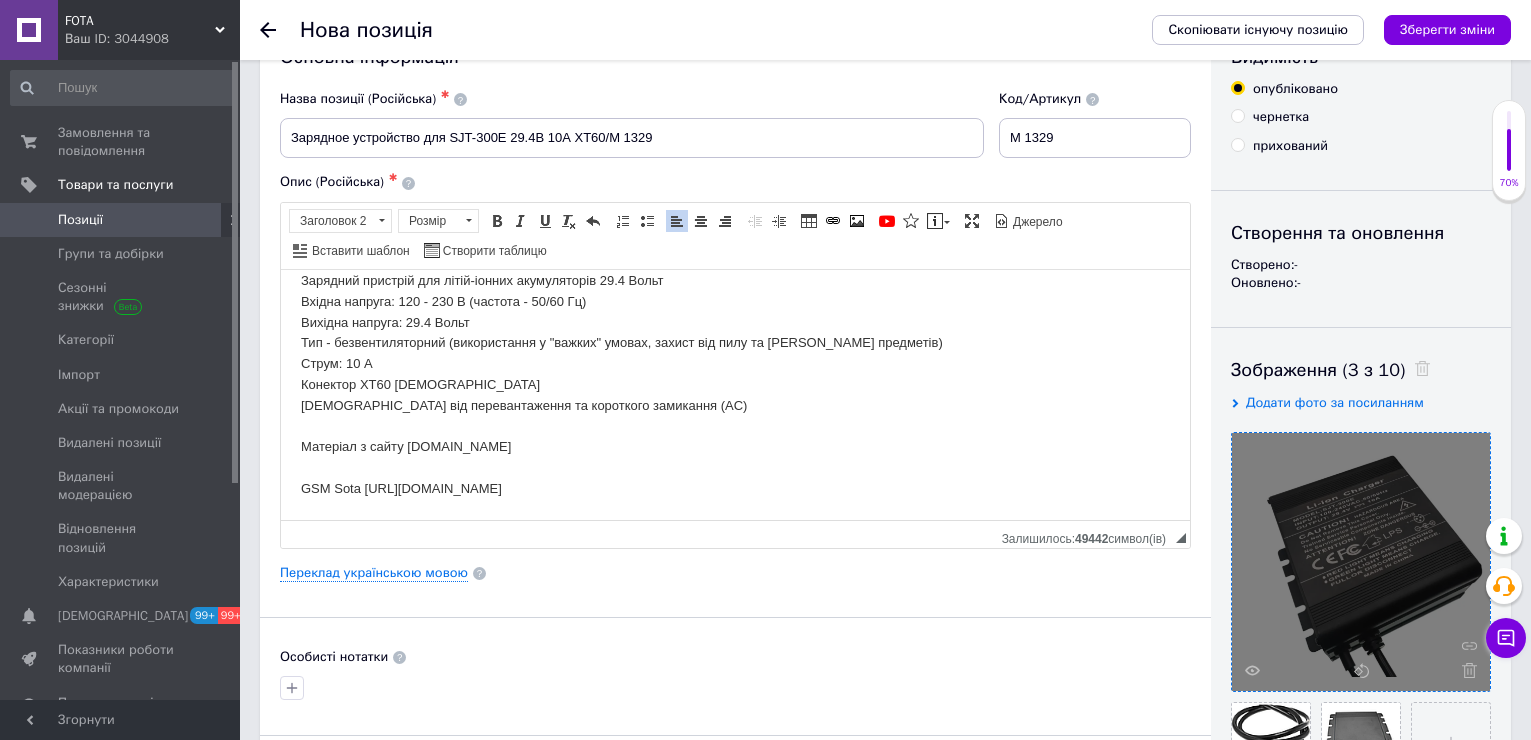 scroll, scrollTop: 100, scrollLeft: 0, axis: vertical 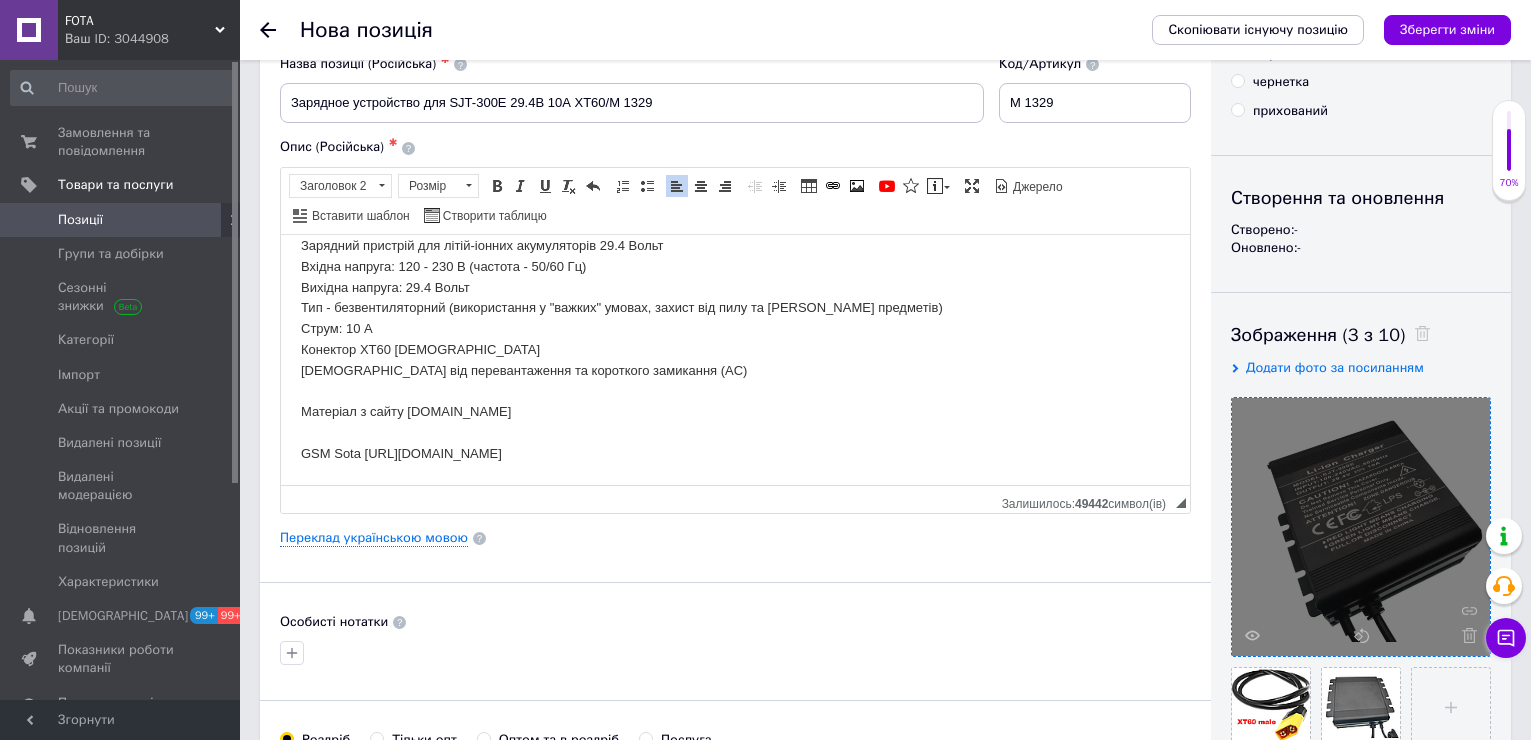 type on "2795" 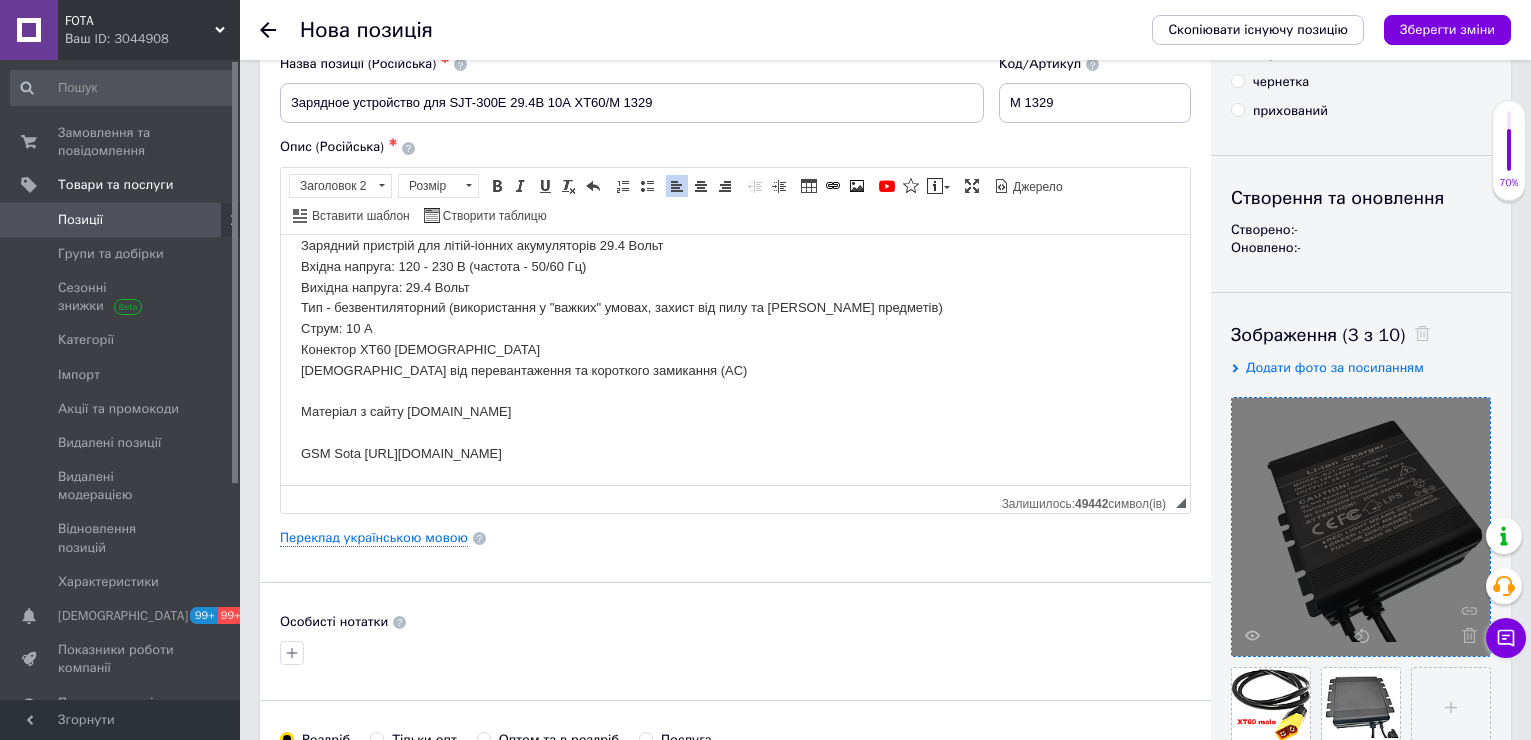drag, startPoint x: 804, startPoint y: 450, endPoint x: 278, endPoint y: 424, distance: 526.6422 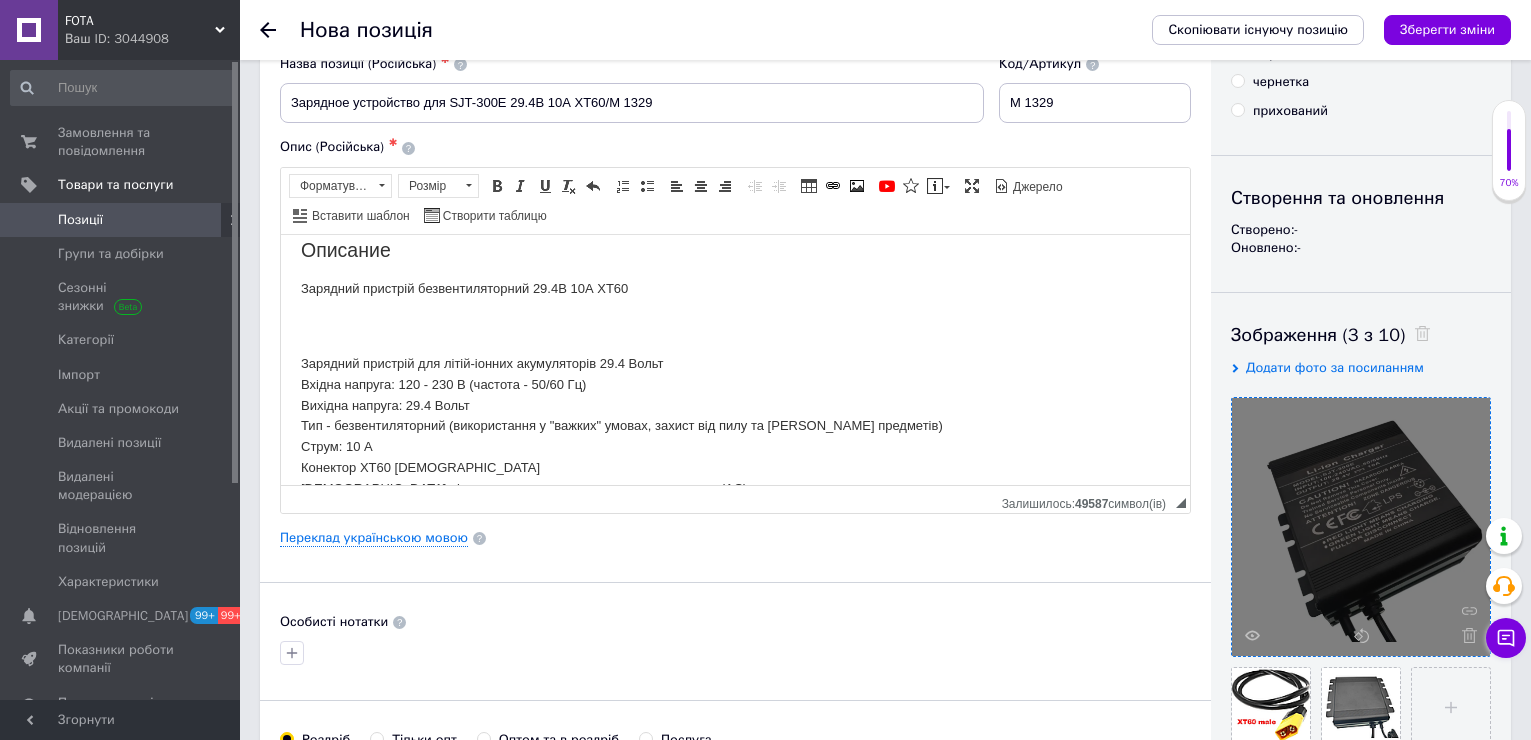 scroll, scrollTop: 0, scrollLeft: 0, axis: both 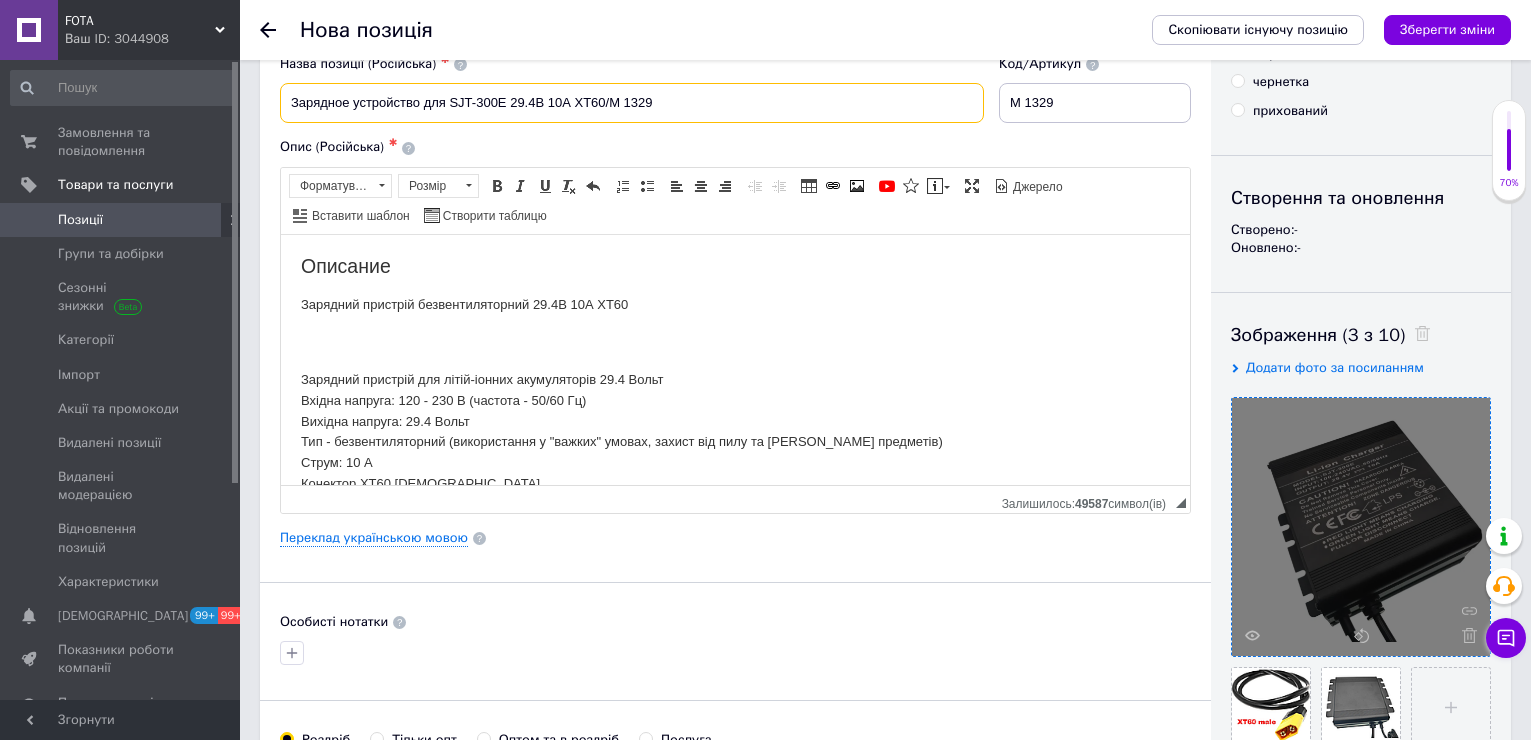 drag, startPoint x: 292, startPoint y: 113, endPoint x: 532, endPoint y: 87, distance: 241.40422 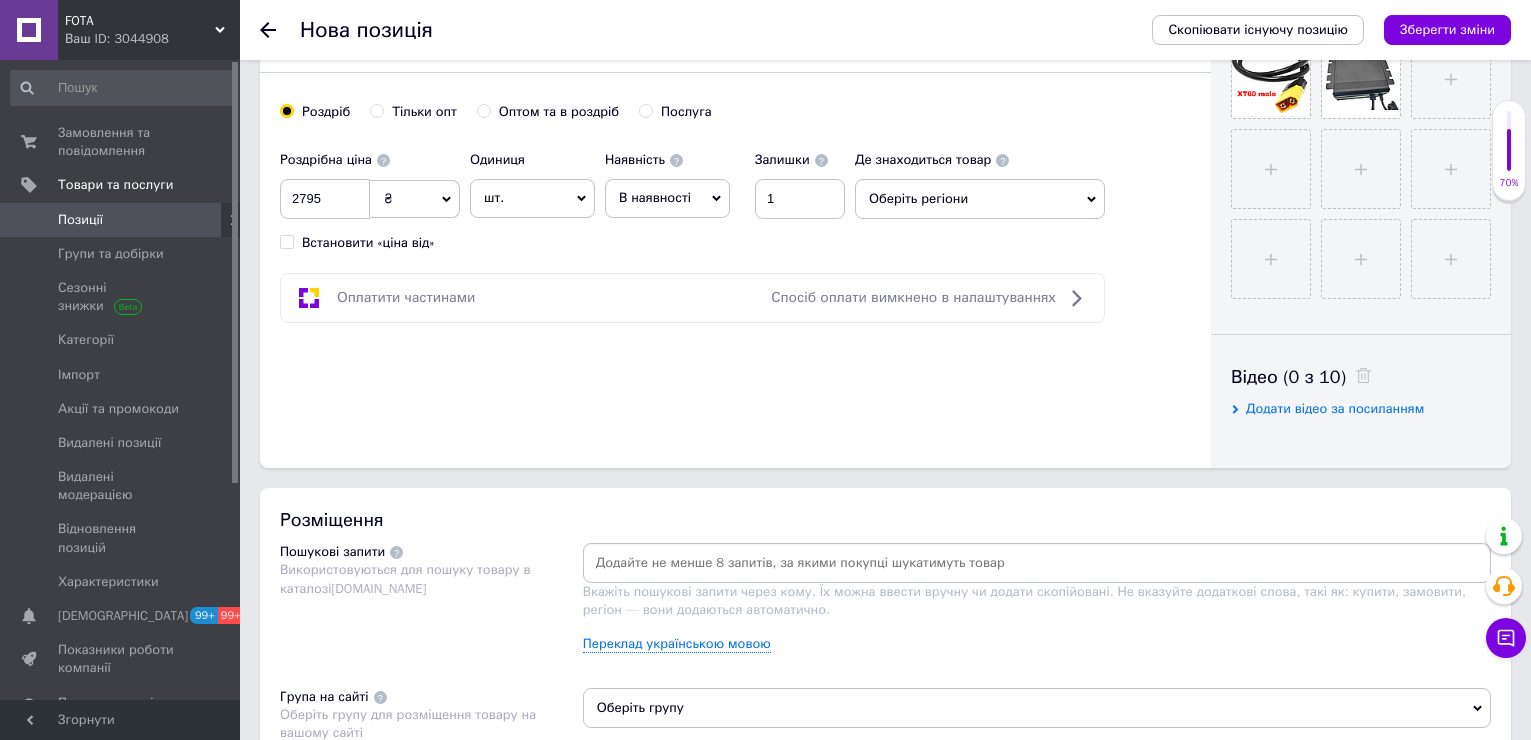 scroll, scrollTop: 800, scrollLeft: 0, axis: vertical 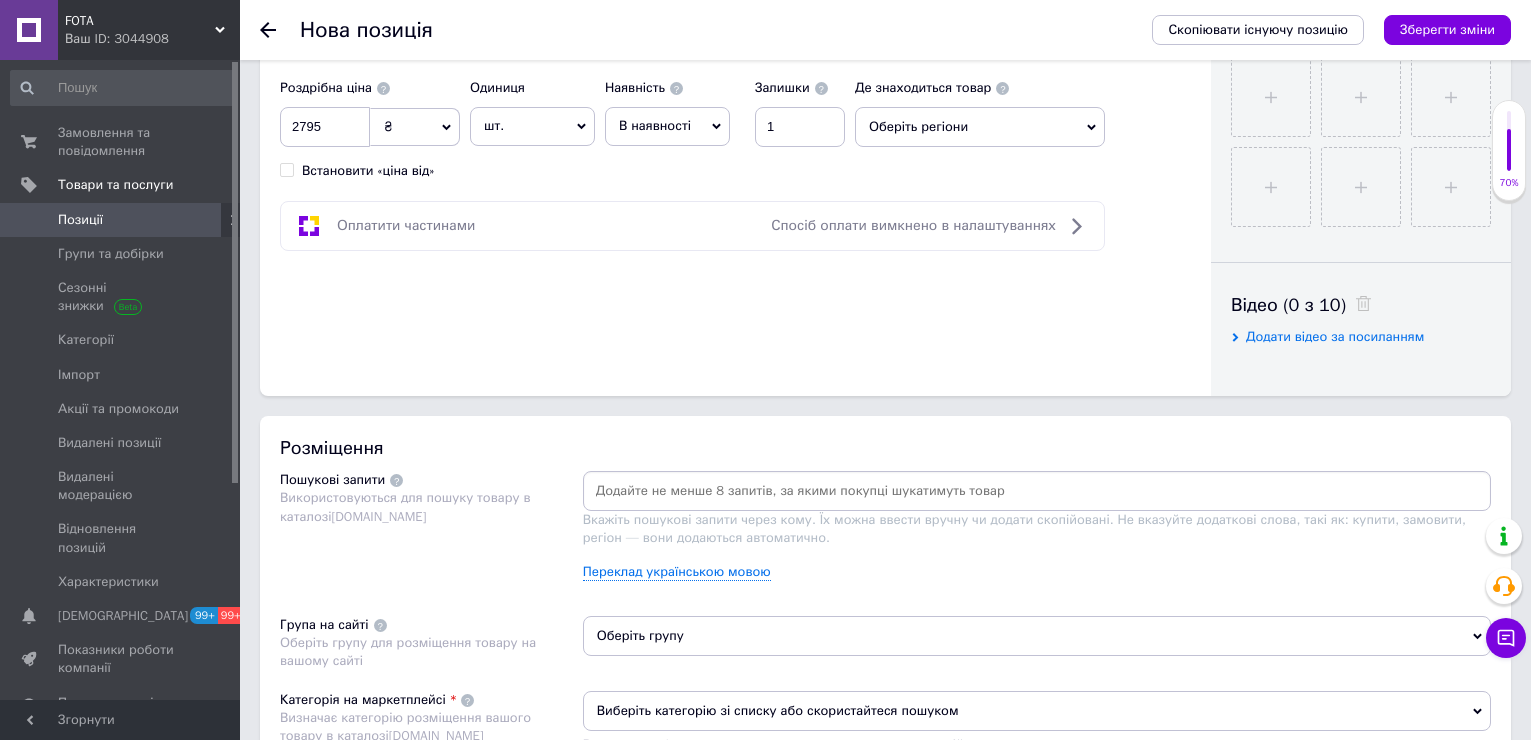 click at bounding box center (1037, 491) 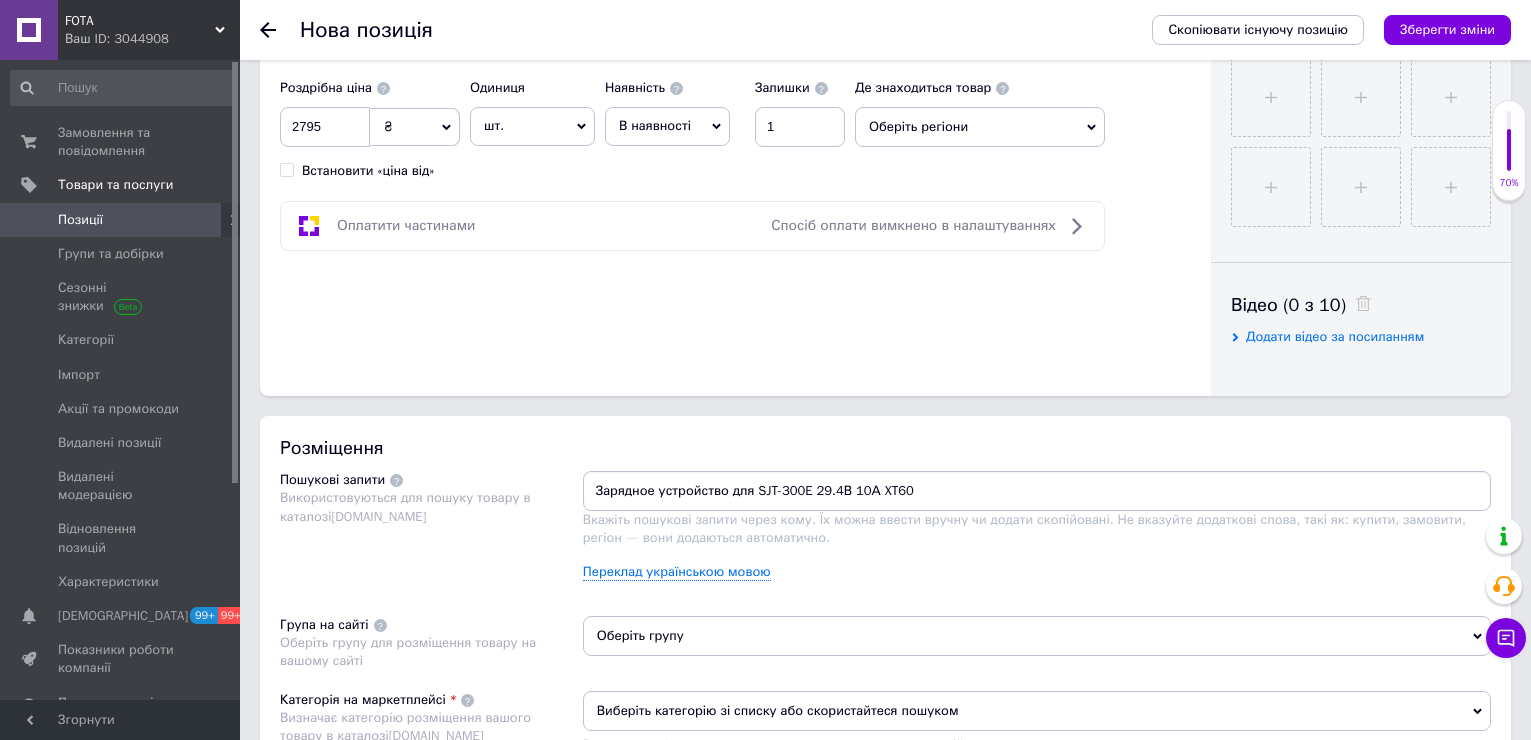 type 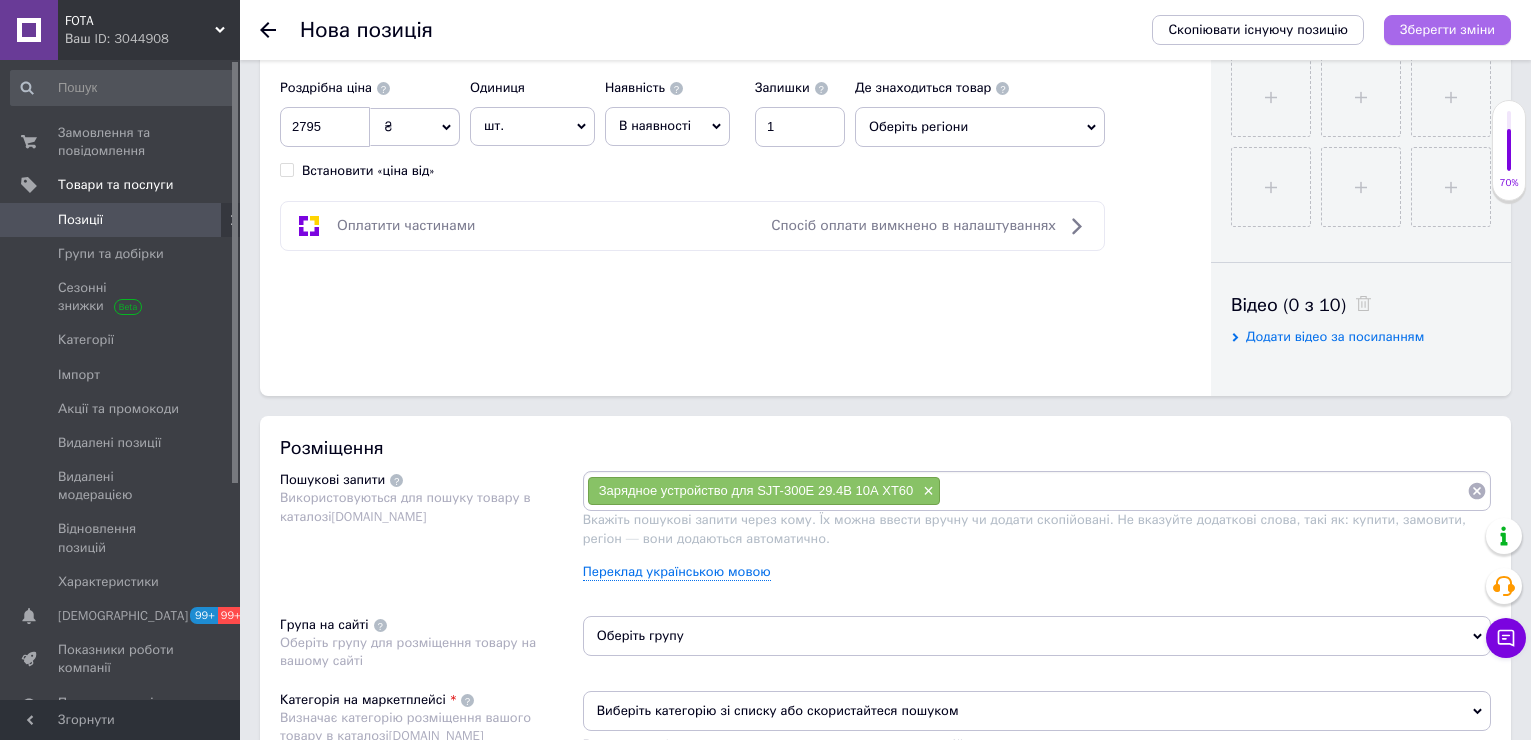 click on "Зберегти зміни" at bounding box center (1447, 29) 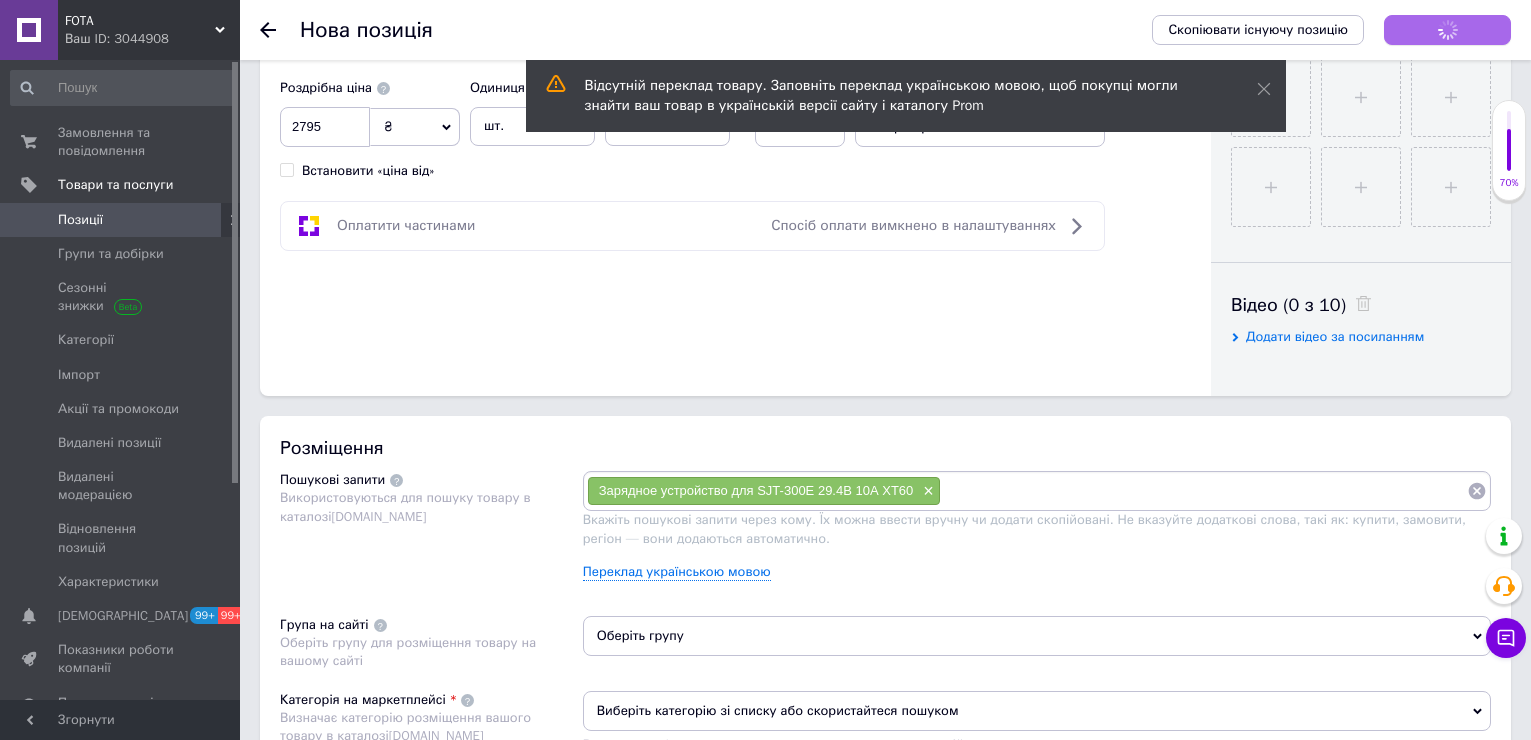 click on "Зберегти зміни" at bounding box center (1447, 30) 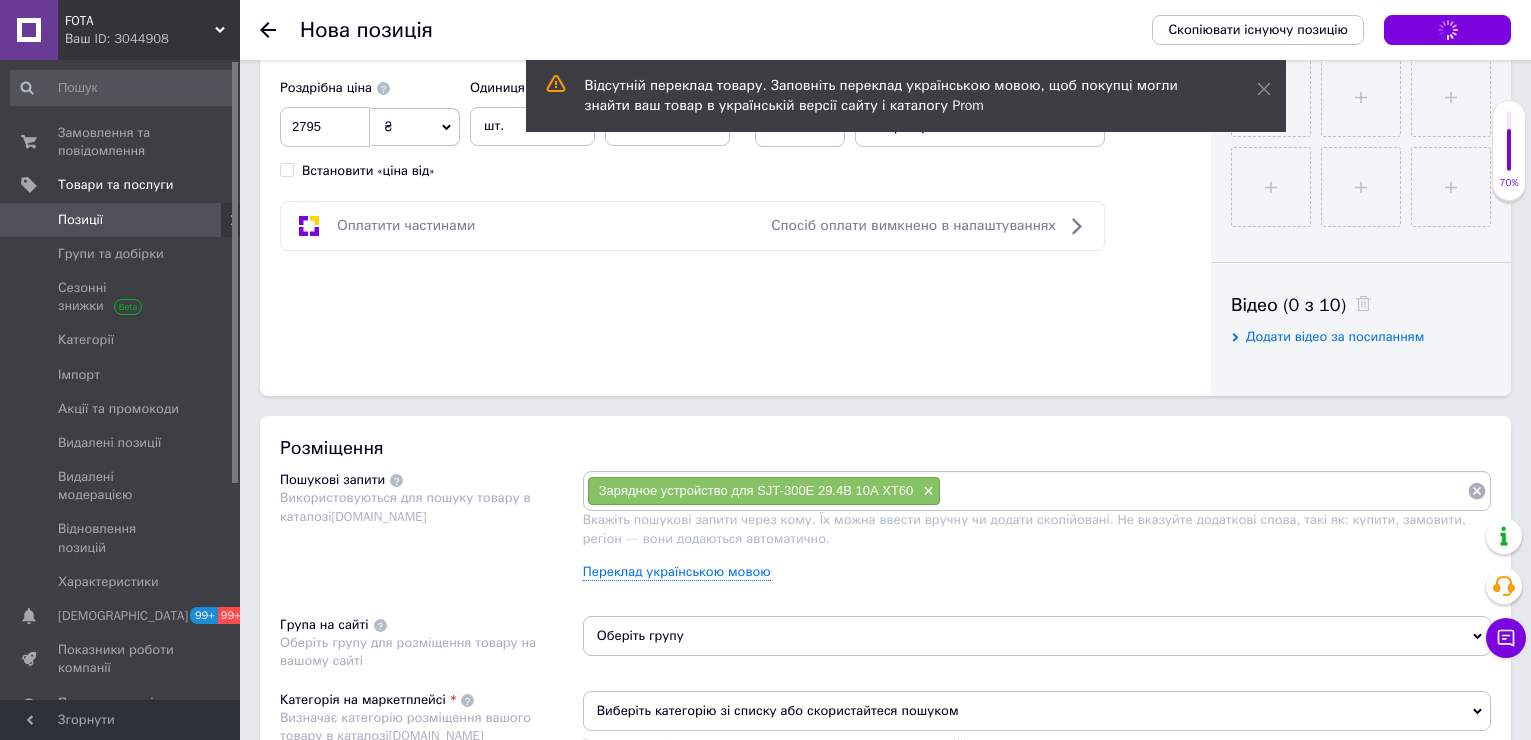 click on "Зберегти зміни" at bounding box center [1447, 30] 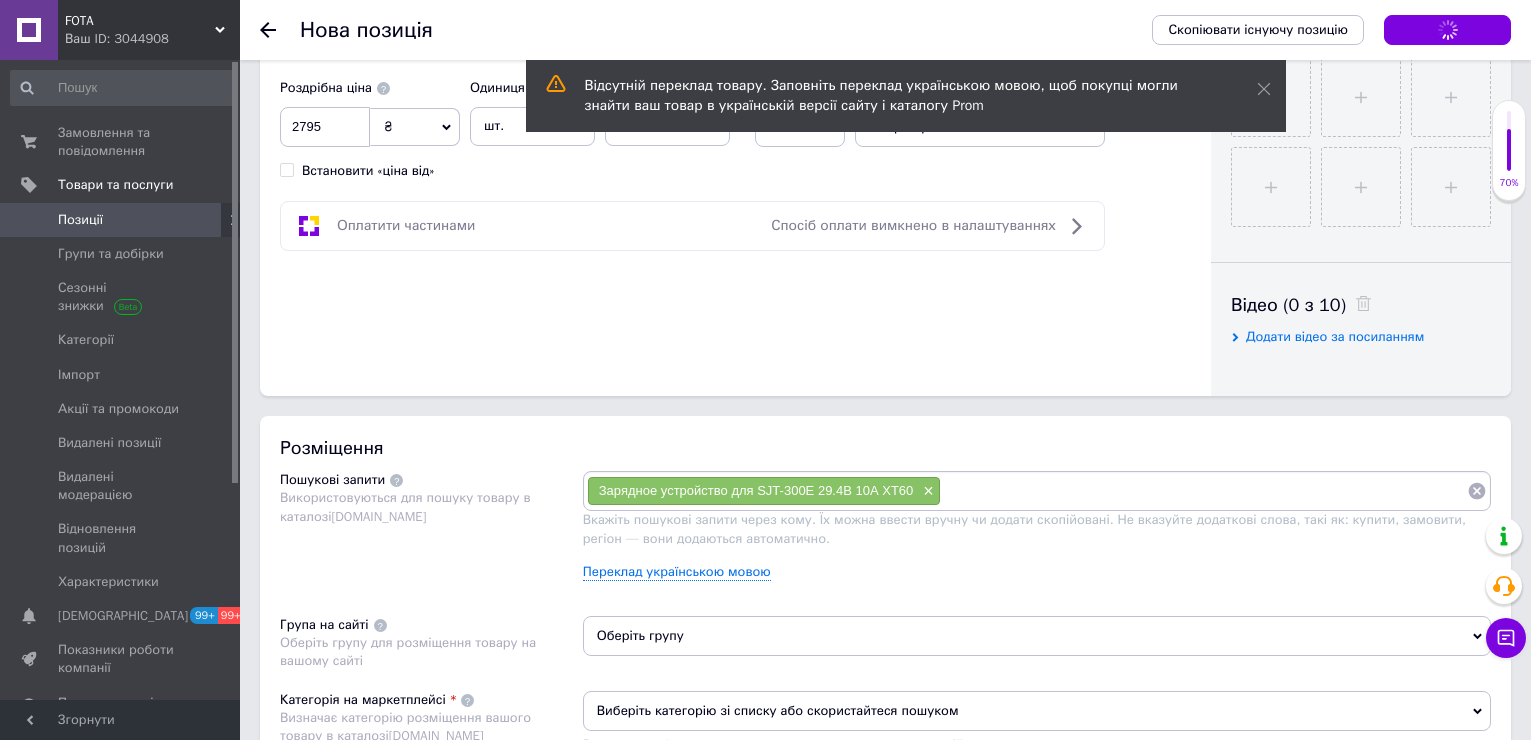 click on "Зберегти зміни" at bounding box center [1447, 30] 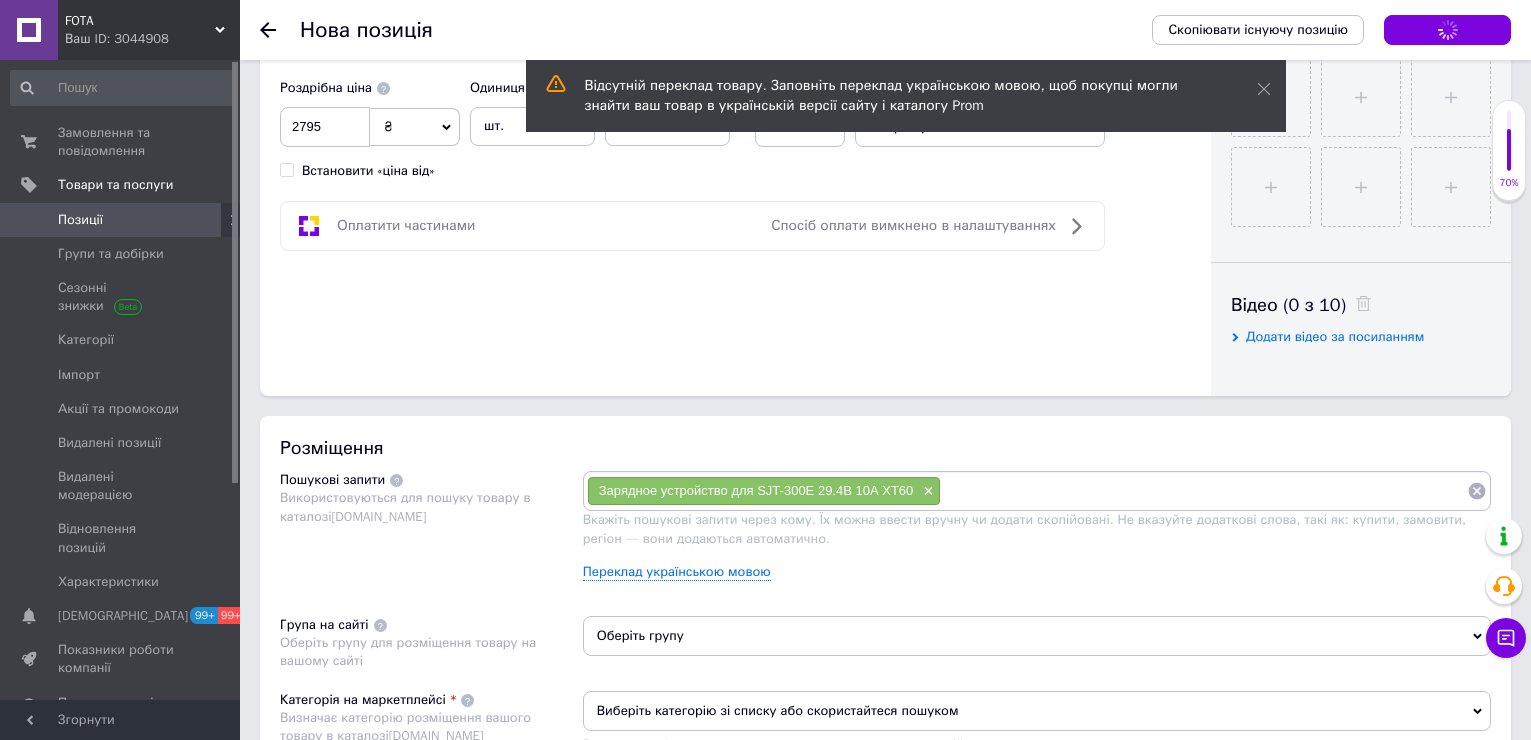 click on "Зберегти зміни" at bounding box center (1447, 30) 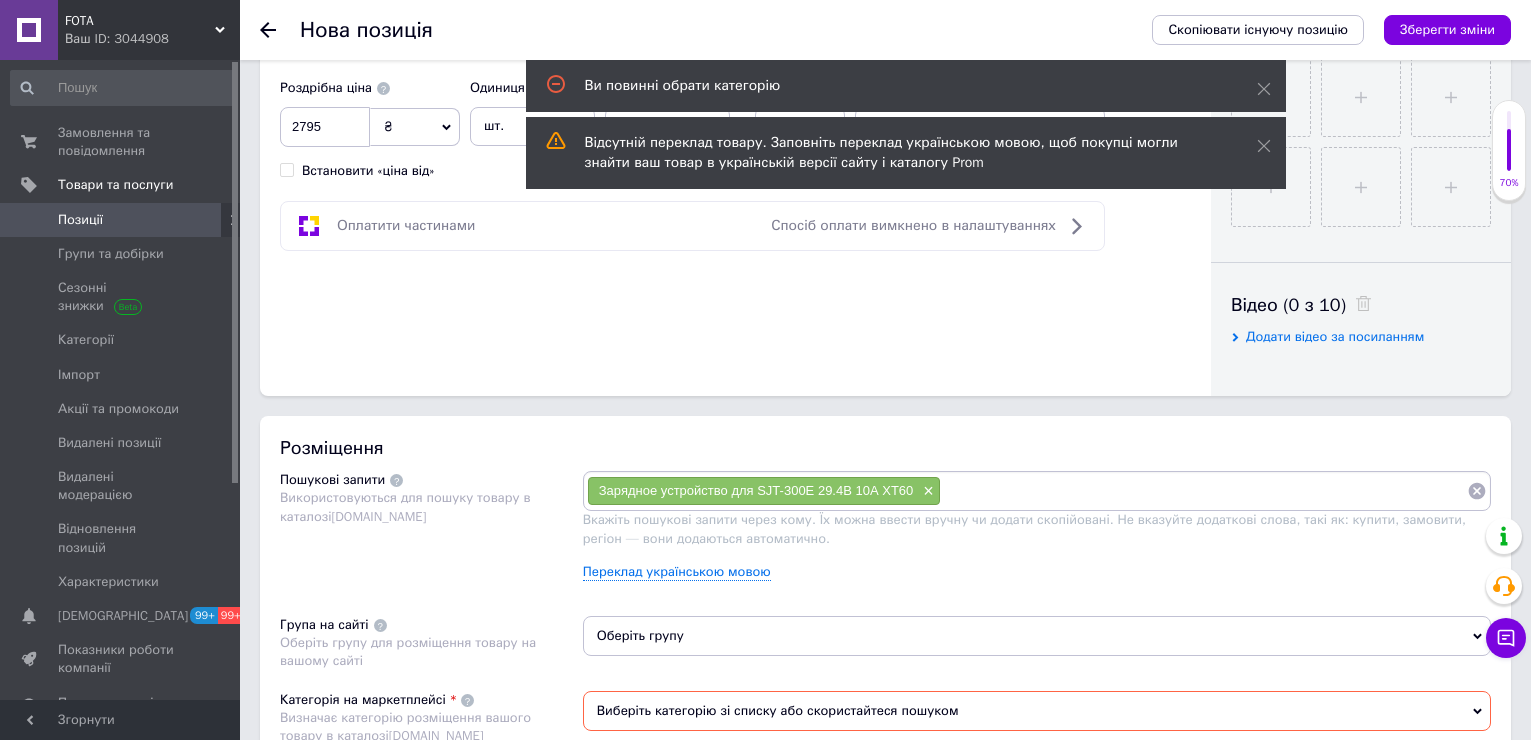 click on "Зберегти зміни" at bounding box center (1447, 29) 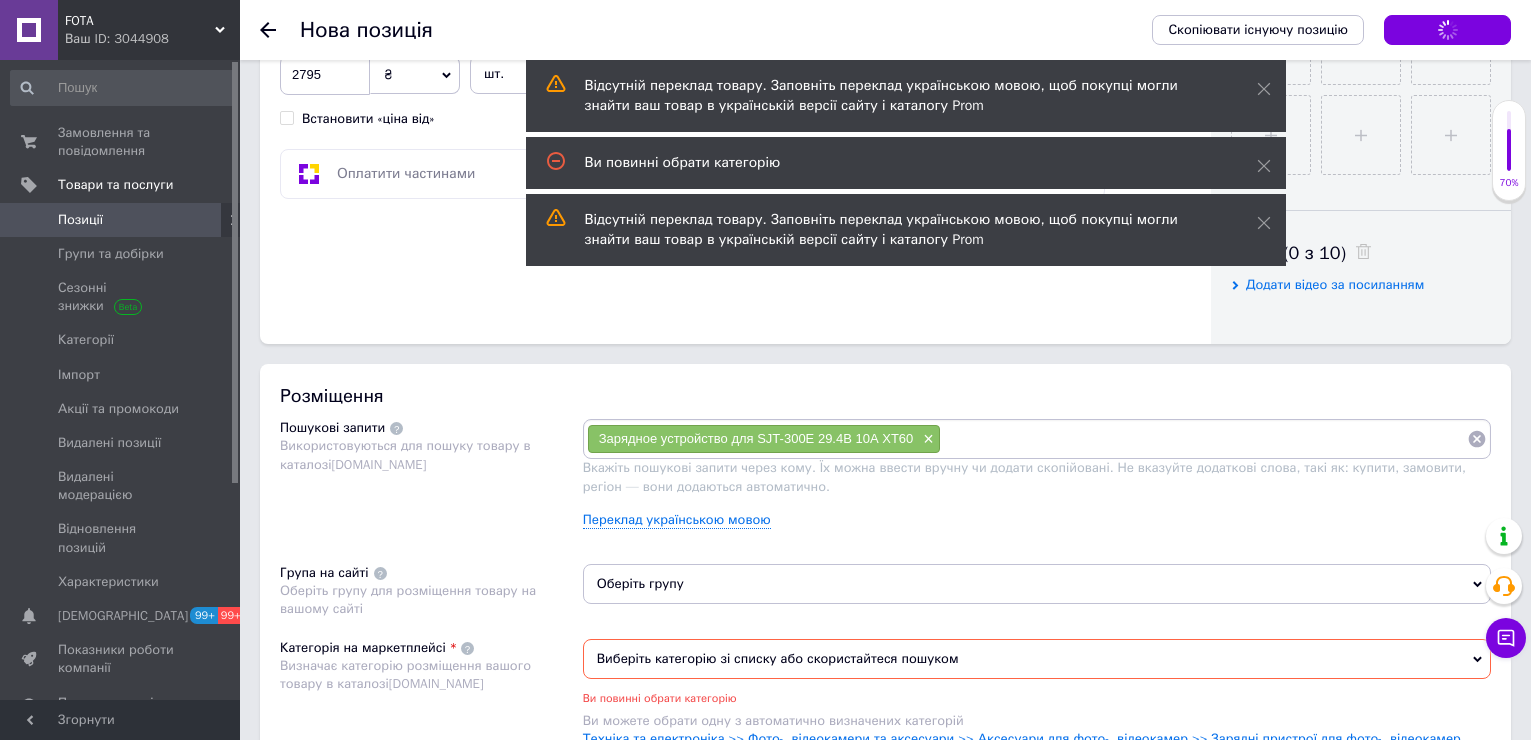click on "Зберегти зміни" at bounding box center [1447, 30] 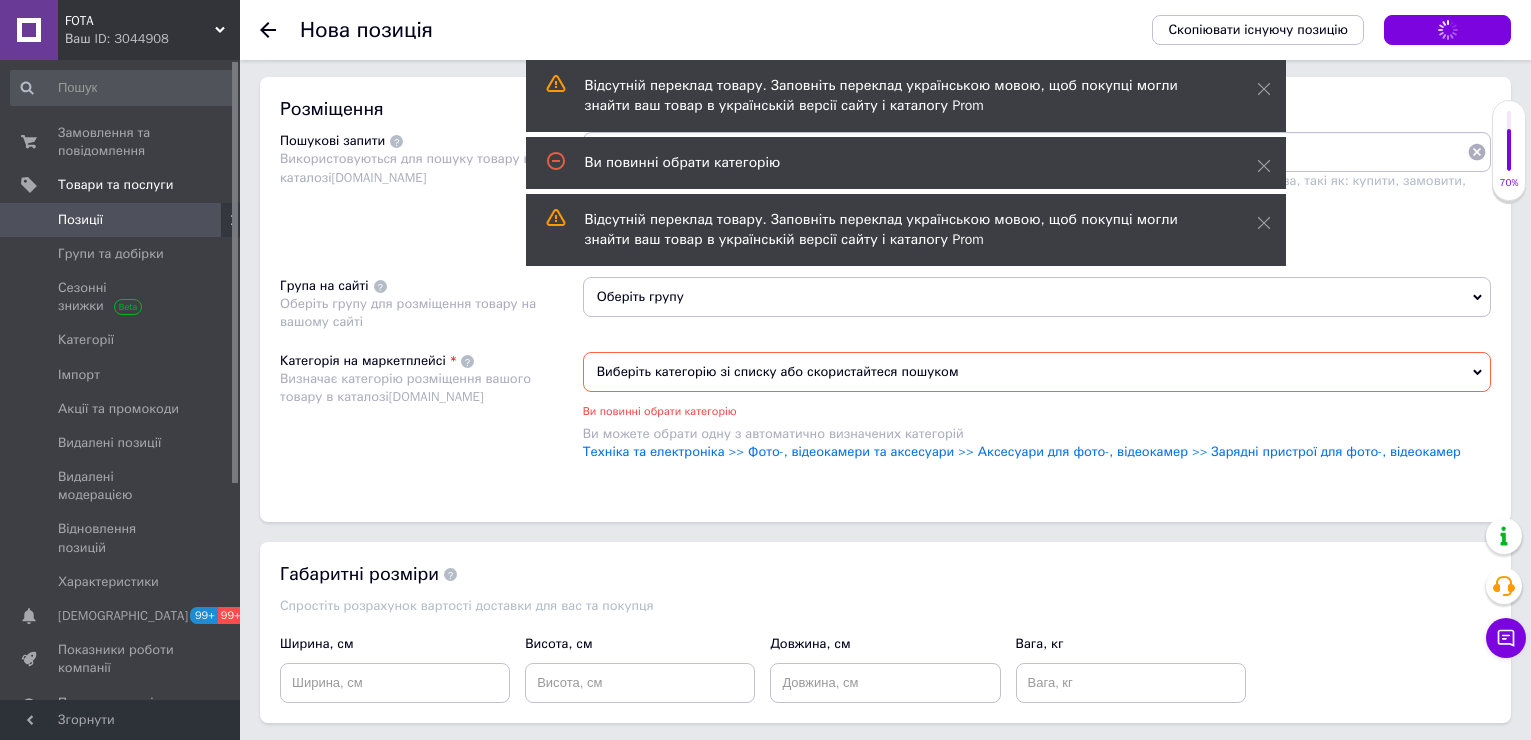 click on "Зберегти зміни" at bounding box center (1447, 30) 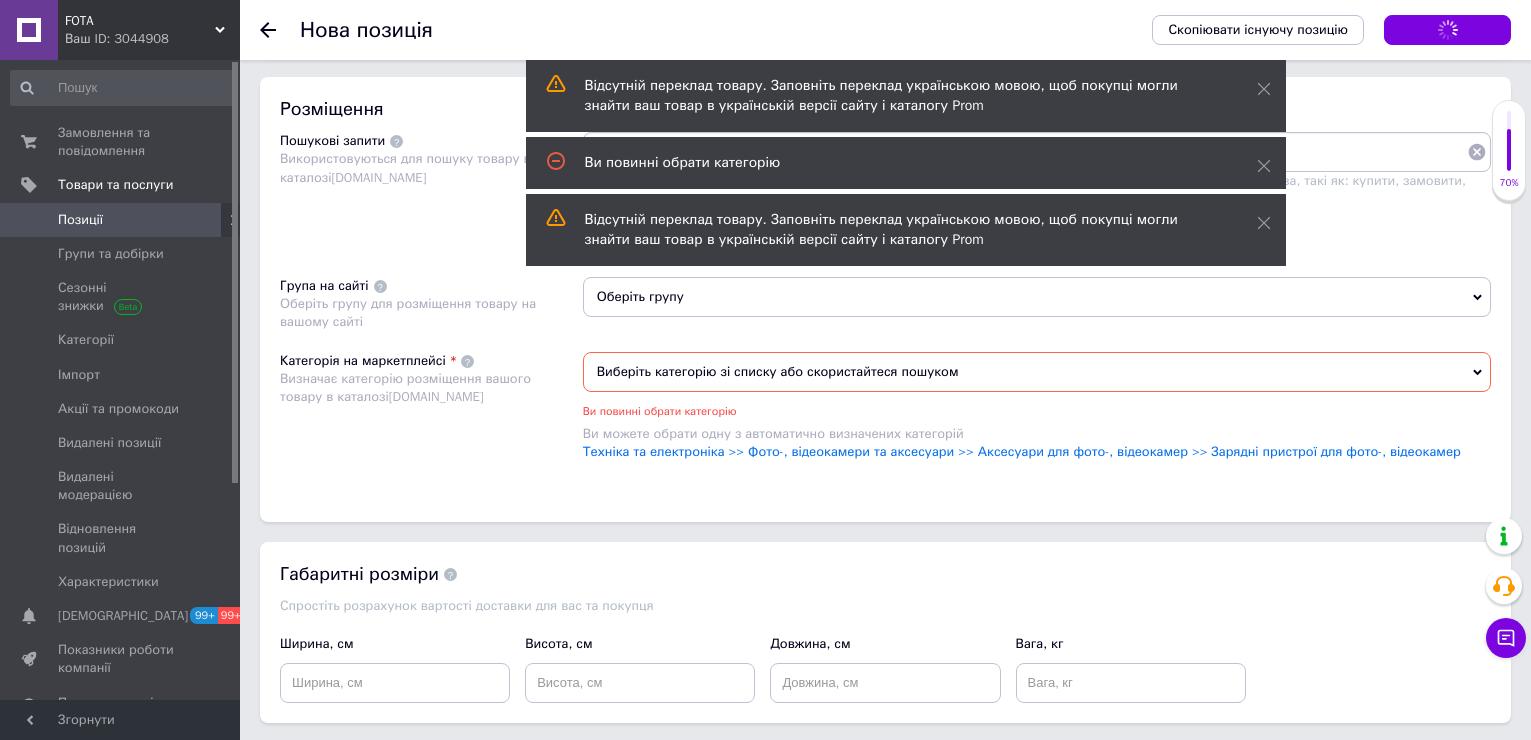 scroll, scrollTop: 1181, scrollLeft: 0, axis: vertical 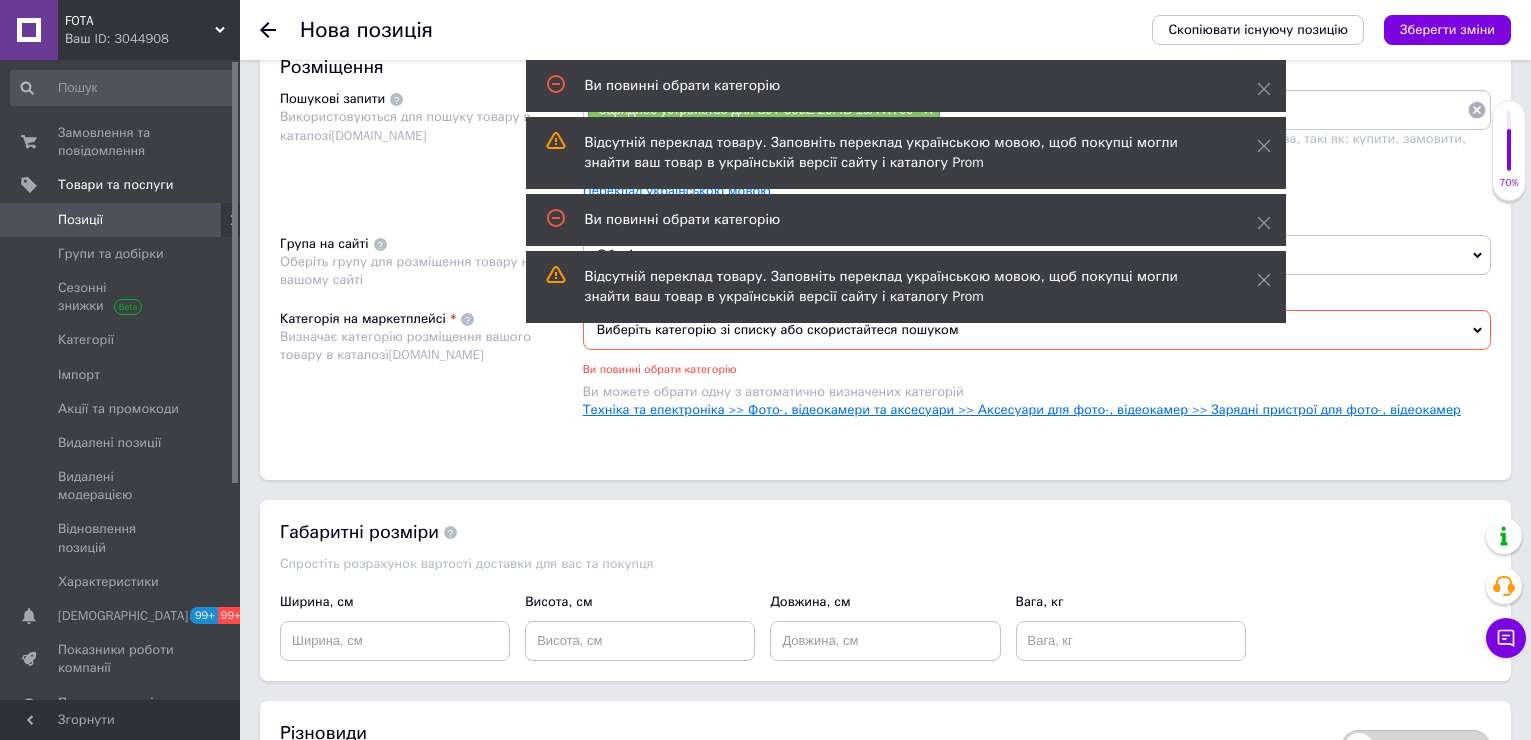click on "Техніка та електроніка >> Фото-, відеокамери та аксесуари >> Аксесуари для фото-, відеокамер >> Зарядні пристрої для фото-, відеокамер" at bounding box center [1022, 409] 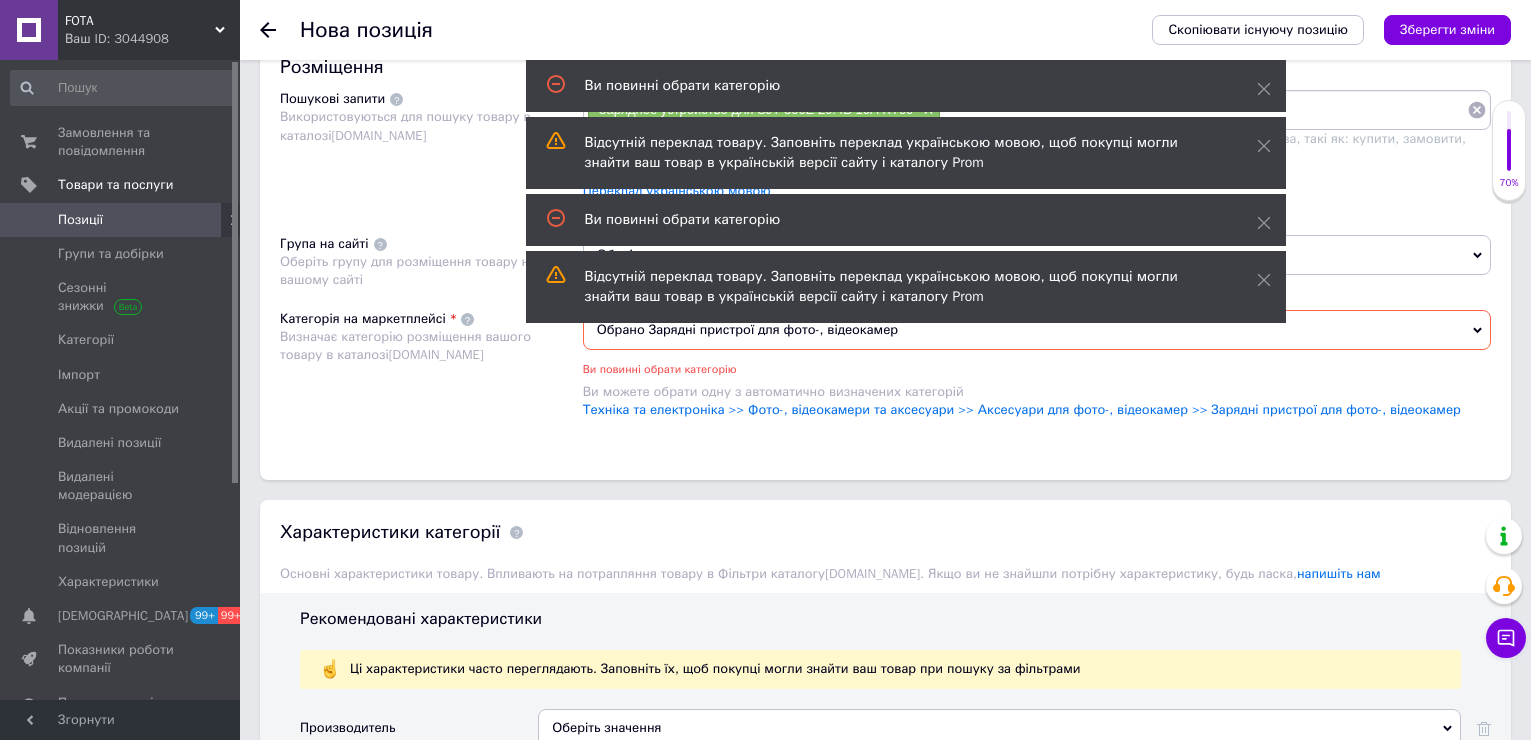 drag, startPoint x: 917, startPoint y: 416, endPoint x: 1140, endPoint y: 206, distance: 306.3152 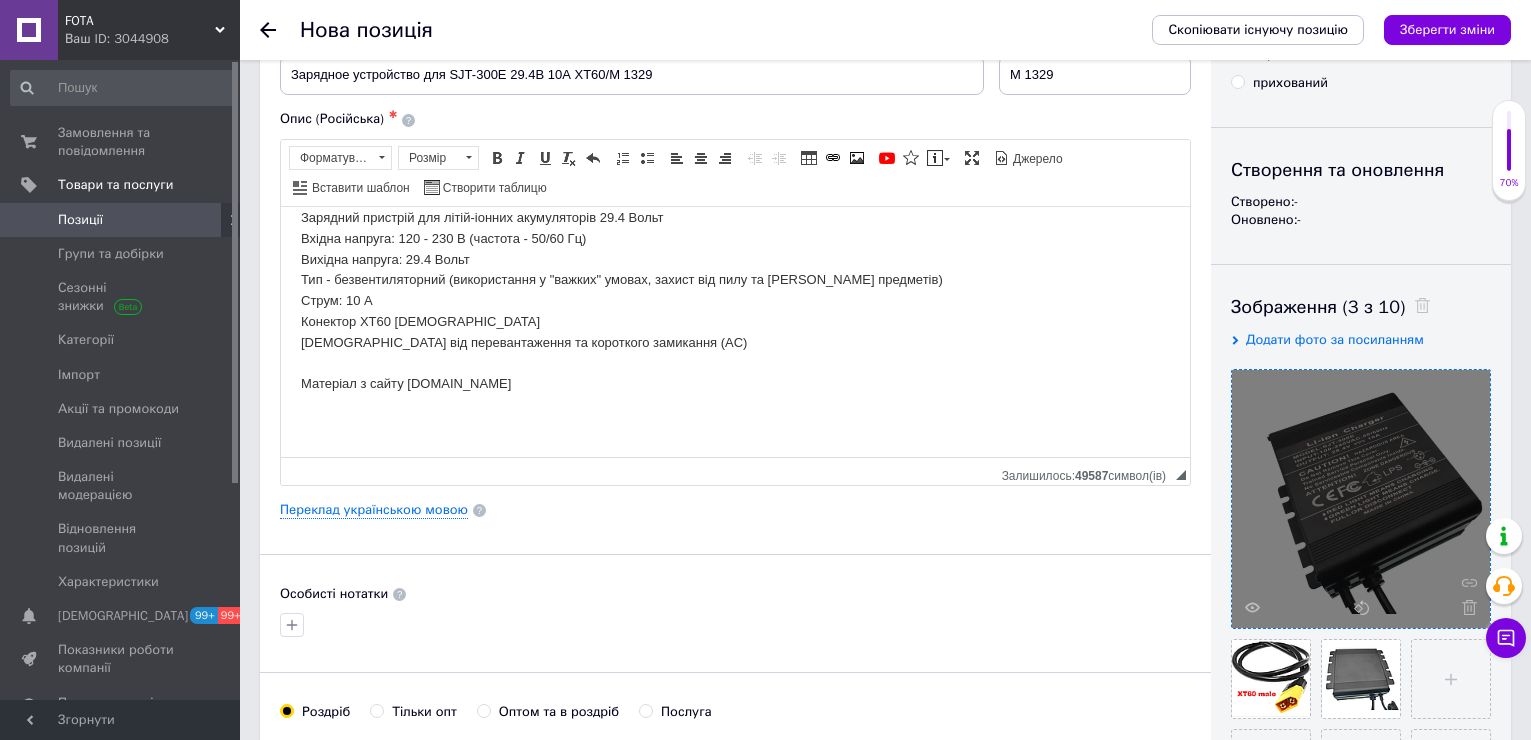 scroll, scrollTop: 0, scrollLeft: 0, axis: both 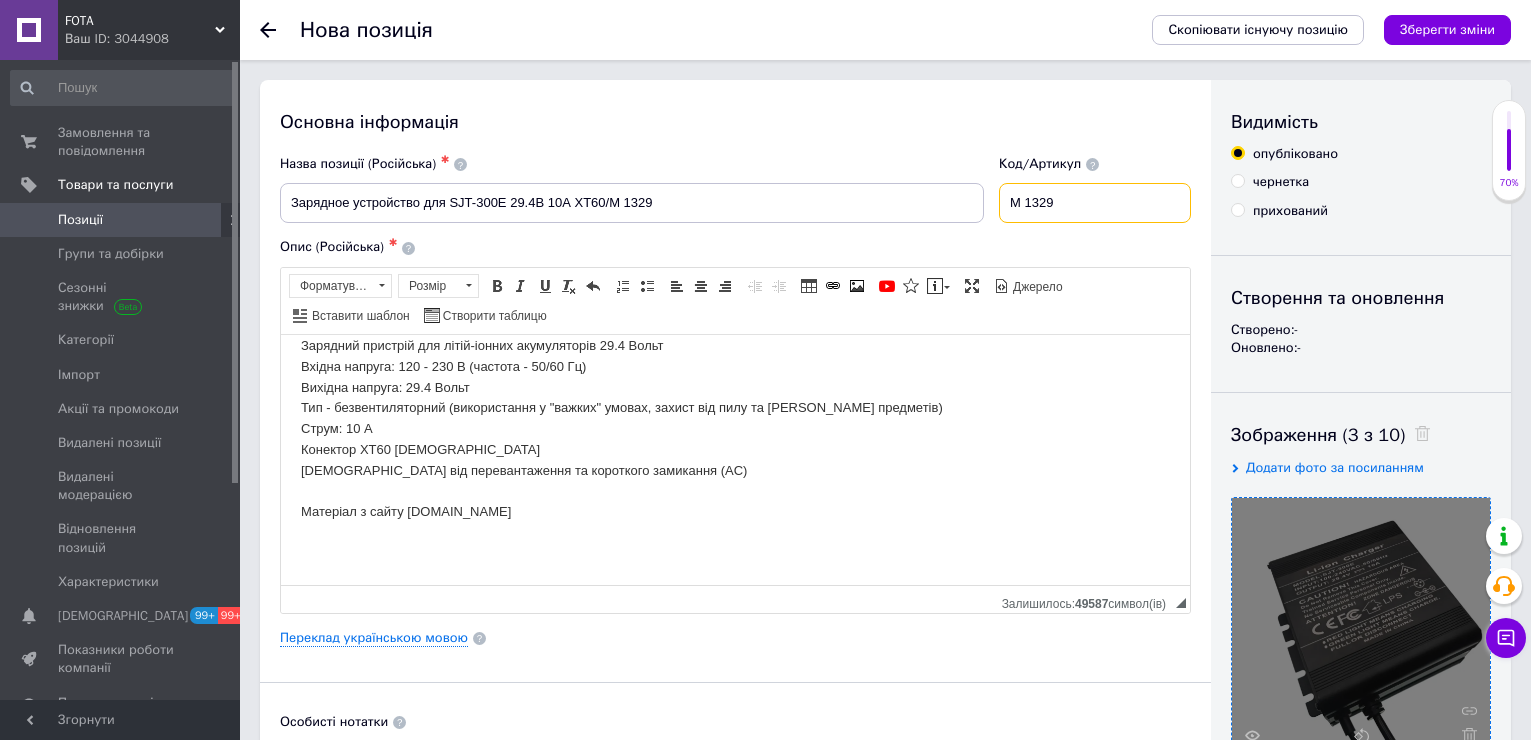 drag, startPoint x: 1067, startPoint y: 201, endPoint x: 1007, endPoint y: 207, distance: 60.299255 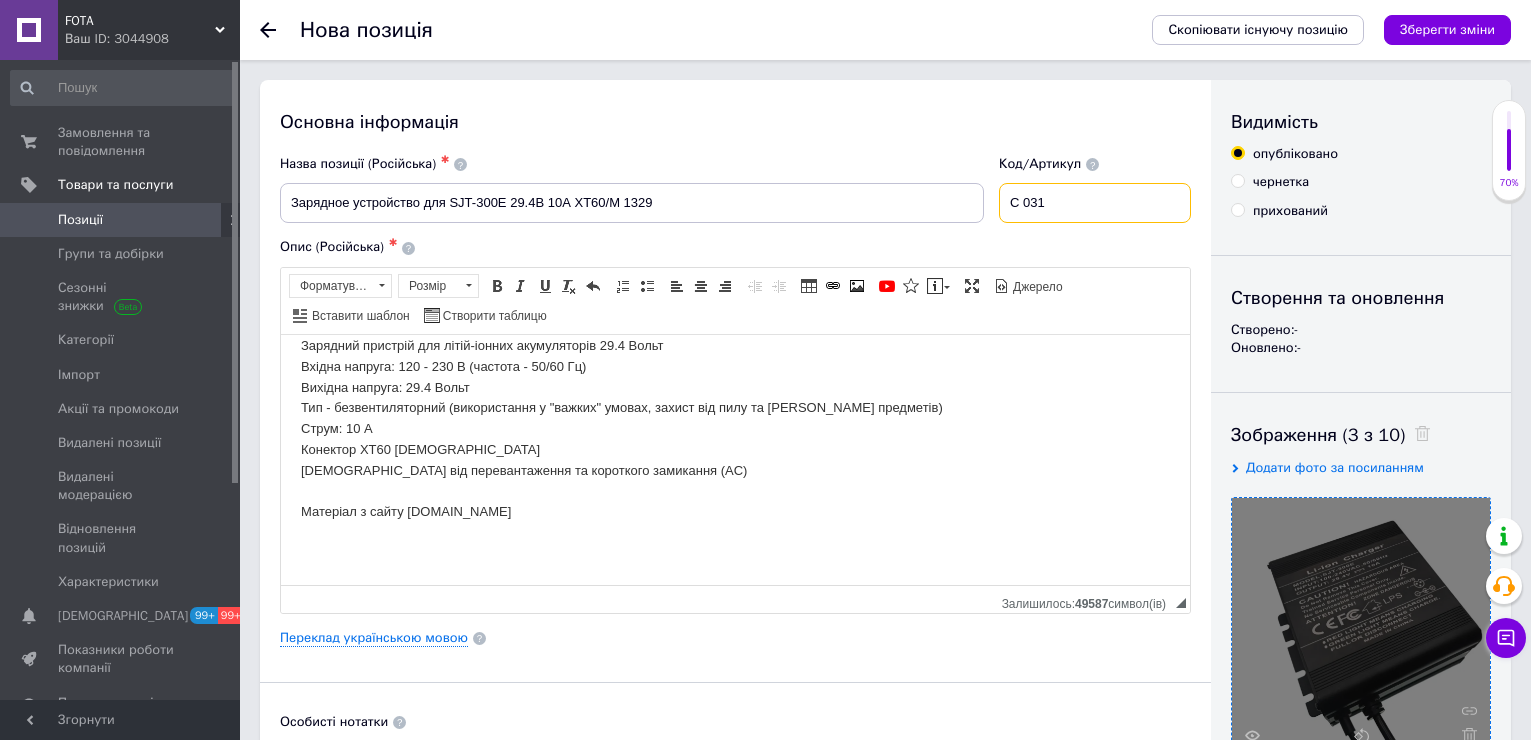 type on "С 031" 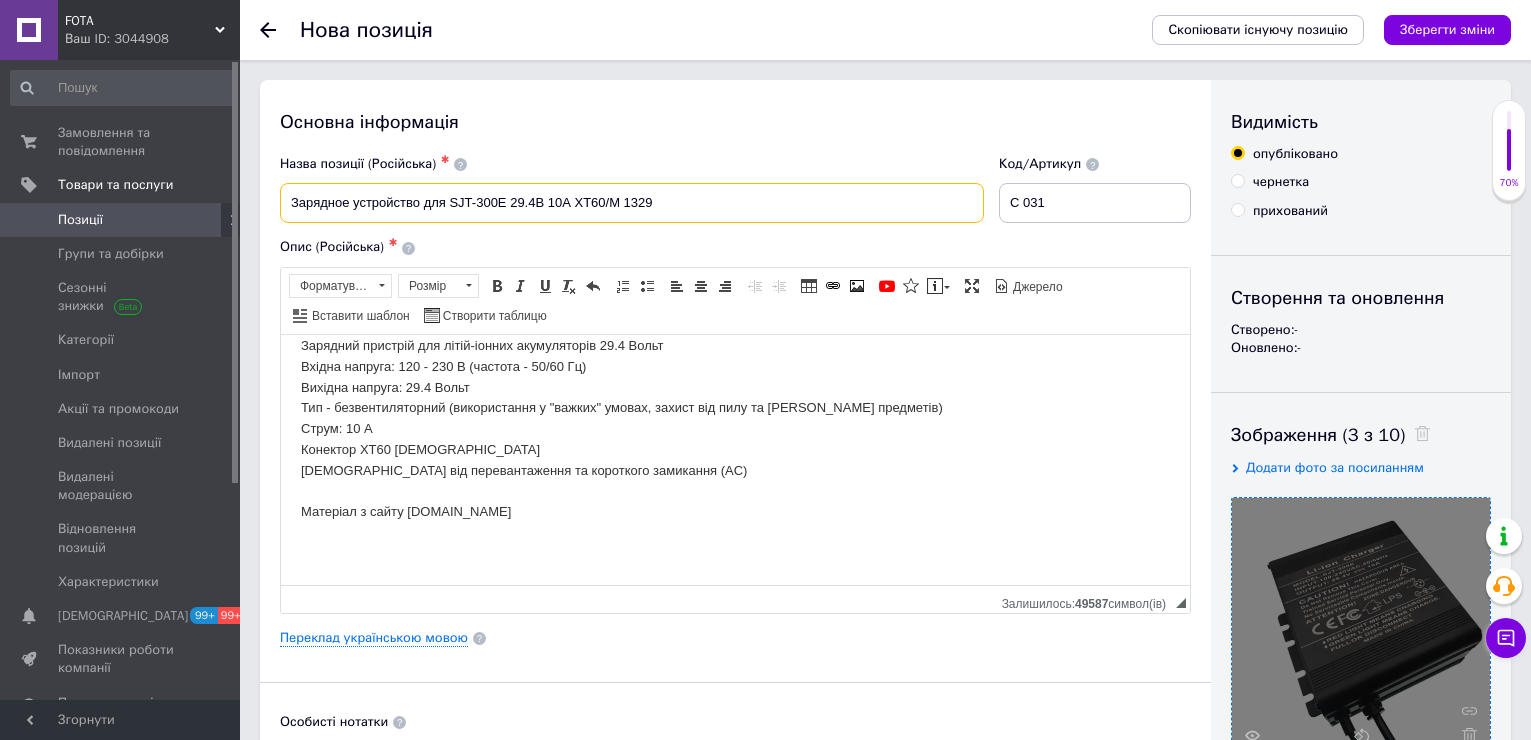 drag, startPoint x: 683, startPoint y: 192, endPoint x: 608, endPoint y: 201, distance: 75.53807 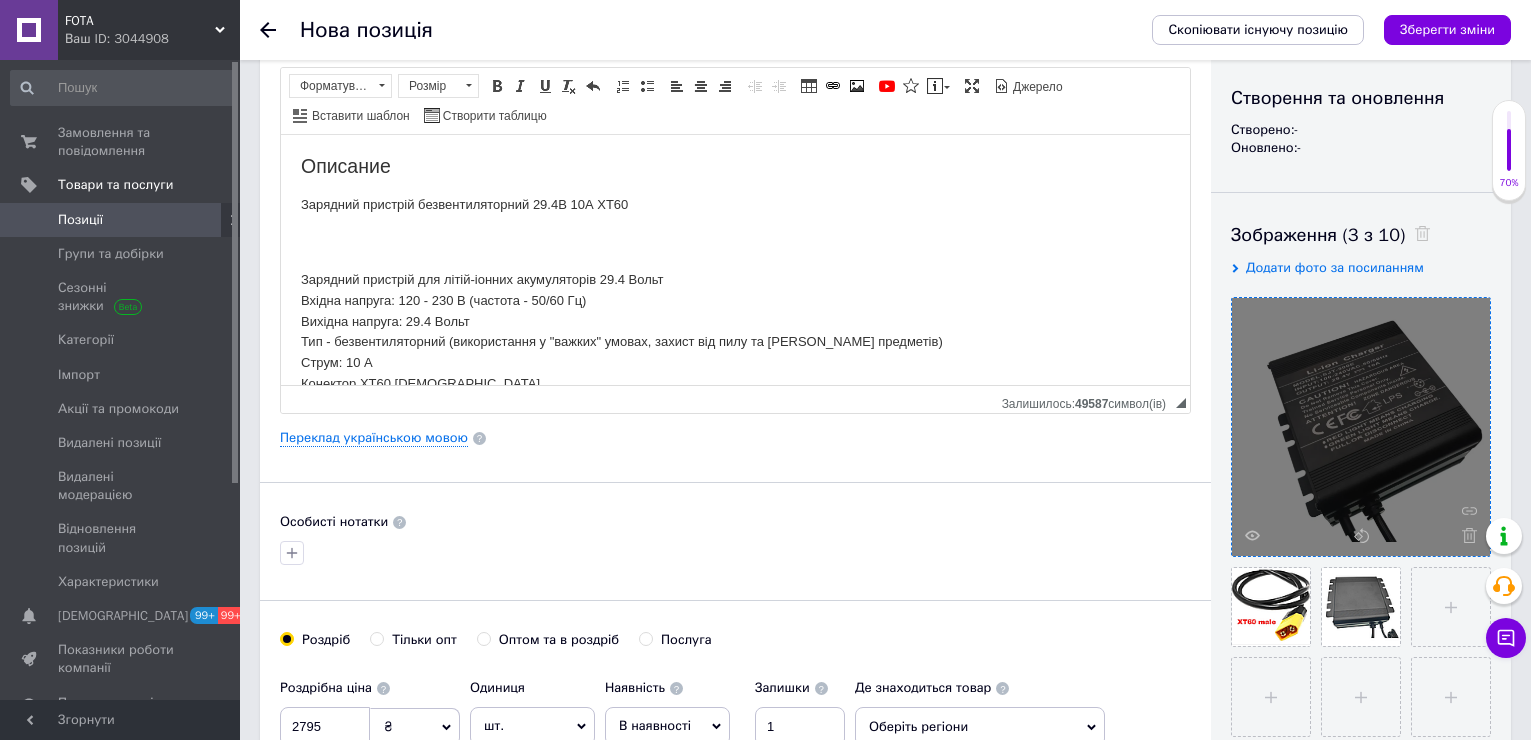 scroll, scrollTop: 0, scrollLeft: 0, axis: both 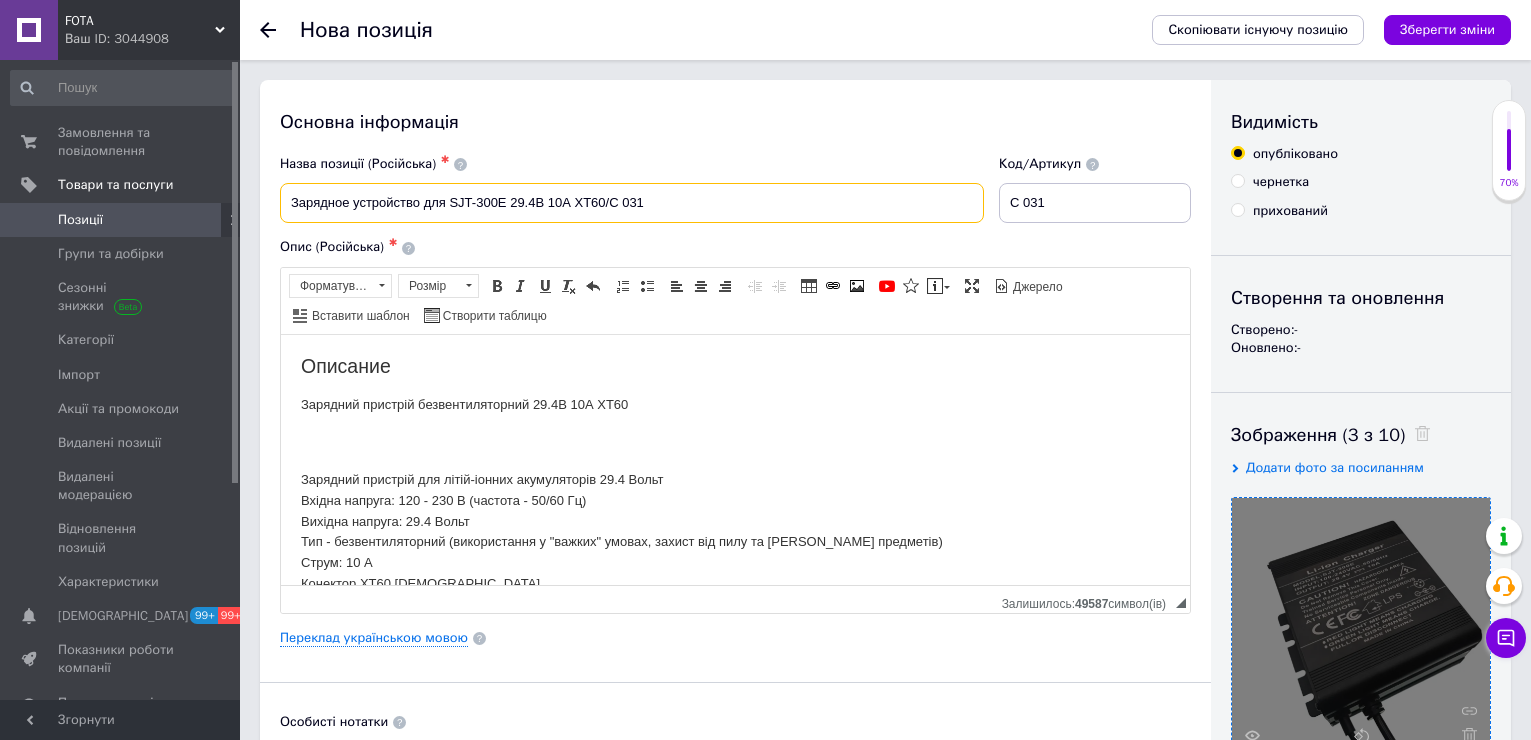 drag, startPoint x: 288, startPoint y: 212, endPoint x: 508, endPoint y: 198, distance: 220.445 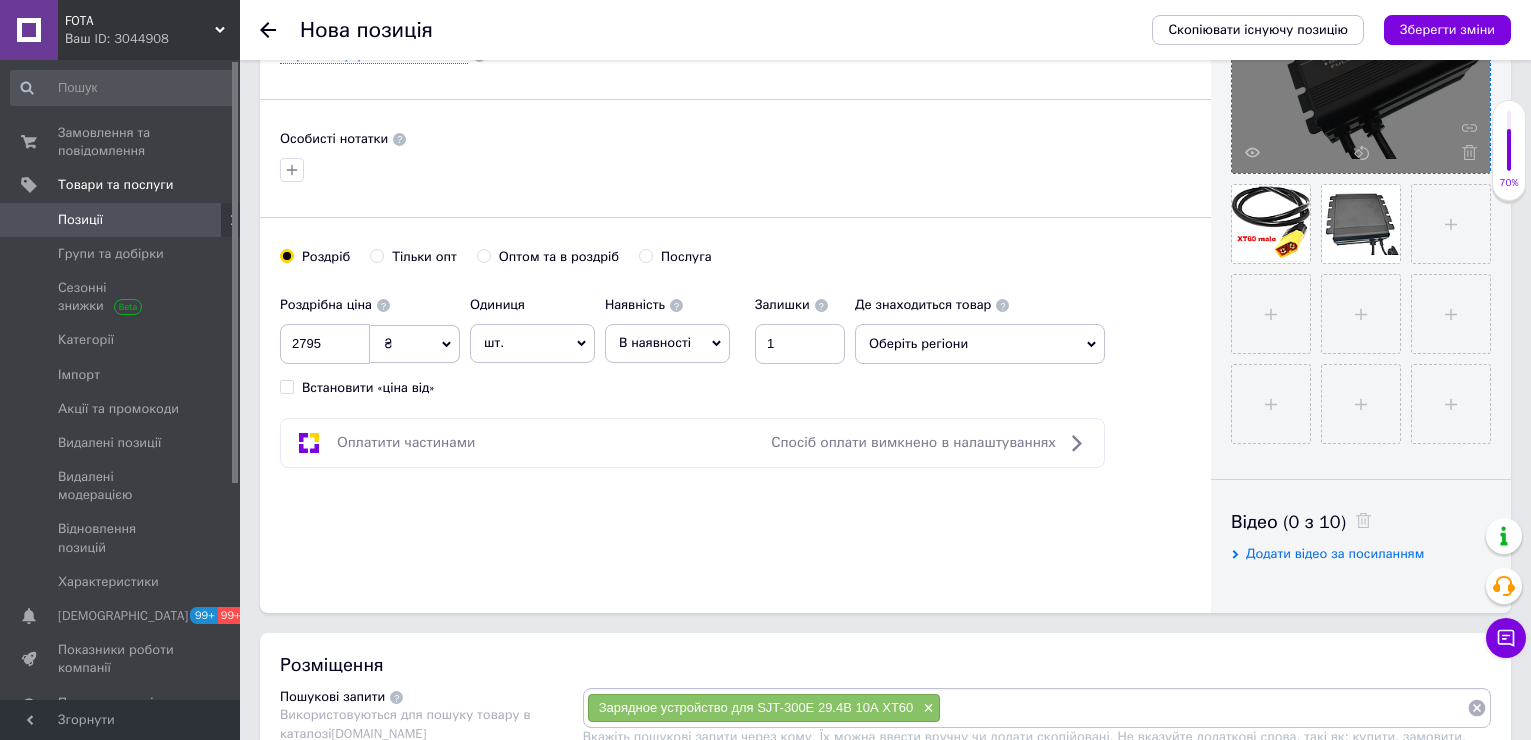 scroll, scrollTop: 800, scrollLeft: 0, axis: vertical 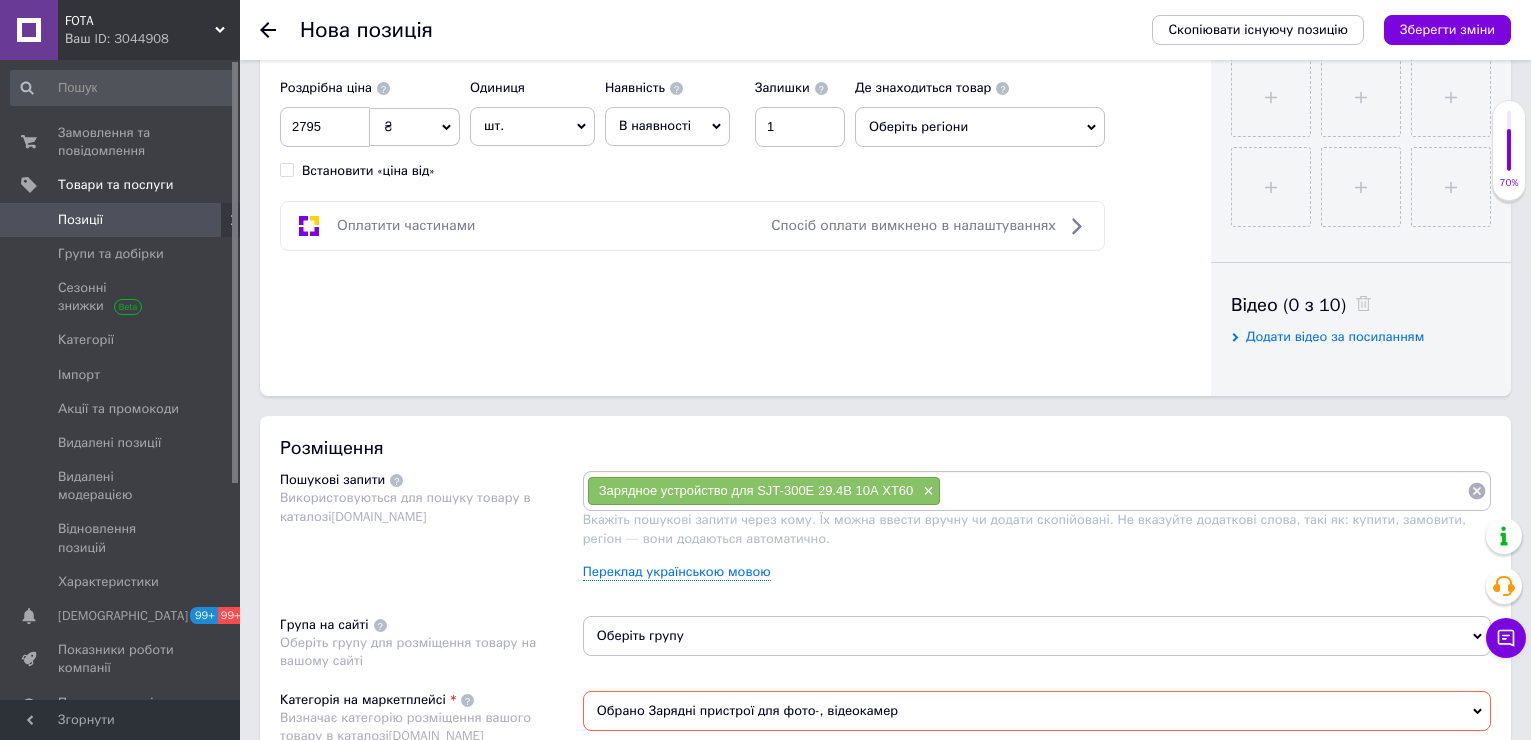 type on "Зарядное устройство для SJT-300E 29.4В 10А XT60/С 031" 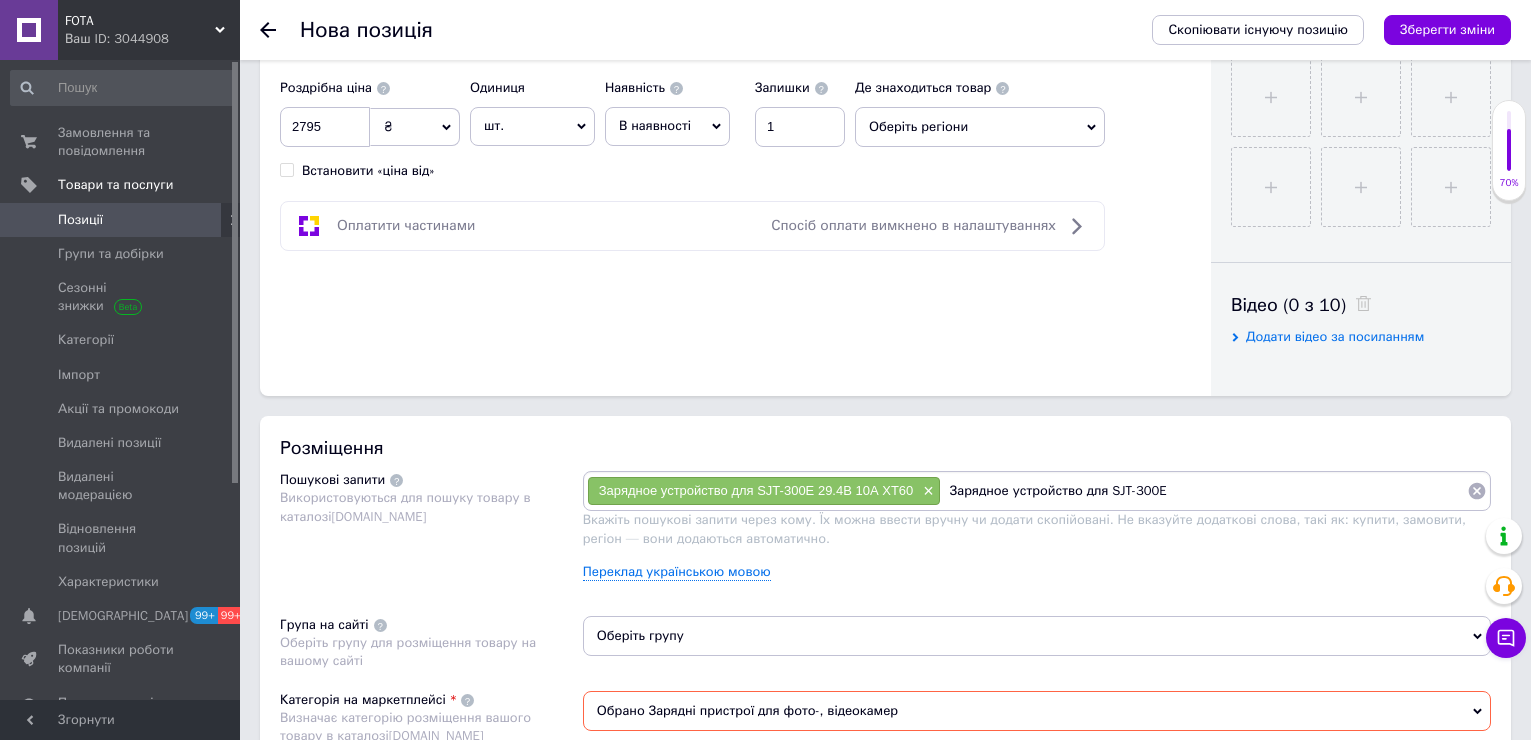 type 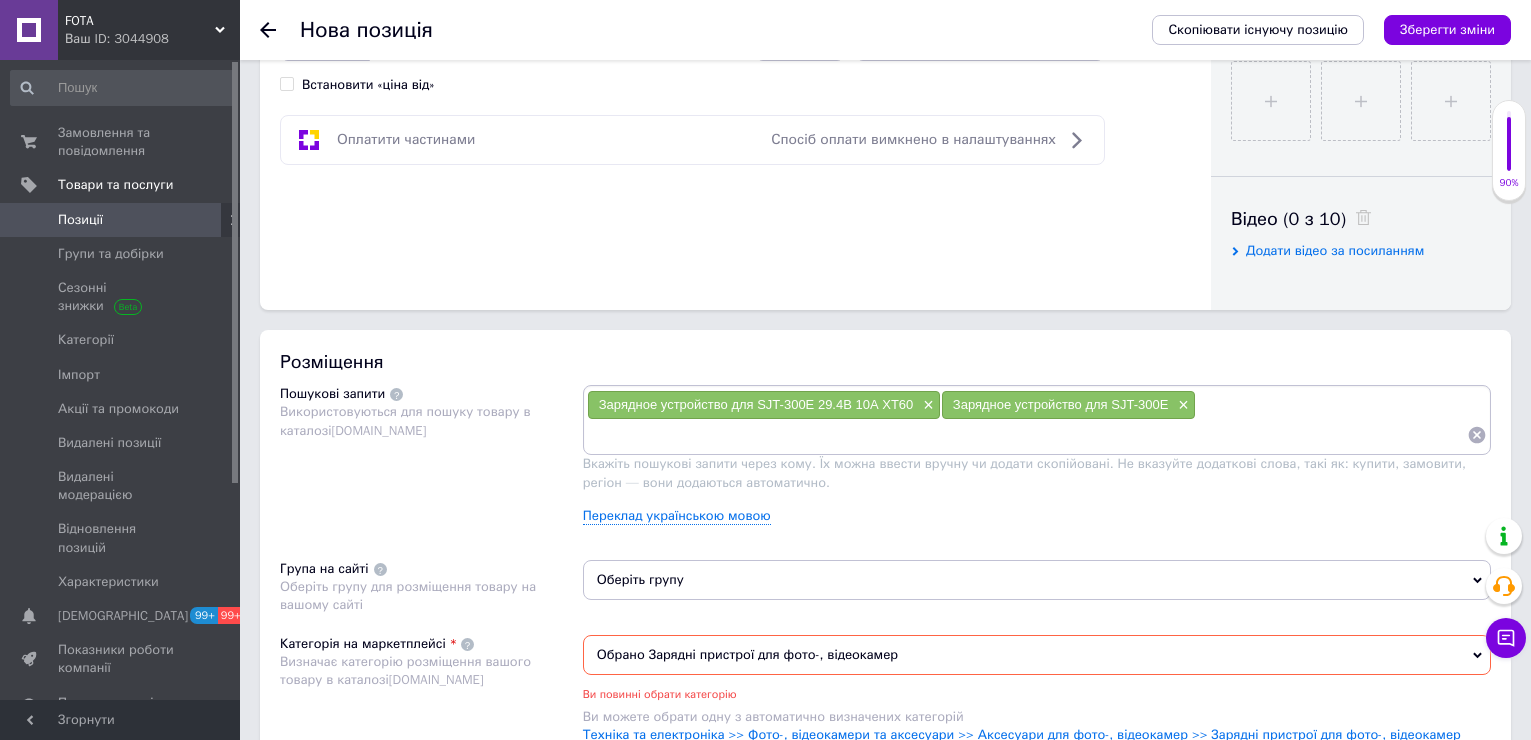 scroll, scrollTop: 1100, scrollLeft: 0, axis: vertical 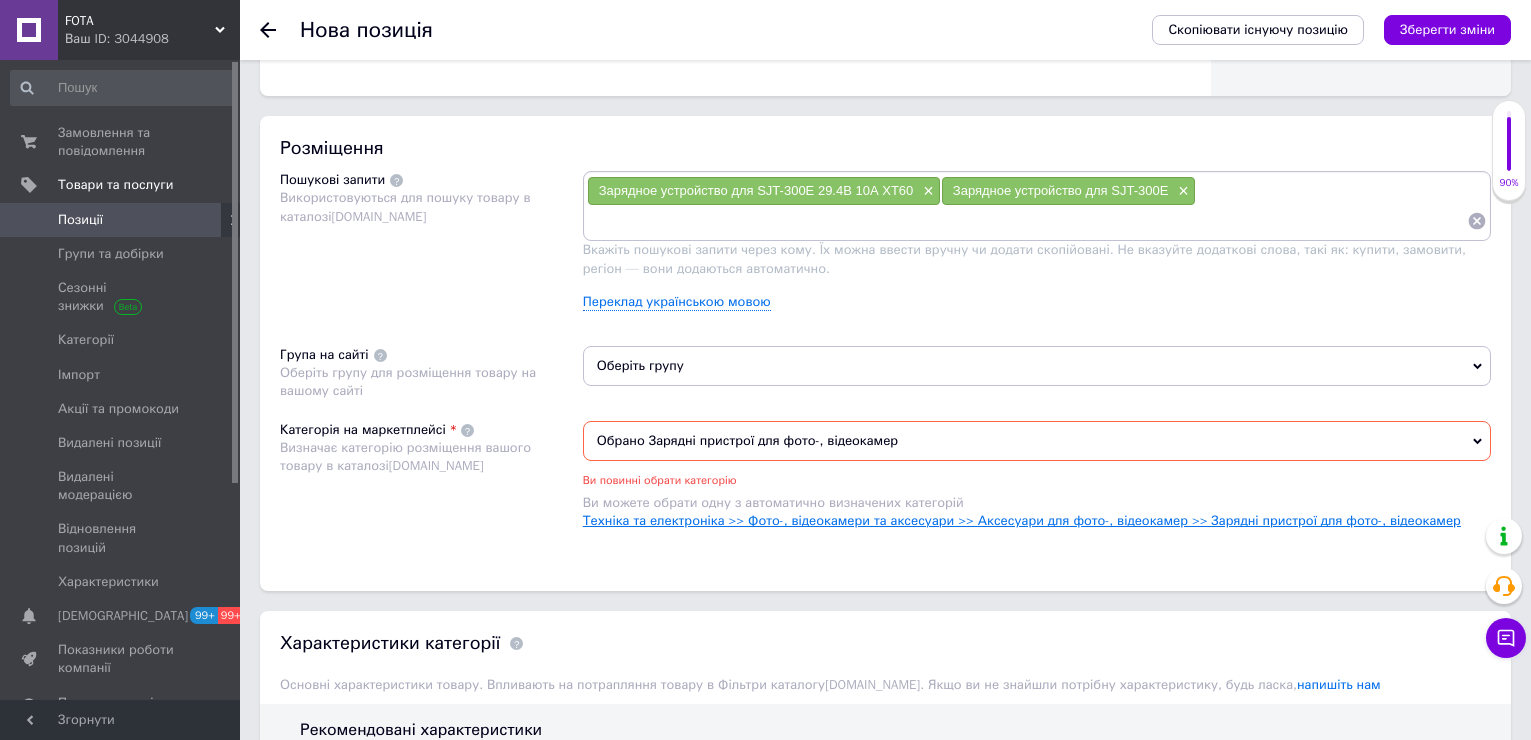 click on "Техніка та електроніка >> Фото-, відеокамери та аксесуари >> Аксесуари для фото-, відеокамер >> Зарядні пристрої для фото-, відеокамер" at bounding box center (1022, 520) 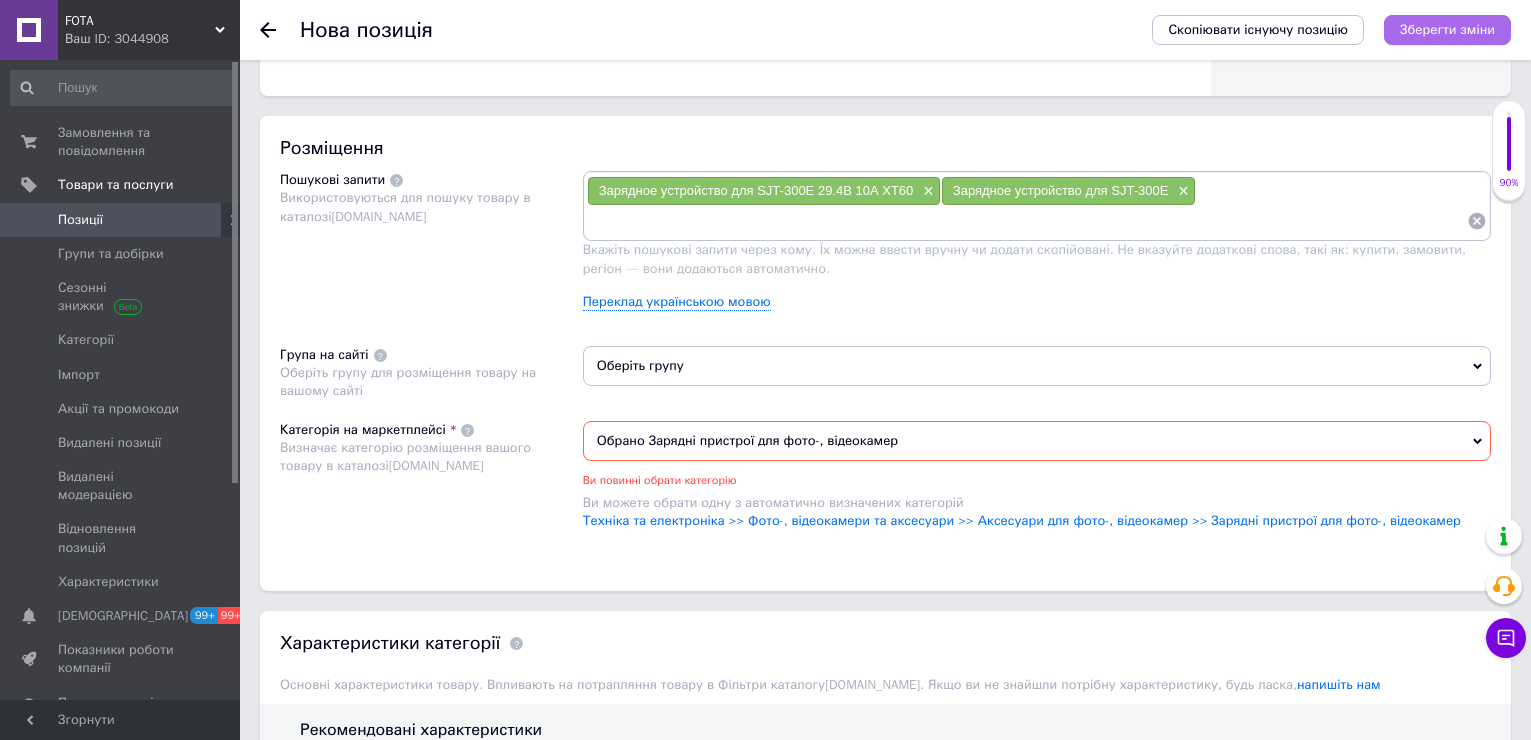 click on "Зберегти зміни" at bounding box center (1447, 29) 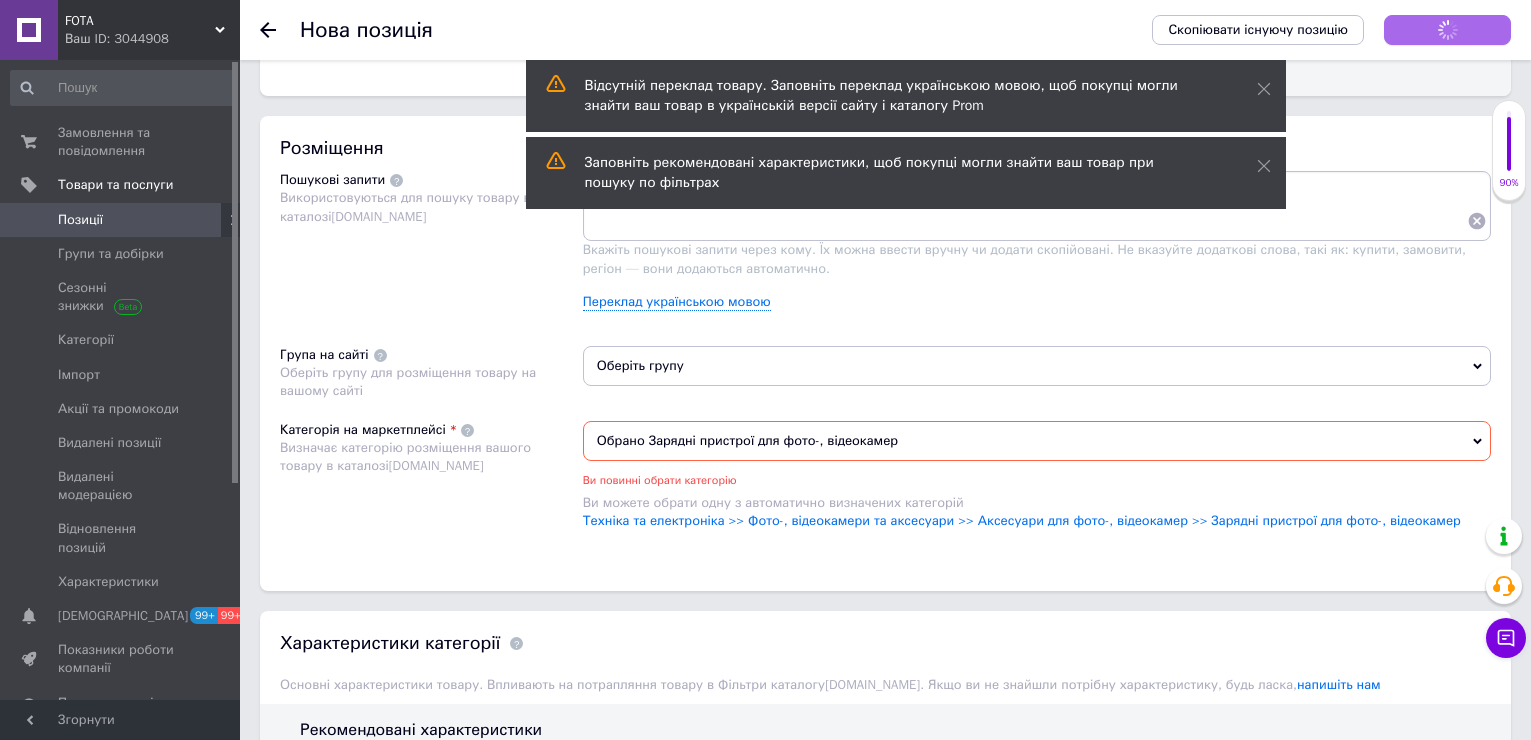 click on "Зберегти зміни" at bounding box center (1447, 30) 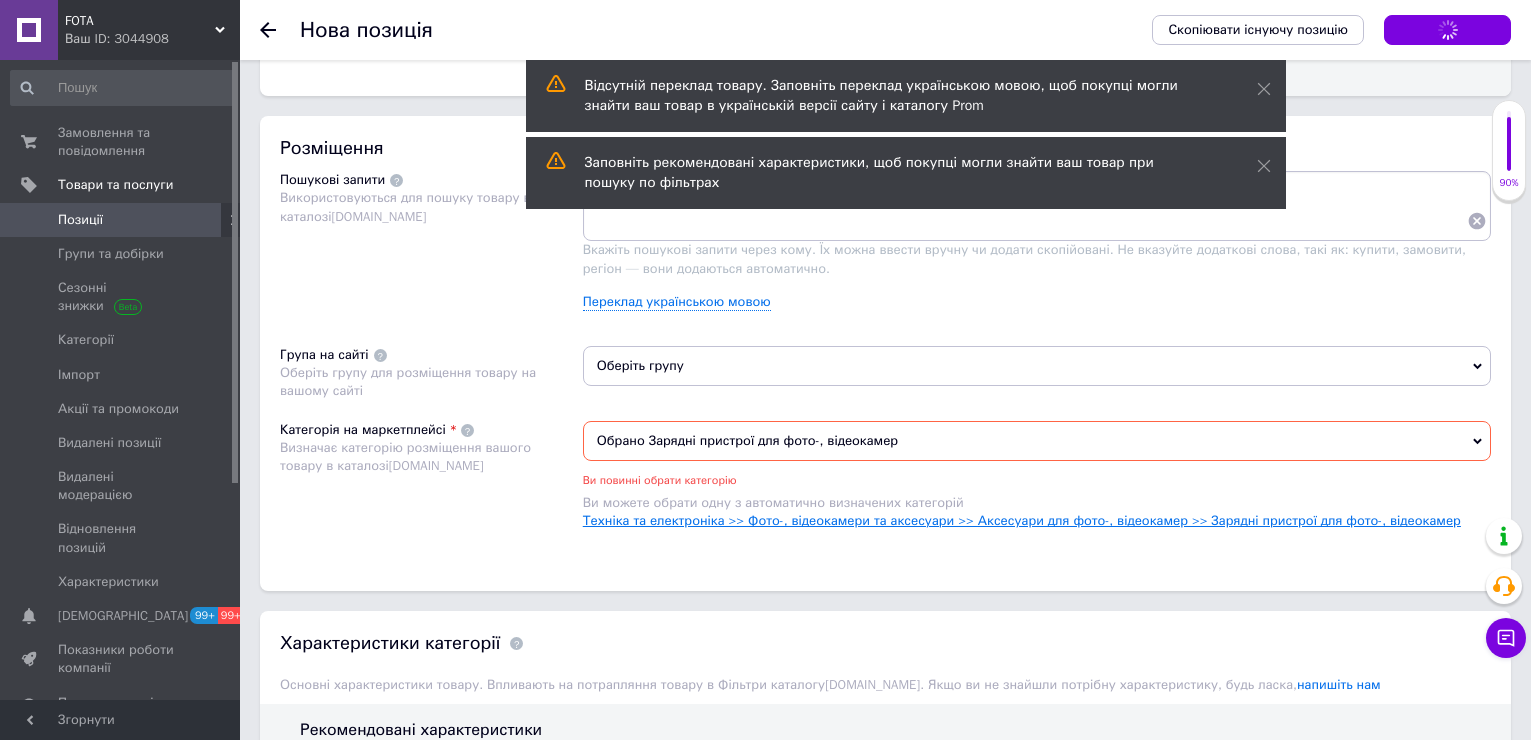 click on "Техніка та електроніка >> Фото-, відеокамери та аксесуари >> Аксесуари для фото-, відеокамер >> Зарядні пристрої для фото-, відеокамер" at bounding box center (1022, 520) 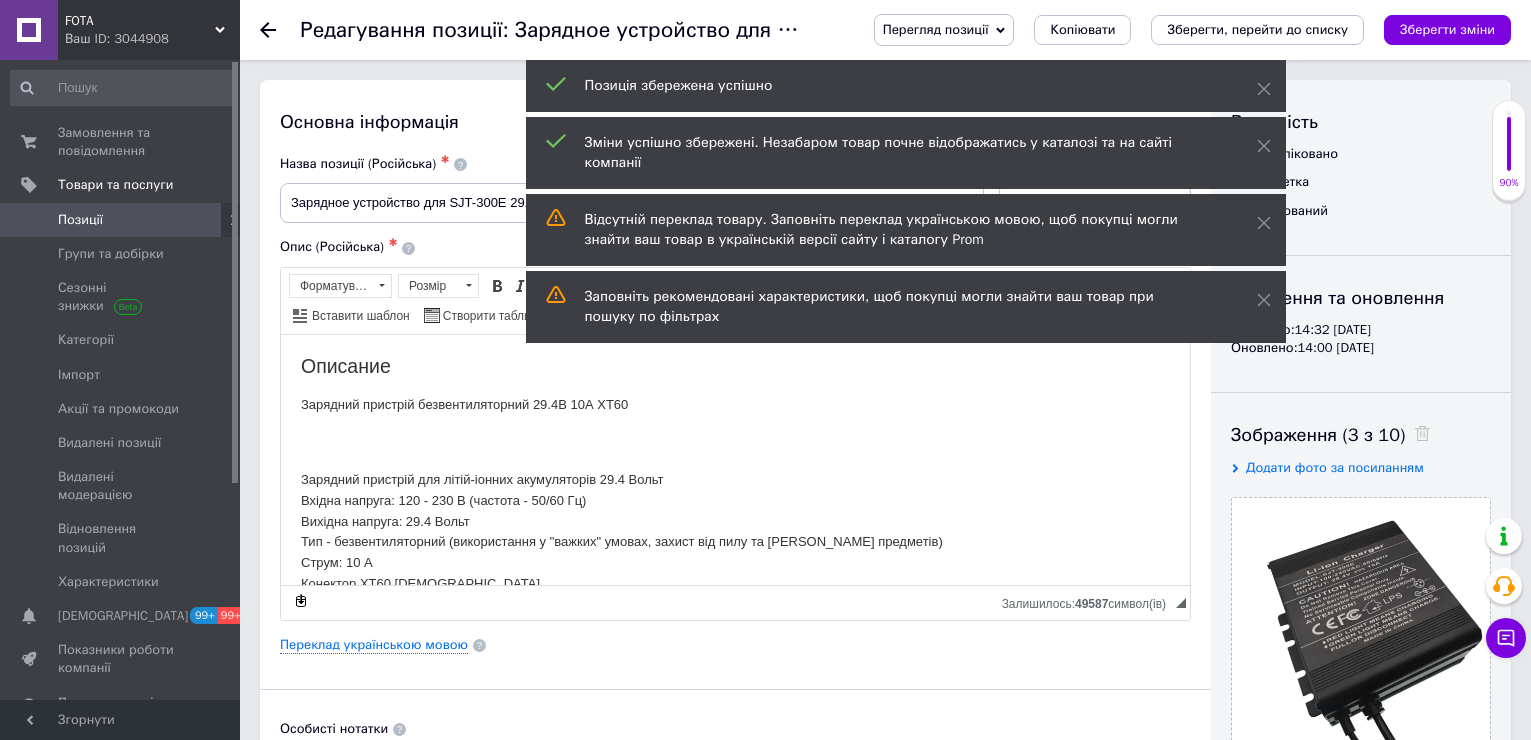 scroll, scrollTop: 0, scrollLeft: 0, axis: both 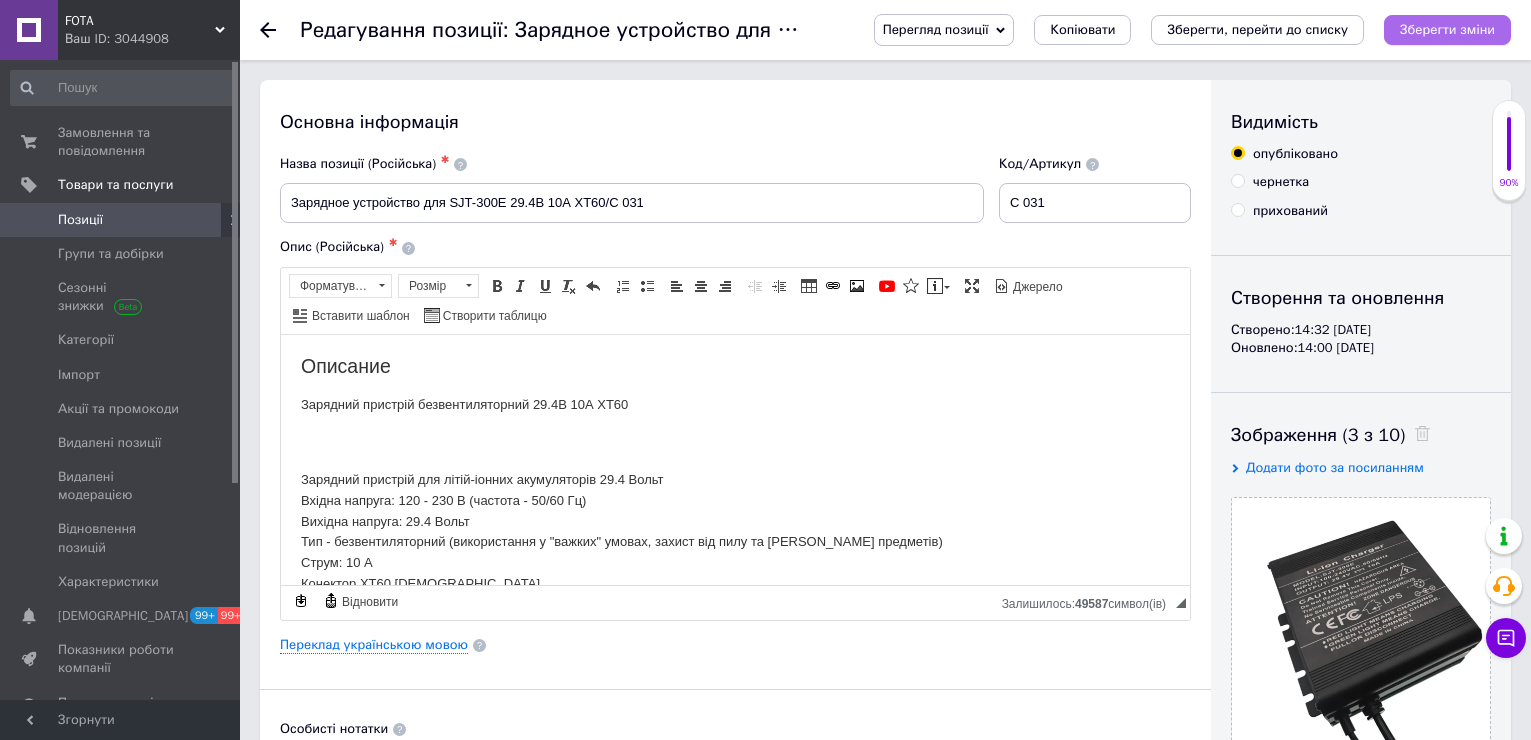click on "Зберегти зміни" at bounding box center [1447, 29] 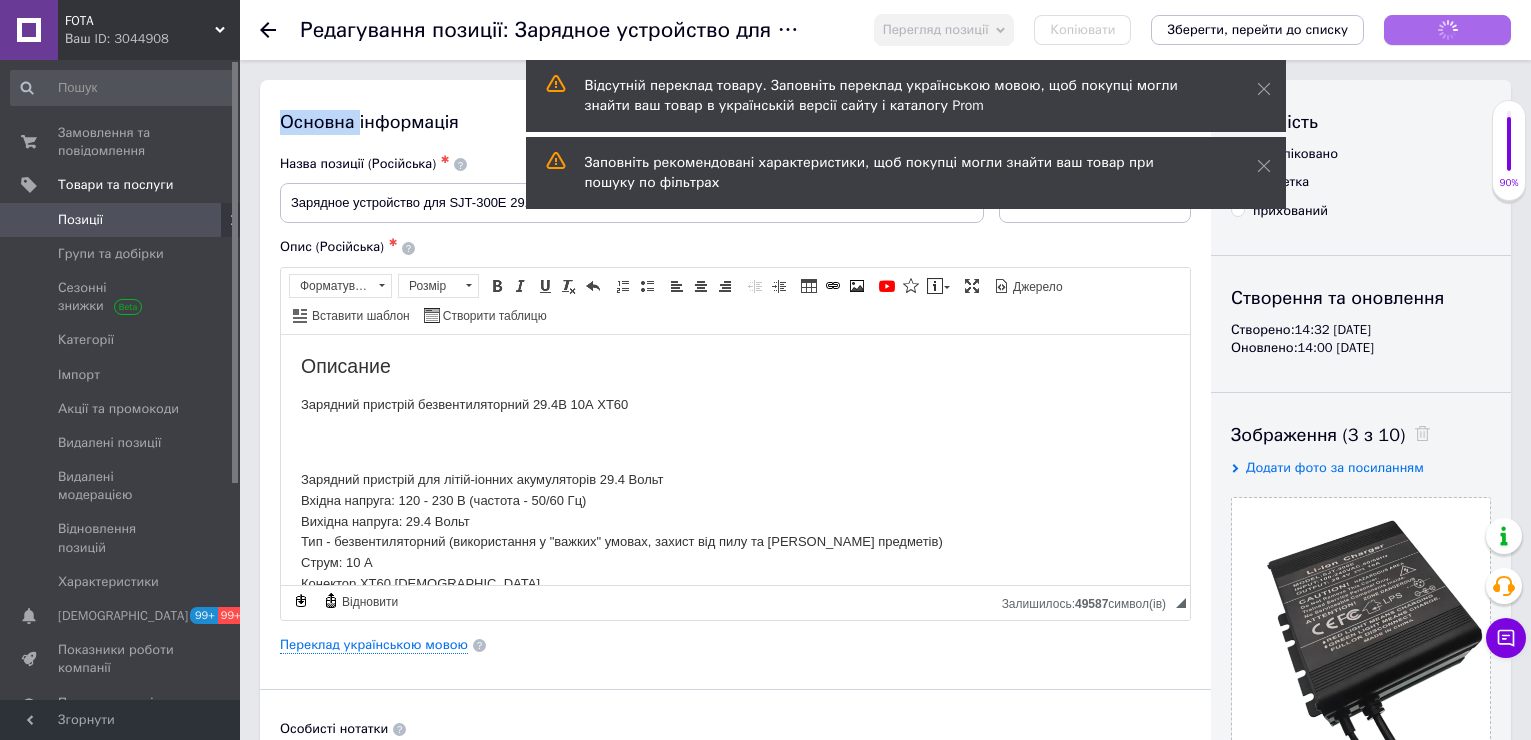 click on "Зберегти зміни" at bounding box center [1447, 30] 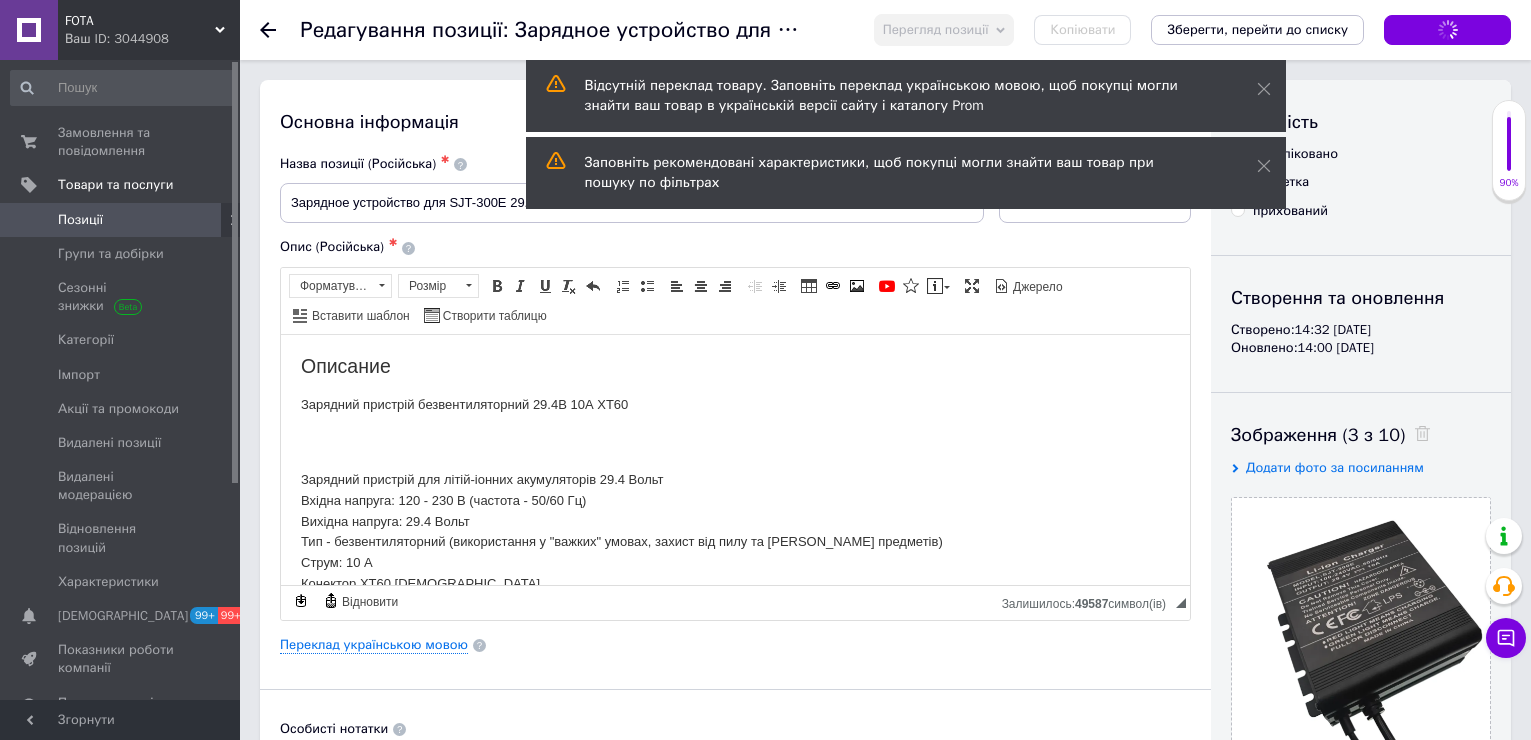 click on "Зберегти зміни" at bounding box center [1447, 30] 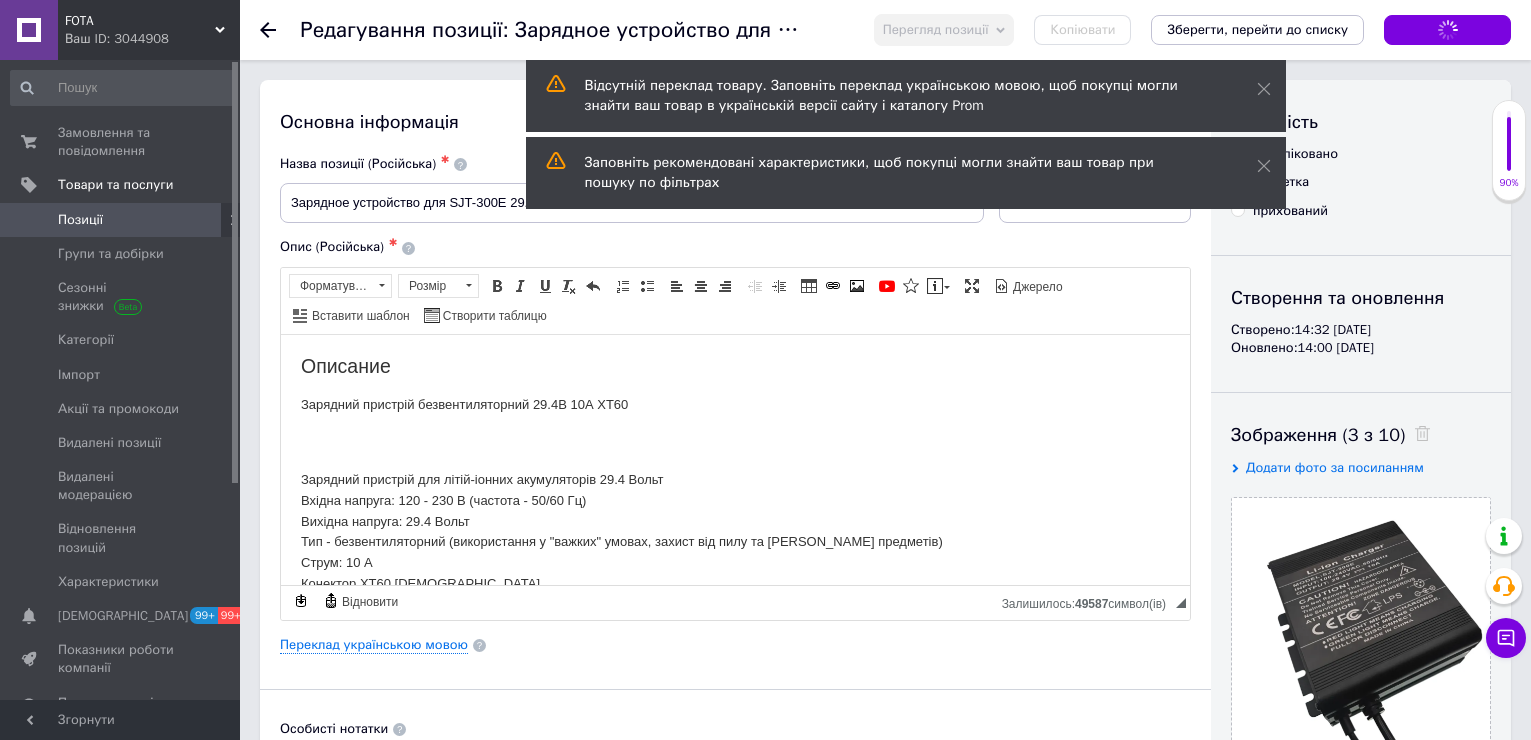 click on "Зберегти зміни" at bounding box center (1447, 30) 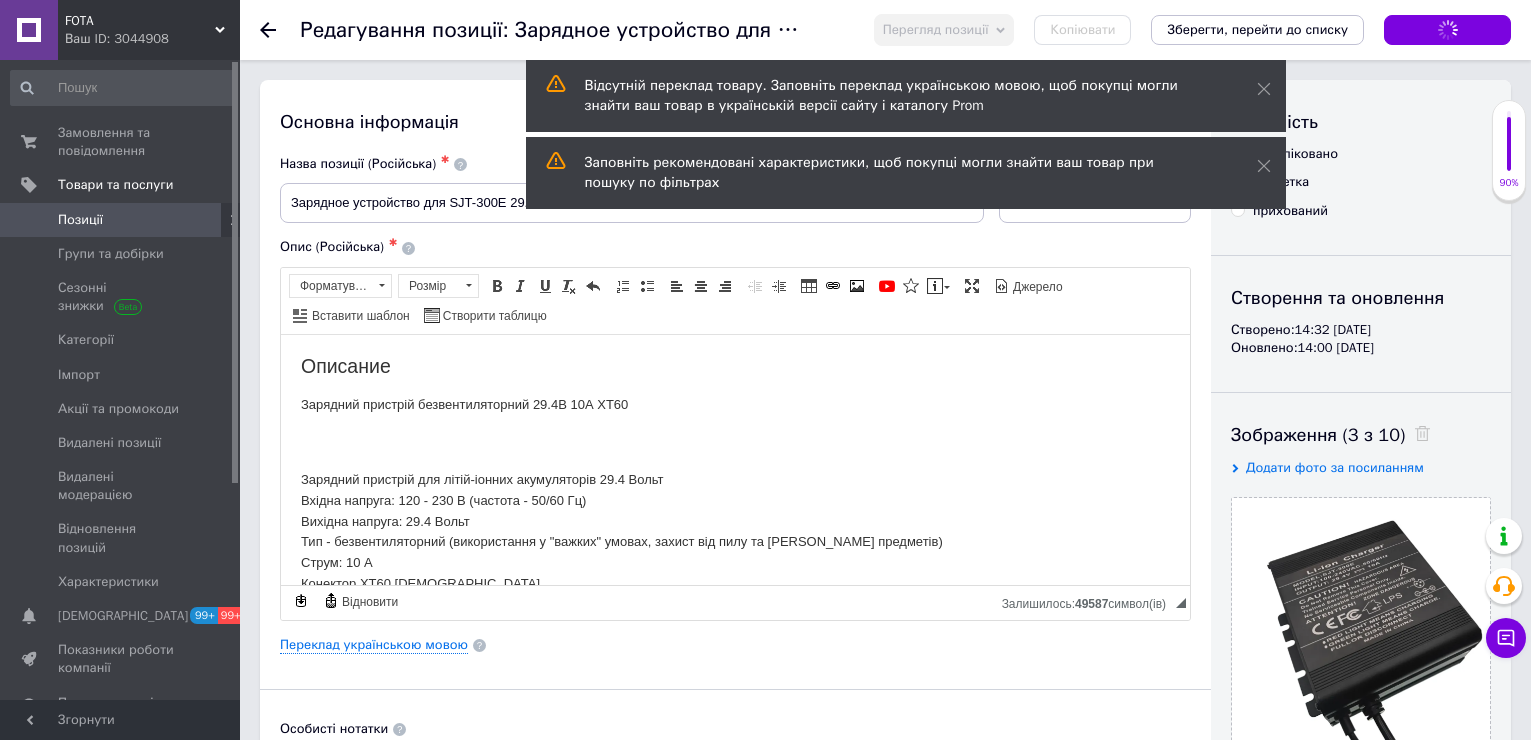 click on "Зберегти зміни" at bounding box center (1447, 30) 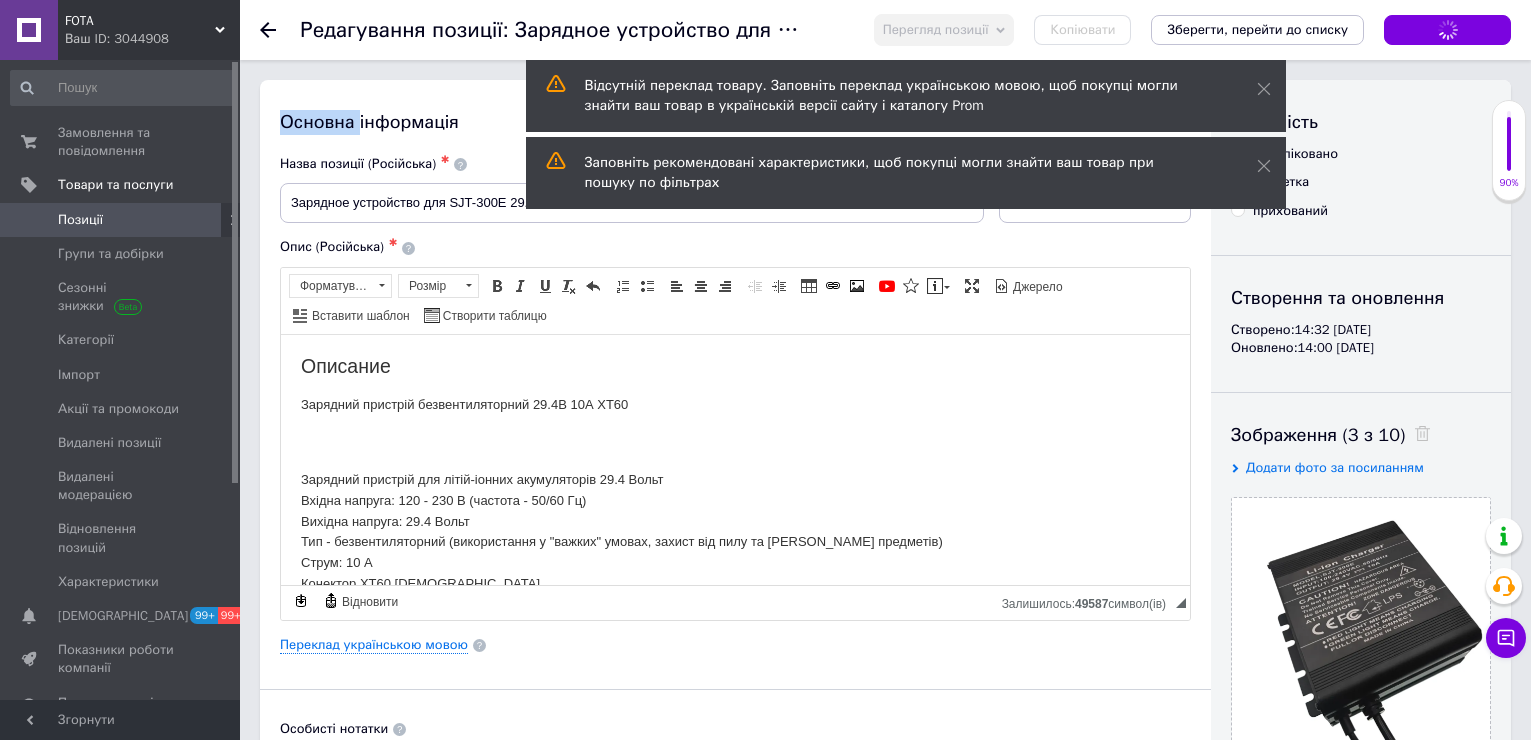 click on "Зберегти зміни" at bounding box center [1447, 30] 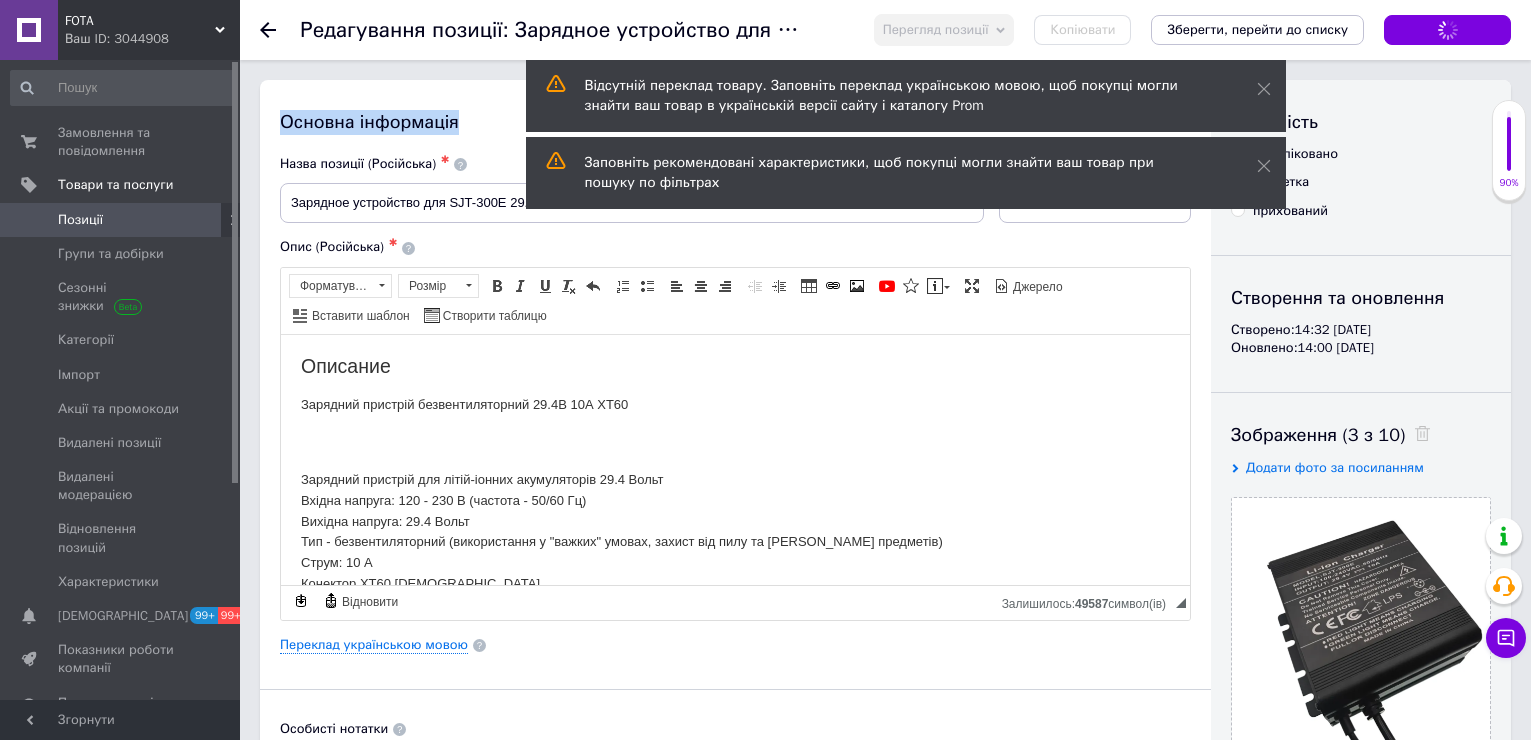 click on "Зберегти зміни" at bounding box center [1447, 30] 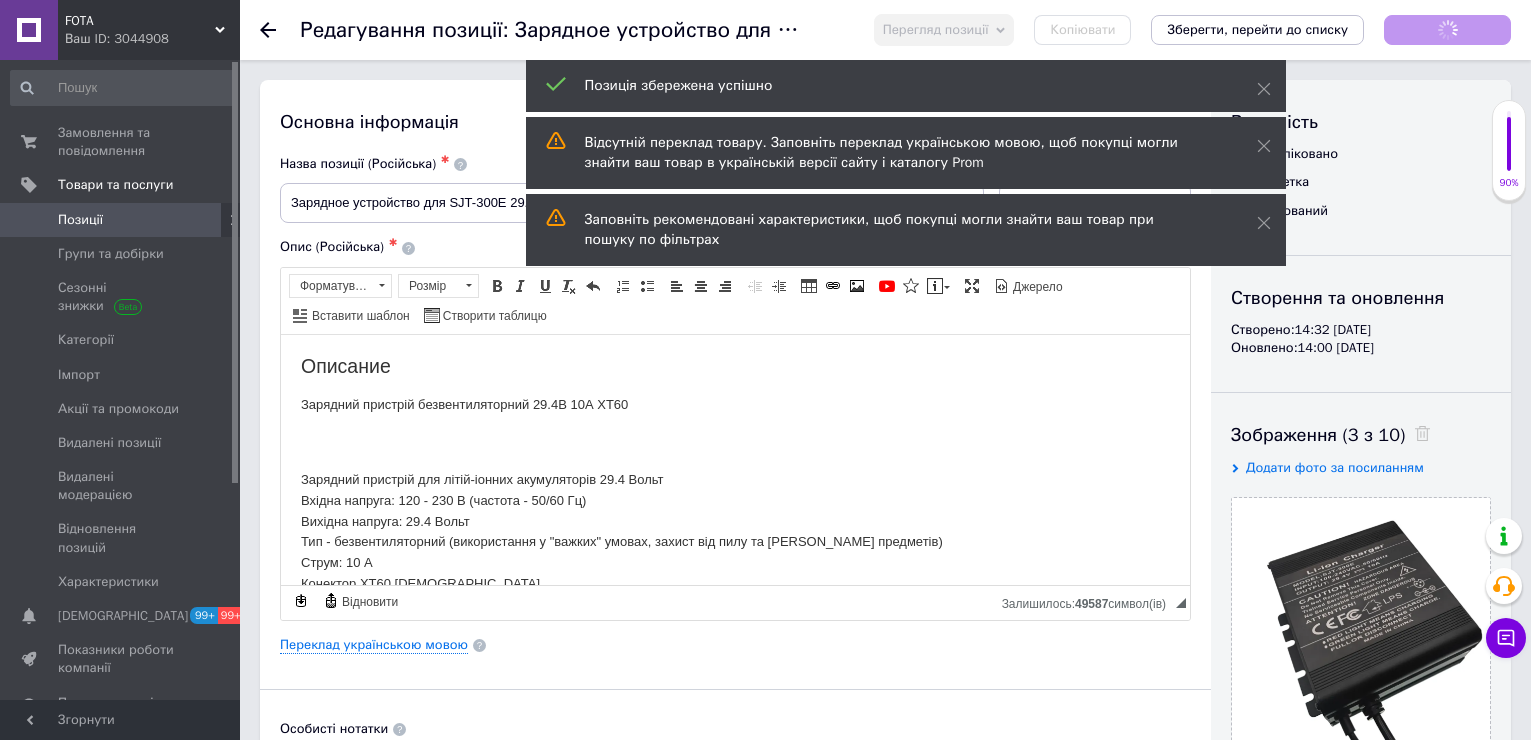click on "Зберегти зміни" at bounding box center (1447, 30) 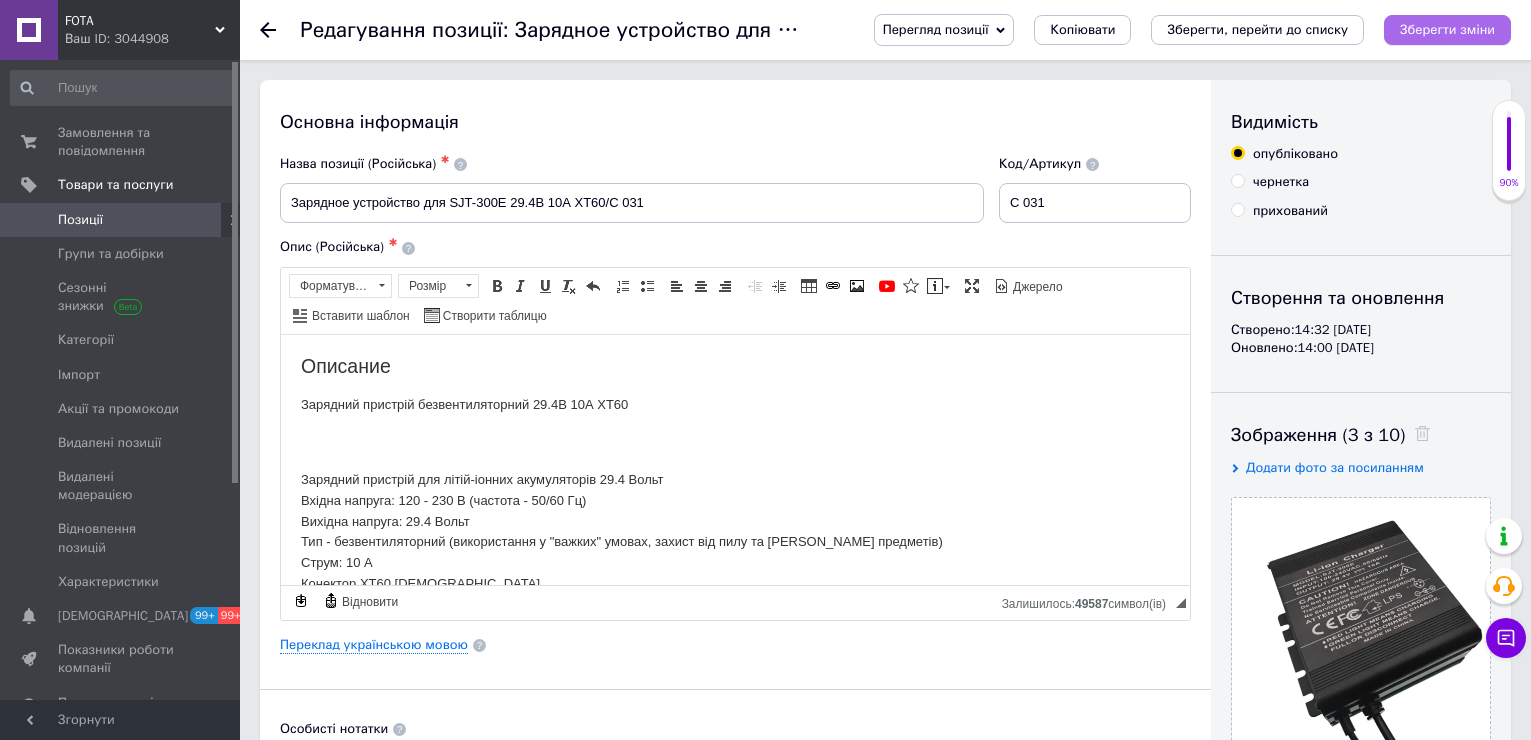 click on "Зберегти зміни" at bounding box center [1447, 30] 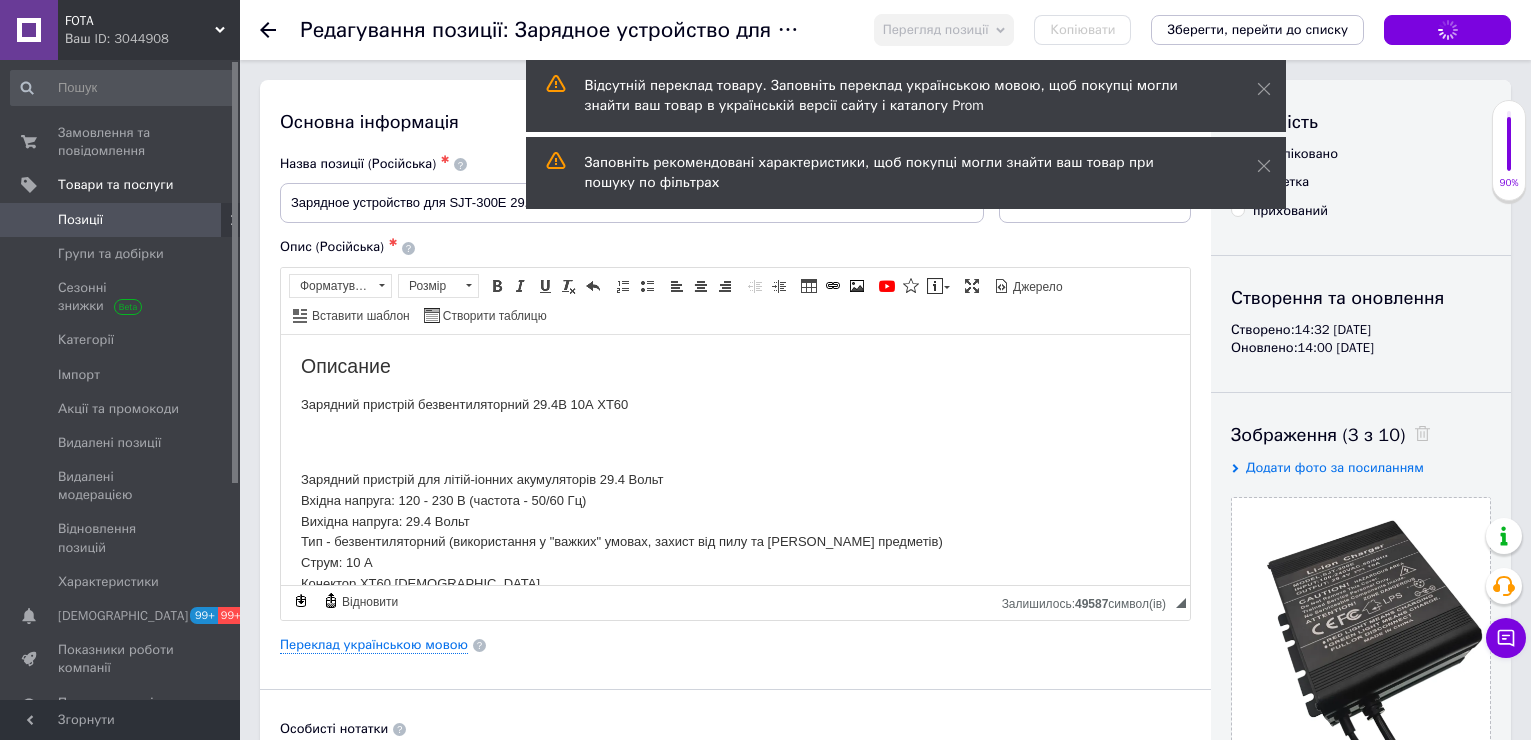 click on "Зберегти зміни" at bounding box center [1447, 30] 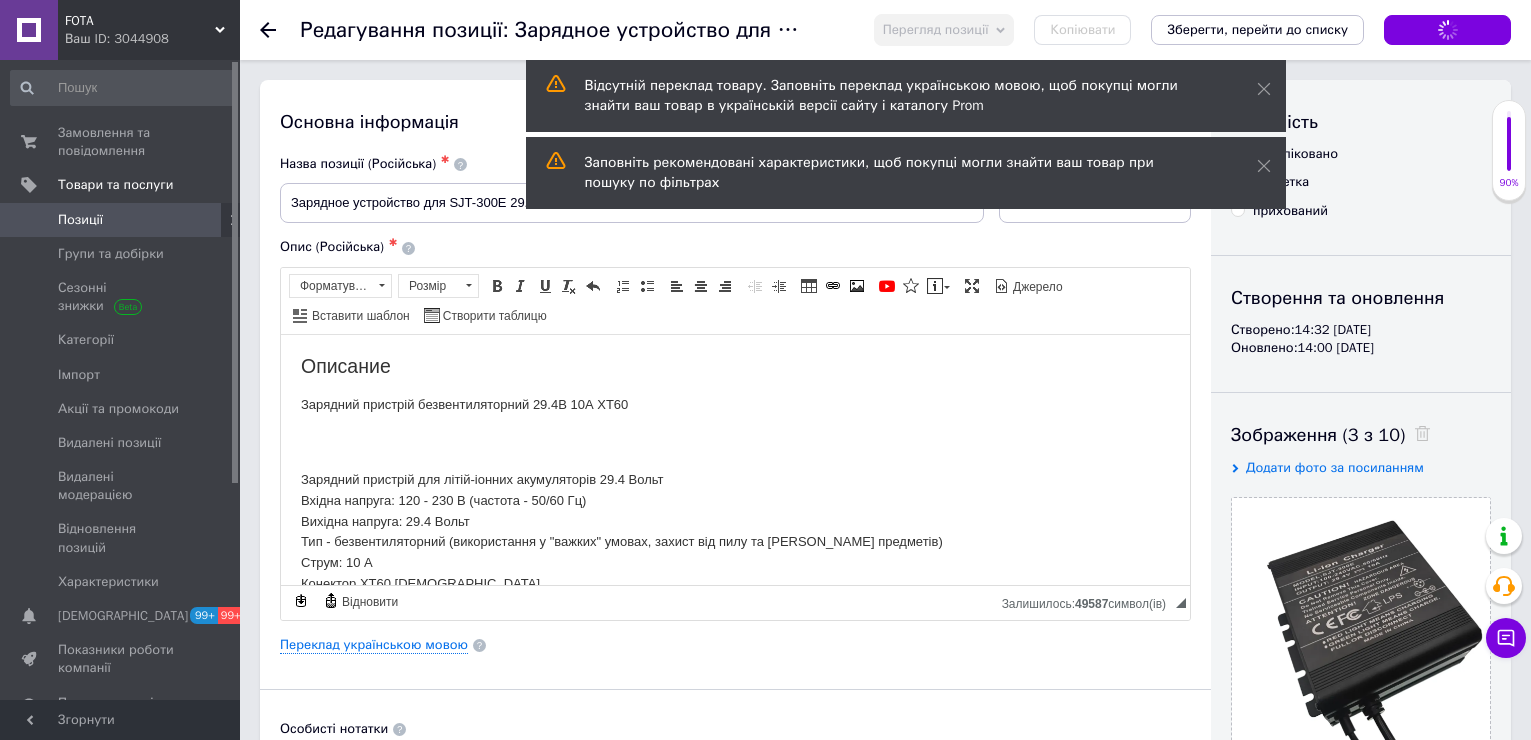click on "Зберегти зміни" at bounding box center [1447, 30] 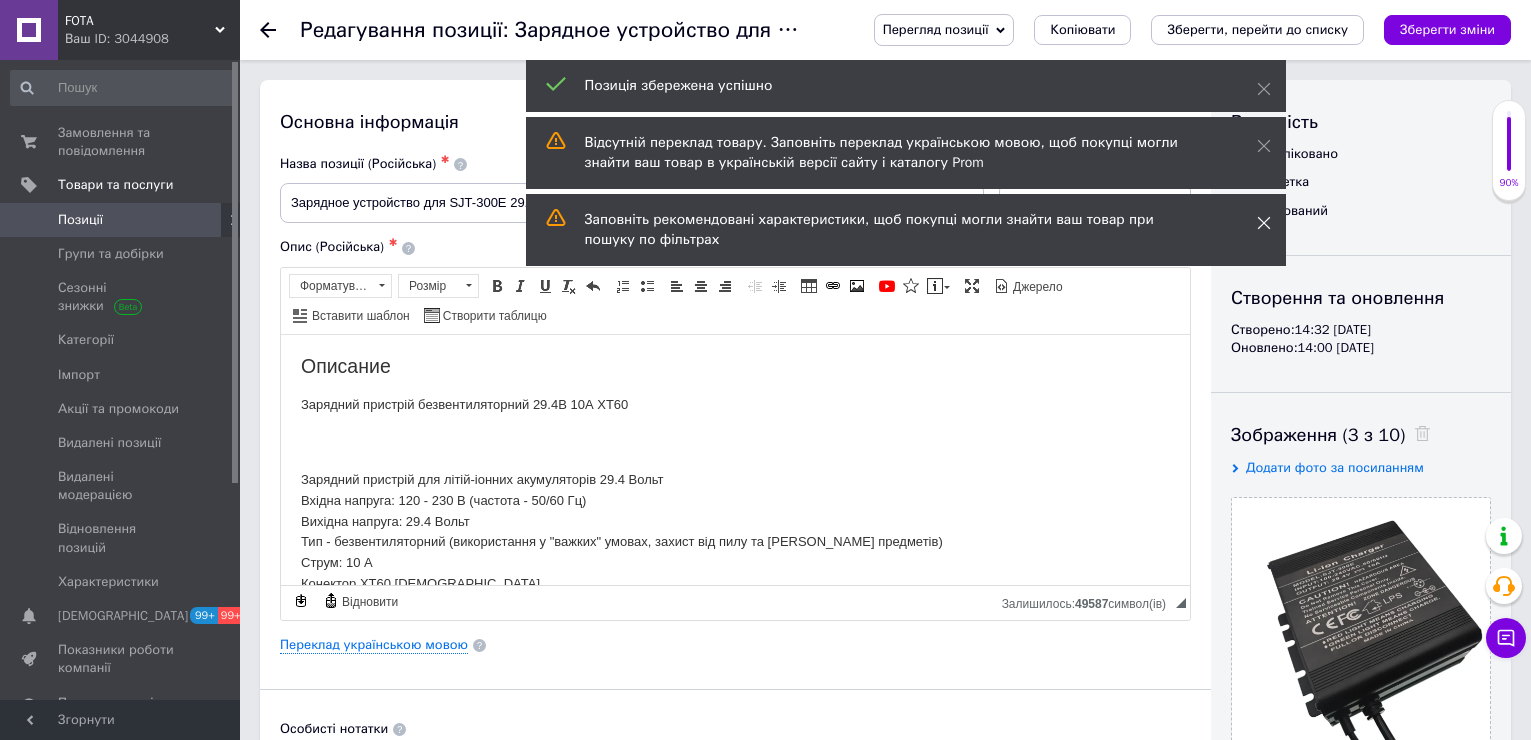 click 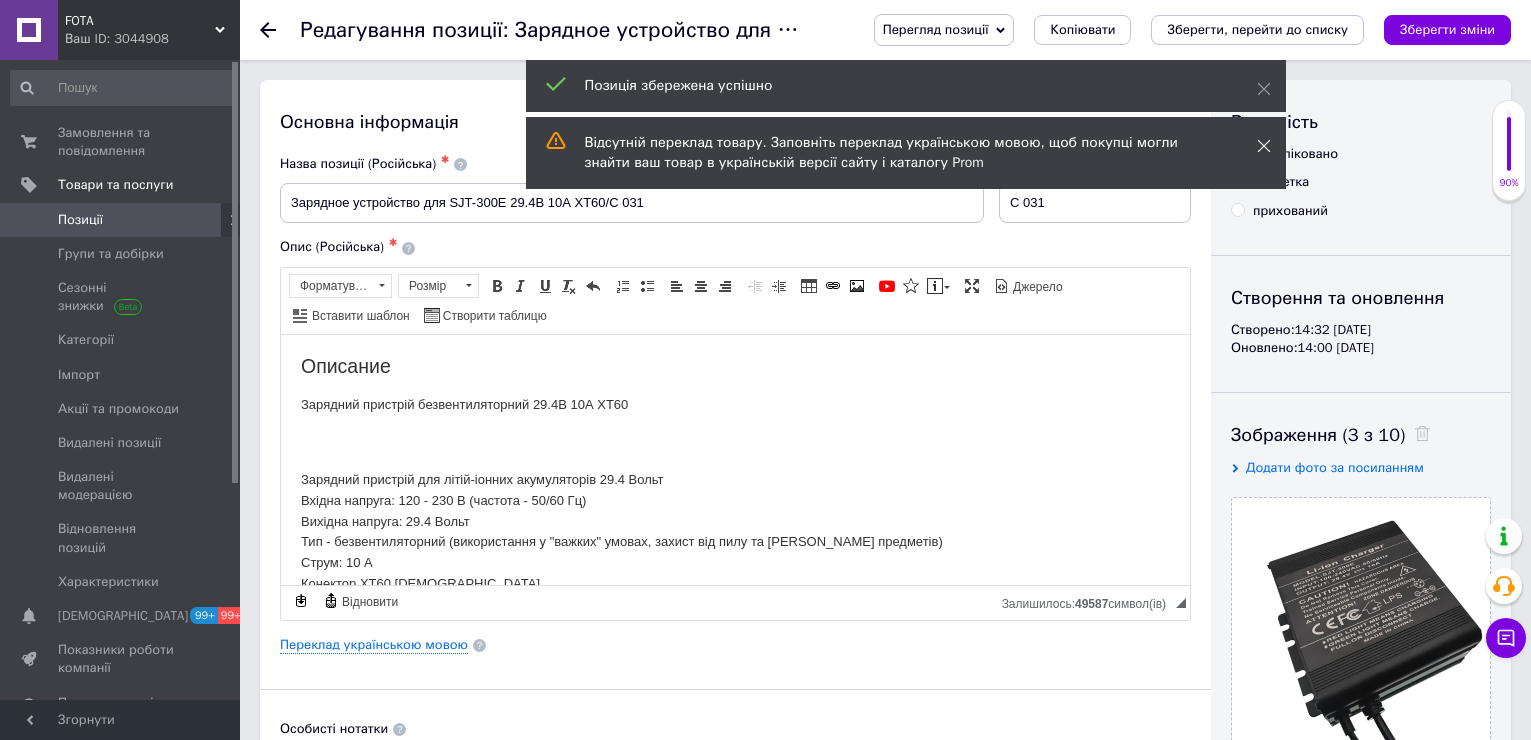 click 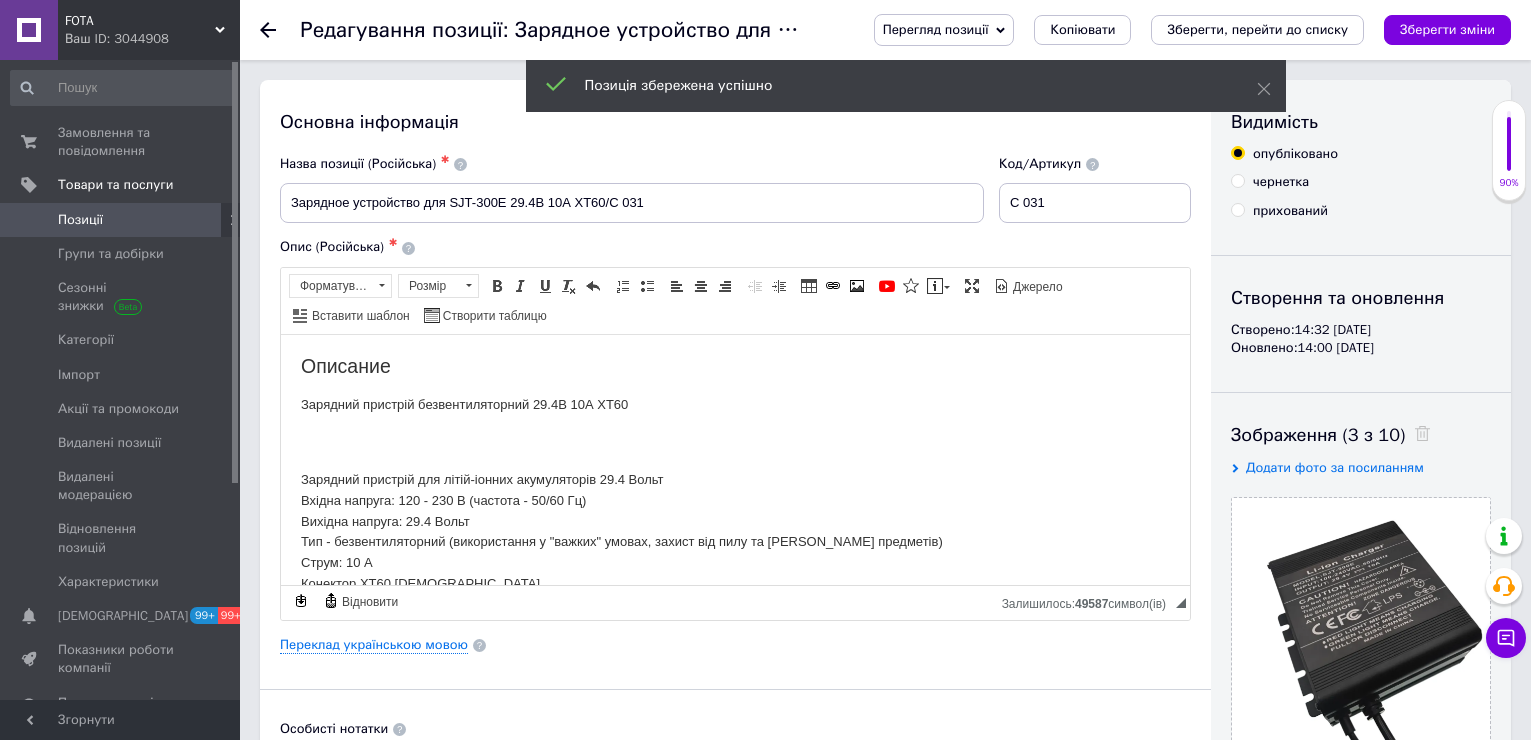drag, startPoint x: 1261, startPoint y: 94, endPoint x: 833, endPoint y: 221, distance: 446.44485 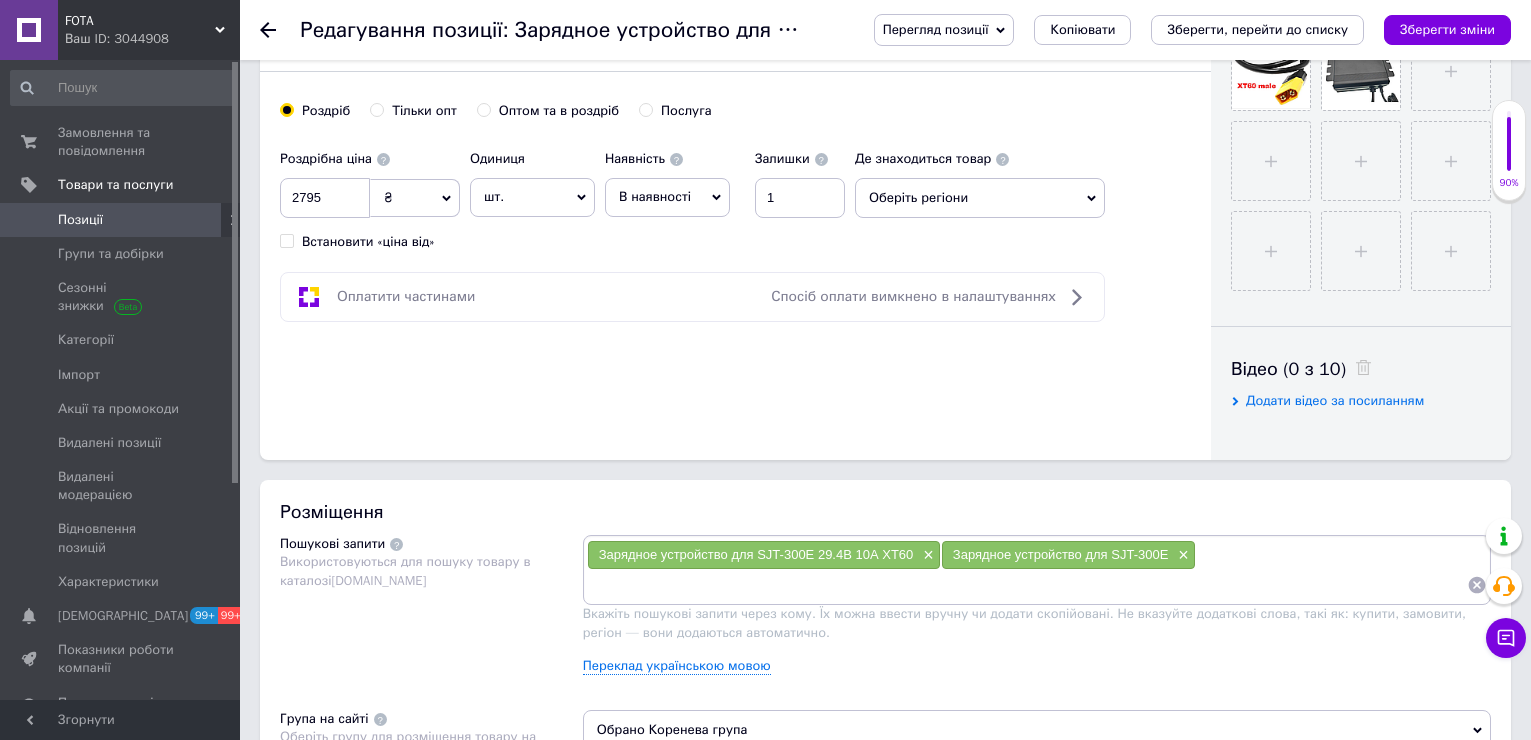 scroll, scrollTop: 900, scrollLeft: 0, axis: vertical 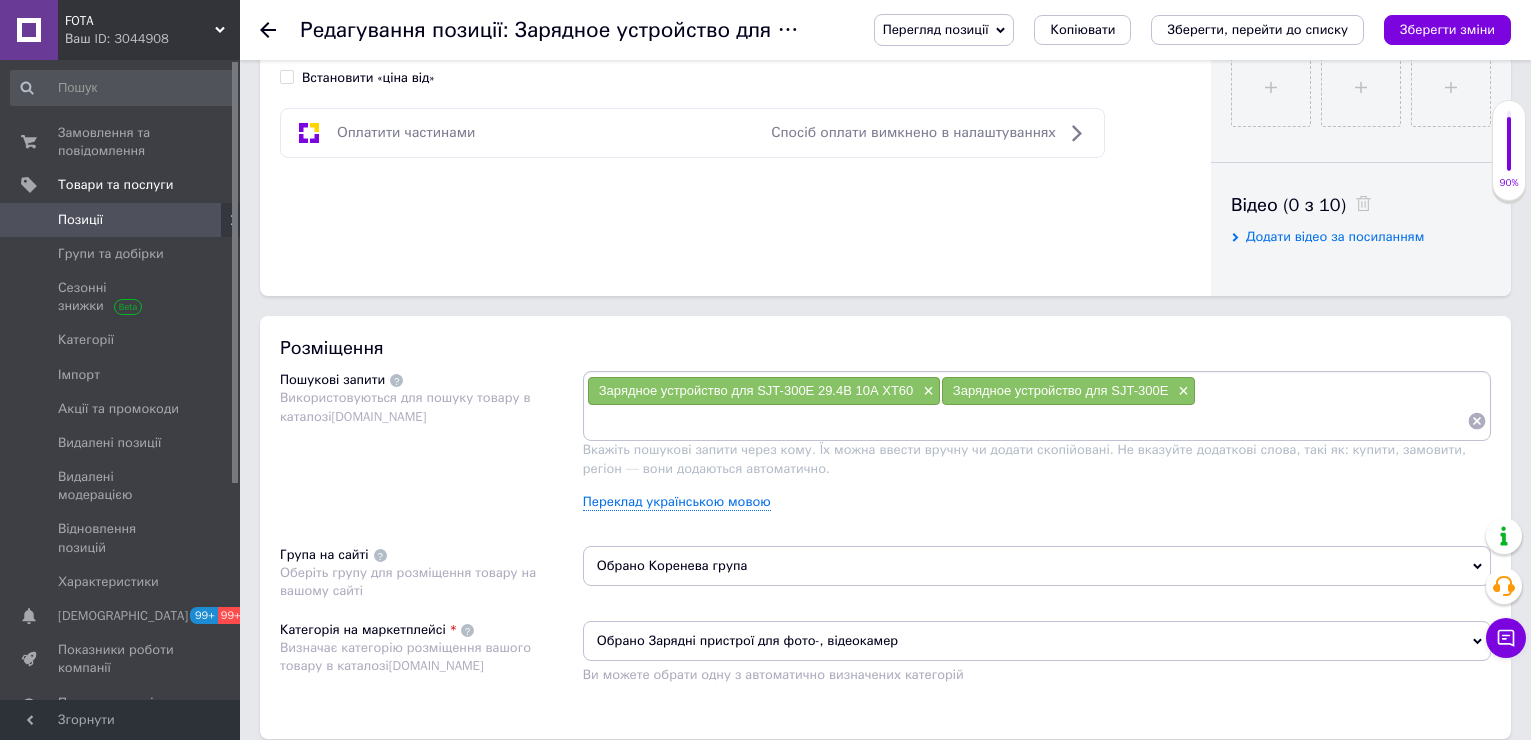 click at bounding box center (1027, 421) 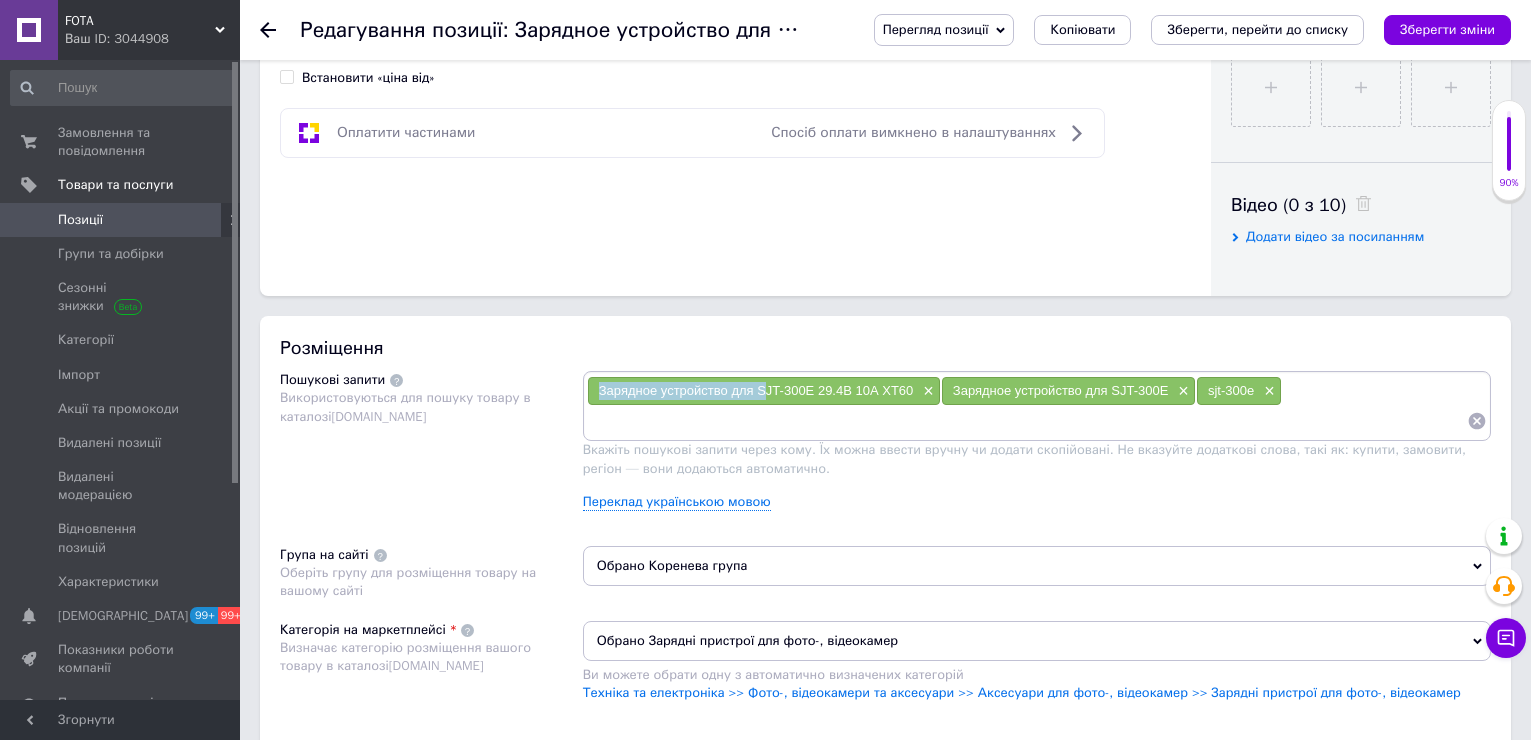 drag, startPoint x: 593, startPoint y: 397, endPoint x: 764, endPoint y: 398, distance: 171.00293 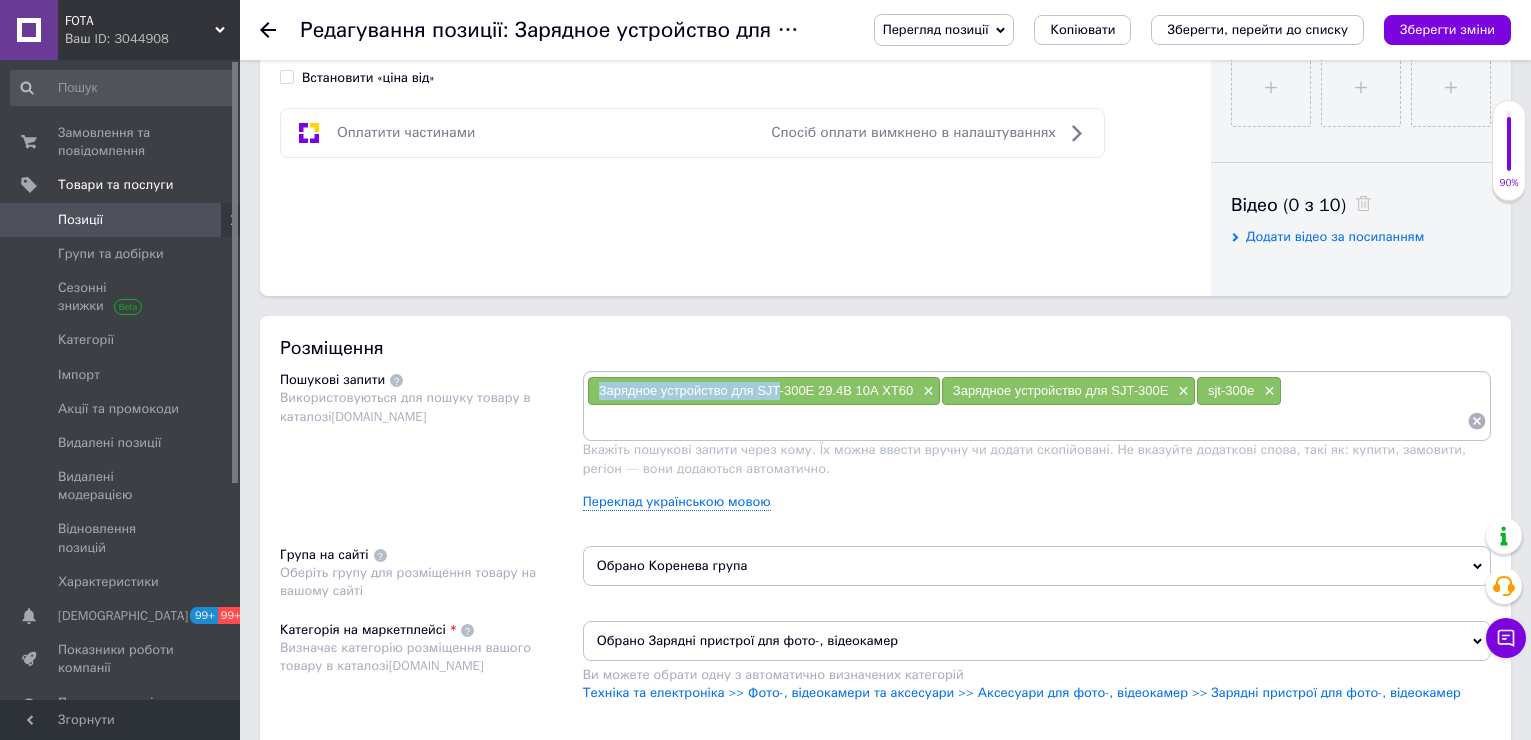 drag, startPoint x: 779, startPoint y: 387, endPoint x: 599, endPoint y: 378, distance: 180.22485 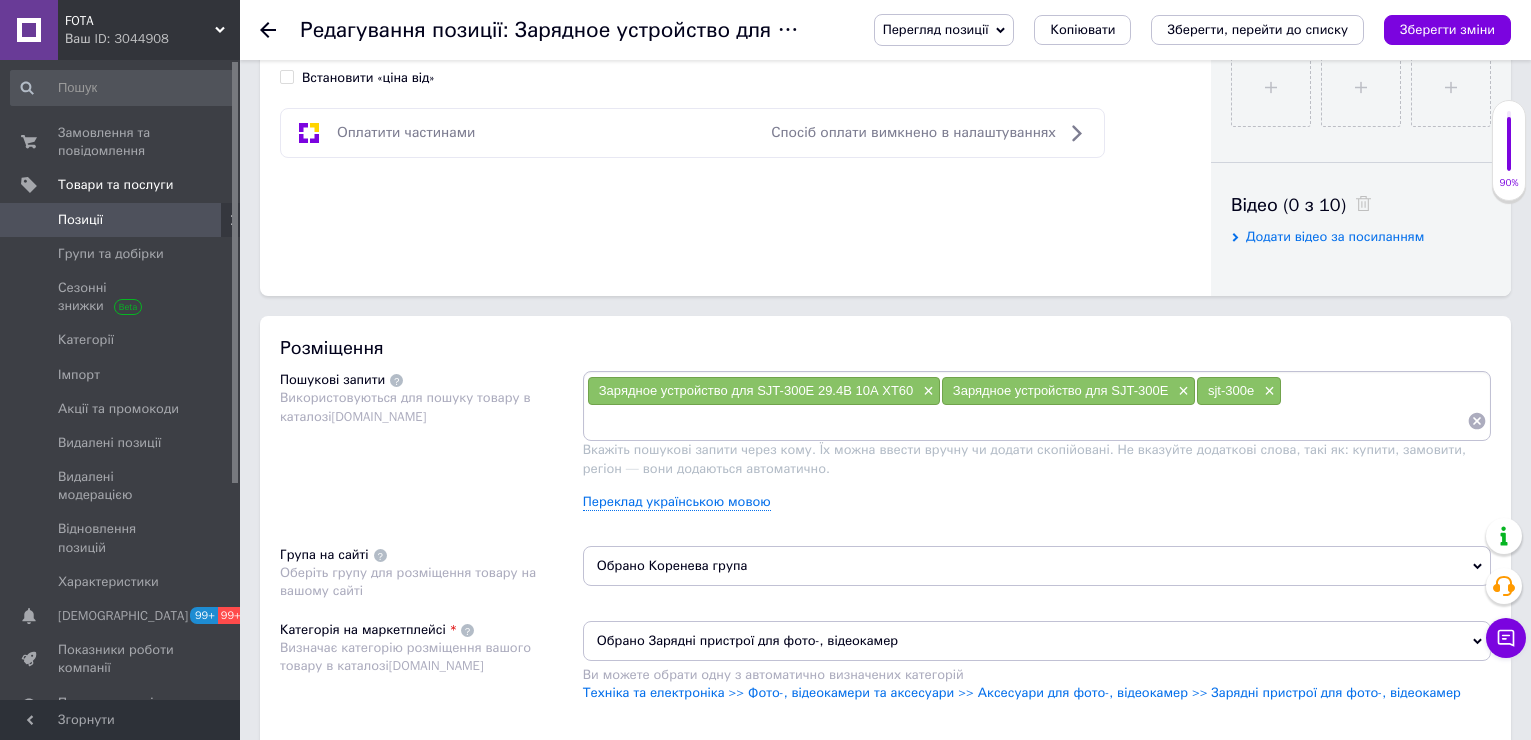 click at bounding box center (1027, 421) 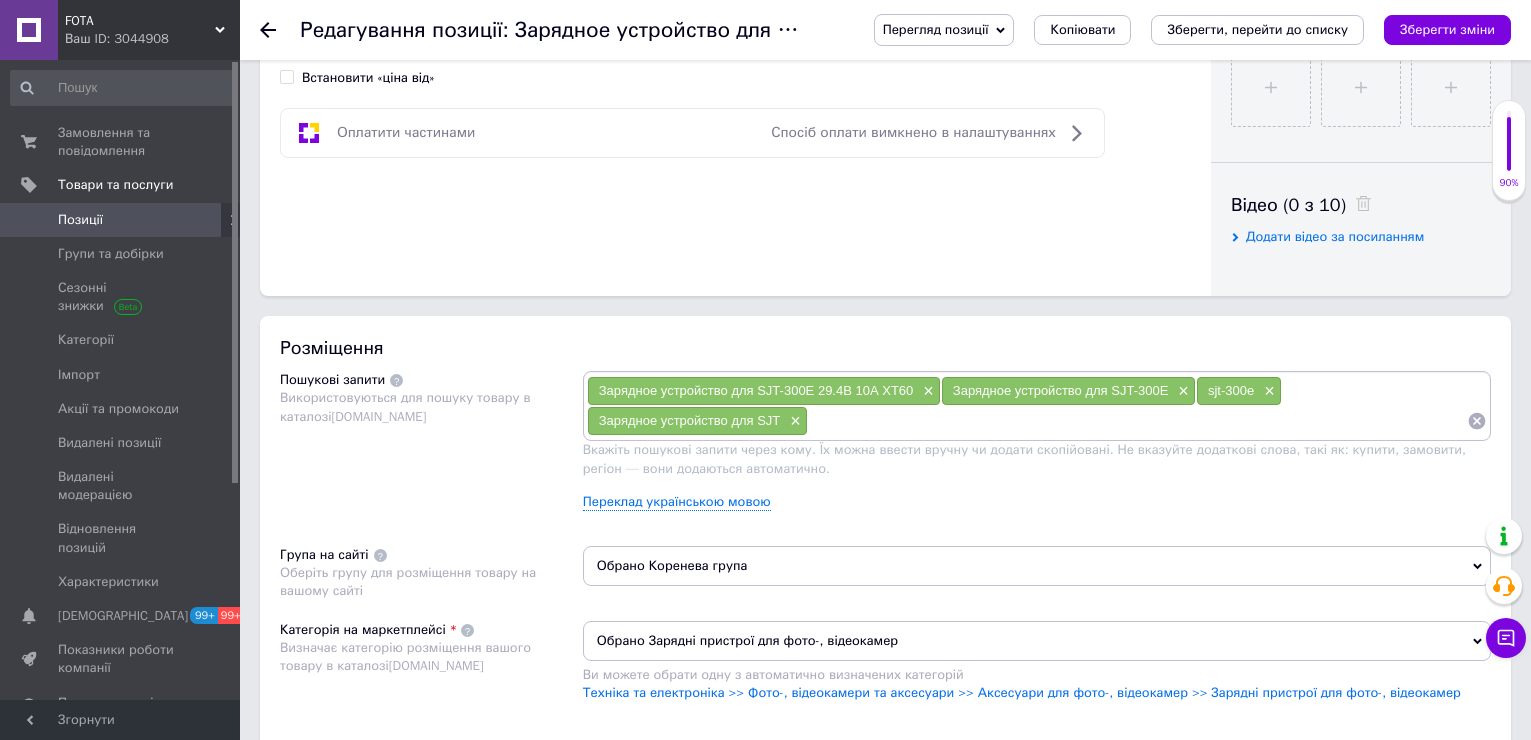 paste on "Зарядное устройство для SJT" 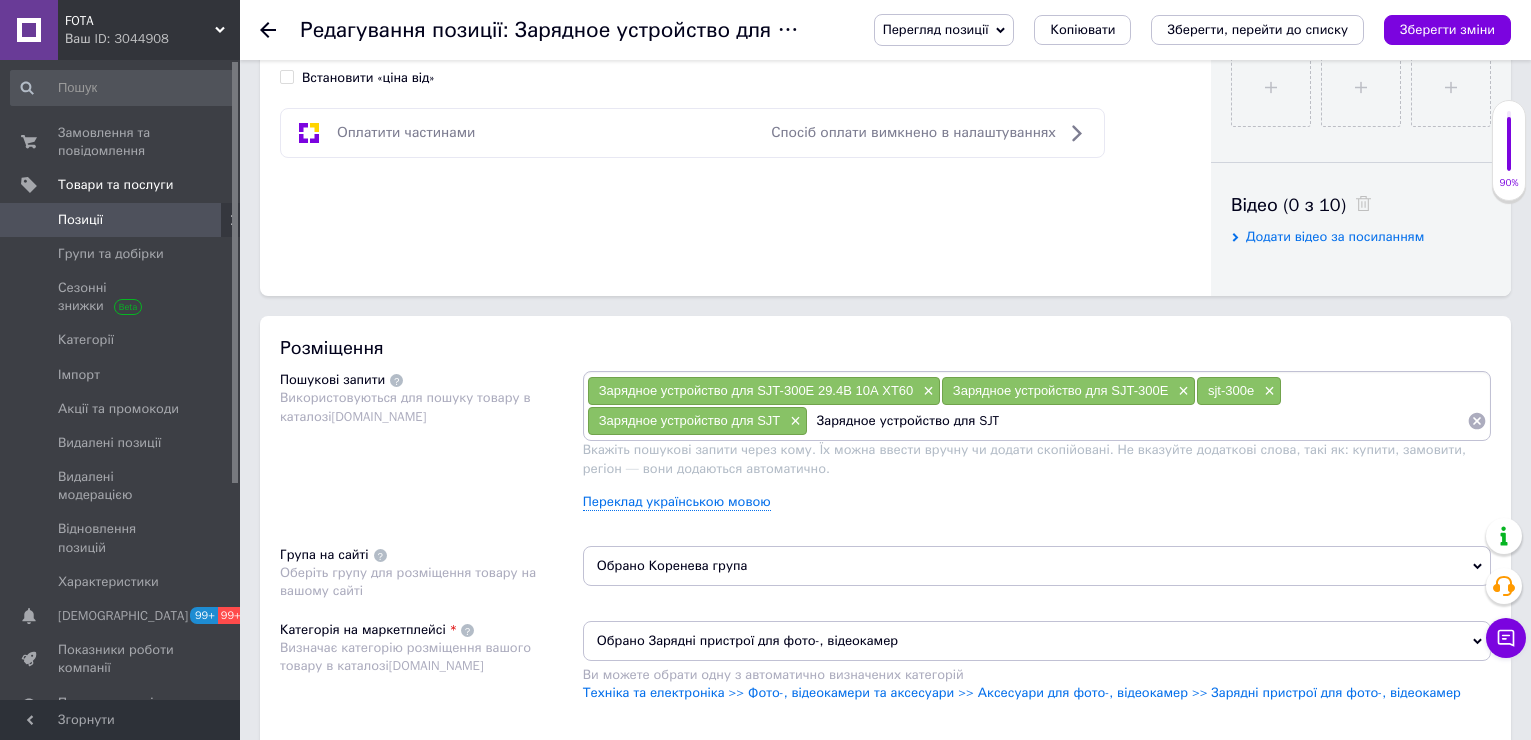 drag, startPoint x: 953, startPoint y: 425, endPoint x: 1248, endPoint y: 485, distance: 301.03986 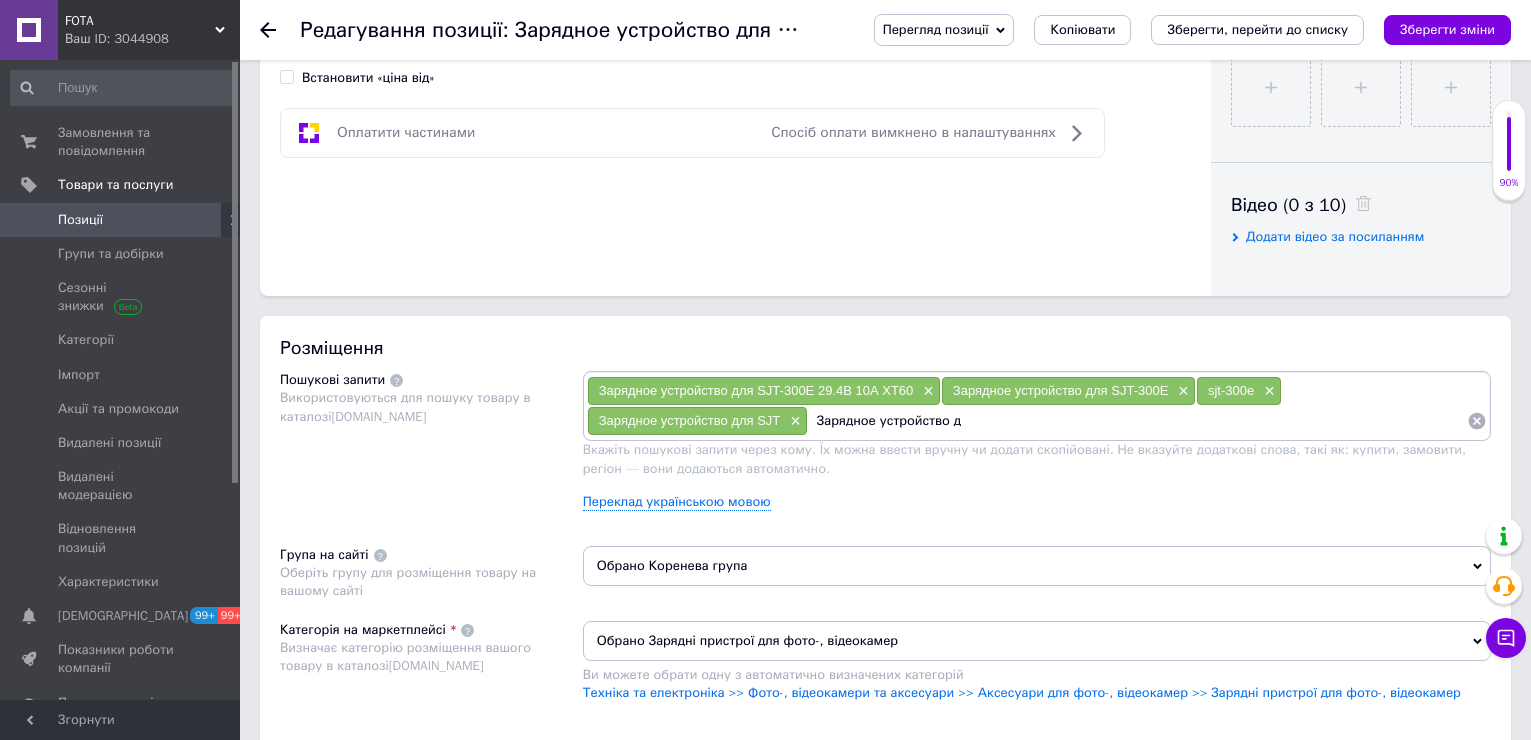 type on "Зарядное устройство" 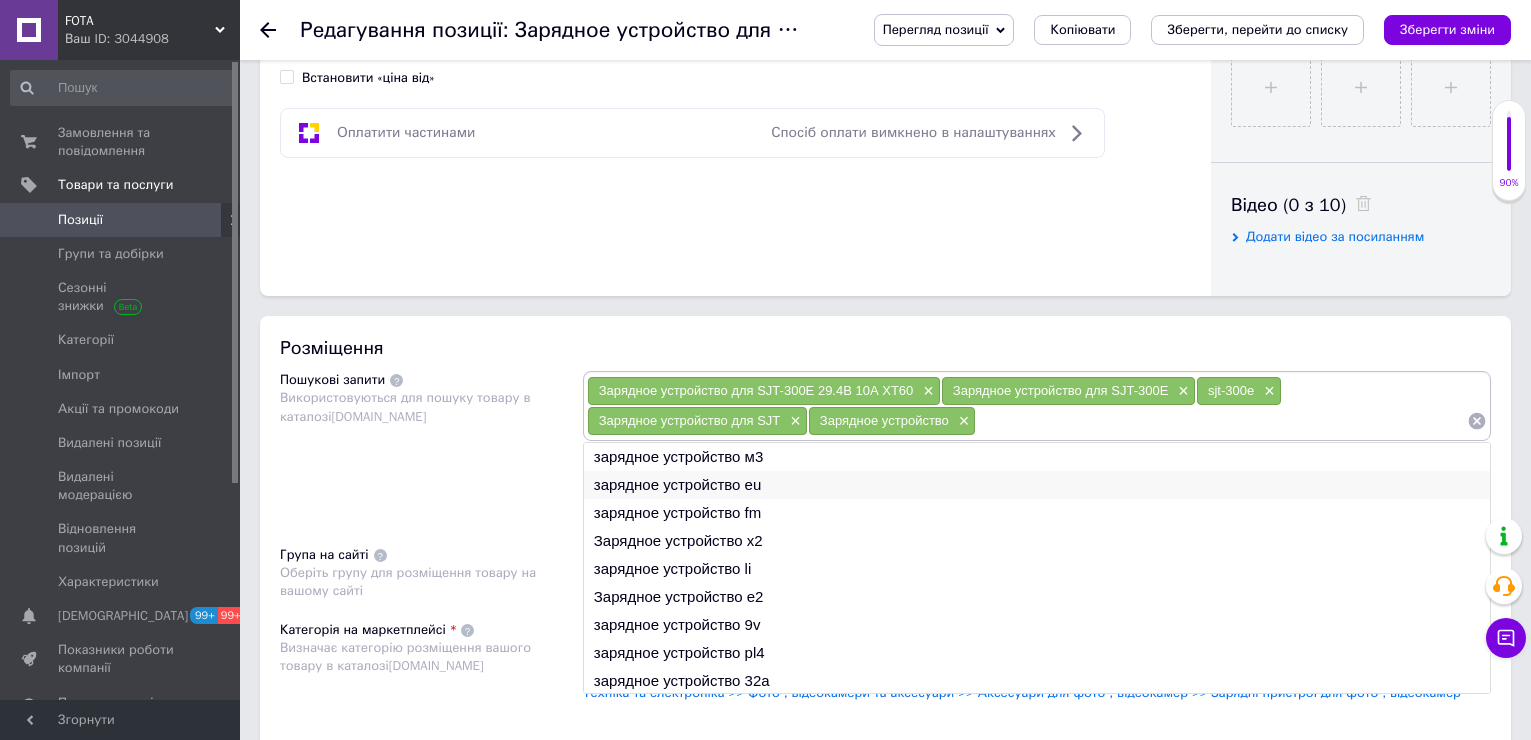 paste on "Зарядное устройство для SJT" 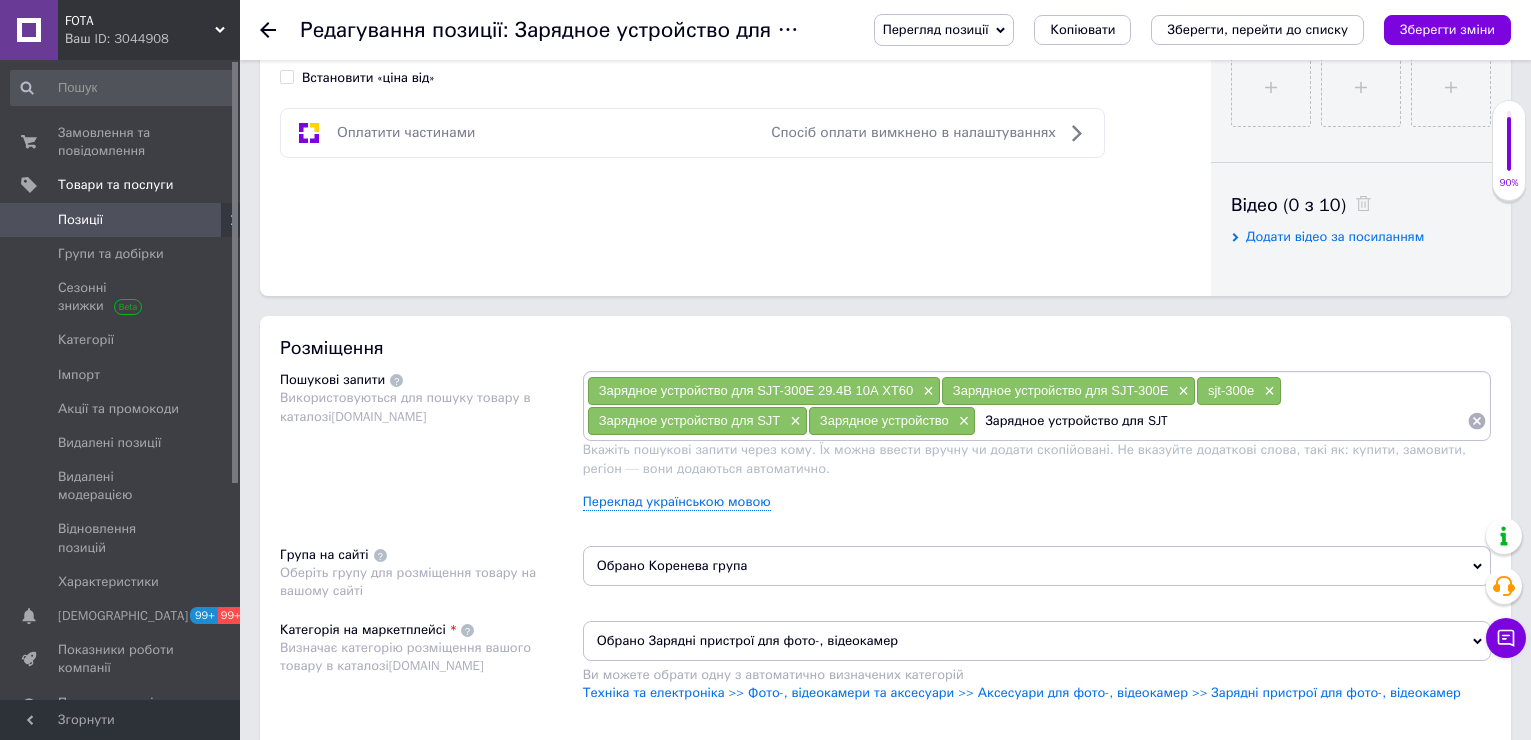 drag, startPoint x: 1040, startPoint y: 431, endPoint x: 973, endPoint y: 434, distance: 67.06713 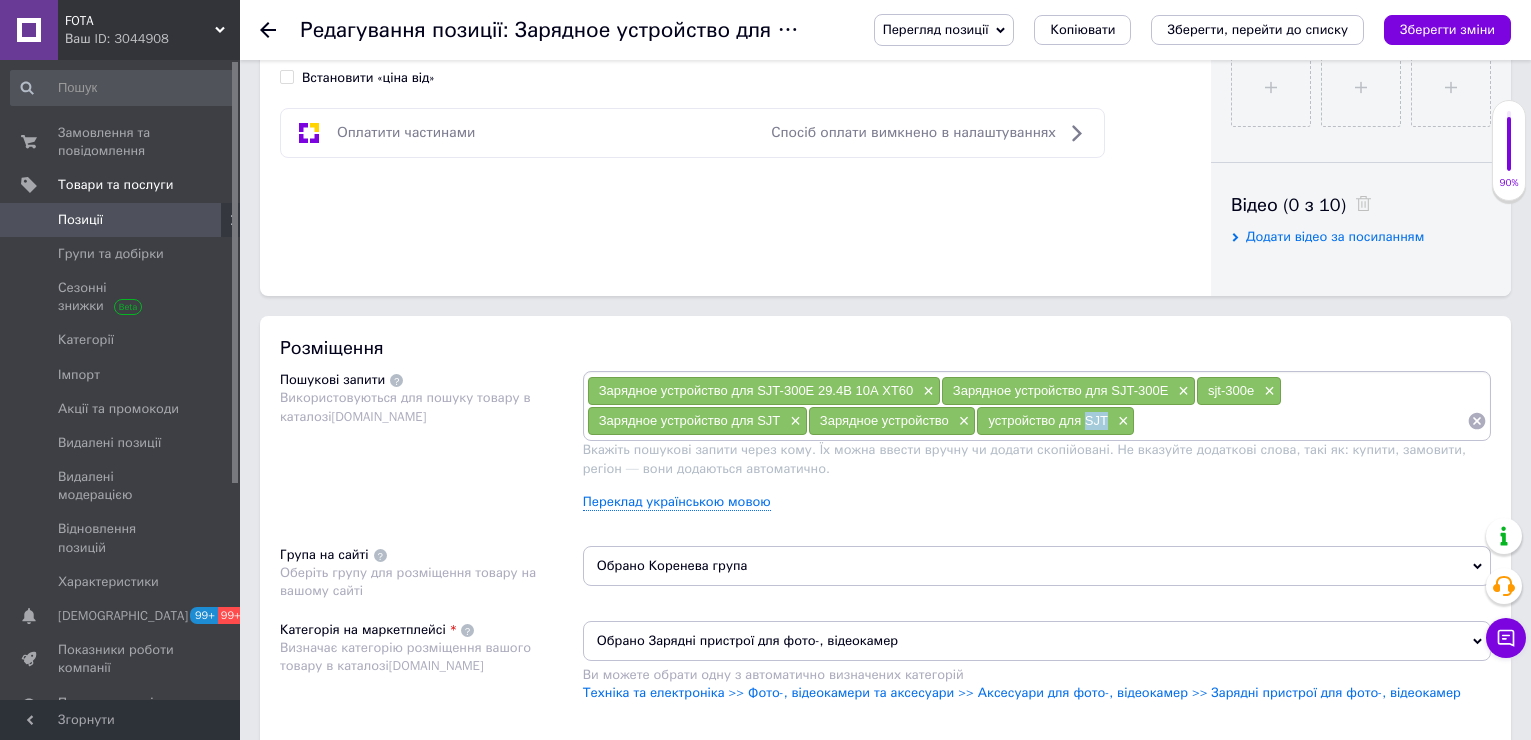 drag, startPoint x: 1084, startPoint y: 425, endPoint x: 1110, endPoint y: 429, distance: 26.305893 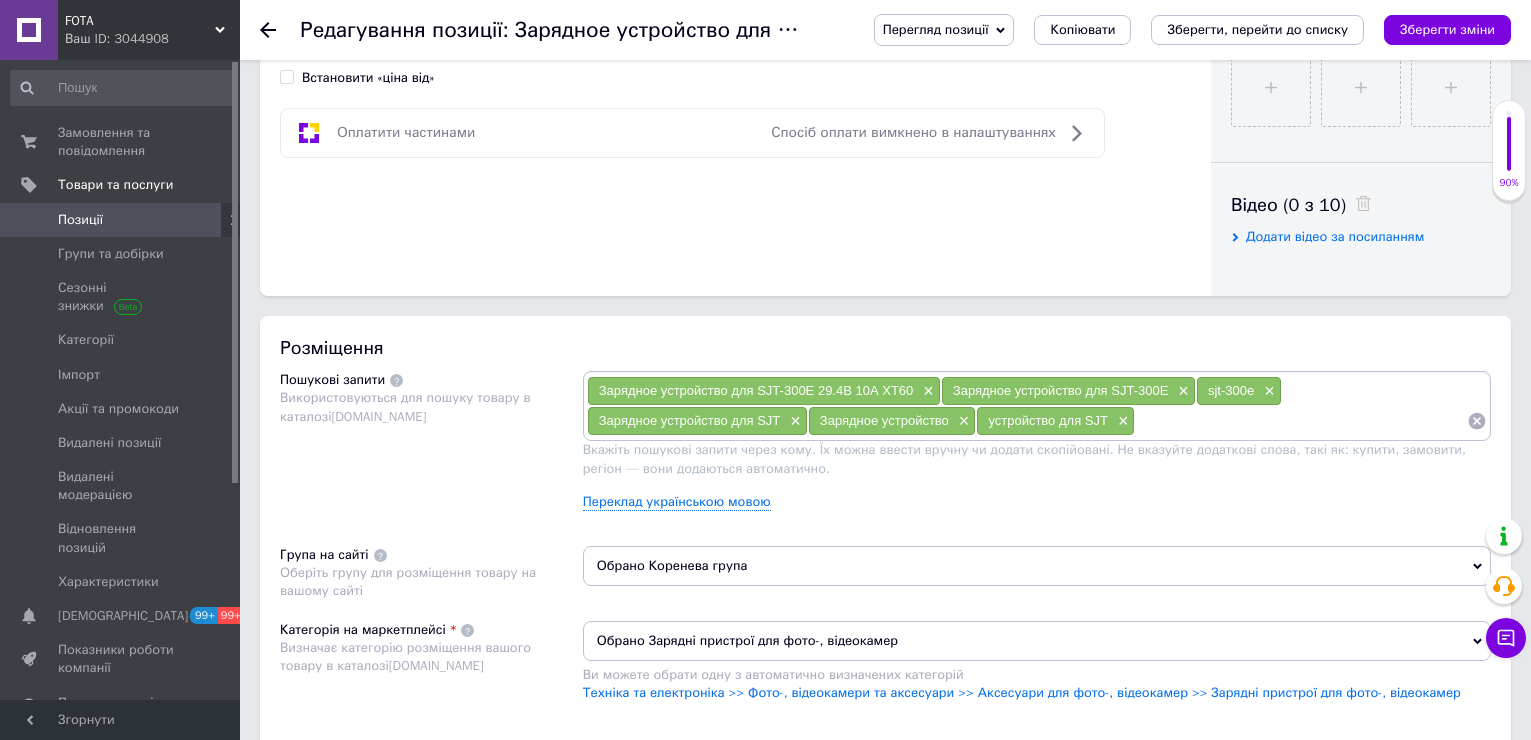 click at bounding box center [1301, 421] 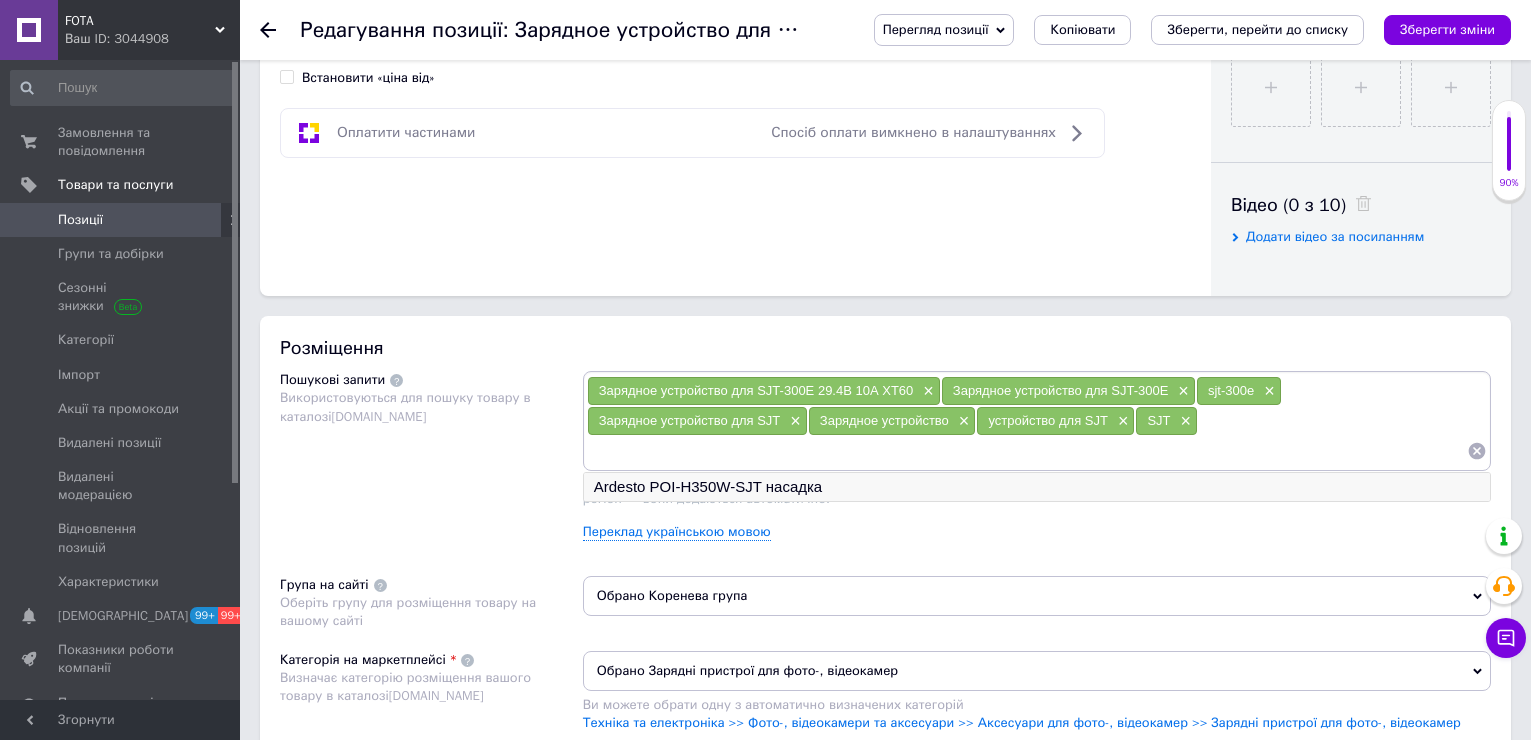 click on "Ardesto POI-H350W-SJT насадка" at bounding box center [1037, 487] 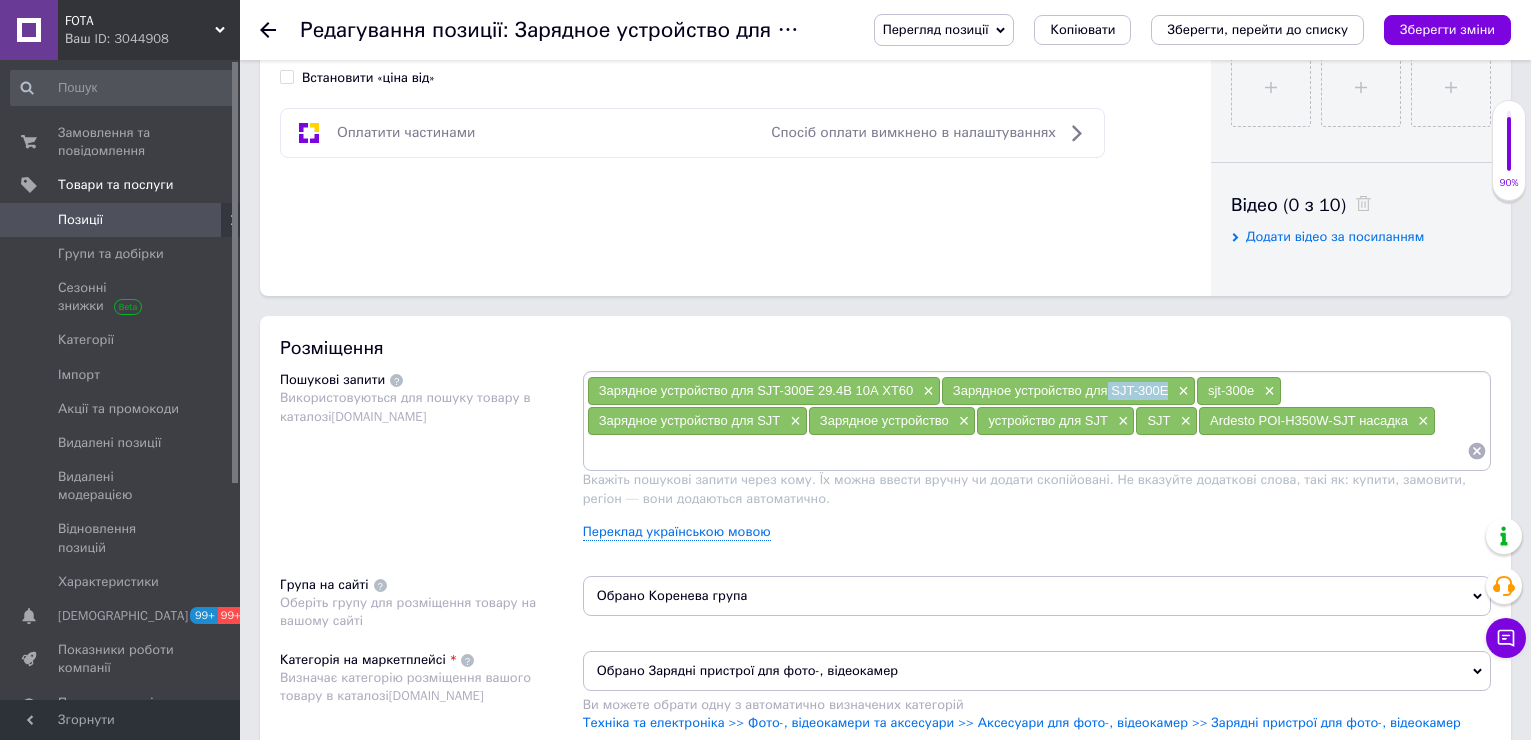 drag, startPoint x: 1107, startPoint y: 392, endPoint x: 1165, endPoint y: 399, distance: 58.420887 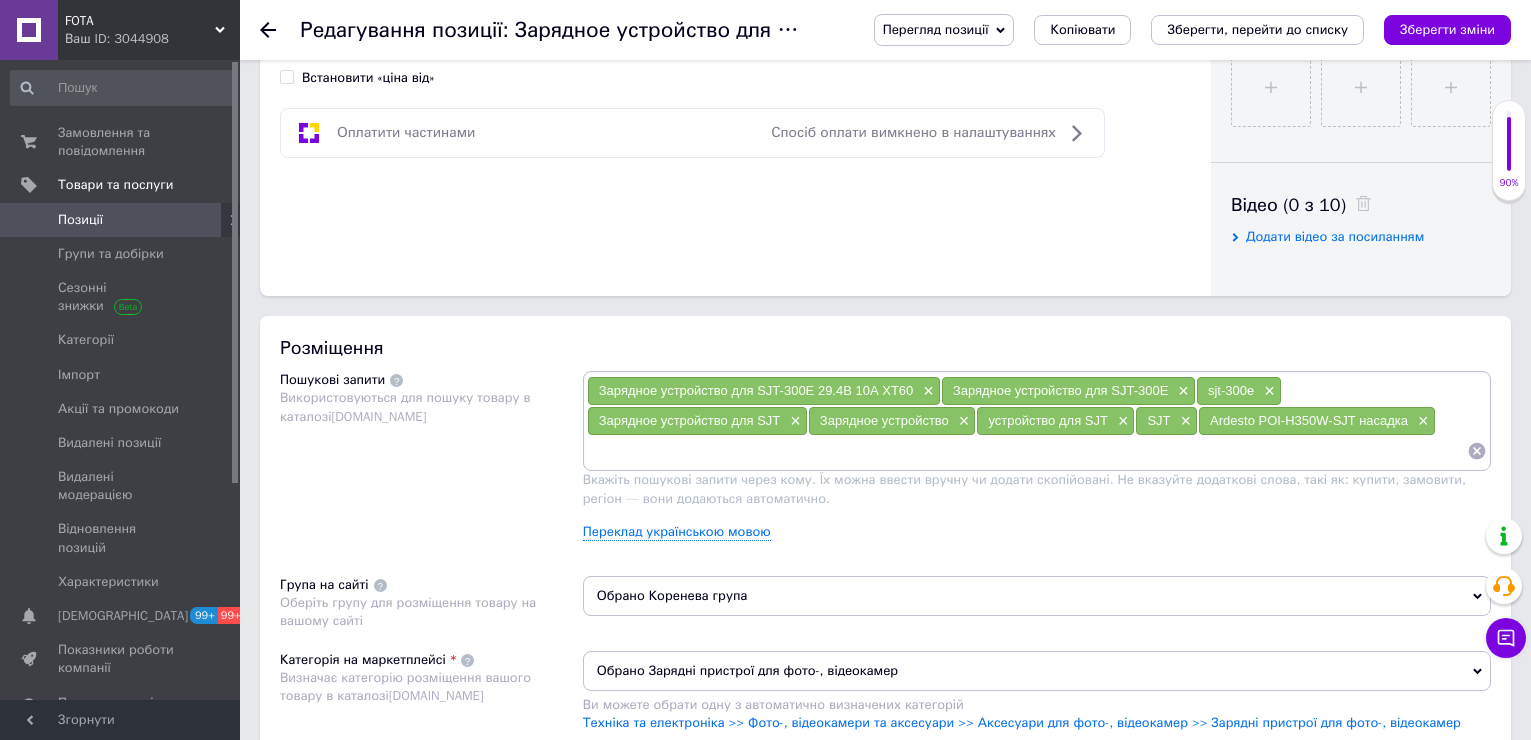 click at bounding box center [1027, 451] 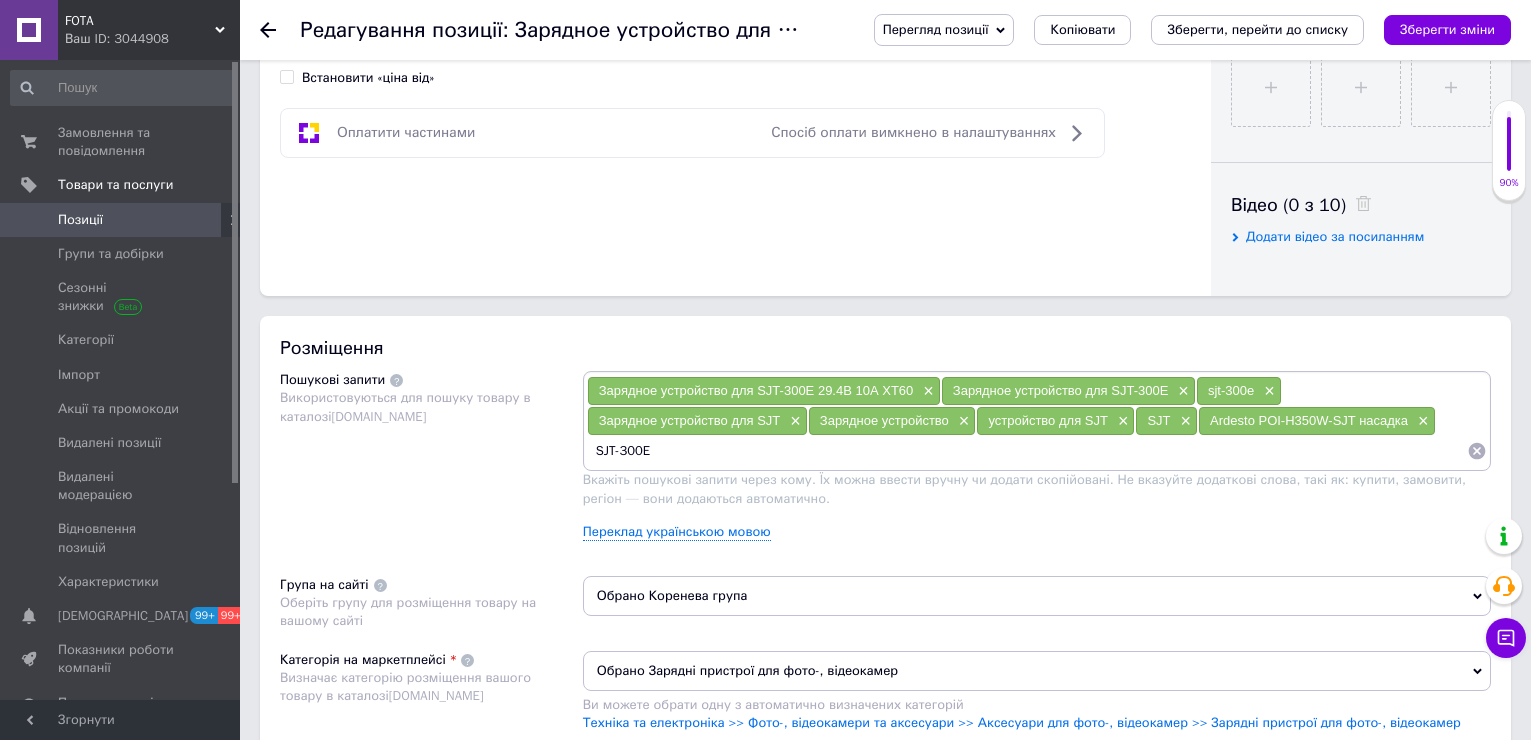 type 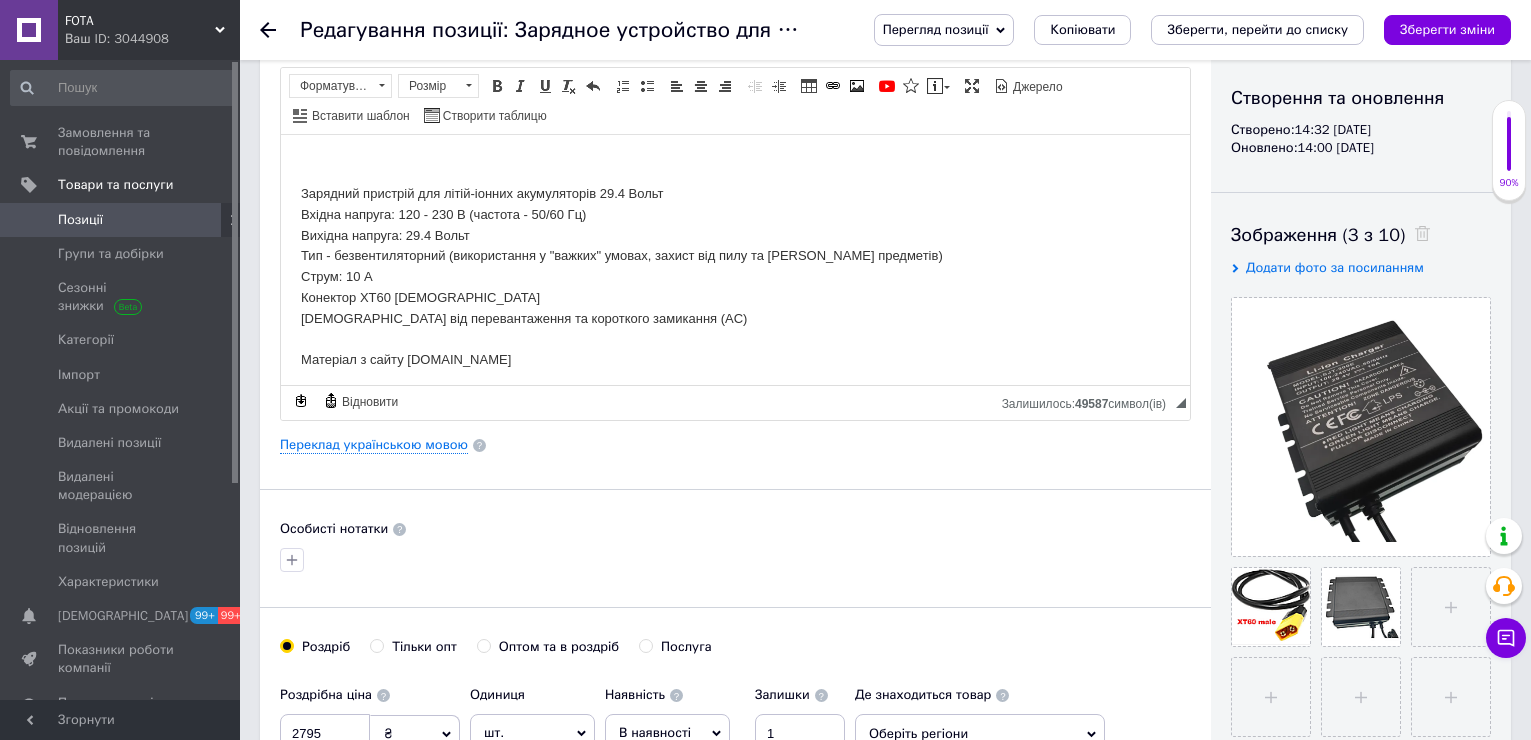 scroll, scrollTop: 134, scrollLeft: 0, axis: vertical 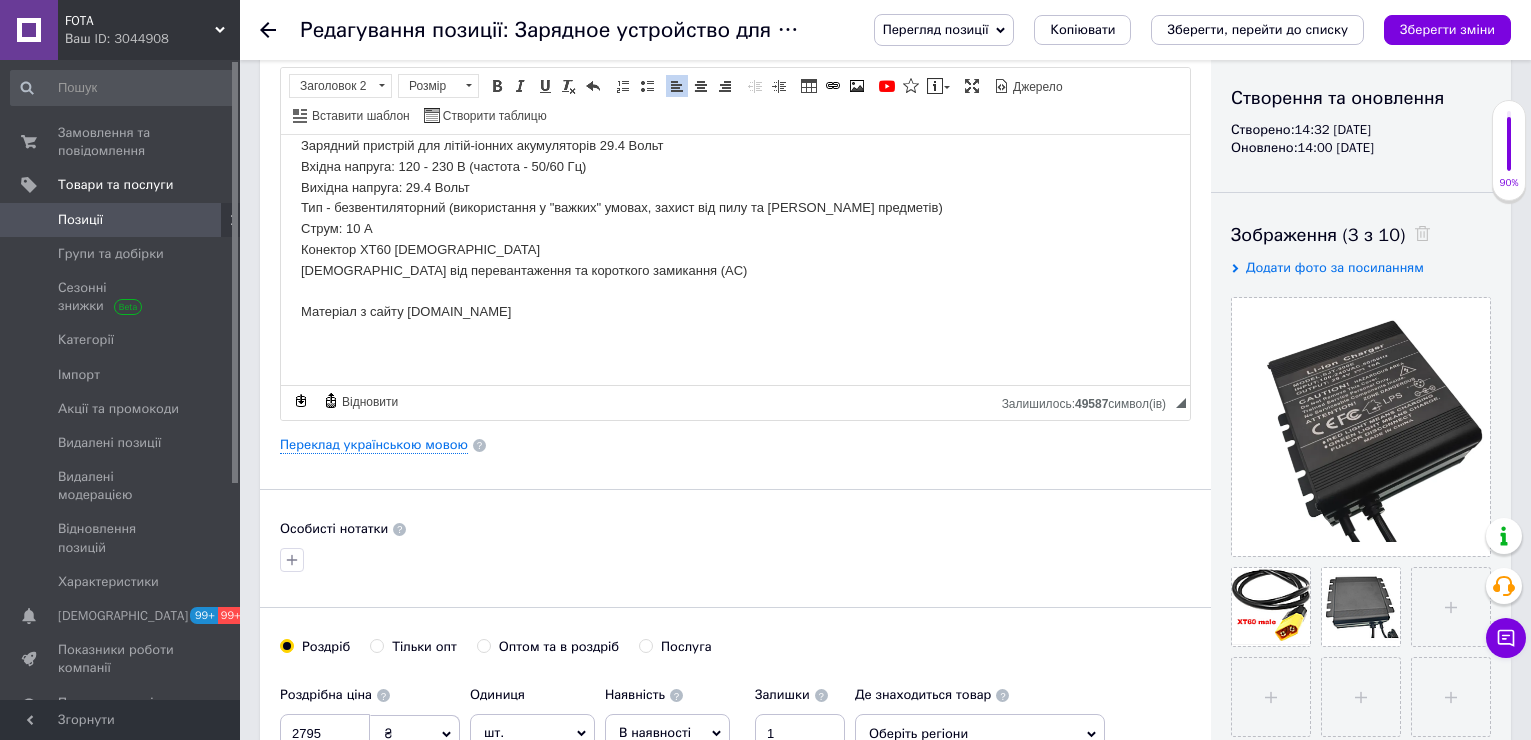 drag, startPoint x: 553, startPoint y: 322, endPoint x: 292, endPoint y: 305, distance: 261.55304 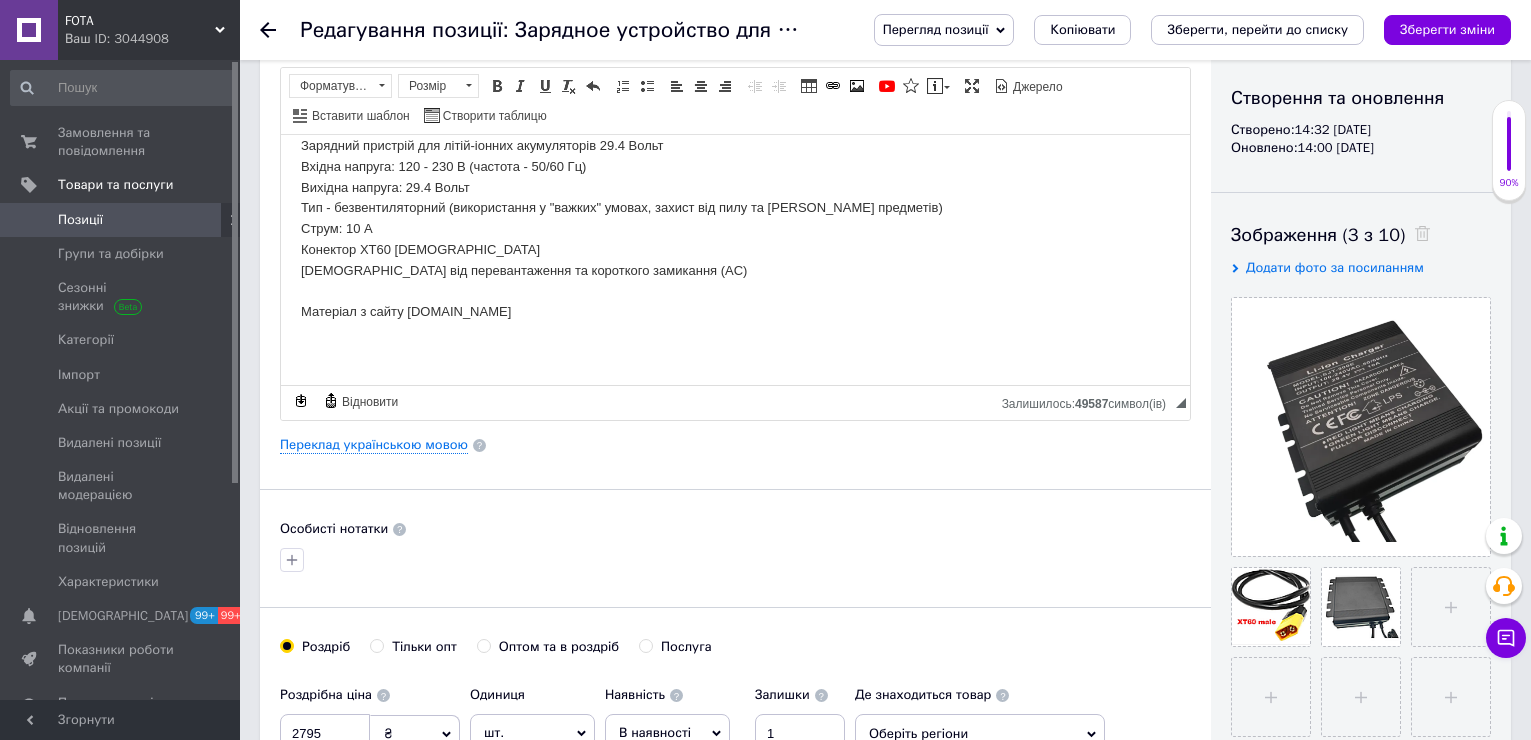 type 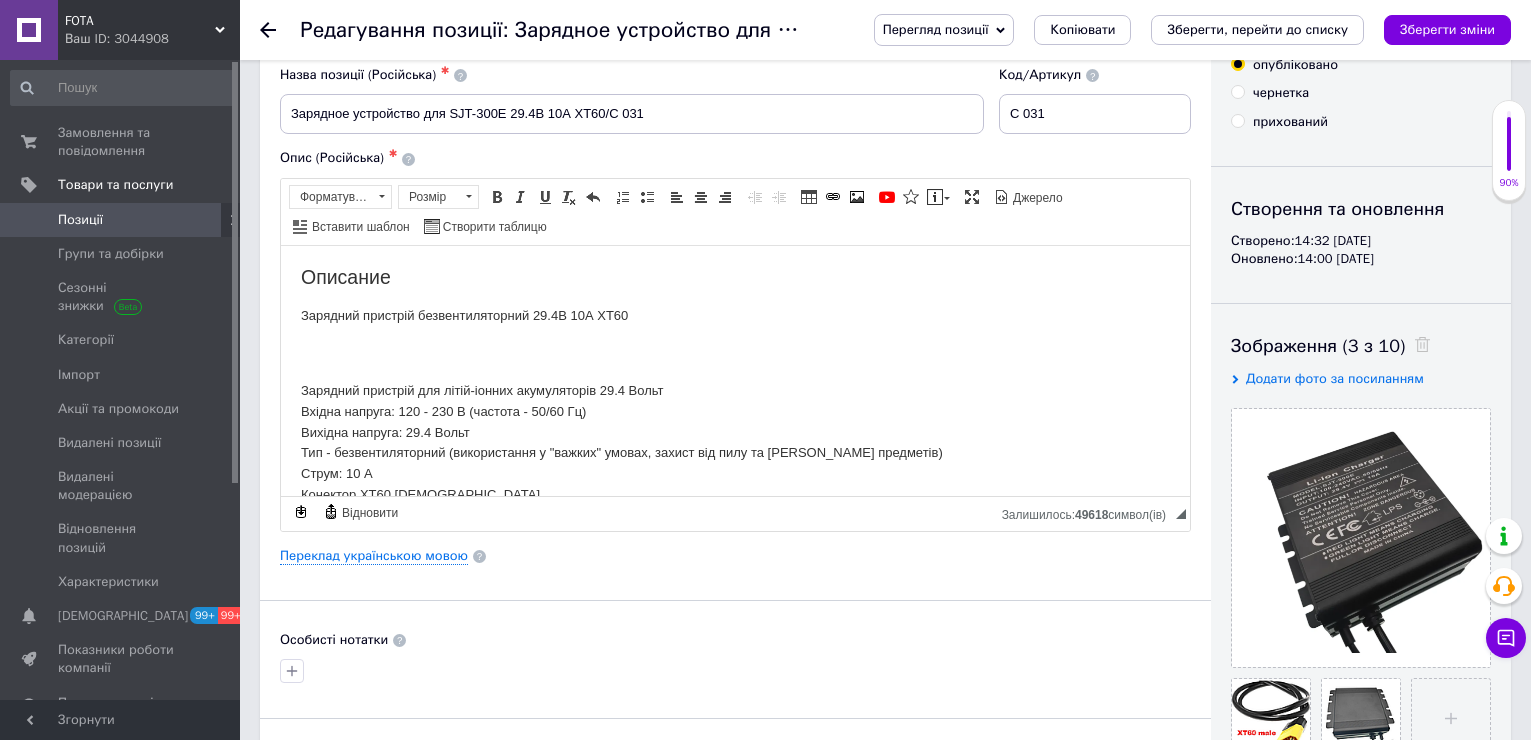 scroll, scrollTop: 0, scrollLeft: 0, axis: both 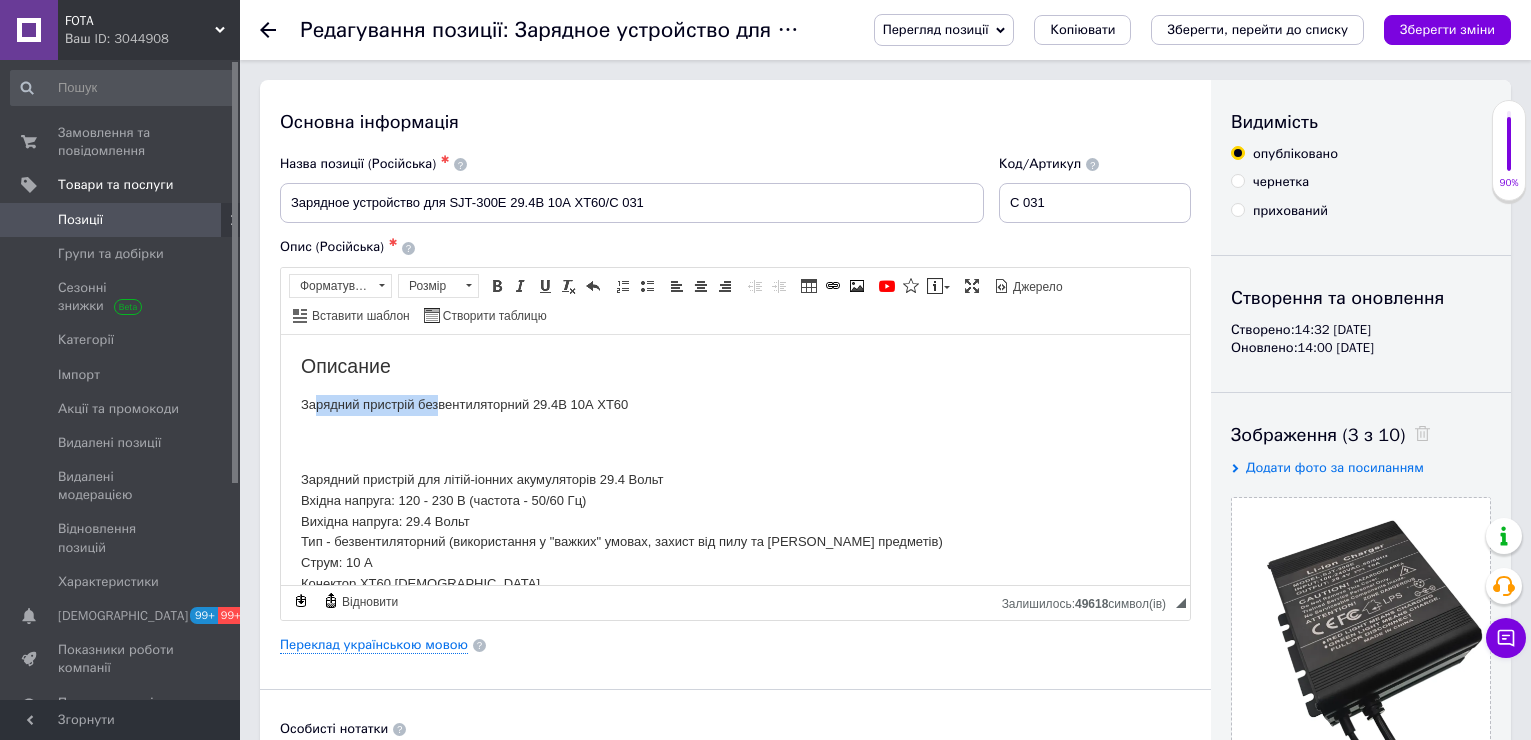 drag, startPoint x: 313, startPoint y: 405, endPoint x: 342, endPoint y: 399, distance: 29.614185 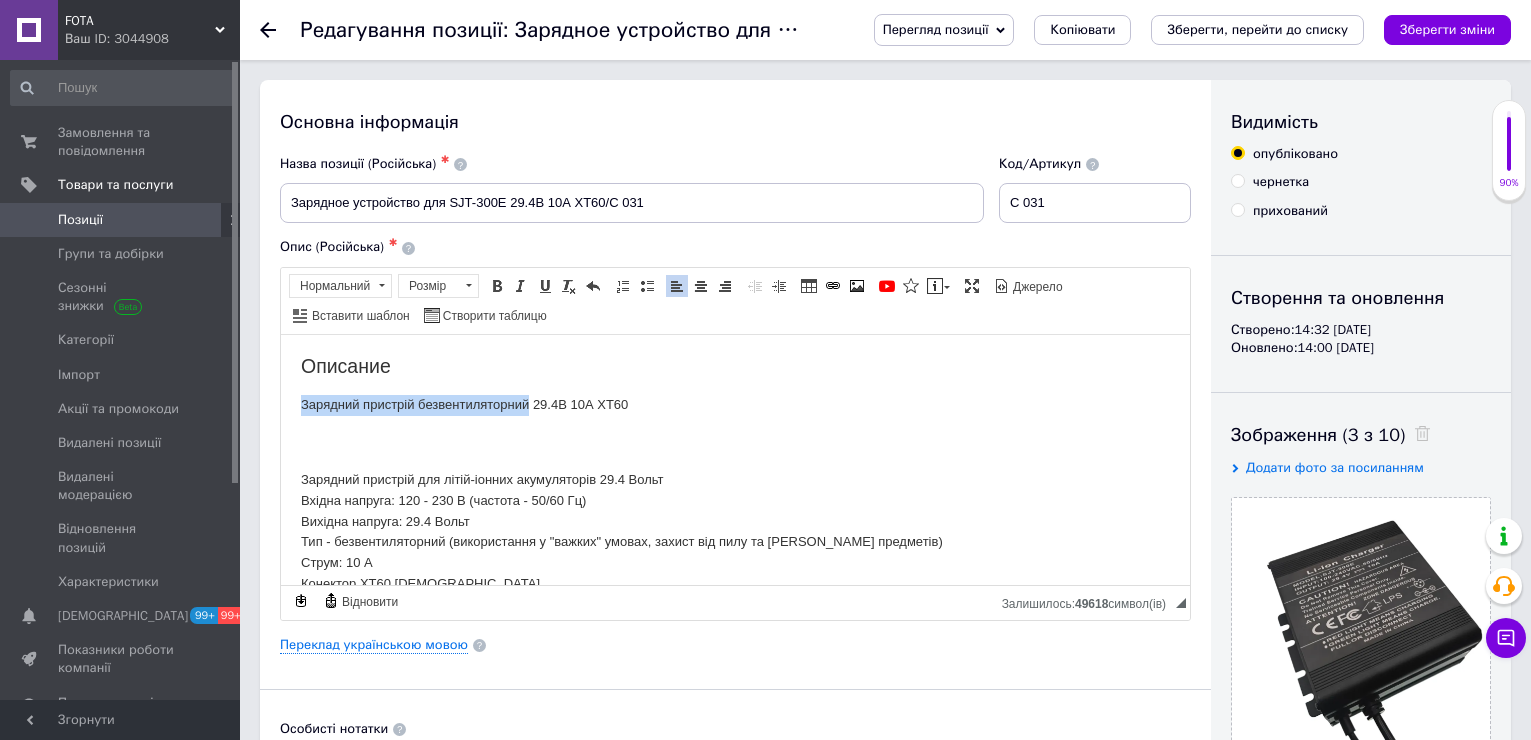drag, startPoint x: 296, startPoint y: 412, endPoint x: 531, endPoint y: 413, distance: 235.00212 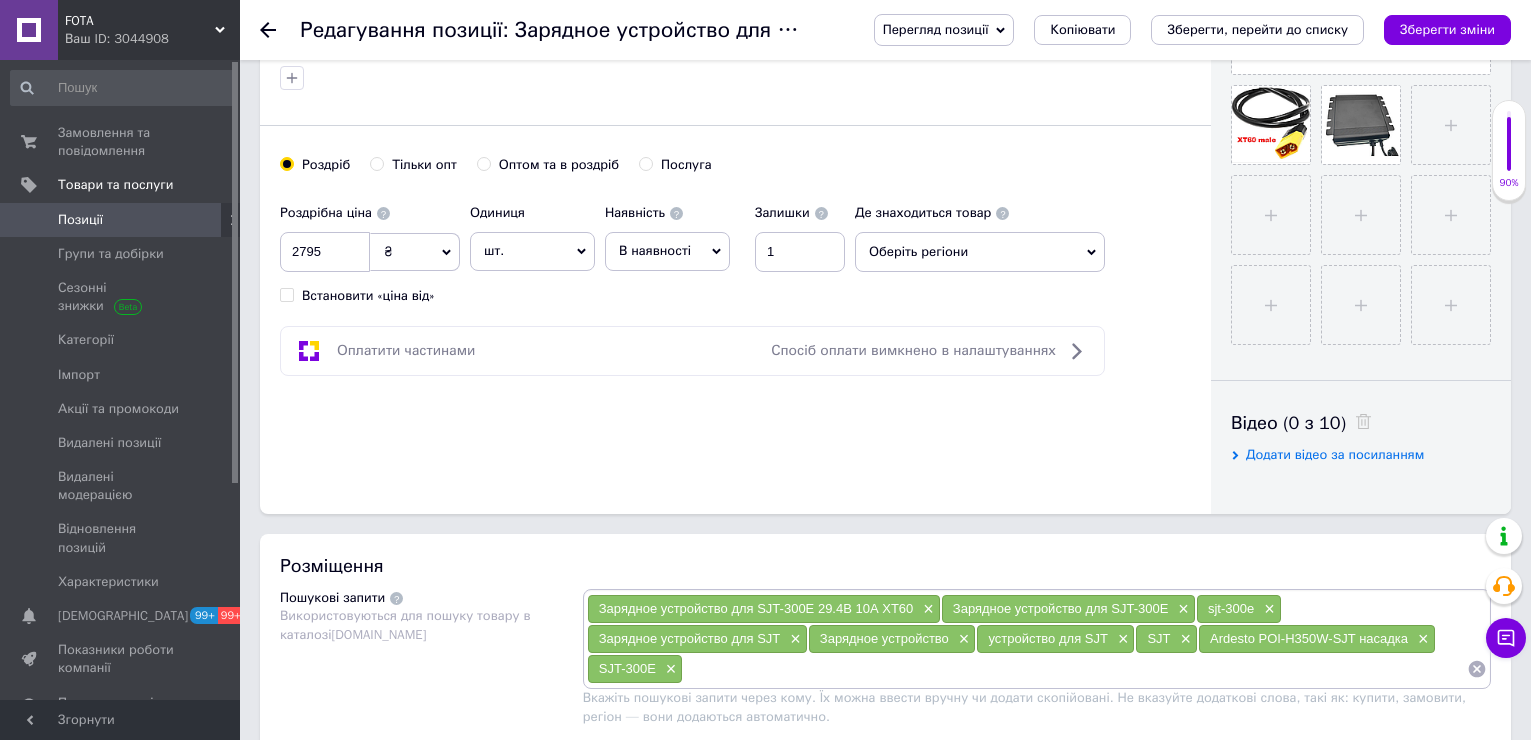 scroll, scrollTop: 900, scrollLeft: 0, axis: vertical 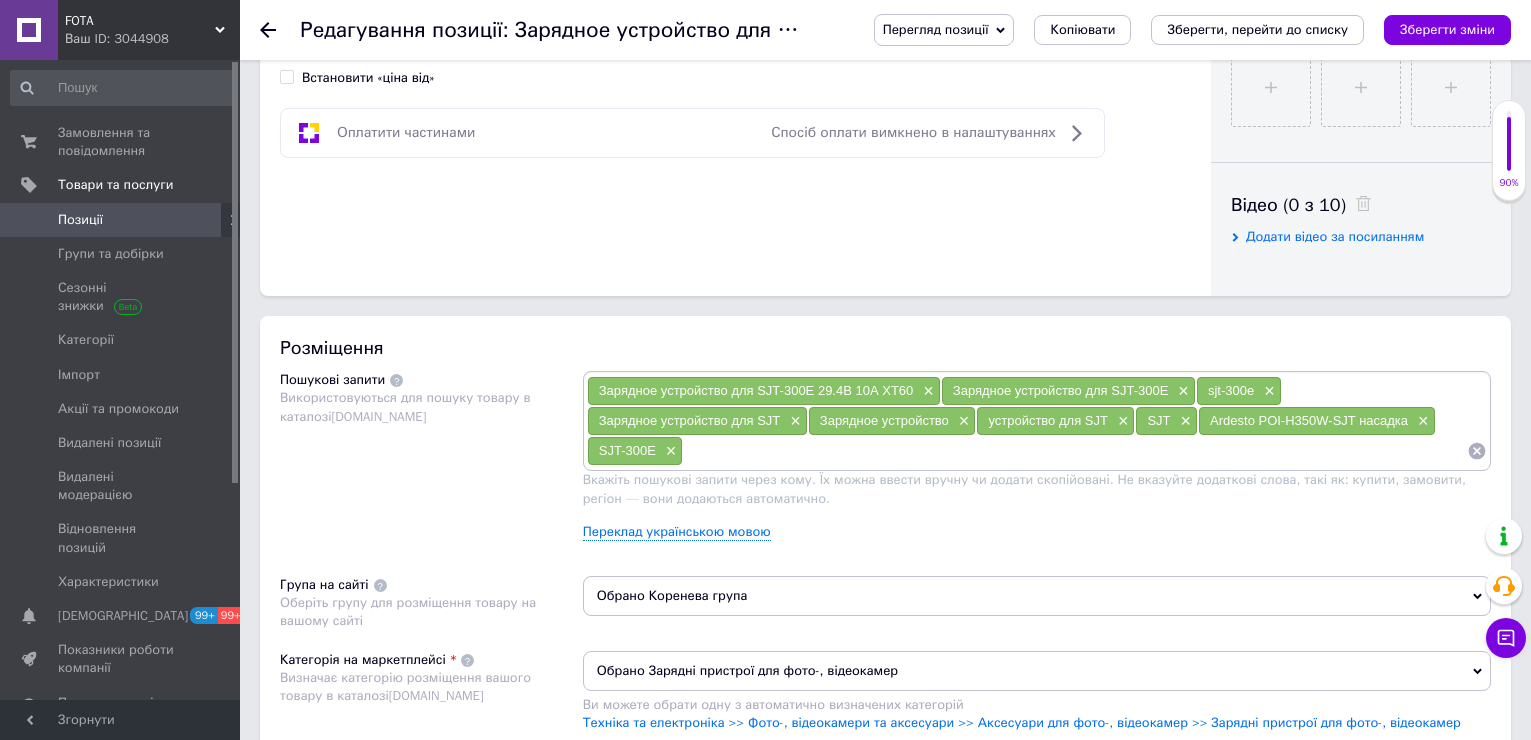 click at bounding box center (1075, 451) 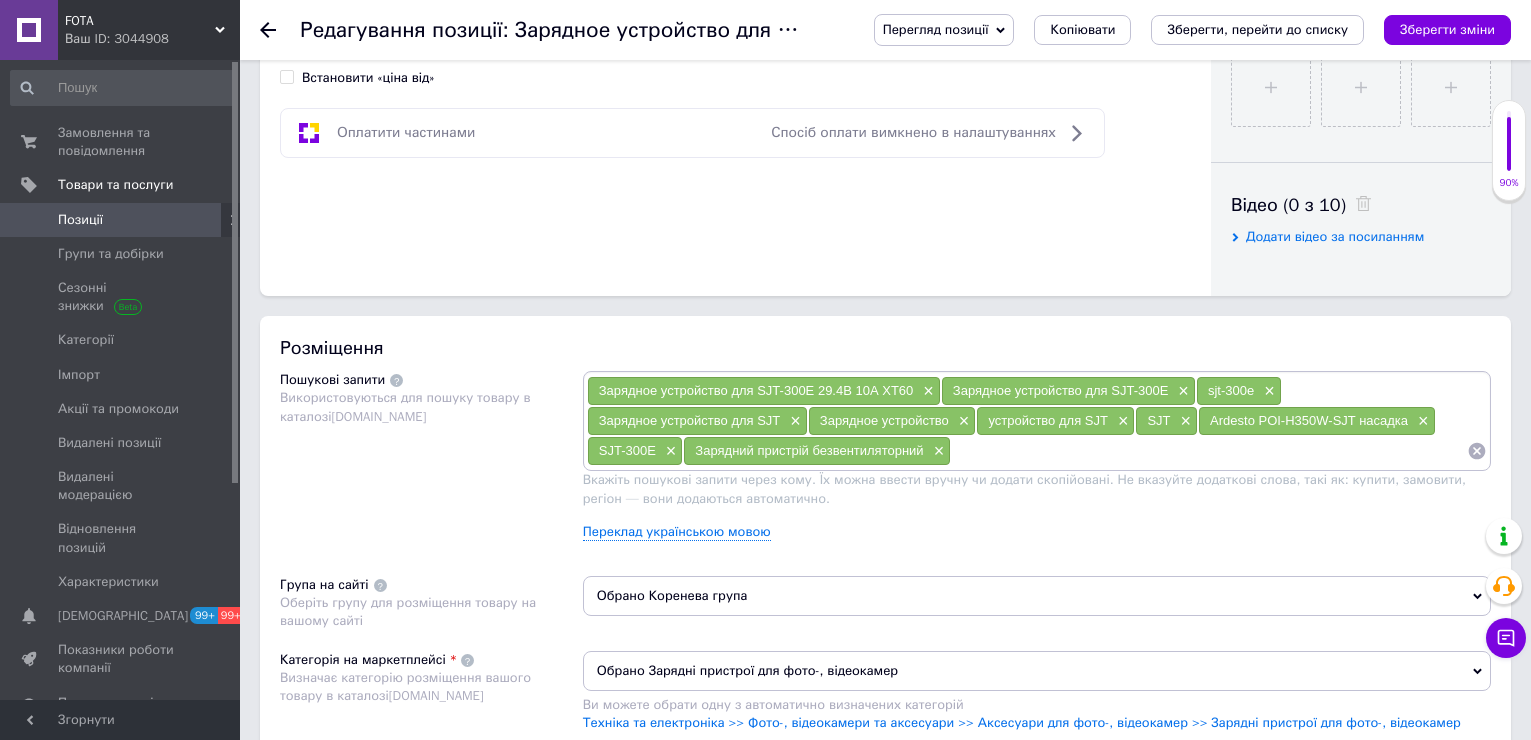paste on "Зарядний пристрій безвентиляторний" 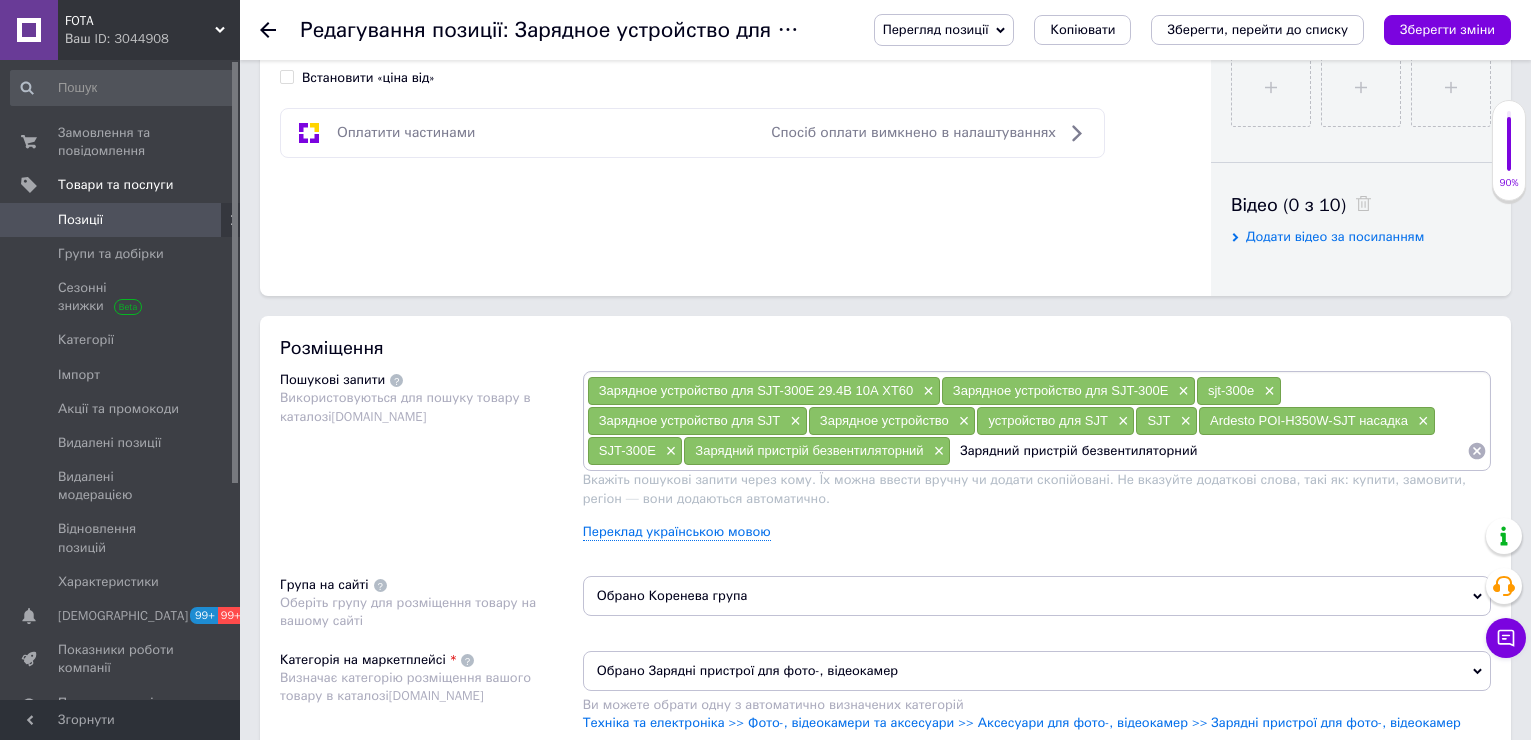 drag, startPoint x: 1082, startPoint y: 455, endPoint x: 1335, endPoint y: 492, distance: 255.69122 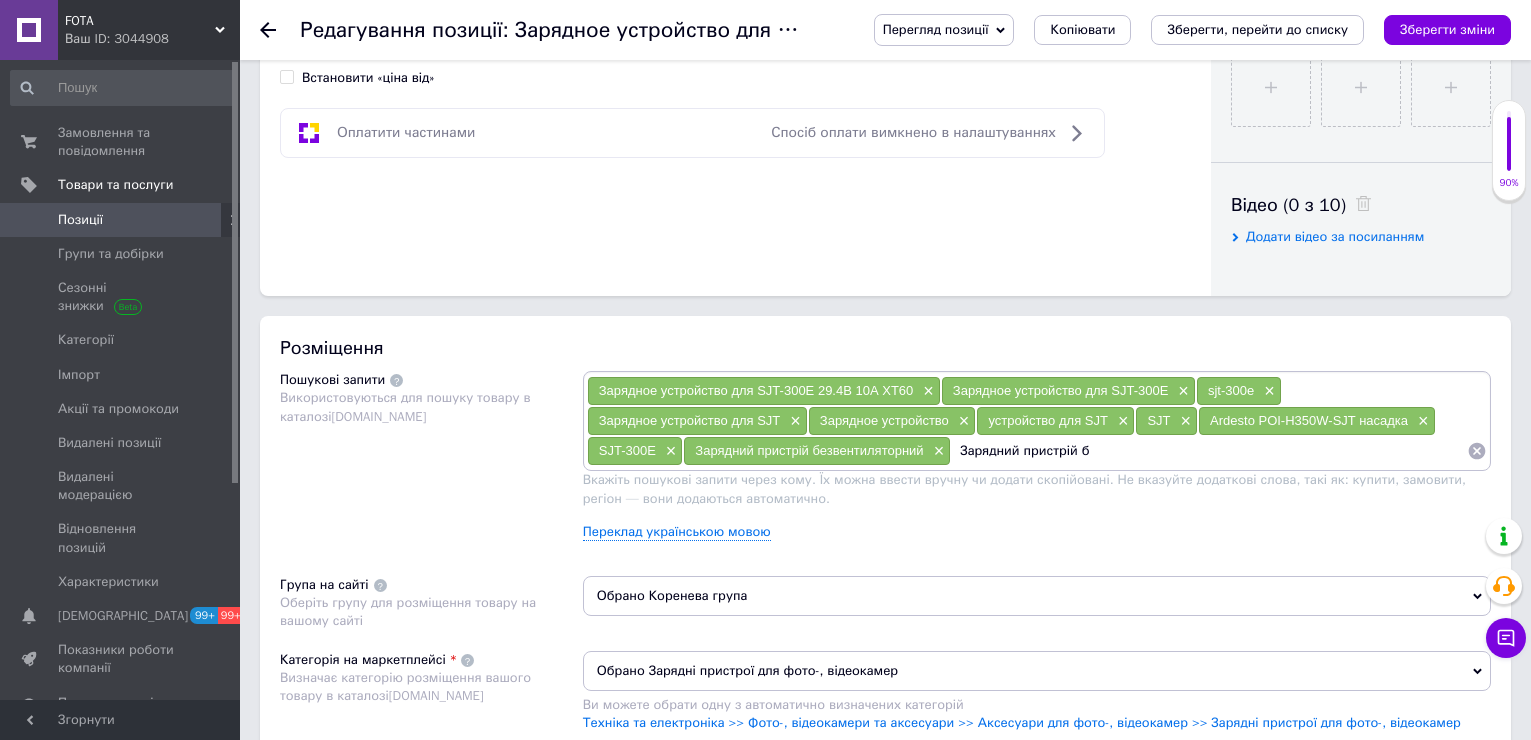 type on "Зарядний пристрій" 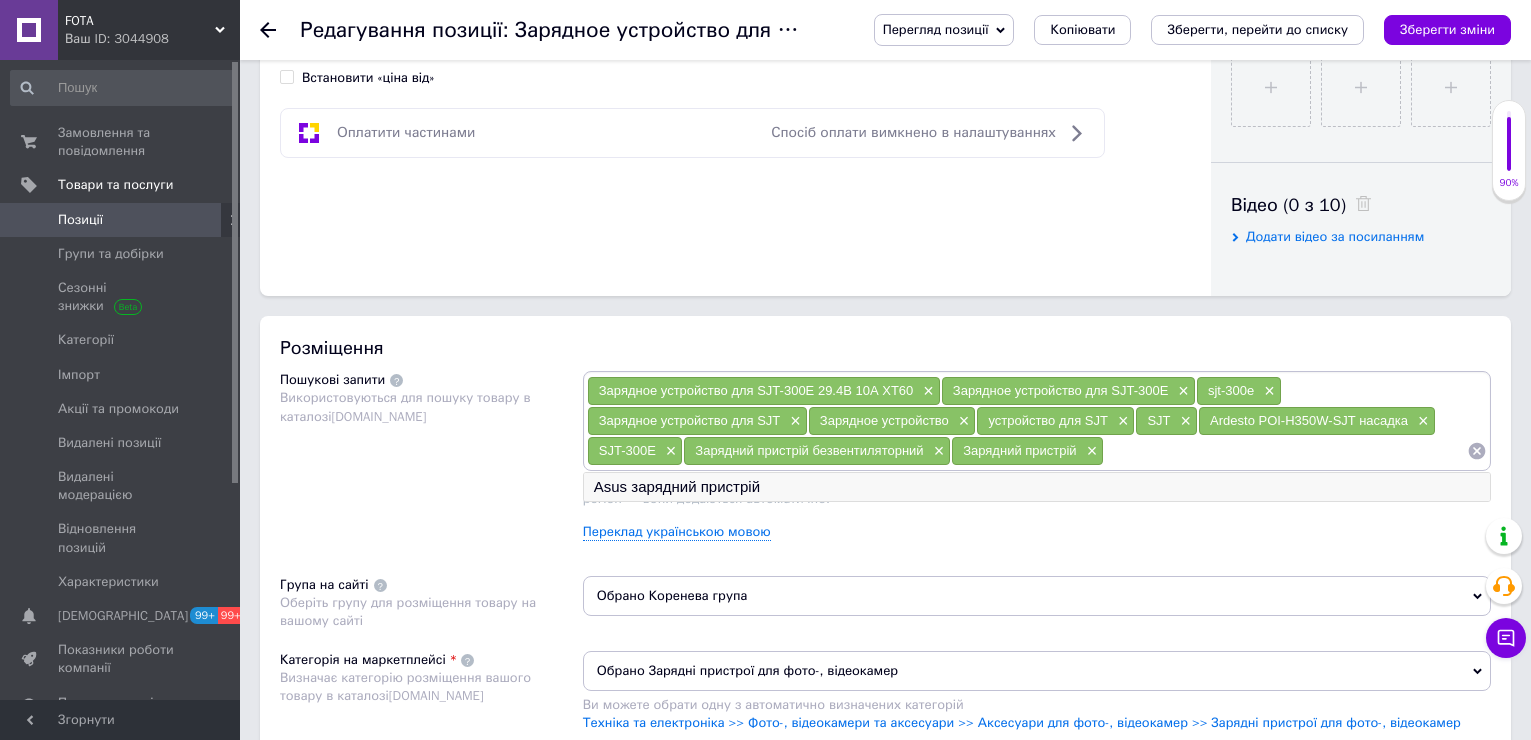 paste on "Зарядний пристрій безвентиляторний" 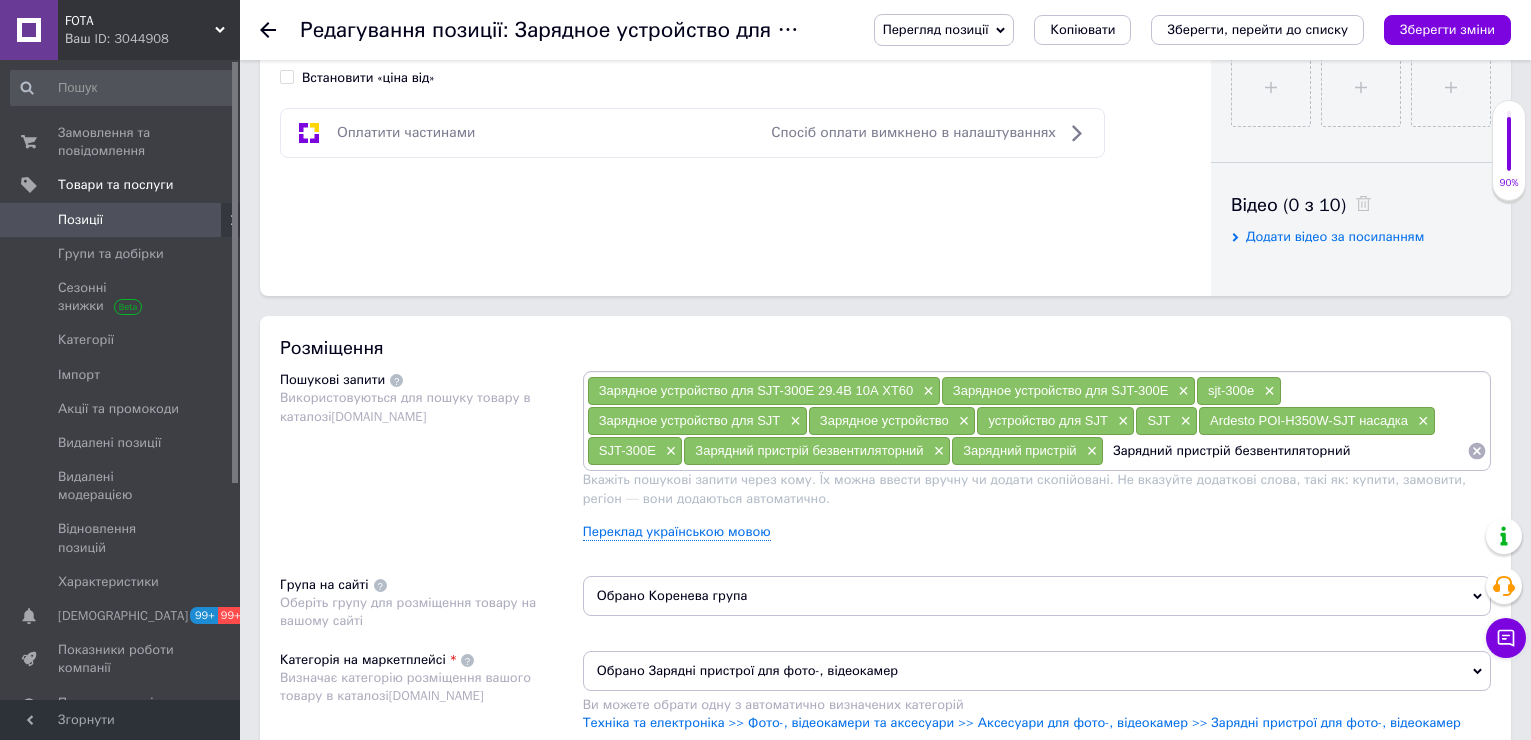 drag, startPoint x: 1175, startPoint y: 453, endPoint x: 1114, endPoint y: 471, distance: 63.600315 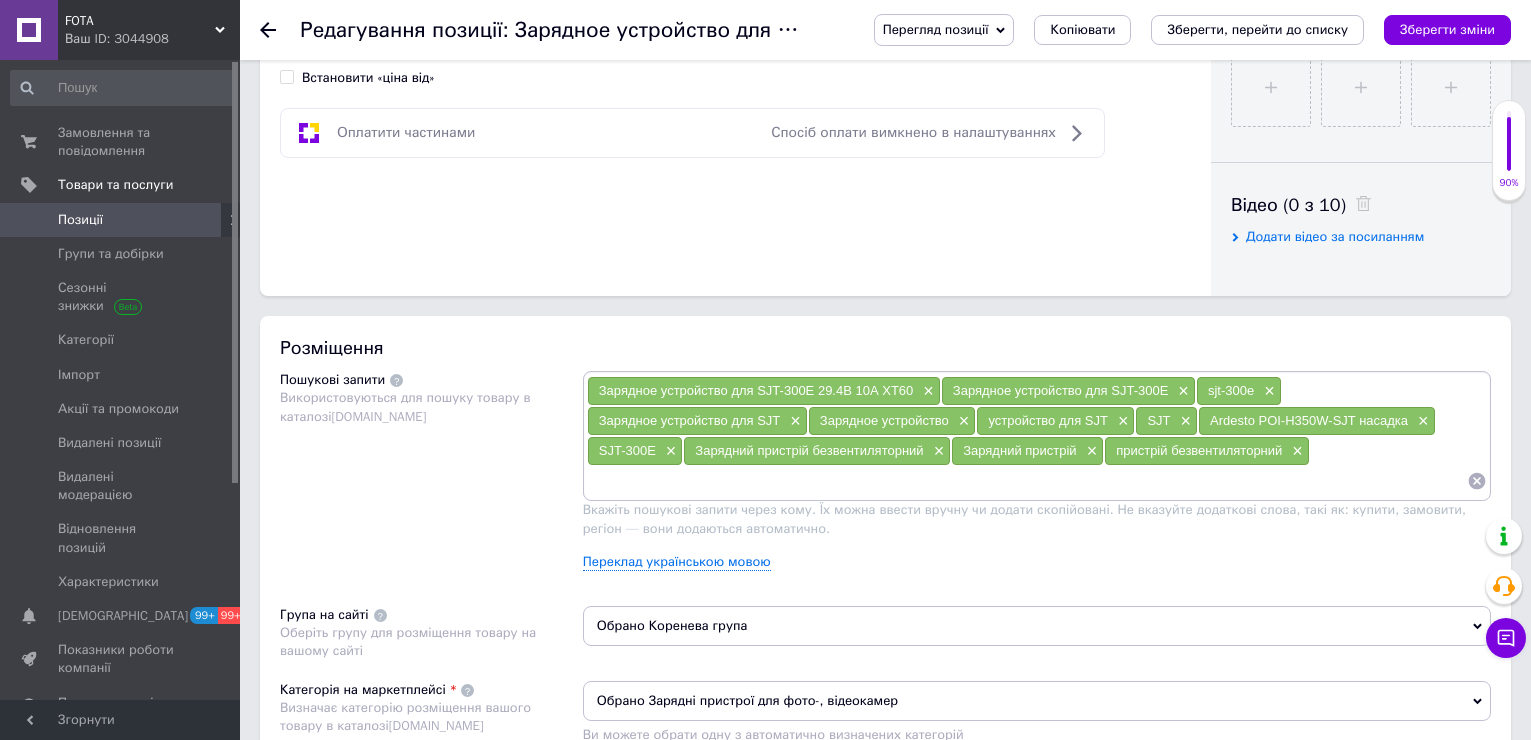 paste on "Зарядний пристрій безвентиляторний" 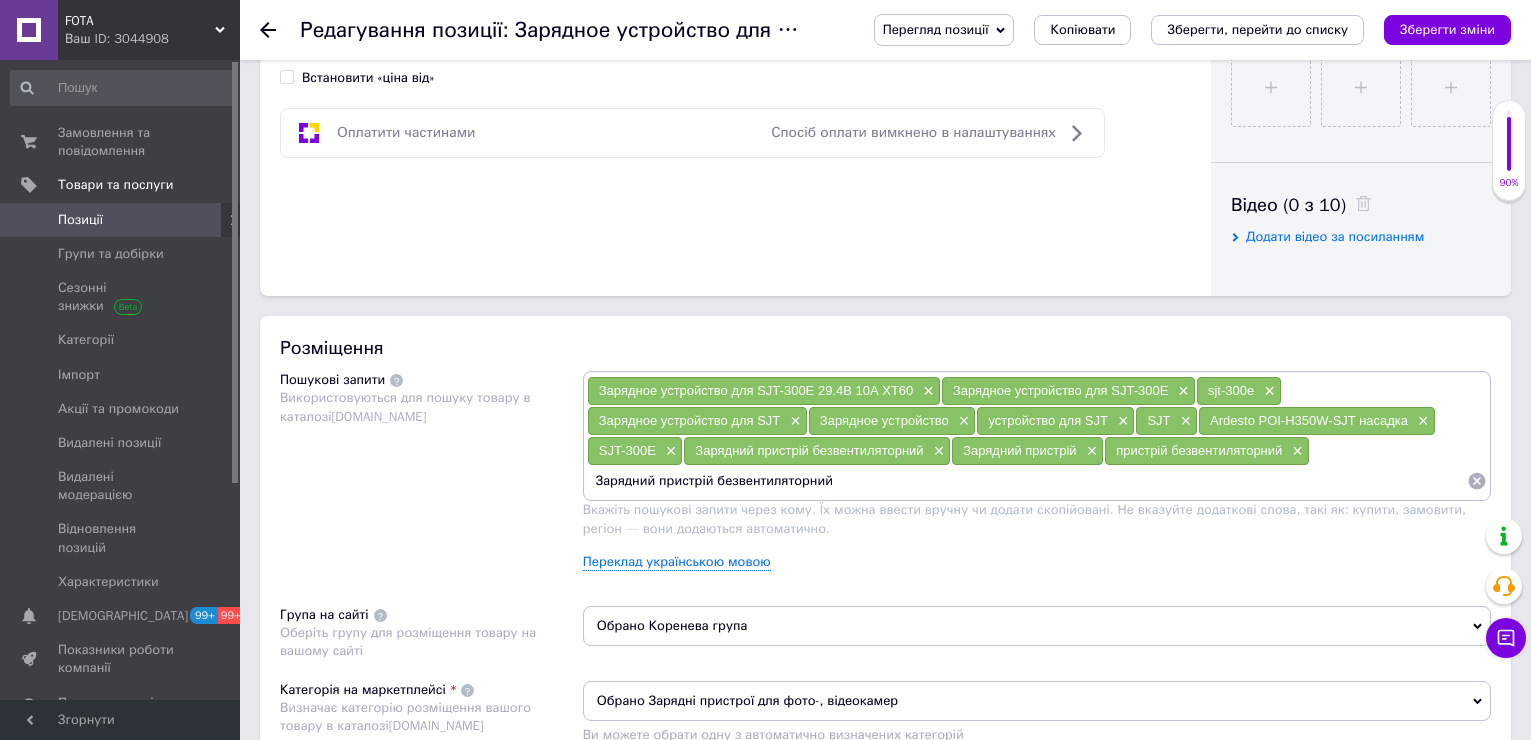 drag, startPoint x: 708, startPoint y: 478, endPoint x: 586, endPoint y: 482, distance: 122.06556 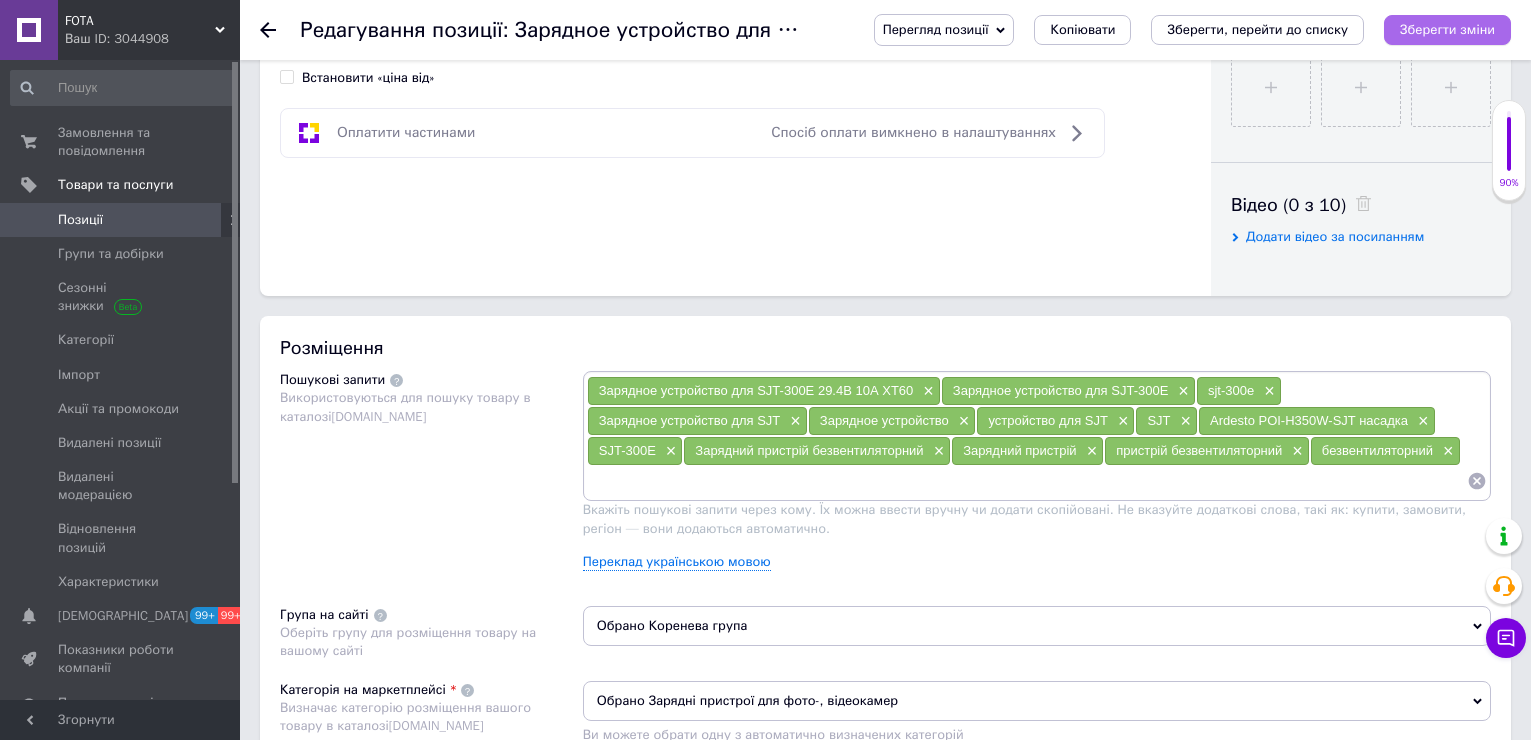 click on "Зберегти зміни" at bounding box center [1447, 29] 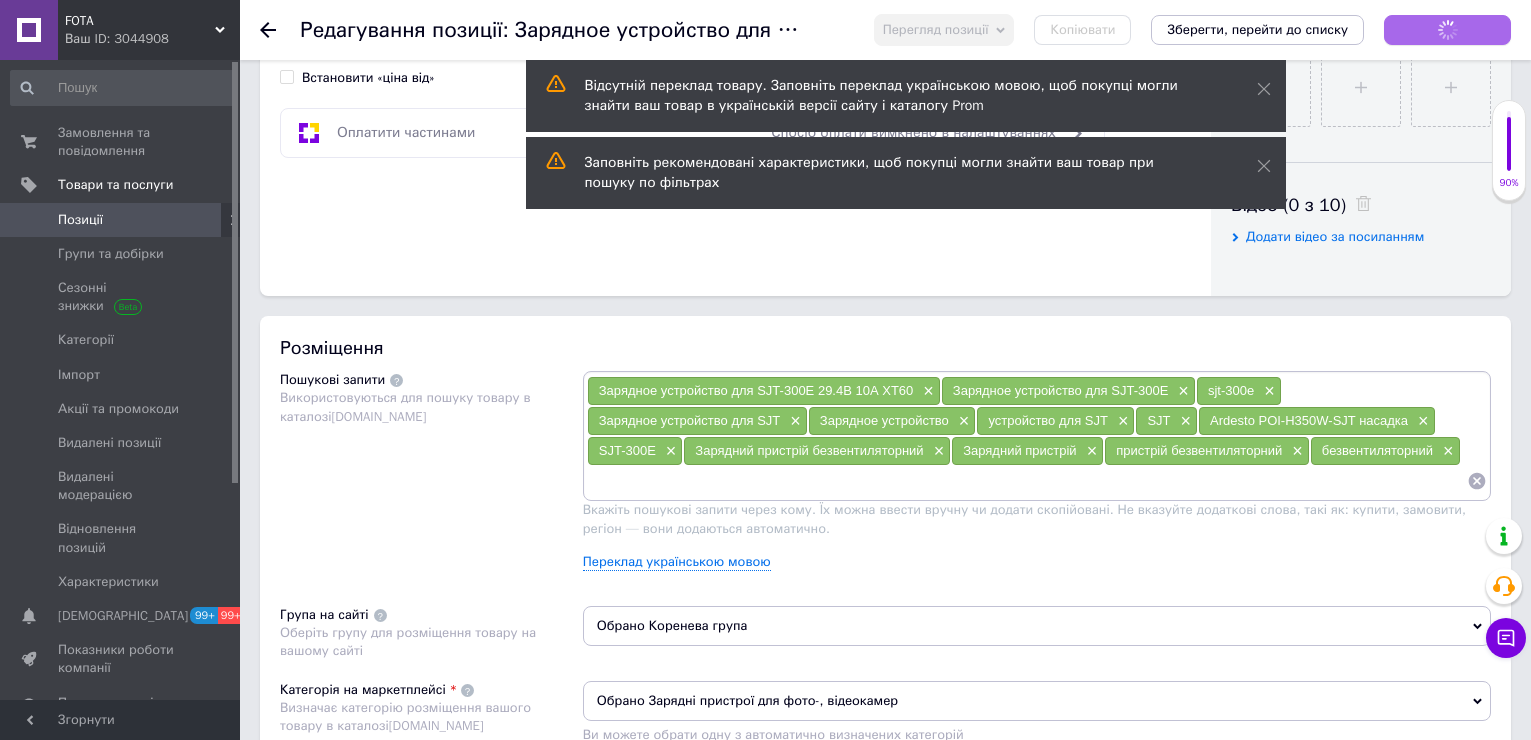 click on "Зберегти зміни" at bounding box center (1447, 30) 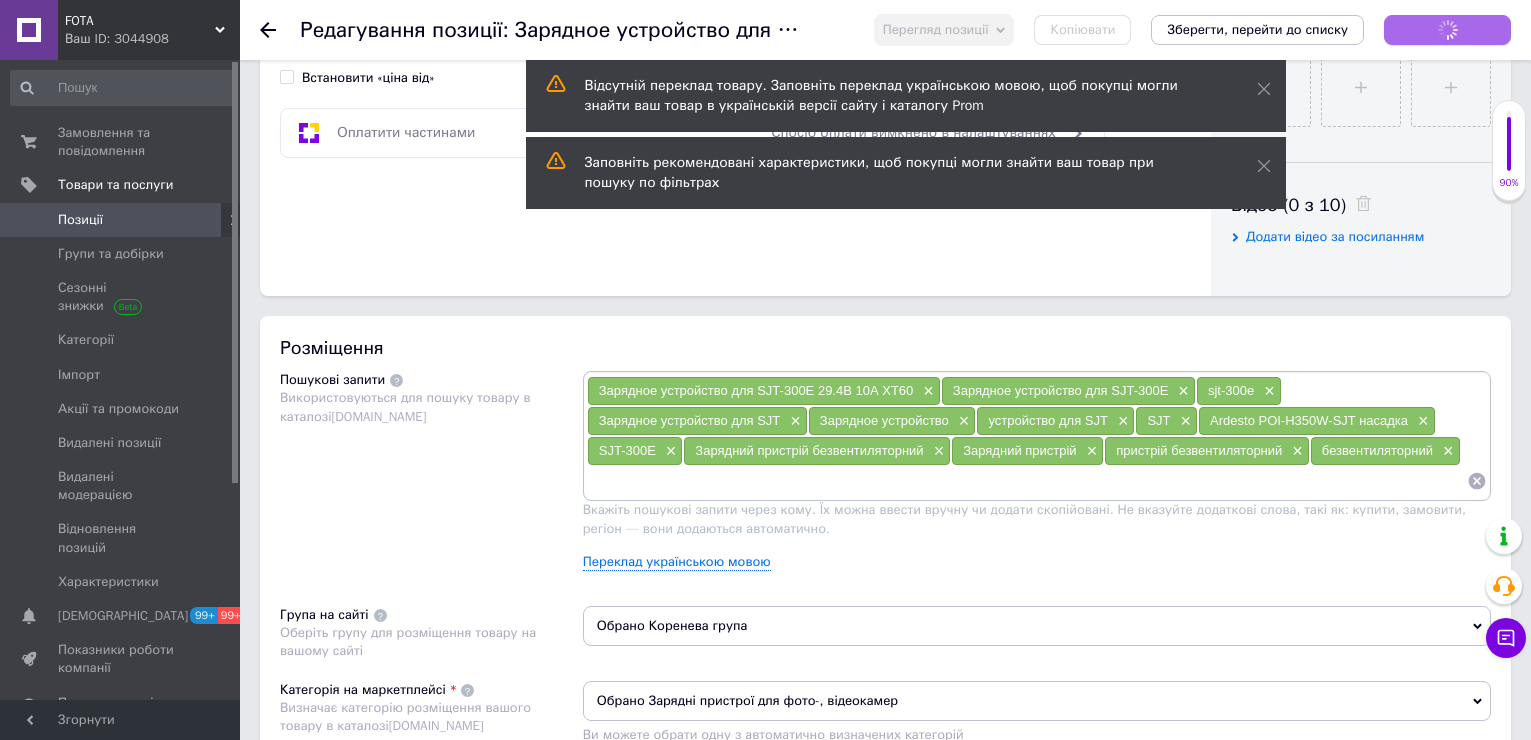 click on "Зберегти зміни" at bounding box center (1447, 30) 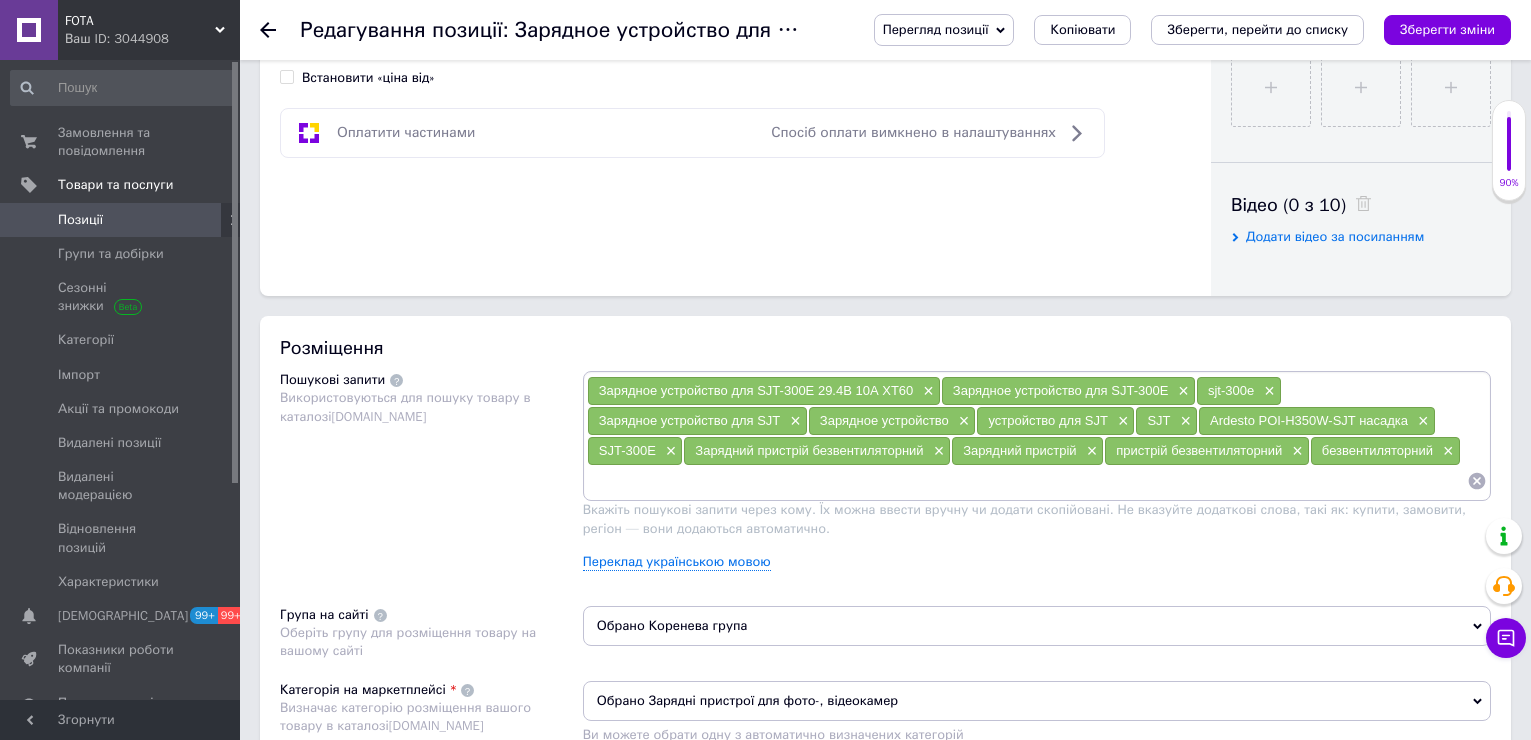 click at bounding box center (1027, 481) 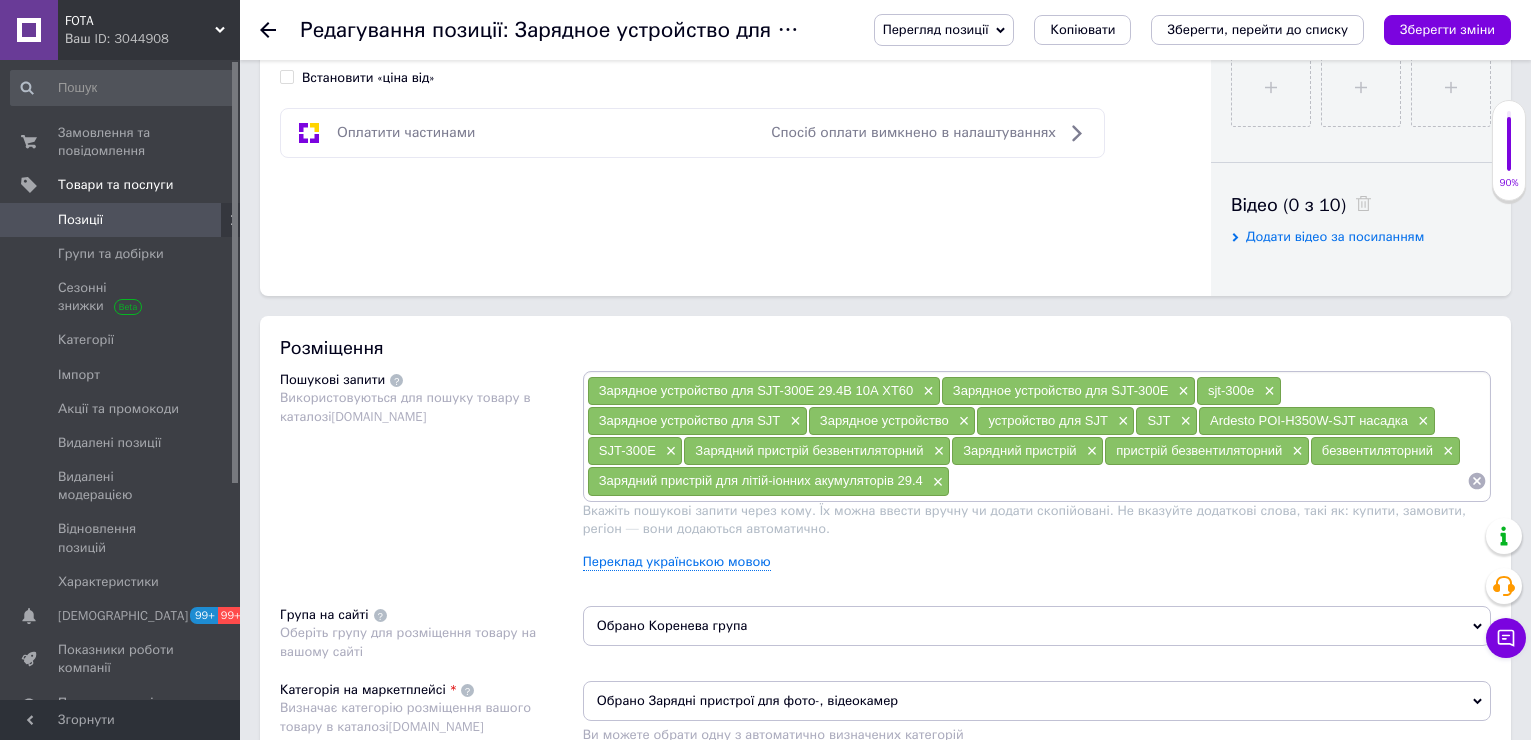 paste on "Зарядний пристрій для літій-іонних акумуляторів 29.4" 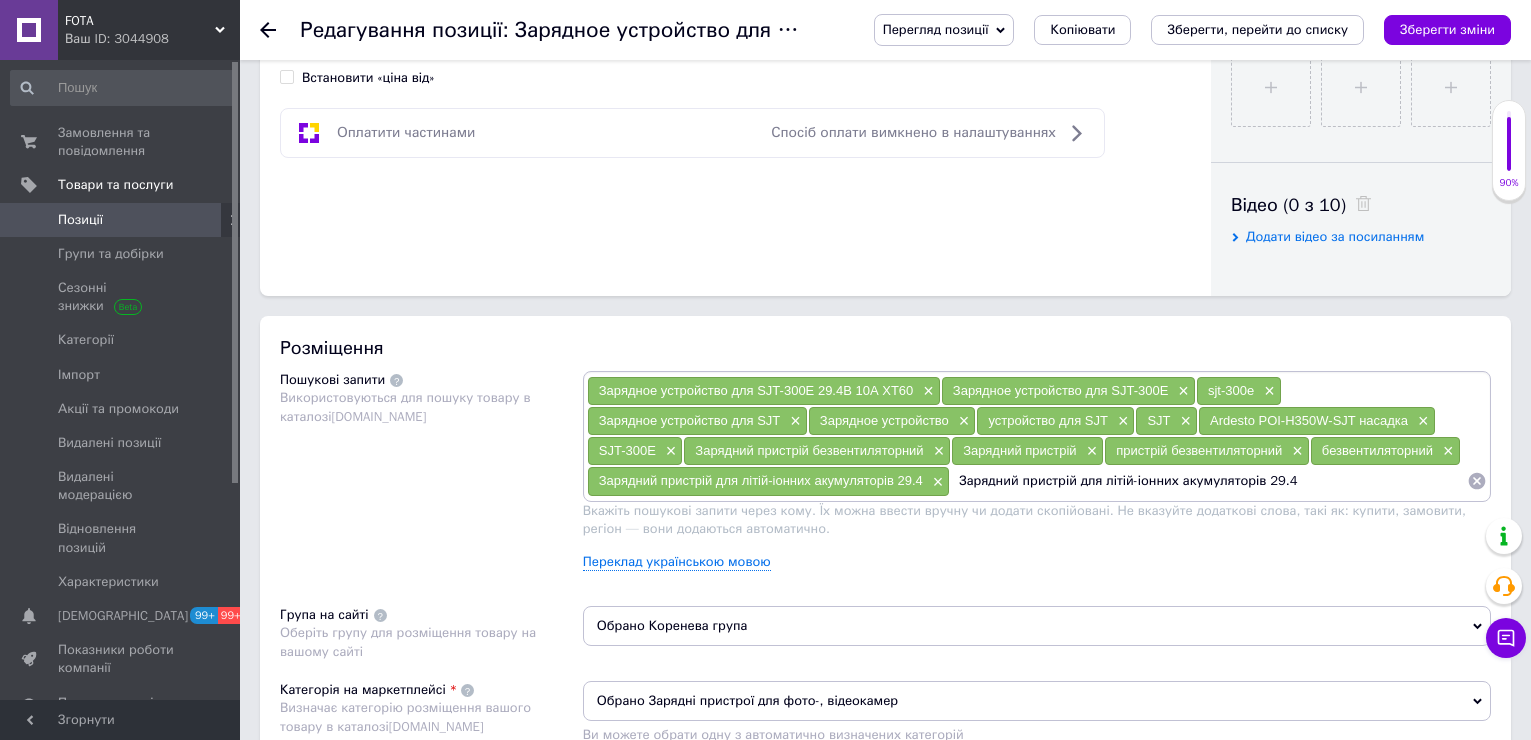 drag, startPoint x: 1018, startPoint y: 490, endPoint x: 961, endPoint y: 496, distance: 57.31492 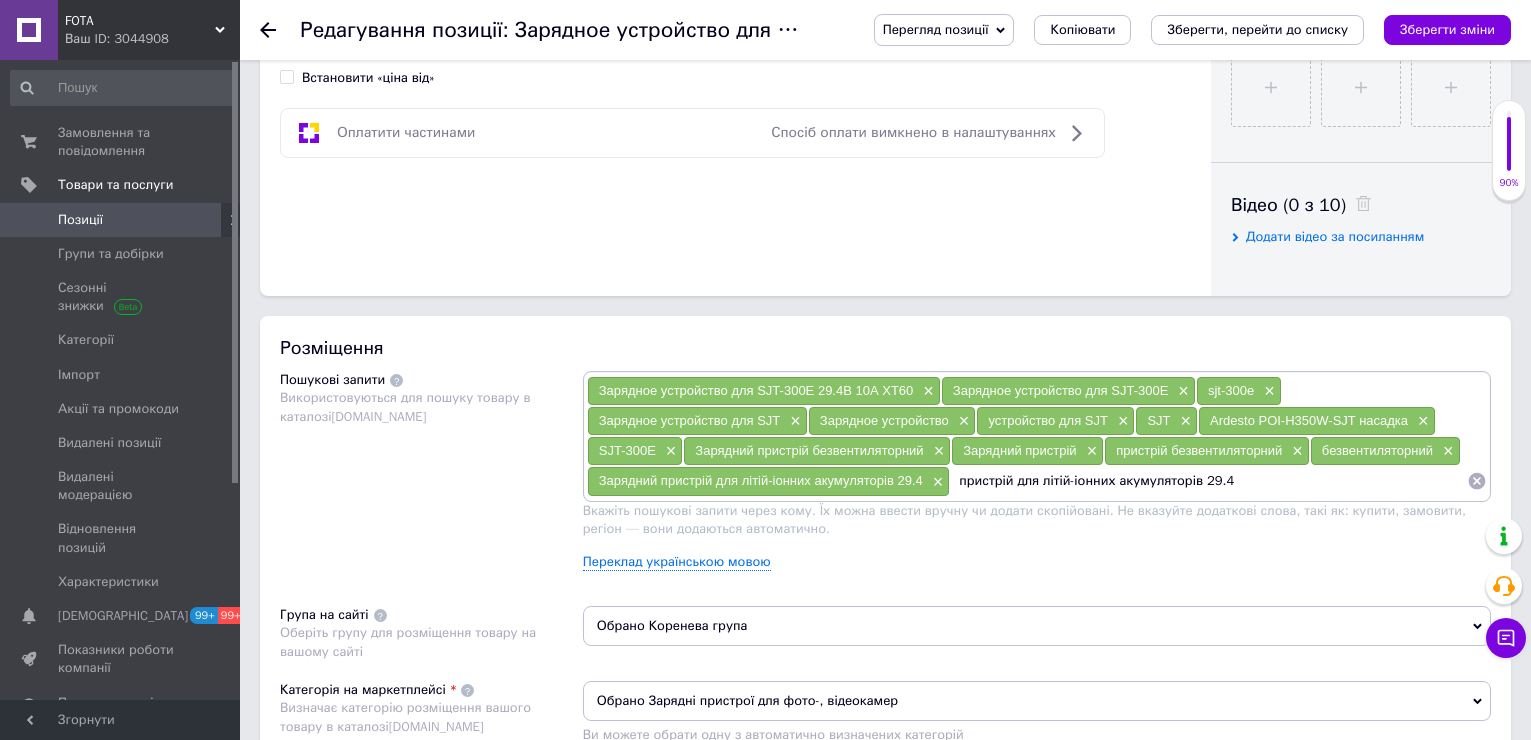 click on "пристрій для літій-іонних акумуляторів 29.4" at bounding box center (1208, 481) 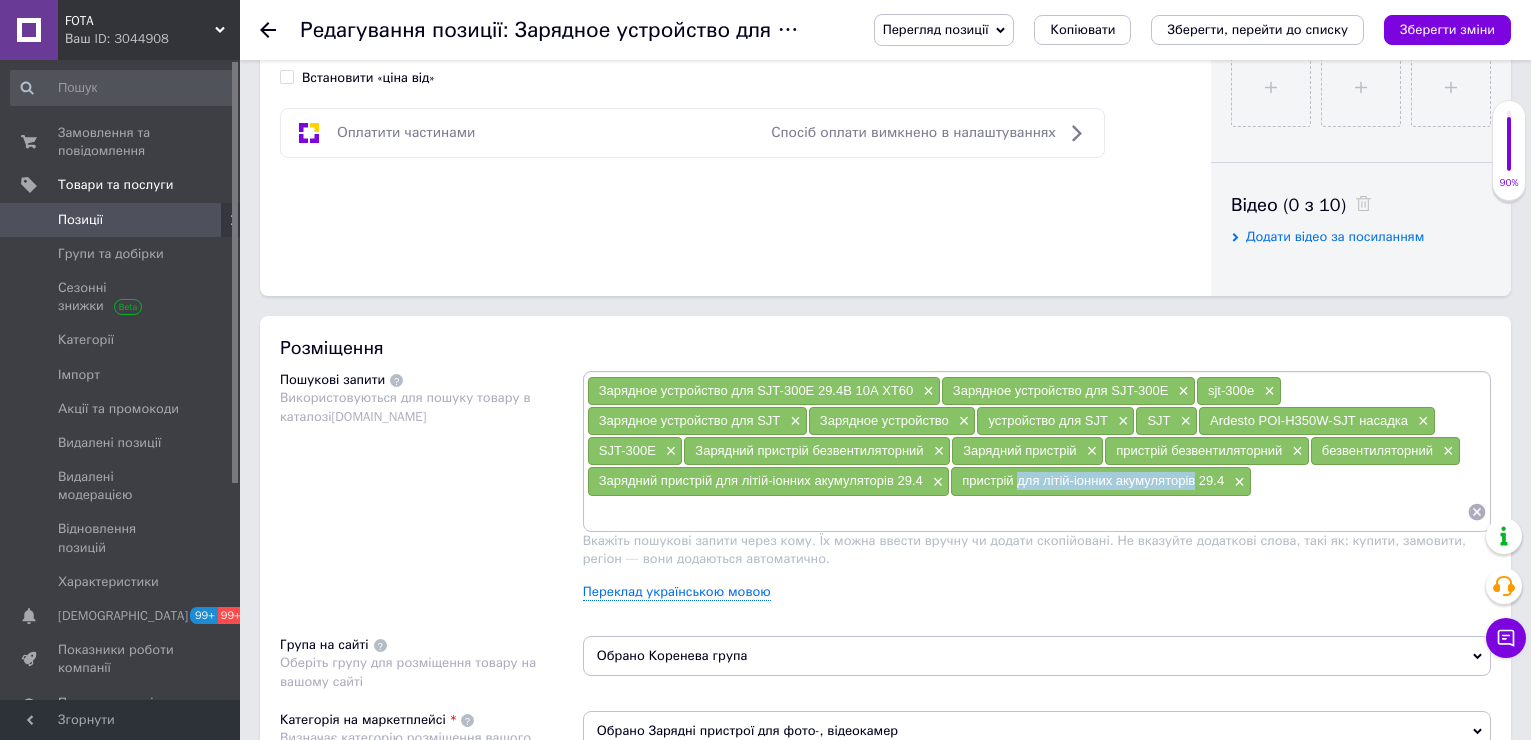 drag, startPoint x: 1019, startPoint y: 488, endPoint x: 1195, endPoint y: 492, distance: 176.04546 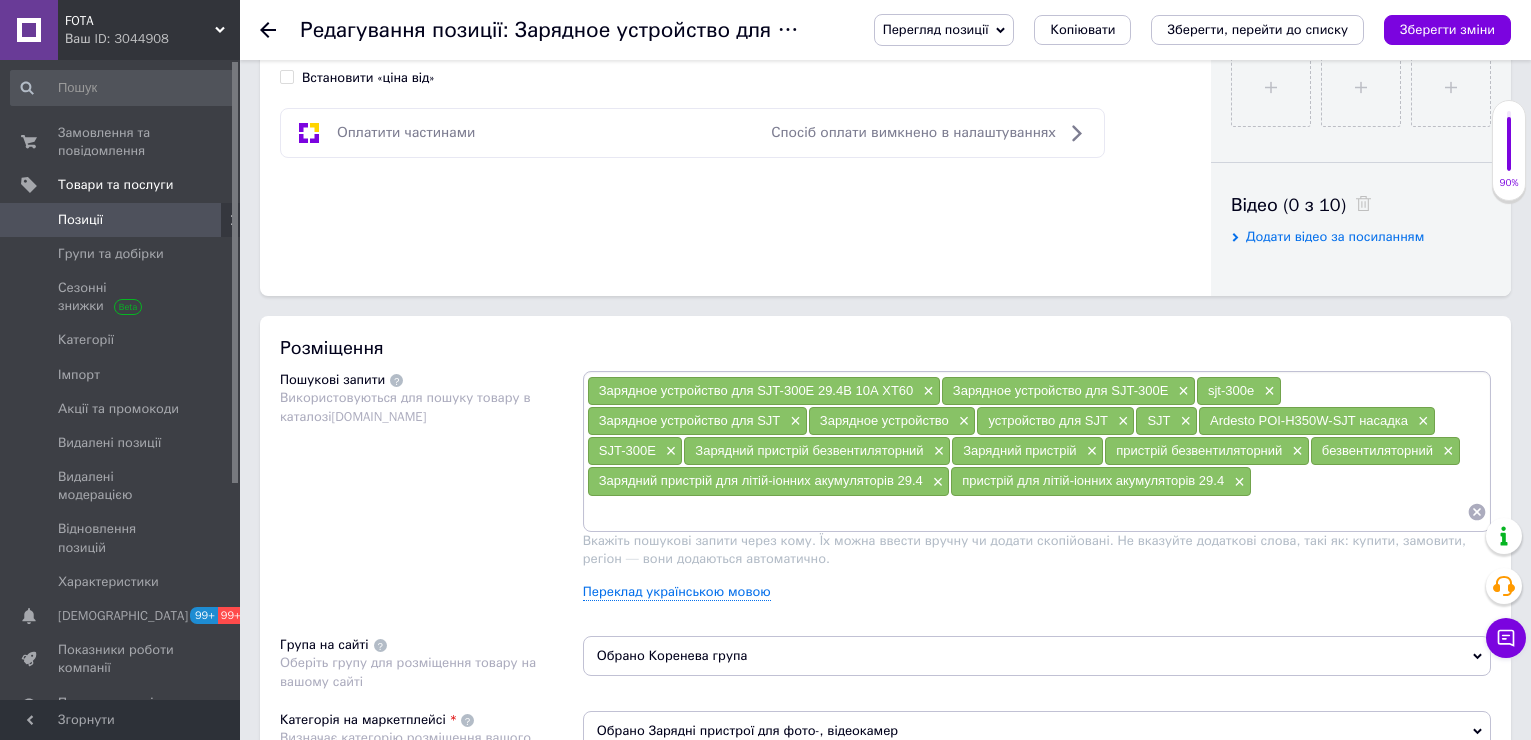 click on "Зарядное устройство для SJT-300E 29.4В 10А XT60 × Зарядное устройство для SJT-300E × sjt-300e × Зарядное устройство для SJT × Зарядное устройство × устройство для SJT × SJT × Ardesto POI-H350W-SJT насадка × SJT-300E × Зарядний пристрій безвентиляторний × Зарядний пристрій × пристрій безвентиляторний × безвентиляторний × Зарядний пристрій для літій-іонних акумуляторів 29.4 × пристрій для літій-іонних акумуляторів 29.4 ×" at bounding box center (1037, 451) 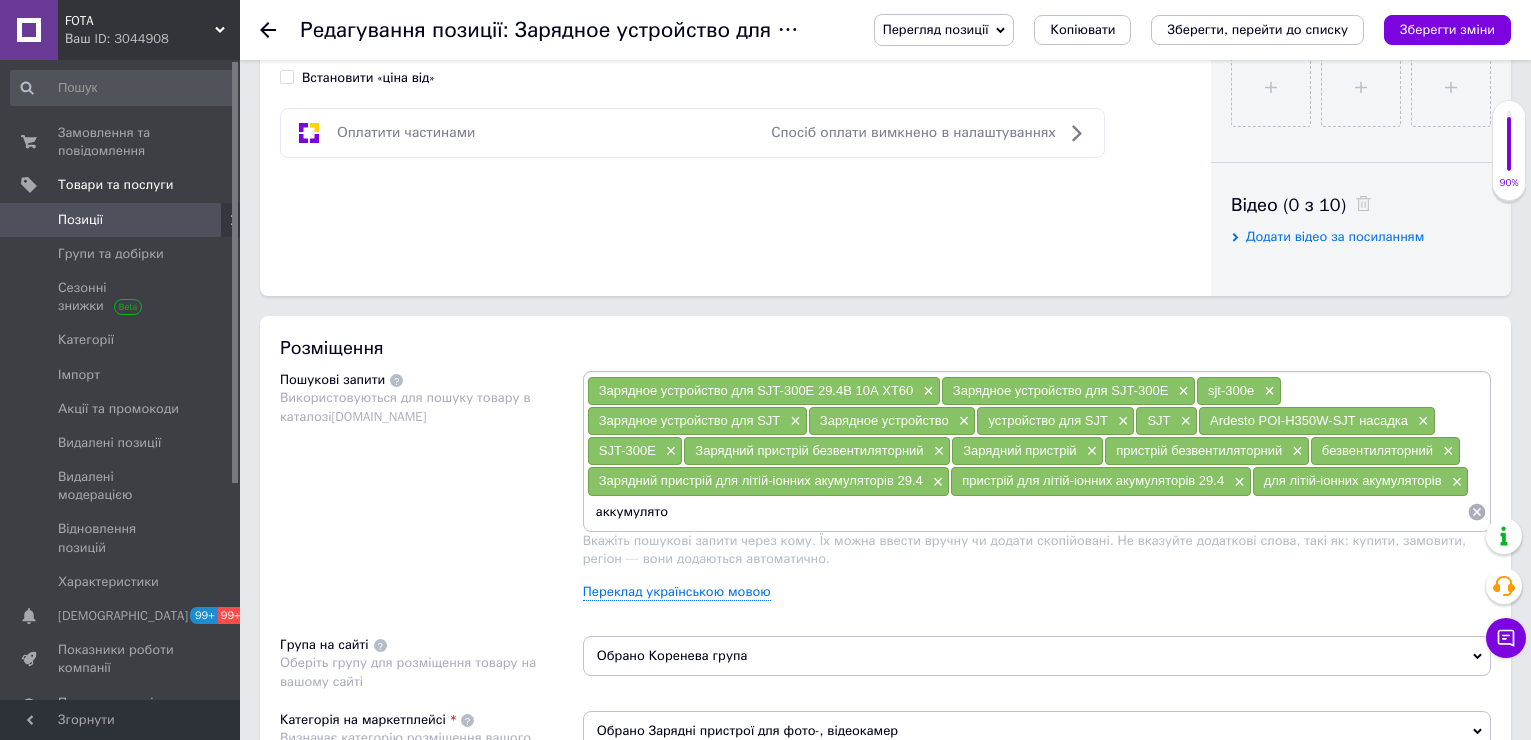type on "аккумулятор" 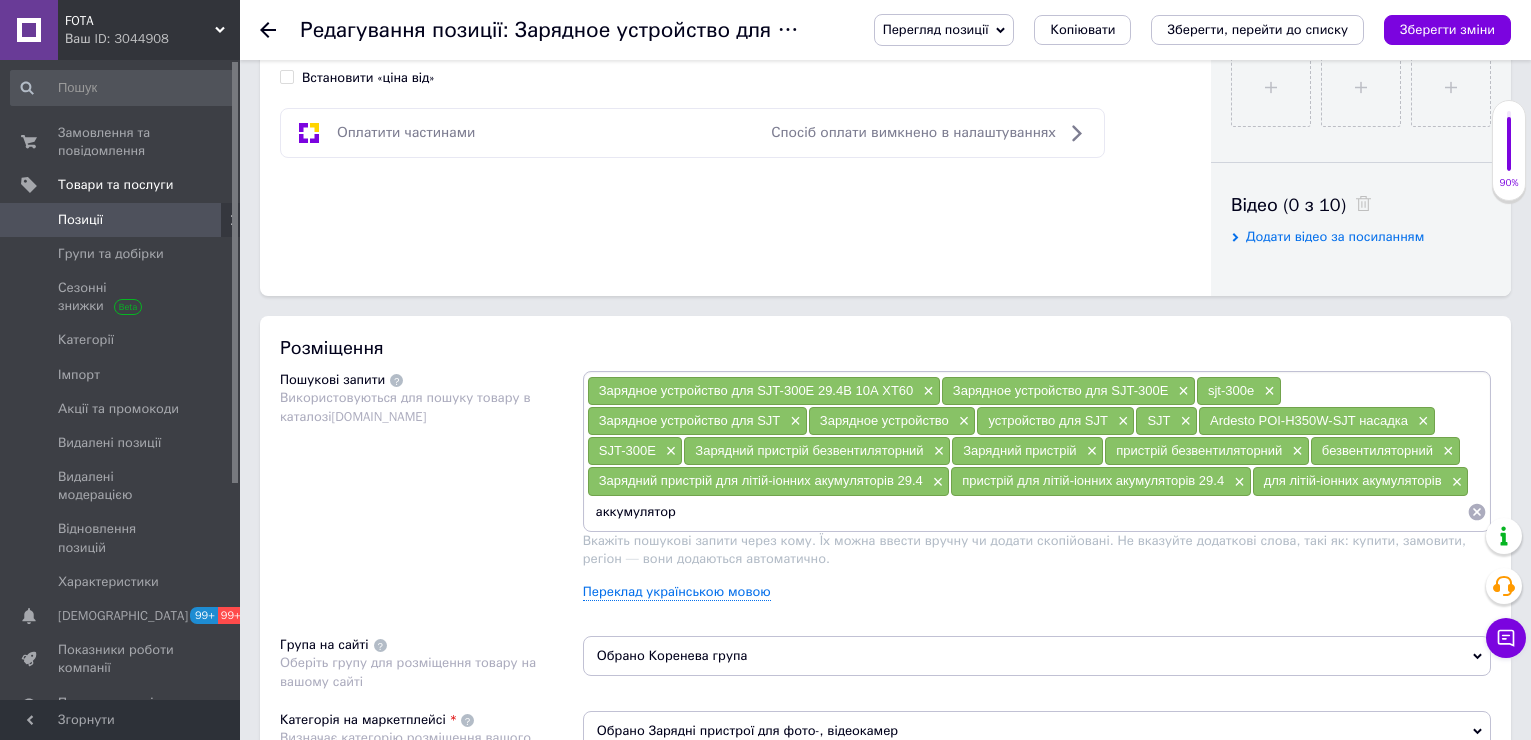type 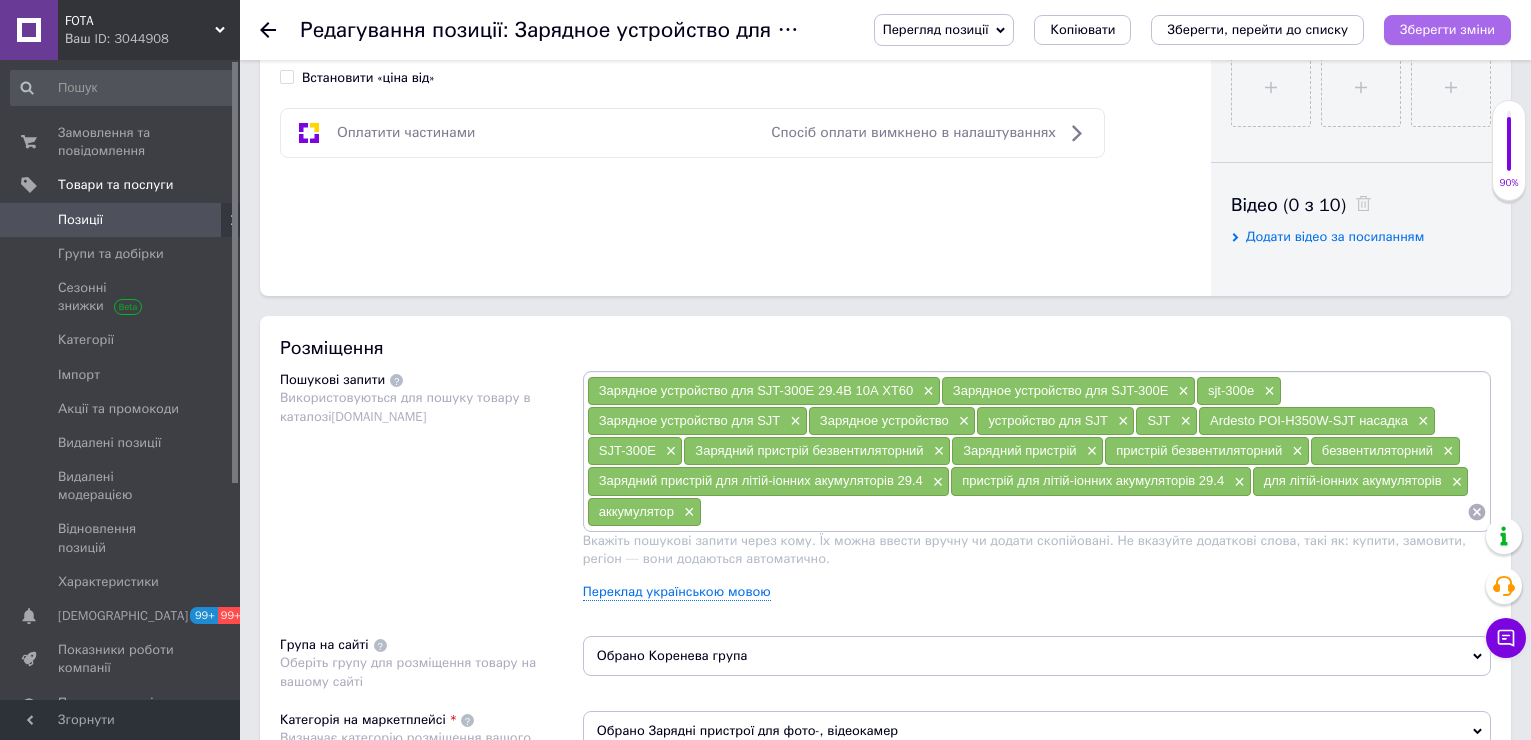 click on "Зберегти зміни" at bounding box center (1447, 29) 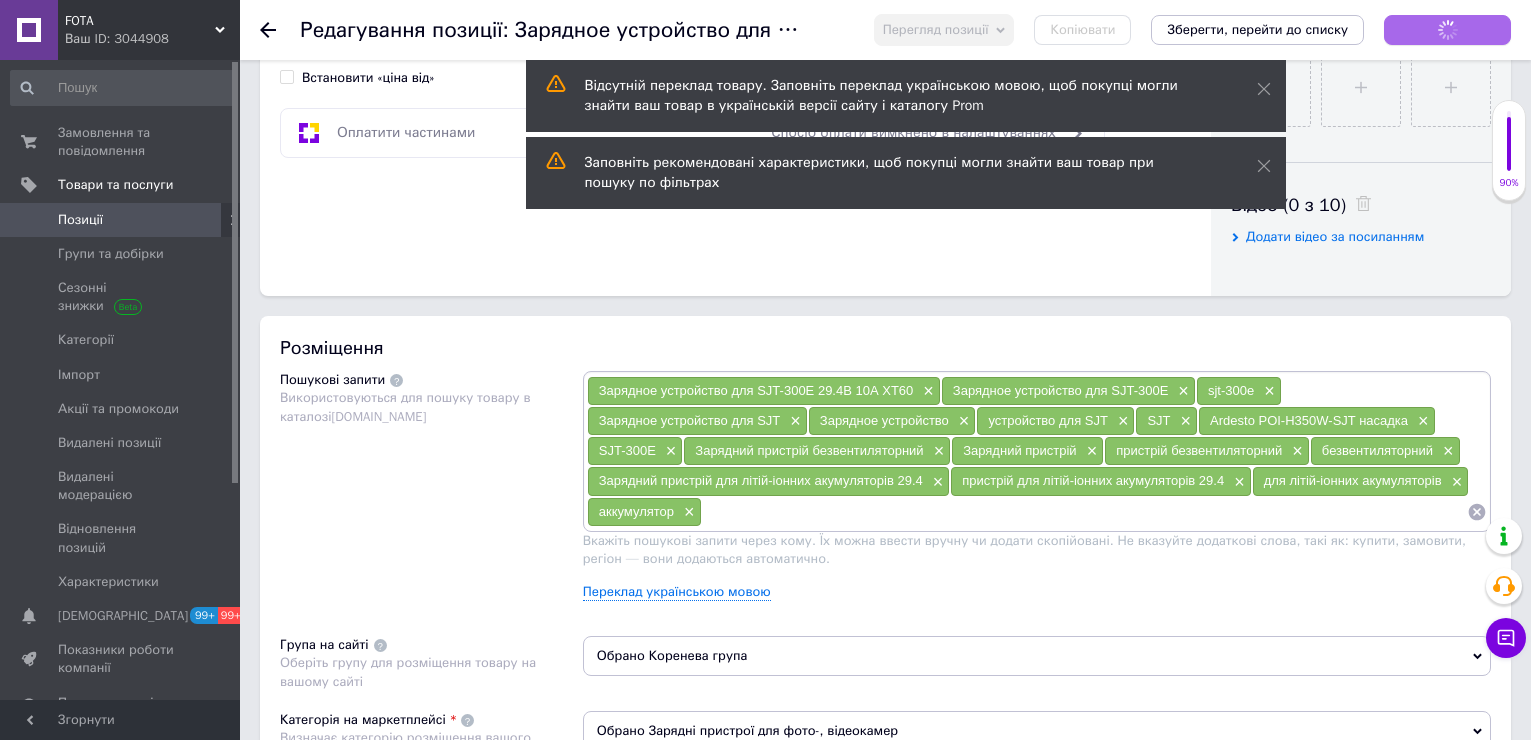 click on "Зберегти зміни" at bounding box center (1447, 30) 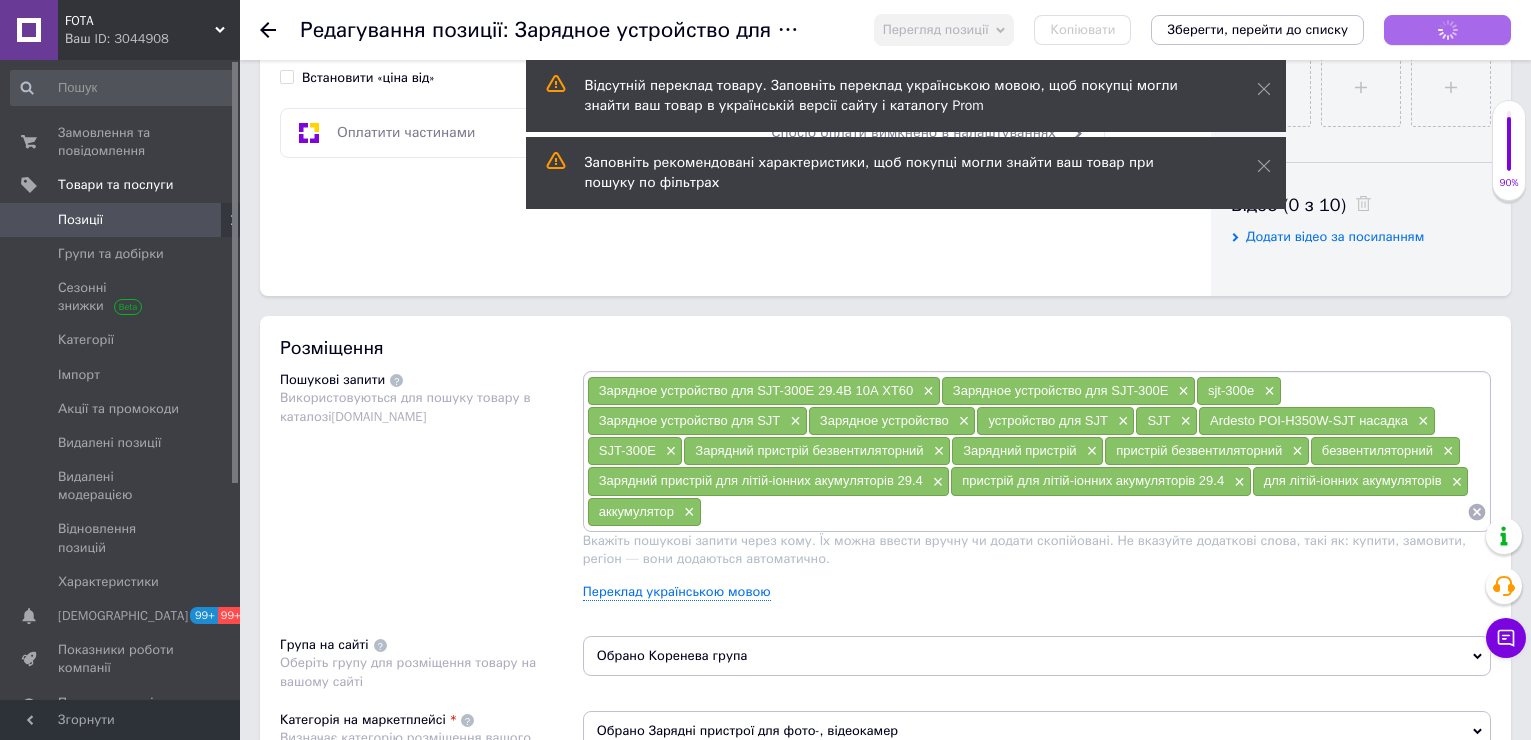 click on "Зберегти зміни" at bounding box center [1447, 30] 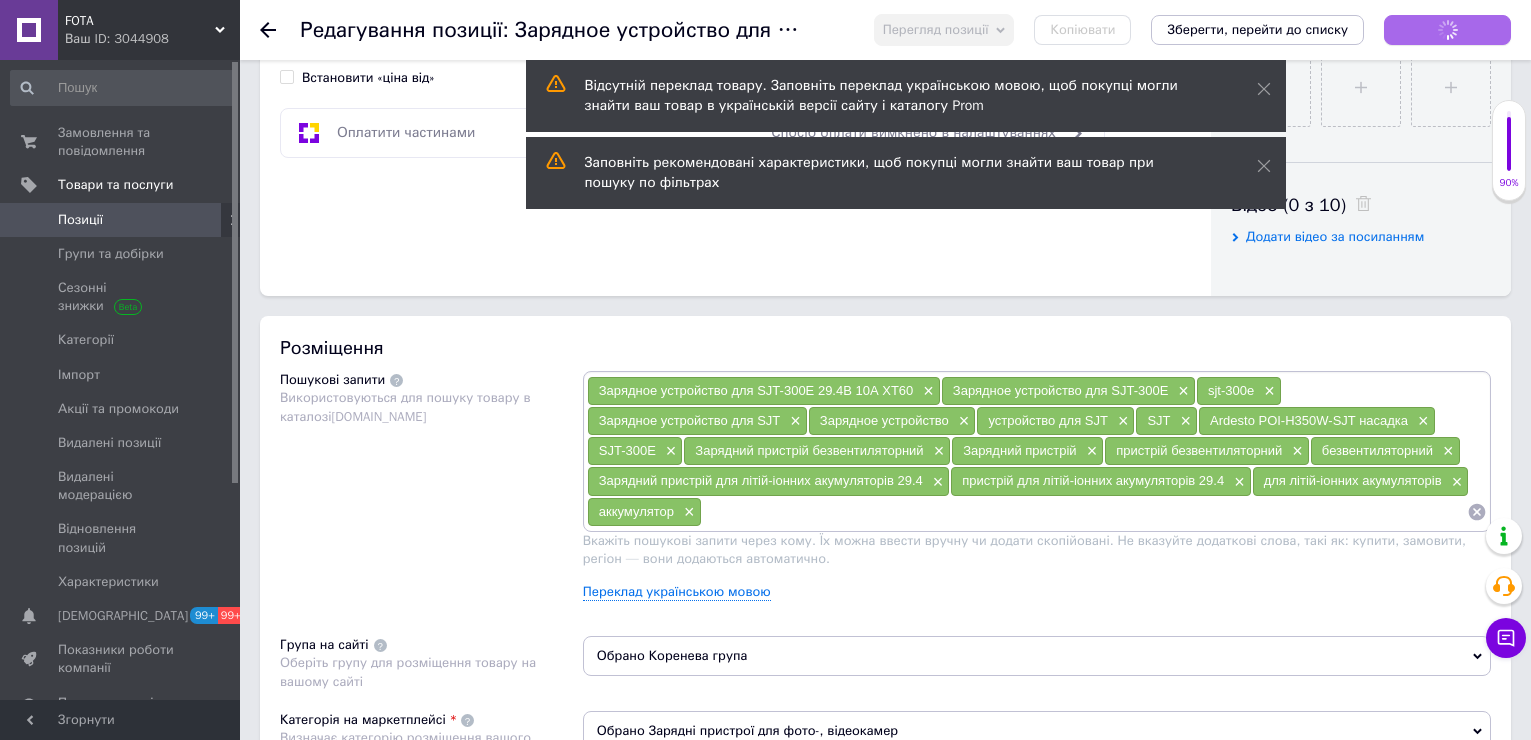 click on "Зберегти зміни" at bounding box center (1447, 30) 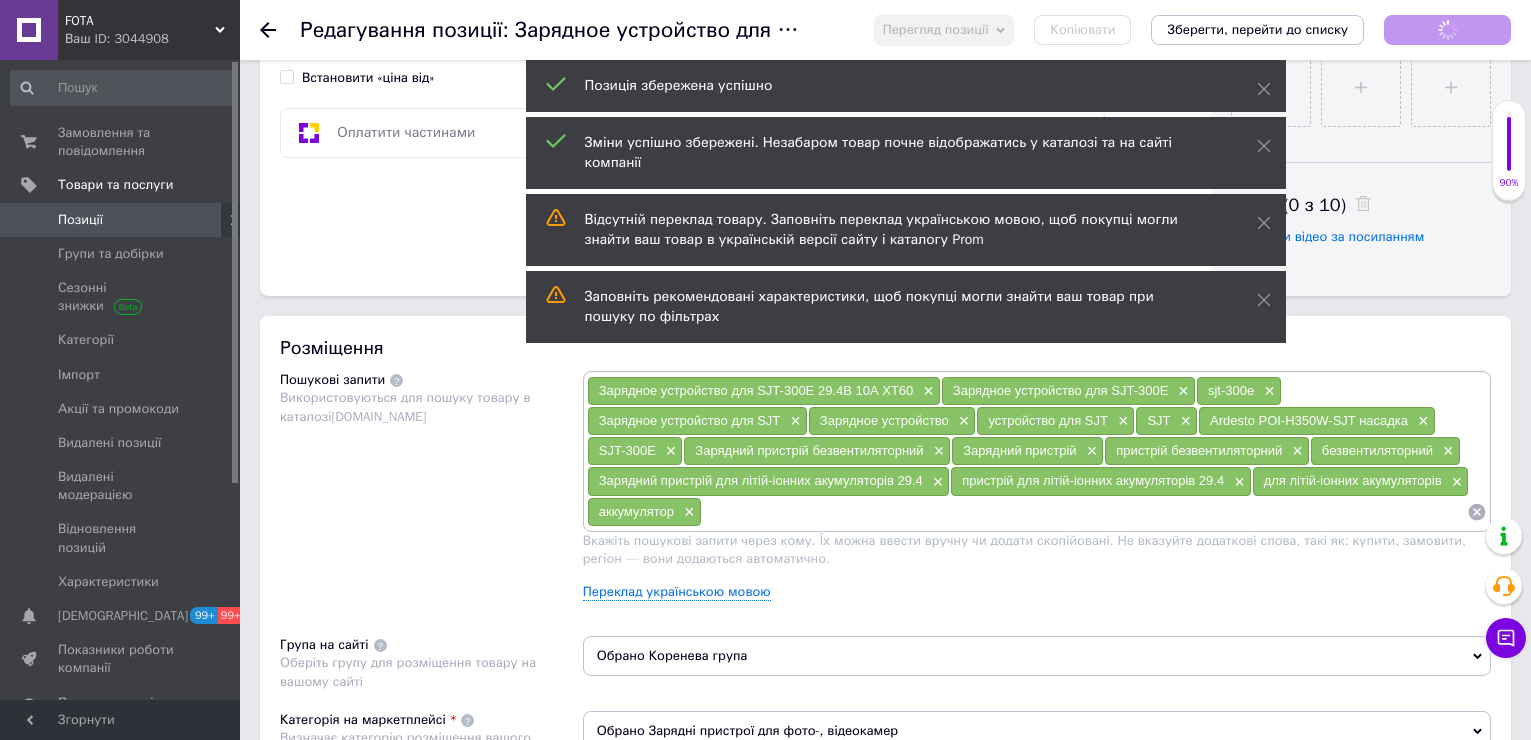 click on "Зберегти зміни" at bounding box center (1447, 30) 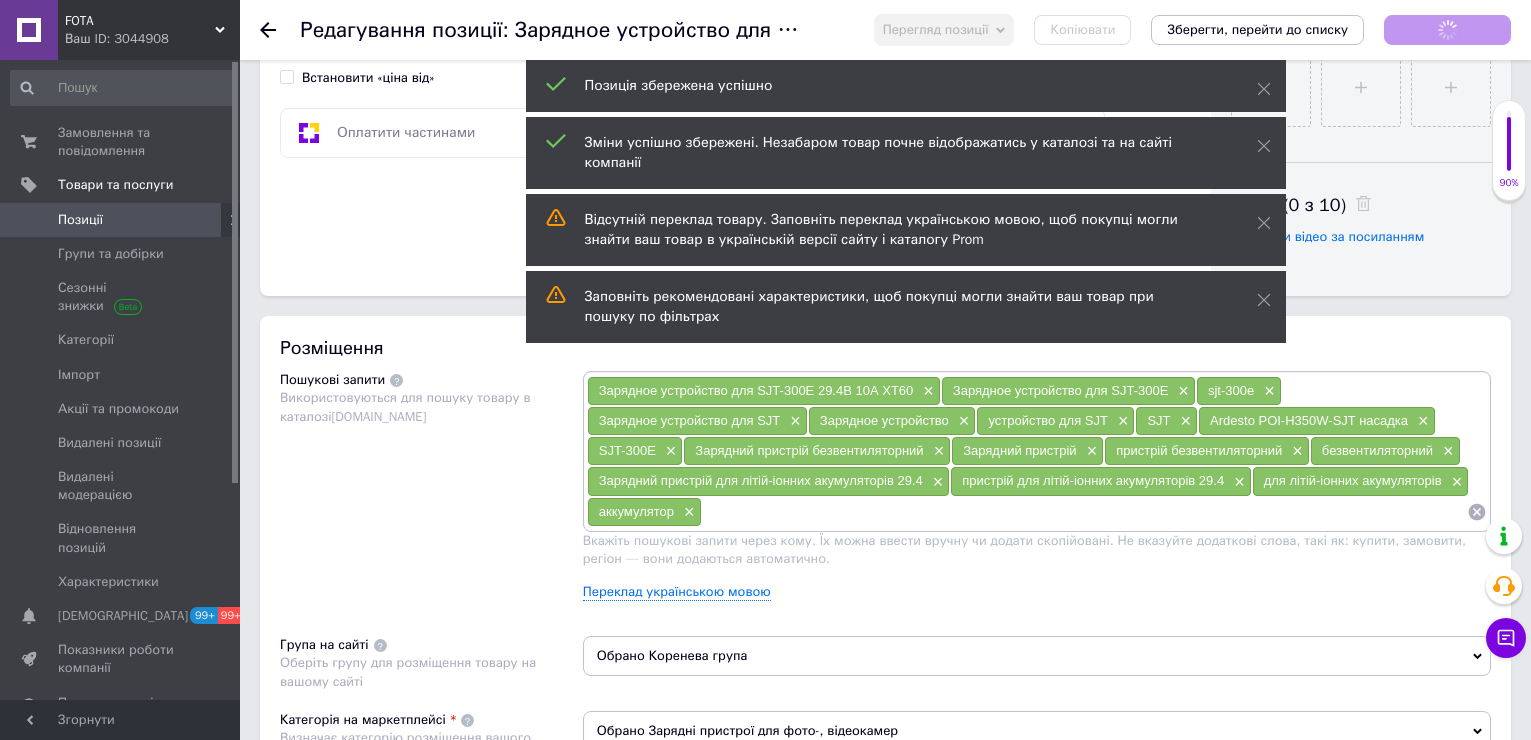 click on "Зберегти зміни" at bounding box center [1447, 30] 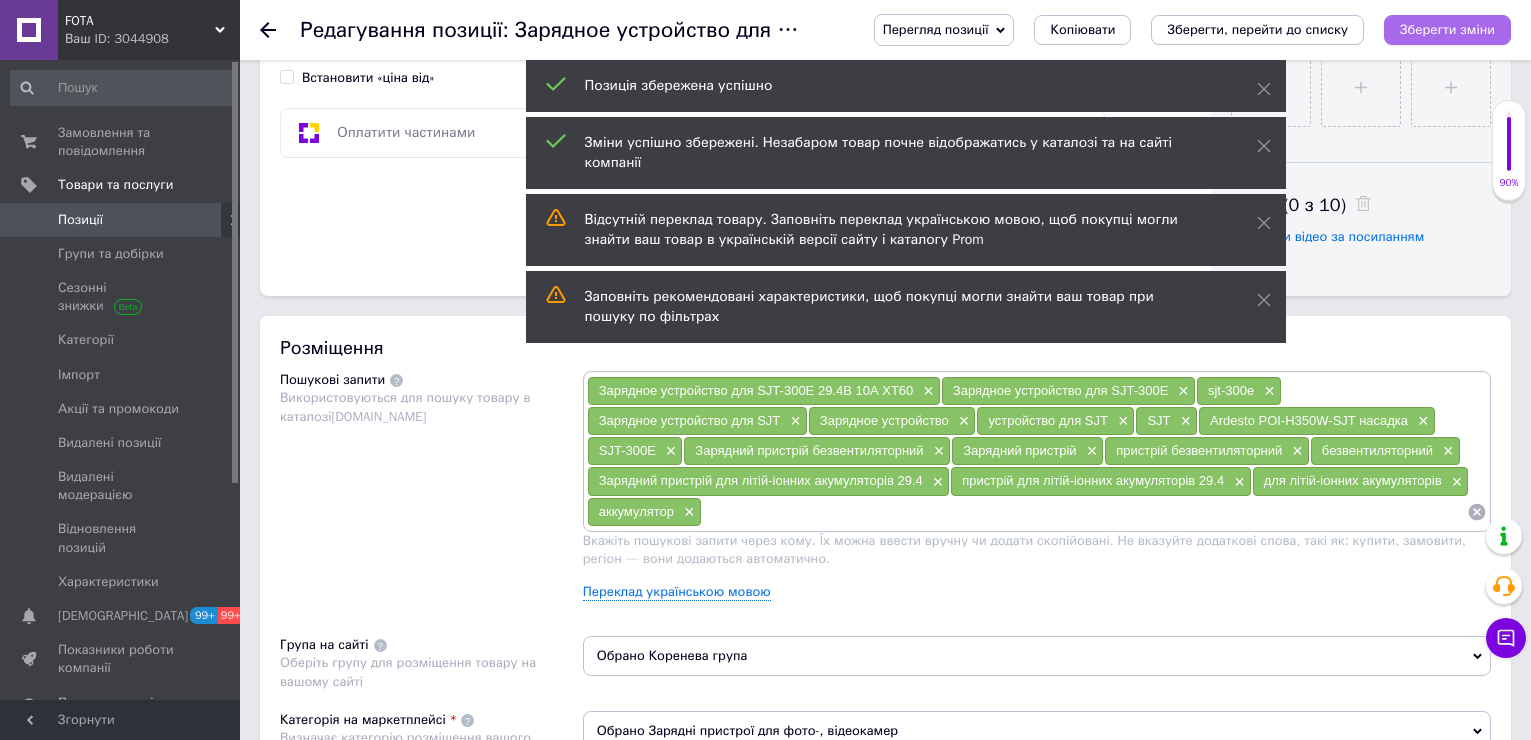 click on "Зберегти зміни" at bounding box center [1447, 29] 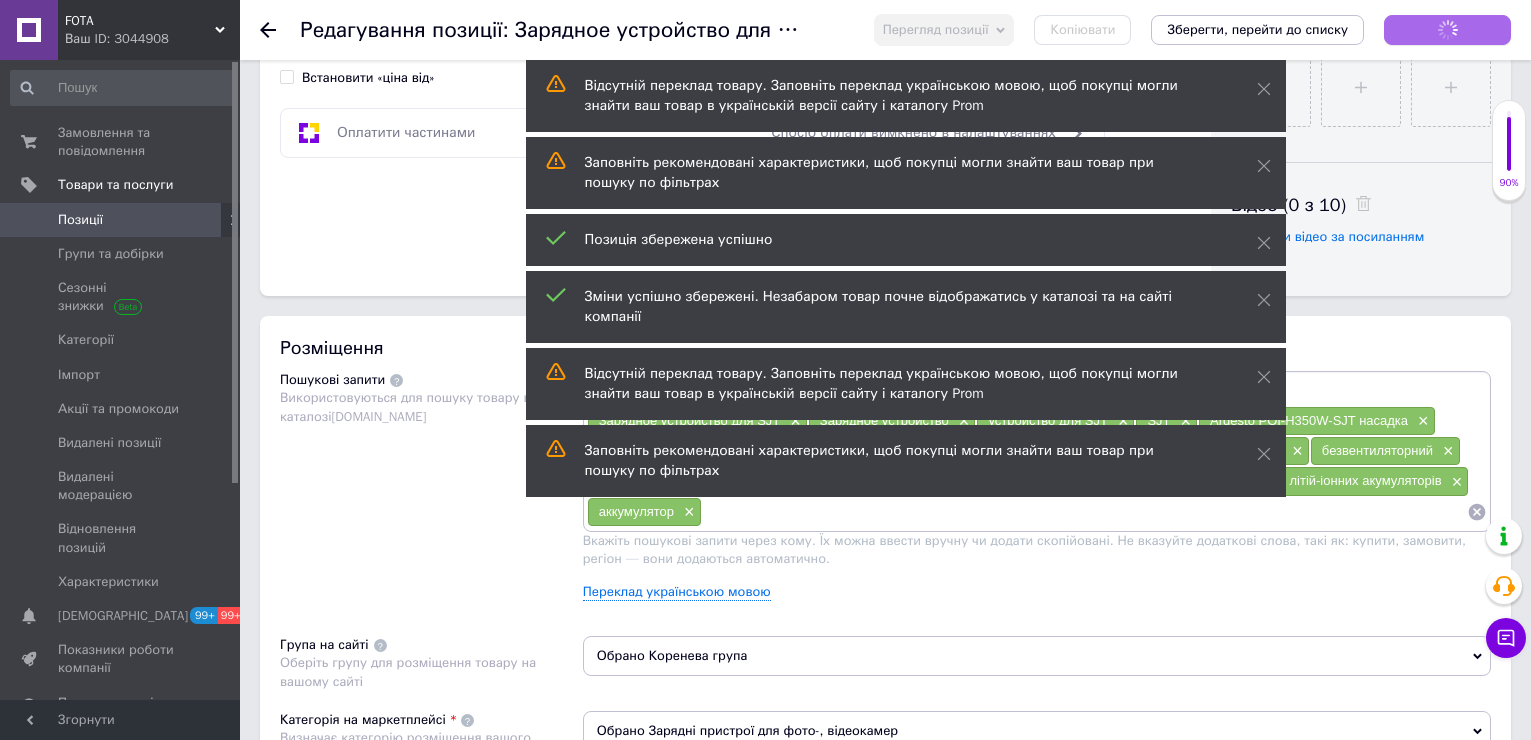 click on "Зберегти зміни" at bounding box center (1447, 30) 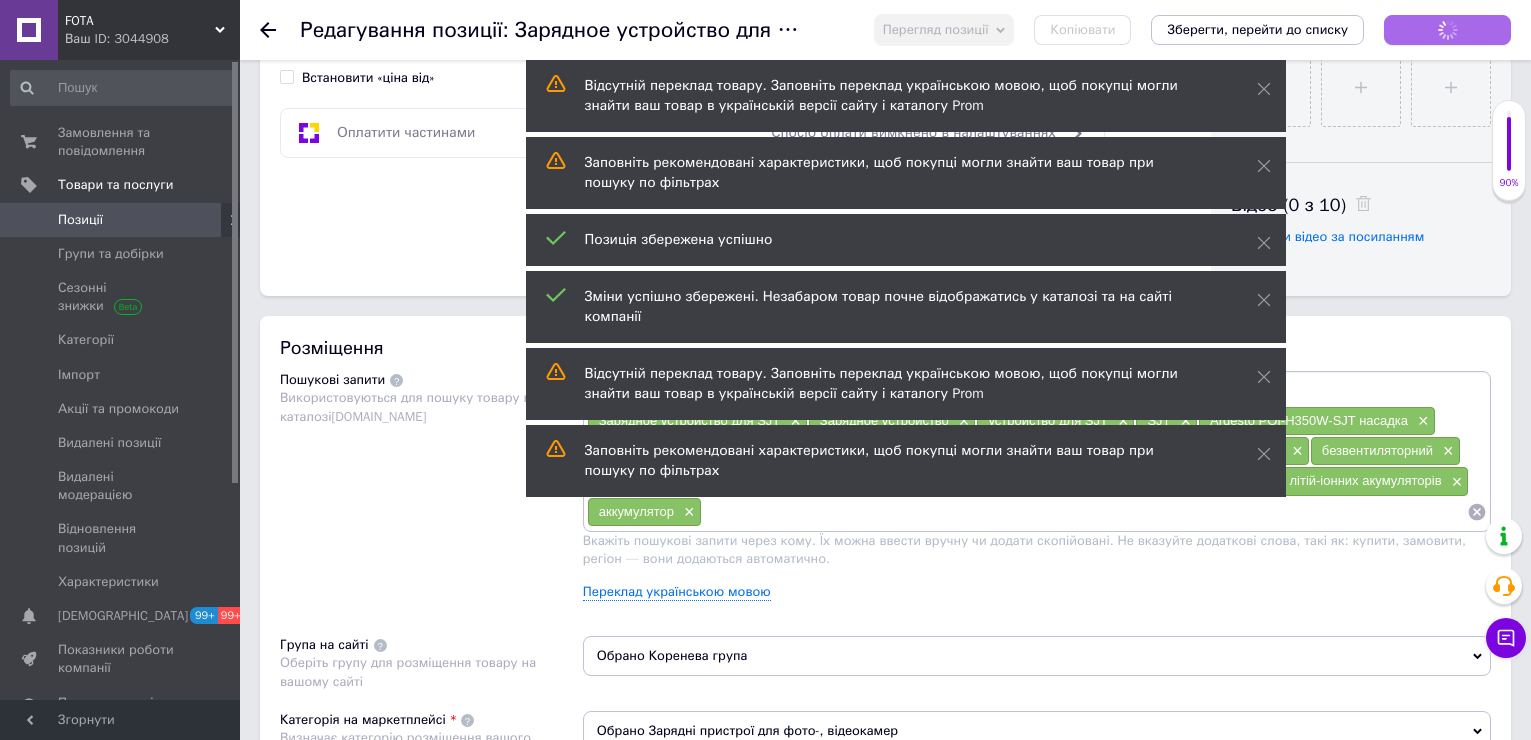 click on "Зберегти зміни" at bounding box center (1447, 30) 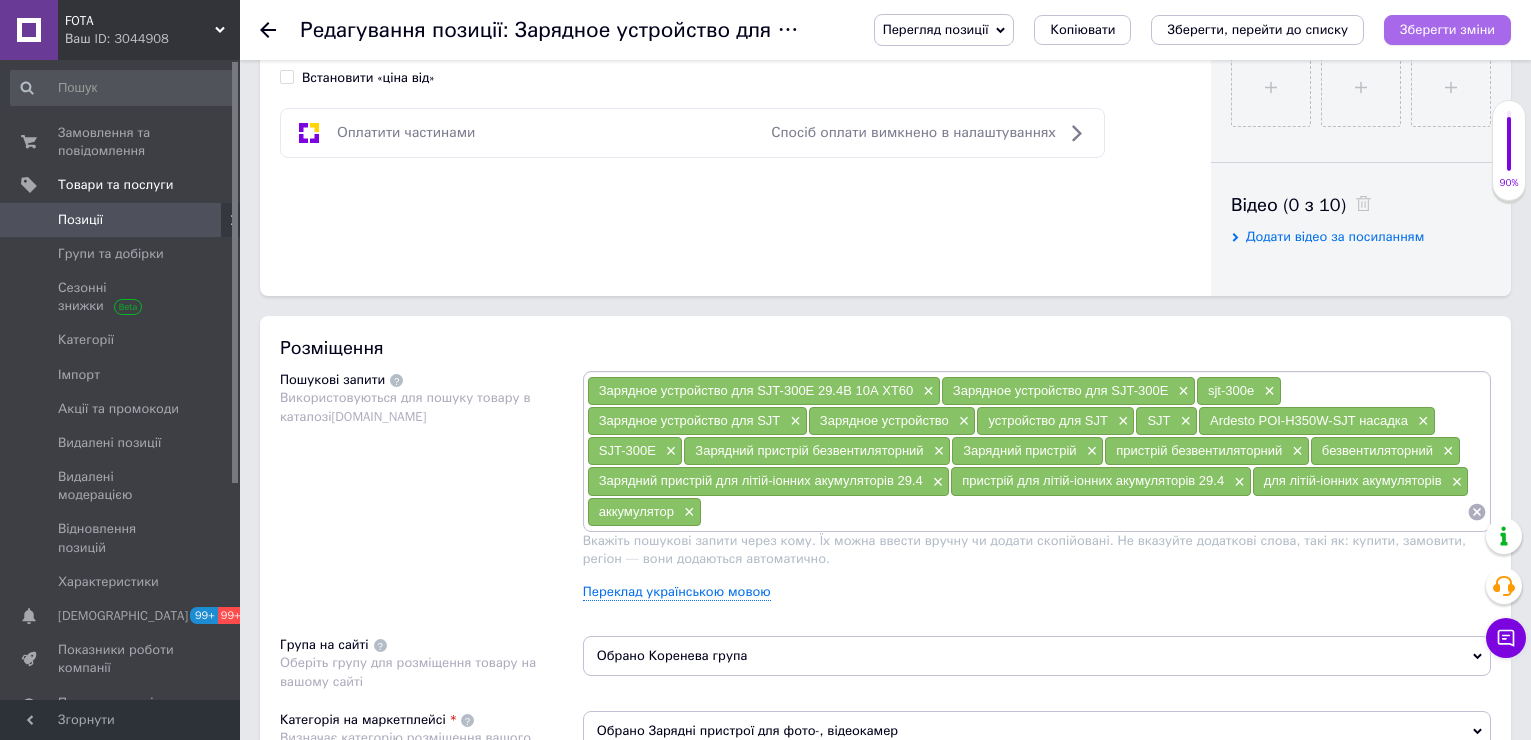 click on "Зберегти зміни" at bounding box center [1447, 29] 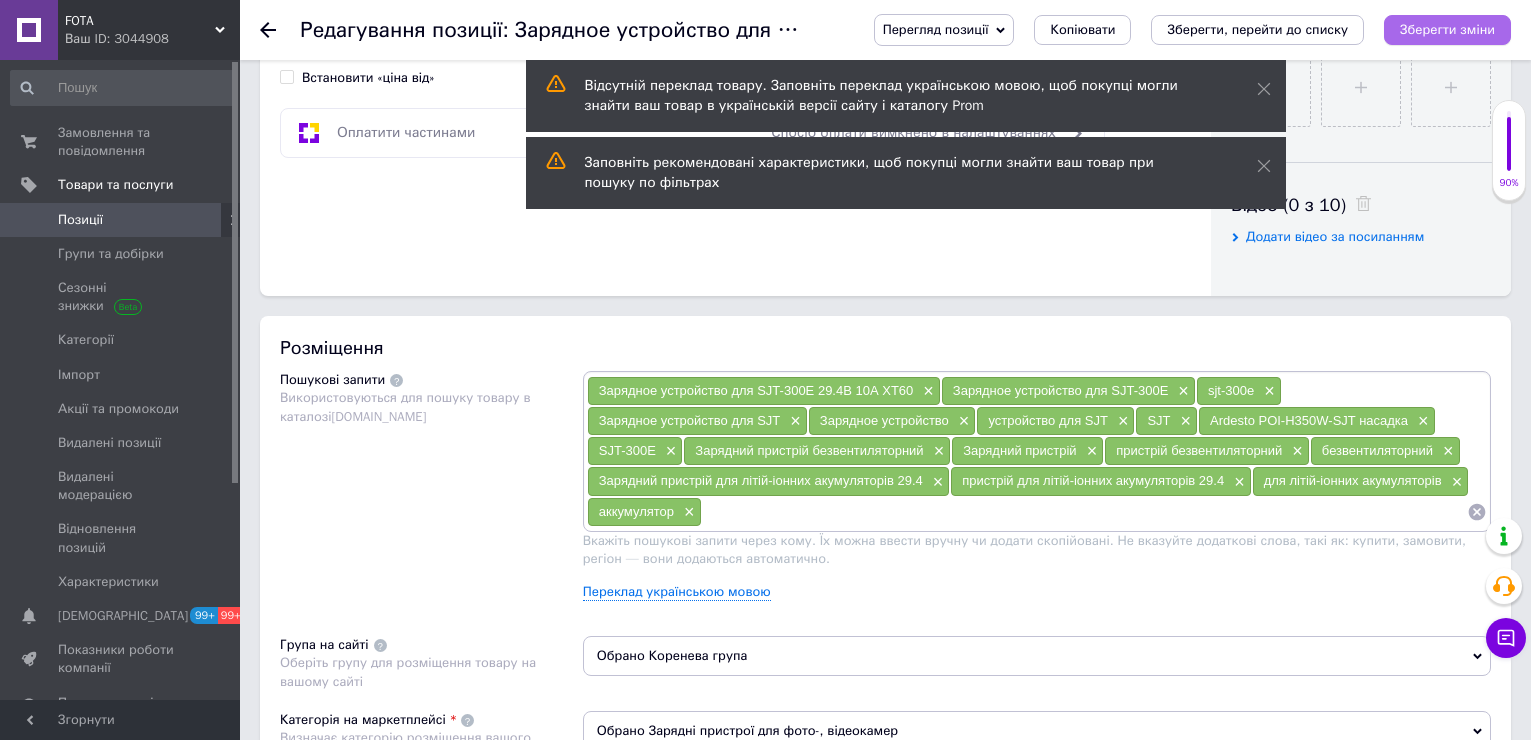 click on "Зберегти зміни" at bounding box center (1447, 30) 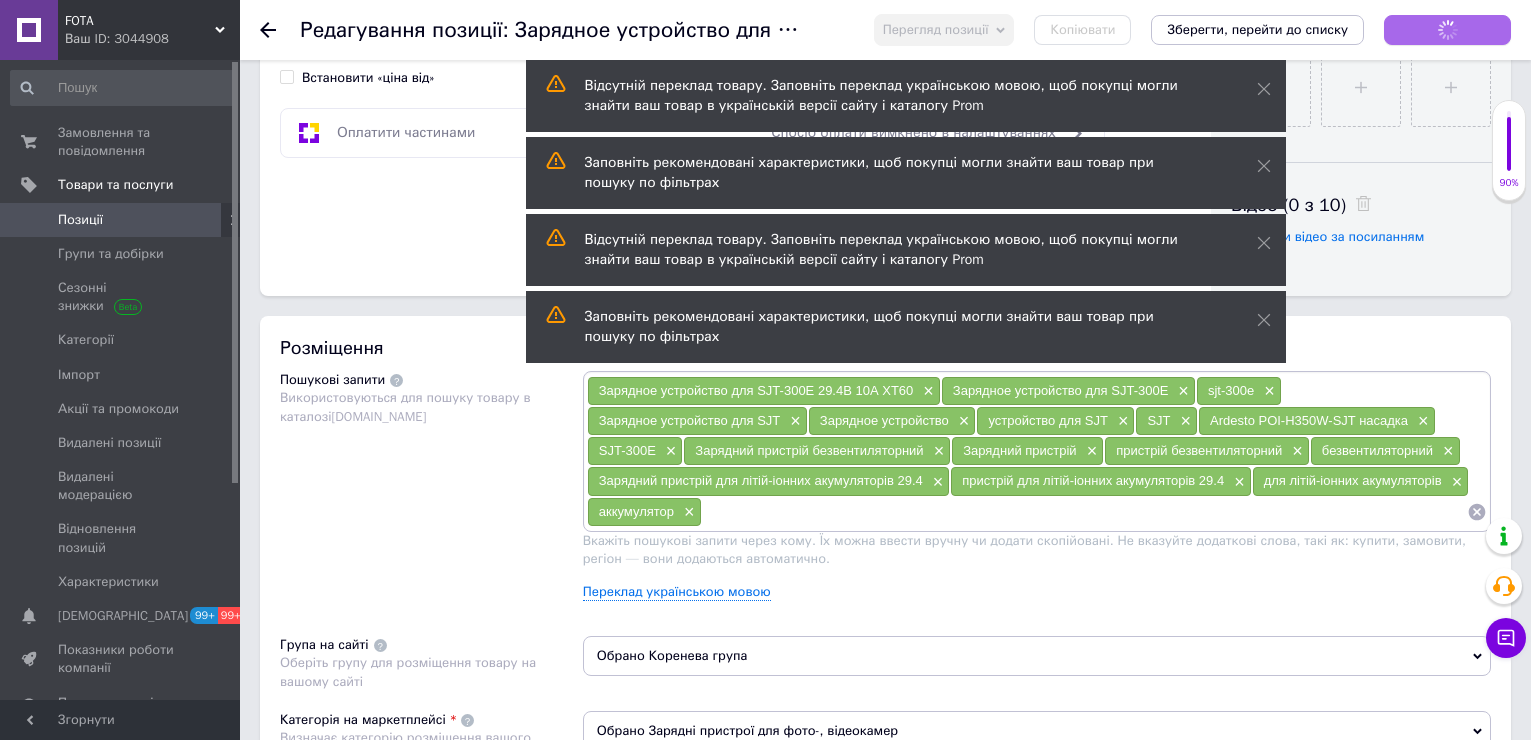click on "Зберегти зміни" at bounding box center [1447, 30] 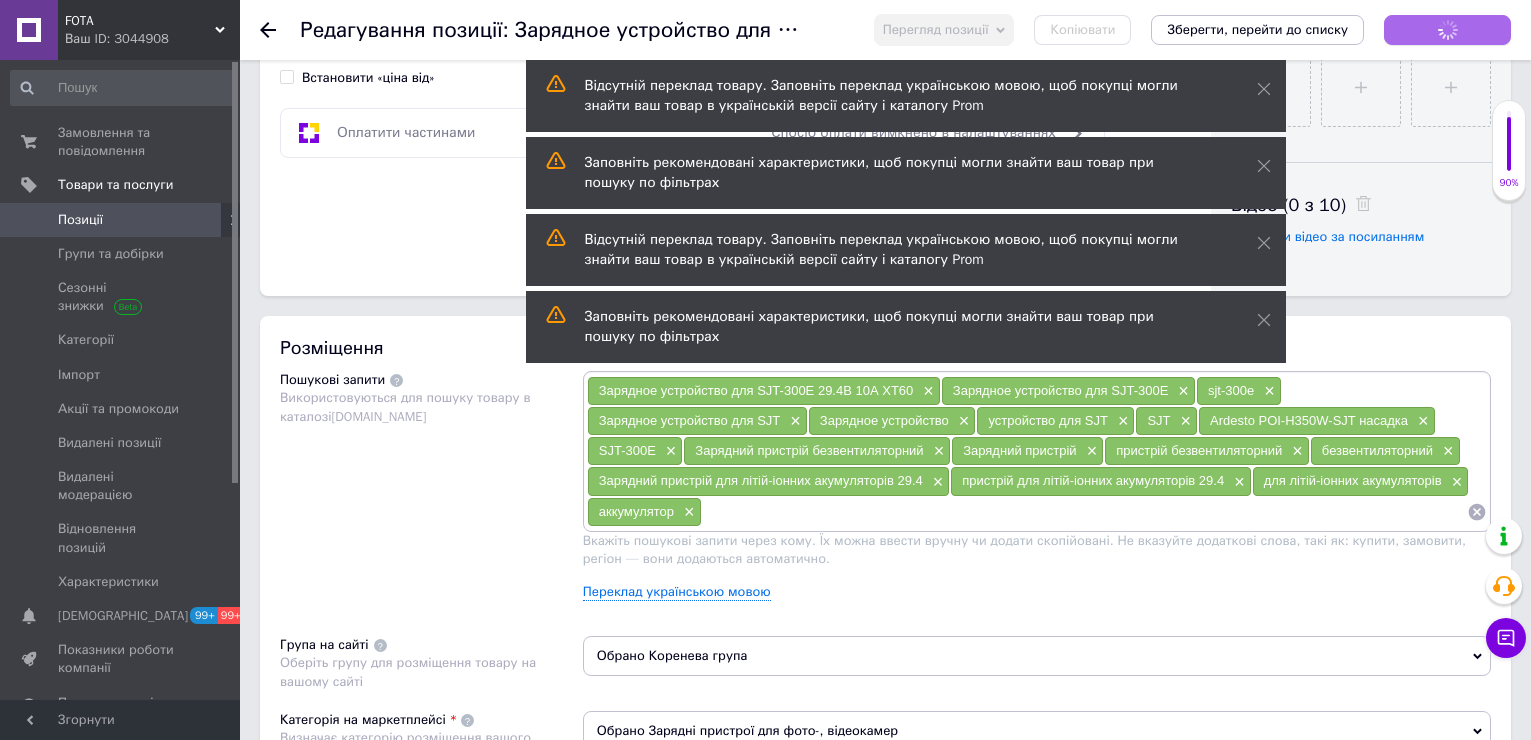 click on "Зберегти зміни" at bounding box center [1447, 30] 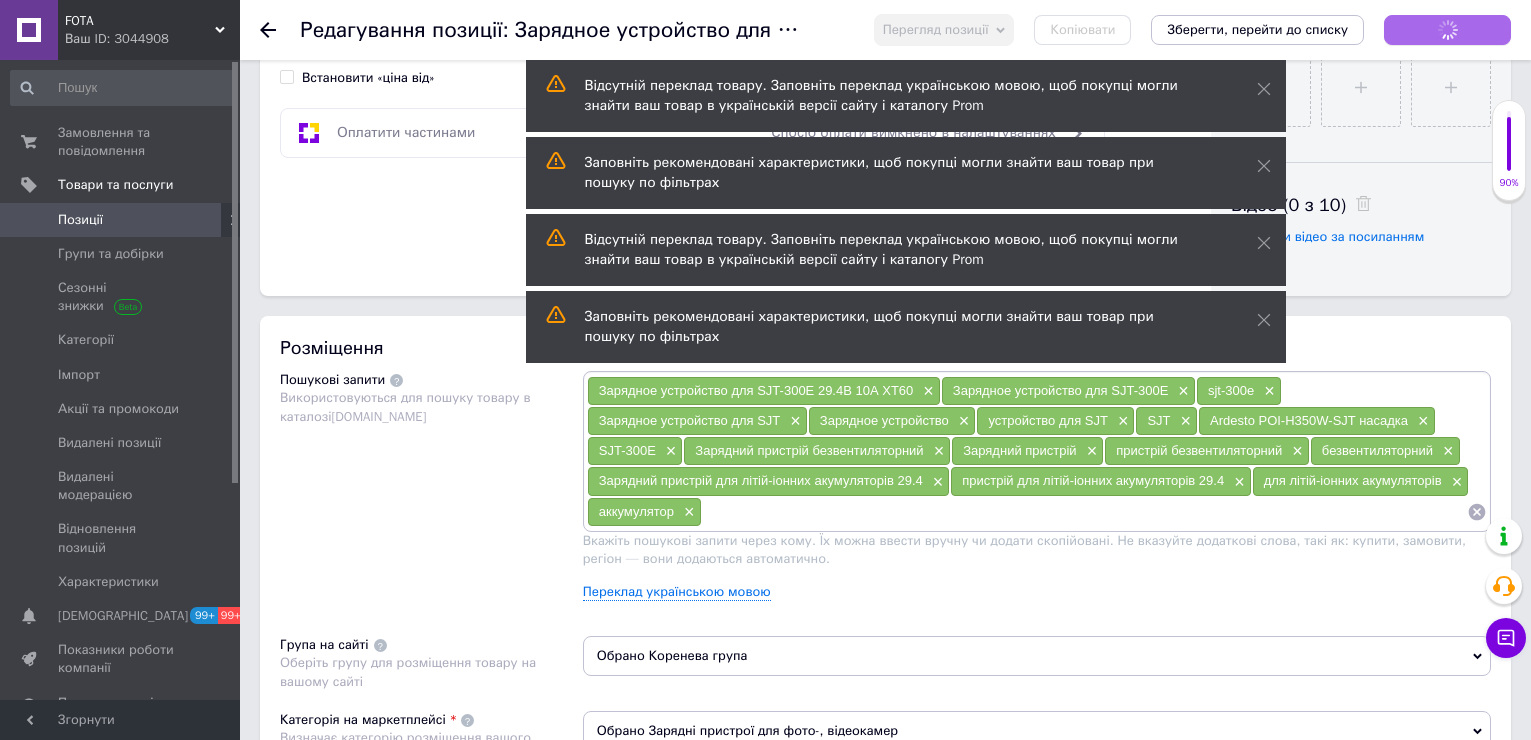 click on "Зберегти зміни" at bounding box center [1447, 30] 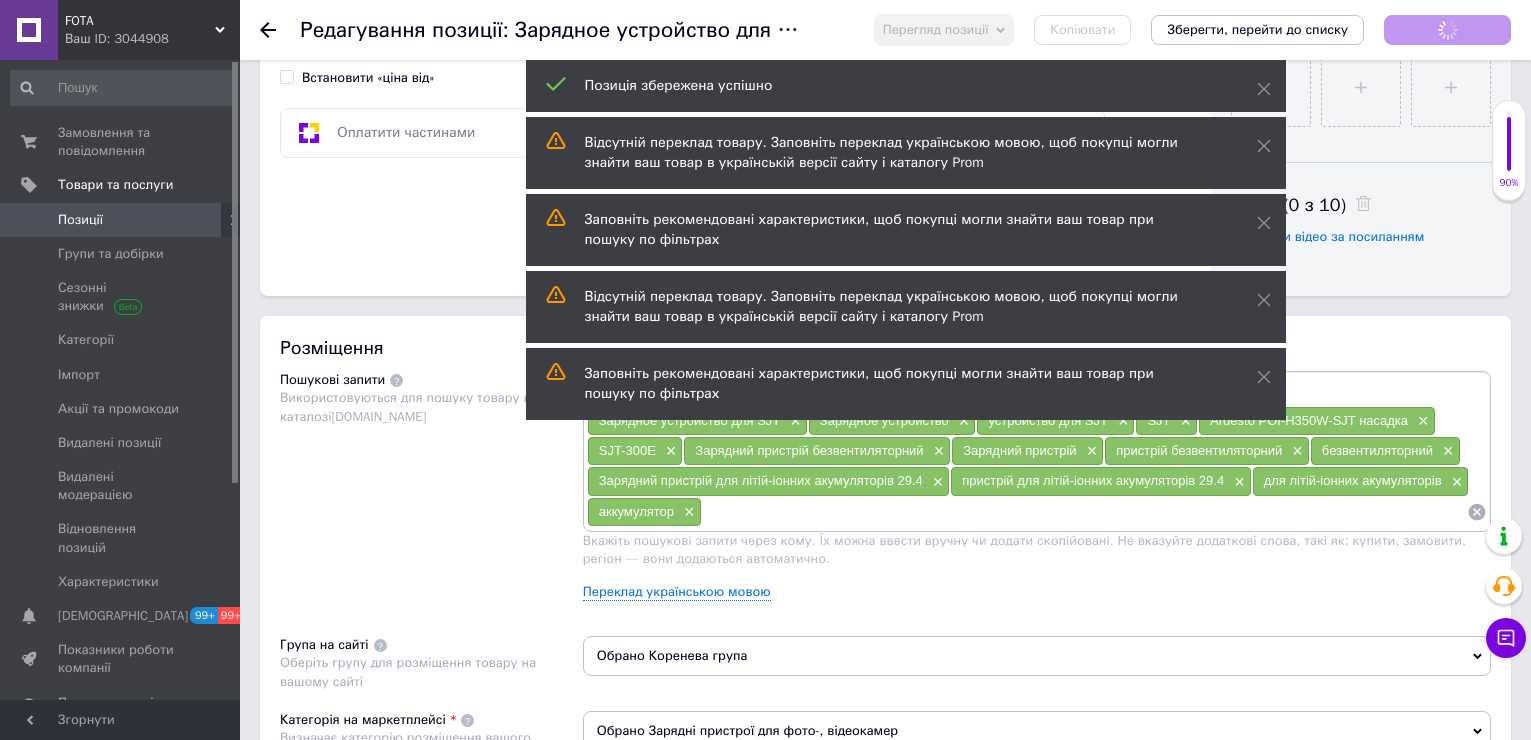 click on "Зберегти зміни" at bounding box center (1447, 30) 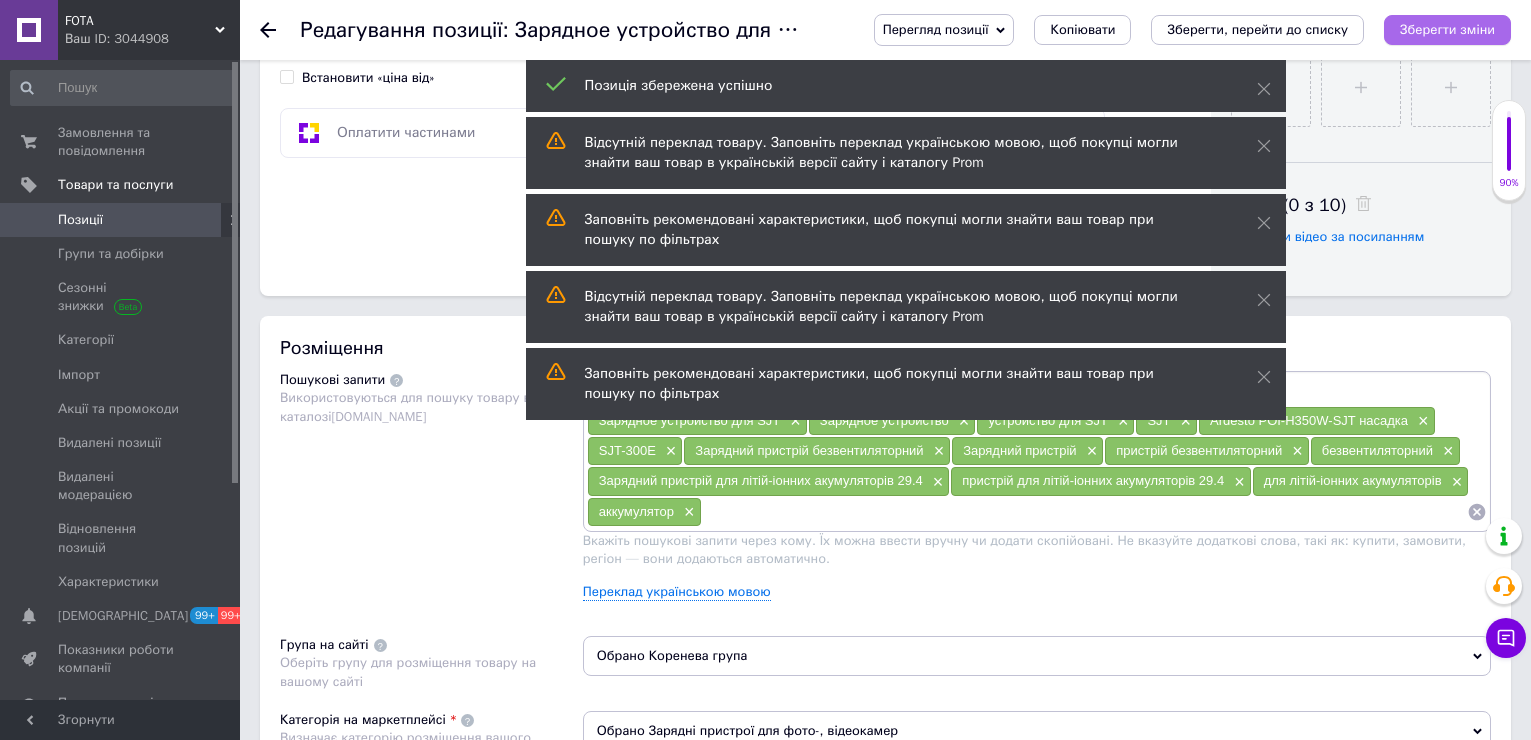 click on "Зберегти зміни" at bounding box center (1447, 30) 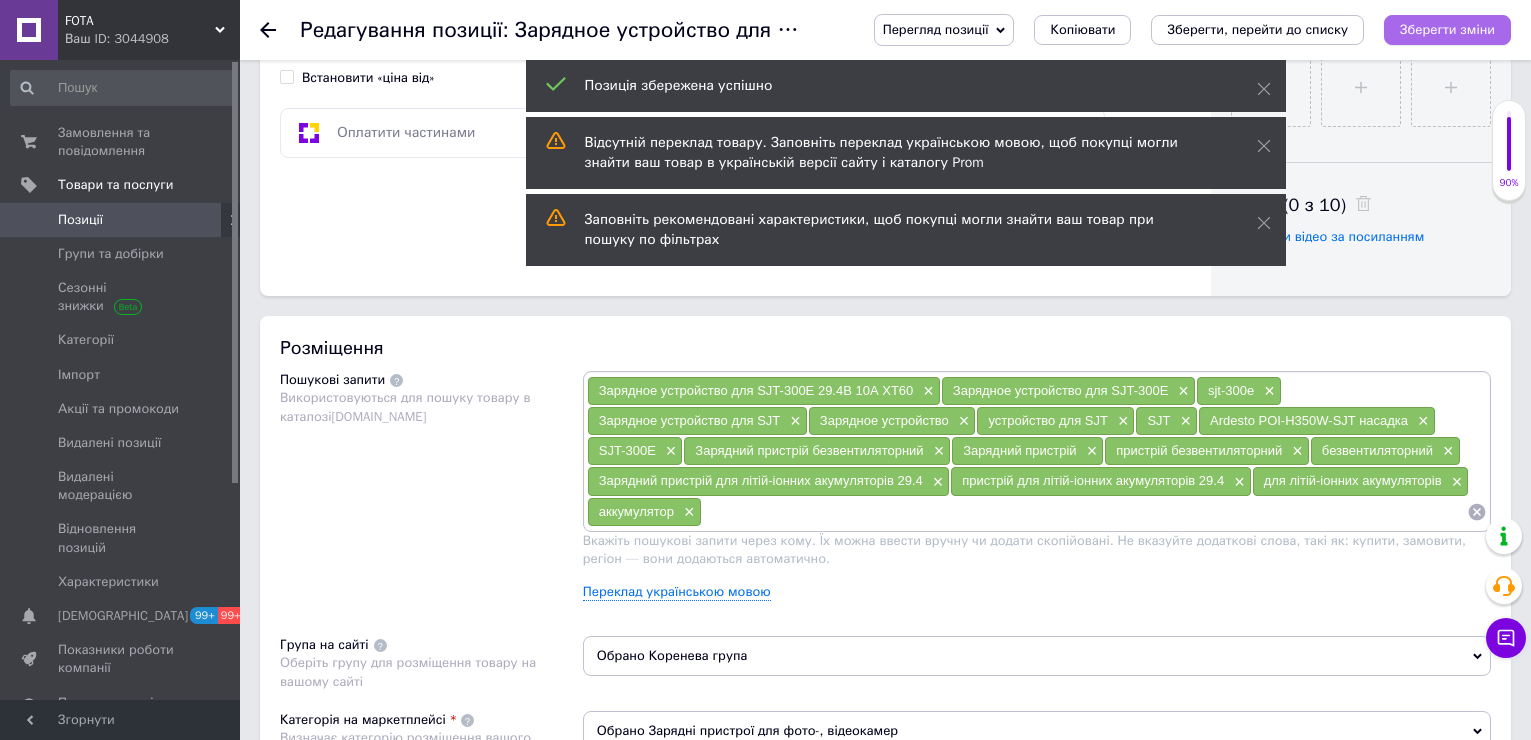 click on "Зберегти зміни" at bounding box center (1447, 30) 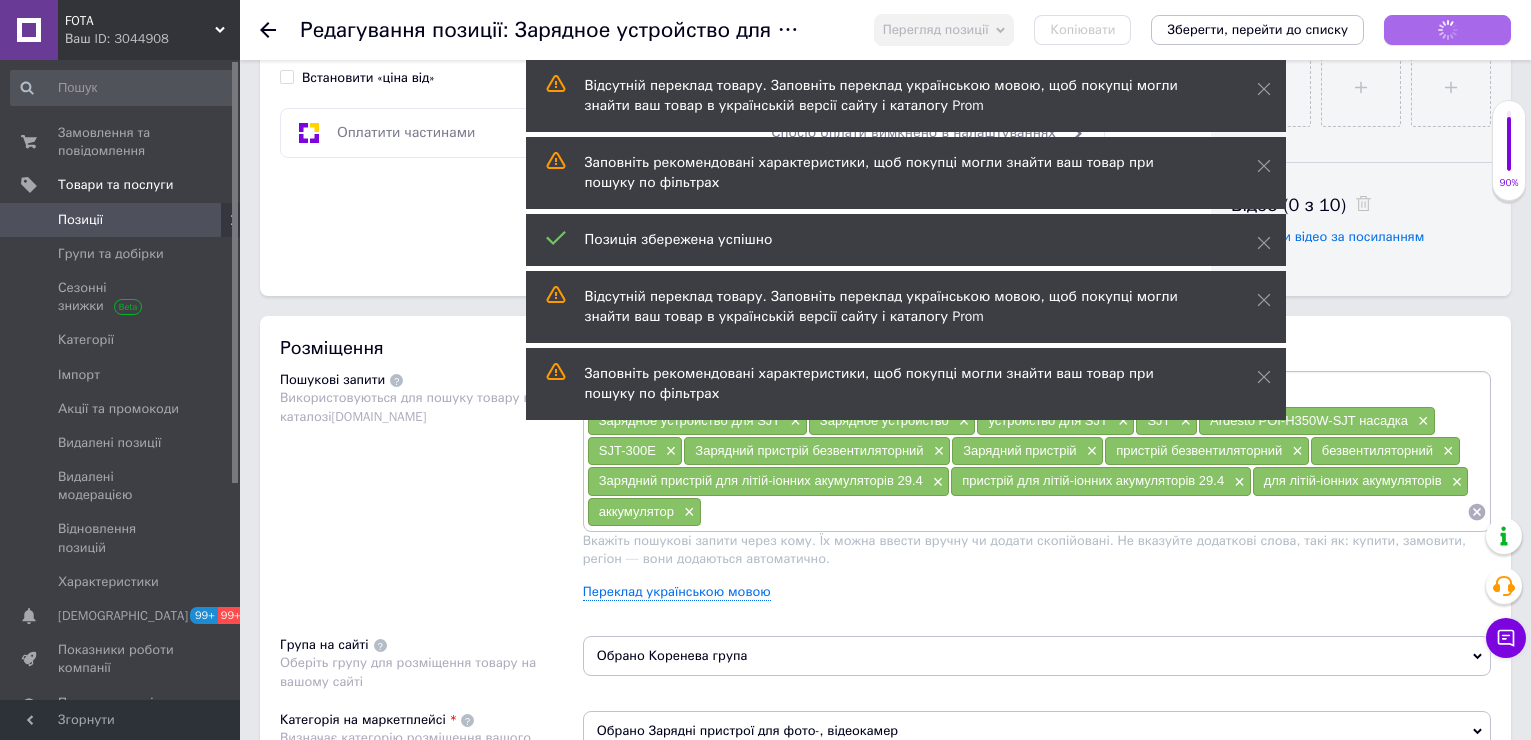 click on "Зберегти зміни" at bounding box center (1447, 30) 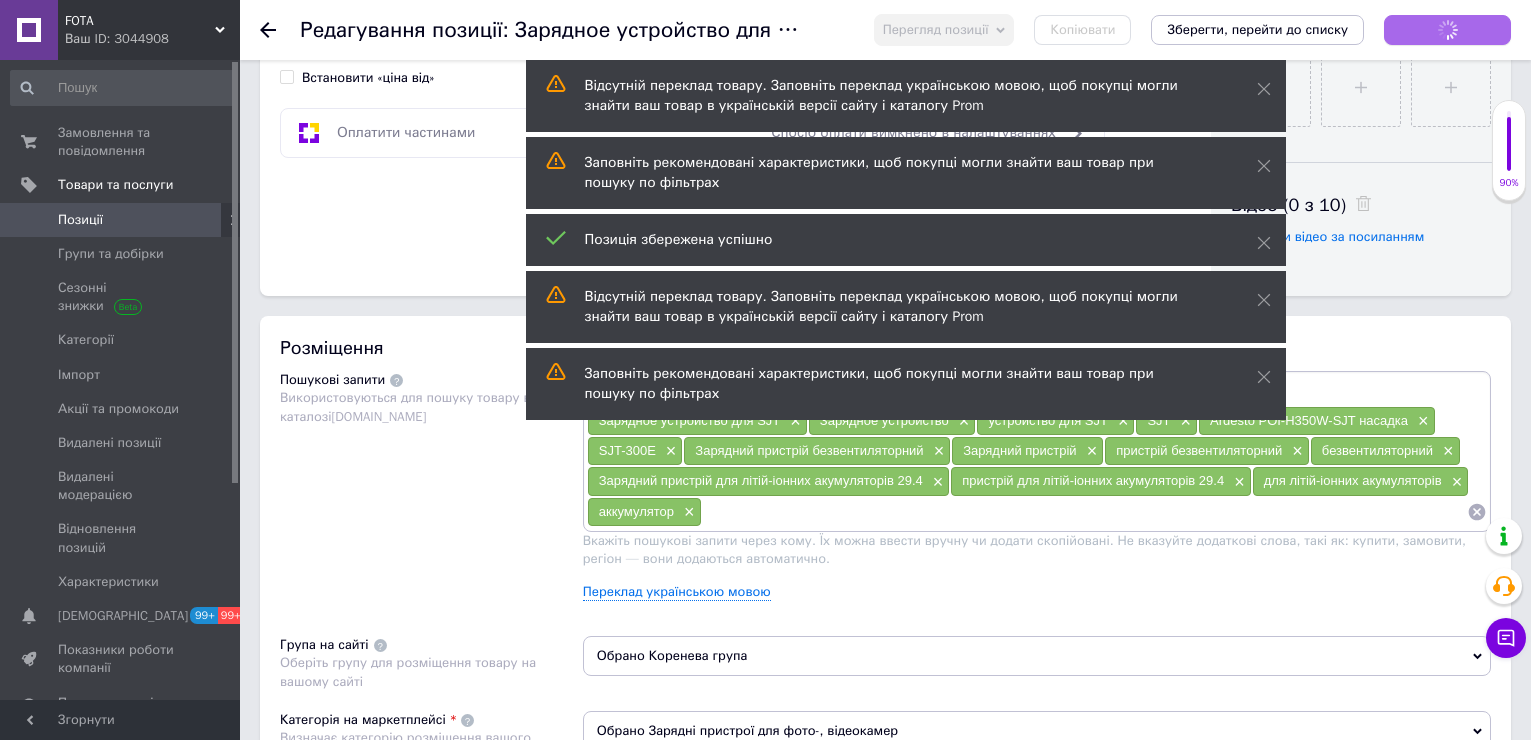 click on "Зберегти зміни" at bounding box center (1447, 30) 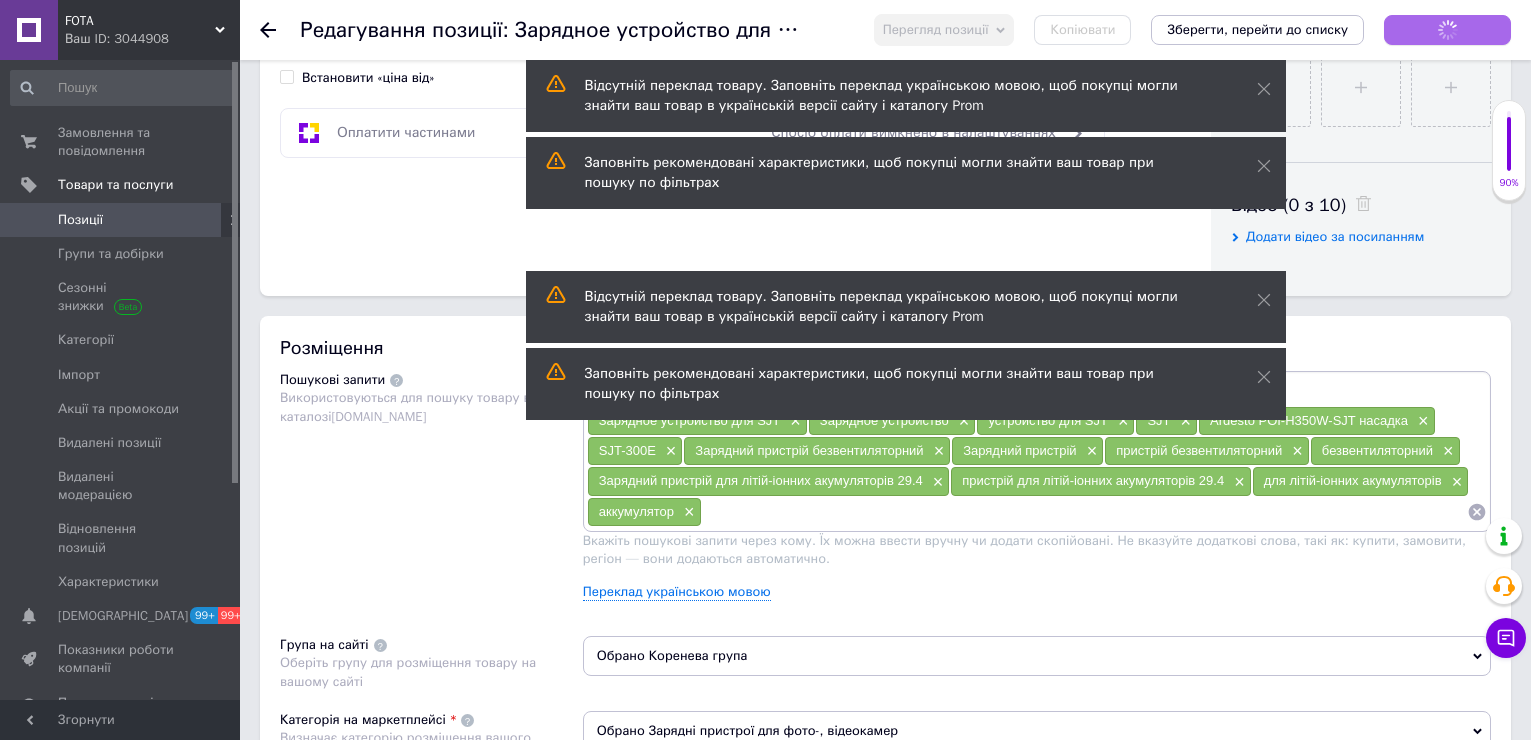 click on "Зберегти зміни" at bounding box center [1447, 30] 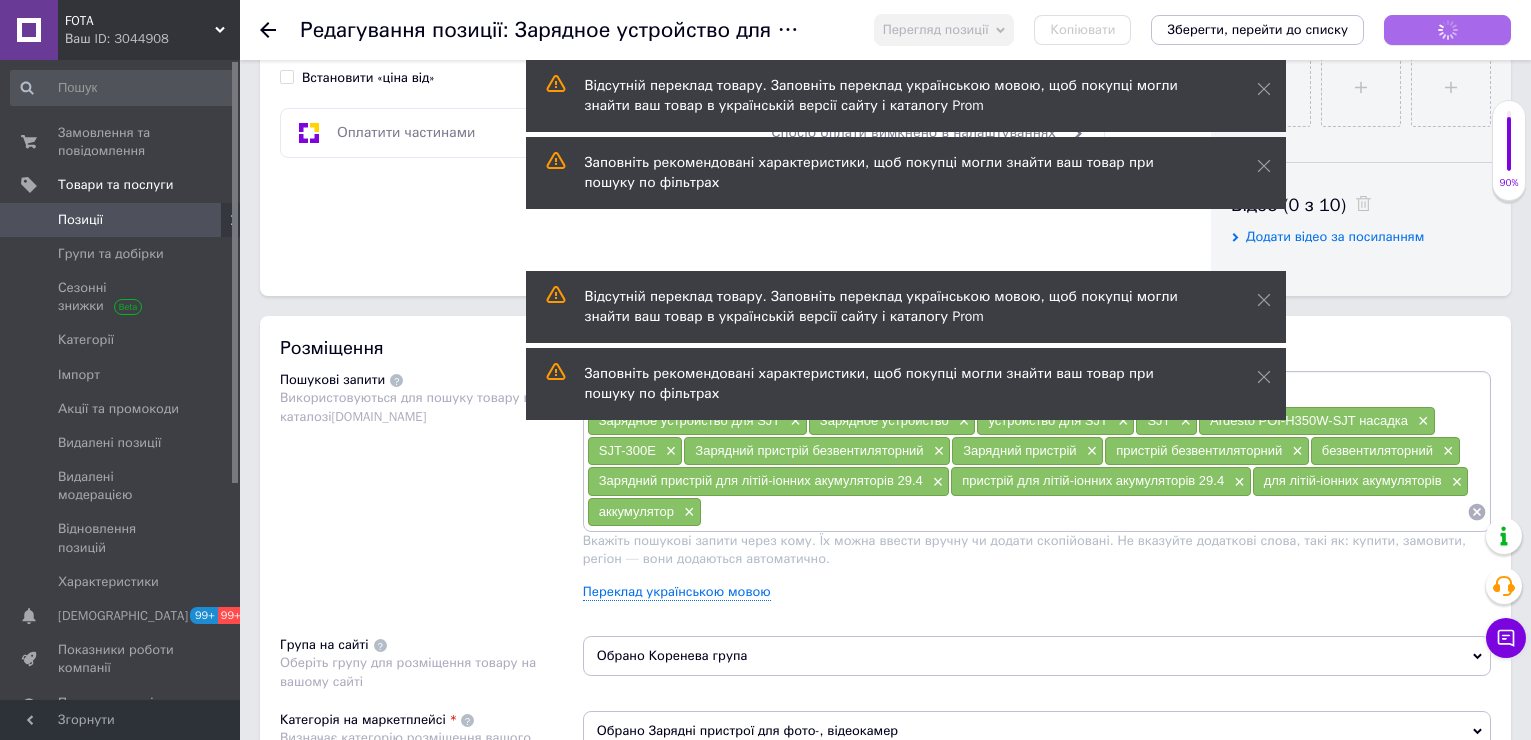 click on "Зберегти зміни" at bounding box center (1447, 30) 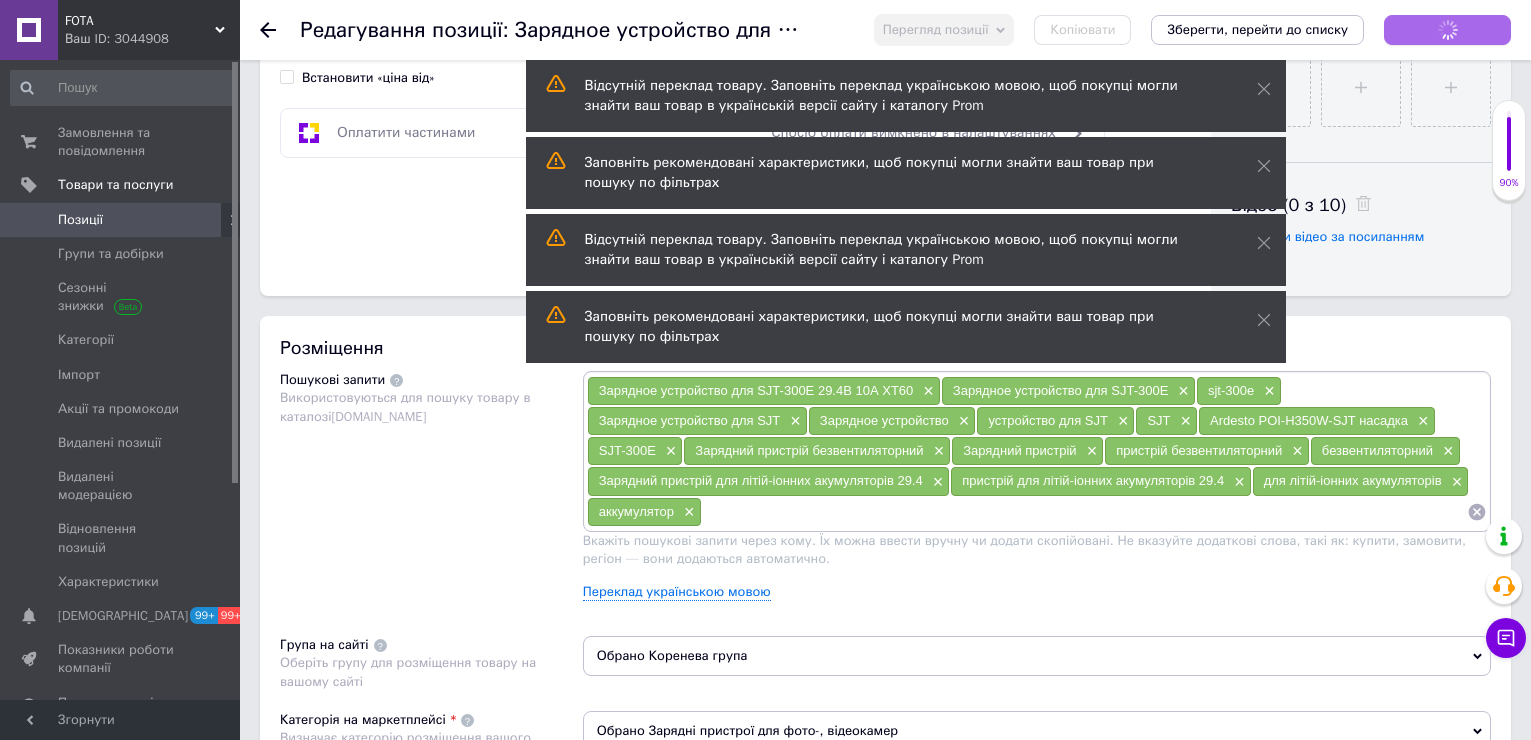 click on "Зберегти зміни" at bounding box center (1447, 30) 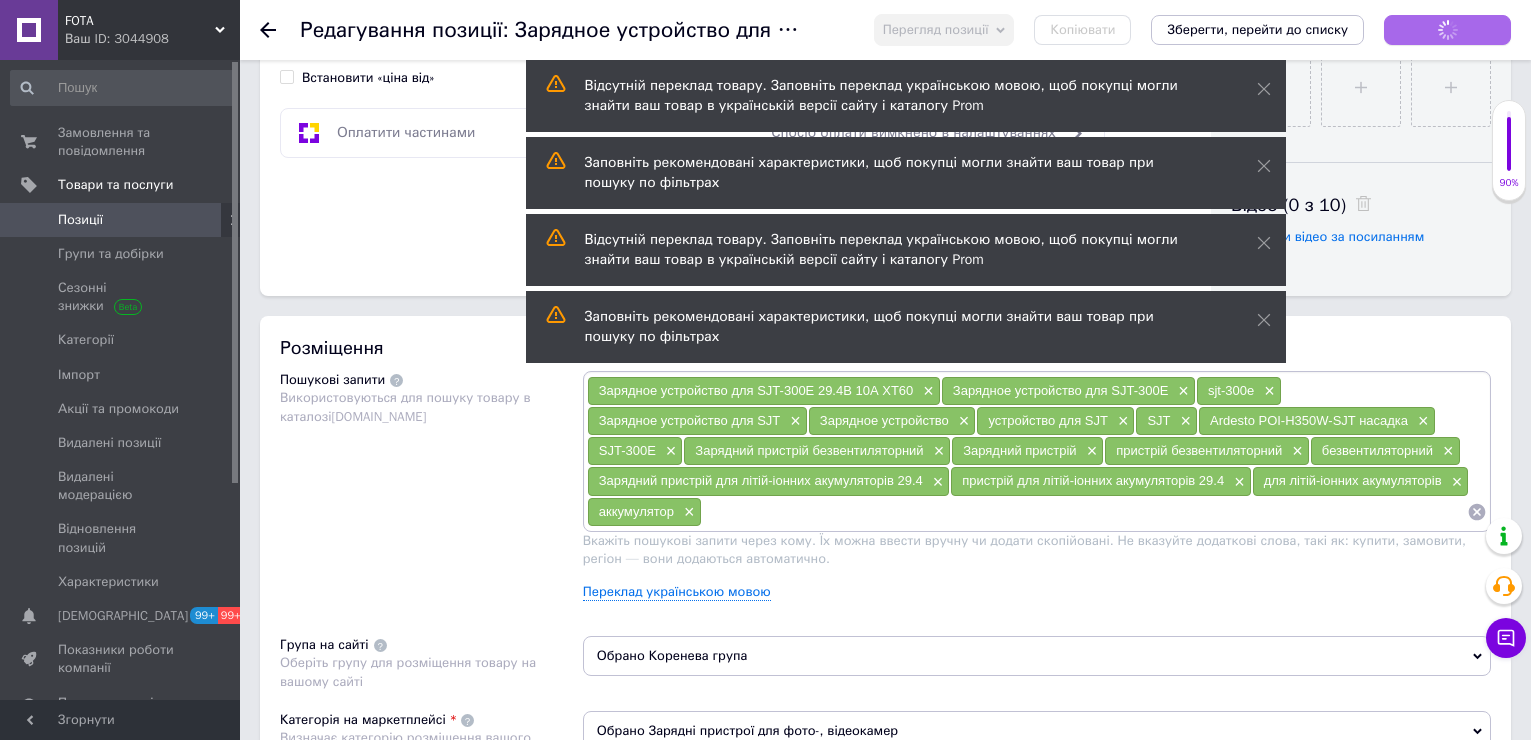 click on "Зберегти зміни" at bounding box center [1447, 30] 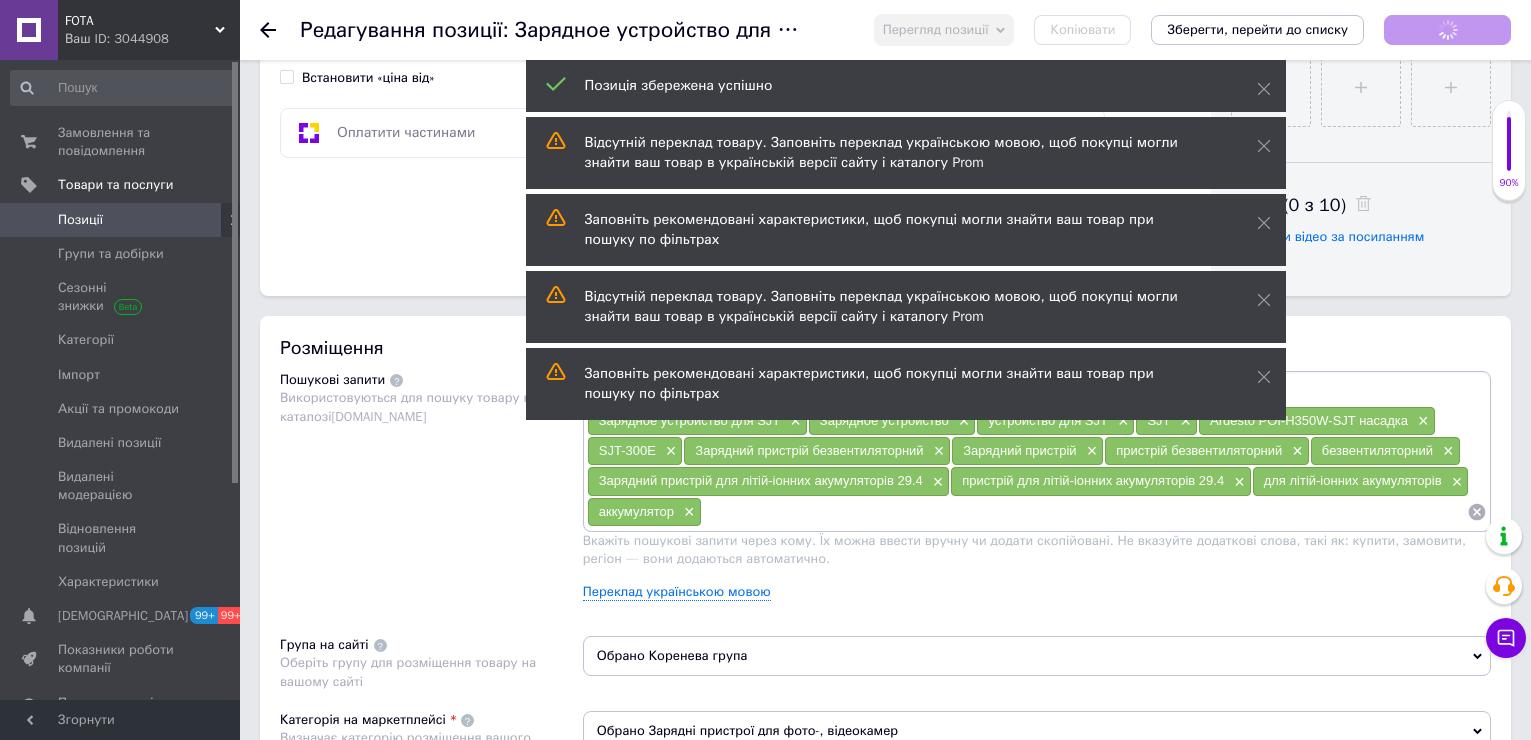 click at bounding box center (29, 220) 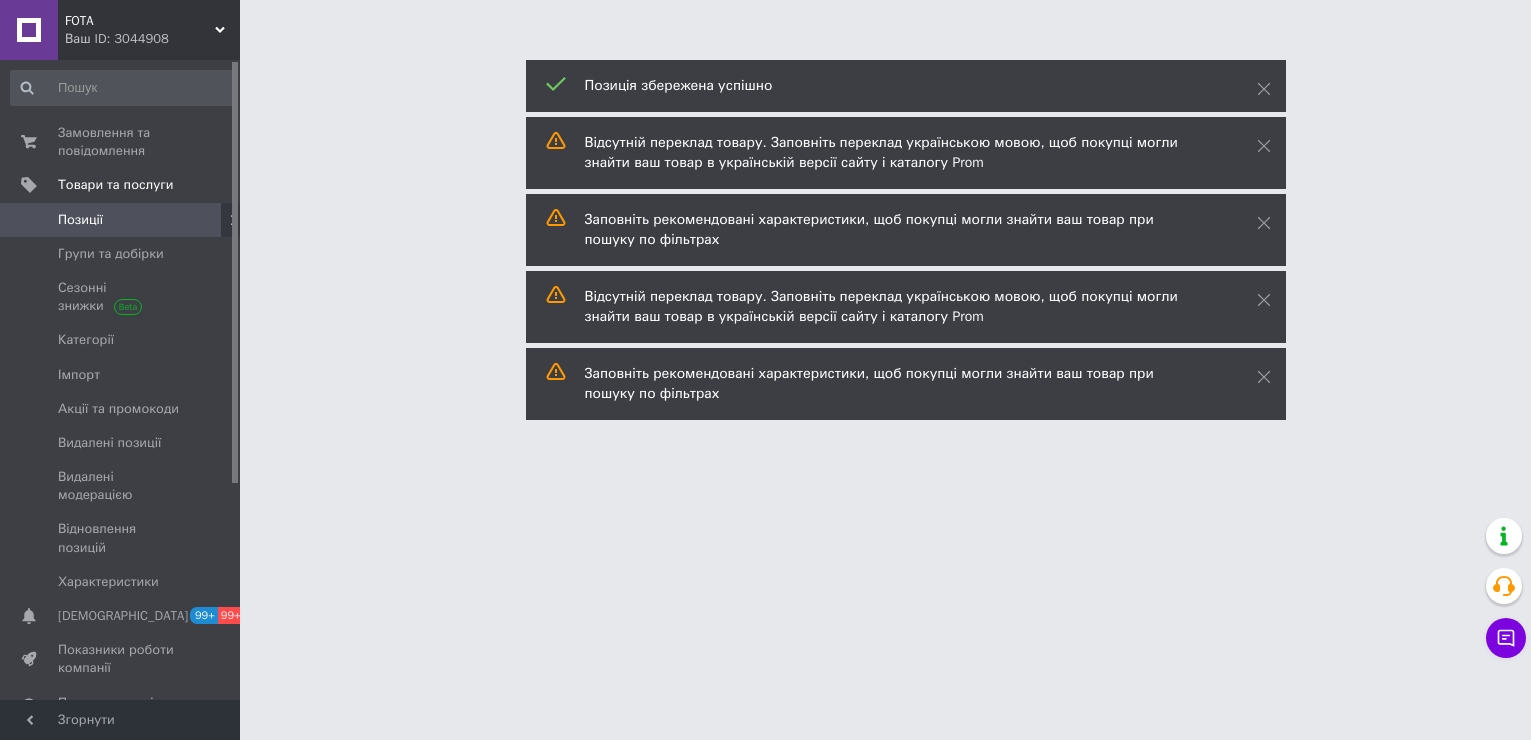 scroll, scrollTop: 0, scrollLeft: 0, axis: both 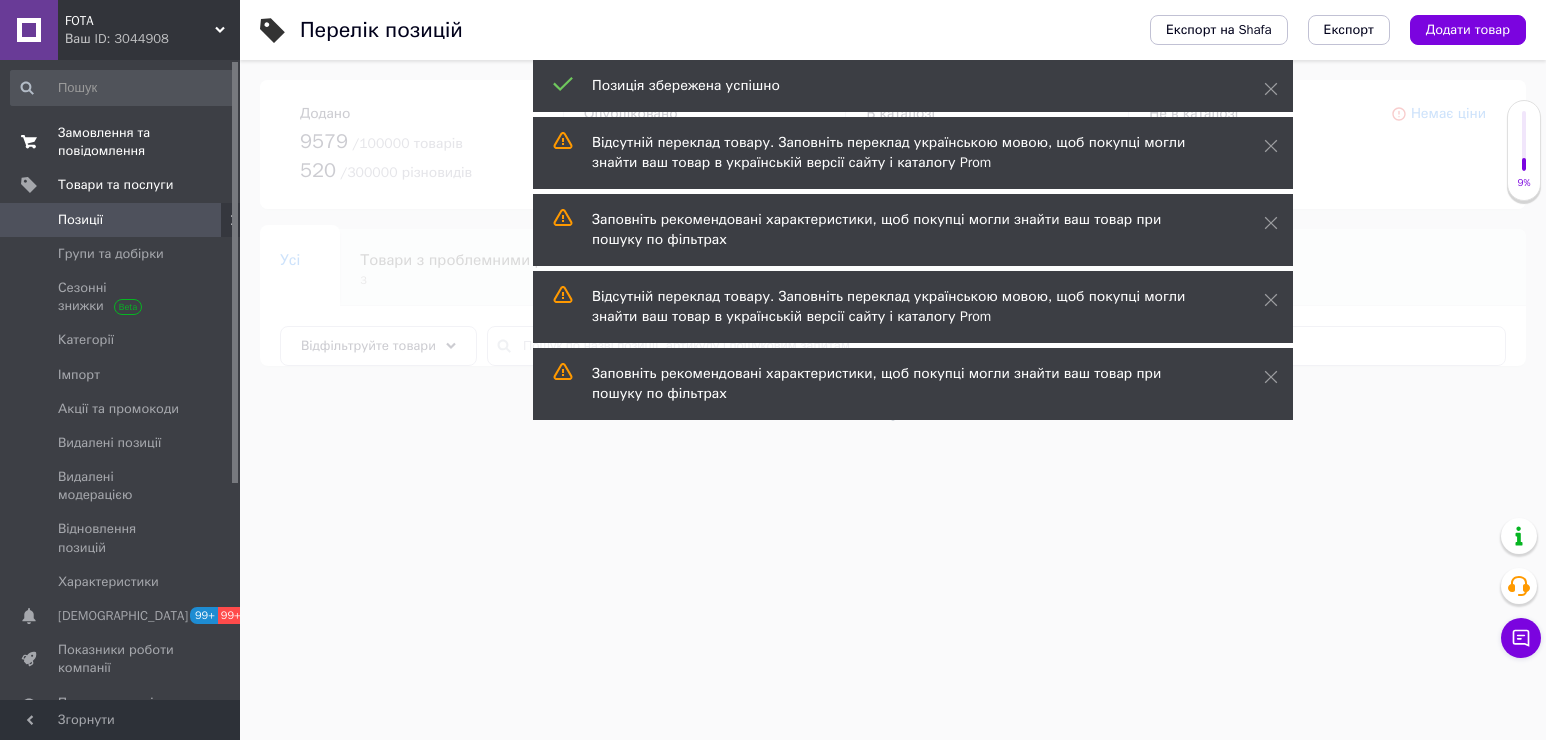 click on "Замовлення та повідомлення" at bounding box center (121, 142) 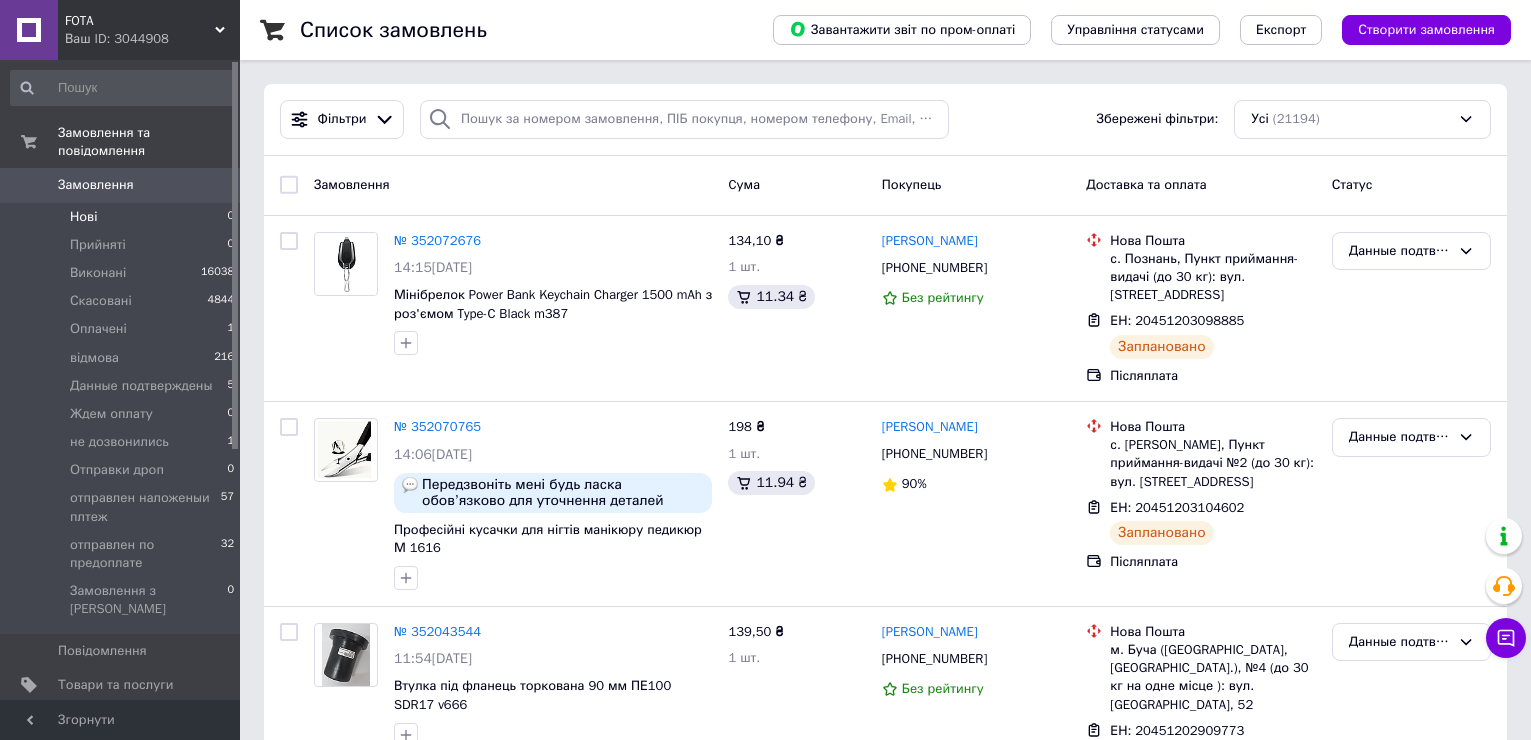 click on "Нові 0" at bounding box center (123, 217) 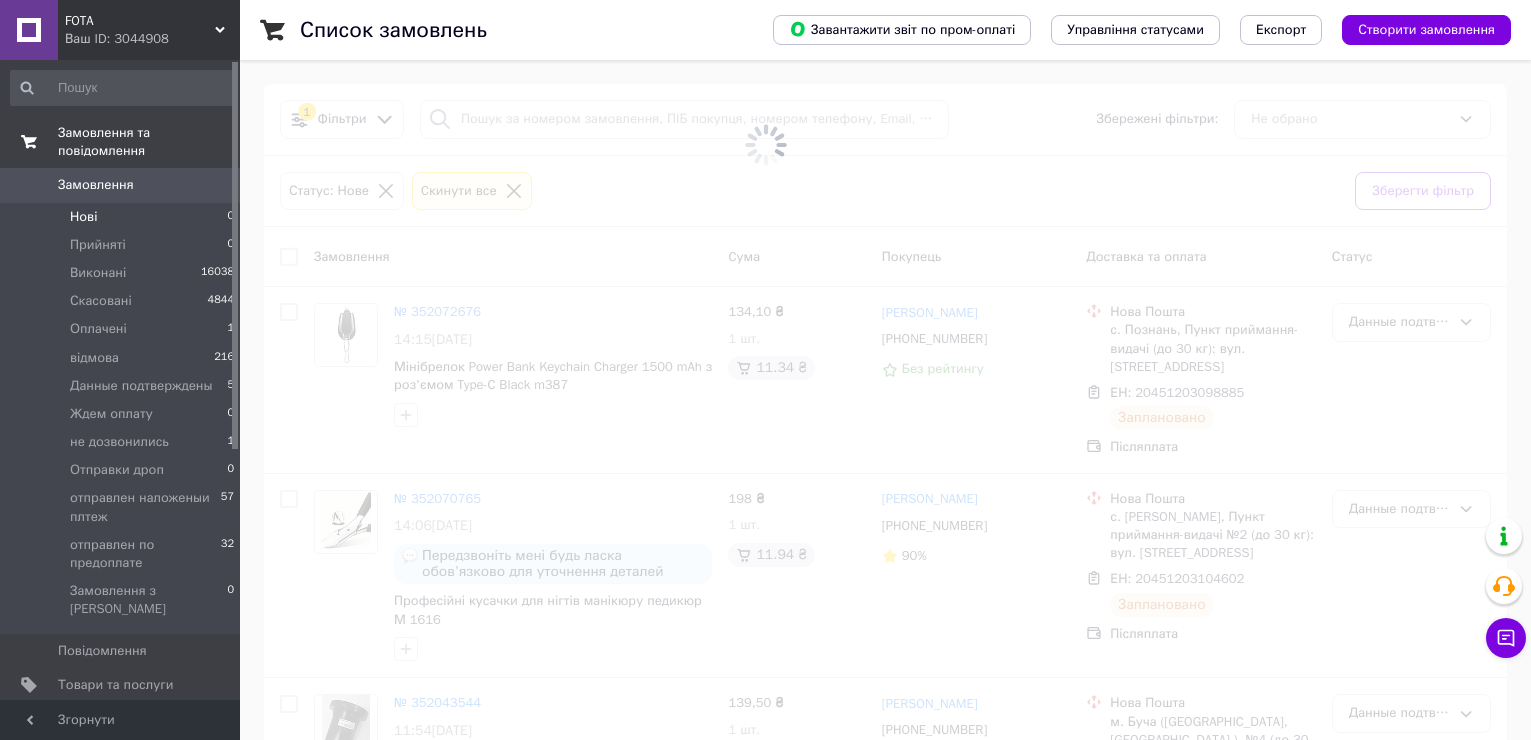 click on "Замовлення та повідомлення" at bounding box center [149, 142] 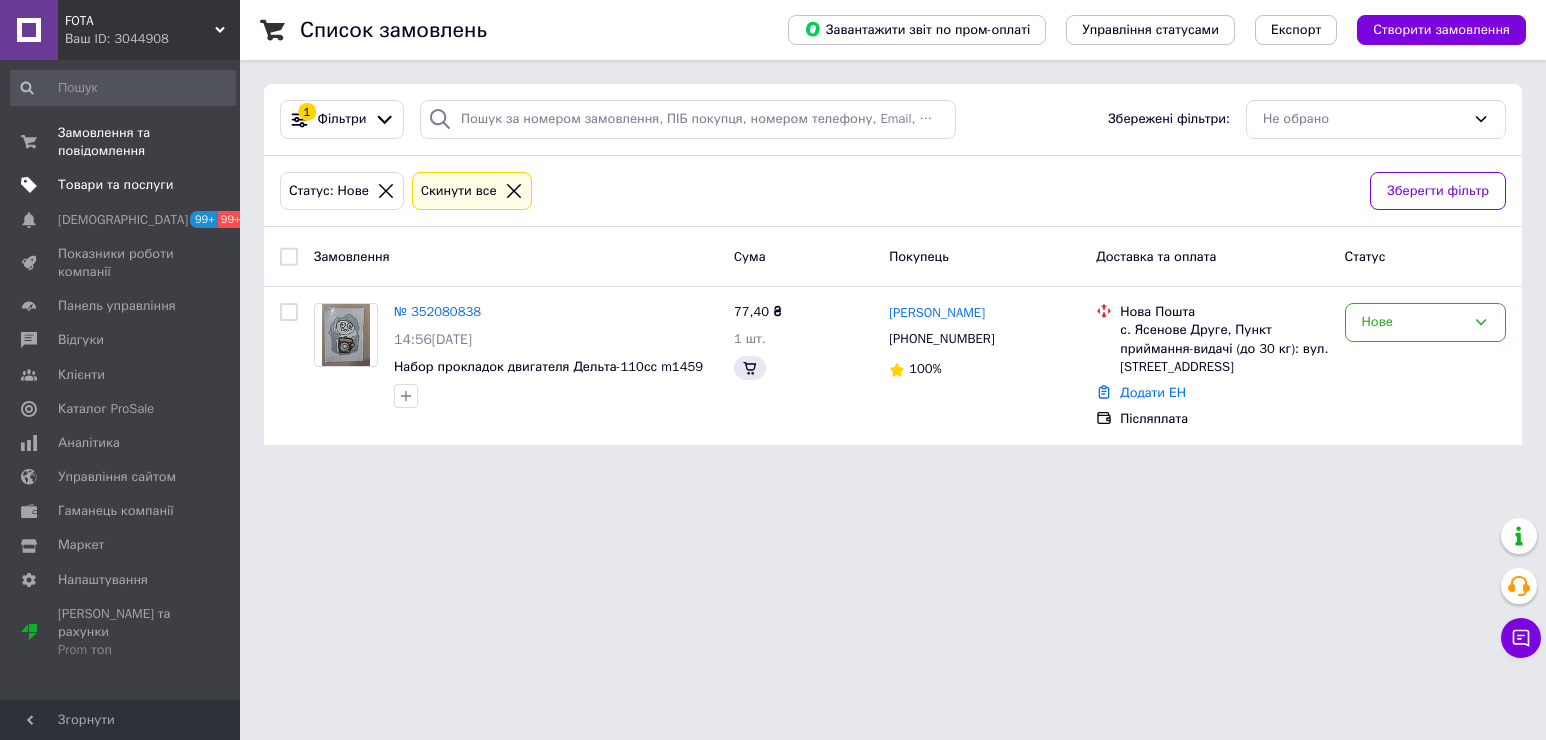 click on "Товари та послуги" at bounding box center (123, 185) 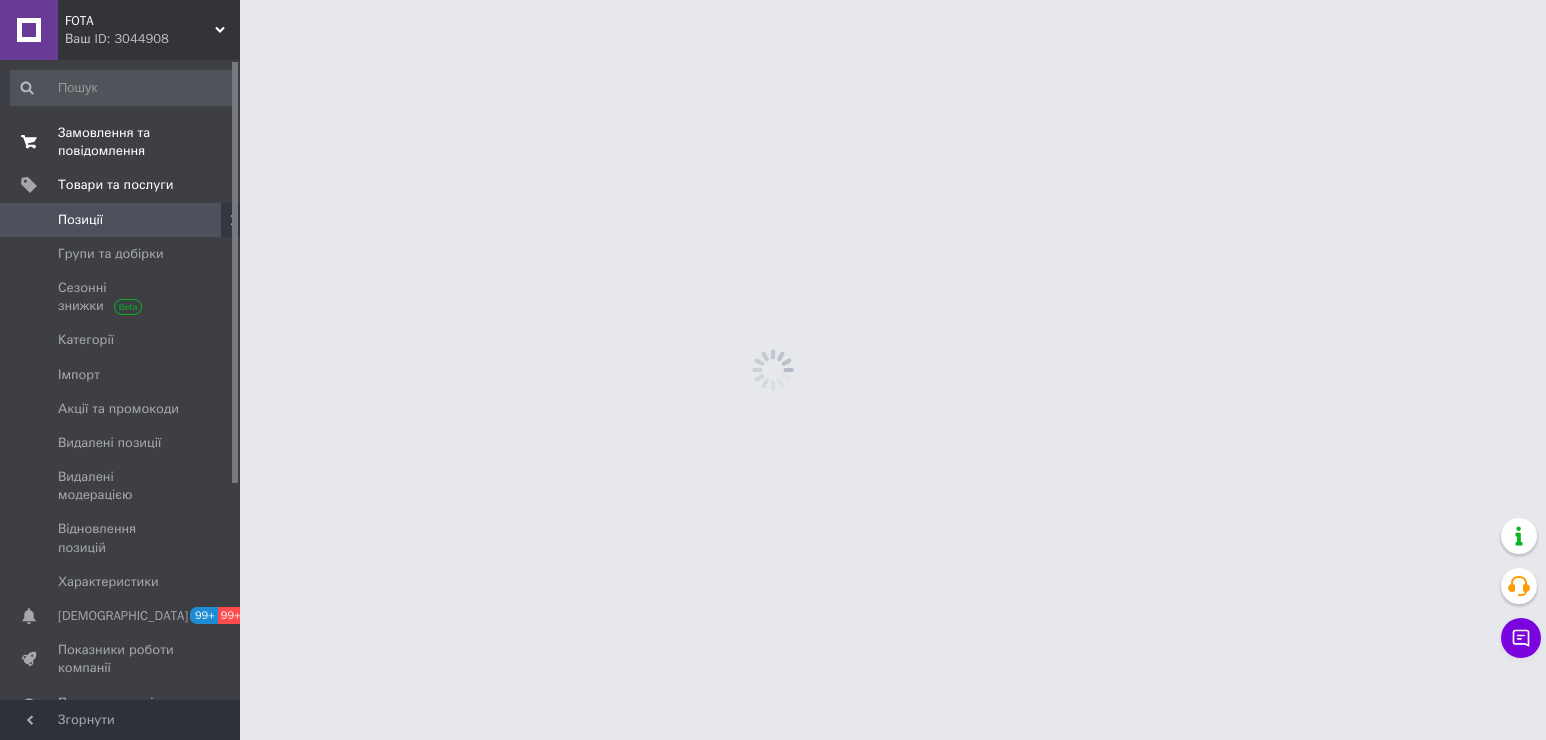 click on "Замовлення та повідомлення" at bounding box center [121, 142] 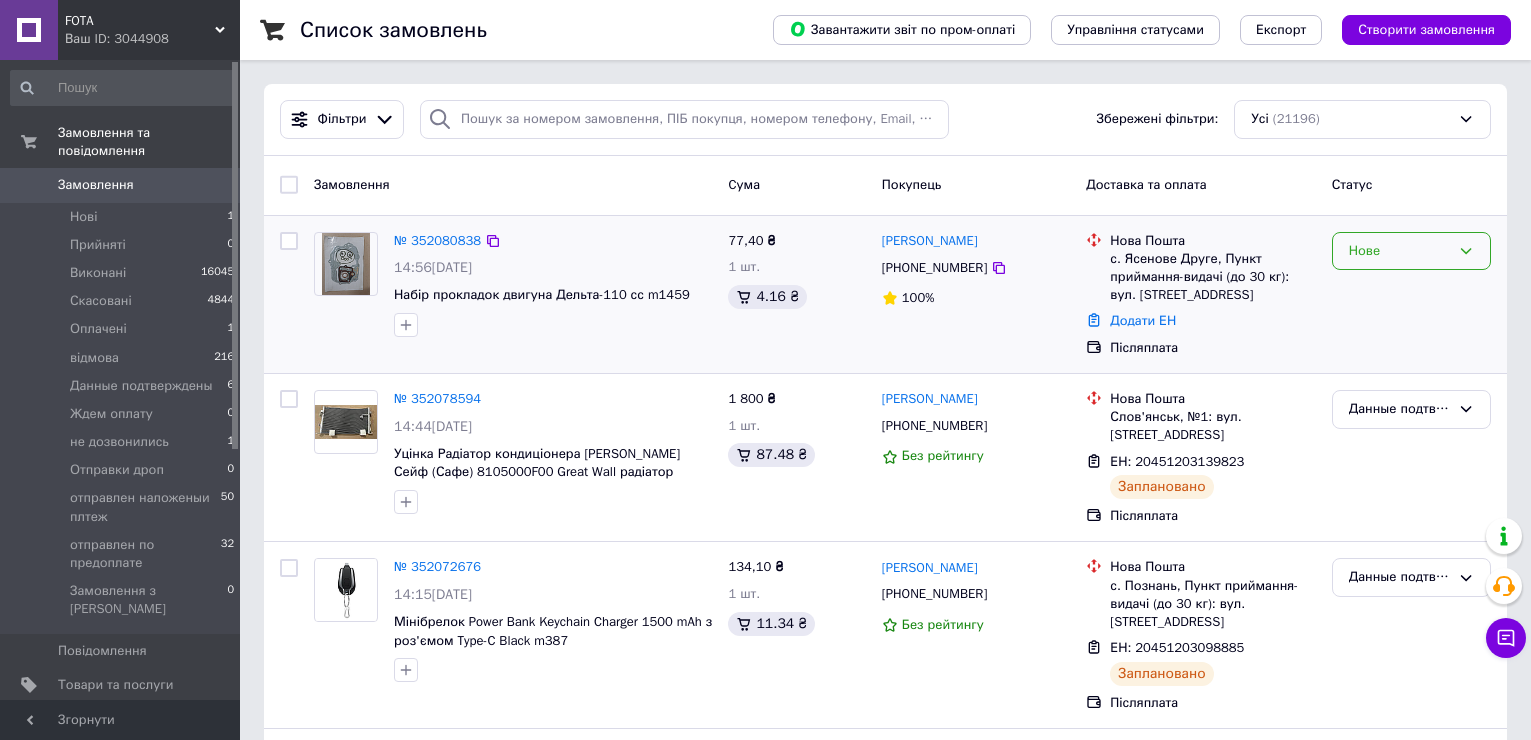 click on "Нове" at bounding box center (1399, 251) 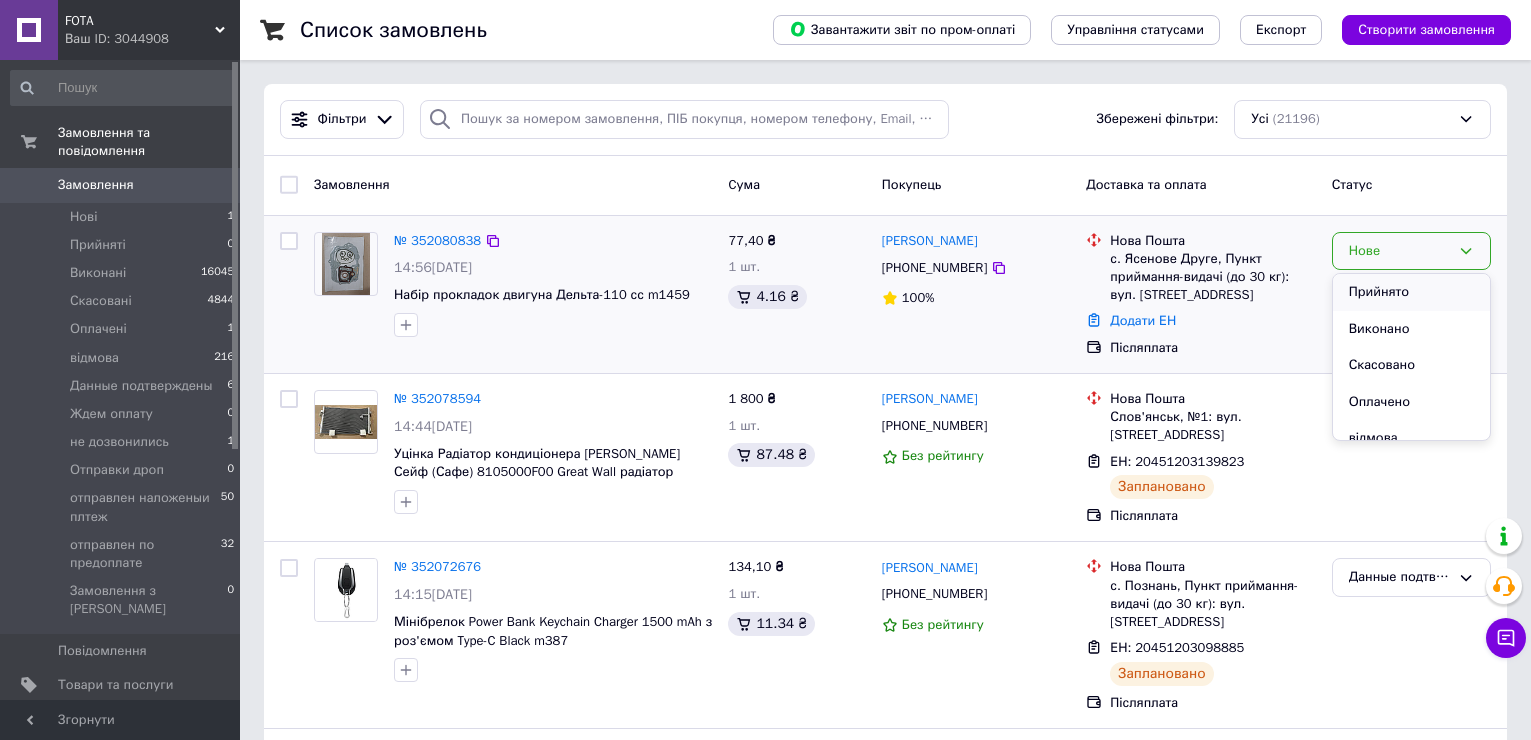 click on "Прийнято" at bounding box center [1411, 292] 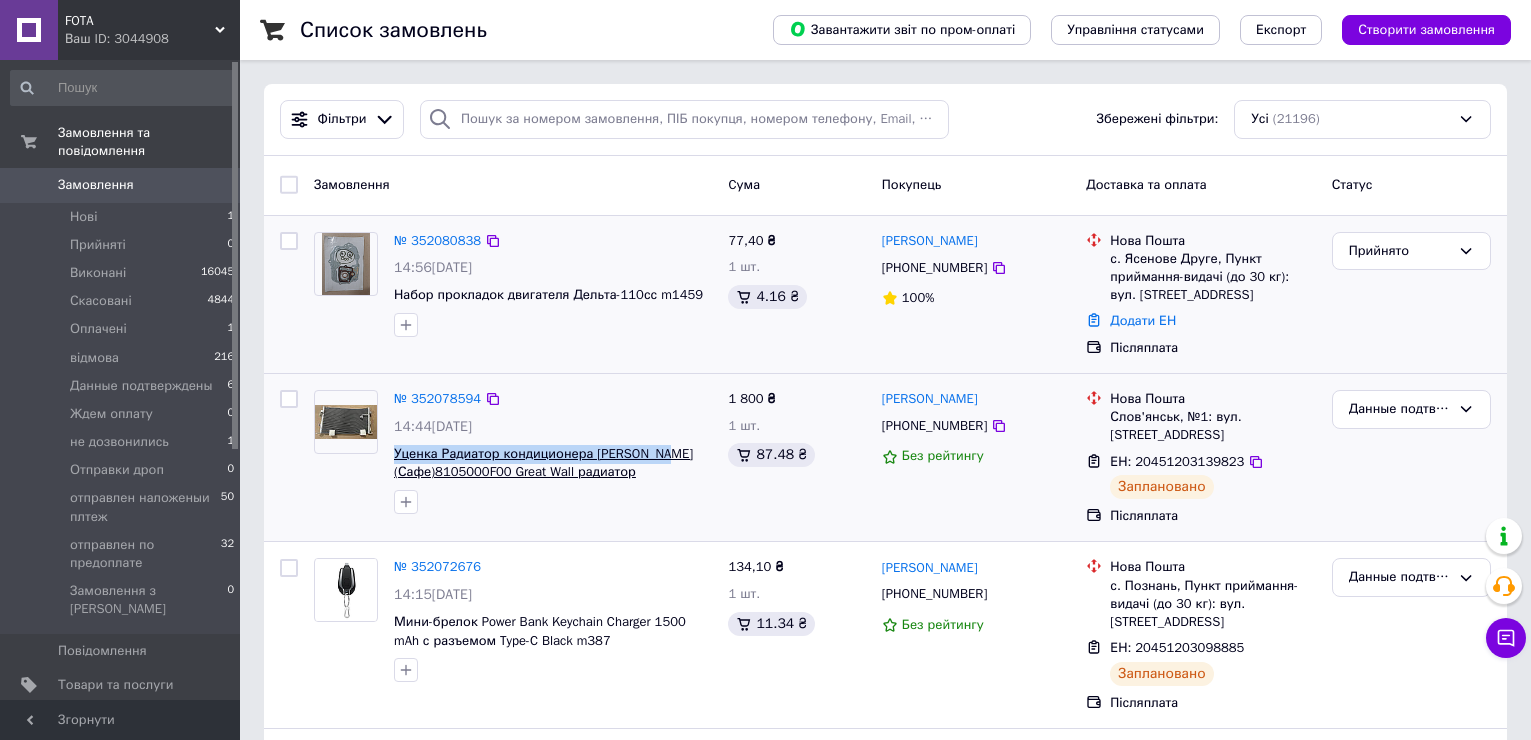 drag, startPoint x: 392, startPoint y: 452, endPoint x: 655, endPoint y: 453, distance: 263.0019 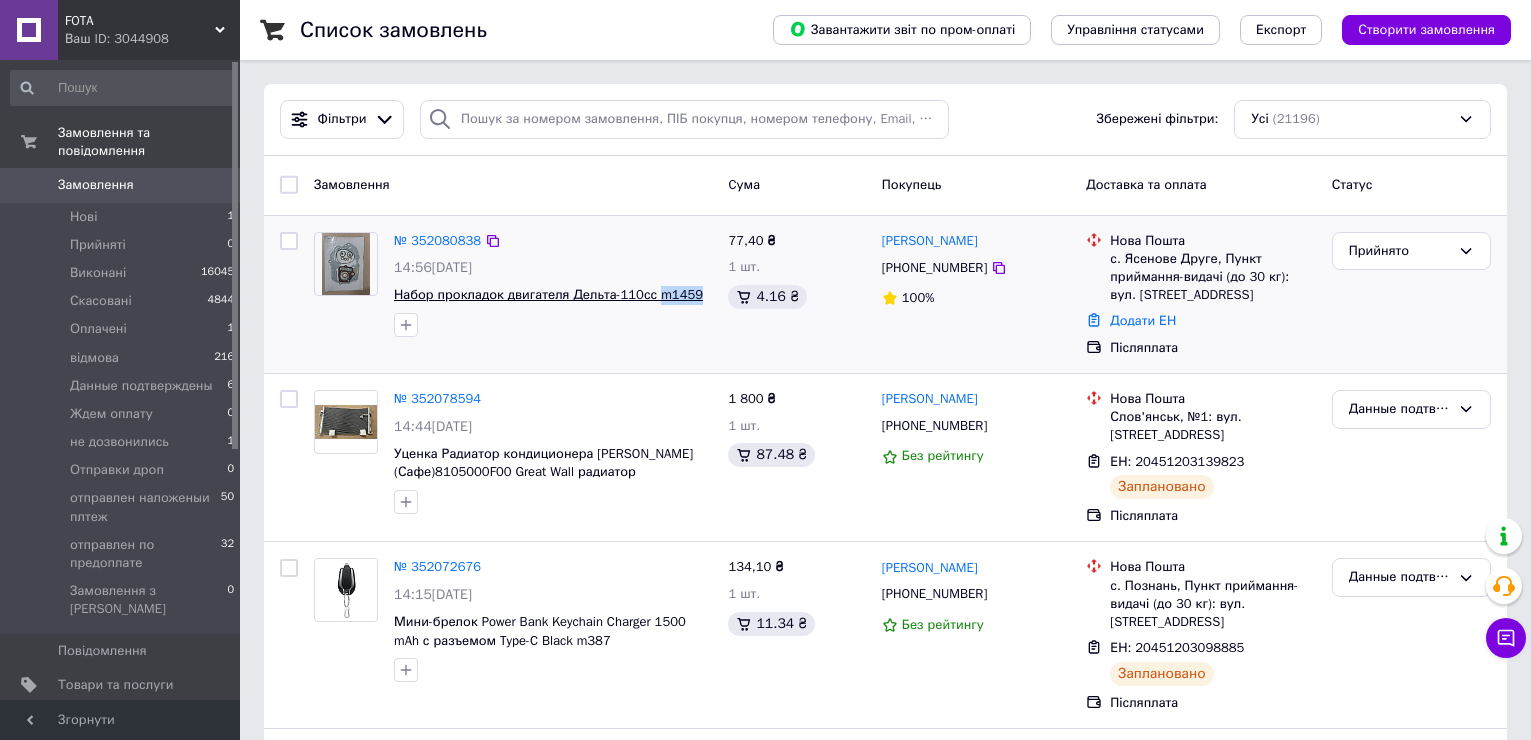 drag, startPoint x: 687, startPoint y: 303, endPoint x: 652, endPoint y: 302, distance: 35.014282 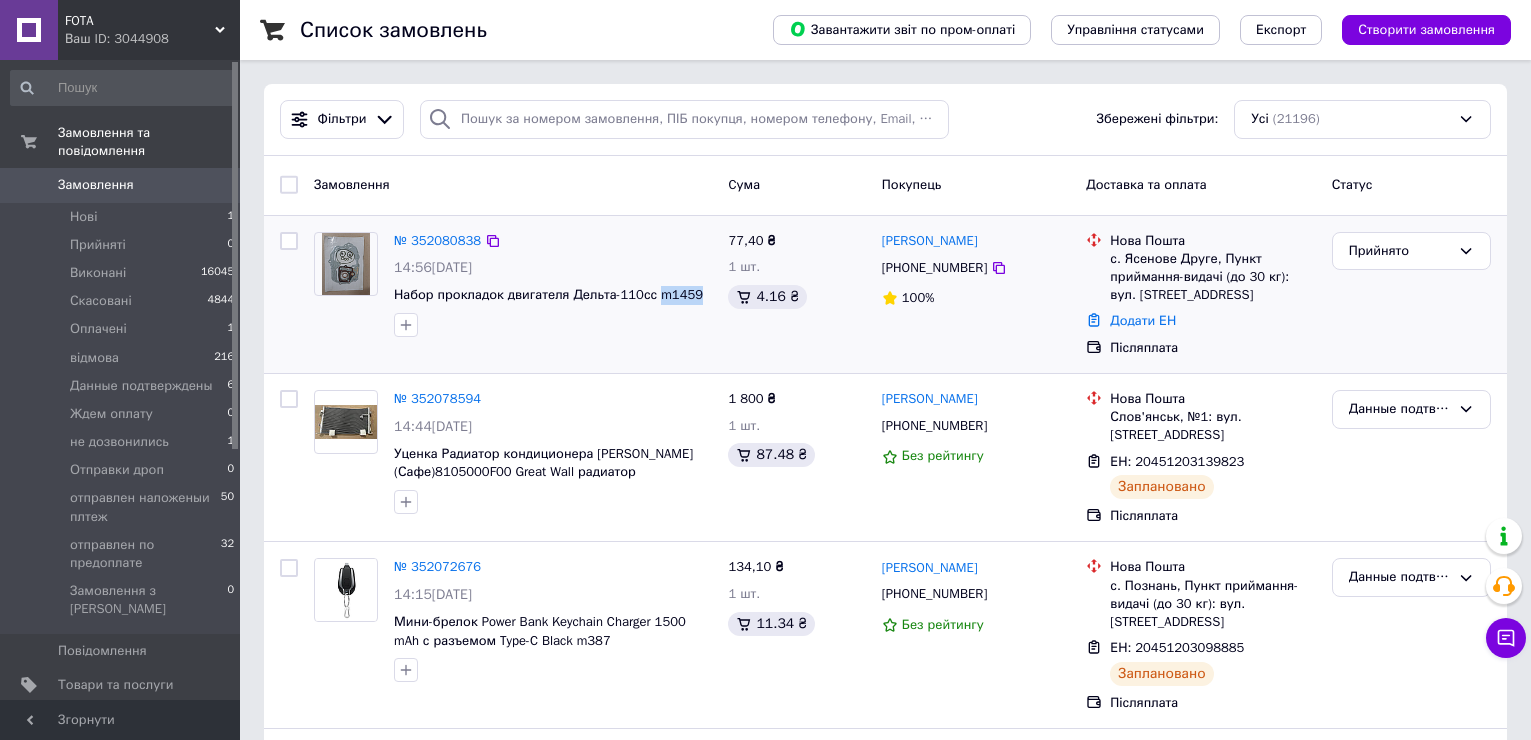copy on "m1459" 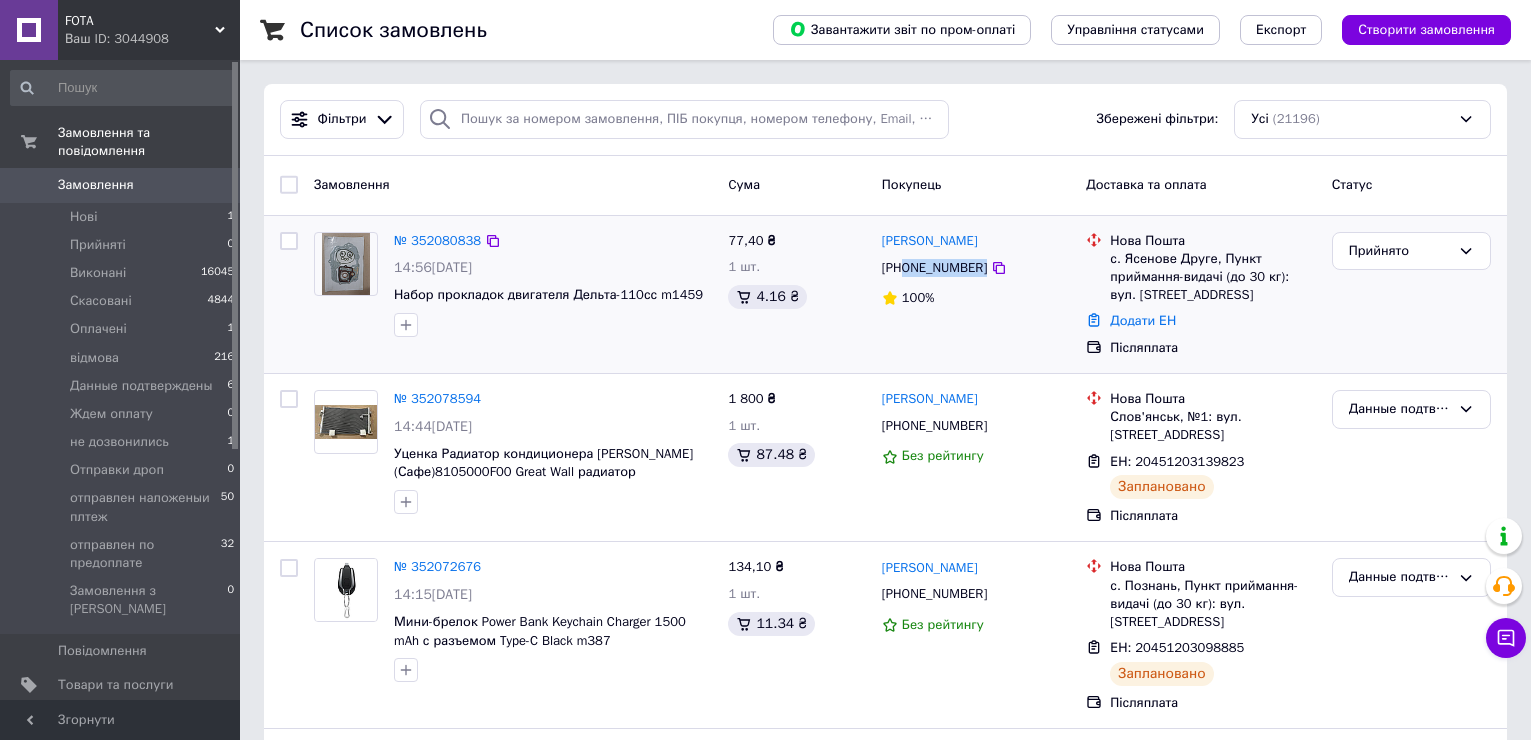 drag, startPoint x: 977, startPoint y: 268, endPoint x: 902, endPoint y: 265, distance: 75.059975 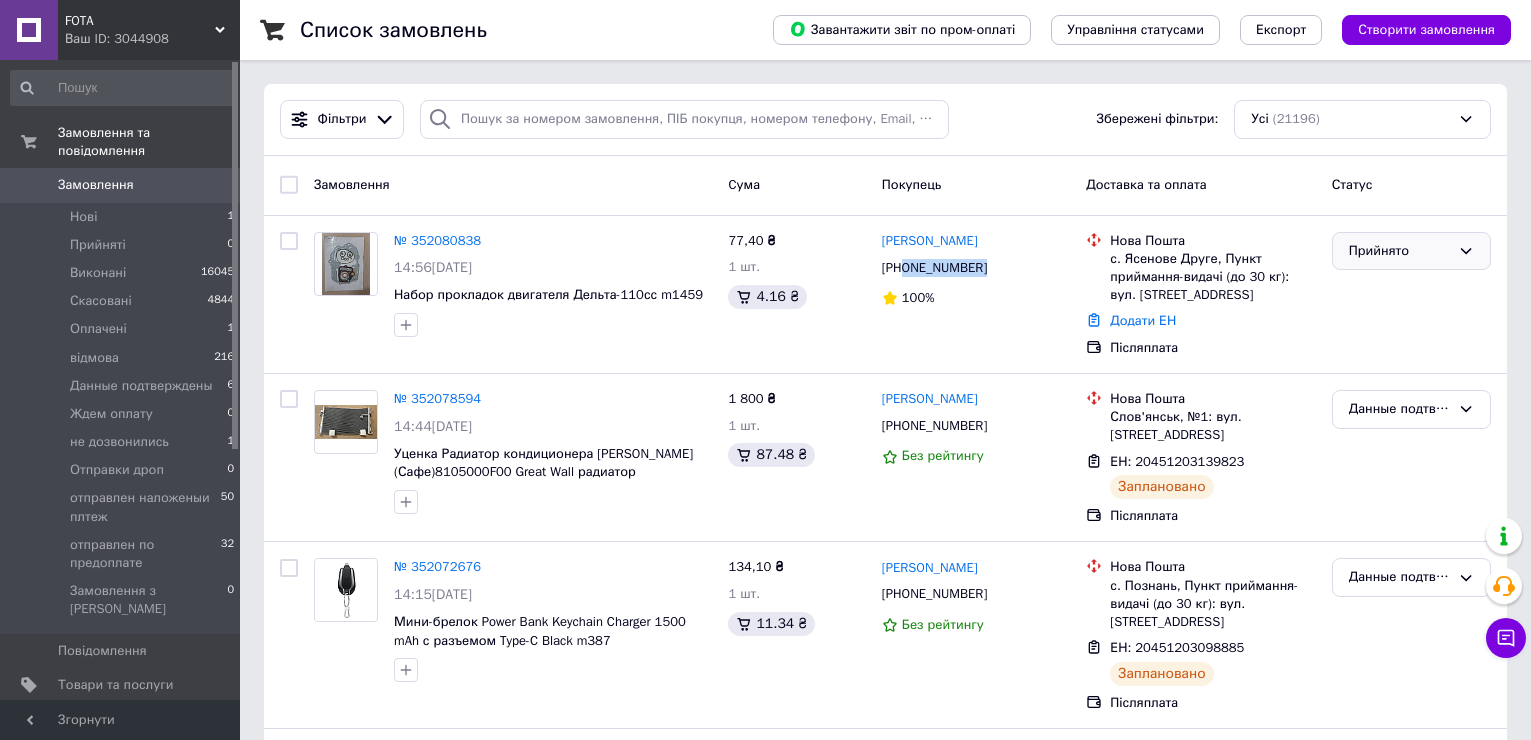 click on "Прийнято" at bounding box center [1399, 251] 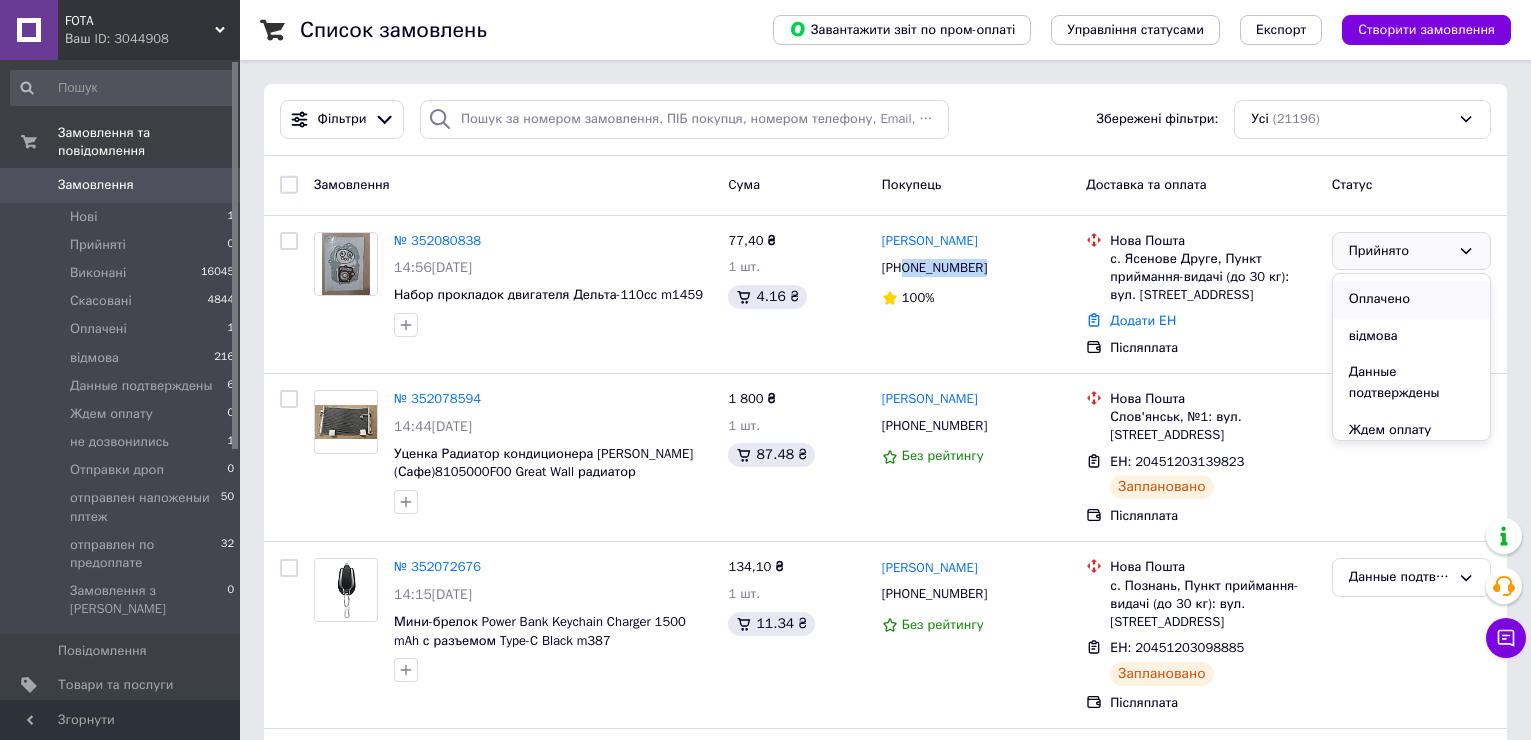 scroll, scrollTop: 100, scrollLeft: 0, axis: vertical 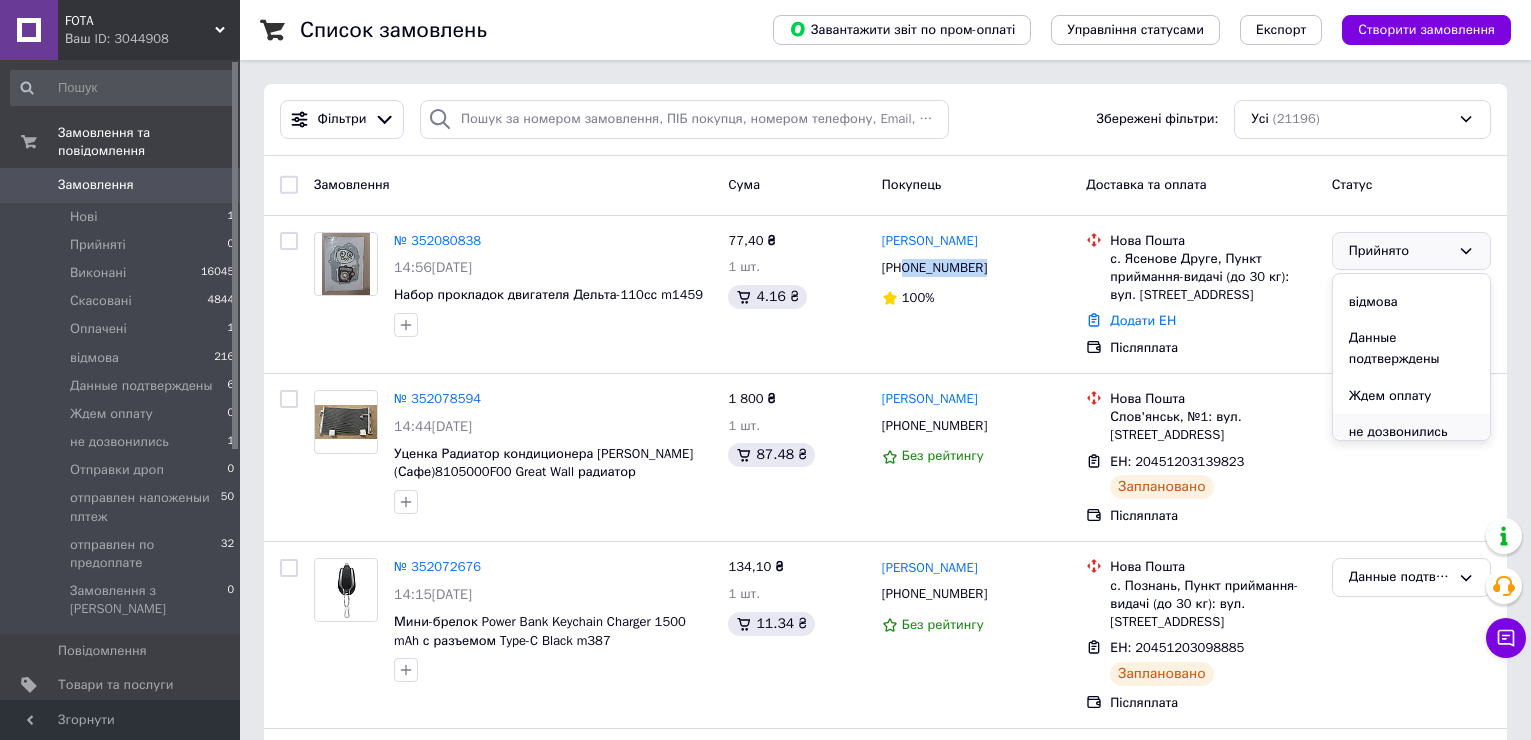 click on "не дозвонились" at bounding box center (1411, 432) 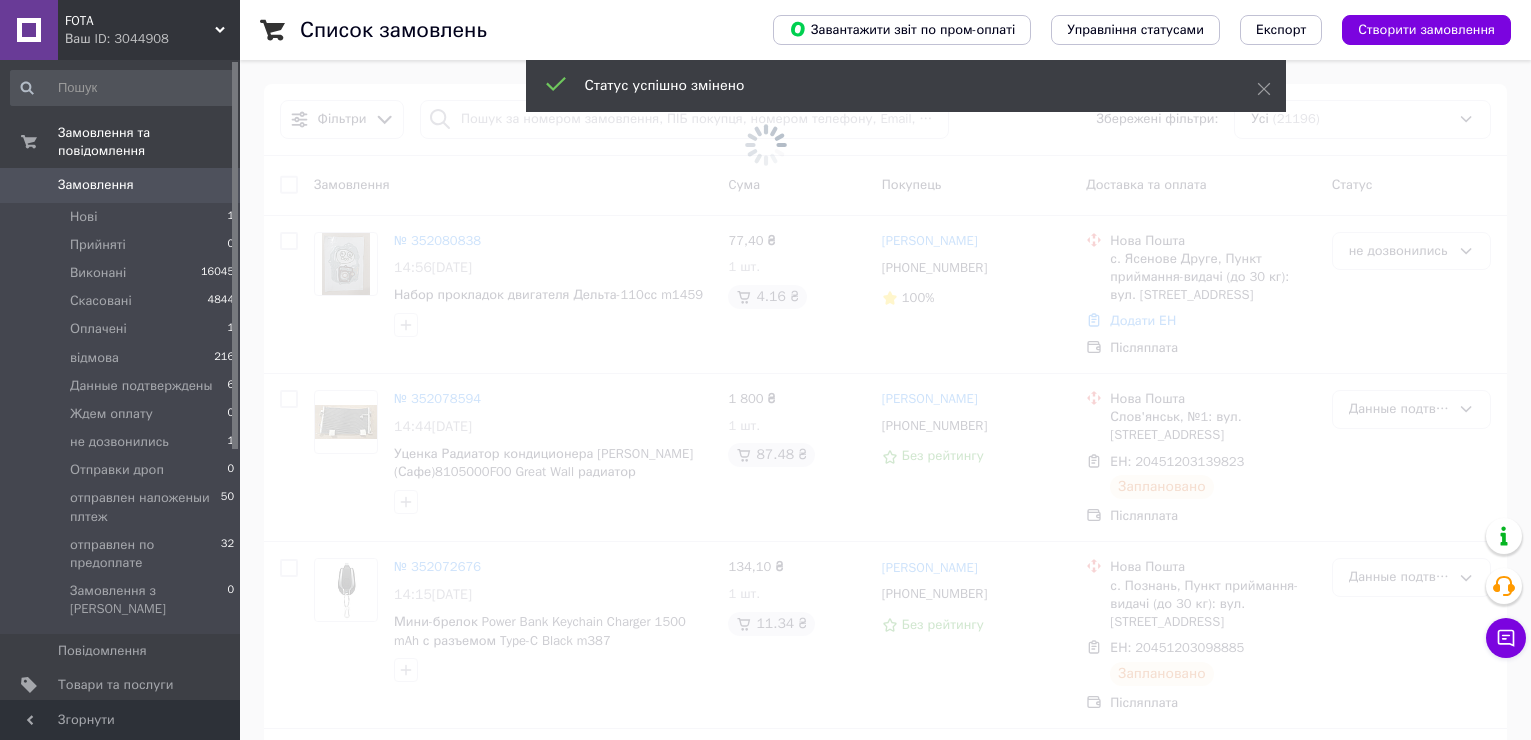 drag, startPoint x: 429, startPoint y: 240, endPoint x: 409, endPoint y: 233, distance: 21.189621 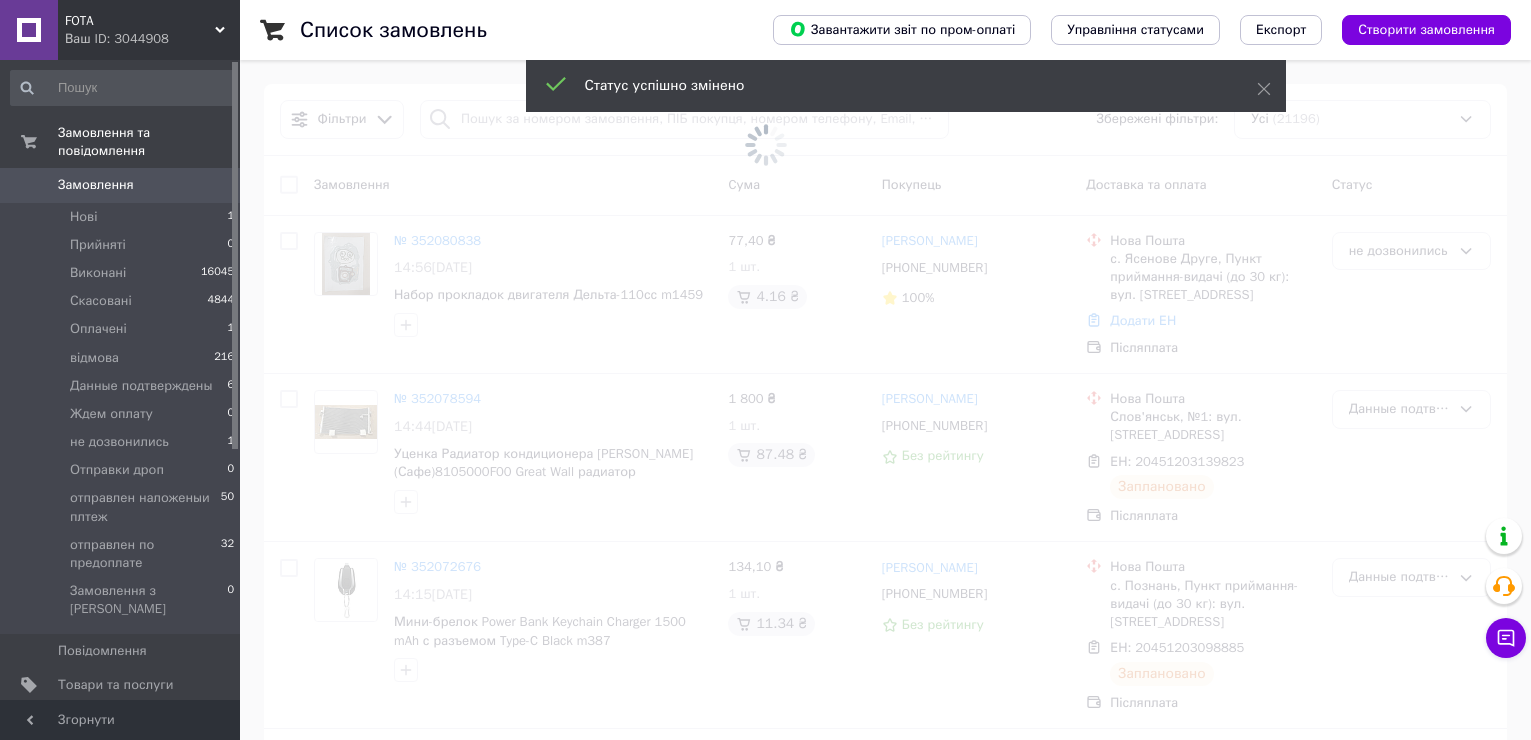 click at bounding box center (765, 145) 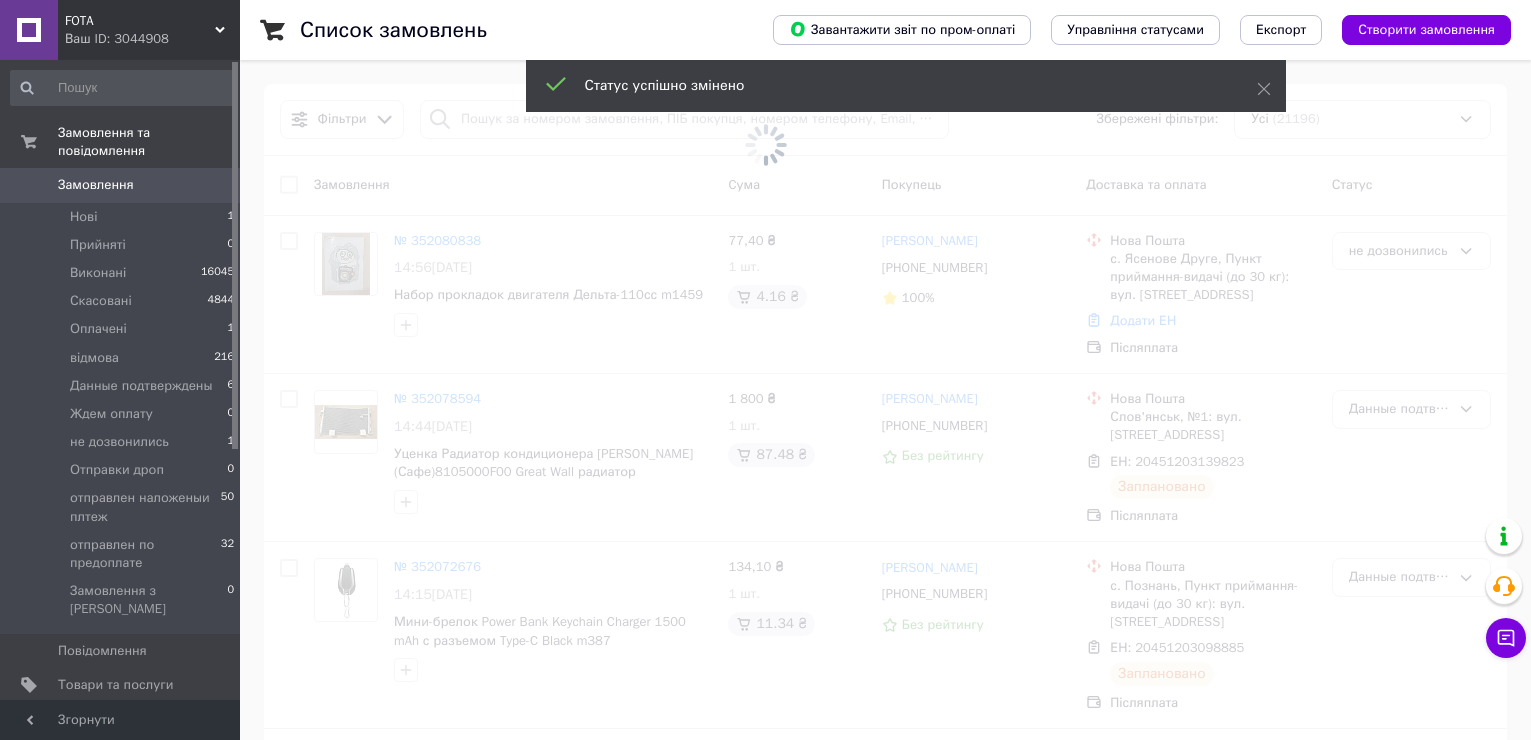 click at bounding box center [765, 145] 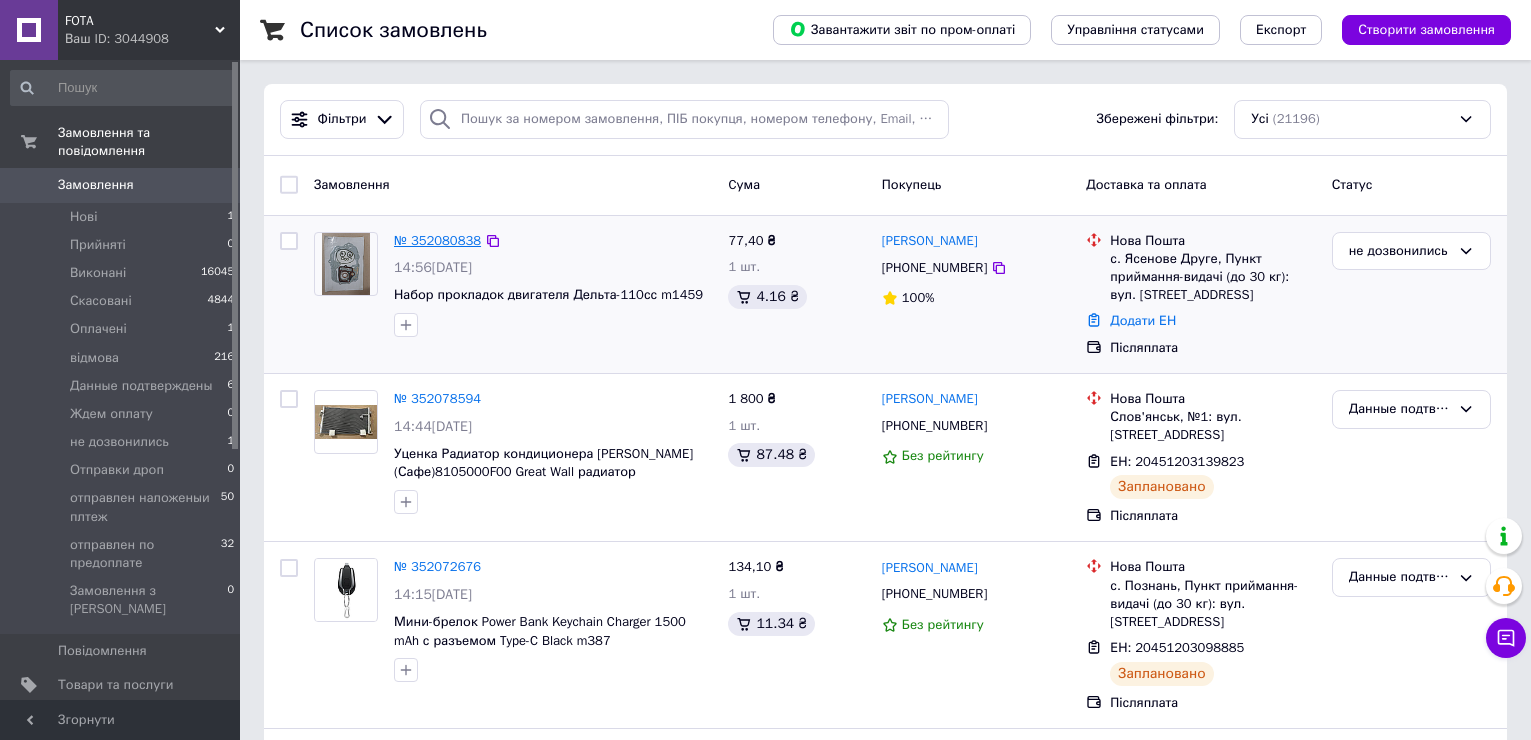 click on "№ 352080838" at bounding box center [437, 240] 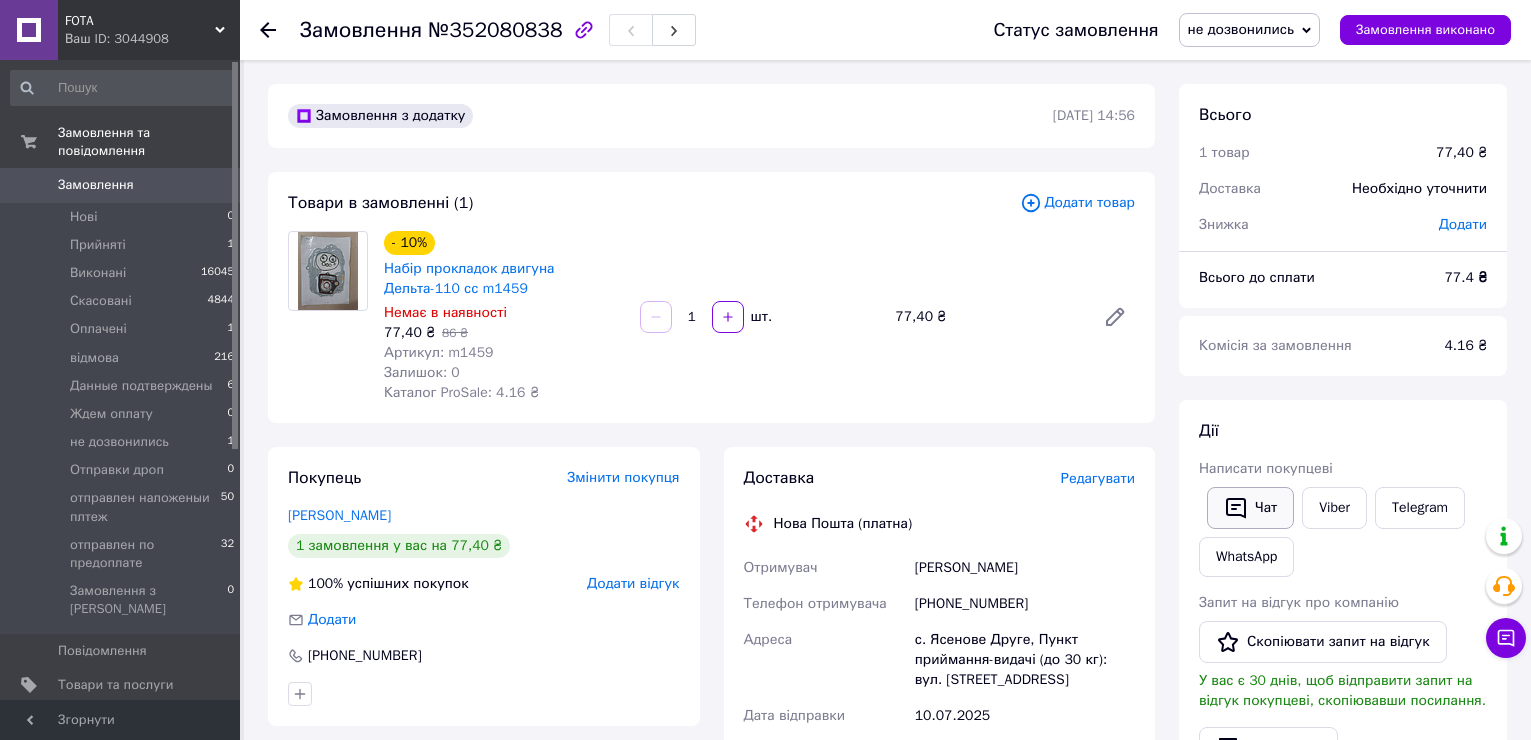 click on "Чат" at bounding box center (1250, 508) 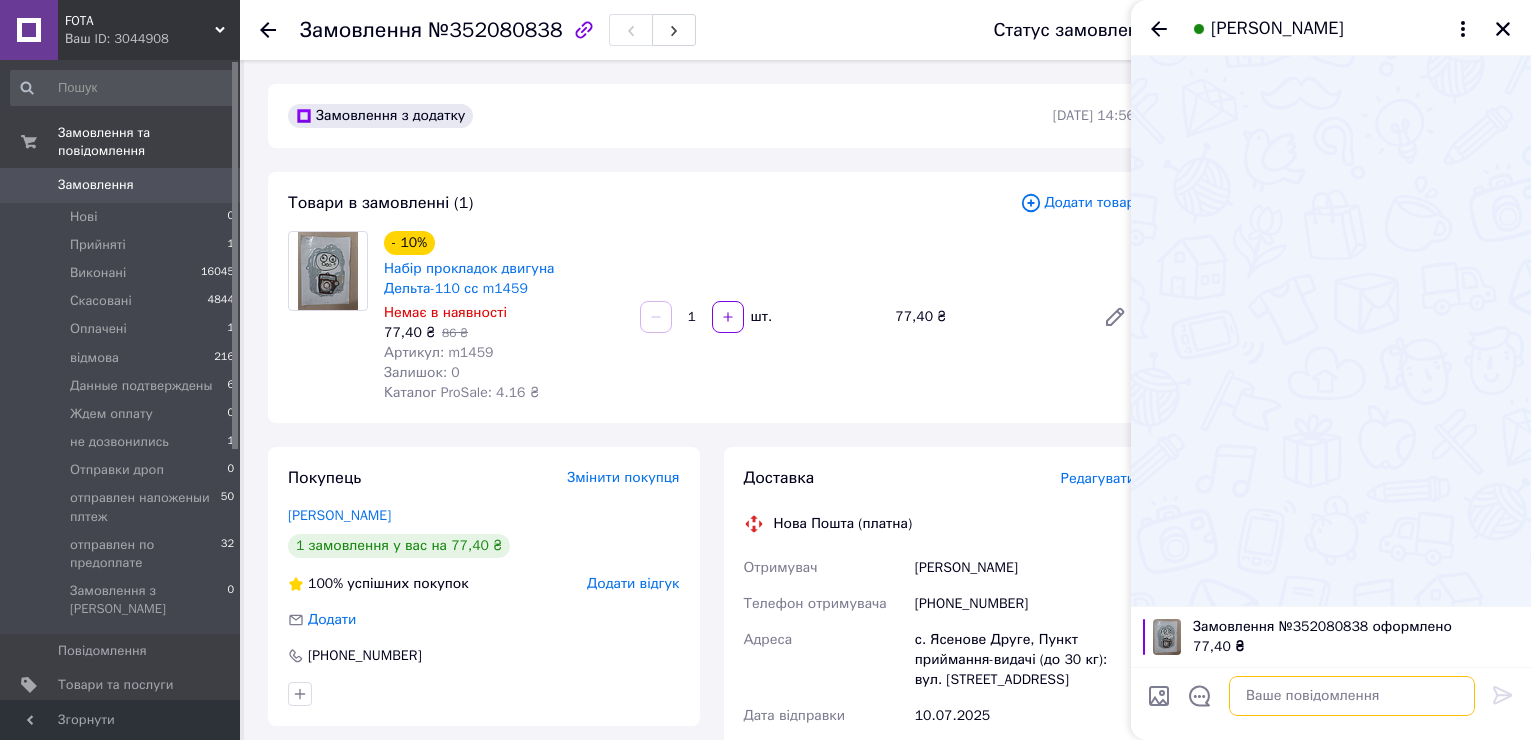 click at bounding box center [1352, 696] 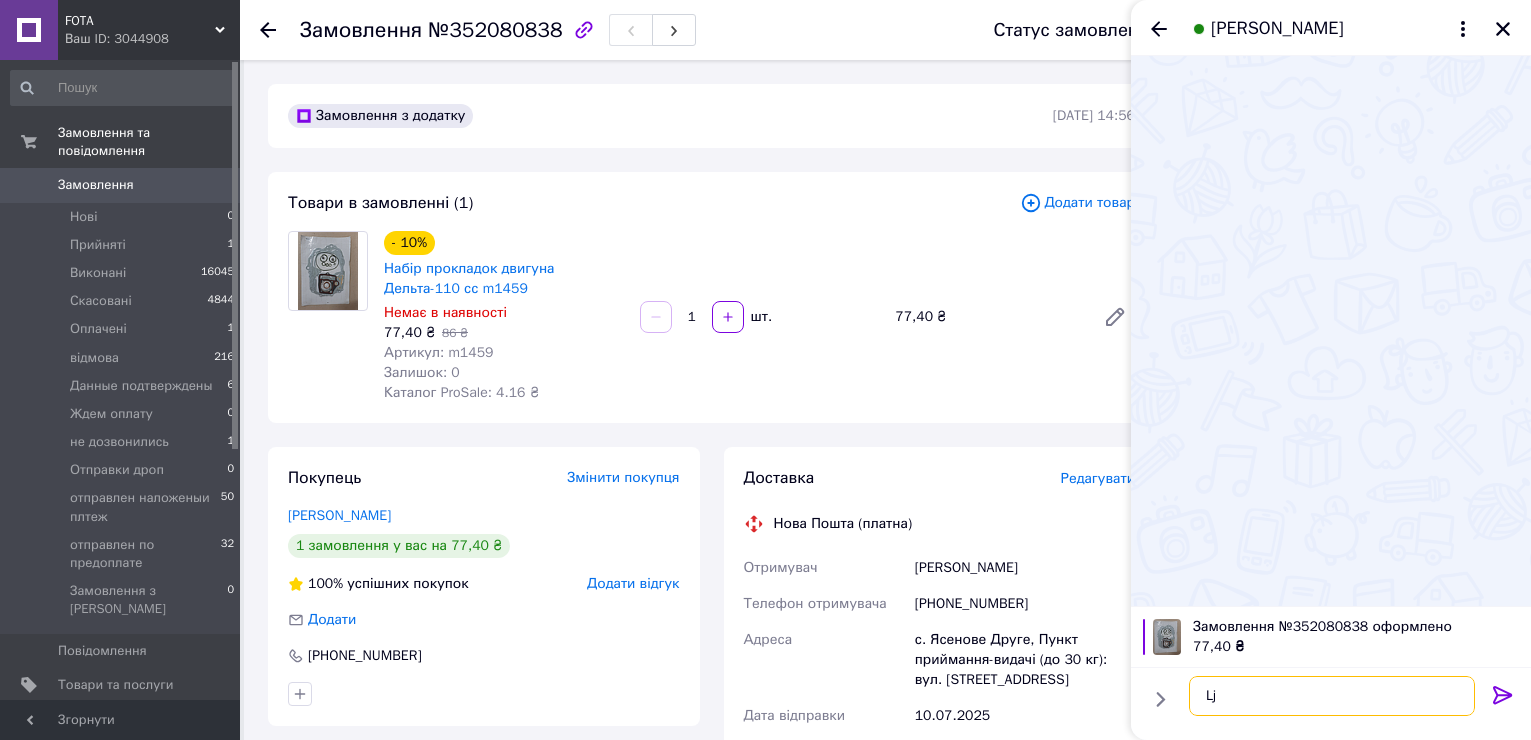 type on "L" 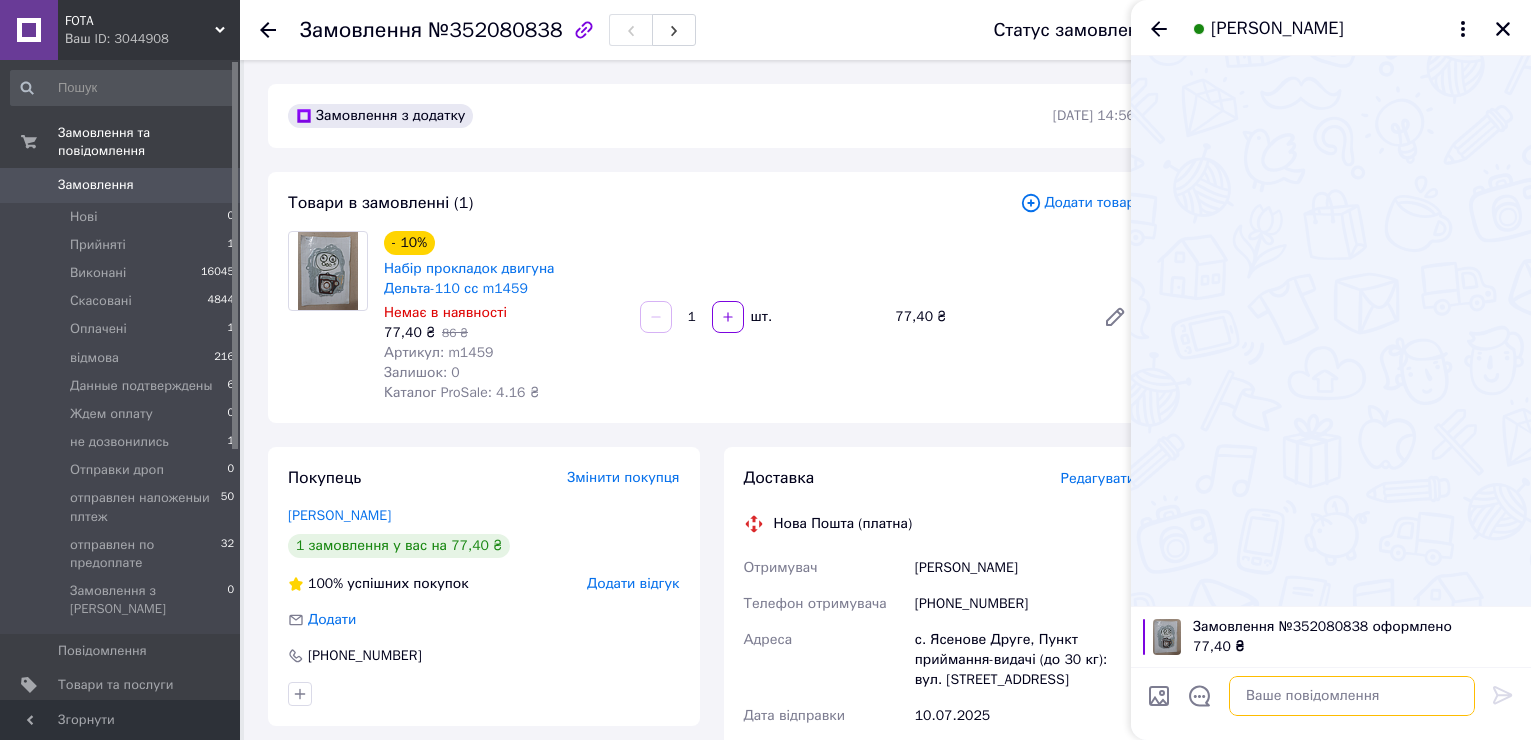 drag, startPoint x: 1297, startPoint y: 679, endPoint x: 1263, endPoint y: 689, distance: 35.44009 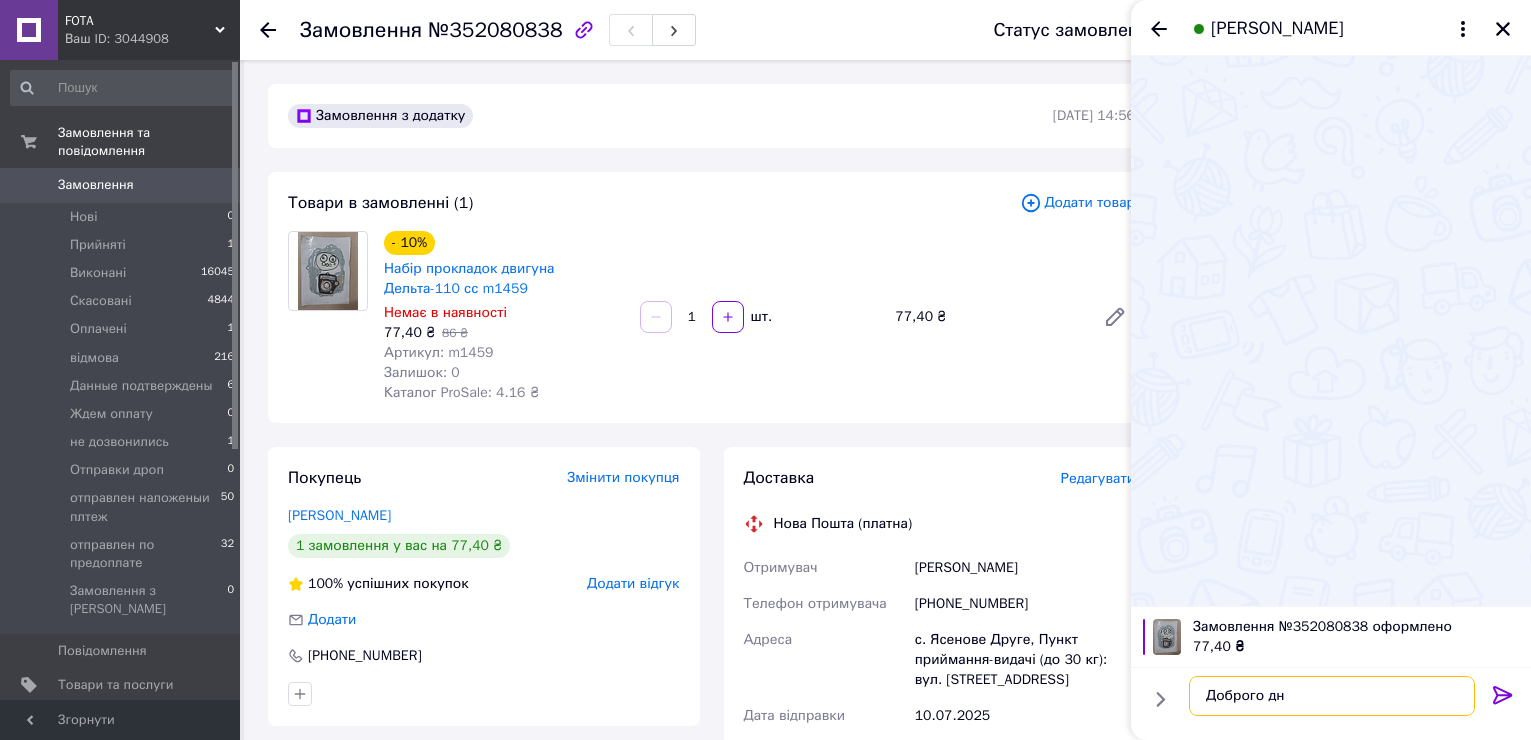 type on "Доброго дня" 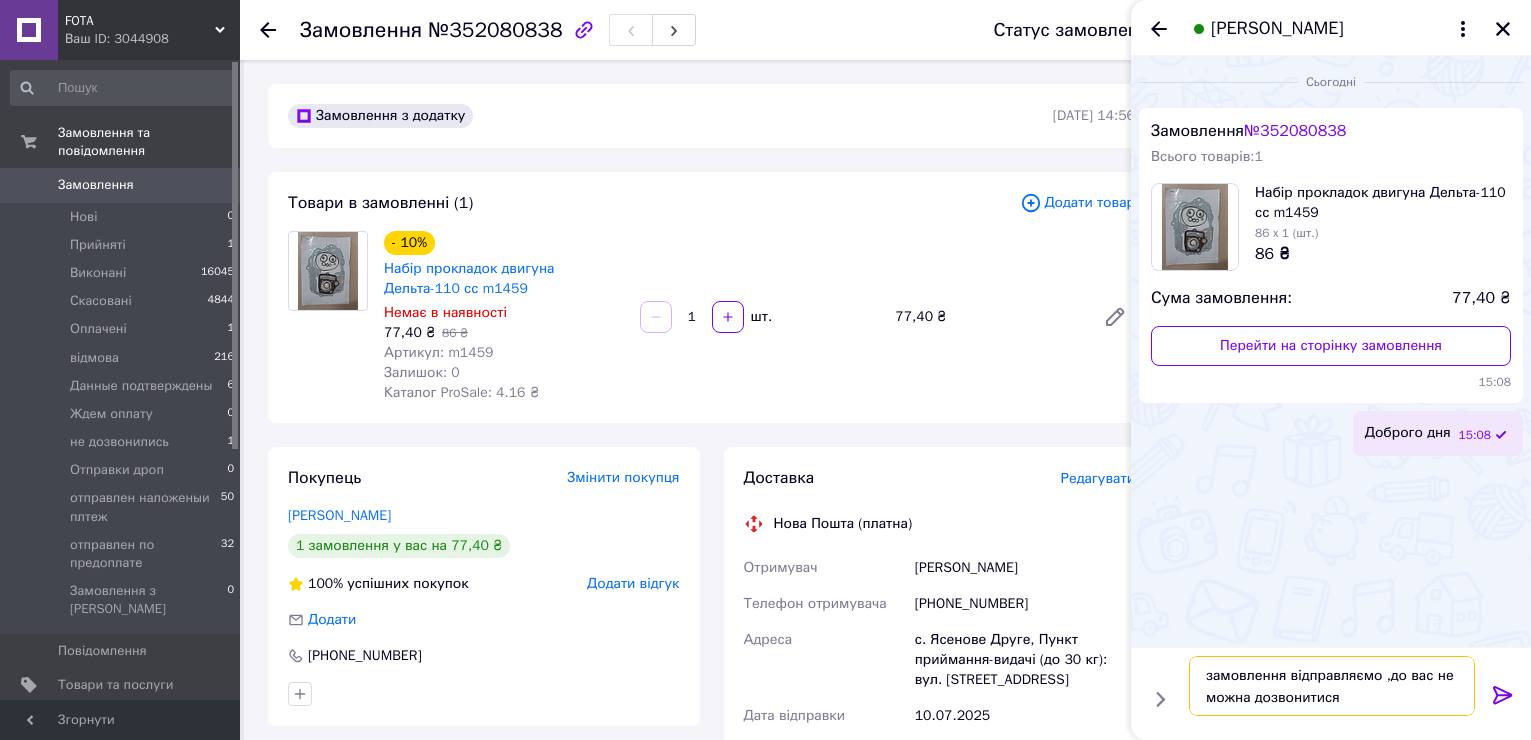 type on "замовлення відправляємо ,до вас не можна дозвонитися" 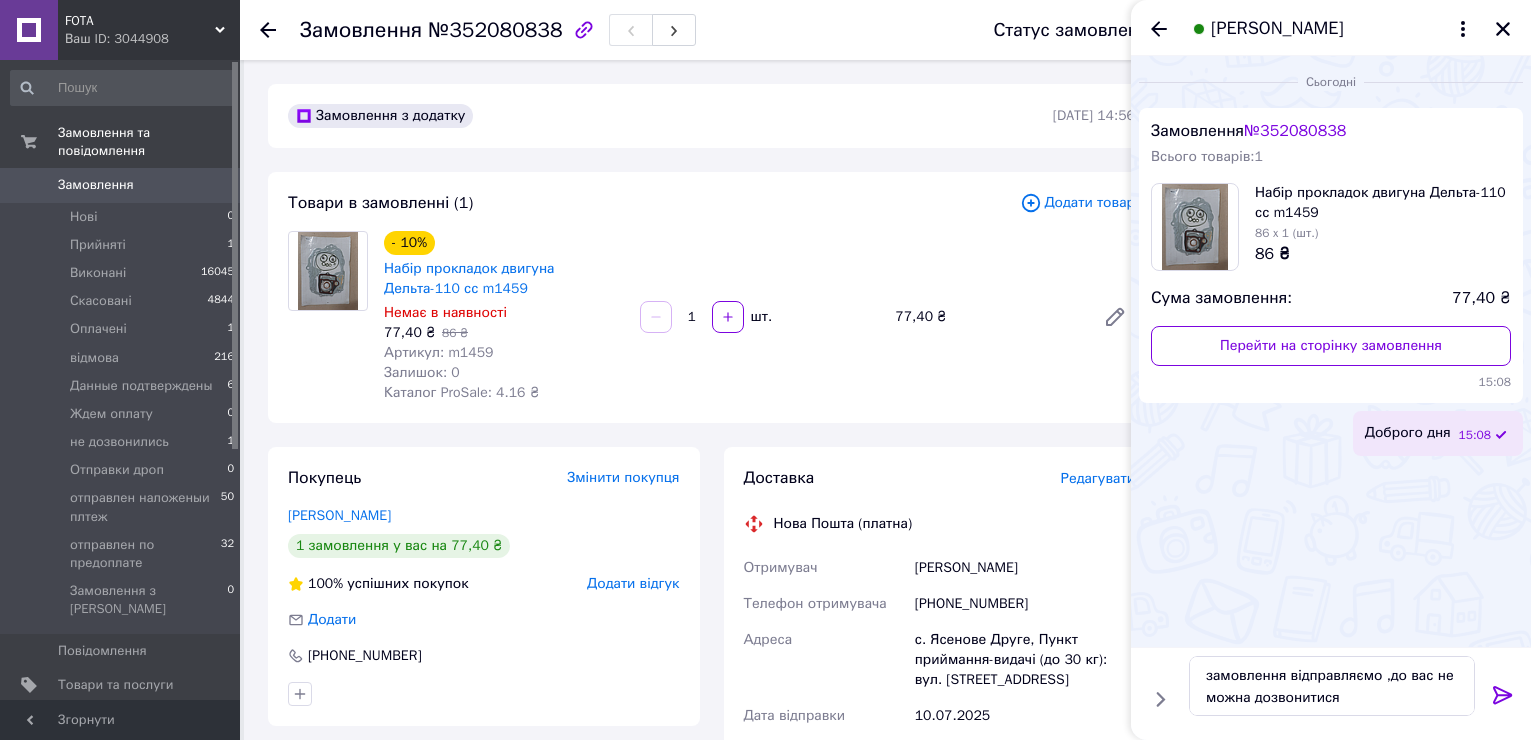 click at bounding box center (1503, 699) 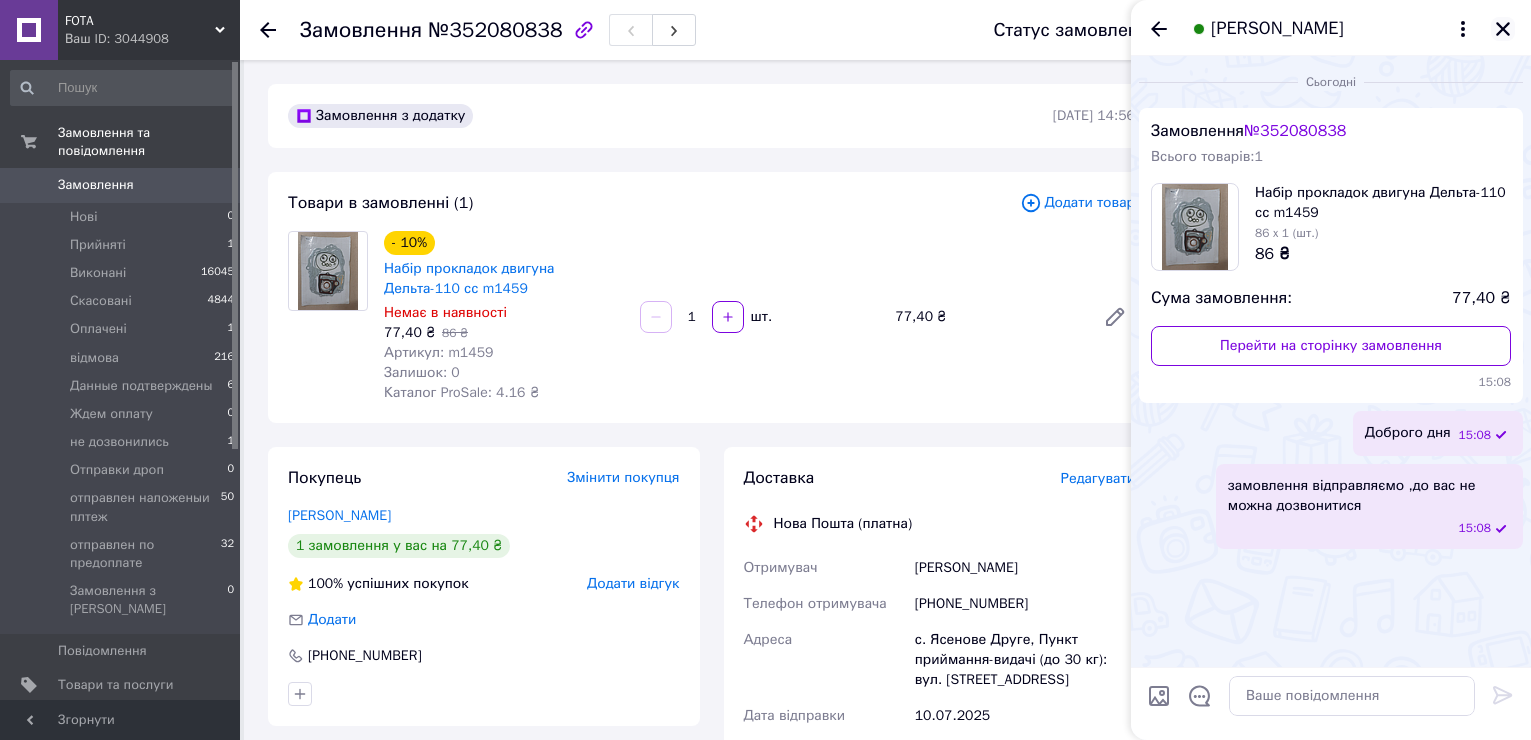 click 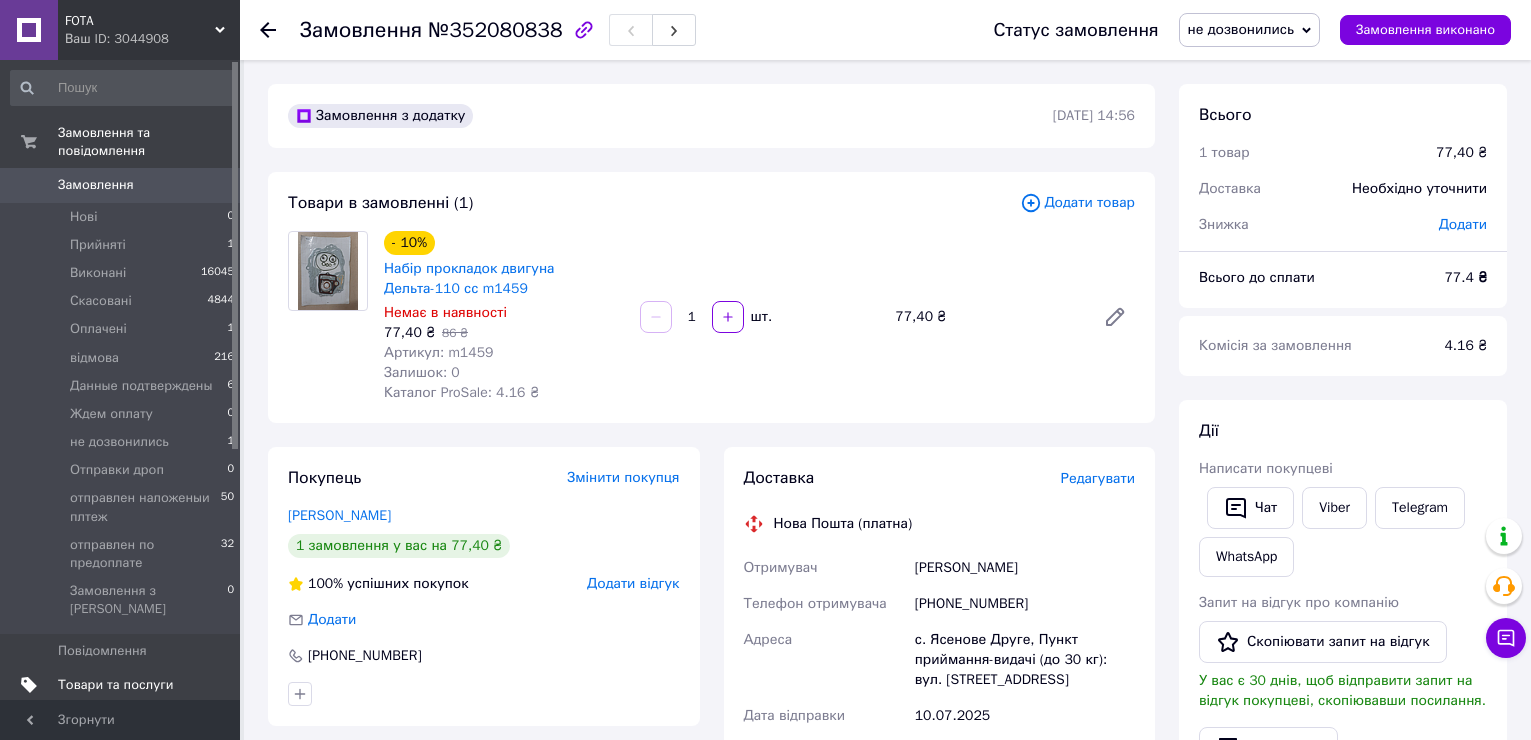 drag, startPoint x: 174, startPoint y: 135, endPoint x: 141, endPoint y: 173, distance: 50.32892 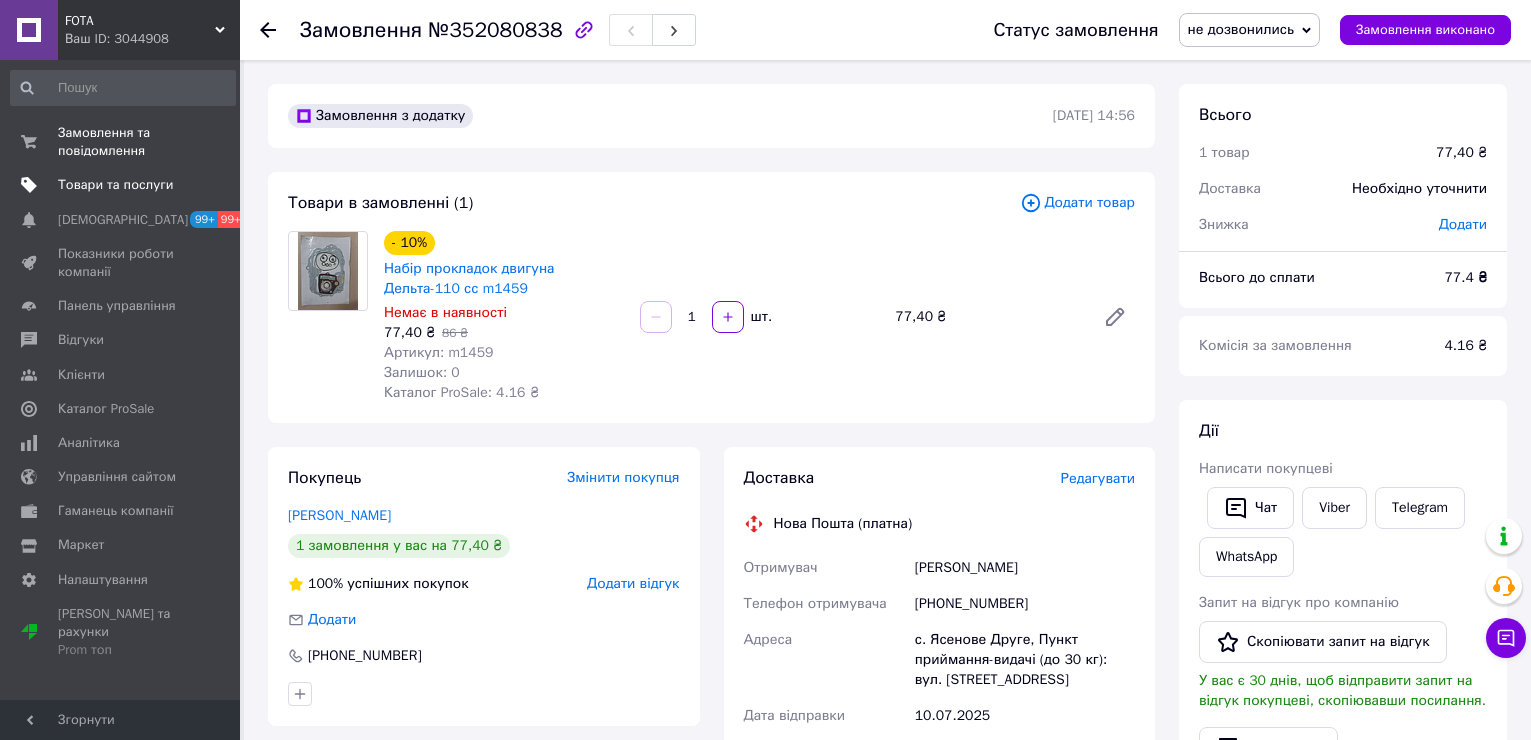 click on "Товари та послуги" at bounding box center [123, 185] 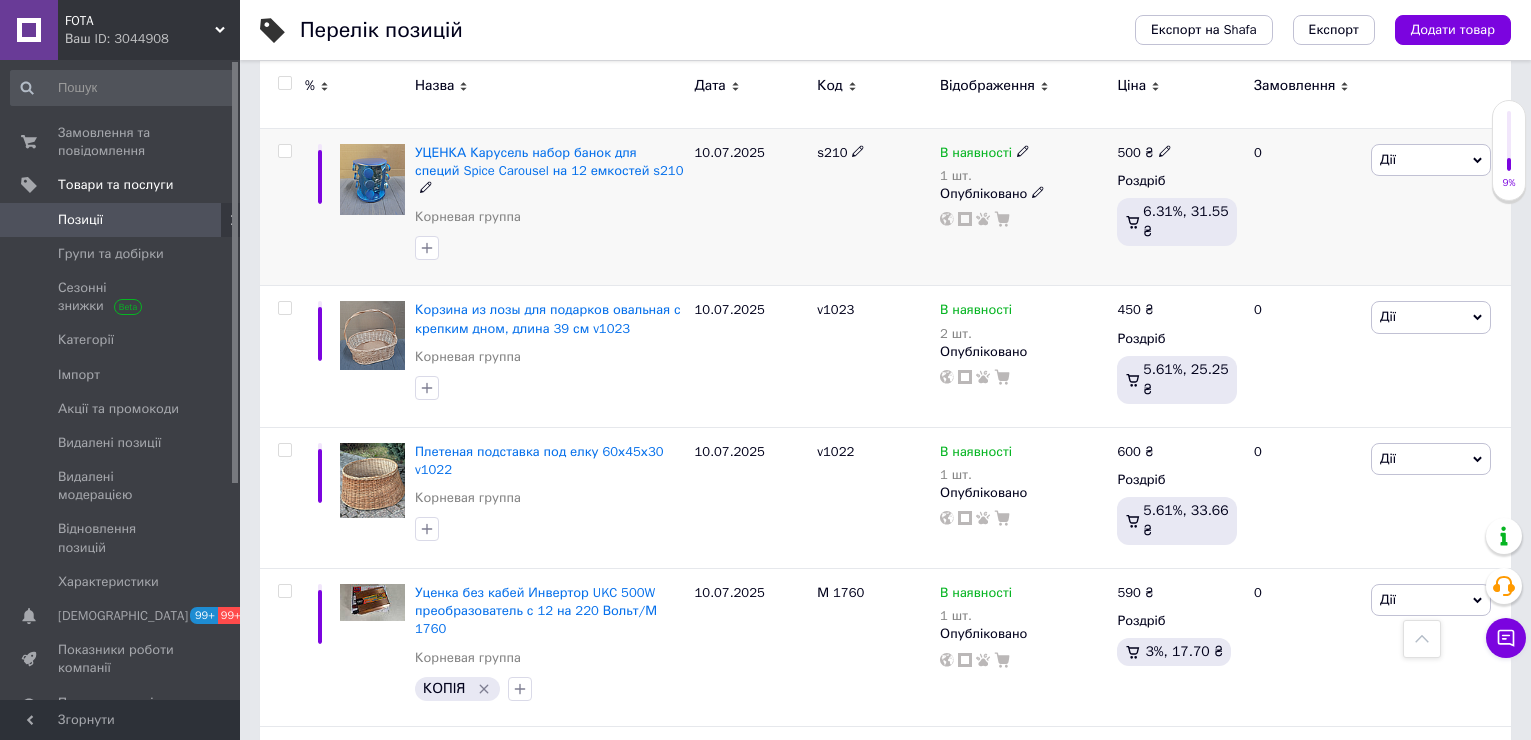 scroll, scrollTop: 1500, scrollLeft: 0, axis: vertical 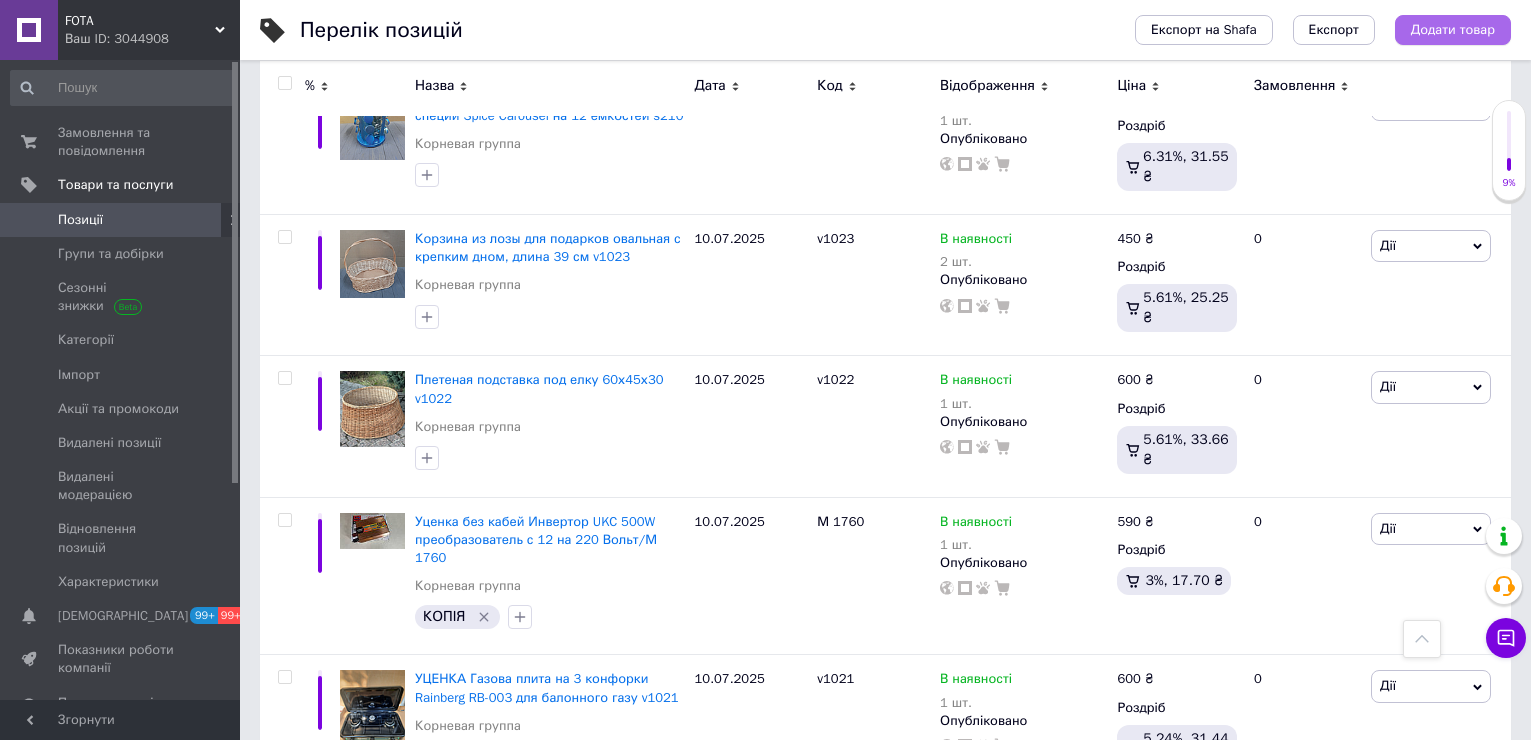 click on "Додати товар" at bounding box center [1453, 30] 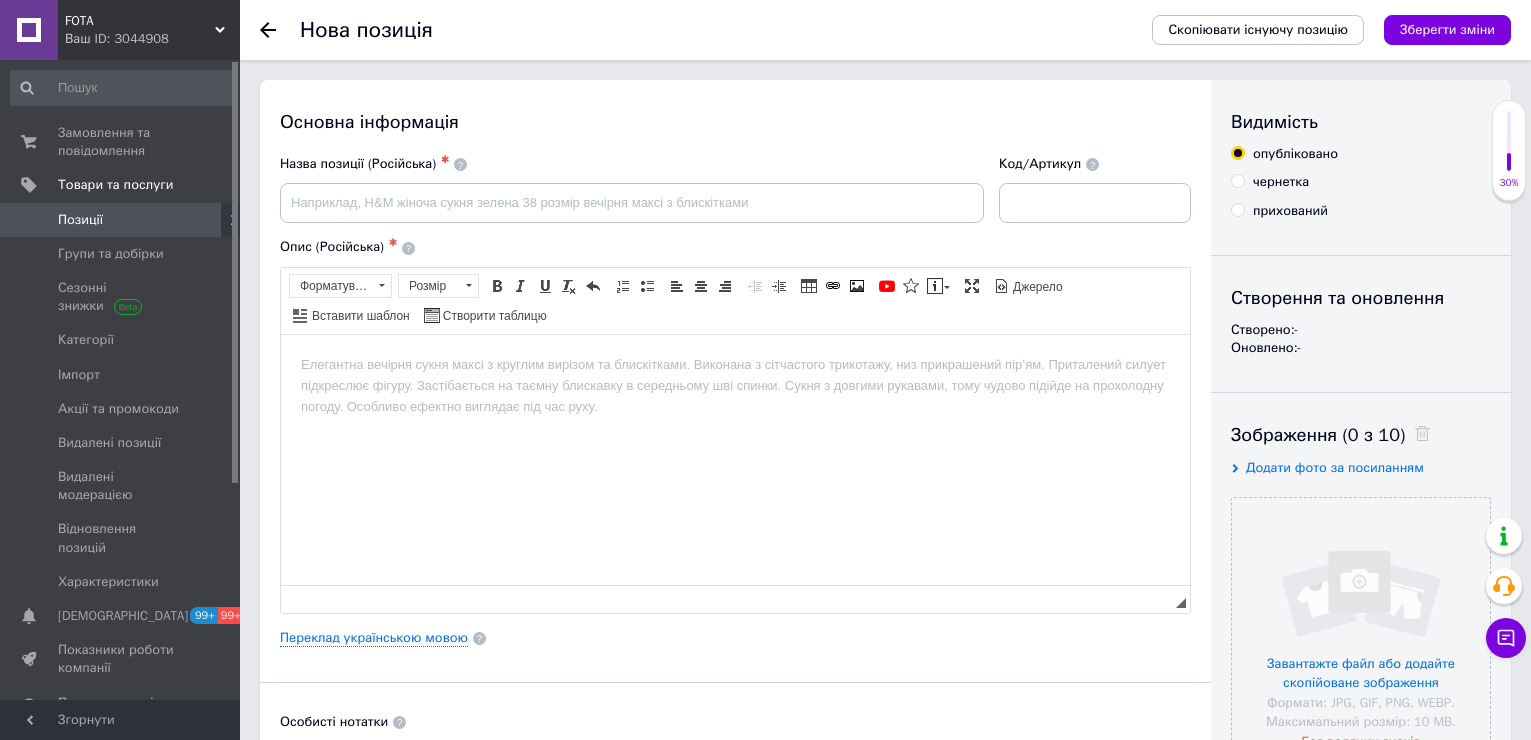 scroll, scrollTop: 0, scrollLeft: 0, axis: both 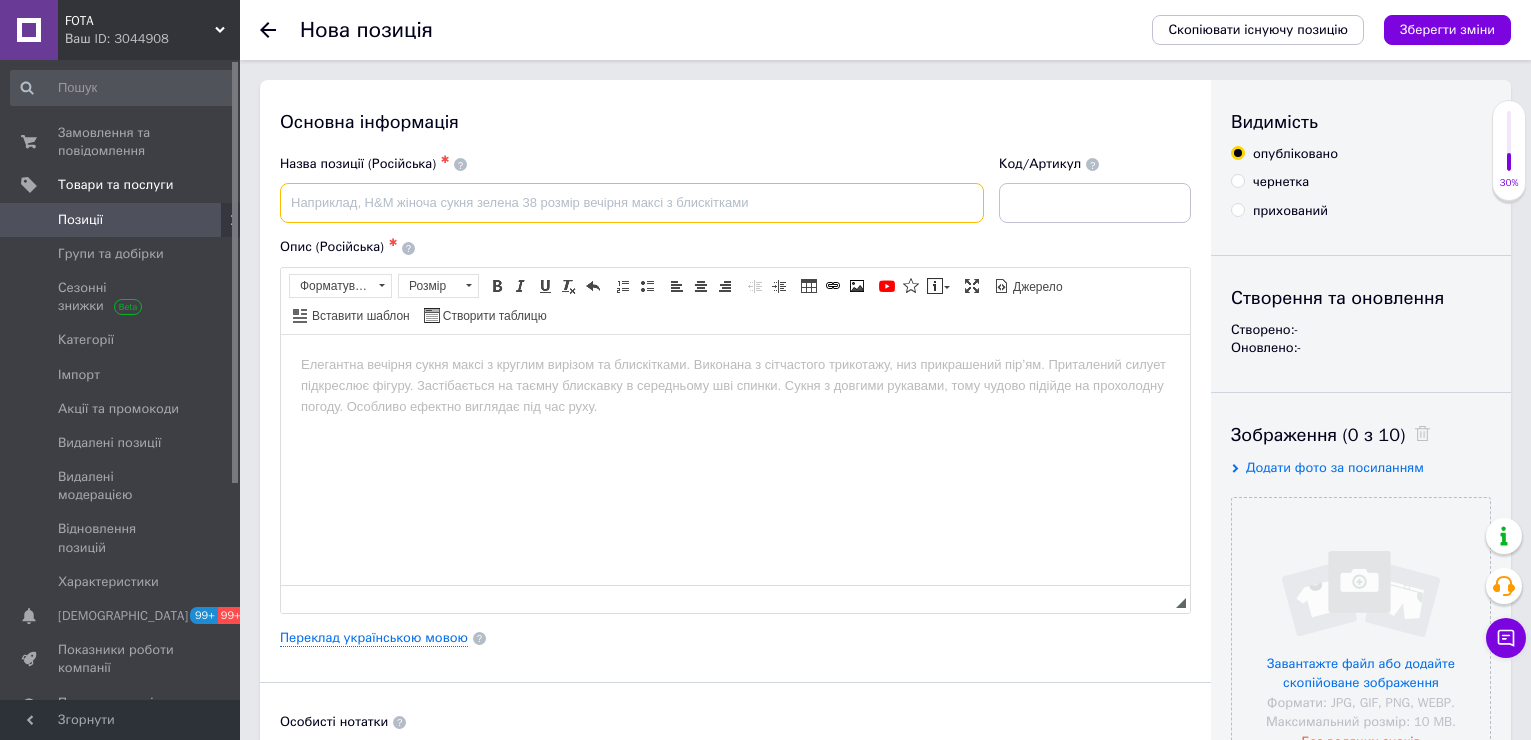 click at bounding box center [632, 203] 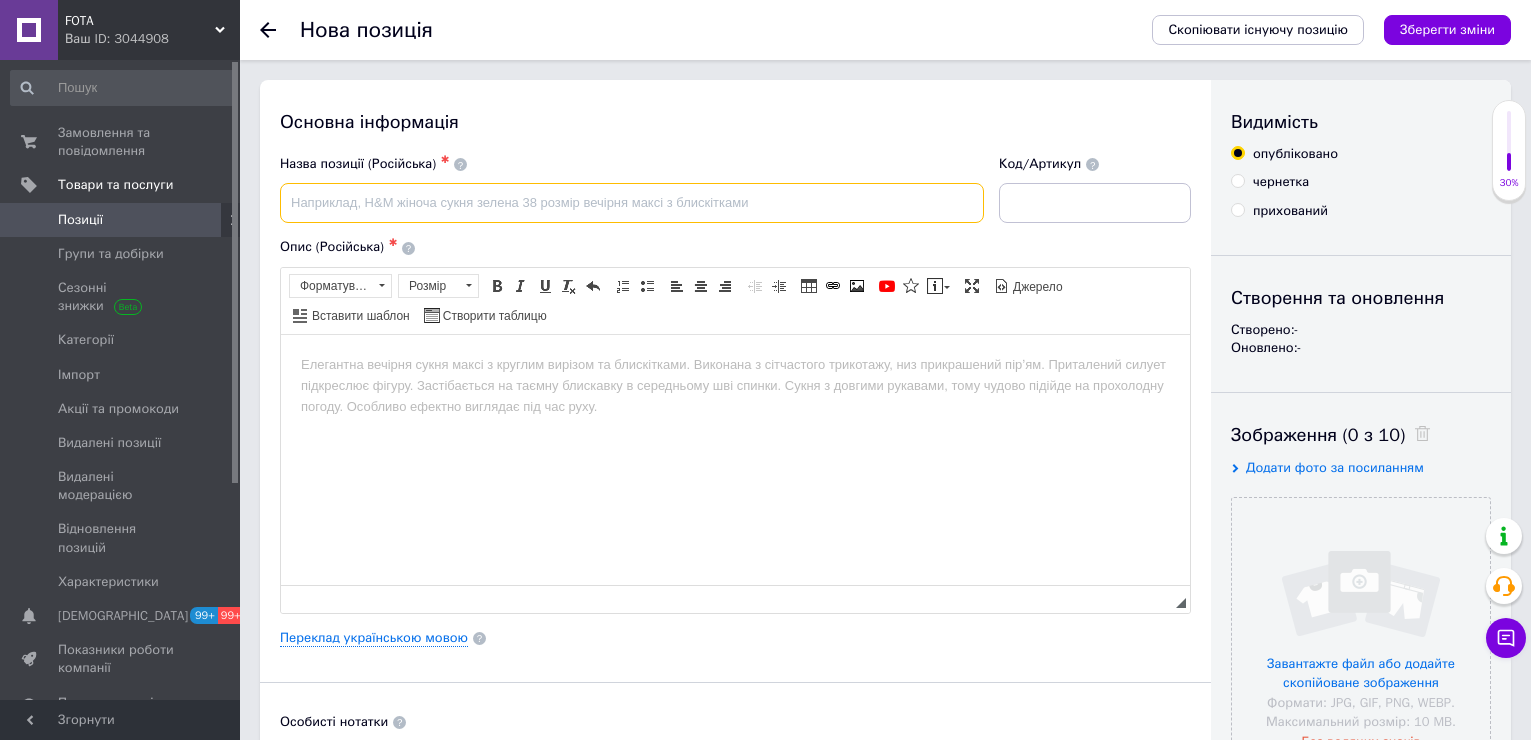 click at bounding box center (632, 203) 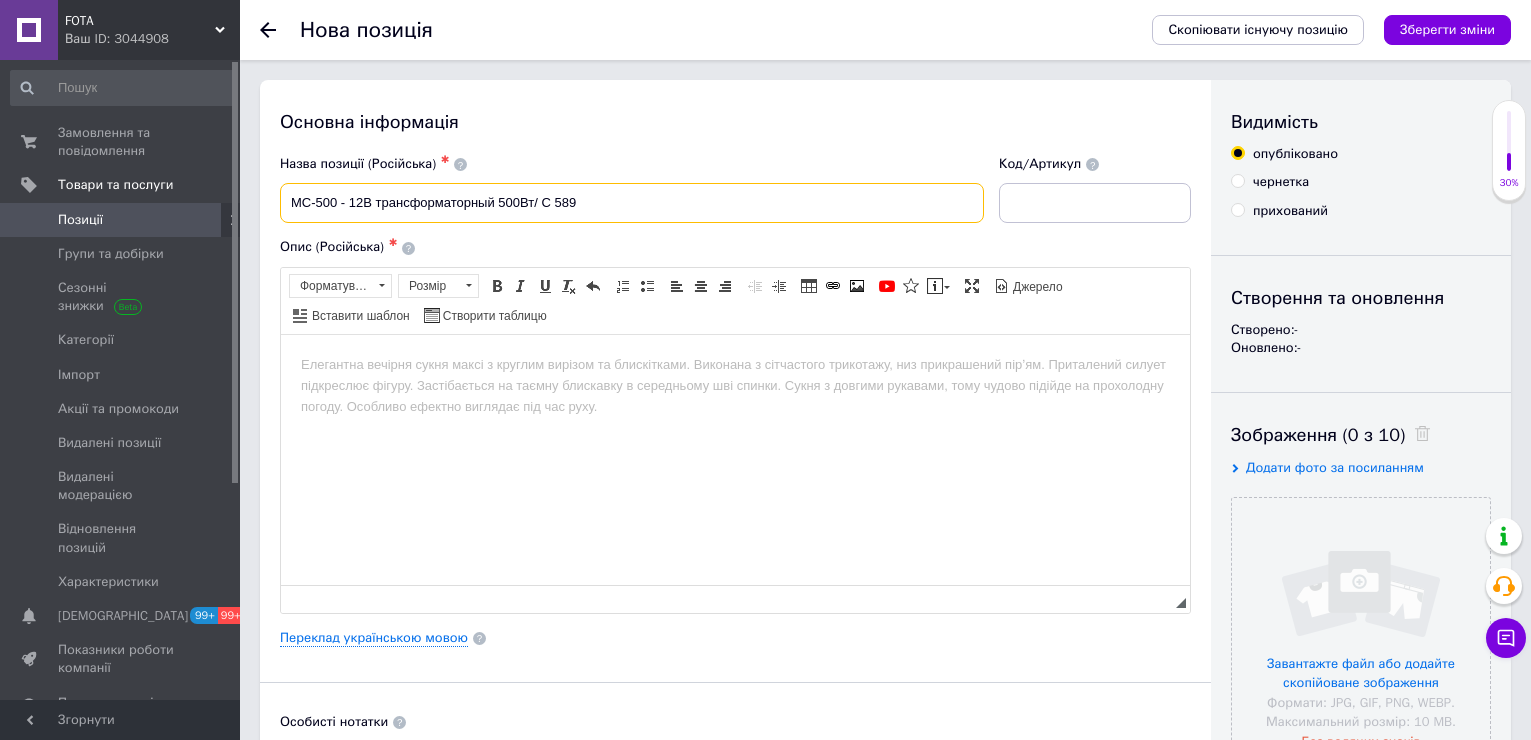 type on "MC-500 - 12В трансформаторный 500Вт/ С 589" 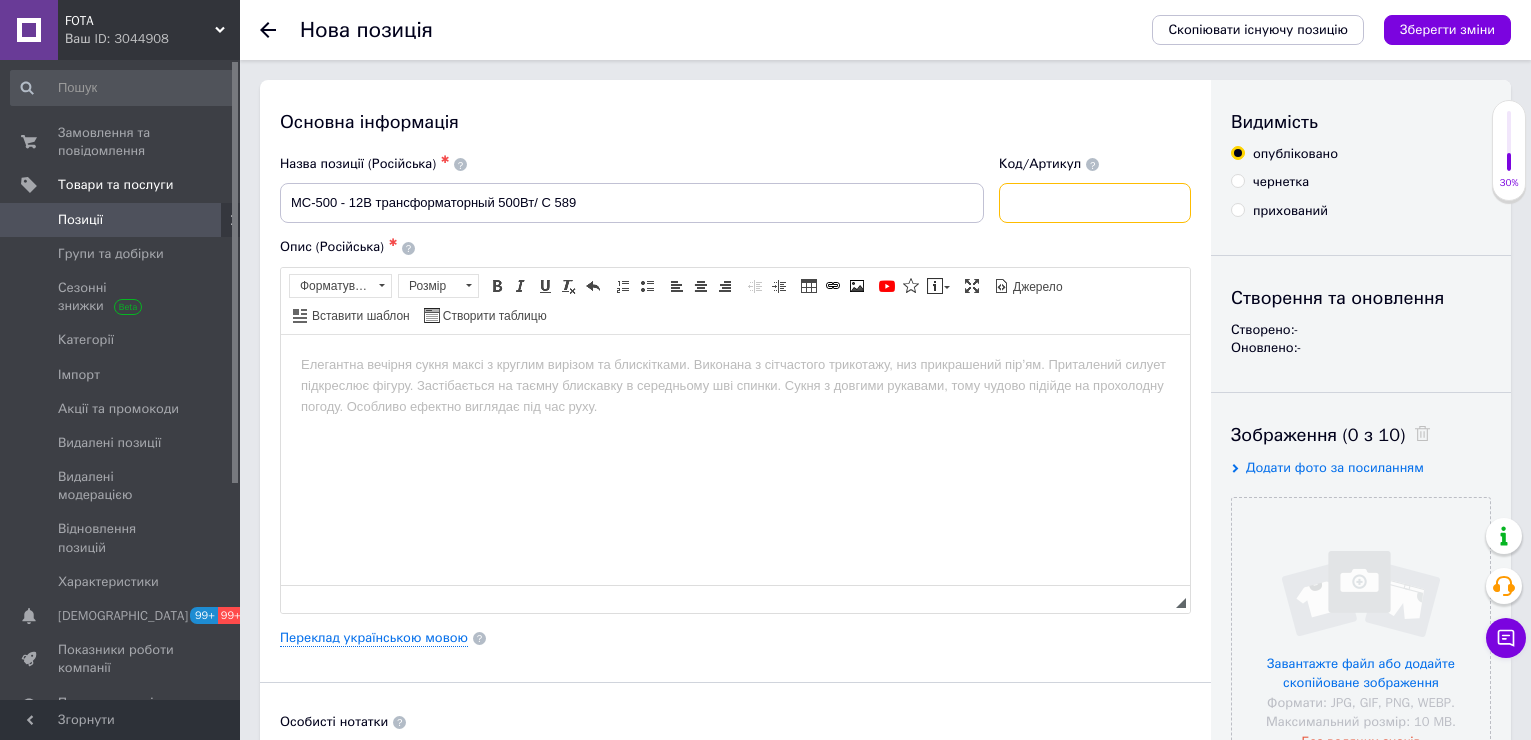 click at bounding box center (1095, 203) 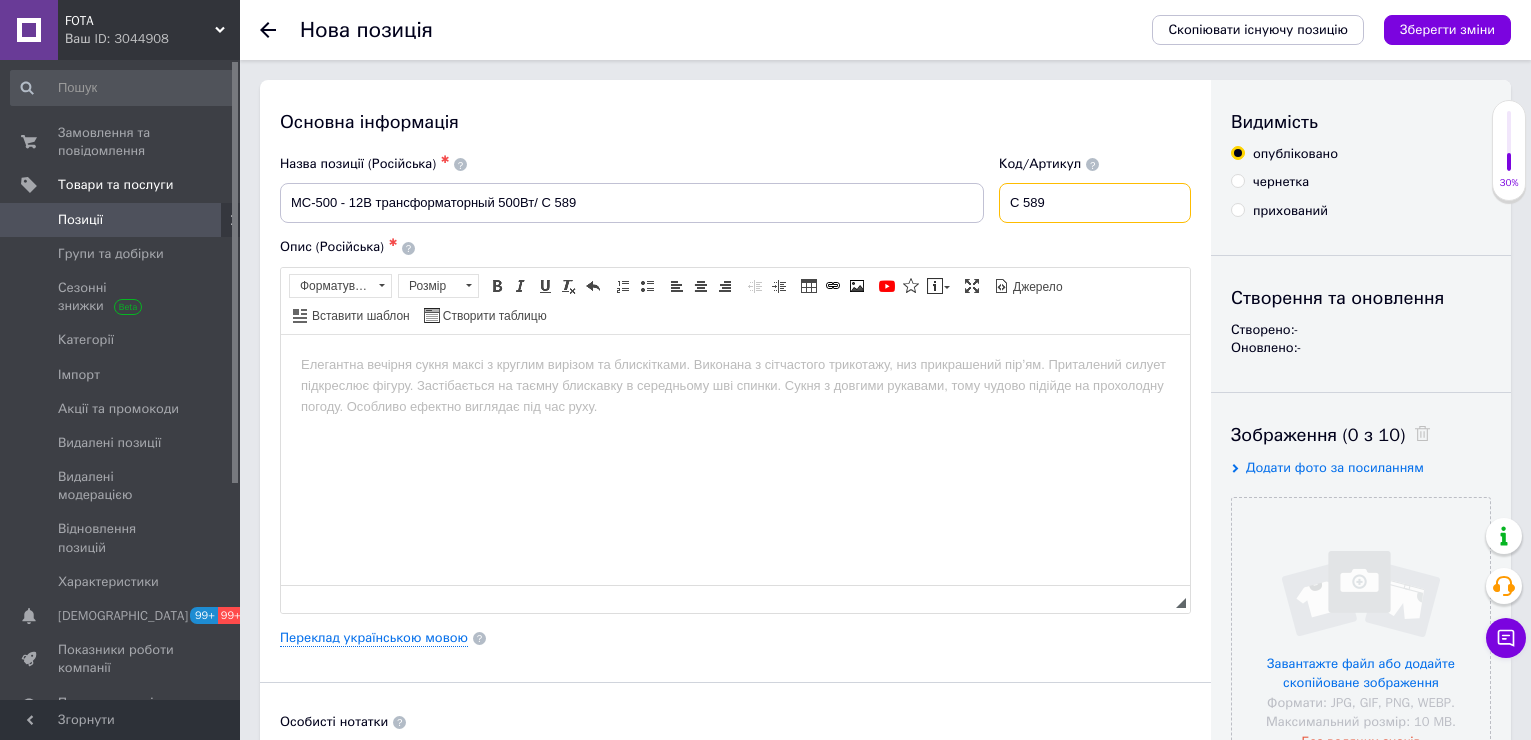 type on "С 589" 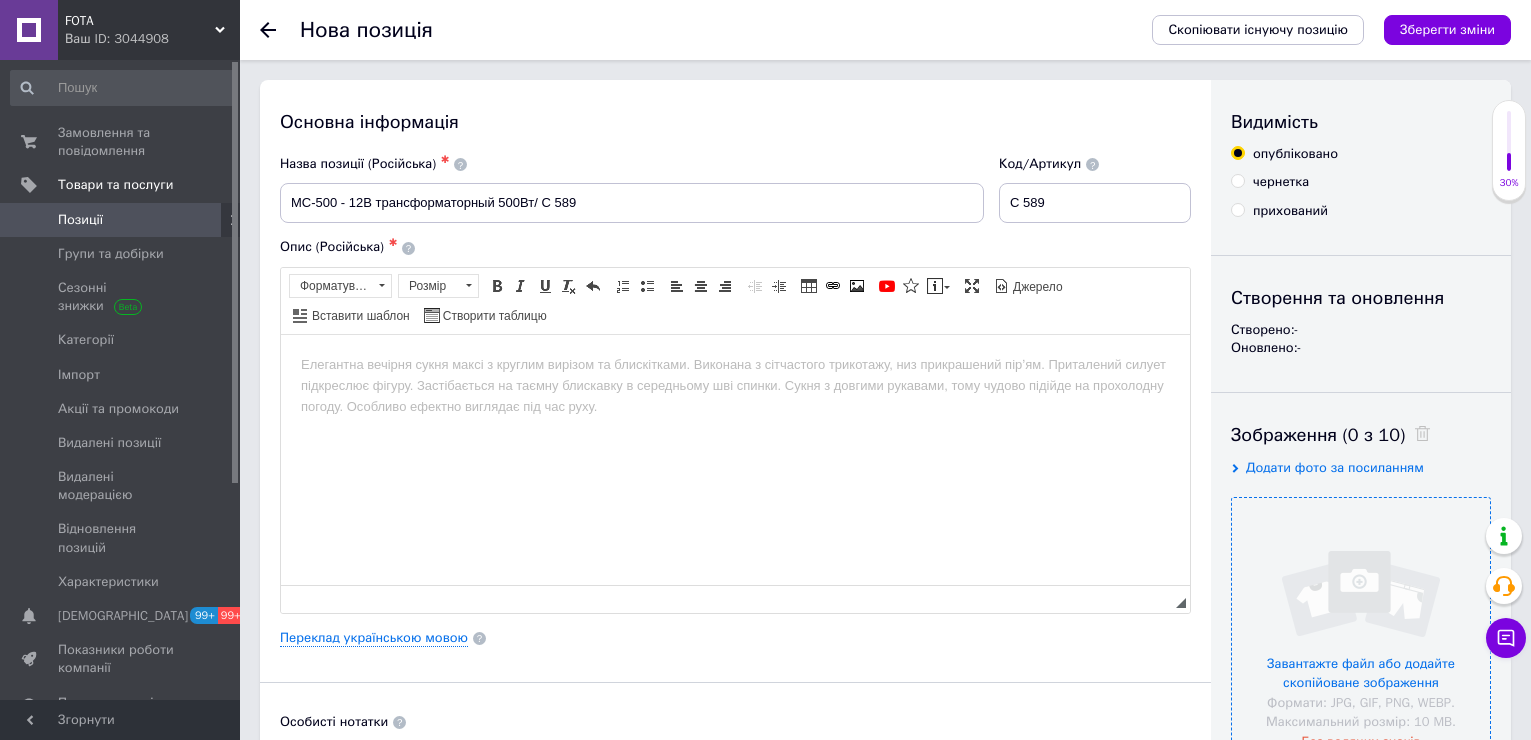 click at bounding box center [1361, 627] 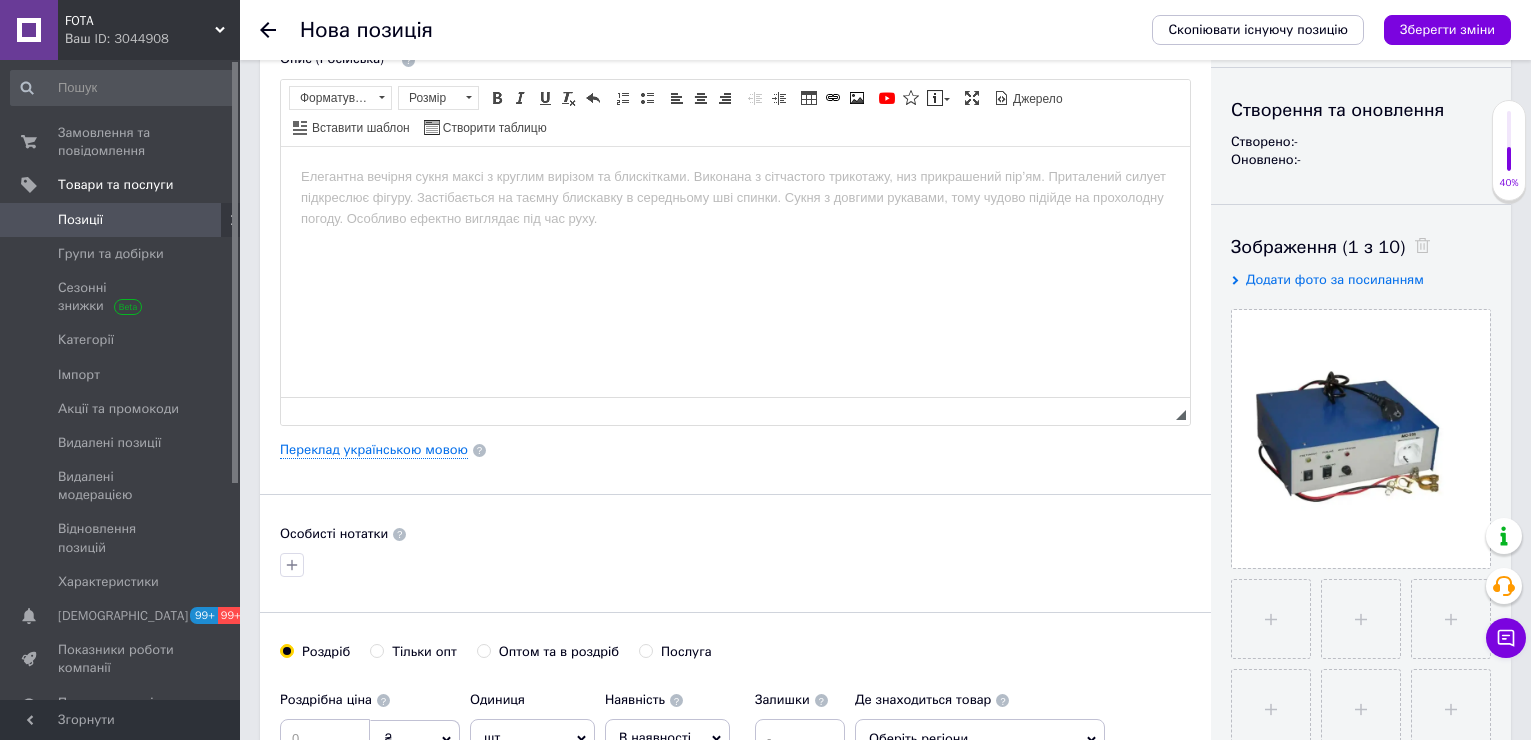 scroll, scrollTop: 400, scrollLeft: 0, axis: vertical 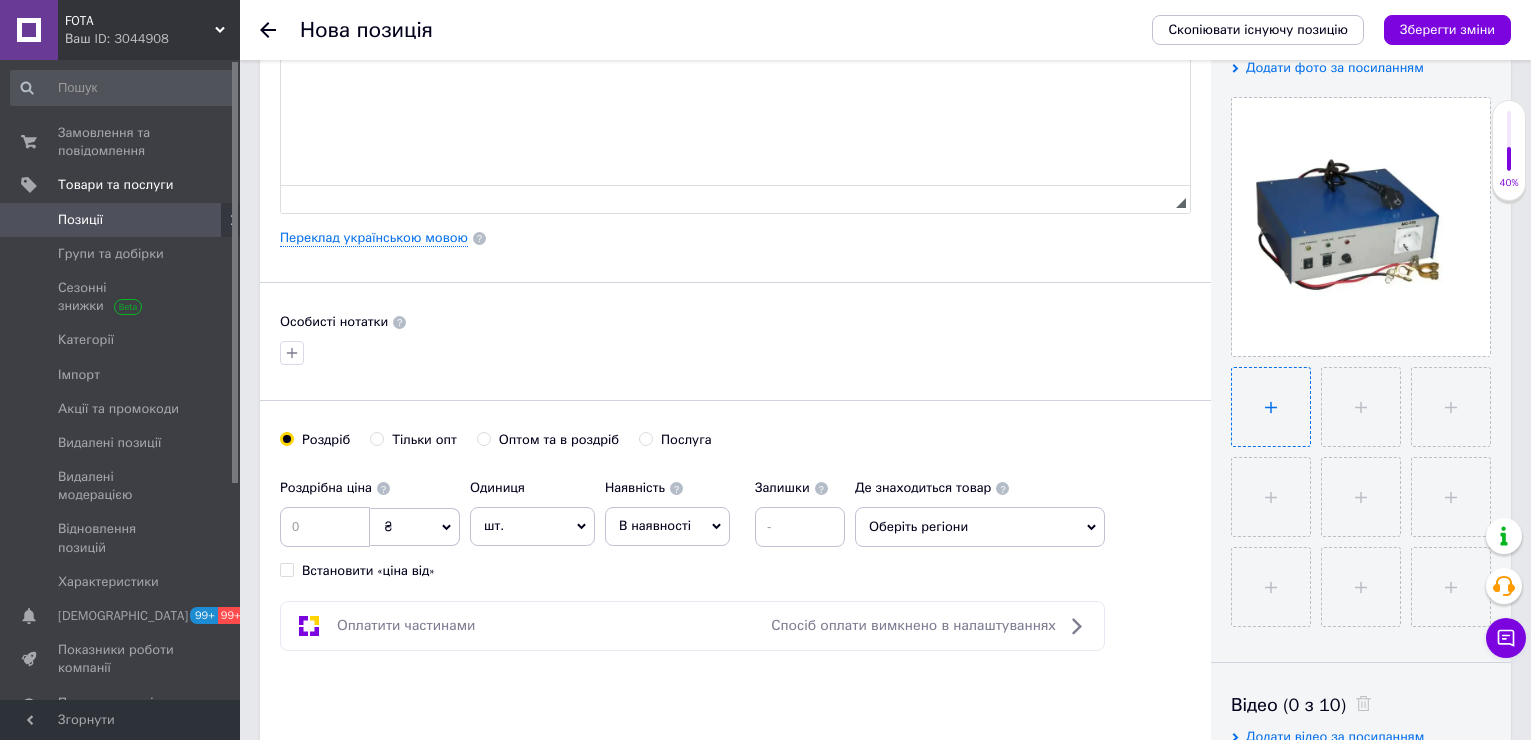 click at bounding box center [1271, 407] 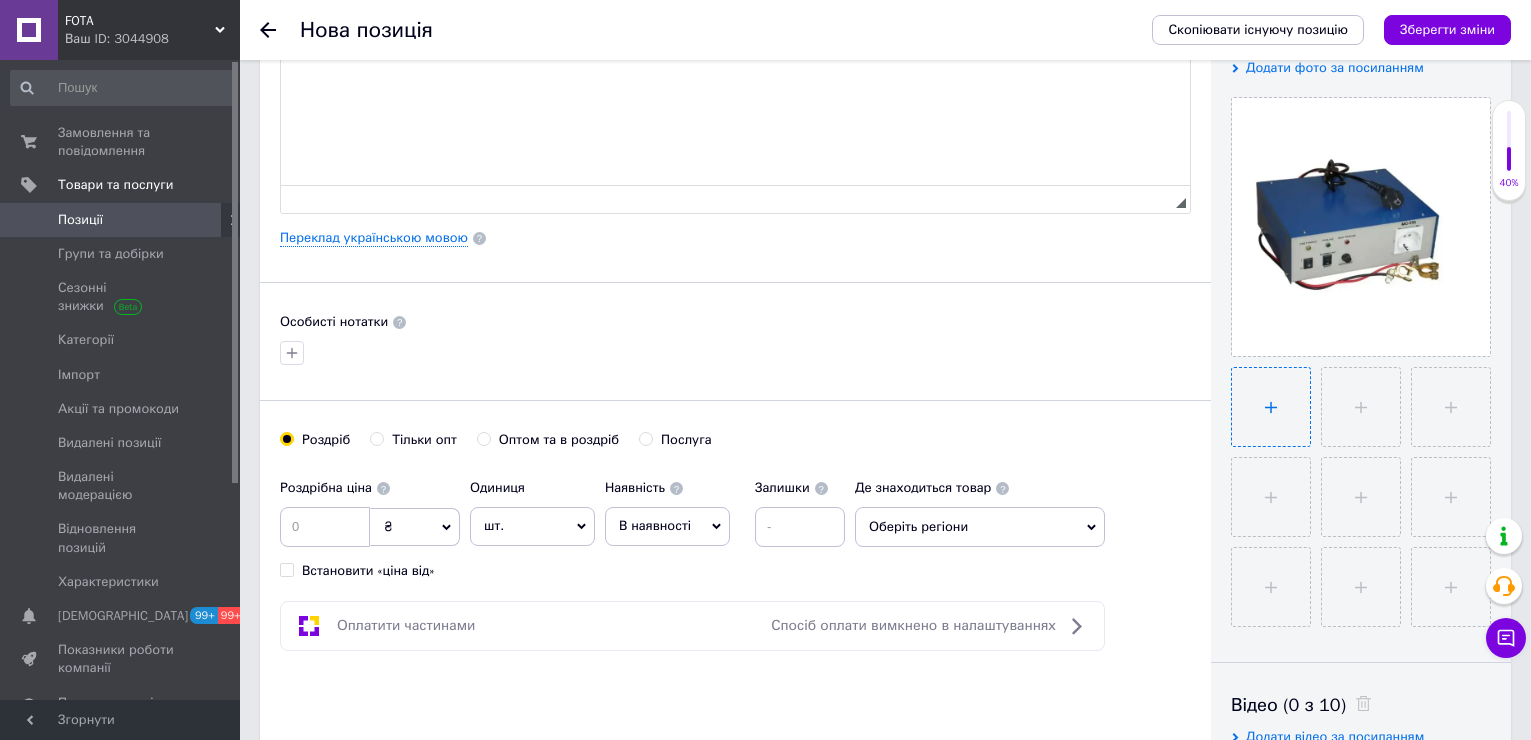type on "C:\fakepath\Screenshot_9.png" 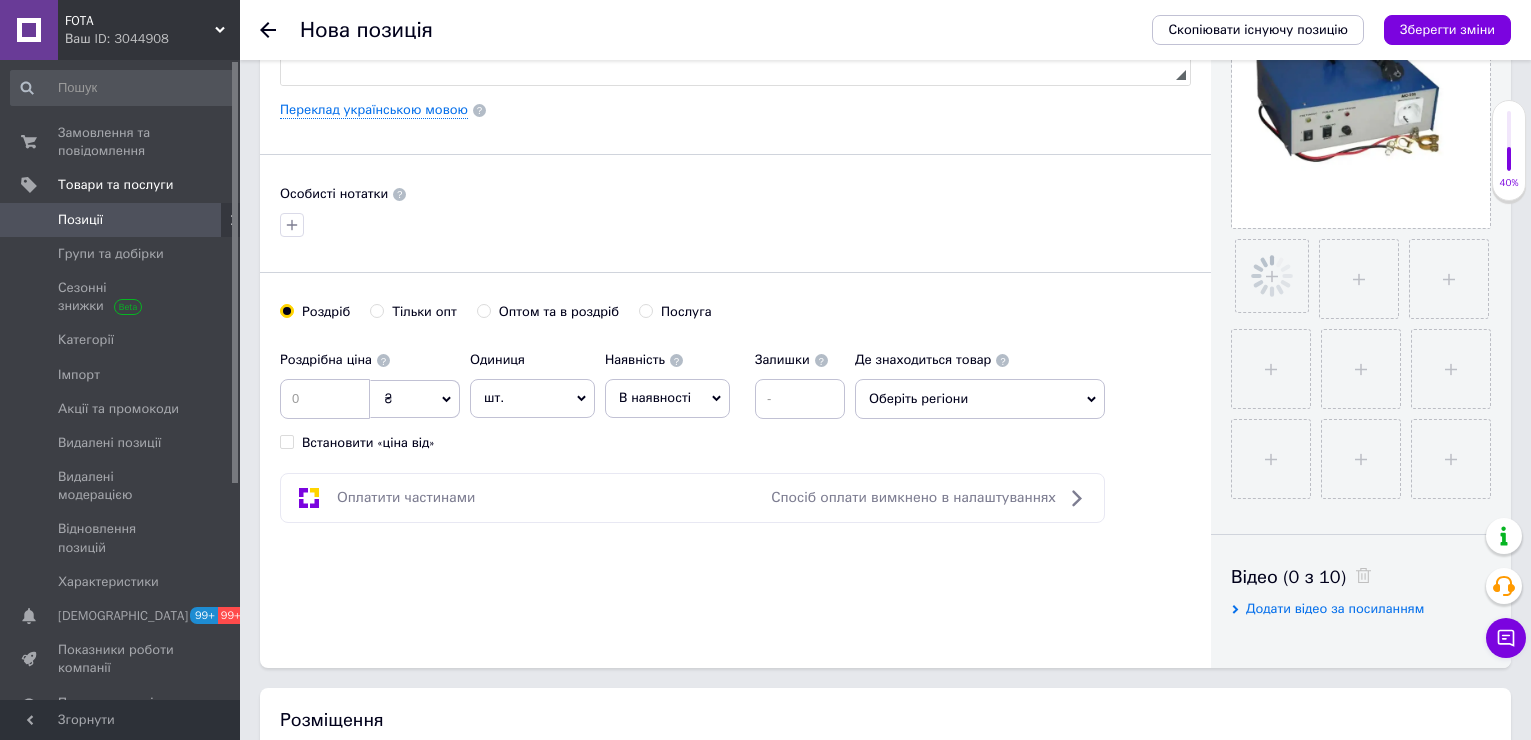 scroll, scrollTop: 700, scrollLeft: 0, axis: vertical 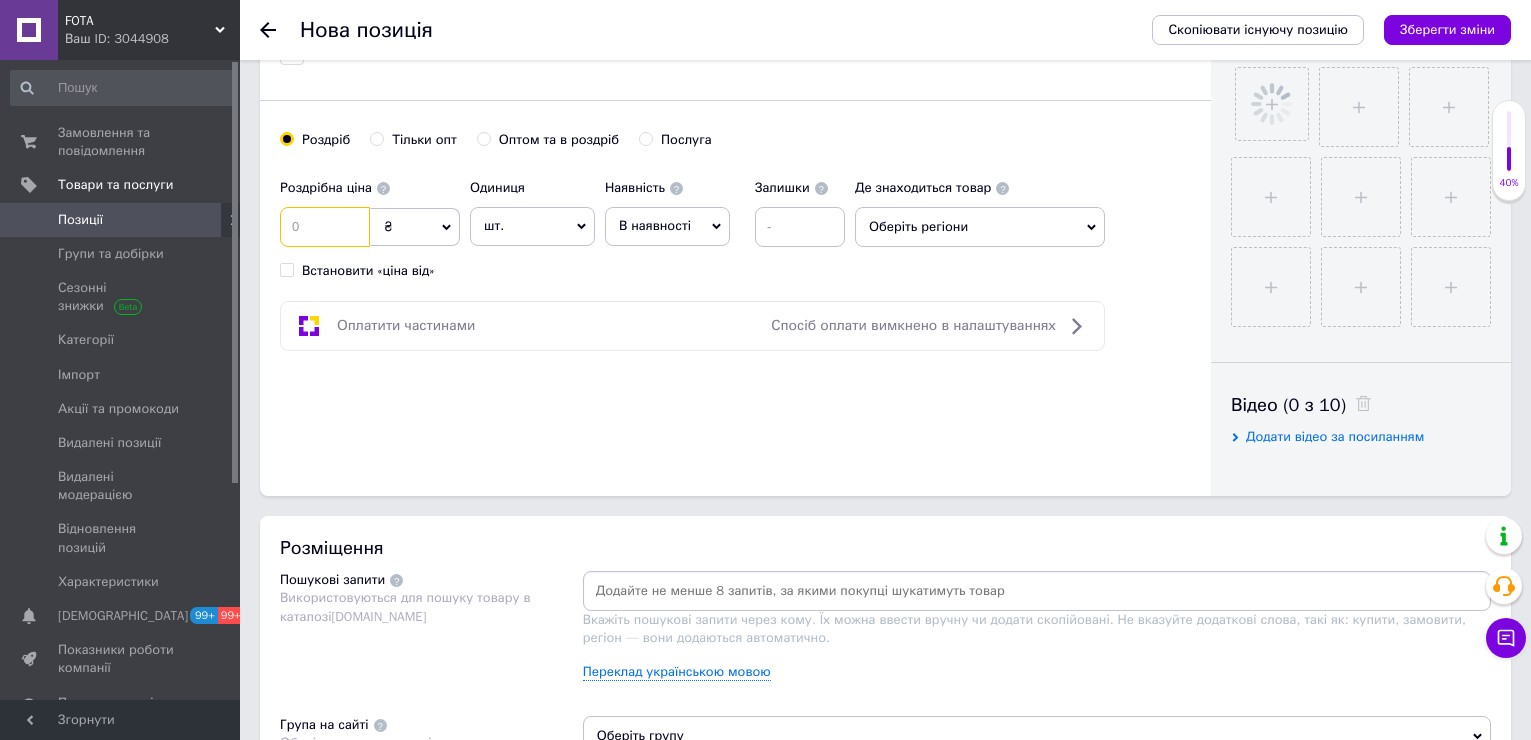 click at bounding box center (325, 227) 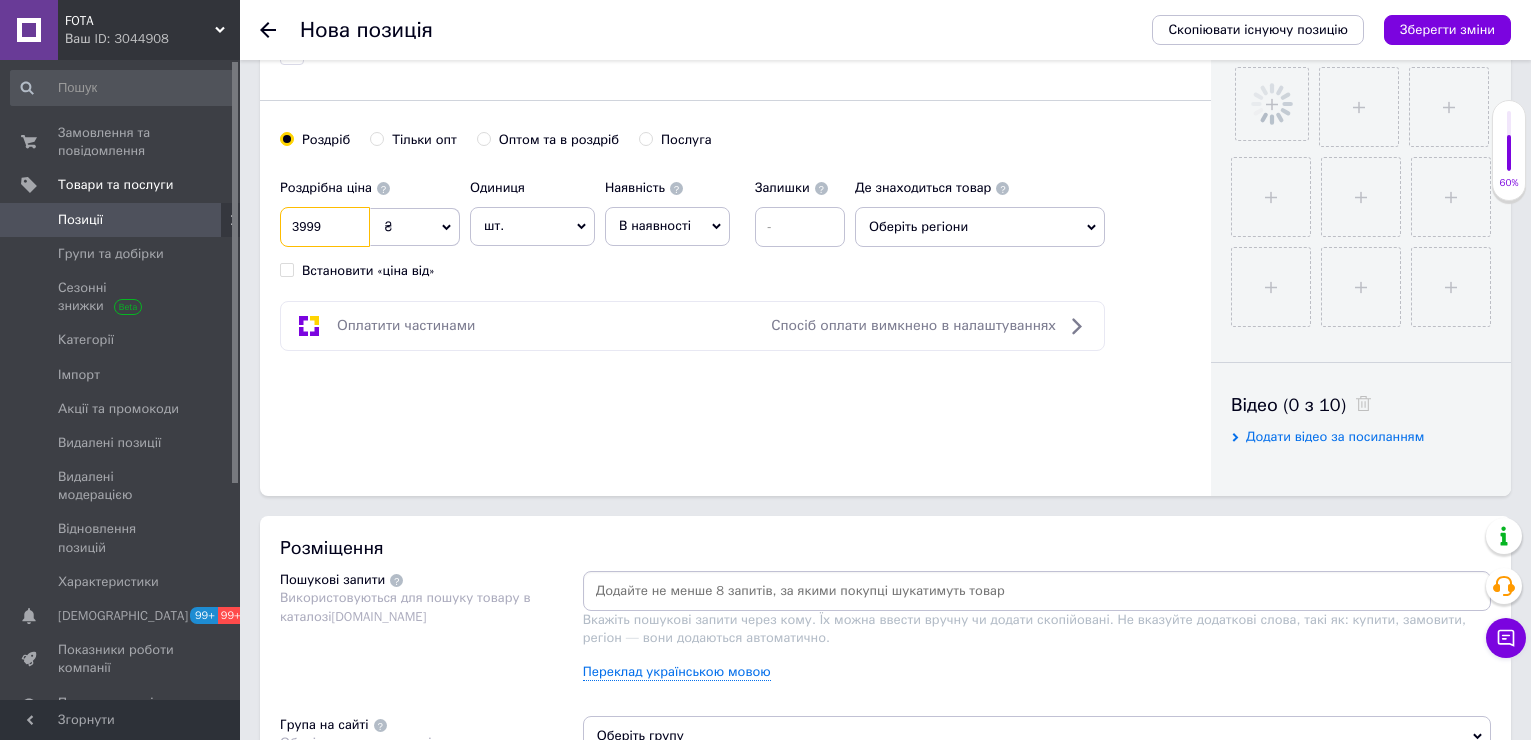 type on "3999" 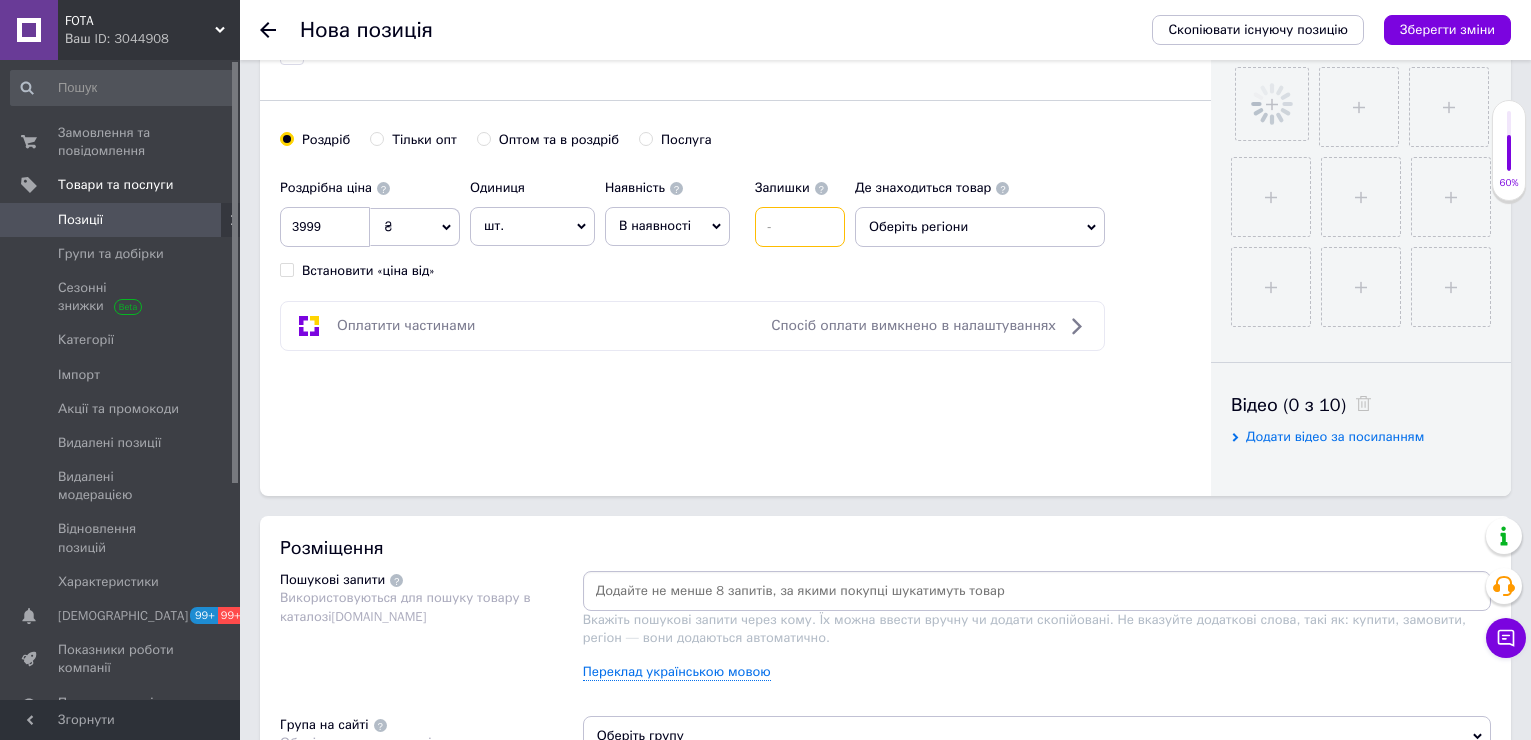 click at bounding box center (800, 227) 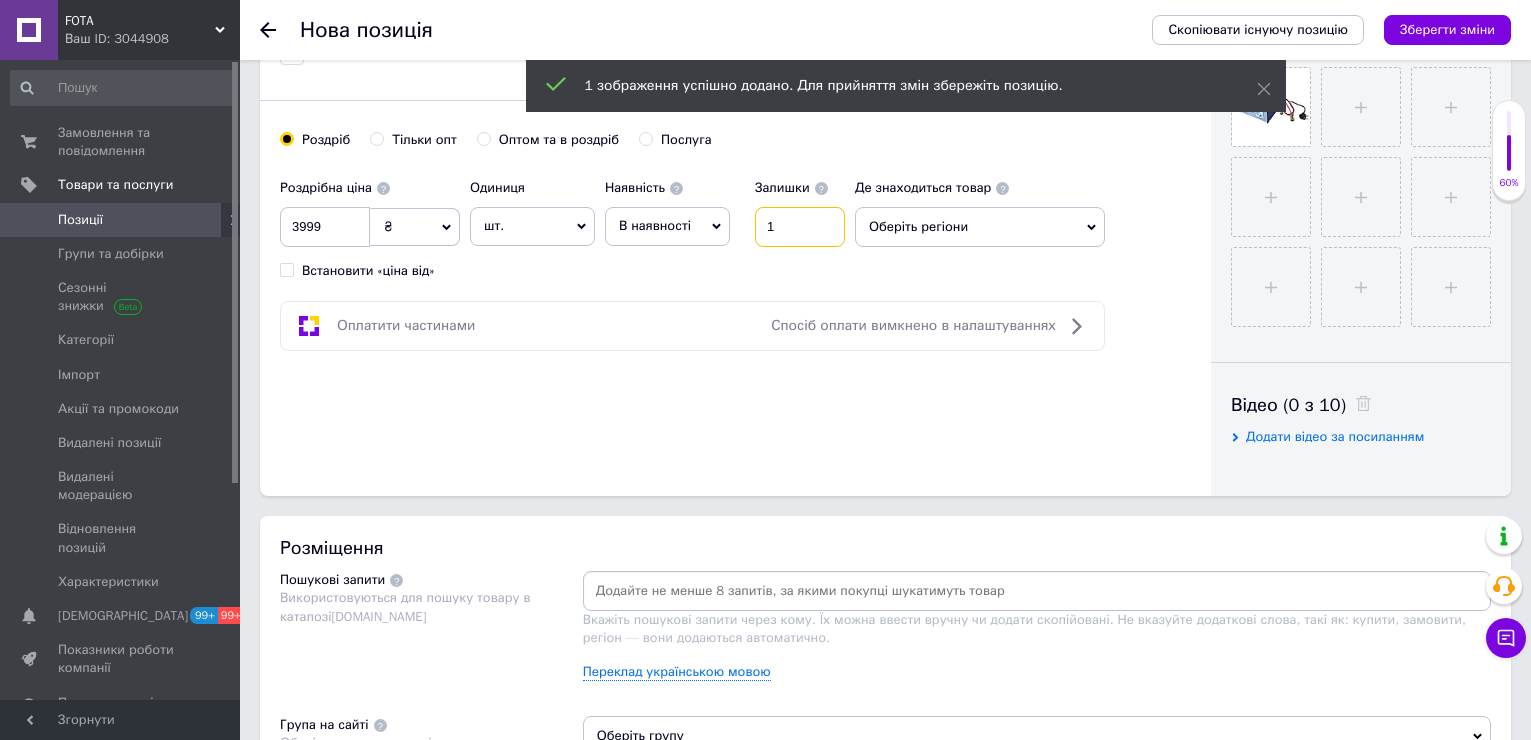 type on "1" 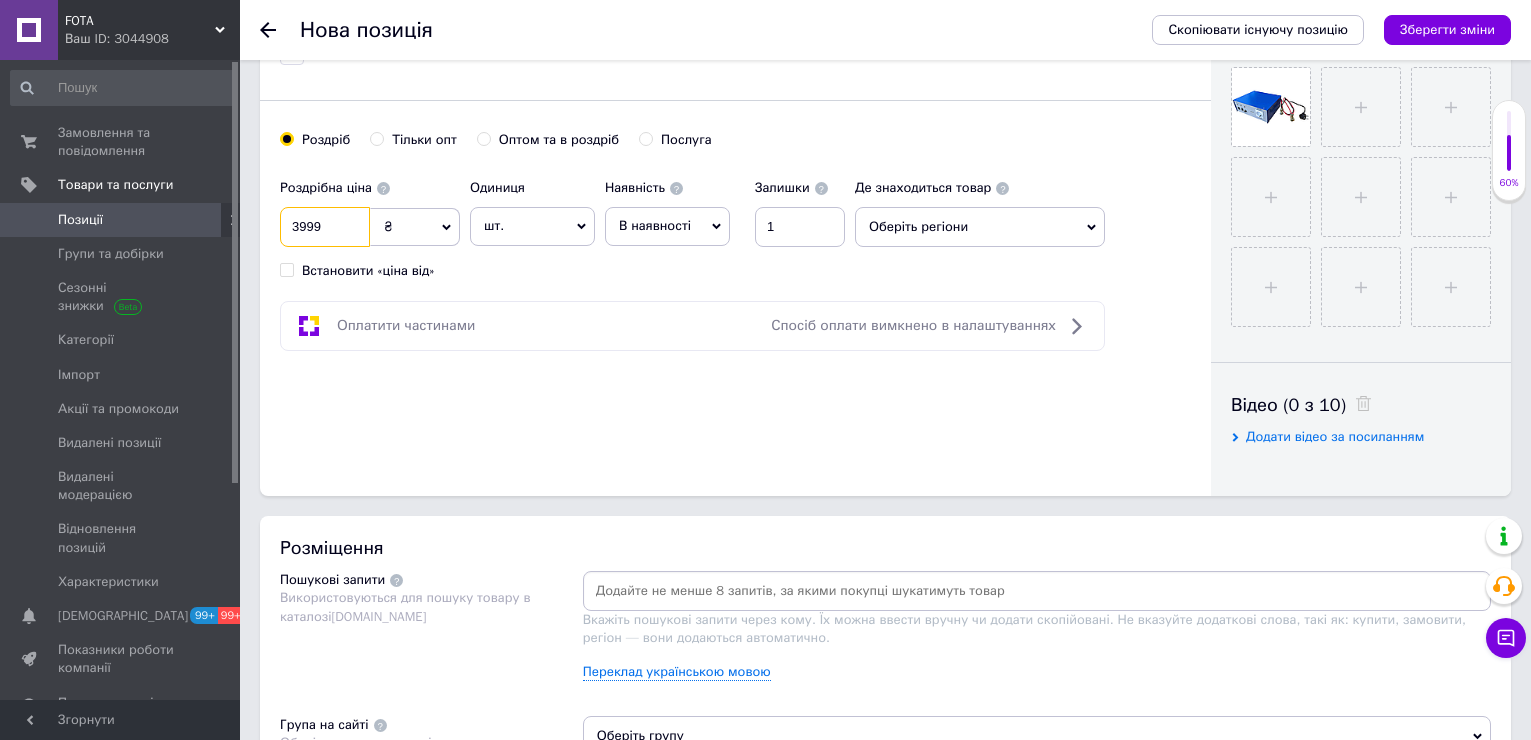 drag, startPoint x: 325, startPoint y: 229, endPoint x: 266, endPoint y: 226, distance: 59.07622 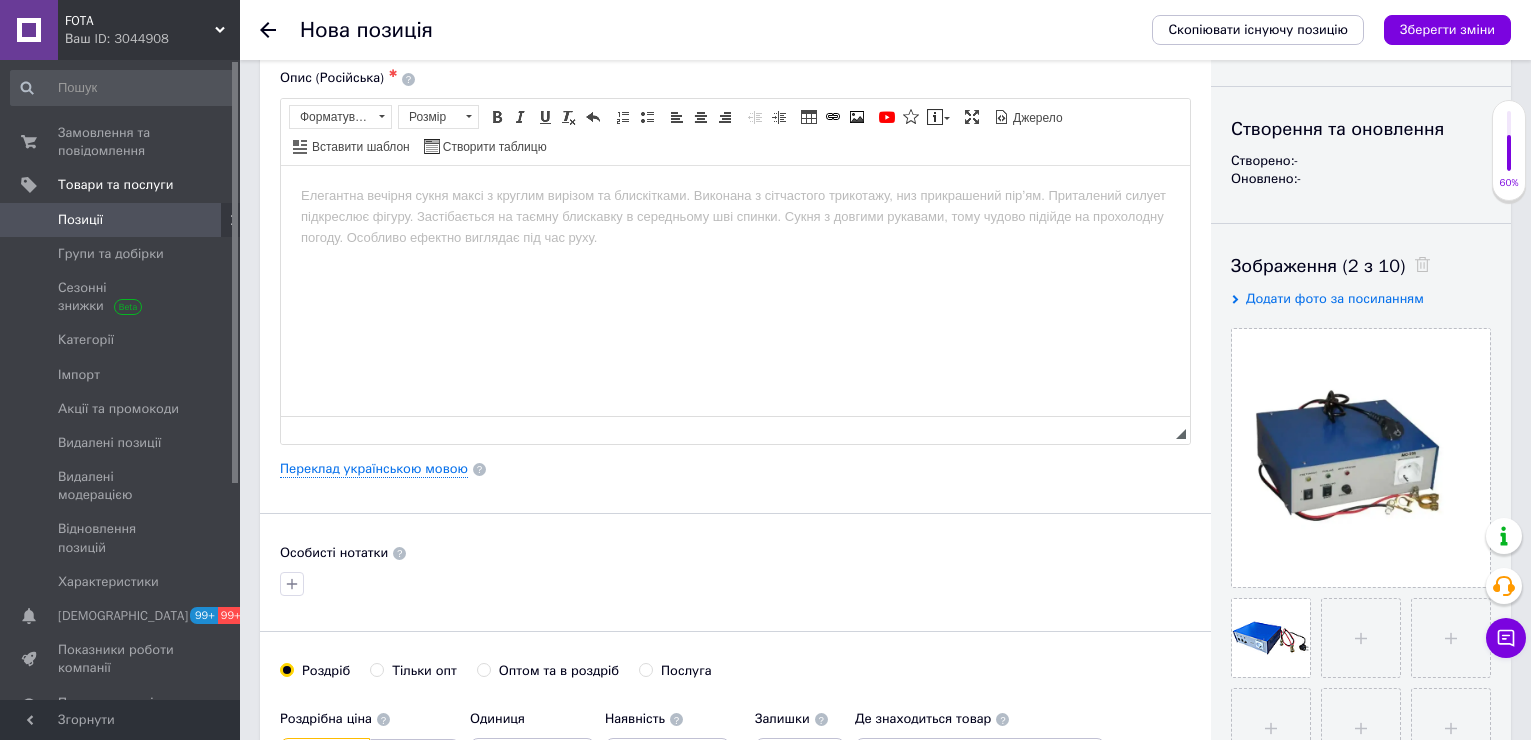 scroll, scrollTop: 0, scrollLeft: 0, axis: both 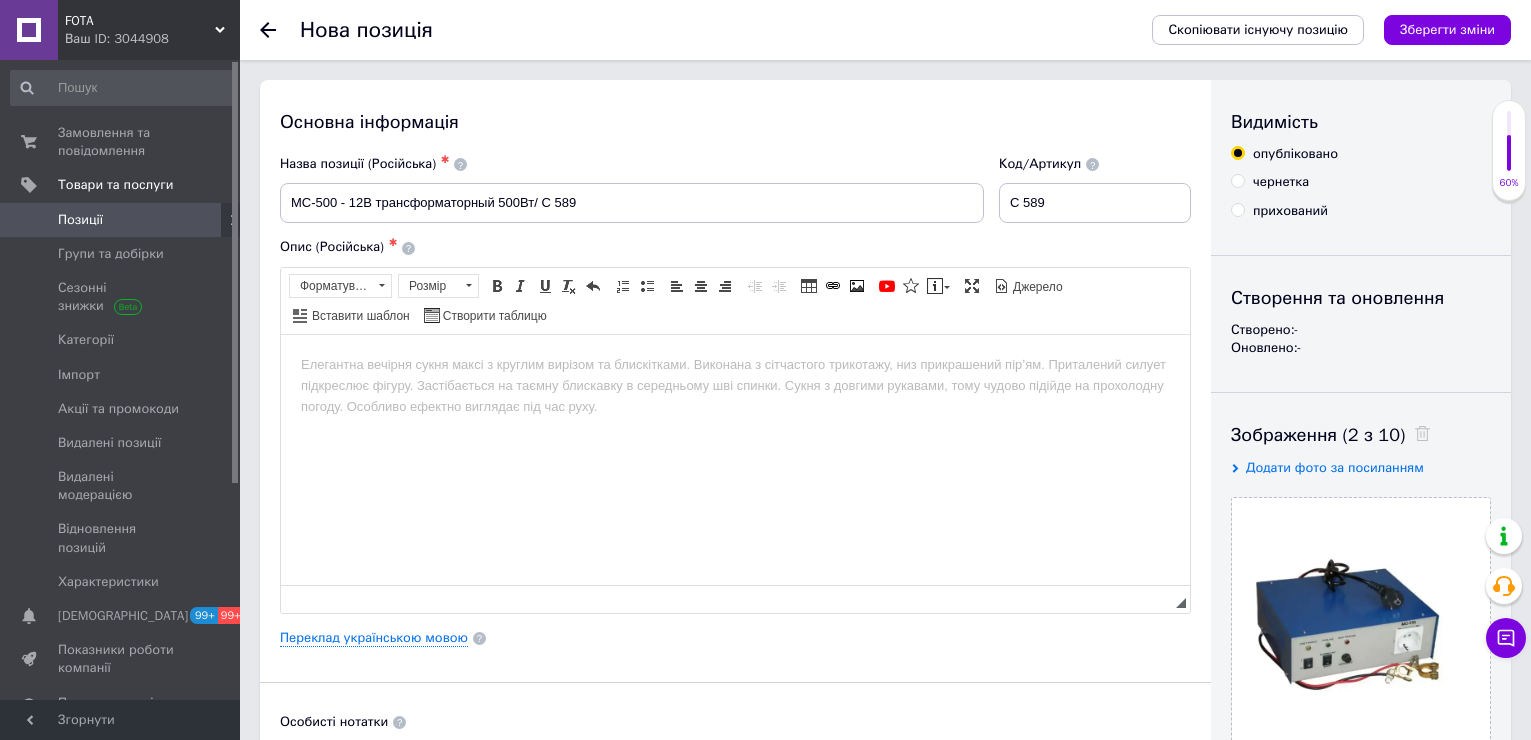 click at bounding box center [735, 364] 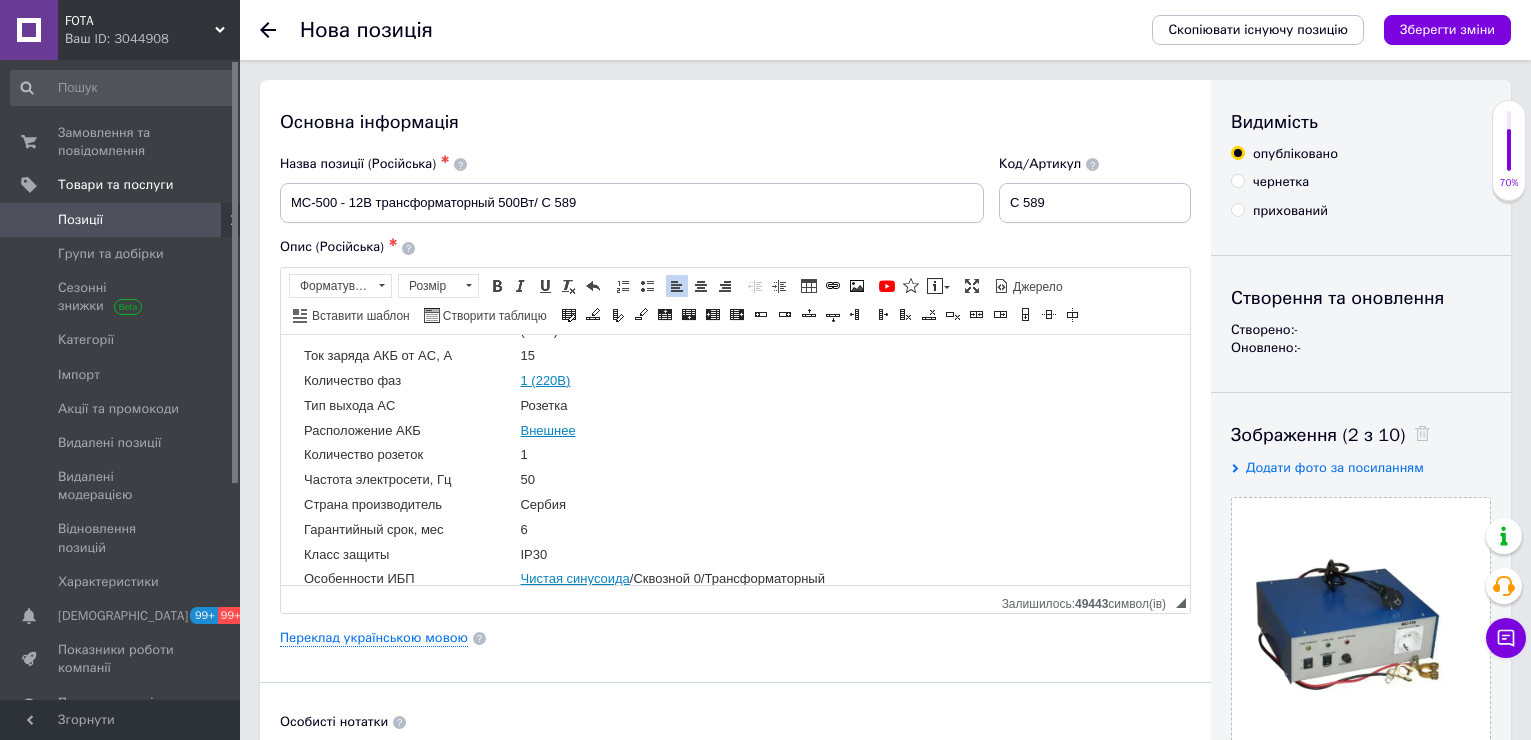 scroll, scrollTop: 0, scrollLeft: 0, axis: both 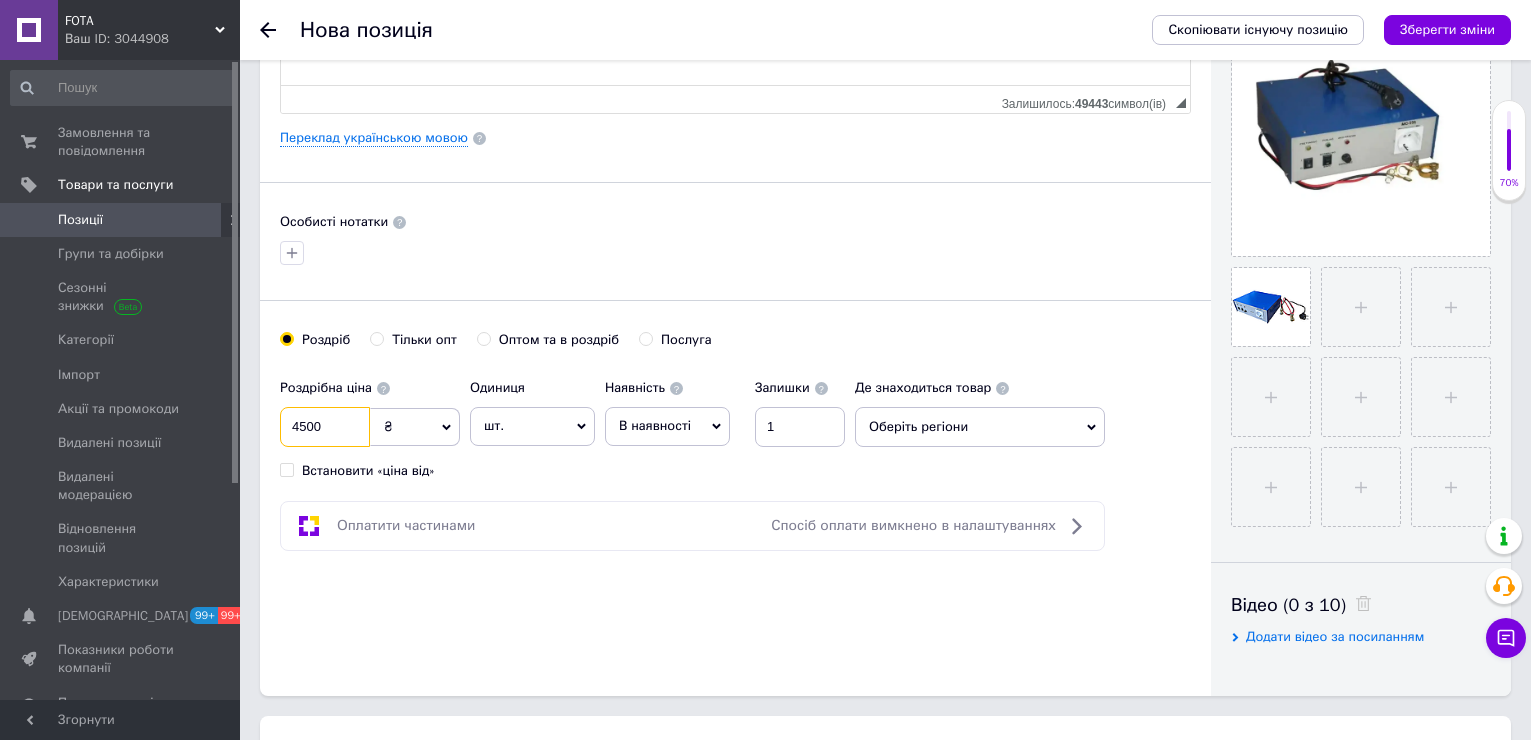 drag, startPoint x: 320, startPoint y: 436, endPoint x: 287, endPoint y: 436, distance: 33 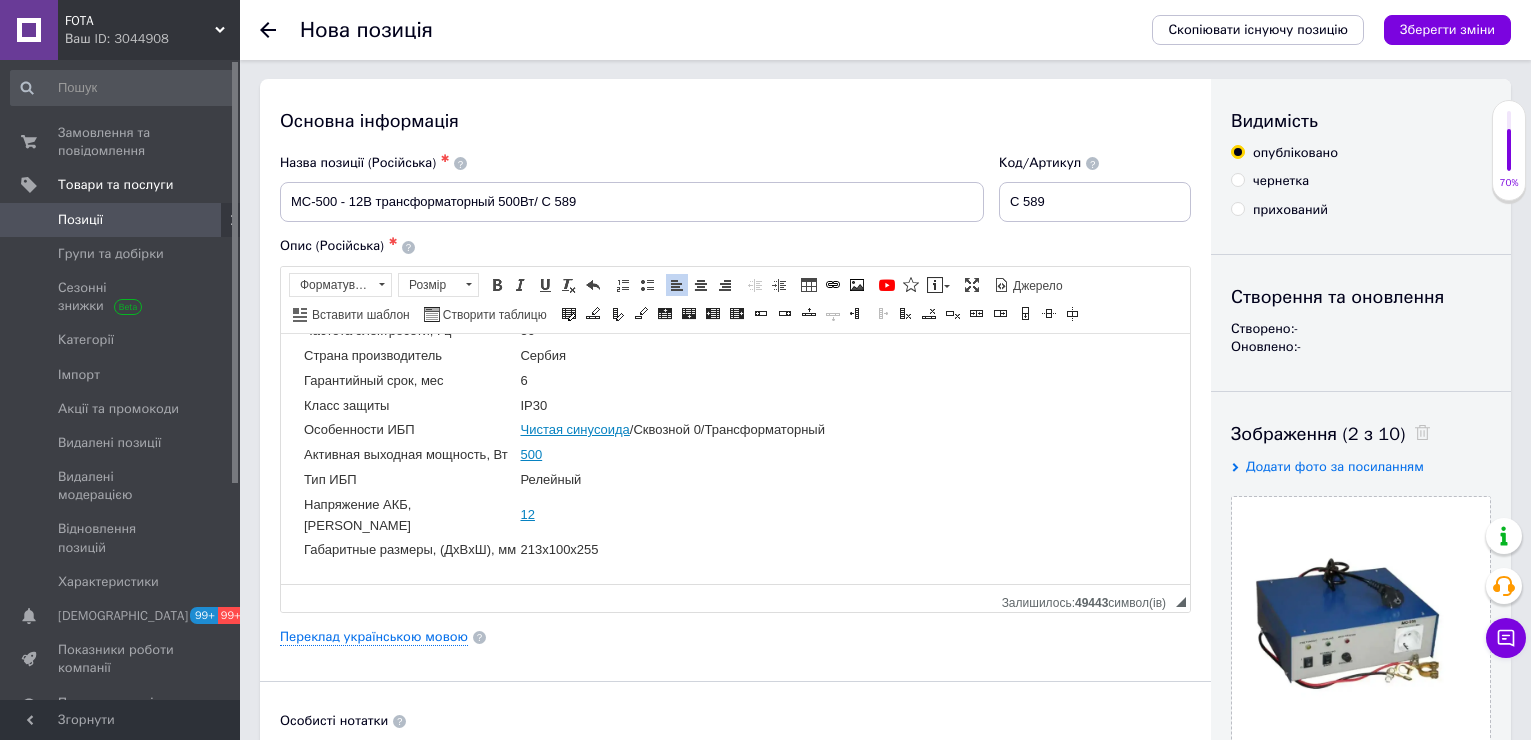 scroll, scrollTop: 0, scrollLeft: 0, axis: both 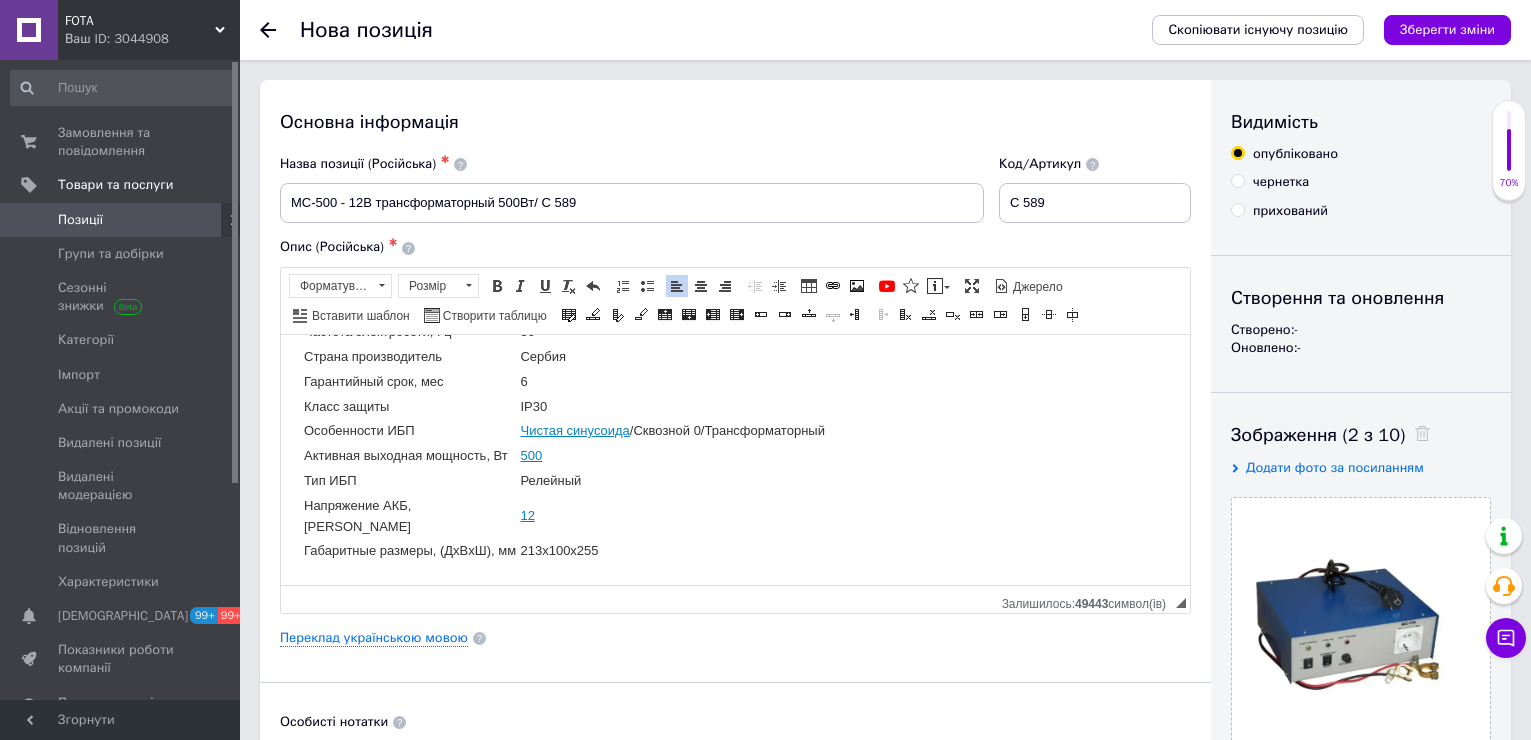 type on "3999" 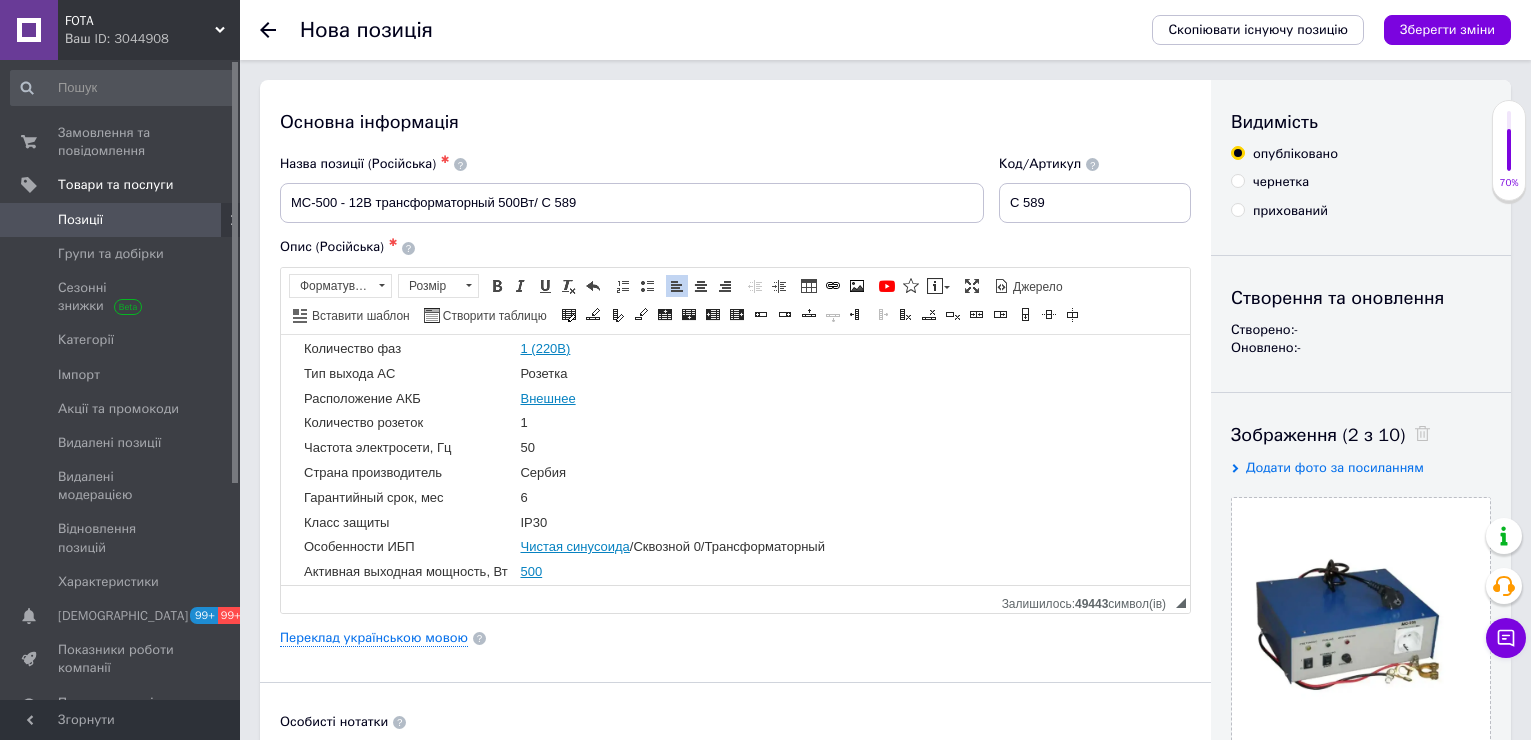 scroll, scrollTop: 0, scrollLeft: 0, axis: both 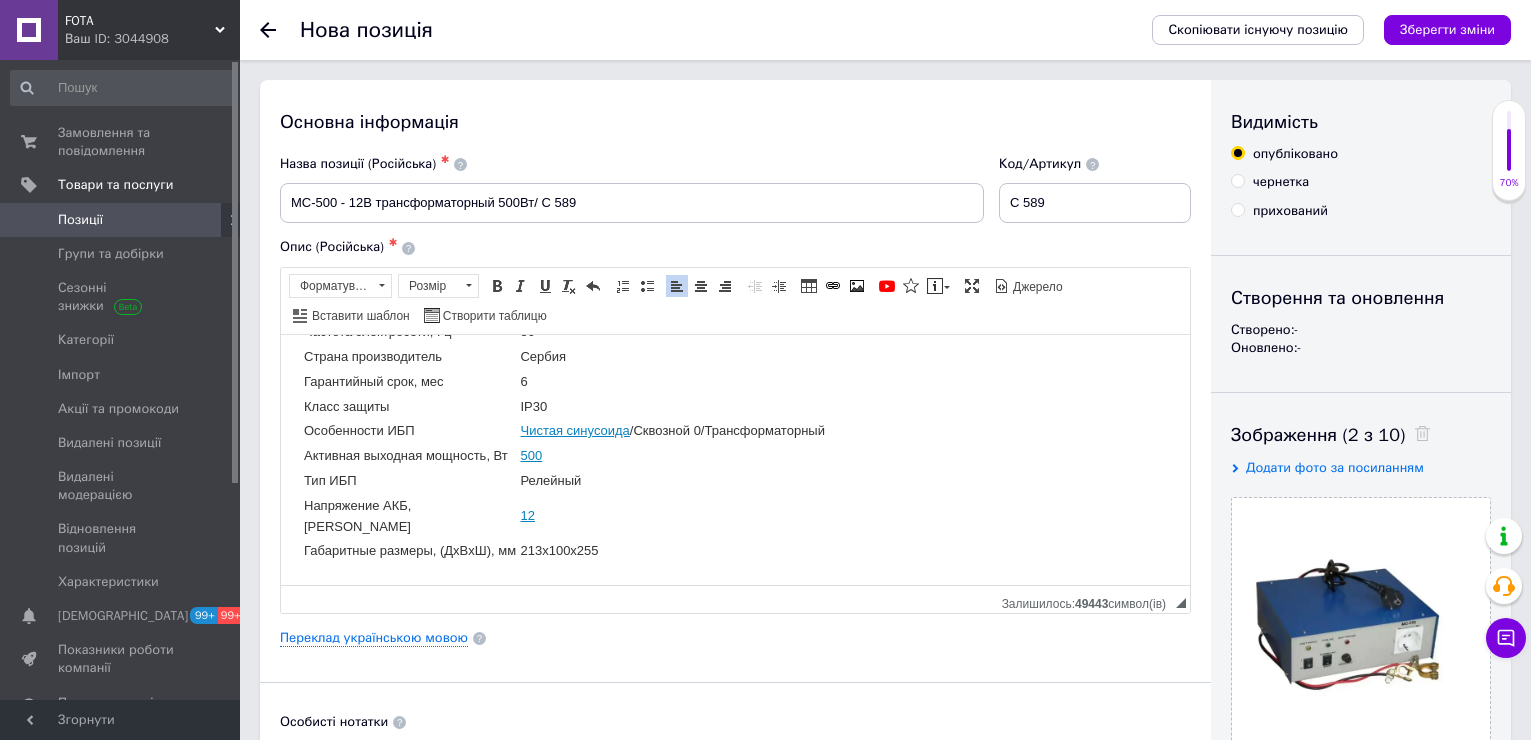 drag, startPoint x: 296, startPoint y: 355, endPoint x: 734, endPoint y: 610, distance: 506.82245 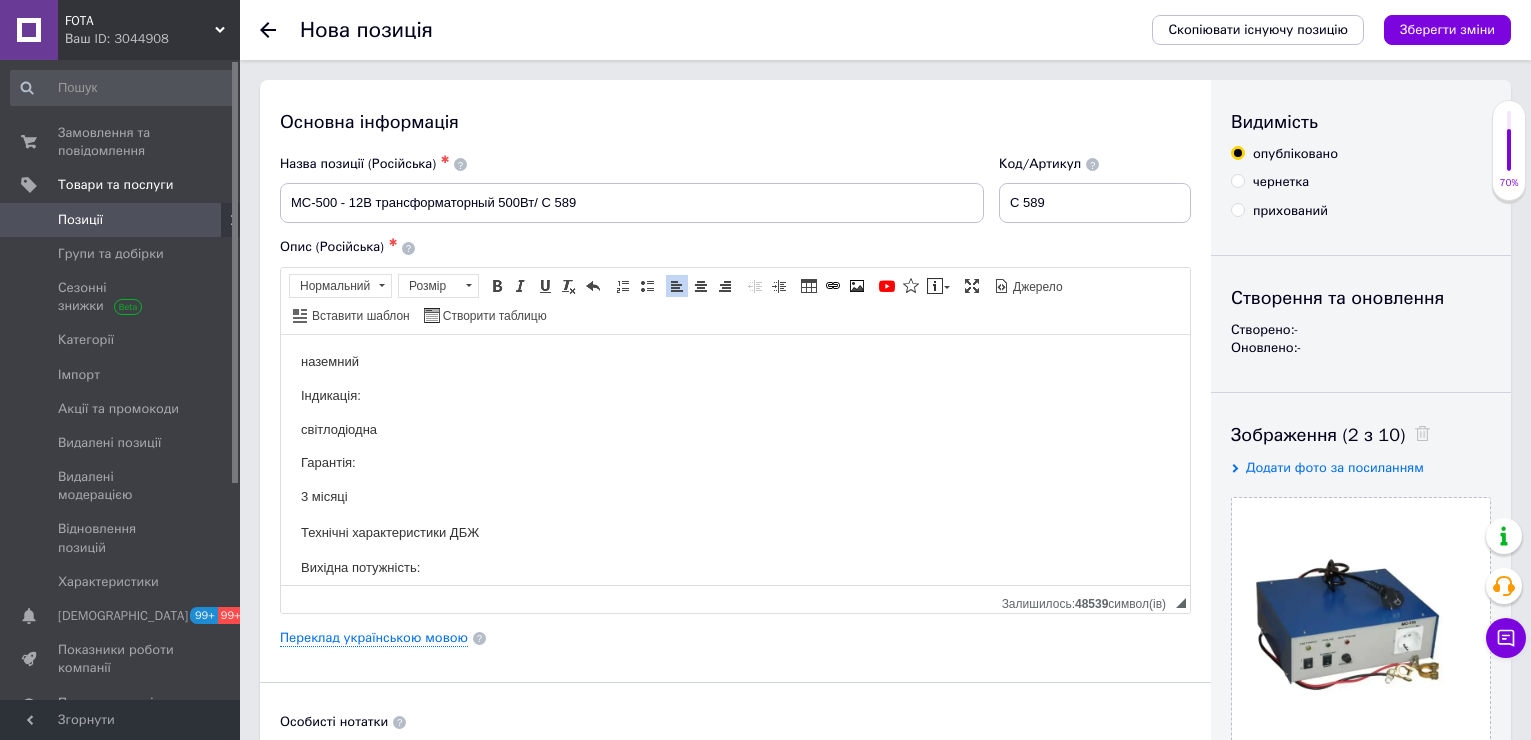 scroll, scrollTop: 300, scrollLeft: 0, axis: vertical 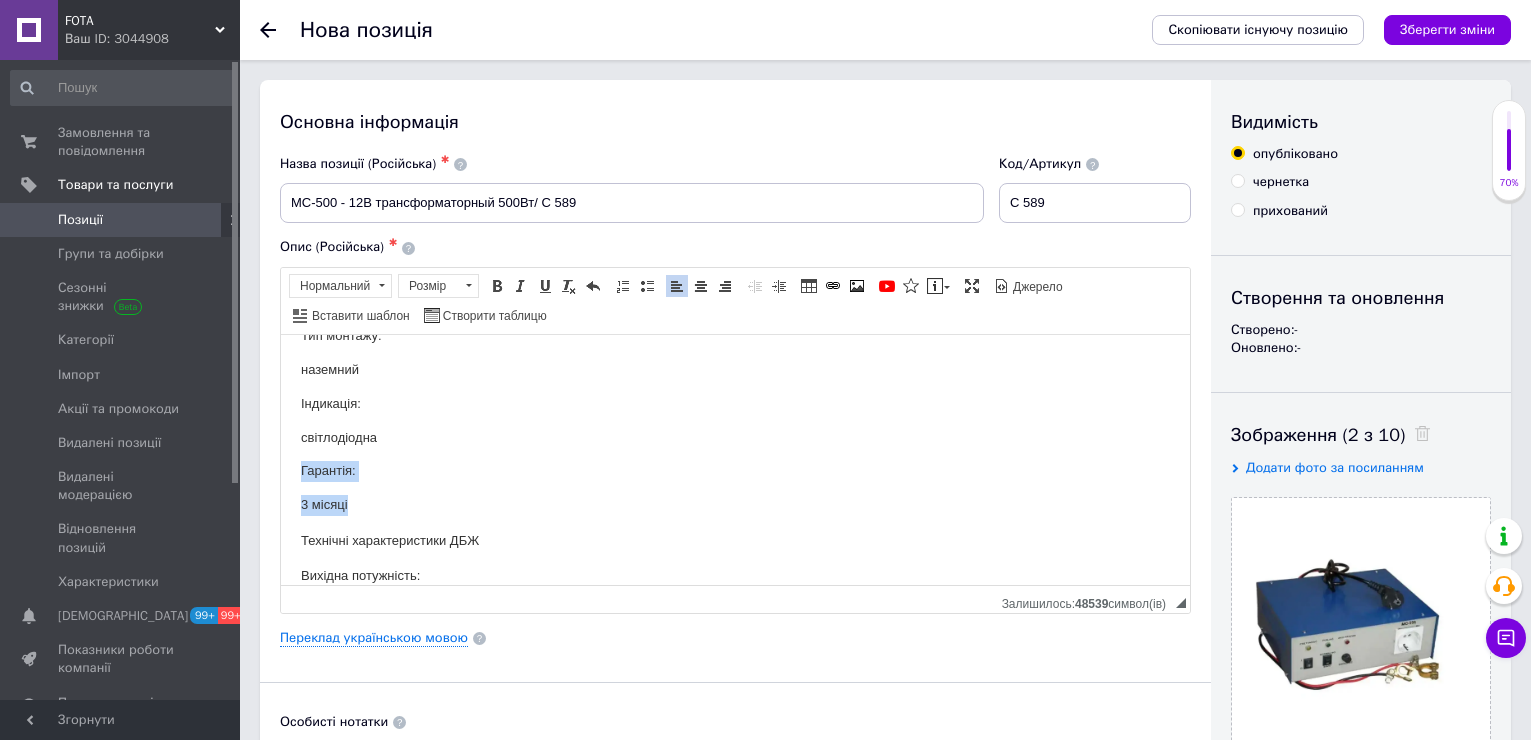 drag, startPoint x: 360, startPoint y: 511, endPoint x: 301, endPoint y: 474, distance: 69.641945 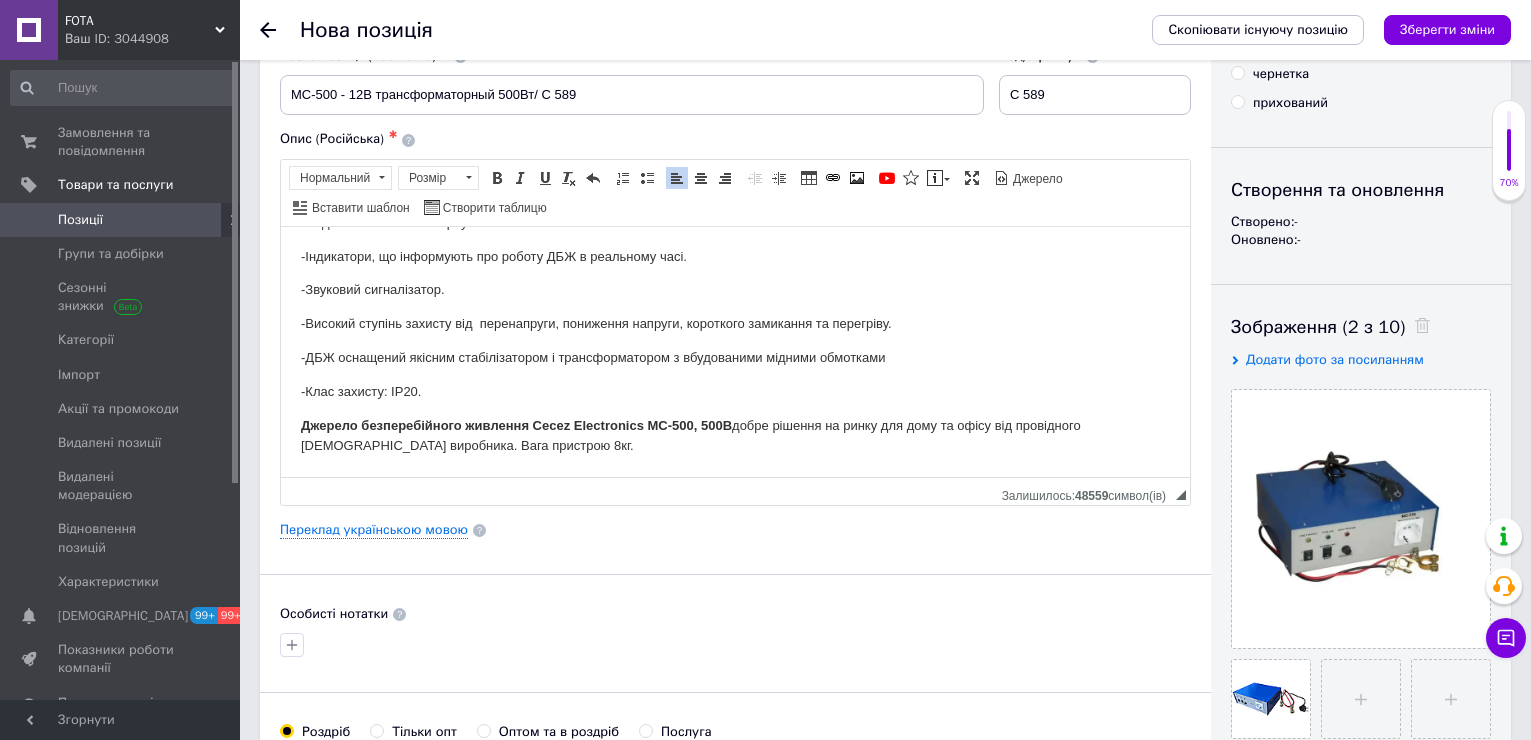 scroll, scrollTop: 300, scrollLeft: 0, axis: vertical 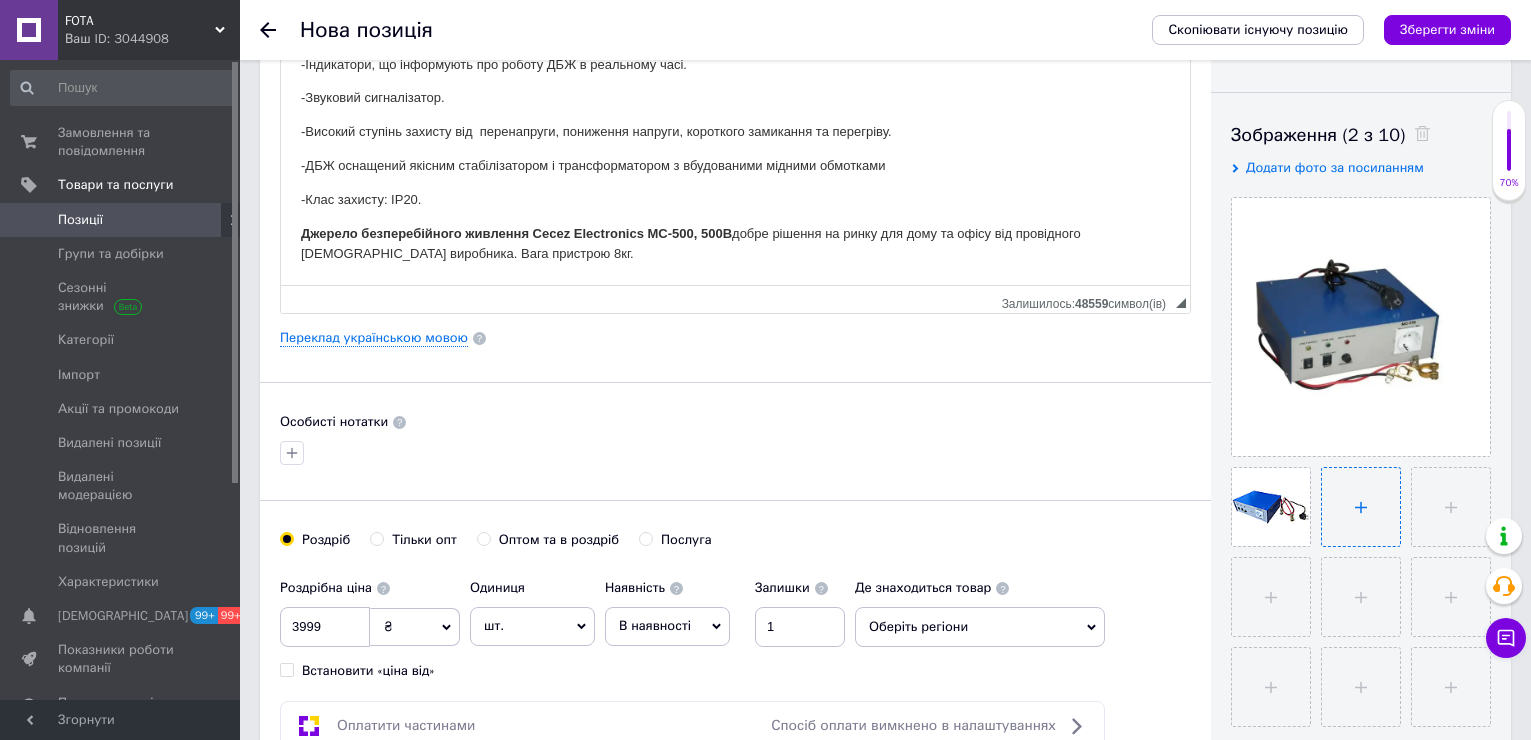 click at bounding box center (1361, 507) 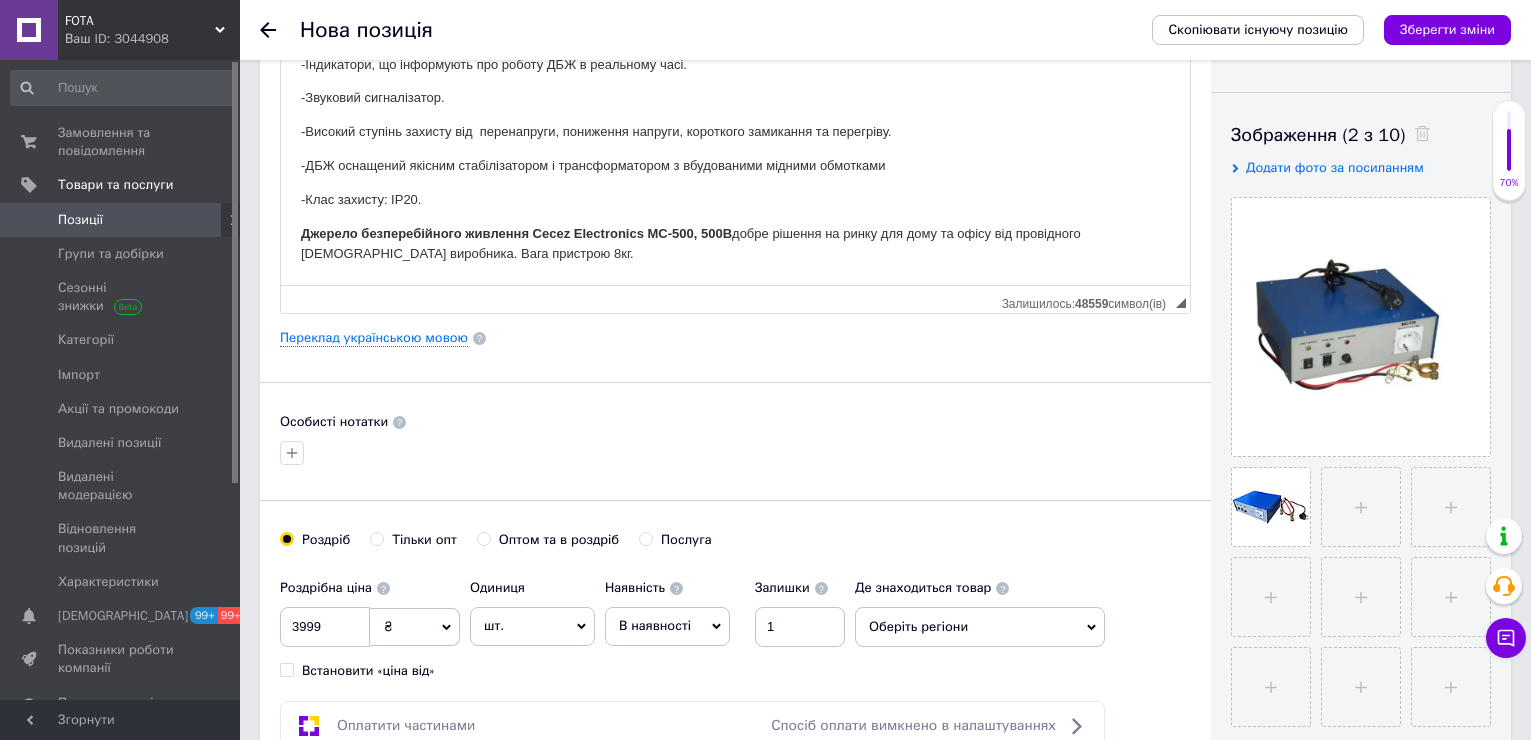 type on "C:\fakepath\Screenshot_10.png" 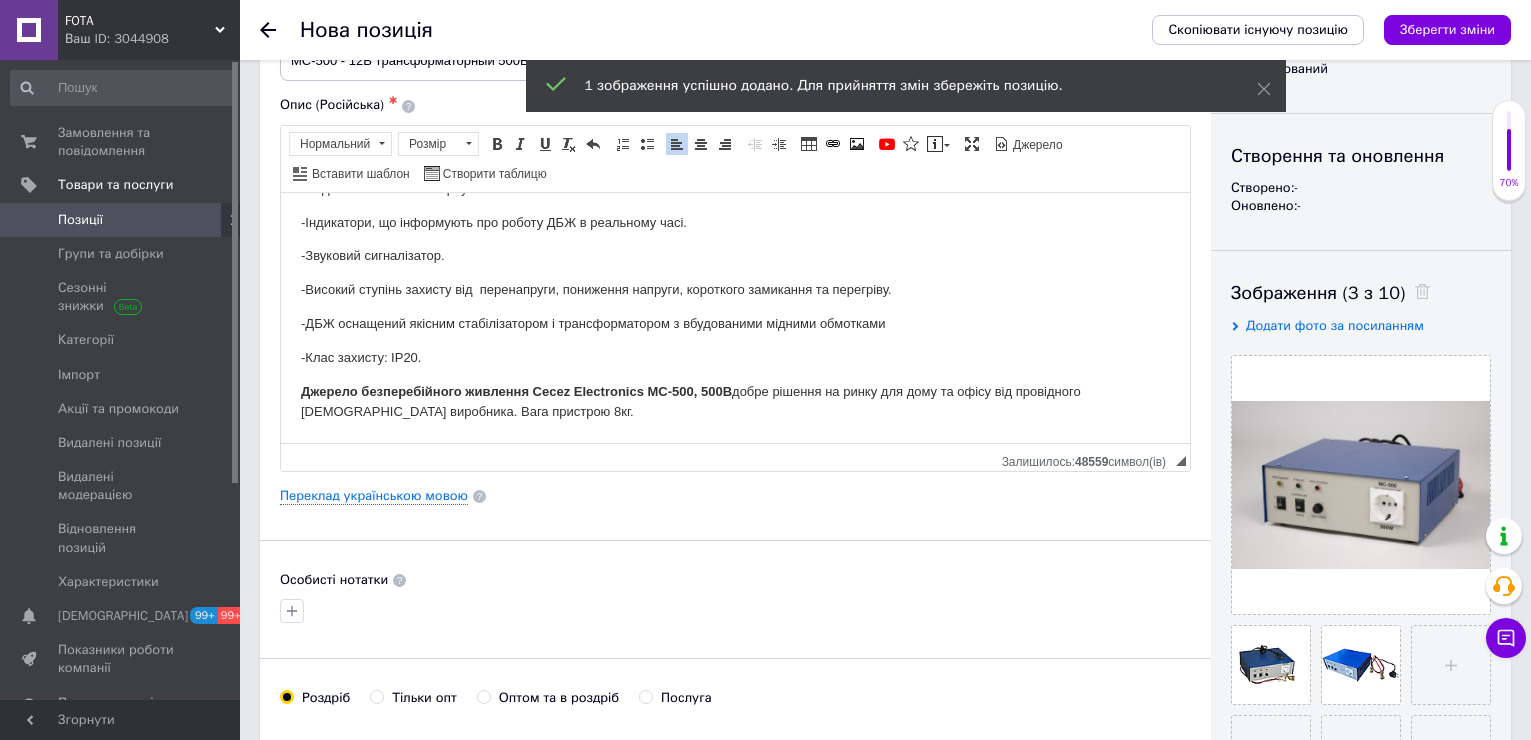 scroll, scrollTop: 0, scrollLeft: 0, axis: both 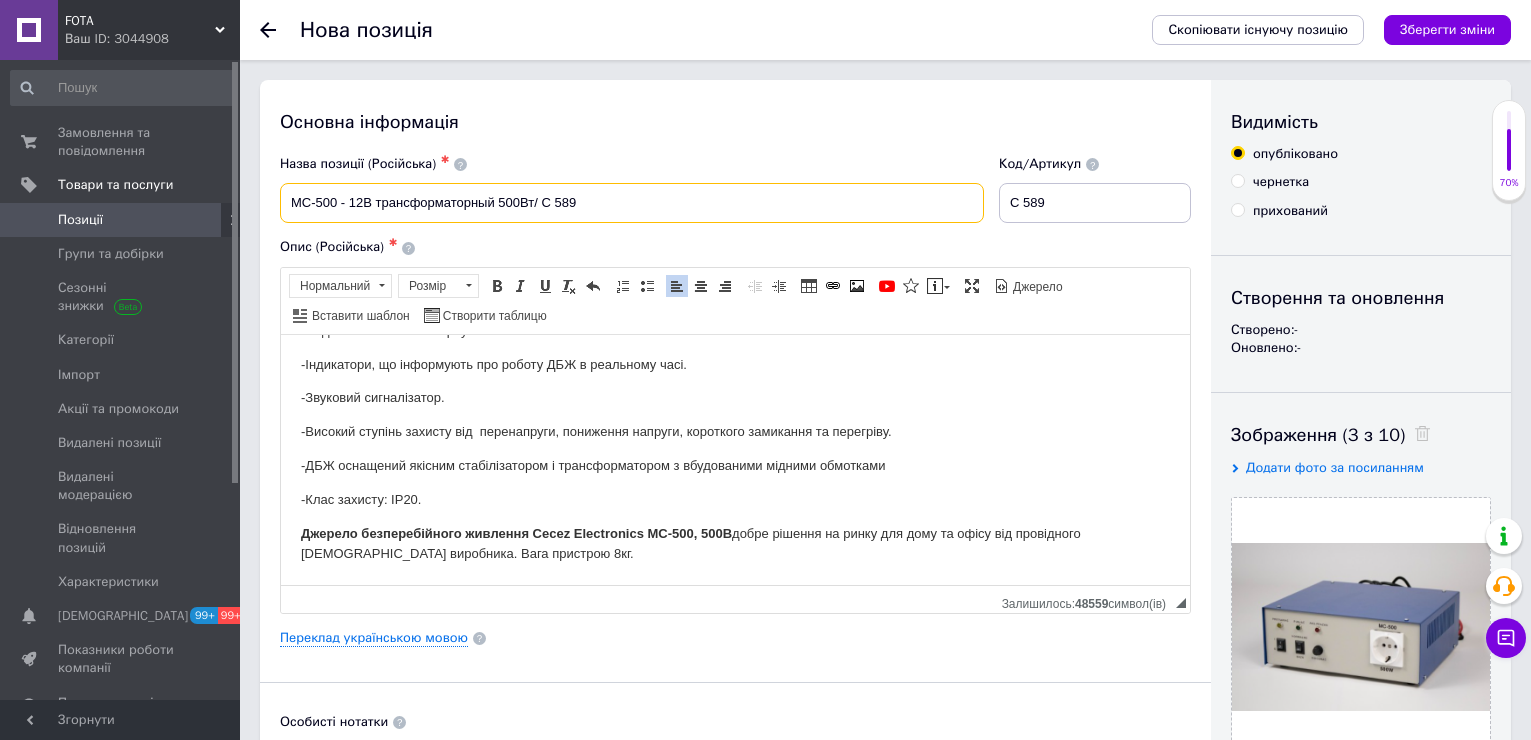 drag, startPoint x: 289, startPoint y: 198, endPoint x: 417, endPoint y: 207, distance: 128.31601 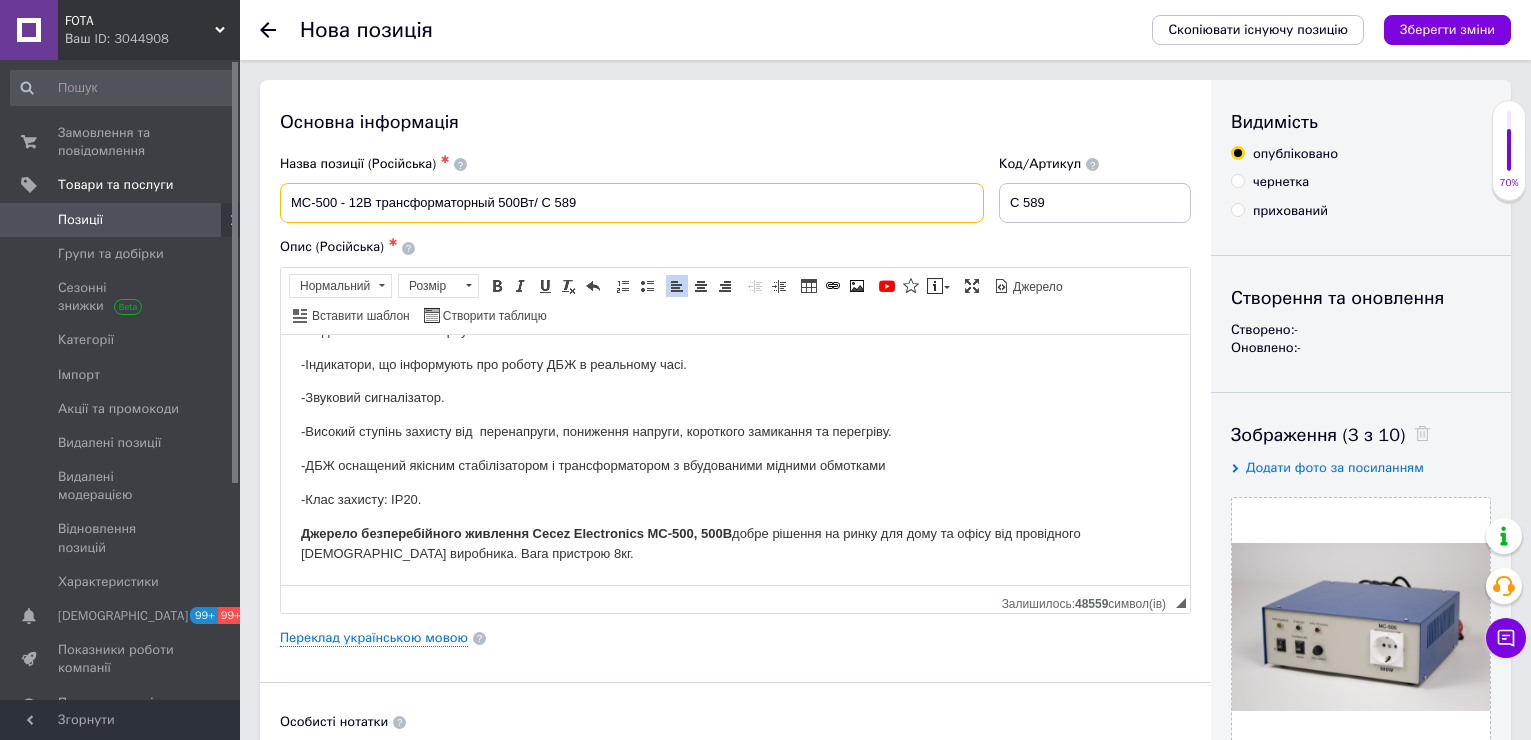 drag, startPoint x: 535, startPoint y: 196, endPoint x: 291, endPoint y: 180, distance: 244.52403 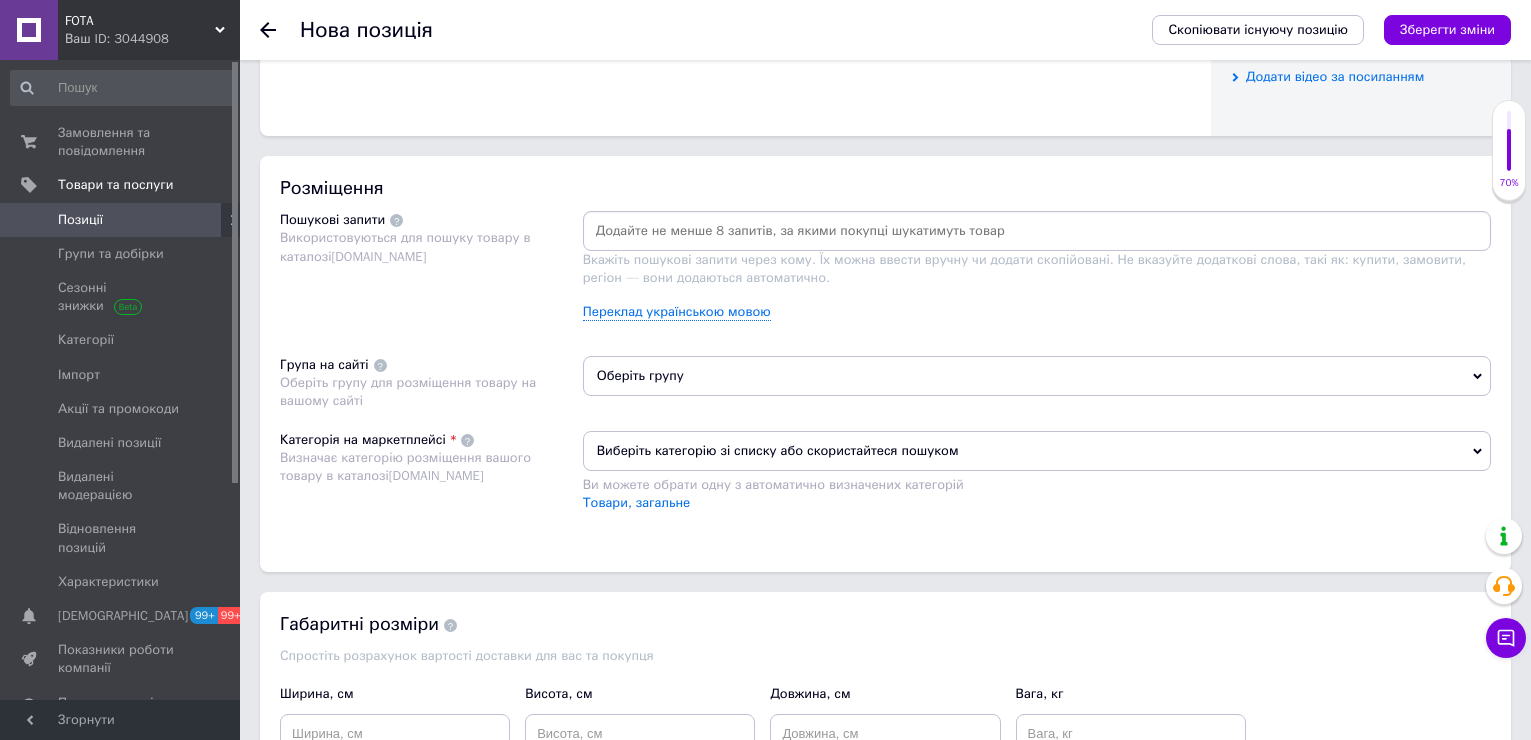 scroll, scrollTop: 1100, scrollLeft: 0, axis: vertical 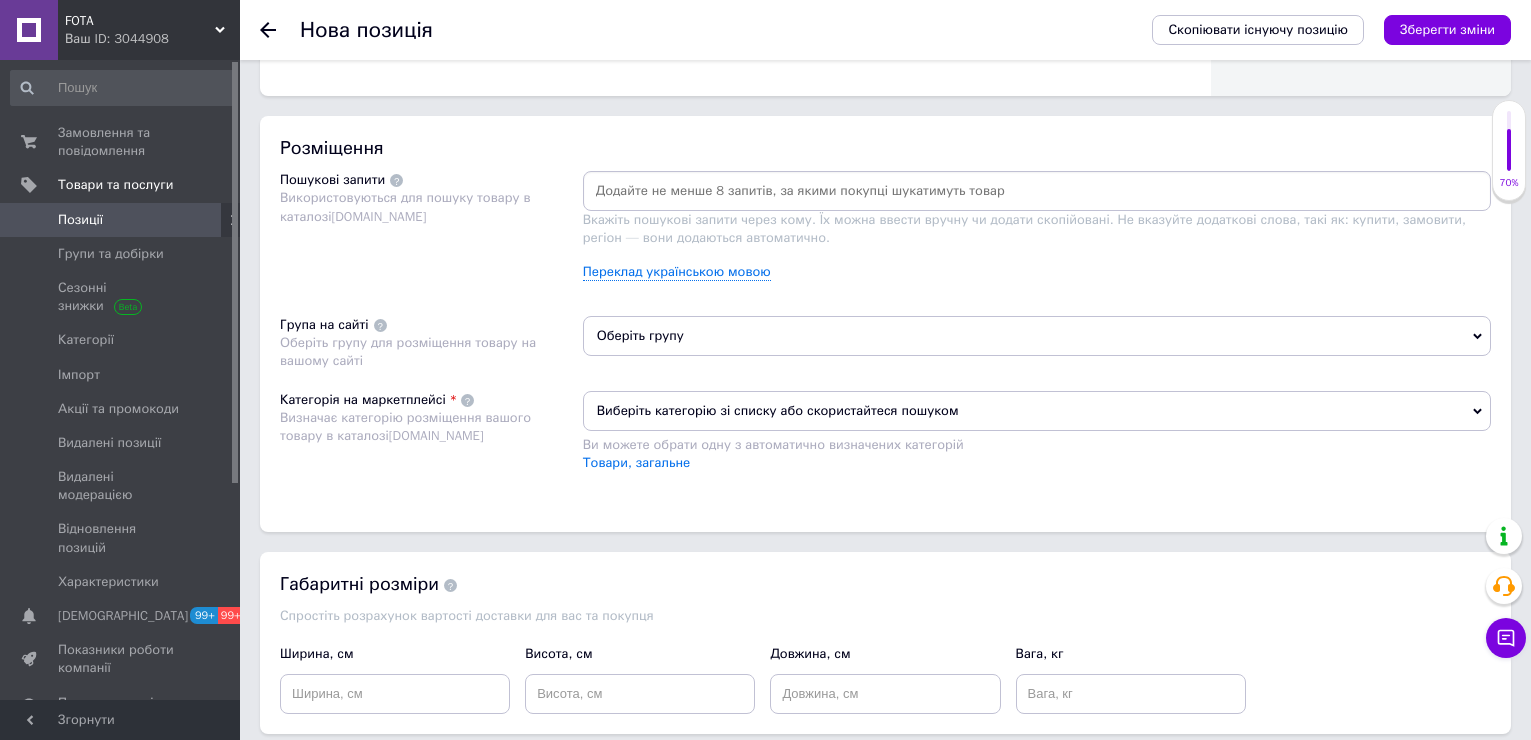 type on "Источник бесперебойного питания CECEZ ELECTRONICS MC-500, 500Вт/ С 589" 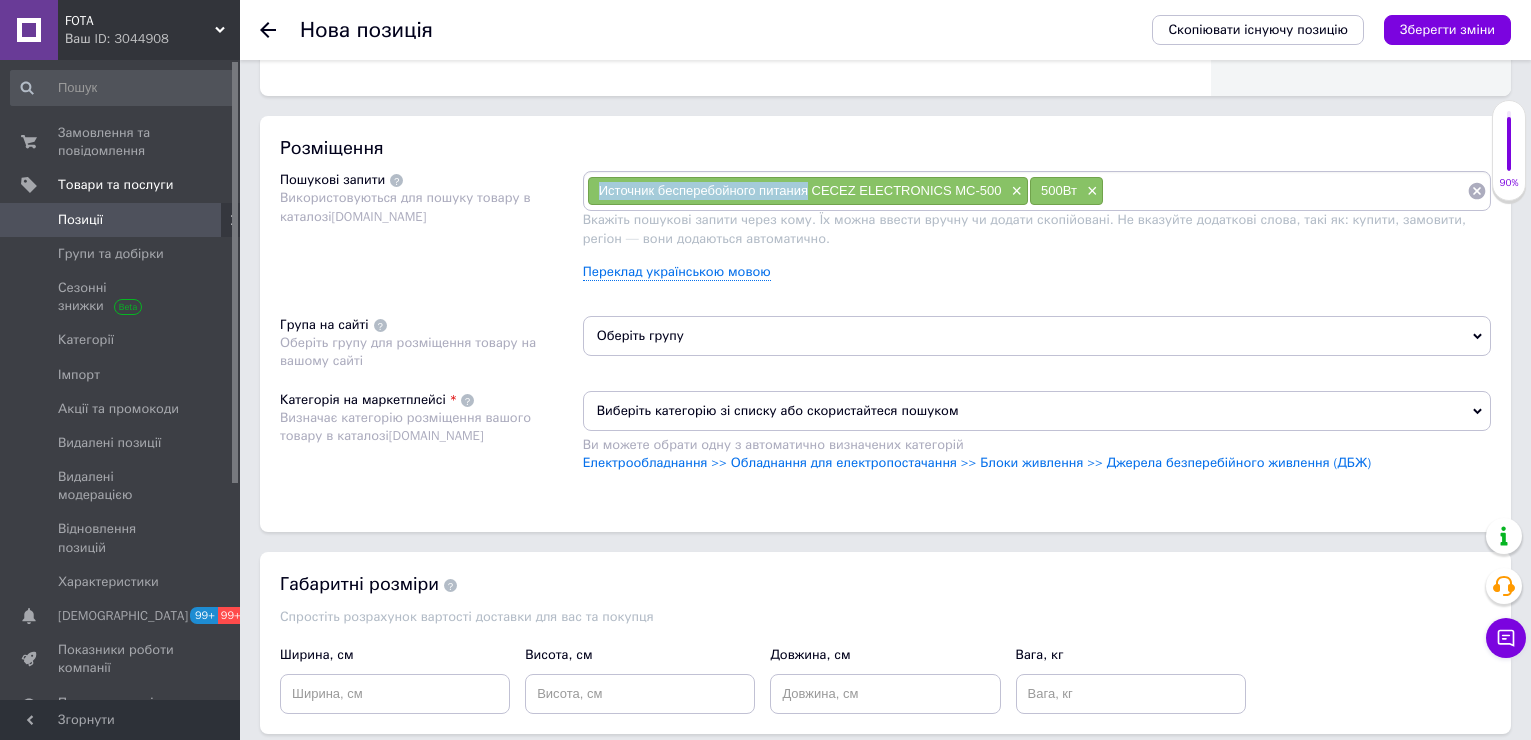 drag, startPoint x: 602, startPoint y: 186, endPoint x: 808, endPoint y: 203, distance: 206.70027 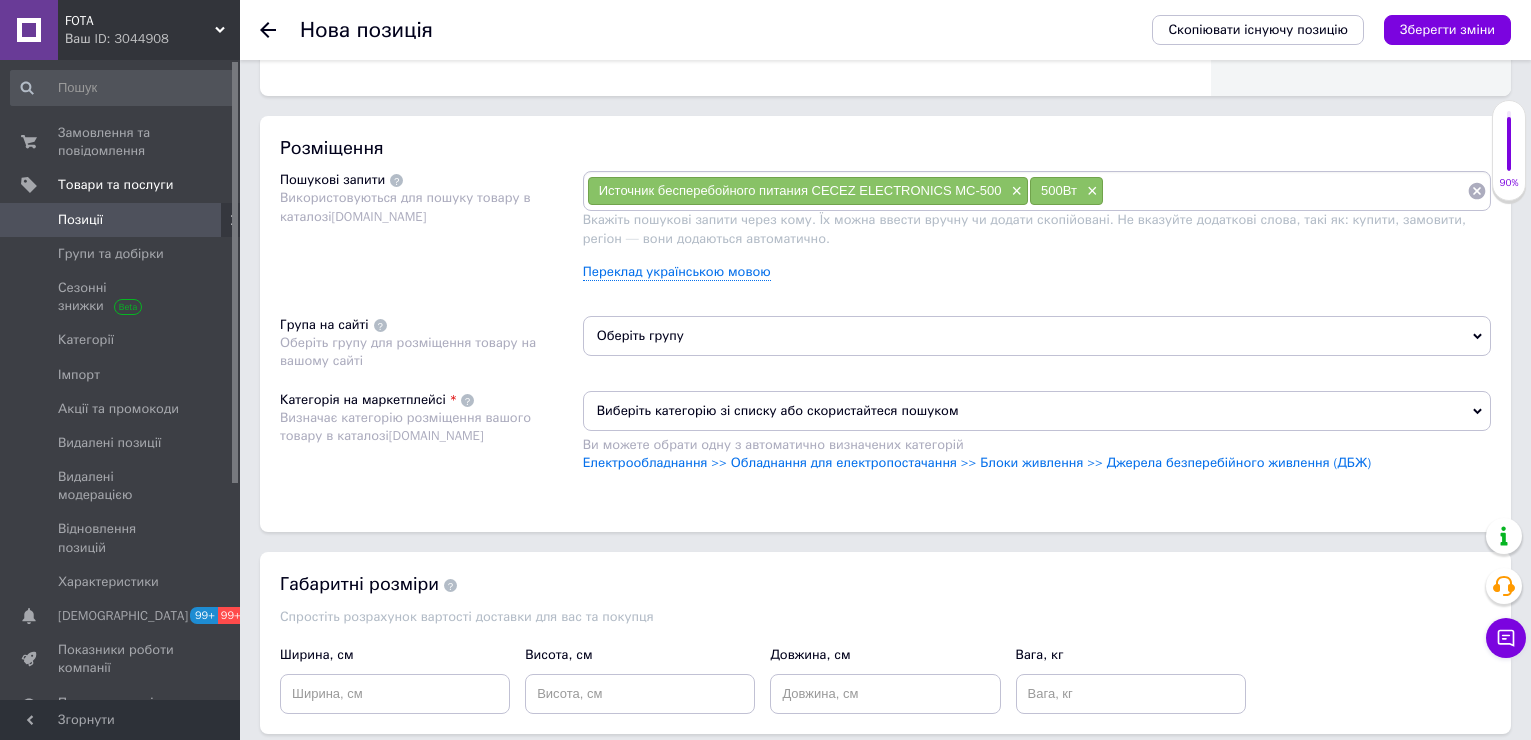 click on "Источник бесперебойного питания CECEZ ELECTRONICS MC-500 × 500Вт ×" at bounding box center (1037, 191) 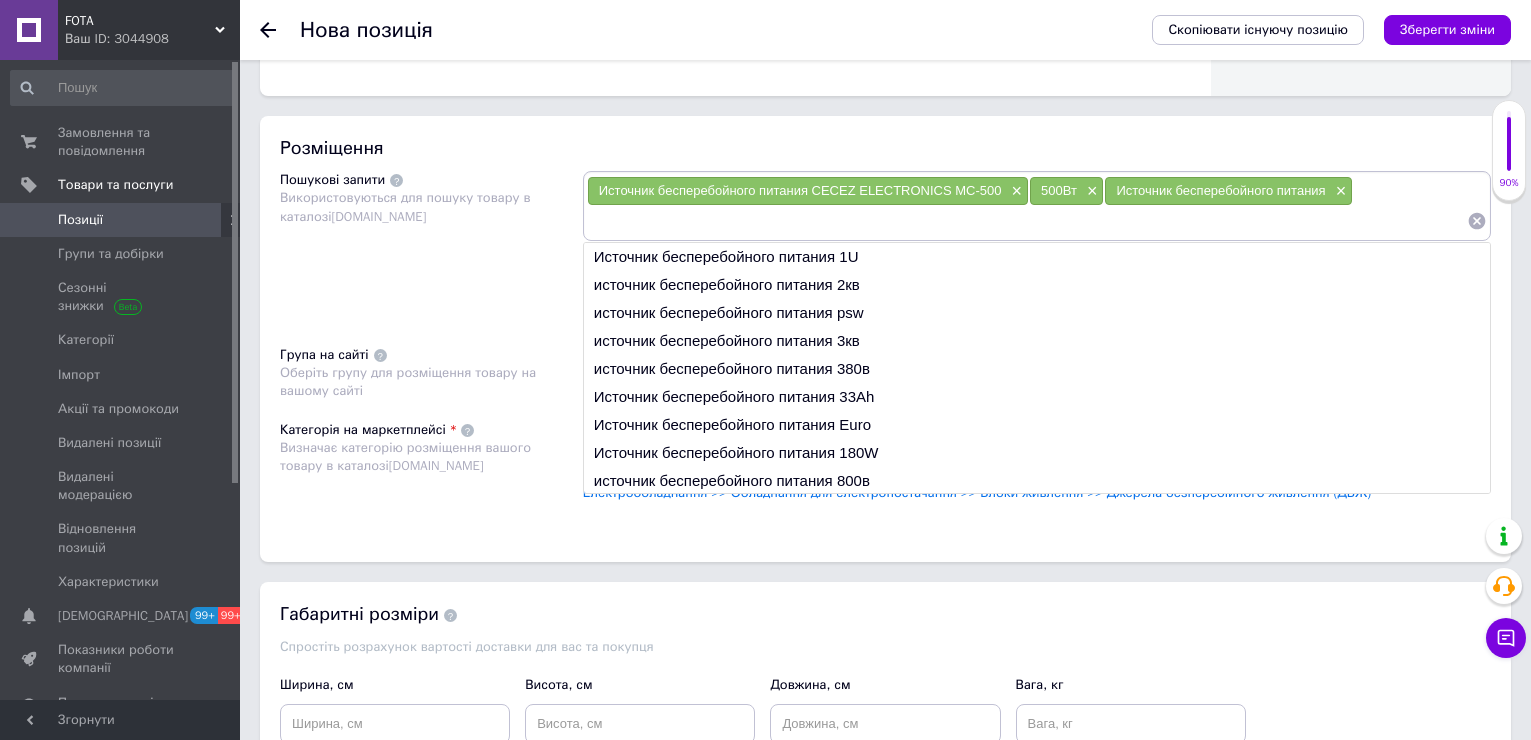 paste on "Источник бесперебойного питания" 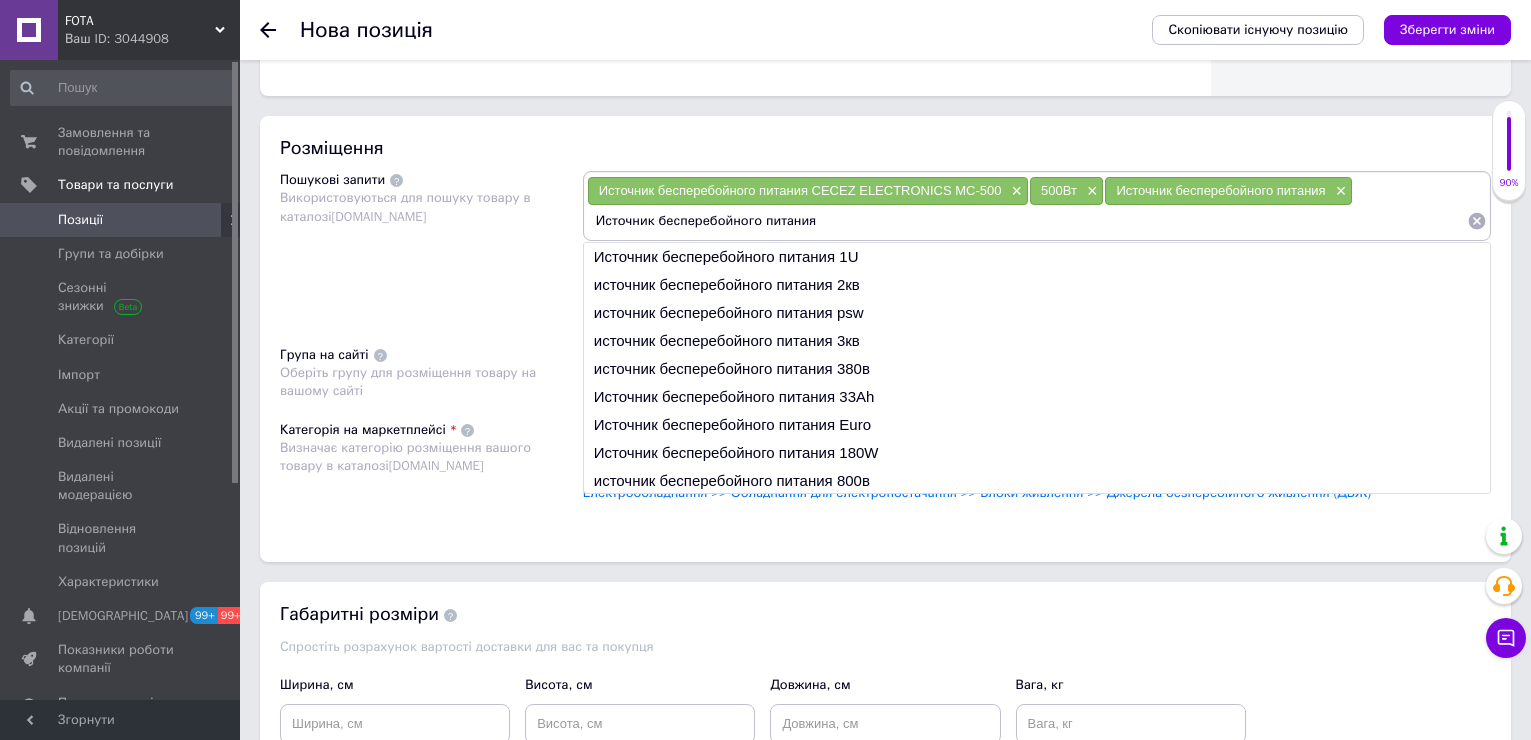 drag, startPoint x: 659, startPoint y: 224, endPoint x: 755, endPoint y: 224, distance: 96 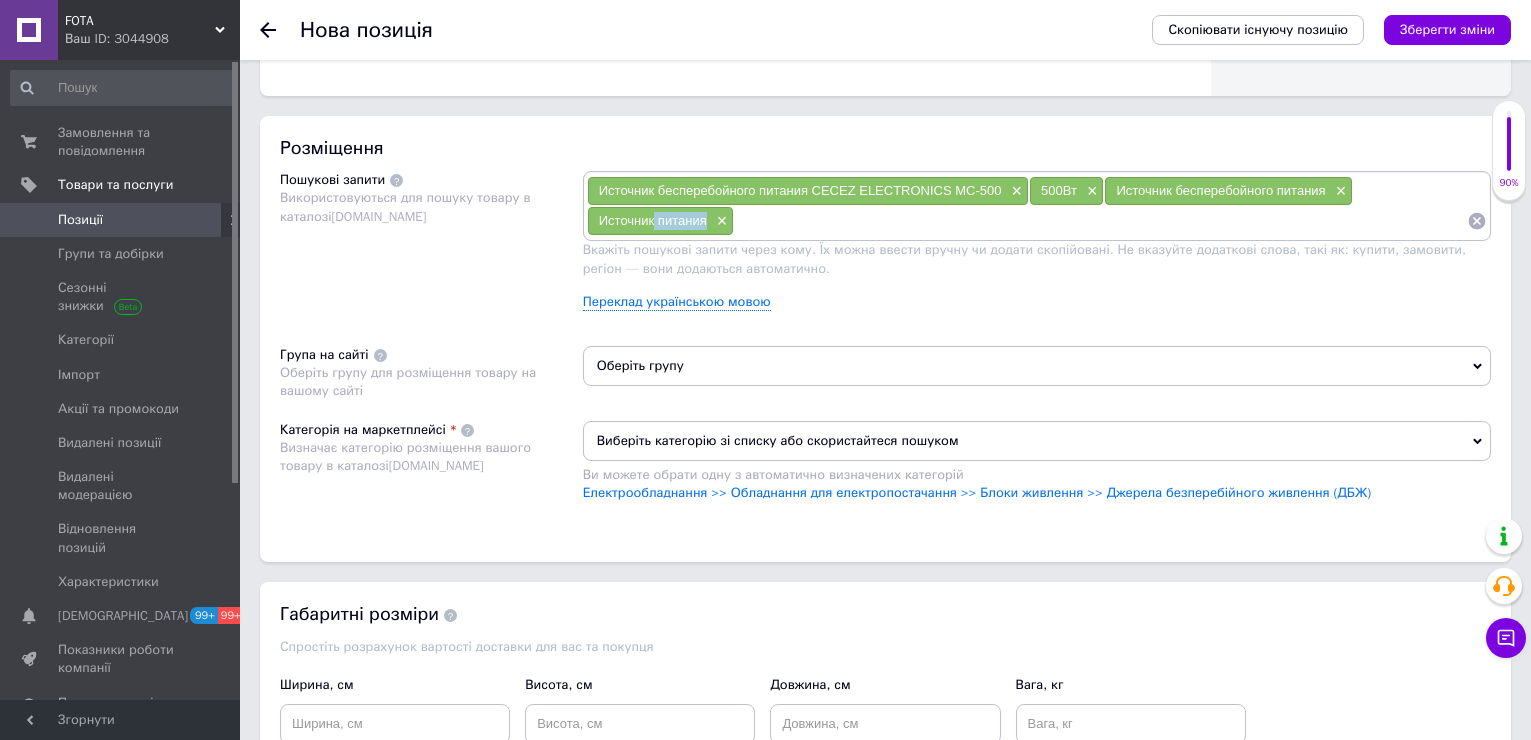 drag, startPoint x: 656, startPoint y: 221, endPoint x: 706, endPoint y: 221, distance: 50 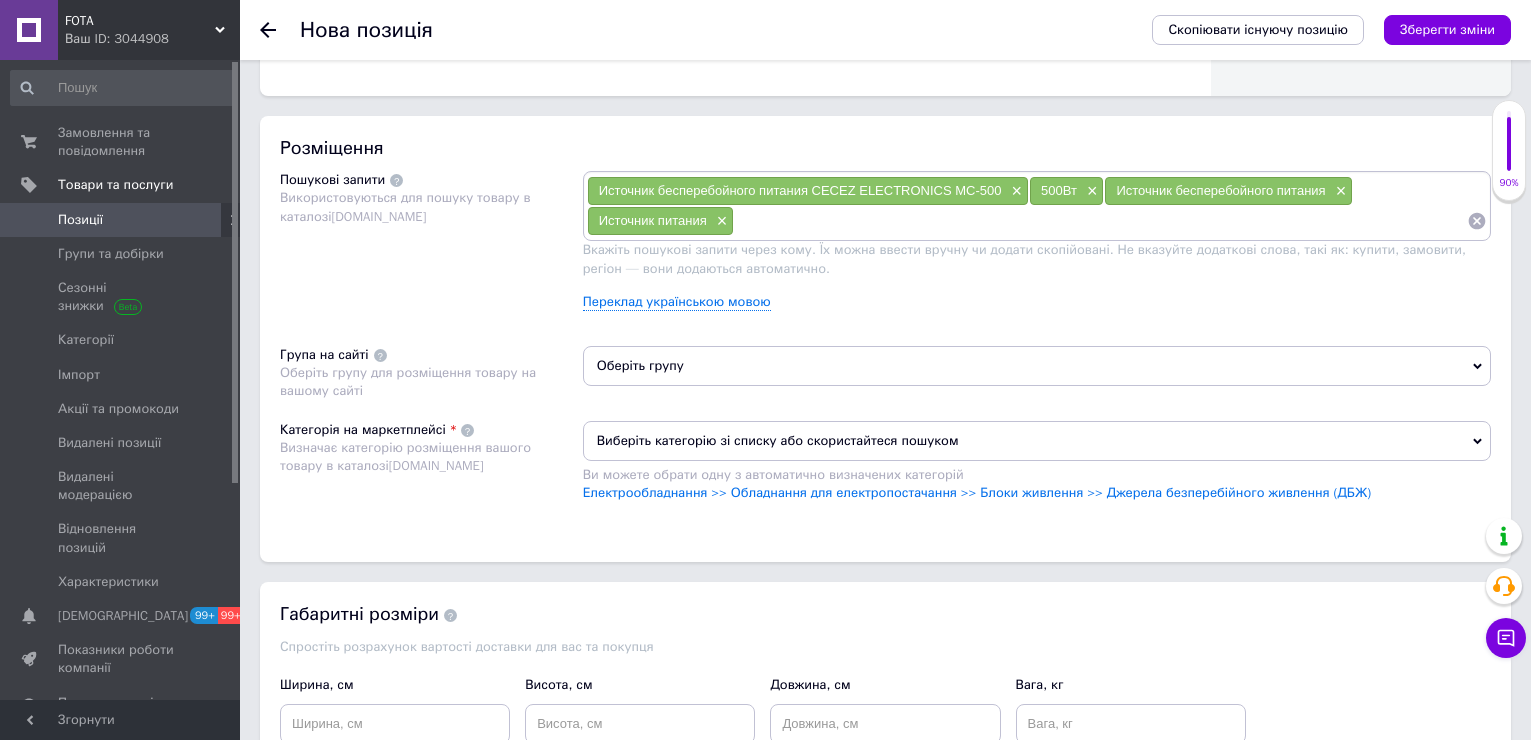 click on "Источник бесперебойного питания CECEZ ELECTRONICS MC-500 ×" at bounding box center (808, 191) 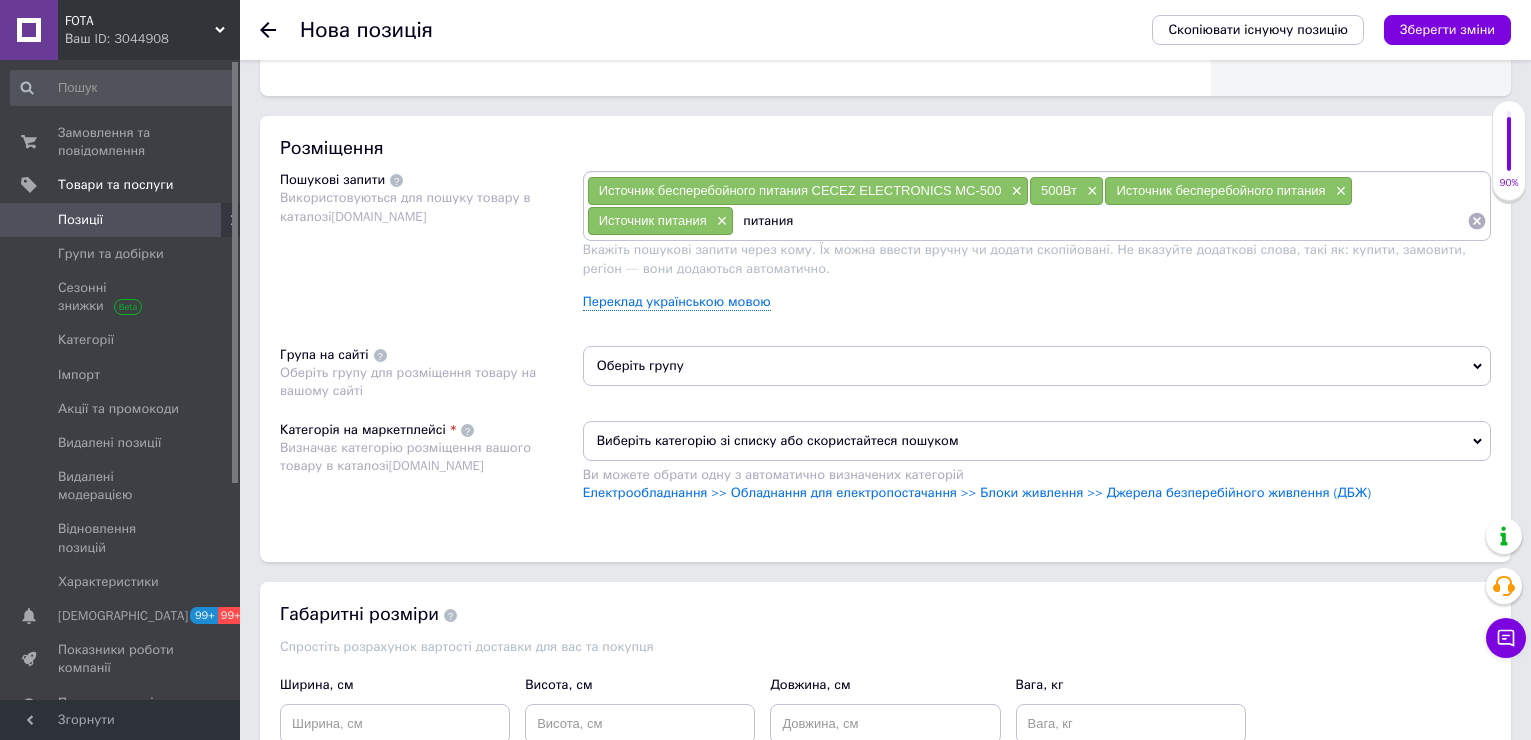 click on "питания" at bounding box center (1100, 221) 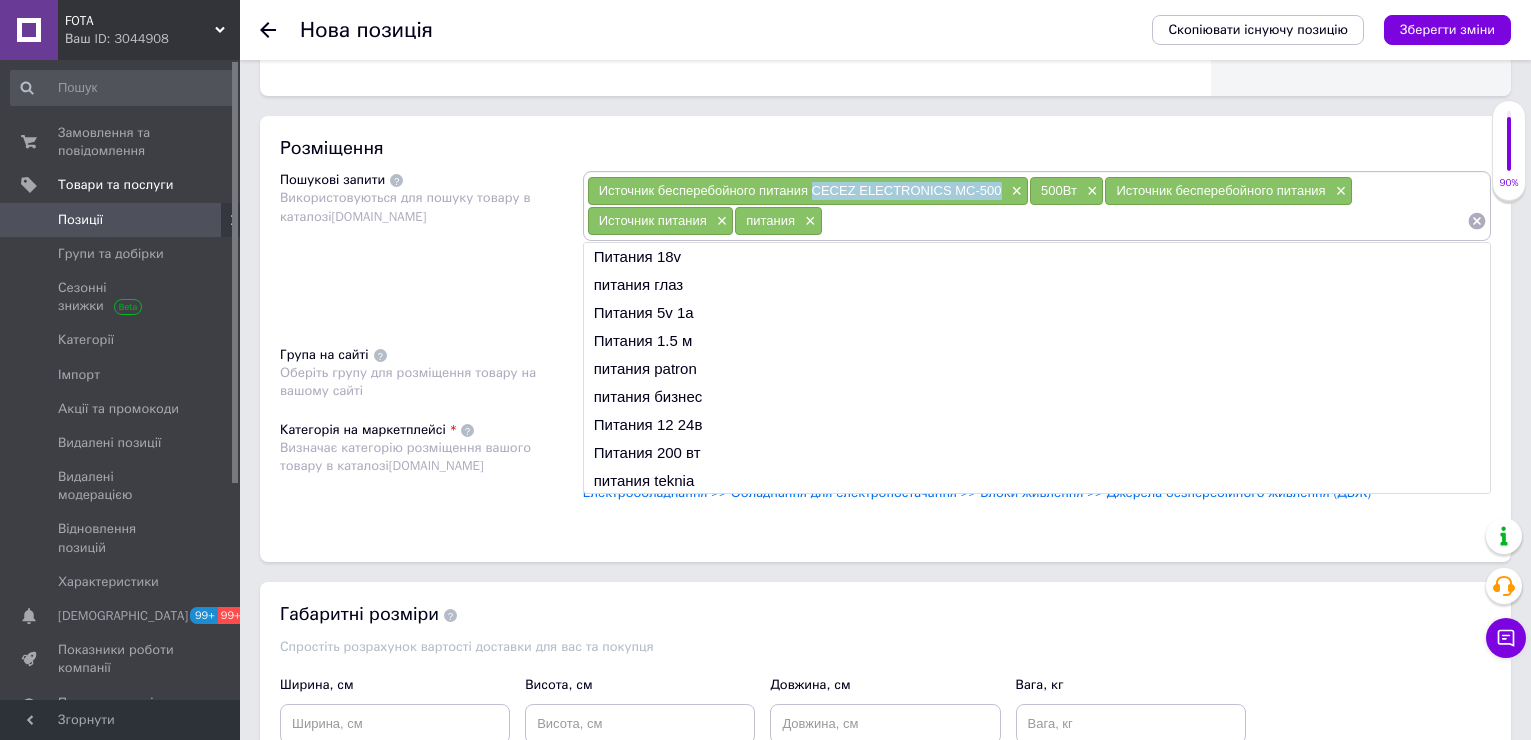 drag, startPoint x: 841, startPoint y: 195, endPoint x: 1003, endPoint y: 197, distance: 162.01234 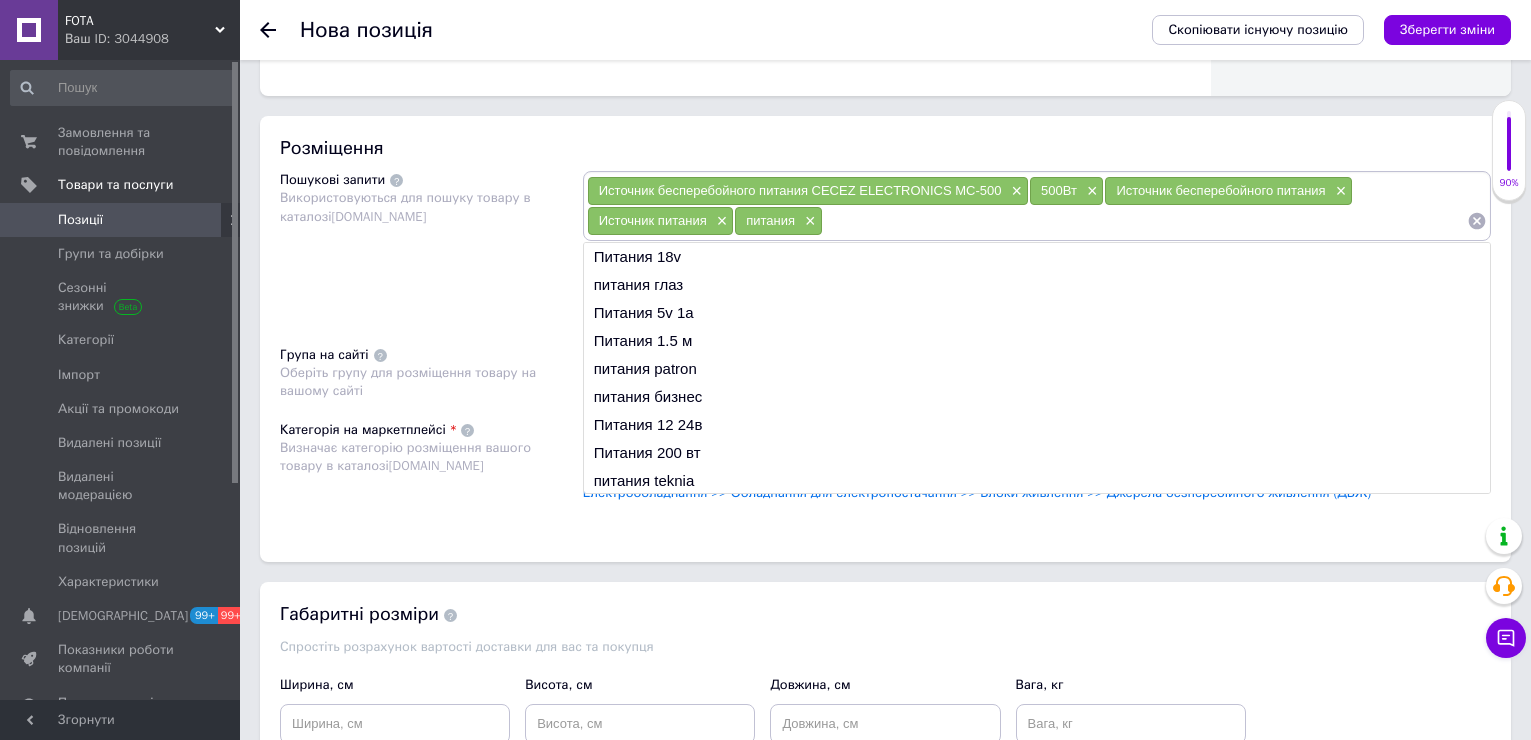 click on "Источник бесперебойного питания CECEZ ELECTRONICS MC-500 × 500Вт × Источник бесперебойного питания × Источник  питания × питания × Питания 18v питания глаз Питания 5v 1a Питания 1.5 м питания patron питания бизнес Питания 12 24в Питания 200 вт питания teknia Питания 18в 10а" at bounding box center [1037, 206] 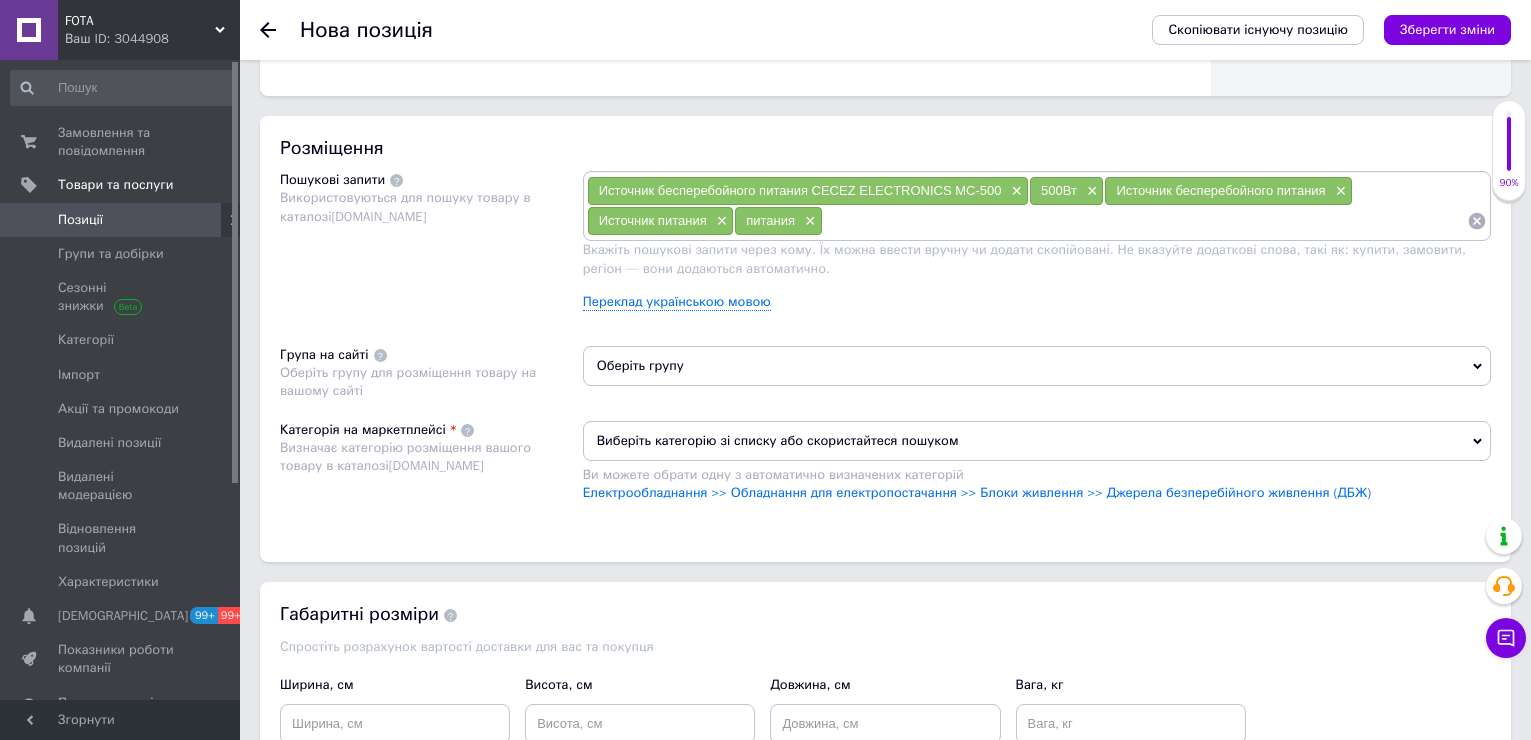 click at bounding box center (1145, 221) 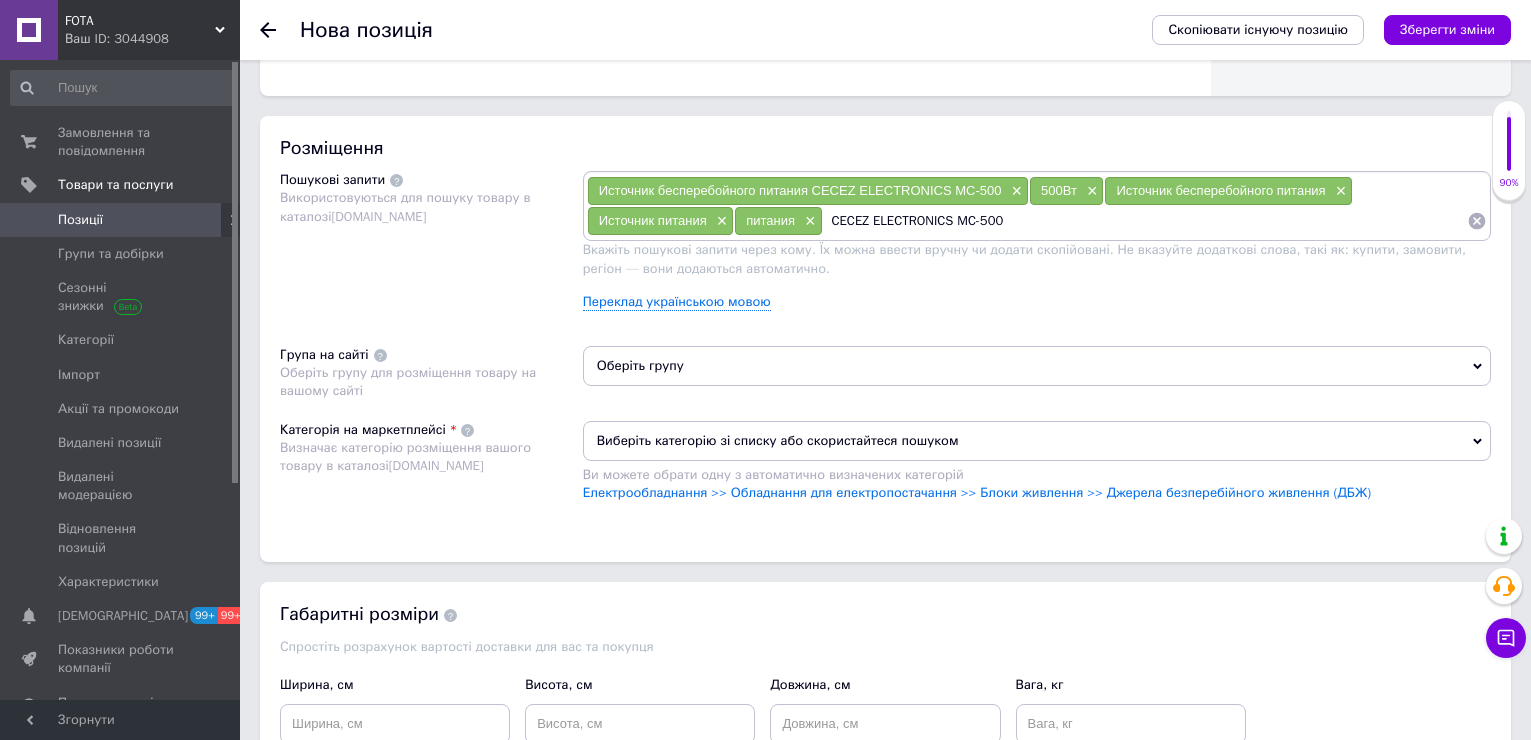 click on "Источник бесперебойного питания CECEZ ELECTRONICS MC-500 × 500Вт × Источник бесперебойного питания × Источник  питания × питания × CECEZ ELECTRONICS MC-500" at bounding box center (1037, 206) 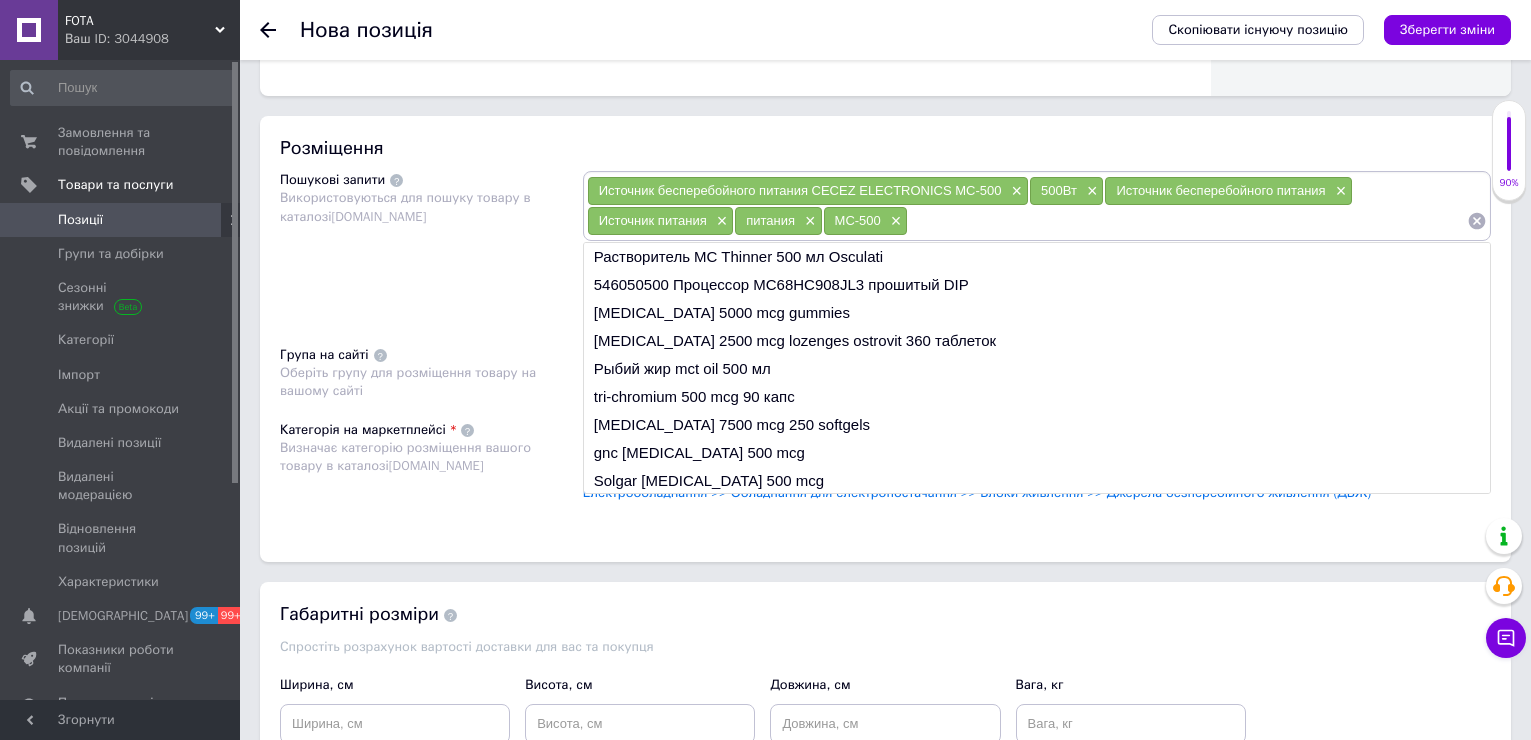 click at bounding box center (1187, 221) 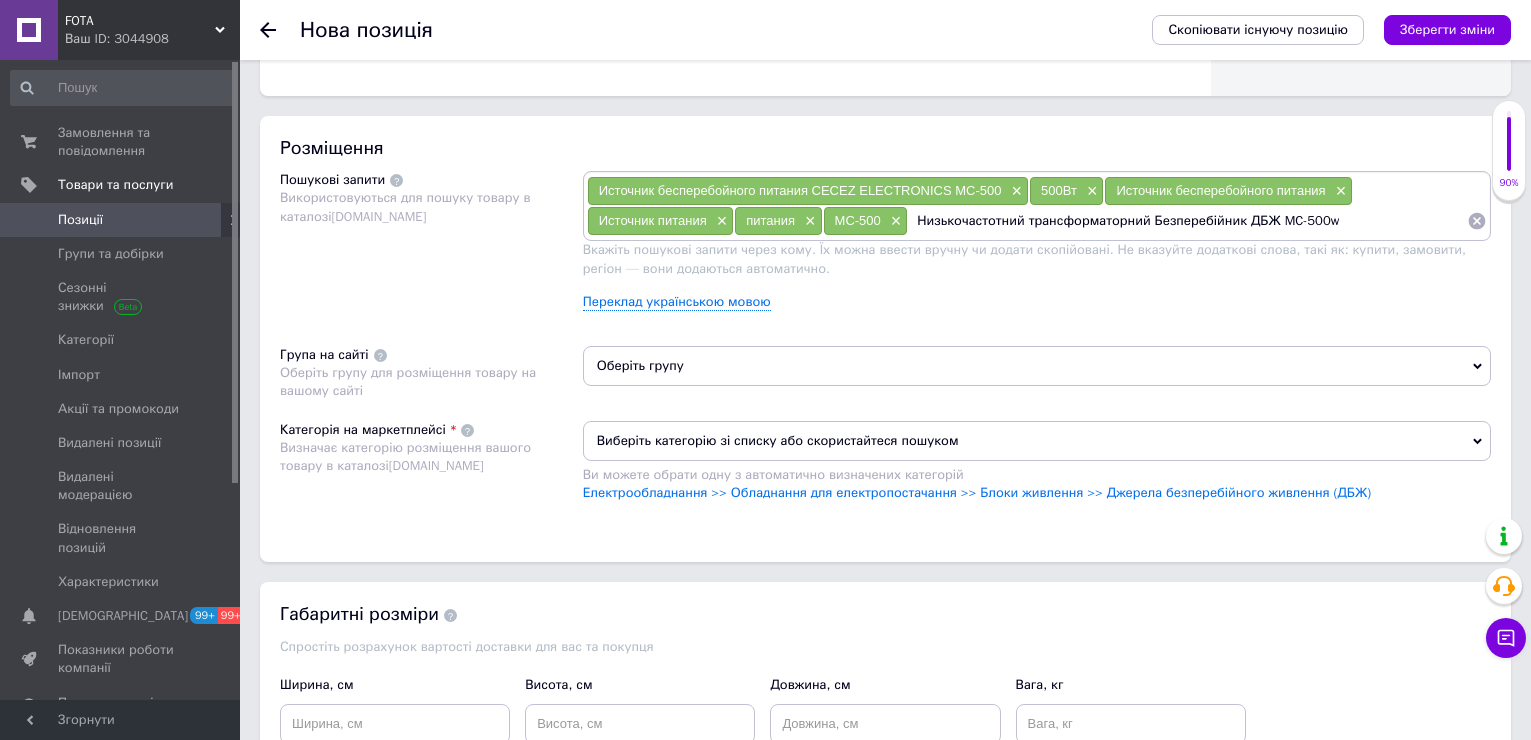 click on "Низькочастотний трансформаторний Безперебійник ДБЖ MC-500w" at bounding box center [1187, 221] 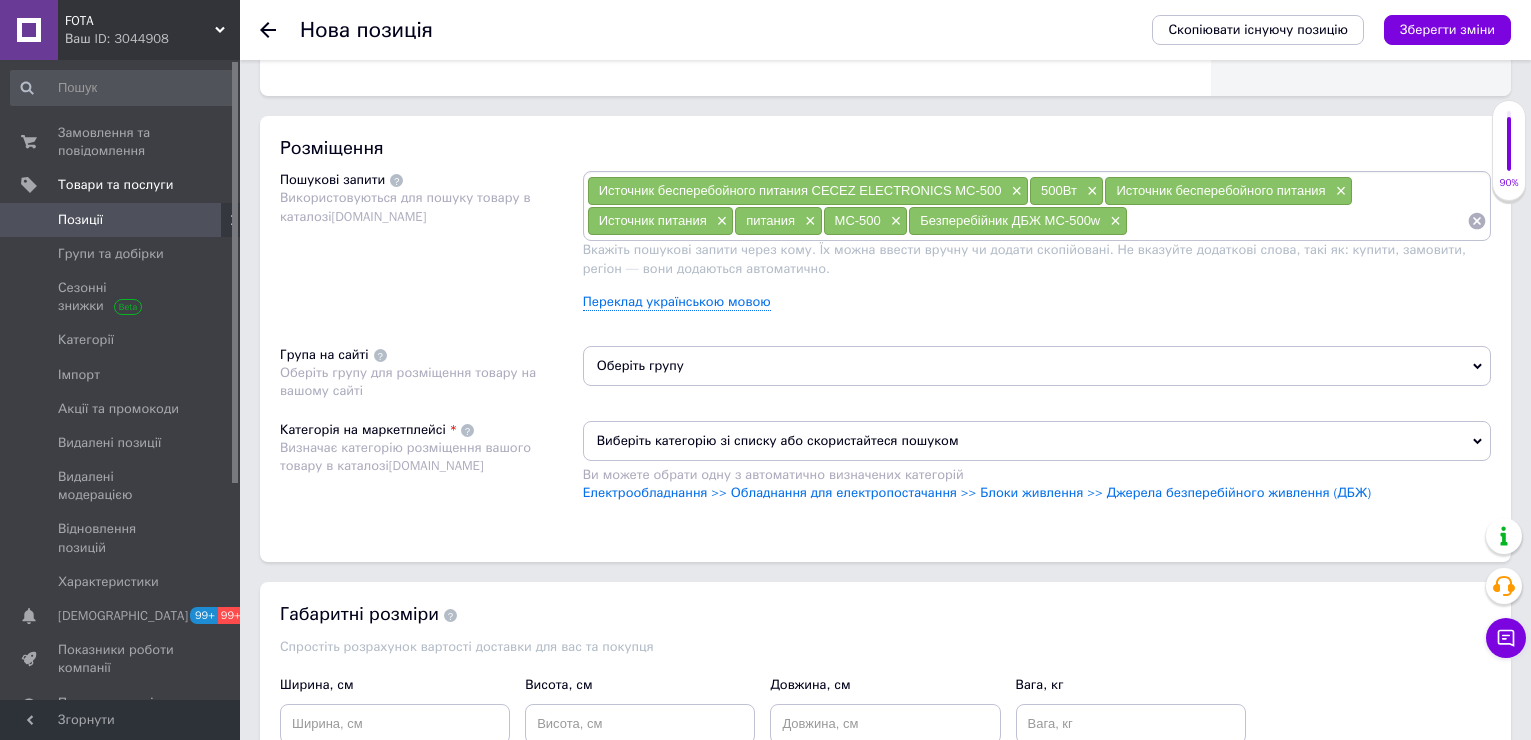 click on "Безперебійник ДБЖ MC-500w" at bounding box center [1010, 220] 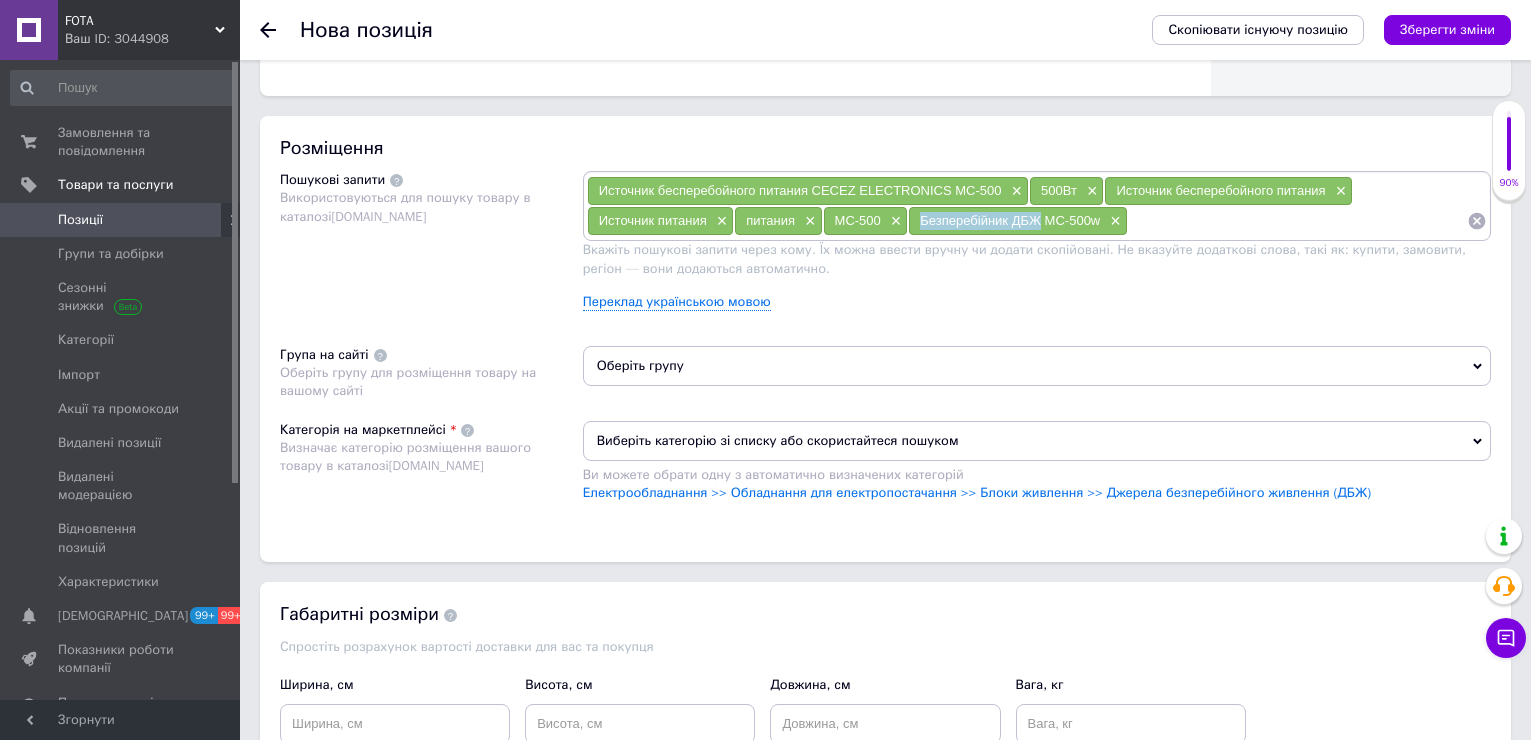 drag, startPoint x: 916, startPoint y: 214, endPoint x: 1042, endPoint y: 223, distance: 126.32102 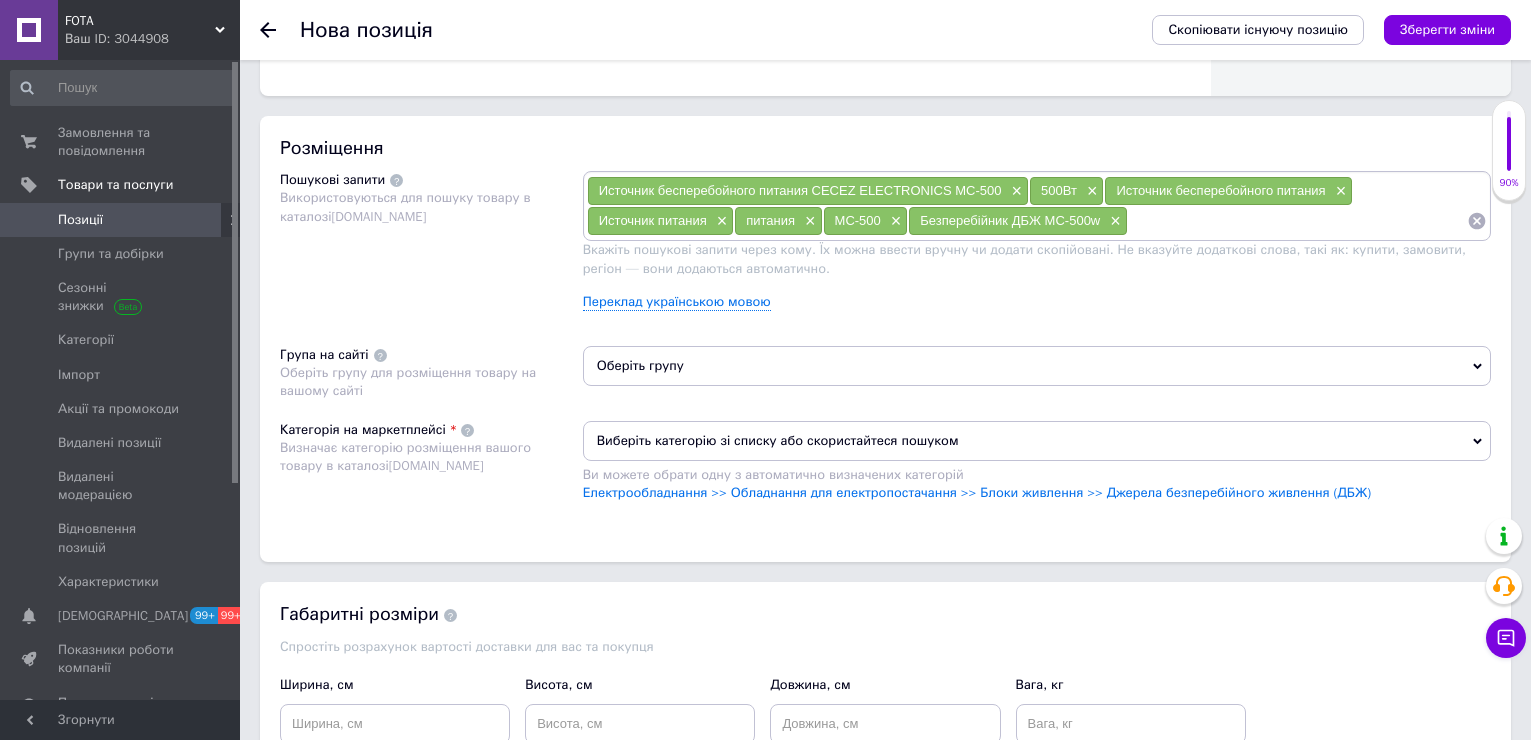 click on "Источник бесперебойного питания CECEZ ELECTRONICS MC-500 × 500Вт × Источник бесперебойного питания × Источник  питания × питания × MC-500 × Безперебійник ДБЖ MC-500w ×" at bounding box center [1037, 206] 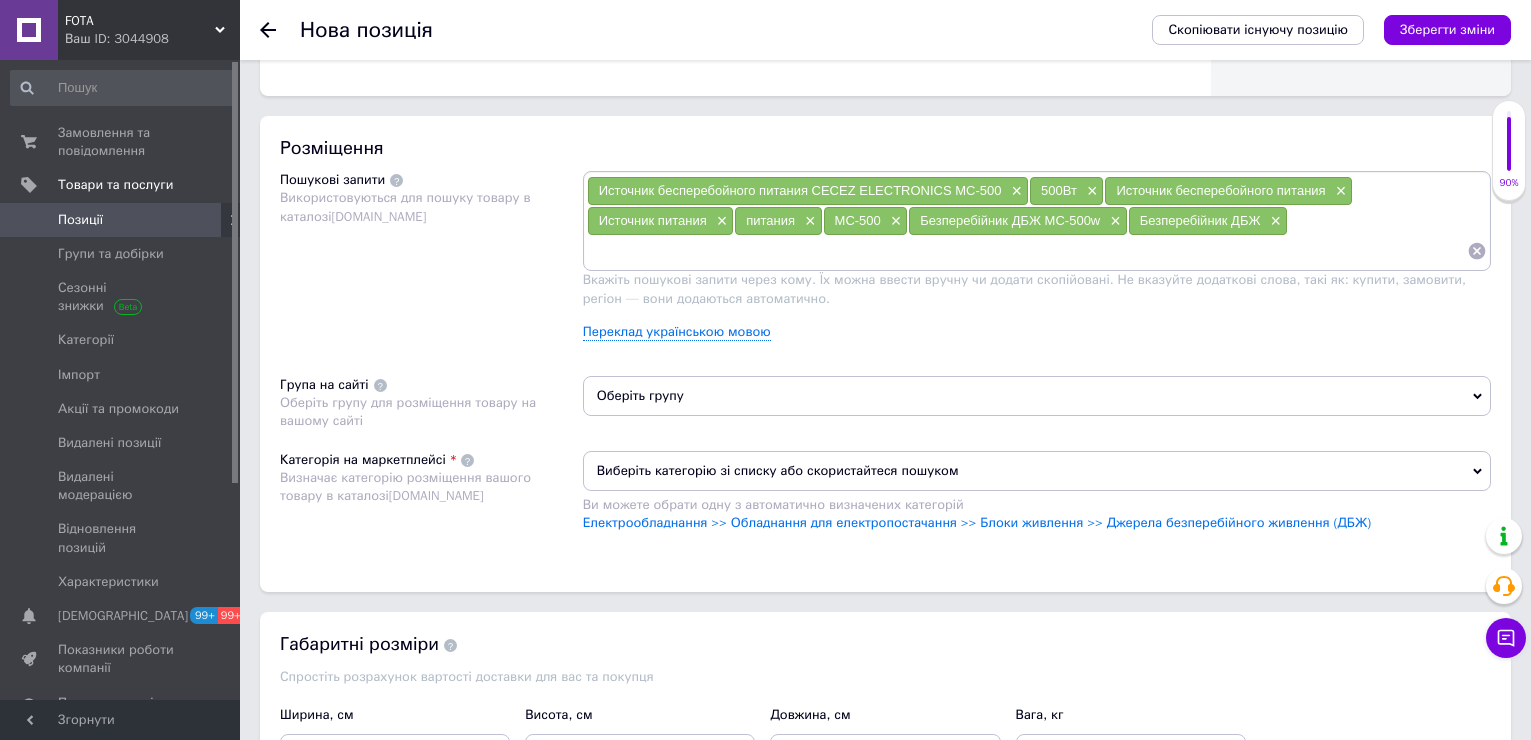 paste on "Безперебійник ДБЖ" 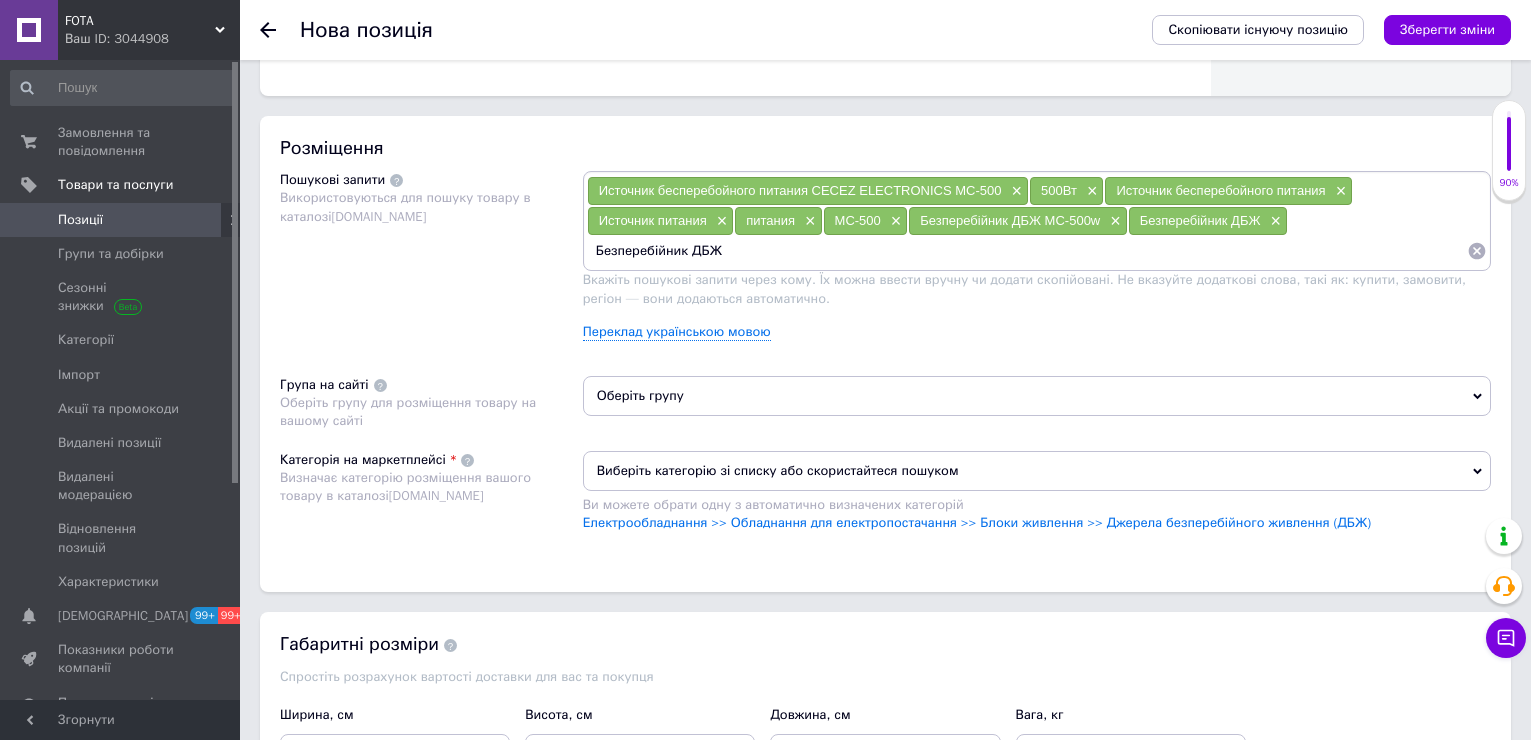 drag, startPoint x: 692, startPoint y: 254, endPoint x: 903, endPoint y: 272, distance: 211.76639 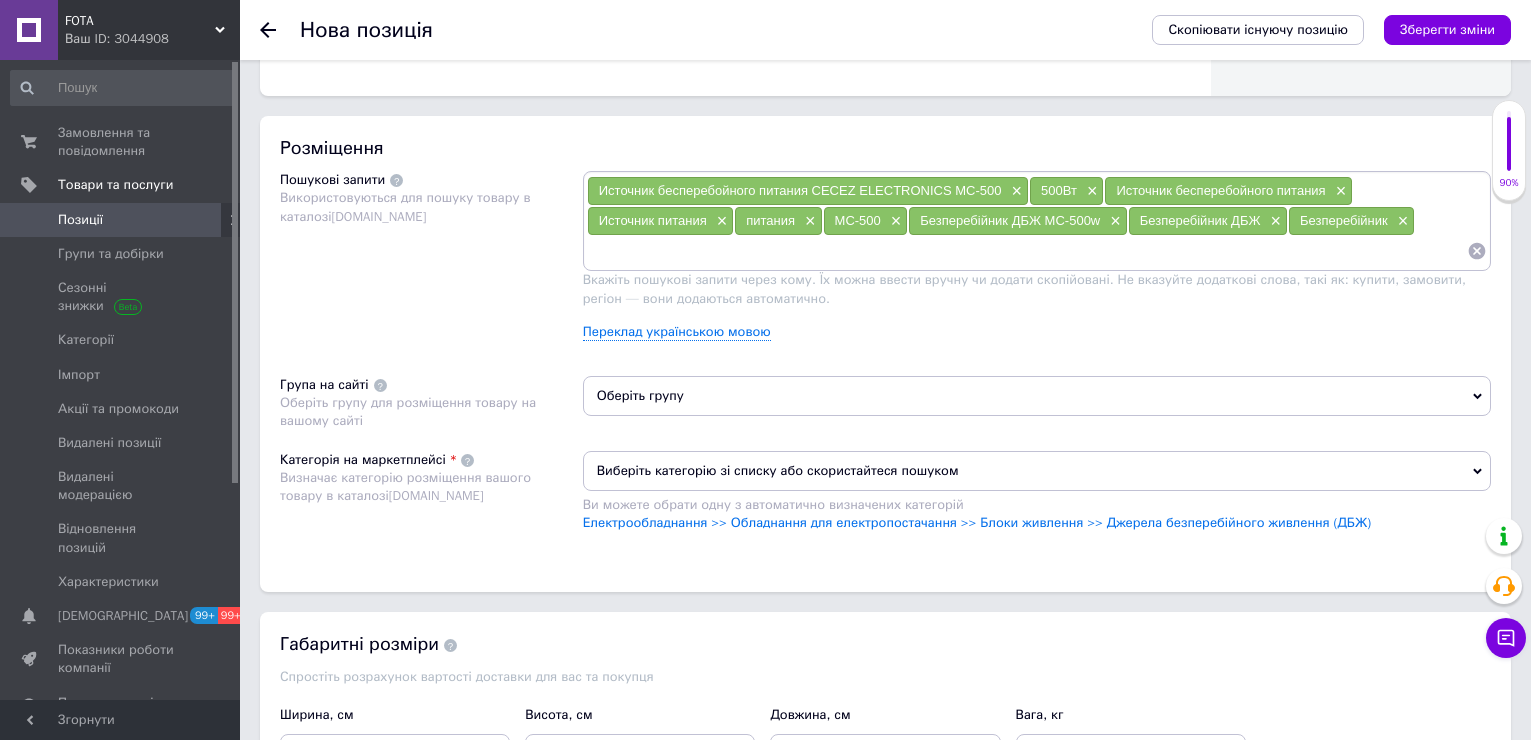 paste on "Безперебійник ДБЖ" 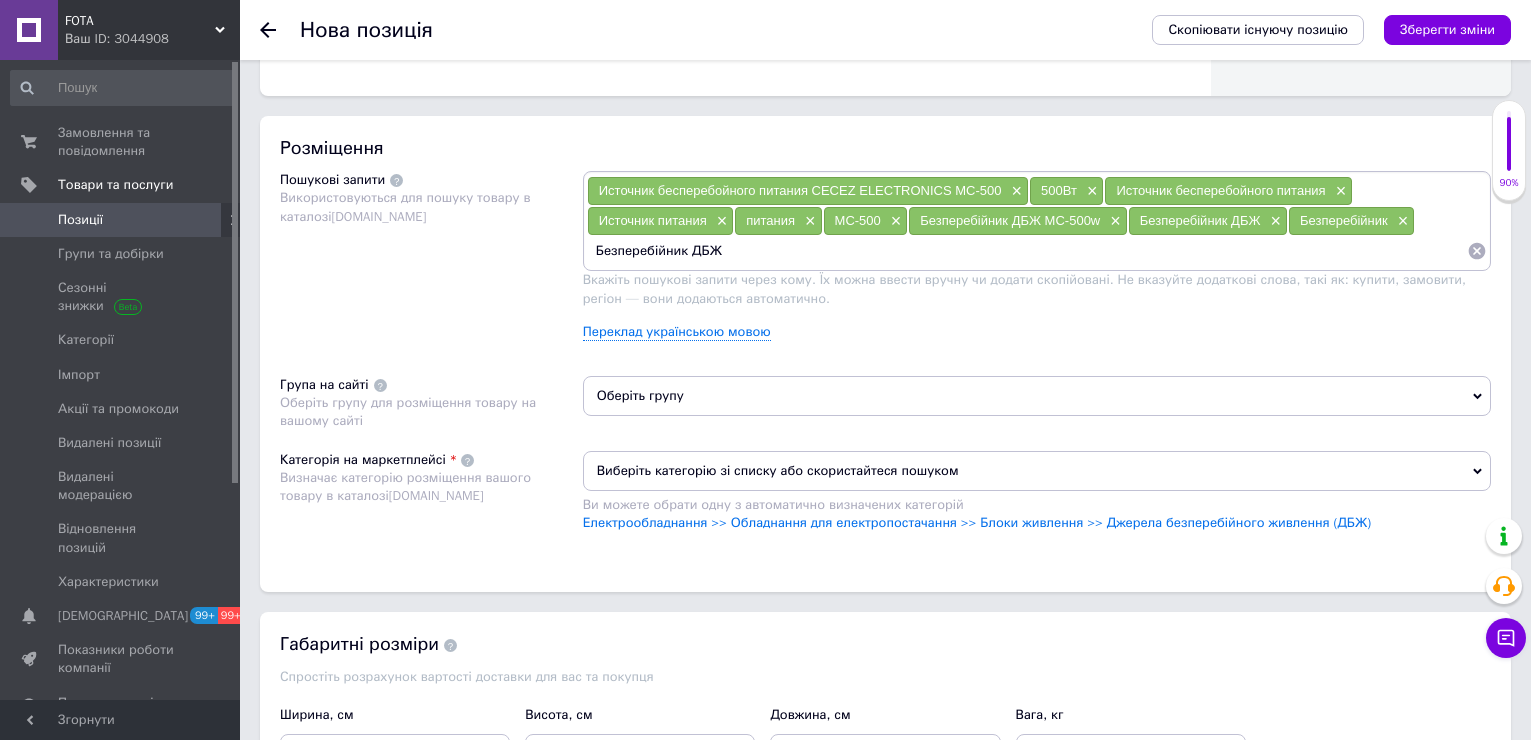 drag, startPoint x: 683, startPoint y: 251, endPoint x: 563, endPoint y: 255, distance: 120.06665 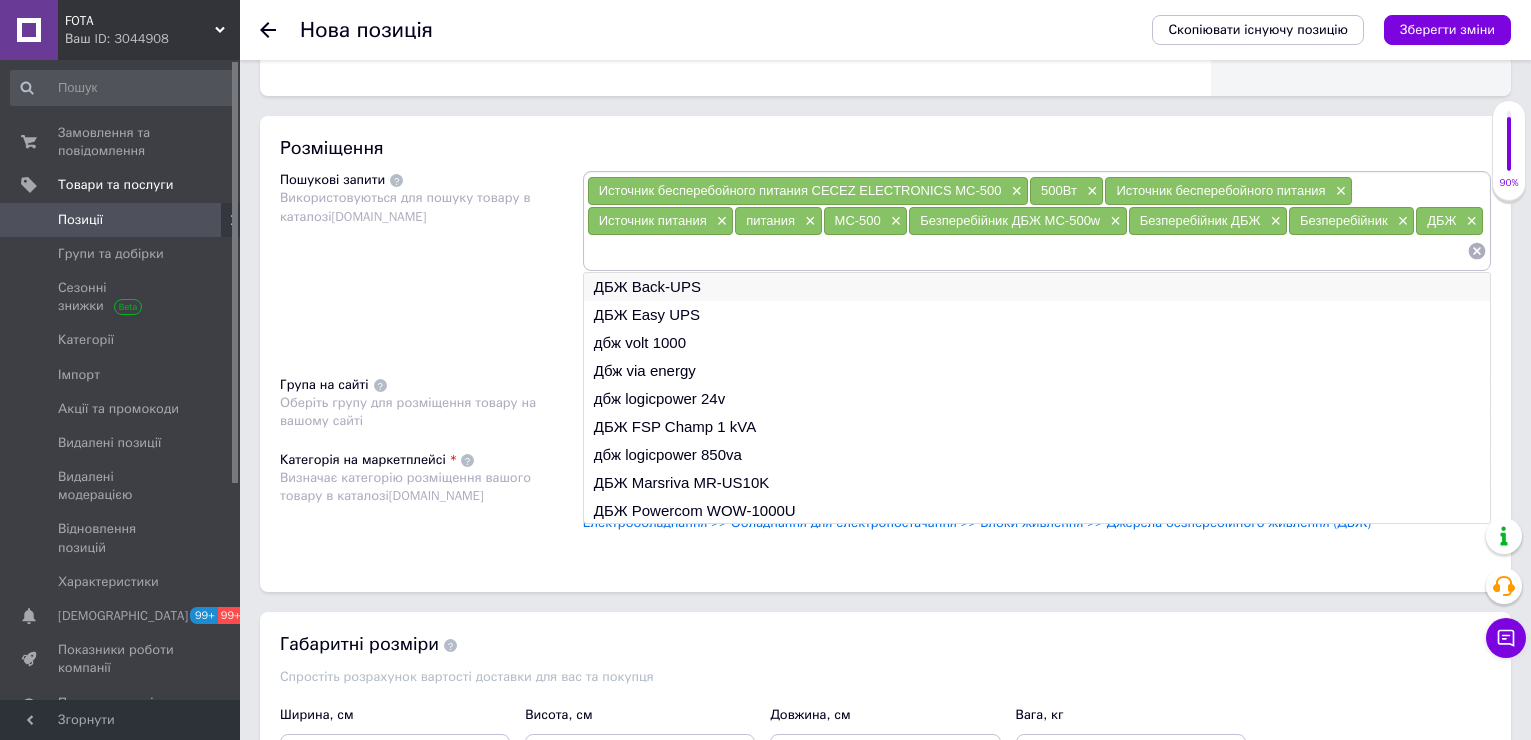 paste on "трансформаторний Безперебійник" 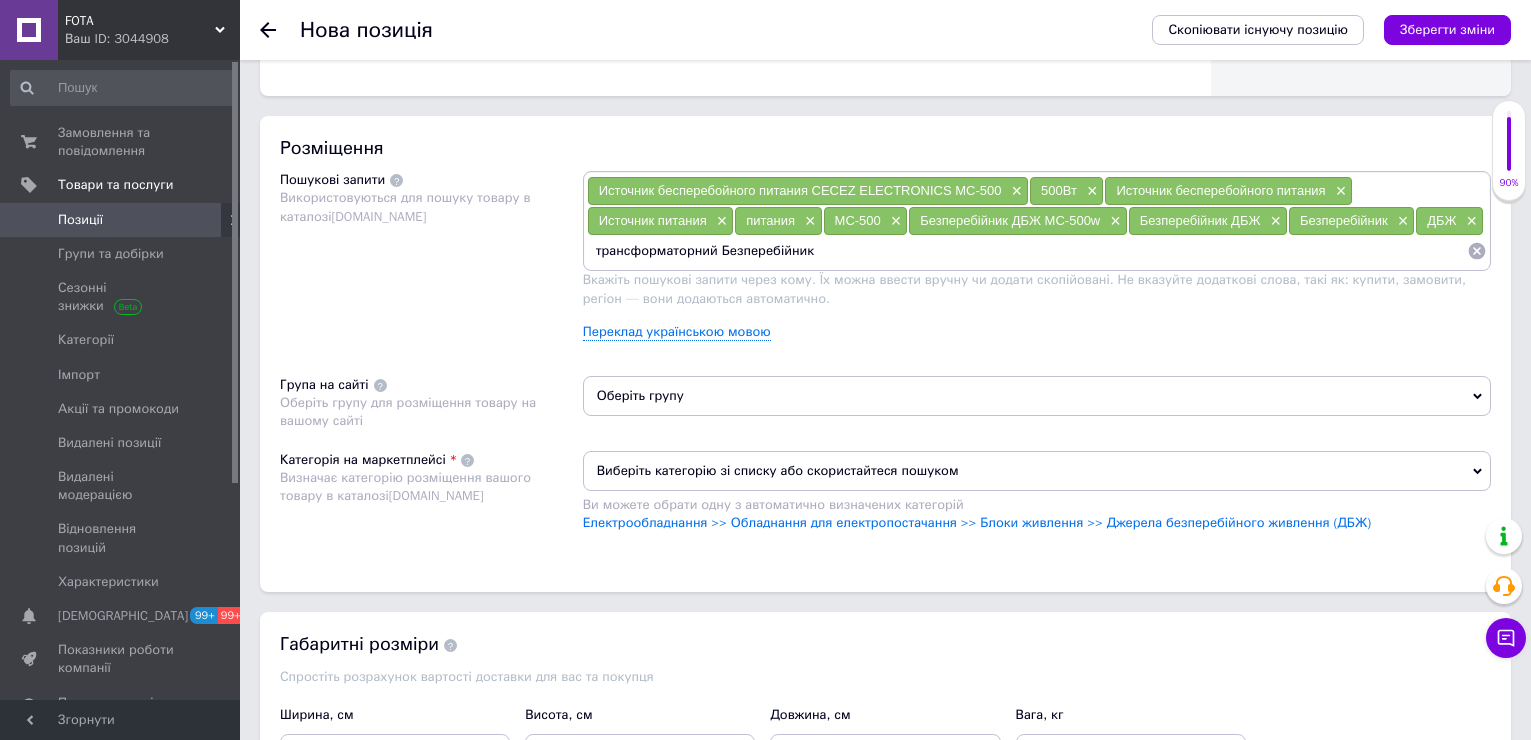 type 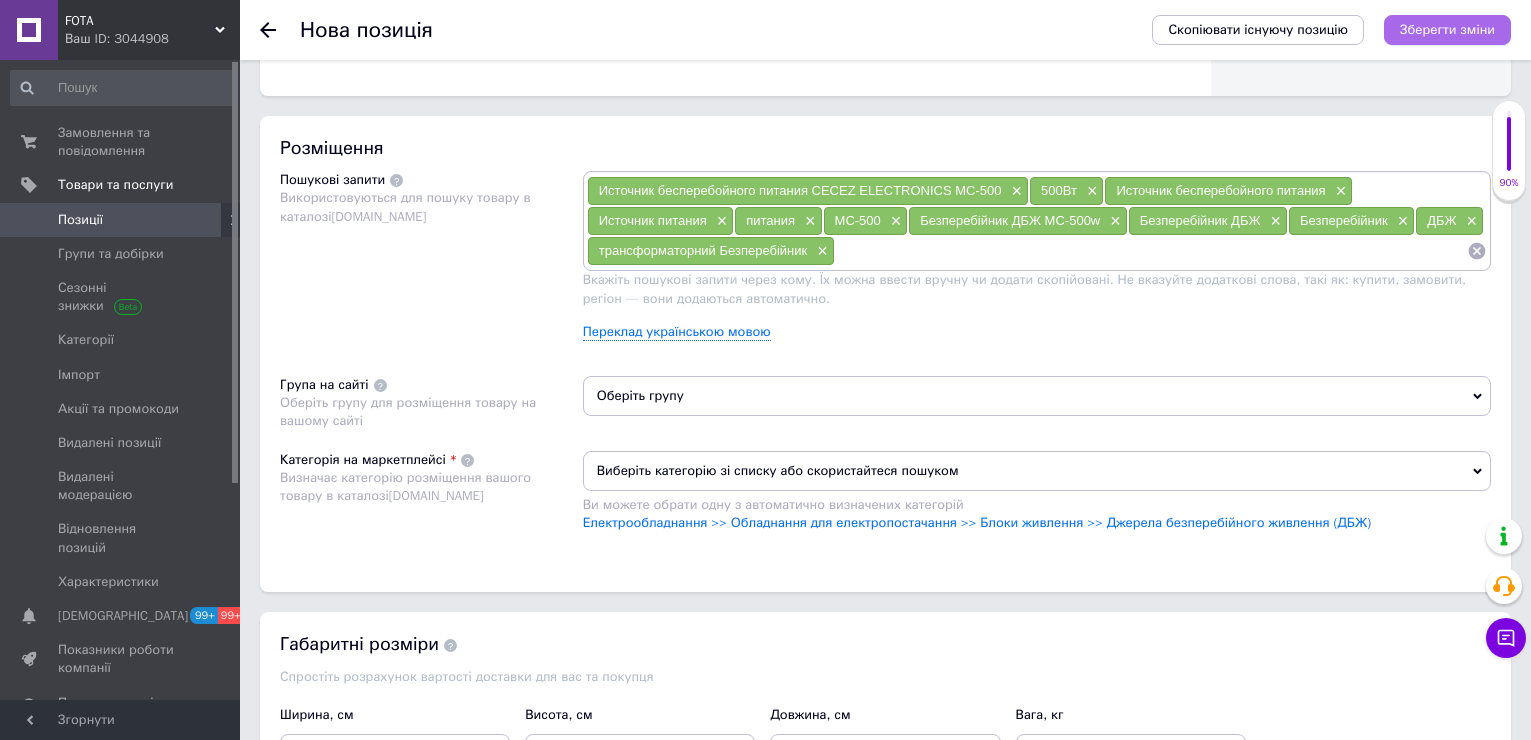 click on "Зберегти зміни" at bounding box center [1447, 29] 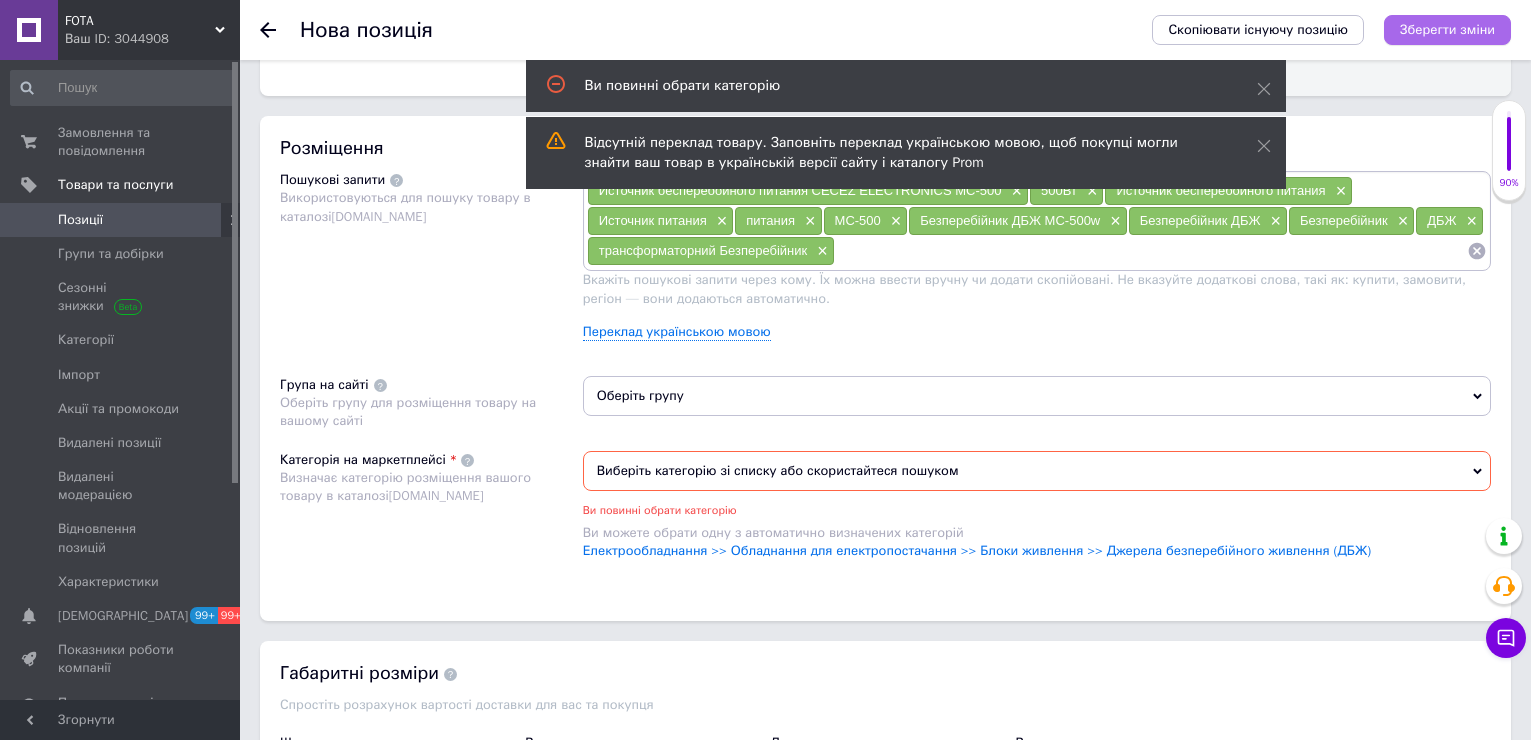 click on "Зберегти зміни" at bounding box center [1447, 30] 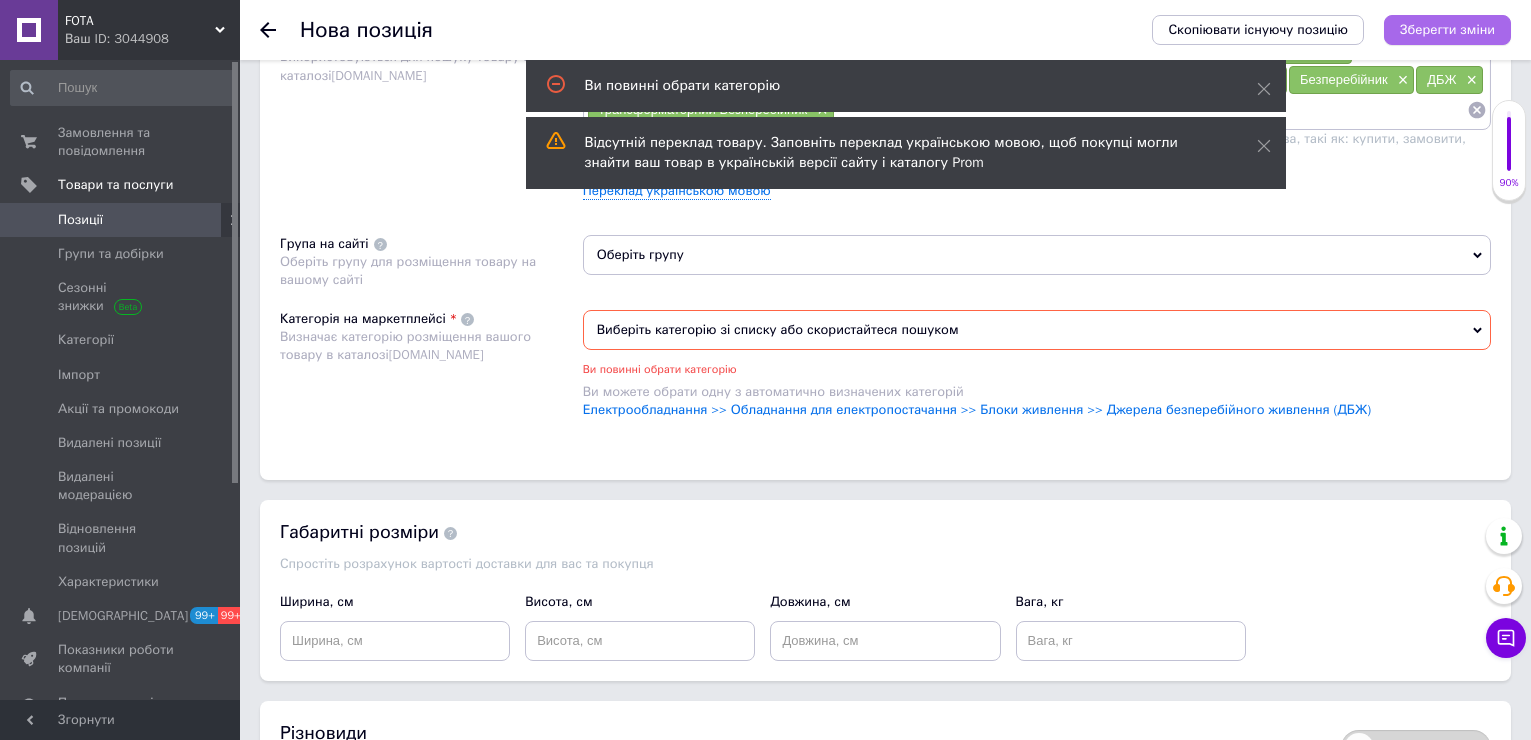 click on "Зберегти зміни" at bounding box center (1447, 29) 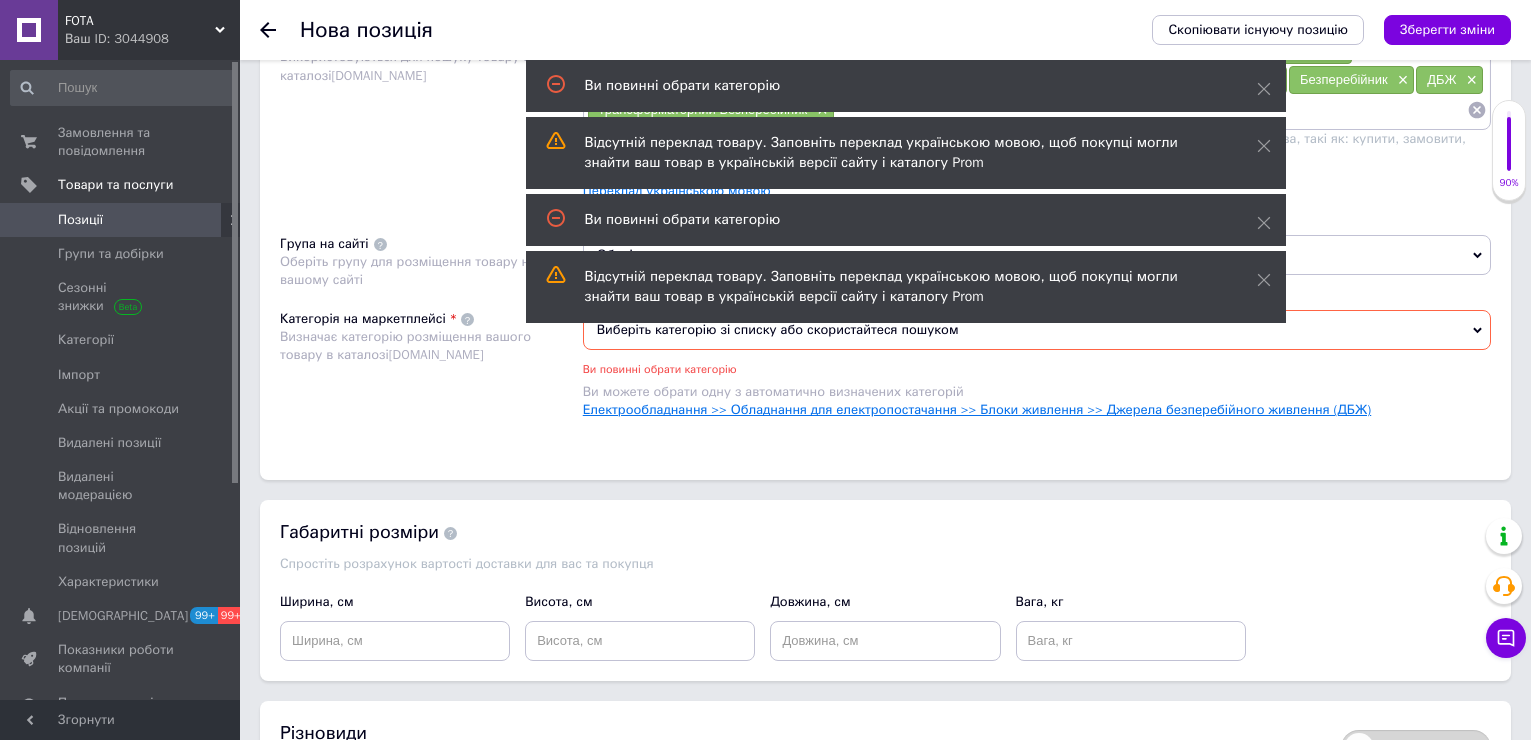 click on "Електрообладнання >> Обладнання для електропостачання >> Блоки живлення >> Джерела безперебійного живлення (ДБЖ)" at bounding box center [977, 409] 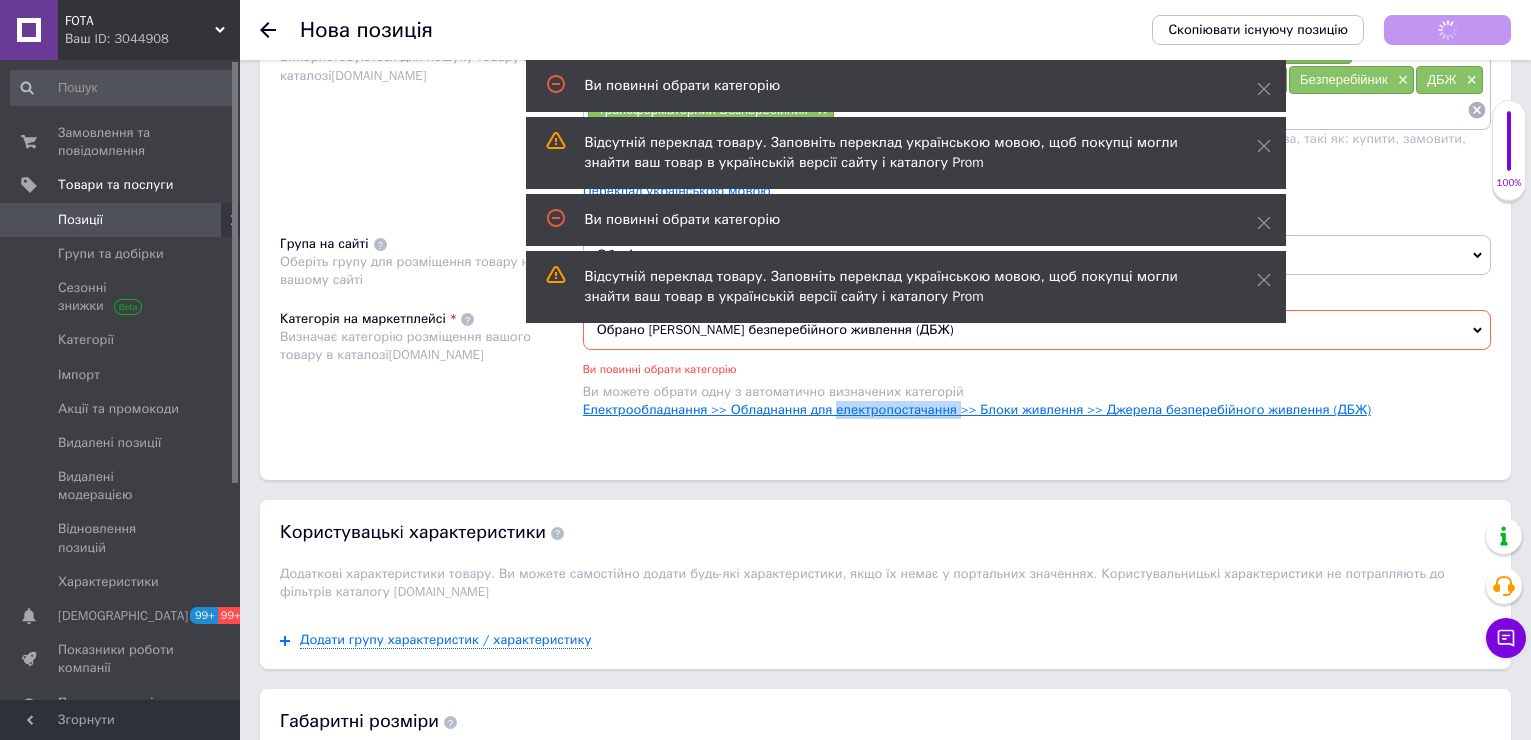 click on "Електрообладнання >> Обладнання для електропостачання >> Блоки живлення >> Джерела безперебійного живлення (ДБЖ)" at bounding box center [977, 409] 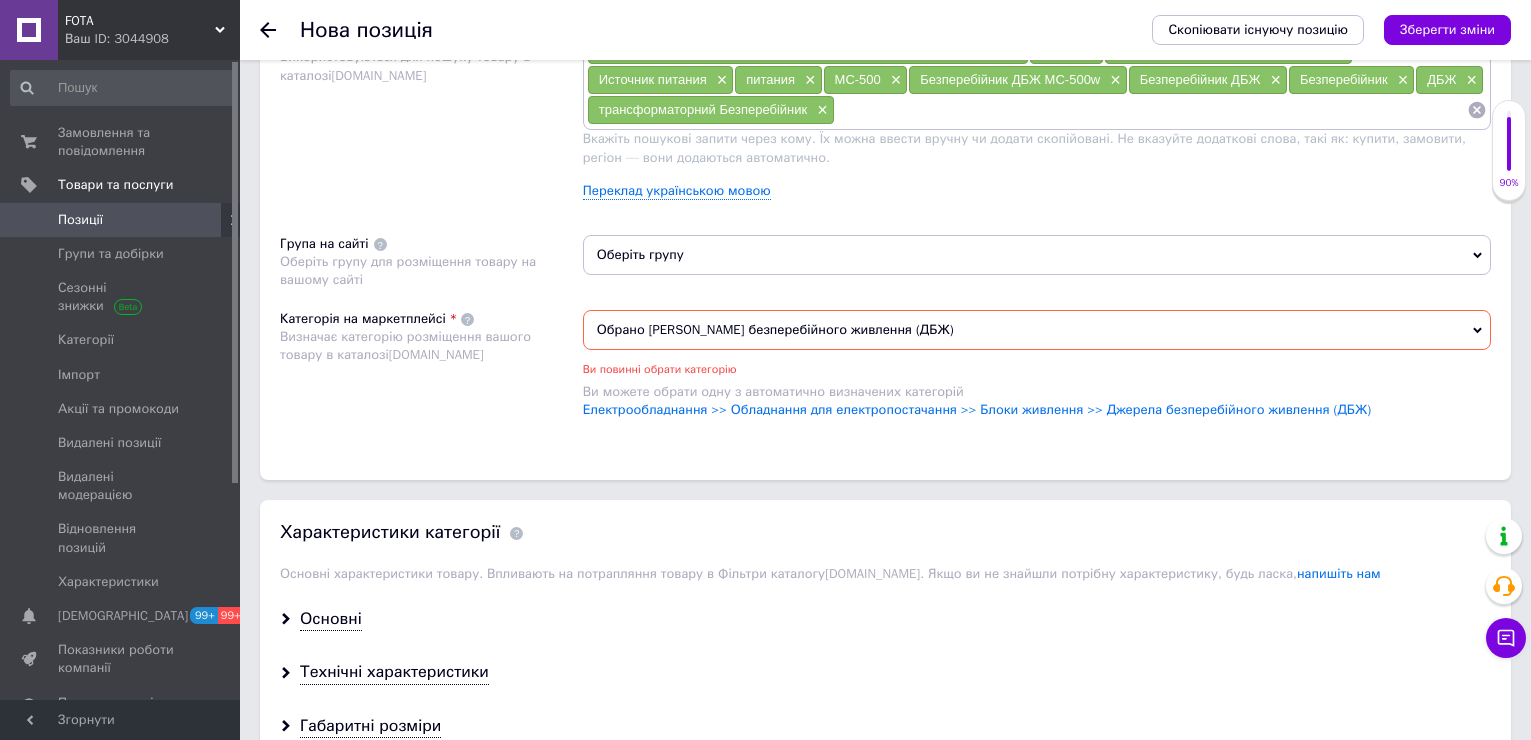 click on "Обрано Джерела безперебійного живлення (ДБЖ) Ви повинні обрати категорію Ви можете обрати одну з автоматично визначених категорій Електрообладнання >> Обладнання для електропостачання >> Блоки живлення >> Джерела безперебійного живлення (ДБЖ)" at bounding box center [1037, 375] 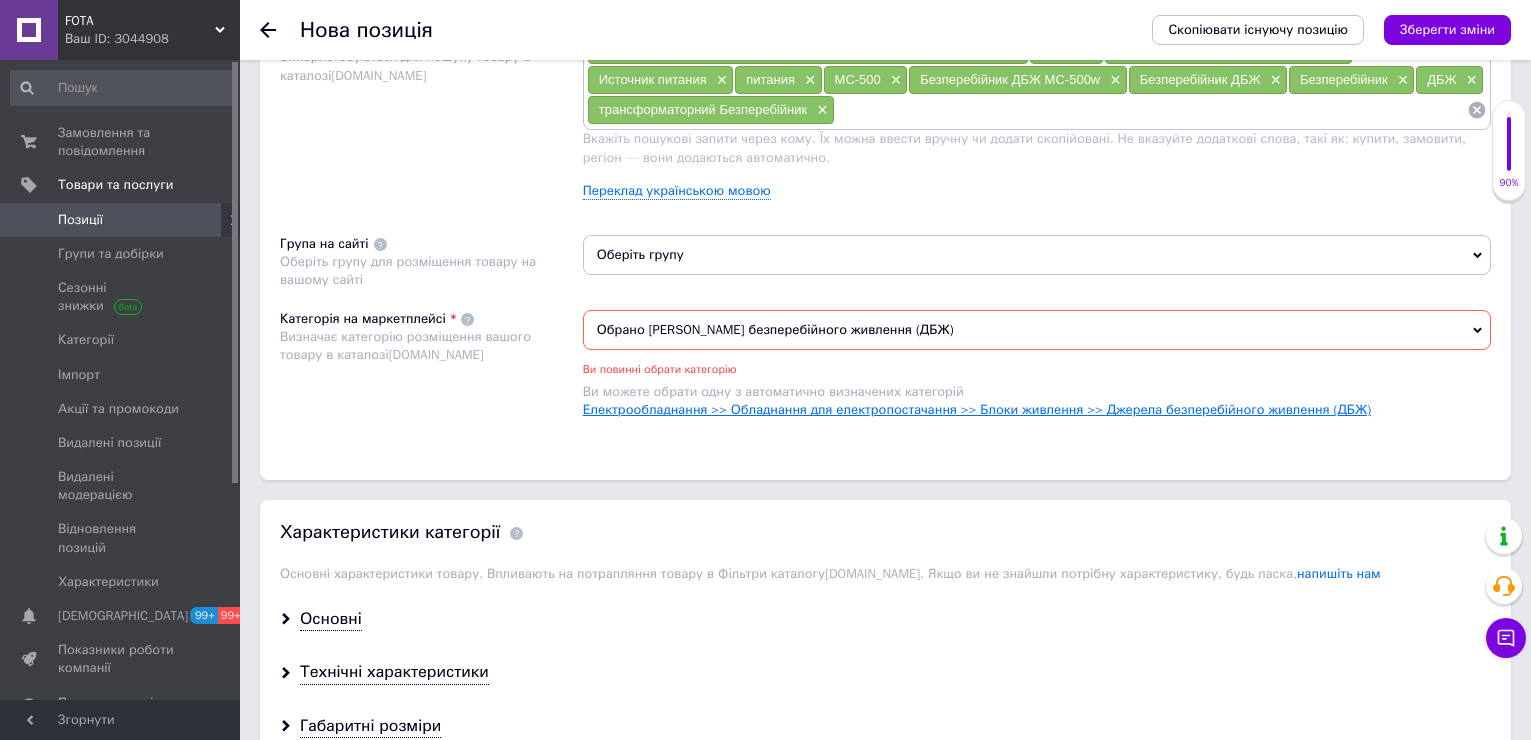 click on "Електрообладнання >> Обладнання для електропостачання >> Блоки живлення >> Джерела безперебійного живлення (ДБЖ)" at bounding box center (977, 409) 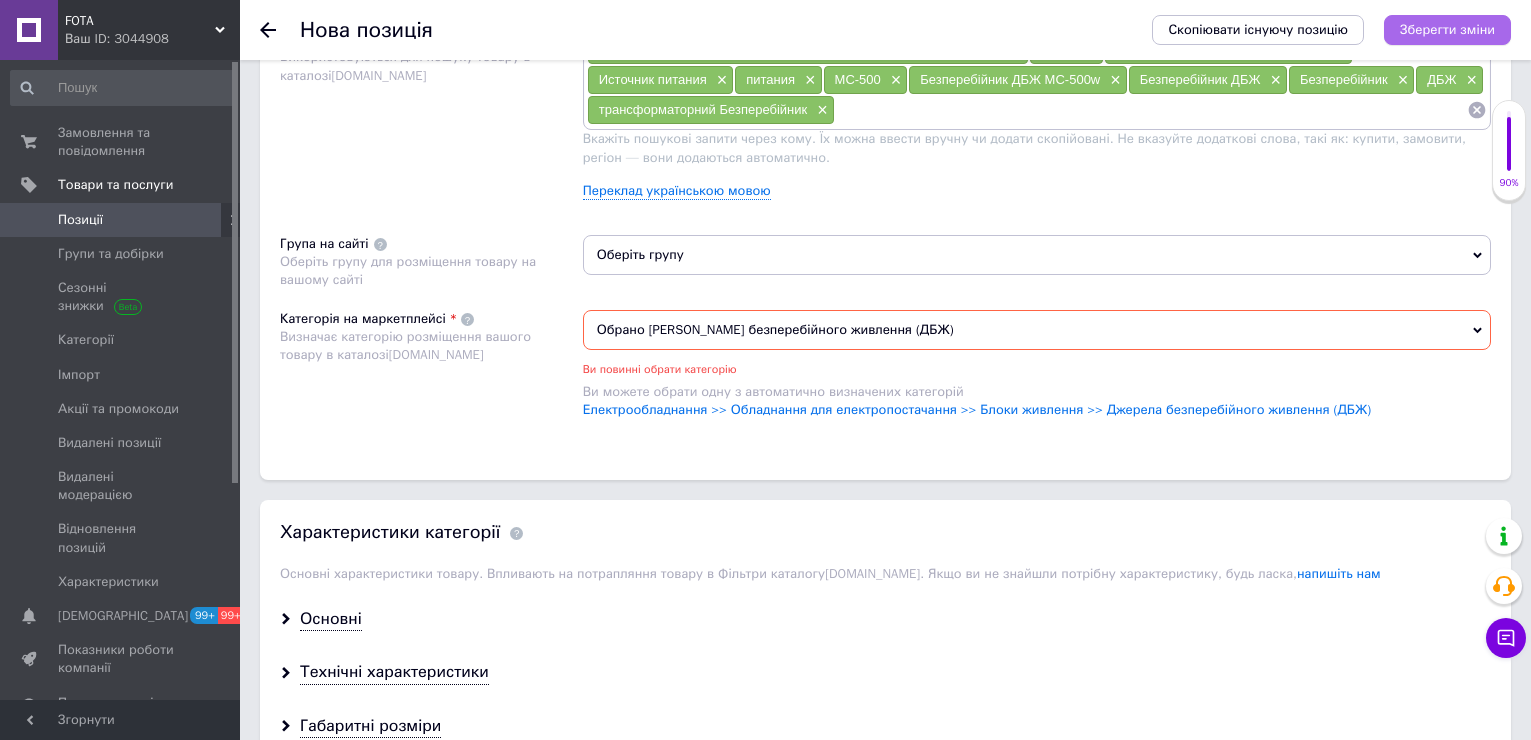 click on "Зберегти зміни" at bounding box center [1447, 30] 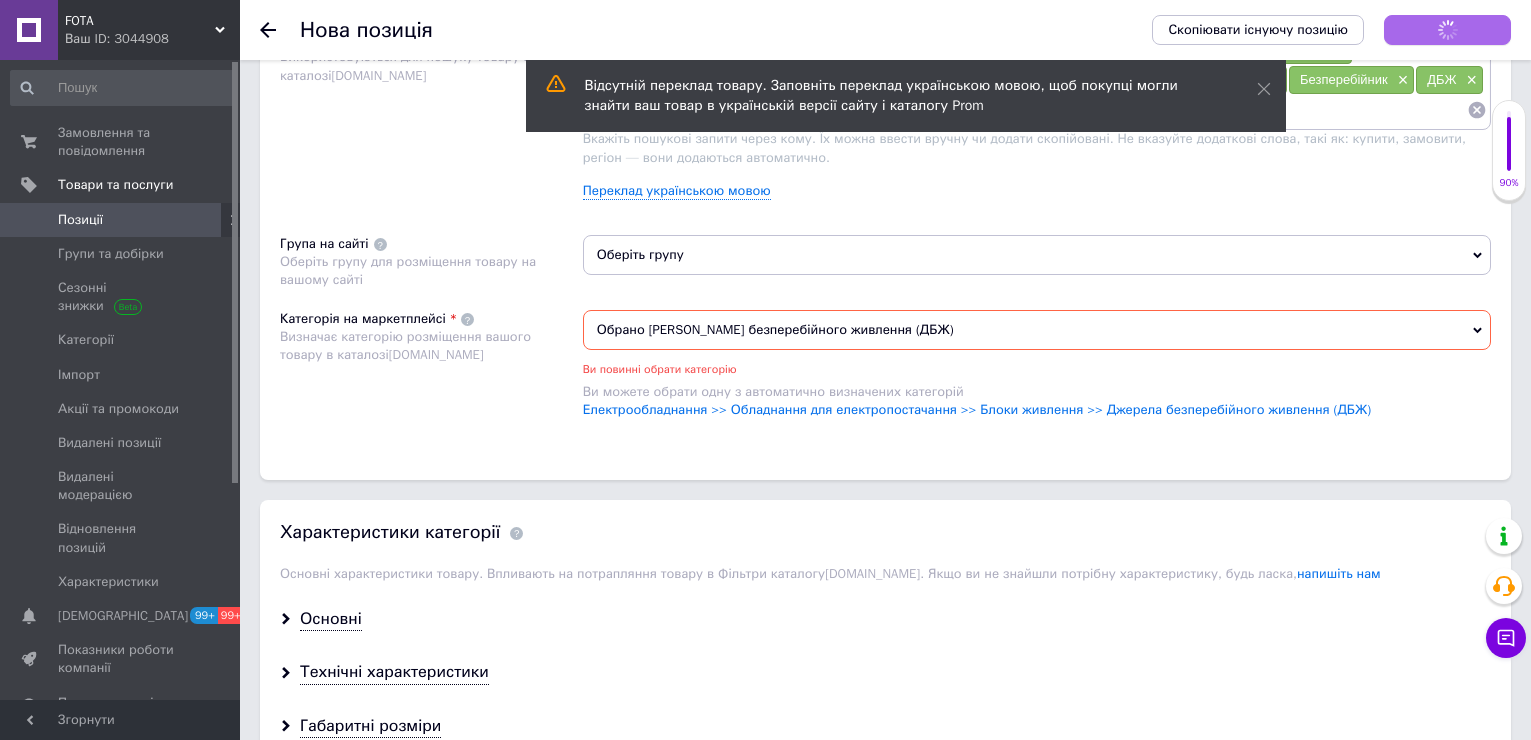 click on "Зберегти зміни" at bounding box center (1447, 30) 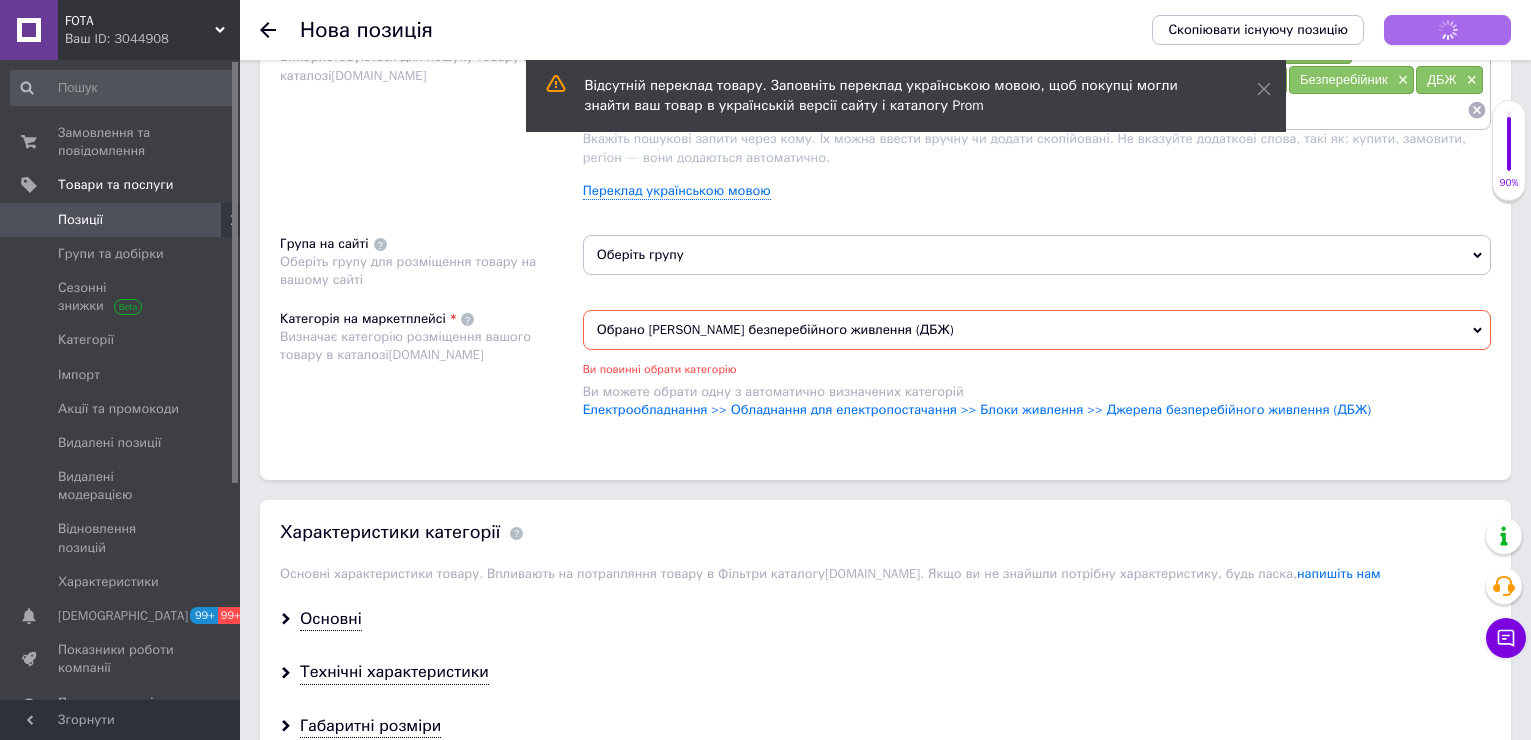 click on "Зберегти зміни" at bounding box center [1447, 30] 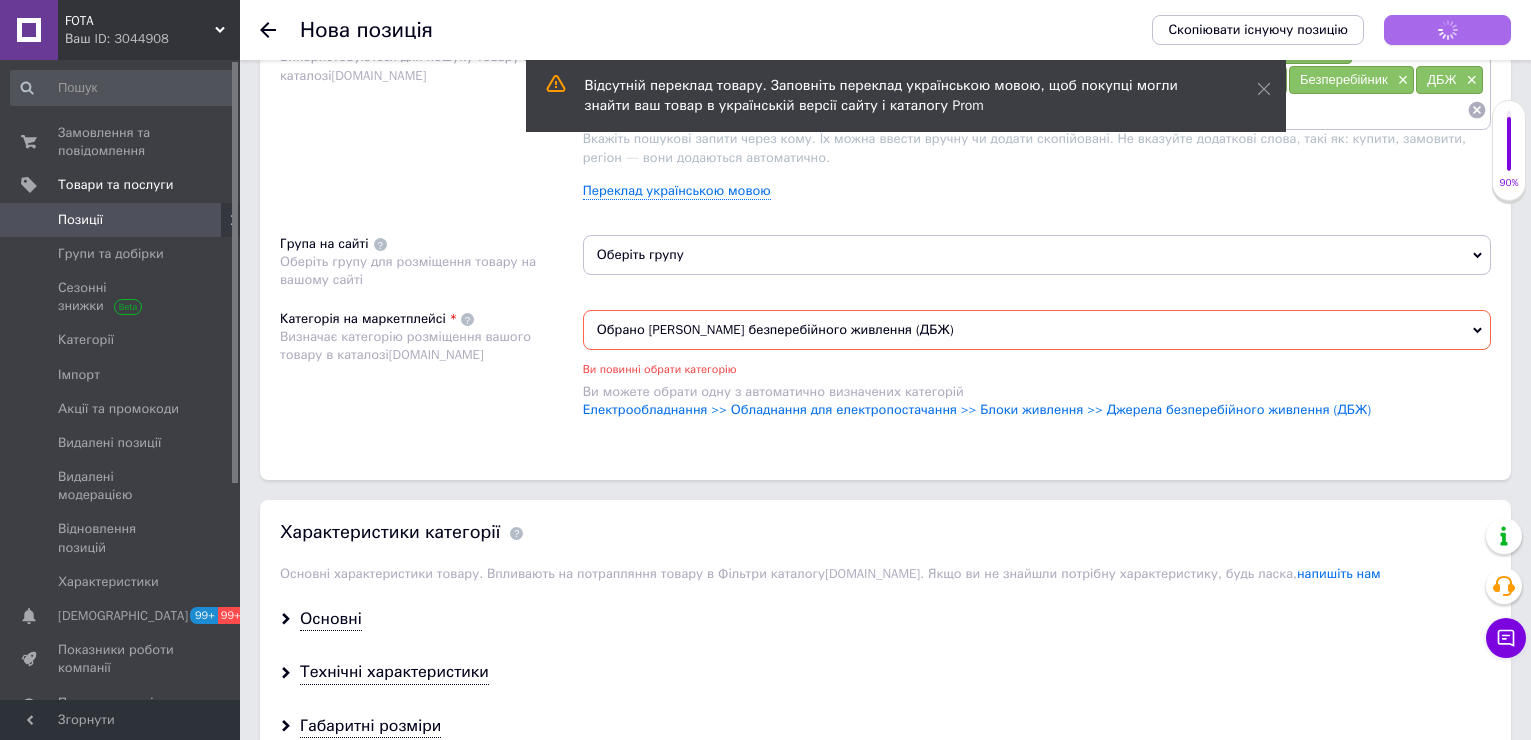 click on "Зберегти зміни" at bounding box center (1447, 30) 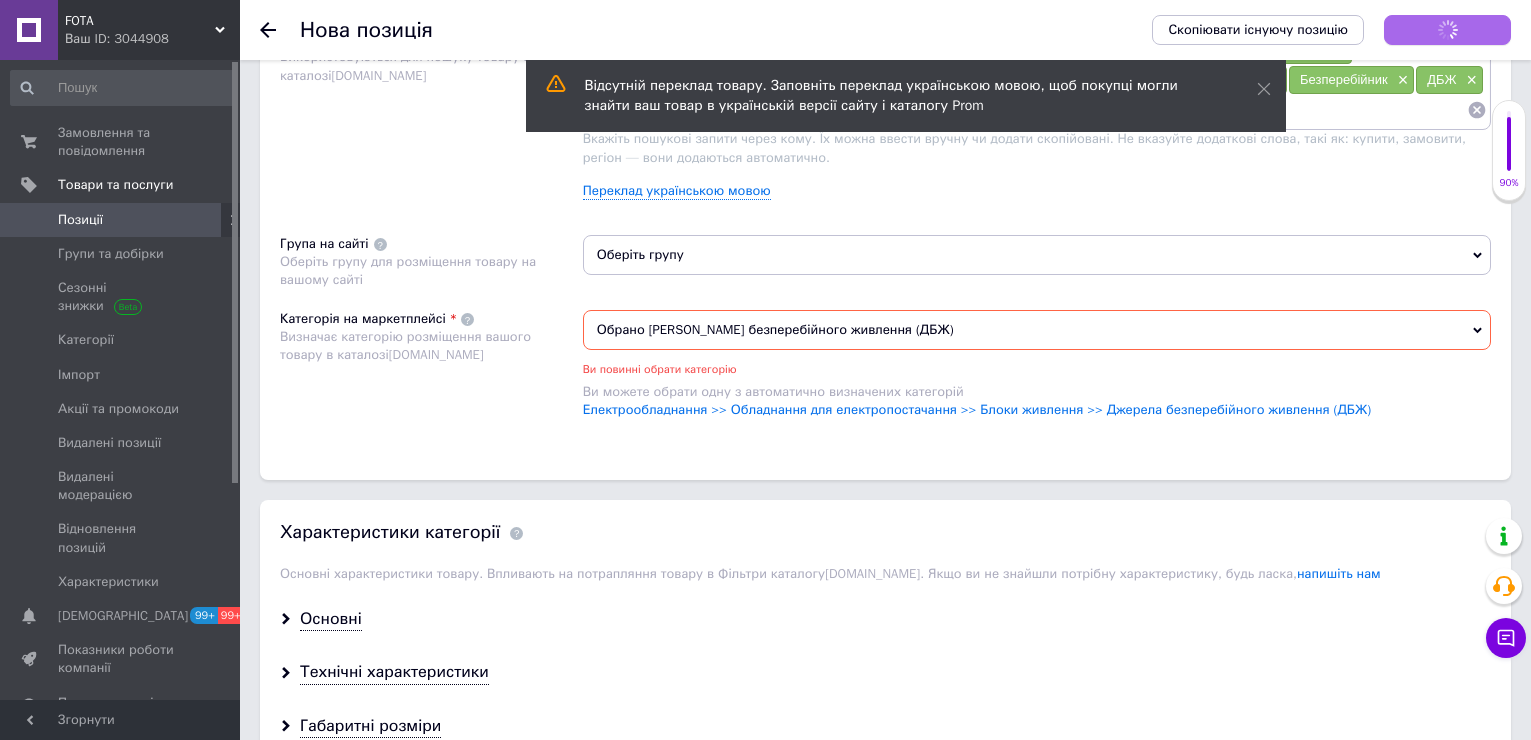 click on "Зберегти зміни" at bounding box center (1447, 30) 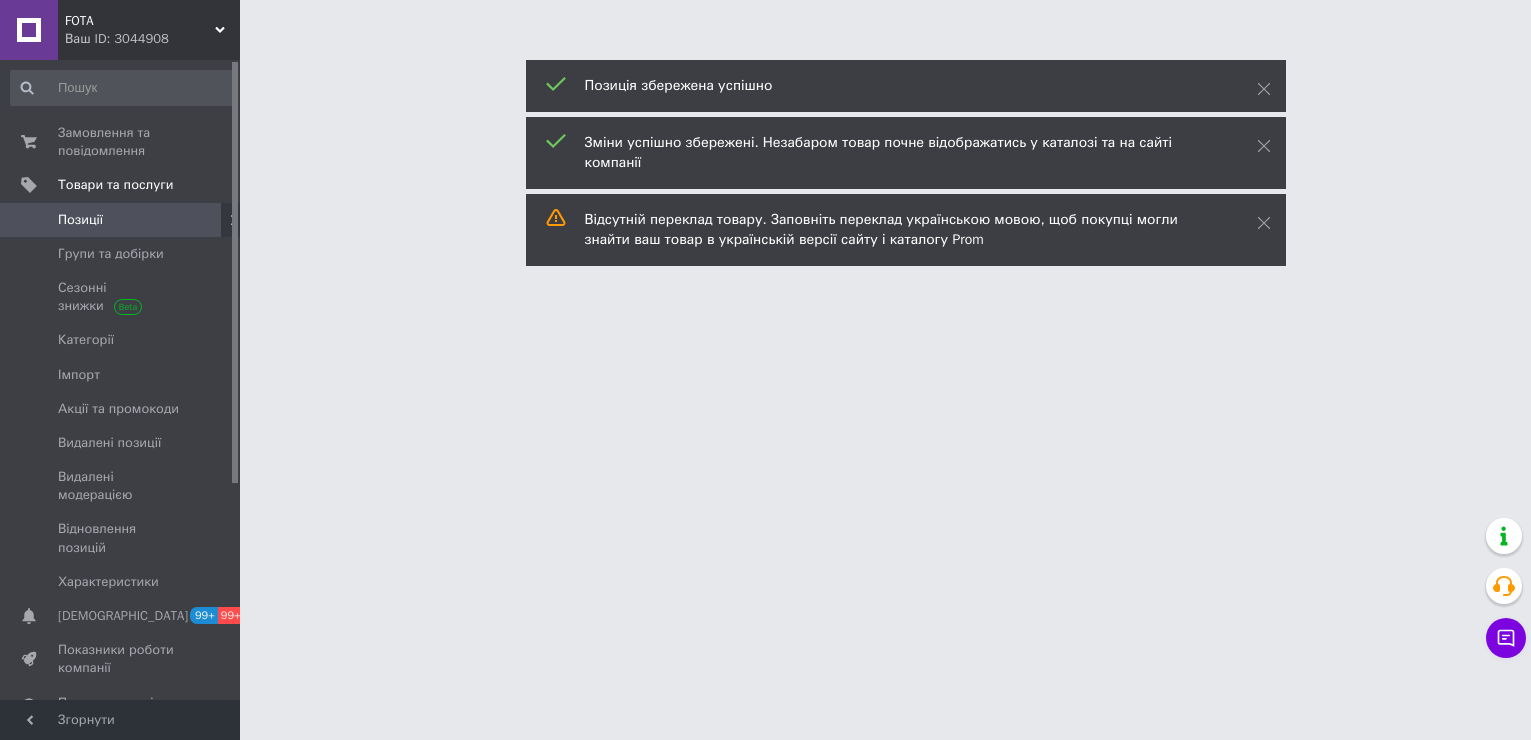 scroll, scrollTop: 0, scrollLeft: 0, axis: both 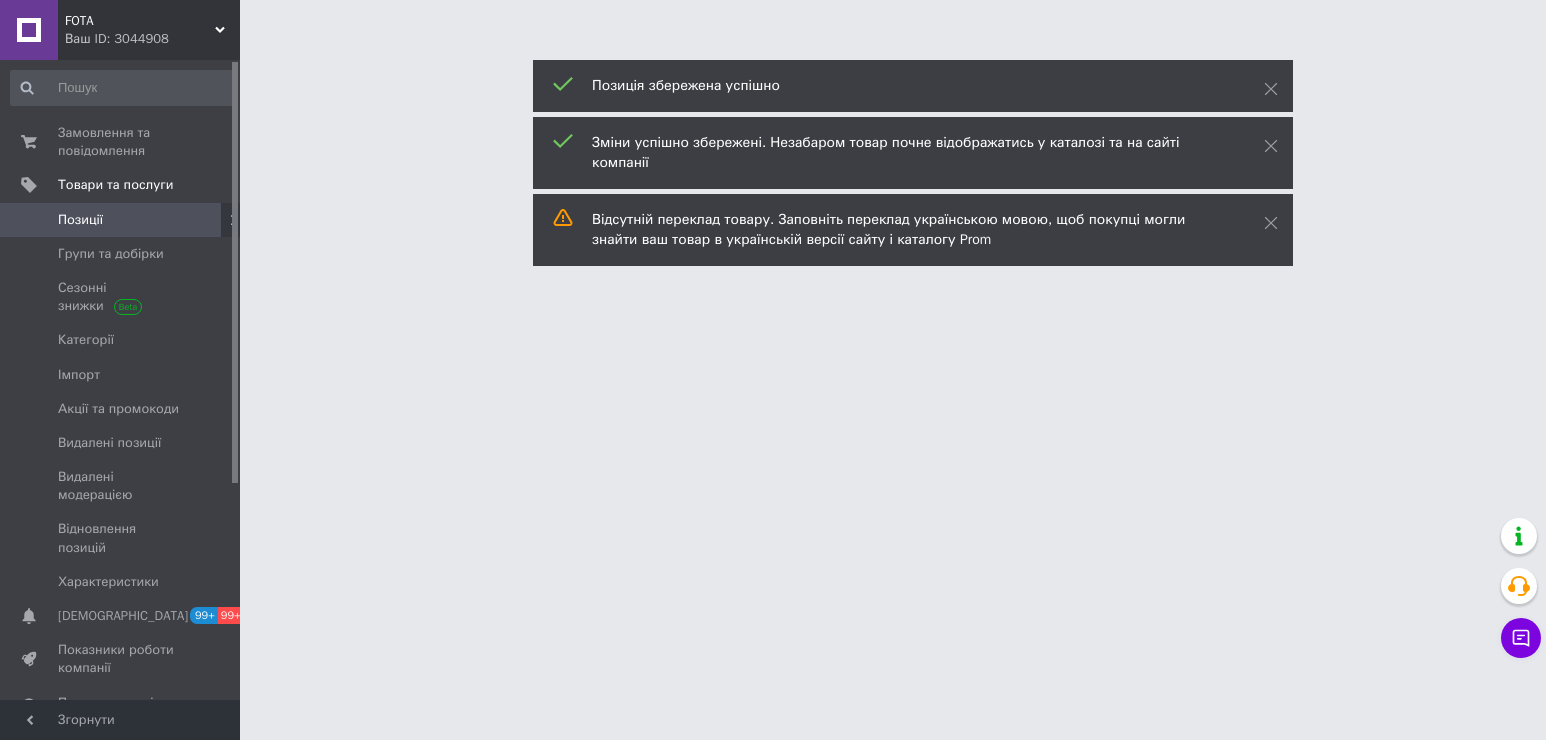 click at bounding box center (773, 25) 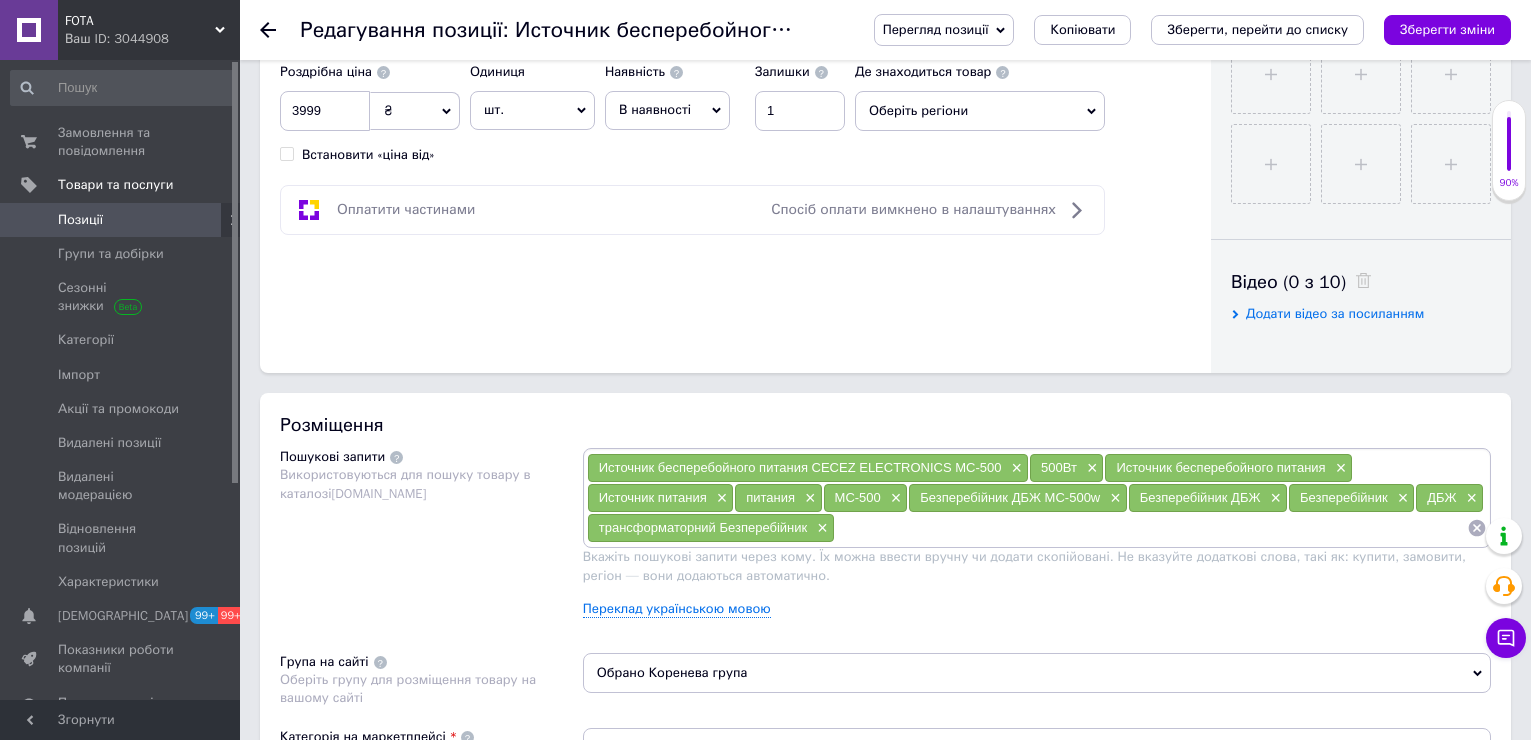 scroll, scrollTop: 900, scrollLeft: 0, axis: vertical 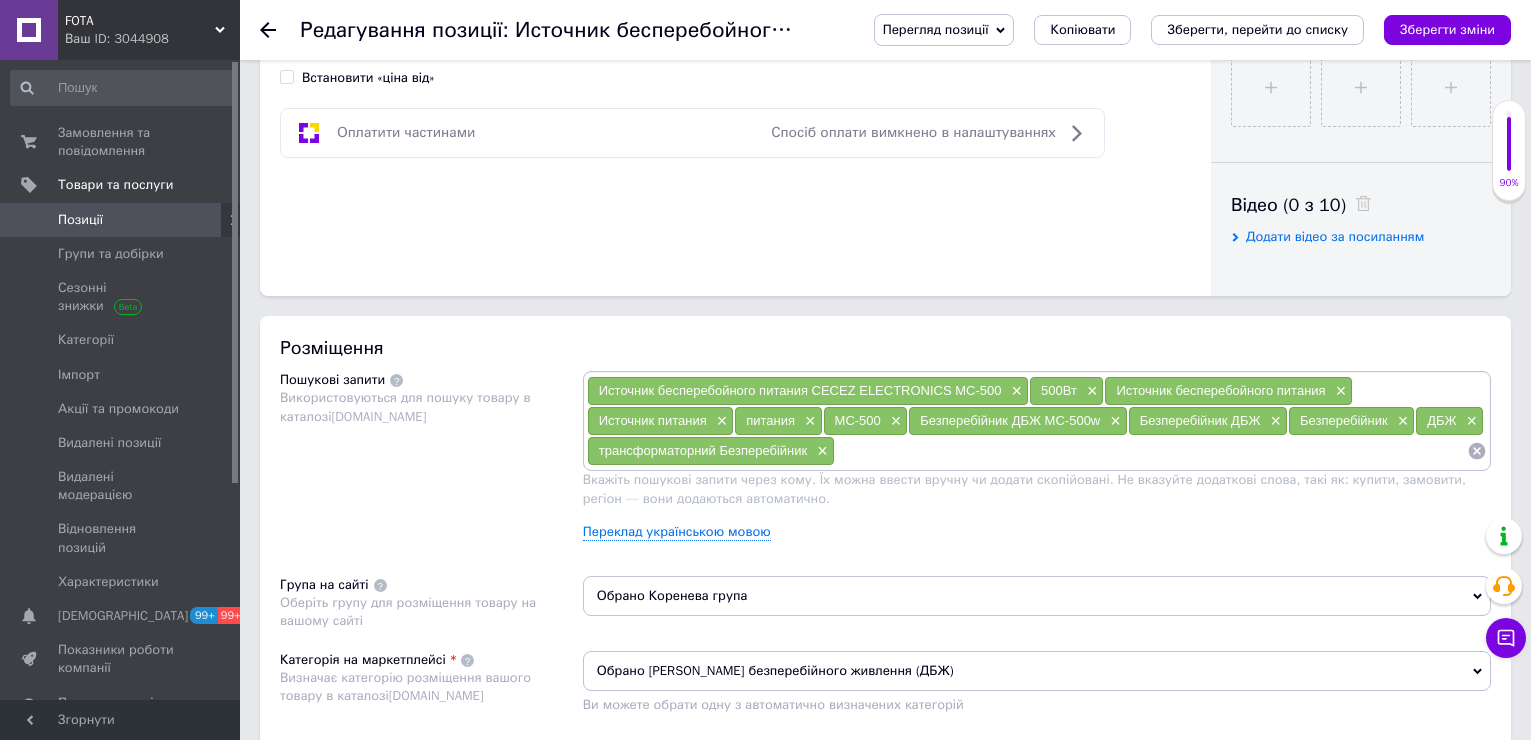 click at bounding box center (1151, 451) 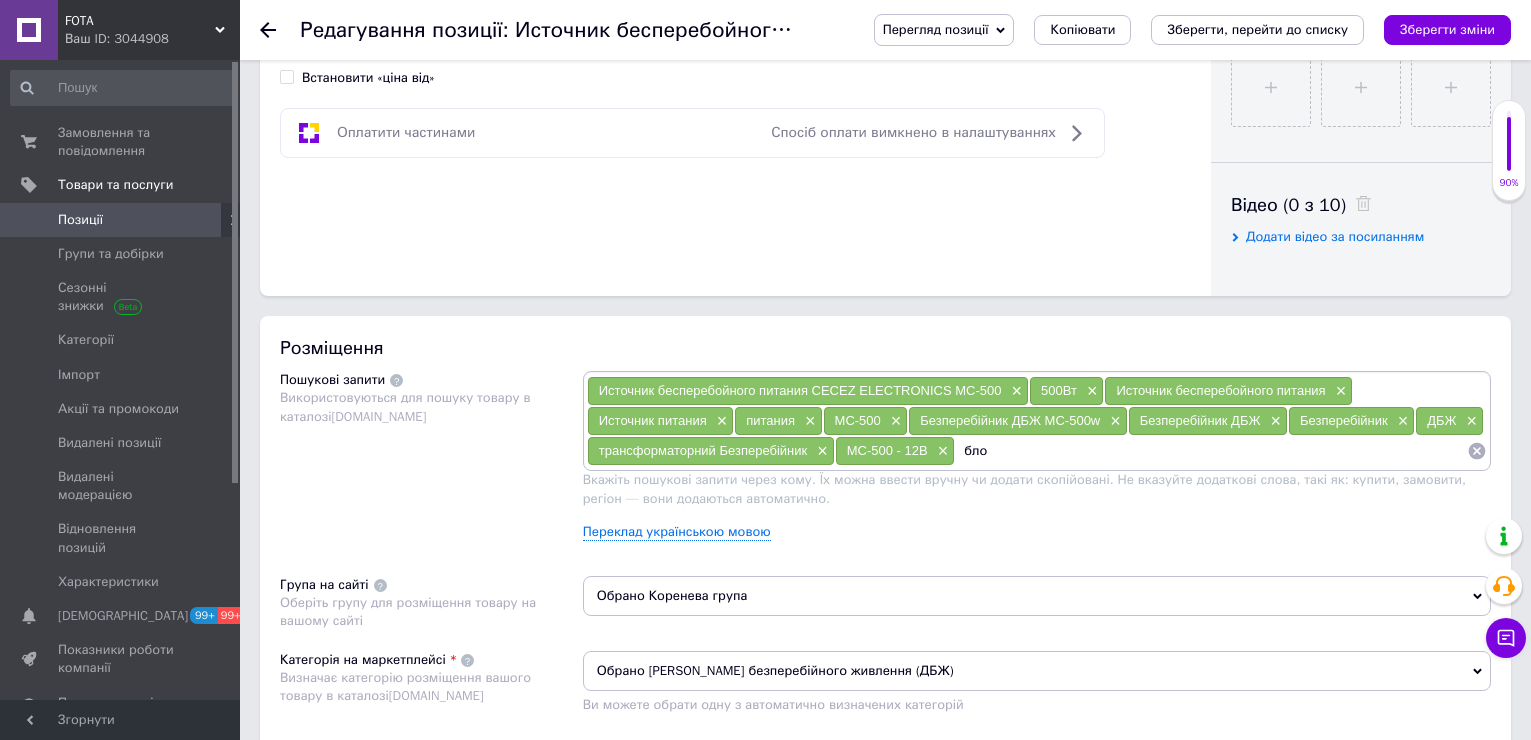 type on "блок" 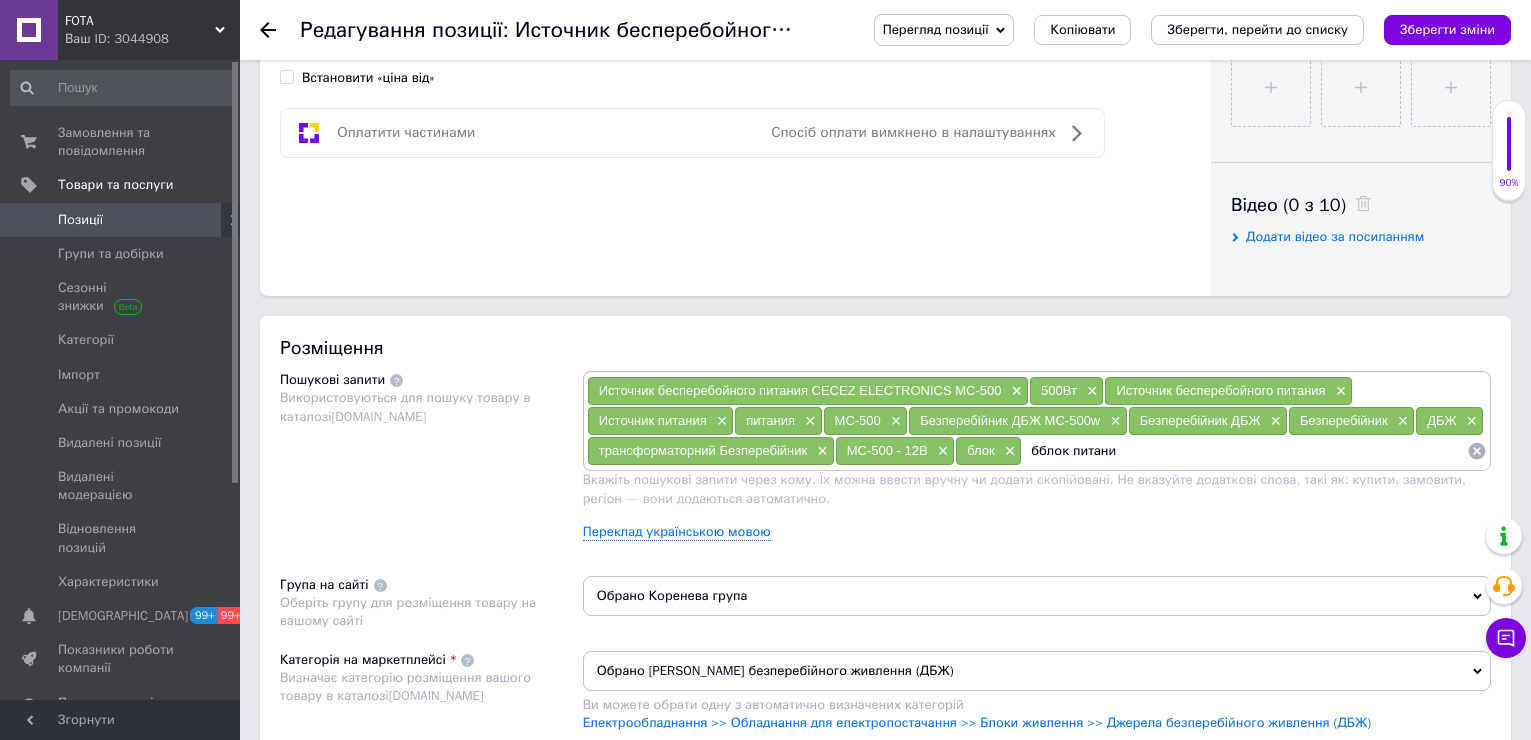 type on "бблок питания" 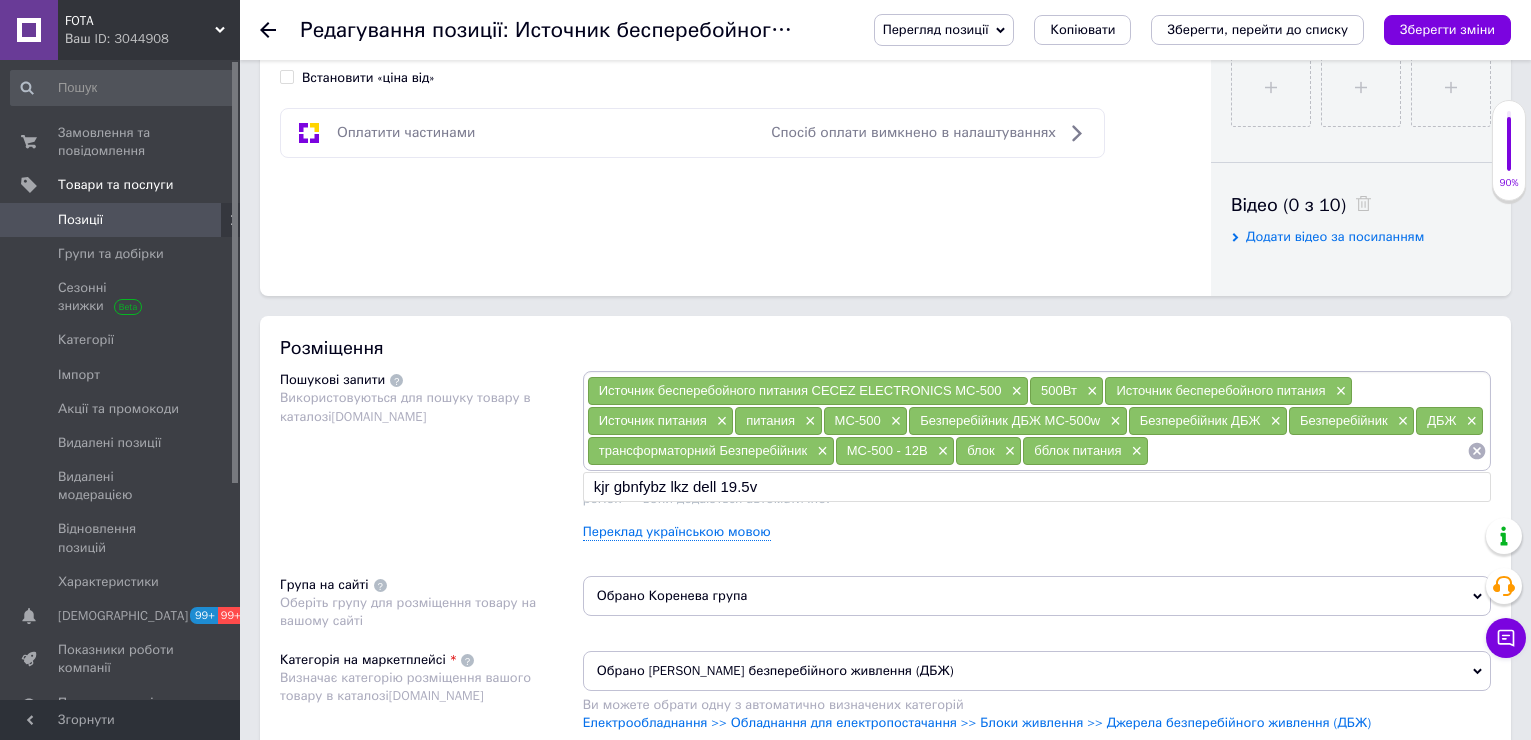 click on "бблок питания ×" at bounding box center (1085, 451) 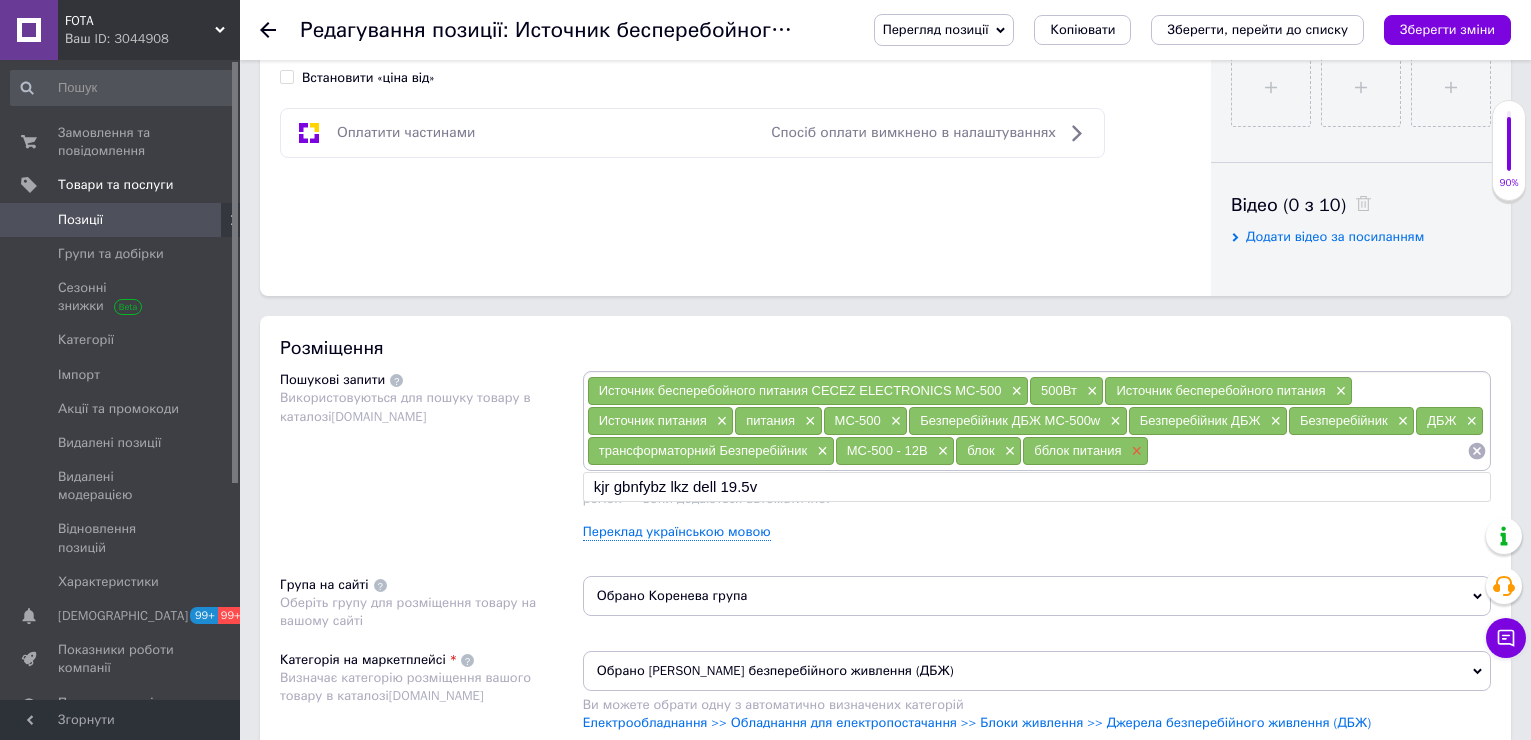 click on "×" at bounding box center [1135, 451] 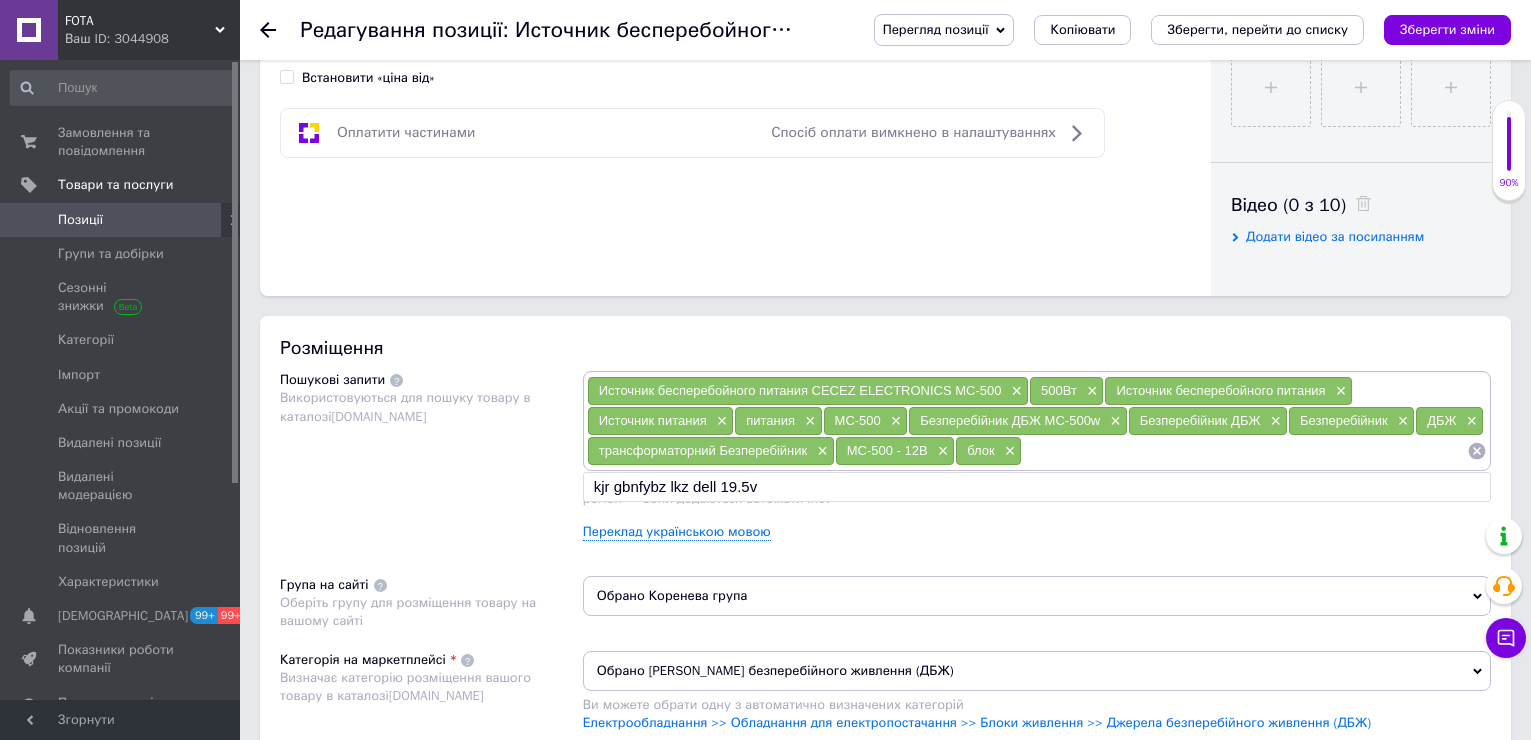 click at bounding box center (1244, 451) 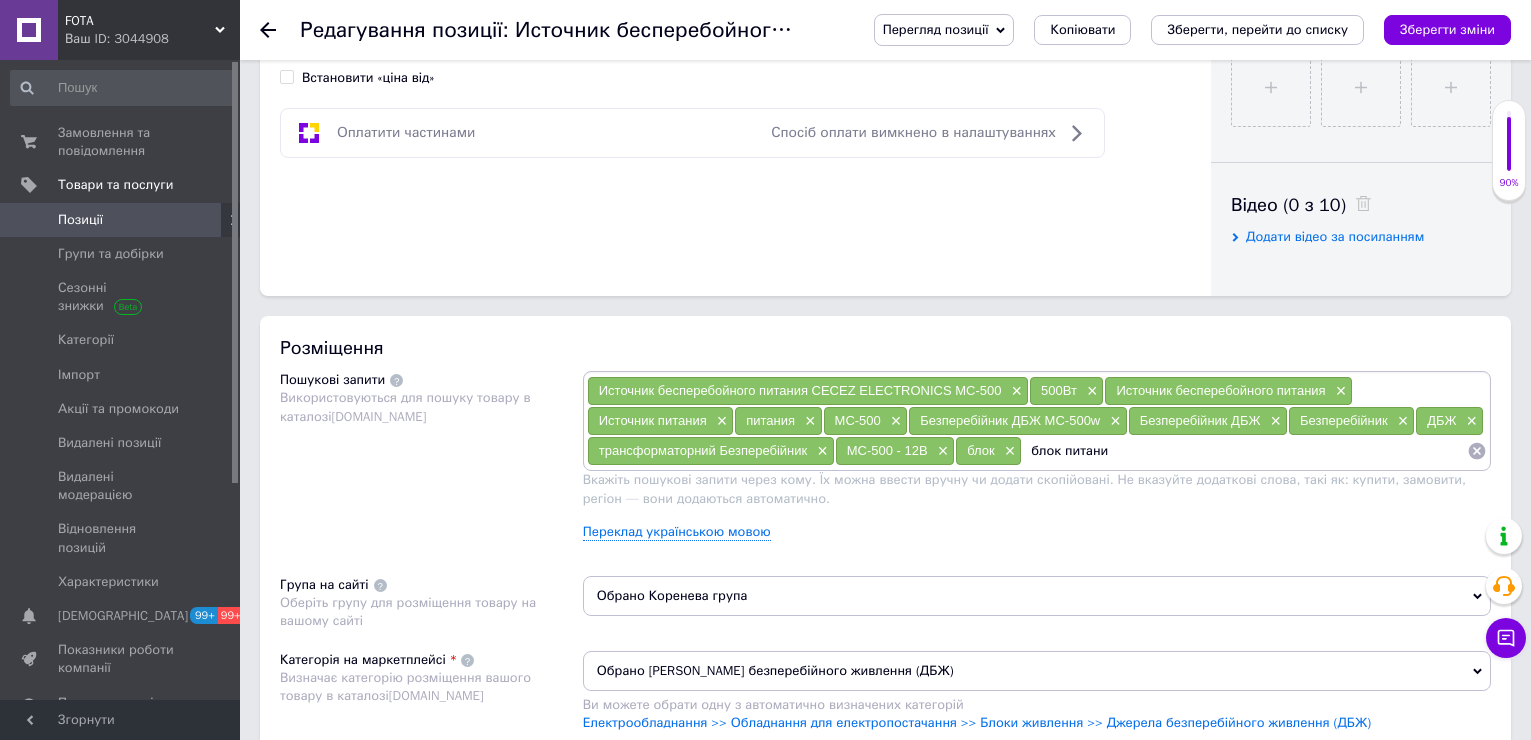 type on "блок питания" 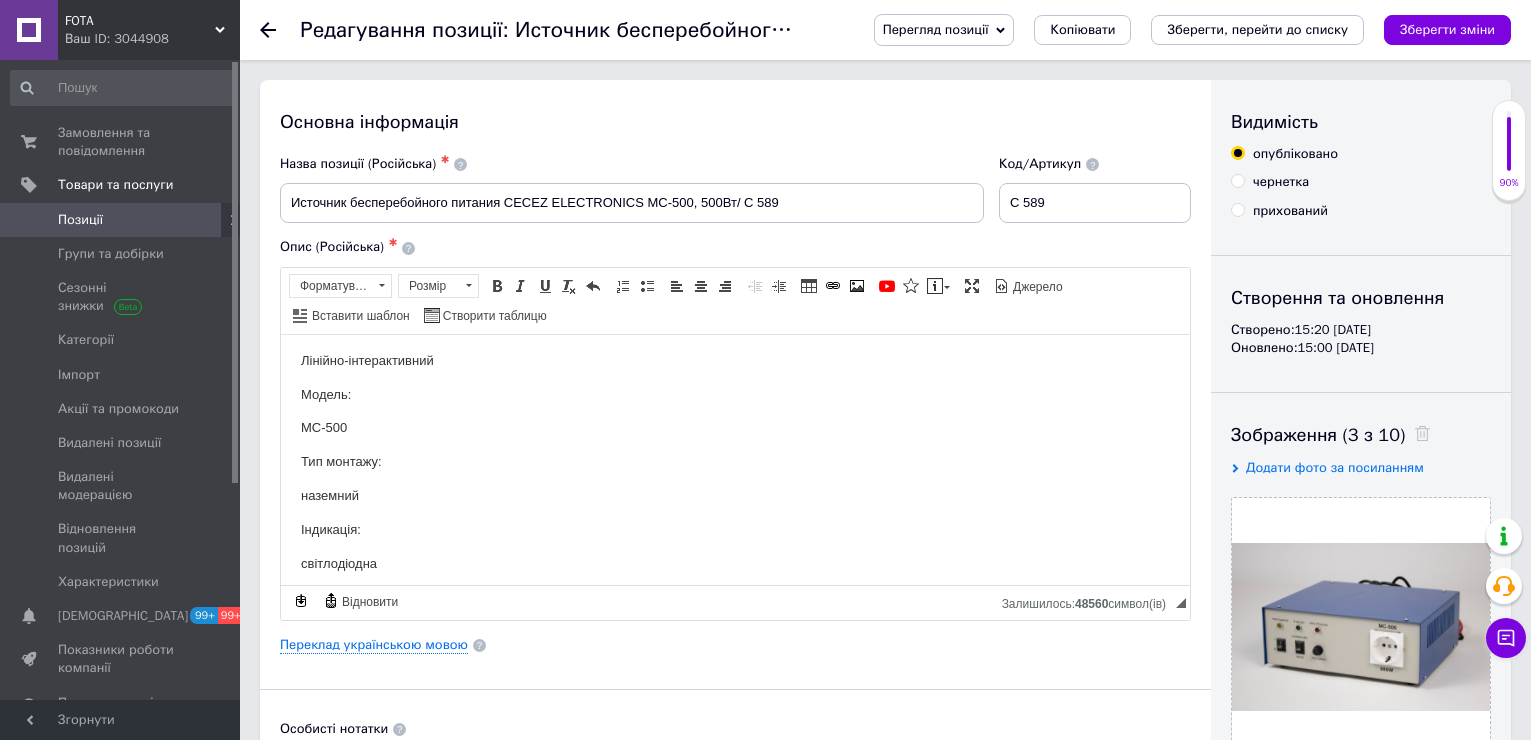 scroll, scrollTop: 0, scrollLeft: 0, axis: both 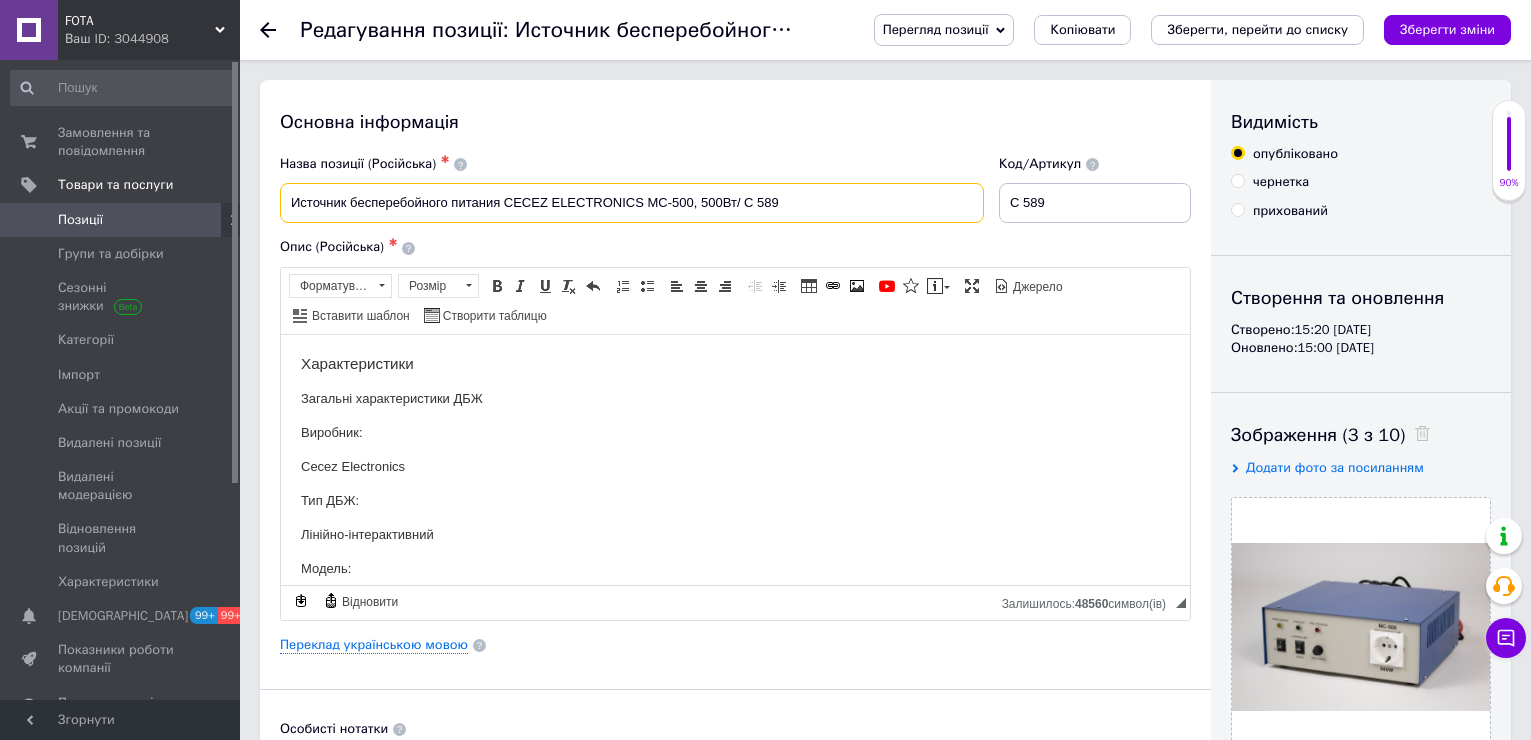 drag, startPoint x: 364, startPoint y: 209, endPoint x: 501, endPoint y: 201, distance: 137.23338 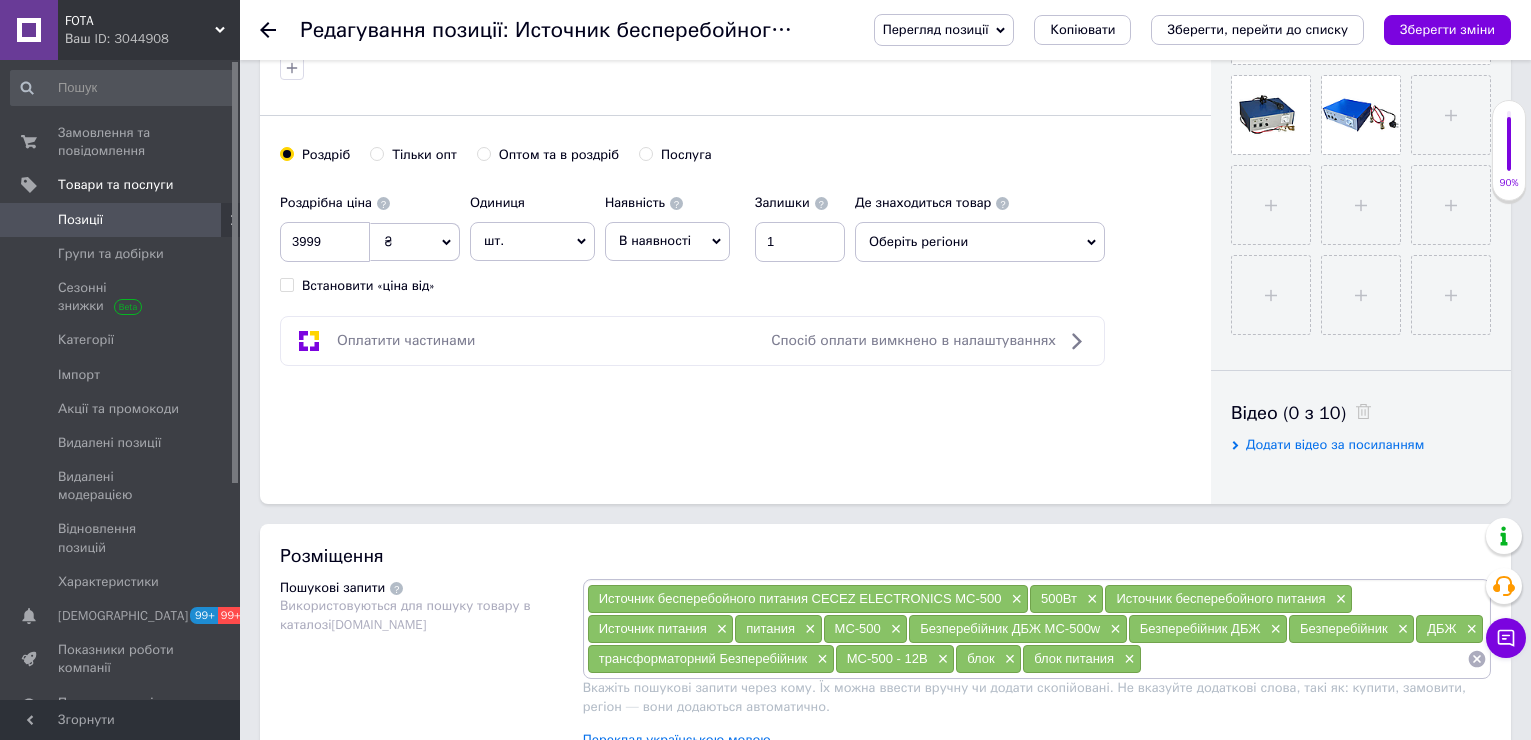 scroll, scrollTop: 900, scrollLeft: 0, axis: vertical 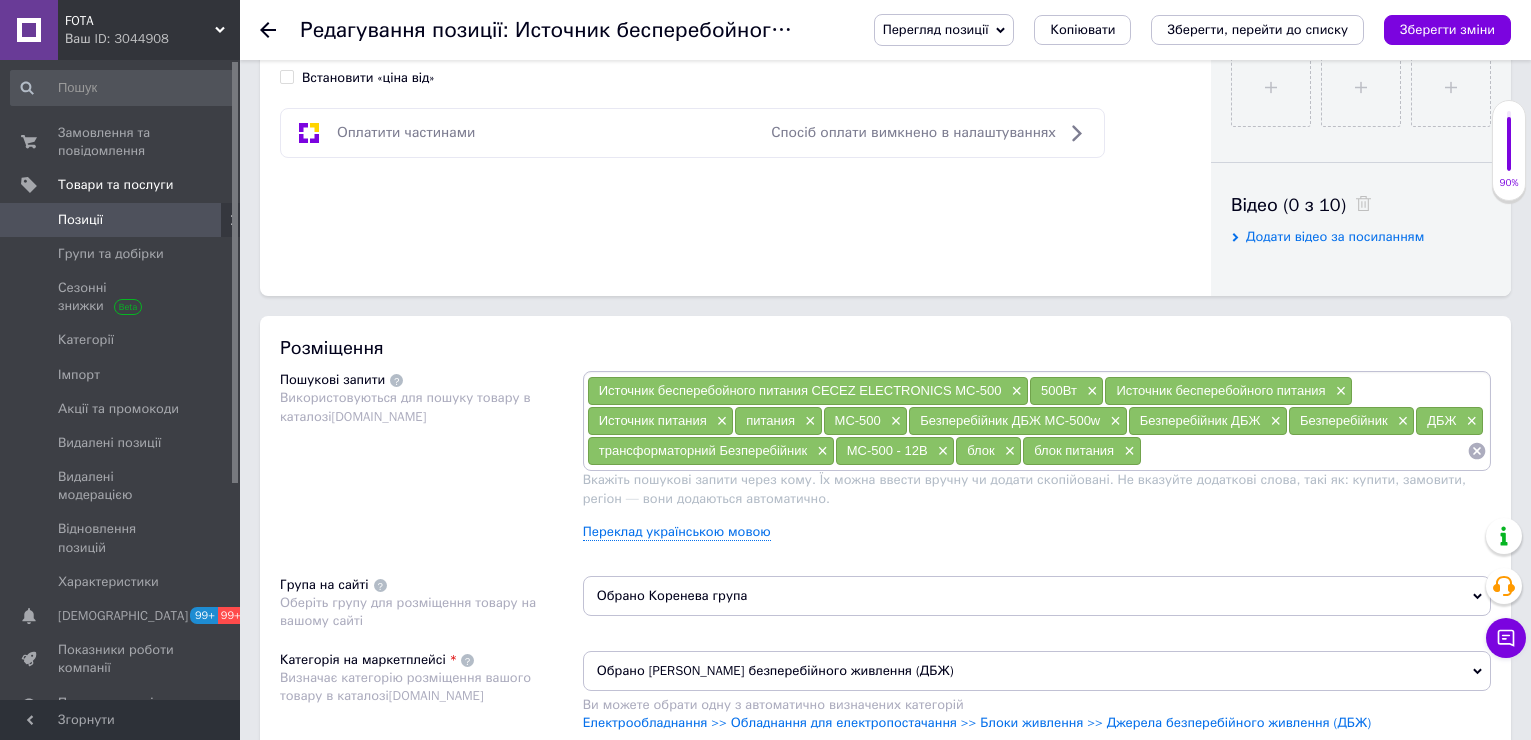 click at bounding box center (1304, 451) 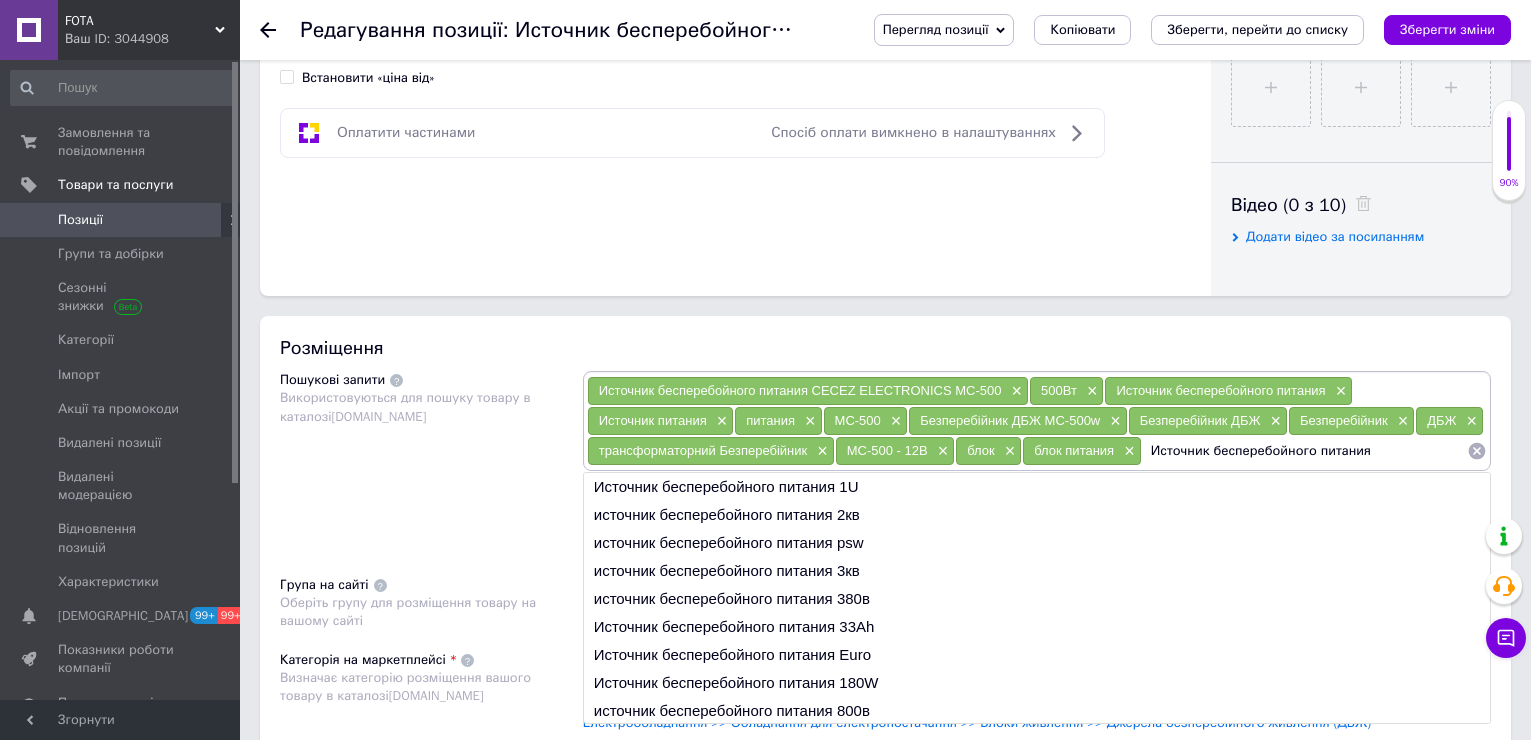 paste on "Источник бесперебойного питания" 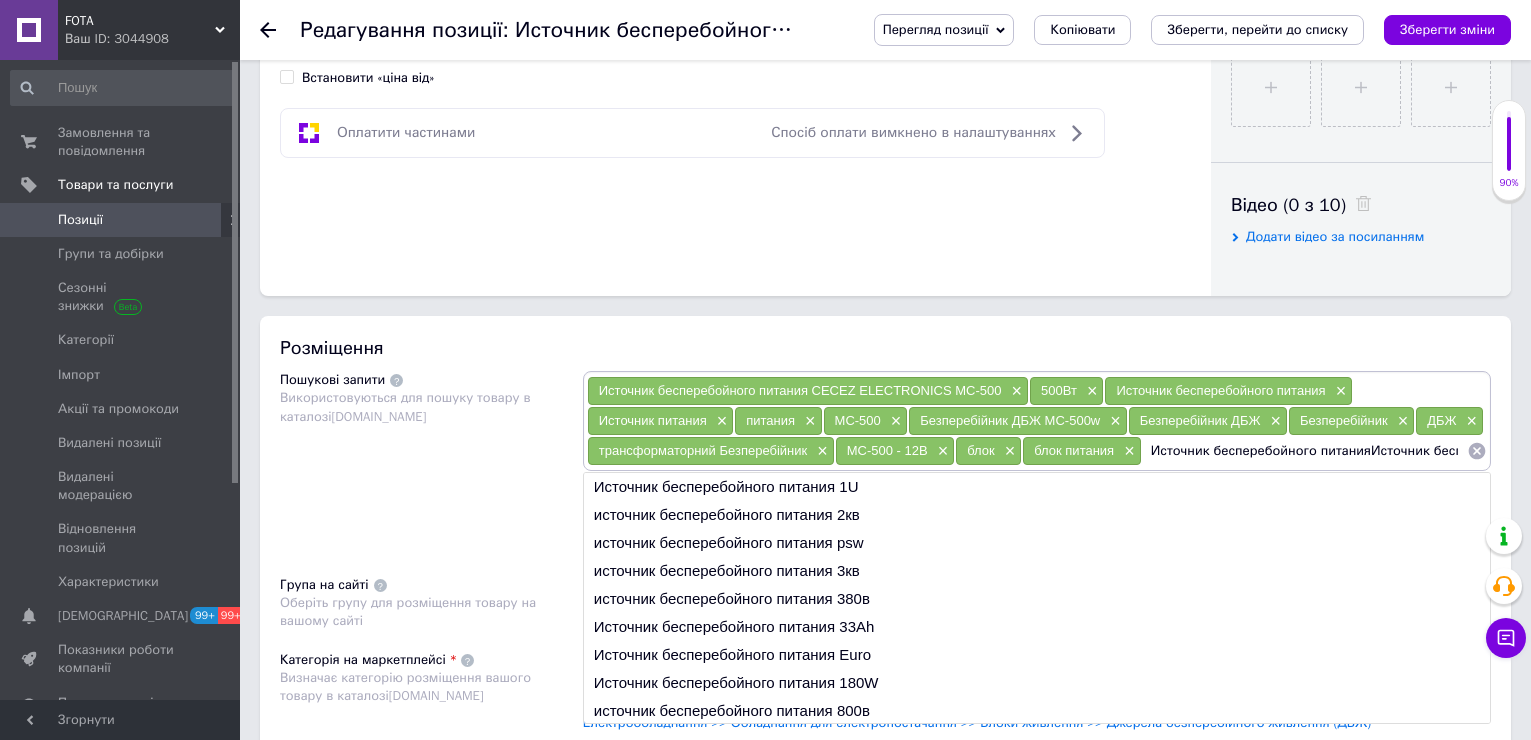 scroll, scrollTop: 0, scrollLeft: 118, axis: horizontal 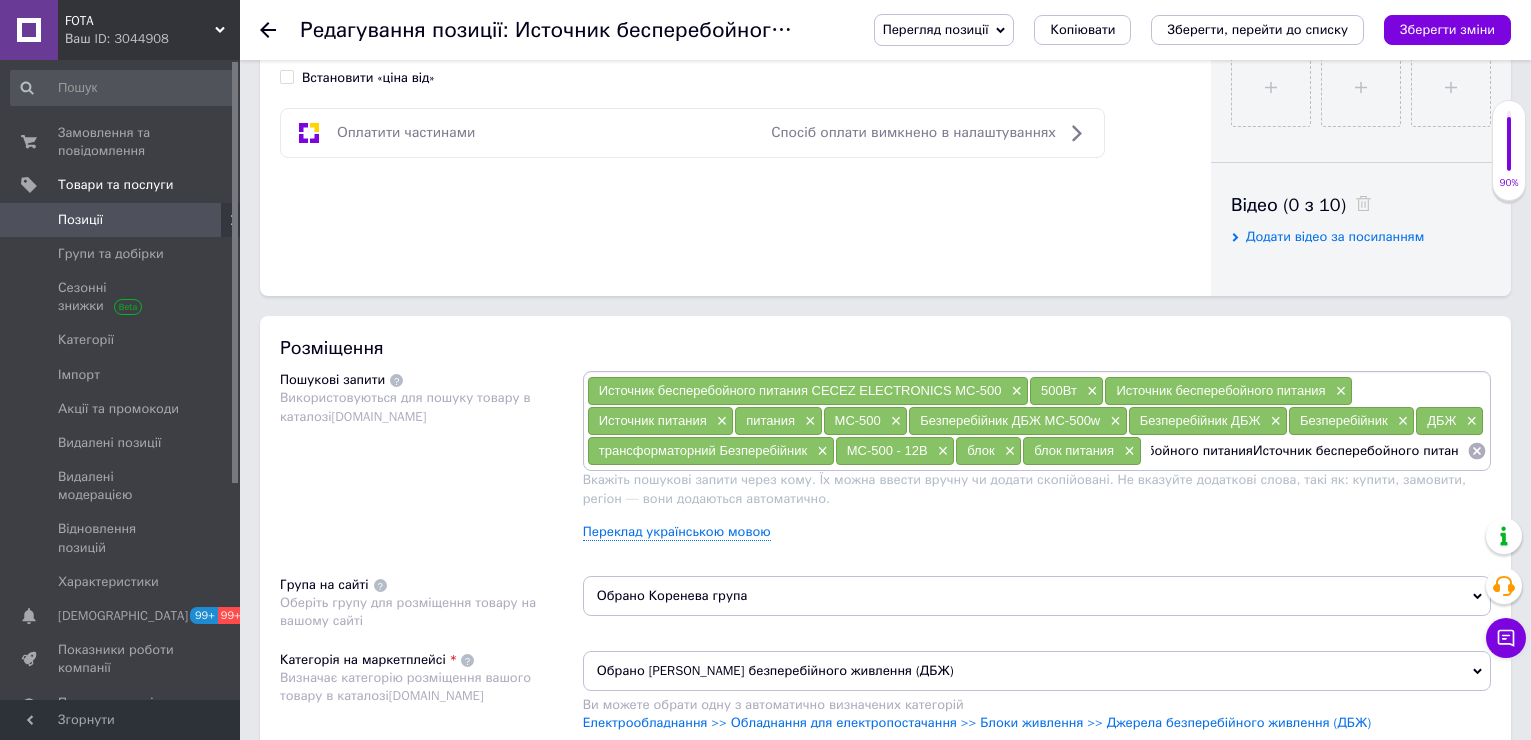 type on "Источник бесперебойного питанияИсточник бесперебойного питания" 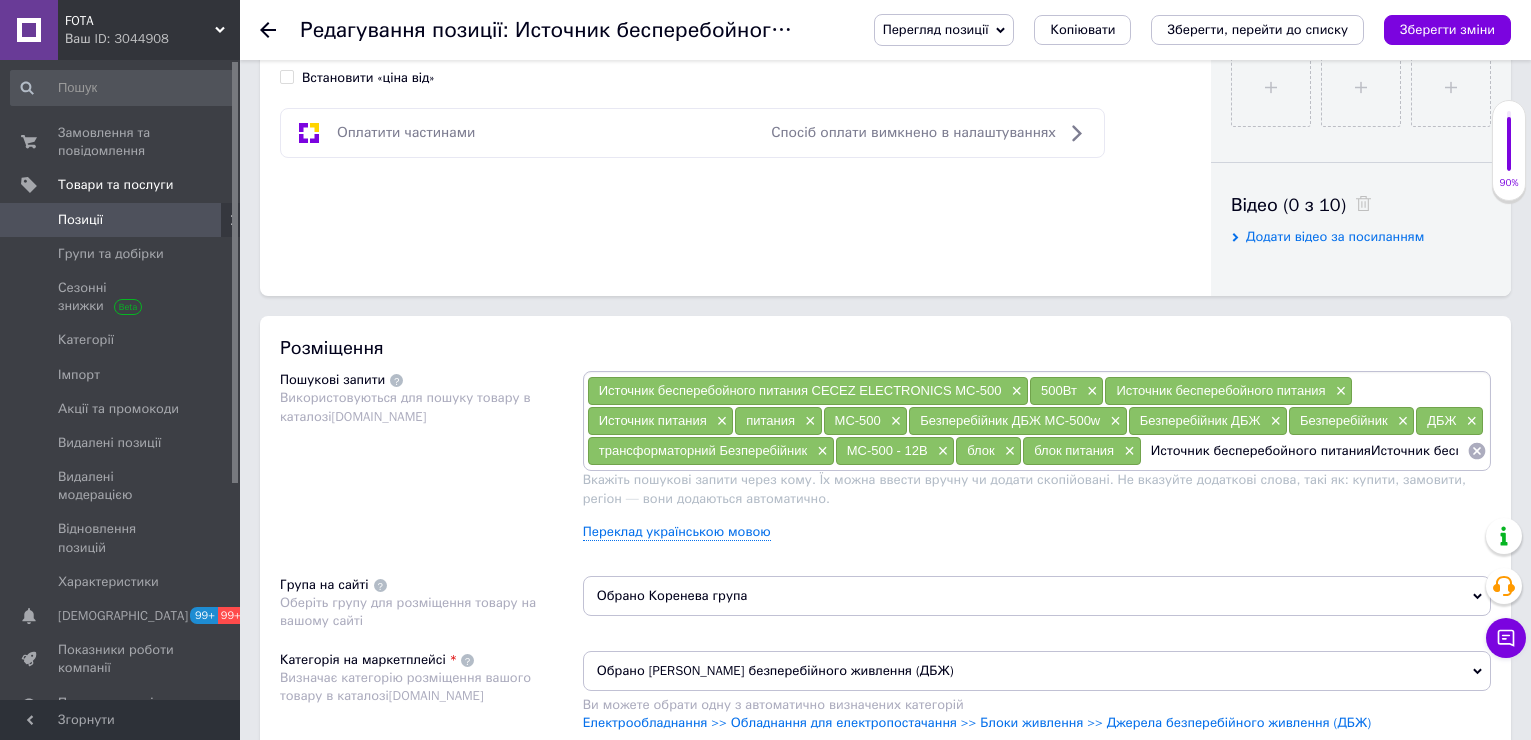 drag, startPoint x: 1479, startPoint y: 447, endPoint x: 1339, endPoint y: 445, distance: 140.01428 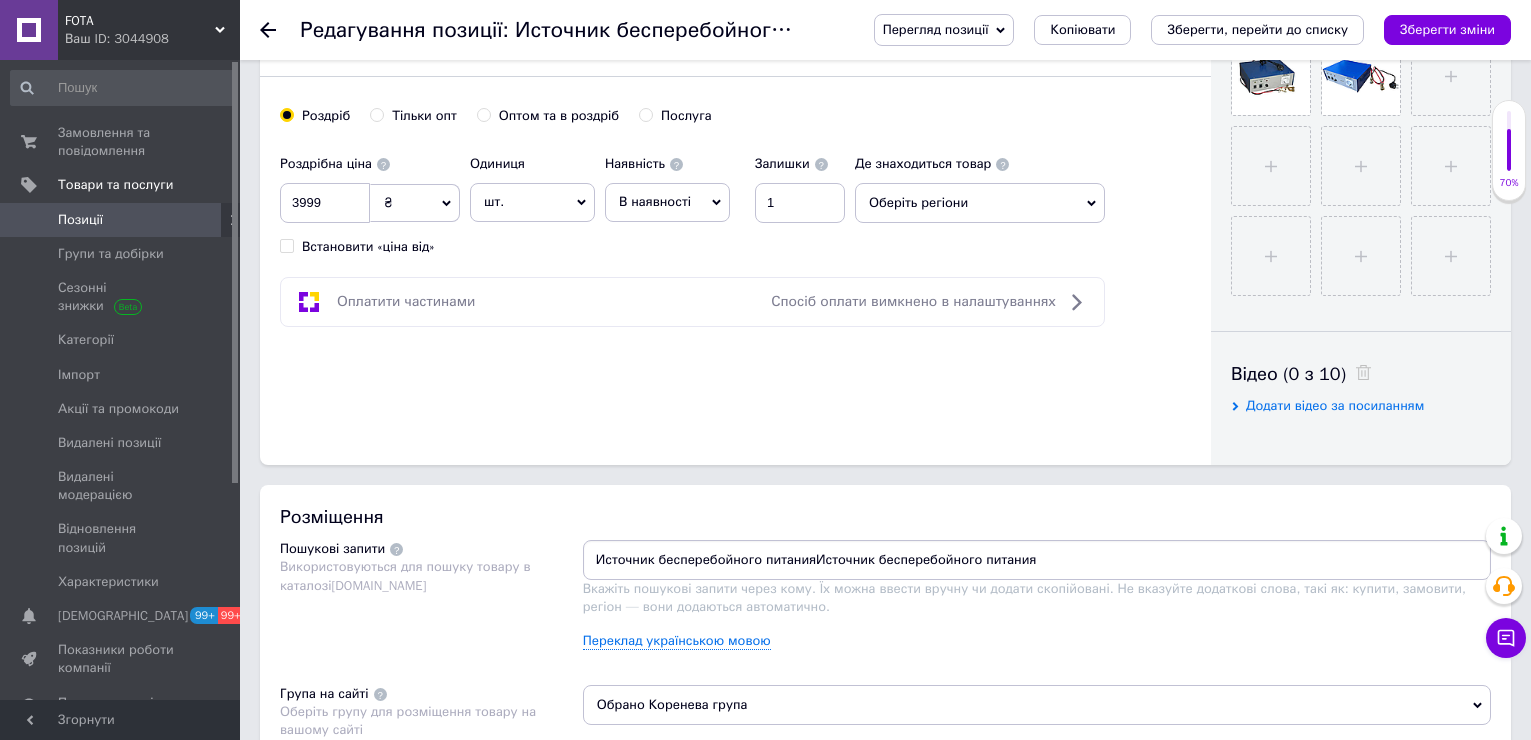 scroll, scrollTop: 700, scrollLeft: 0, axis: vertical 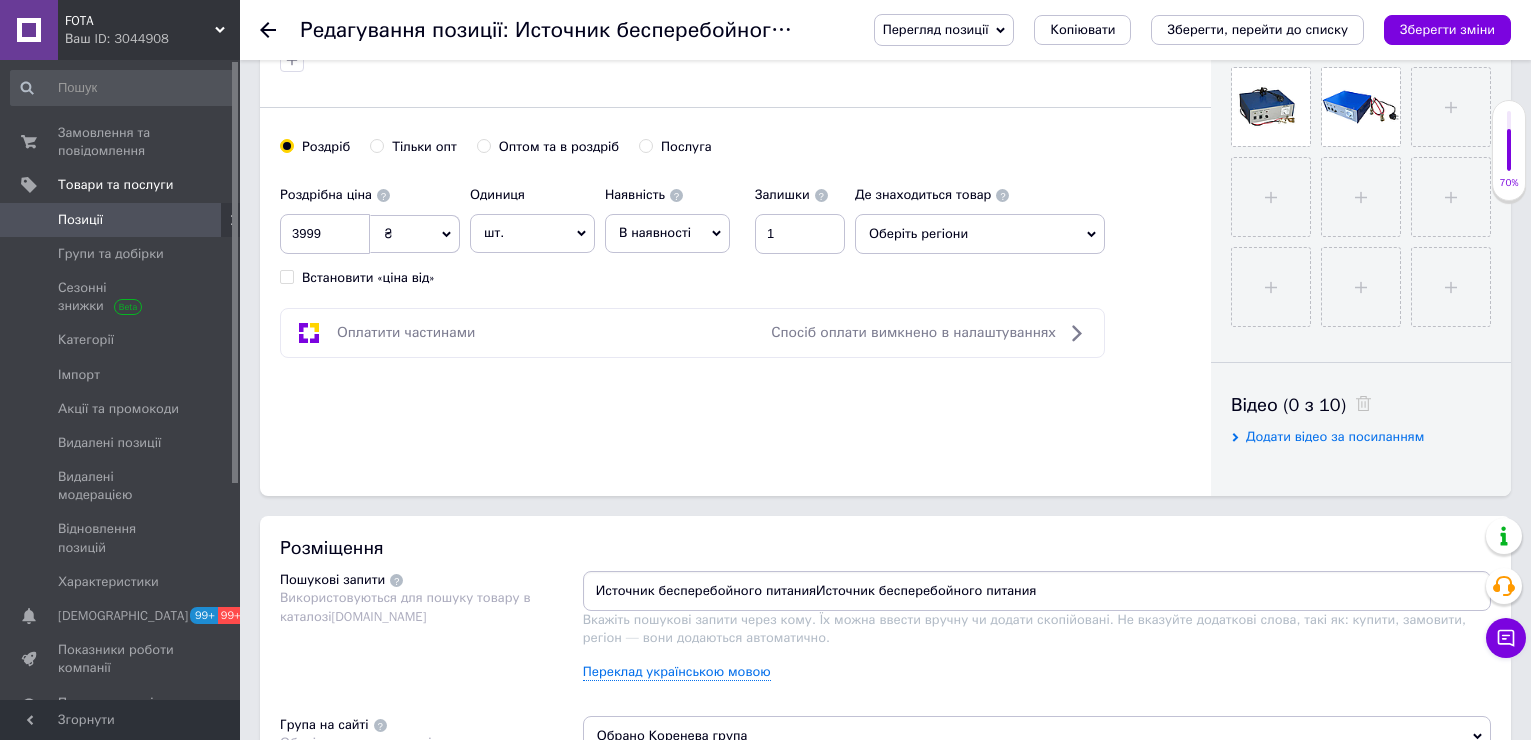 click on "Розміщення Пошукові запити Використовуються для пошуку товару в каталозі  Prom.ua Источник бесперебойного питанияИсточник бесперебойного питания Вкажіть пошукові запити через кому. Їх можна ввести вручну чи додати скопійовані. Не вказуйте додаткові слова, такі як: купити, замовити, регіон — вони додаються автоматично. Переклад українською мовою Група на сайті Оберіть групу для розміщення товару на вашому сайті Обрано Коренева група Категорія на маркетплейсі Визначає категорію розміщення вашого товару в каталозі  Prom.ua Товари, загальне" at bounding box center [885, 724] 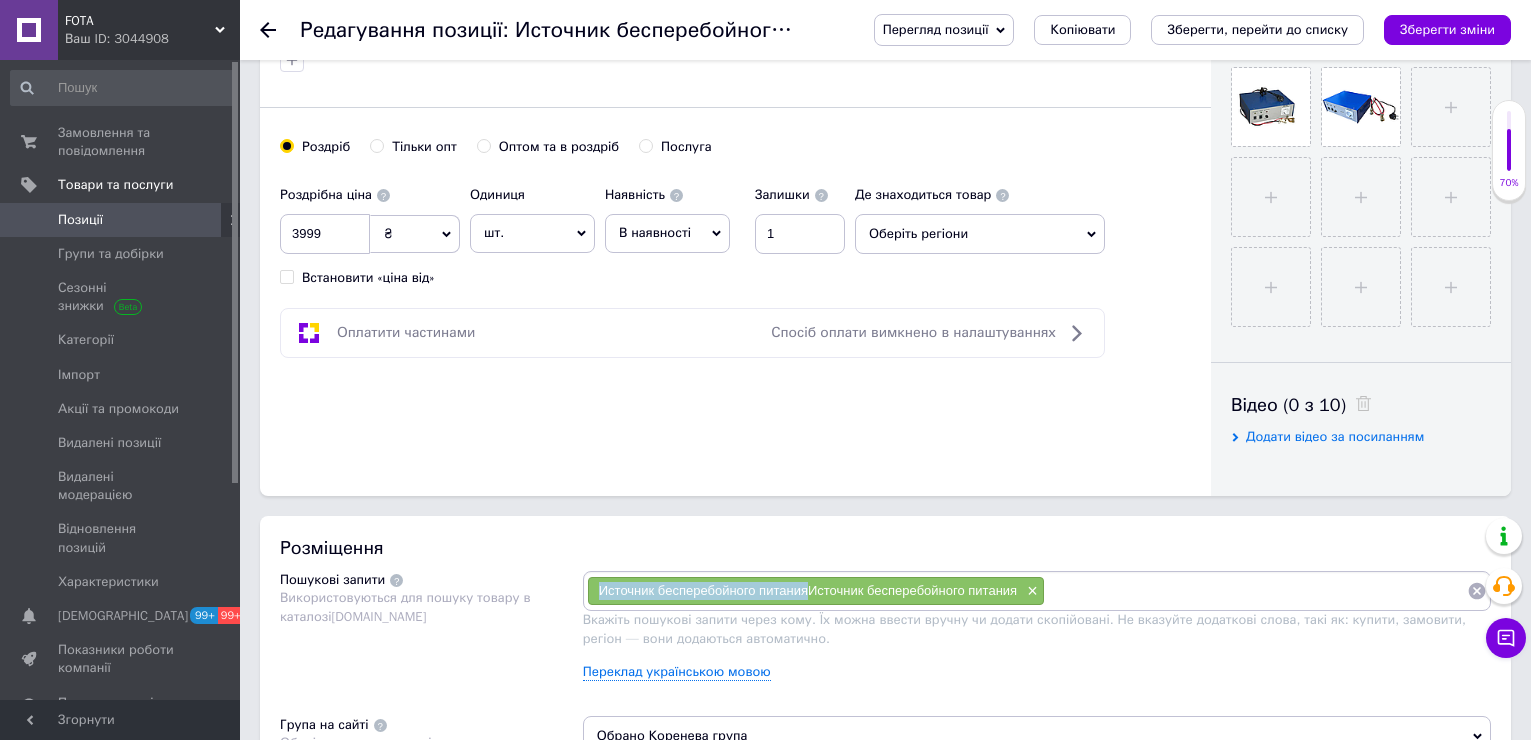 drag, startPoint x: 594, startPoint y: 599, endPoint x: 806, endPoint y: 595, distance: 212.03773 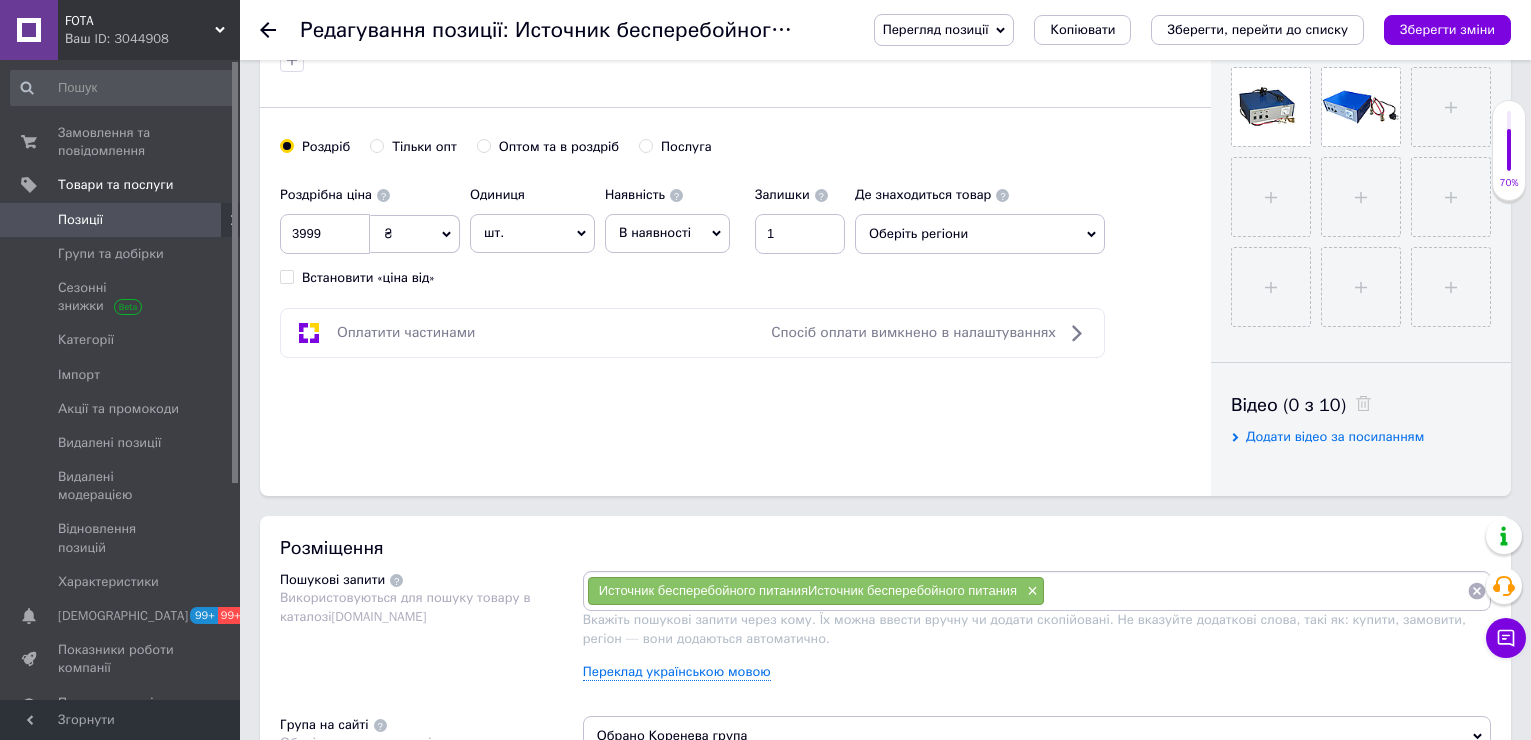 click at bounding box center [1256, 591] 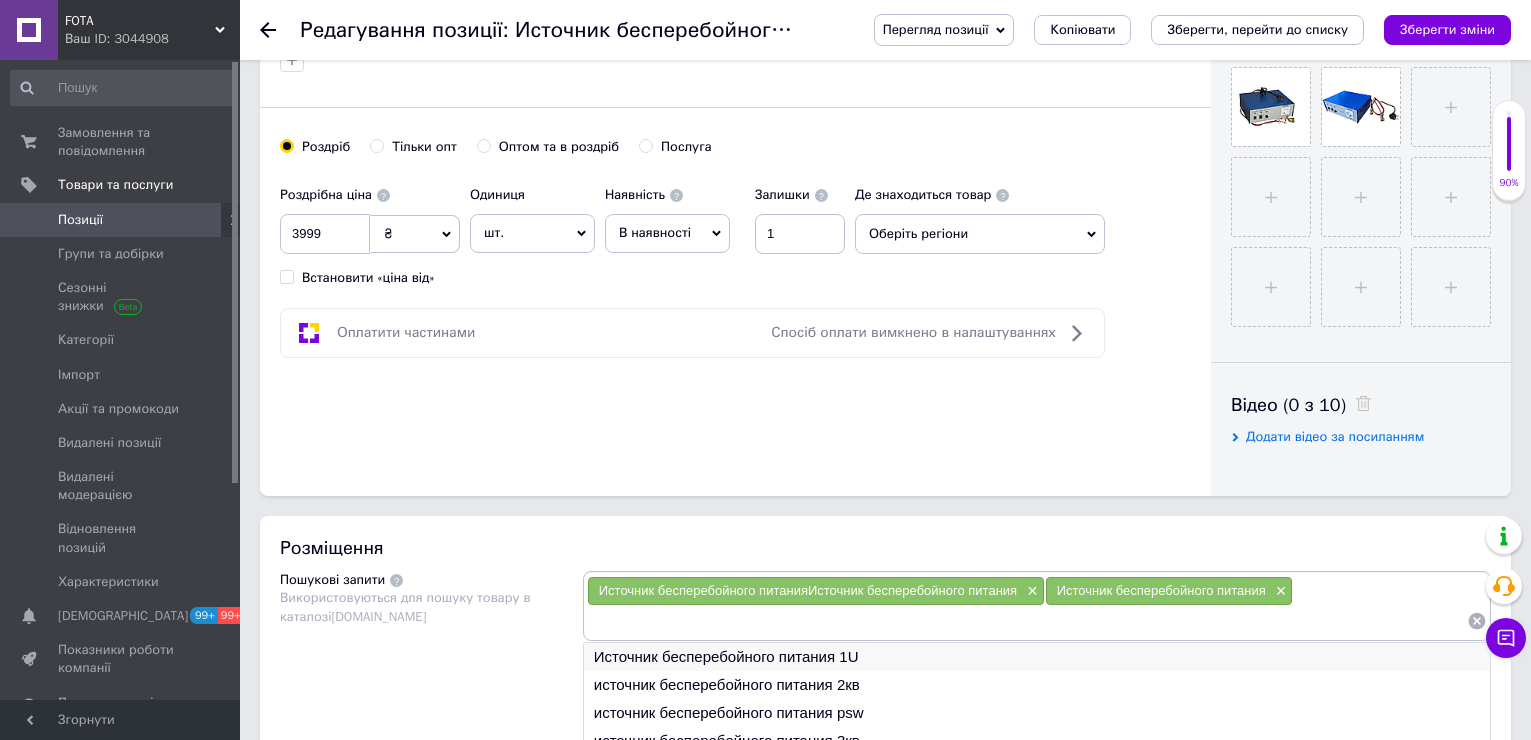 click on "Источник бесперебойного питания 1U" at bounding box center (1037, 657) 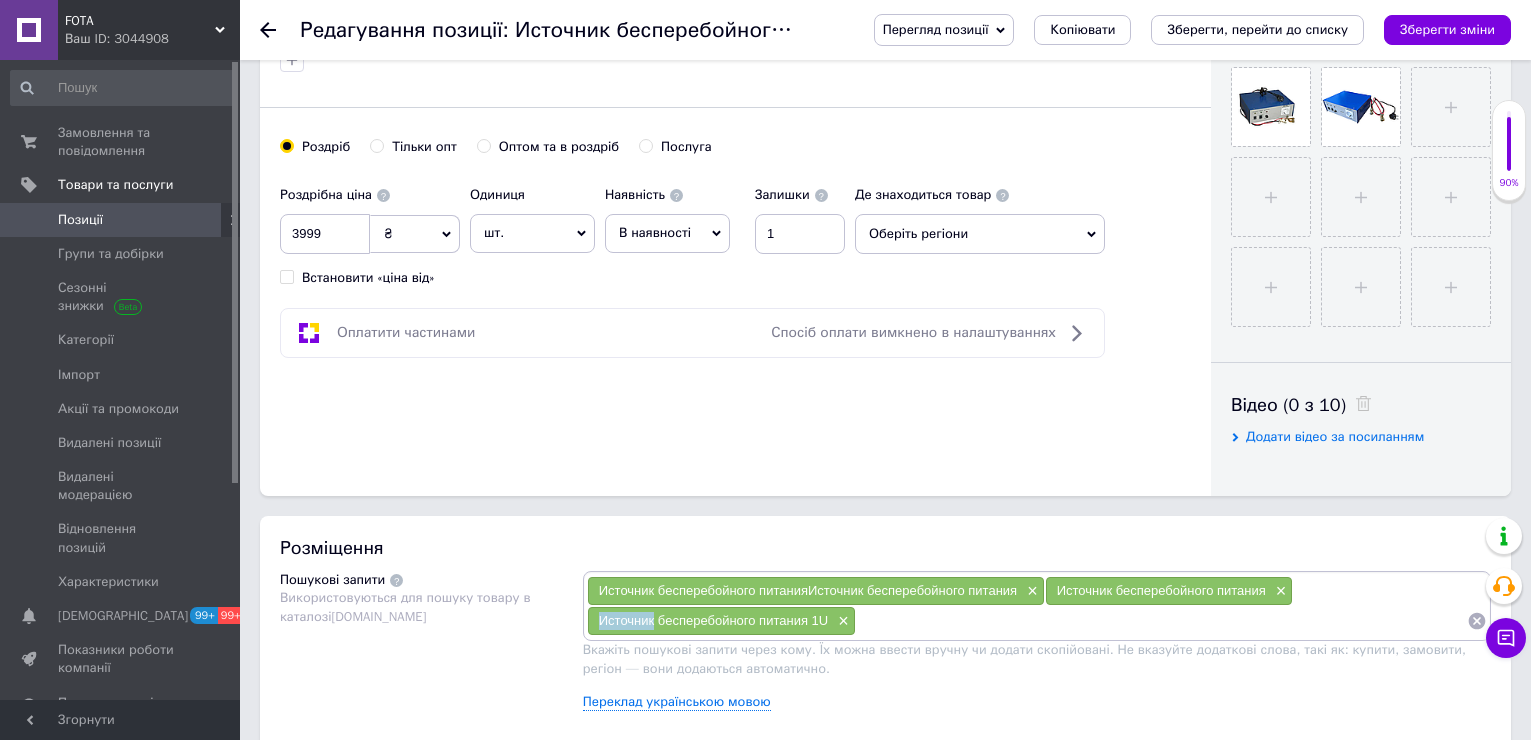 drag, startPoint x: 592, startPoint y: 615, endPoint x: 655, endPoint y: 626, distance: 63.953106 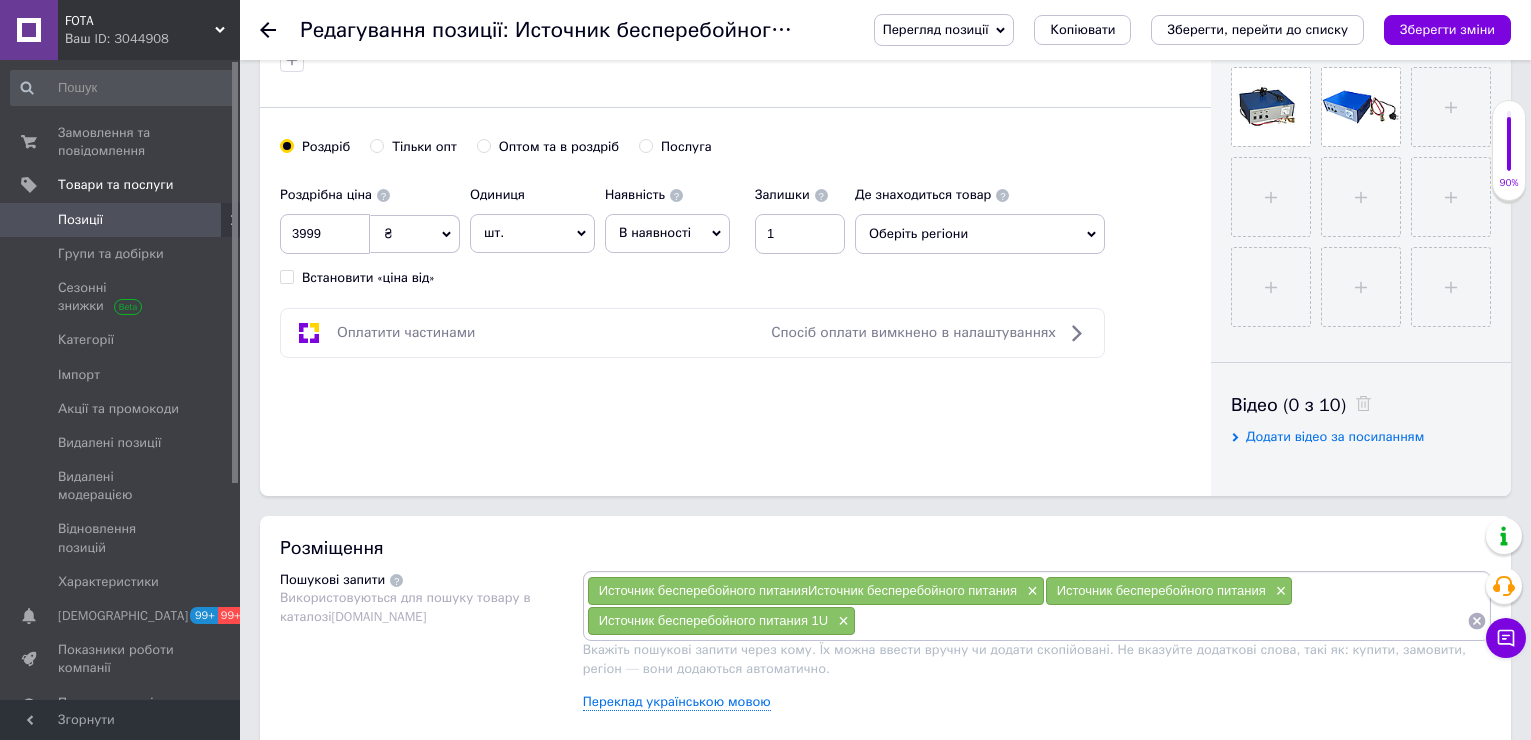 click at bounding box center [1161, 621] 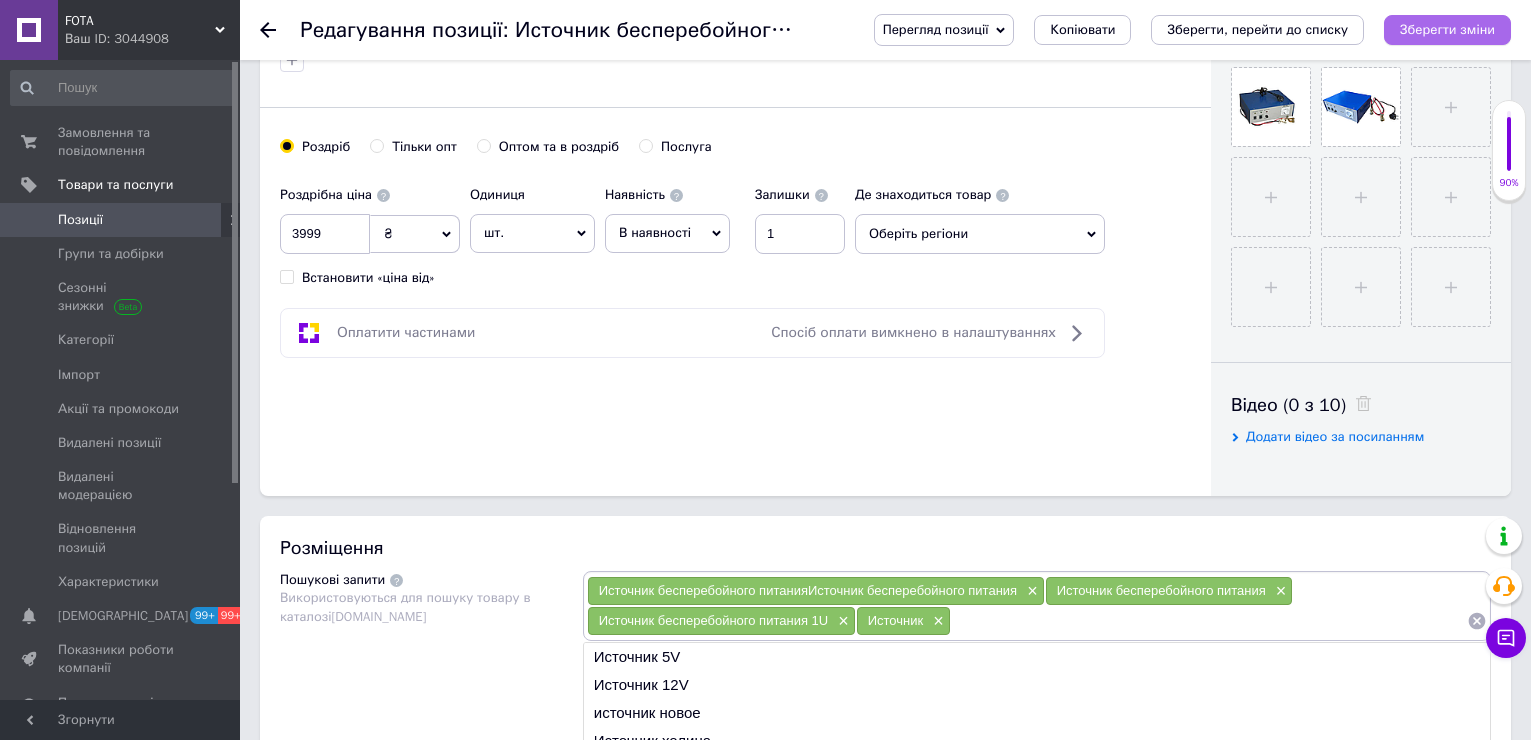 click on "Зберегти зміни" at bounding box center [1447, 30] 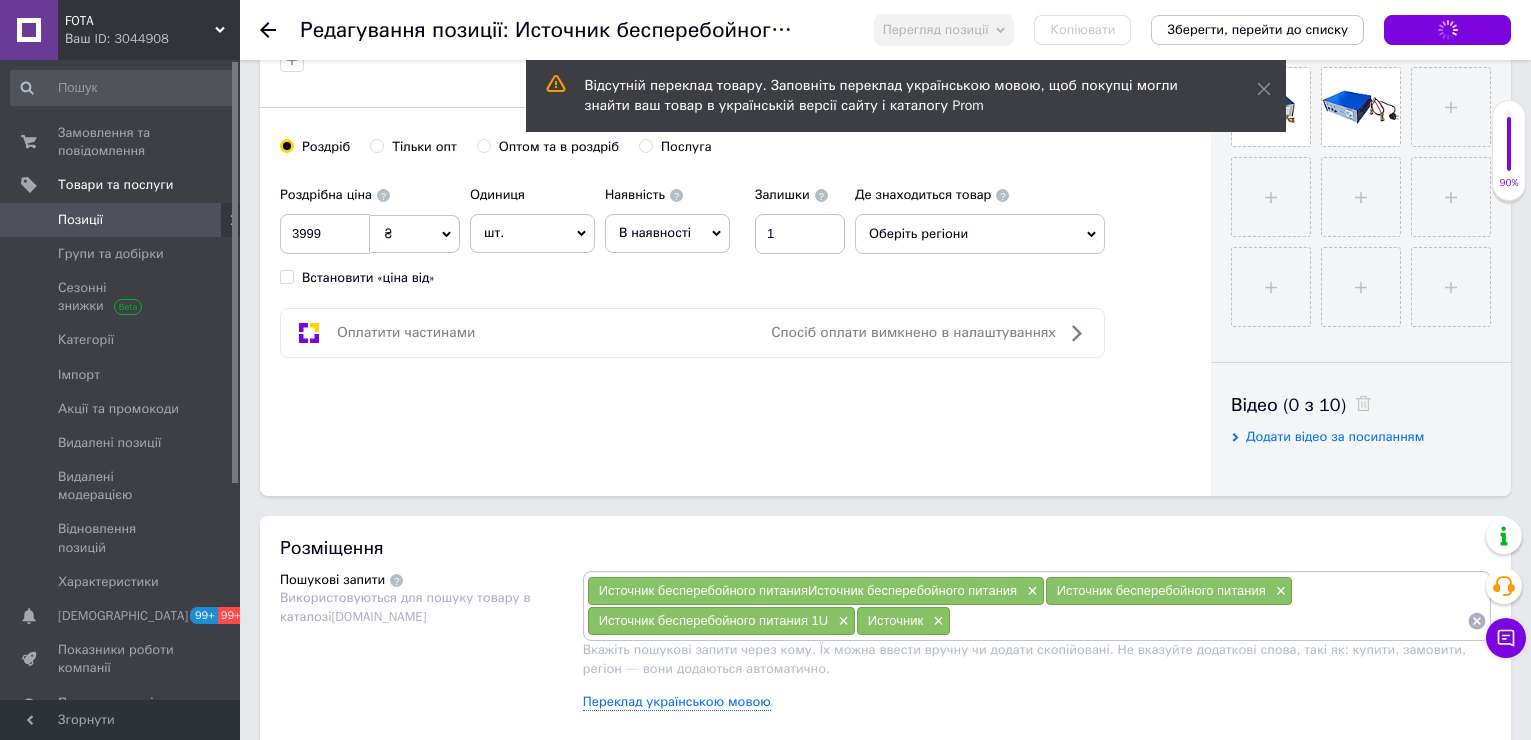 click on "Зберегти зміни" at bounding box center (1447, 30) 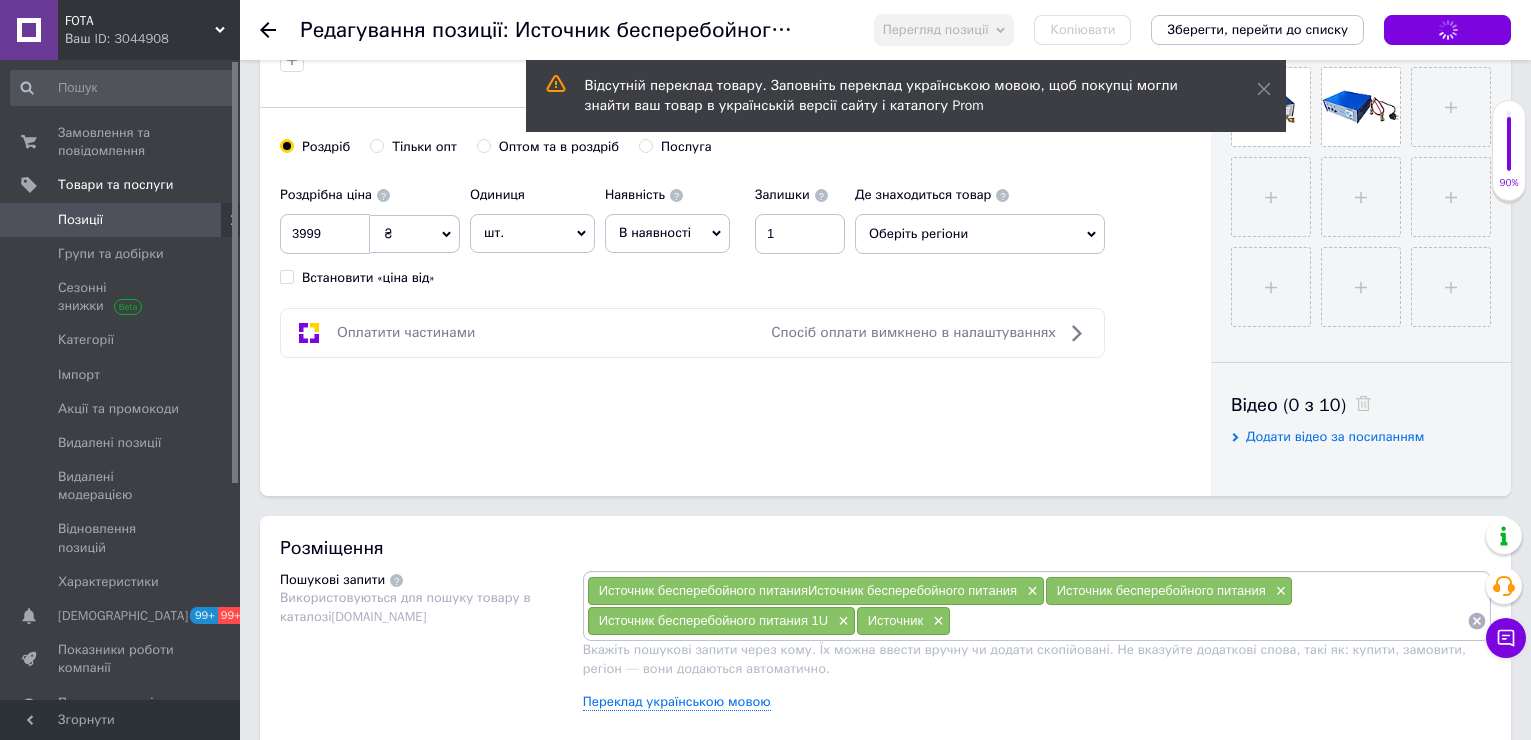 click on "Зберегти зміни" at bounding box center [1447, 30] 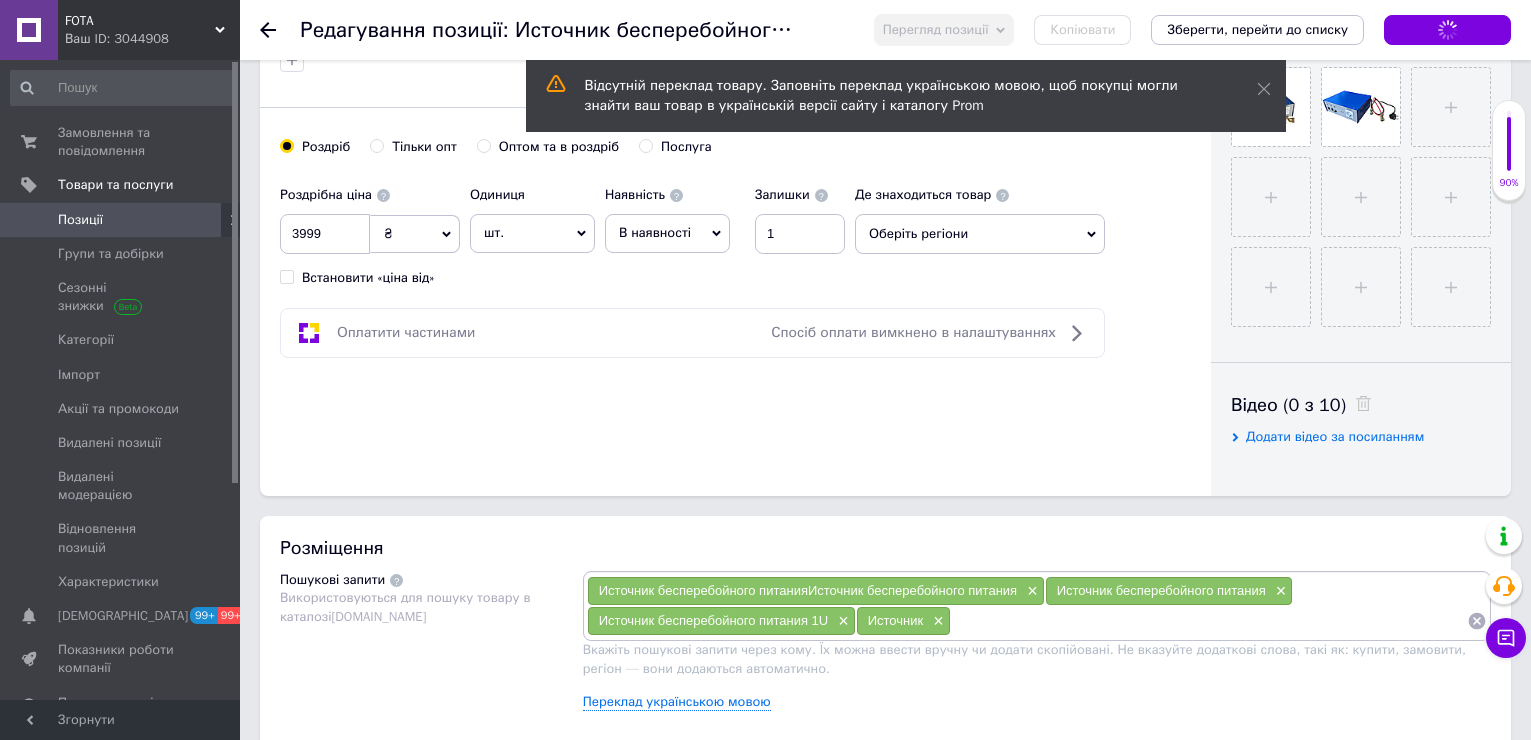 click on "Зберегти зміни" at bounding box center (1447, 30) 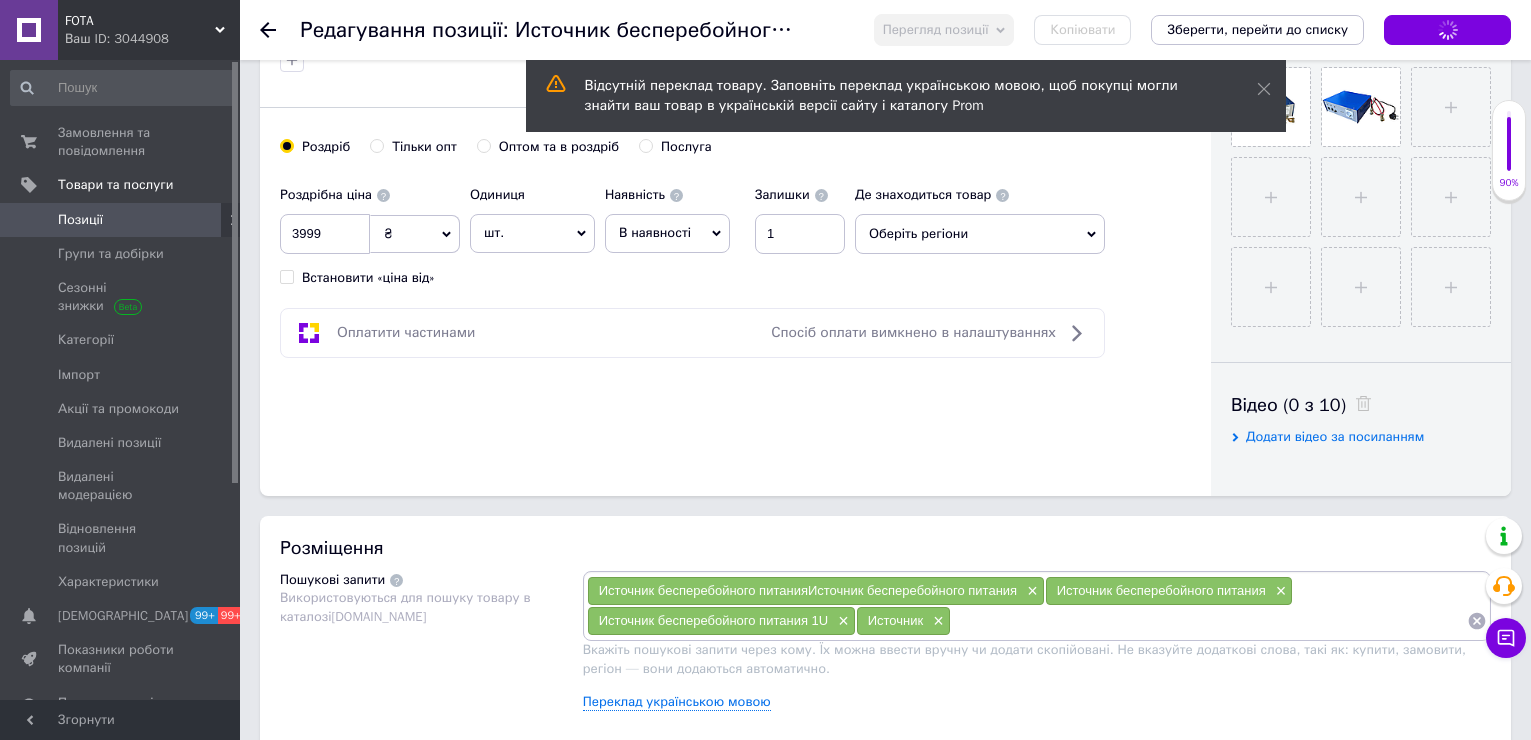 click on "Зберегти зміни" at bounding box center (1447, 30) 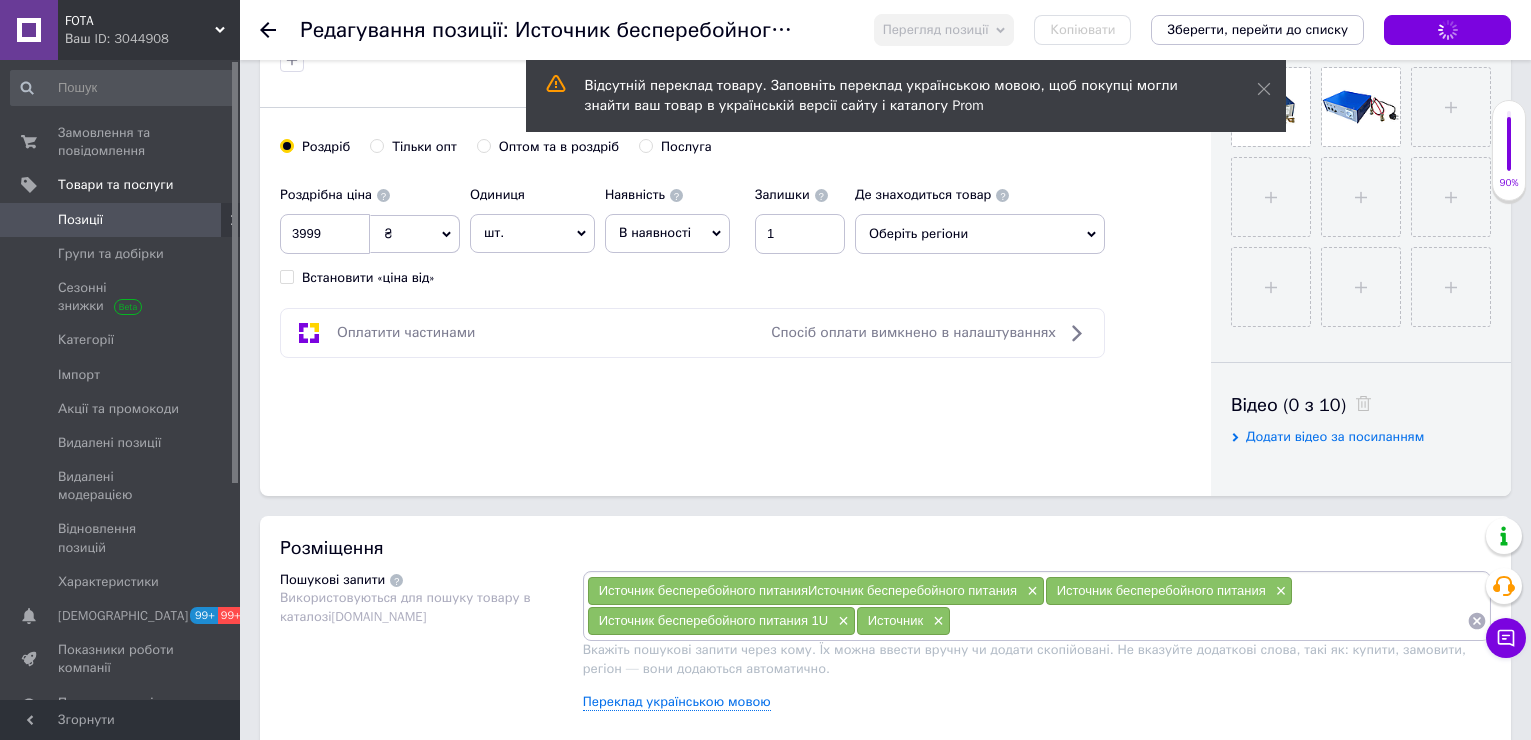 click on "Зберегти зміни" at bounding box center [1447, 30] 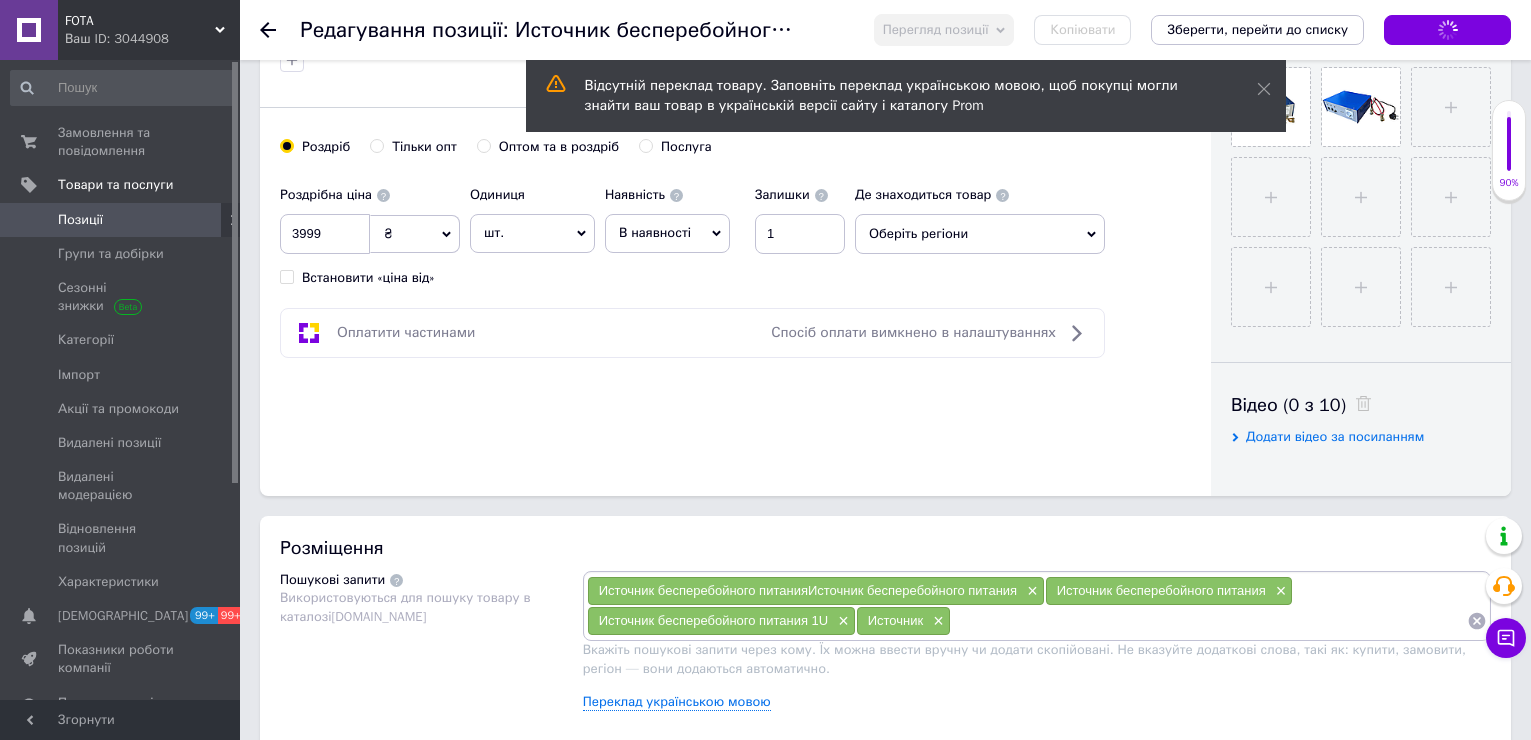 click on "Зберегти зміни" at bounding box center (1447, 30) 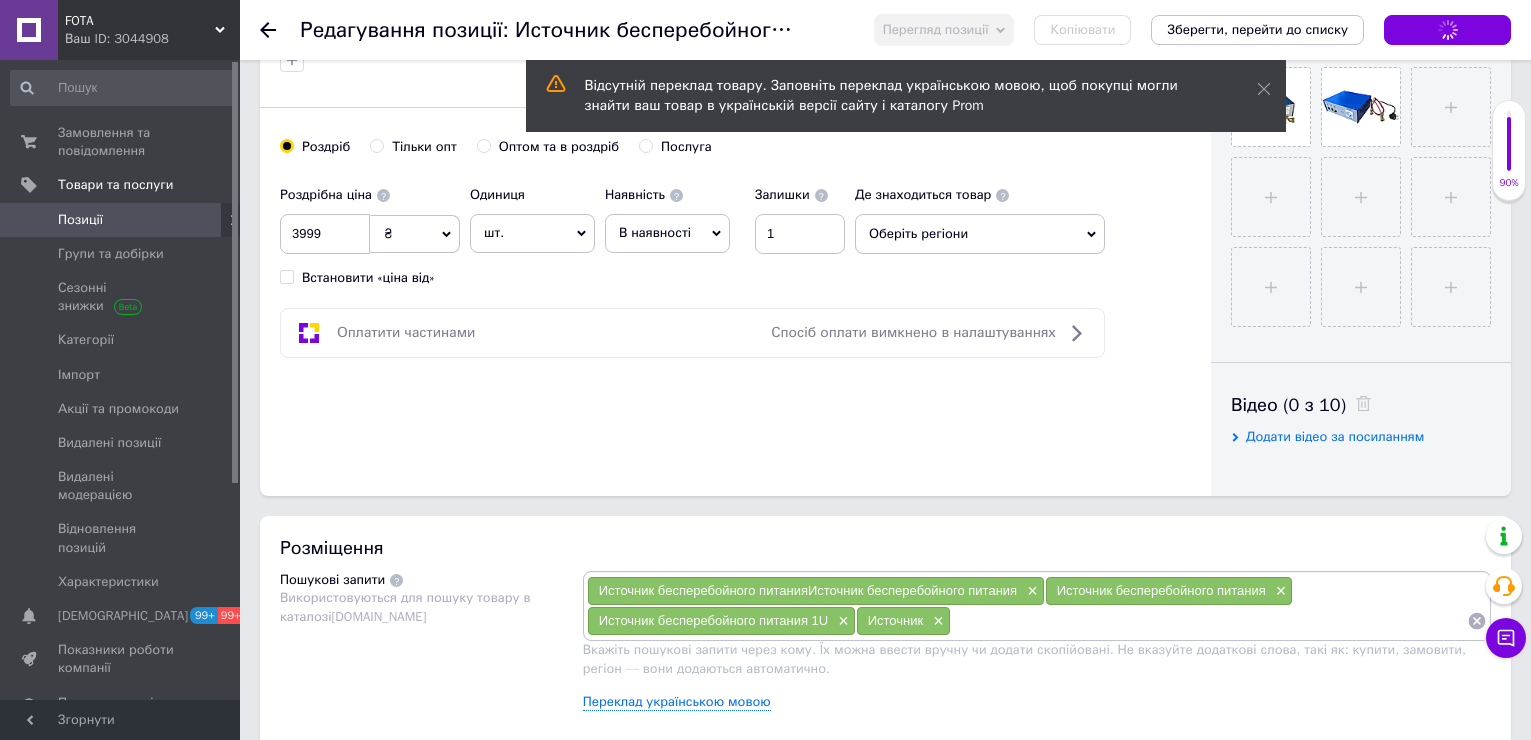 click on "Зберегти зміни" at bounding box center [1447, 30] 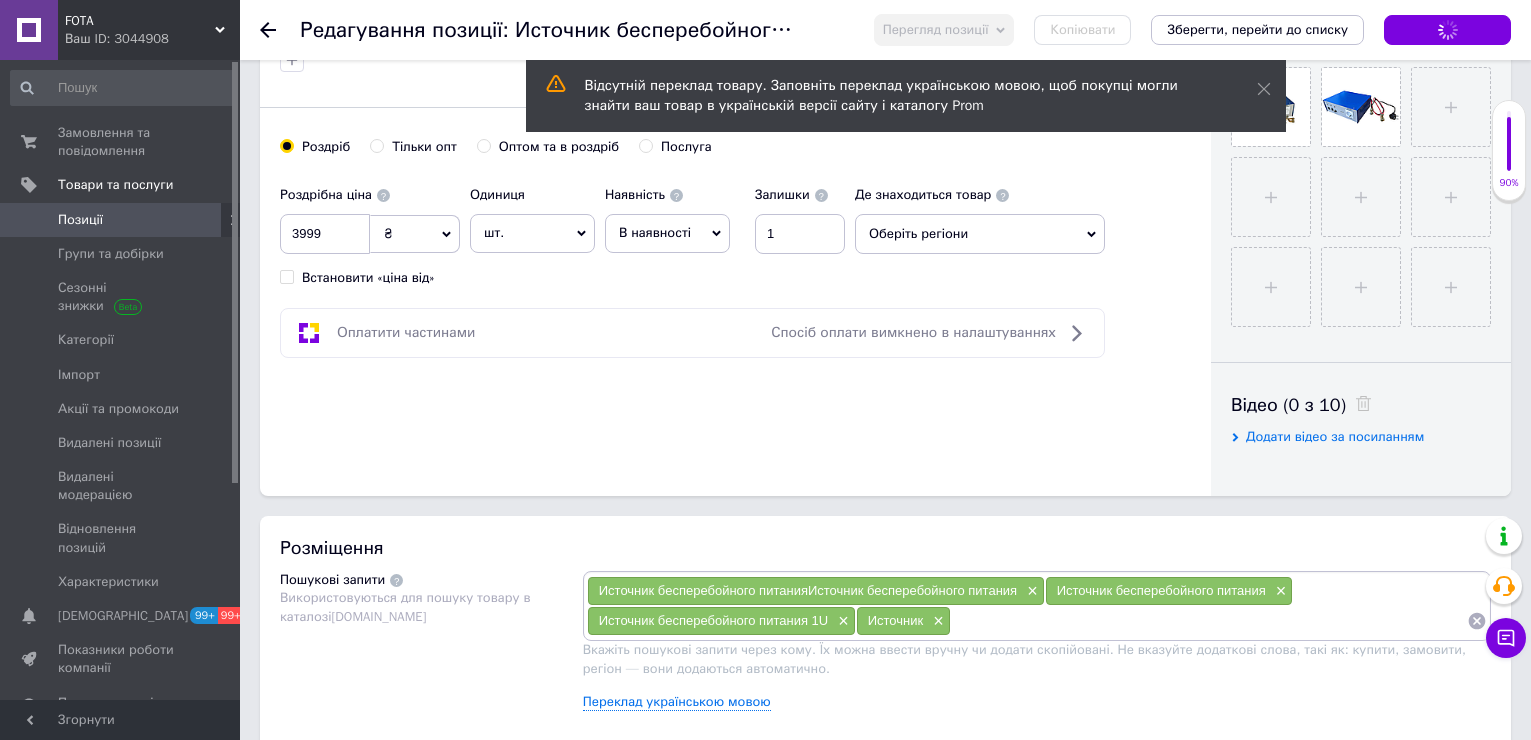 click on "Зберегти зміни" at bounding box center [1447, 30] 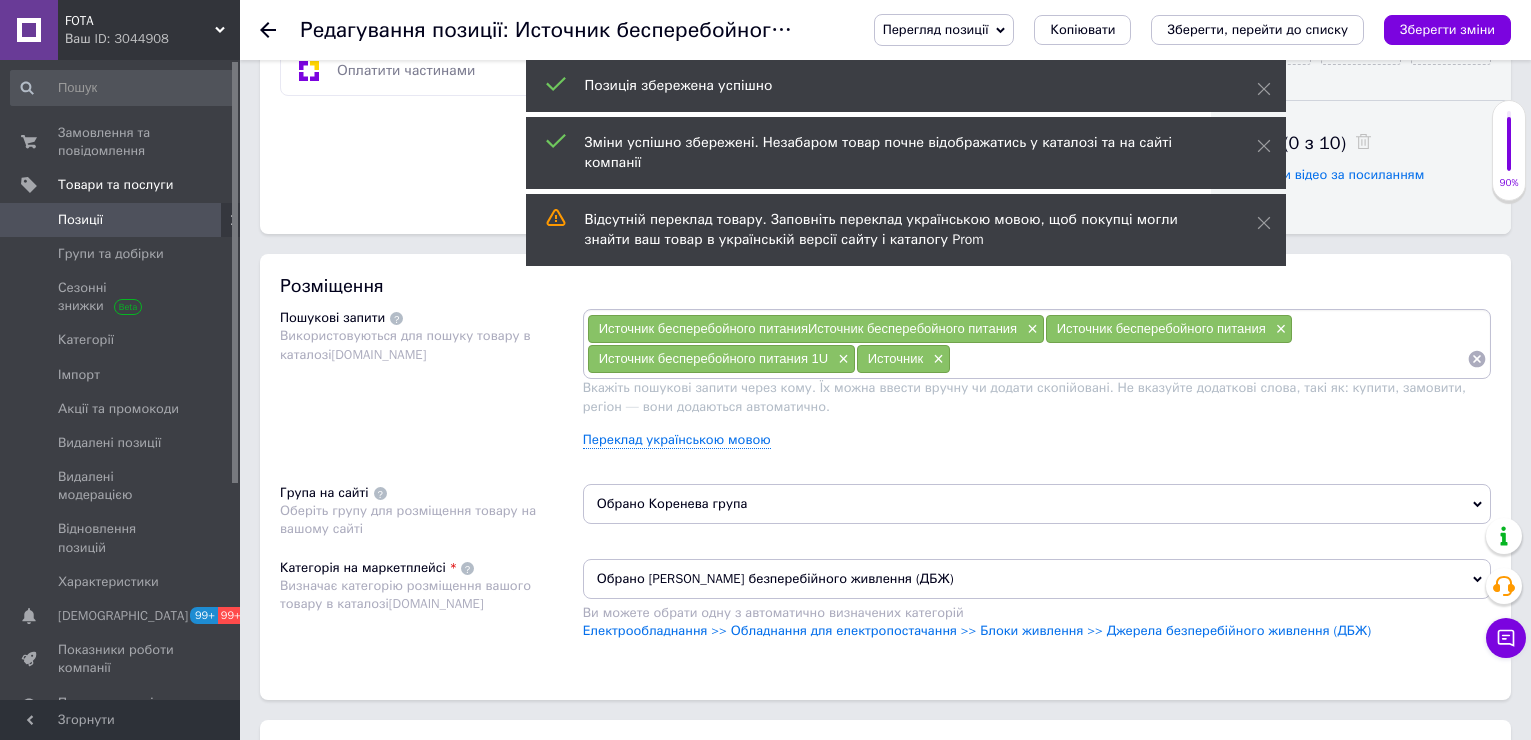 scroll, scrollTop: 1200, scrollLeft: 0, axis: vertical 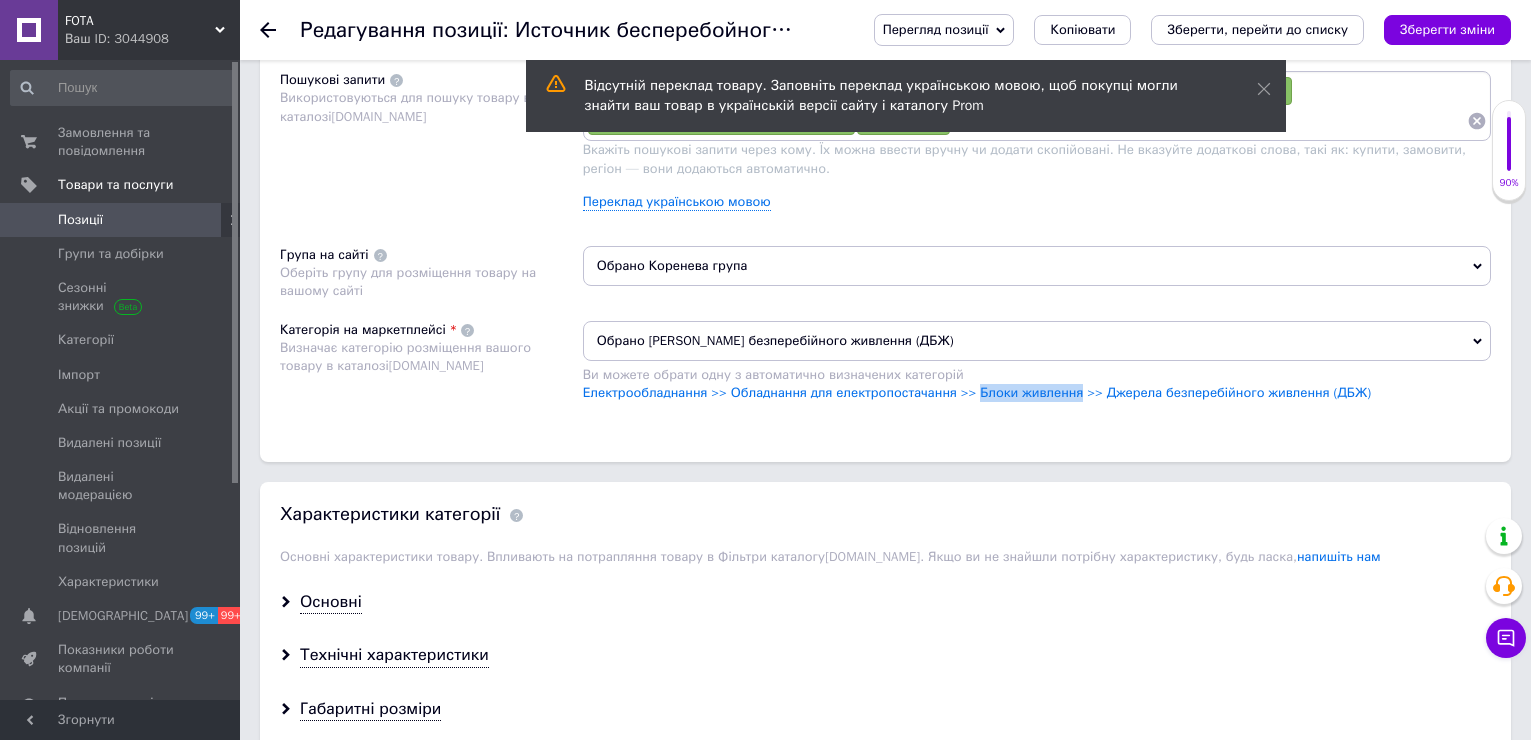 drag, startPoint x: 968, startPoint y: 395, endPoint x: 1065, endPoint y: 403, distance: 97.32934 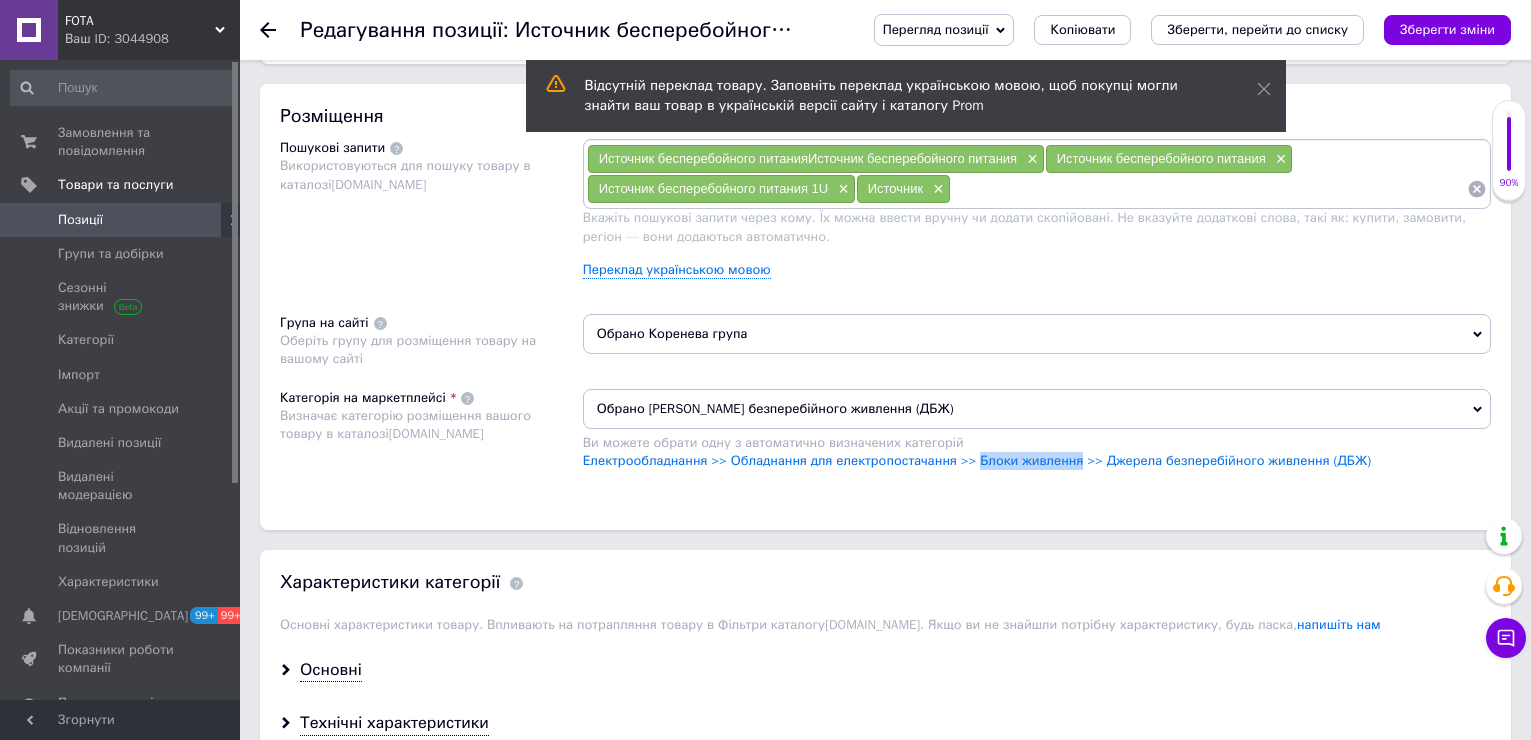 scroll, scrollTop: 1000, scrollLeft: 0, axis: vertical 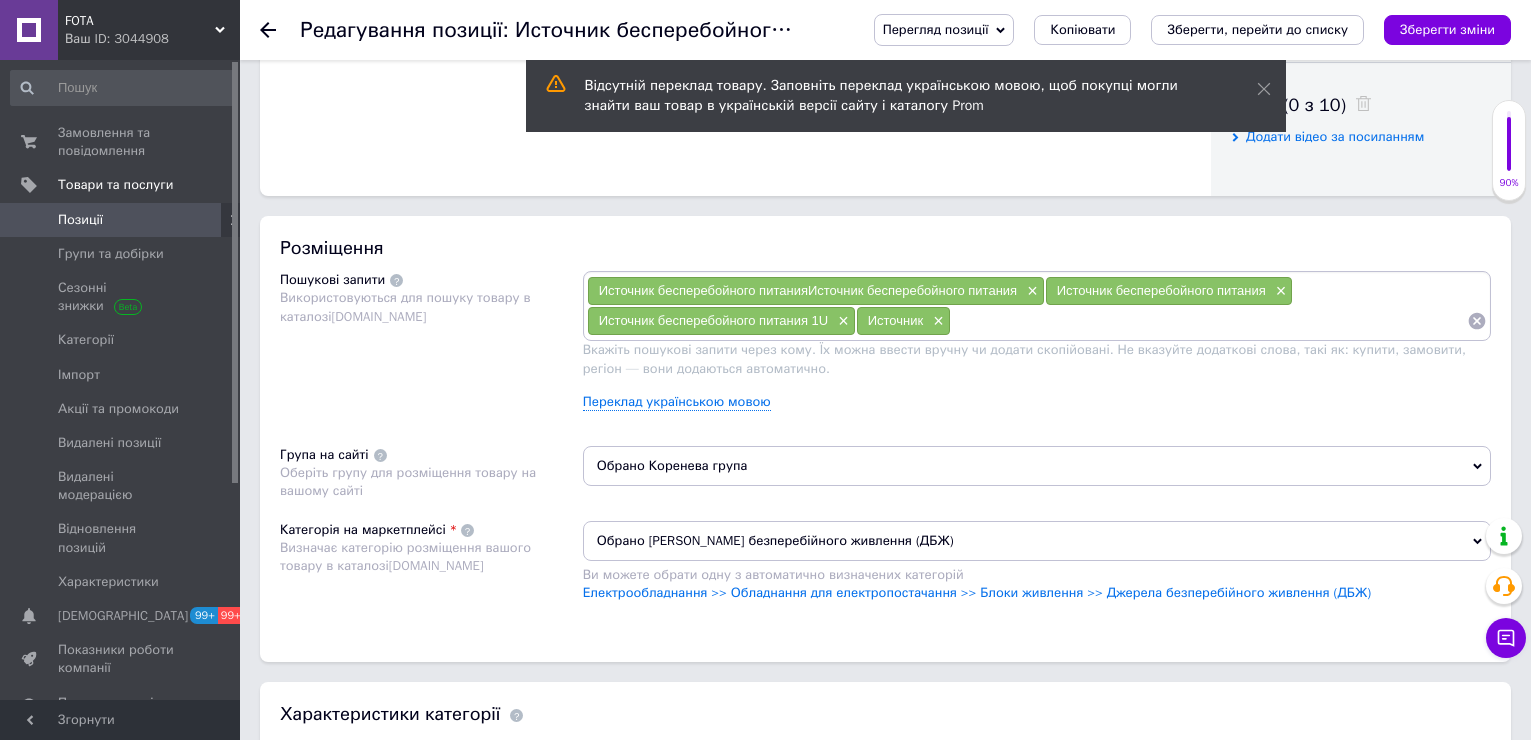 click at bounding box center [1209, 321] 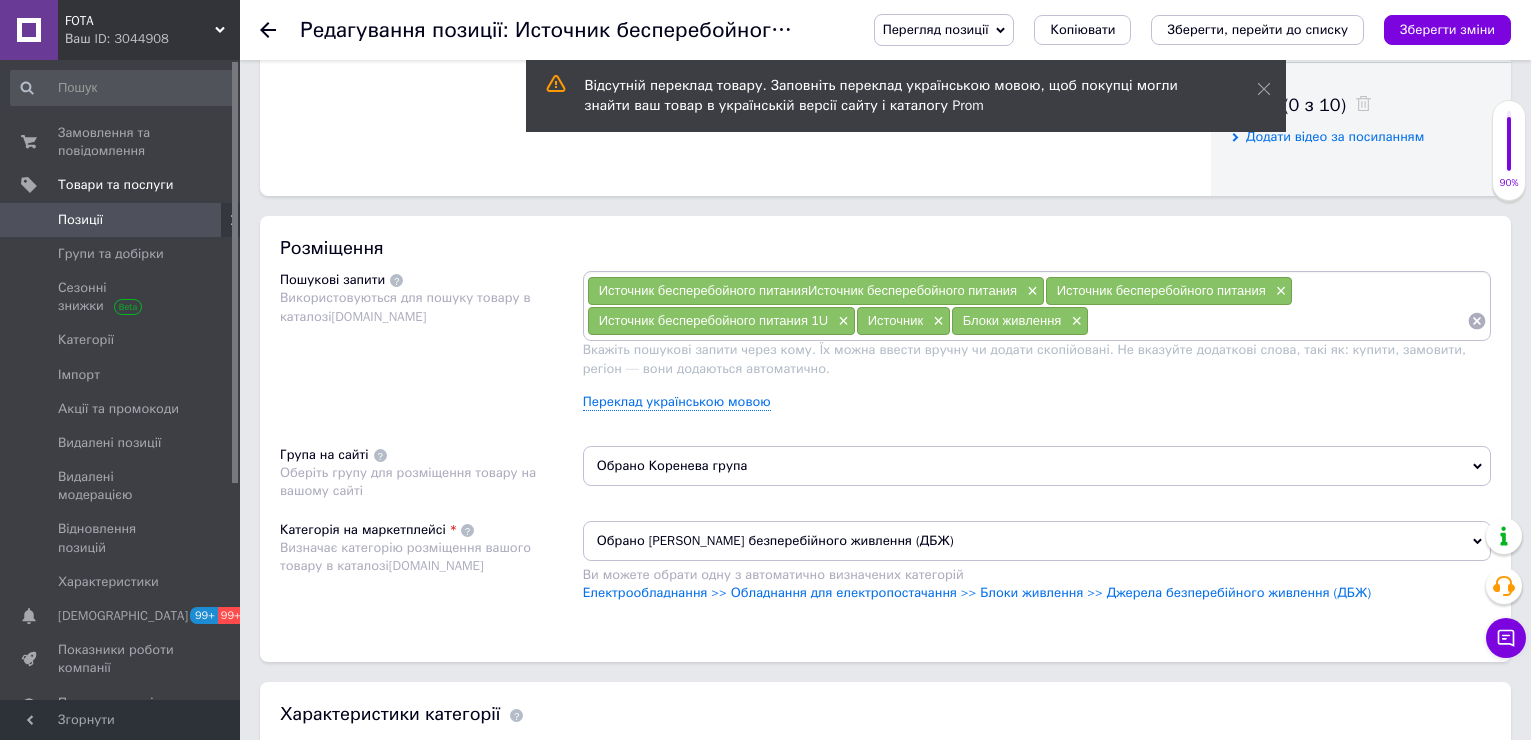 paste on "Блоки живлення" 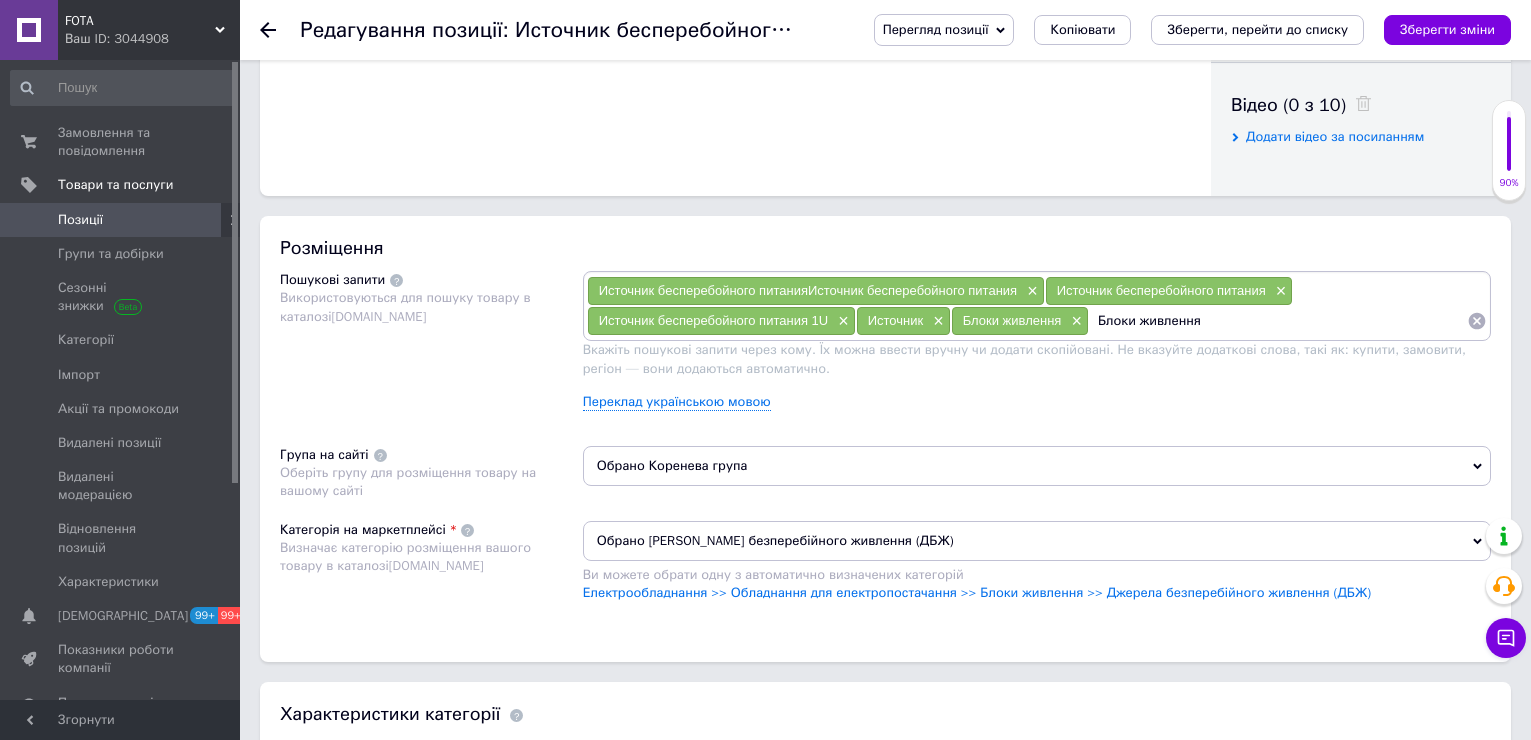 drag, startPoint x: 1127, startPoint y: 319, endPoint x: 1455, endPoint y: 389, distance: 335.38635 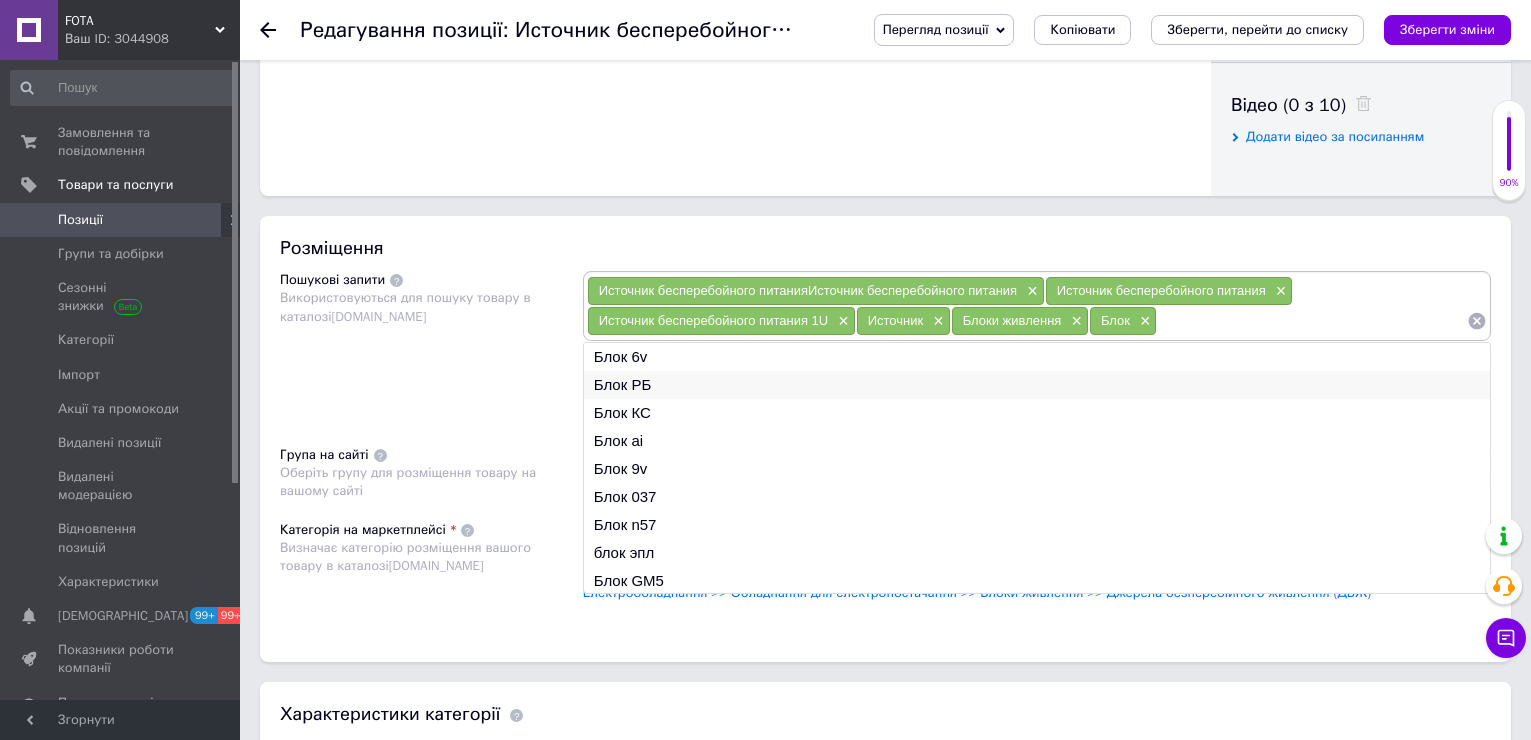 paste on "Блоки живлення" 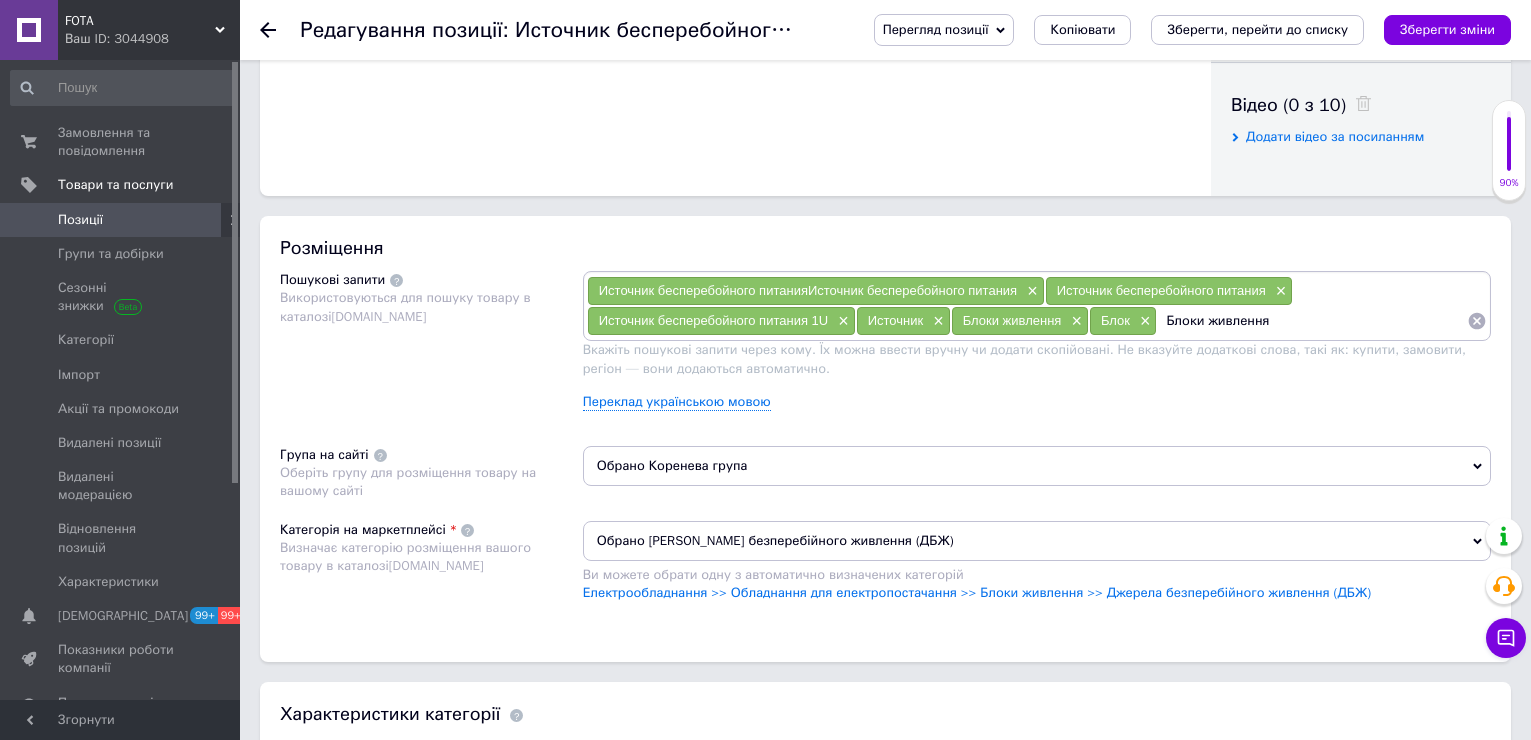 drag, startPoint x: 1203, startPoint y: 313, endPoint x: 1169, endPoint y: 314, distance: 34.0147 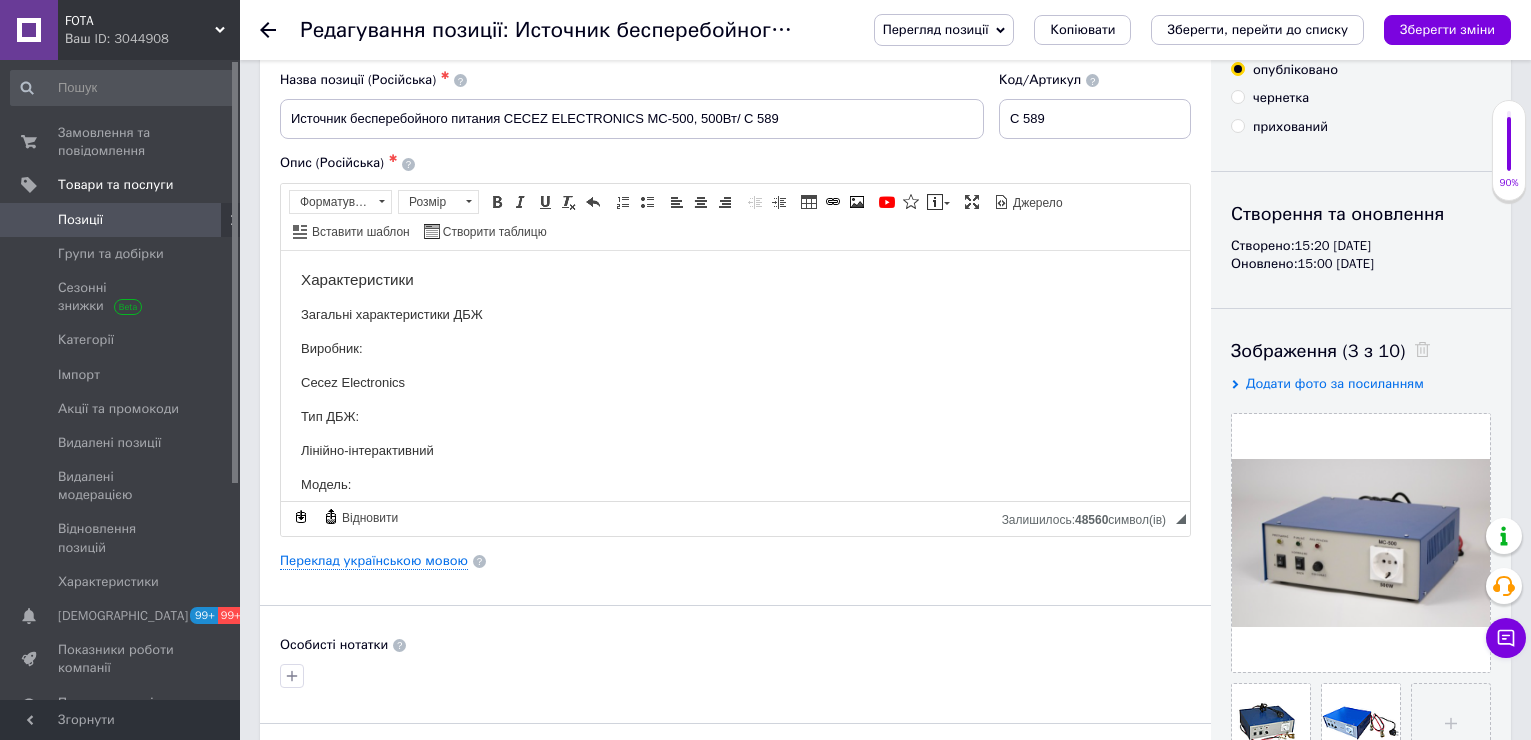 scroll, scrollTop: 0, scrollLeft: 0, axis: both 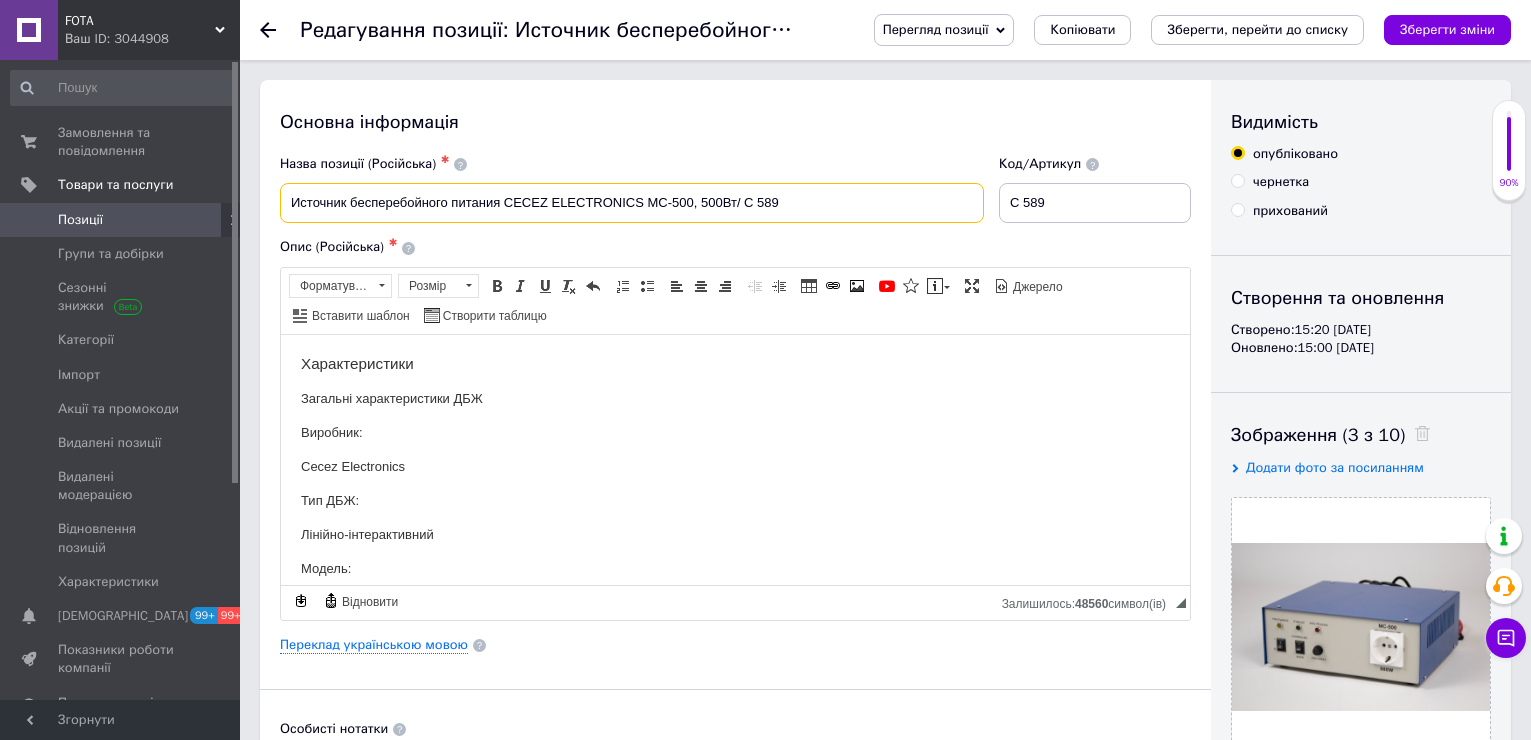 drag, startPoint x: 288, startPoint y: 206, endPoint x: 690, endPoint y: 216, distance: 402.12436 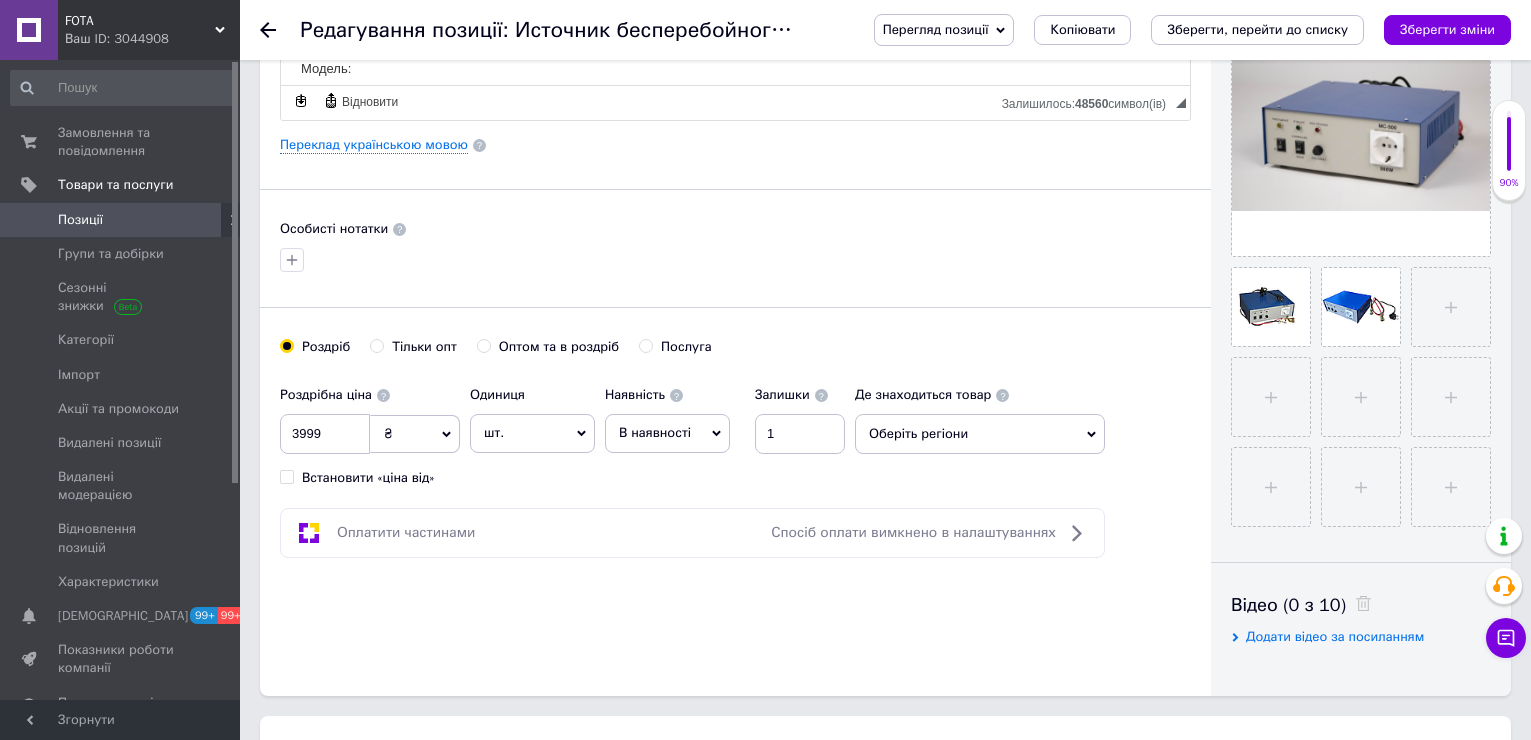 scroll, scrollTop: 900, scrollLeft: 0, axis: vertical 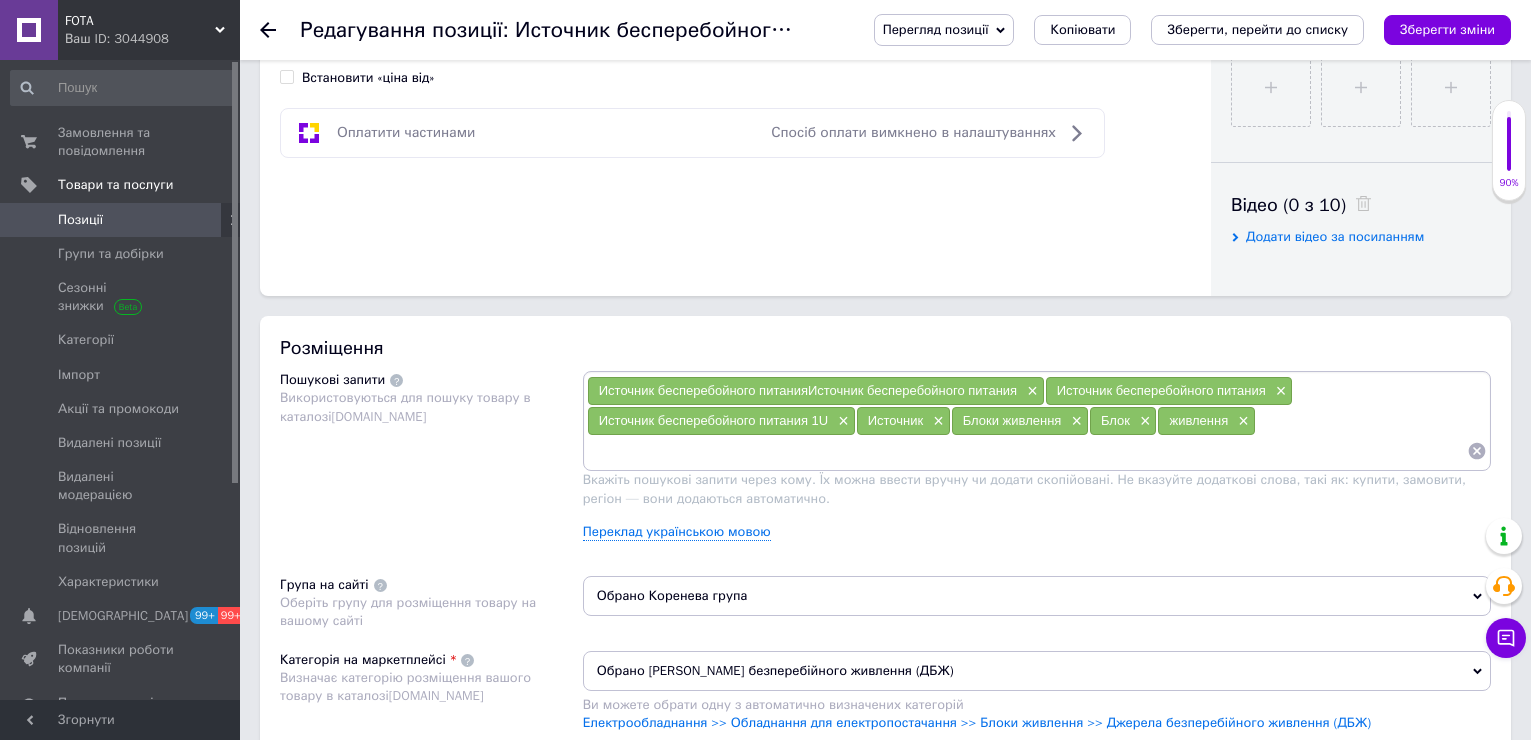 click at bounding box center [1027, 451] 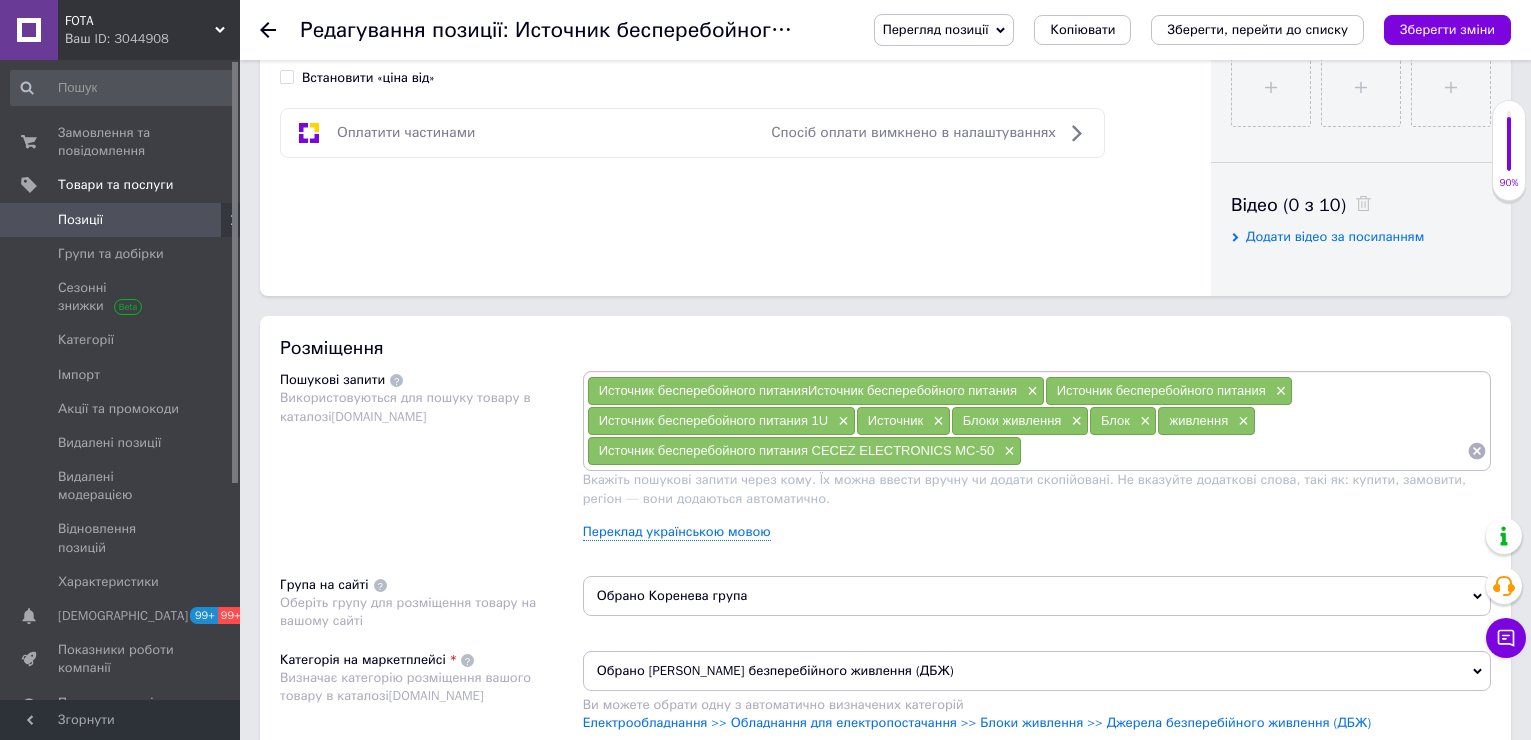 paste on "Источник бесперебойного питания CECEZ ELECTRONICS MC-50" 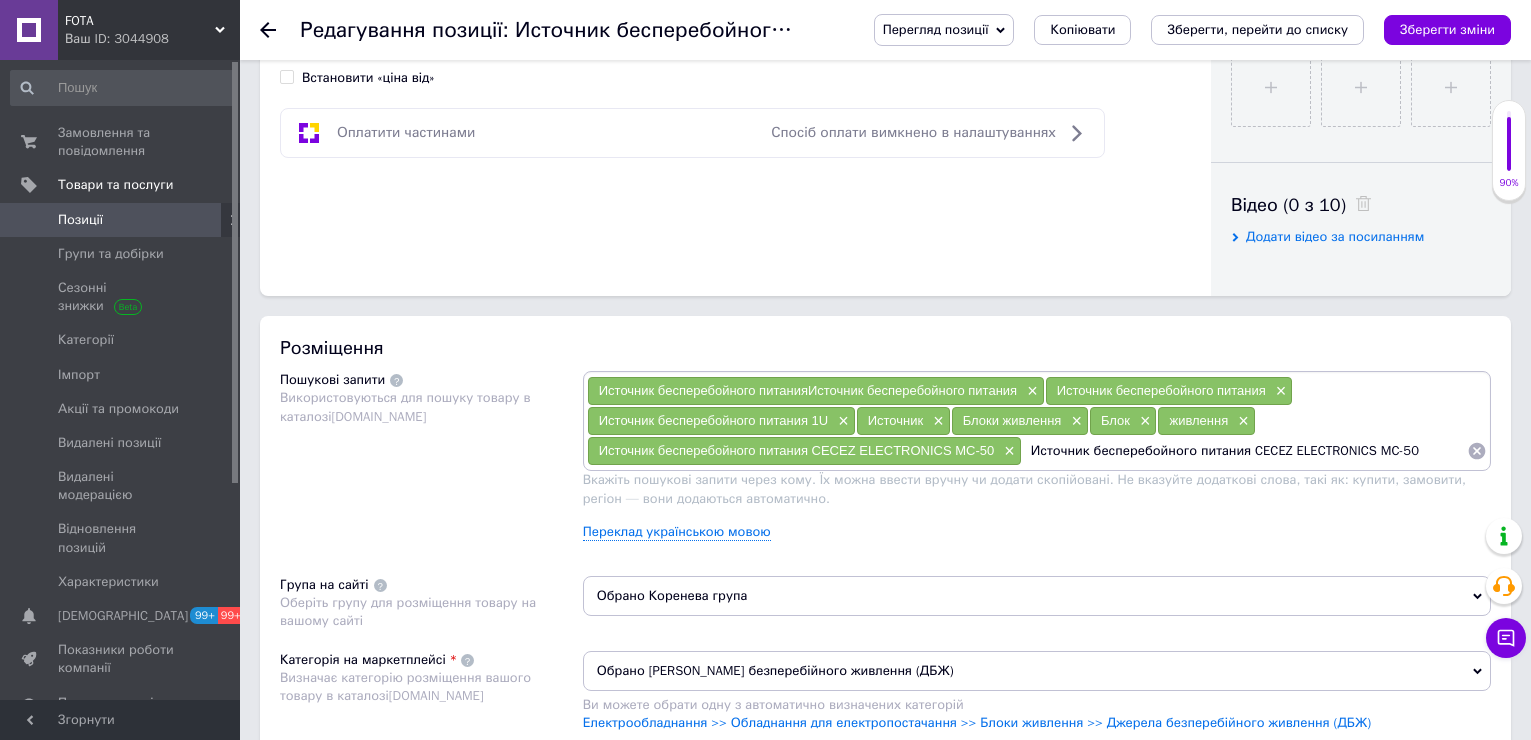 click on "FOTA Ваш ID: 3044908 Сайт FOTA Кабінет покупця Перевірити стан системи Сторінка на порталі Довідка Вийти Замовлення та повідомлення 0 0 Товари та послуги Позиції Групи та добірки Сезонні знижки Категорії Імпорт Акції та промокоди Видалені позиції Видалені модерацією Відновлення позицій Характеристики Сповіщення 99+ 99+ Показники роботи компанії Панель управління Відгуки Клієнти Каталог ProSale Аналітика Управління сайтом Гаманець компанії Маркет Налаштування Тарифи та рахунки Prom топ Згорнути
✱ С 589 ✱ 5" at bounding box center (765, 564) 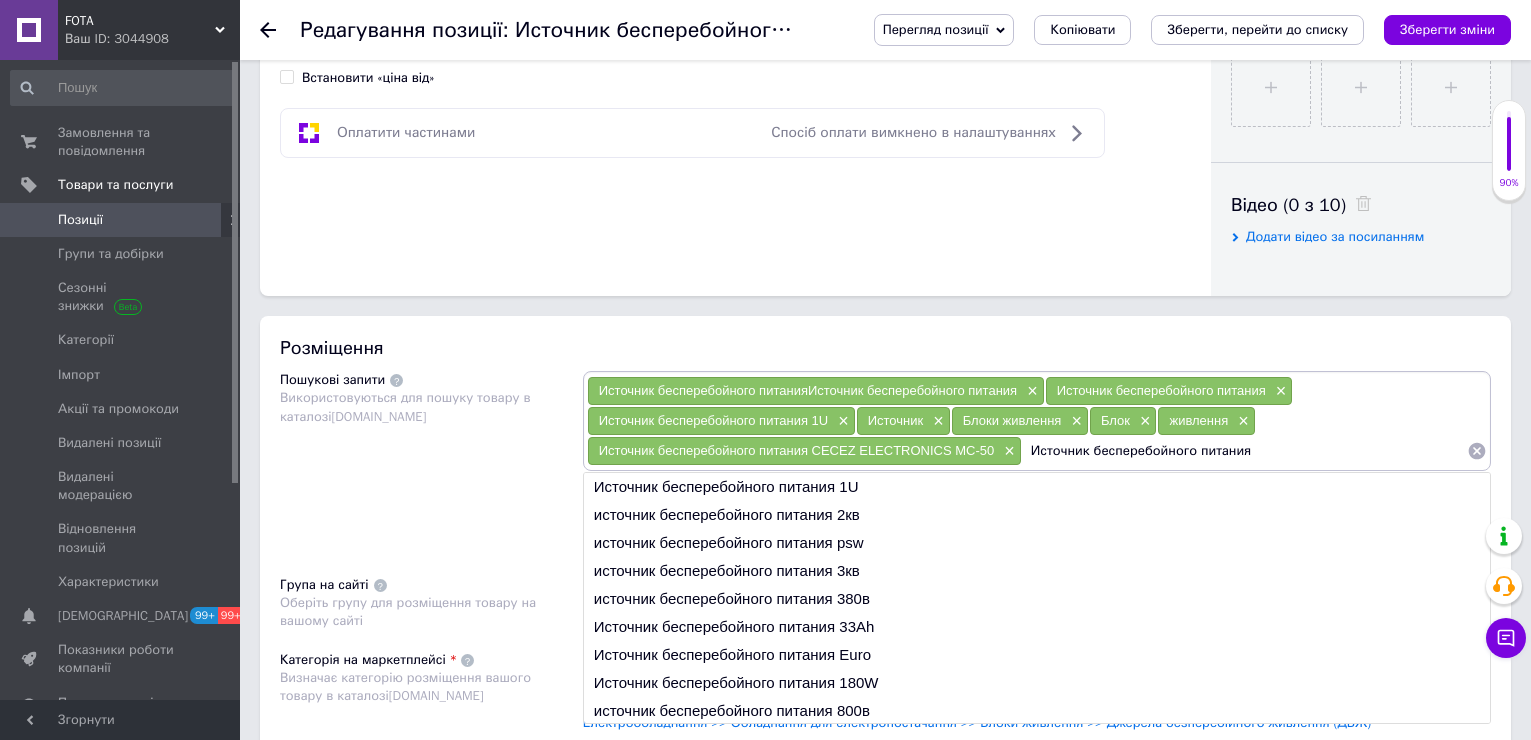 drag, startPoint x: 1093, startPoint y: 451, endPoint x: 1028, endPoint y: 451, distance: 65 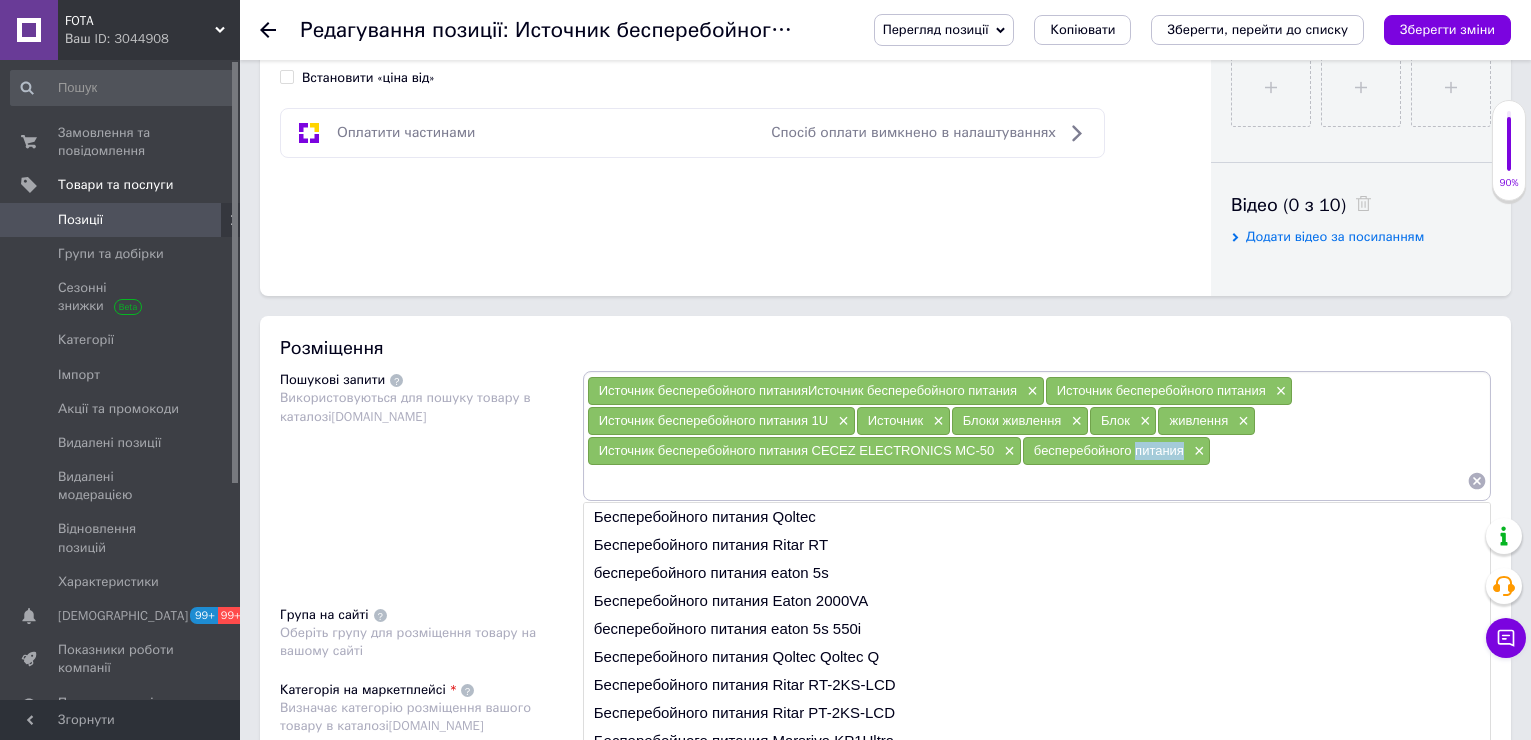 drag, startPoint x: 1171, startPoint y: 459, endPoint x: 1184, endPoint y: 460, distance: 13.038404 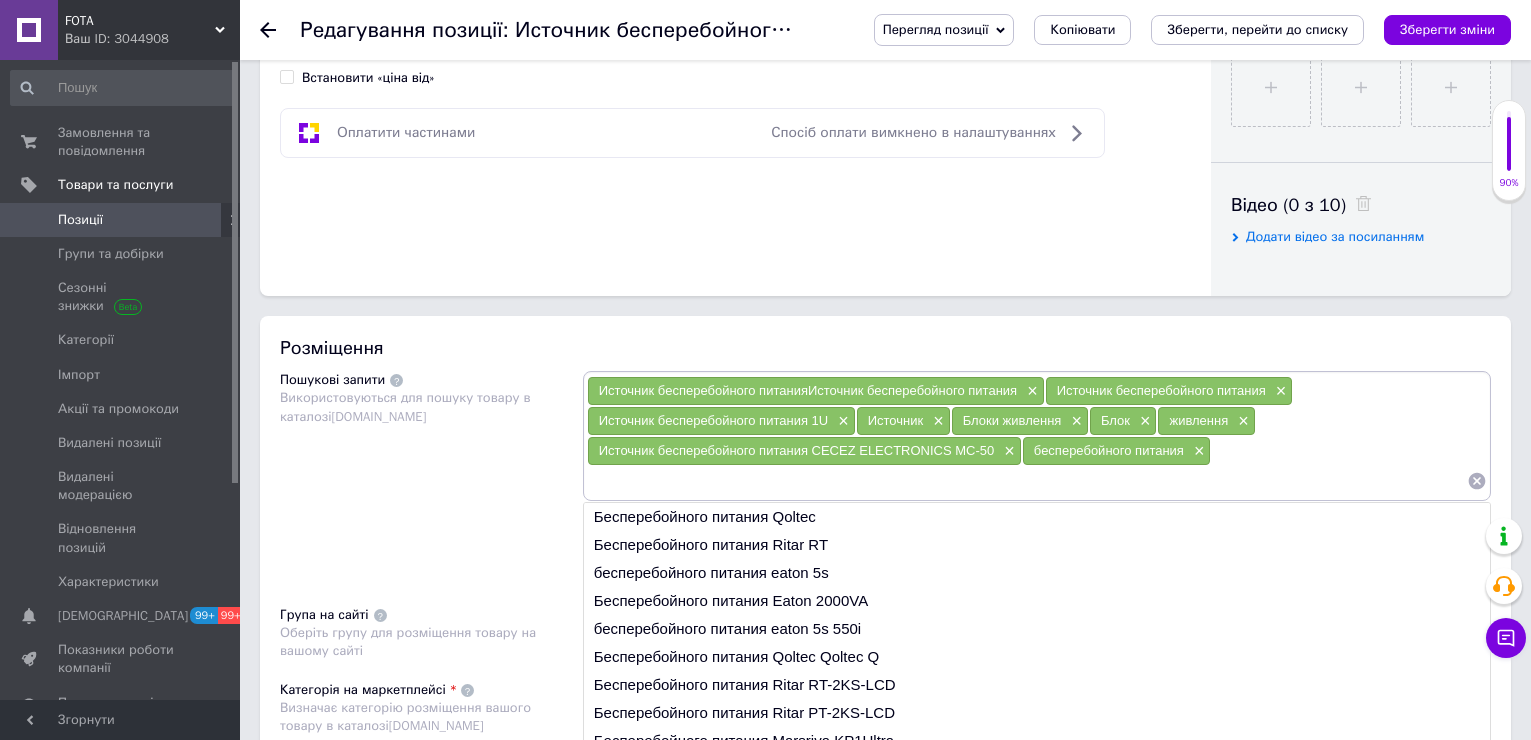 click at bounding box center [1027, 481] 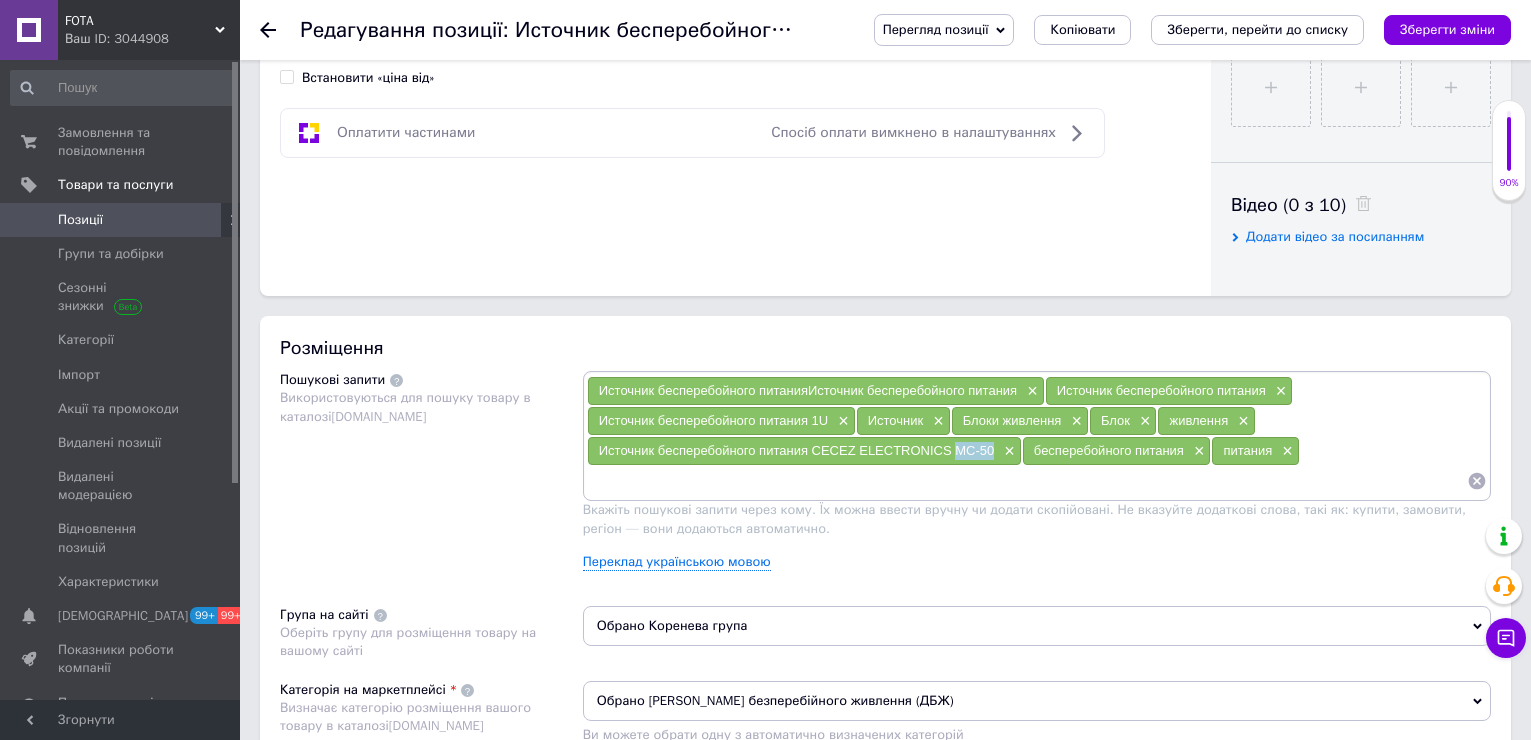 drag, startPoint x: 957, startPoint y: 462, endPoint x: 992, endPoint y: 460, distance: 35.057095 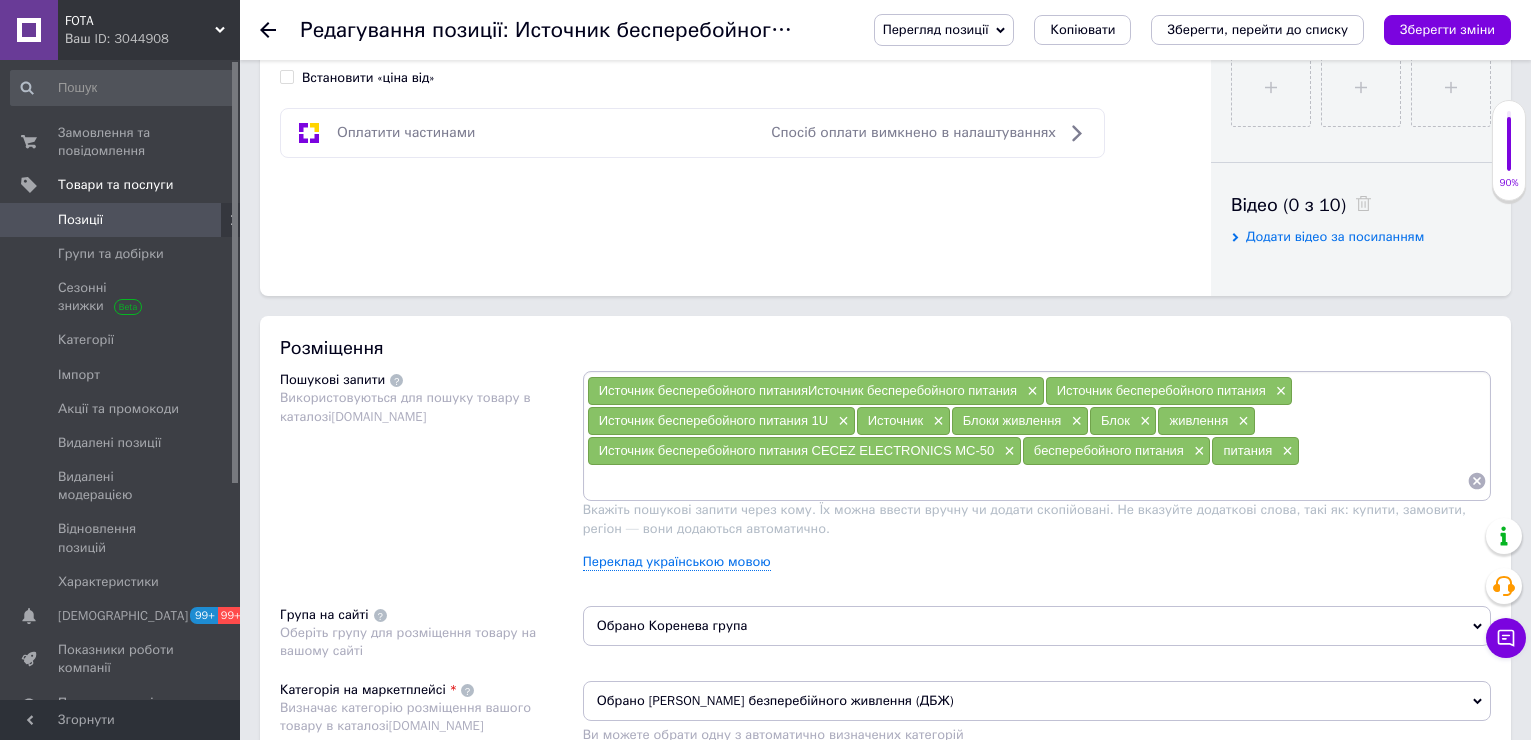 click at bounding box center (1027, 481) 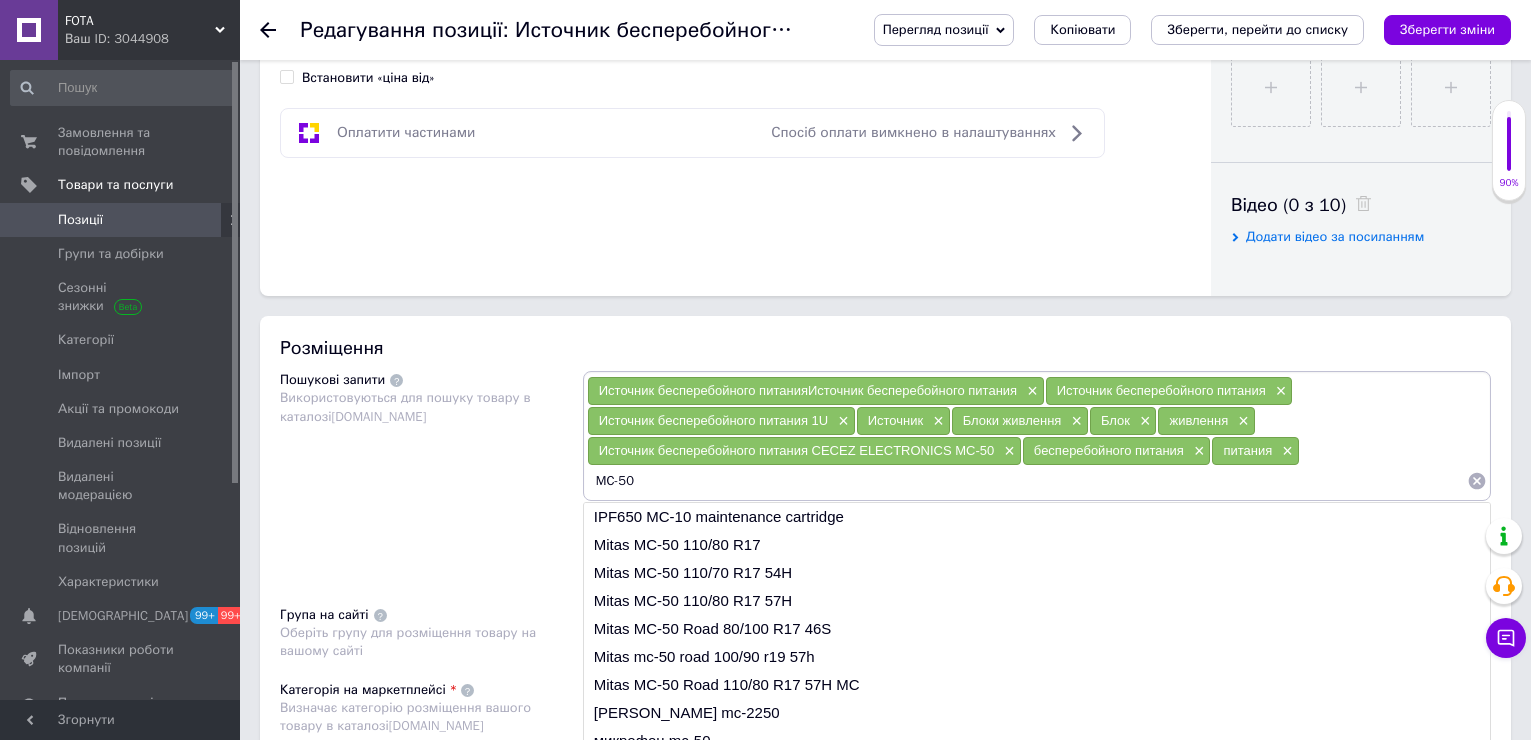 type on "MC-500" 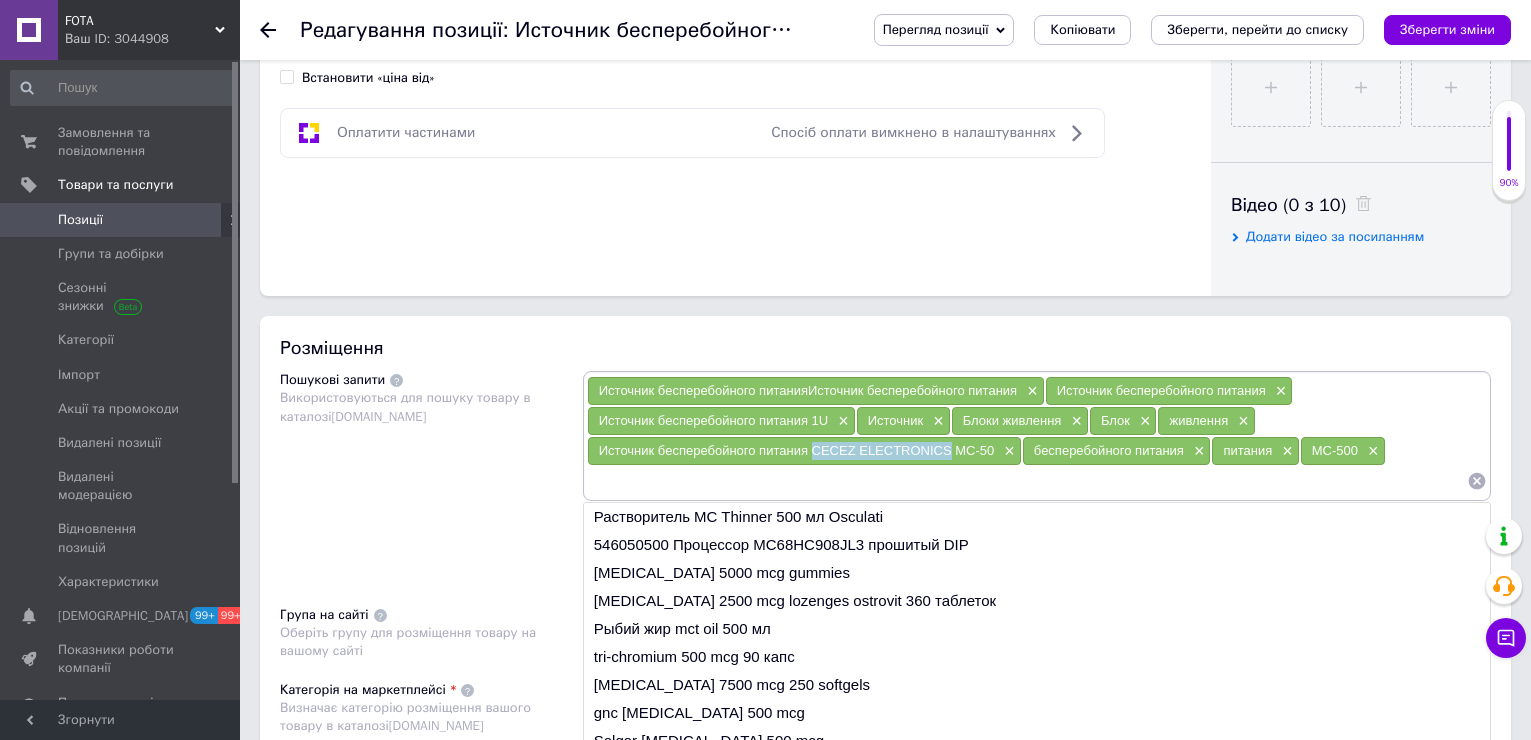 drag, startPoint x: 865, startPoint y: 455, endPoint x: 951, endPoint y: 463, distance: 86.37129 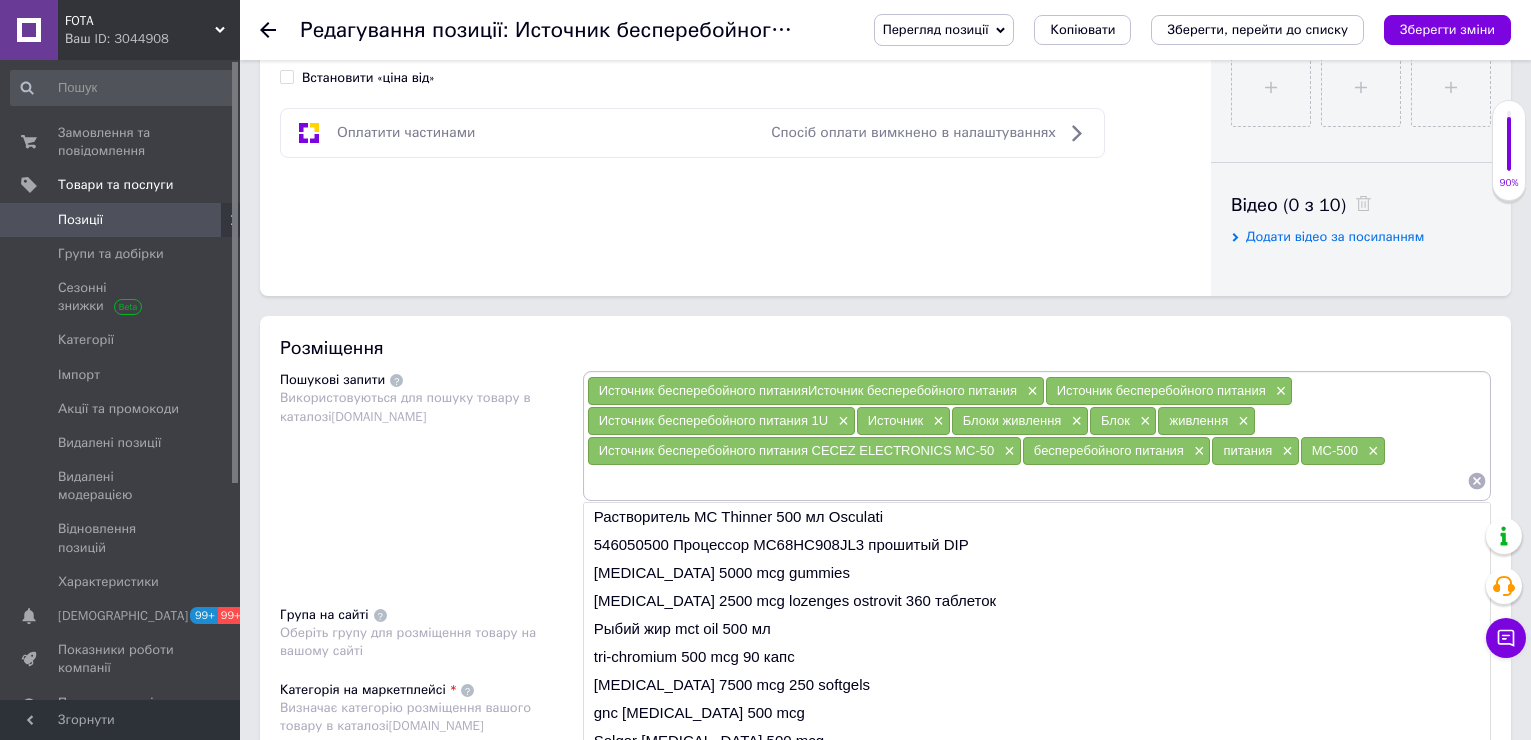 click at bounding box center (1027, 481) 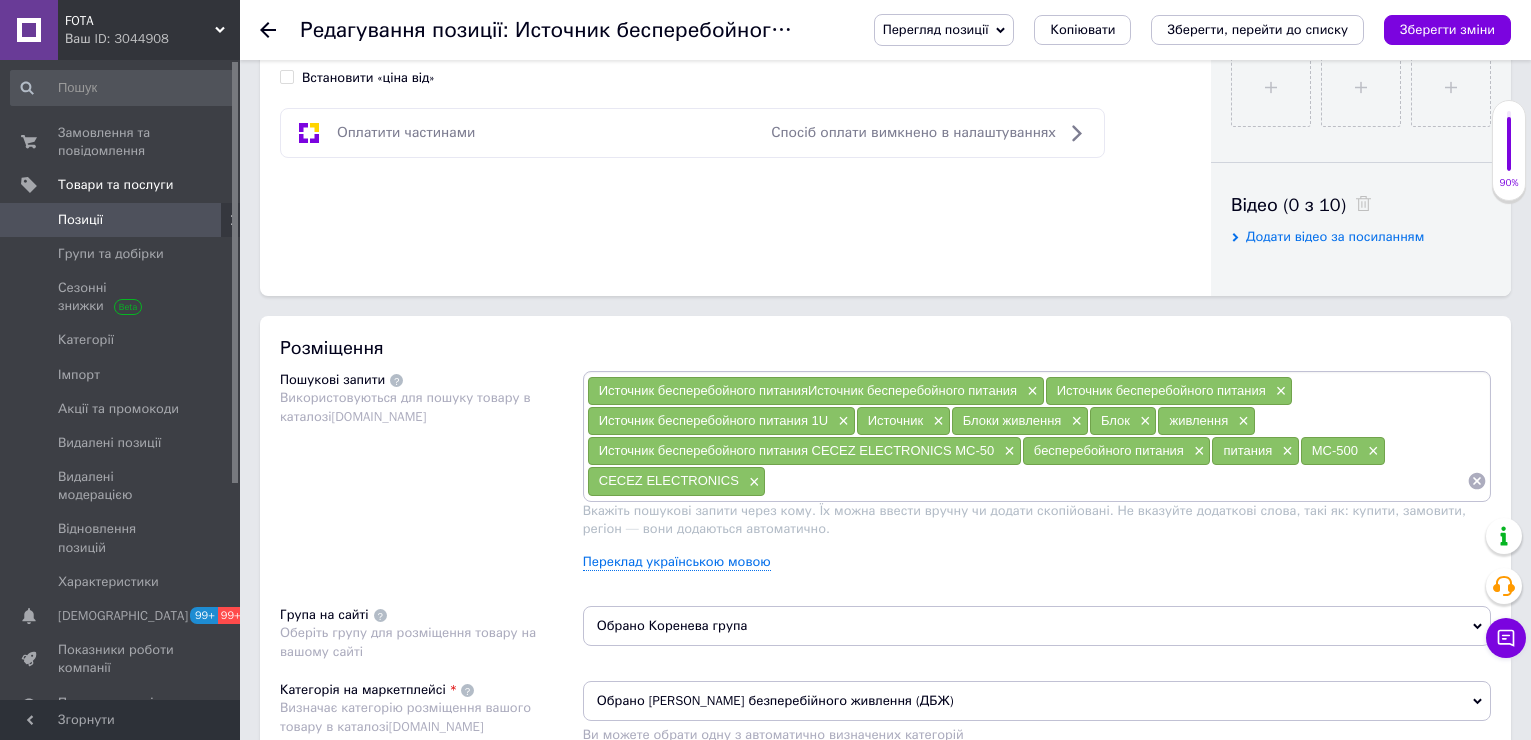 paste on "CECEZ ELECTRONICS" 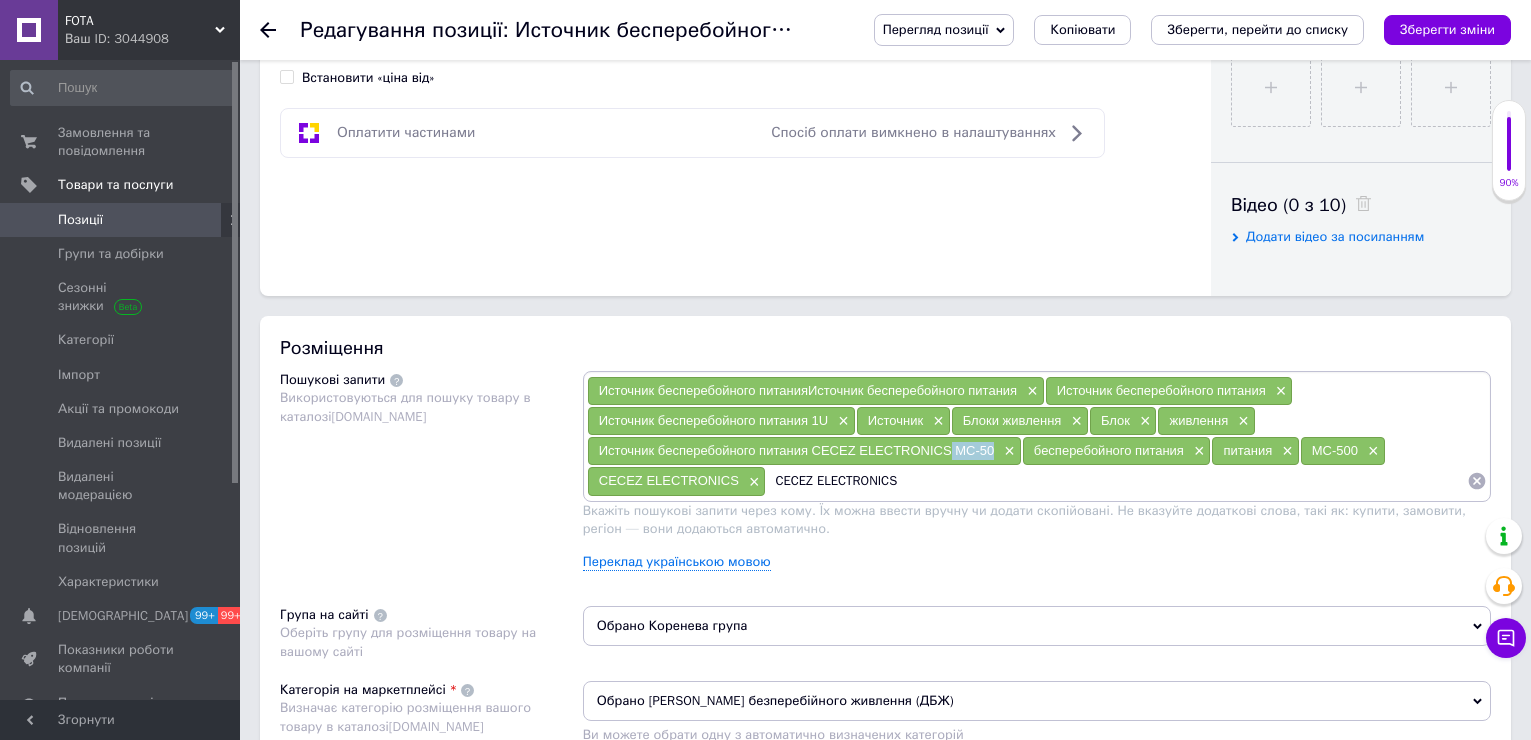 drag, startPoint x: 956, startPoint y: 454, endPoint x: 997, endPoint y: 454, distance: 41 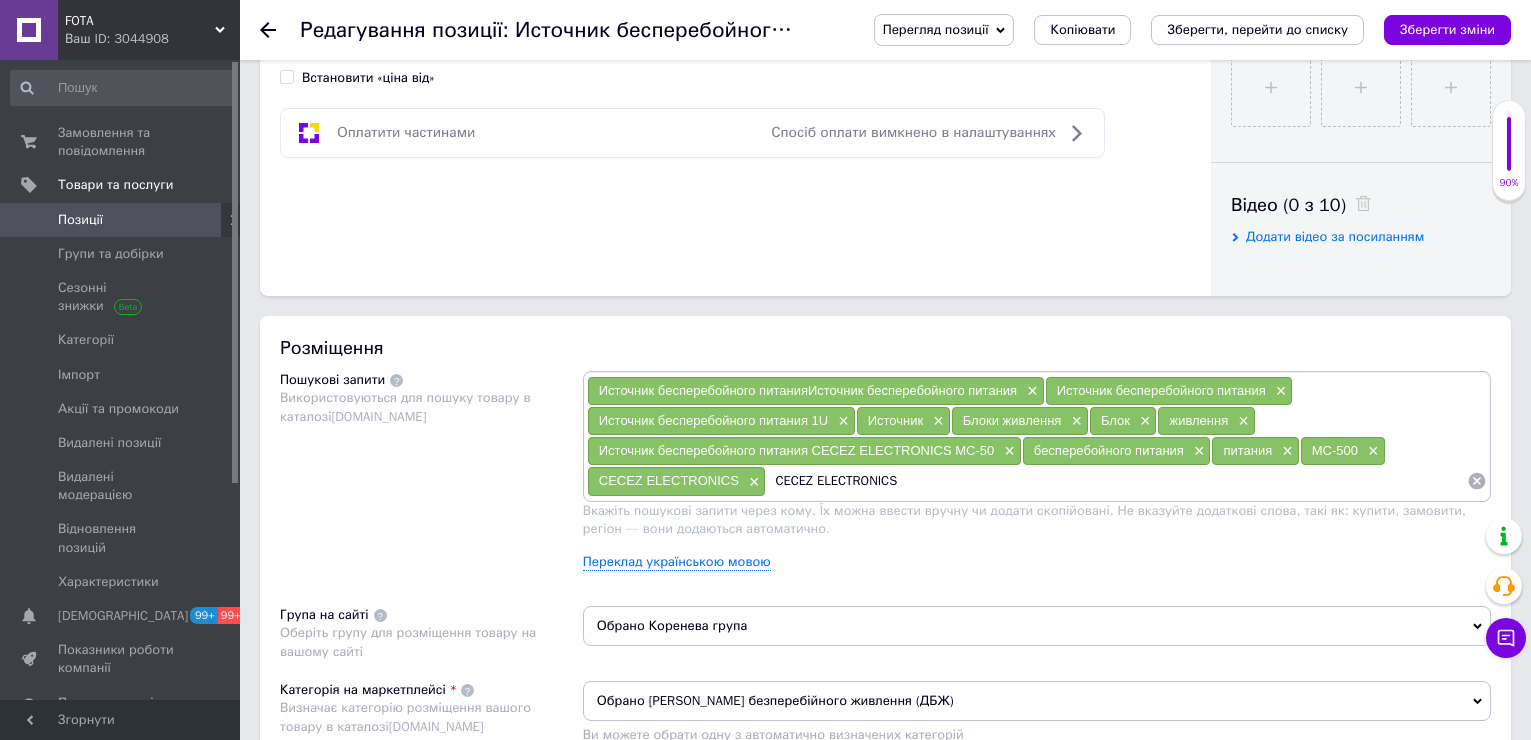 click on "CECEZ ELECTRONICS" at bounding box center [1116, 481] 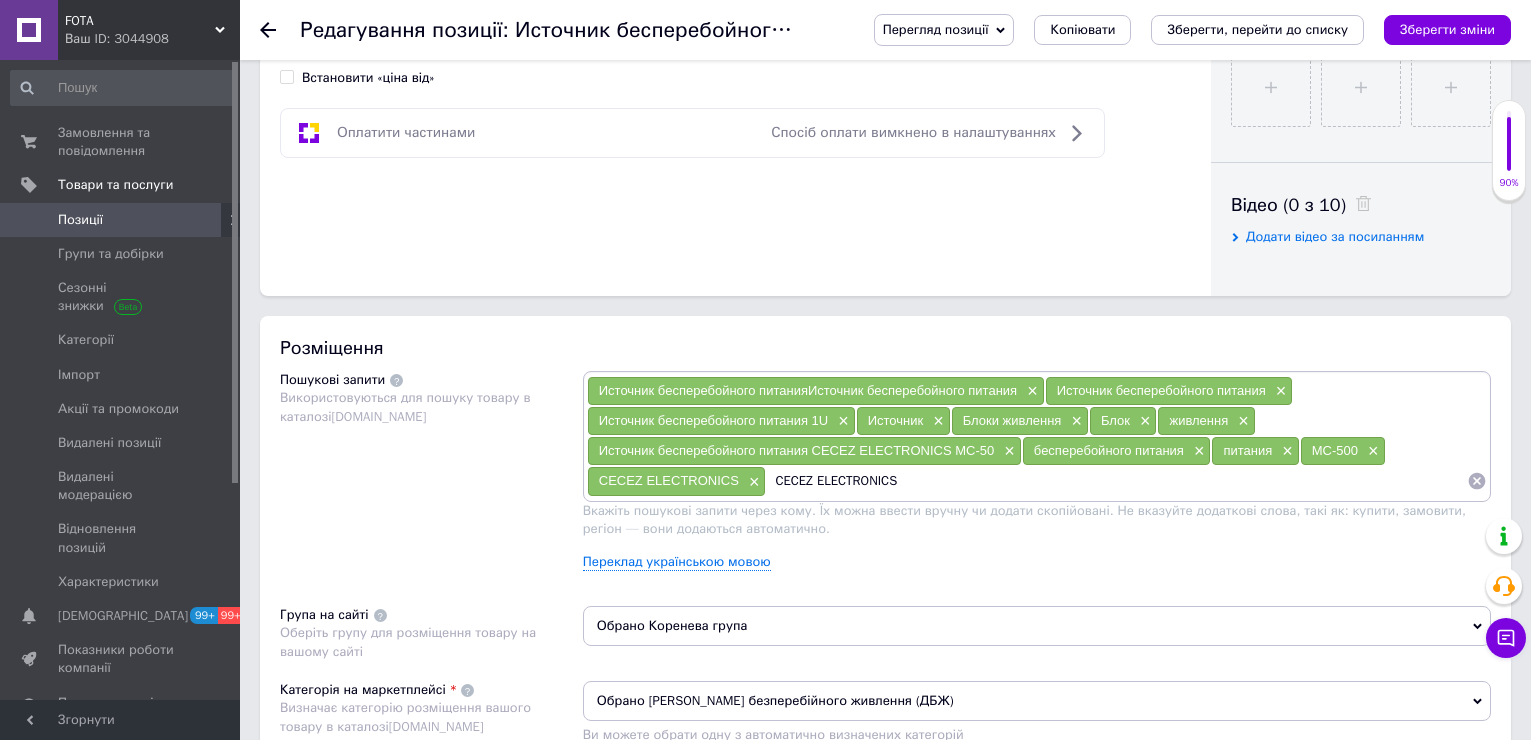 paste on "CECEZ ELECTRONICS" 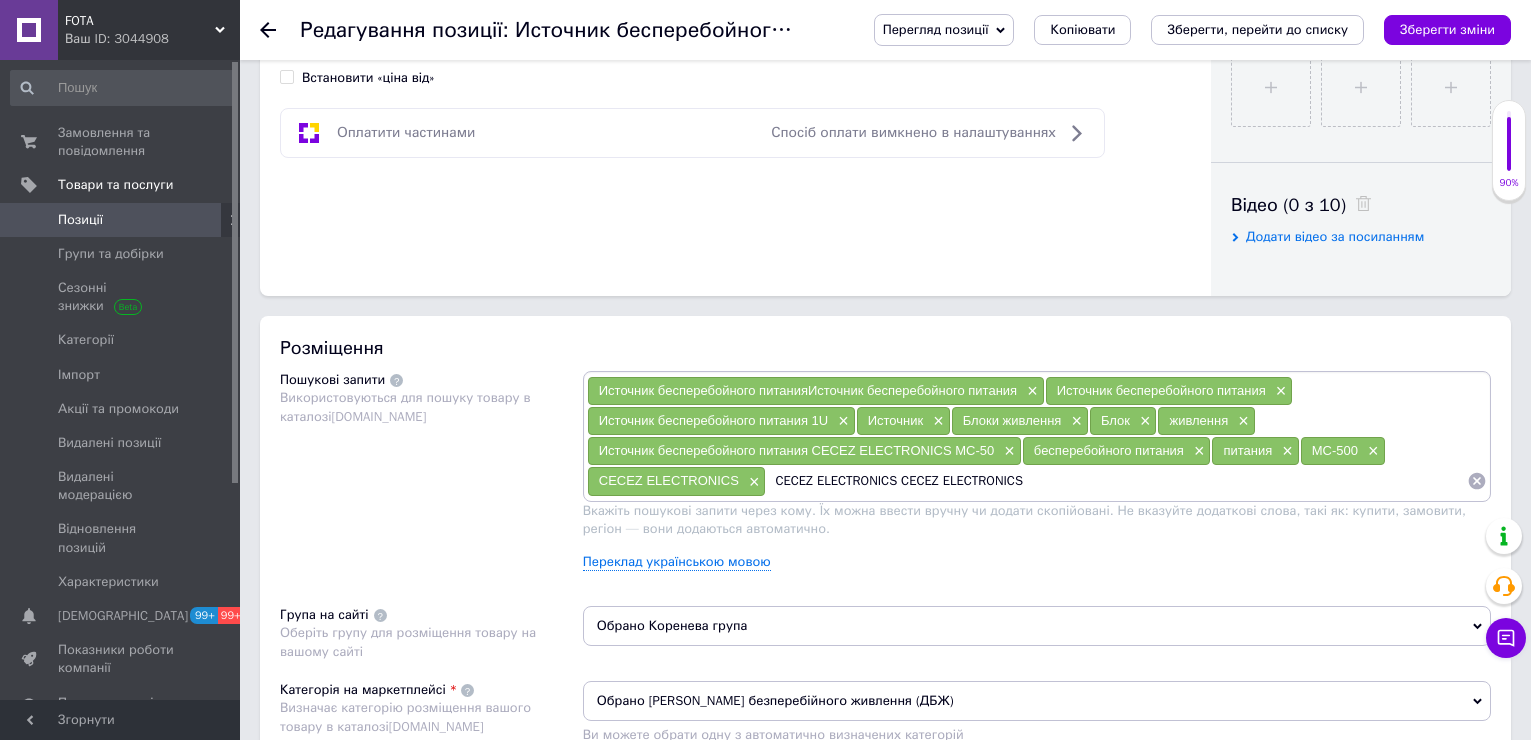 drag, startPoint x: 912, startPoint y: 485, endPoint x: 1213, endPoint y: 540, distance: 305.98367 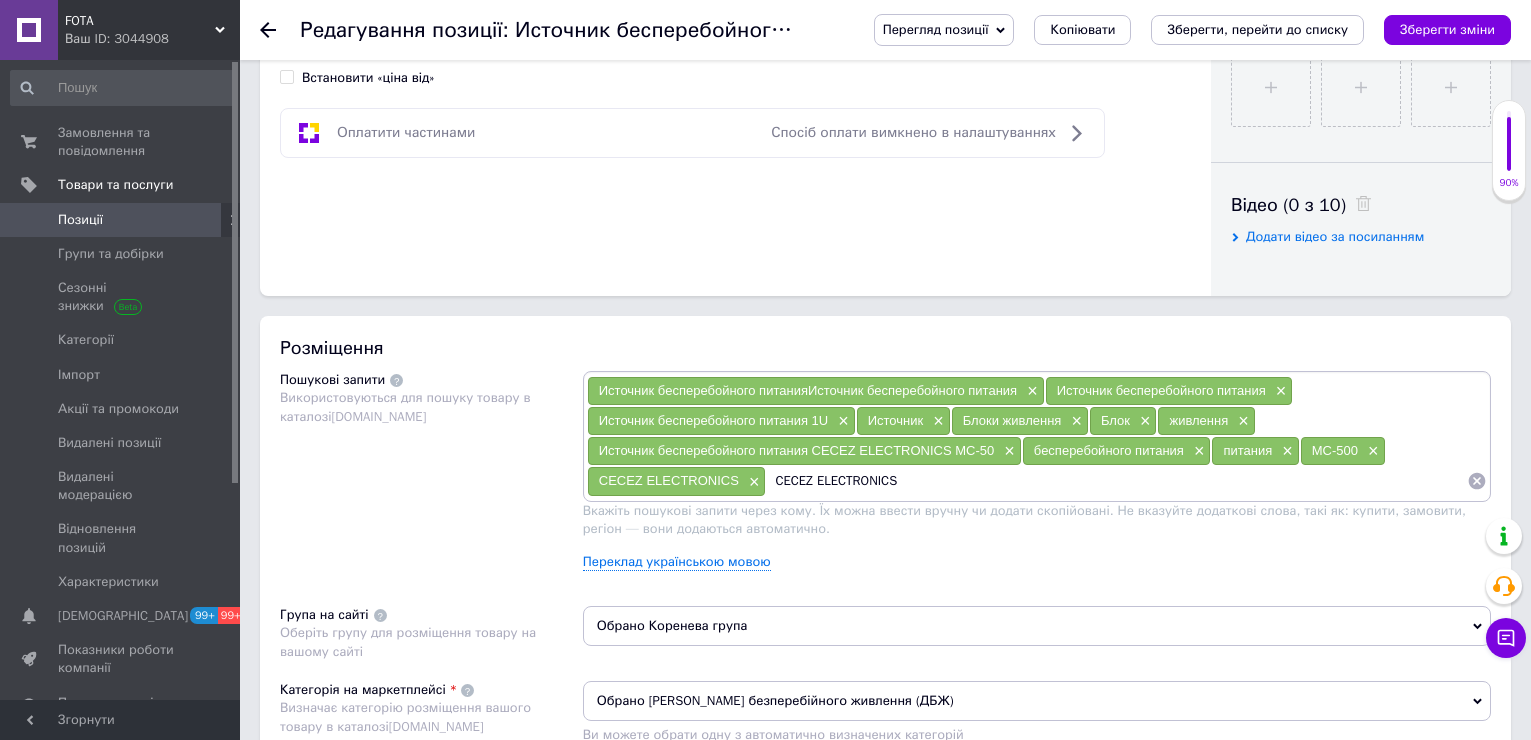 paste on "MC-500" 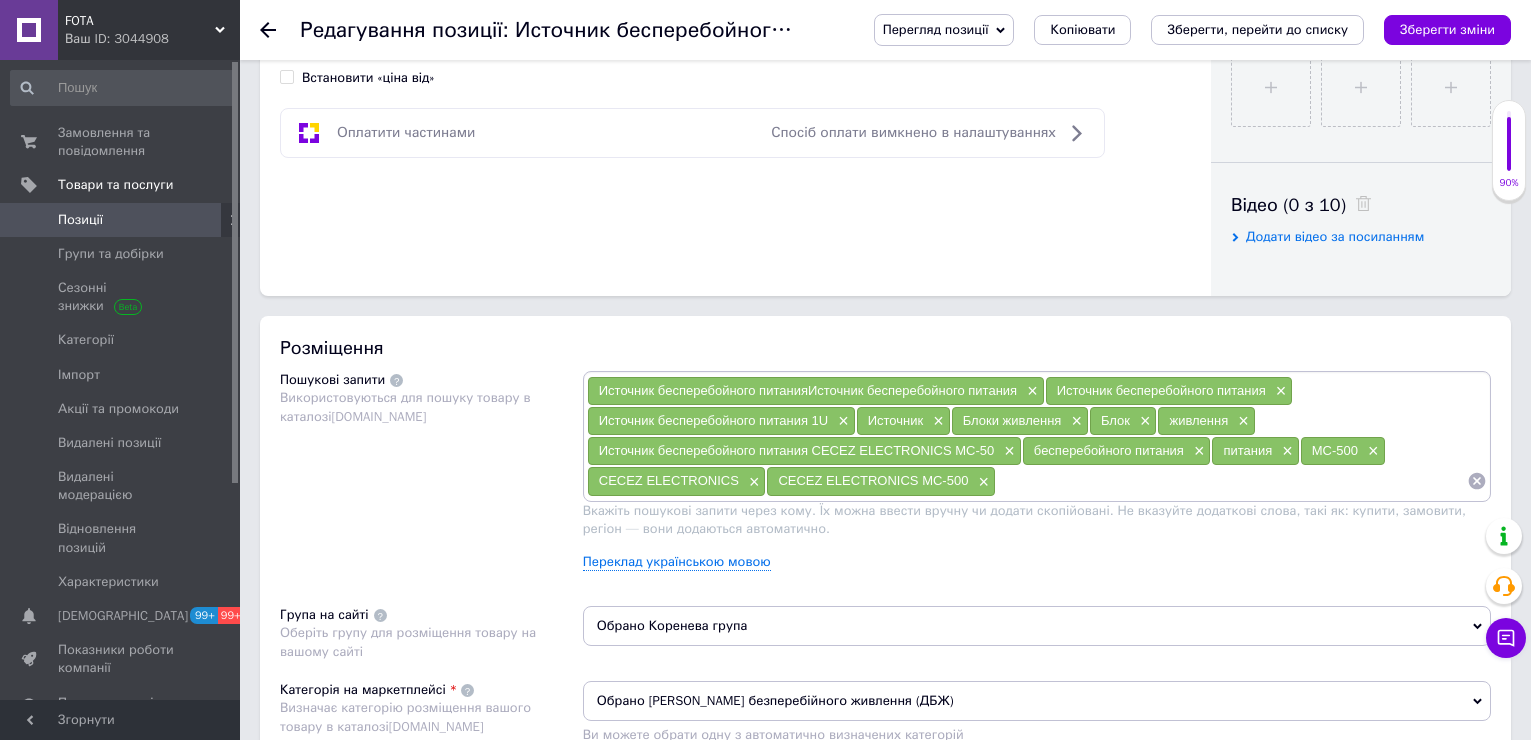 paste on "ДБЖ MC-500w" 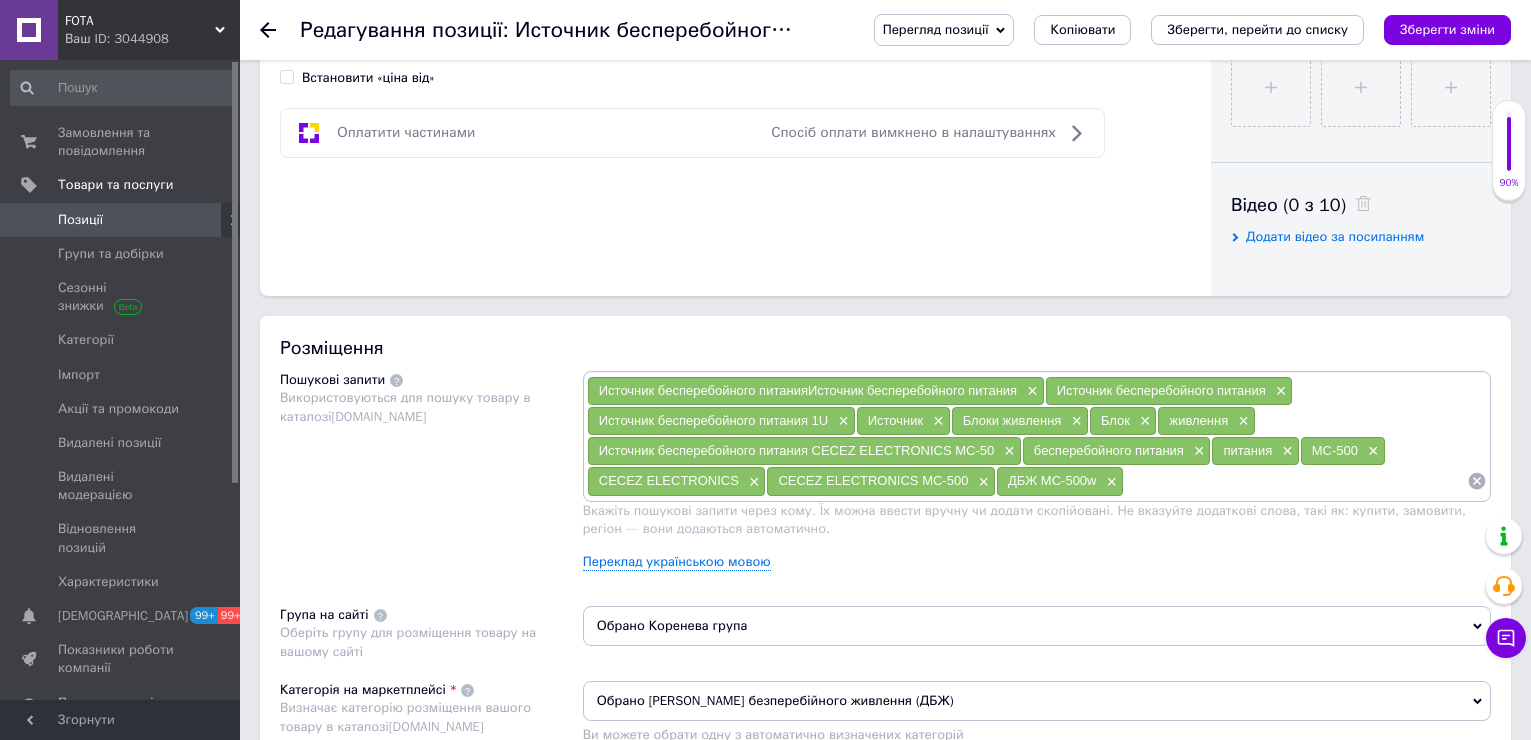 paste on "ДБЖ MC-500w" 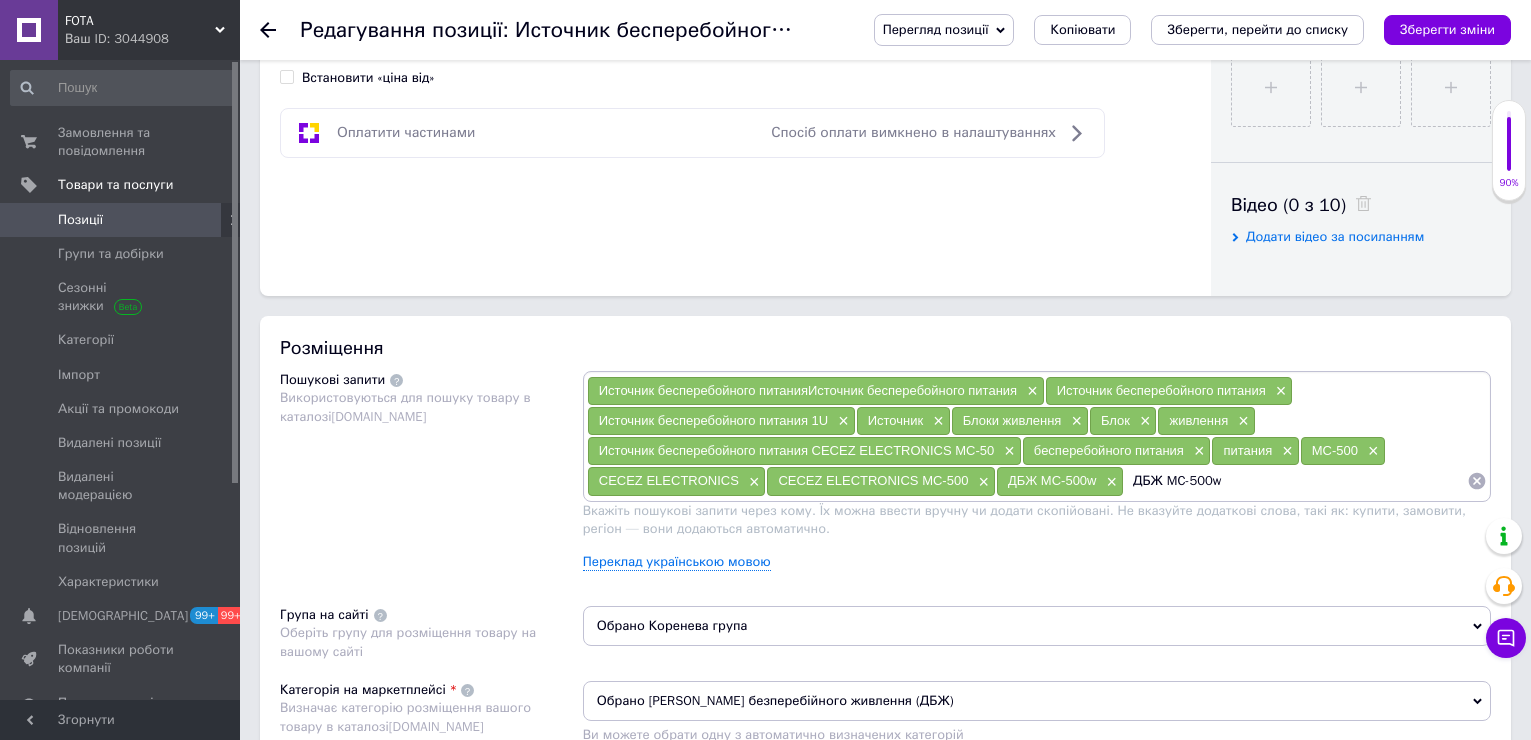 drag, startPoint x: 1173, startPoint y: 487, endPoint x: 1336, endPoint y: 515, distance: 165.38742 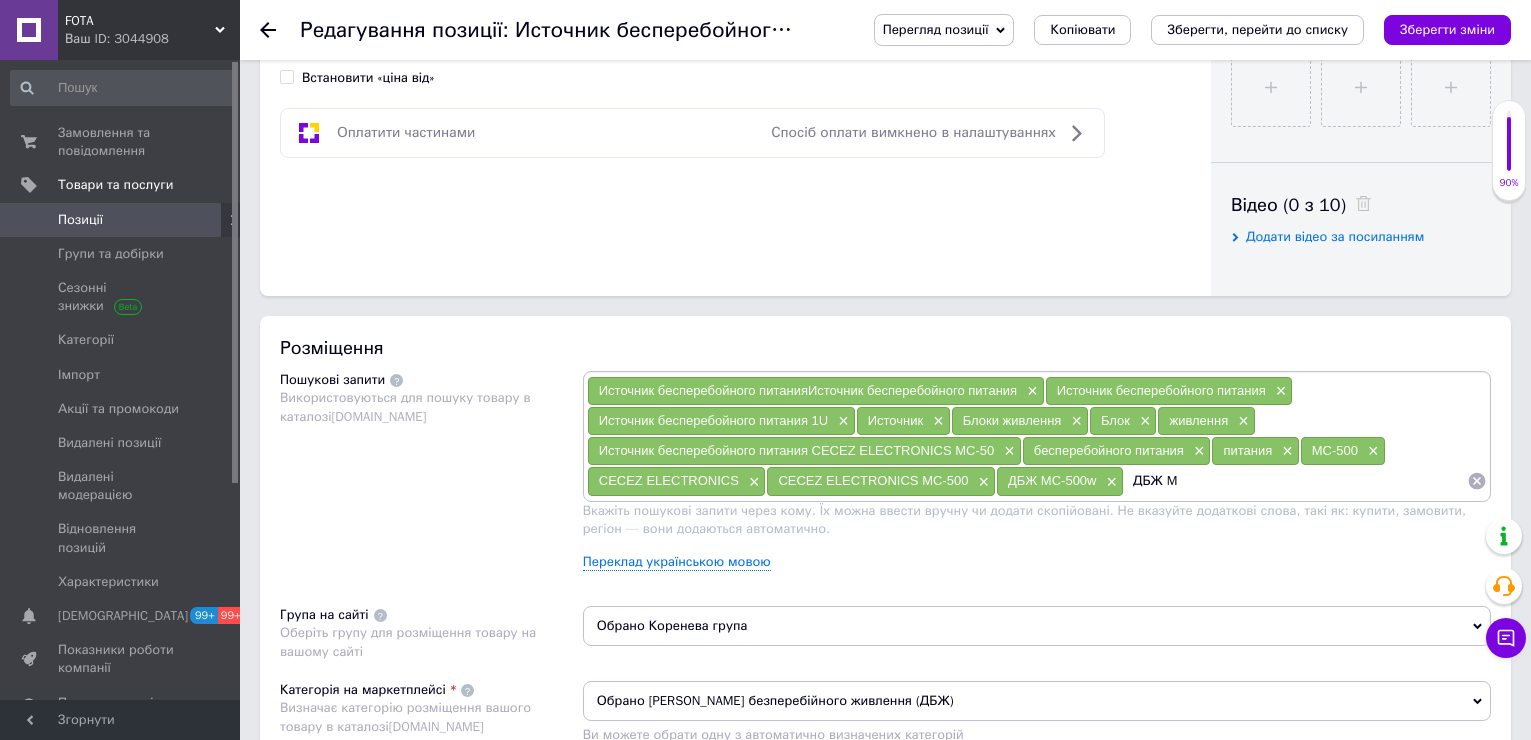 type on "ДБЖ" 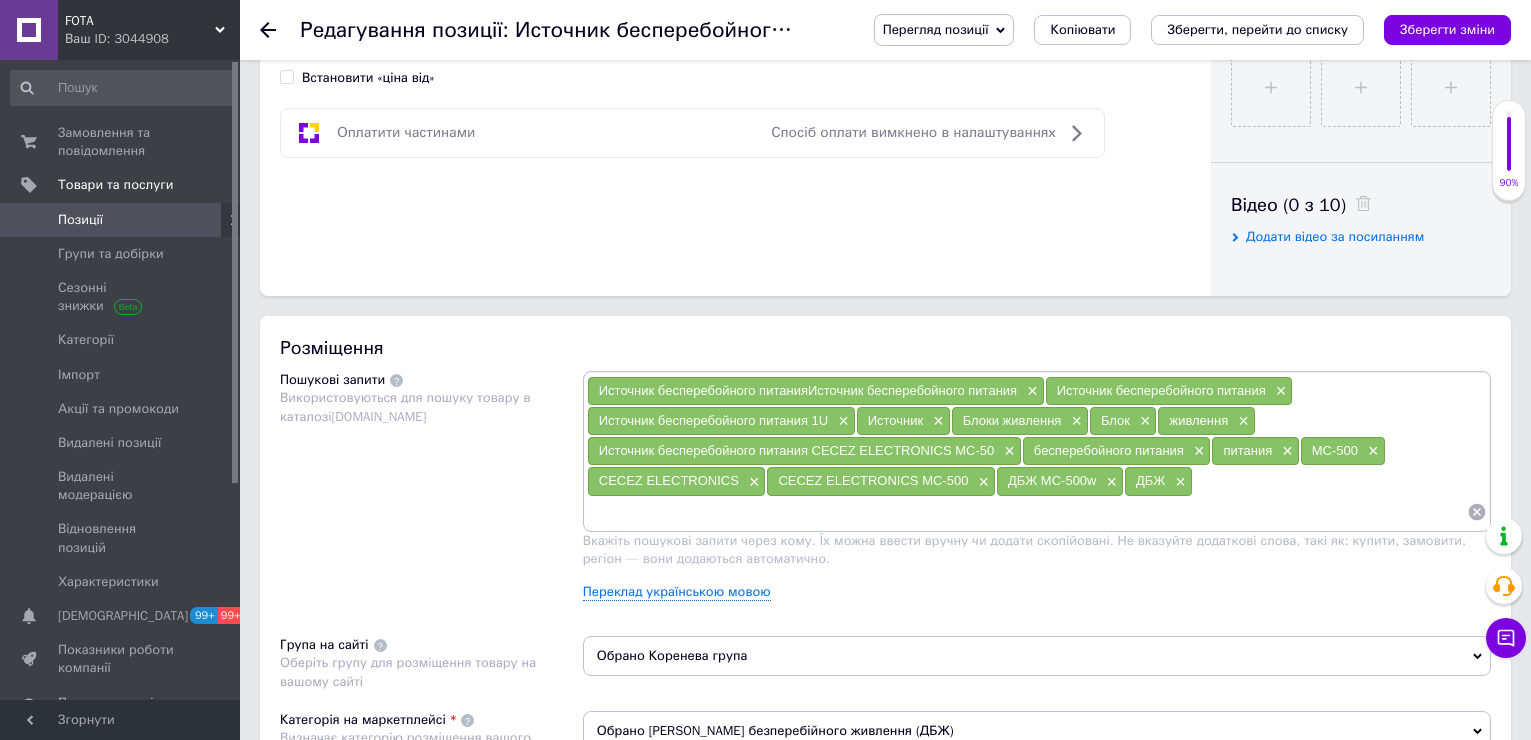 click on "Перегляд позиції Зберегти та переглянути на сайті Зберегти та переглянути на маркетплейсі Копіювати Зберегти, перейти до списку Зберегти зміни" at bounding box center [1172, 30] 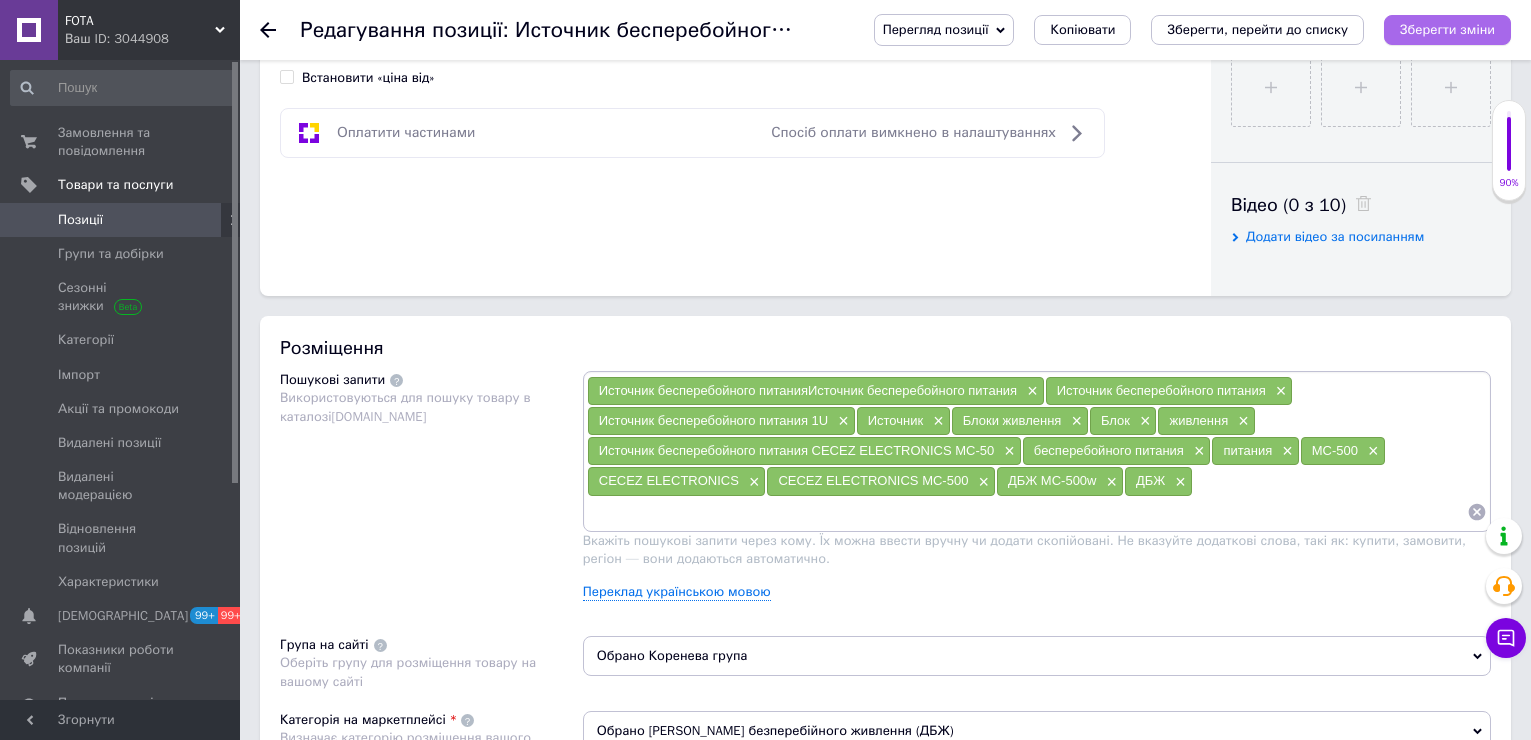 click on "Зберегти зміни" at bounding box center (1447, 29) 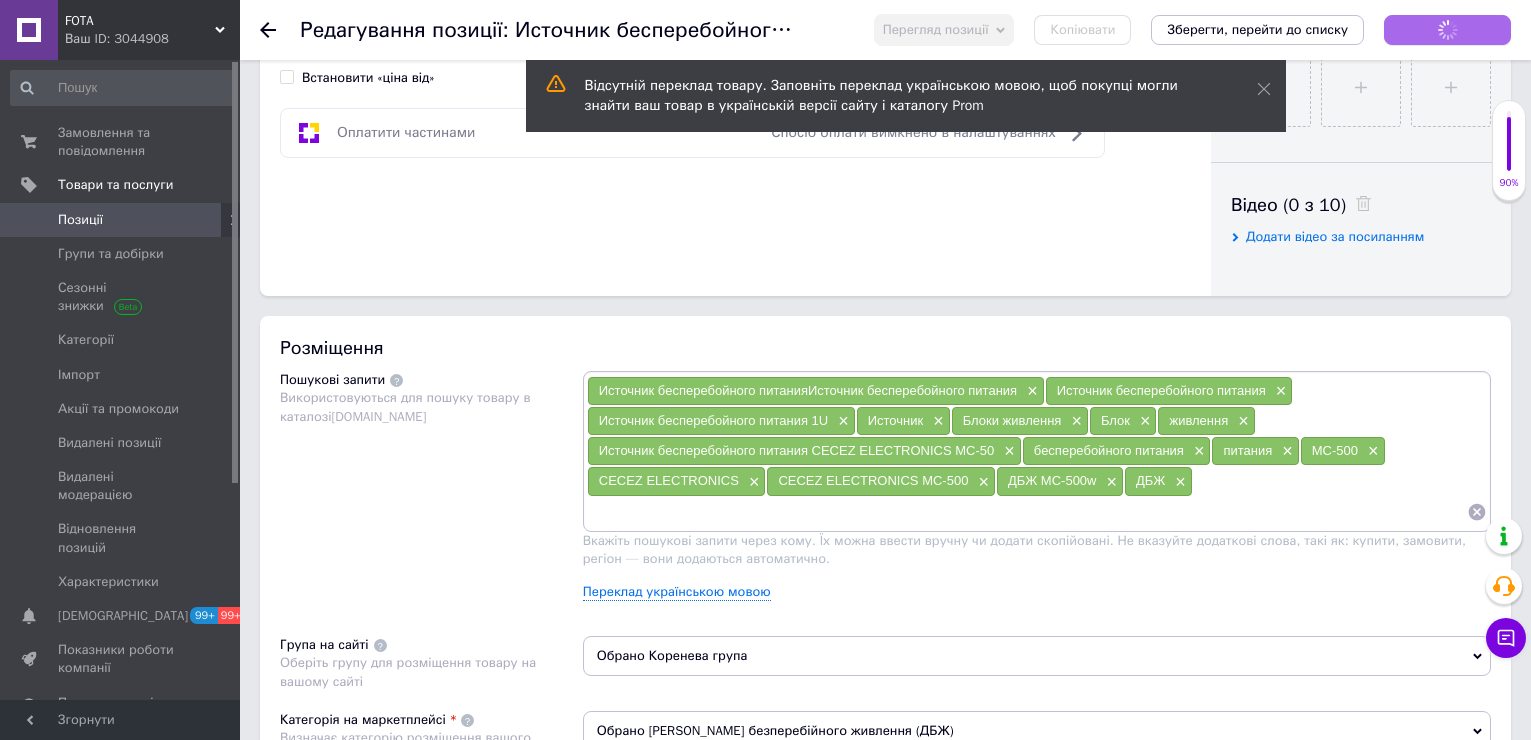 click on "Зберегти зміни" at bounding box center (1447, 30) 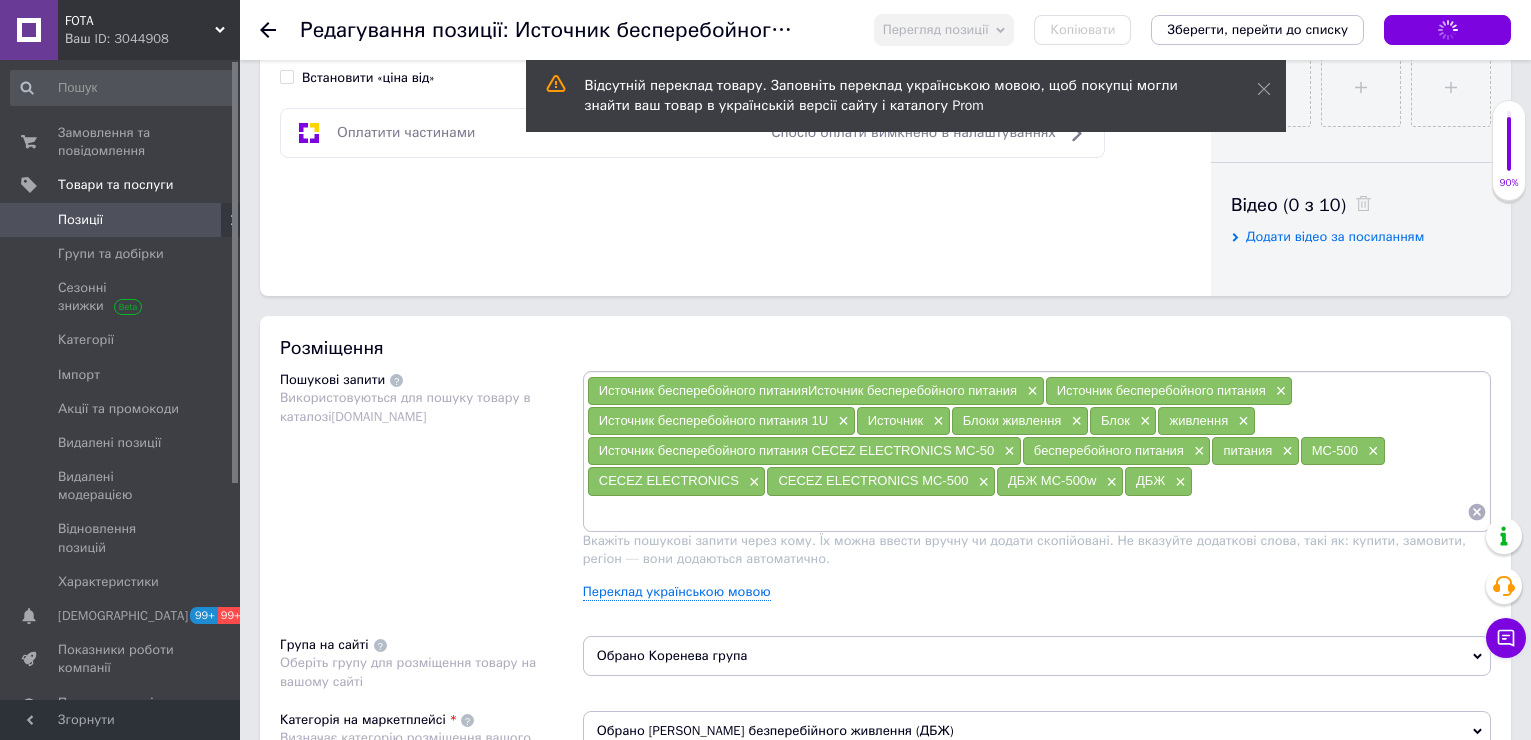 click on "Зберегти зміни" at bounding box center [1447, 30] 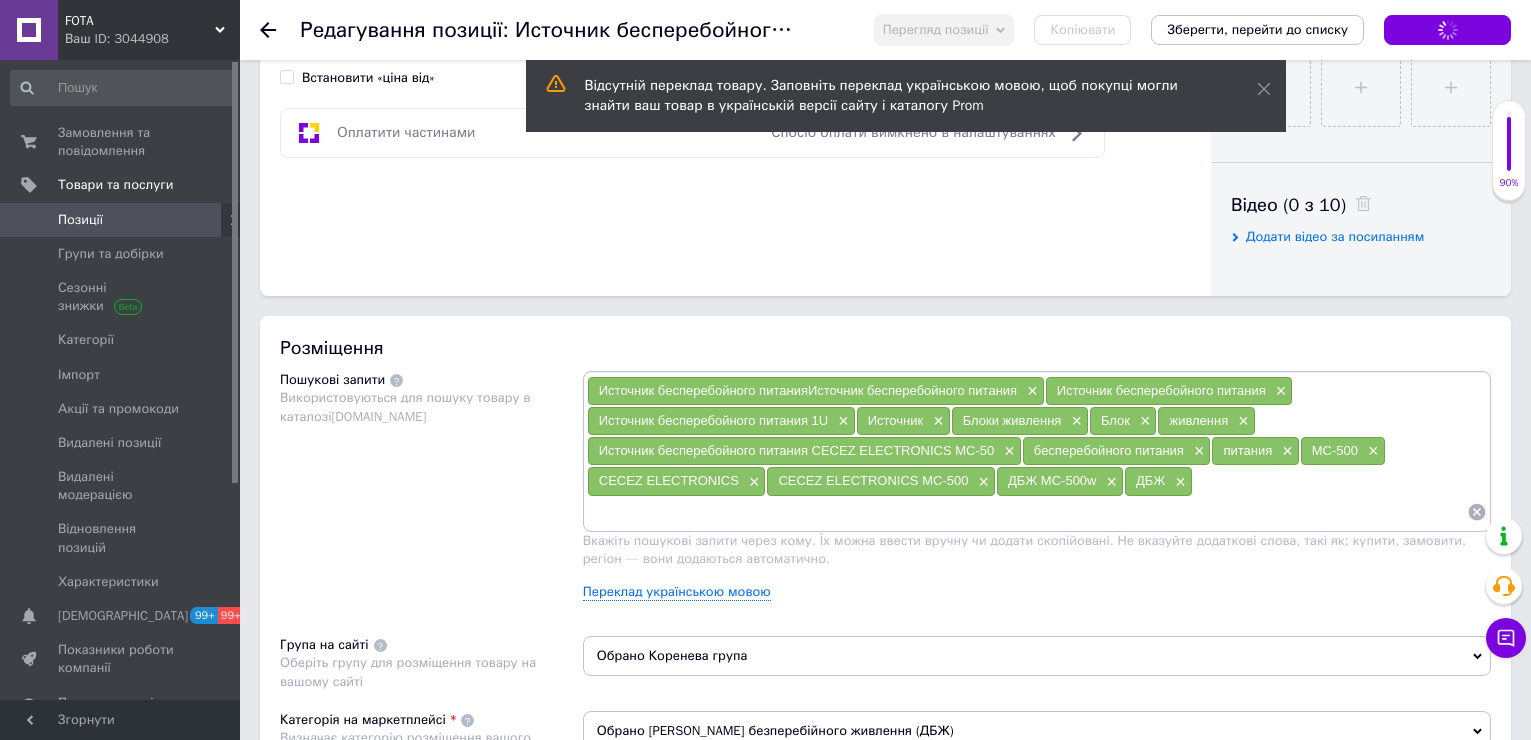 click on "Зберегти зміни" at bounding box center (1447, 30) 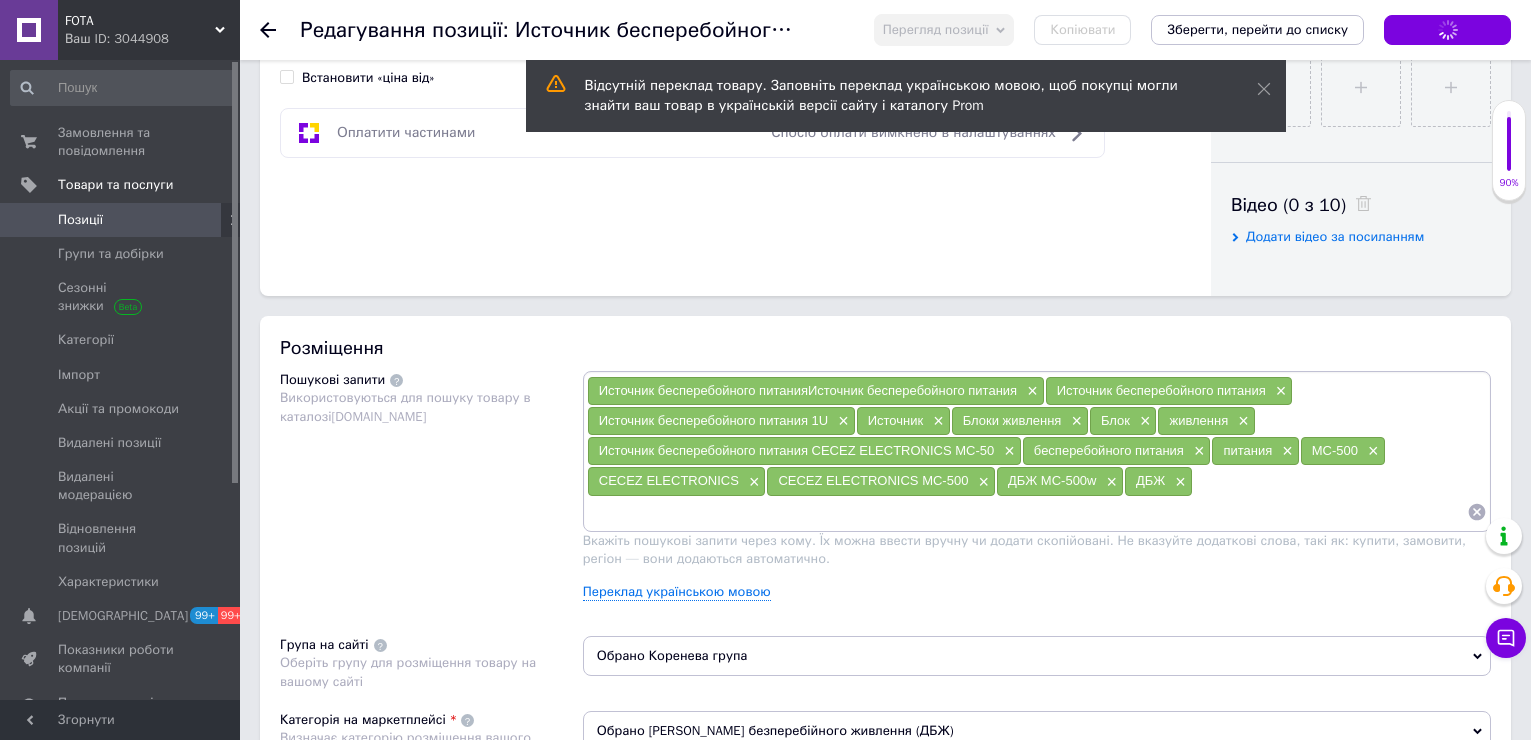 click at bounding box center (1027, 512) 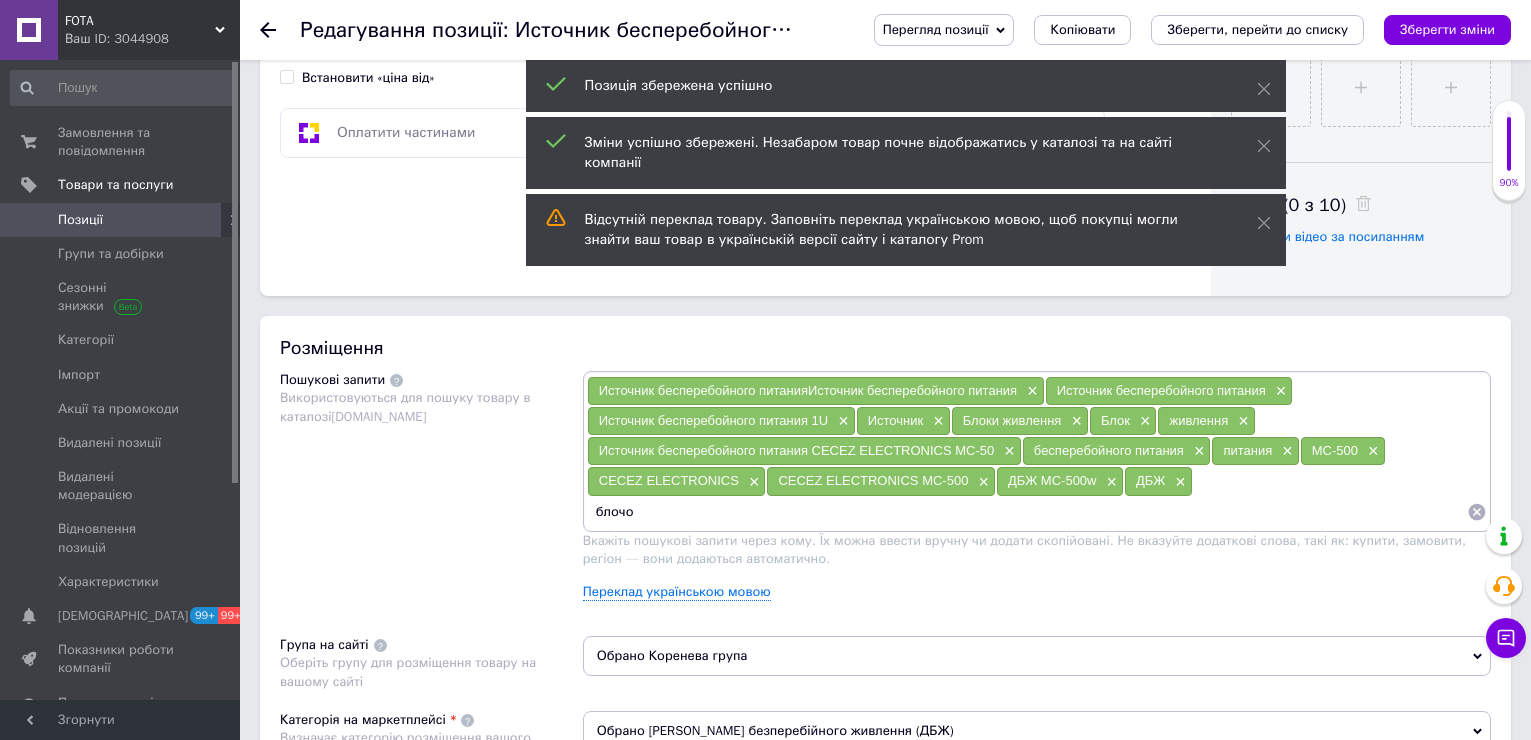 type on "блочок" 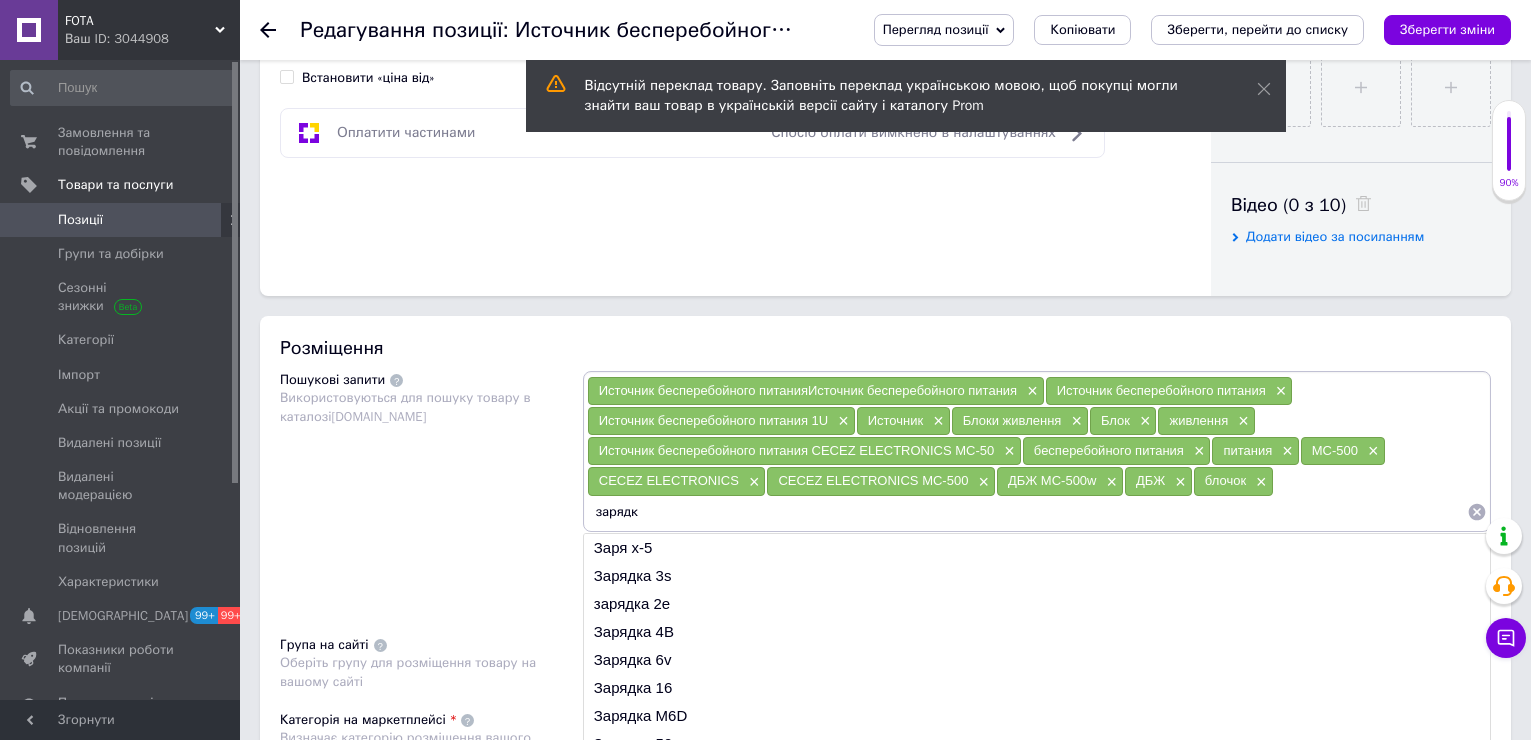 type on "зарядка" 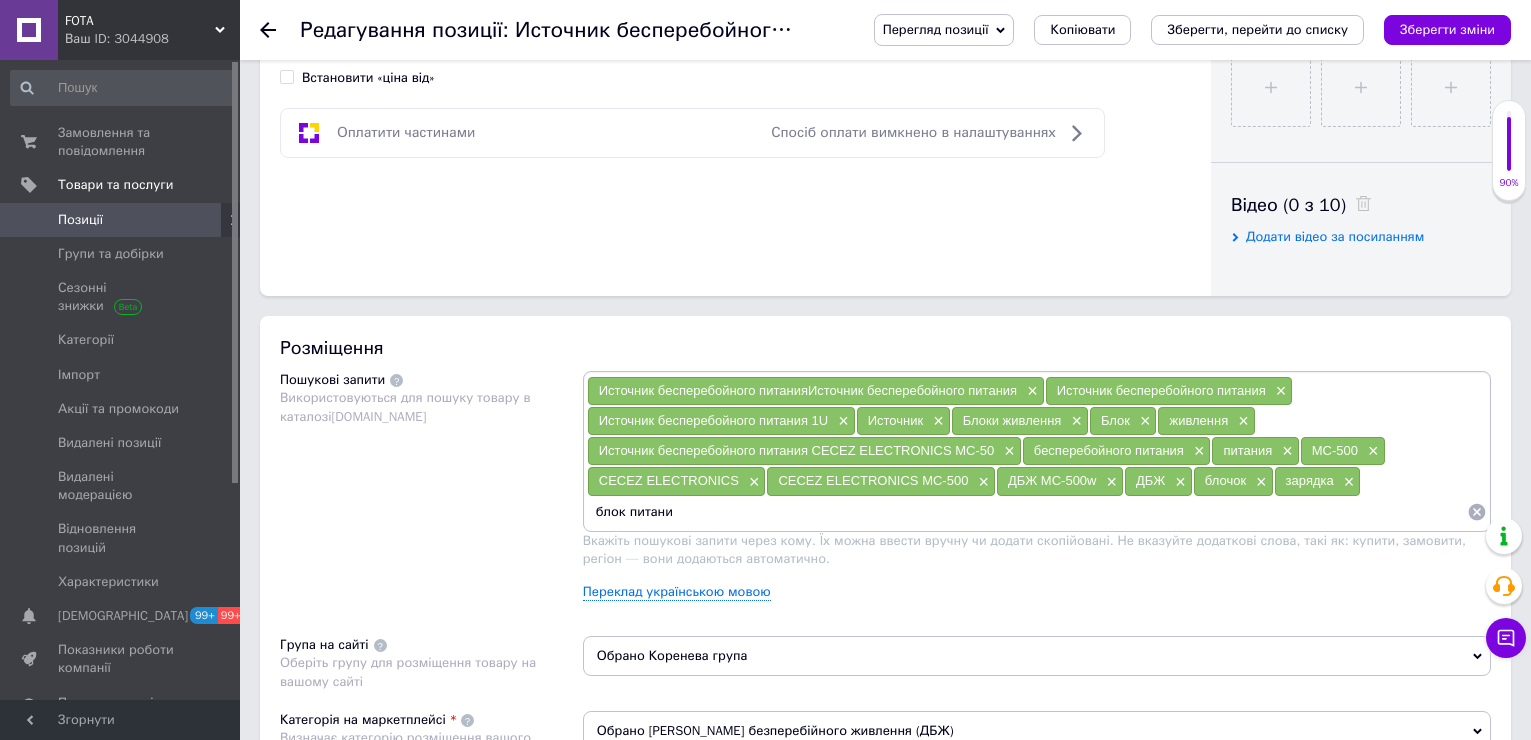 type on "блок питания" 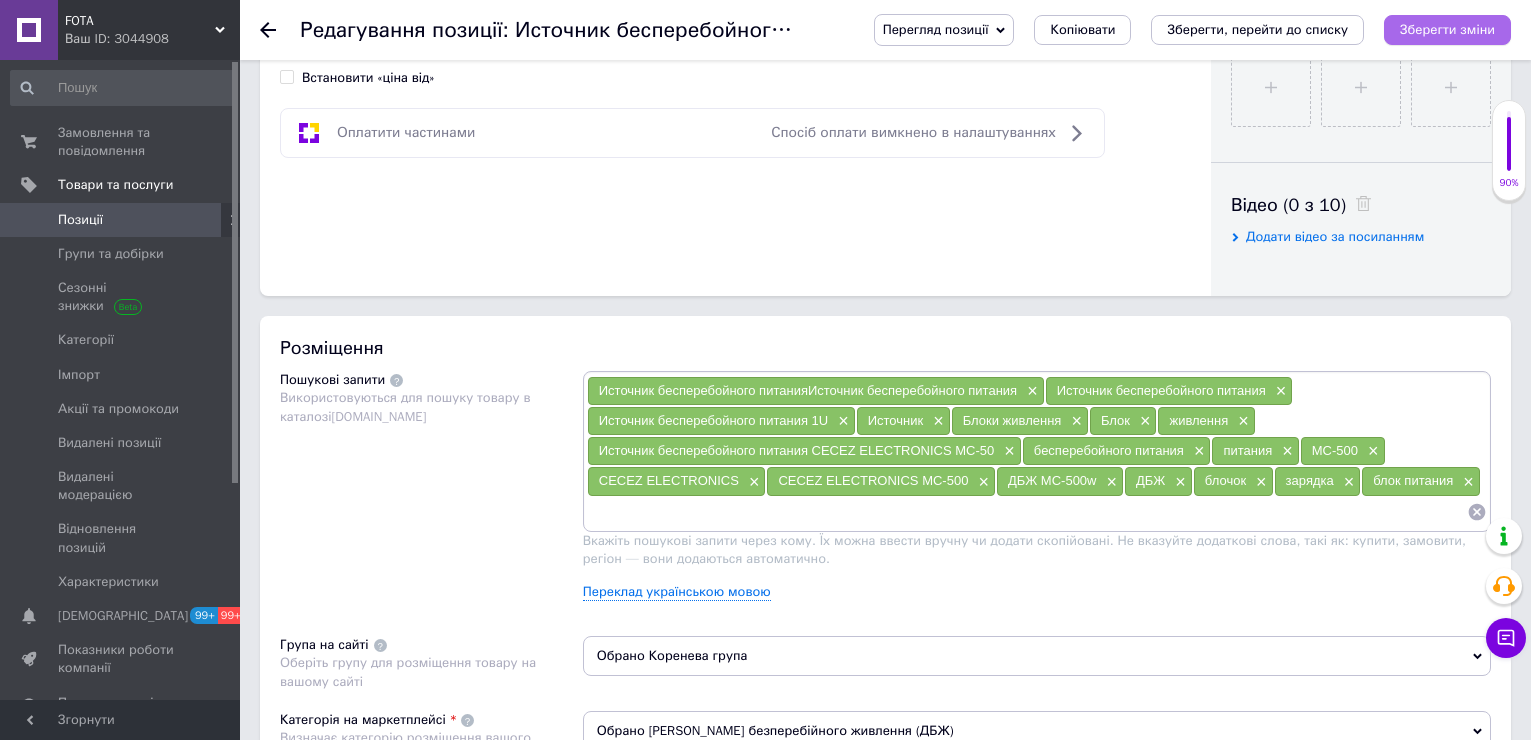 click on "Зберегти зміни" at bounding box center [1447, 29] 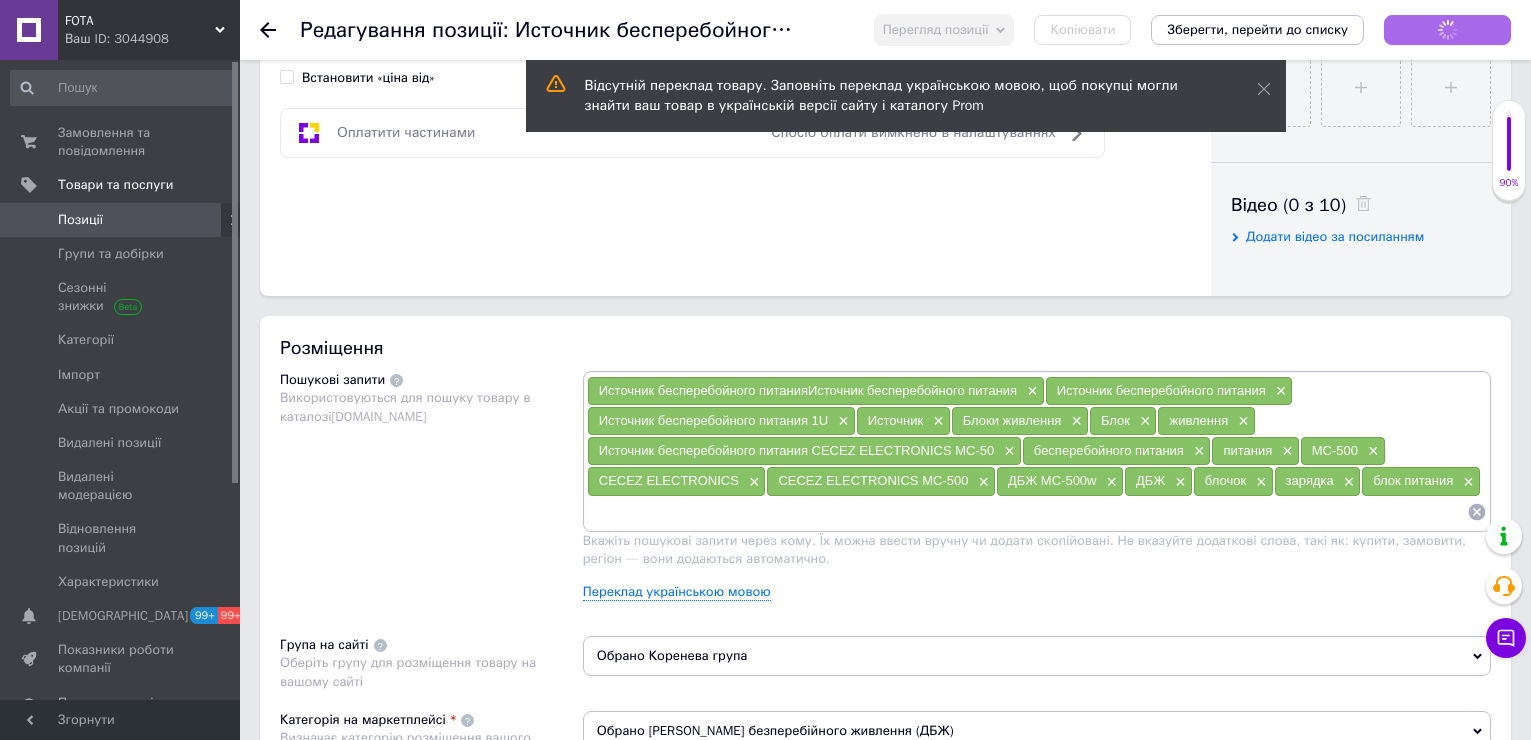click on "Зберегти зміни" at bounding box center [1447, 30] 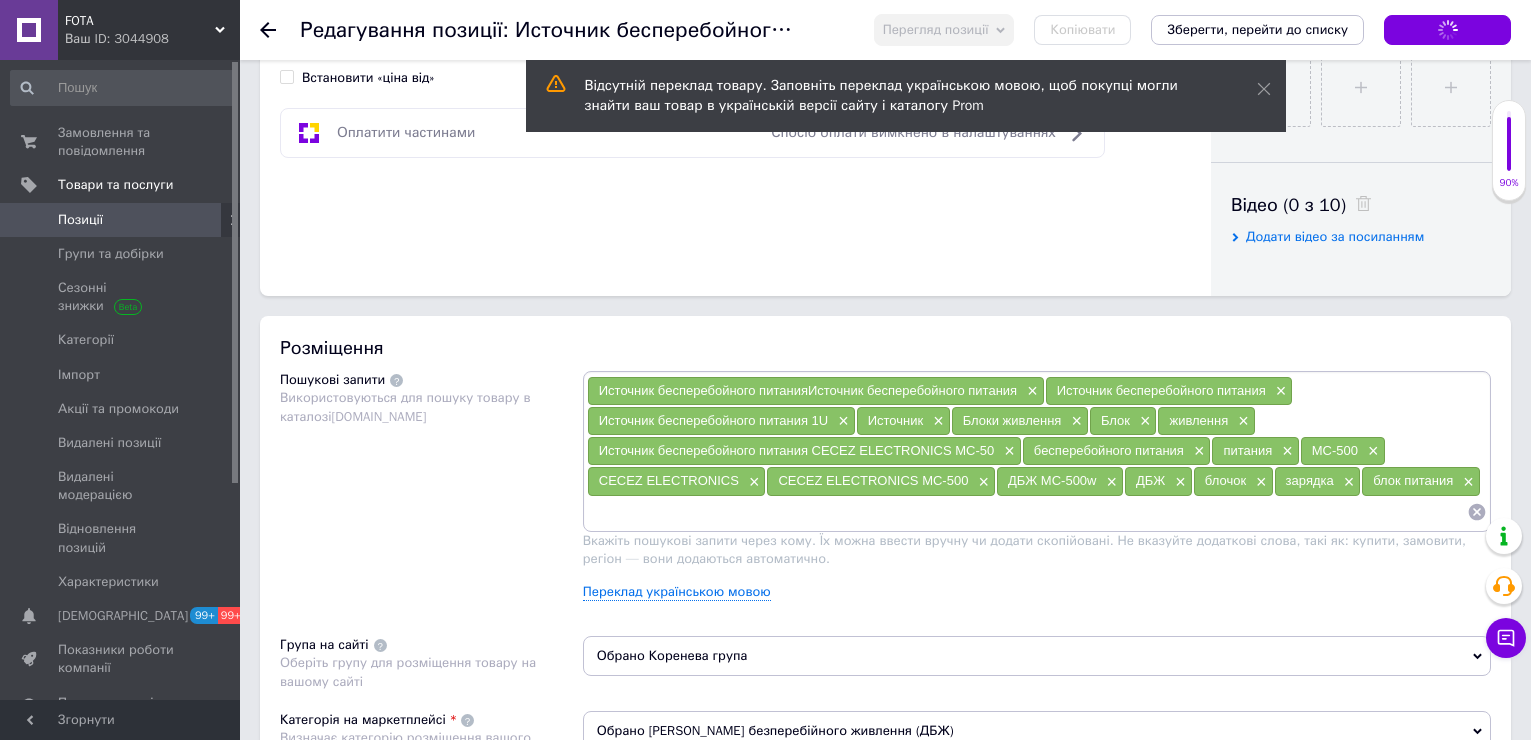 click on "Зберегти зміни" at bounding box center (1447, 30) 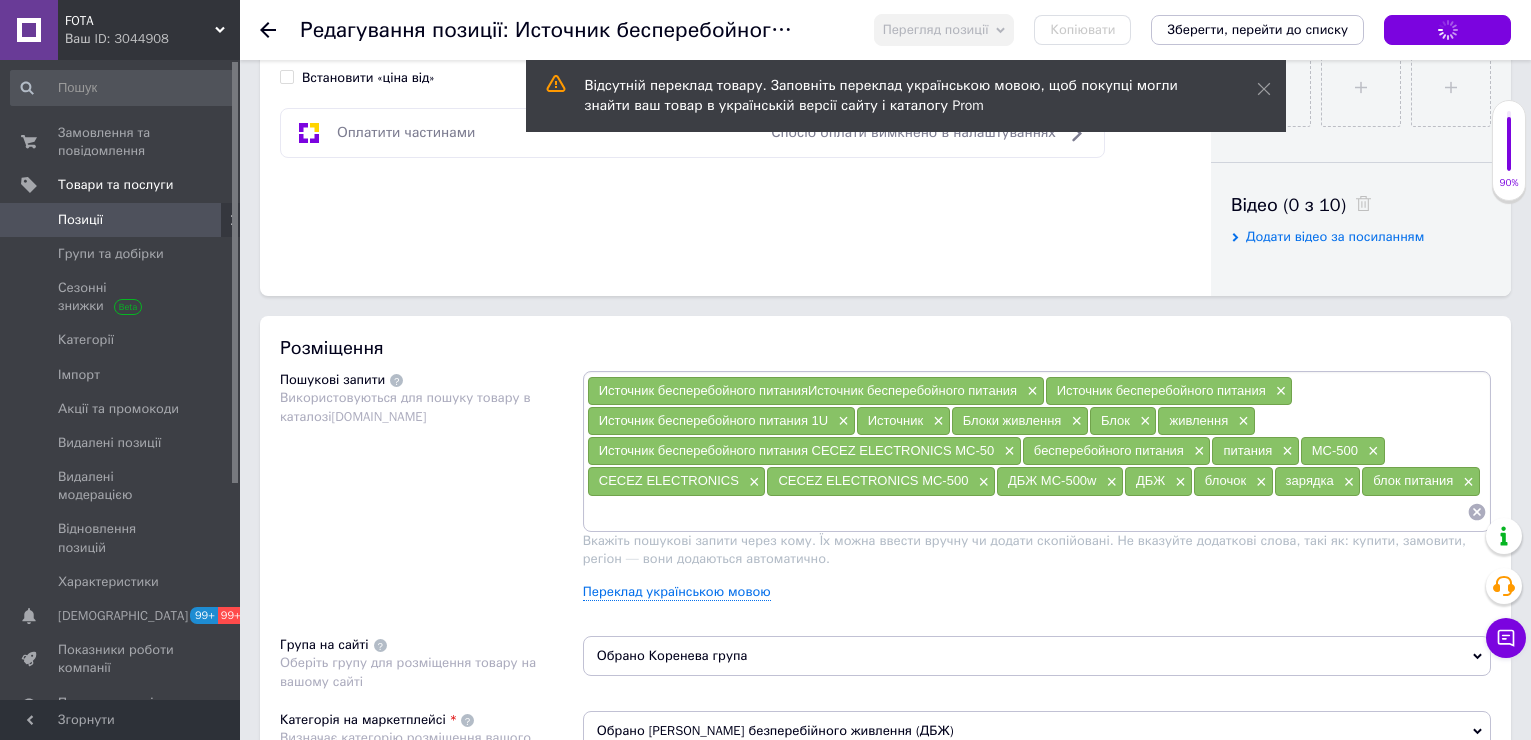click on "Зберегти зміни" at bounding box center (1447, 30) 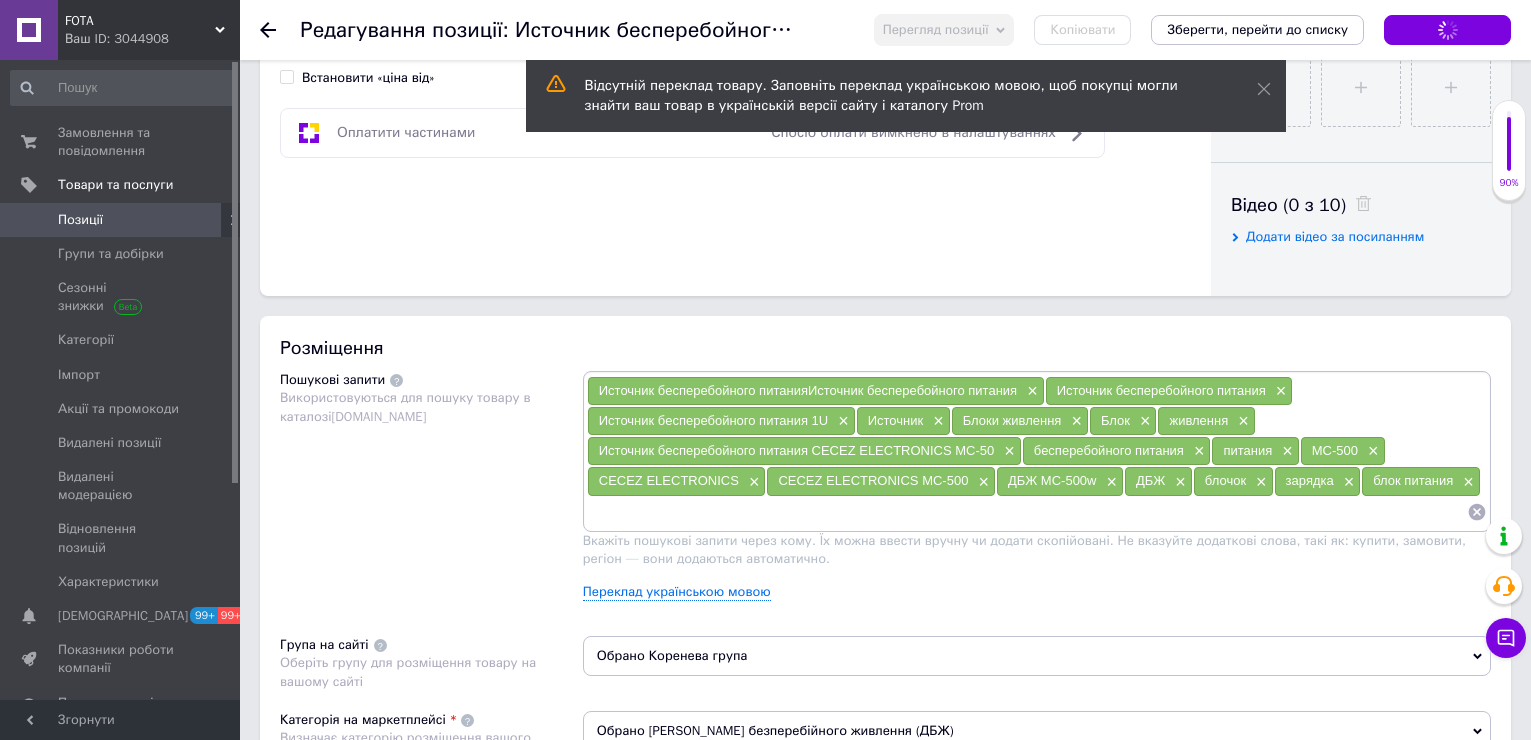 click on "Зберегти зміни" at bounding box center (1447, 30) 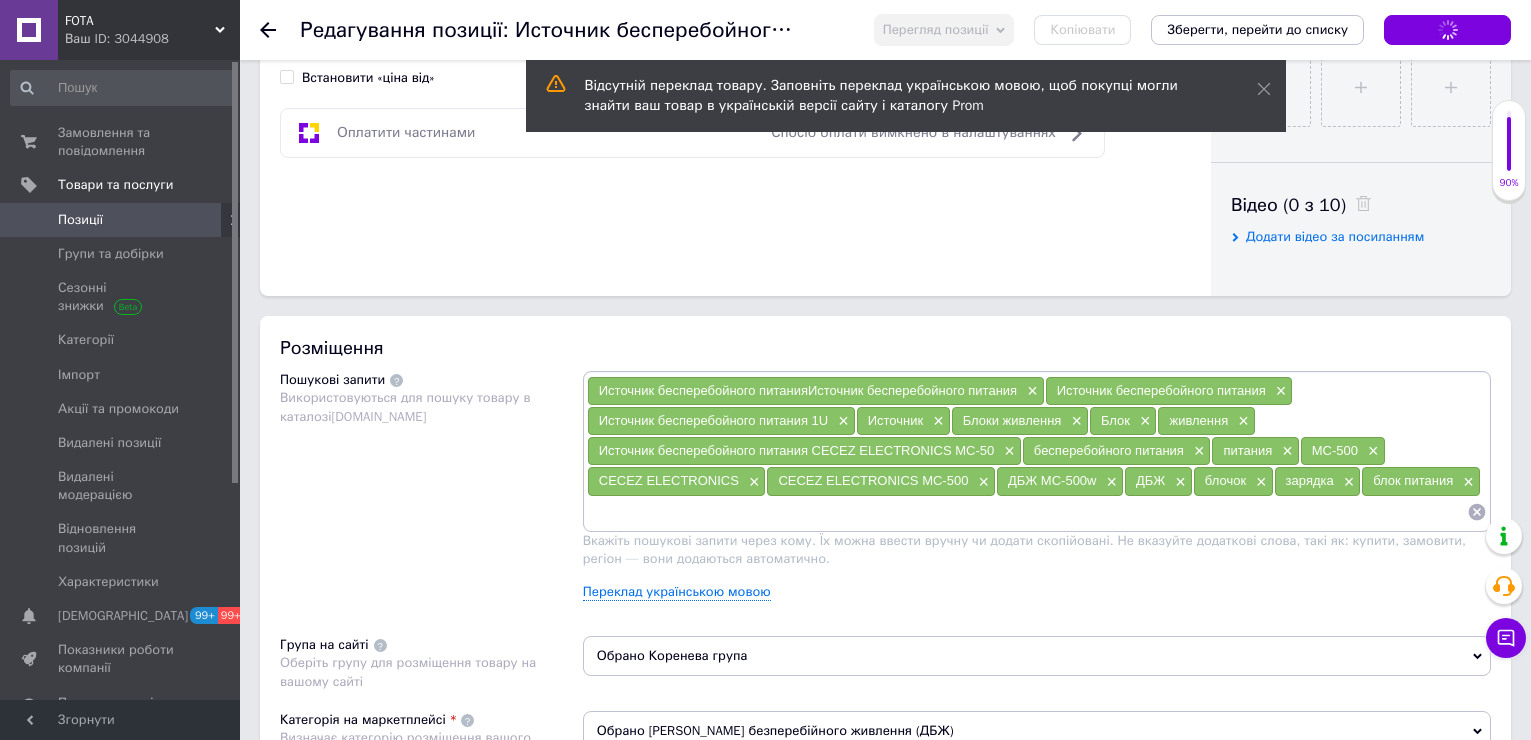 click on "Зберегти зміни" at bounding box center (1447, 30) 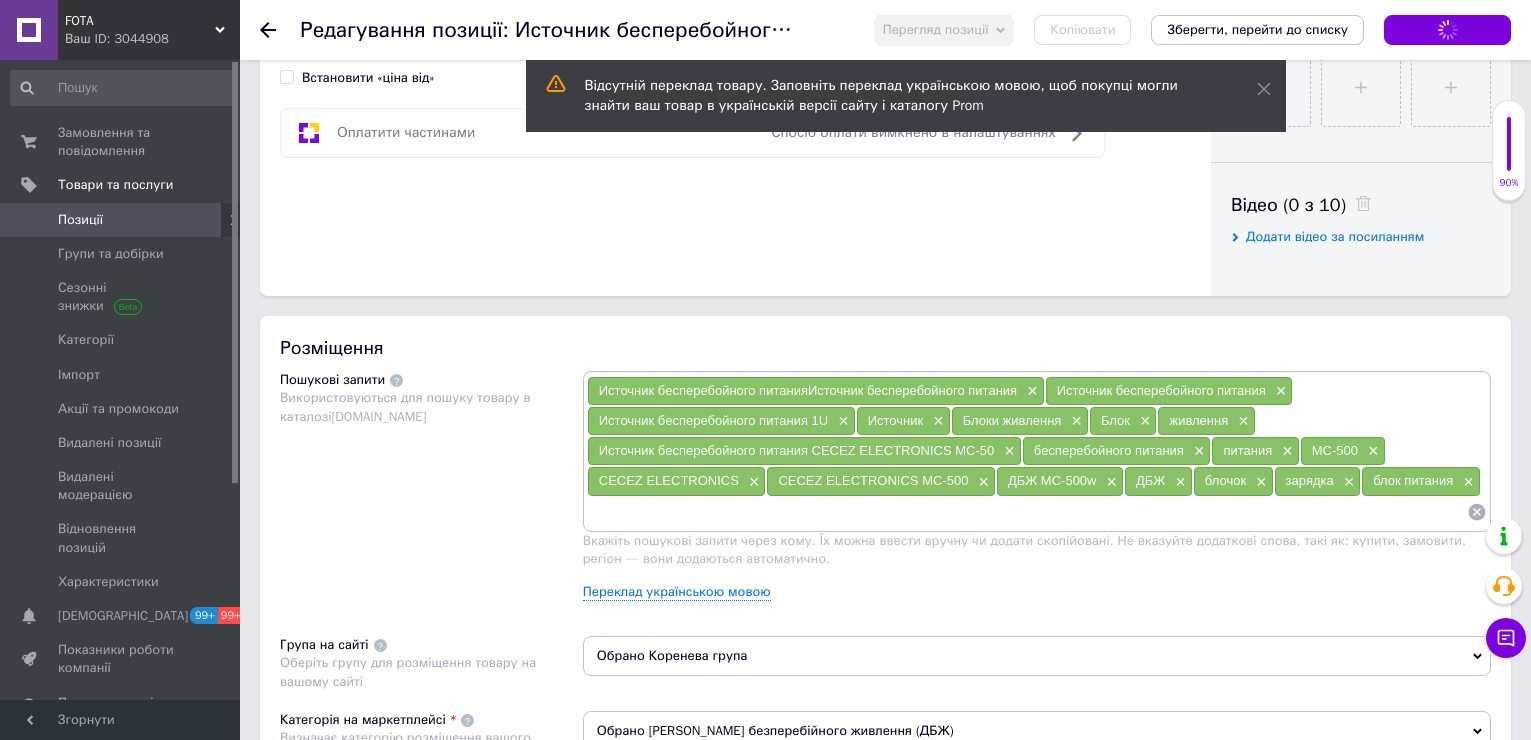 click on "Зберегти зміни" at bounding box center (1447, 30) 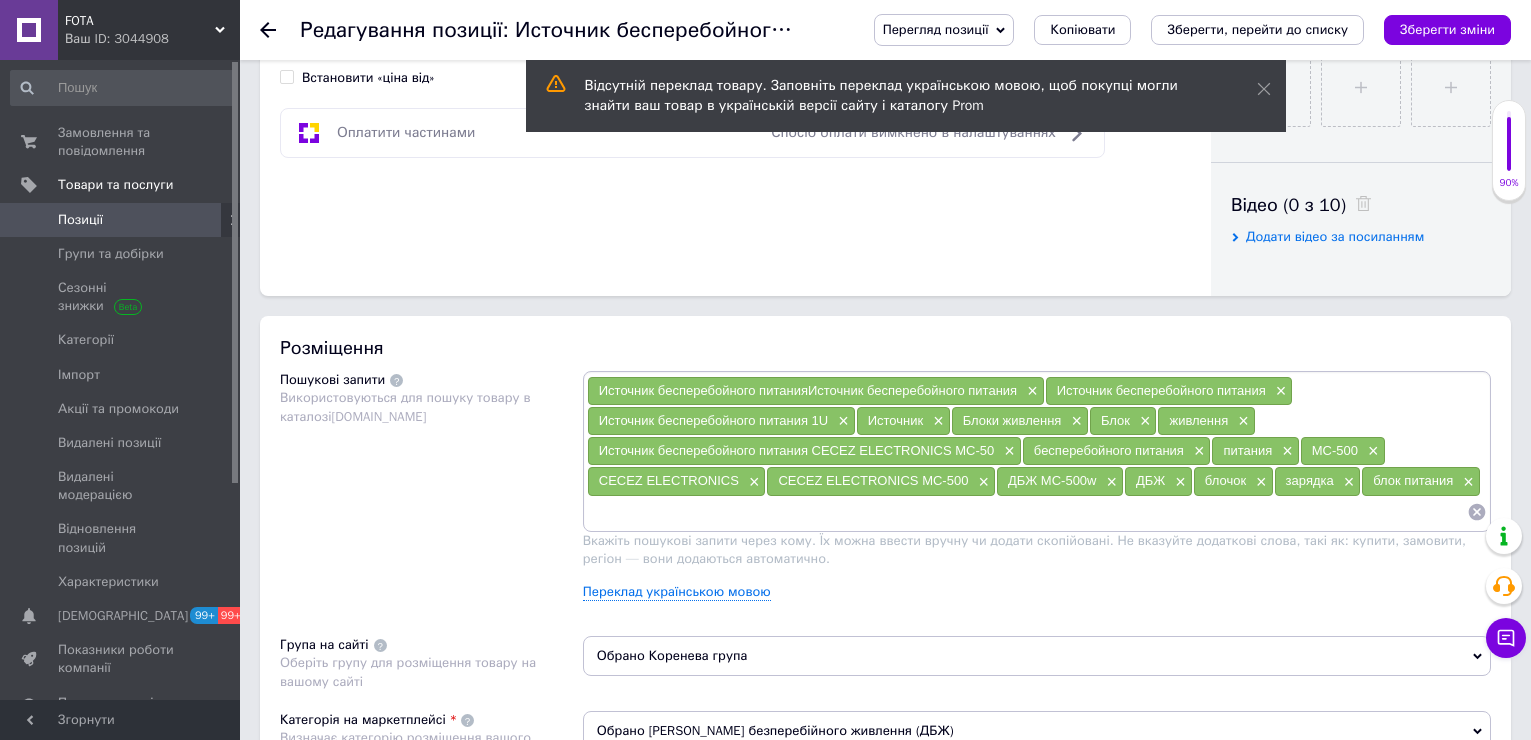 click at bounding box center (1027, 512) 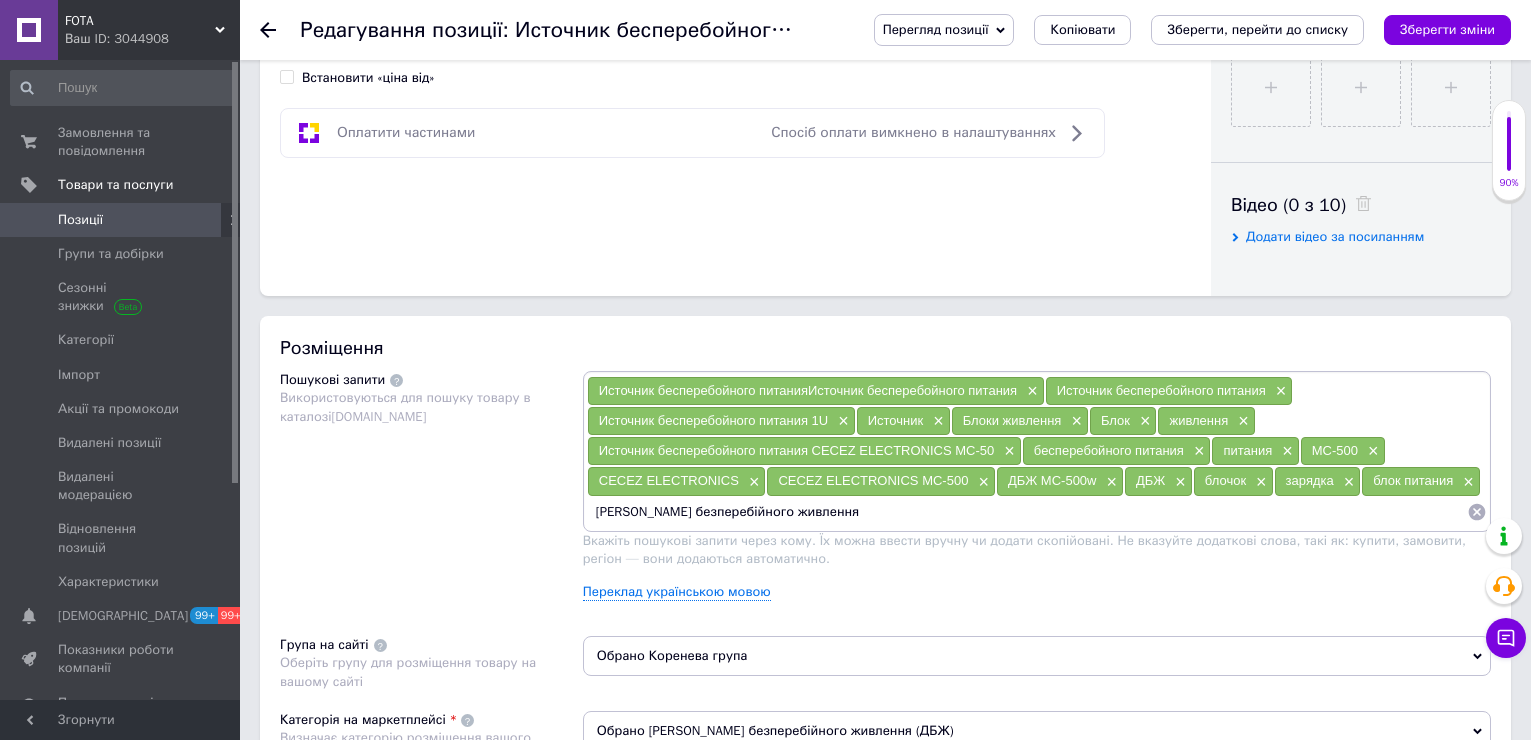 drag, startPoint x: 674, startPoint y: 523, endPoint x: 748, endPoint y: 527, distance: 74.10803 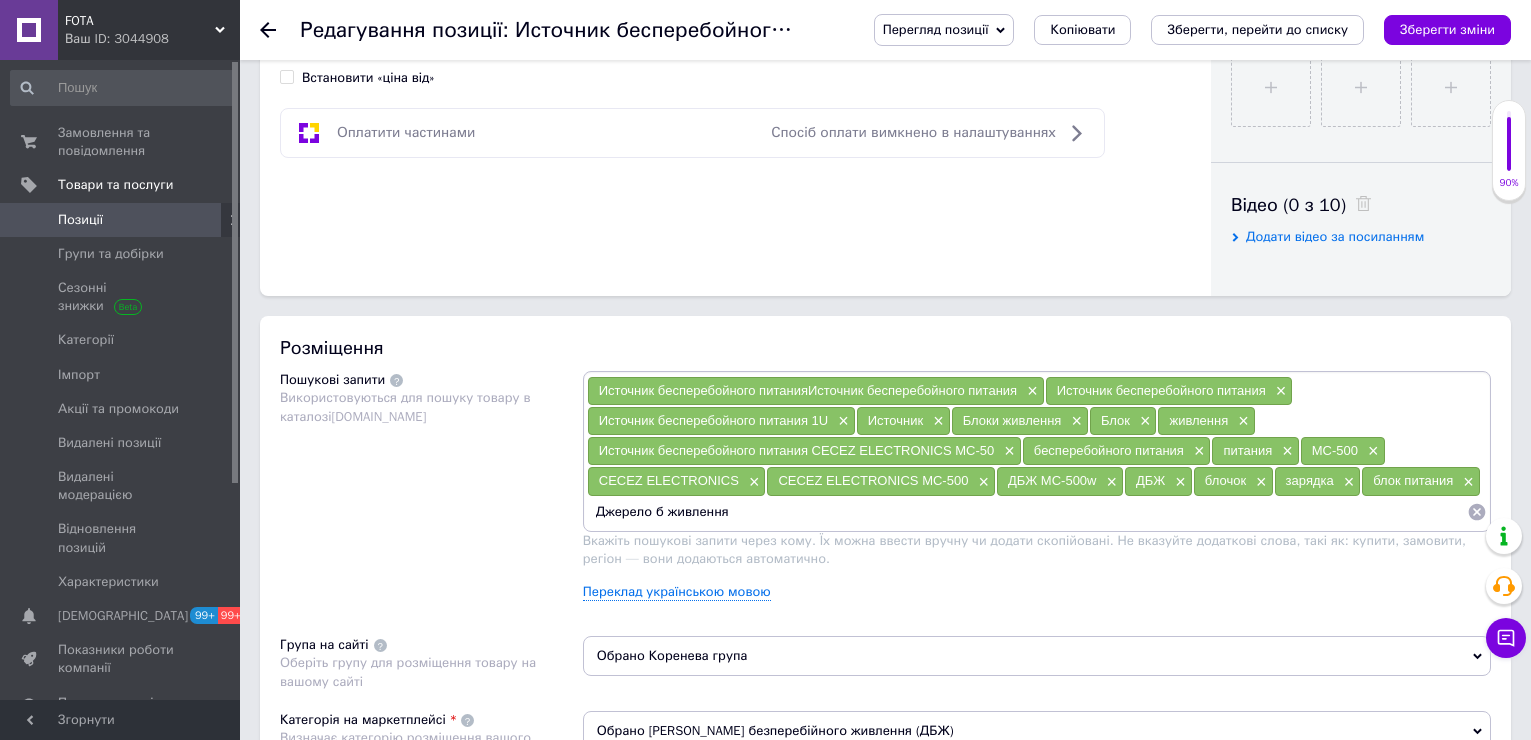 type on "Джерело  живлення" 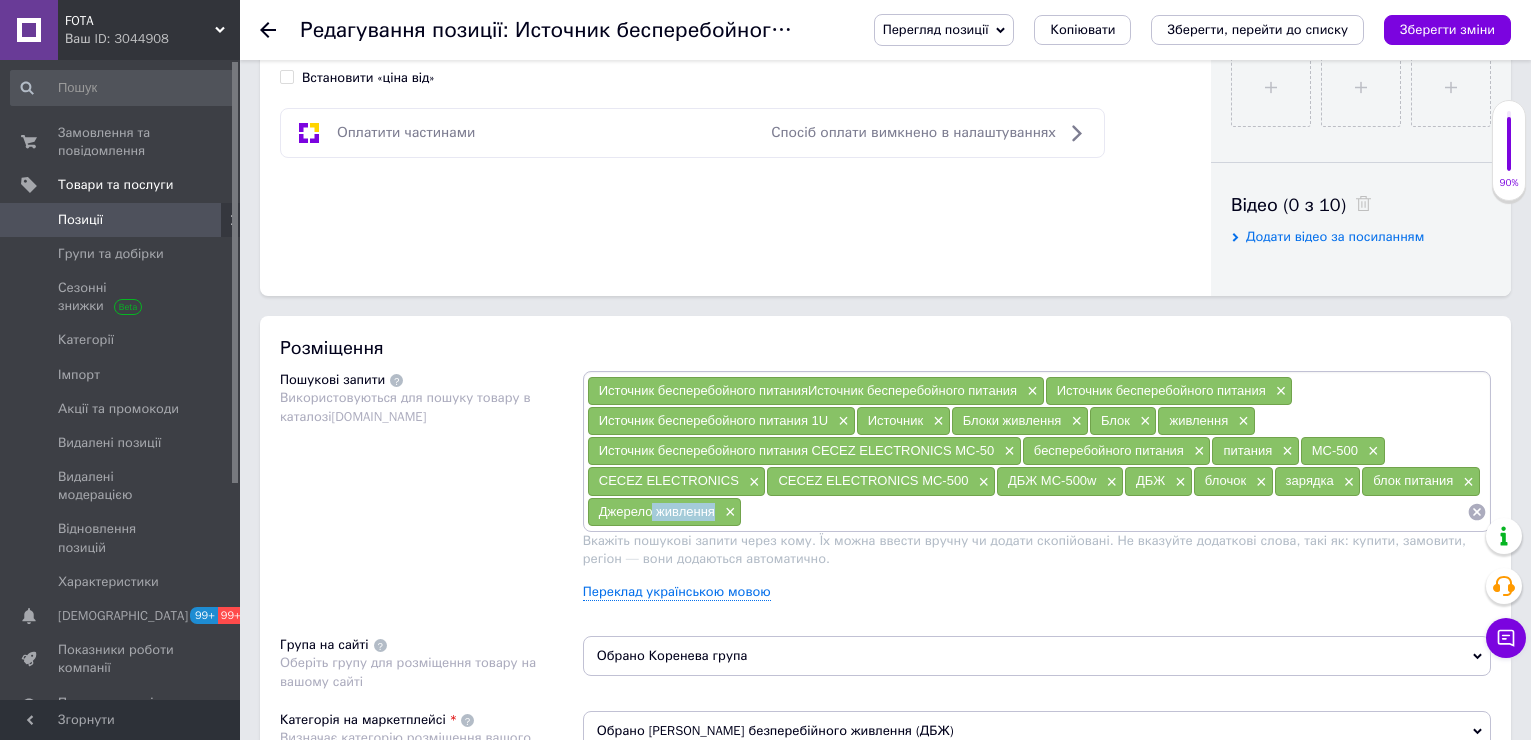 drag, startPoint x: 658, startPoint y: 511, endPoint x: 716, endPoint y: 516, distance: 58.21512 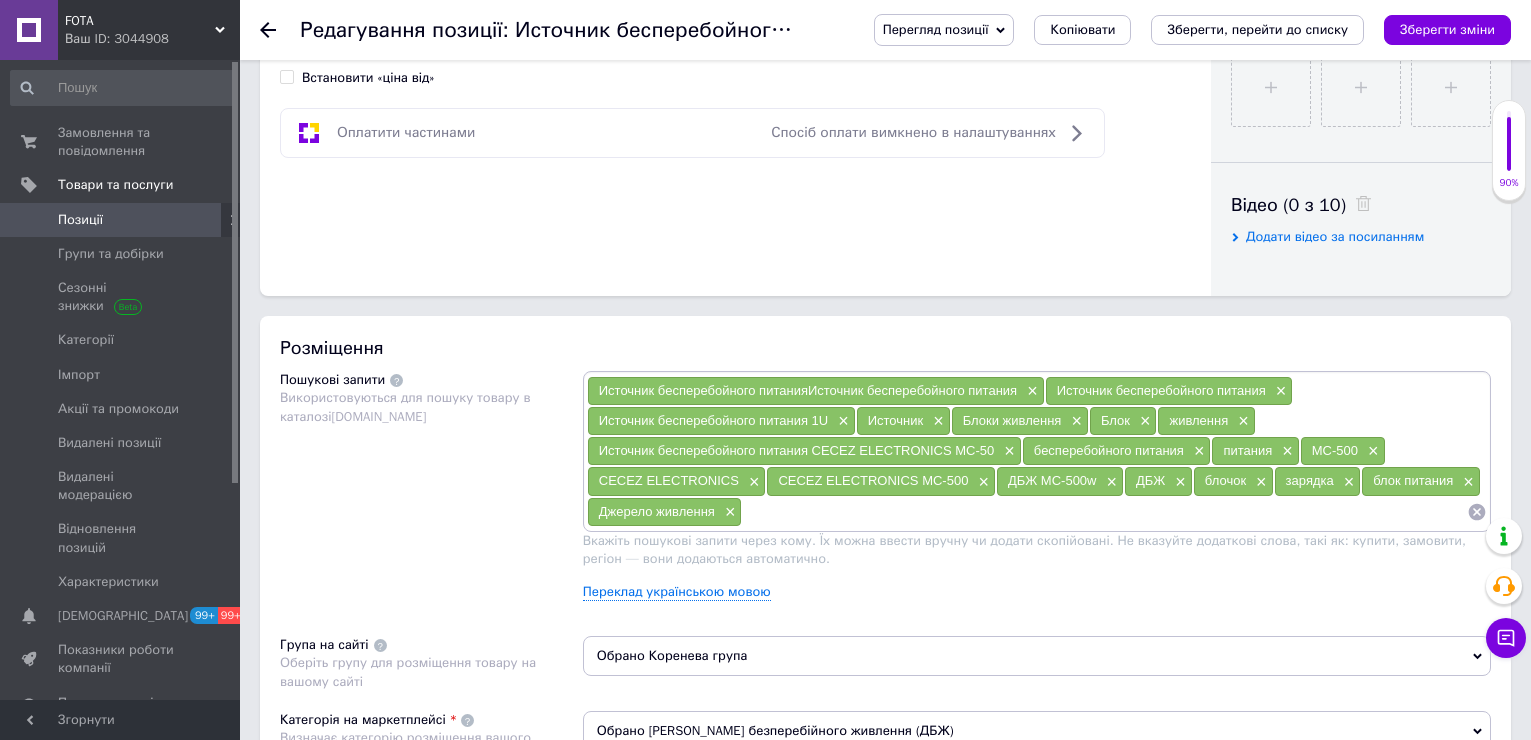 click at bounding box center (1104, 512) 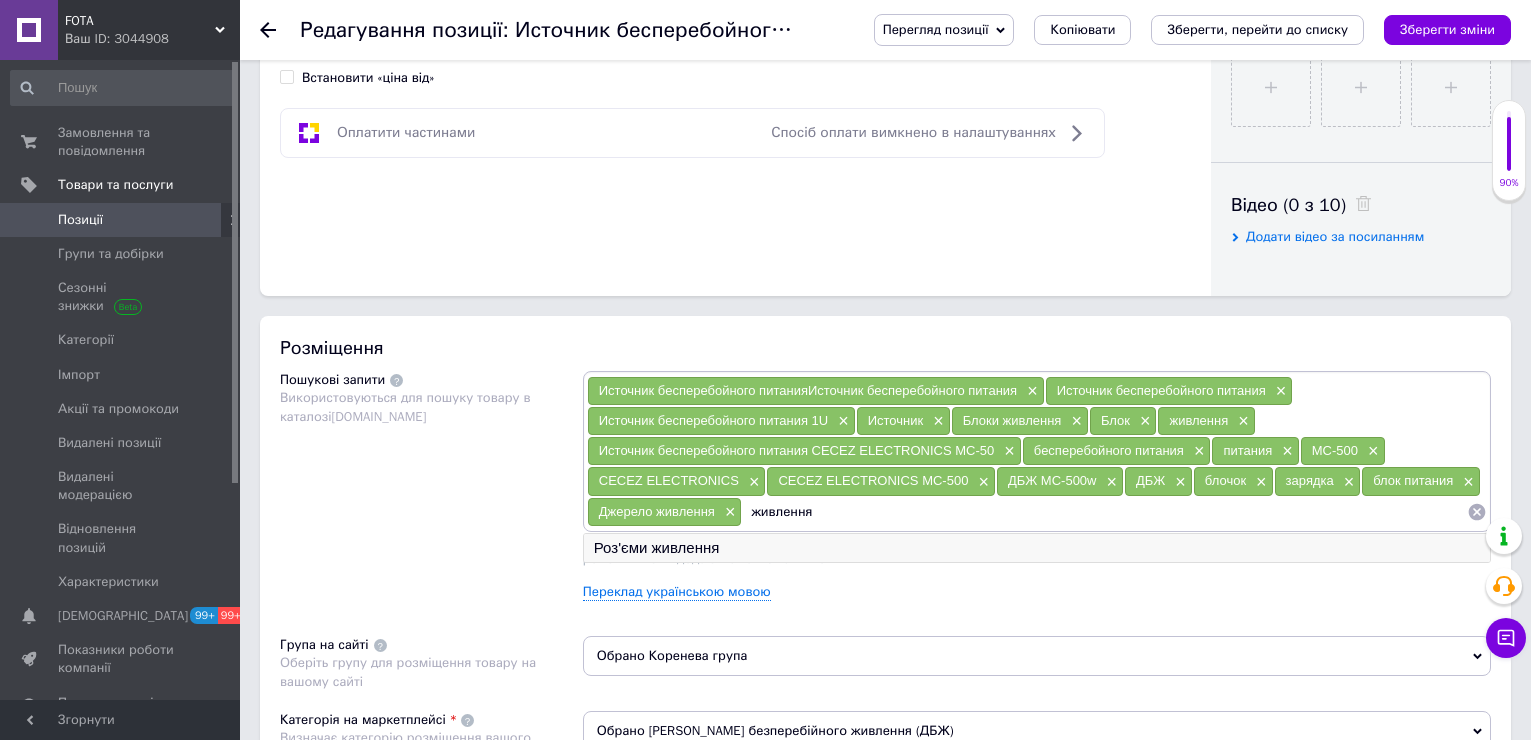 type on "живлення" 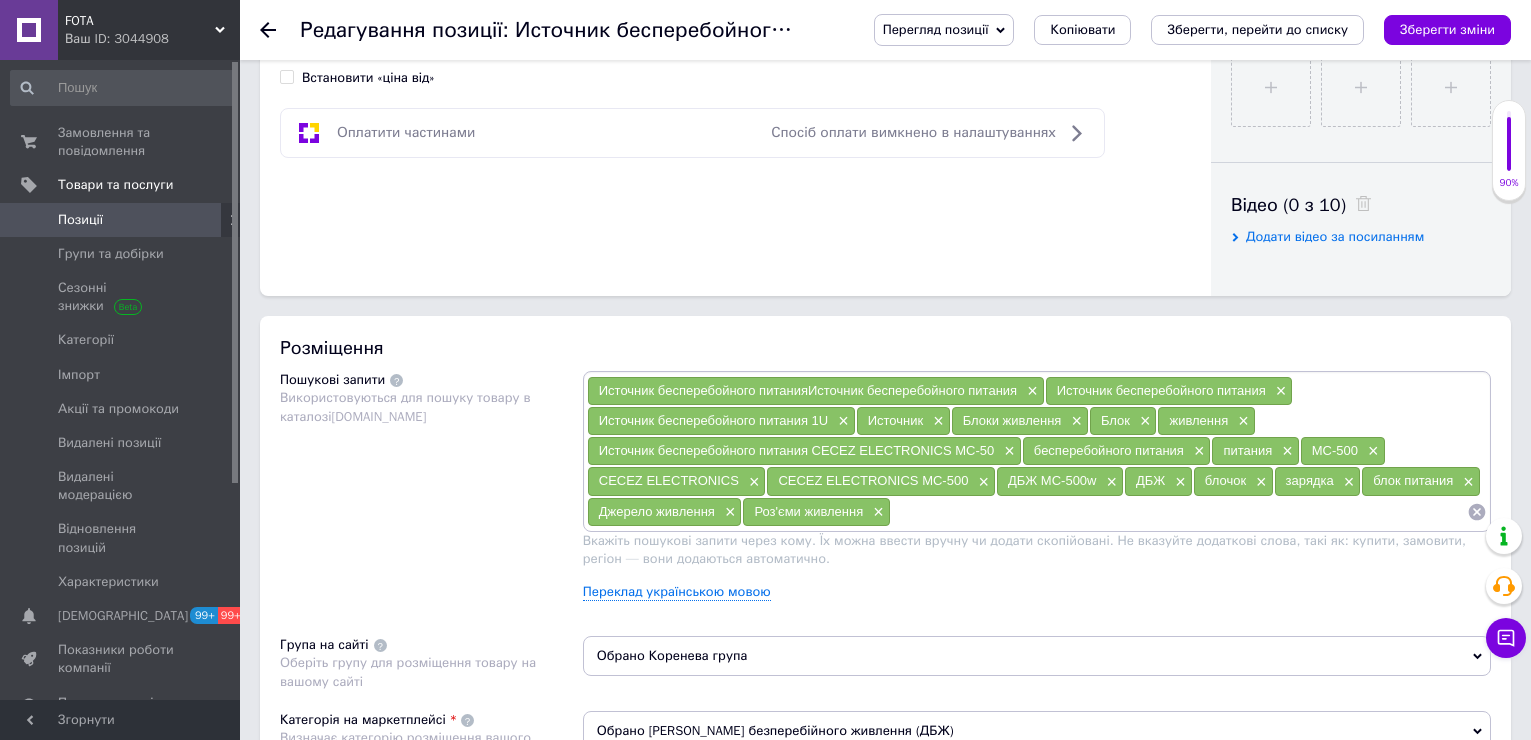 click on "Перегляд позиції Зберегти та переглянути на сайті Зберегти та переглянути на маркетплейсі Копіювати Зберегти, перейти до списку Зберегти зміни" at bounding box center (1172, 30) 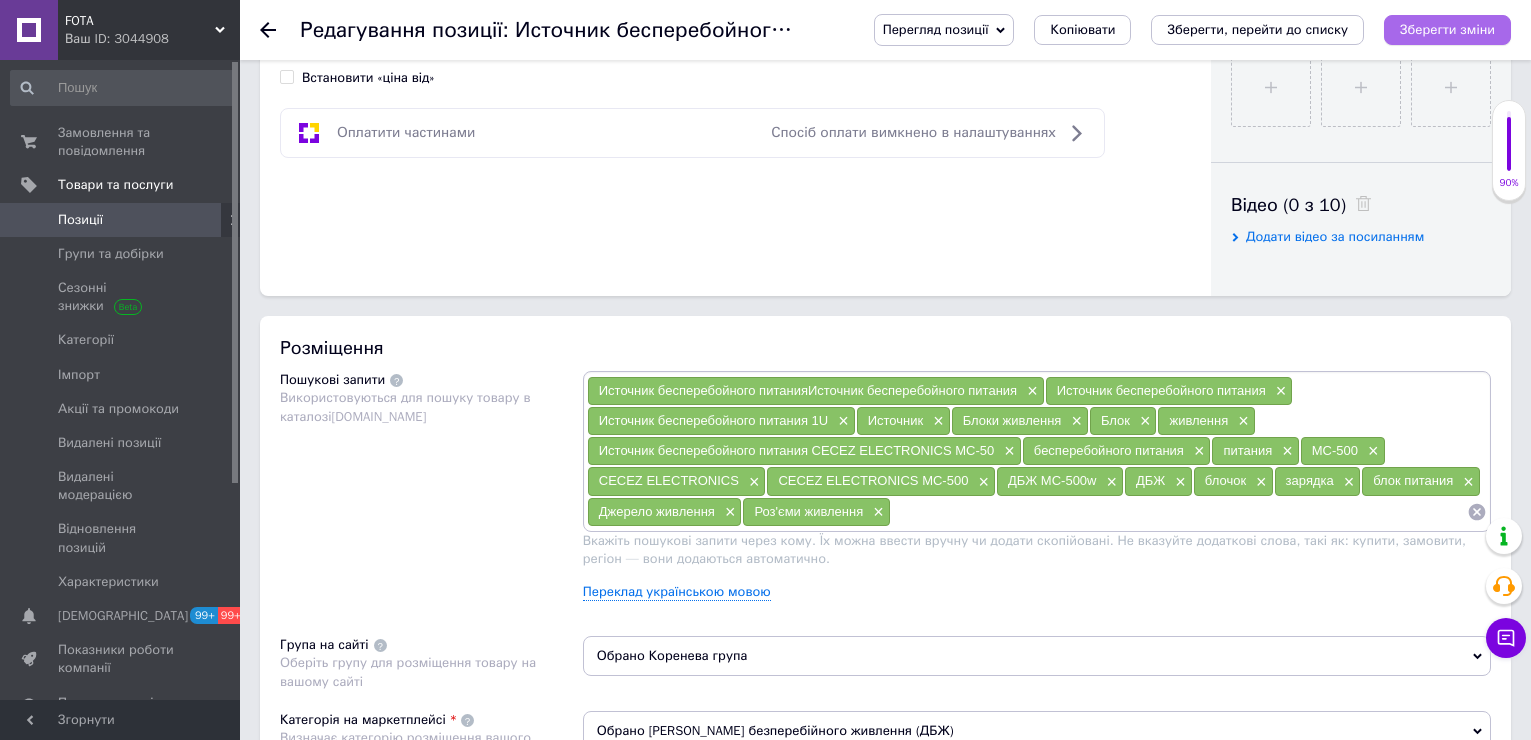 click on "Зберегти зміни" at bounding box center [1447, 30] 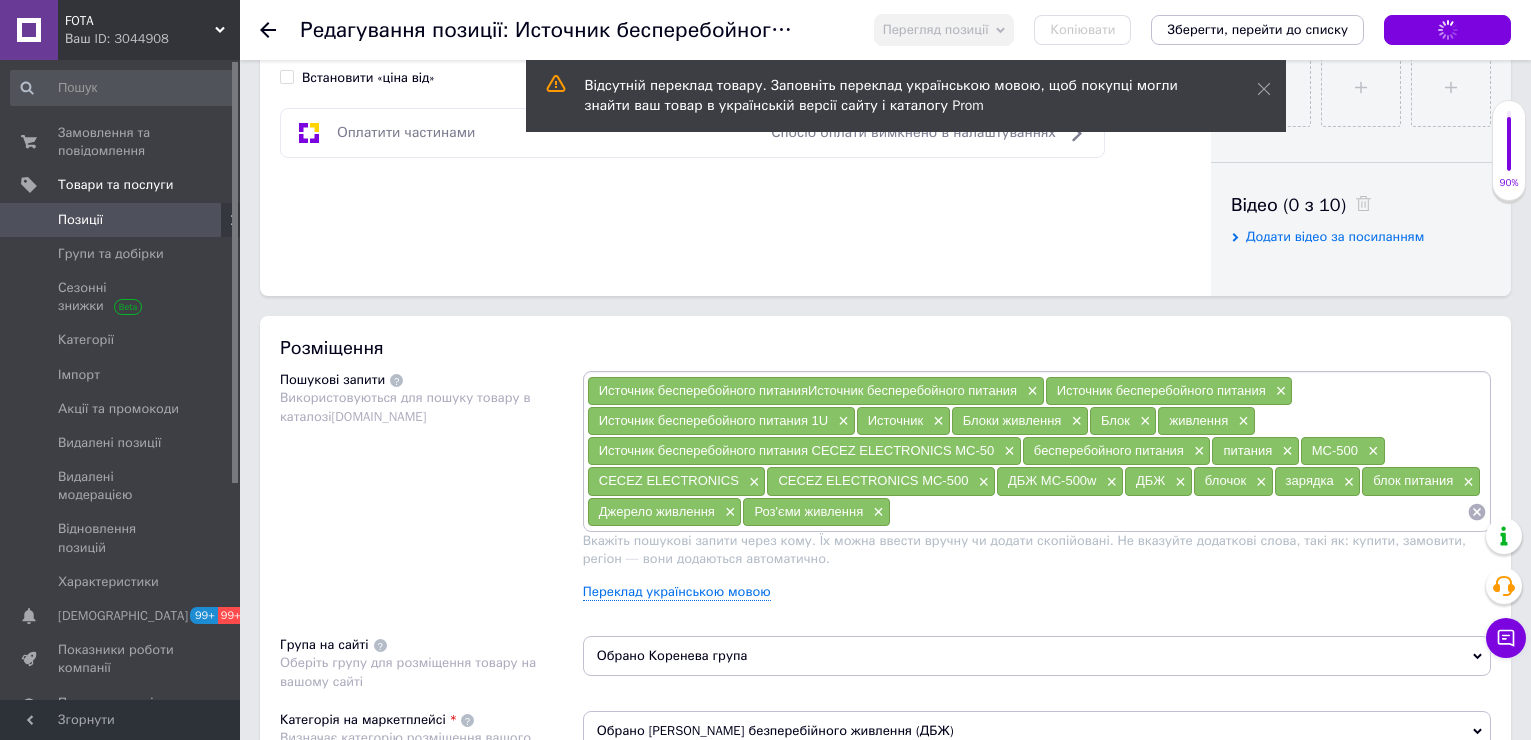click on "Зберегти зміни" at bounding box center [1447, 30] 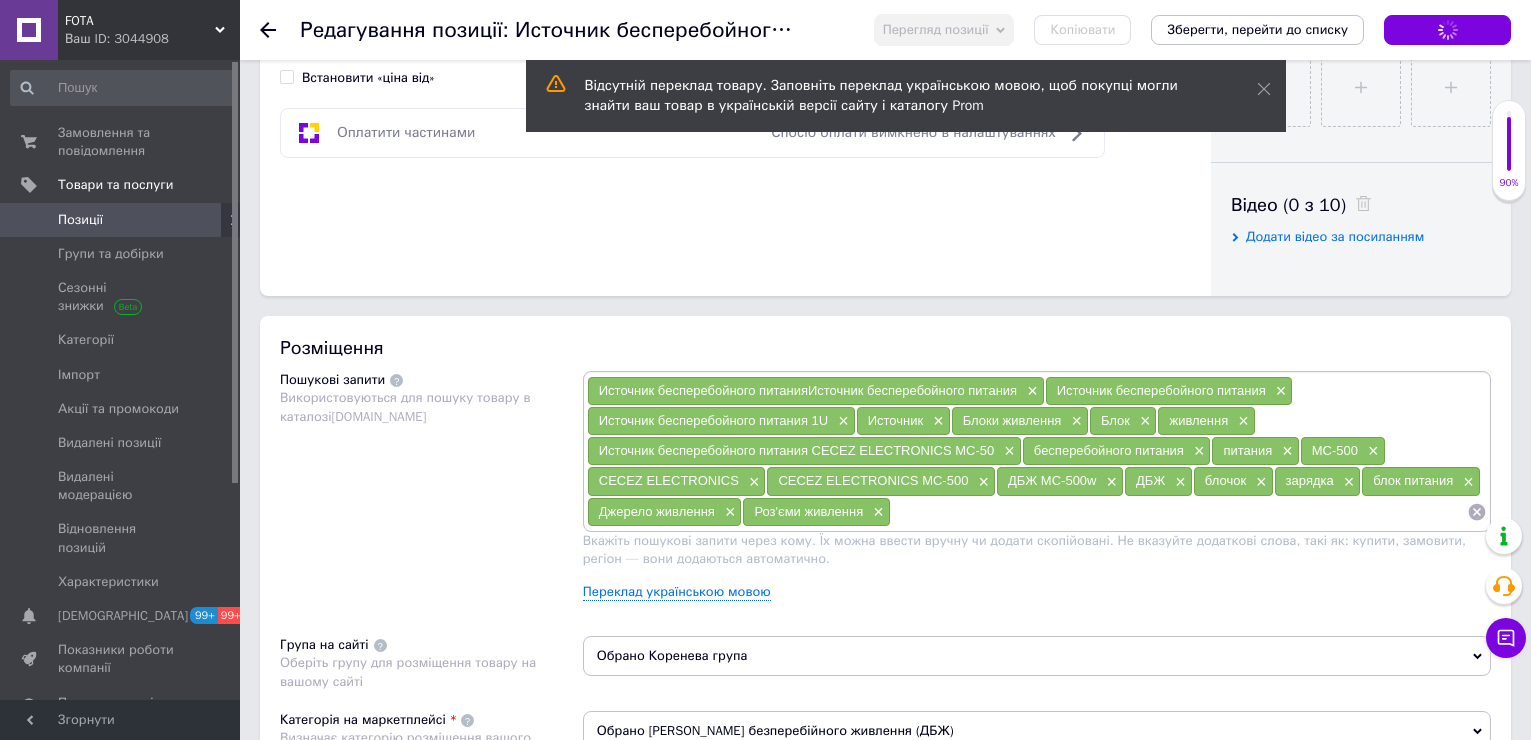 click on "Зберегти зміни" at bounding box center (1447, 30) 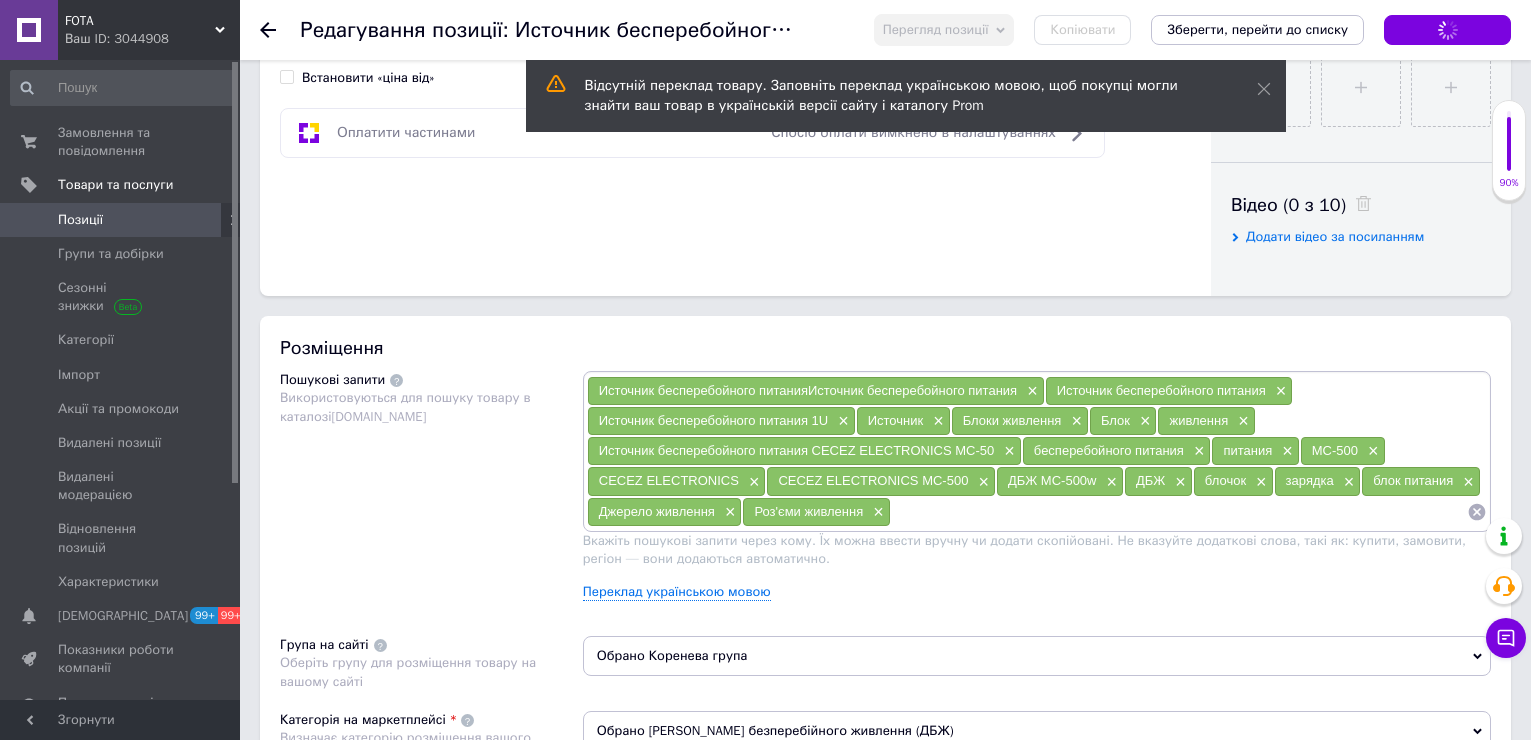 click on "Зберегти зміни" at bounding box center [1447, 30] 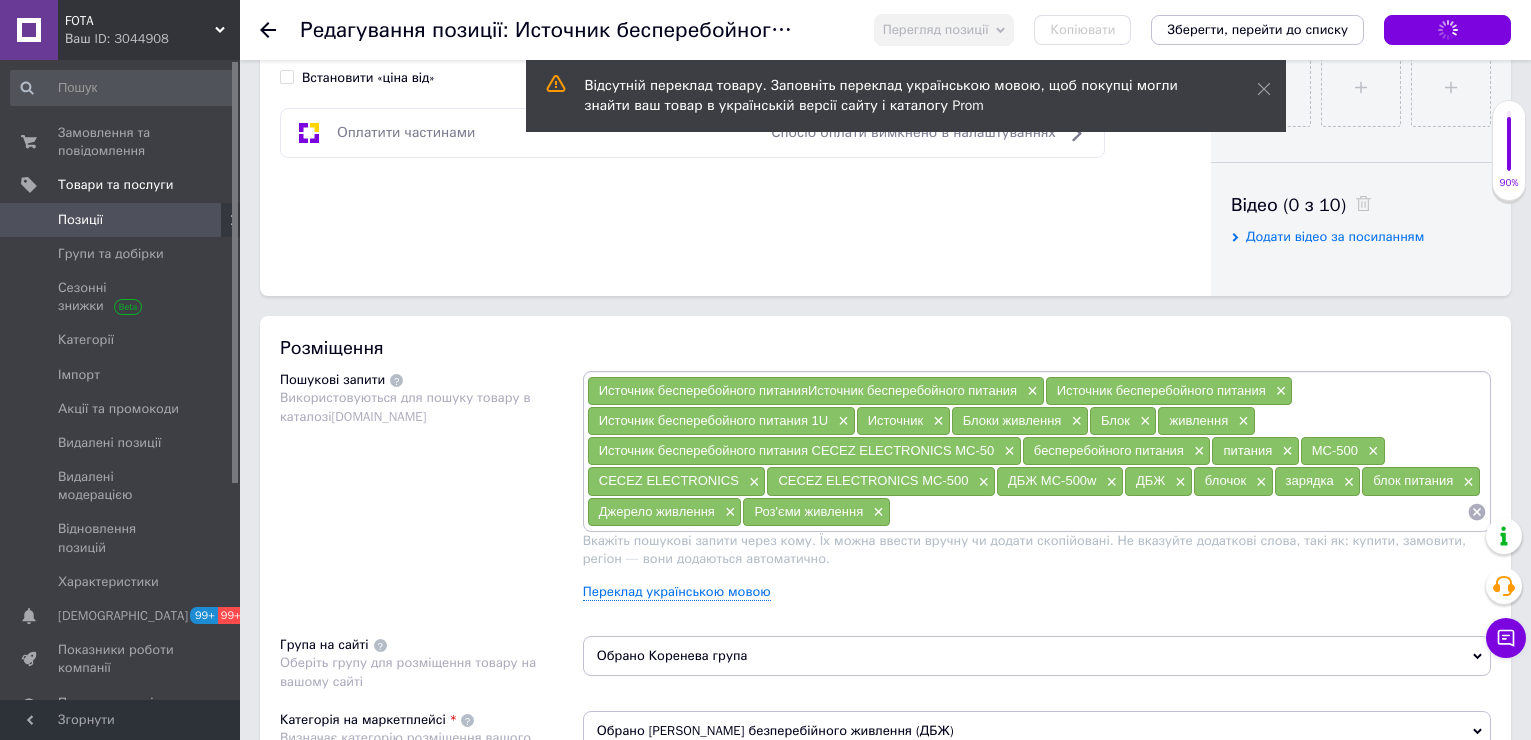 click on "Зберегти зміни" at bounding box center [1447, 30] 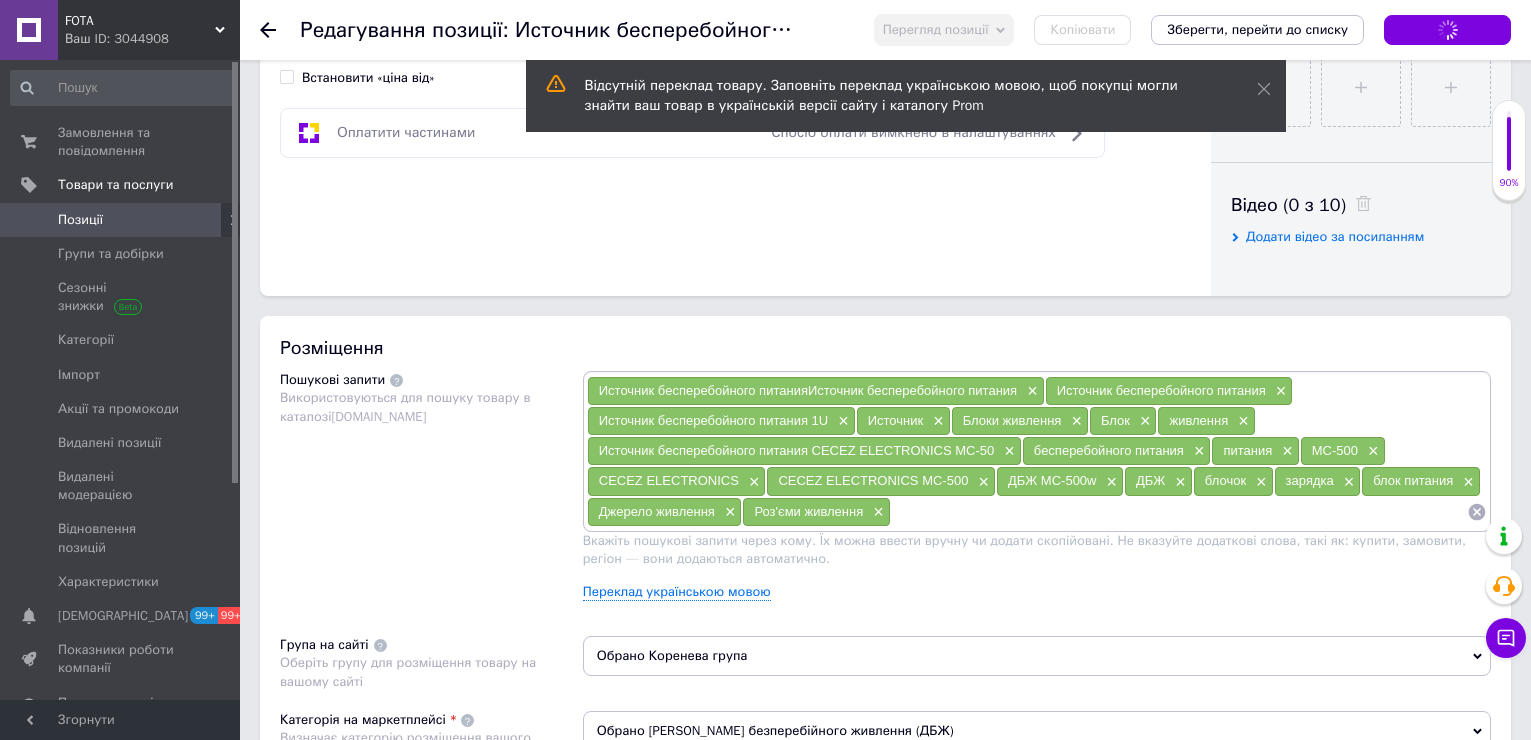 click on "Зберегти зміни" at bounding box center [1447, 30] 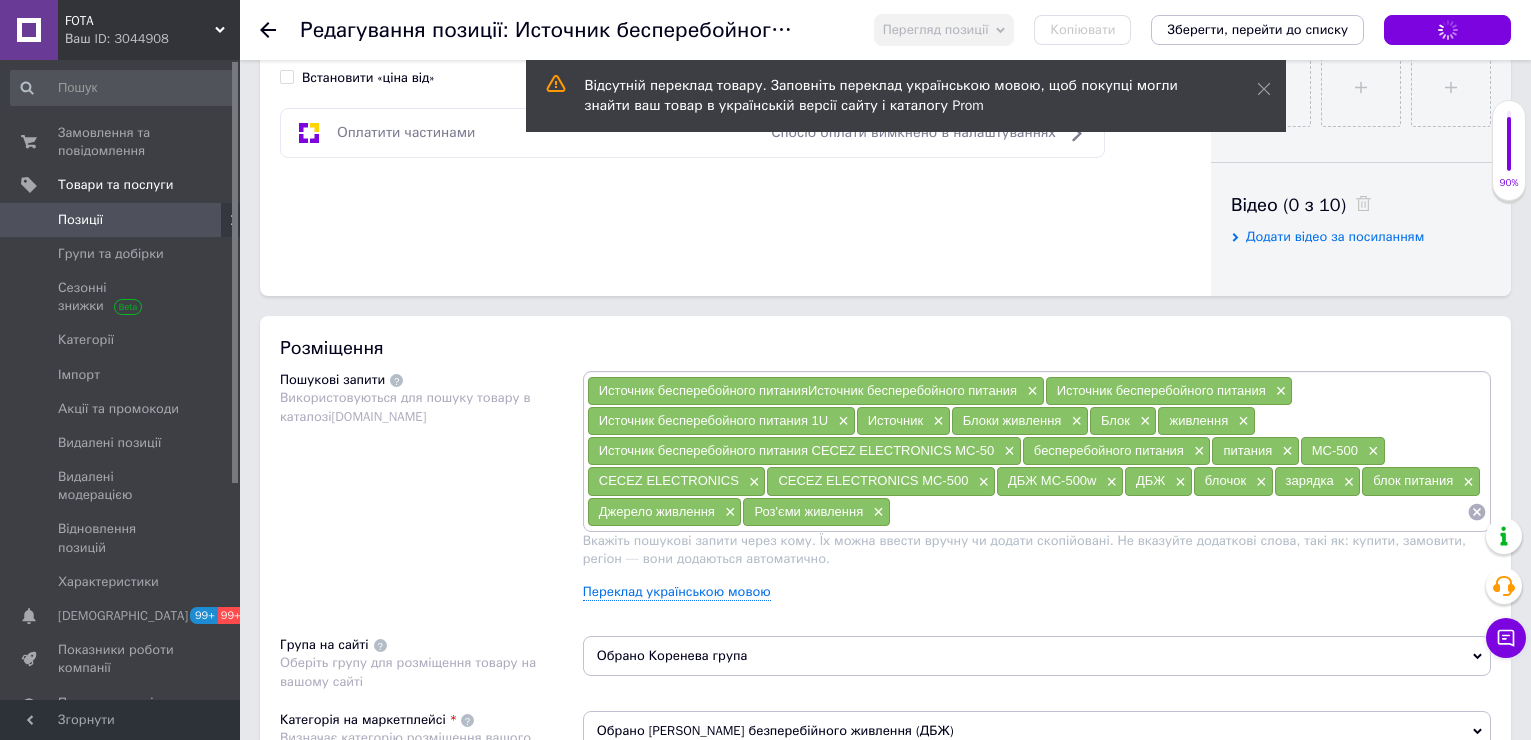click on "Зберегти зміни" at bounding box center [1447, 30] 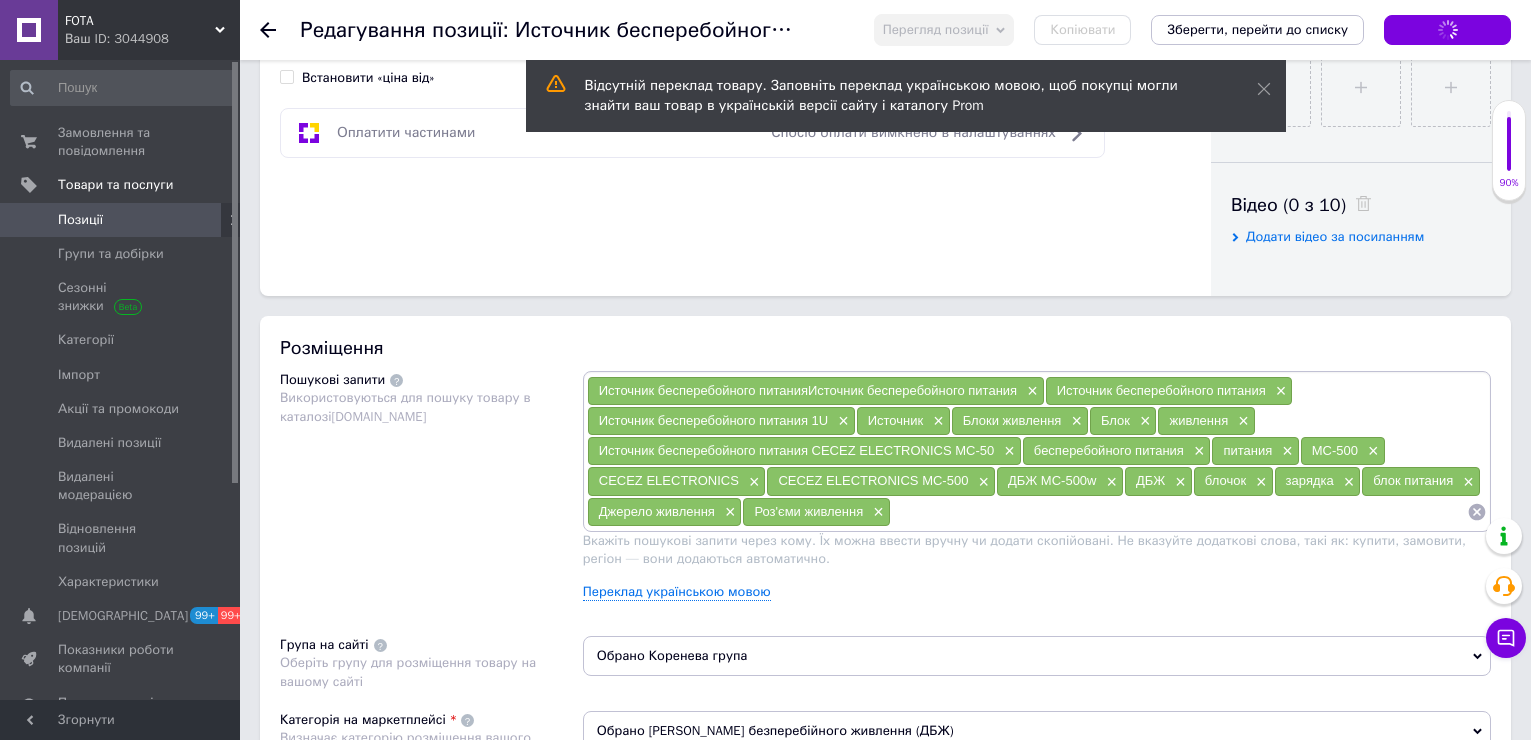click on "Зберегти зміни" at bounding box center (1447, 30) 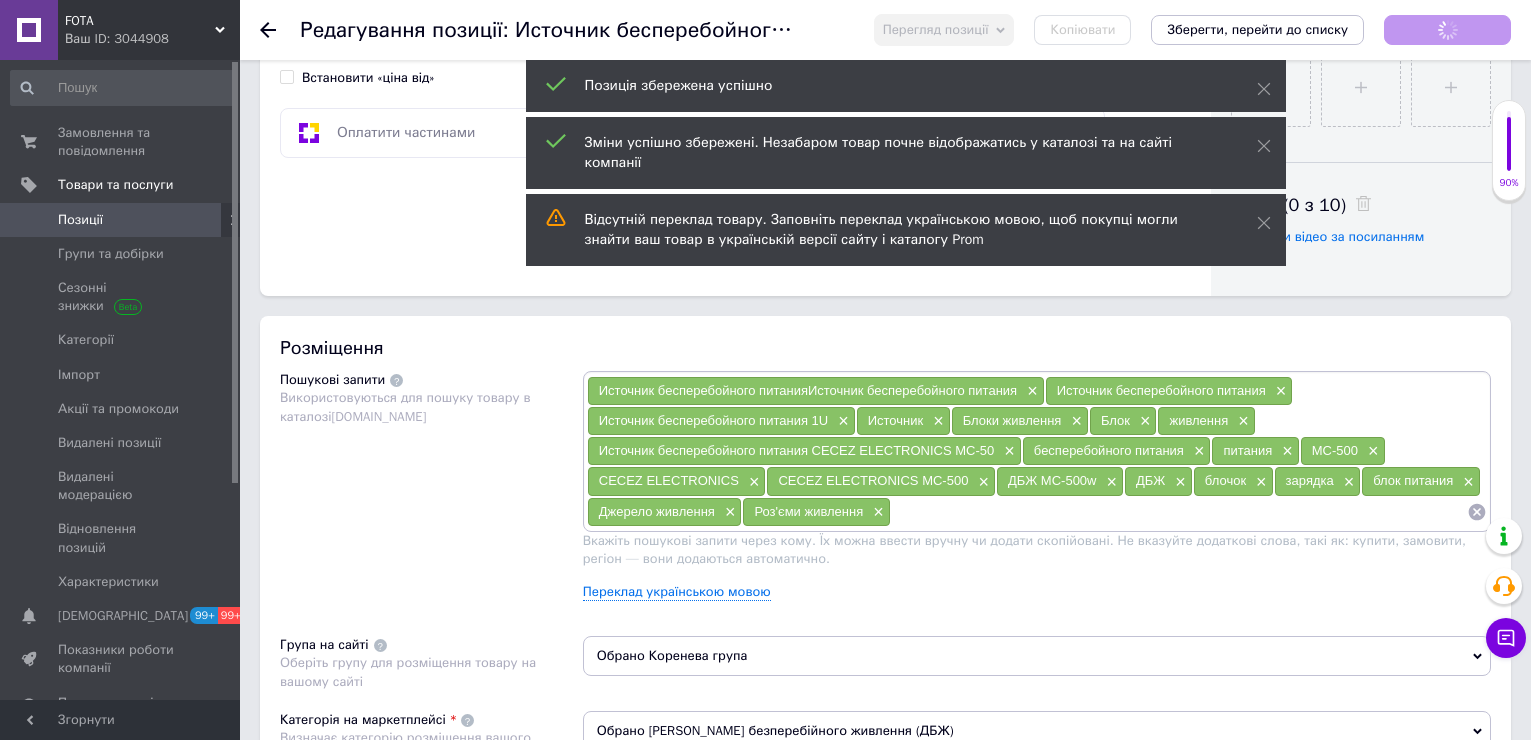 click on "Зберегти зміни" at bounding box center (1447, 30) 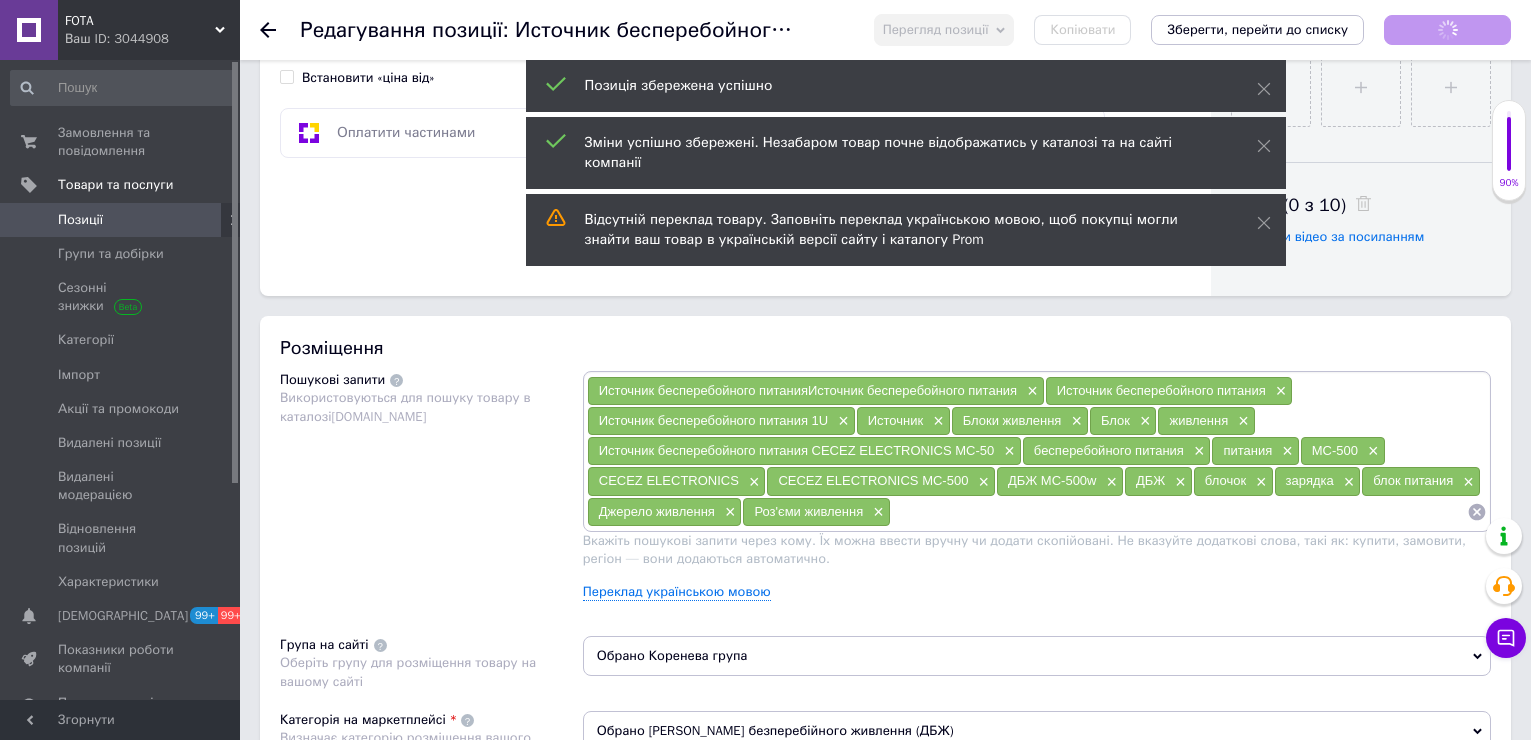 click on "Зберегти зміни" at bounding box center (1447, 30) 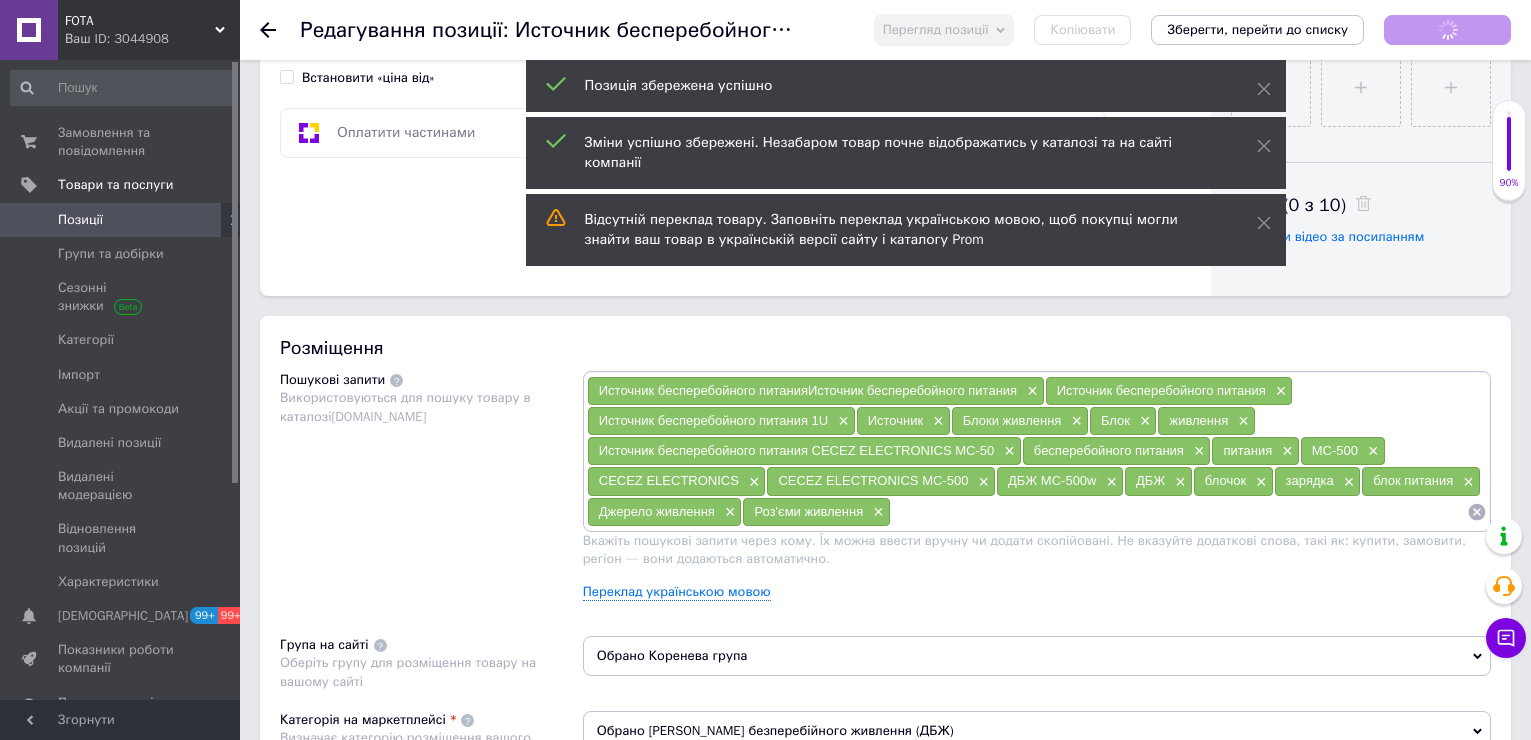 click on "Зберегти зміни" at bounding box center [1447, 30] 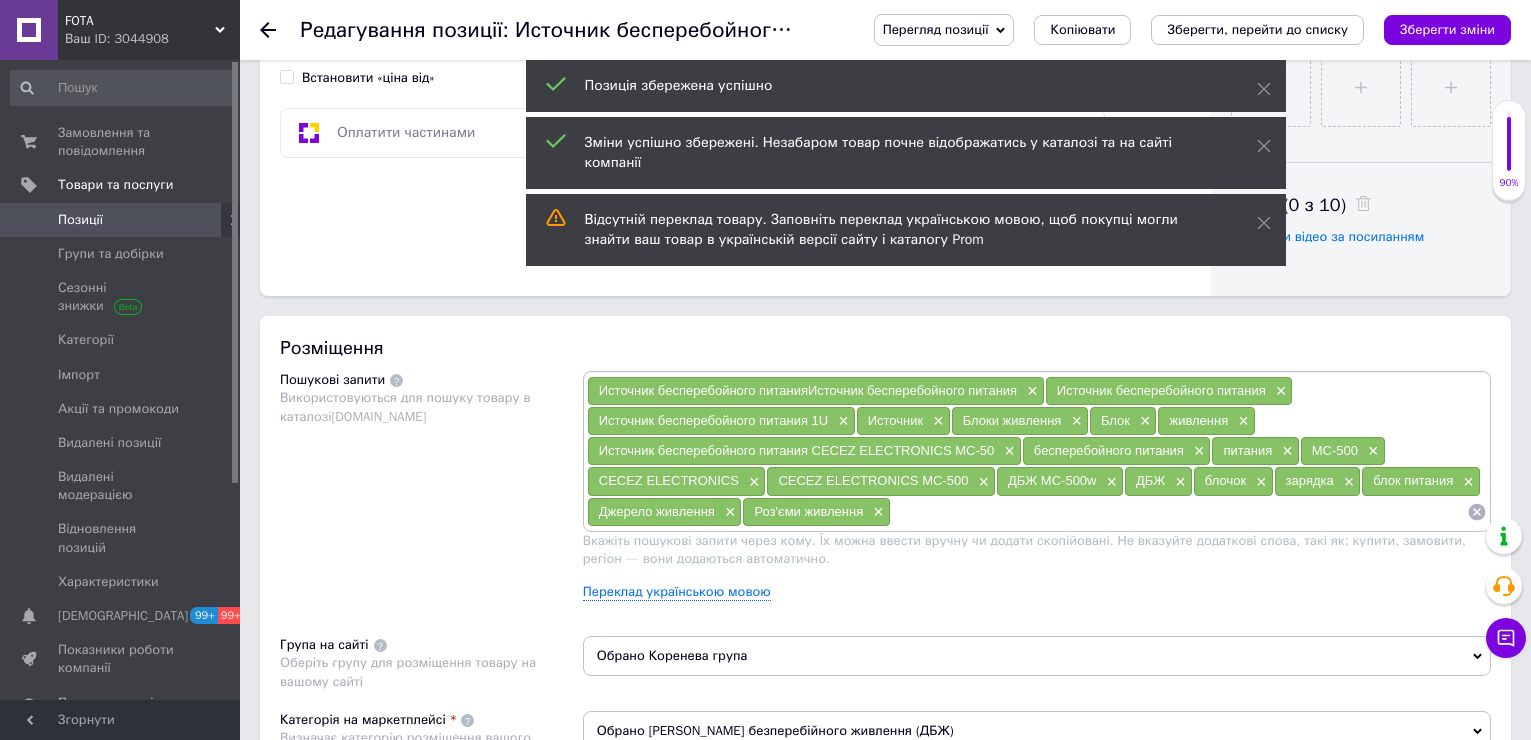click on "Видимість опубліковано чернетка прихований Створення та оновлення Створено:  15:20 10.07.2025 Оновлено:  15:00 10.07.2025 Зображення (3 з 10) Додати фото за посиланням Відео (0 з 10) Додати відео за посиланням" at bounding box center (1361, -262) 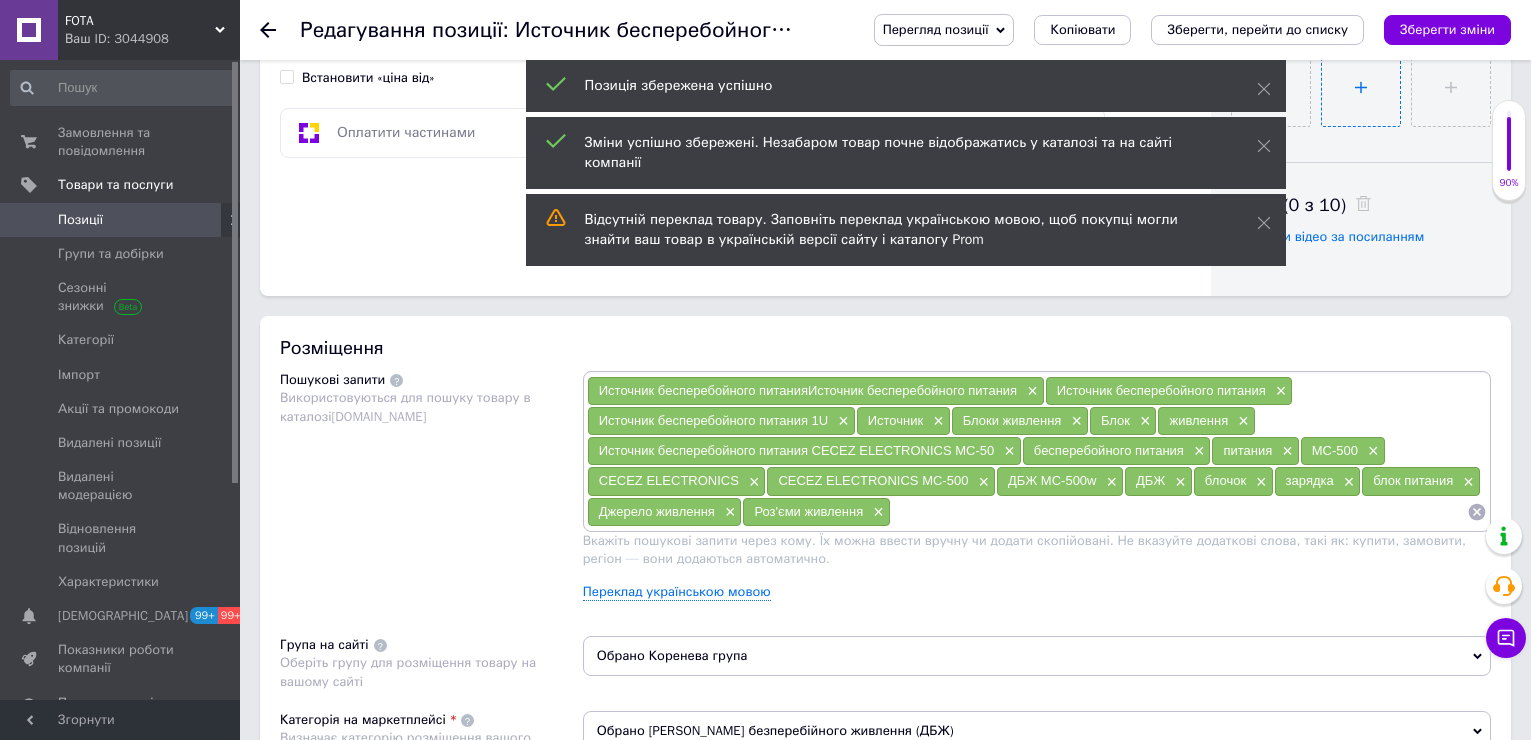 drag, startPoint x: 1368, startPoint y: 128, endPoint x: 1373, endPoint y: 114, distance: 14.866069 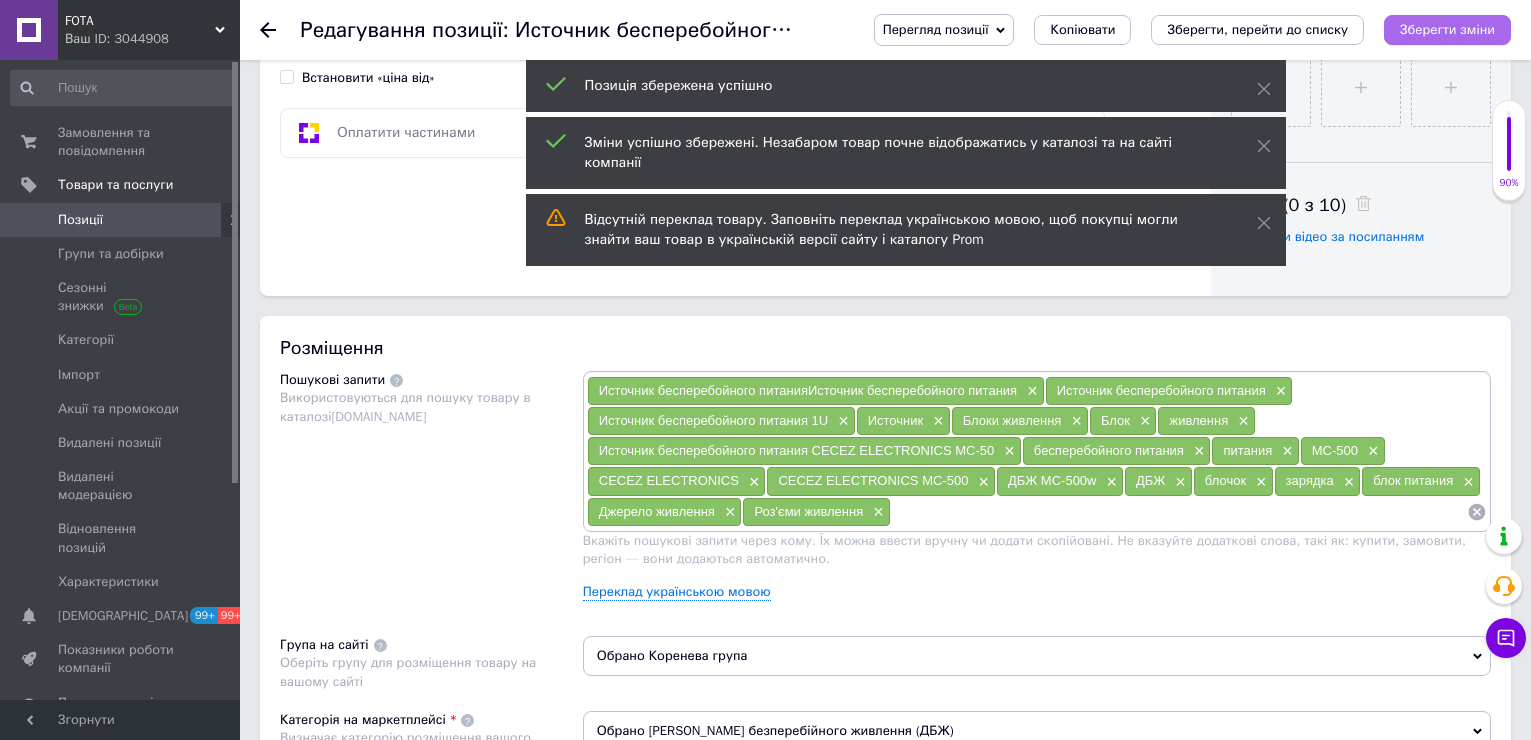 click on "Зберегти зміни" at bounding box center (1447, 29) 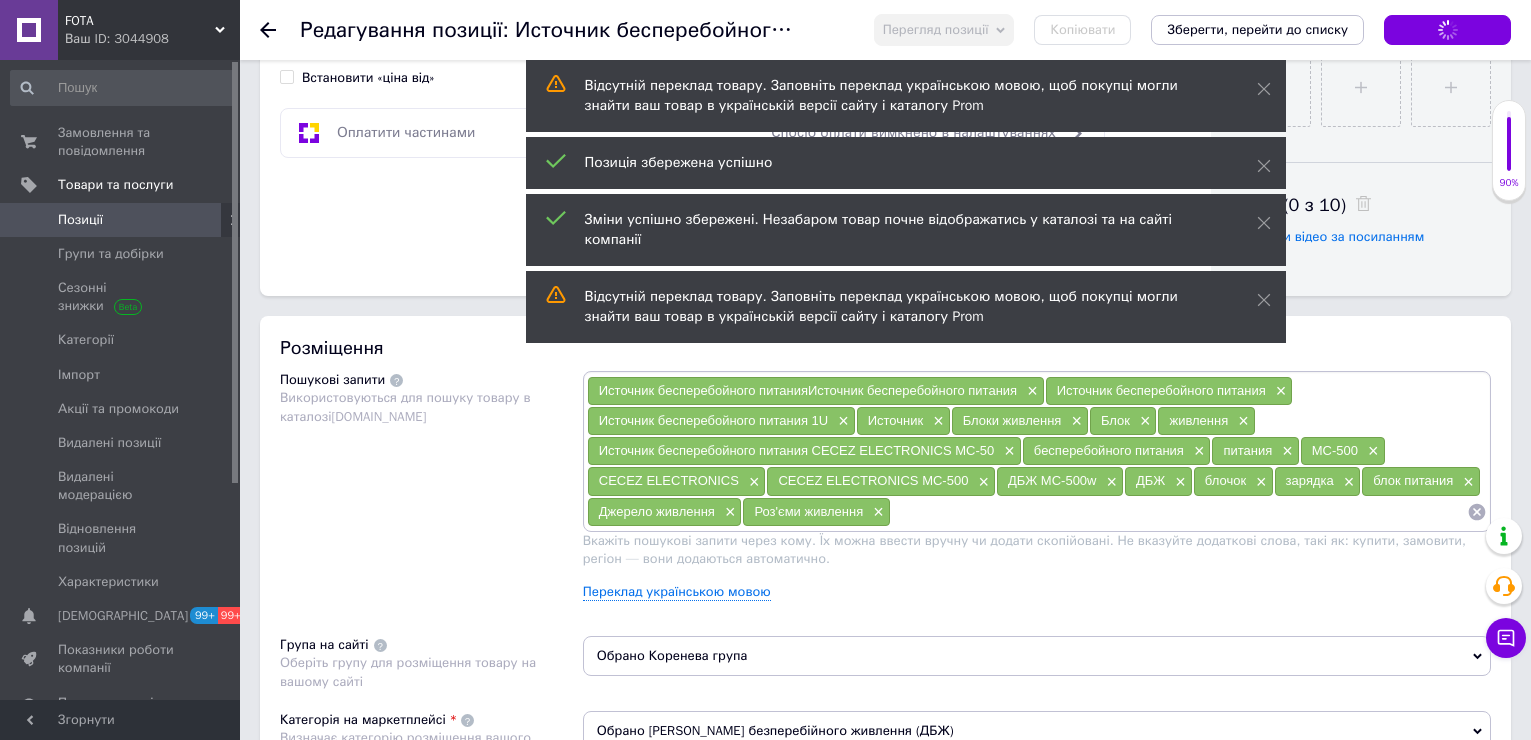 click on "Зберегти зміни" at bounding box center (1447, 30) 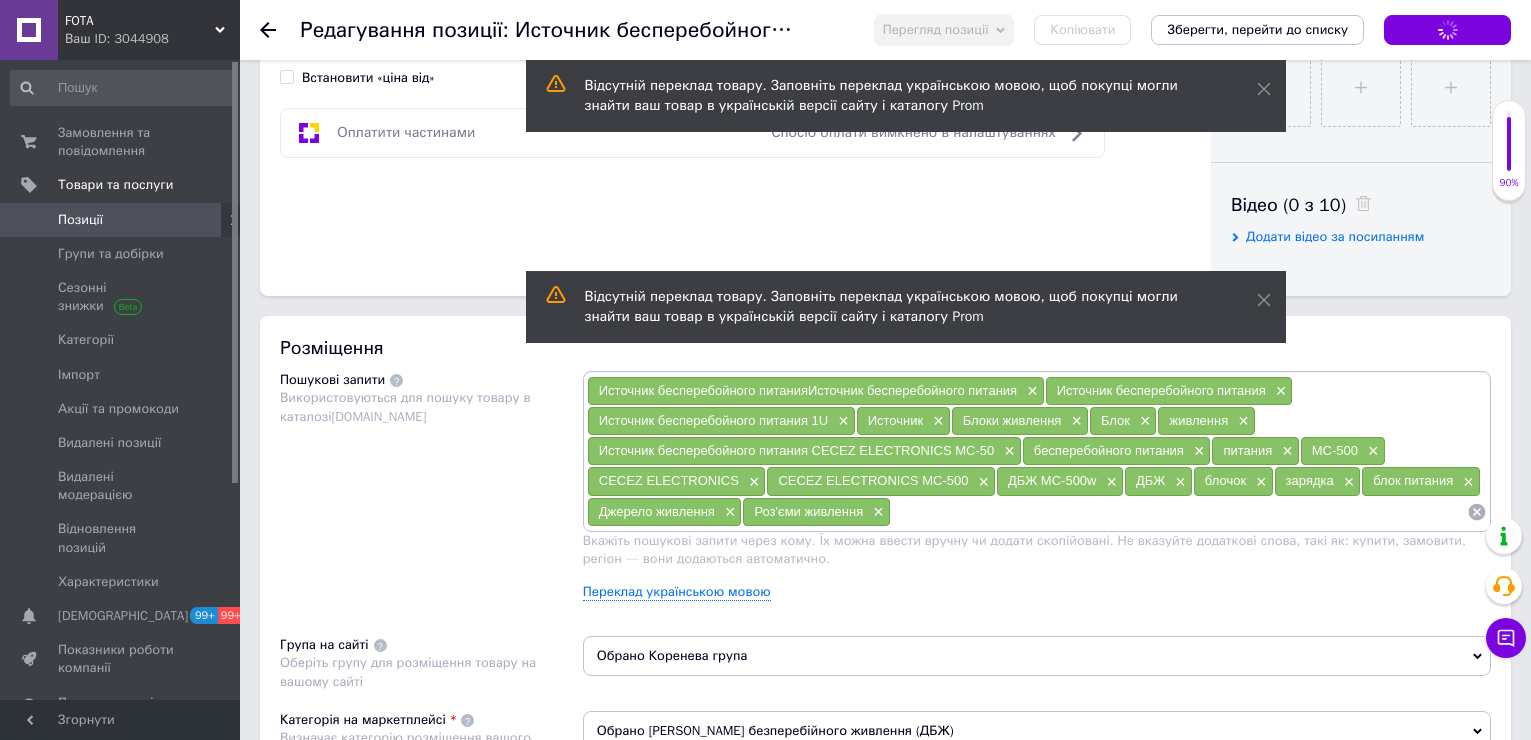 click on "Зберегти зміни" at bounding box center [1447, 30] 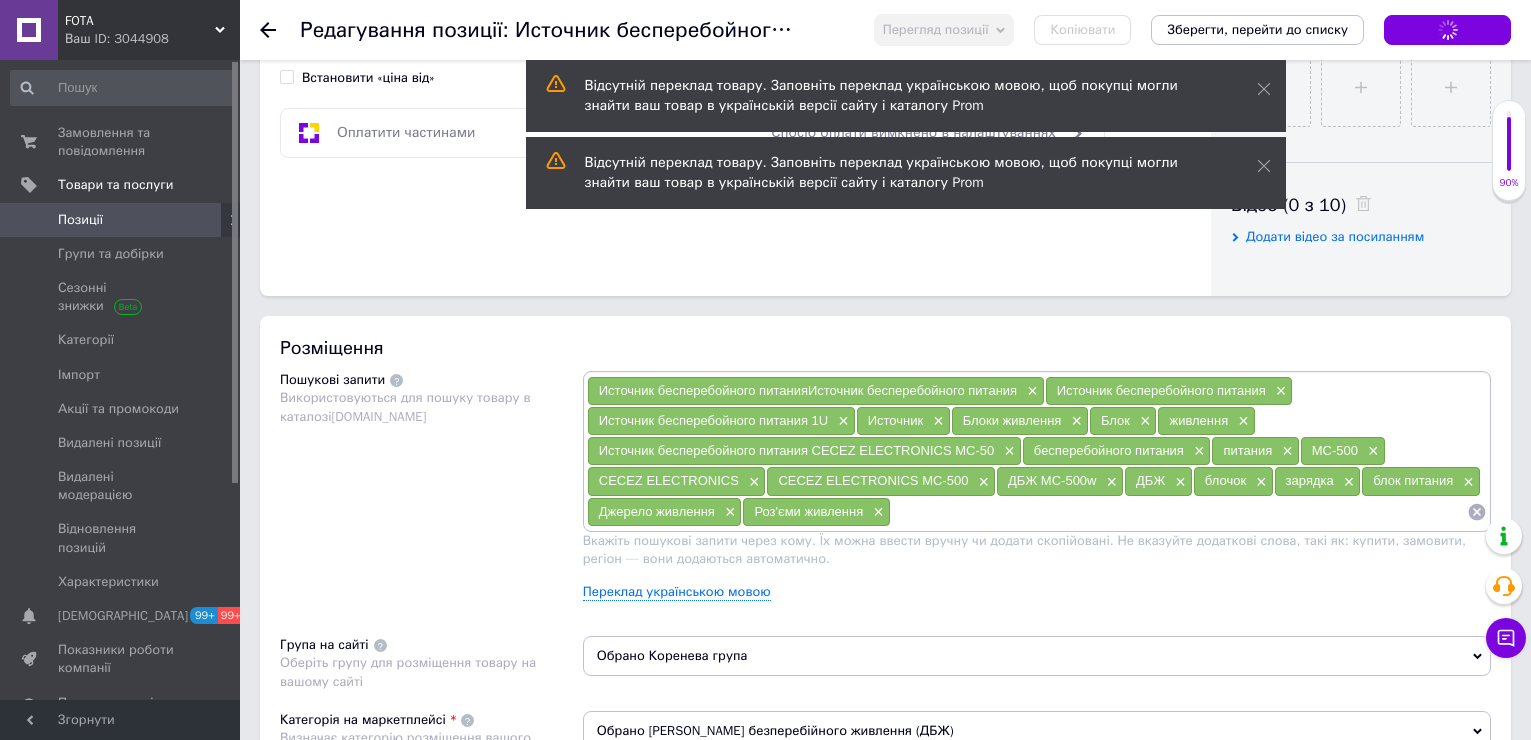 click on "Зберегти зміни" at bounding box center [1447, 30] 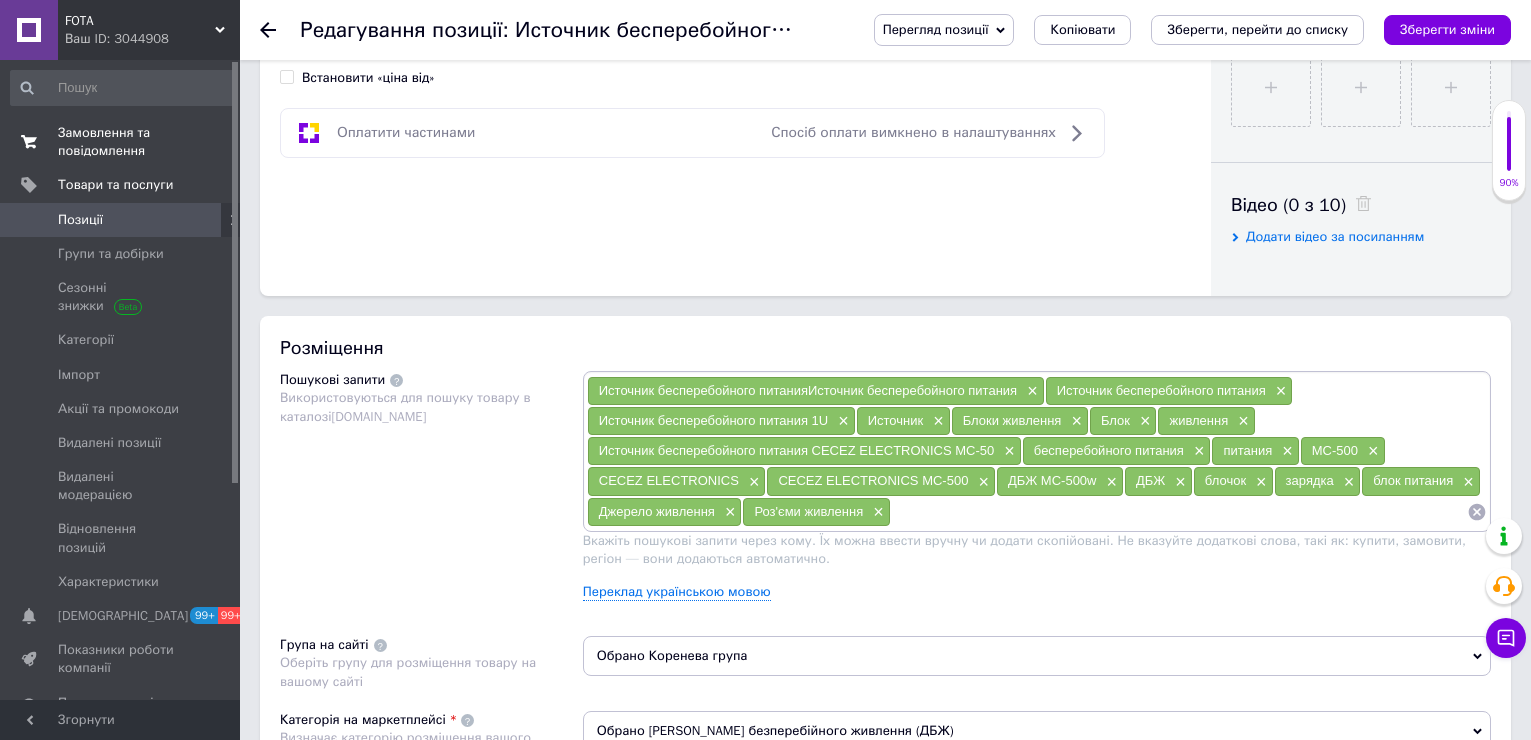 click on "Замовлення та повідомлення" at bounding box center (121, 142) 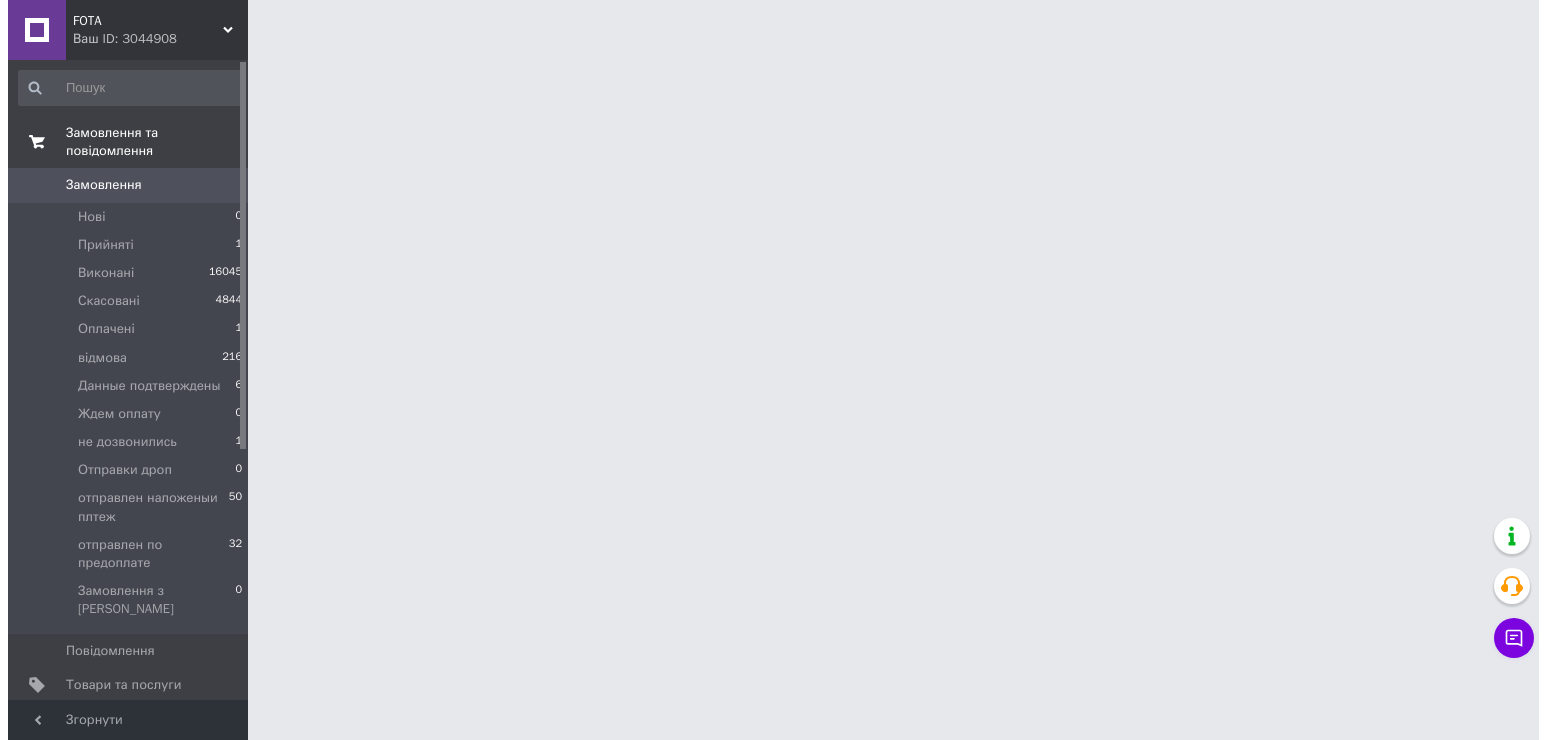 scroll, scrollTop: 0, scrollLeft: 0, axis: both 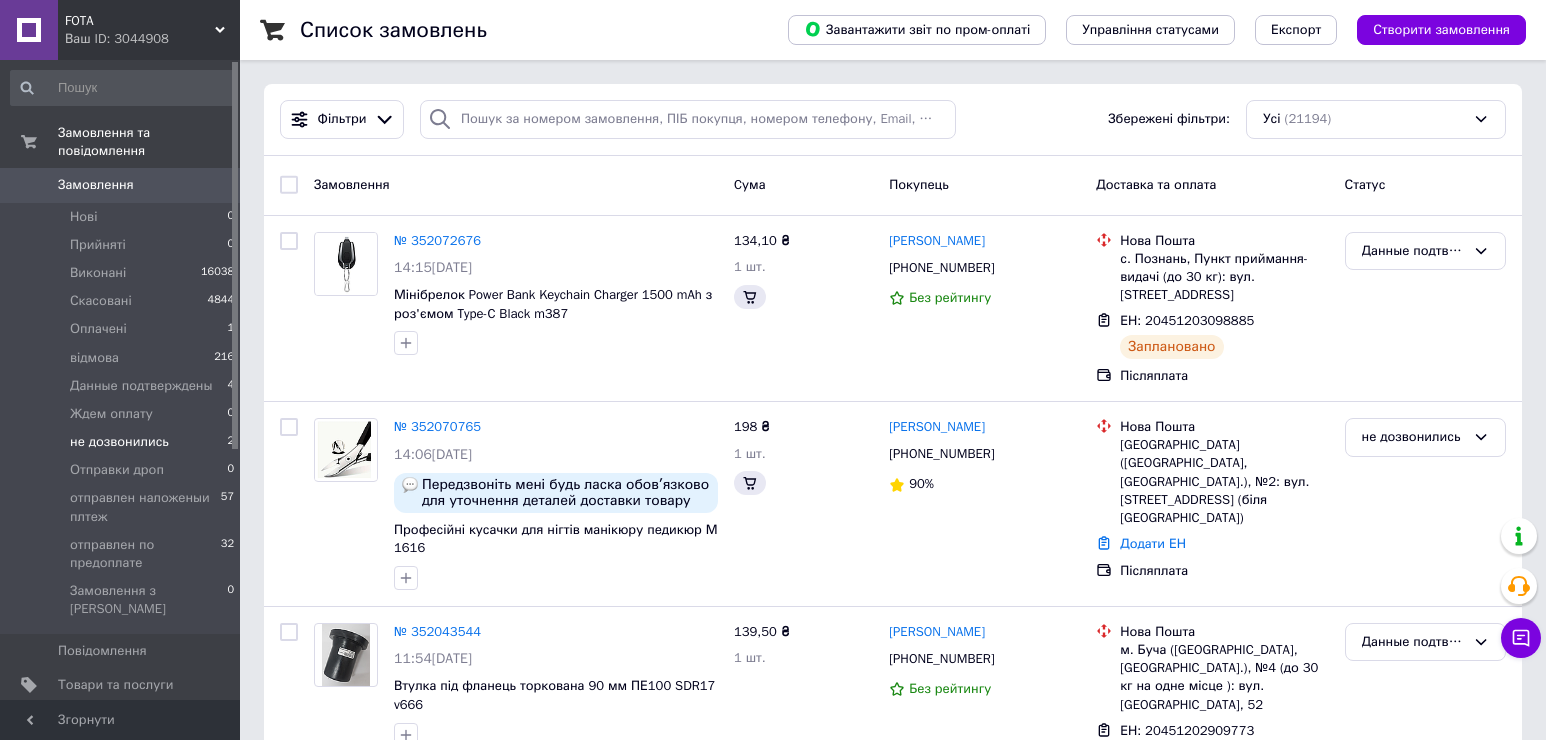 click on "не дозвонились" at bounding box center [119, 442] 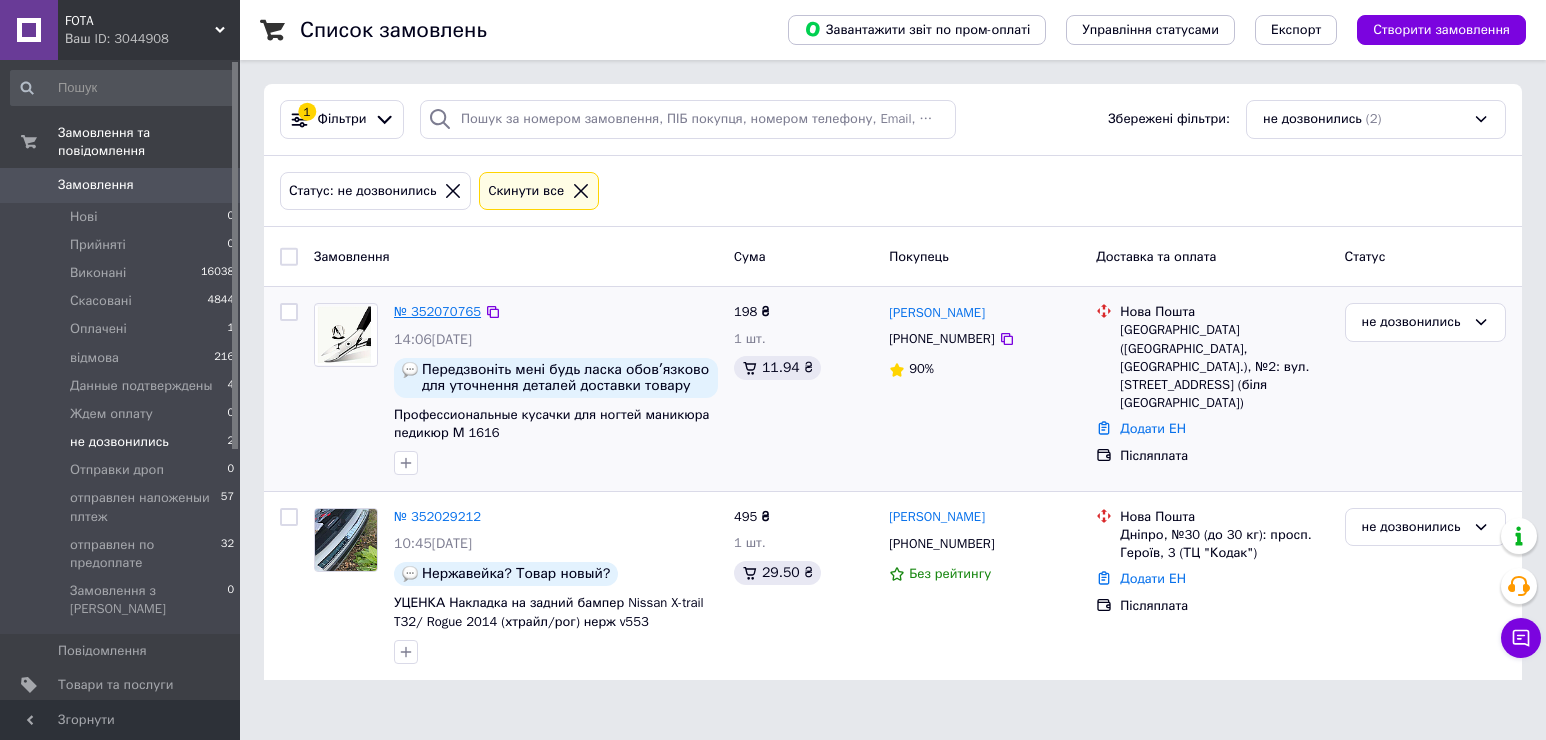 click on "№ 352070765" at bounding box center (437, 311) 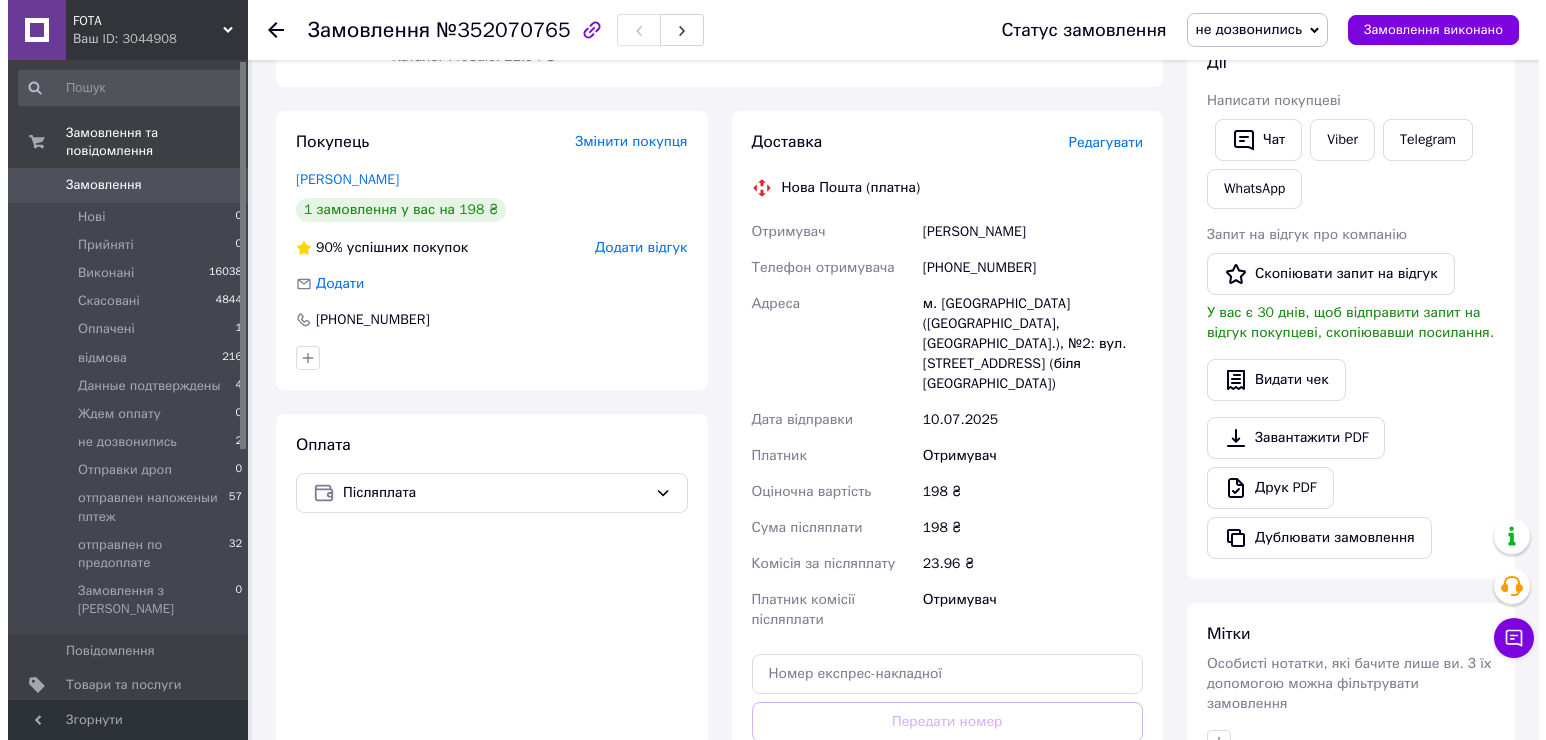scroll, scrollTop: 400, scrollLeft: 0, axis: vertical 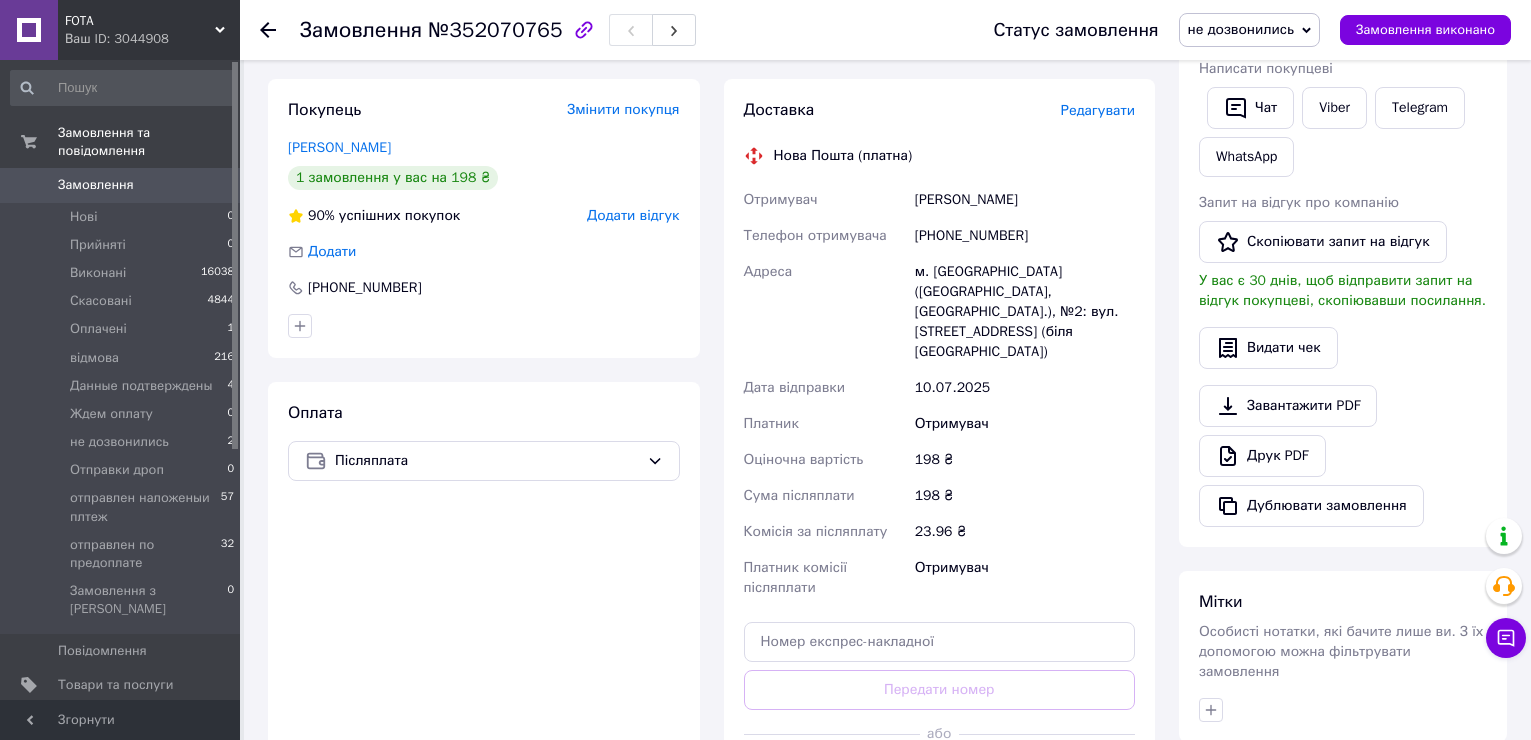 click on "Редагувати" at bounding box center [1098, 110] 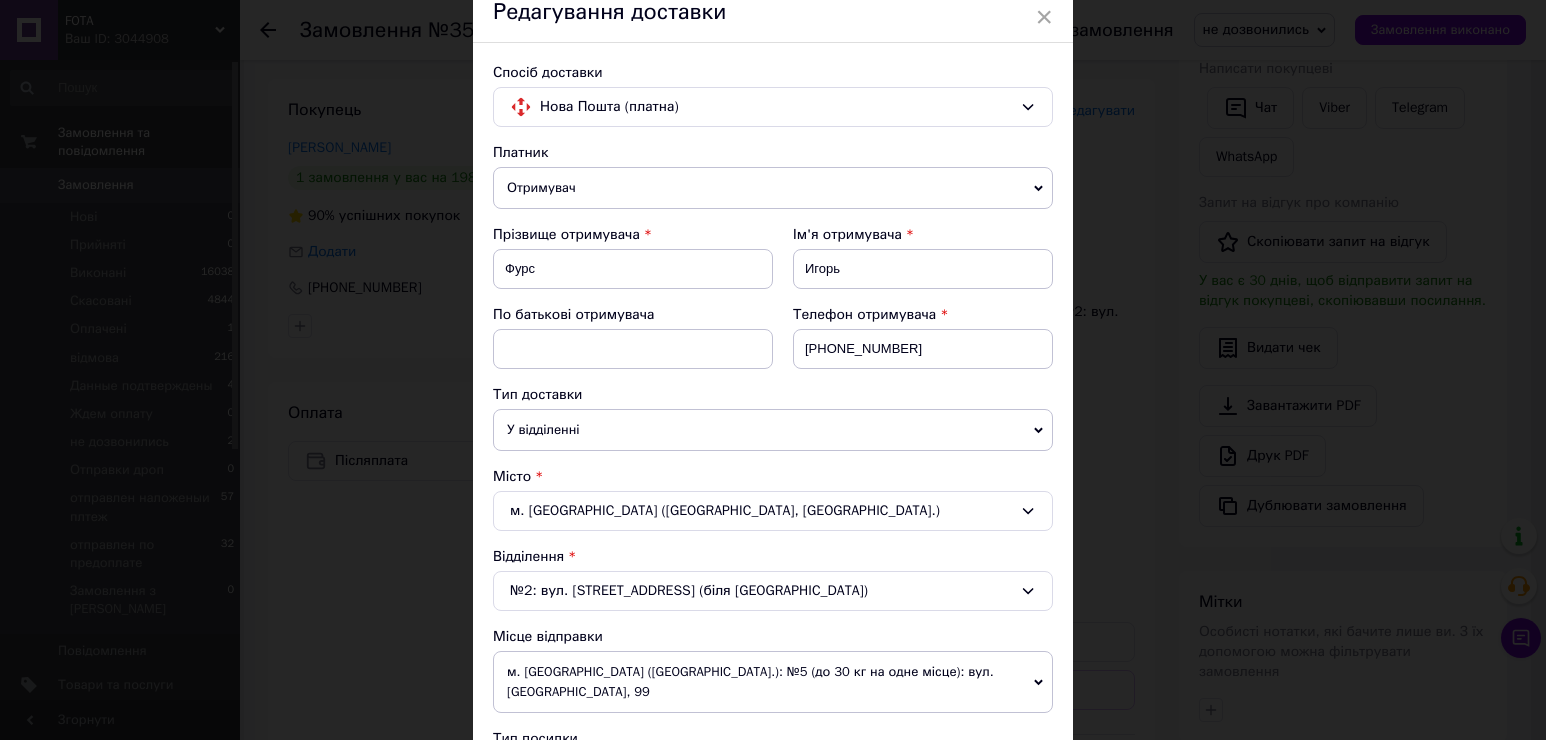 scroll, scrollTop: 200, scrollLeft: 0, axis: vertical 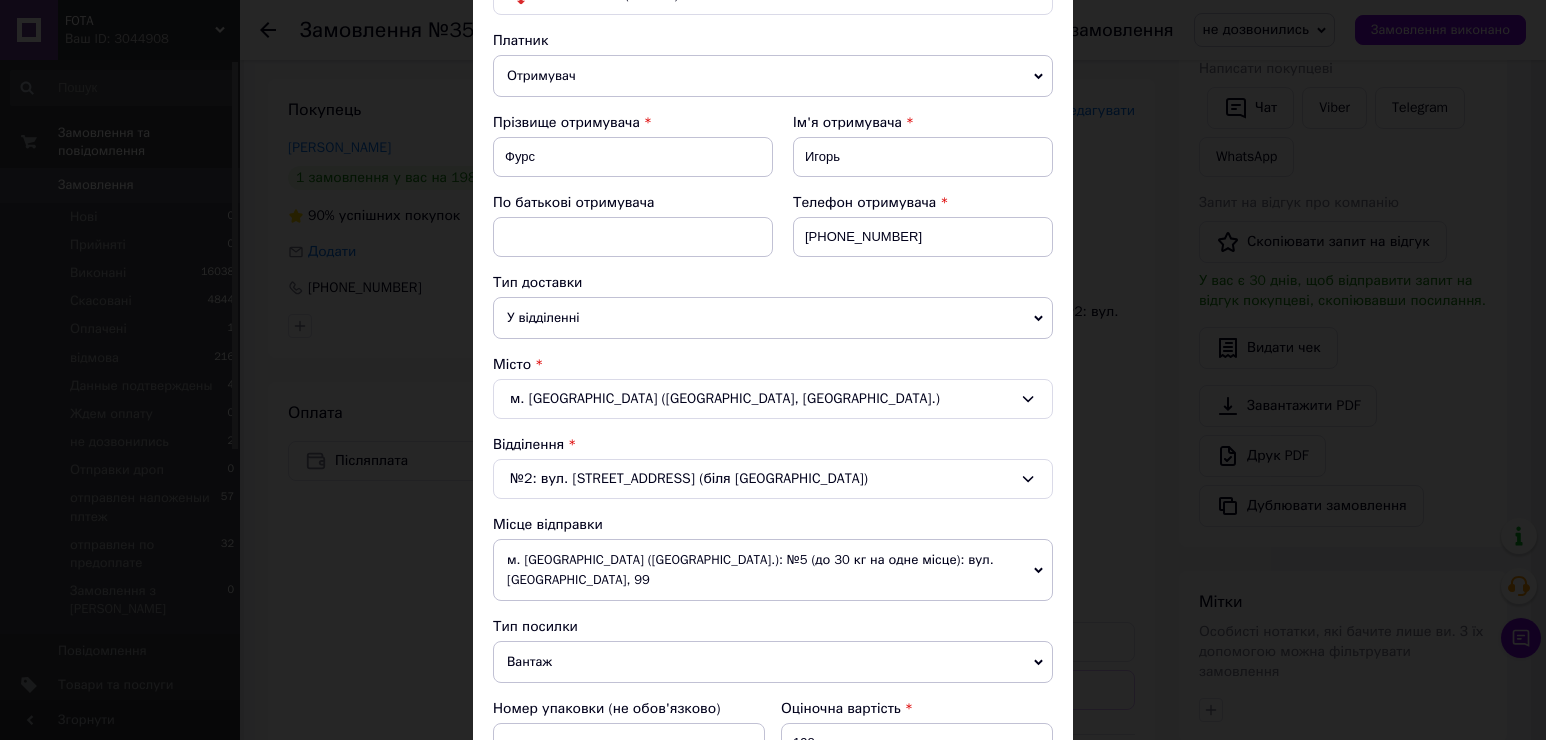 click on "м. [GEOGRAPHIC_DATA] ([GEOGRAPHIC_DATA], [GEOGRAPHIC_DATA].)" at bounding box center [773, 399] 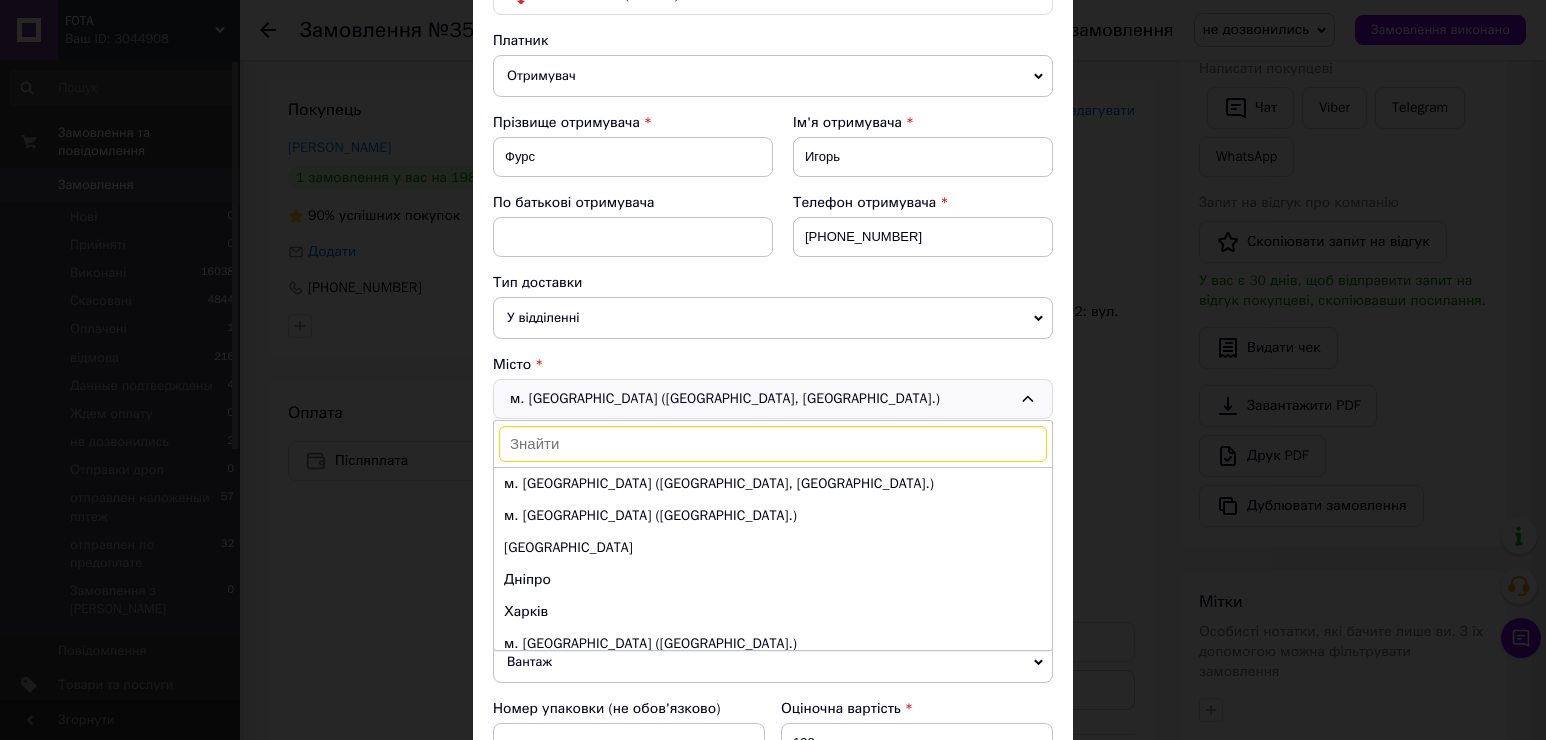click at bounding box center [773, 444] 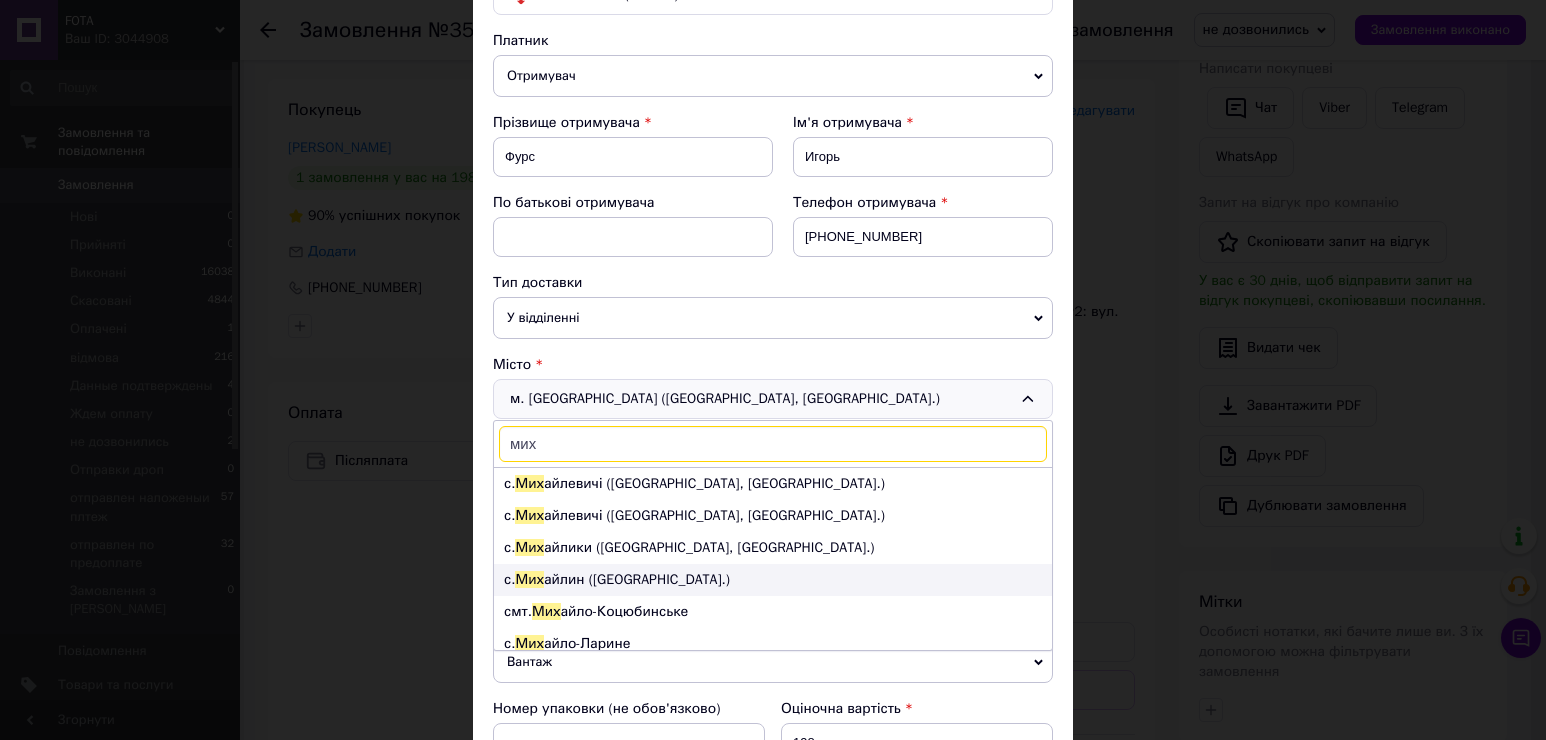 scroll, scrollTop: 100, scrollLeft: 0, axis: vertical 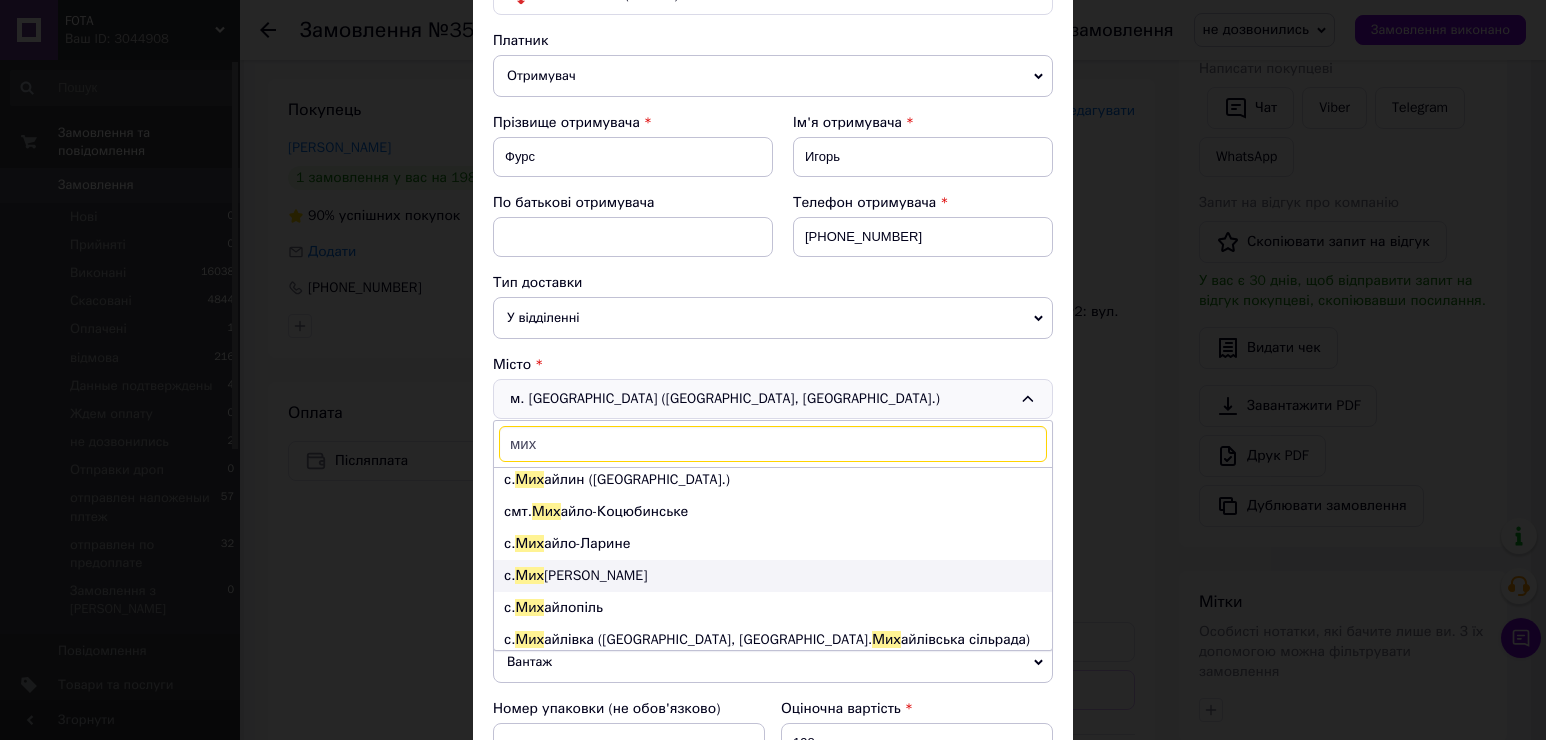 type on "мих" 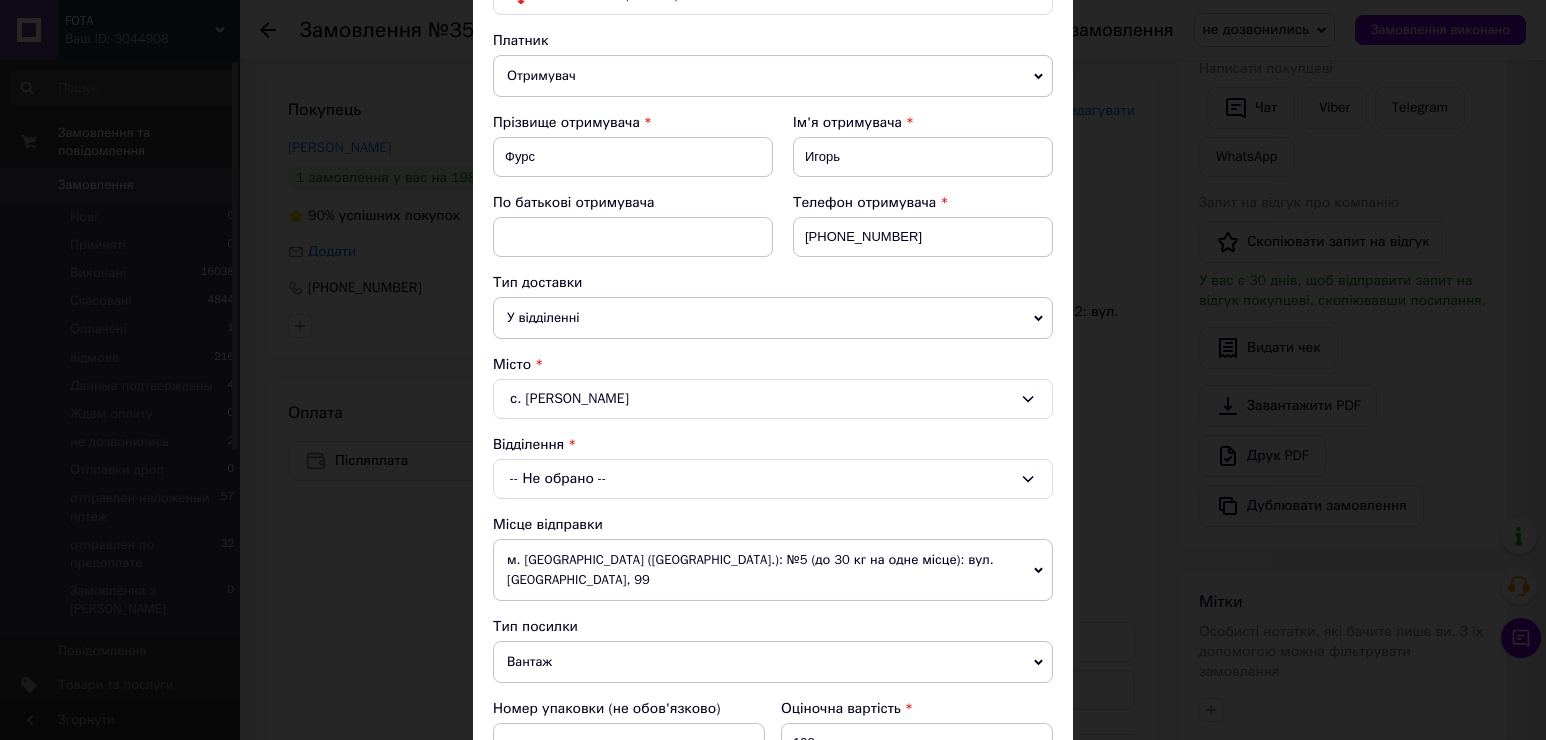 click on "-- Не обрано --" at bounding box center (773, 479) 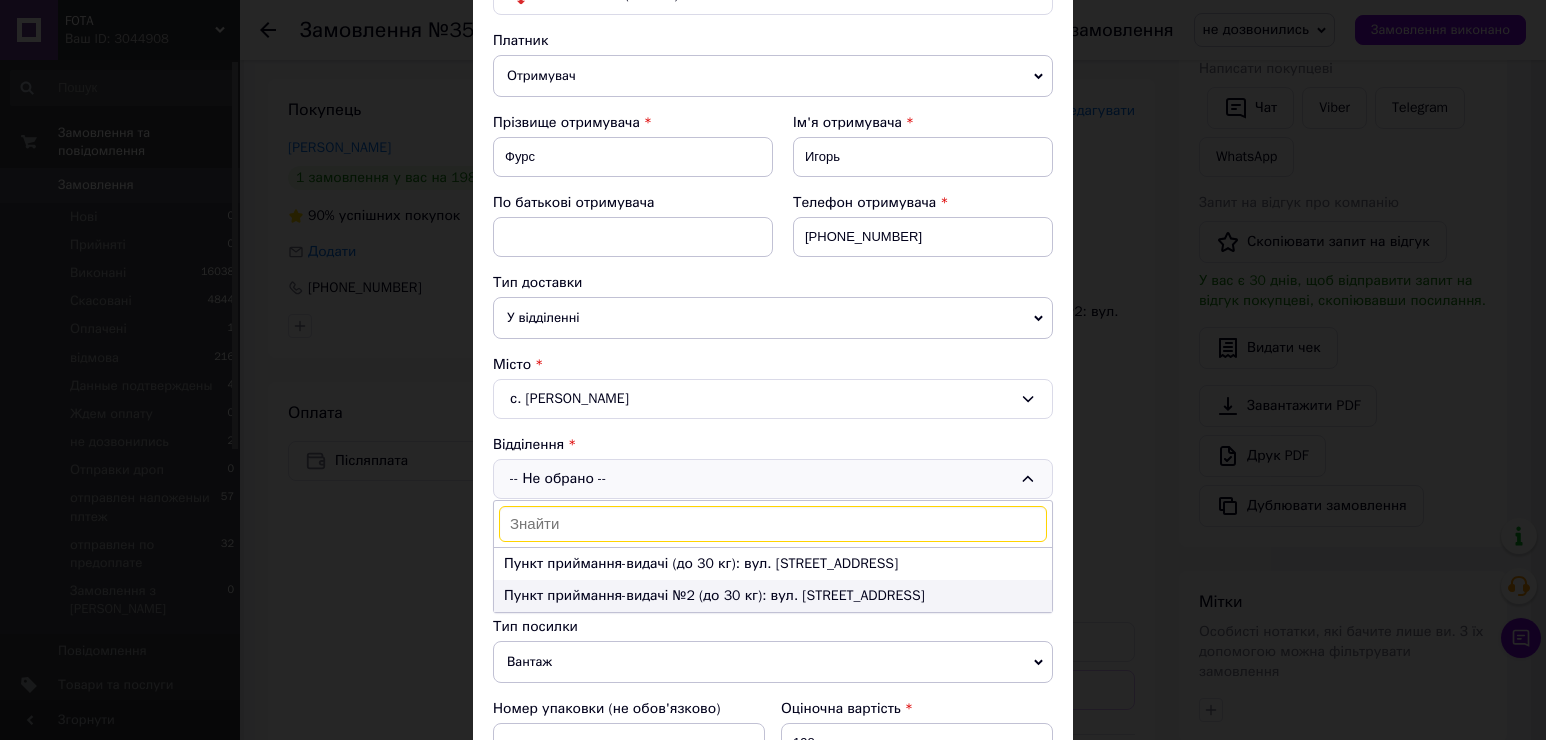 click on "Пункт приймання-видачі №2 (до 30 кг): вул. [STREET_ADDRESS]" at bounding box center [773, 596] 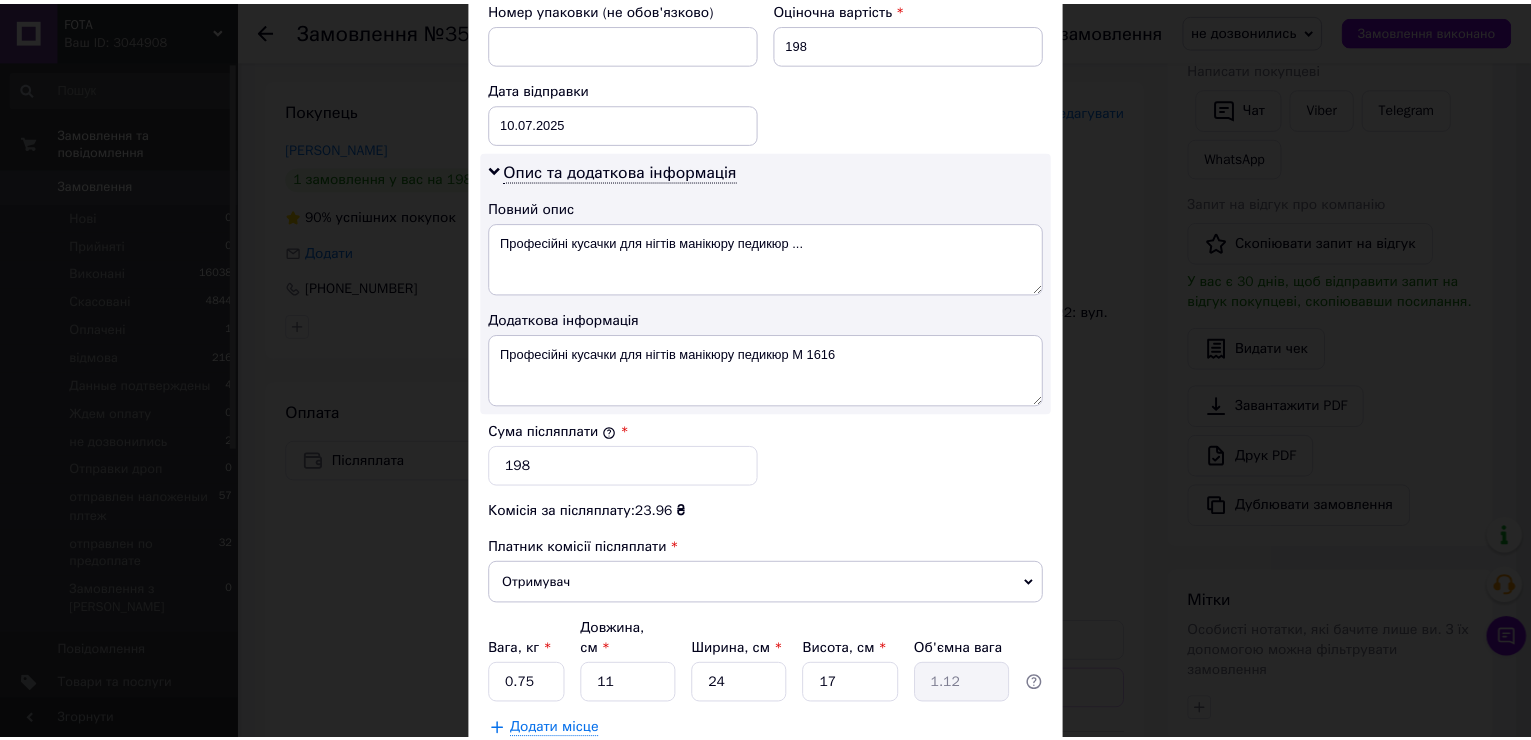 scroll, scrollTop: 1010, scrollLeft: 0, axis: vertical 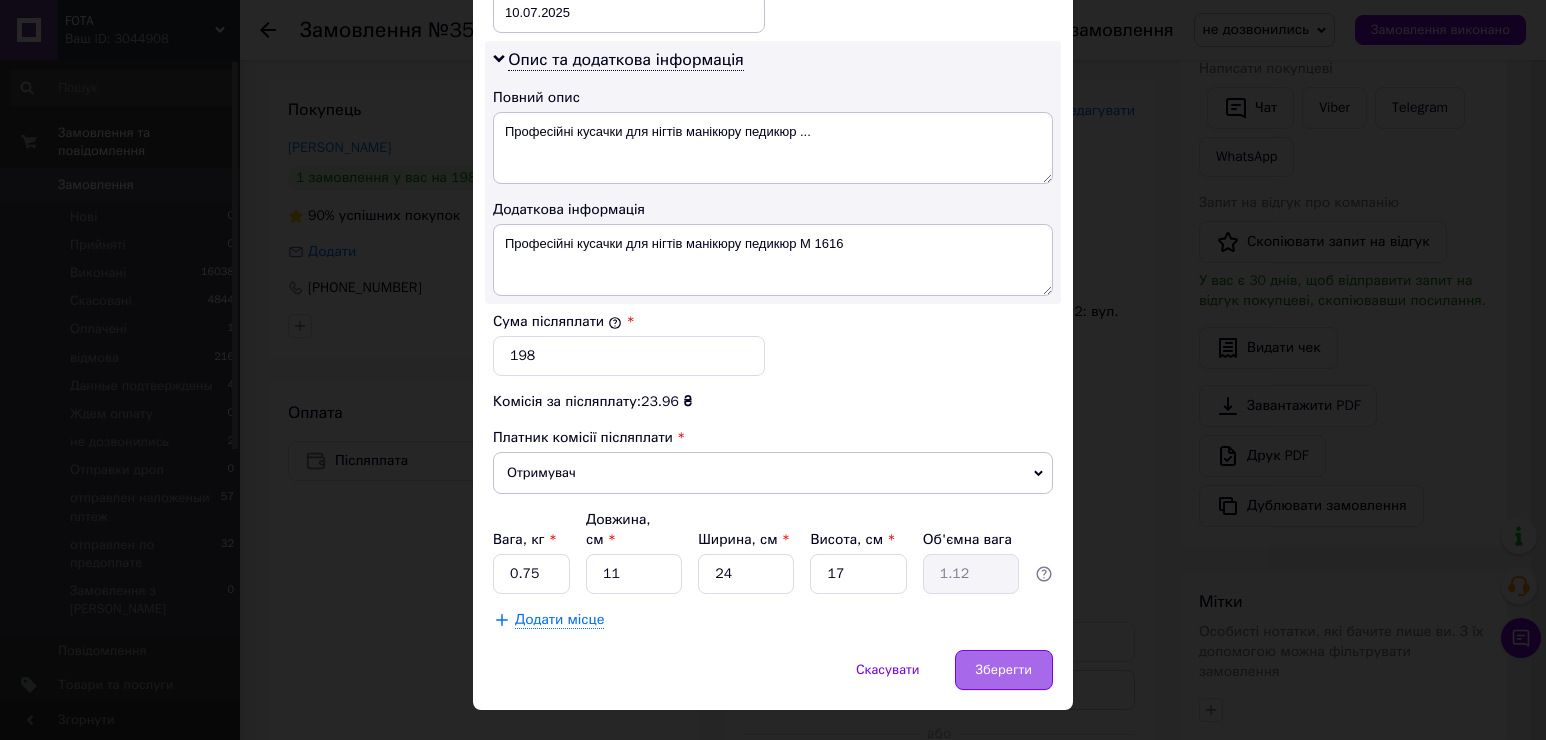 click on "Зберегти" at bounding box center (1004, 670) 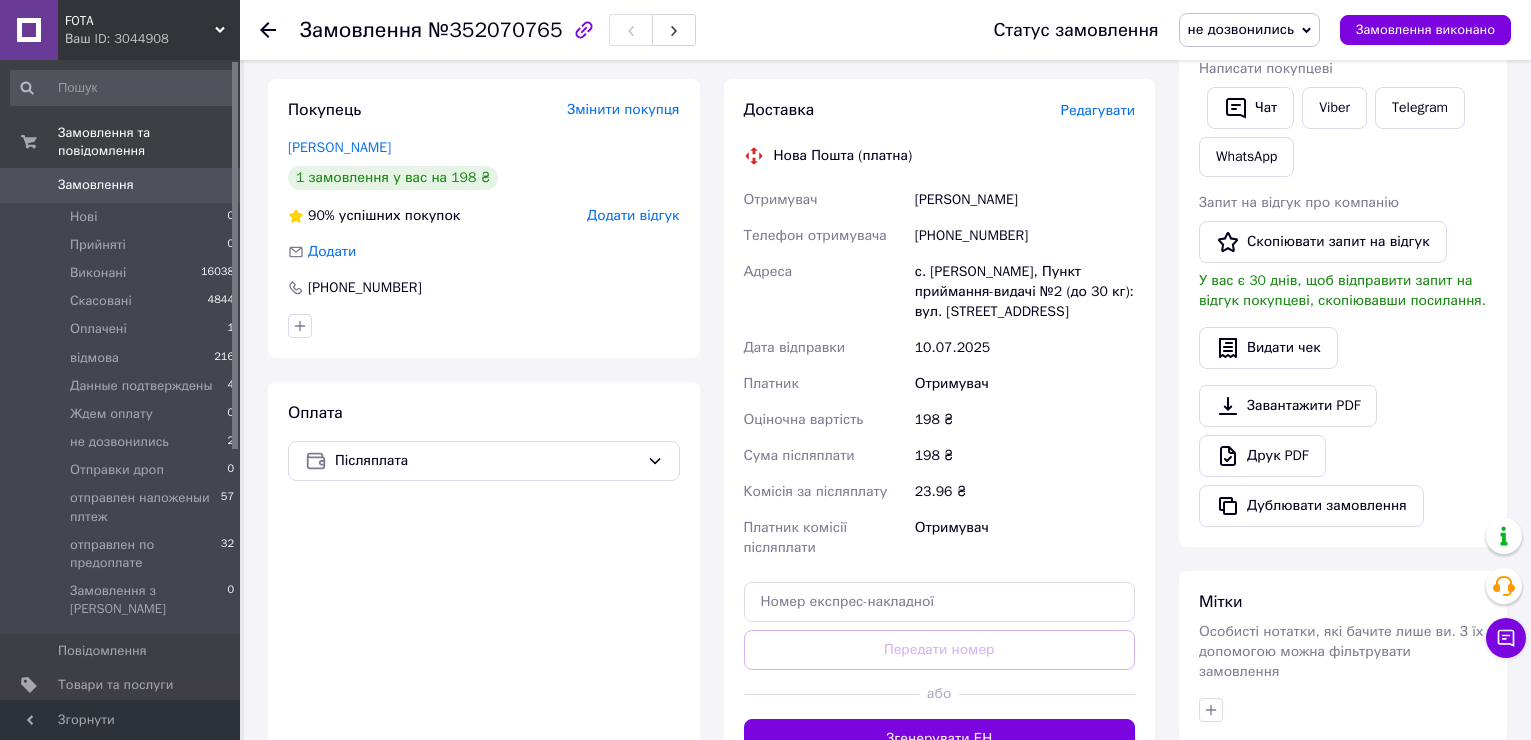 click on "не дозвонились" at bounding box center (1249, 30) 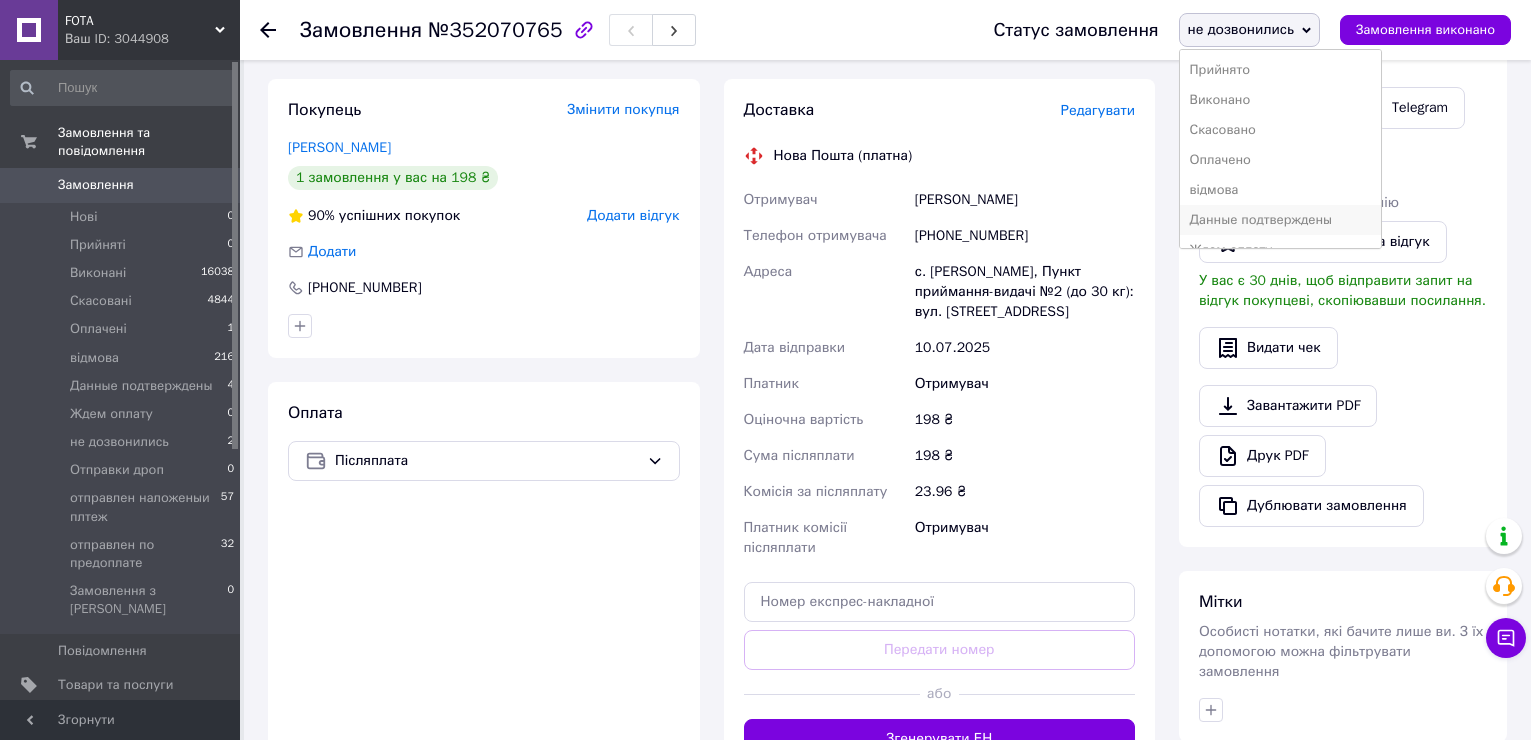 click on "Данные подтверждены" at bounding box center (1280, 220) 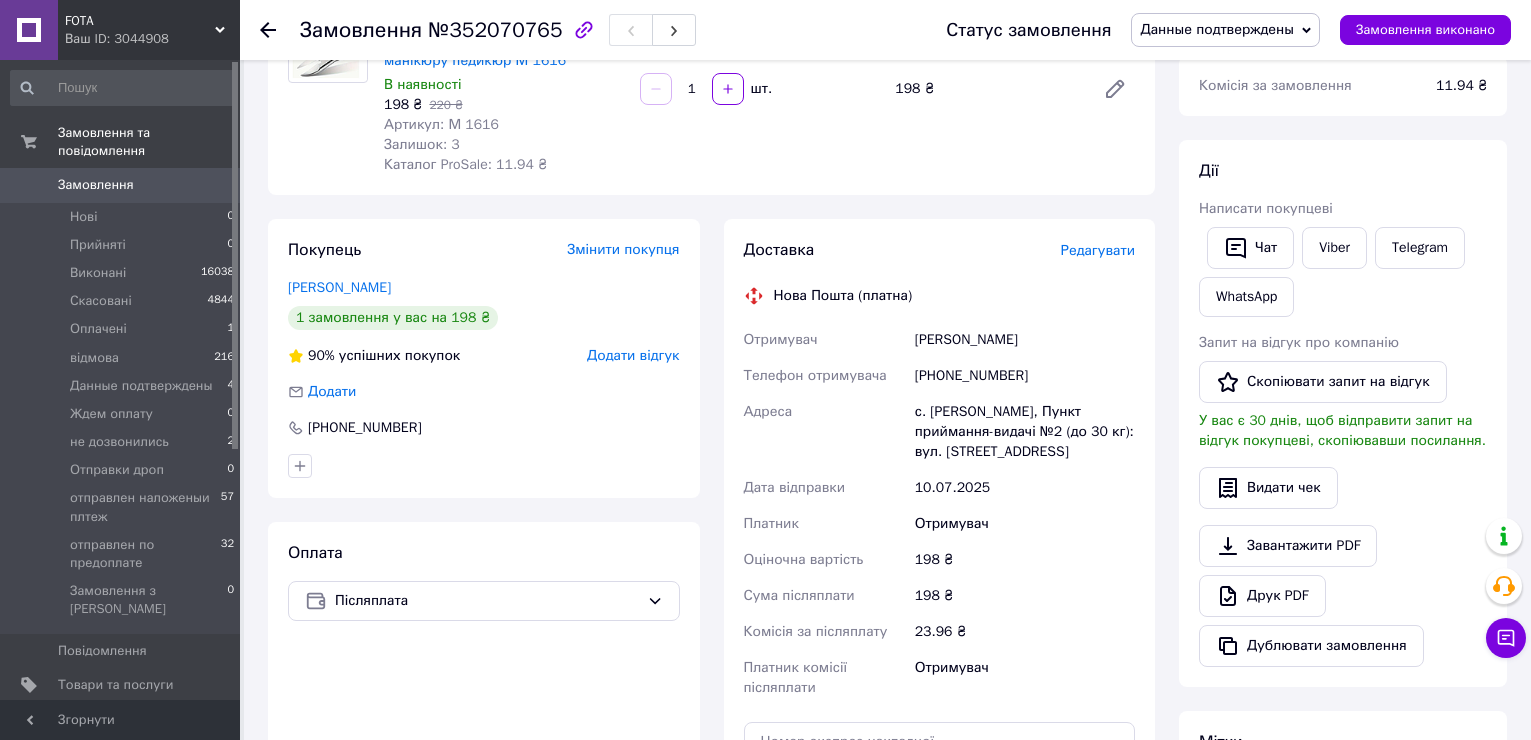 scroll, scrollTop: 0, scrollLeft: 0, axis: both 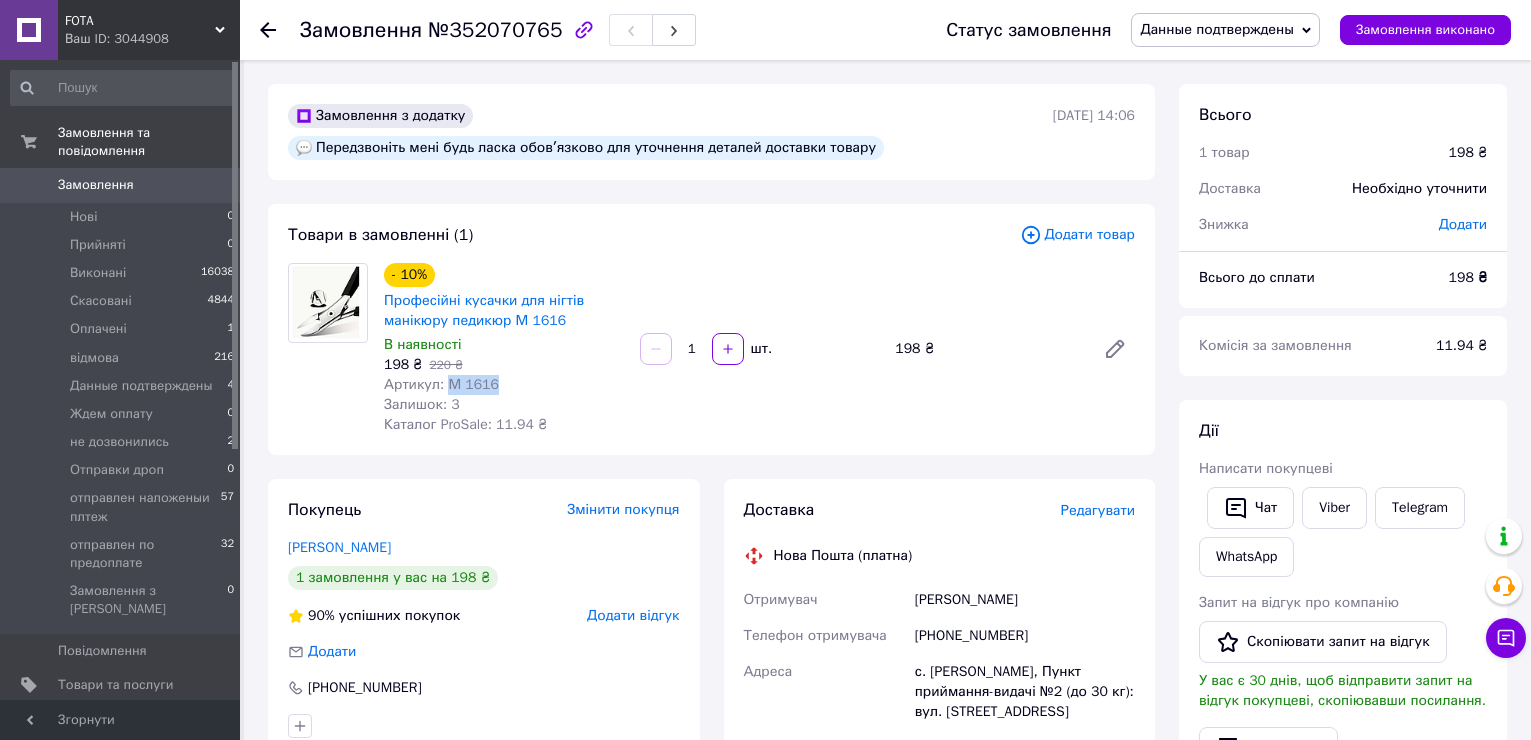 drag, startPoint x: 507, startPoint y: 380, endPoint x: 448, endPoint y: 387, distance: 59.413803 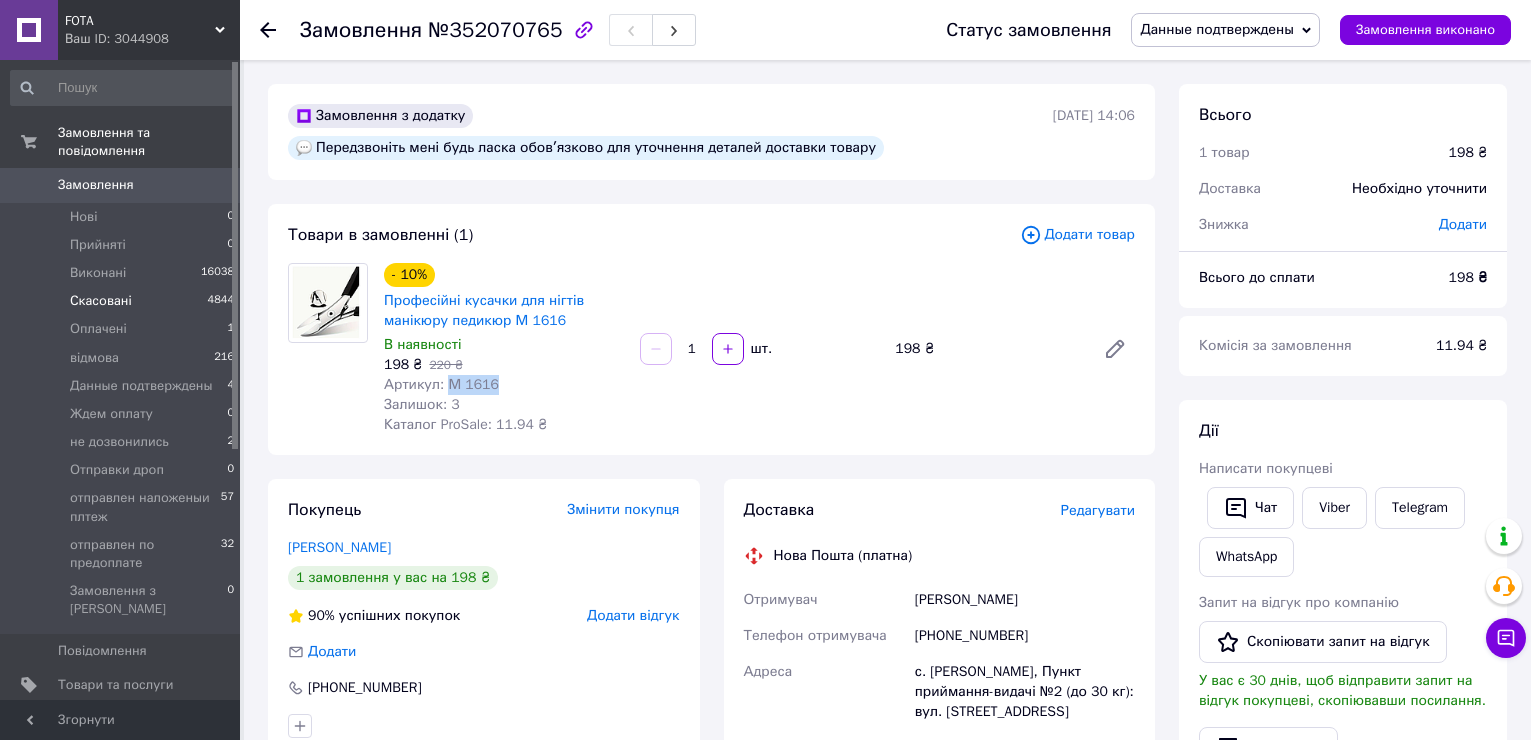 copy on "М 1616" 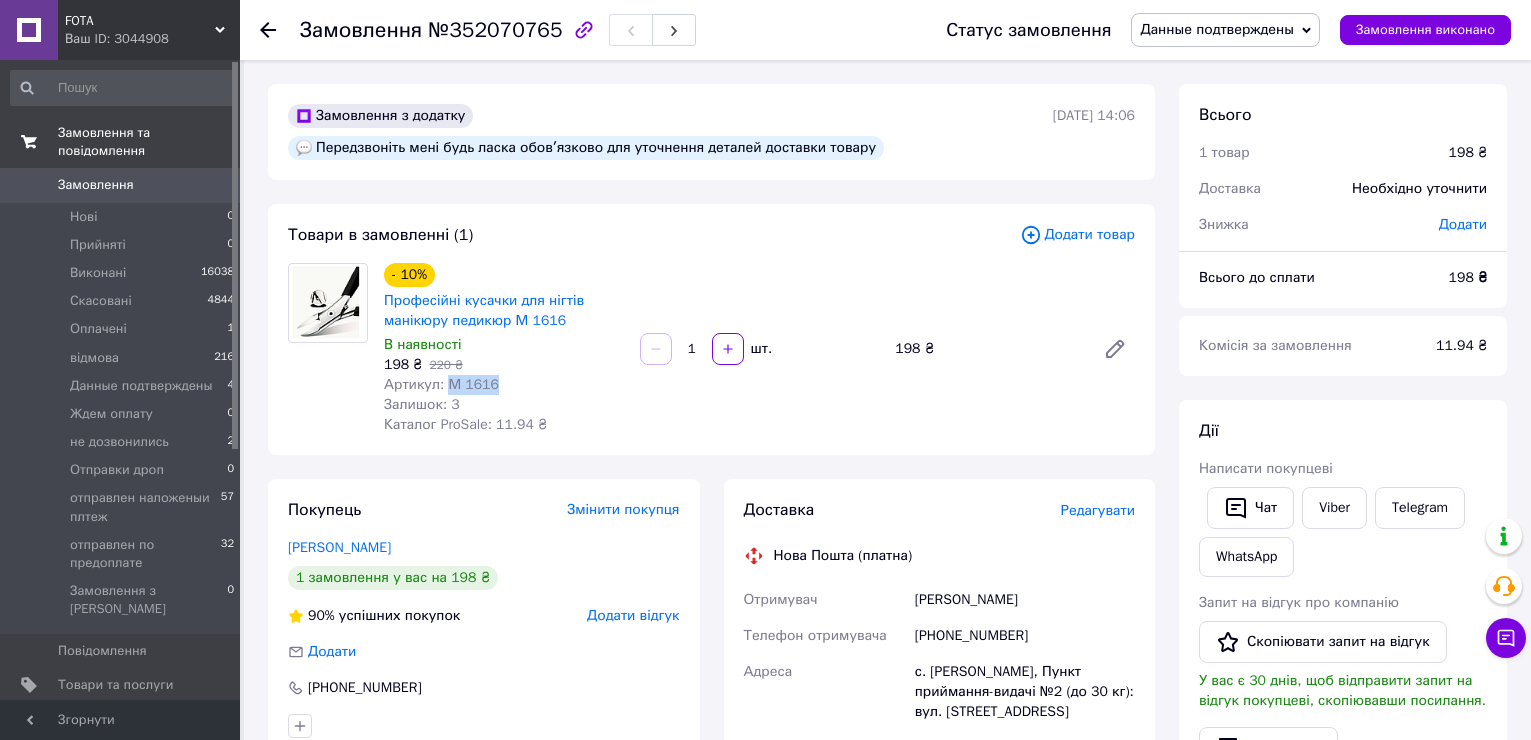 click on "Замовлення та повідомлення" at bounding box center [149, 142] 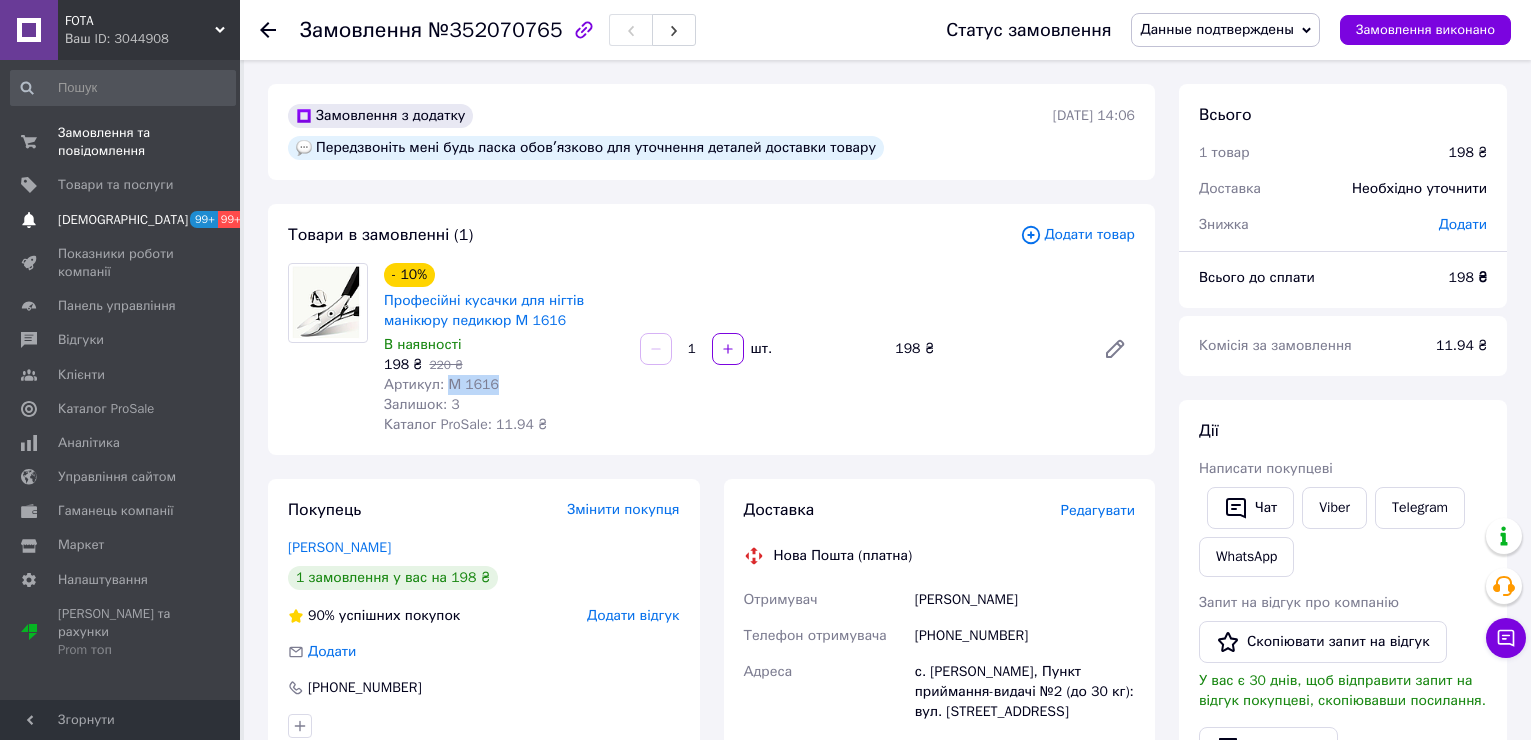 drag, startPoint x: 132, startPoint y: 178, endPoint x: 98, endPoint y: 213, distance: 48.79549 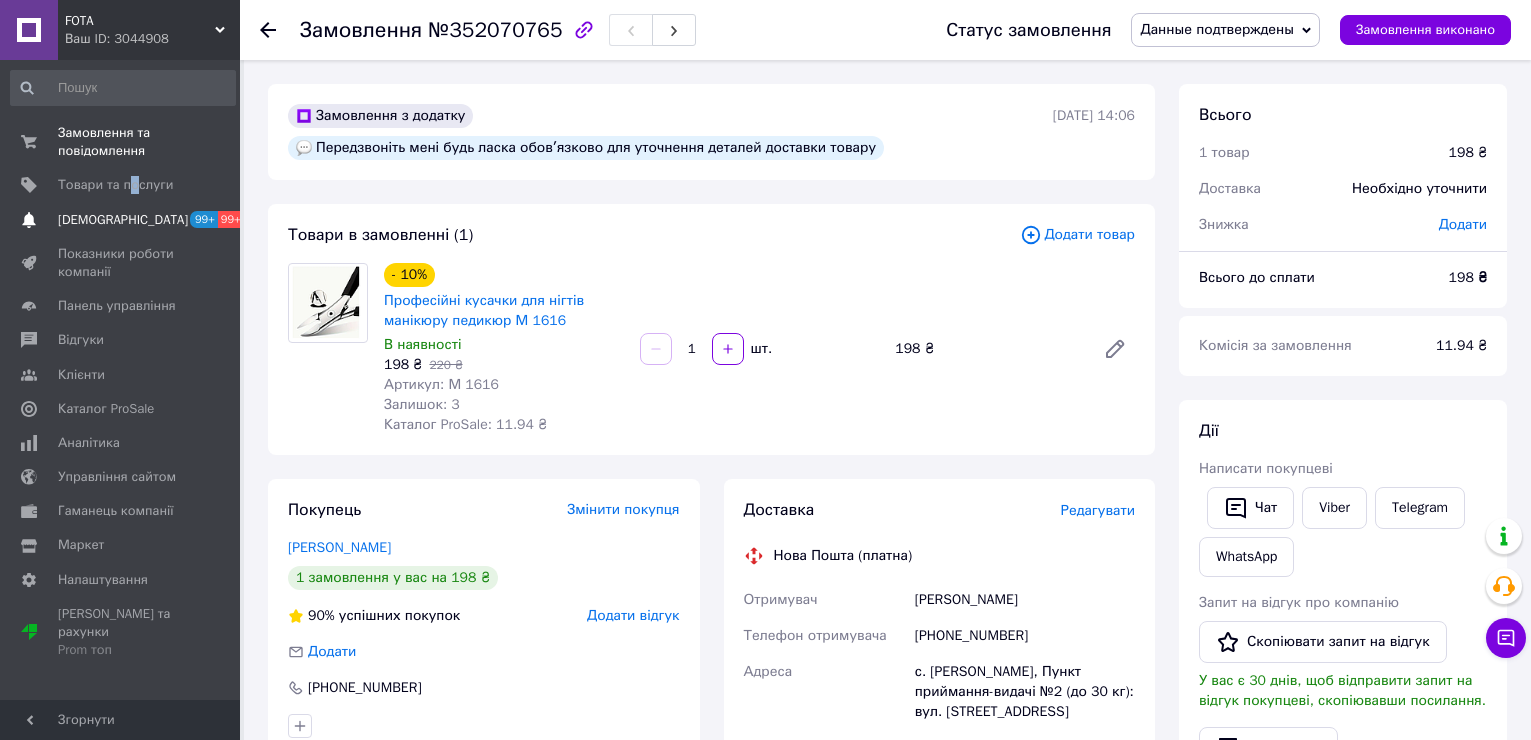 click on "[DEMOGRAPHIC_DATA]" at bounding box center (123, 220) 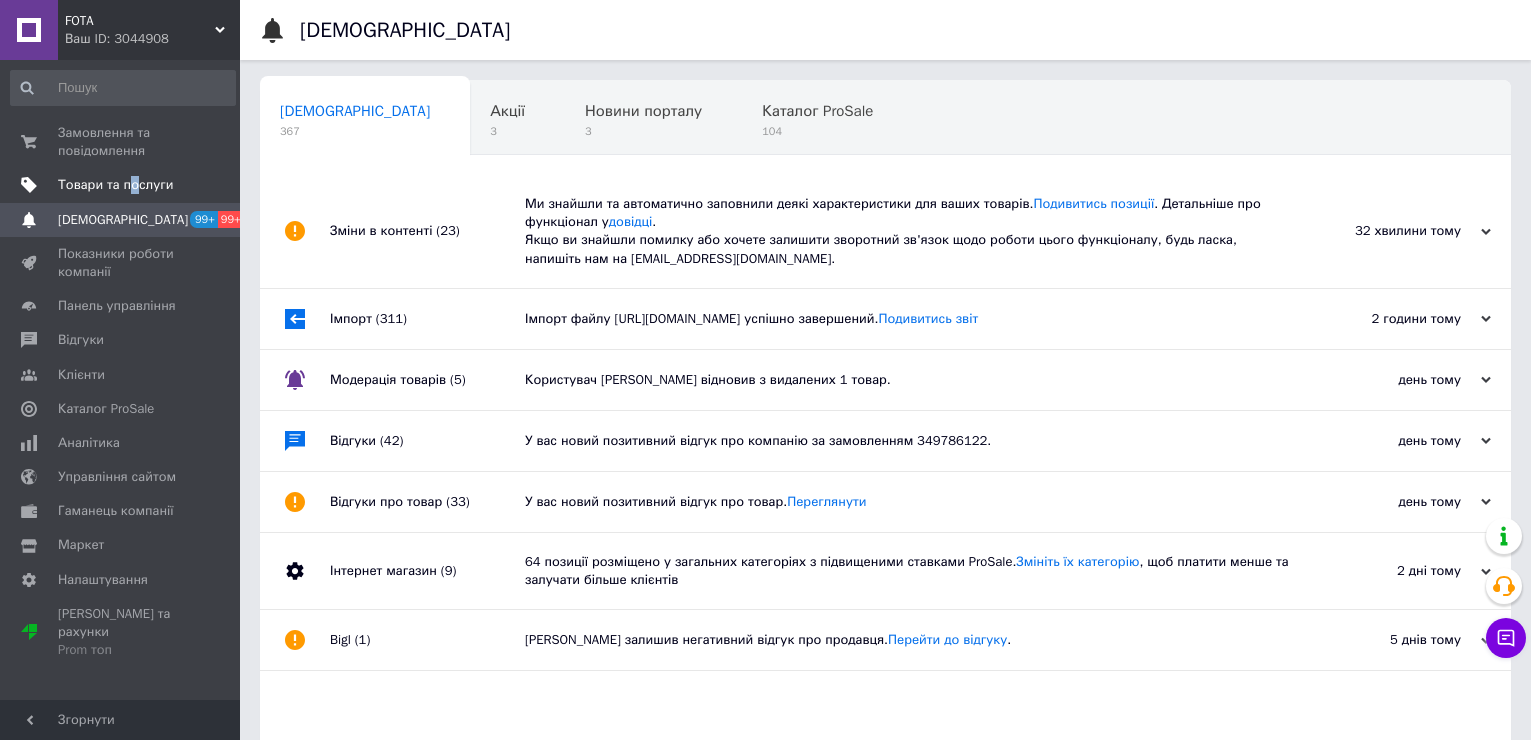 click on "Товари та послуги" at bounding box center (115, 185) 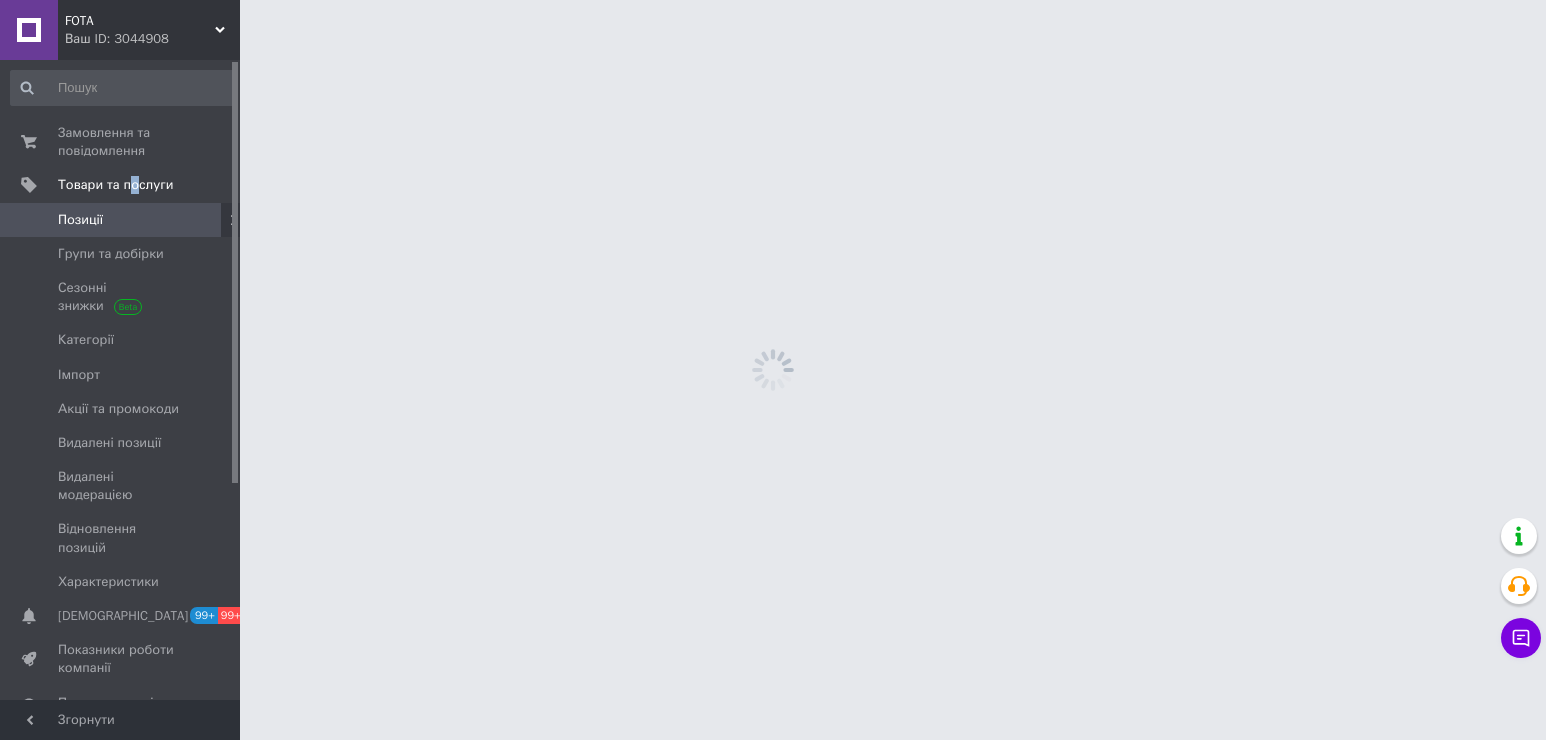 click on "Позиції" at bounding box center [80, 220] 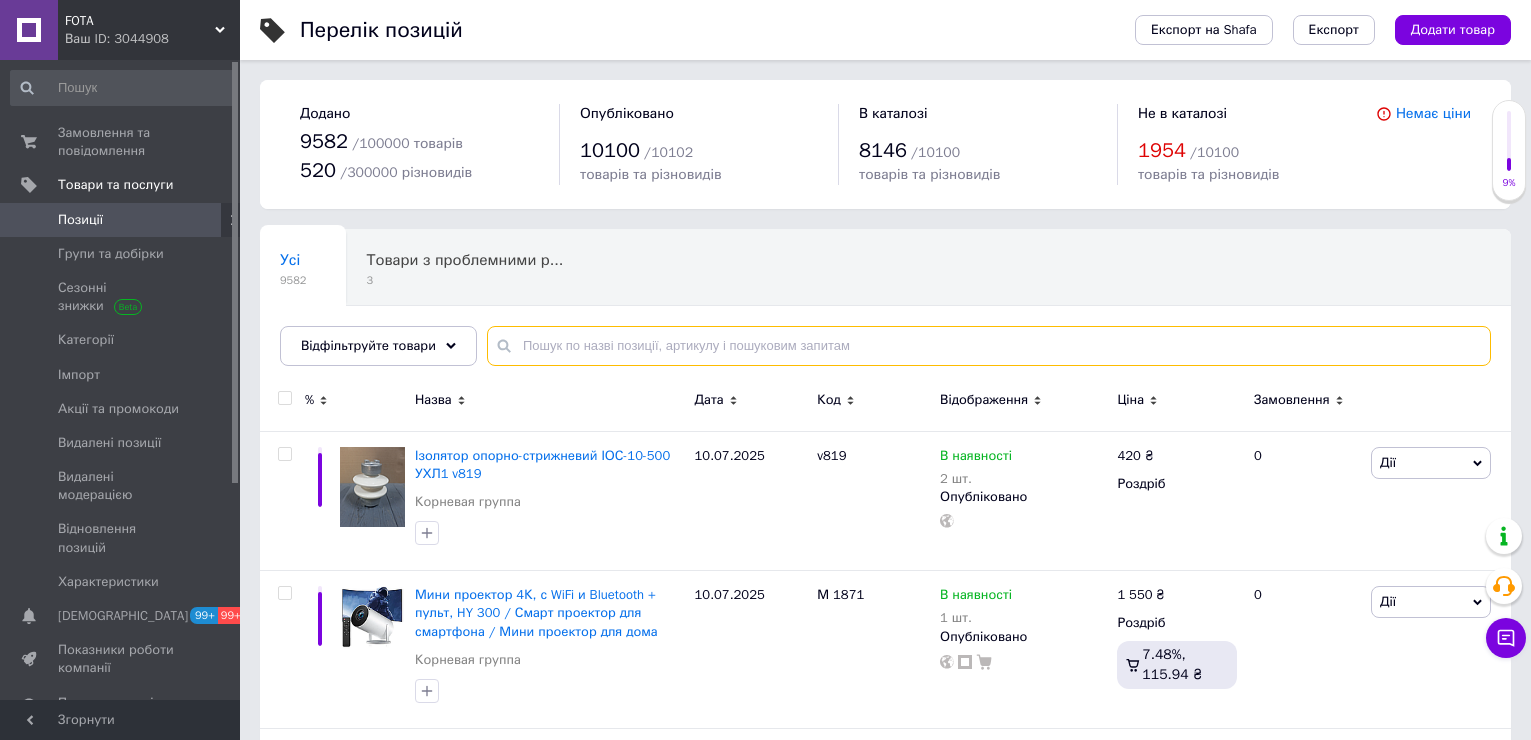 click at bounding box center [989, 346] 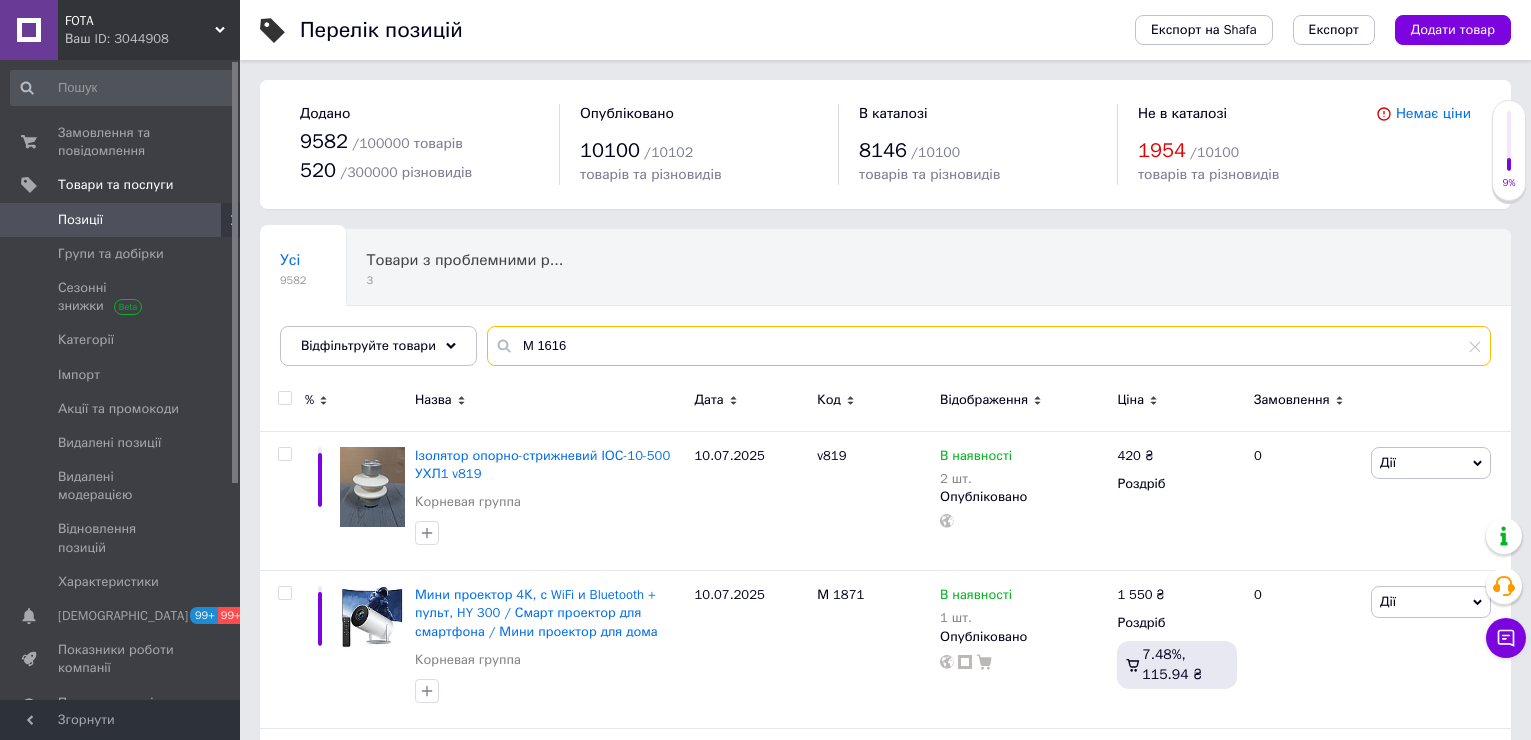 type on "М 1616" 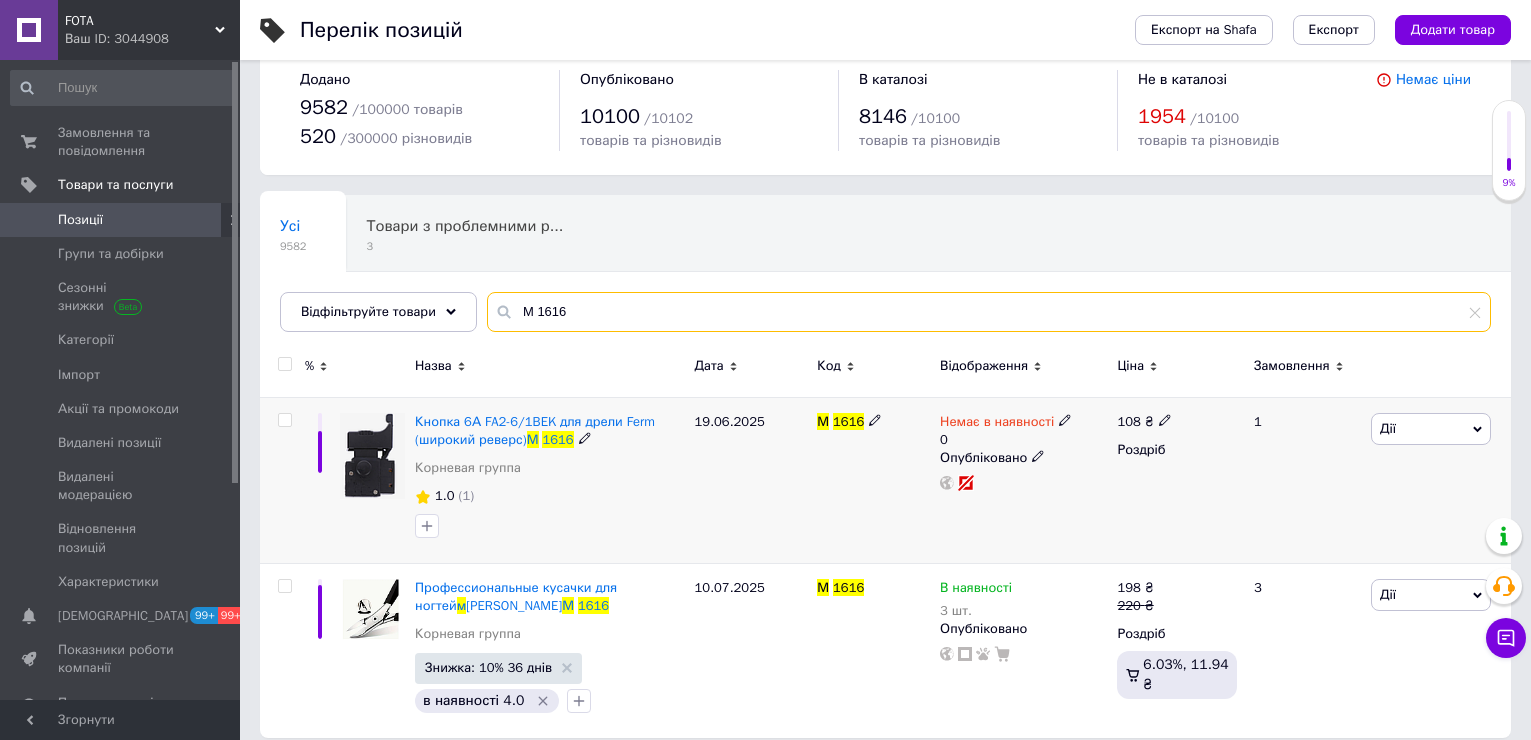 scroll, scrollTop: 52, scrollLeft: 0, axis: vertical 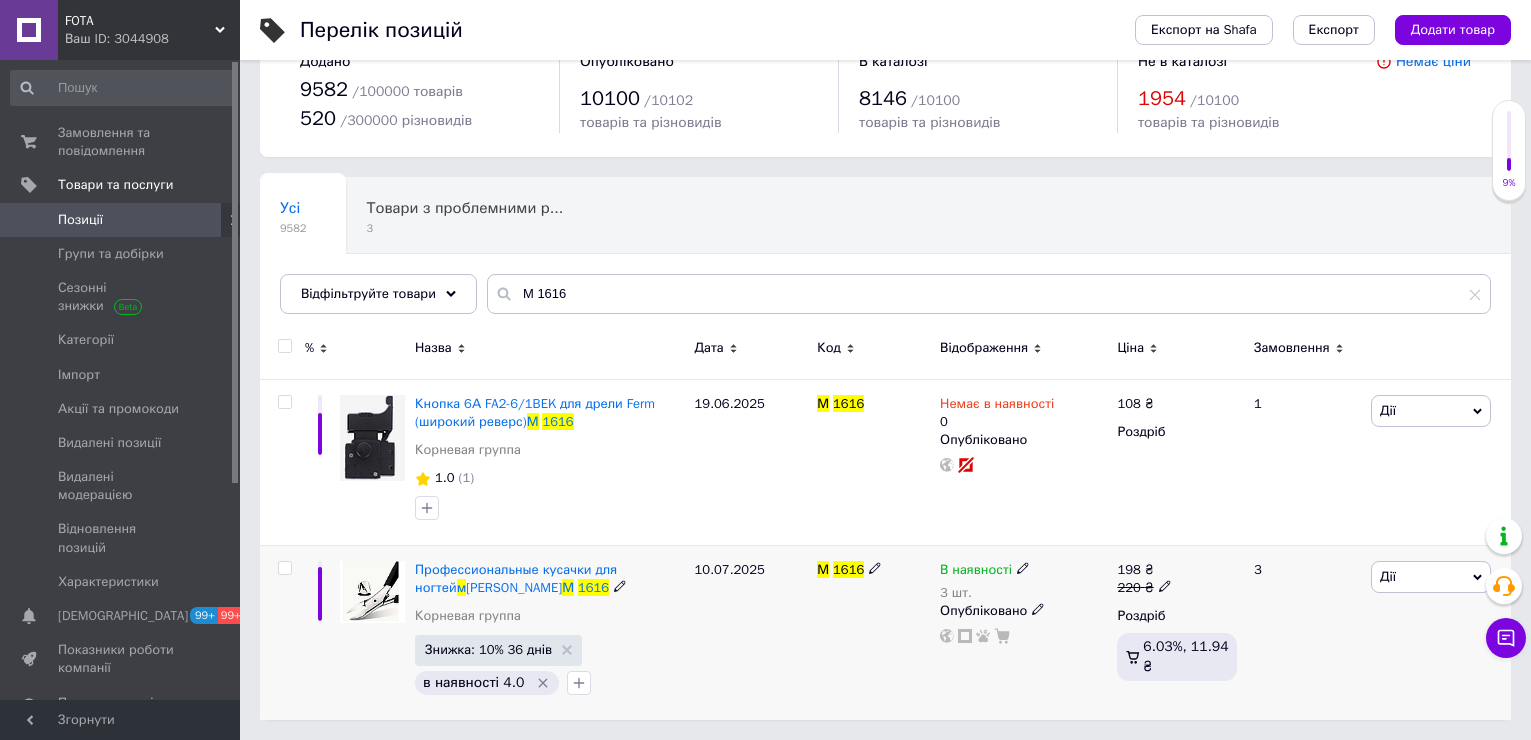 click on "В наявності" at bounding box center [976, 572] 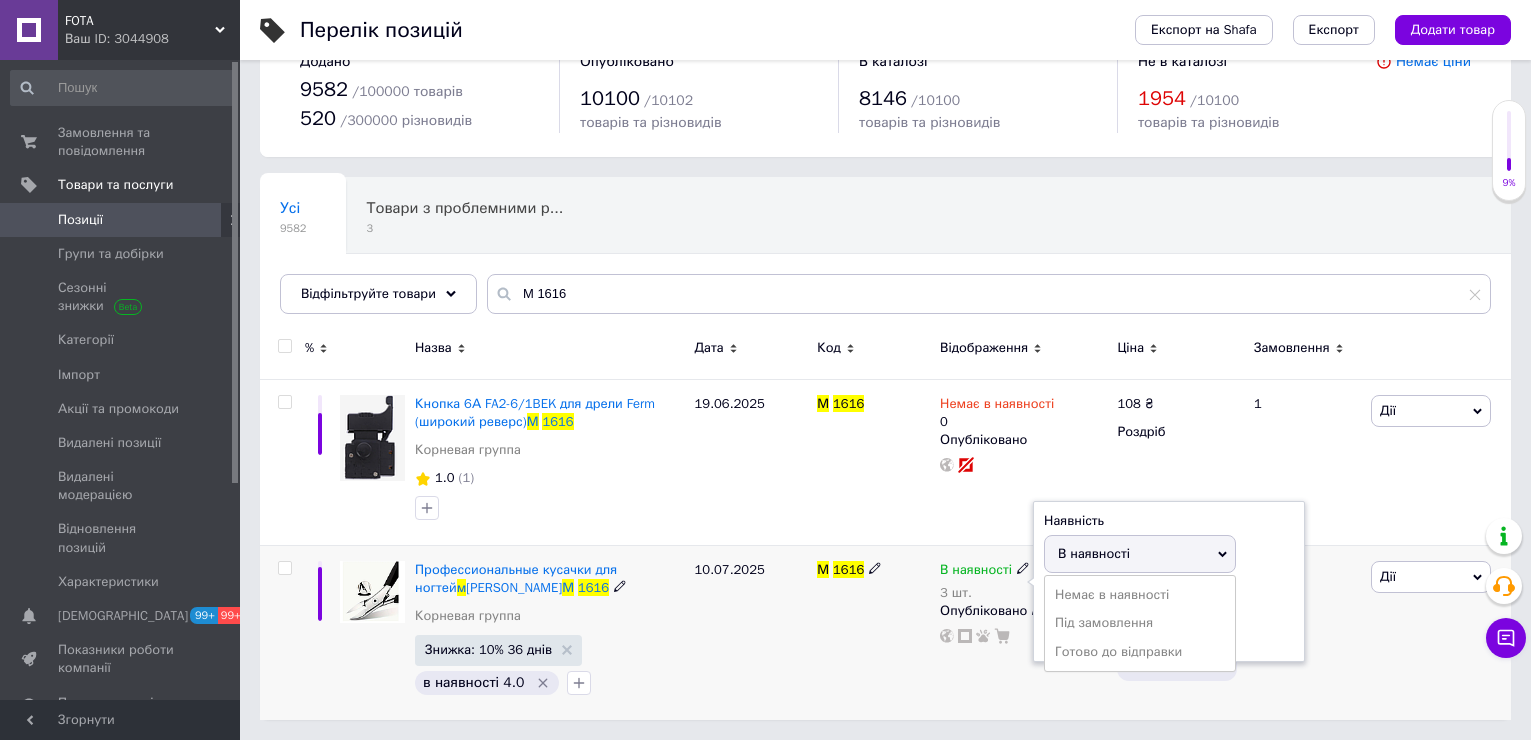 click on "В наявності" at bounding box center [1094, 553] 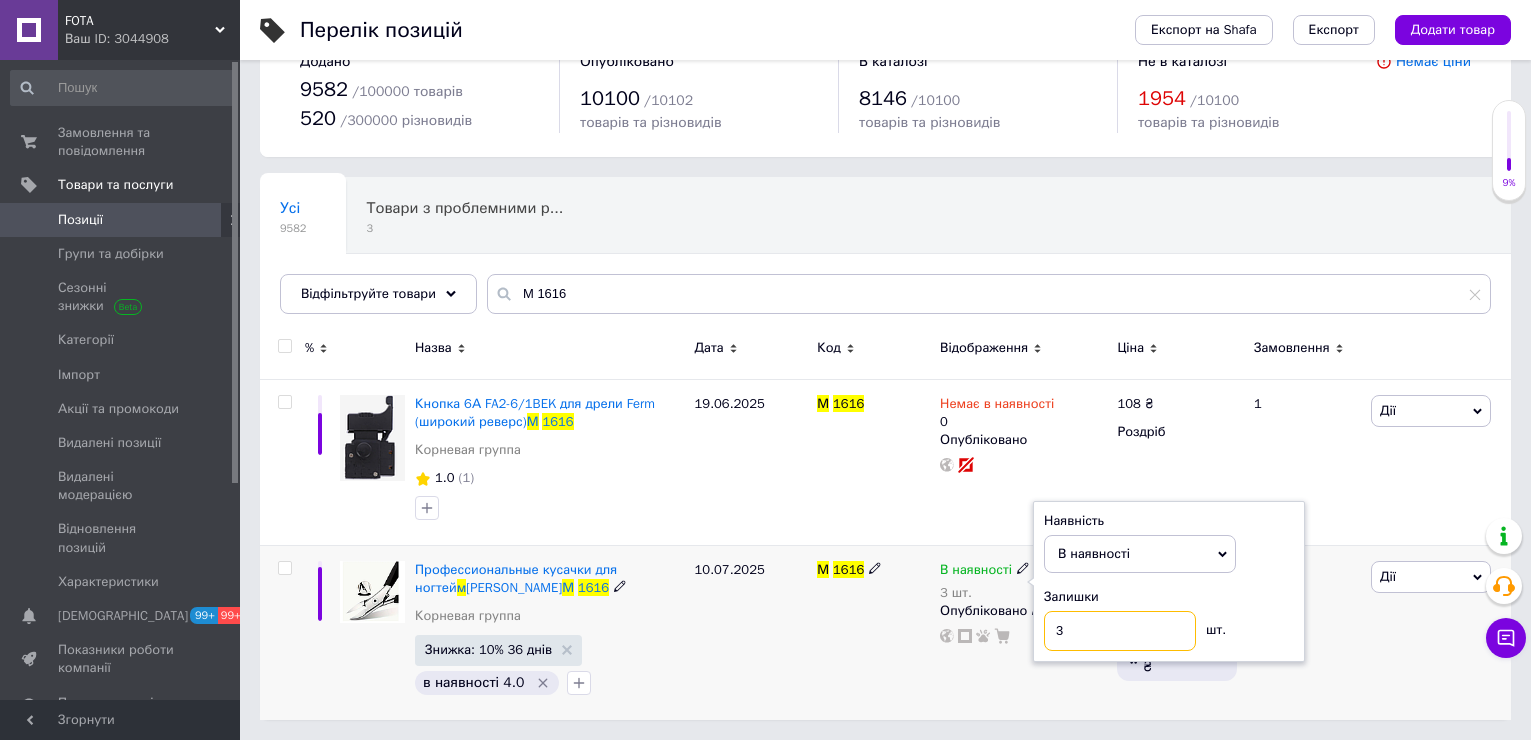 drag, startPoint x: 1064, startPoint y: 640, endPoint x: 1050, endPoint y: 637, distance: 14.3178215 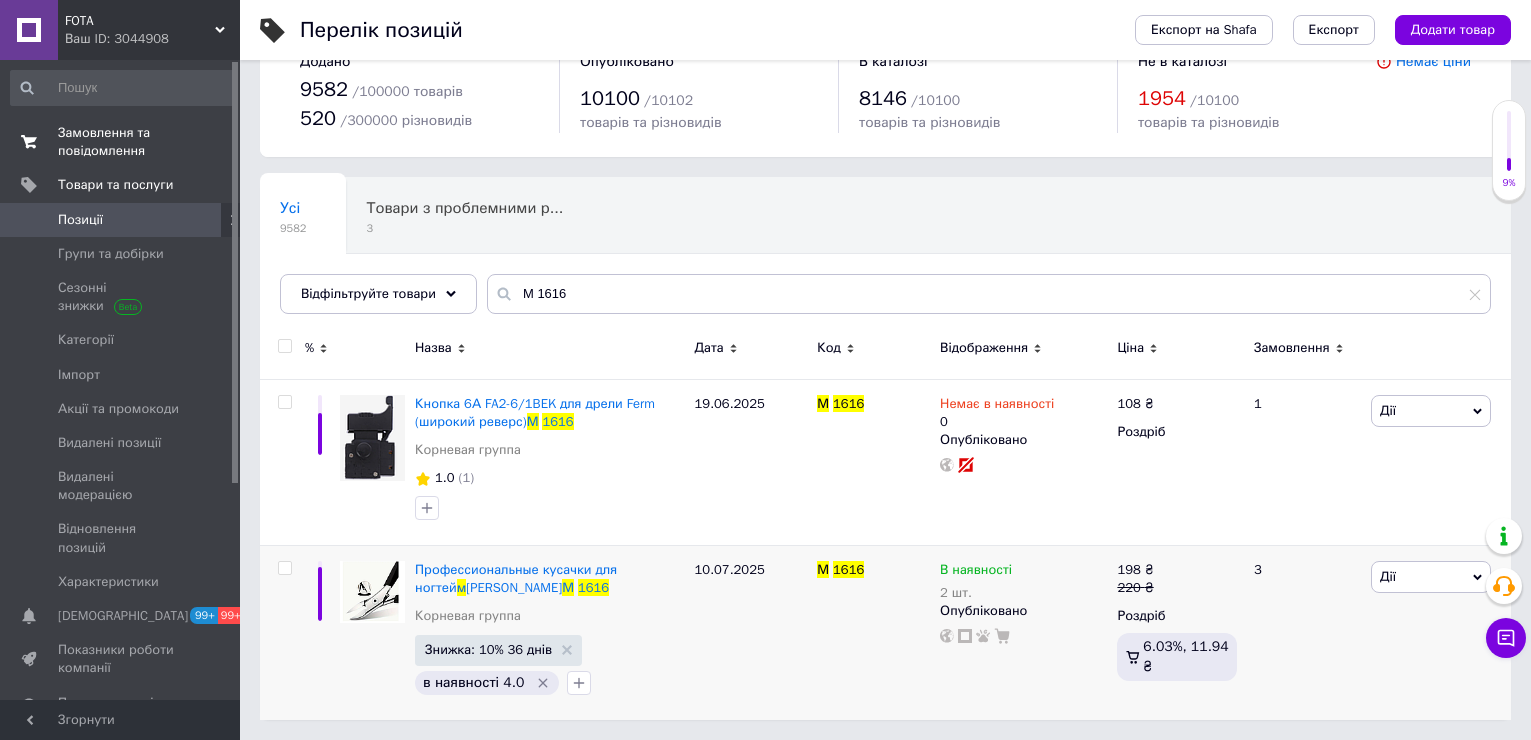 click on "Замовлення та повідомлення" at bounding box center [121, 142] 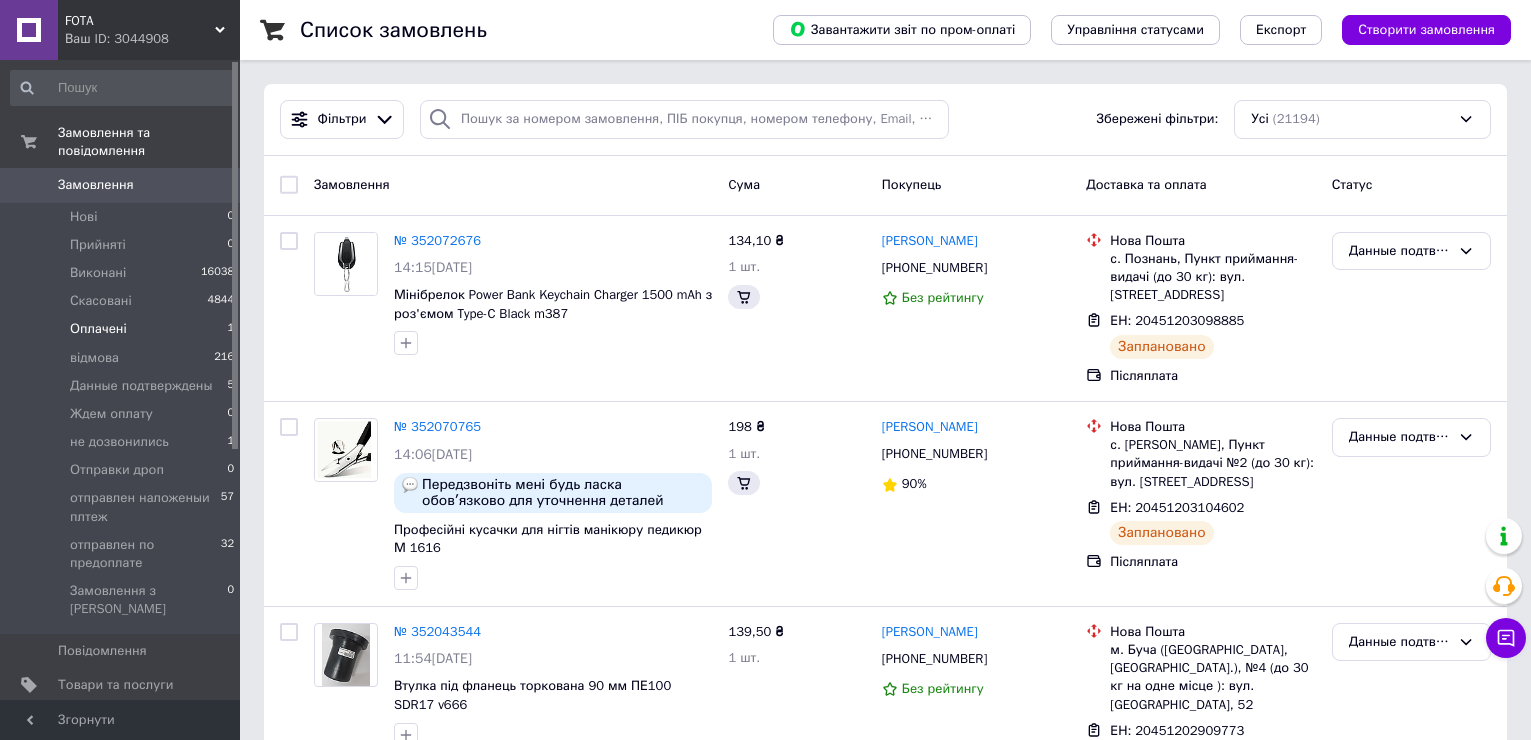 click on "Оплачені" at bounding box center (98, 329) 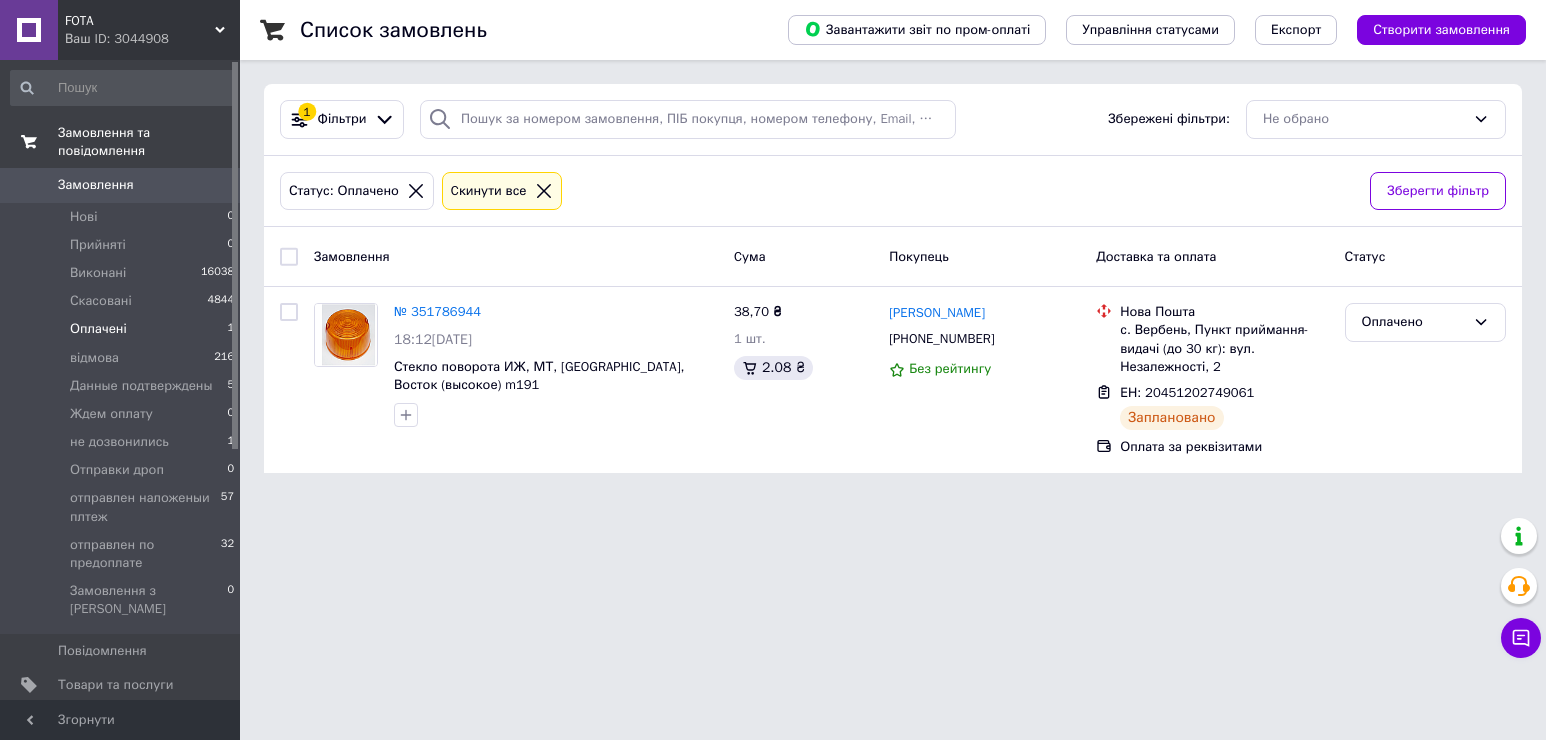 click on "Замовлення та повідомлення" at bounding box center [149, 142] 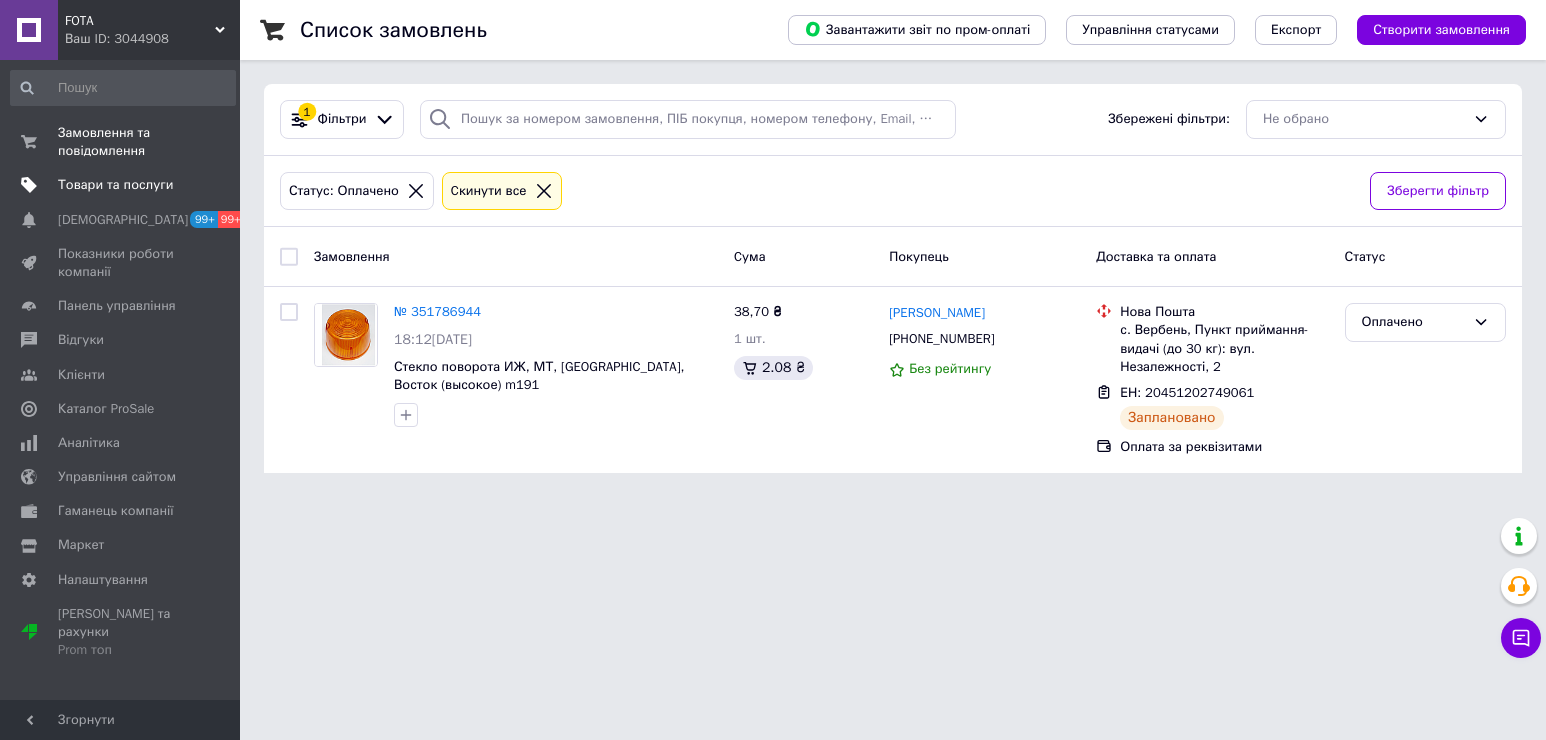 click on "Товари та послуги" at bounding box center [115, 185] 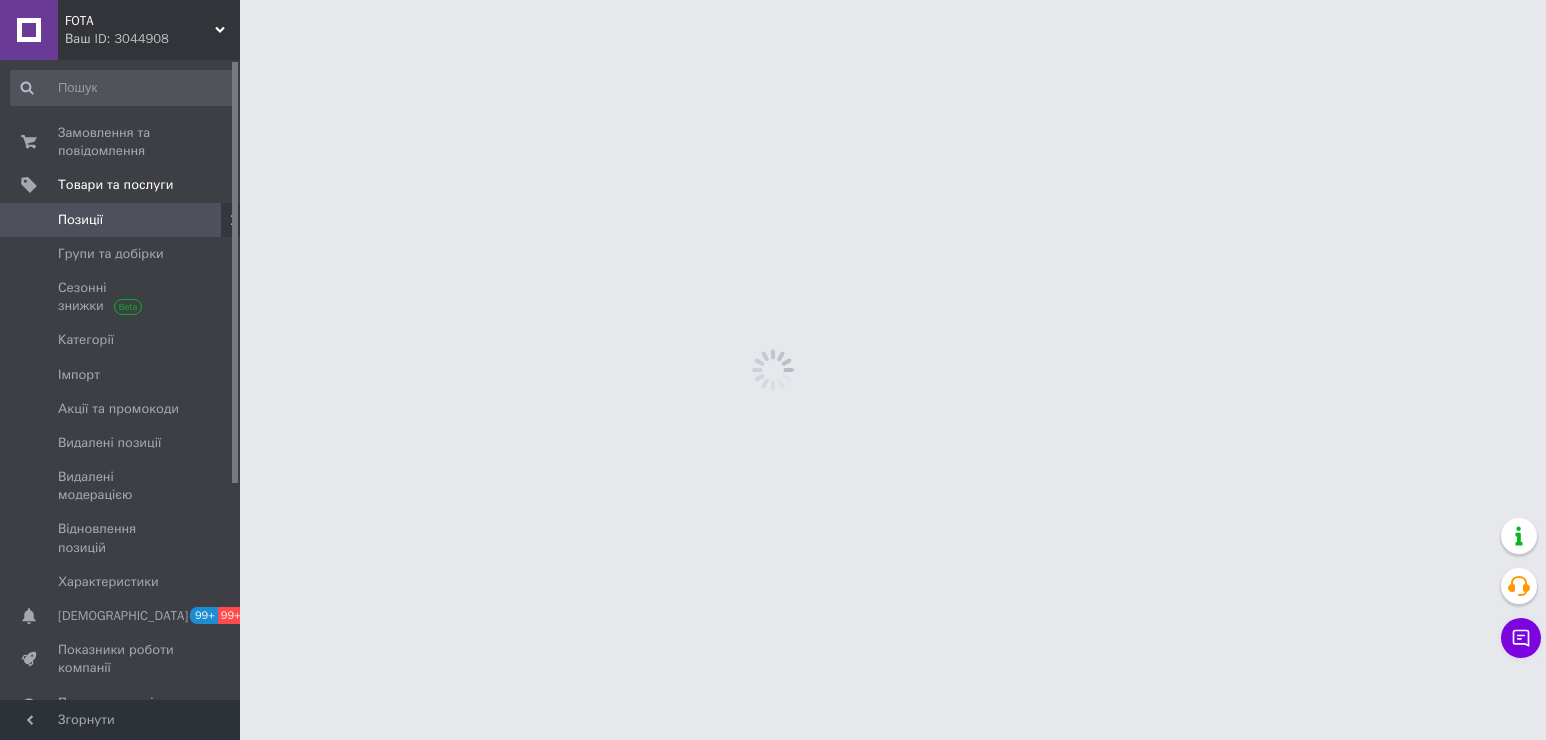 click on "Позиції" at bounding box center [80, 220] 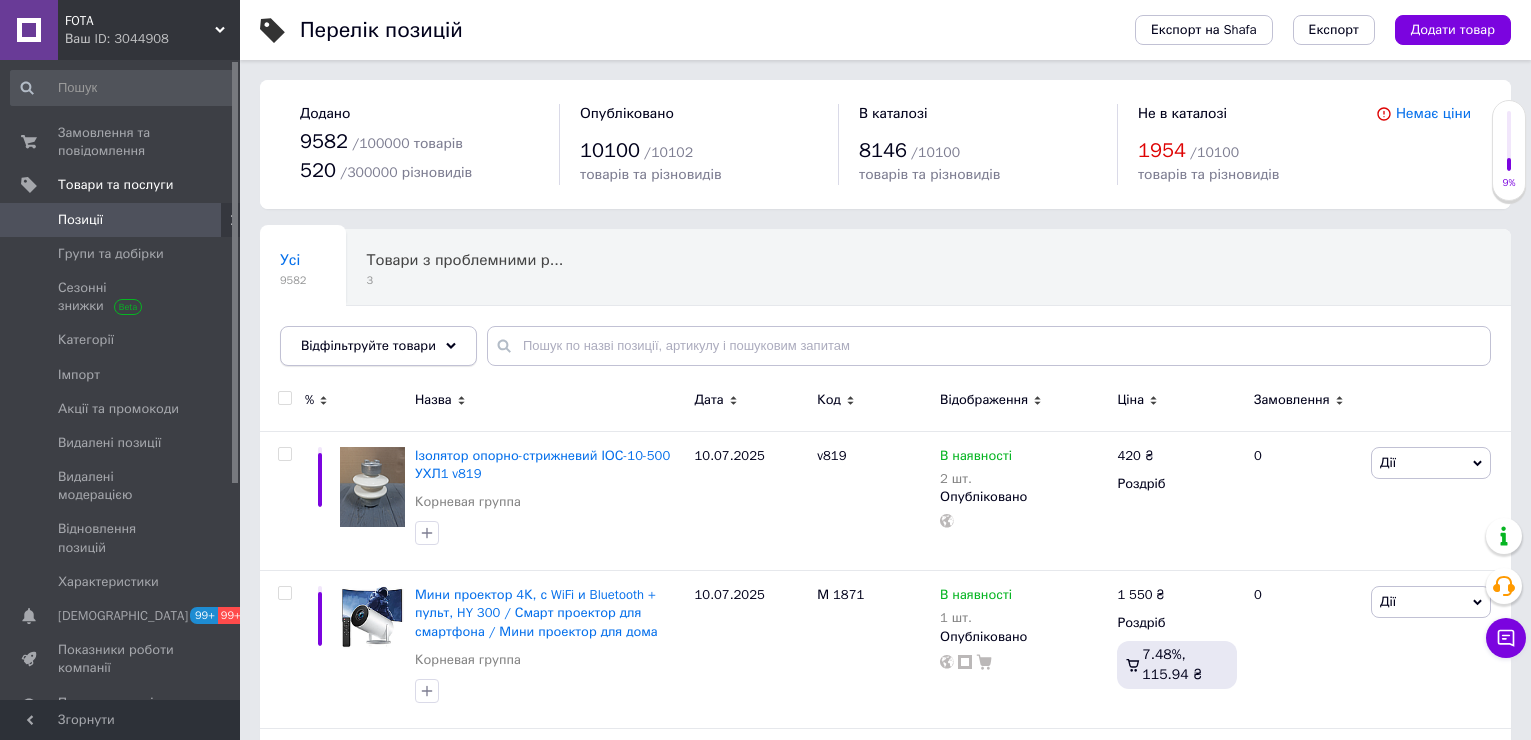 click on "Відфільтруйте товари" at bounding box center (368, 345) 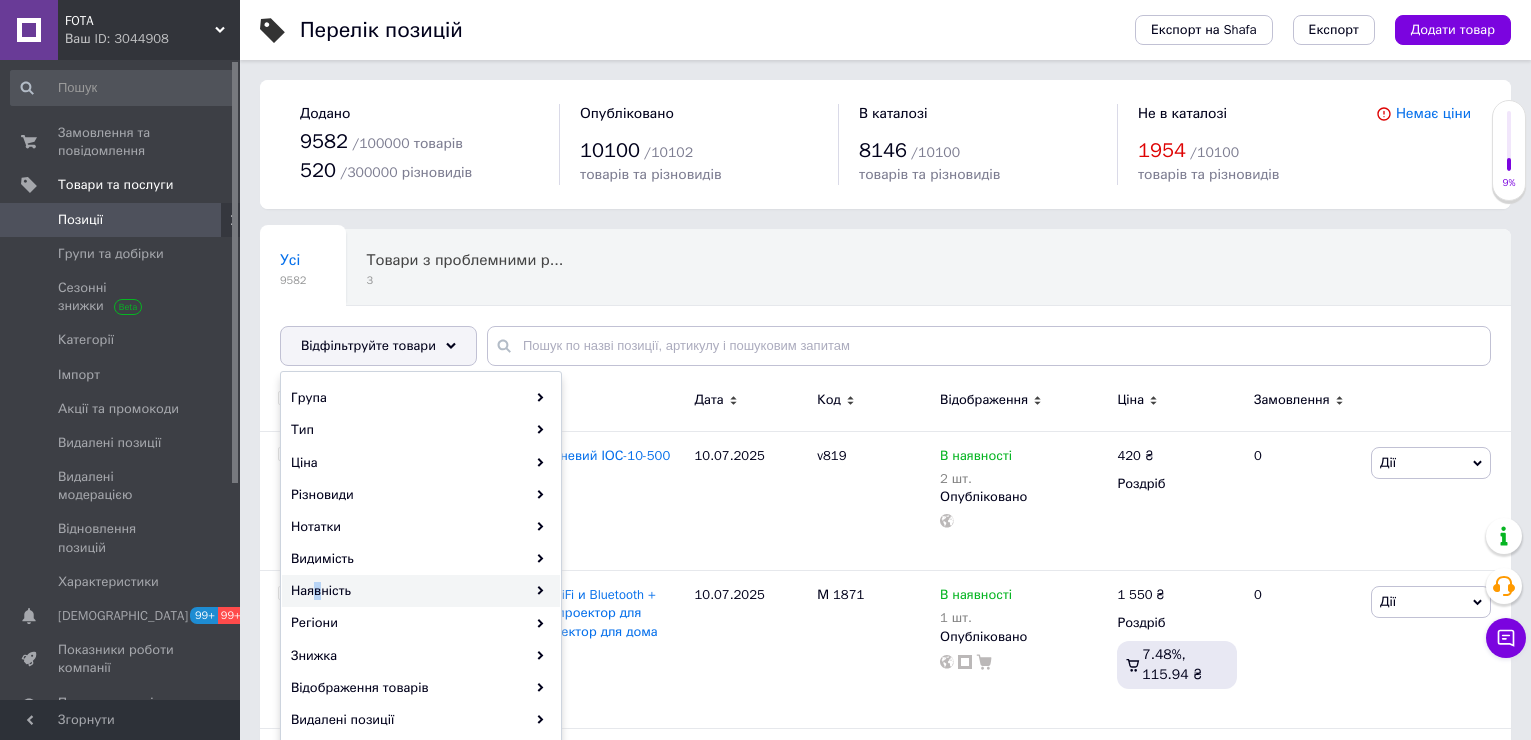 click on "Наявність" at bounding box center [421, 591] 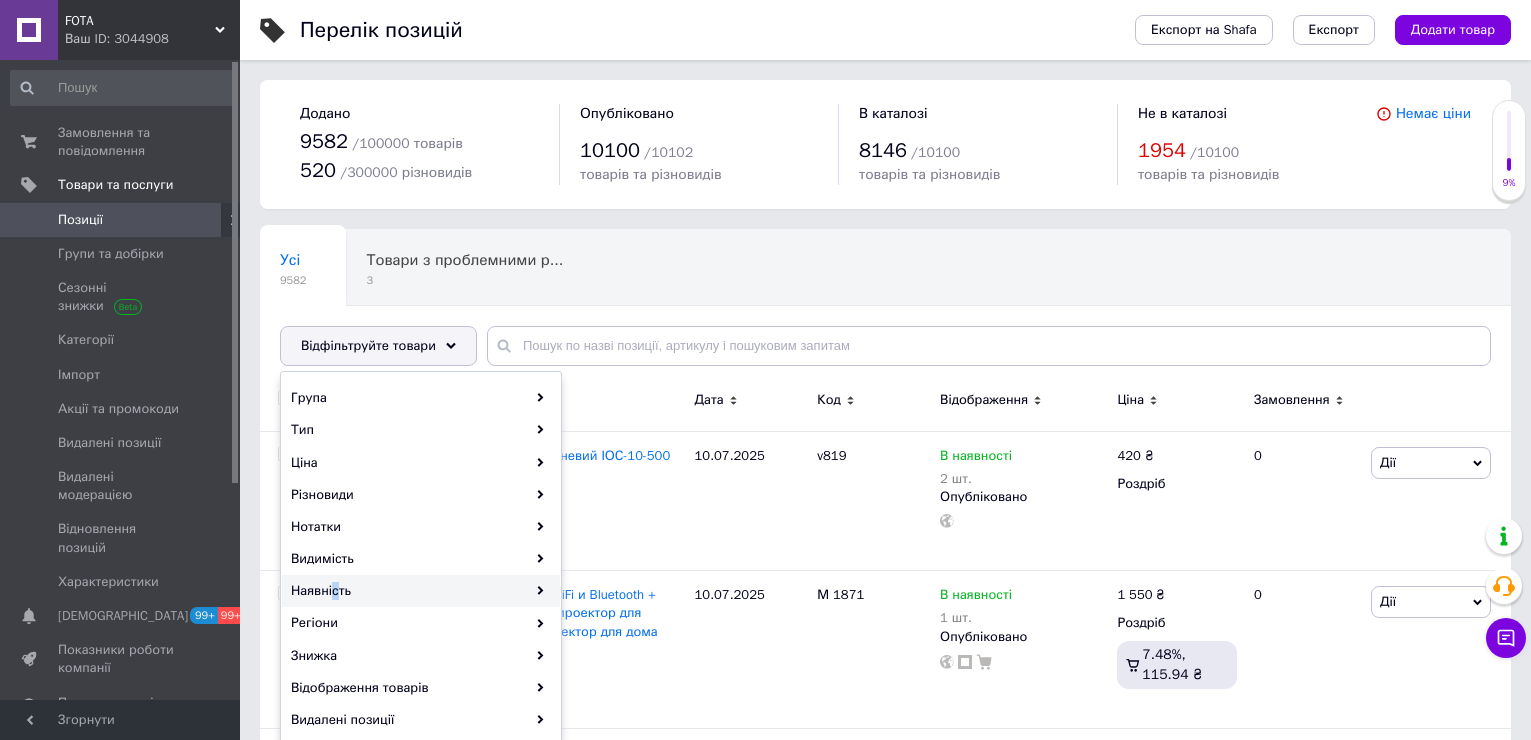 click on "Наявність" at bounding box center (421, 591) 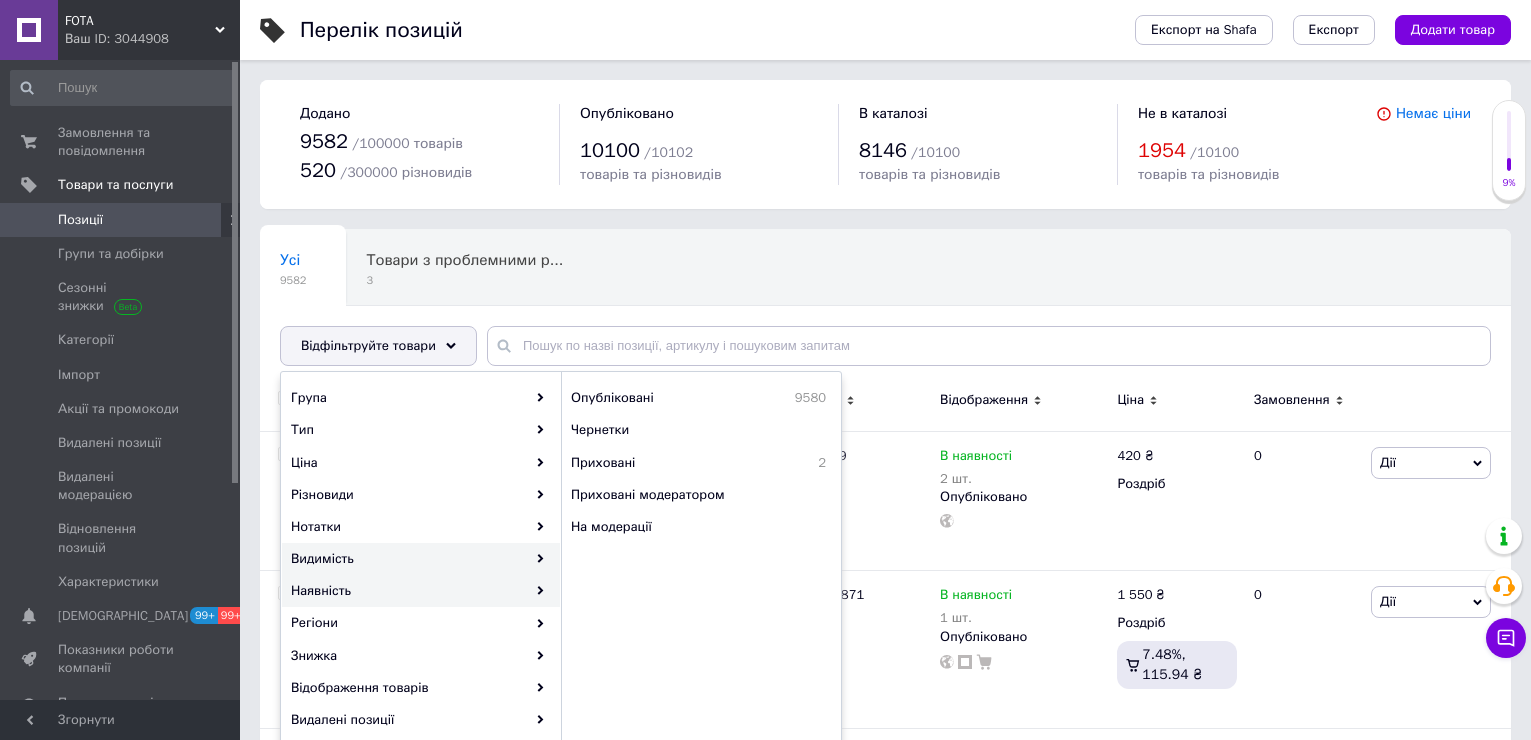 click on "Наявність" at bounding box center [421, 591] 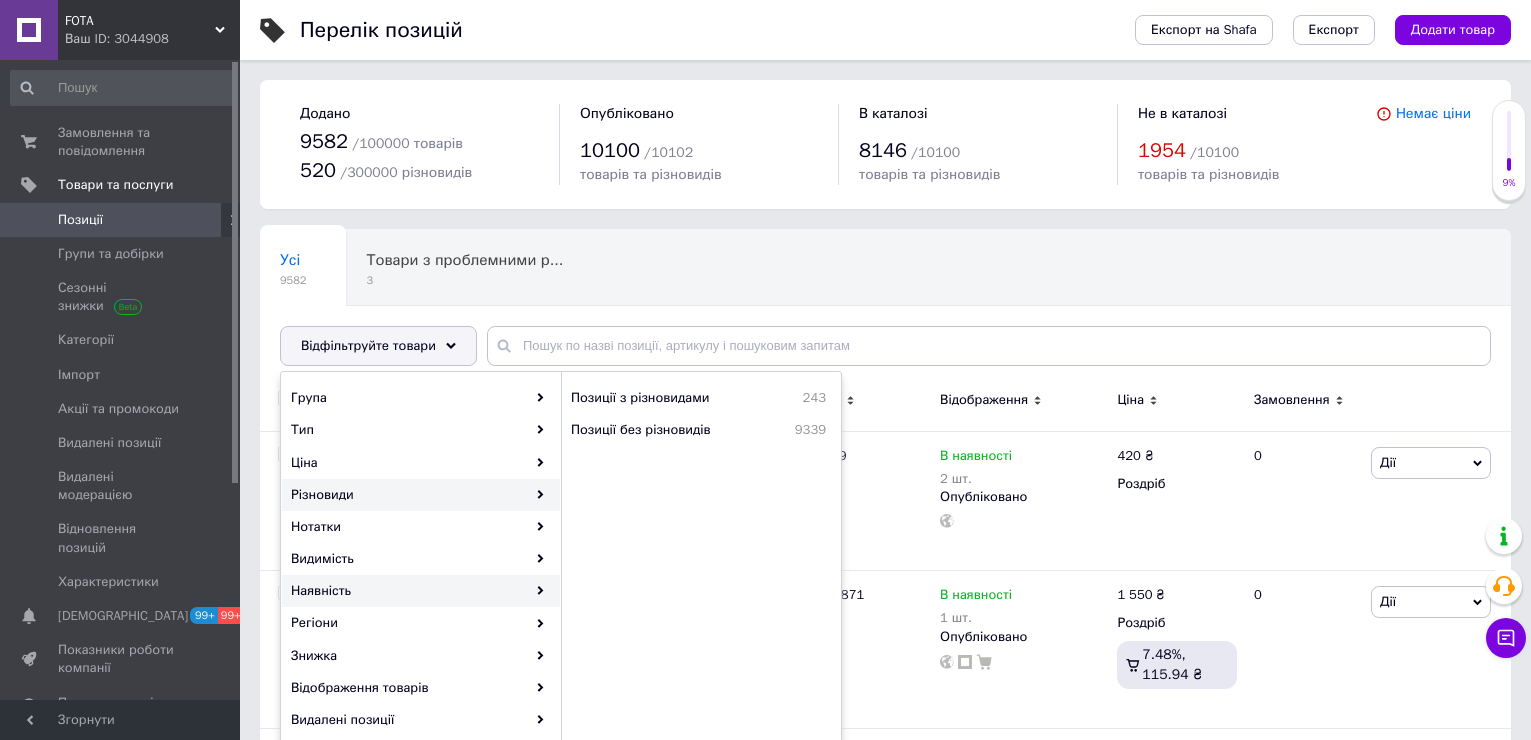 click on "Наявність" at bounding box center (421, 591) 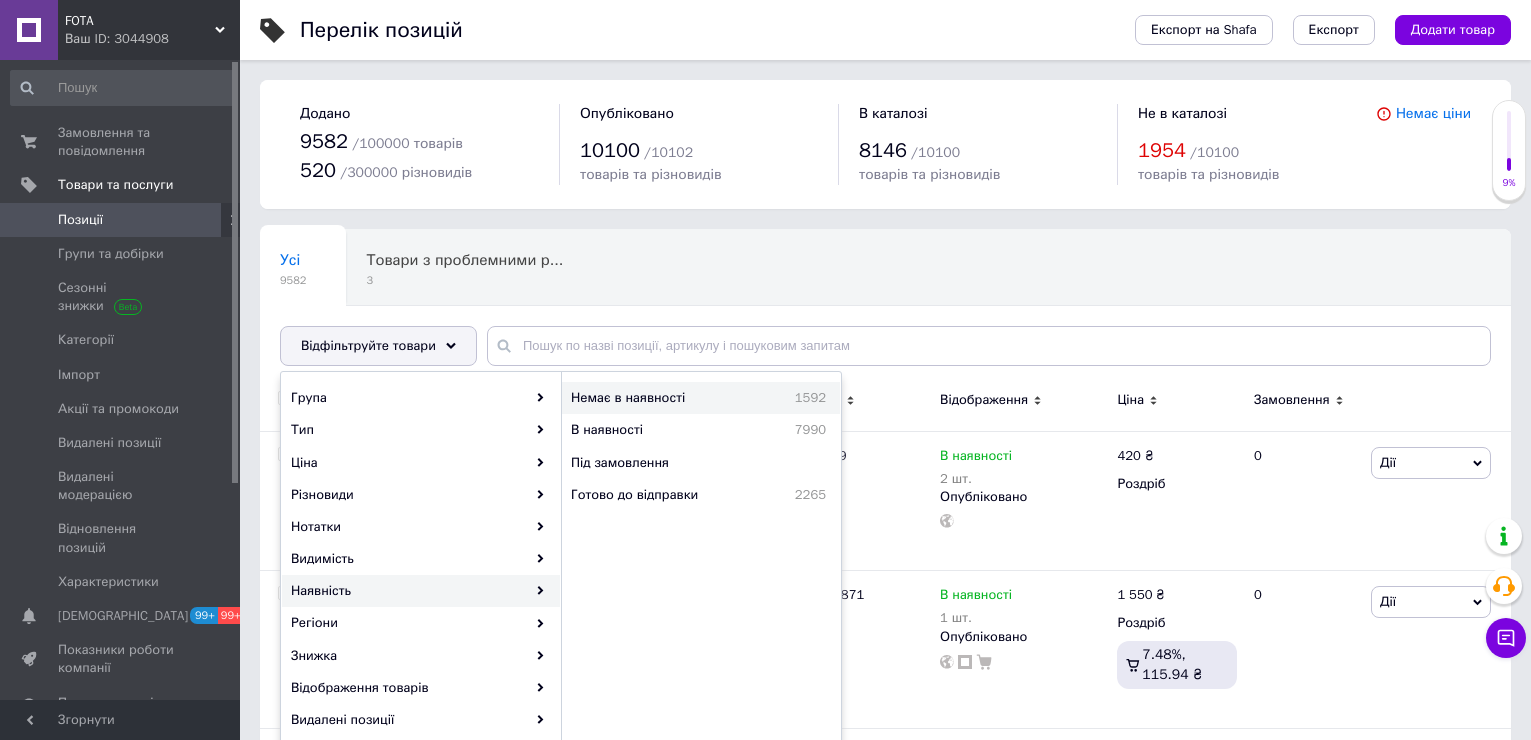 click on "Немає в наявності" at bounding box center (664, 398) 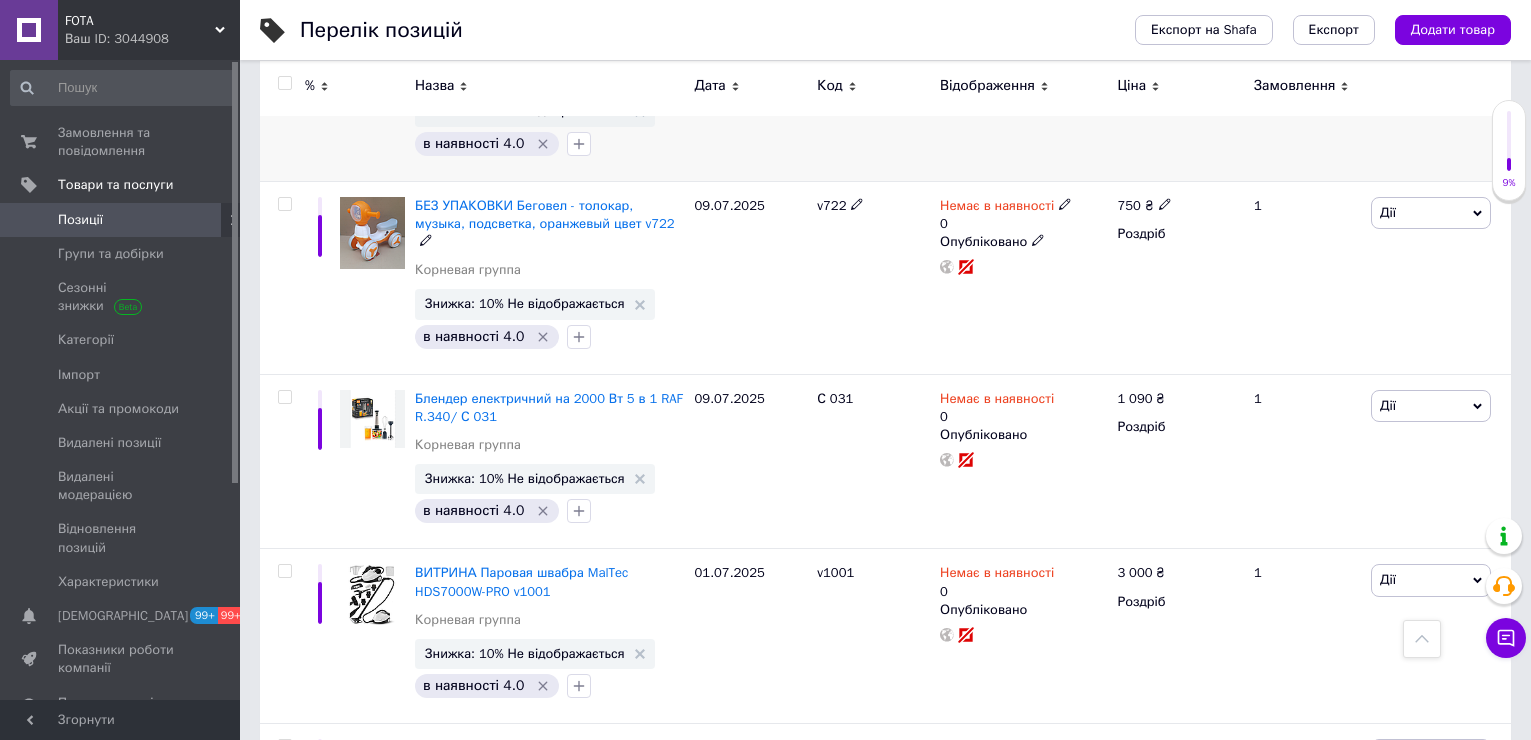 scroll, scrollTop: 1000, scrollLeft: 0, axis: vertical 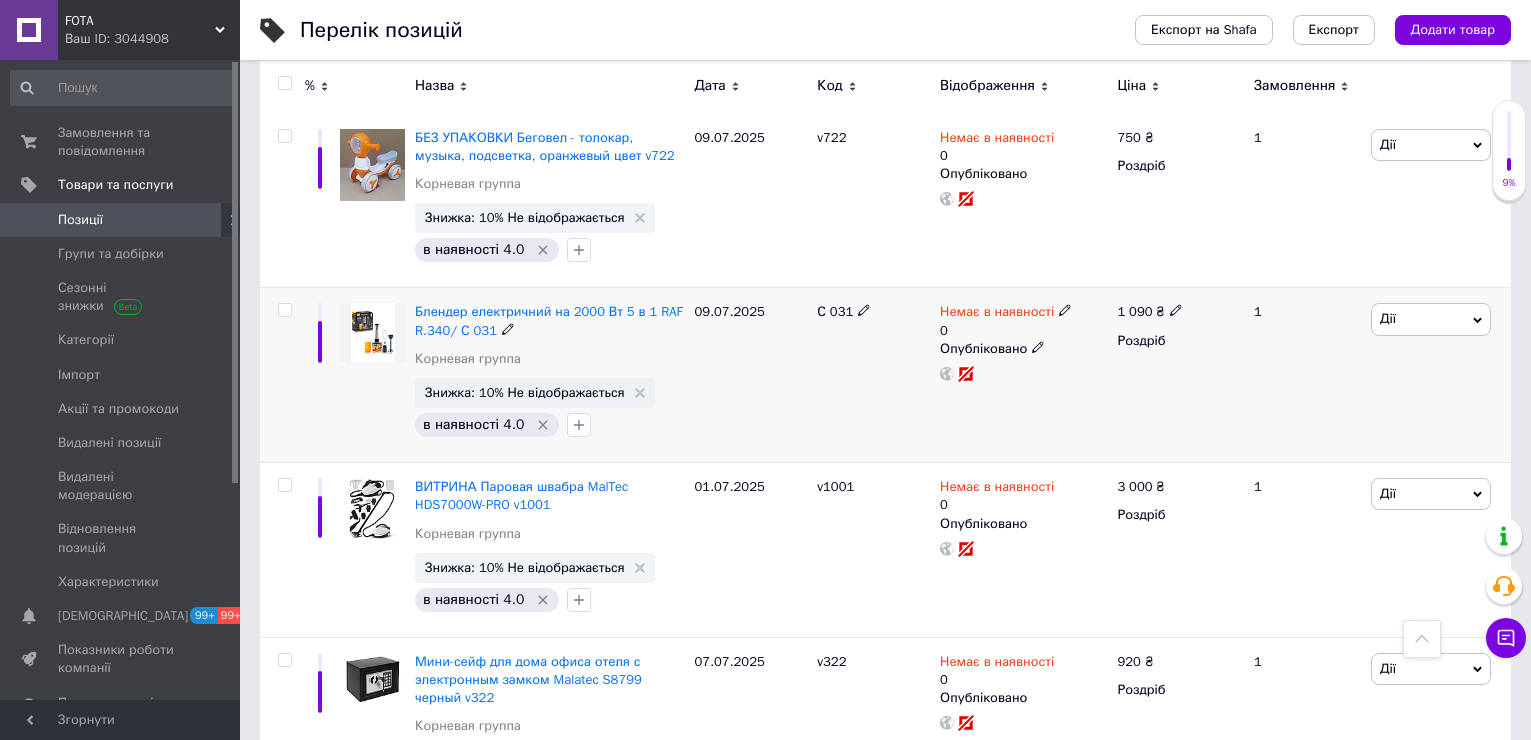 drag, startPoint x: 1430, startPoint y: 294, endPoint x: 1412, endPoint y: 336, distance: 45.694637 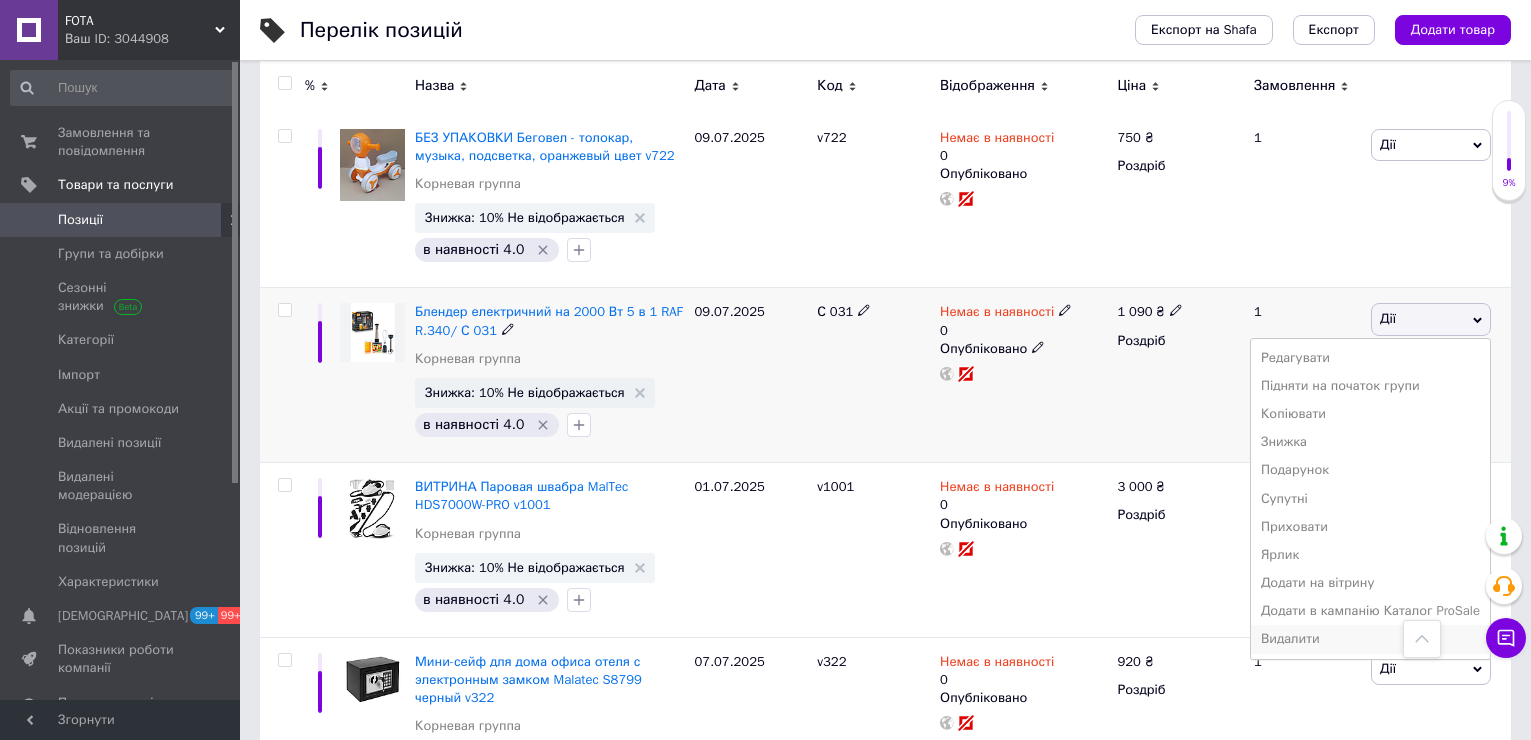 click on "Видалити" at bounding box center (1370, 639) 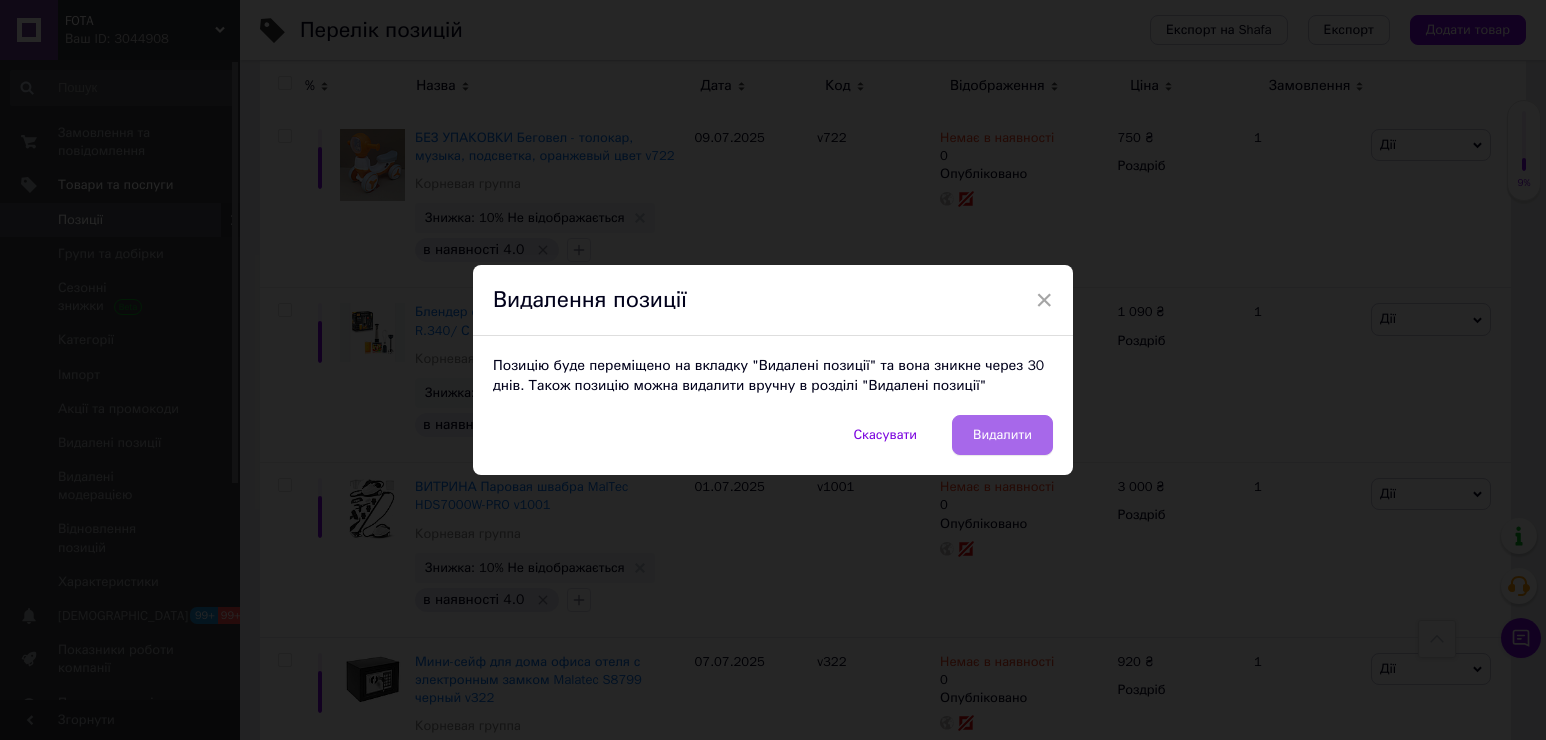 click on "Видалити" at bounding box center [1002, 435] 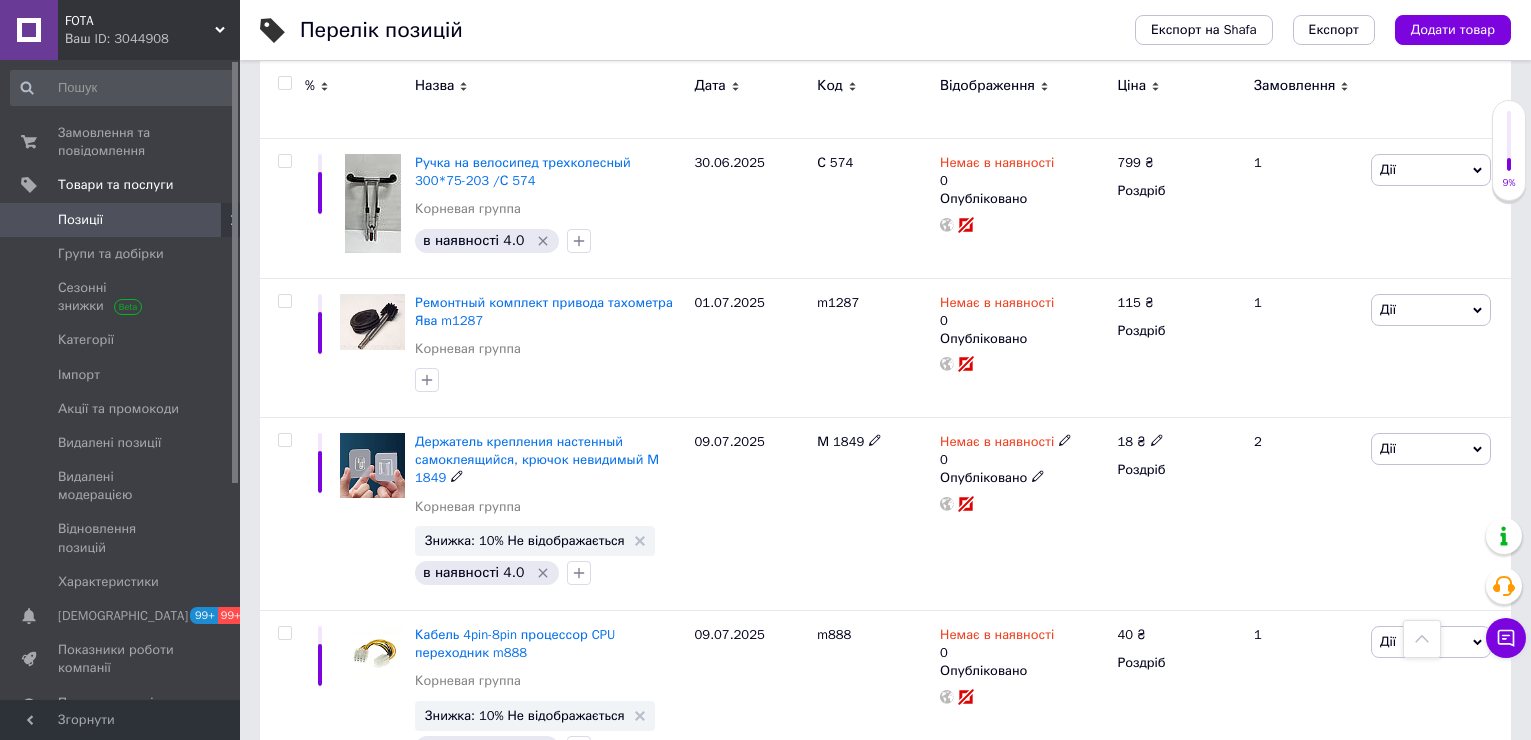 scroll, scrollTop: 5400, scrollLeft: 0, axis: vertical 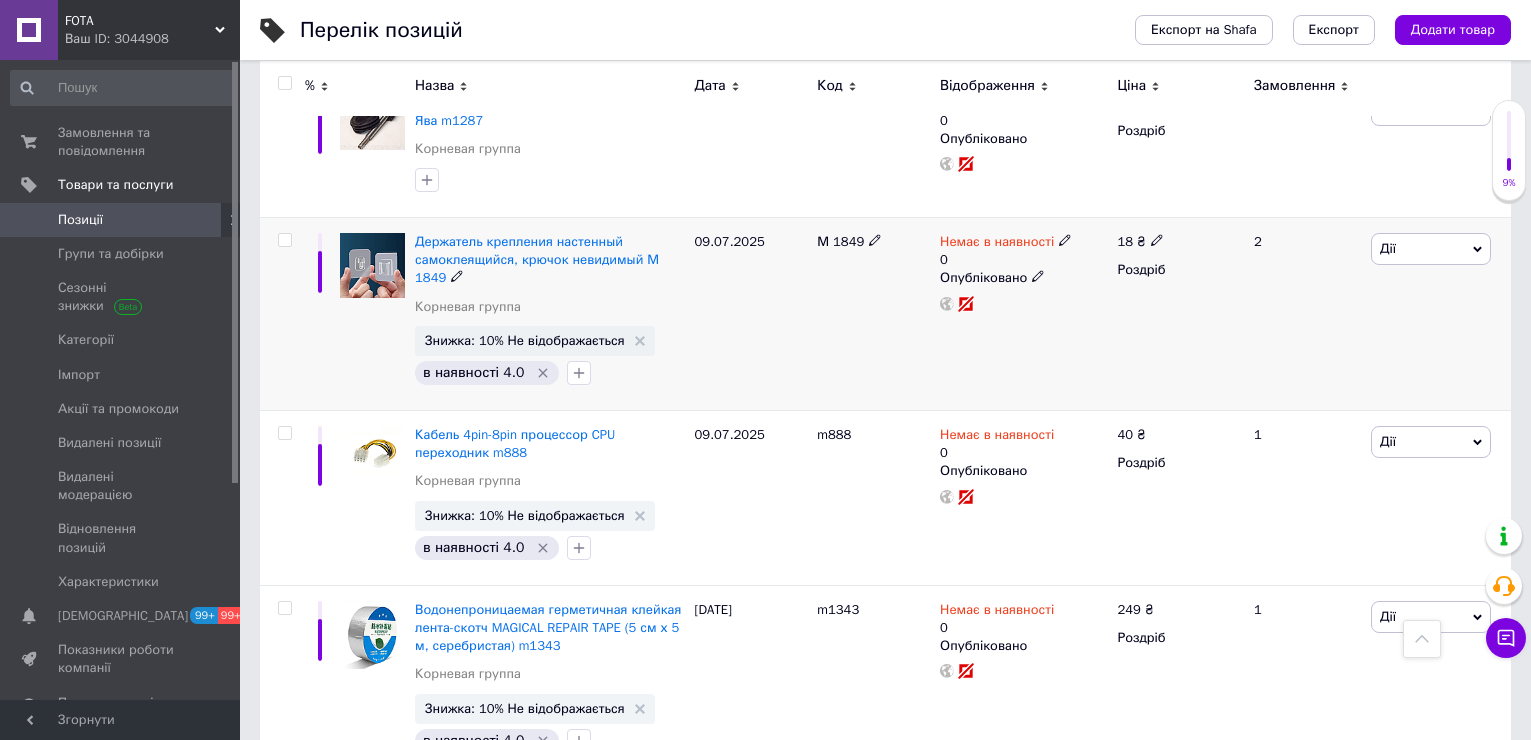 click on "Дії" at bounding box center (1431, 249) 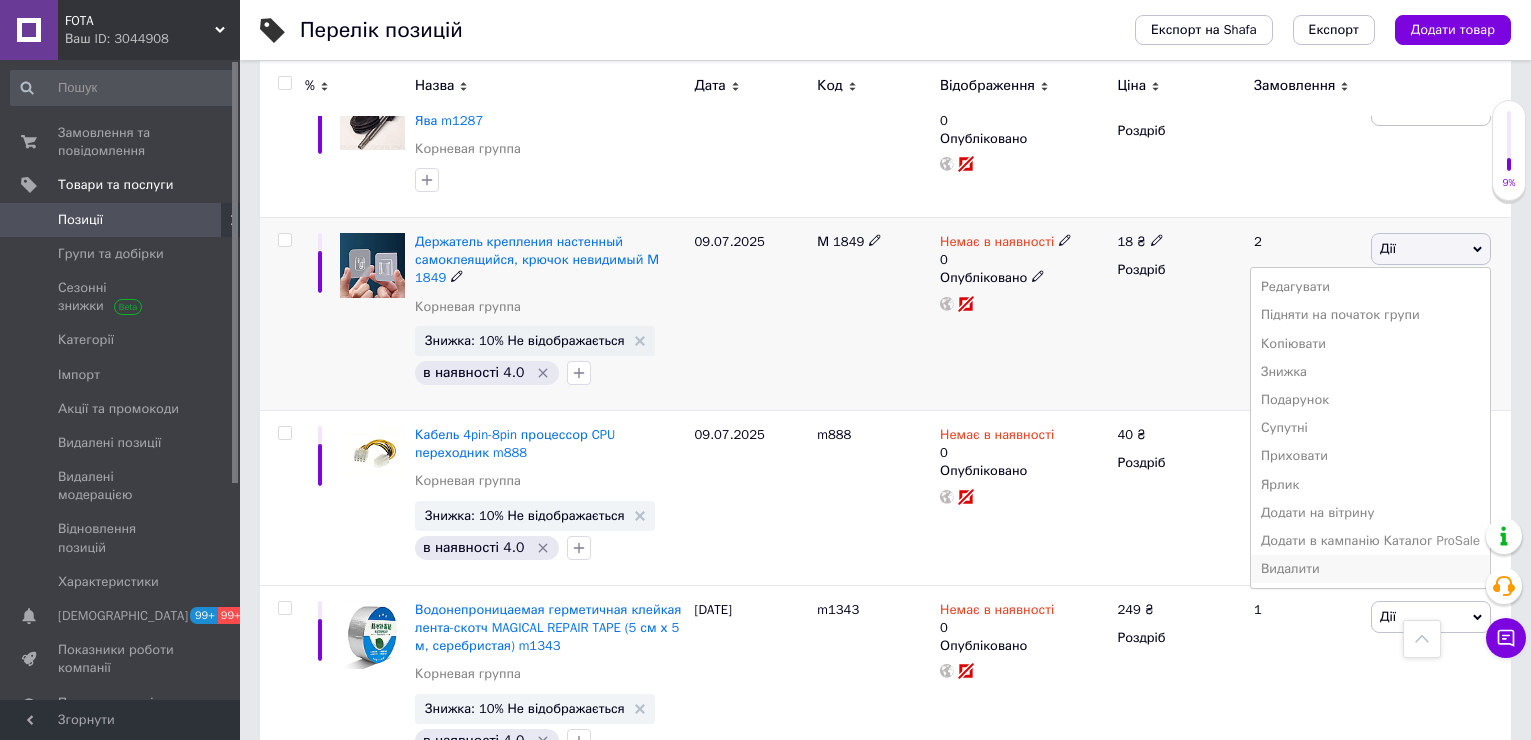 click on "Видалити" at bounding box center (1370, 569) 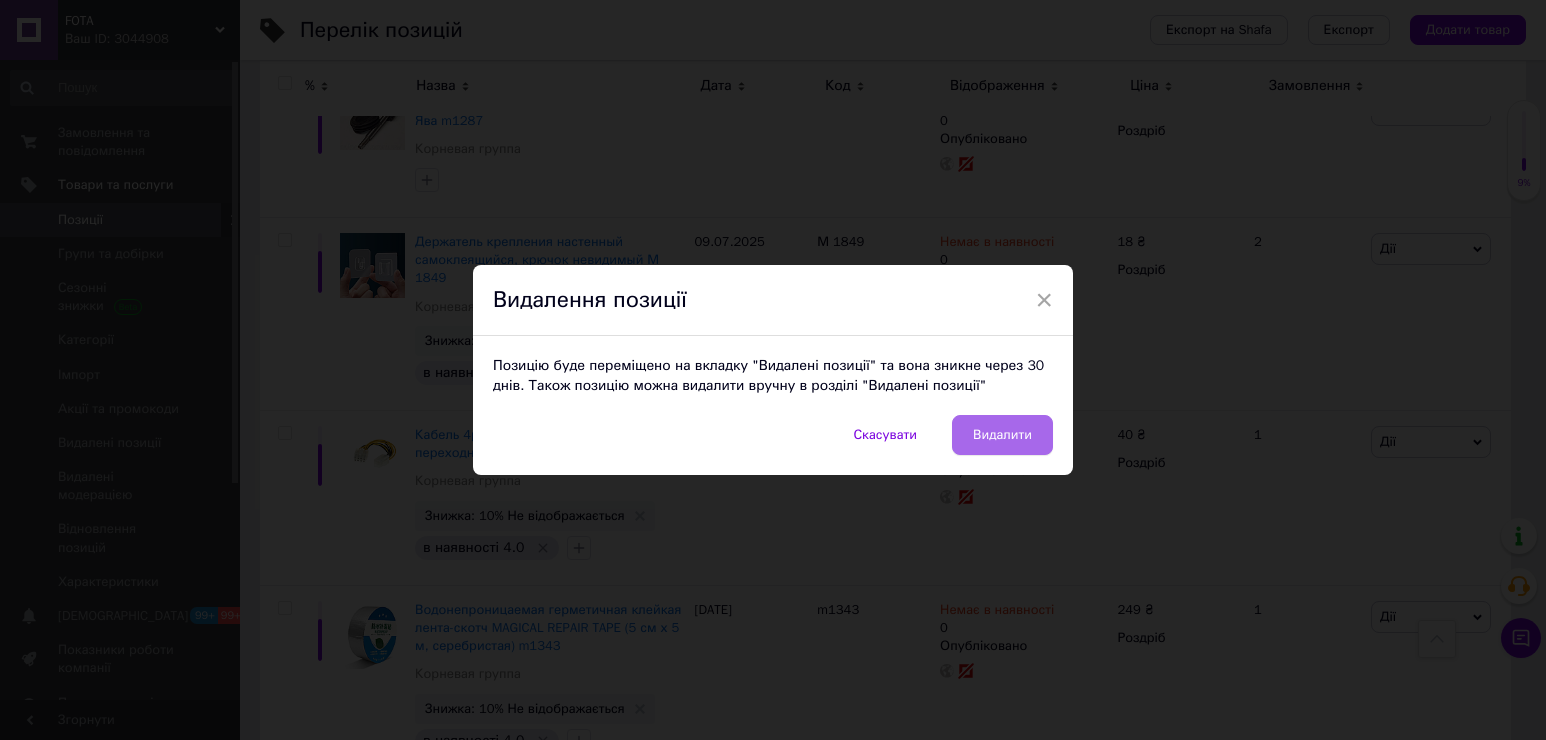 click on "Видалити" at bounding box center (1002, 435) 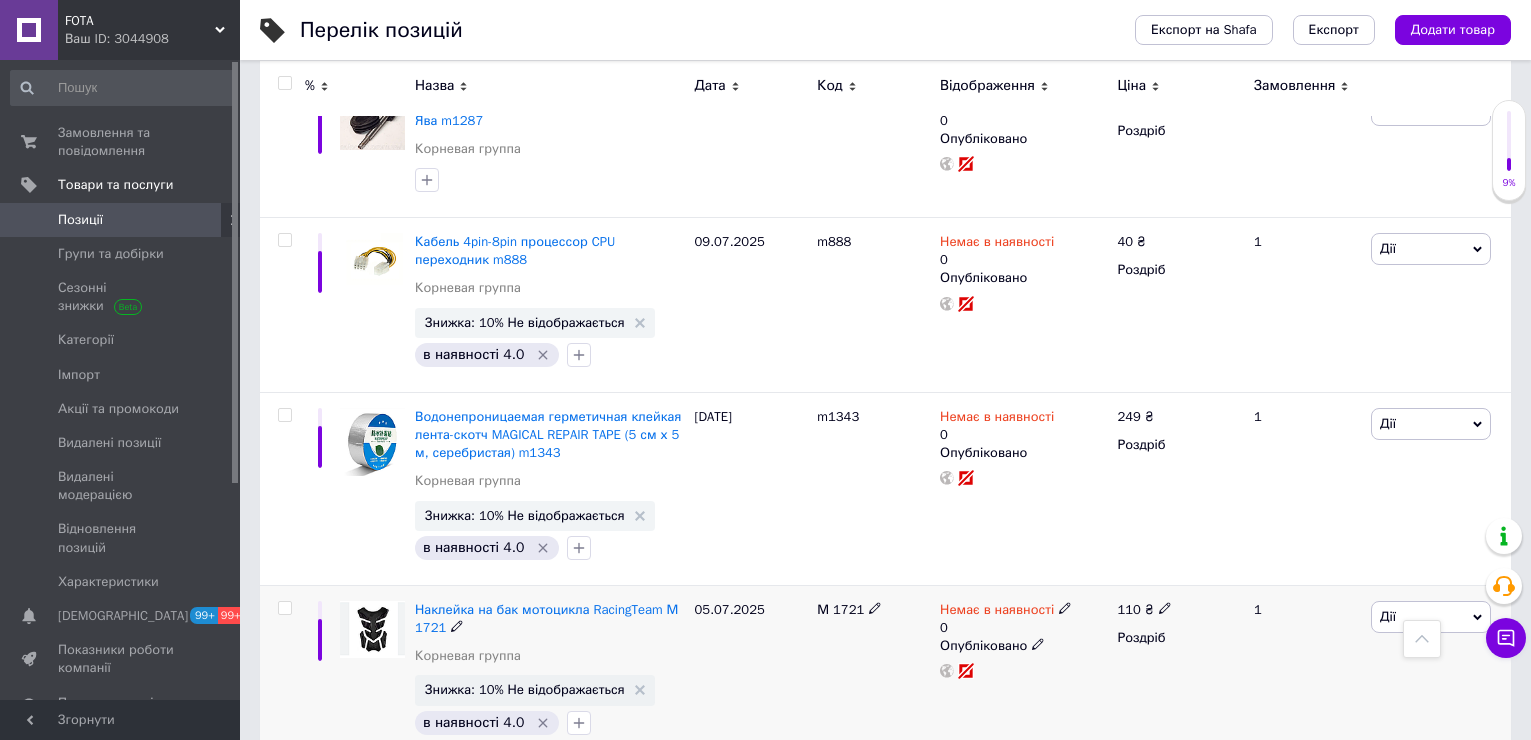 drag, startPoint x: 1435, startPoint y: 528, endPoint x: 1425, endPoint y: 541, distance: 16.40122 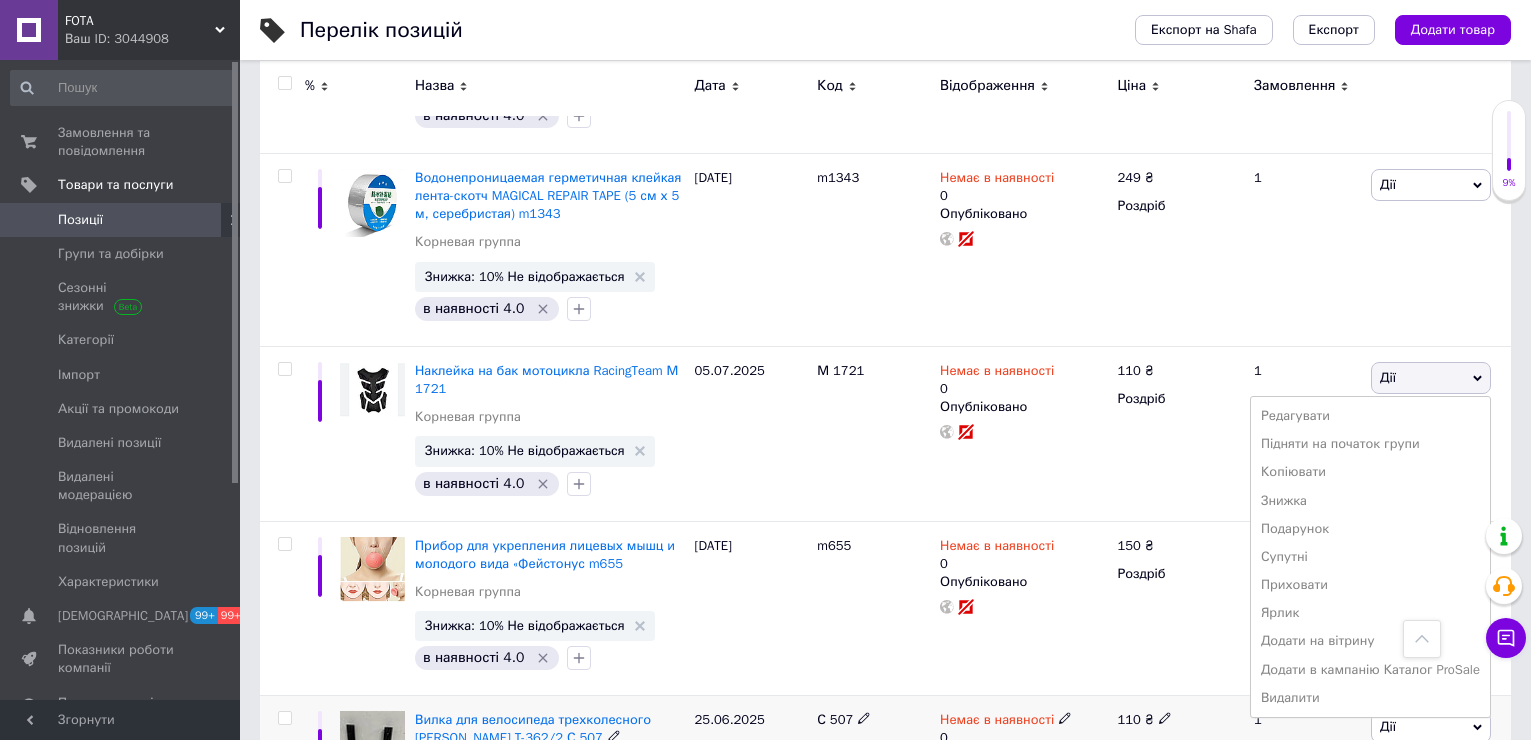 scroll, scrollTop: 5700, scrollLeft: 0, axis: vertical 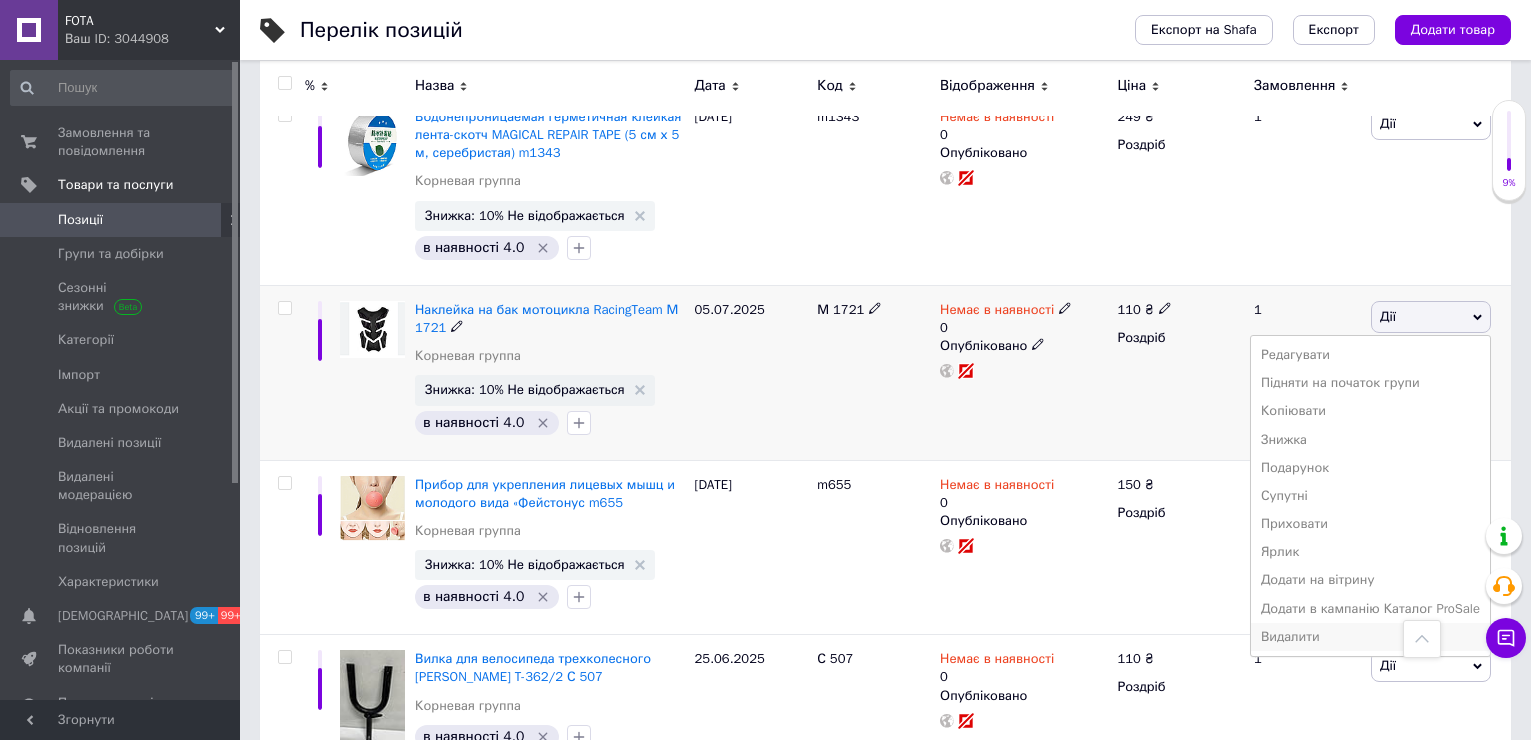 click on "Видалити" at bounding box center (1370, 637) 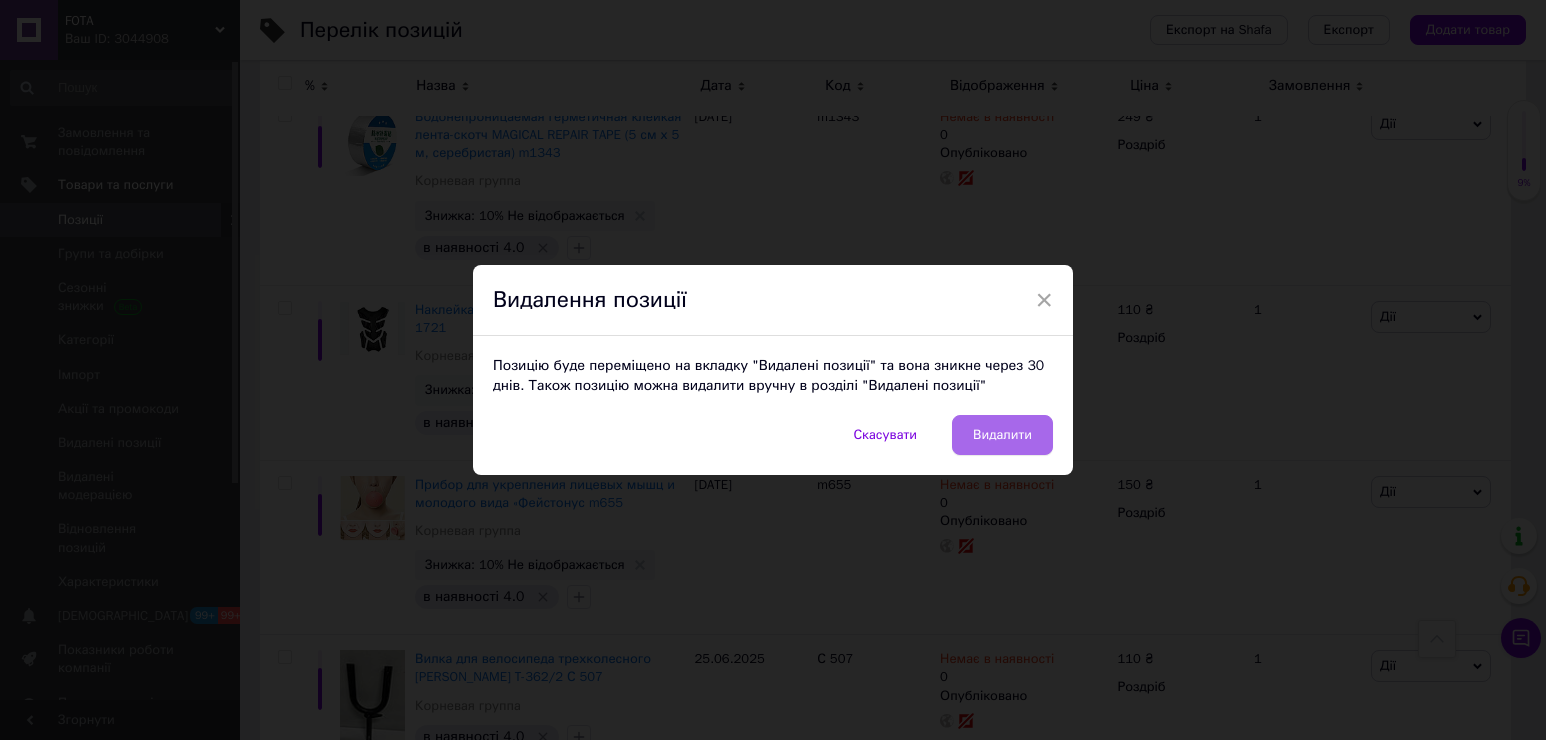 click on "Видалити" at bounding box center (1002, 435) 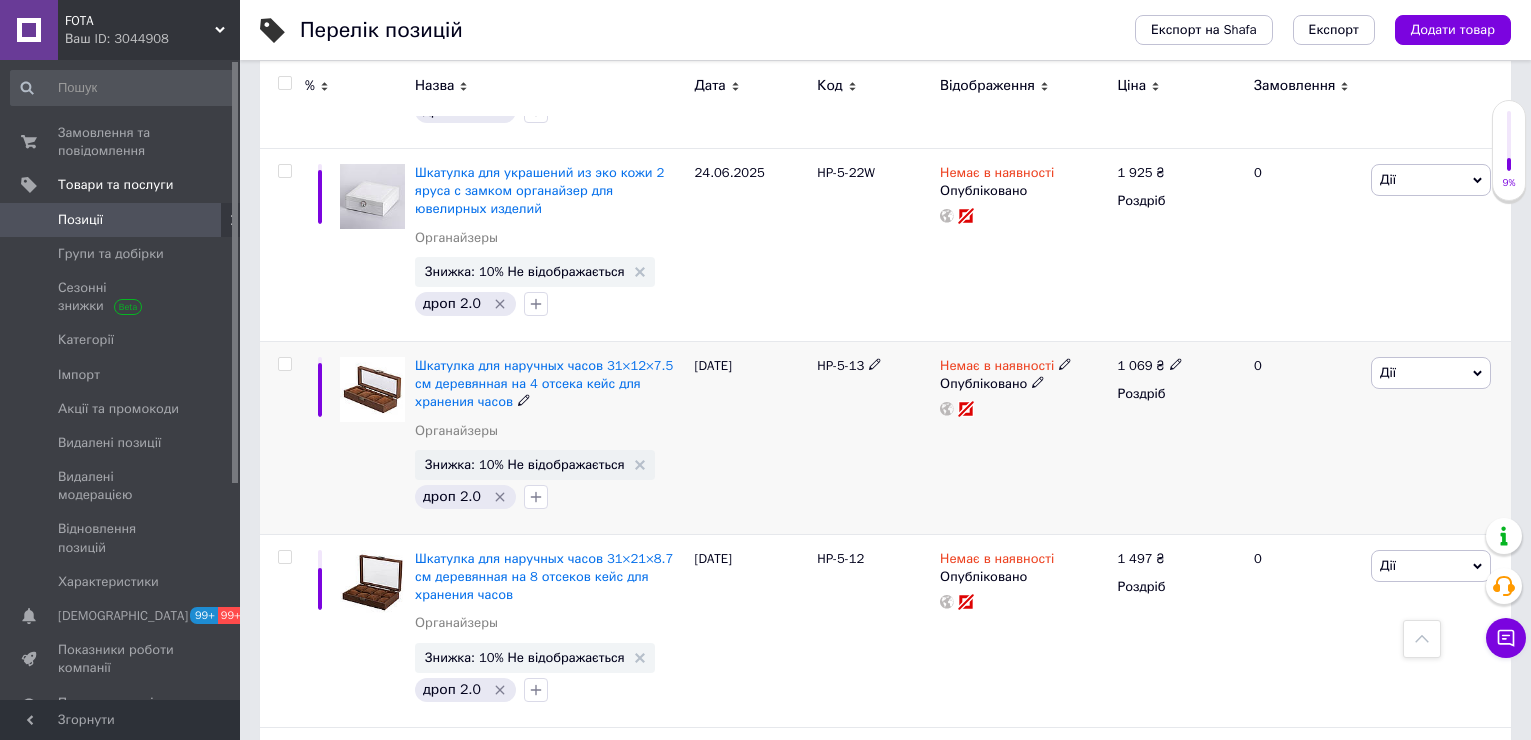 scroll, scrollTop: 17240, scrollLeft: 0, axis: vertical 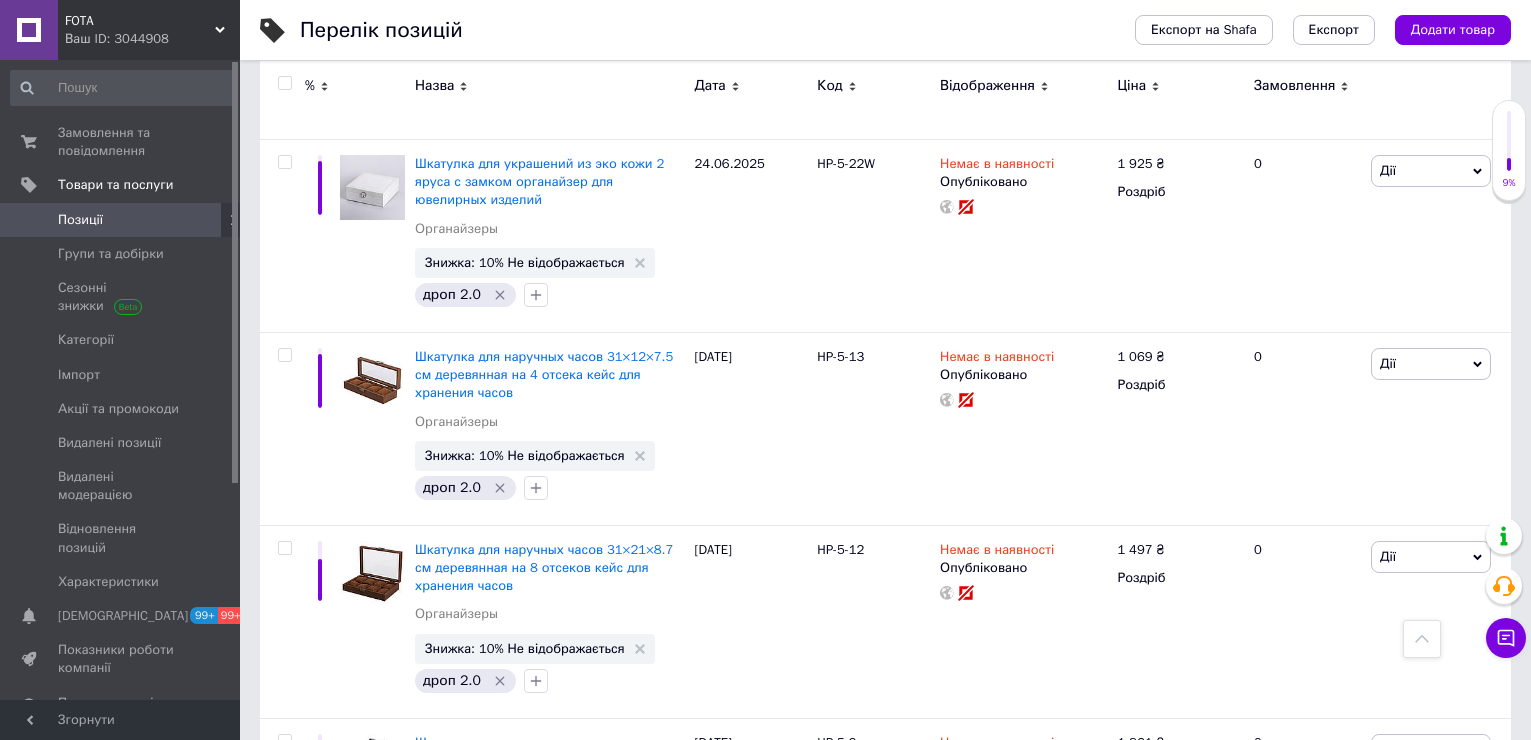 click on "2" at bounding box center [327, 917] 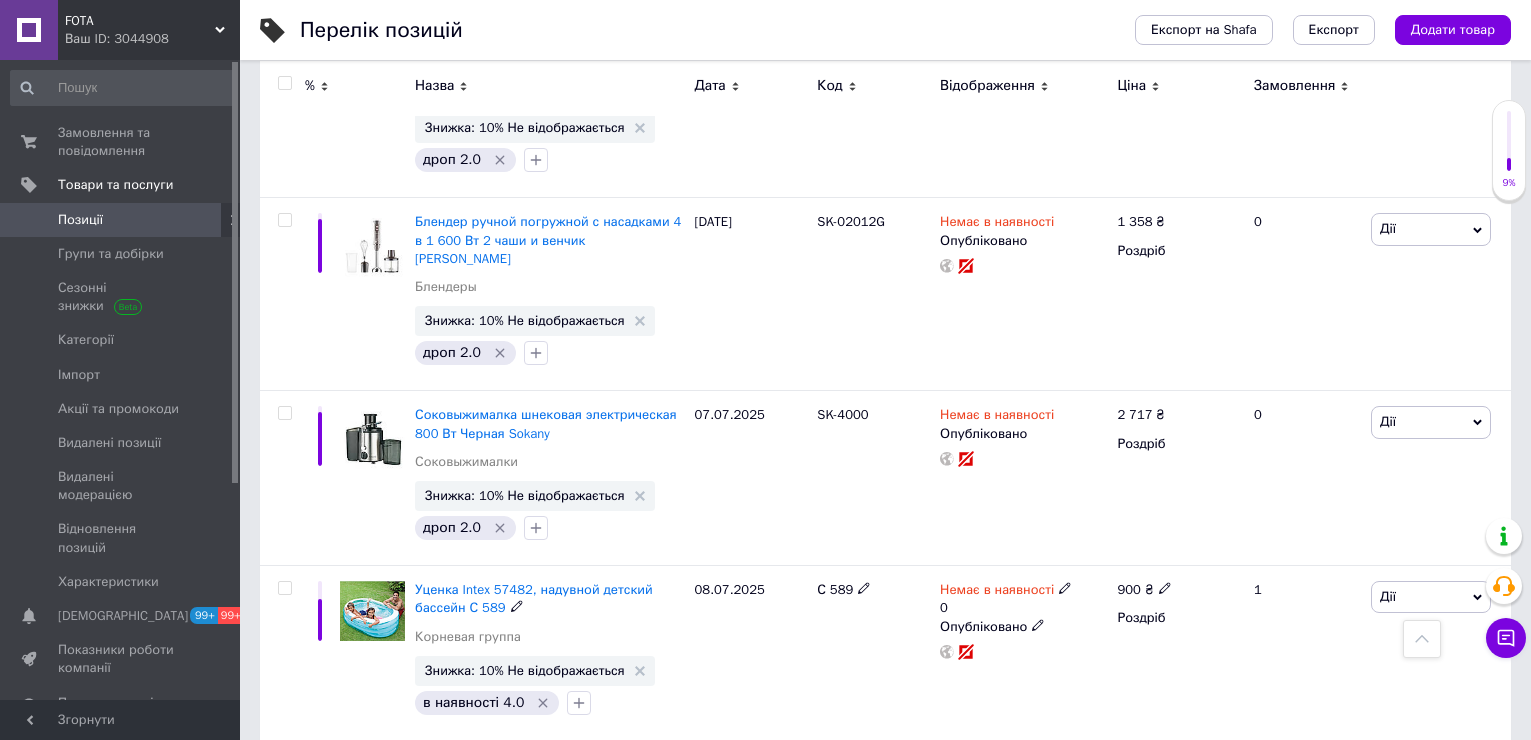 scroll, scrollTop: 9840, scrollLeft: 0, axis: vertical 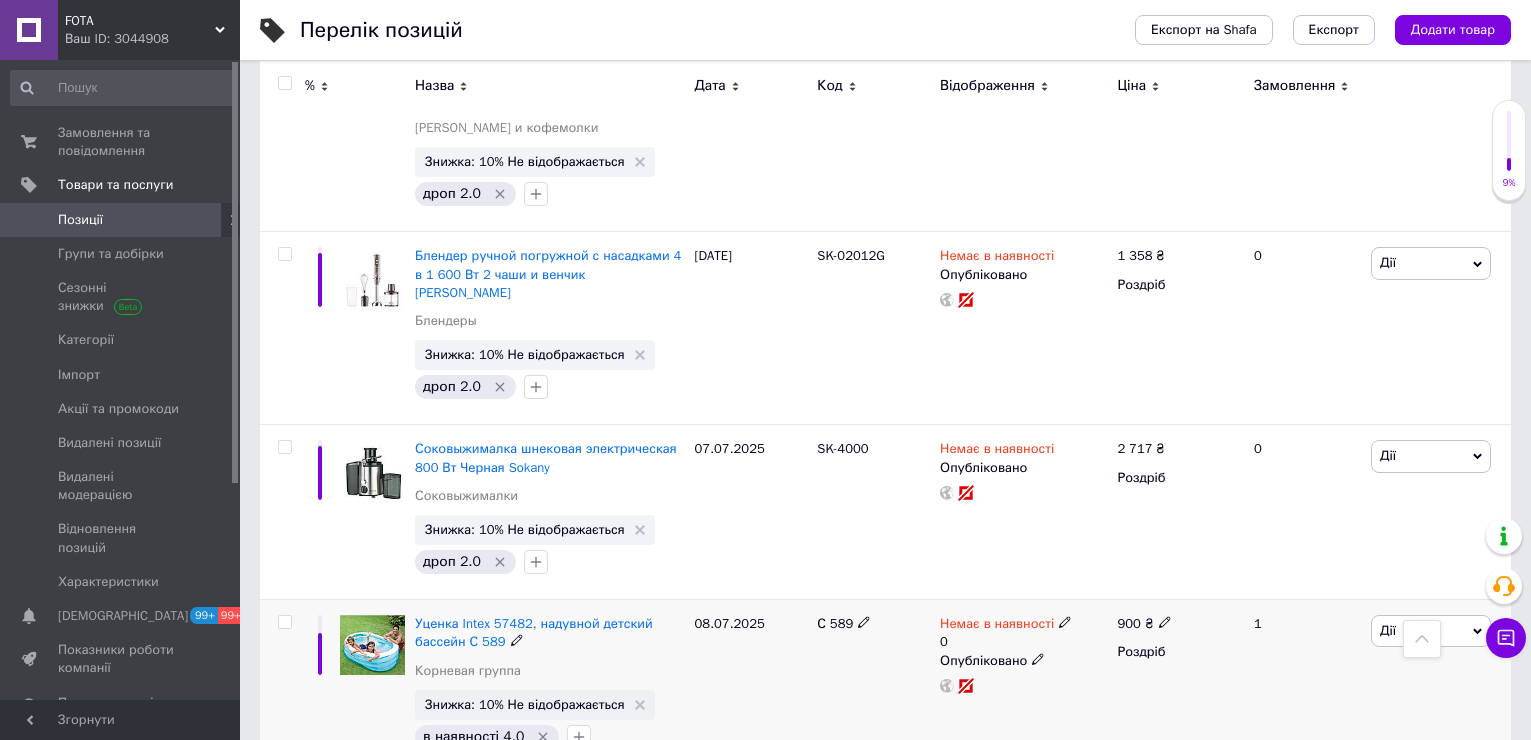 click on "Дії" at bounding box center [1431, 631] 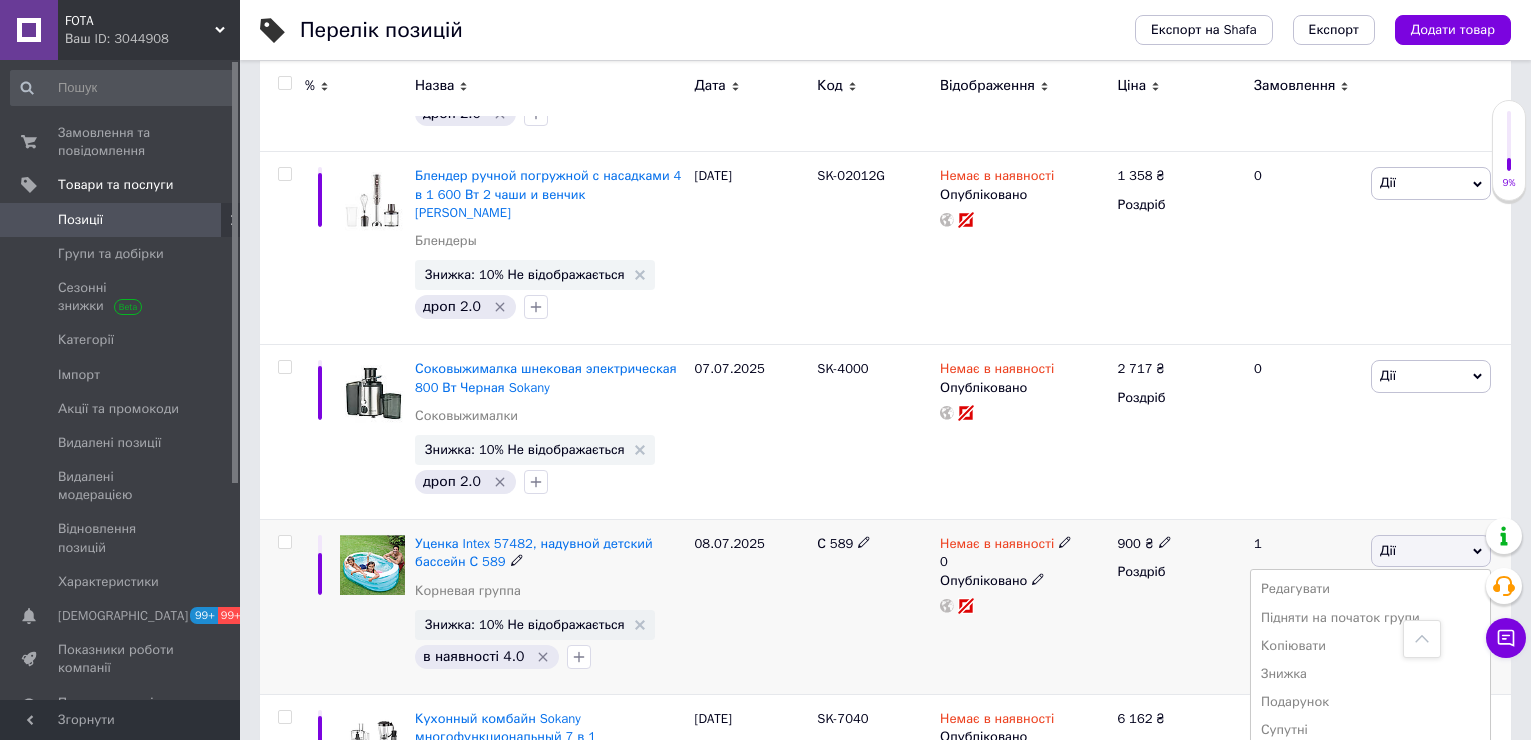 scroll, scrollTop: 9940, scrollLeft: 0, axis: vertical 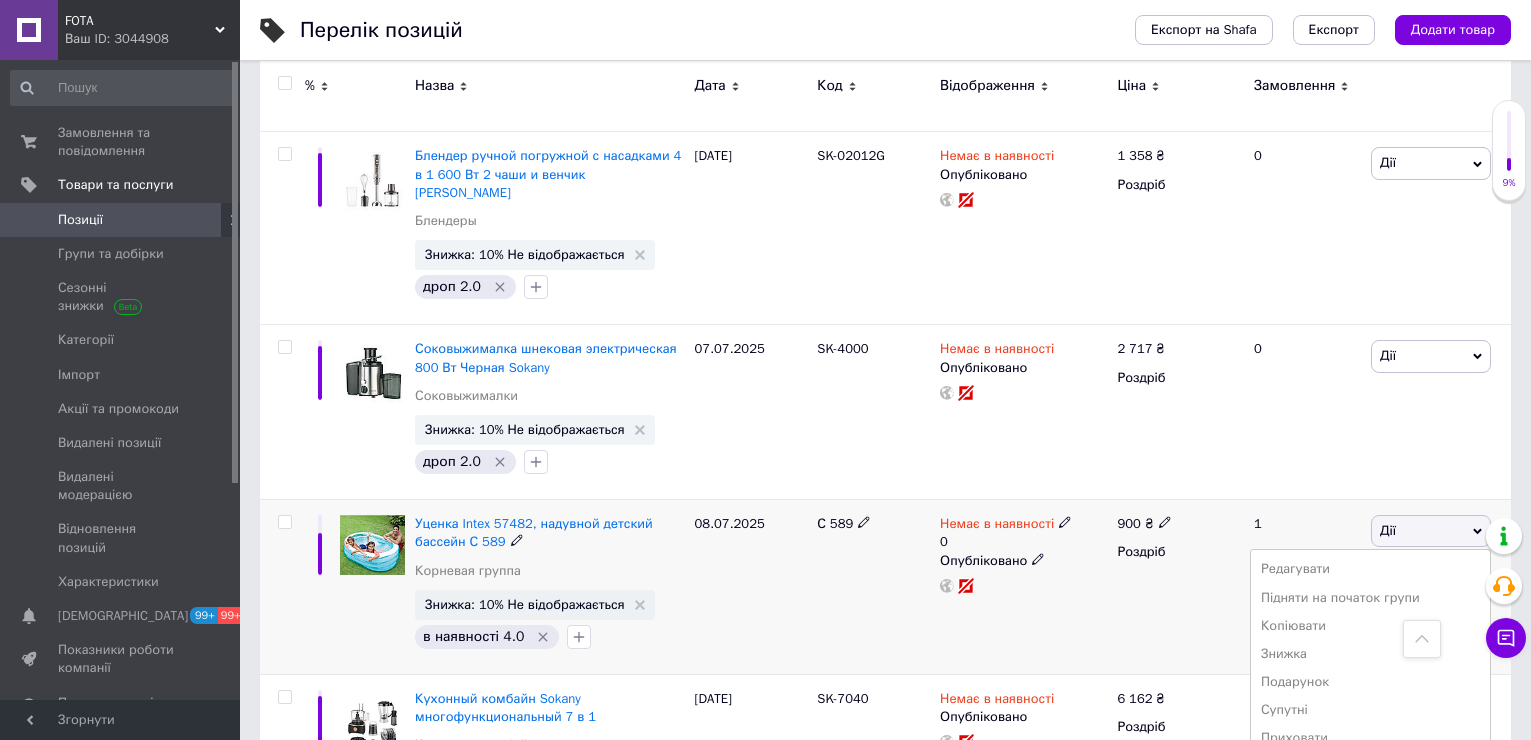 click on "Видалити" at bounding box center (1370, 851) 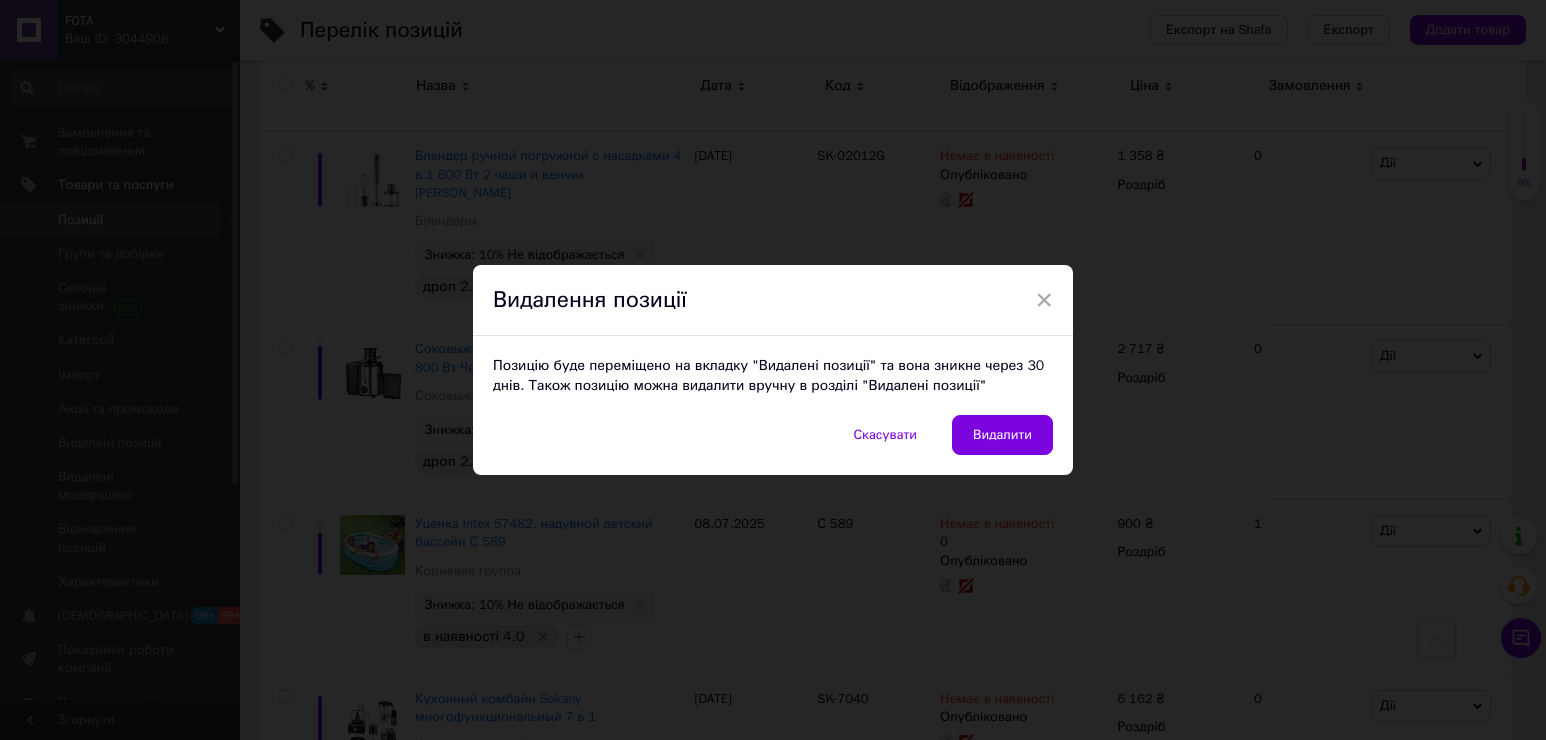 click on "Скасувати   Видалити" at bounding box center [773, 445] 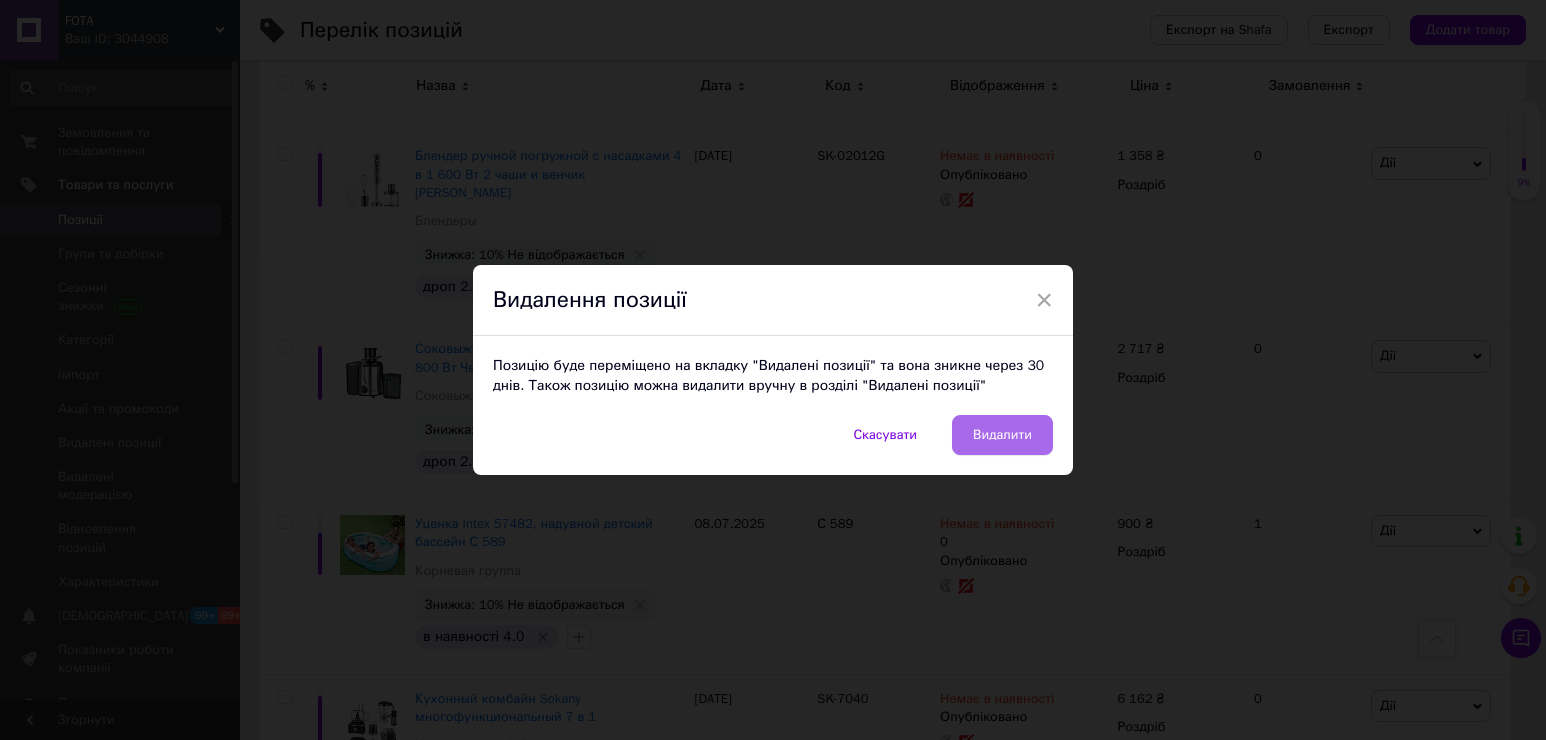 click on "Видалити" at bounding box center (1002, 435) 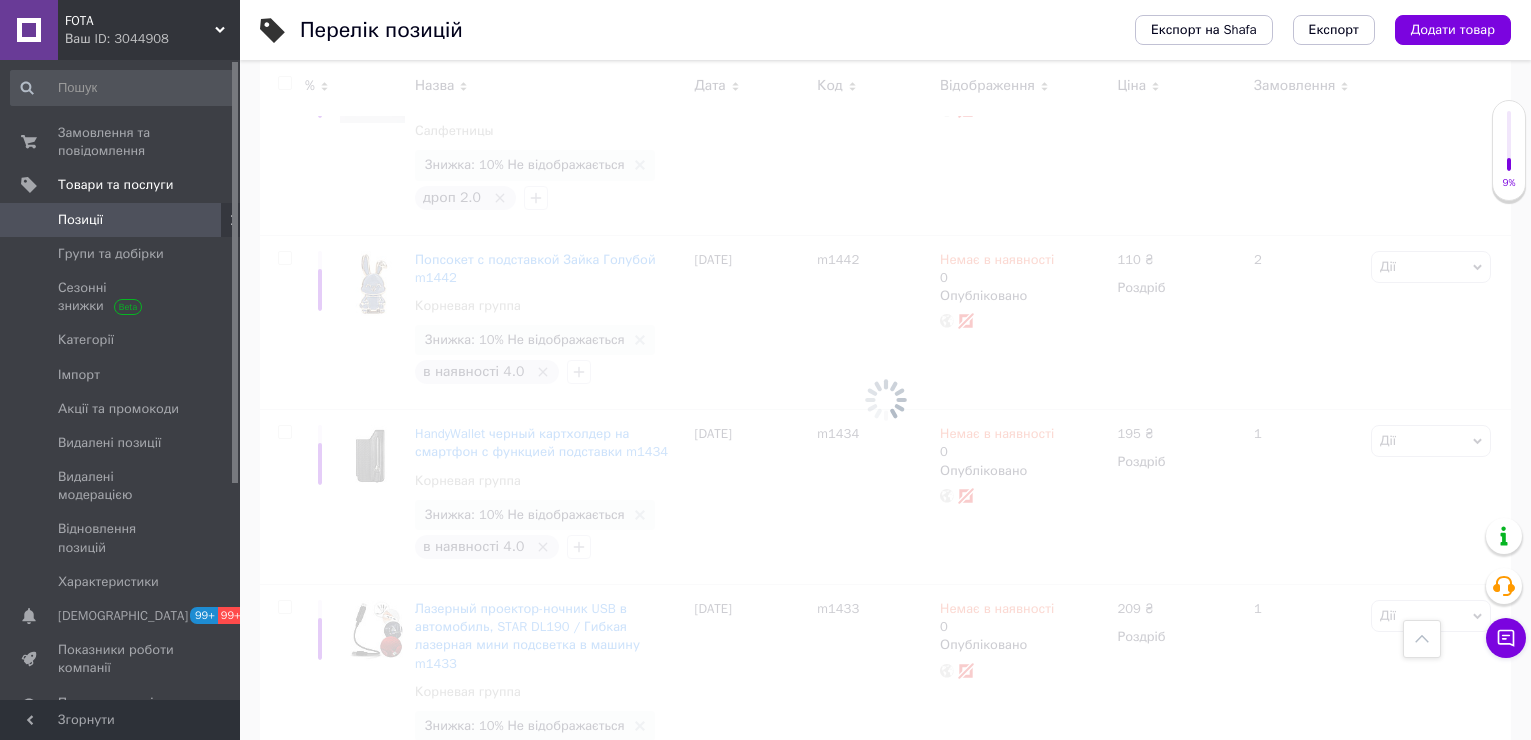 scroll, scrollTop: 11140, scrollLeft: 0, axis: vertical 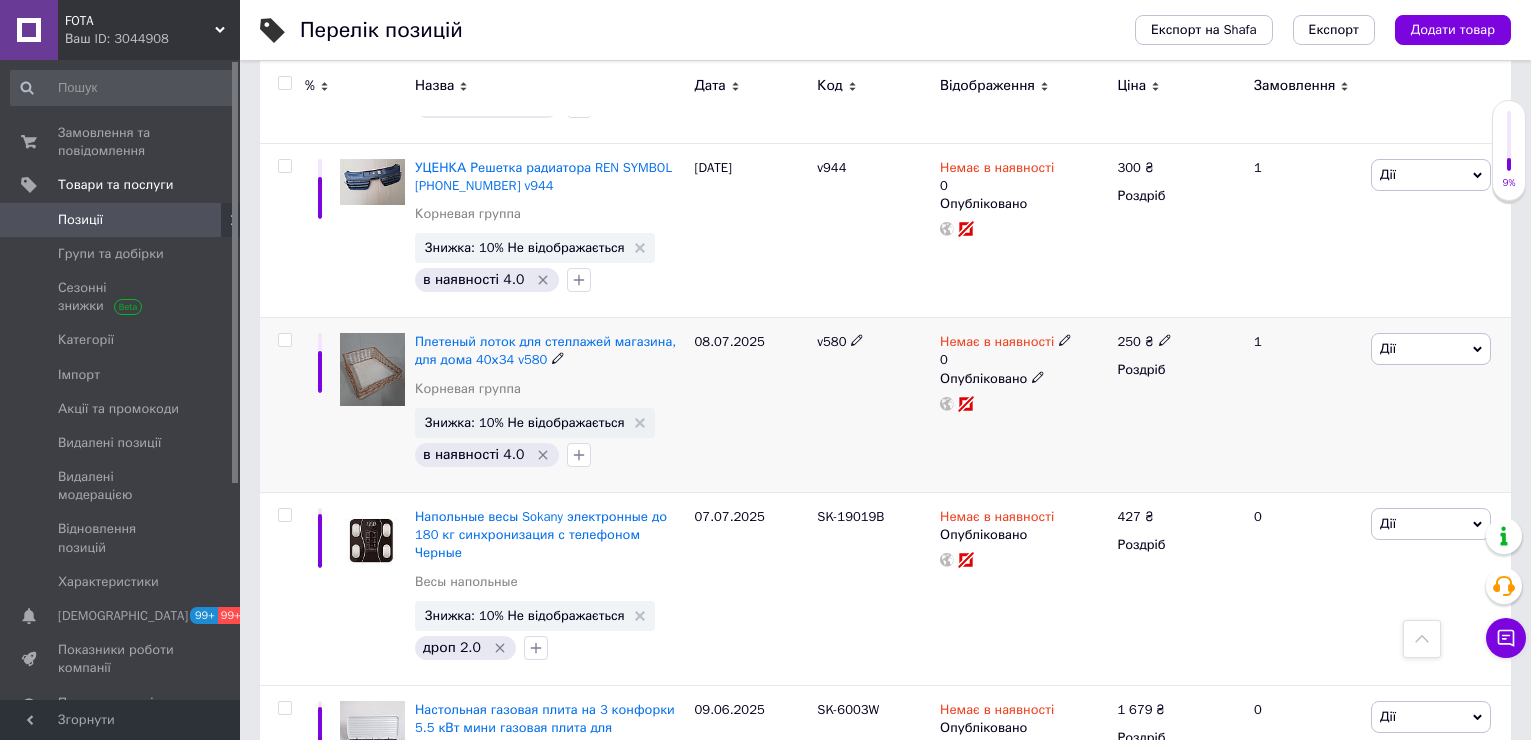 drag, startPoint x: 970, startPoint y: 428, endPoint x: 867, endPoint y: 323, distance: 147.085 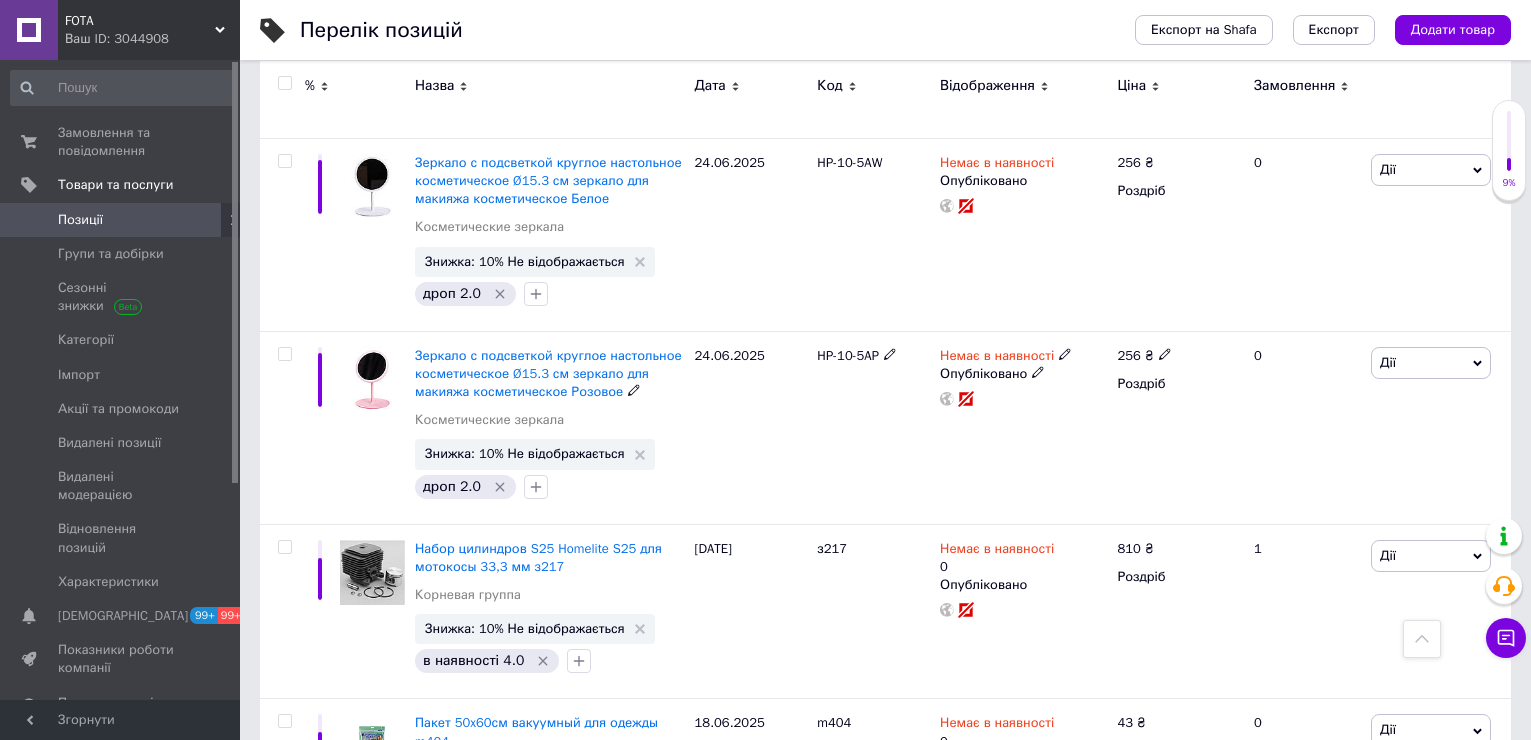 scroll, scrollTop: 140, scrollLeft: 0, axis: vertical 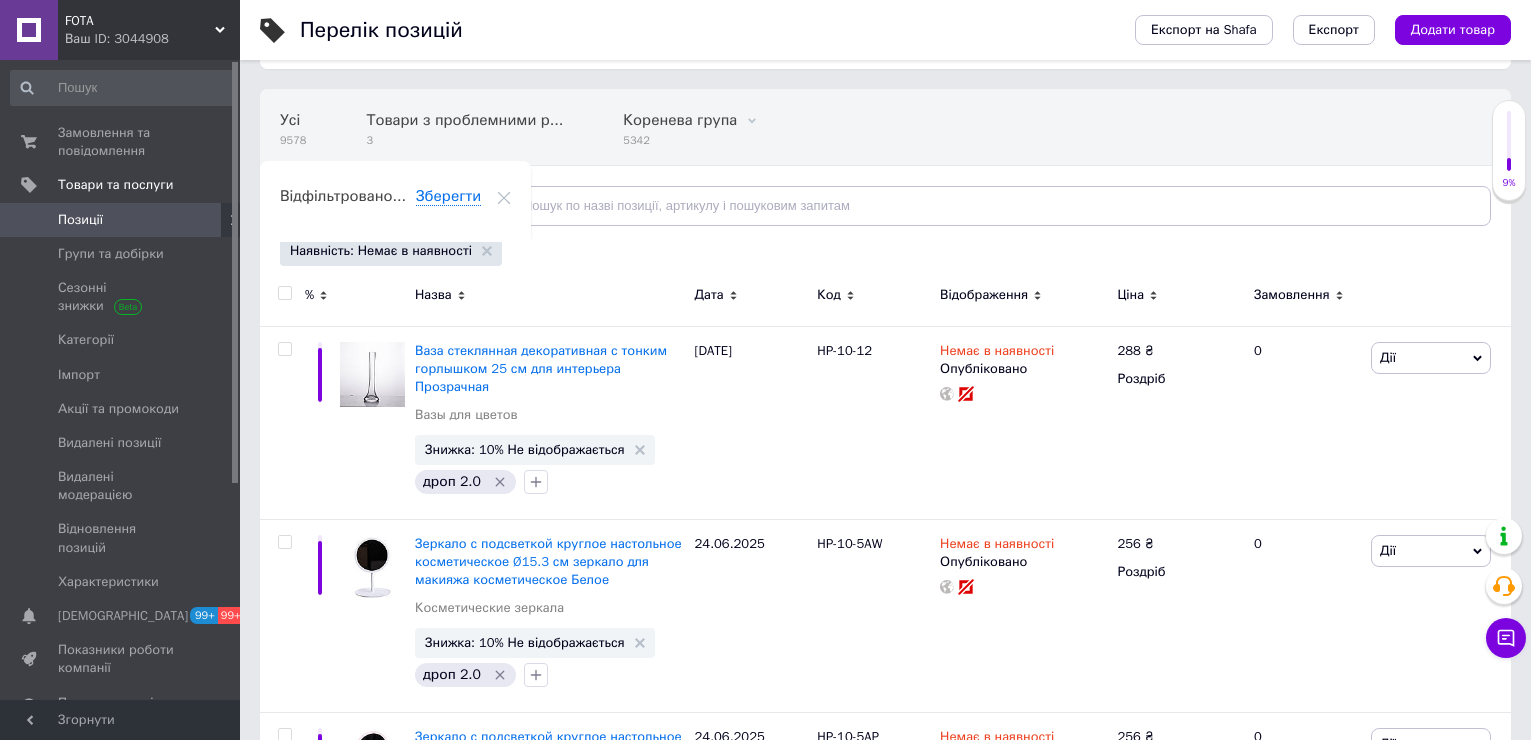 click on "Позиції" at bounding box center [80, 220] 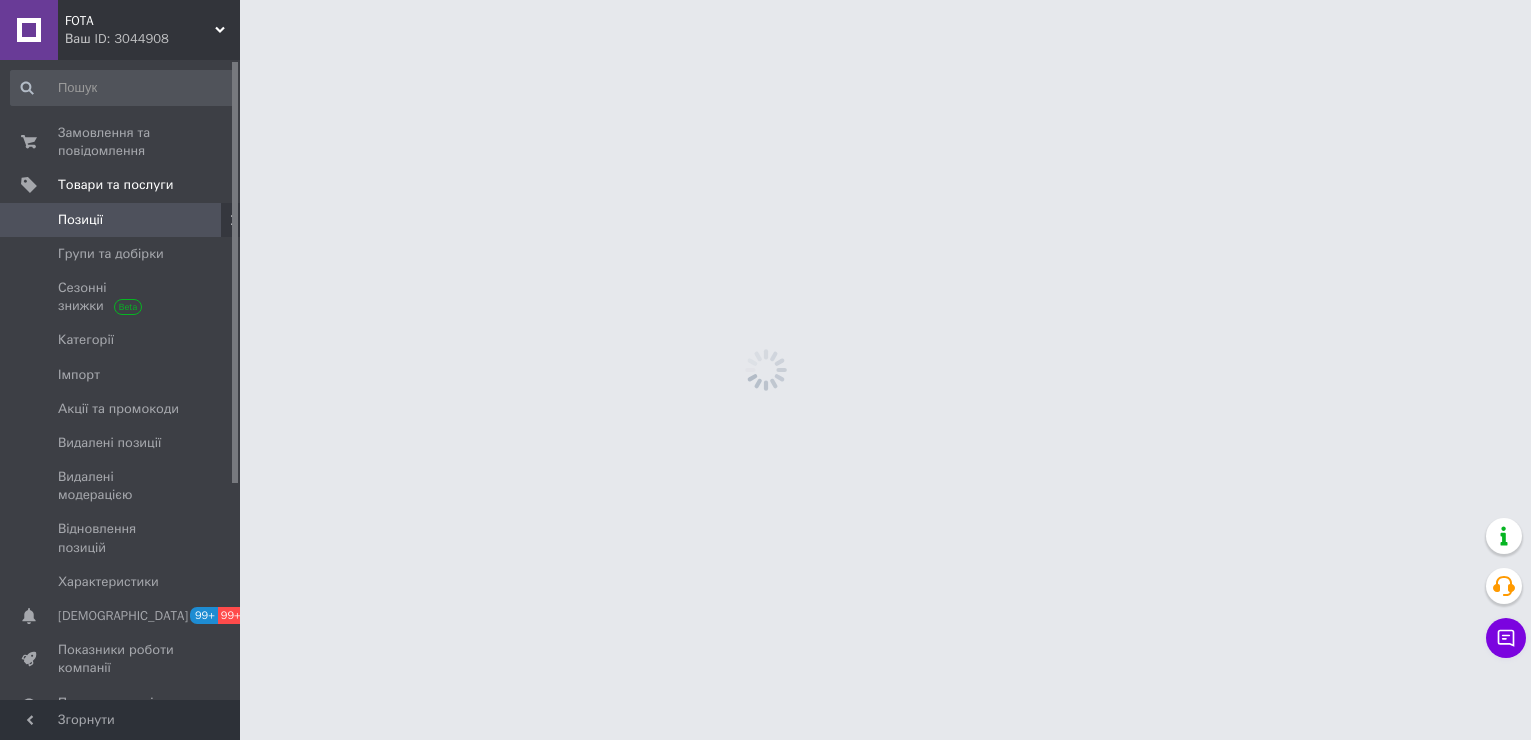 scroll, scrollTop: 0, scrollLeft: 0, axis: both 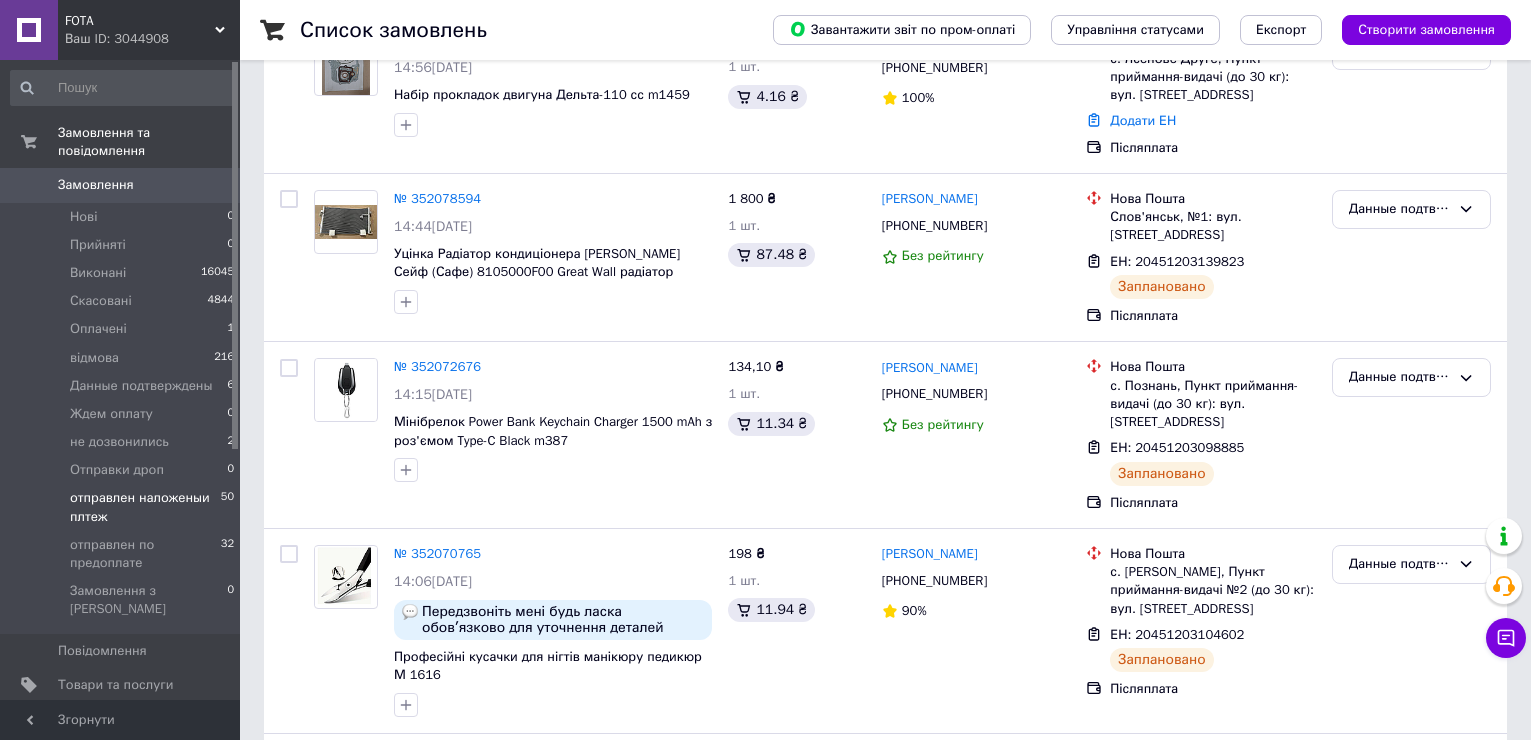 click on "отправлен наложеныи плтеж" at bounding box center [145, 507] 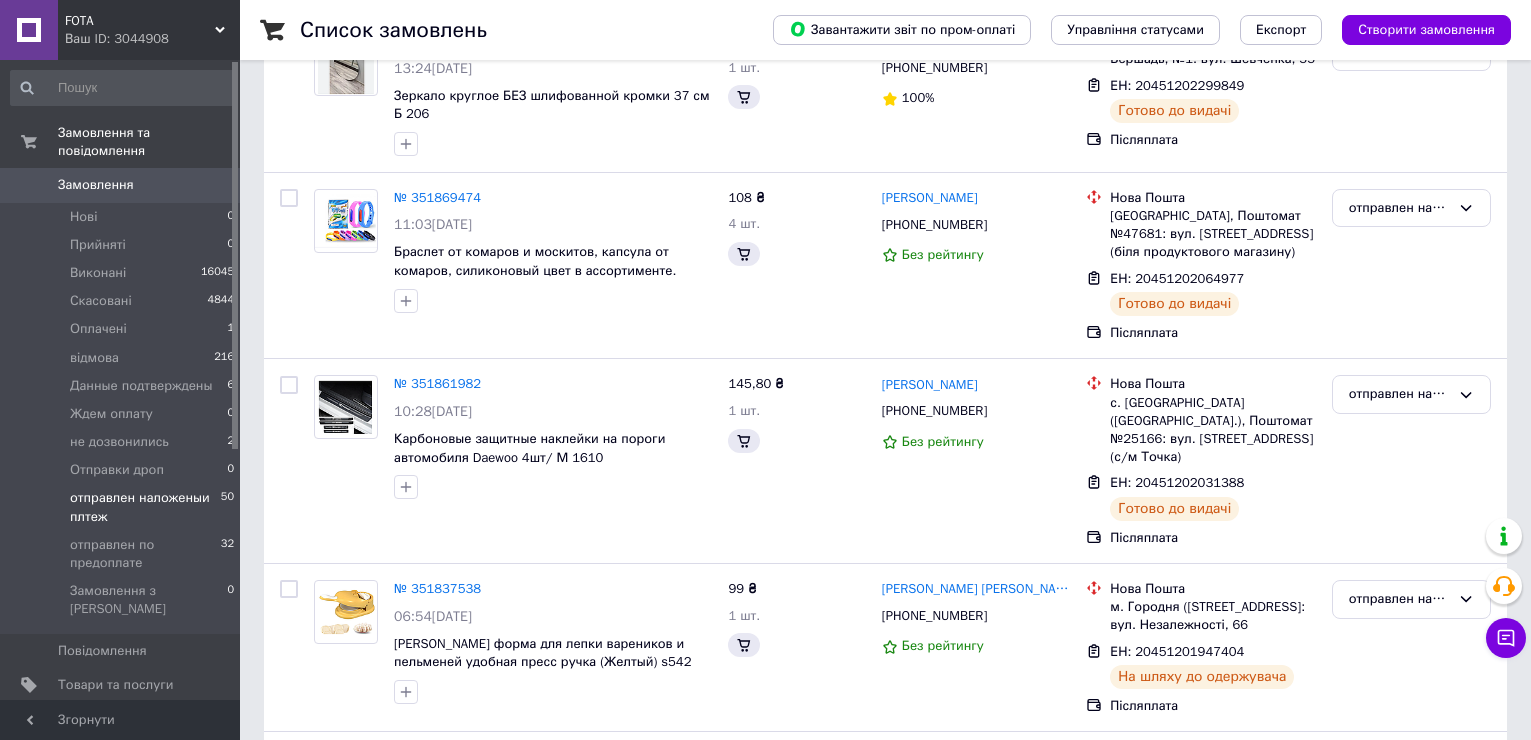 scroll, scrollTop: 0, scrollLeft: 0, axis: both 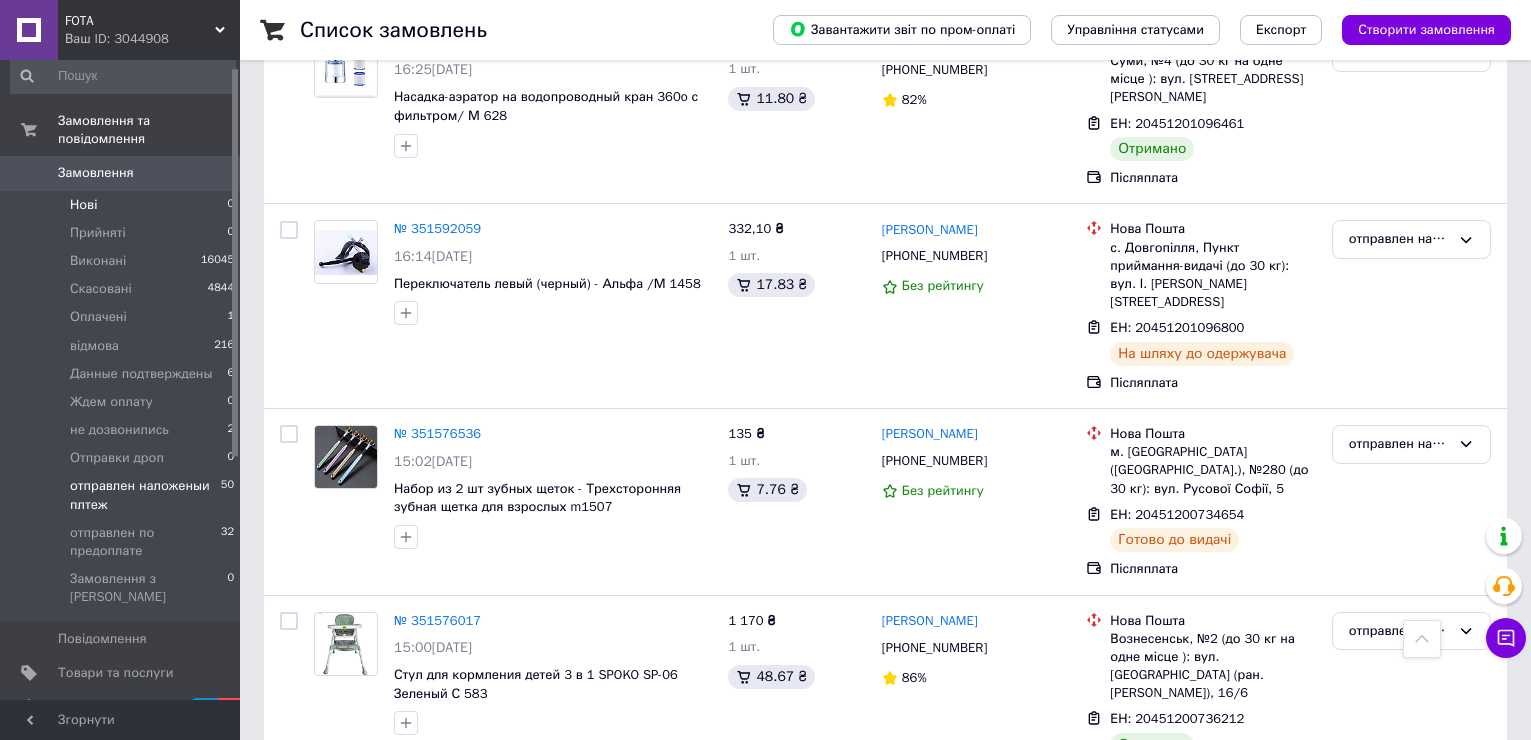 click on "Нові" at bounding box center (83, 205) 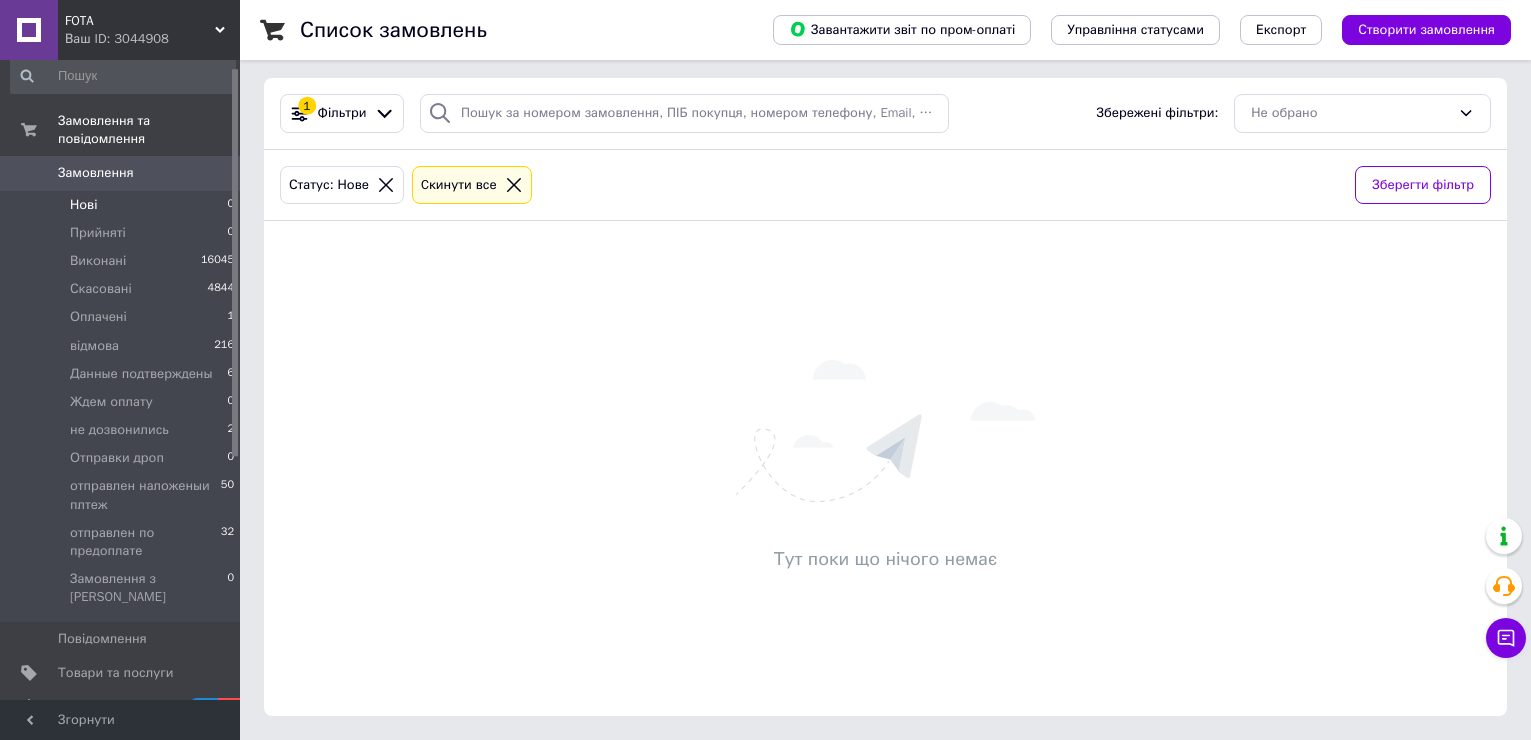 scroll, scrollTop: 0, scrollLeft: 0, axis: both 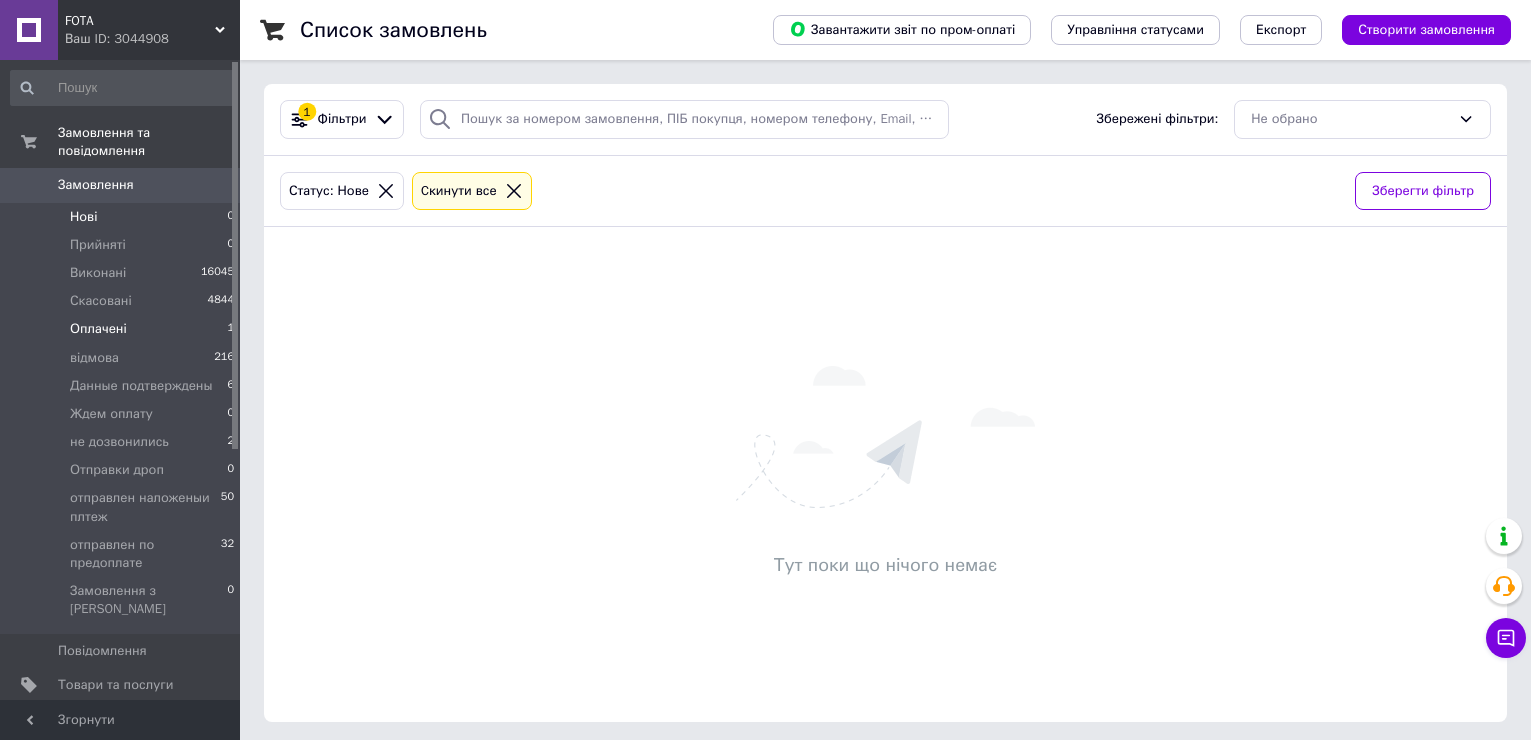 click on "Оплачені 1" at bounding box center (123, 329) 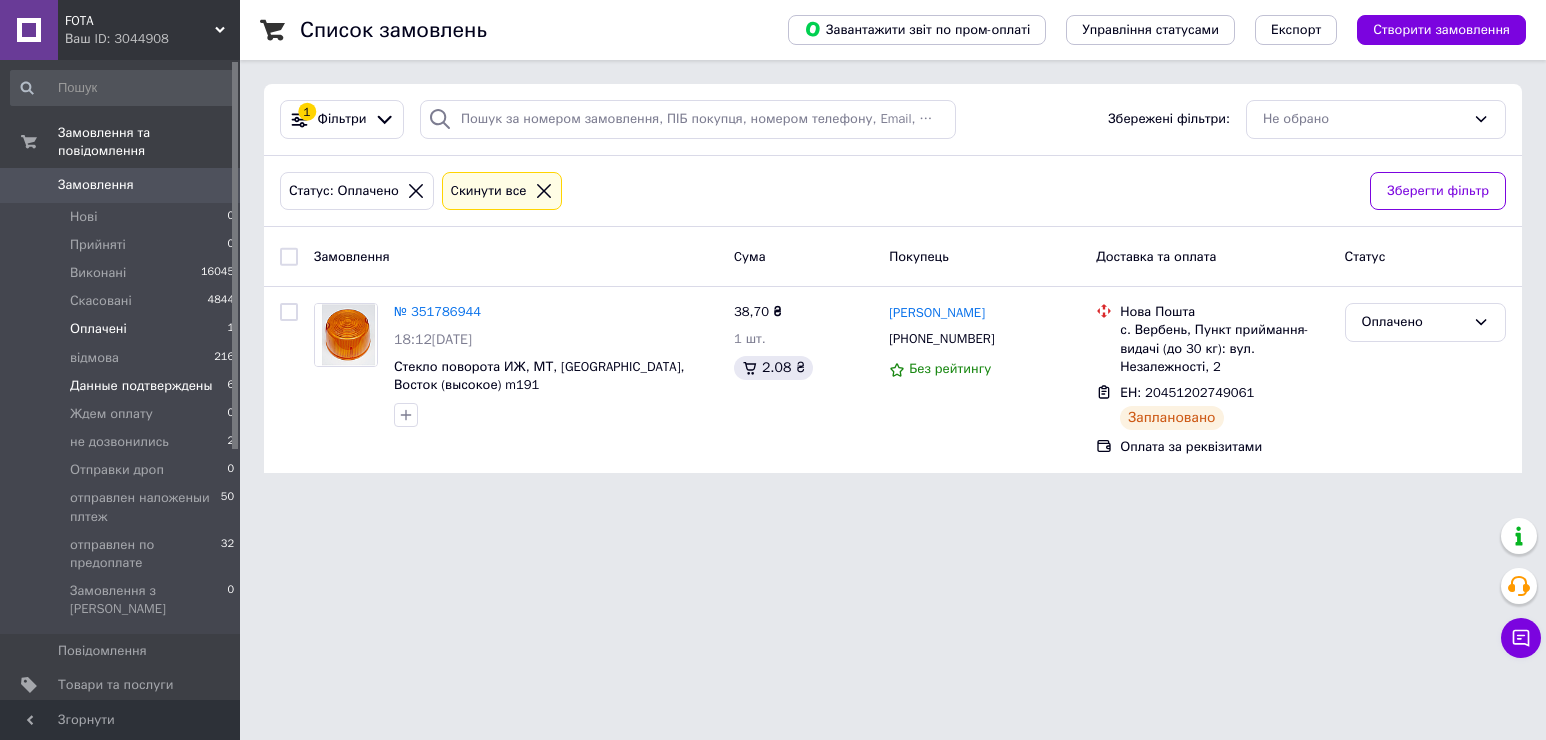 click on "Данные подтверждены" at bounding box center (141, 386) 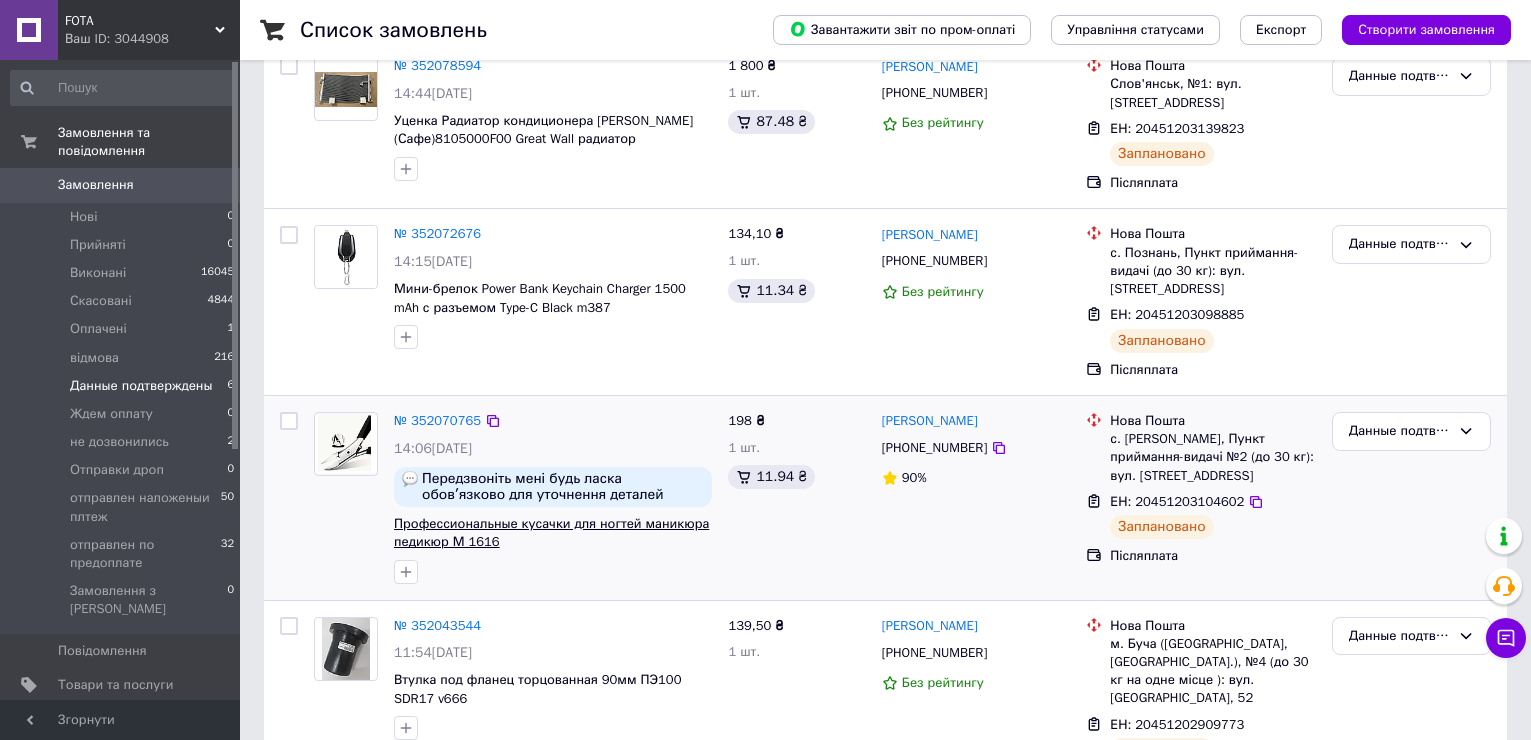 scroll, scrollTop: 400, scrollLeft: 0, axis: vertical 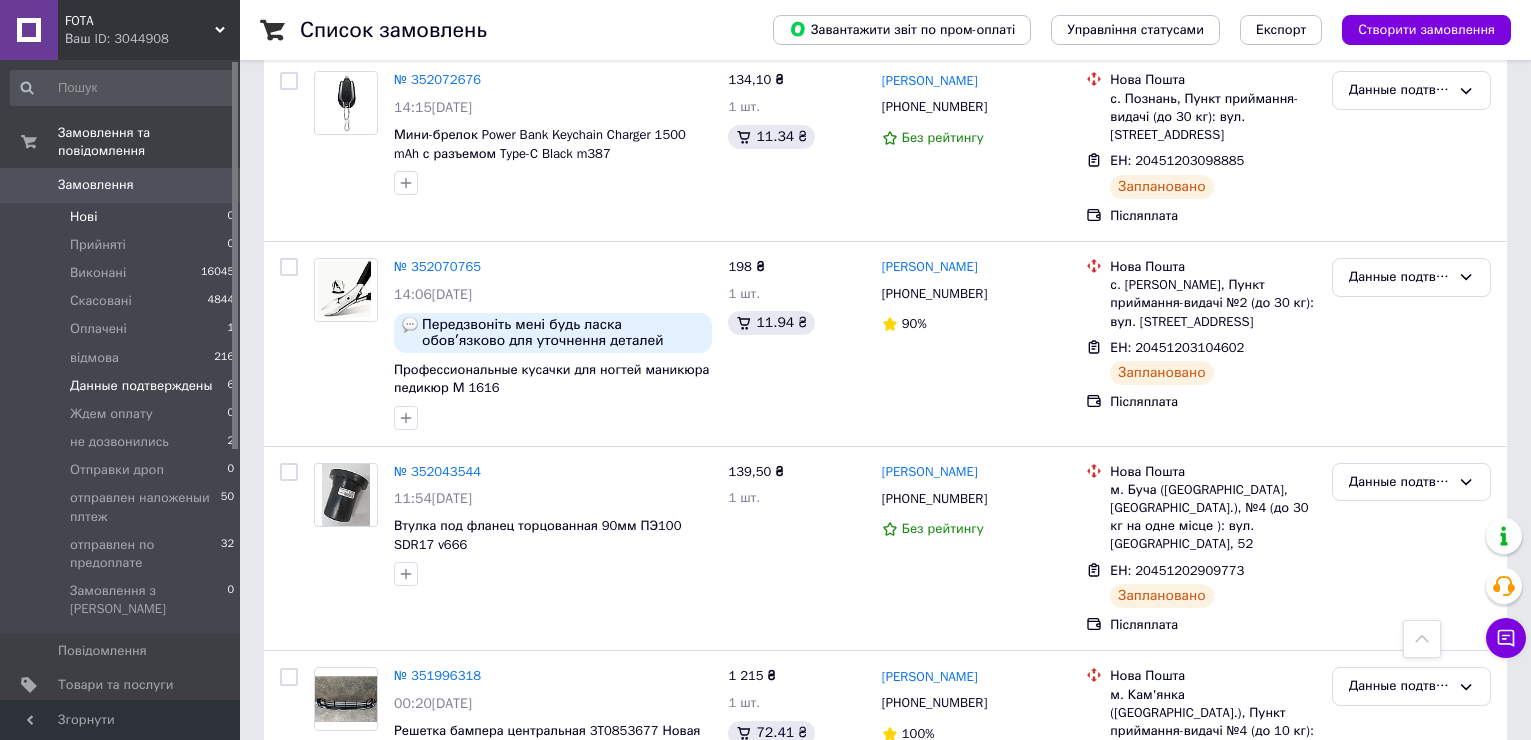 click on "Нові" at bounding box center (83, 217) 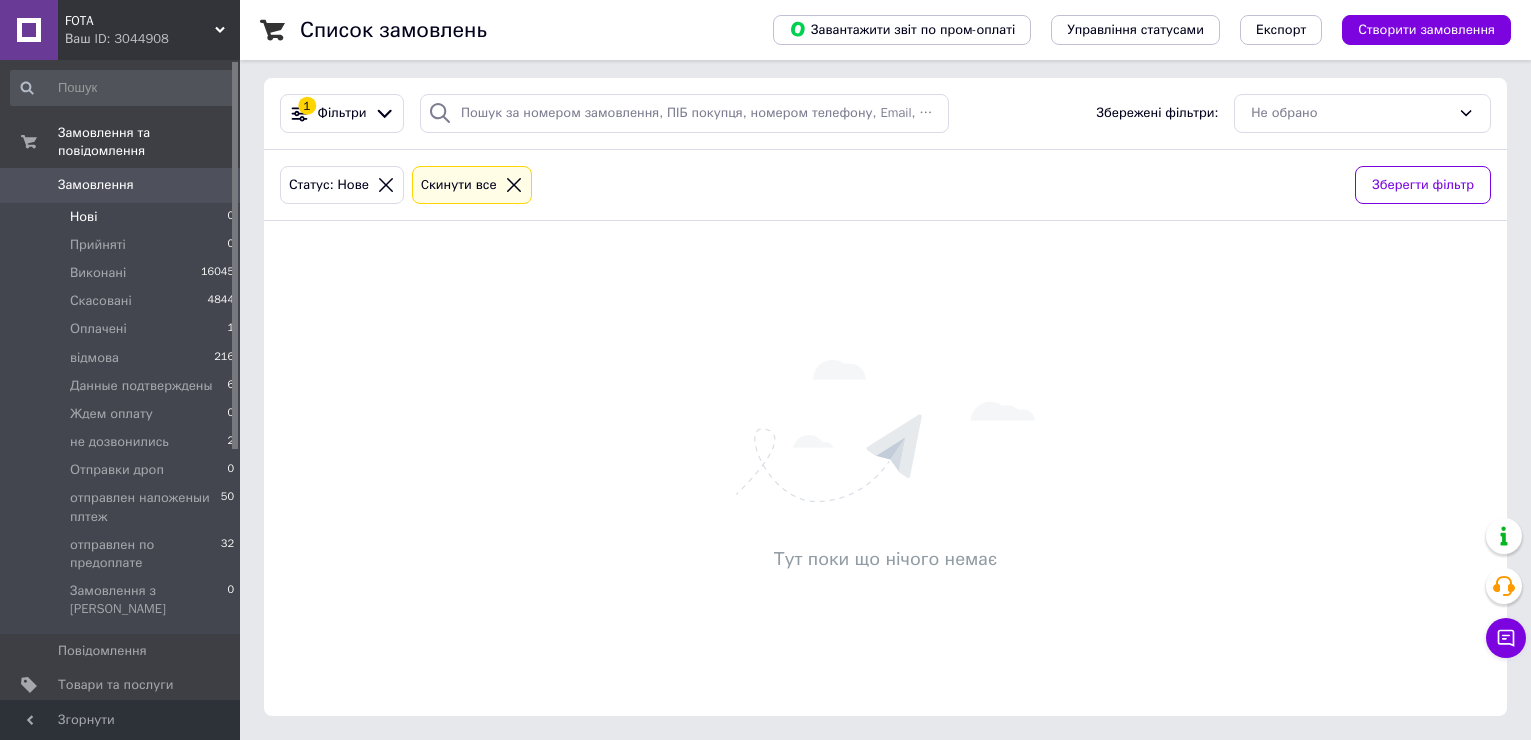 scroll, scrollTop: 0, scrollLeft: 0, axis: both 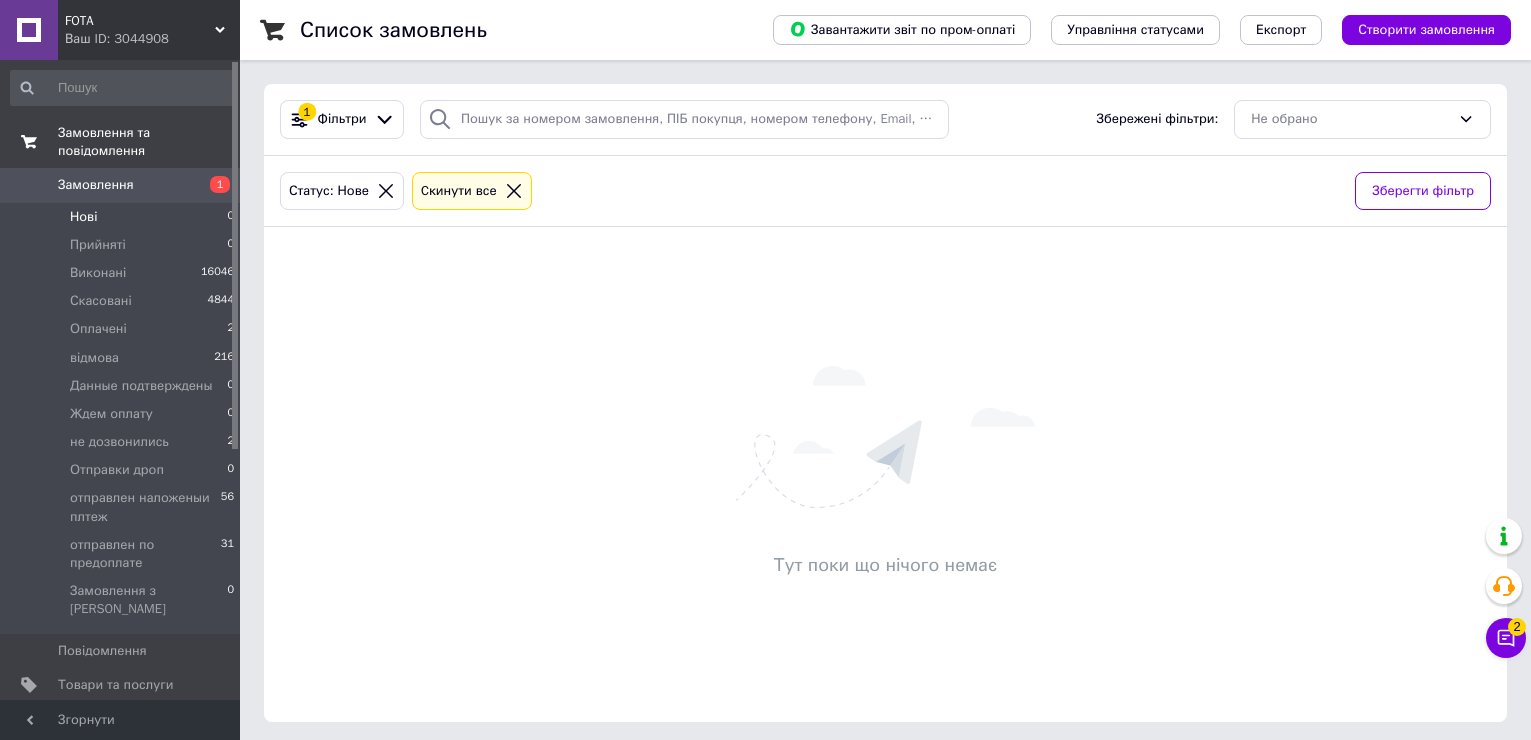 click on "Замовлення та повідомлення" at bounding box center [149, 142] 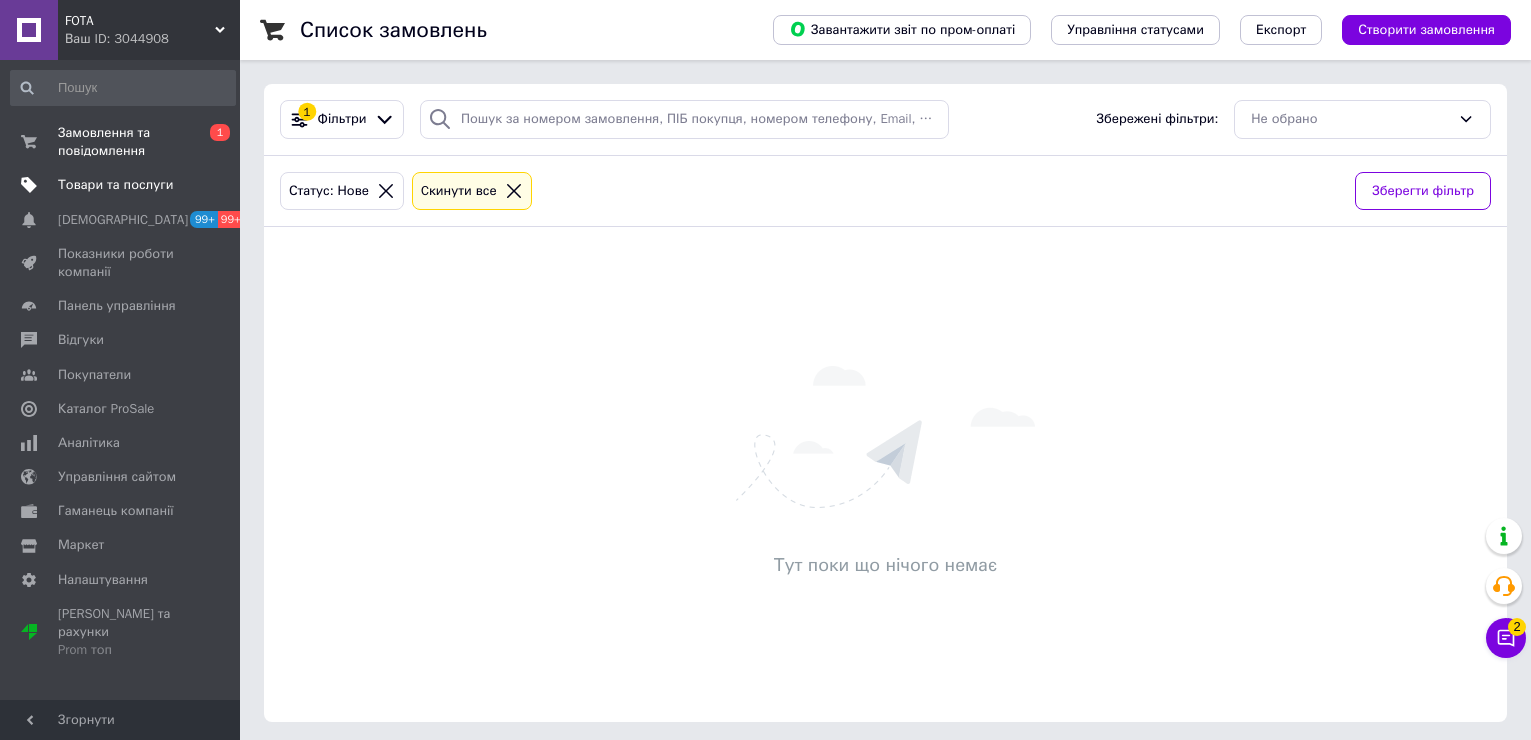 click on "Товари та послуги" at bounding box center (123, 185) 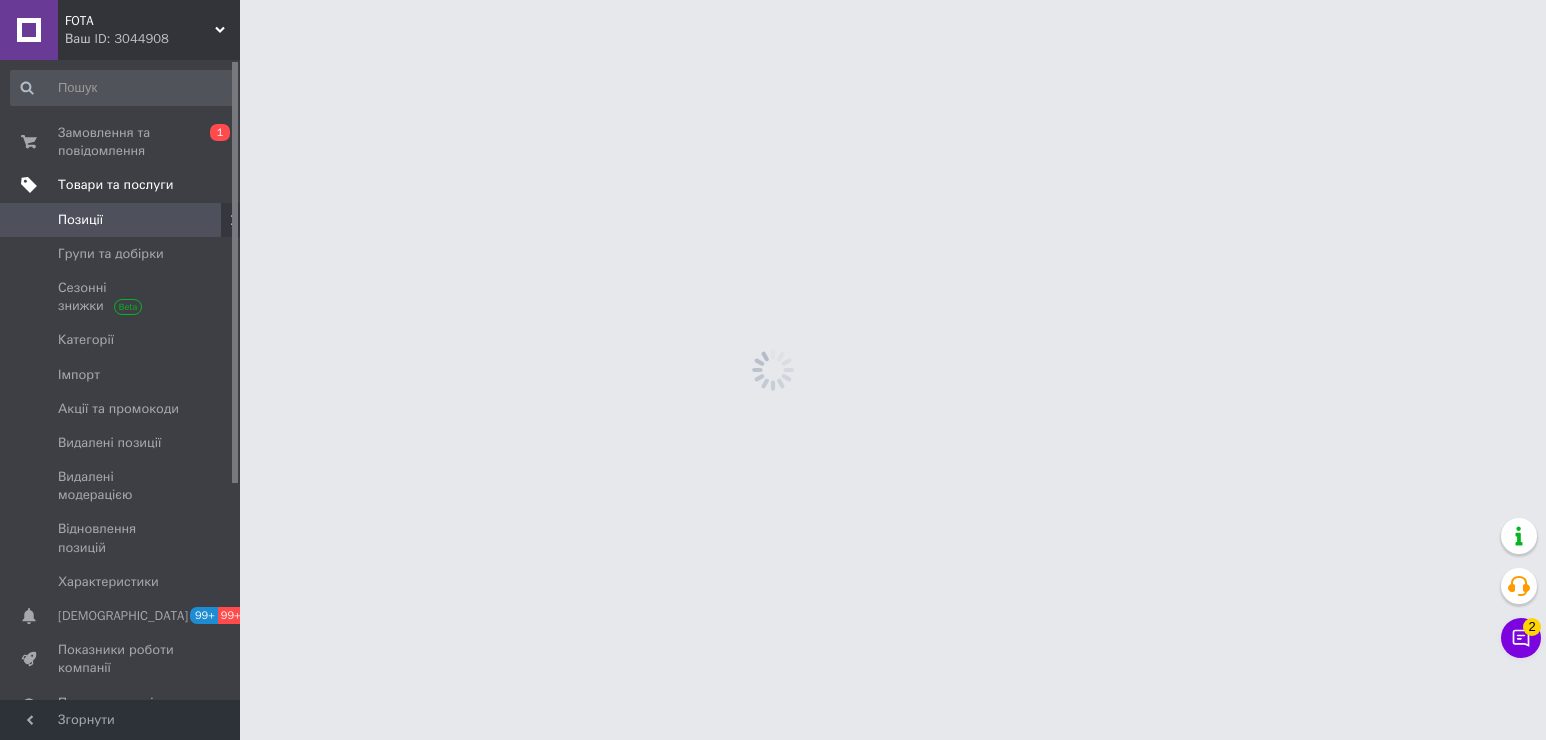 click on "Позиції" at bounding box center [123, 220] 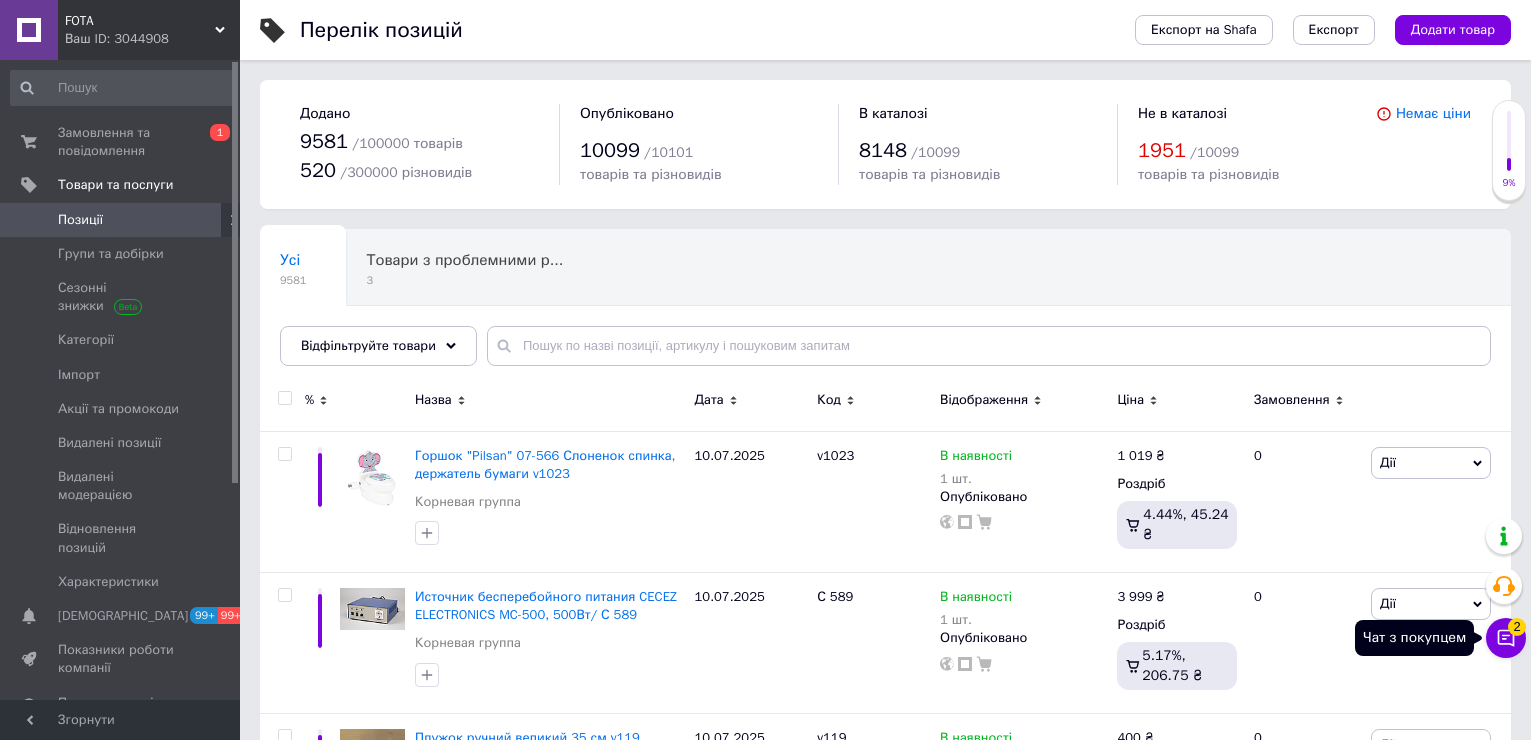 click 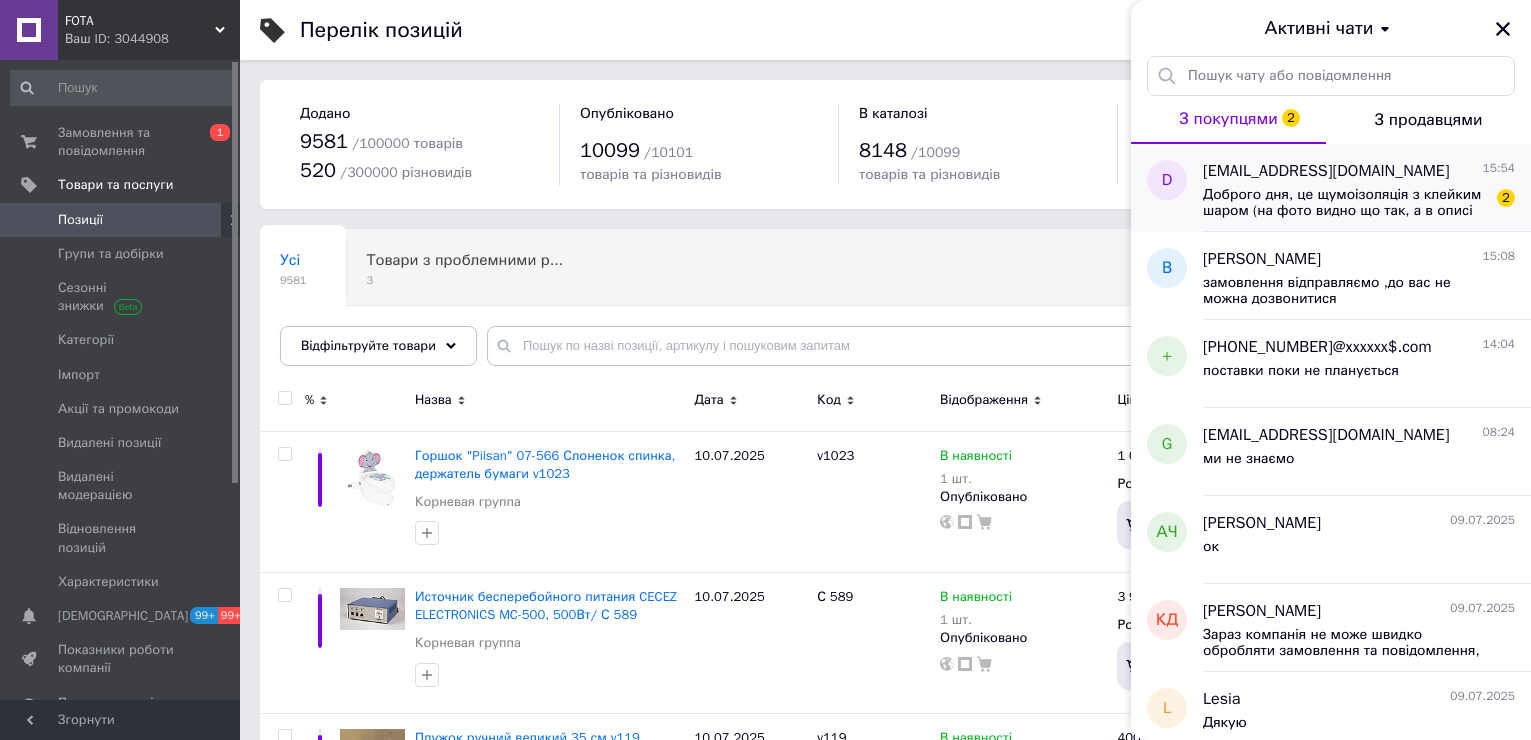 click on "Доброго дня, це щумоізоляція з клейким шаром (на фото видно що так, а в описі нічого не зазначено)" at bounding box center [1345, 203] 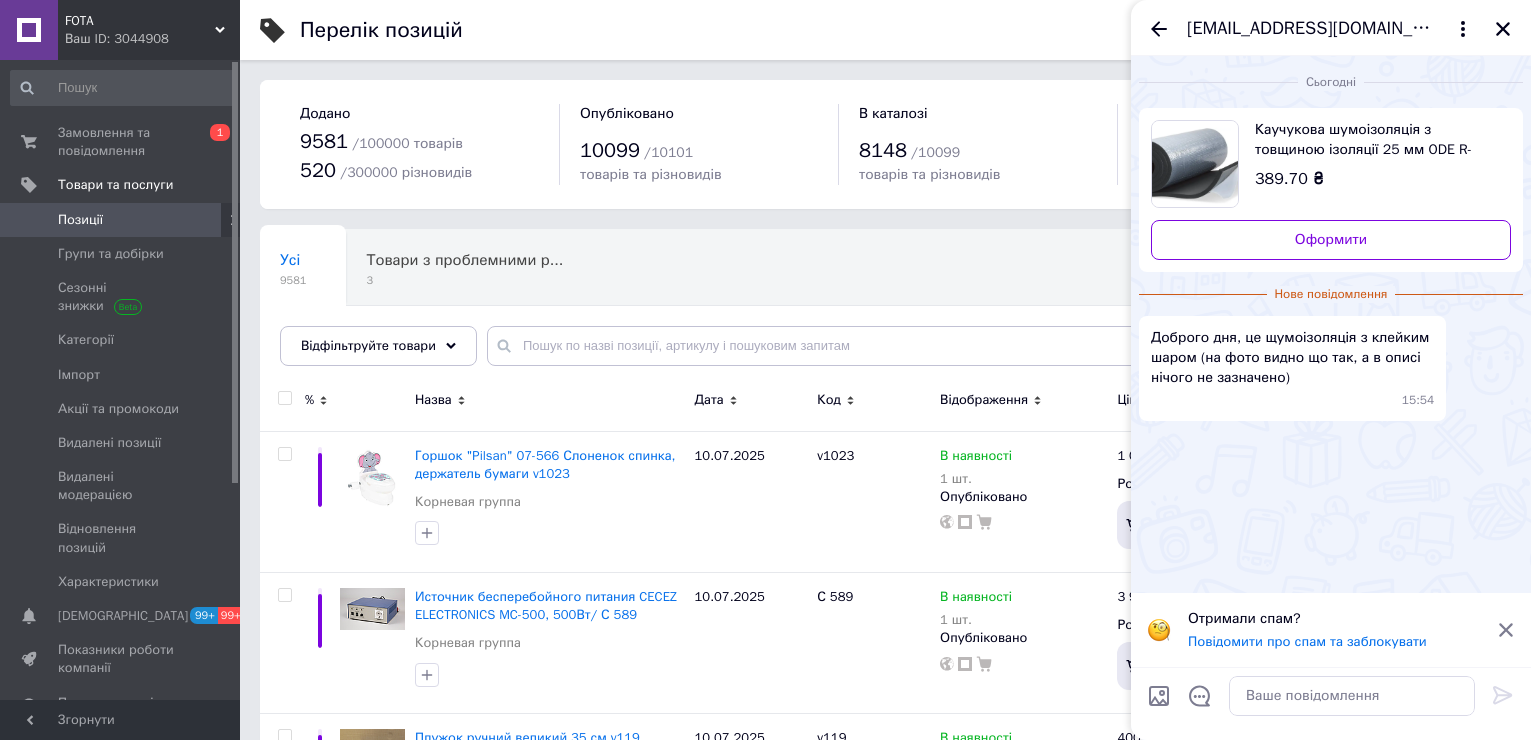 click on "Каучукова шумоізоляція з товщиною ізоляції 25 мм ODE R-Flex Roll XT C 459" at bounding box center [1375, 140] 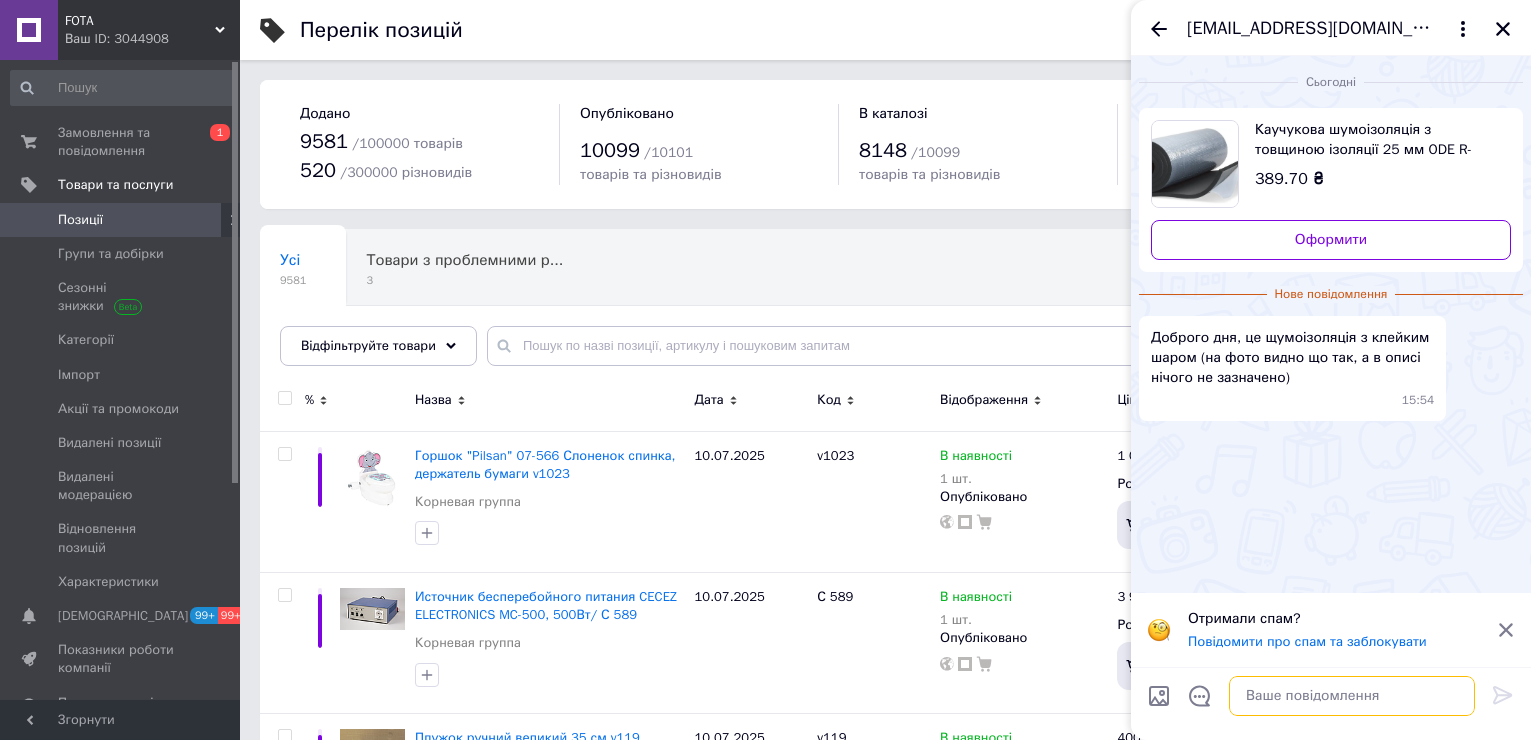 click at bounding box center (1352, 696) 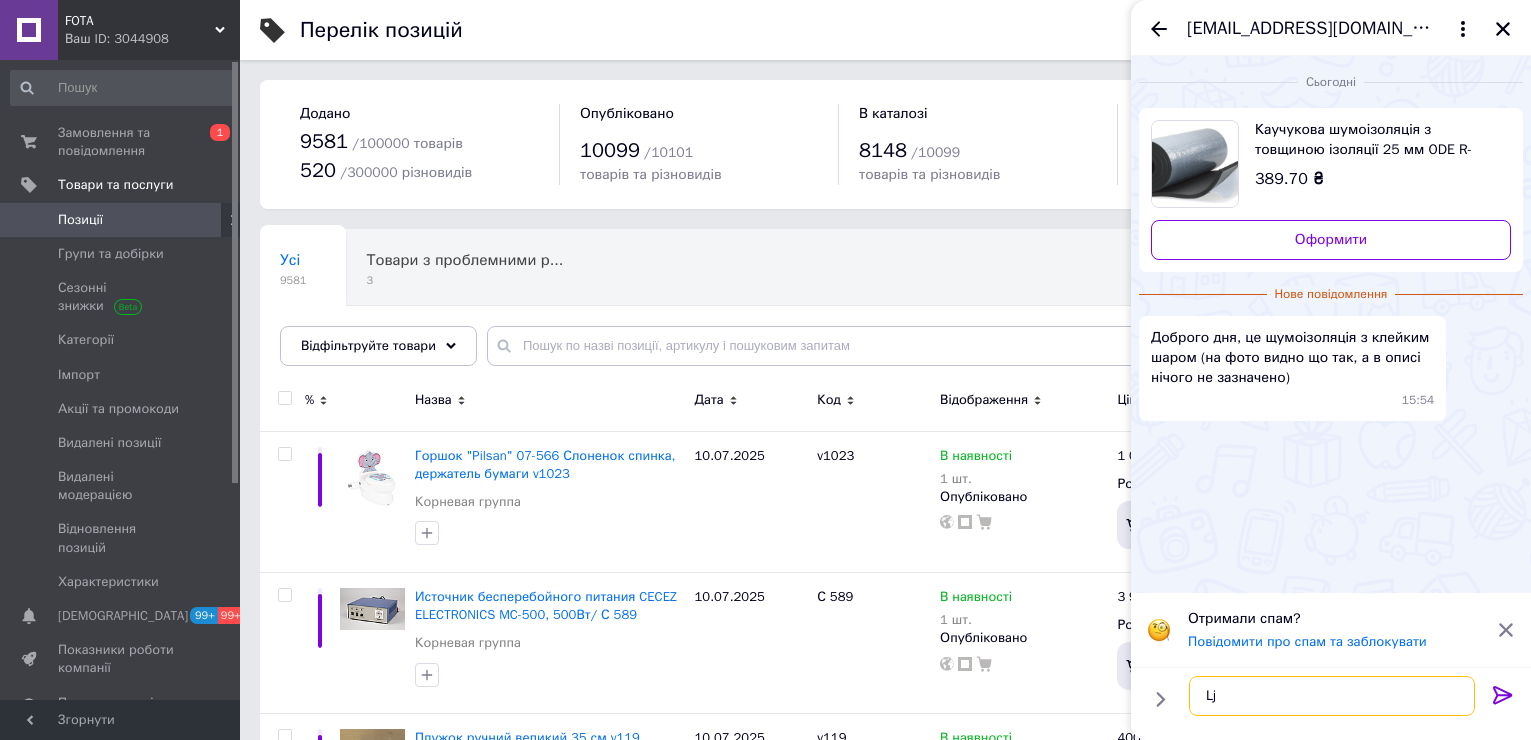 type on "L" 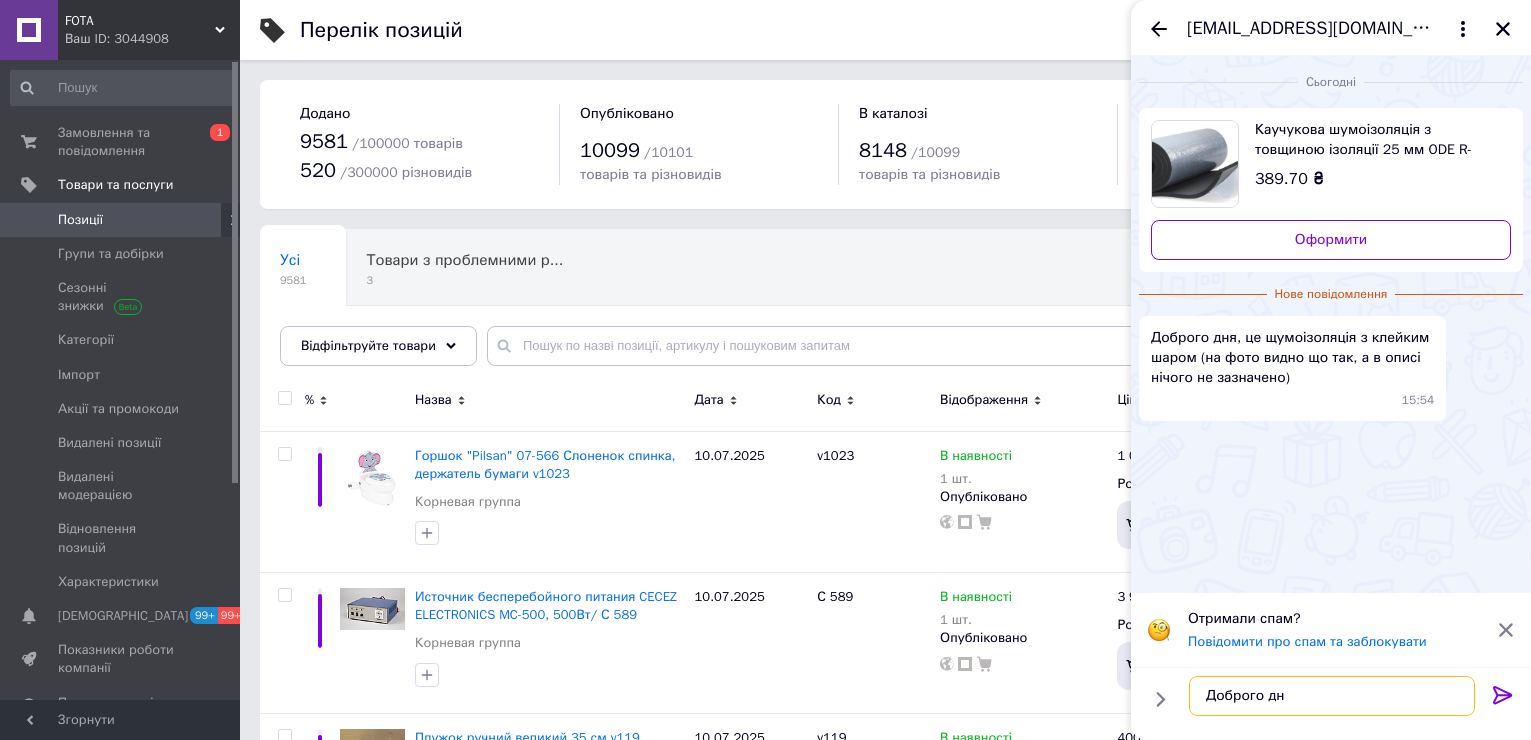 type on "Доброго дня" 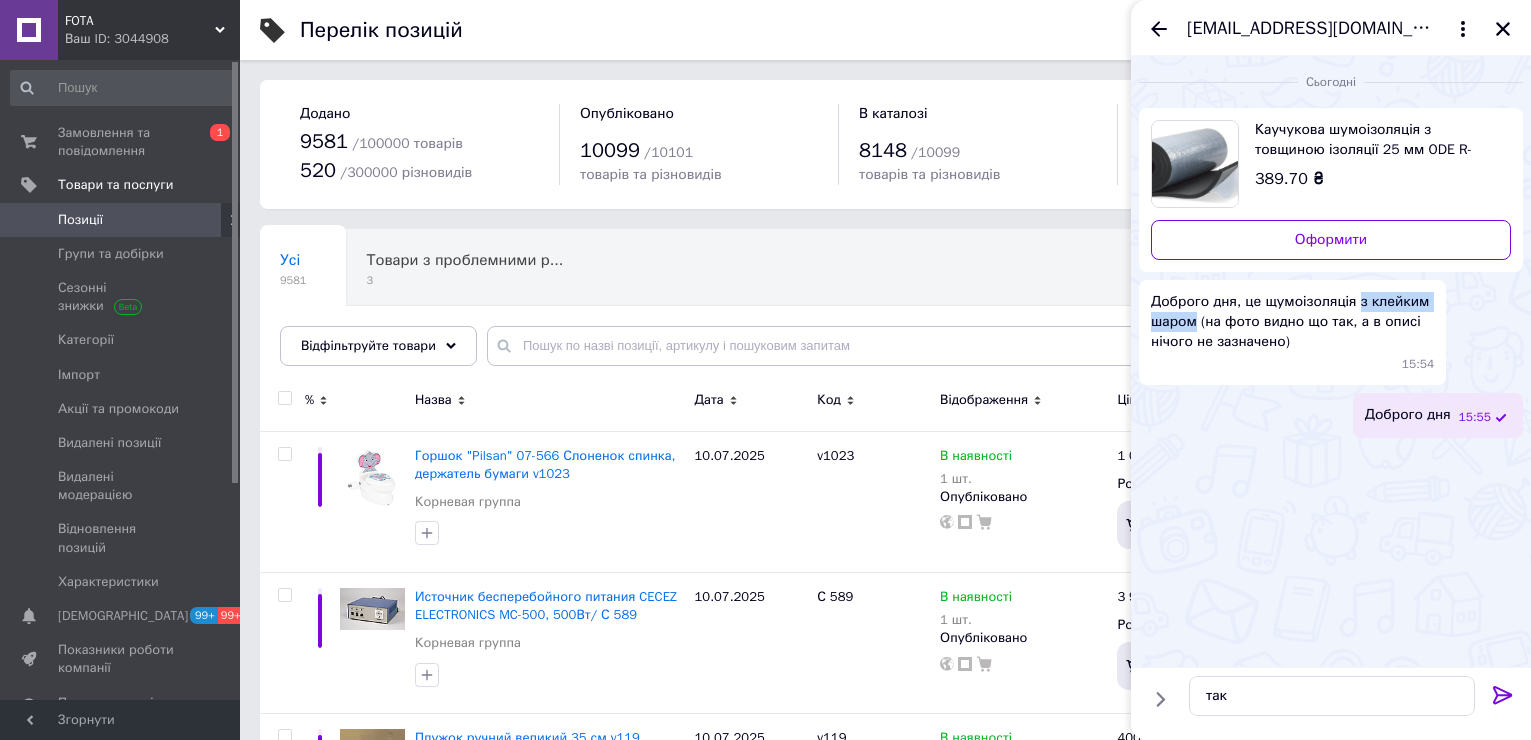 drag, startPoint x: 1354, startPoint y: 305, endPoint x: 1196, endPoint y: 319, distance: 158.61903 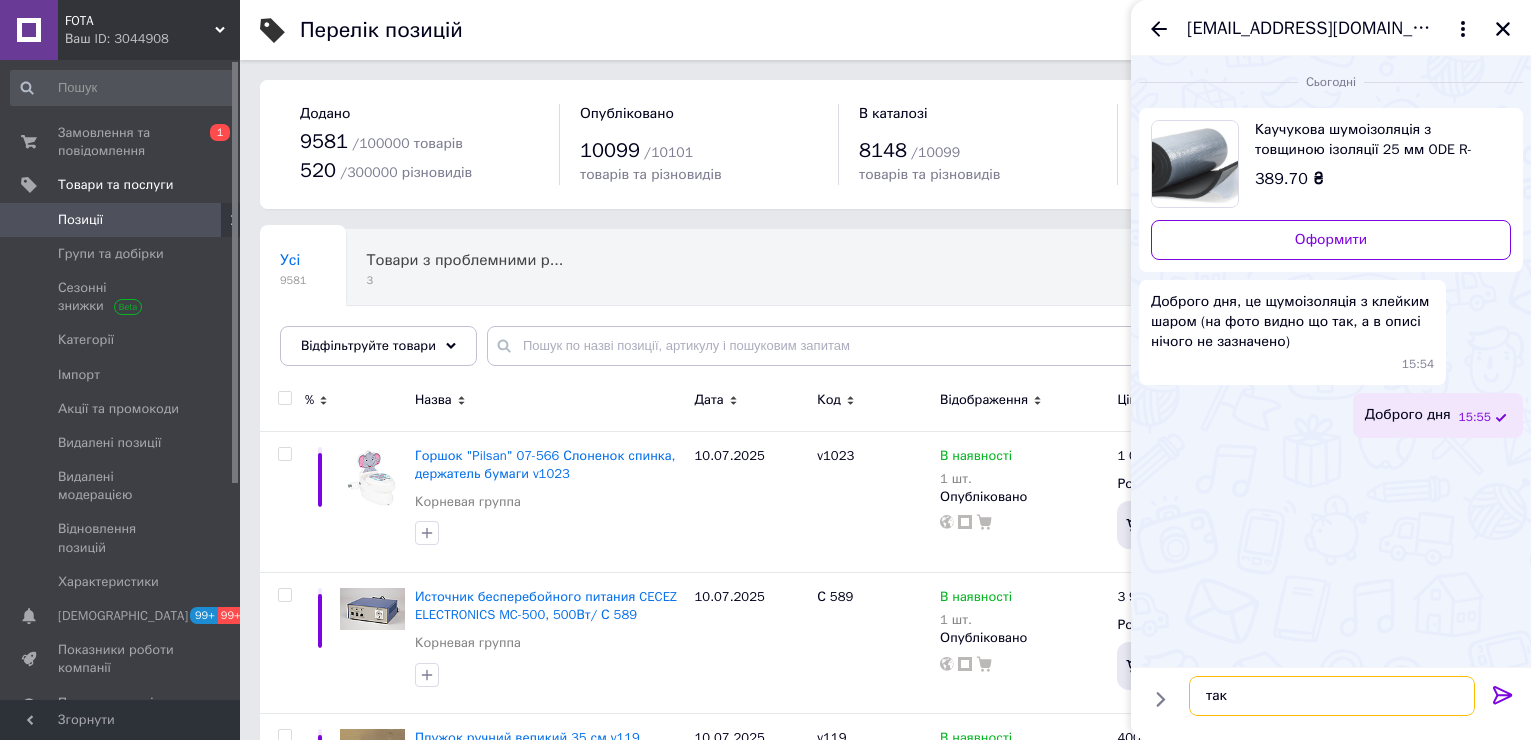 click on "так" at bounding box center [1332, 696] 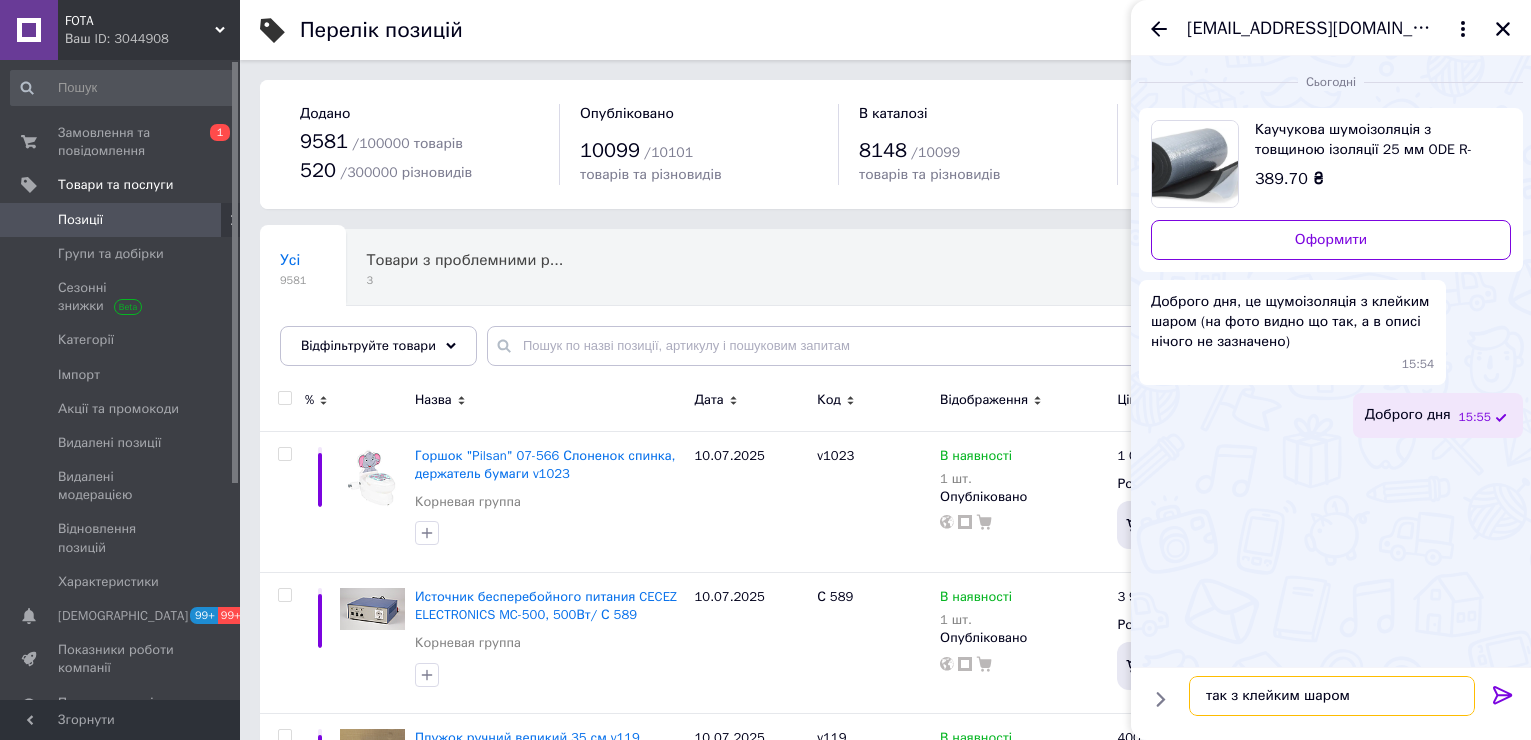 type on "так з клейким шаром" 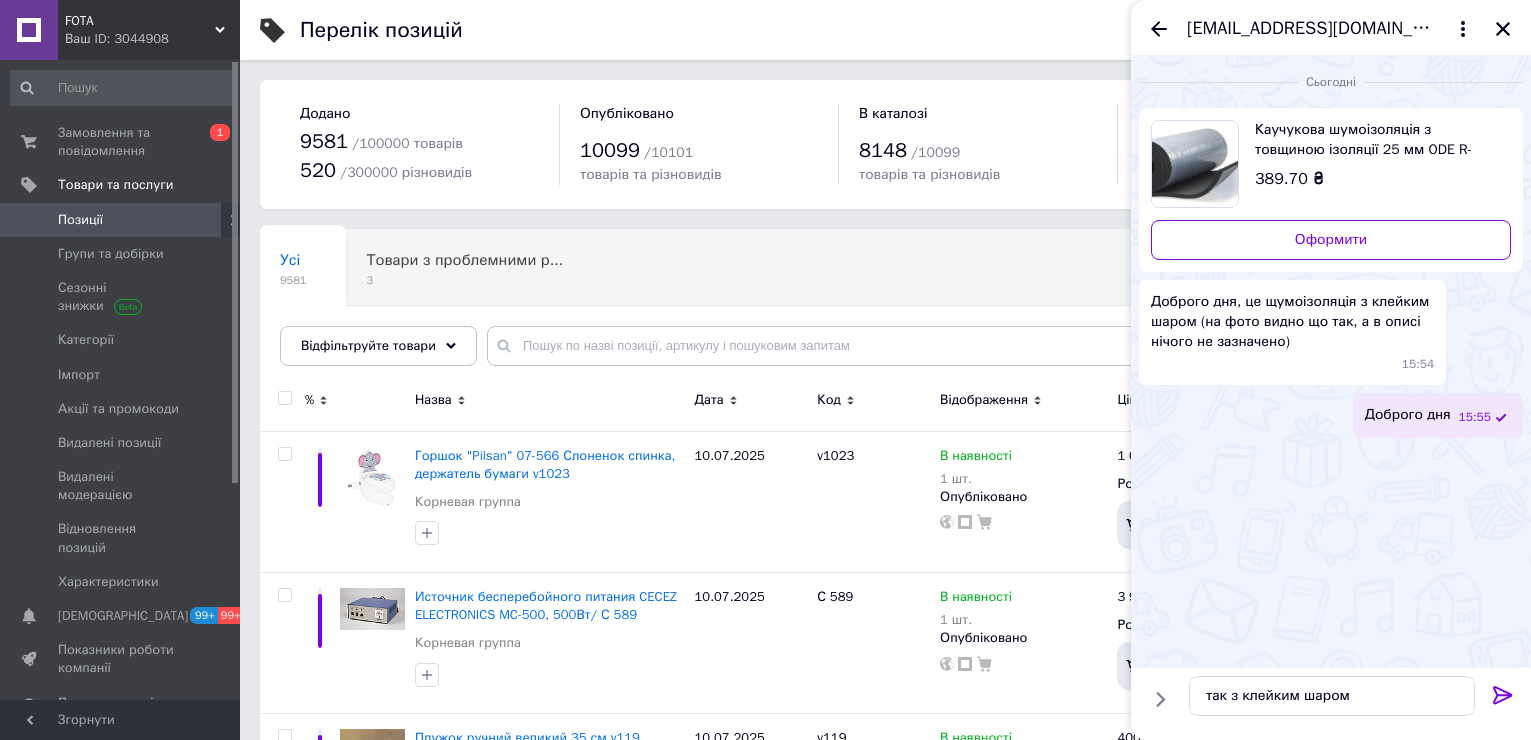 click 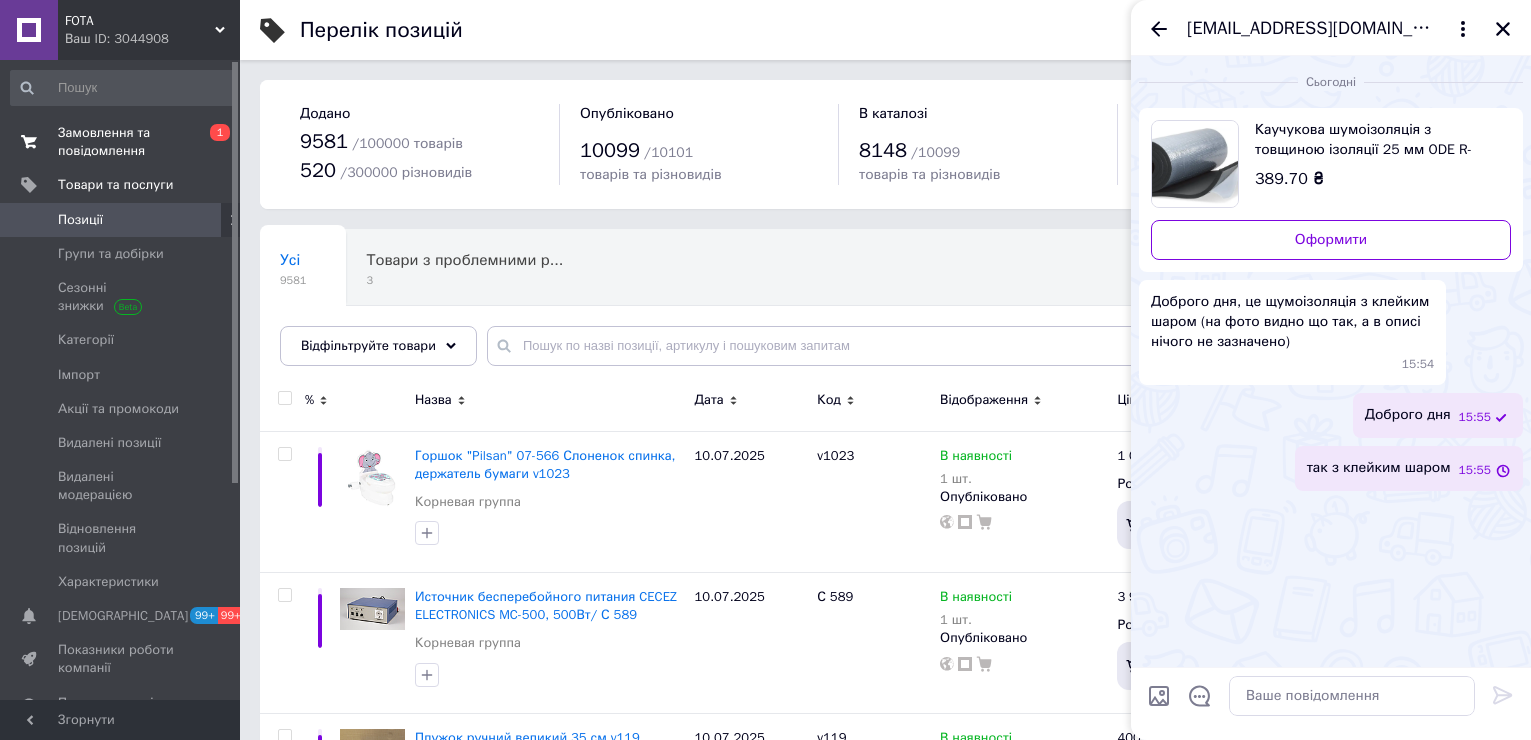 click on "Замовлення та повідомлення" at bounding box center [121, 142] 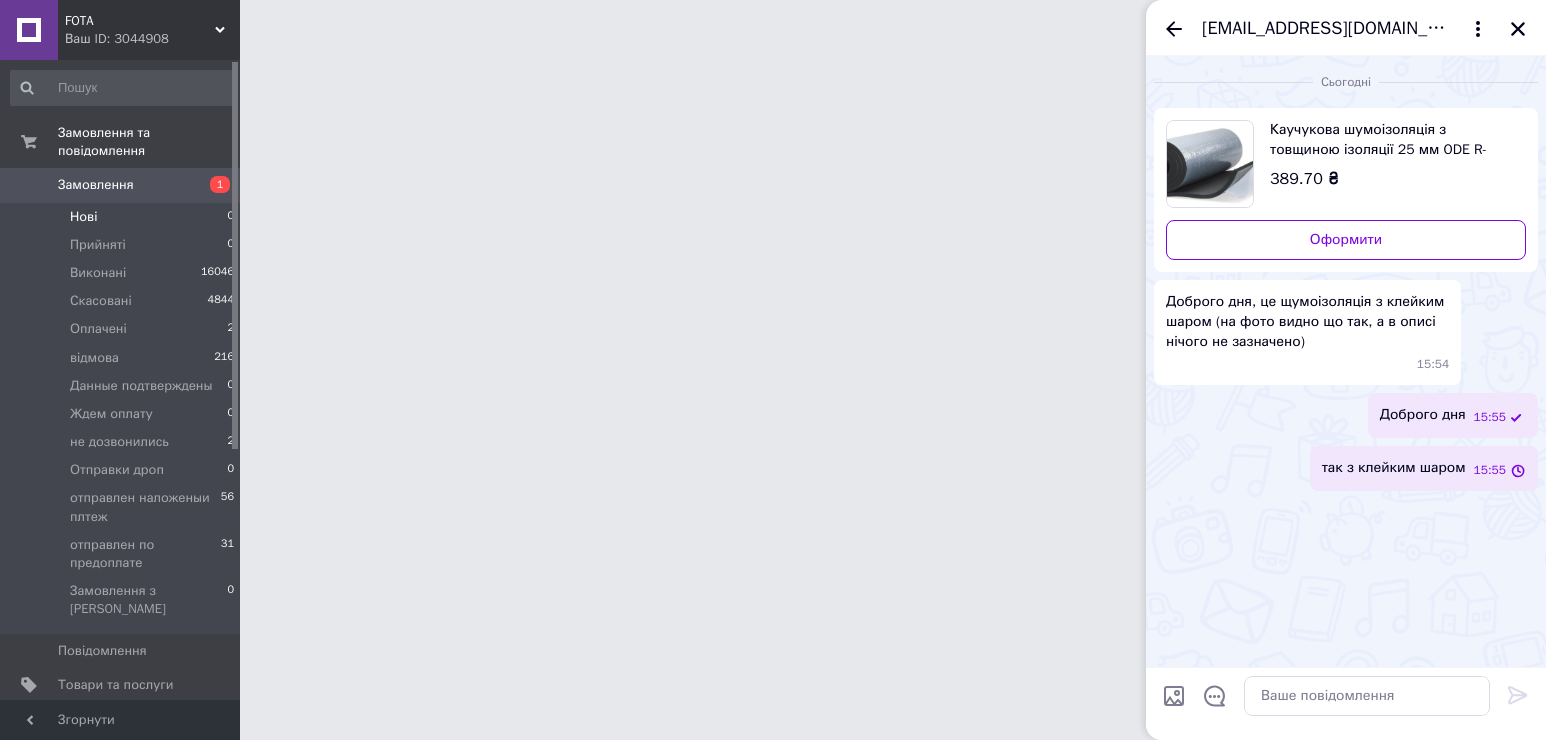 click on "Нові" at bounding box center [83, 217] 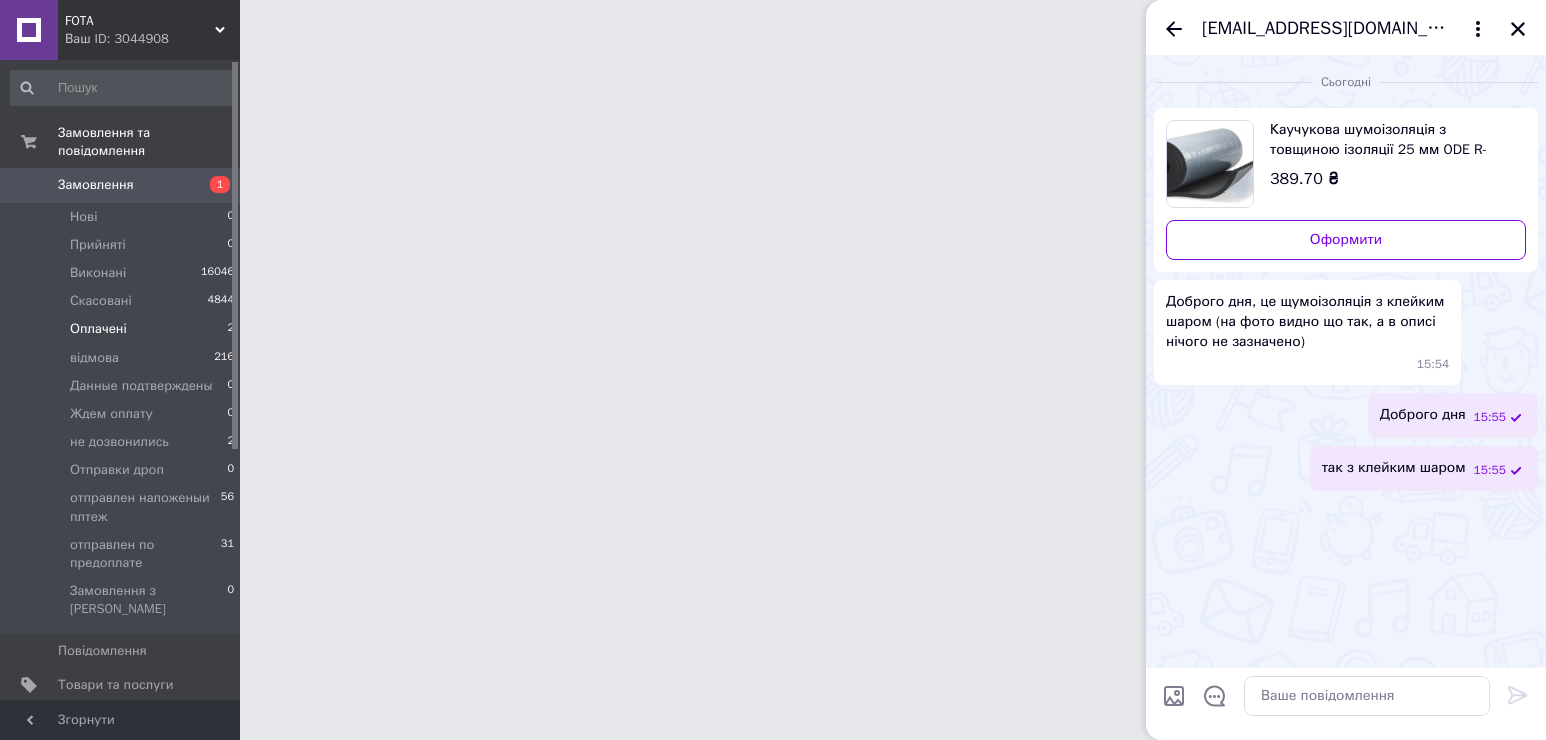 click on "Оплачені" at bounding box center [98, 329] 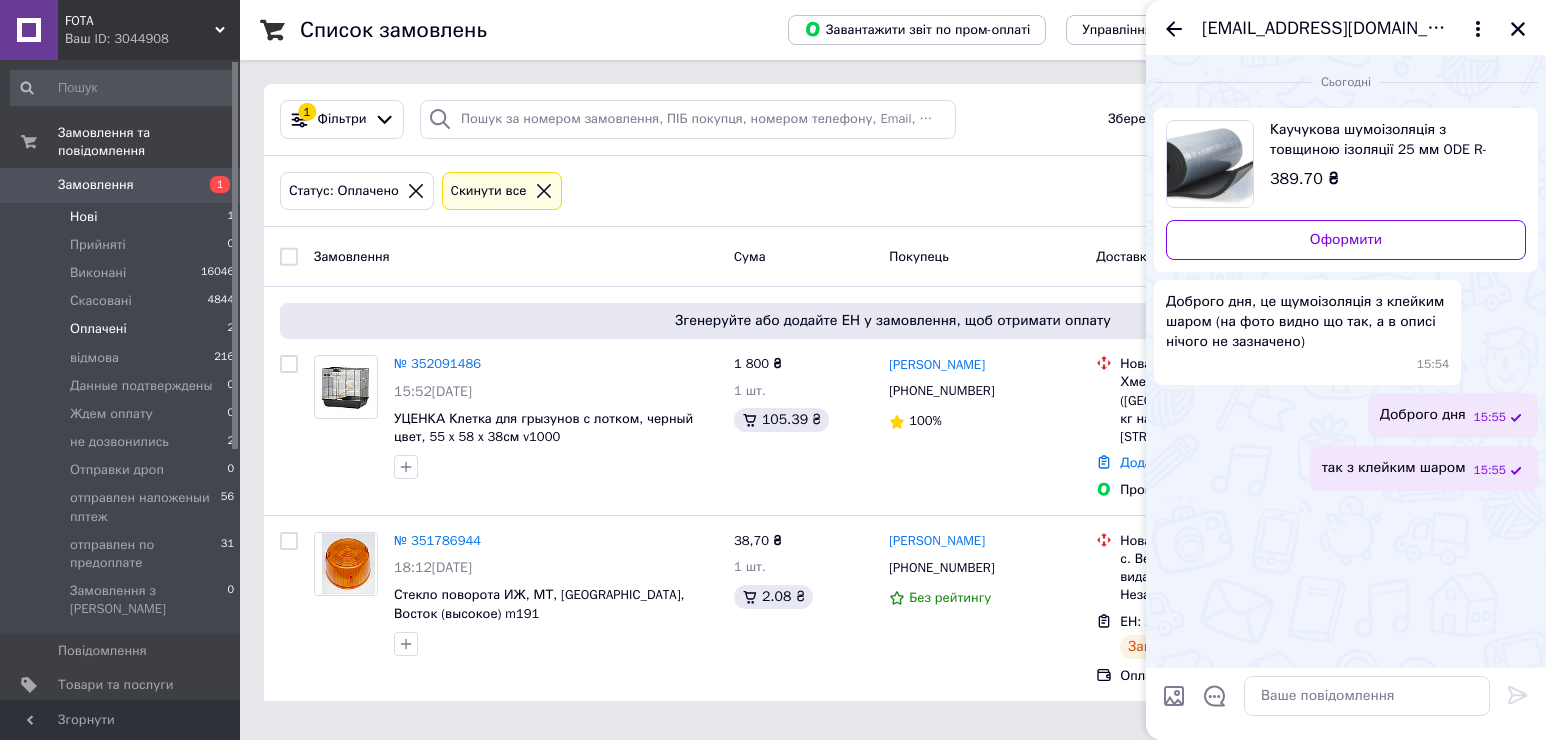 click on "Нові" at bounding box center (83, 217) 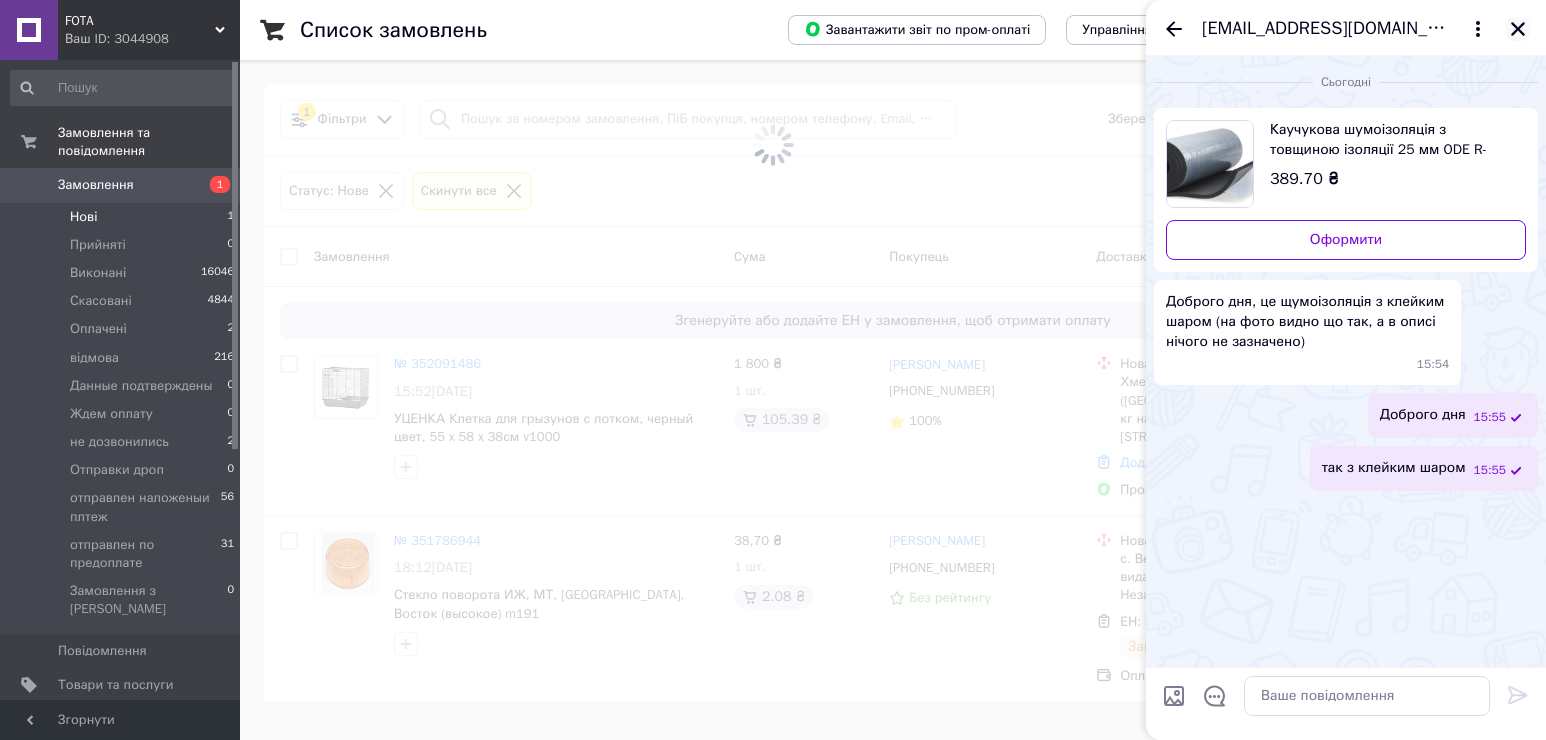 click 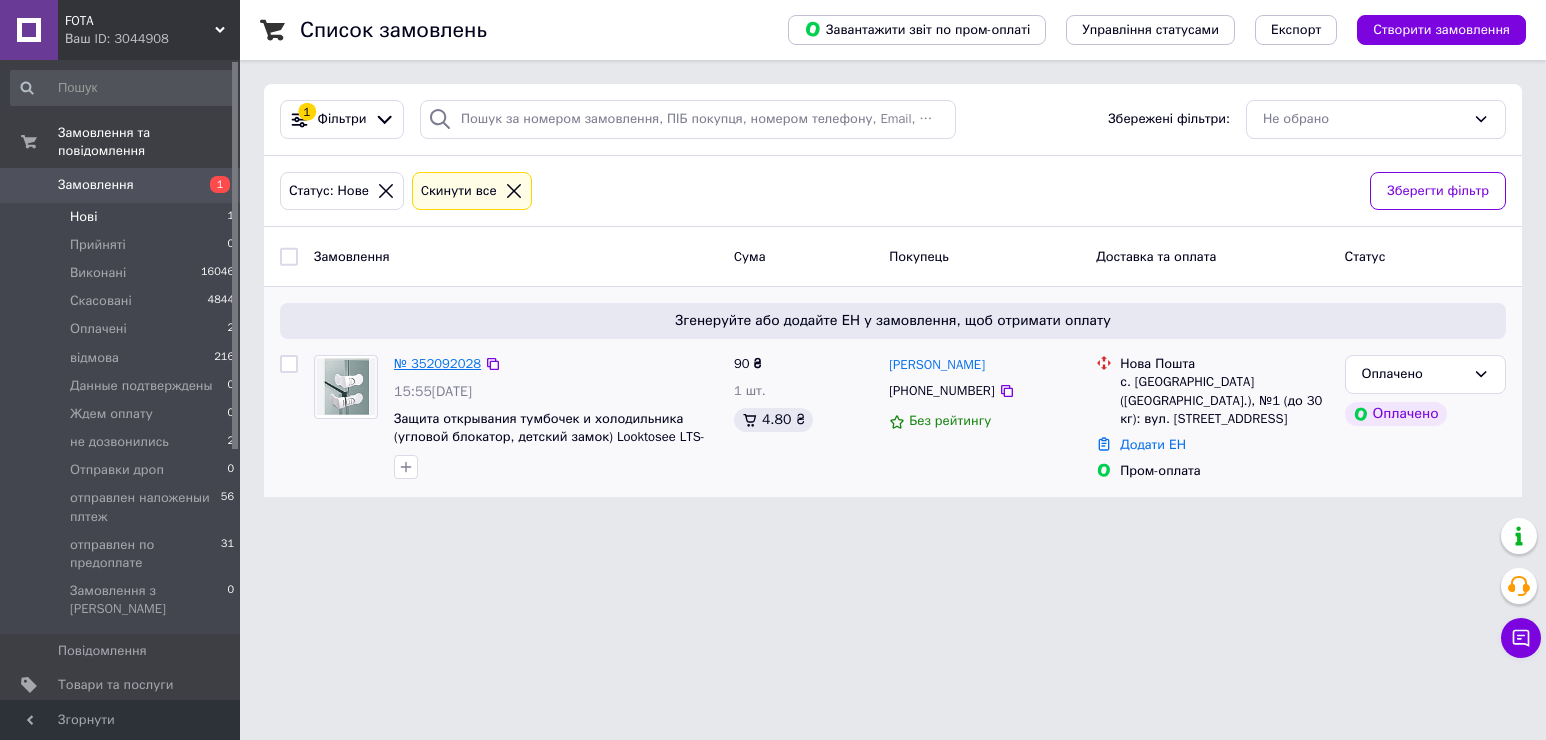 click on "№ 352092028" at bounding box center (437, 363) 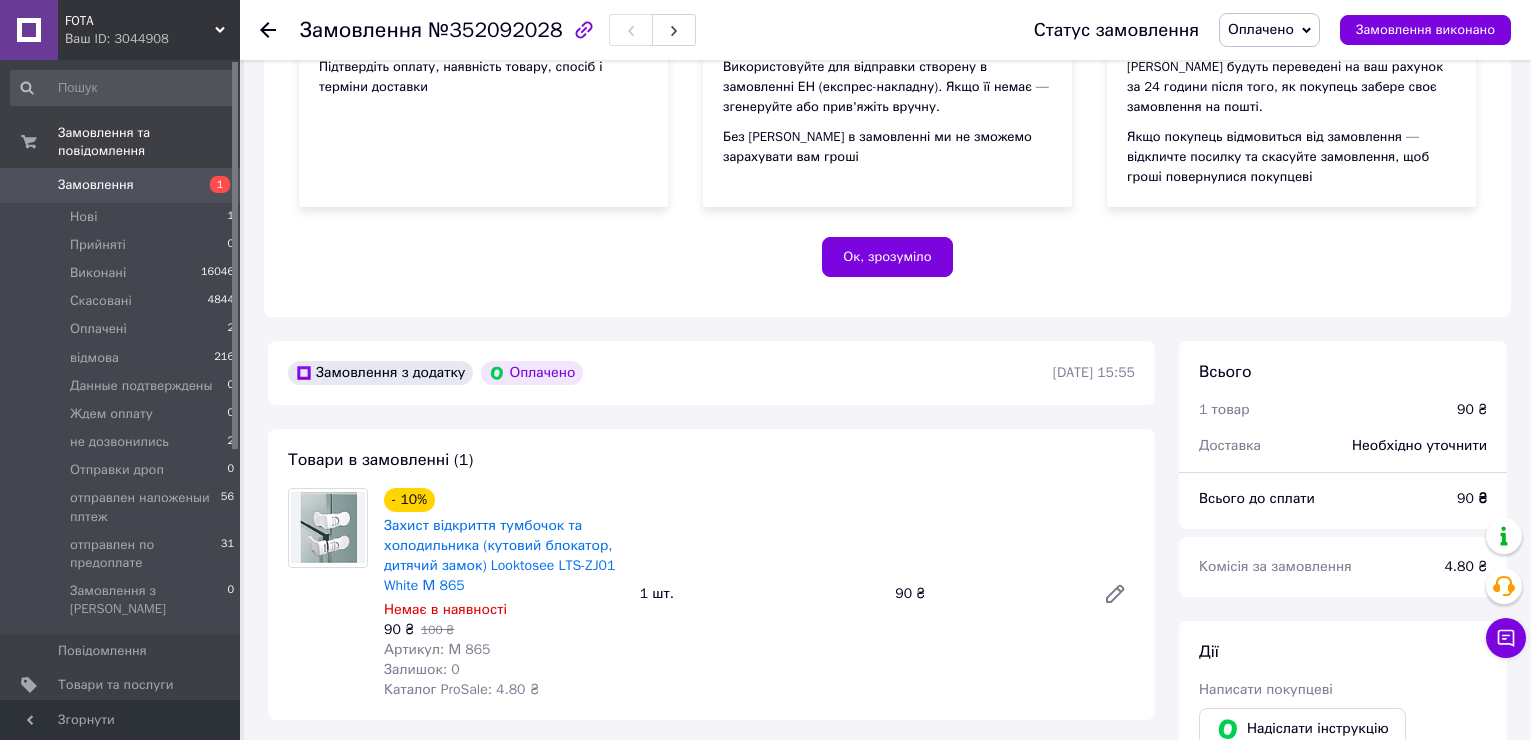 scroll, scrollTop: 400, scrollLeft: 0, axis: vertical 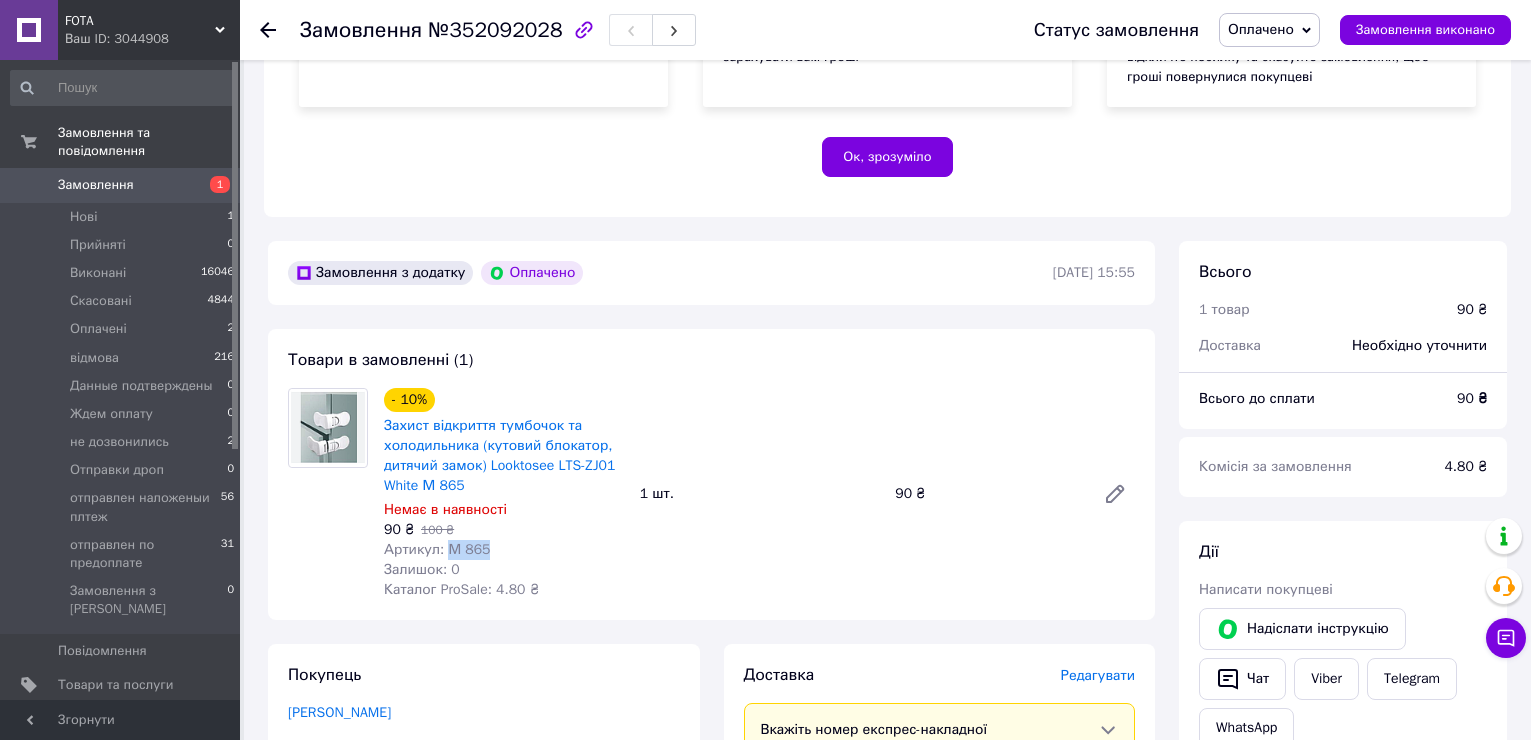 drag, startPoint x: 497, startPoint y: 547, endPoint x: 447, endPoint y: 549, distance: 50.039986 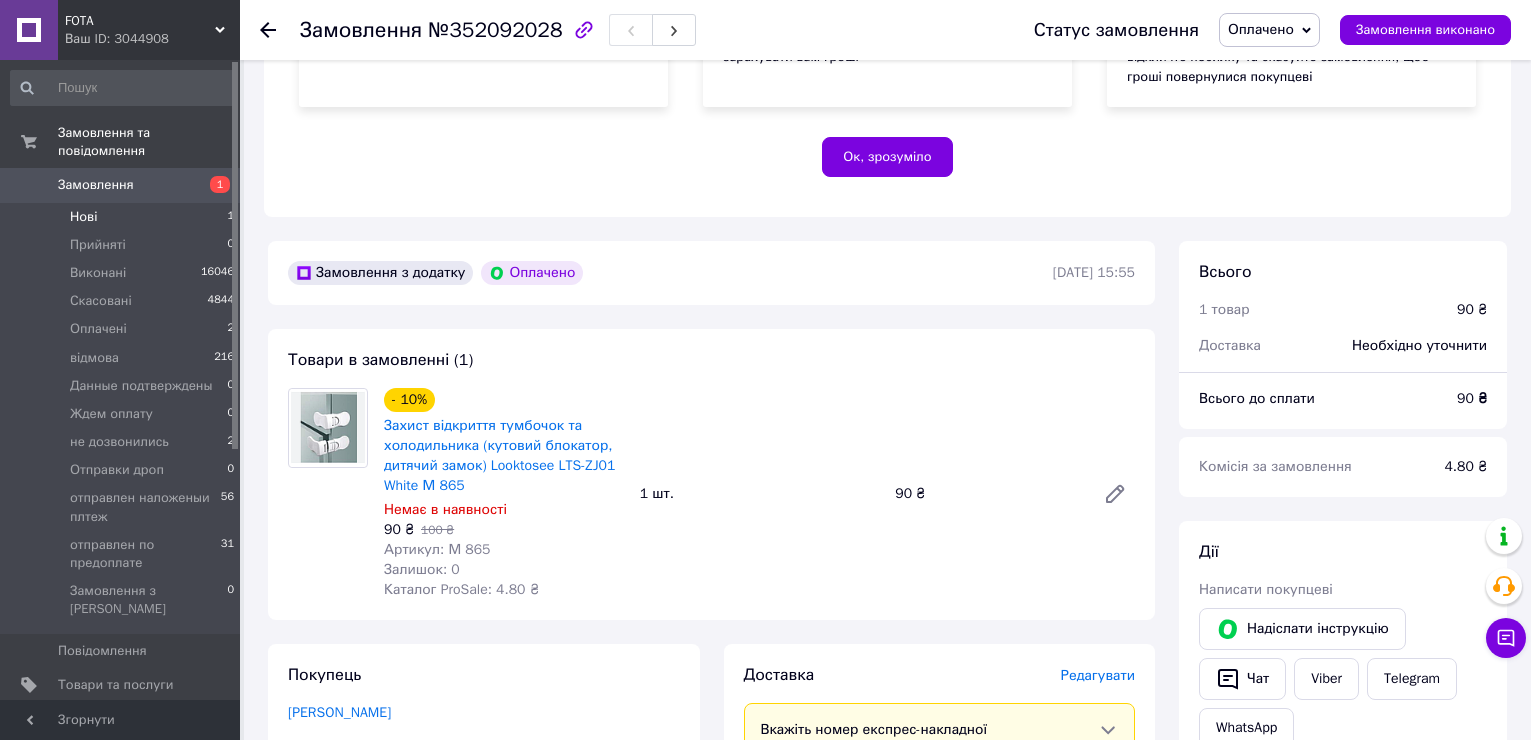 click on "Нові 1" at bounding box center (123, 217) 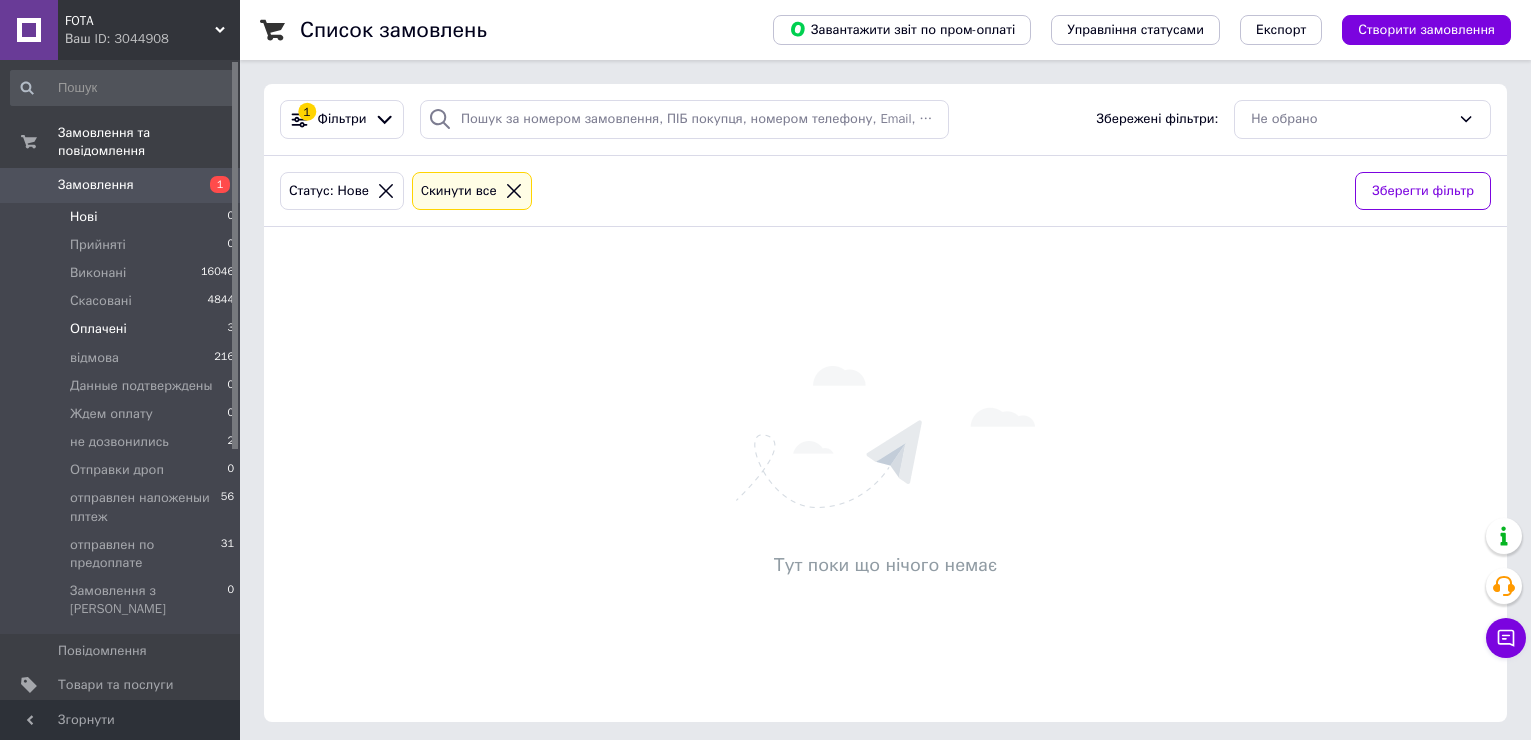 click on "Оплачені" at bounding box center (98, 329) 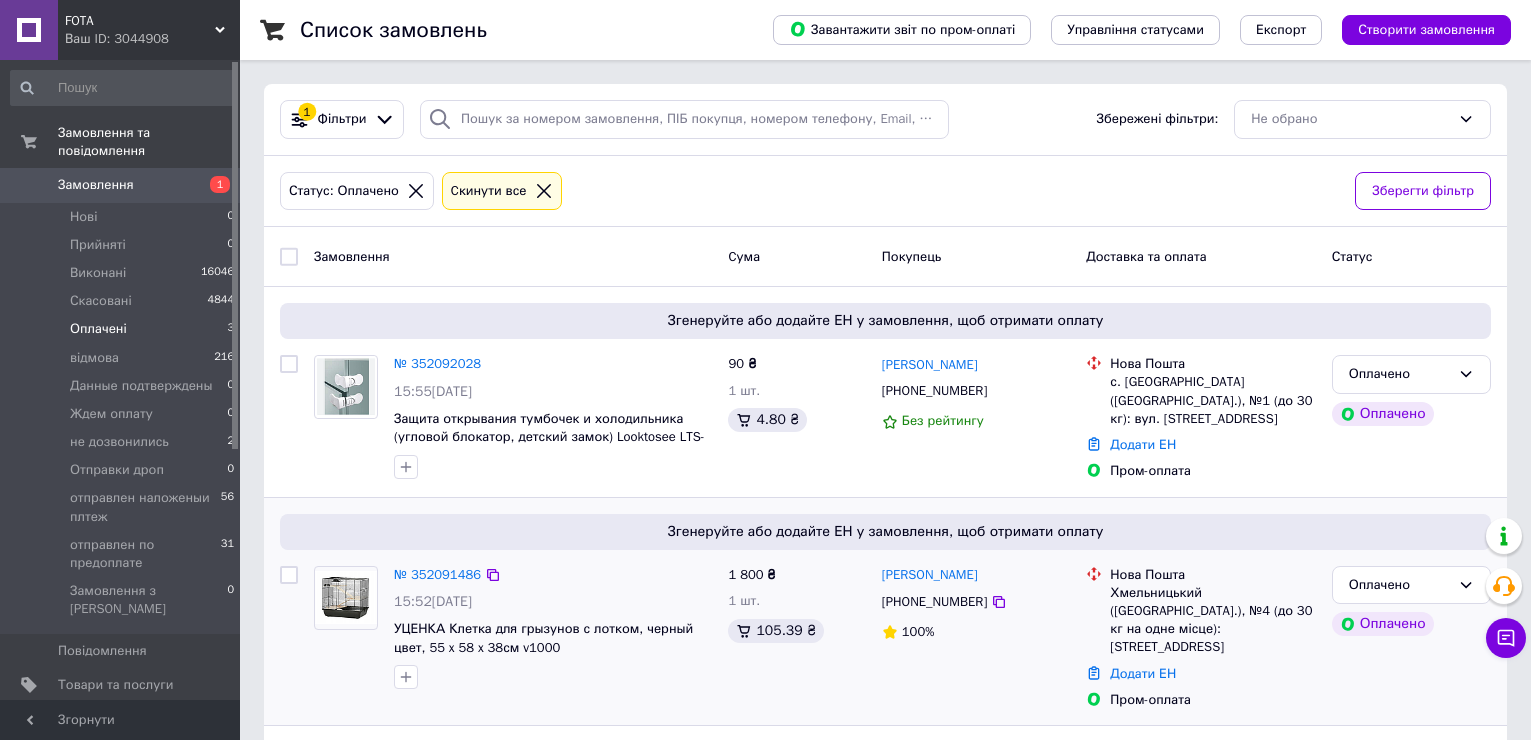 scroll, scrollTop: 176, scrollLeft: 0, axis: vertical 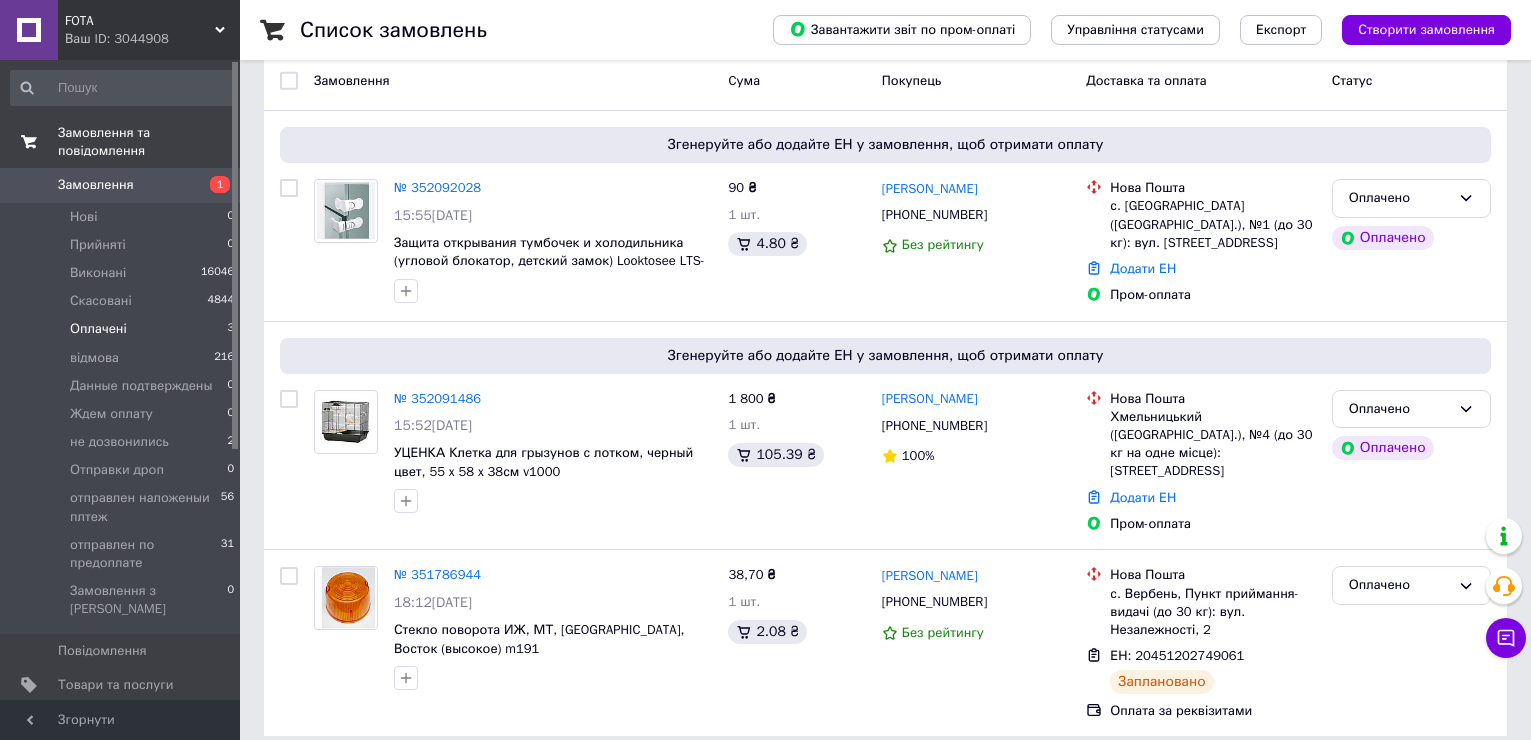 click on "Замовлення та повідомлення" at bounding box center [149, 142] 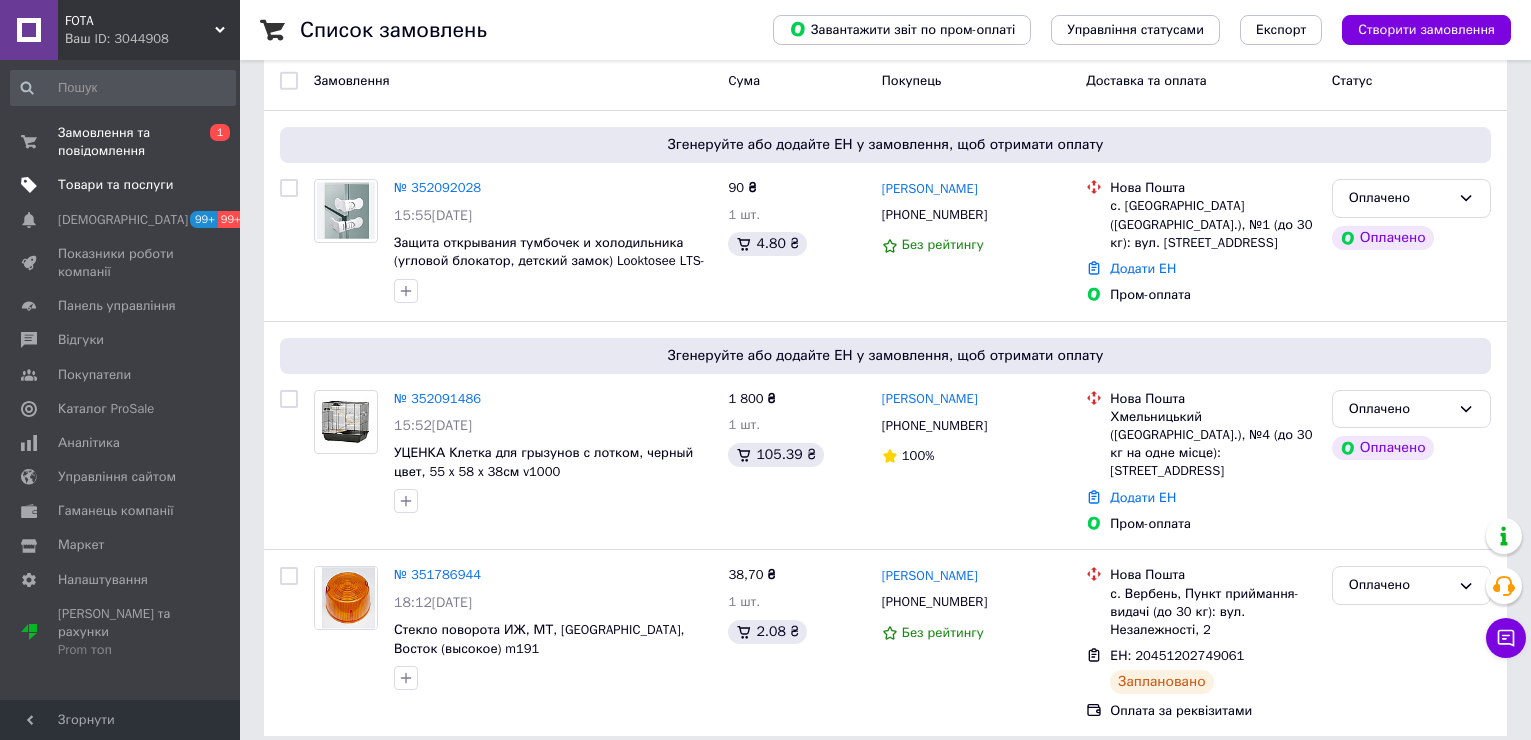 click on "Товари та послуги" at bounding box center [115, 185] 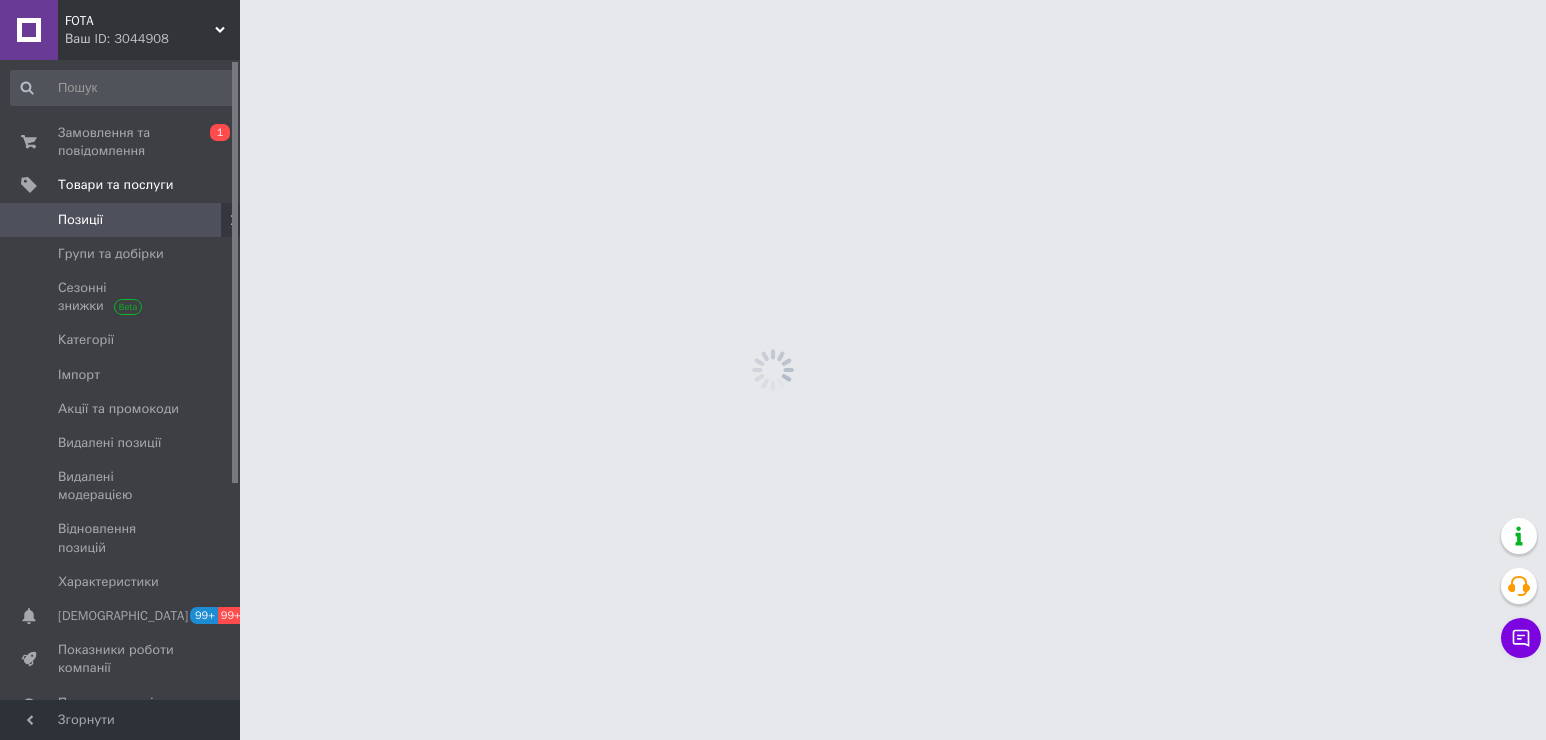 click on "Позиції" at bounding box center [80, 220] 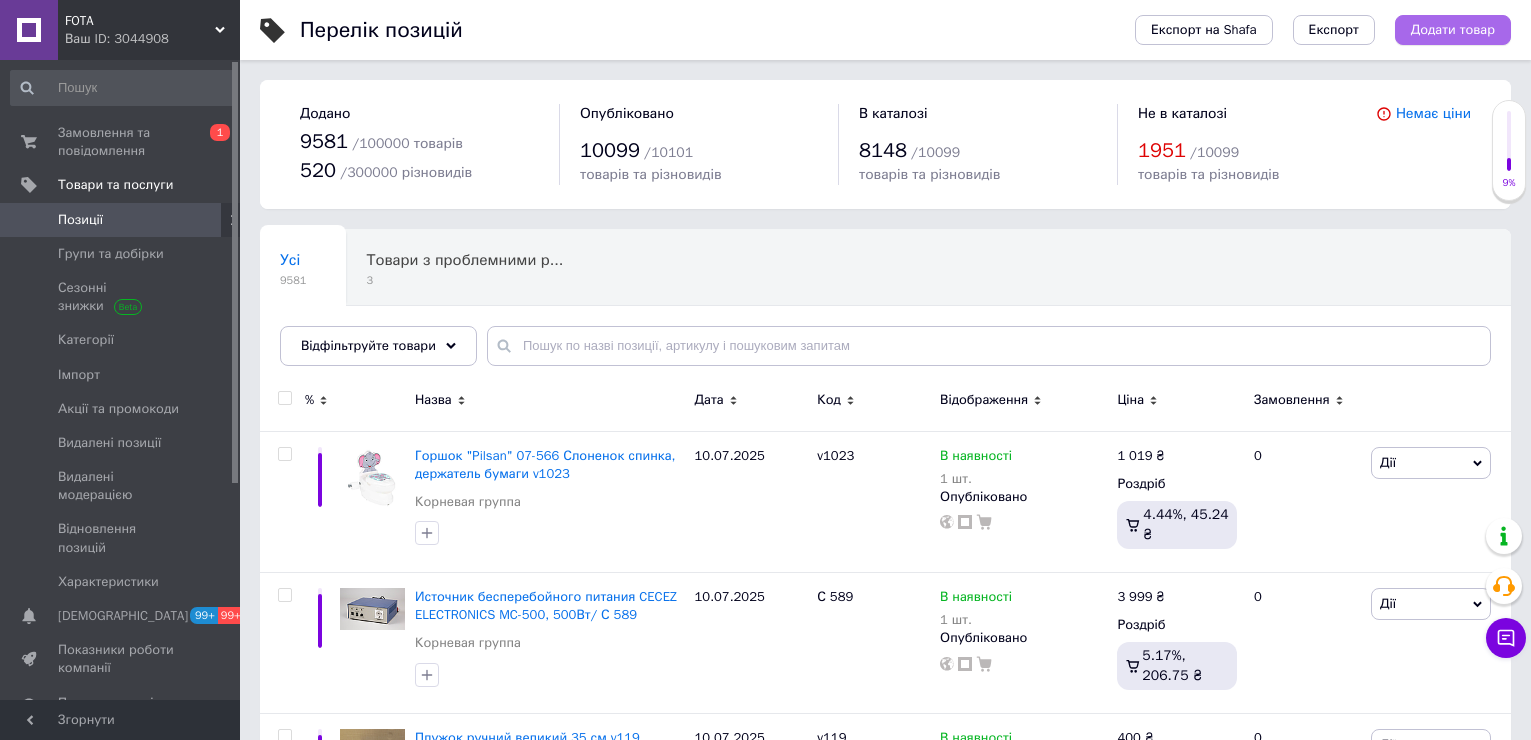 click on "Додати товар" at bounding box center (1453, 30) 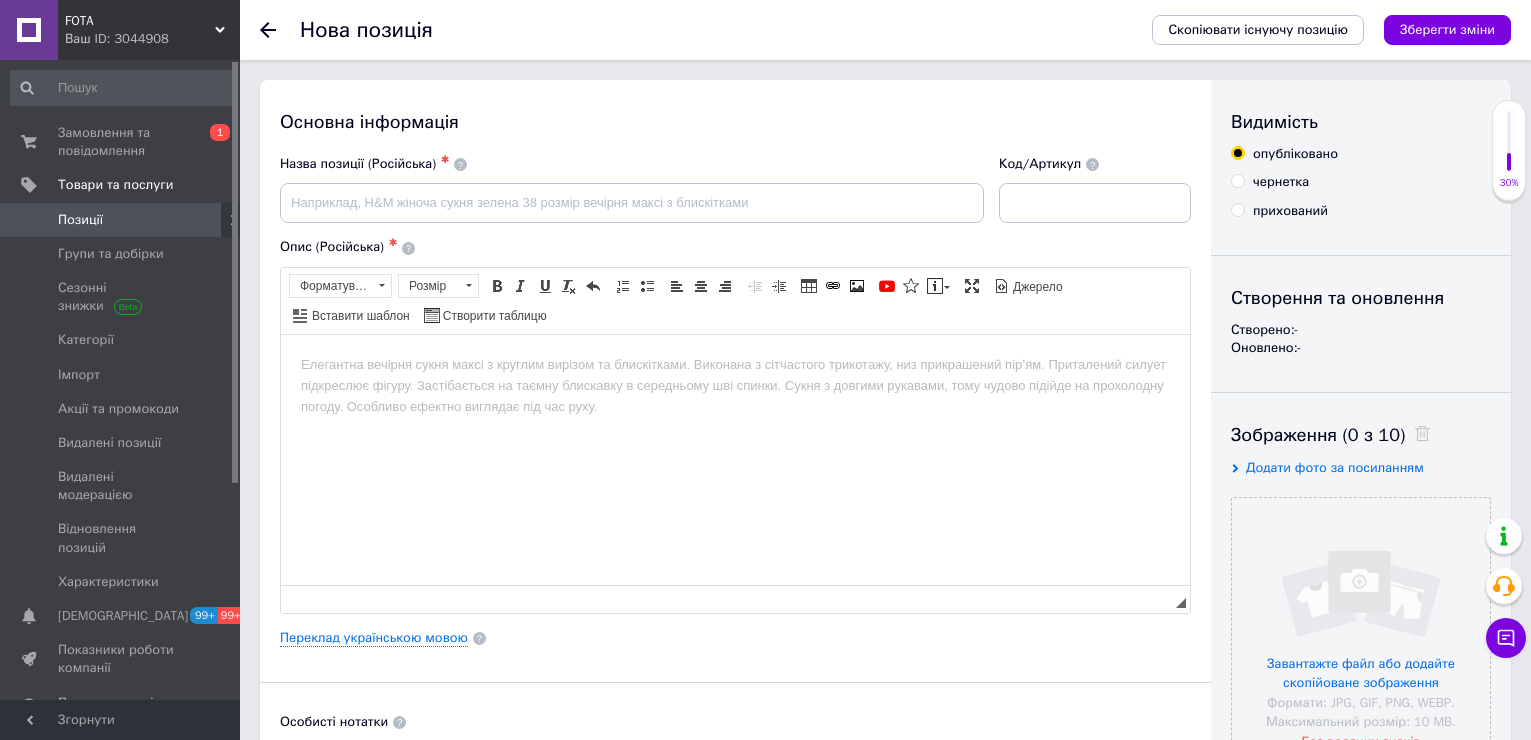 scroll, scrollTop: 0, scrollLeft: 0, axis: both 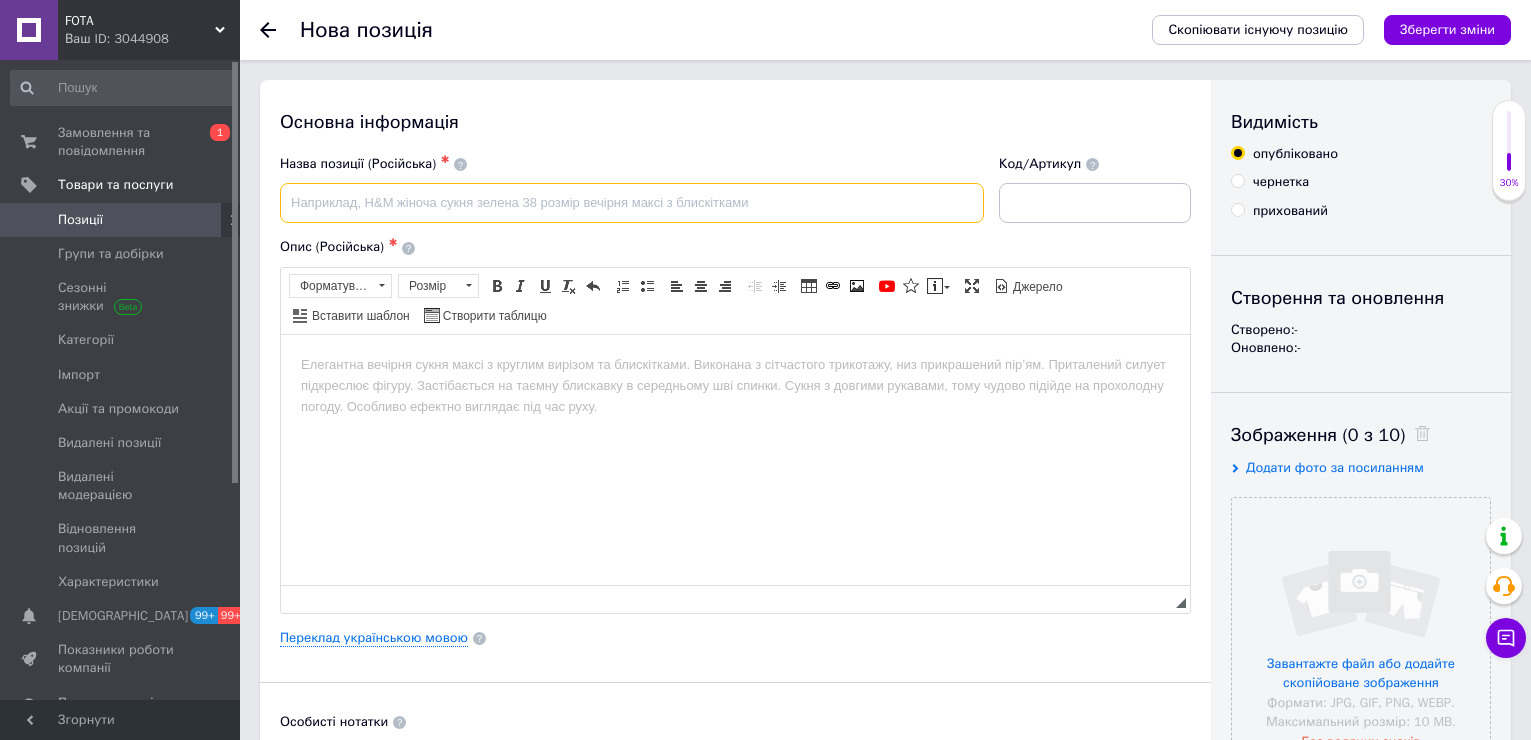 click at bounding box center (632, 203) 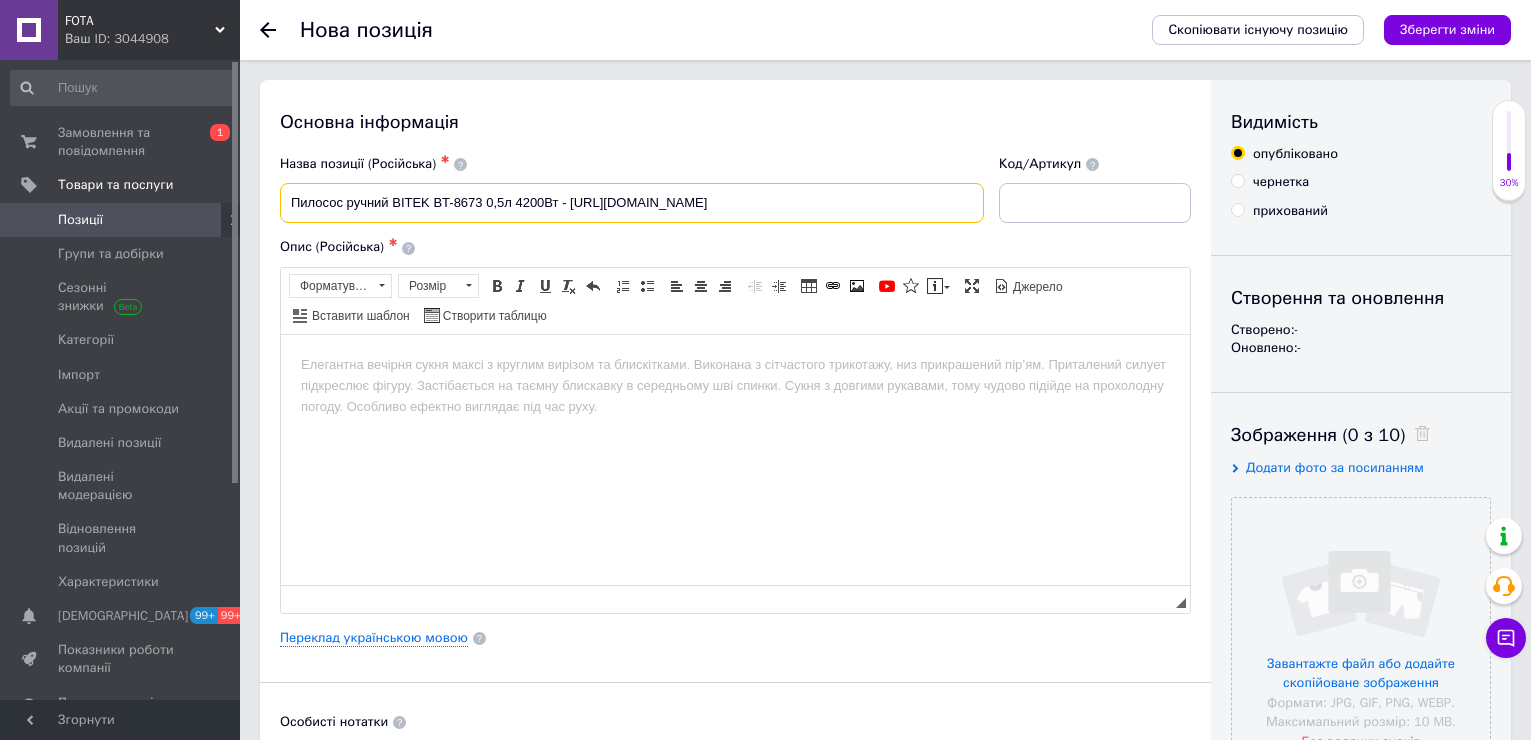 drag, startPoint x: 562, startPoint y: 201, endPoint x: 1119, endPoint y: 273, distance: 561.6342 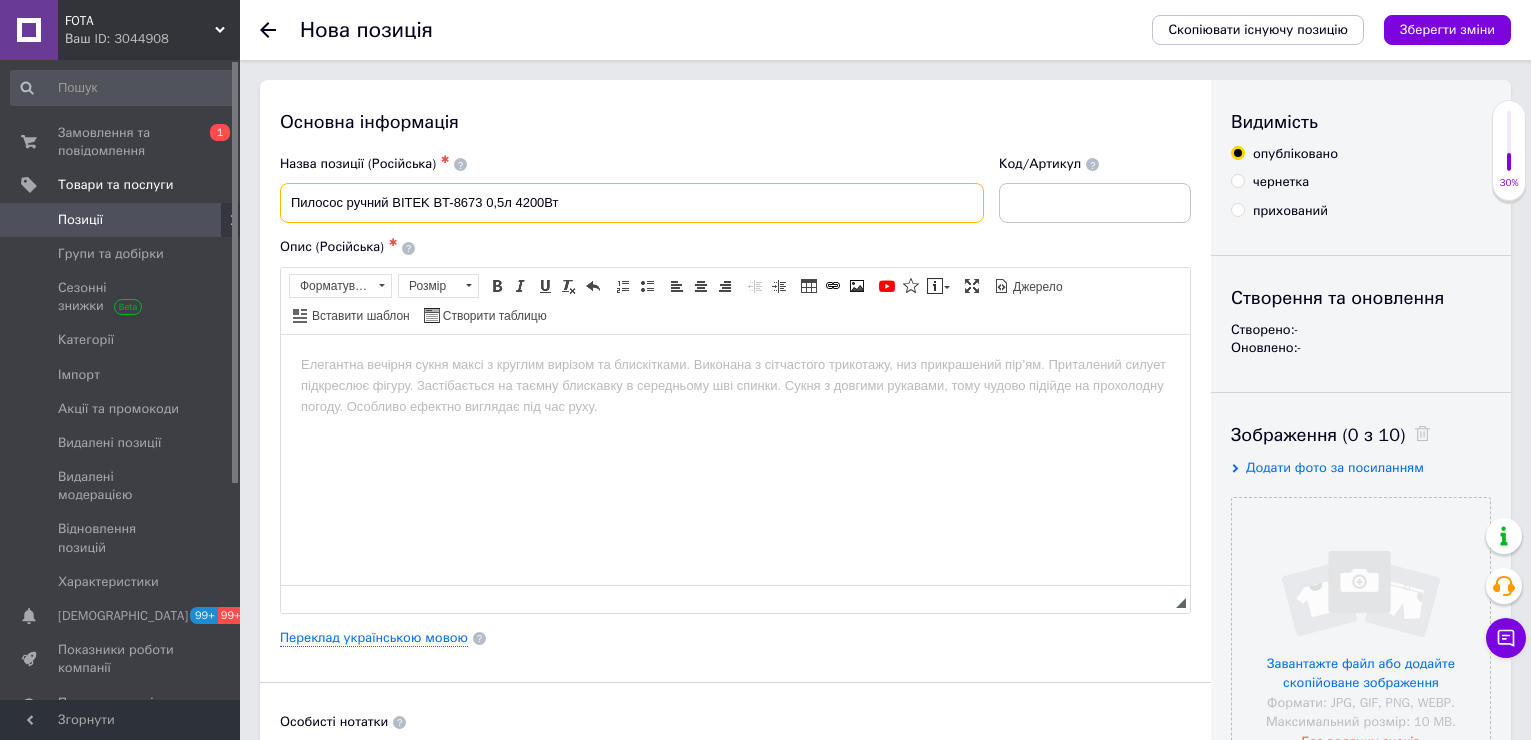 click on "Пилосос ручний BITEK BT-8673 0,5л 4200Вт" at bounding box center [632, 203] 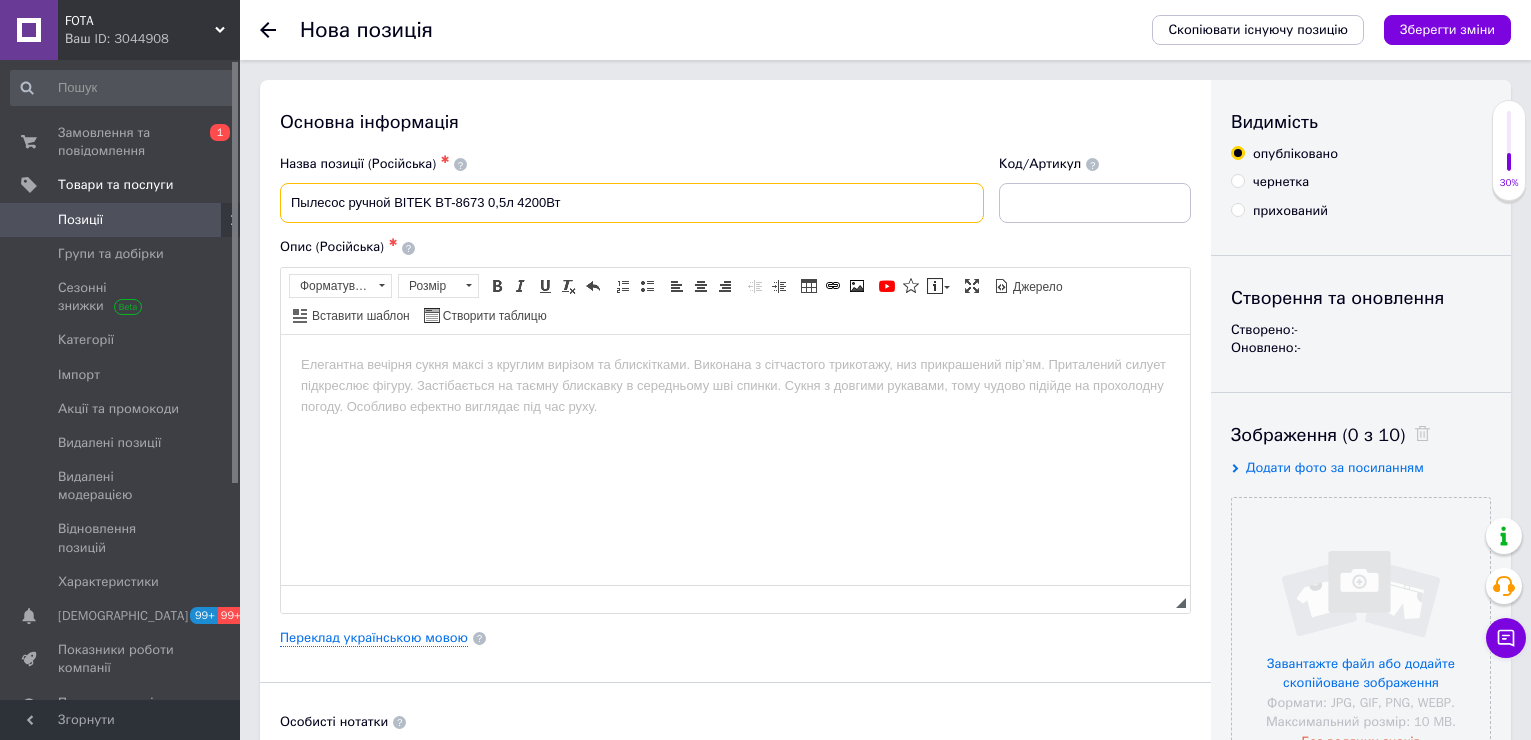 click on "Пылесос ручной BITEK BT-8673 0,5л 4200Вт" at bounding box center [632, 203] 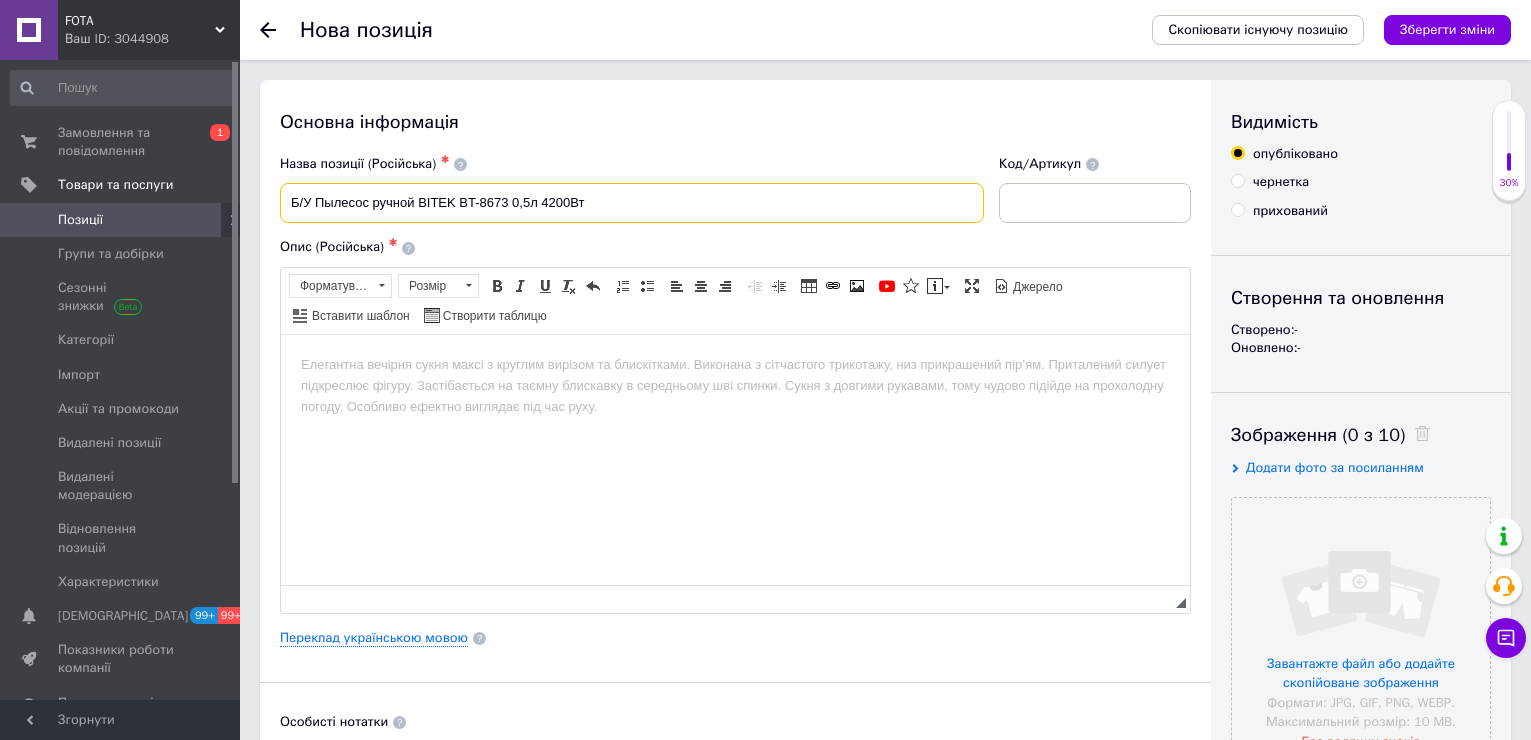 click on "Б/У Пылесос ручной BITEK BT-8673 0,5л 4200Вт" at bounding box center (632, 203) 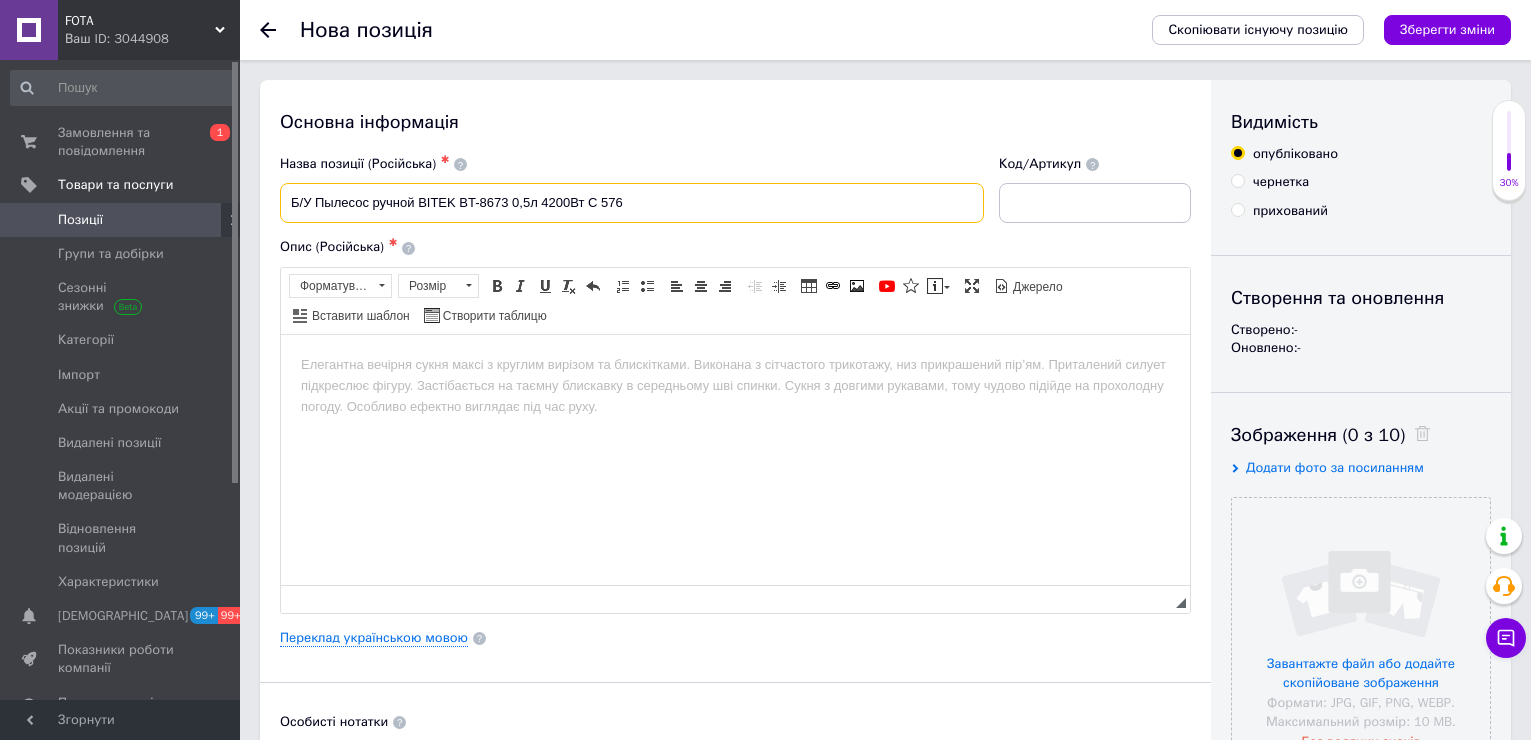type on "Б/У Пылесос ручной BITEK BT-8673 0,5л 4200Вт С 576" 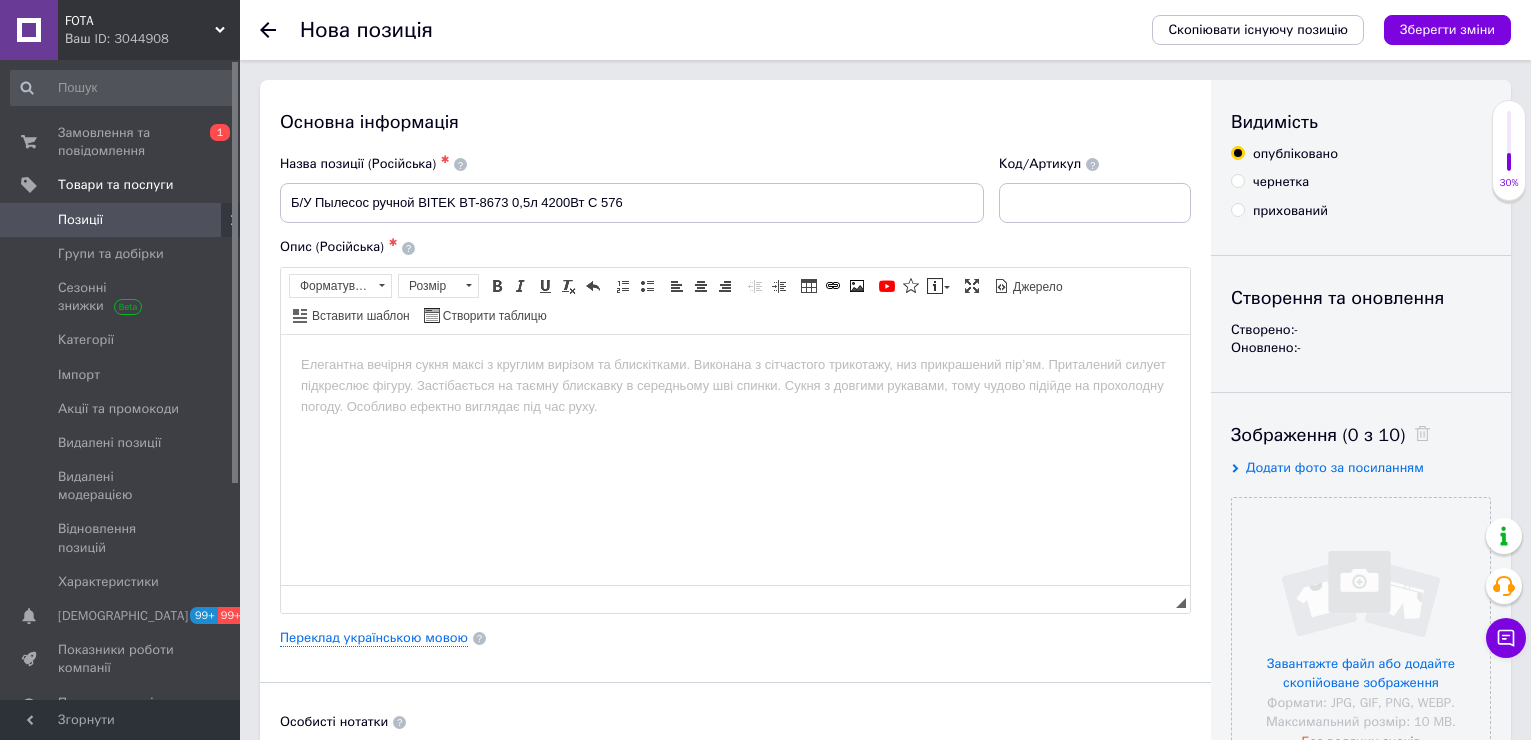 click on "Код/Артикул" at bounding box center [1095, 189] 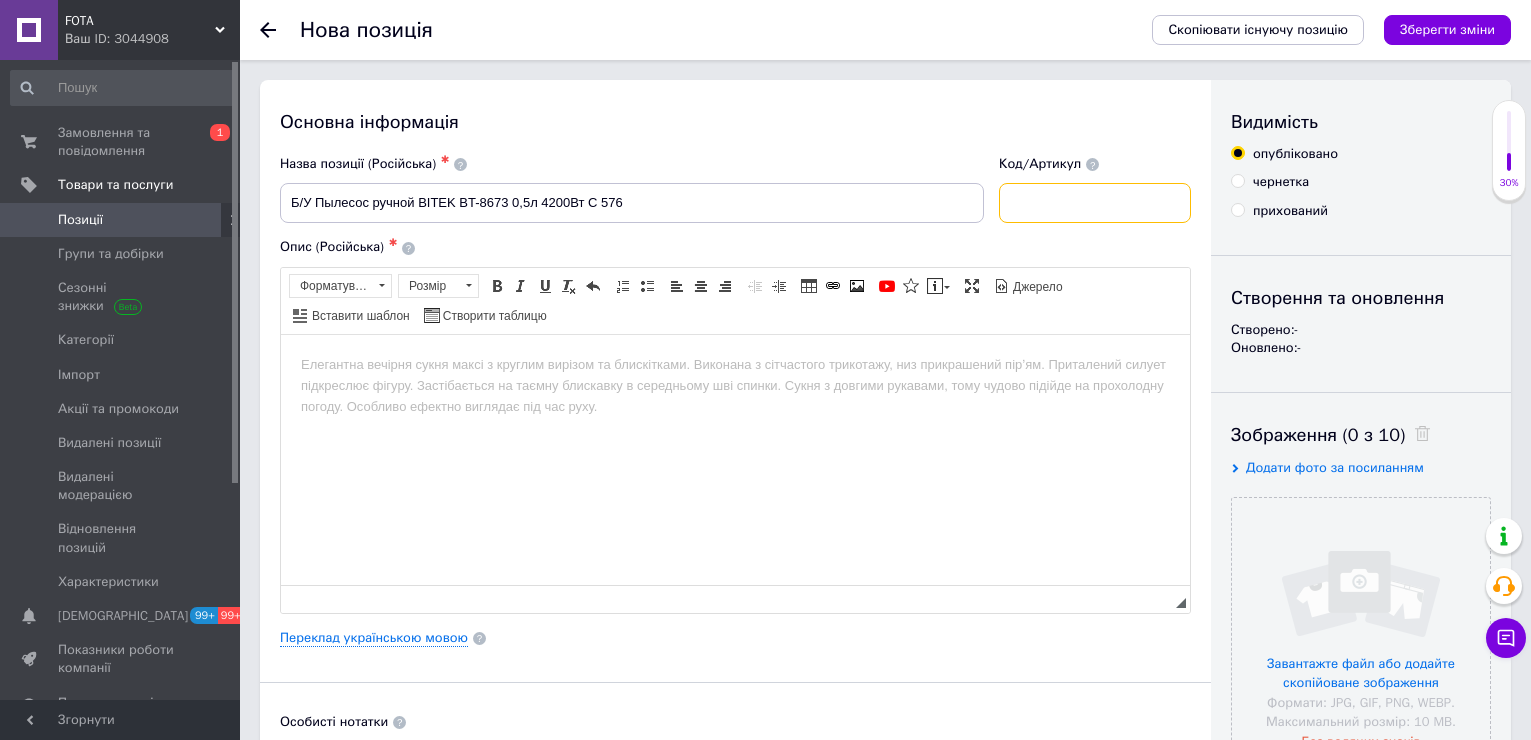 click at bounding box center [1095, 203] 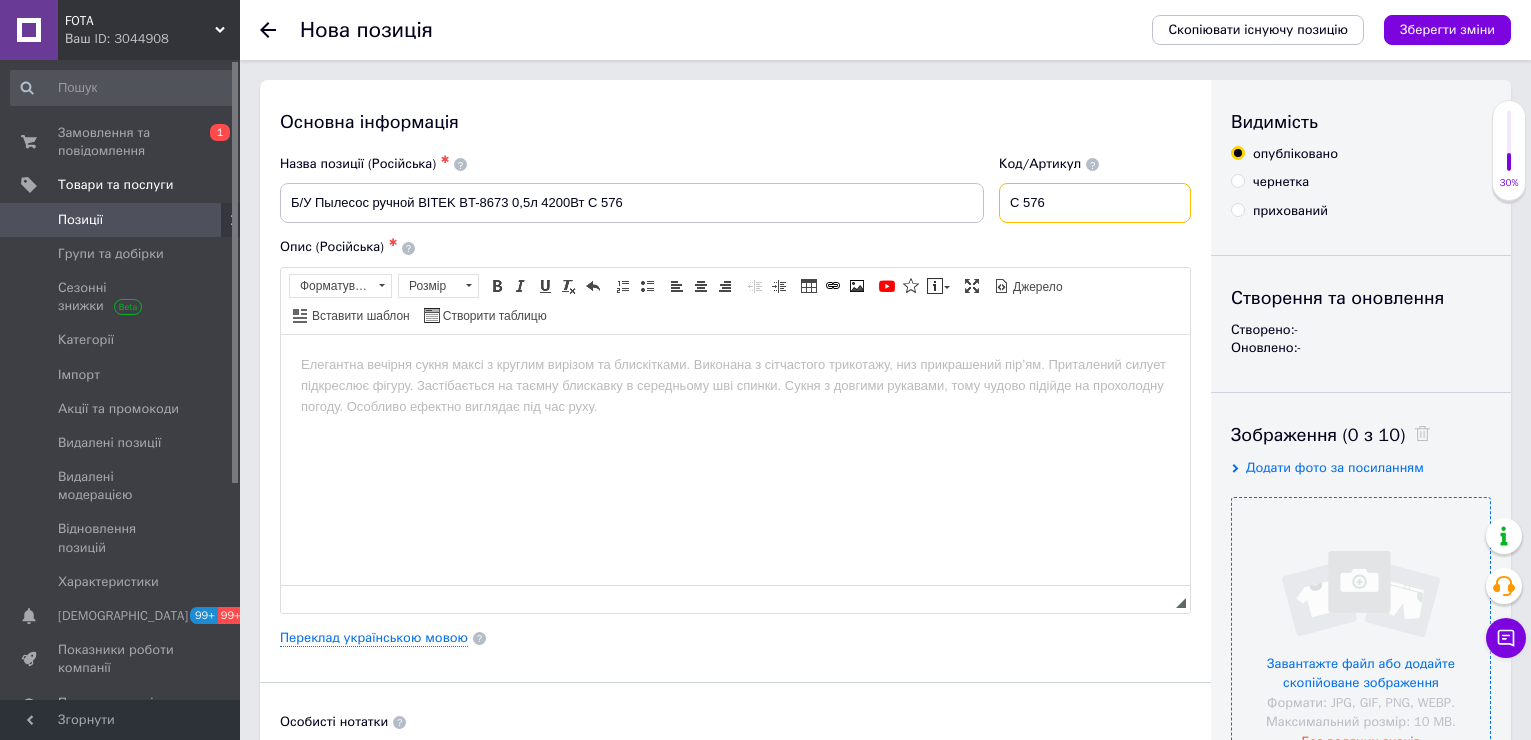 type on "С 576" 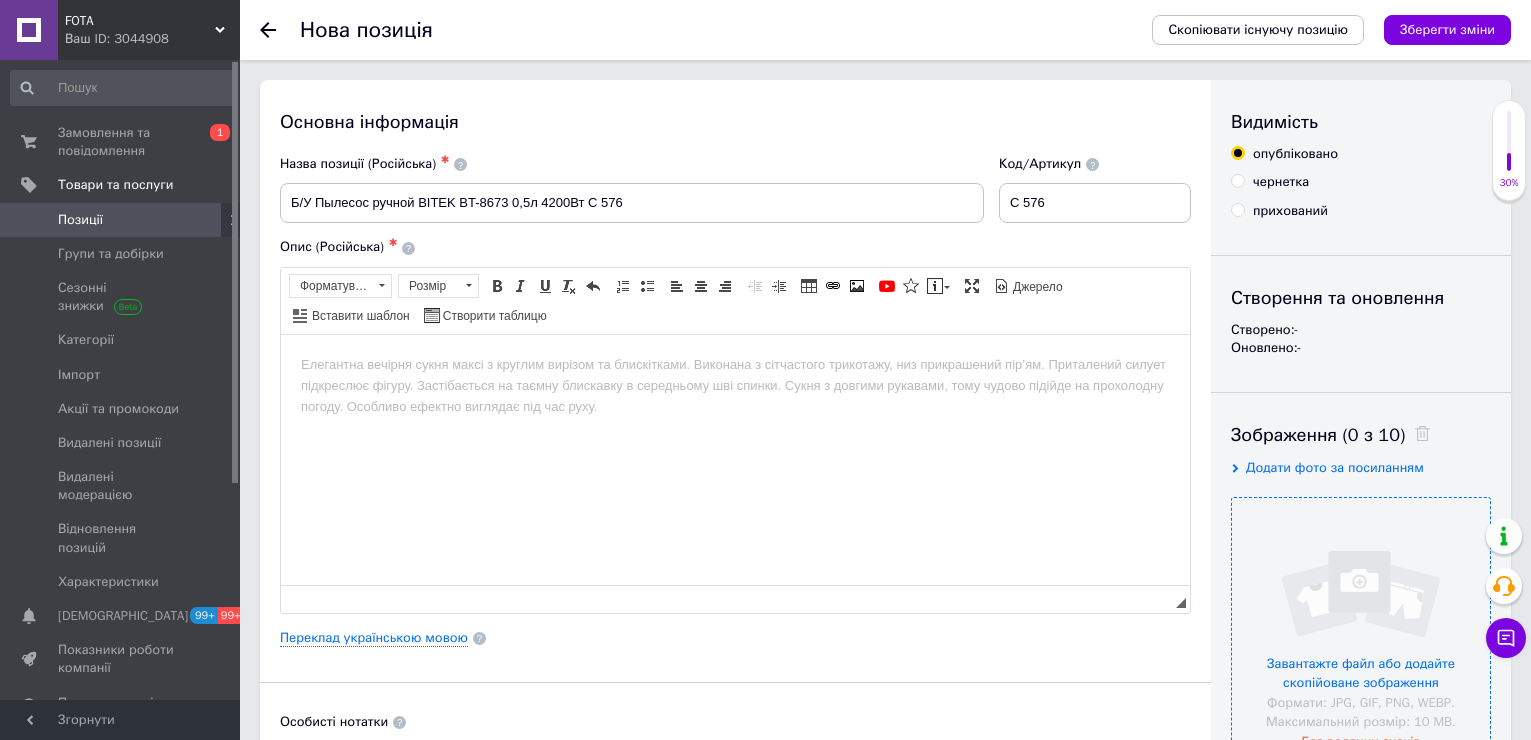 click at bounding box center [1361, 627] 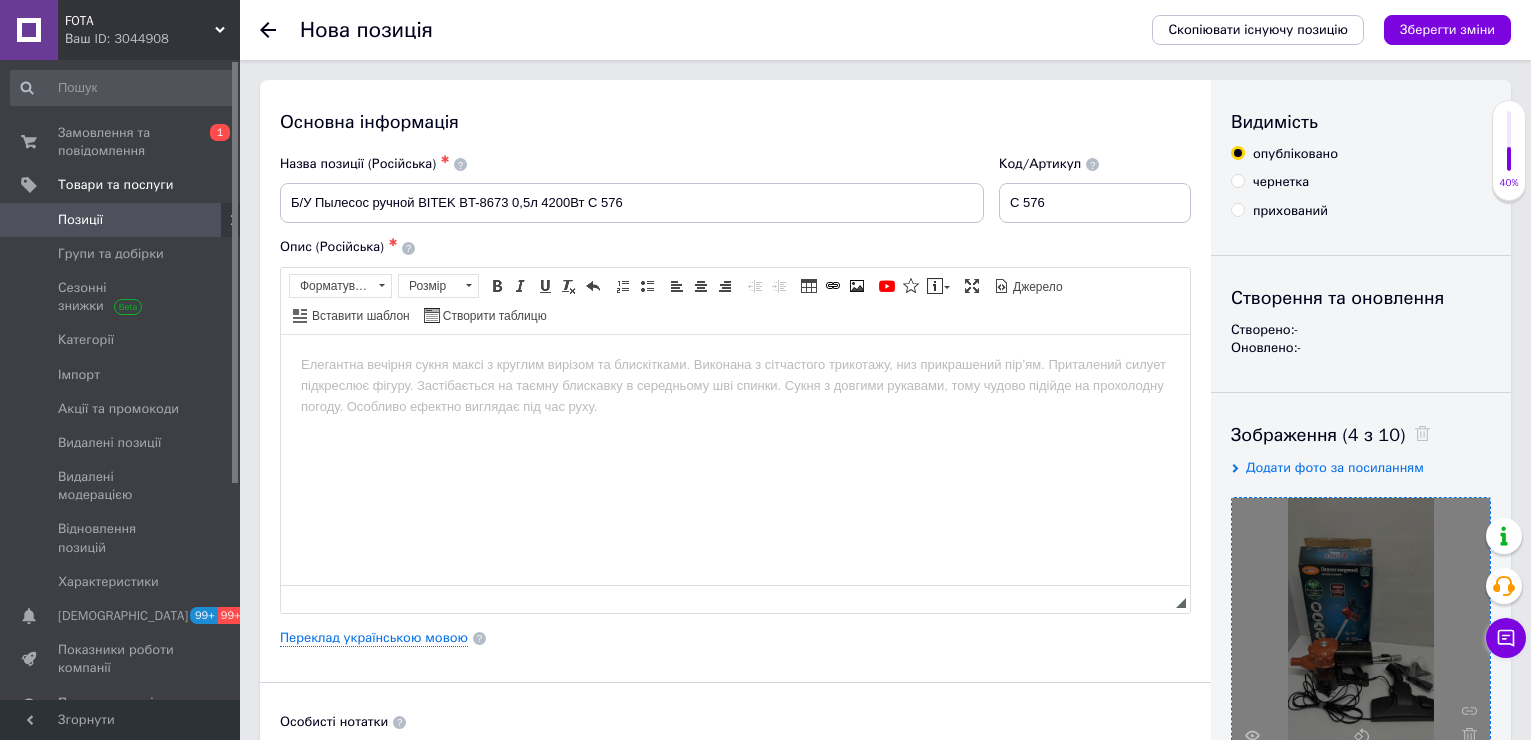 click at bounding box center [735, 364] 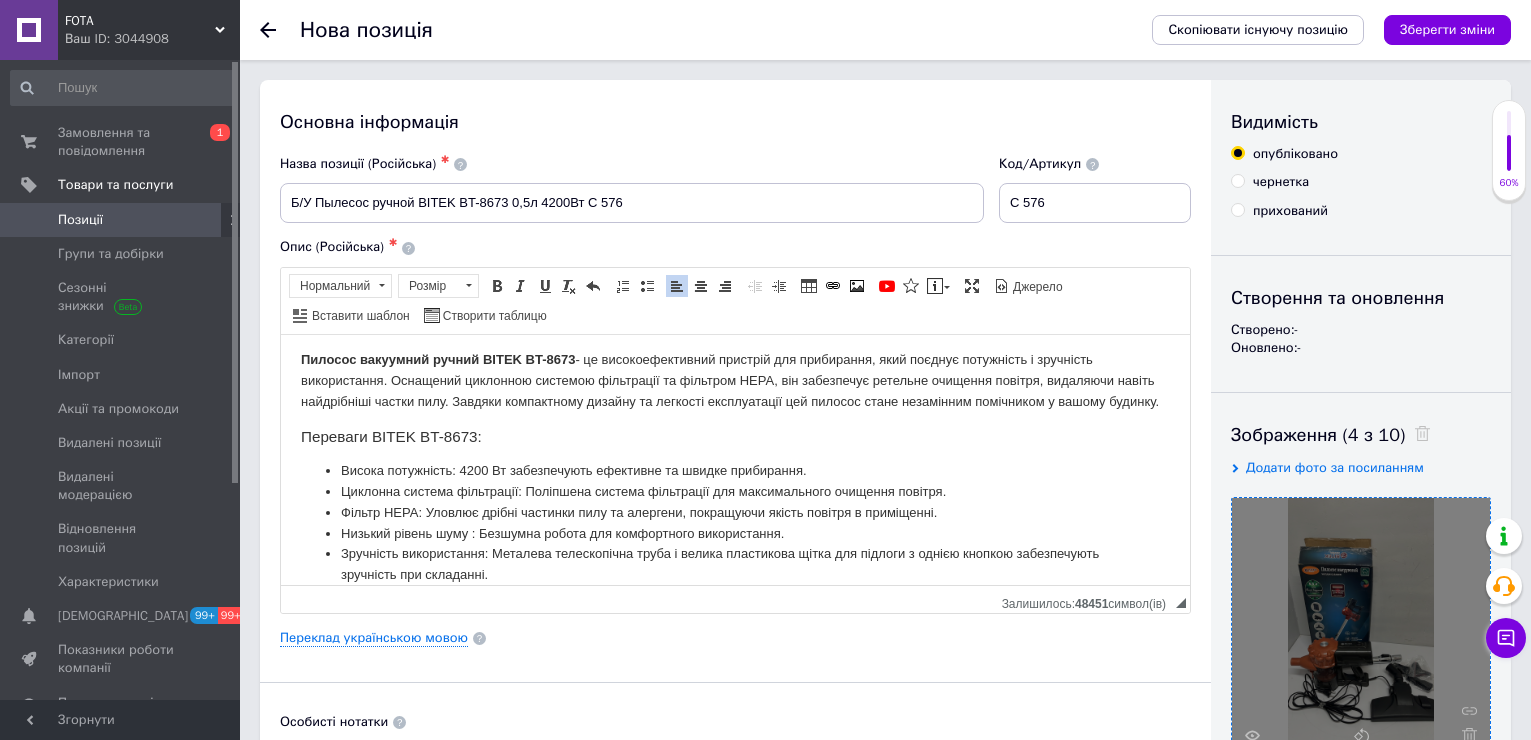 scroll, scrollTop: 0, scrollLeft: 0, axis: both 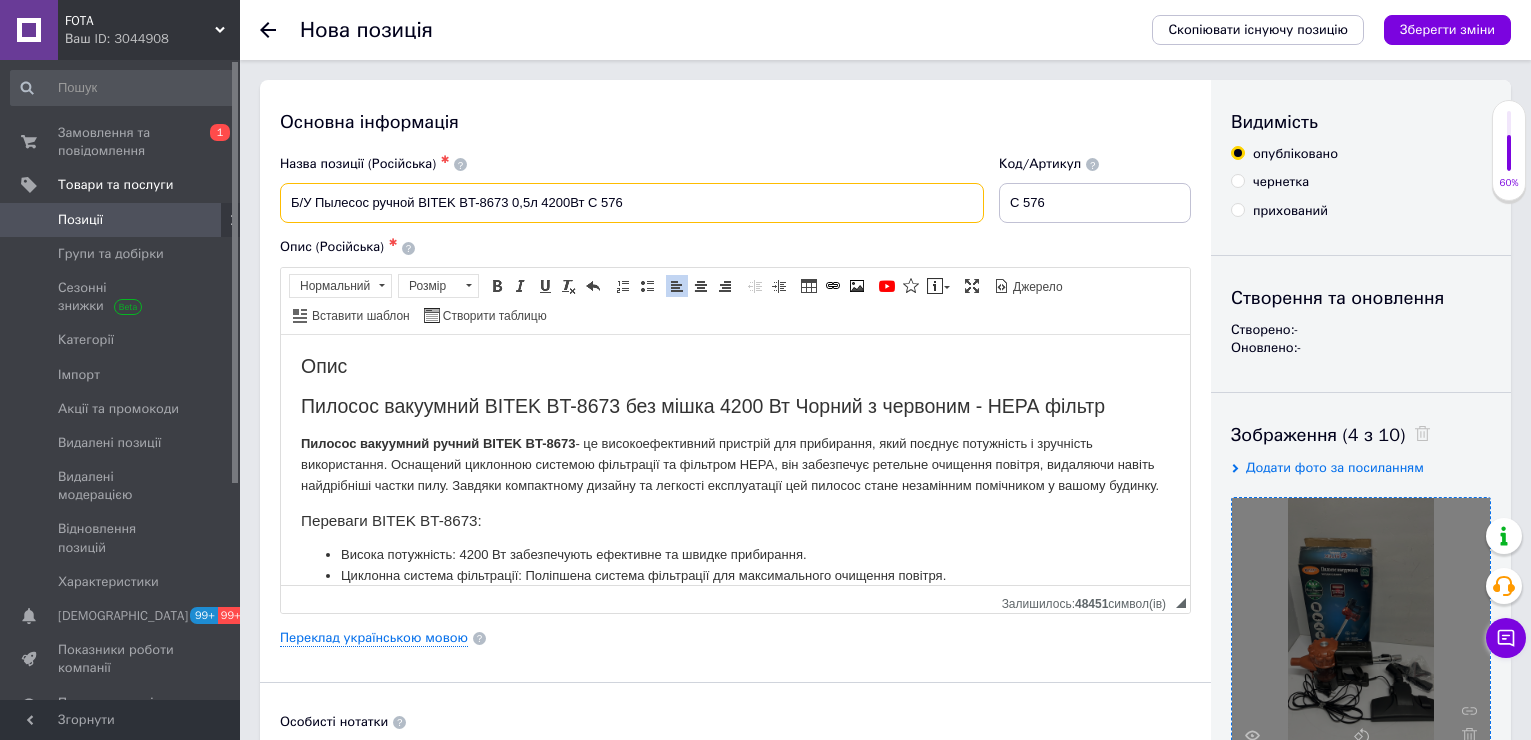 drag, startPoint x: 290, startPoint y: 206, endPoint x: 588, endPoint y: 204, distance: 298.0067 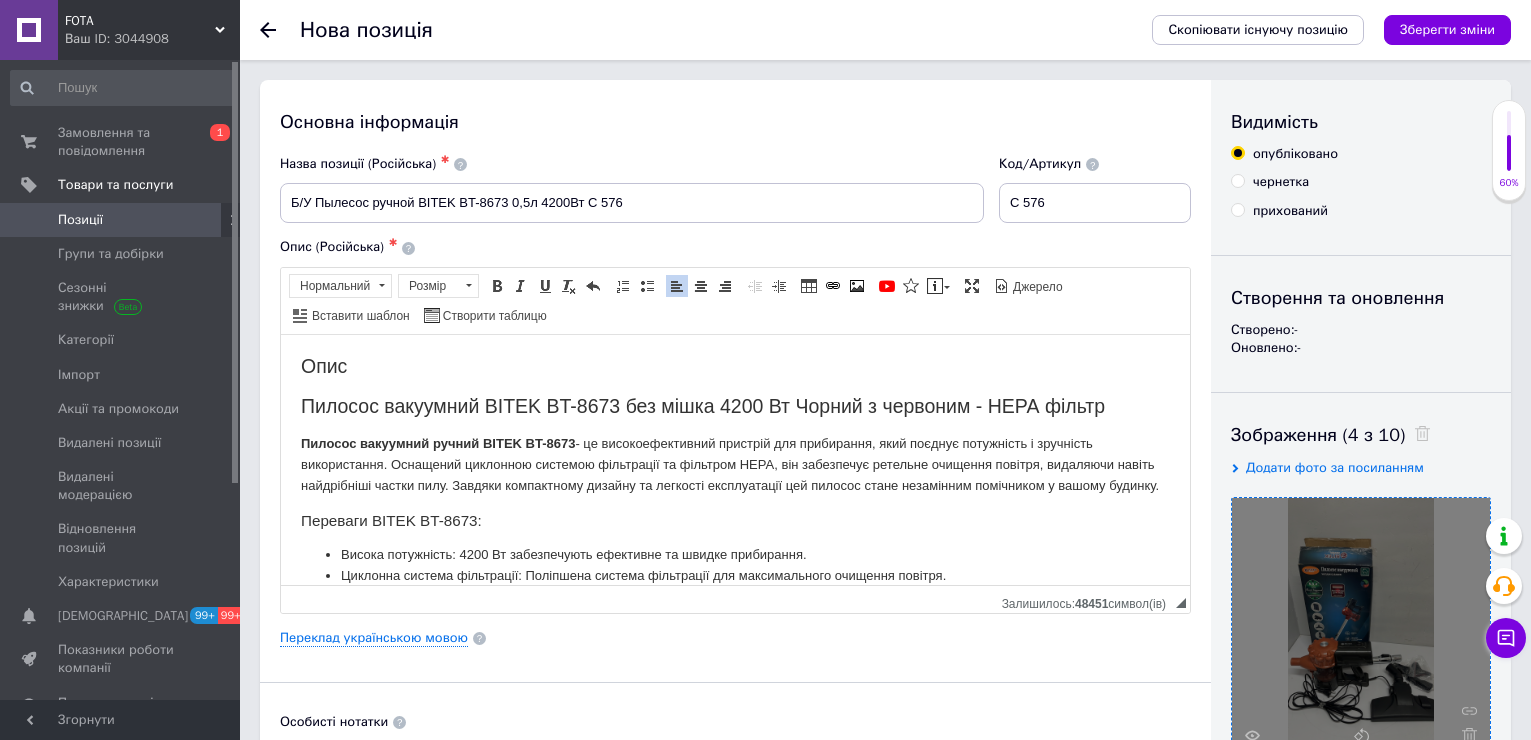 click on "Опис Пилосос вакуумний BITEK BT-8673 без мішка 4200 Вт Чорний з червоним - НЕРА фільтр Пилосос вакуумний ручний BITEK BT-8673  - це високоефективний пристрій для прибирання, який поєднує потужність і зручність використання. Оснащений циклонною системою фільтрації та фільтром НЕРА, він забезпечує ретельне очищення повітря, видаляючи навіть найдрібніші частки пилу. Завдяки компактному дизайну та легкості експлуатації цей пилосос стане незамінним помічником у вашому будинку. Переваги BITEK BT-8673: Висока потужність: 4200 Вт забезпечують ефективне та швидке прибирання." at bounding box center [735, 699] 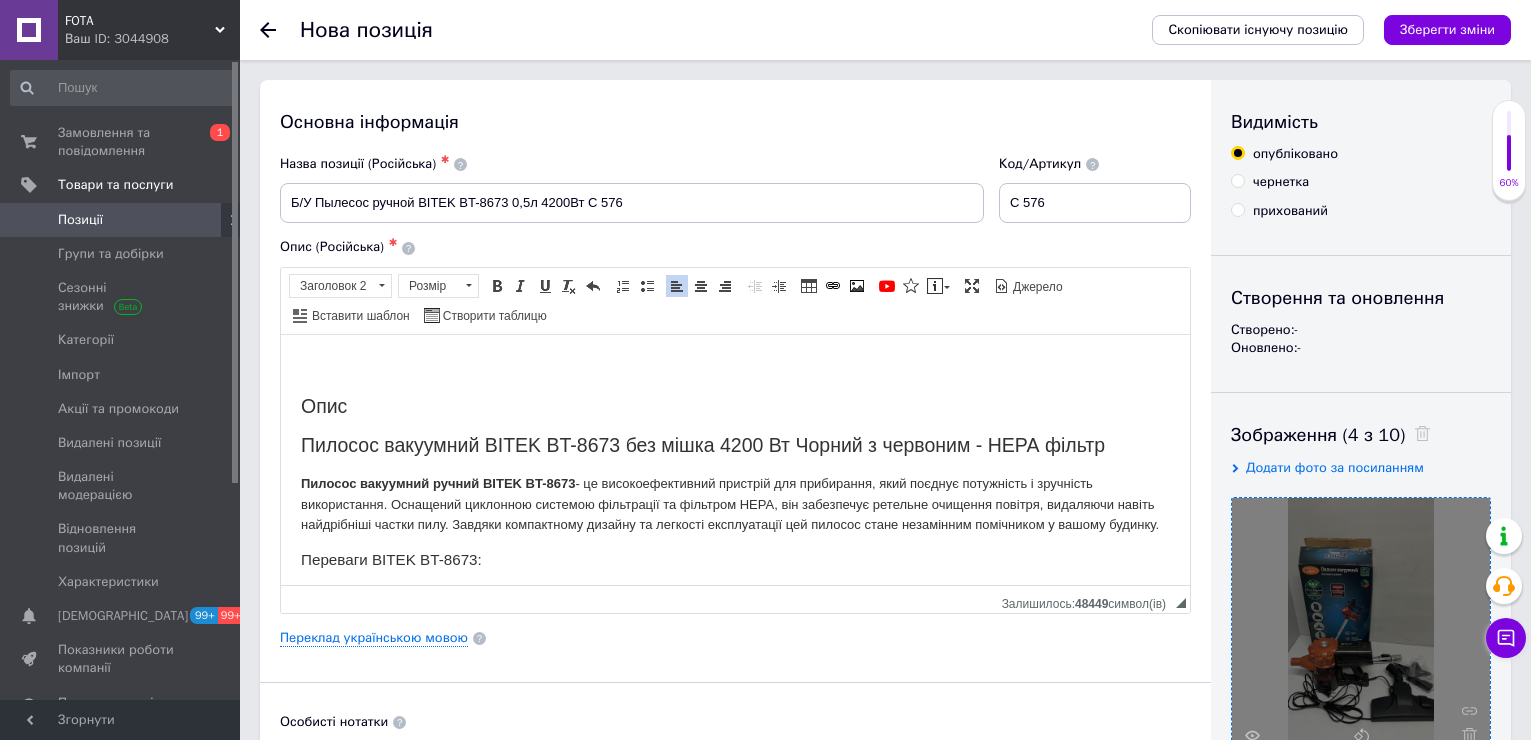 click at bounding box center [735, 365] 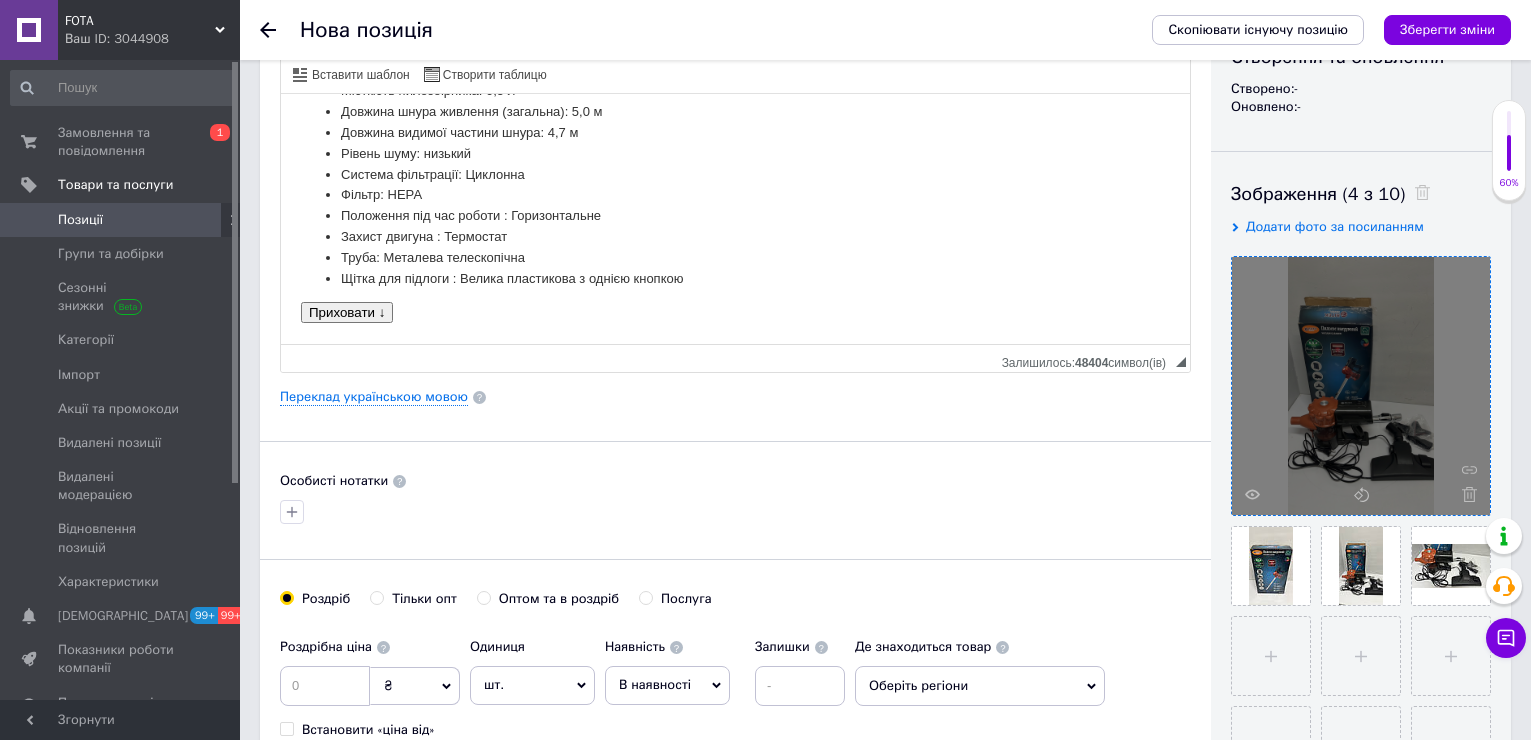 scroll, scrollTop: 500, scrollLeft: 0, axis: vertical 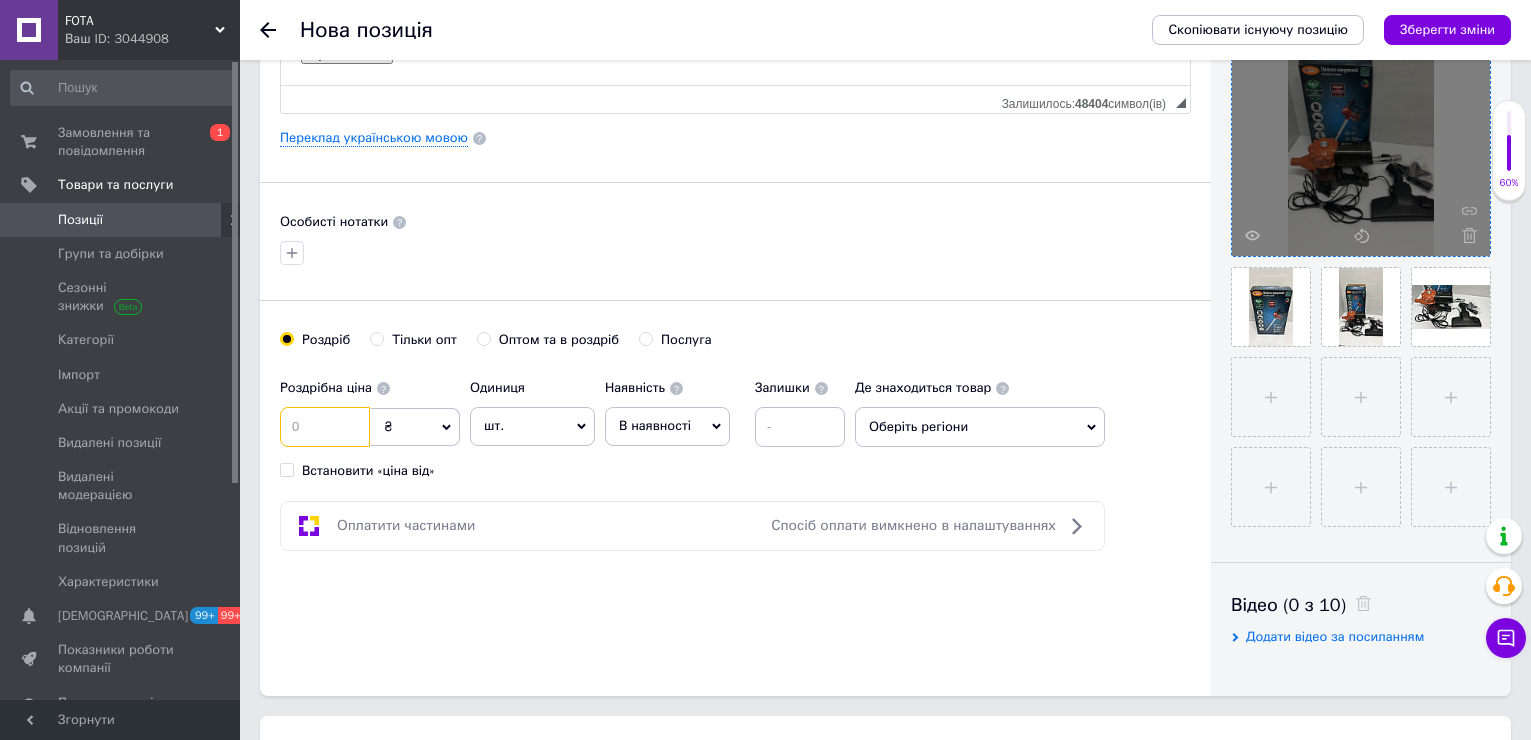 click at bounding box center [325, 427] 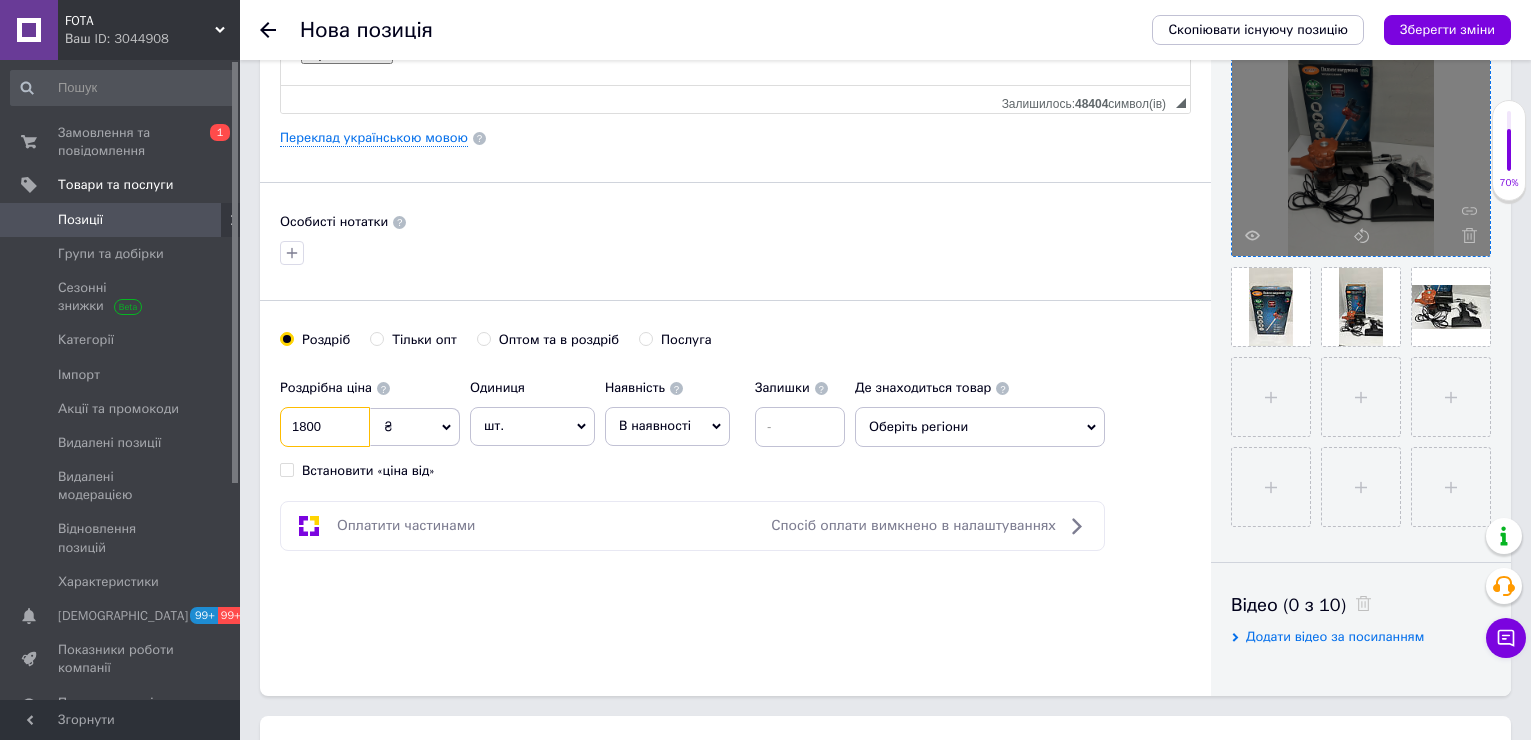 type on "1800" 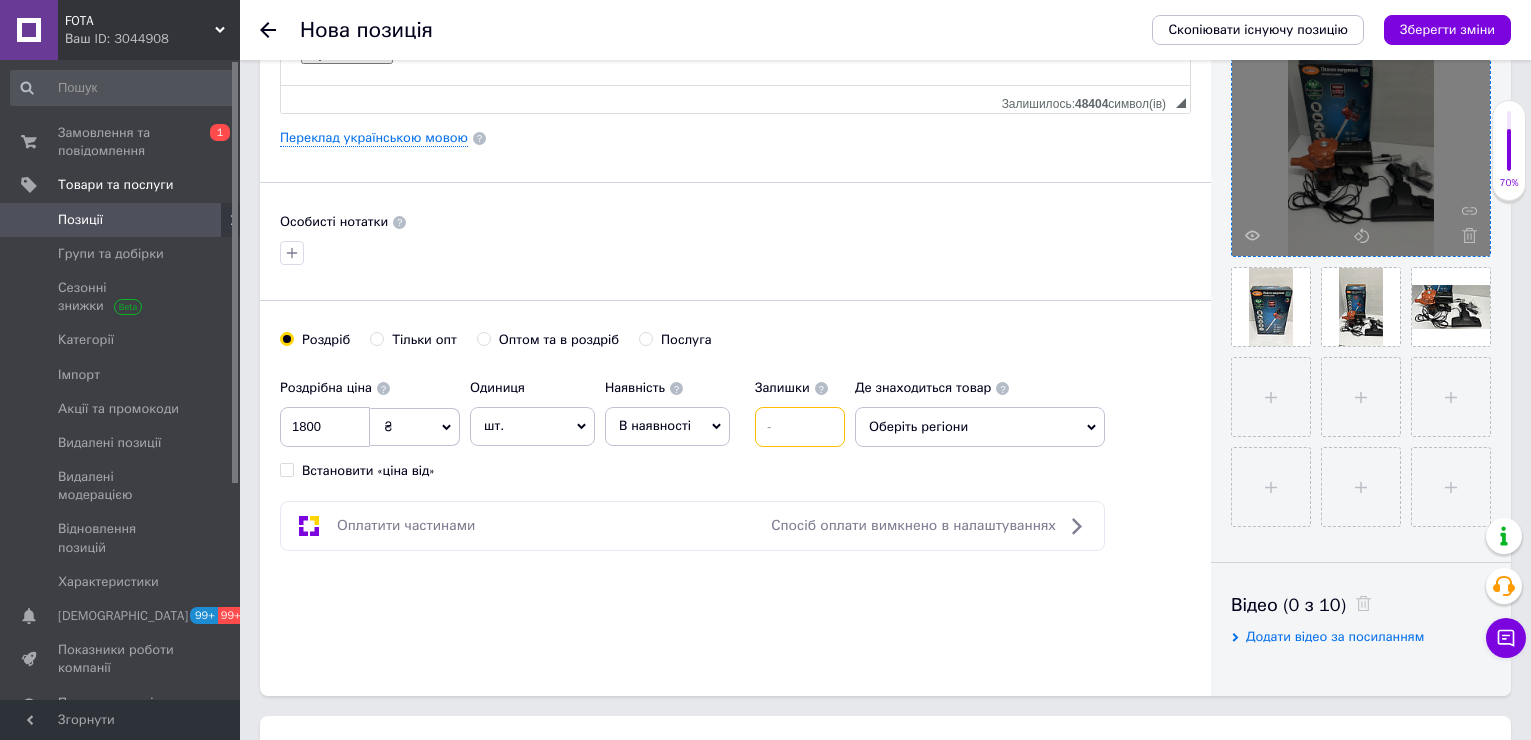 click at bounding box center [800, 427] 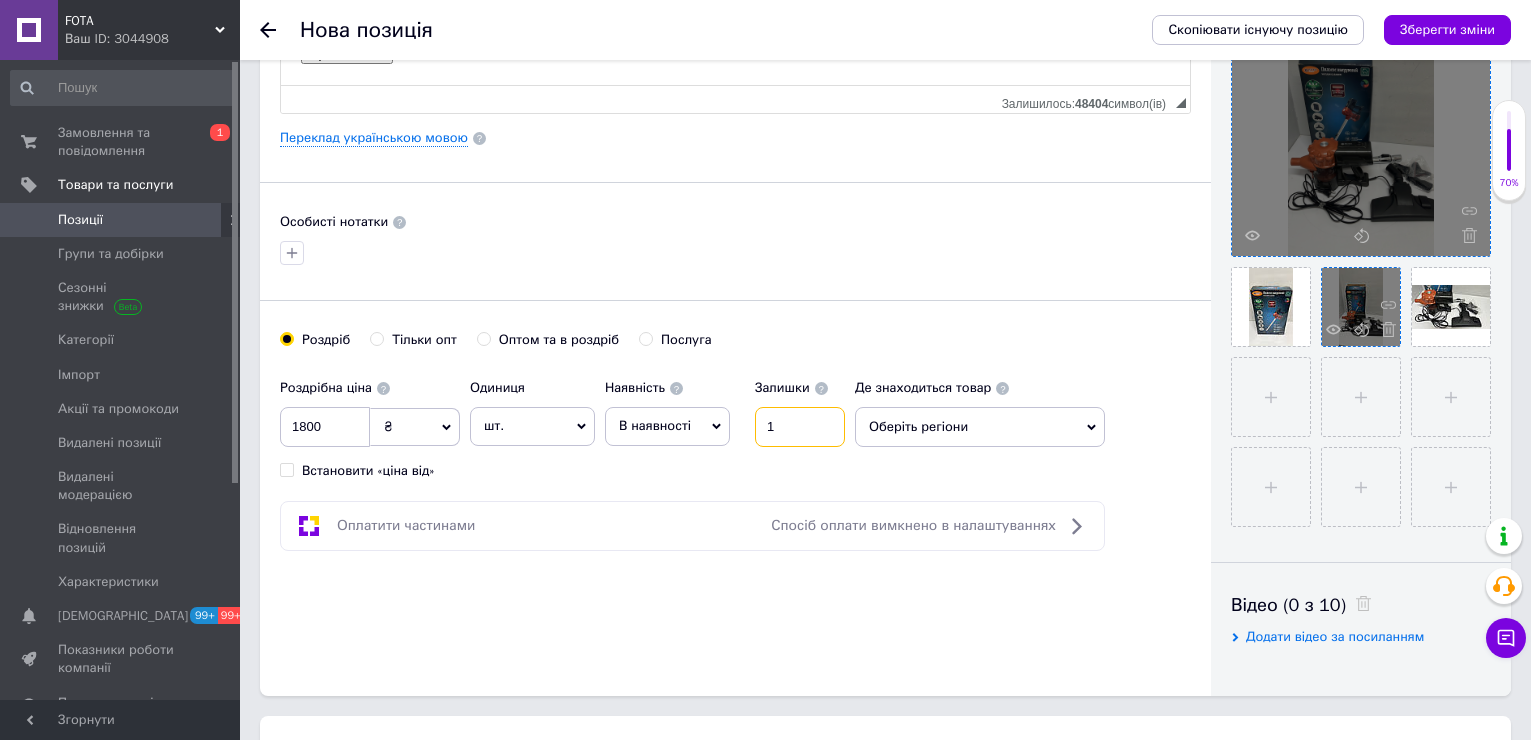 type on "1" 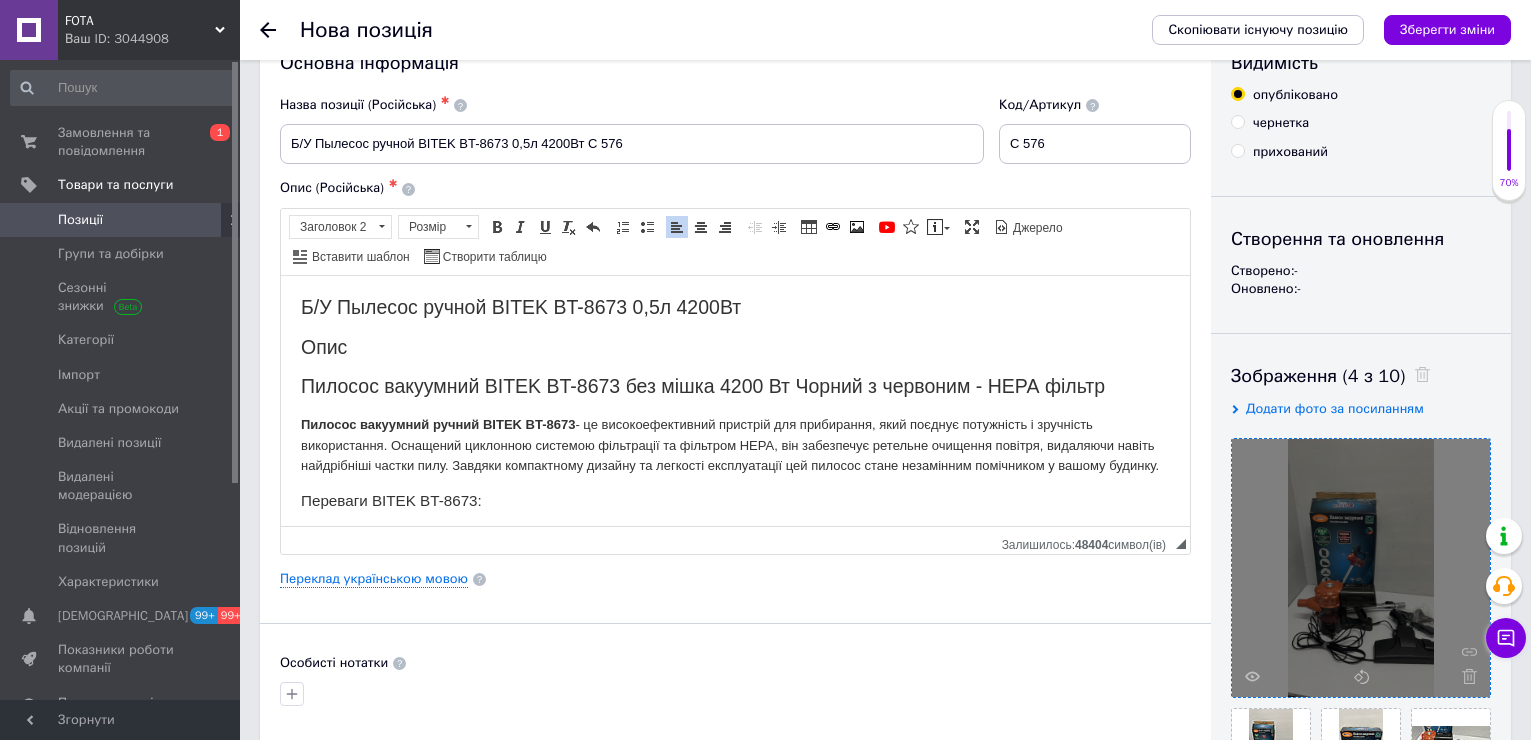 scroll, scrollTop: 0, scrollLeft: 0, axis: both 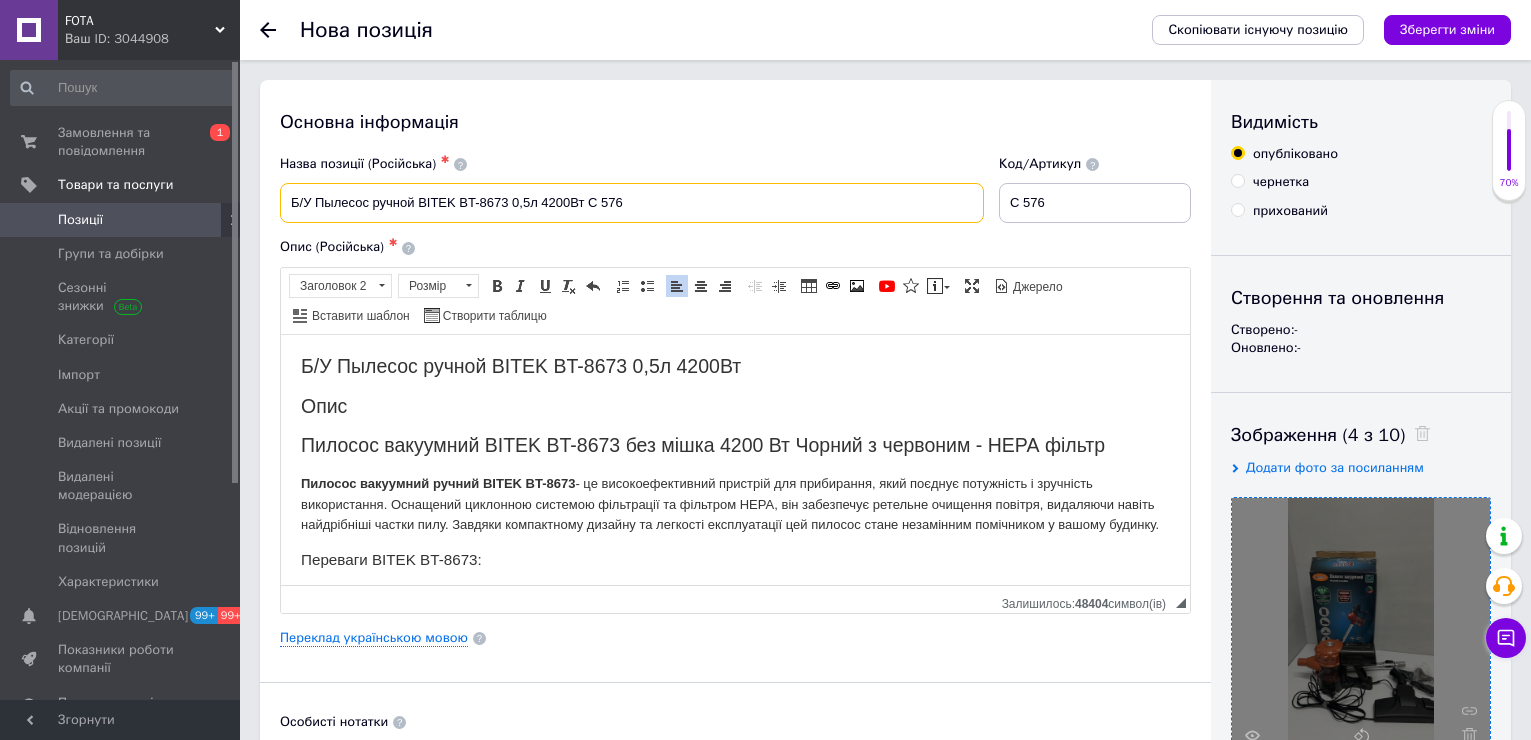 drag, startPoint x: 399, startPoint y: 216, endPoint x: 583, endPoint y: 218, distance: 184.01086 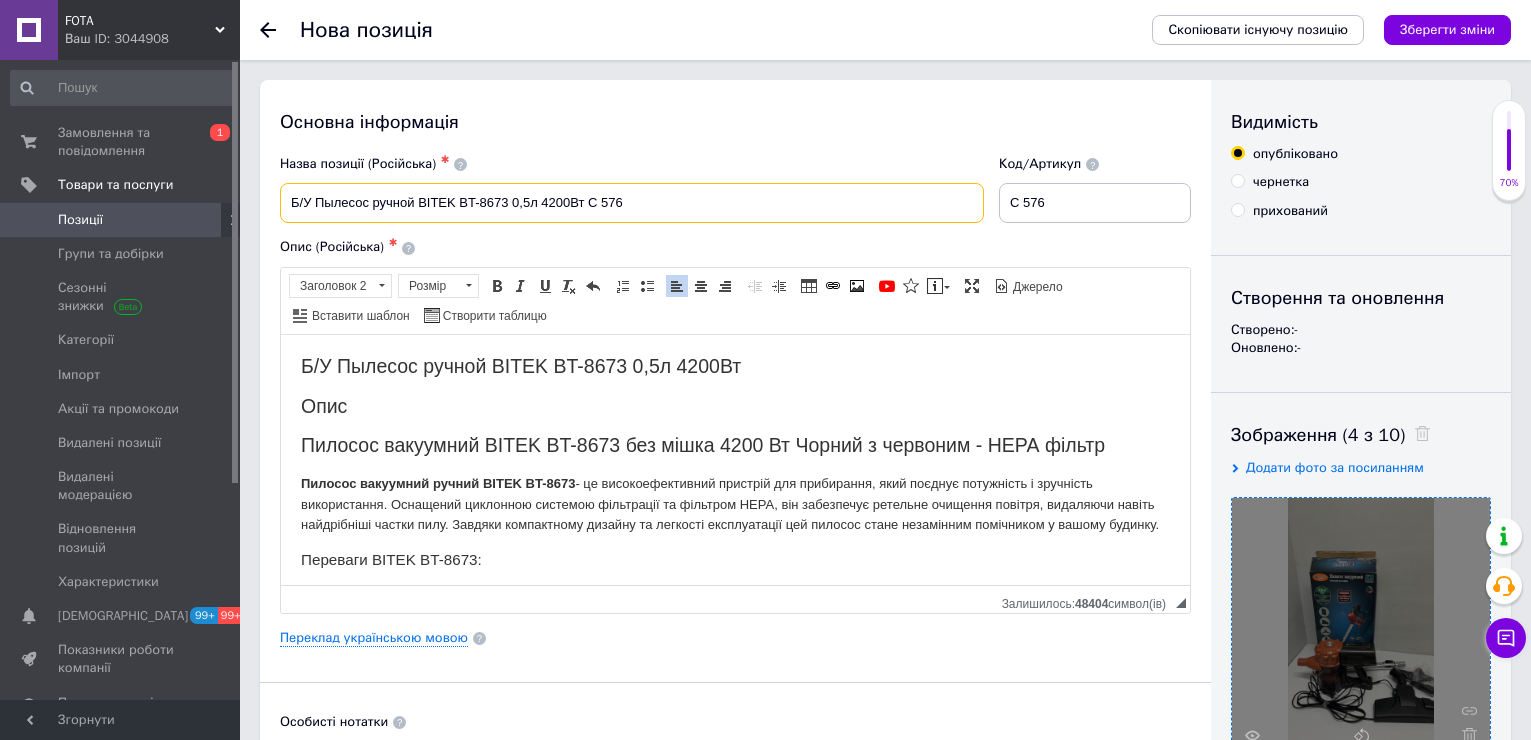 drag, startPoint x: 315, startPoint y: 210, endPoint x: 592, endPoint y: 204, distance: 277.06497 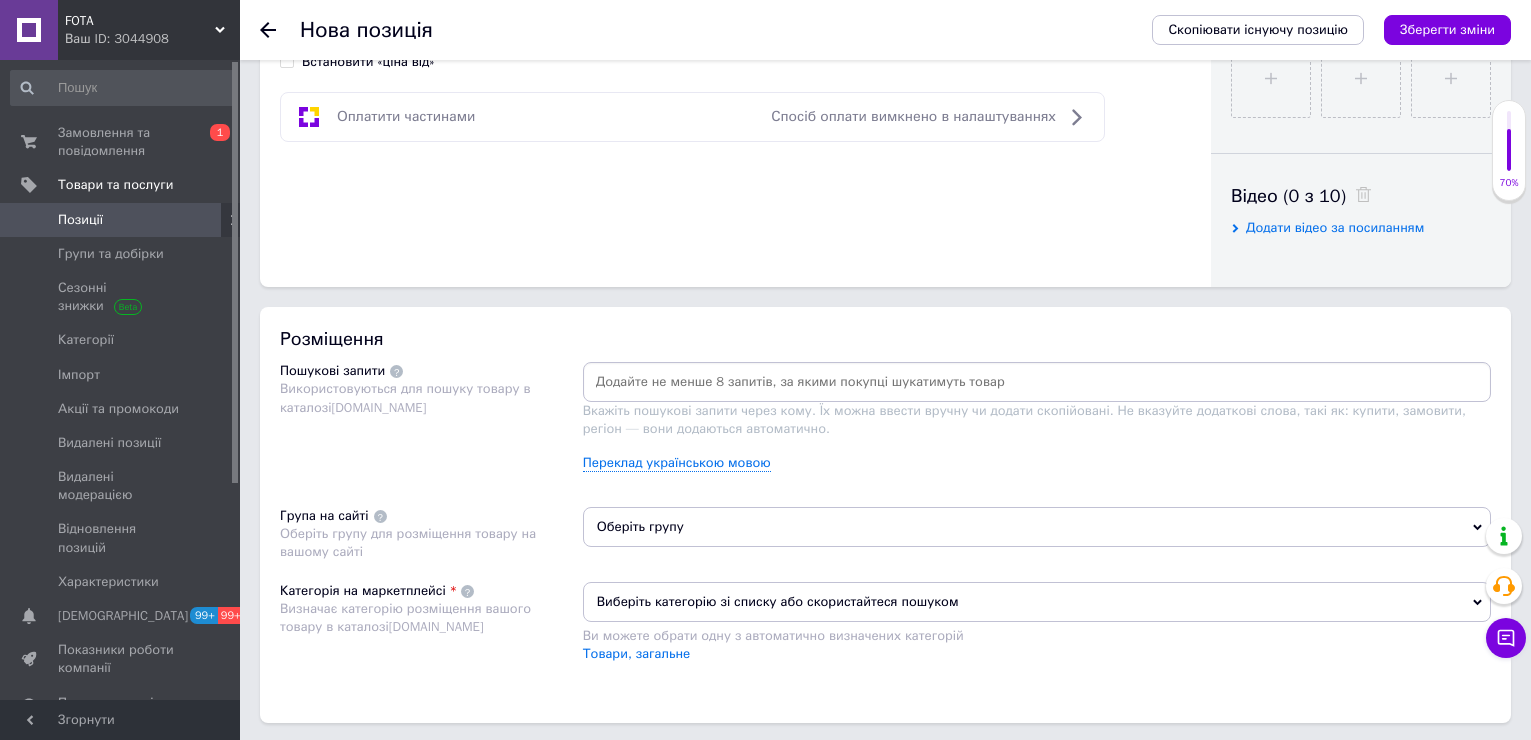 scroll, scrollTop: 1000, scrollLeft: 0, axis: vertical 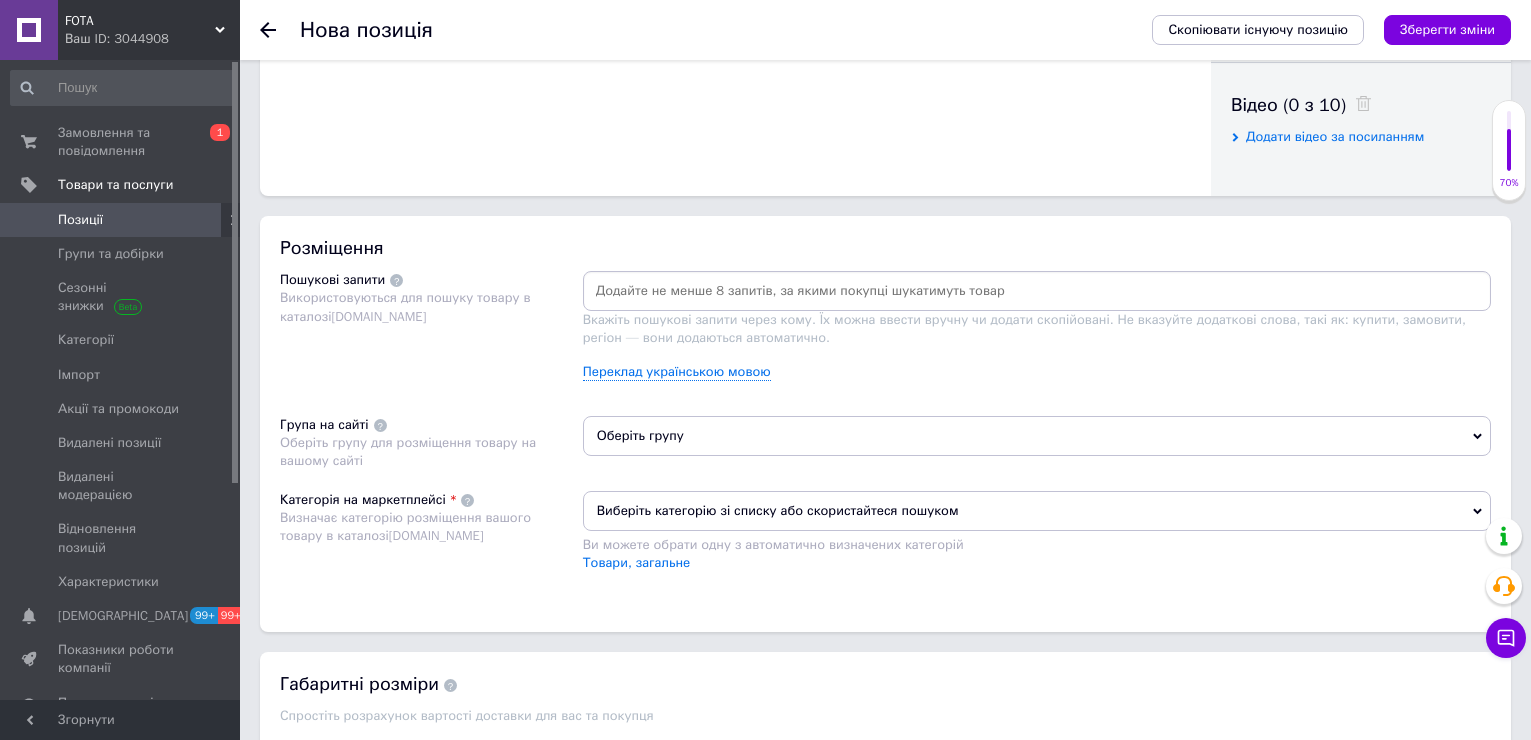click at bounding box center [1037, 291] 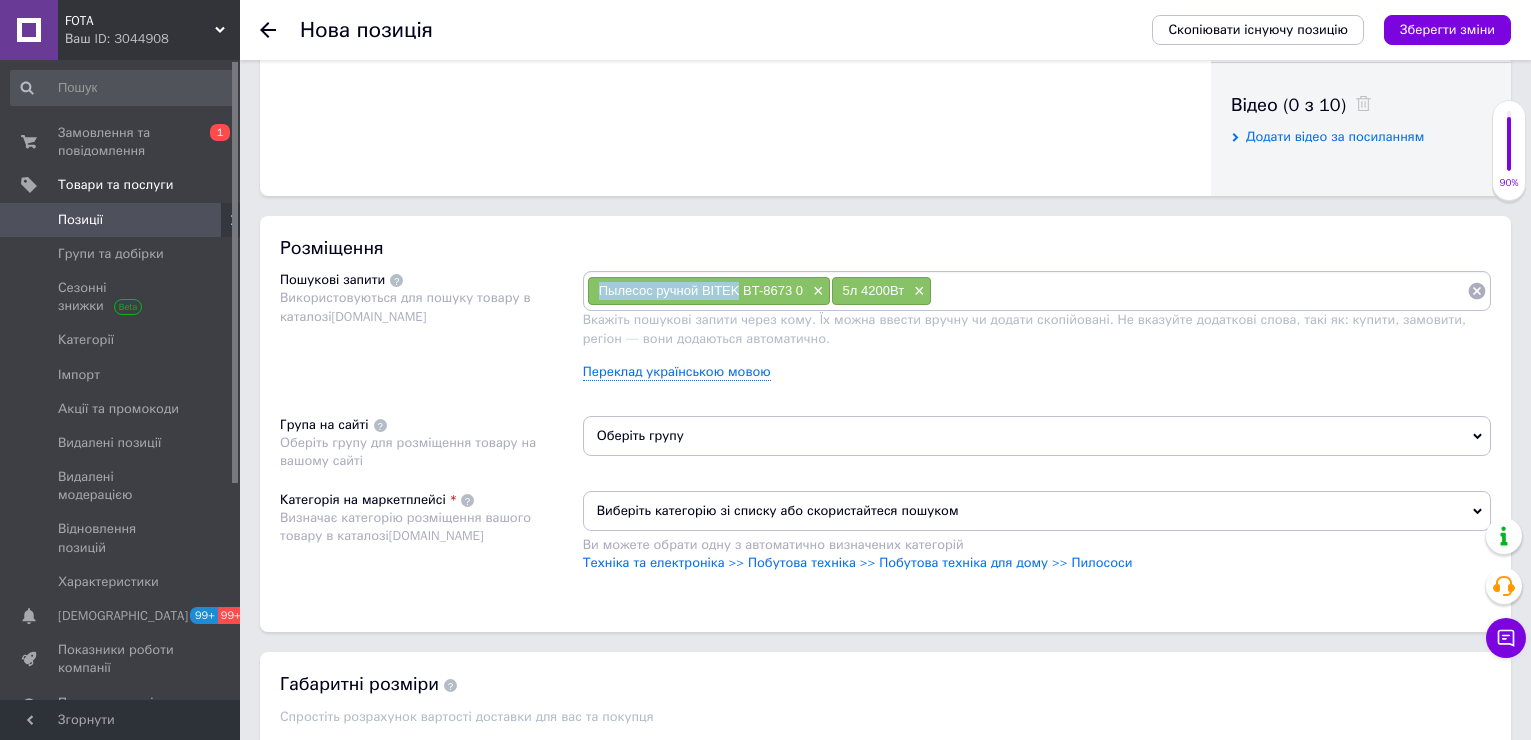 drag, startPoint x: 596, startPoint y: 289, endPoint x: 741, endPoint y: 288, distance: 145.00345 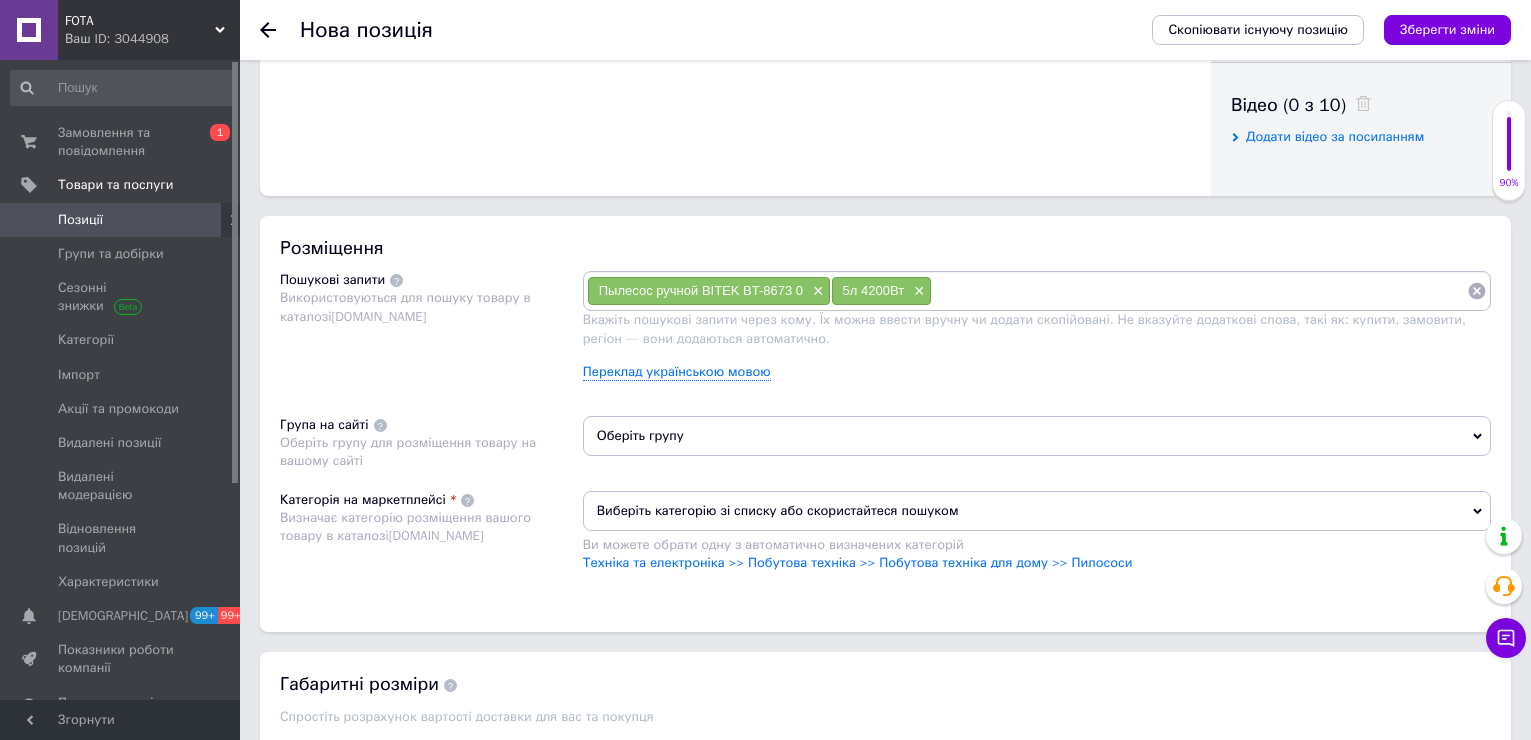 click at bounding box center (1199, 291) 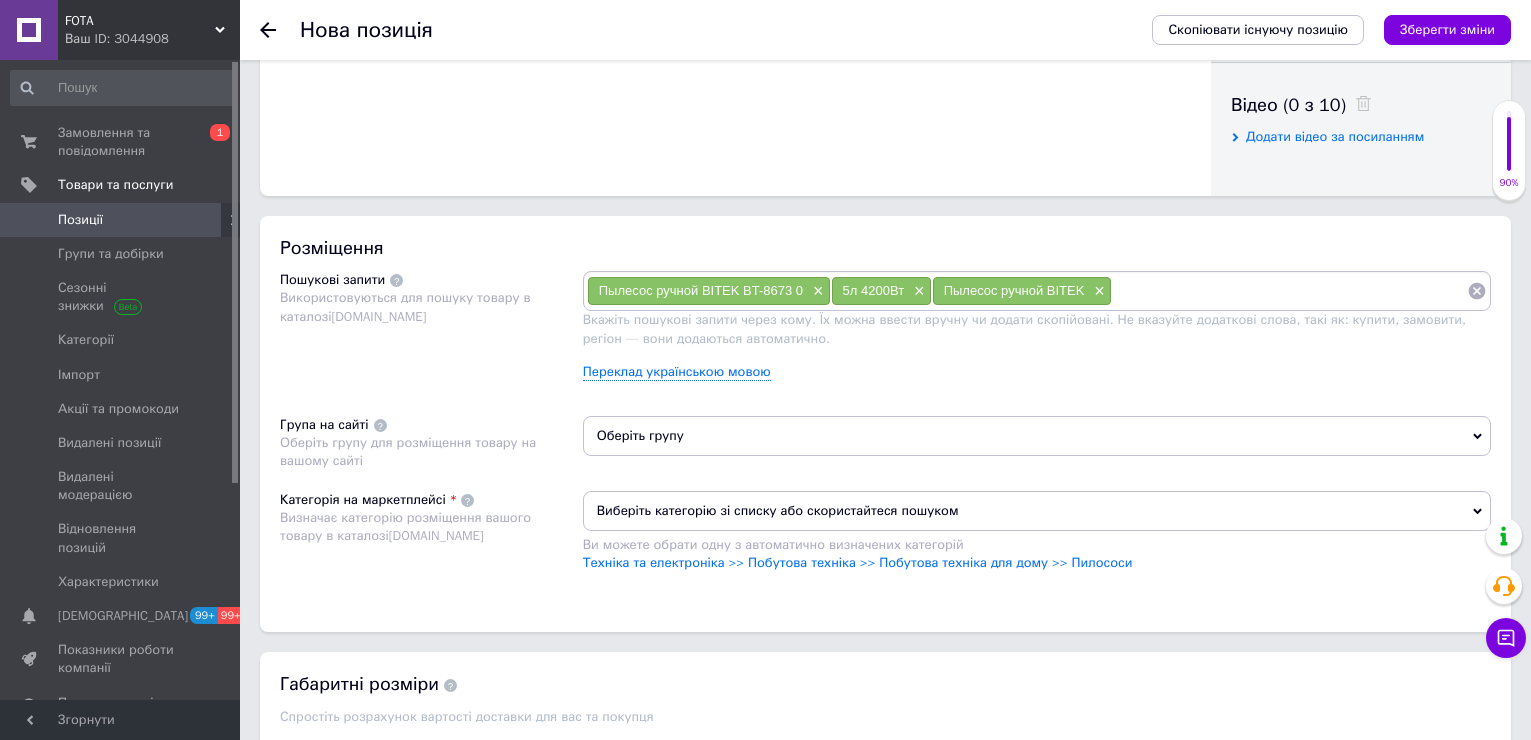 paste on "Пылесос ручной BITEK" 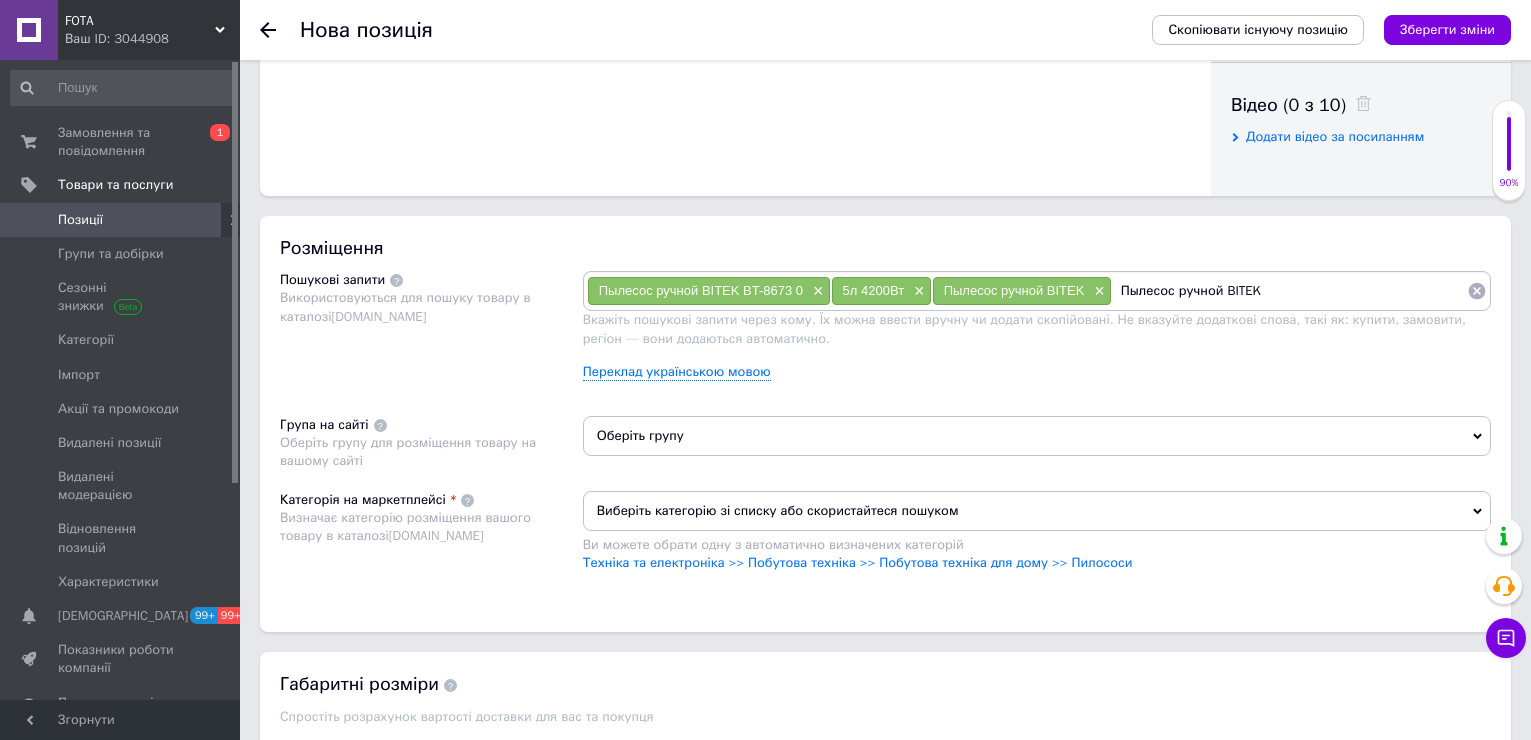 drag, startPoint x: 1243, startPoint y: 283, endPoint x: 1410, endPoint y: 351, distance: 180.31361 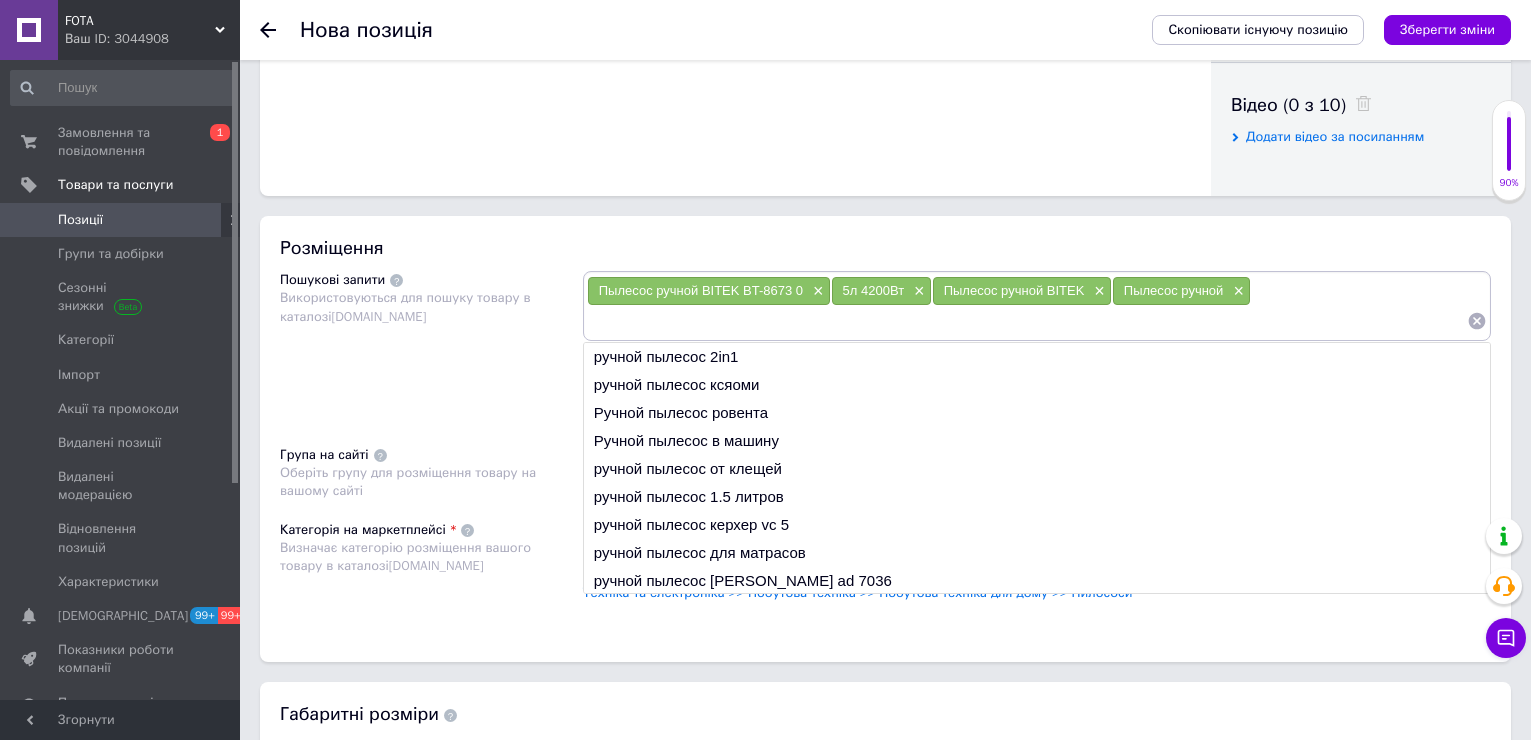 paste on "Пылесос ручной BITEK" 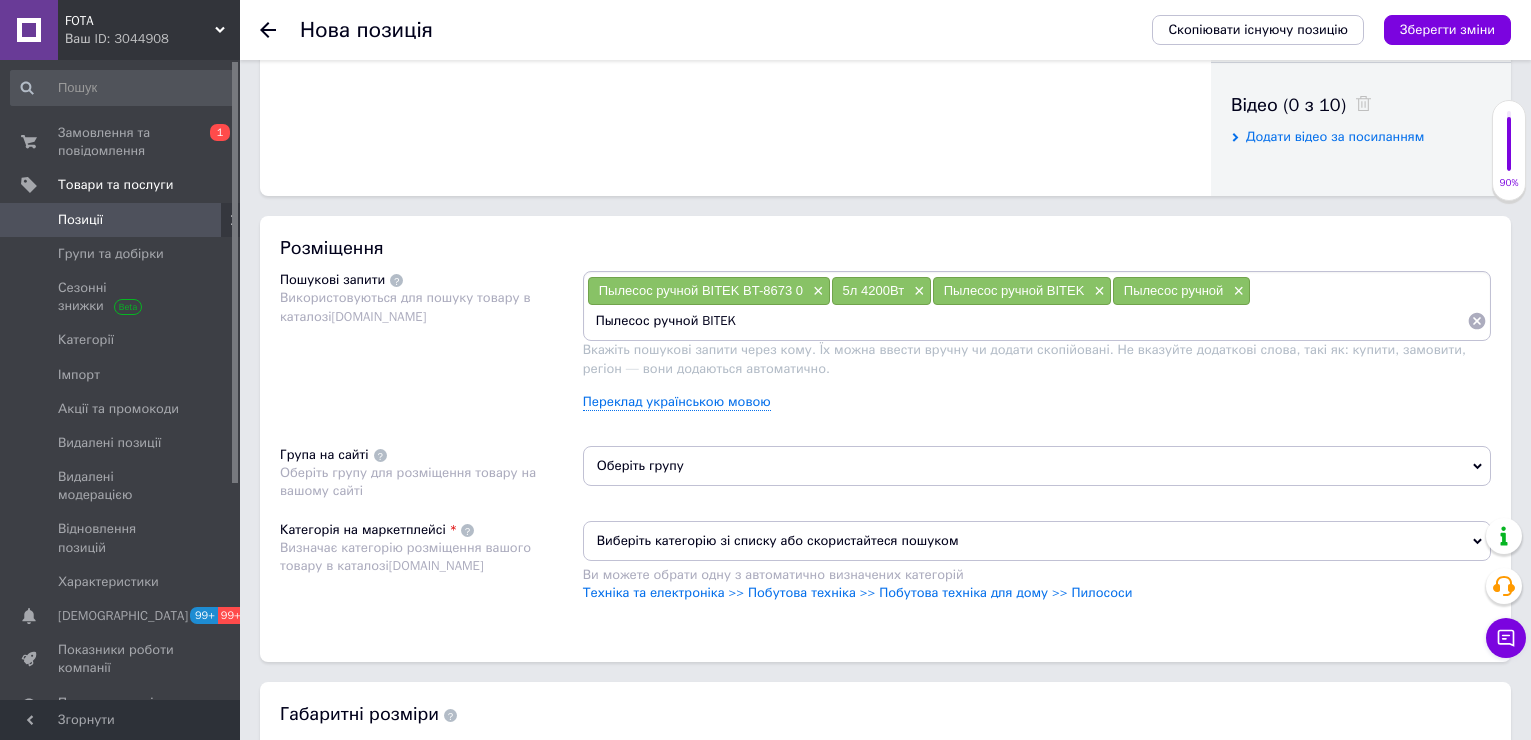 drag, startPoint x: 656, startPoint y: 332, endPoint x: 699, endPoint y: 332, distance: 43 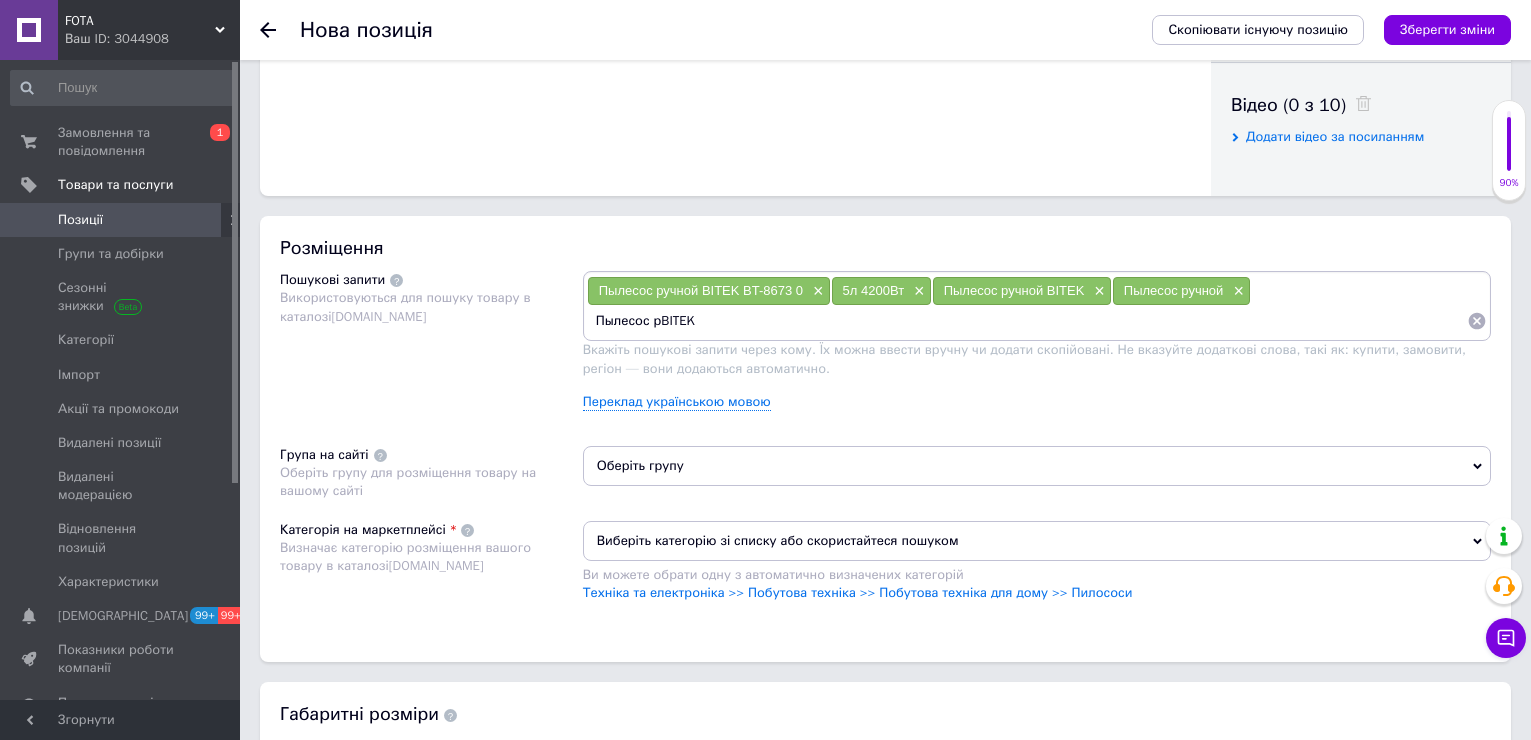 type on "Пылесос BITEK" 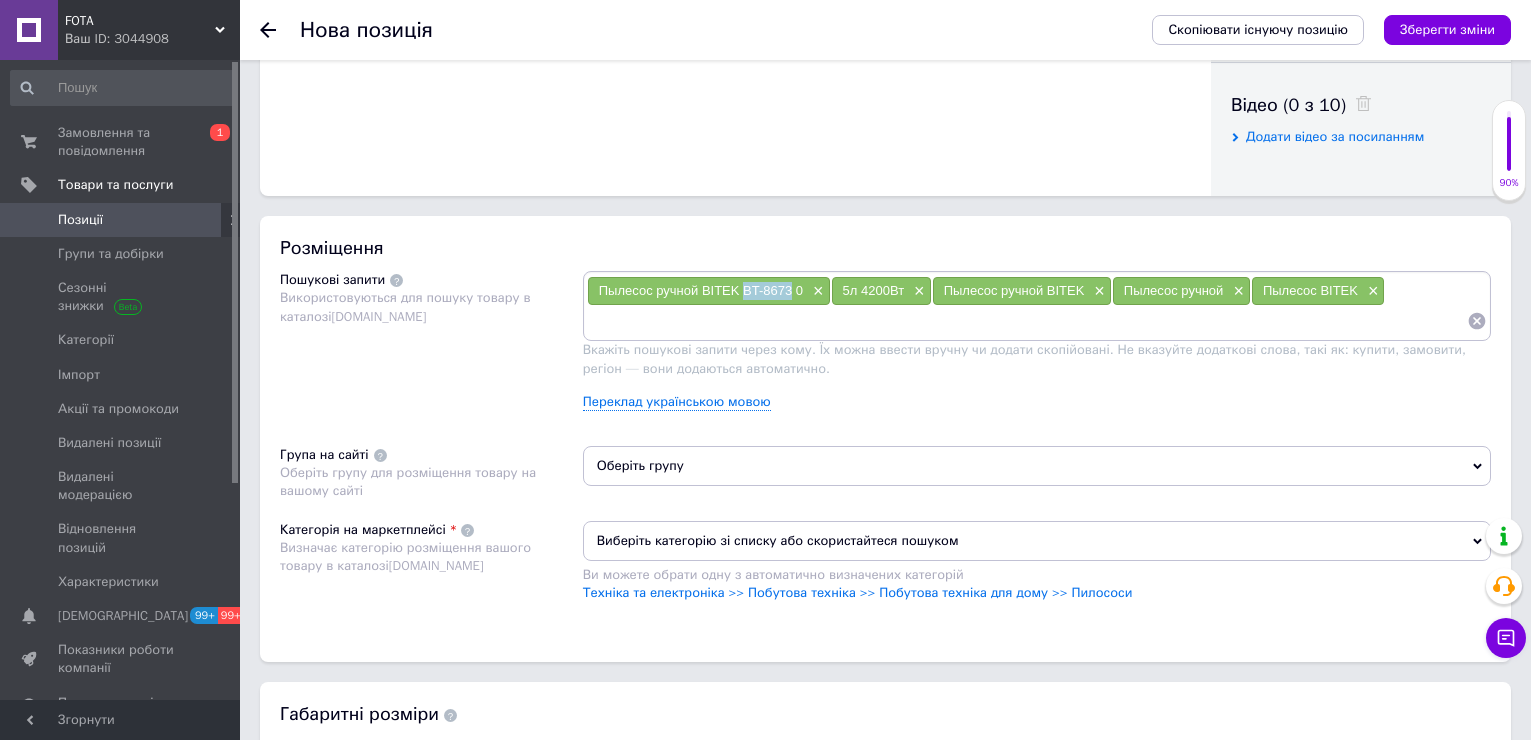 drag, startPoint x: 761, startPoint y: 296, endPoint x: 724, endPoint y: 328, distance: 48.9183 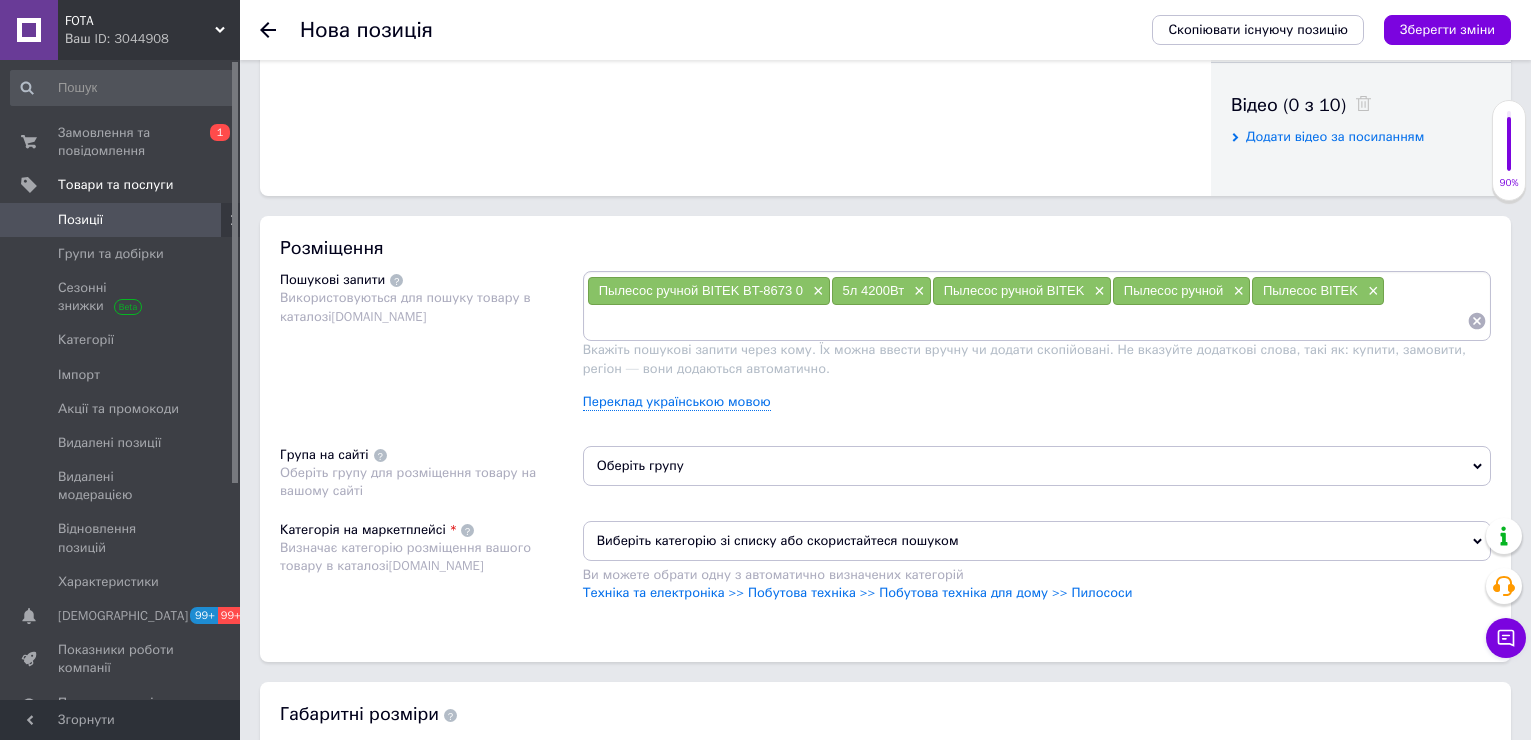 click on "Вкажіть пошукові запити через кому. Їх можна ввести вручну чи додати скопійовані. Не вказуйте додаткові слова, такі як: купити, замовити, регіон — вони додаються автоматично." at bounding box center (1024, 358) 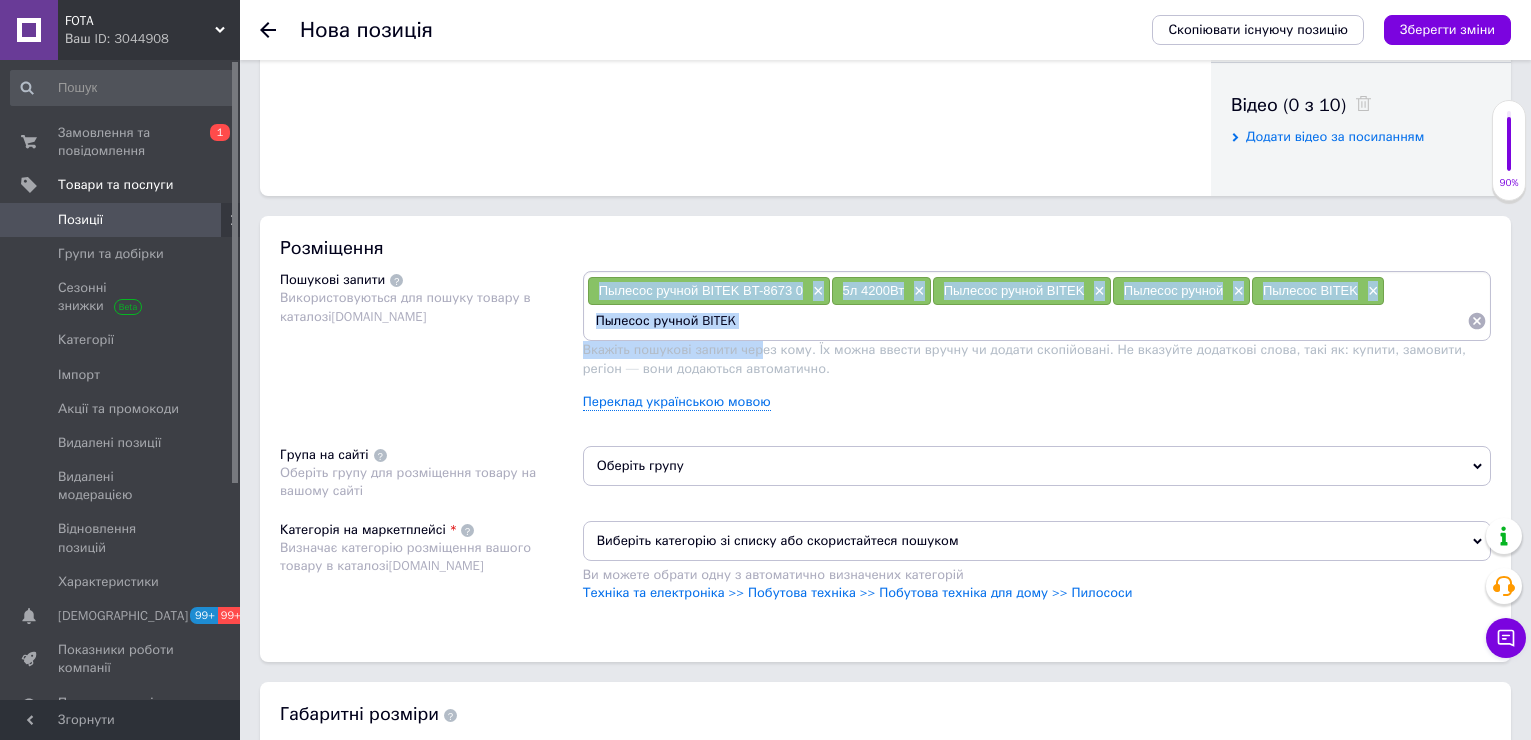 click on "Пылесос ручной BITEK BT-8673 0 × 5л 4200Вт × Пылесос ручной BITEK × Пылесос ручной × Пылесос BITEK × Пылесос ручной BITEK Вкажіть пошукові запити через кому. Їх можна ввести вручну чи додати скопійовані. Не вказуйте додаткові слова, такі як: купити, замовити, регіон — вони додаються автоматично. Переклад українською мовою" at bounding box center (1037, 348) 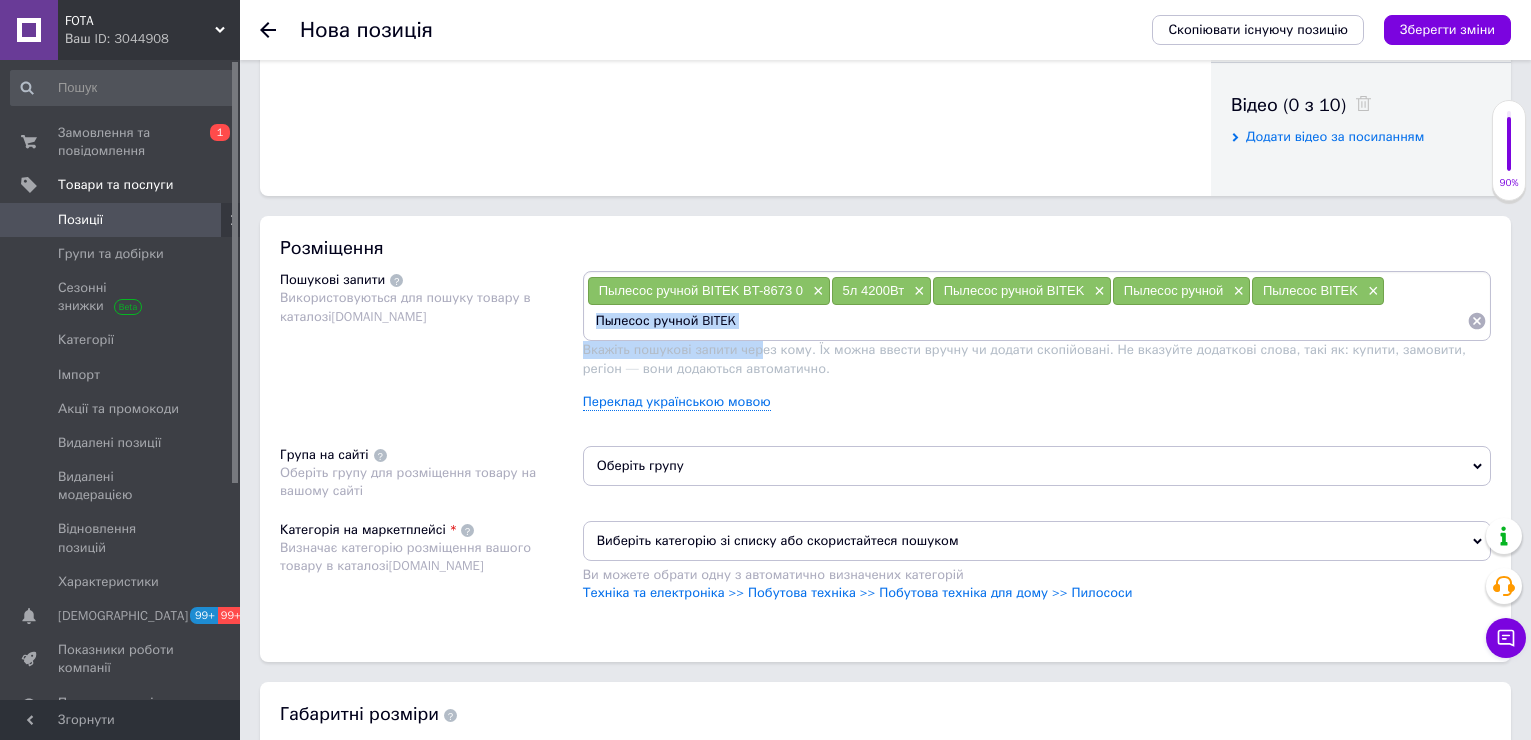 click on "Пылесос ручной BITEK" at bounding box center (1027, 321) 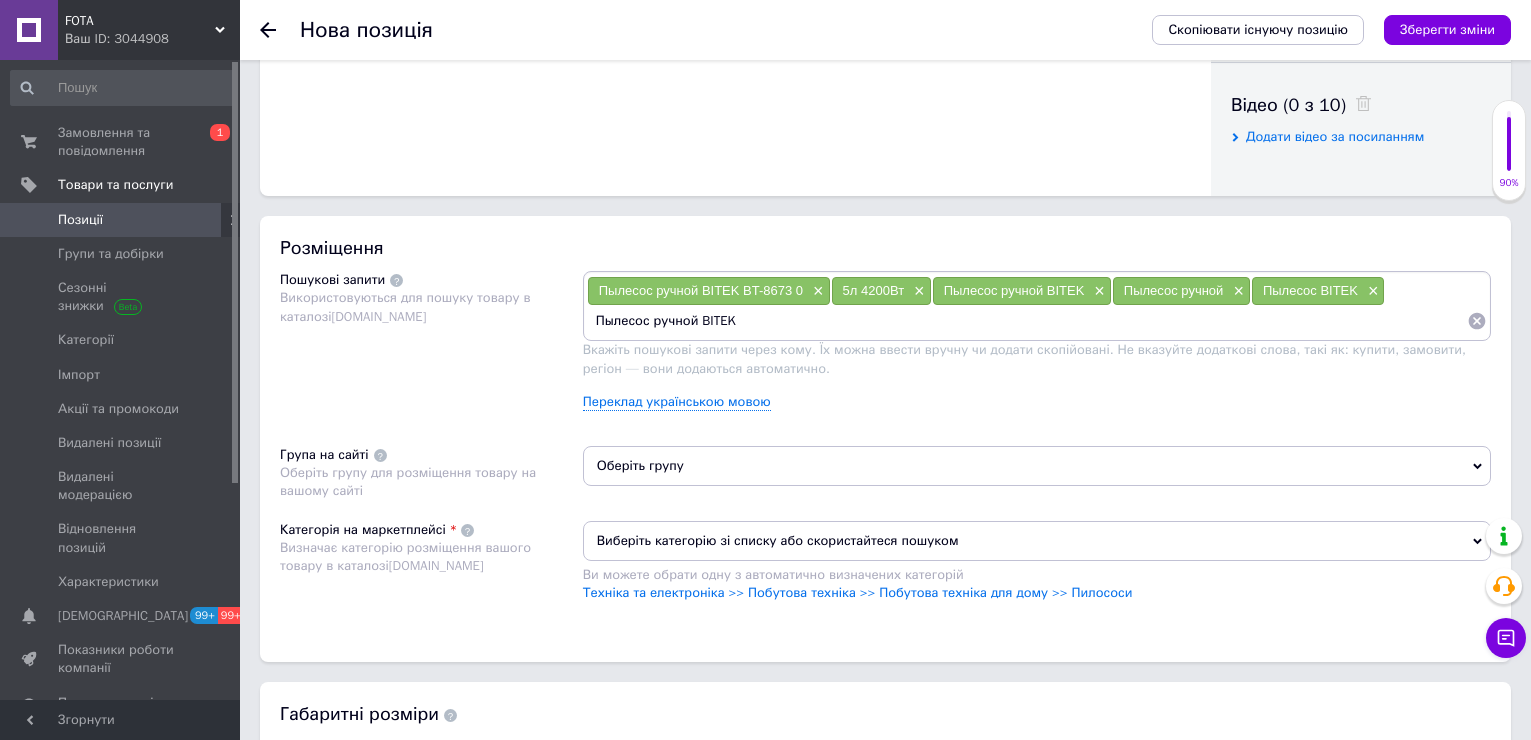 drag, startPoint x: 738, startPoint y: 325, endPoint x: 497, endPoint y: 316, distance: 241.16798 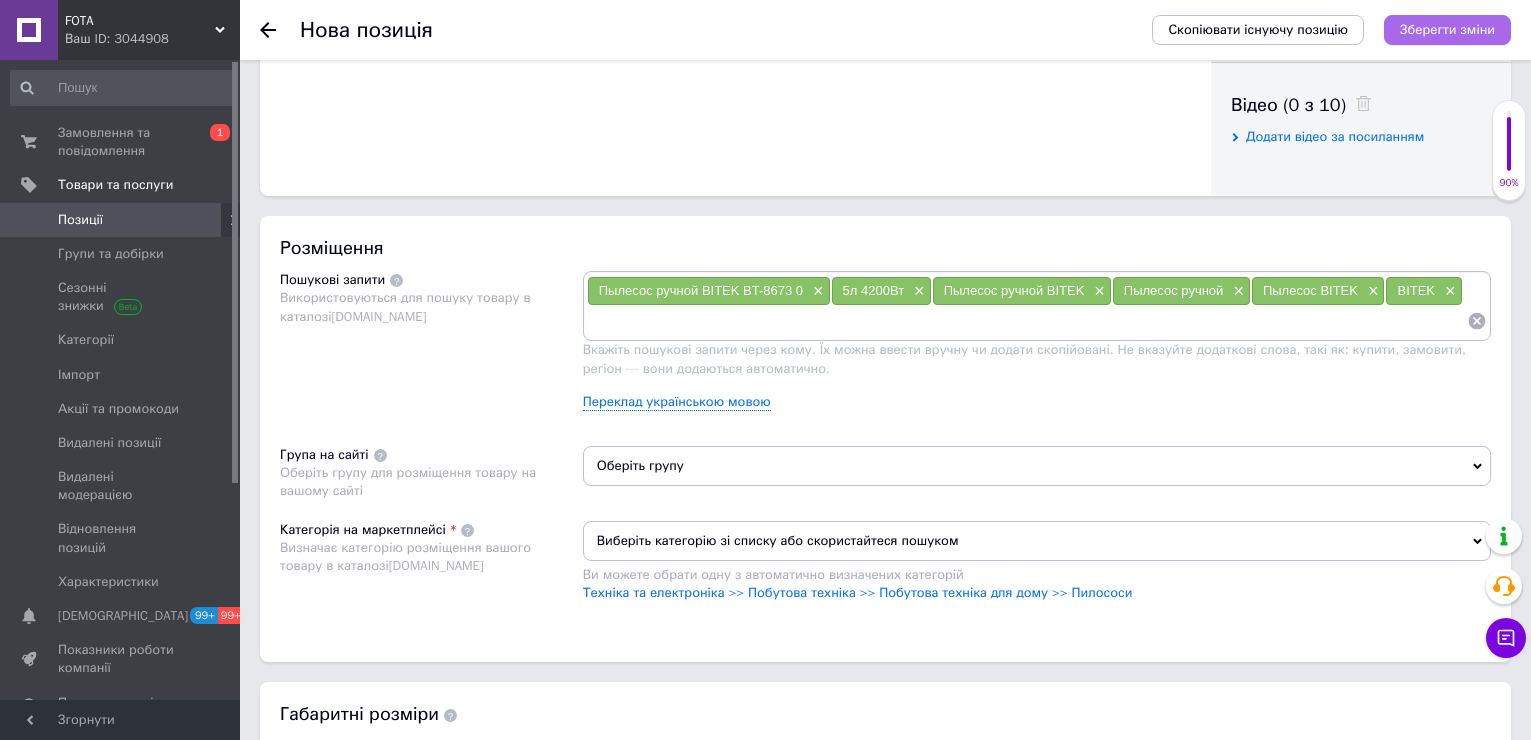 click on "Зберегти зміни" at bounding box center (1447, 29) 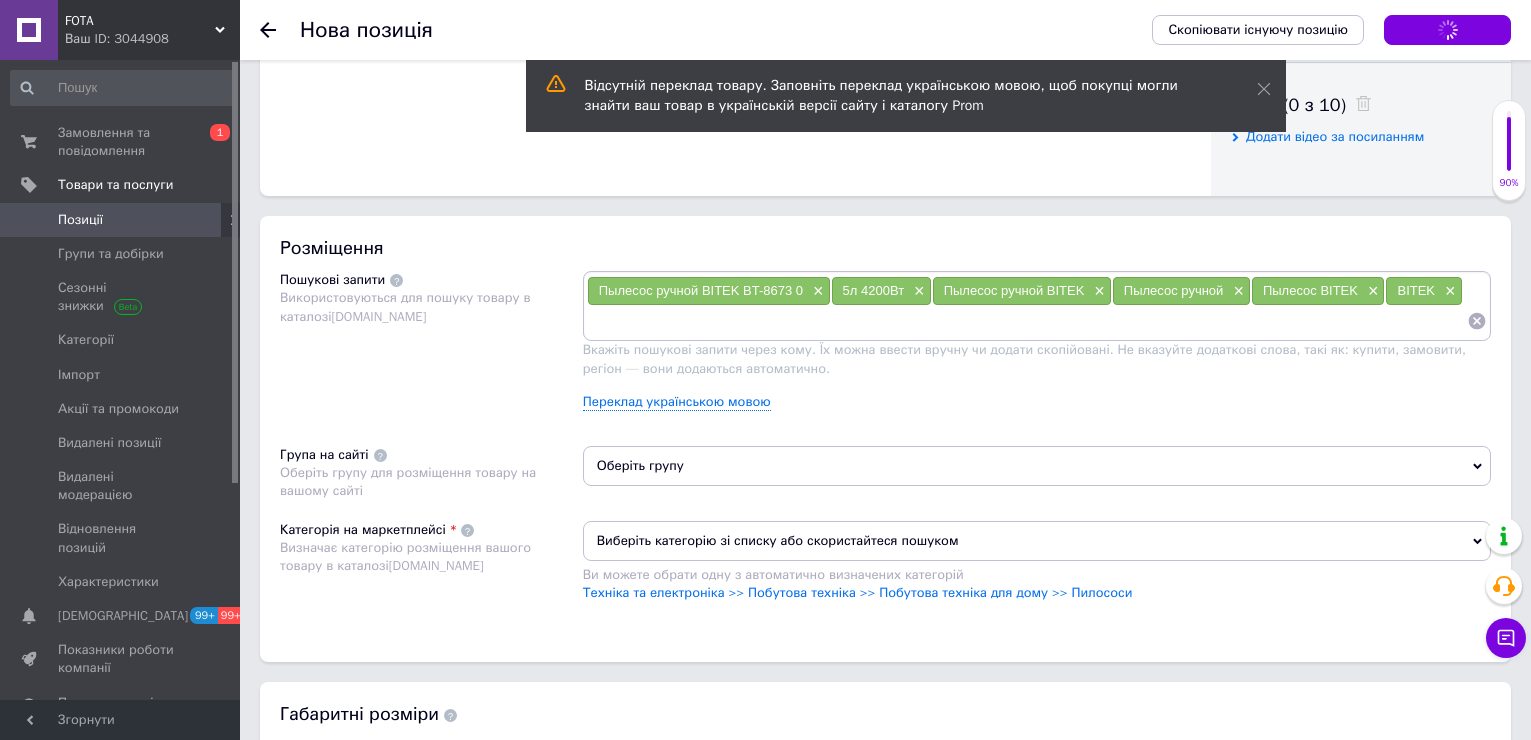 click on "Зберегти зміни" at bounding box center (1447, 30) 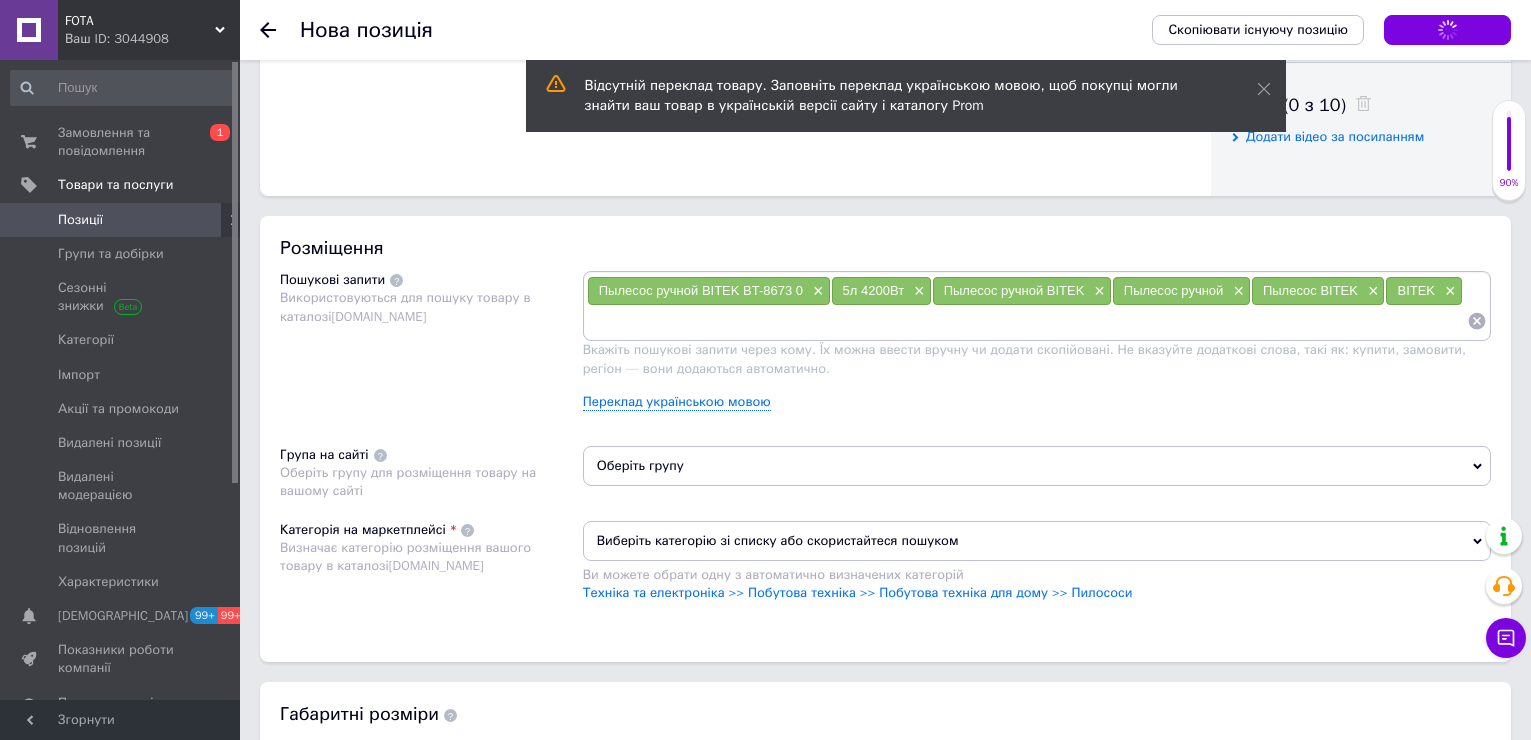 click on "Зберегти зміни" at bounding box center (1447, 30) 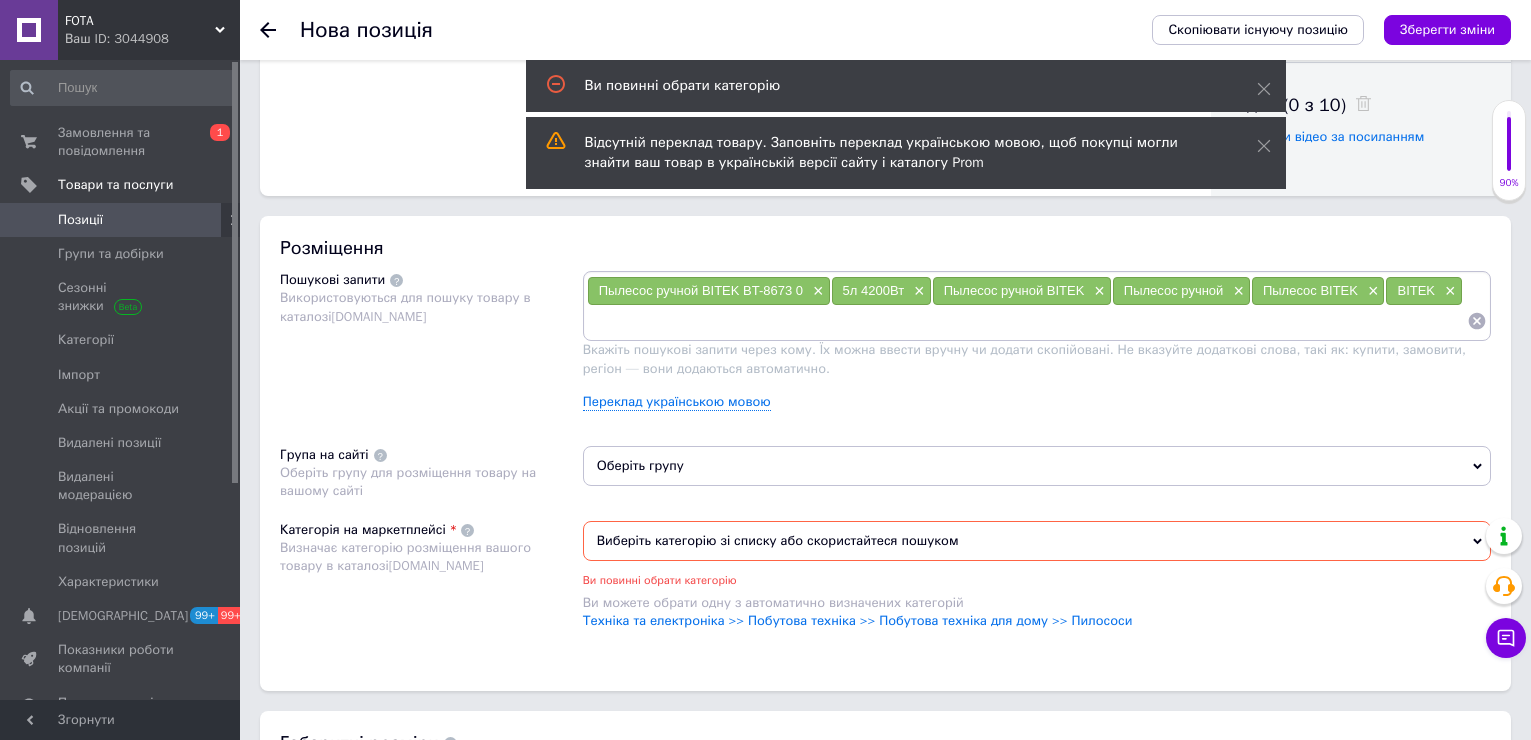 click on "Зберегти зміни" at bounding box center [1447, 29] 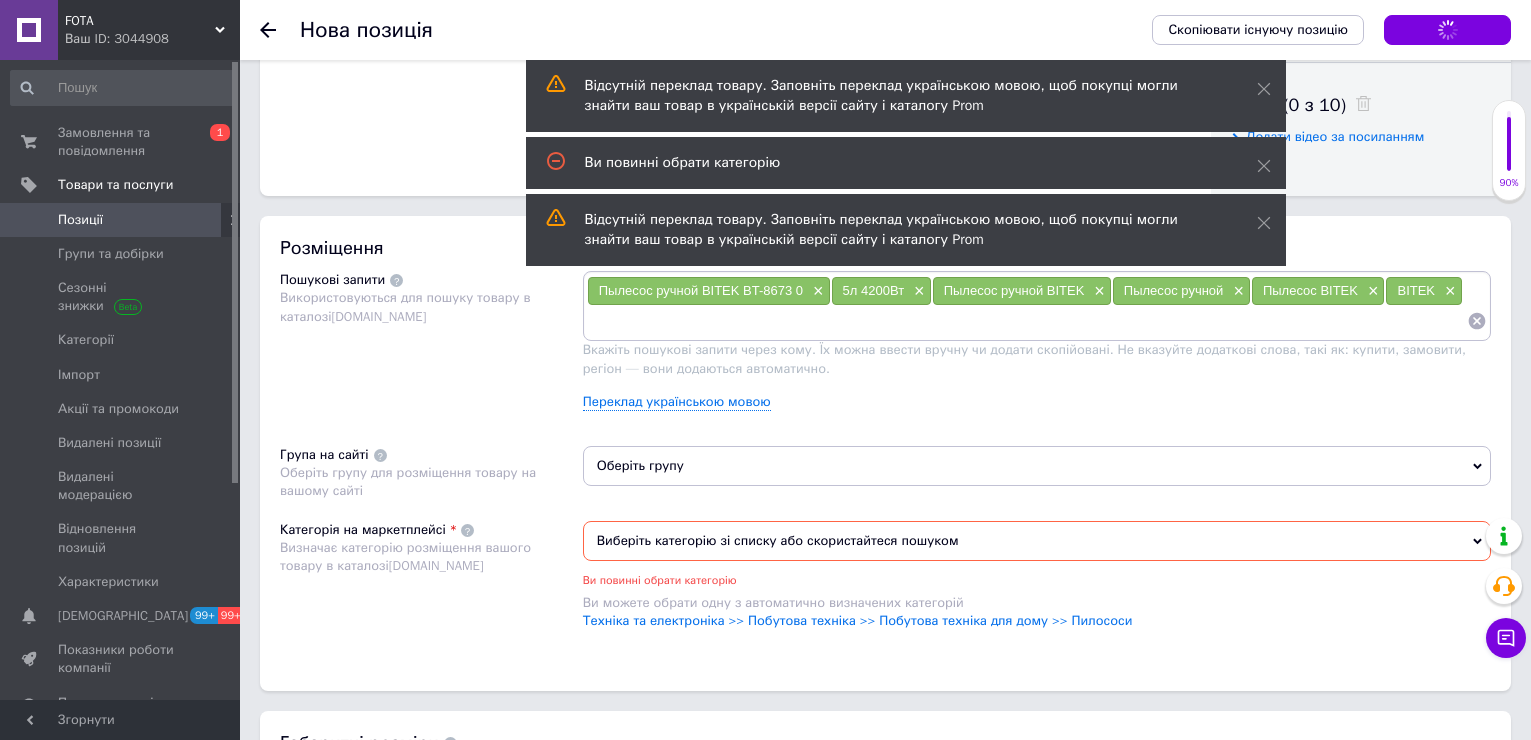 scroll, scrollTop: 1211, scrollLeft: 0, axis: vertical 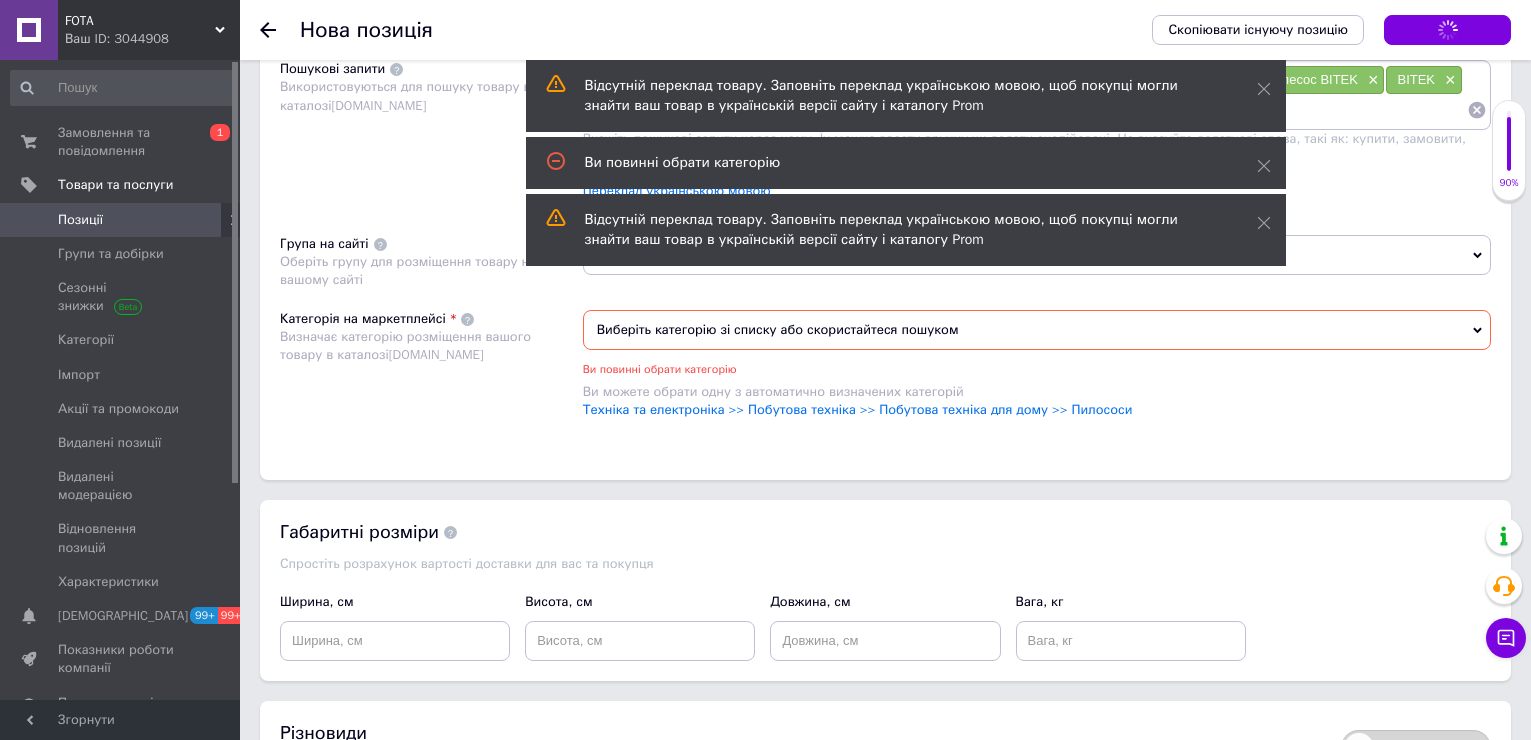 click on "Зберегти зміни" at bounding box center (1447, 30) 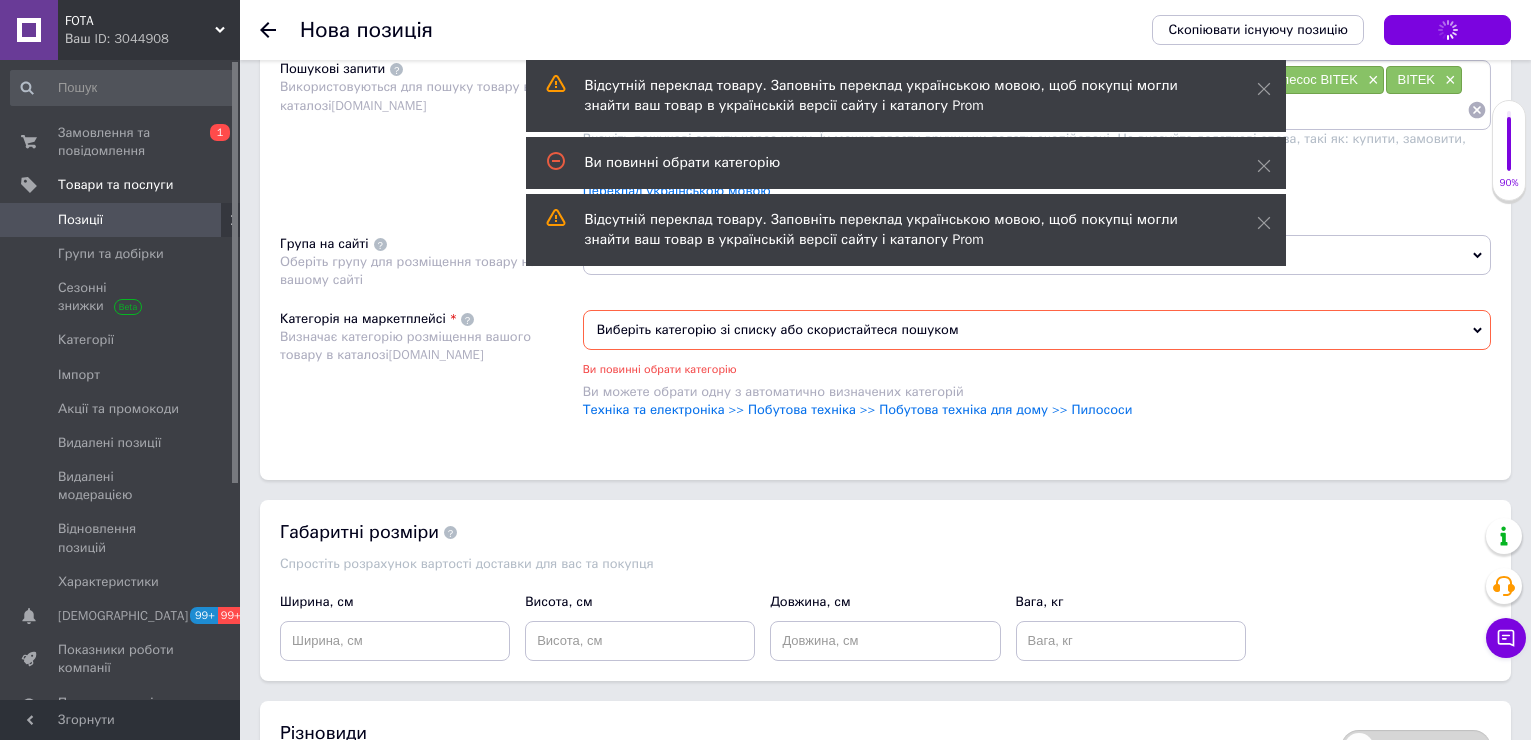 click on "Зберегти зміни" at bounding box center [1447, 30] 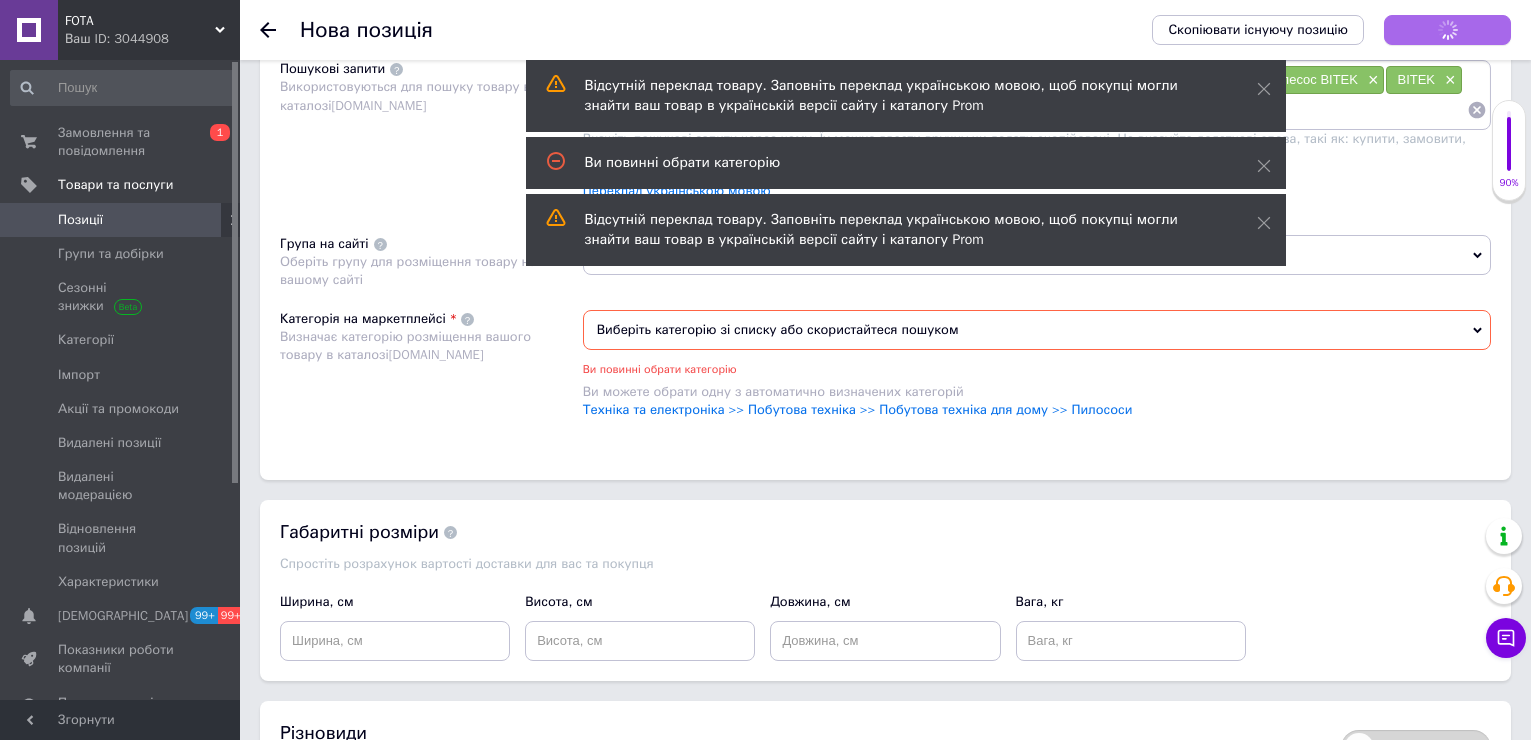 click on "Зберегти зміни" at bounding box center (1447, 29) 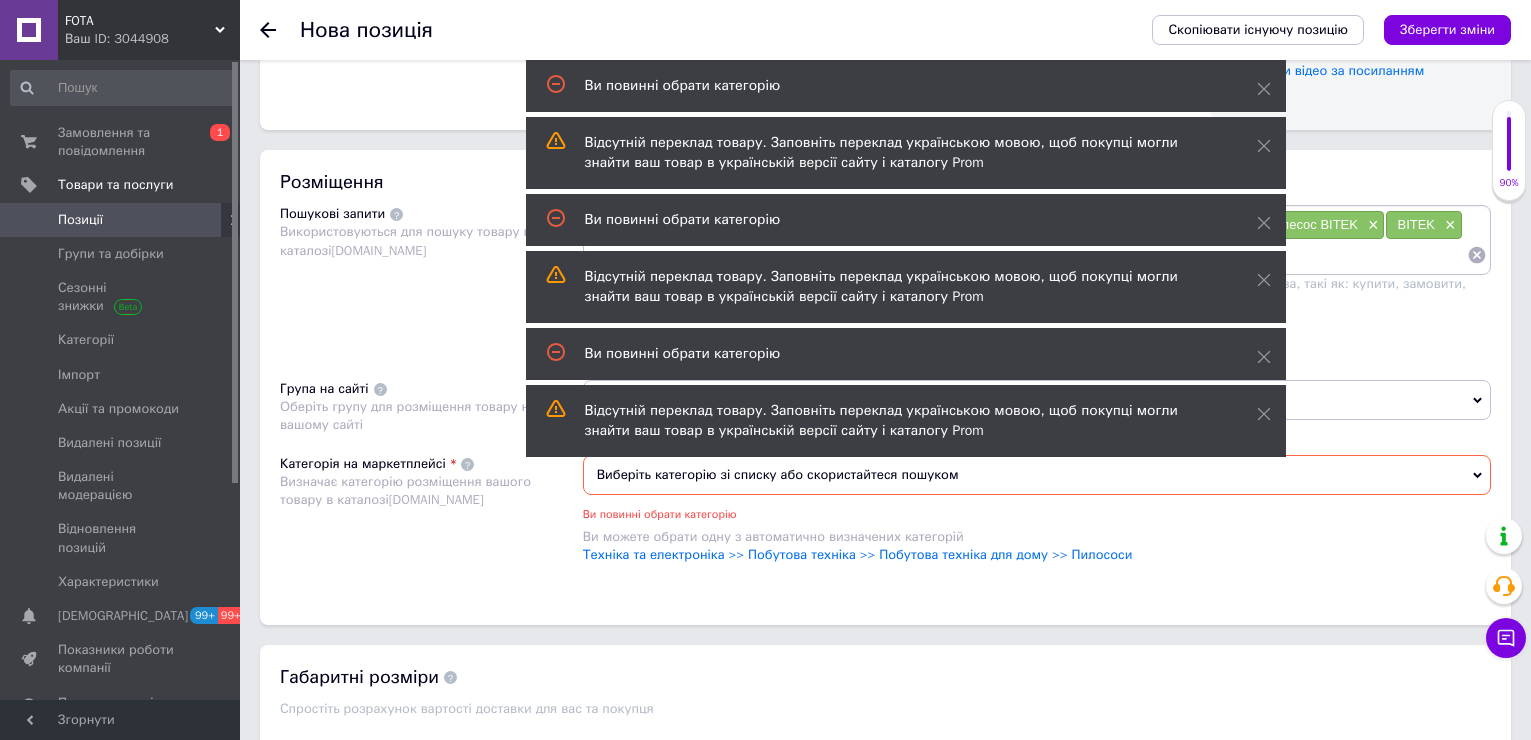 scroll, scrollTop: 911, scrollLeft: 0, axis: vertical 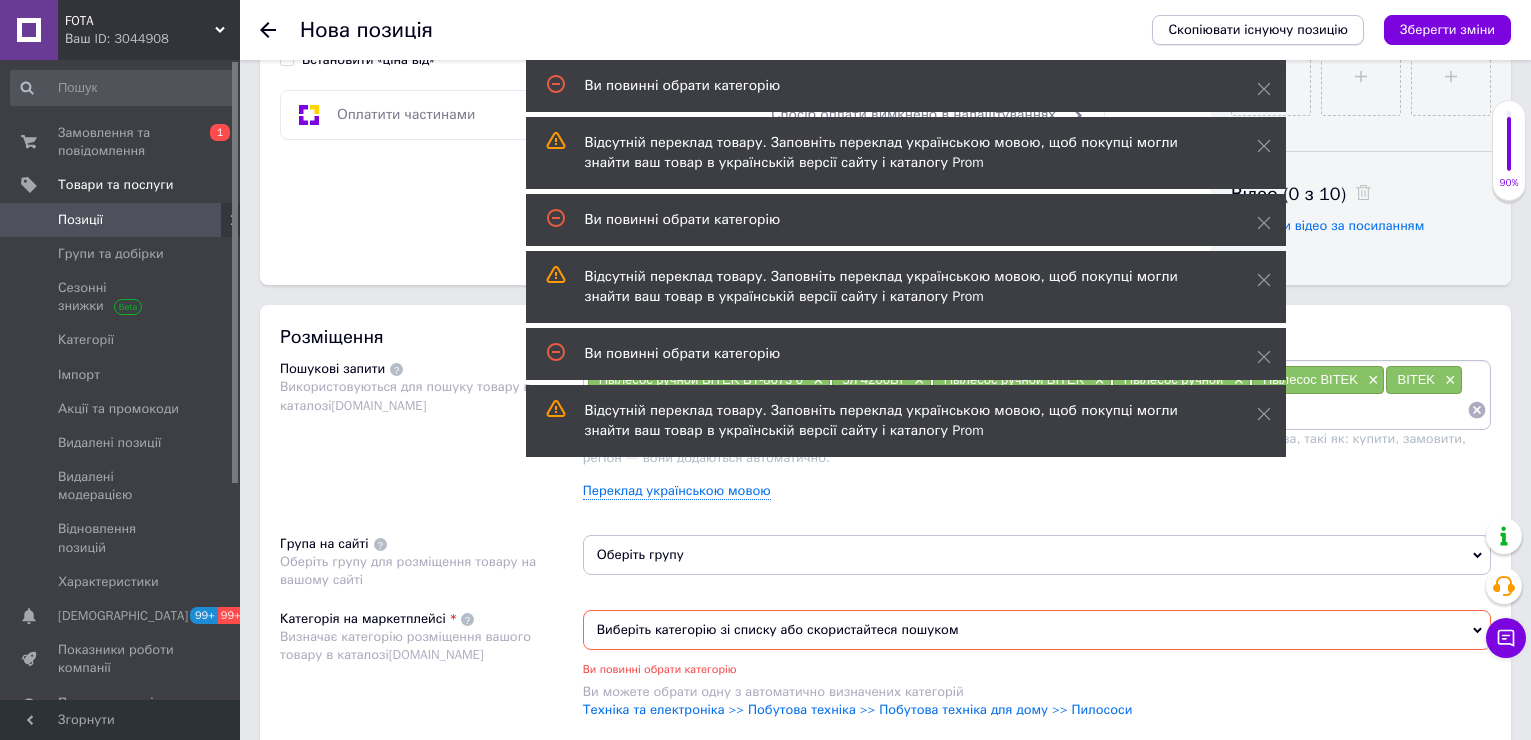 drag, startPoint x: 771, startPoint y: 715, endPoint x: 1169, endPoint y: 33, distance: 789.6379 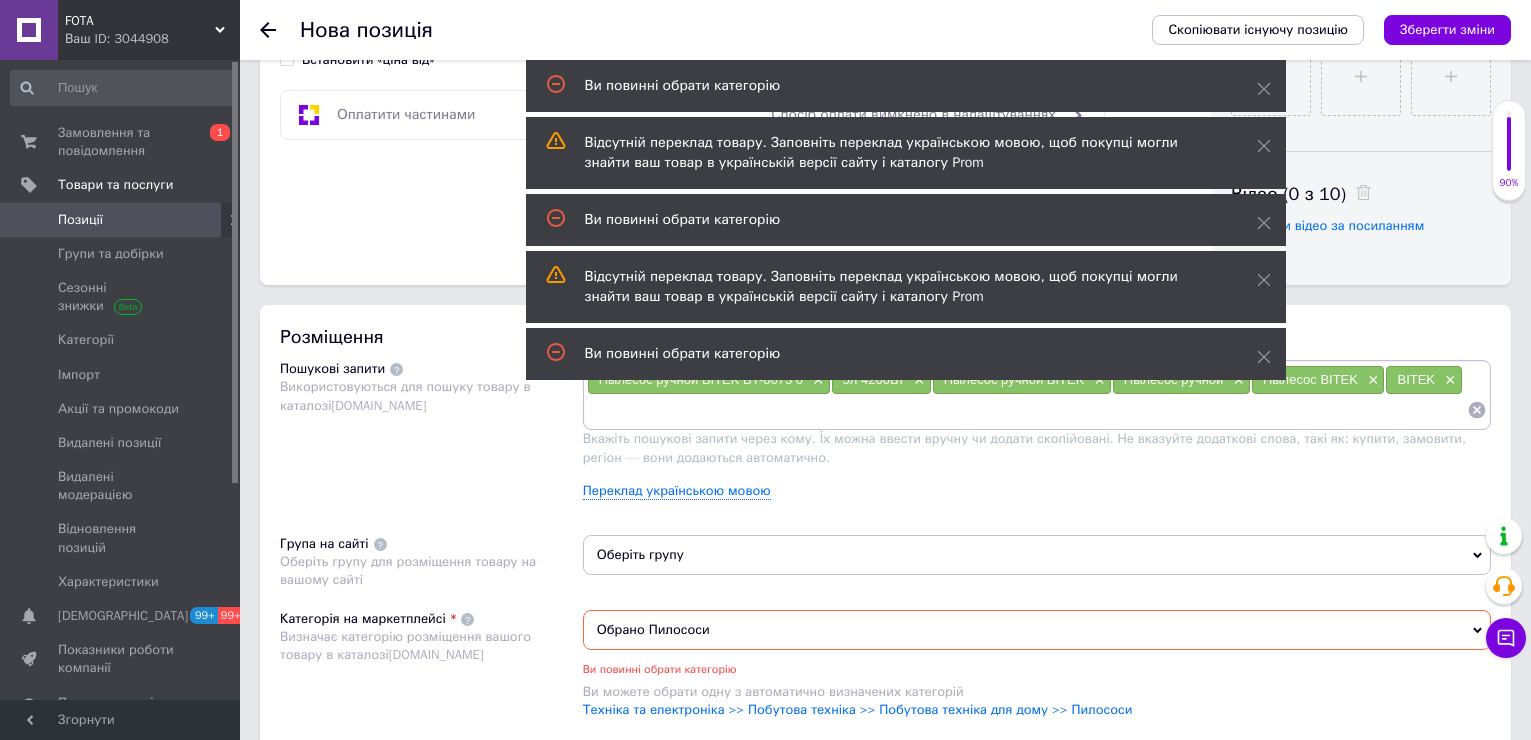scroll, scrollTop: 1211, scrollLeft: 0, axis: vertical 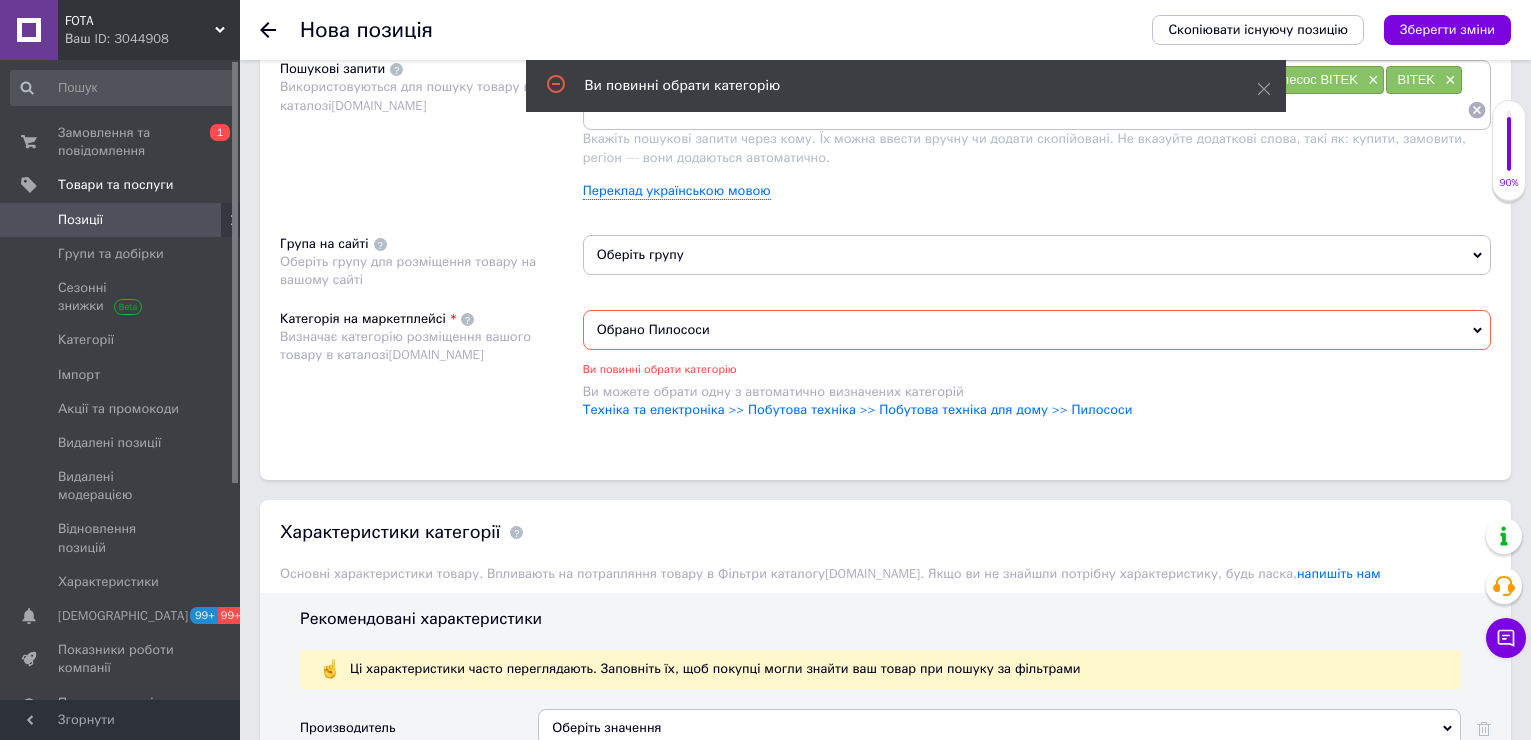 click on "Техніка та електроніка >> Побутова техніка >> Побутова техніка для дому >> Пилососи" at bounding box center [1037, 410] 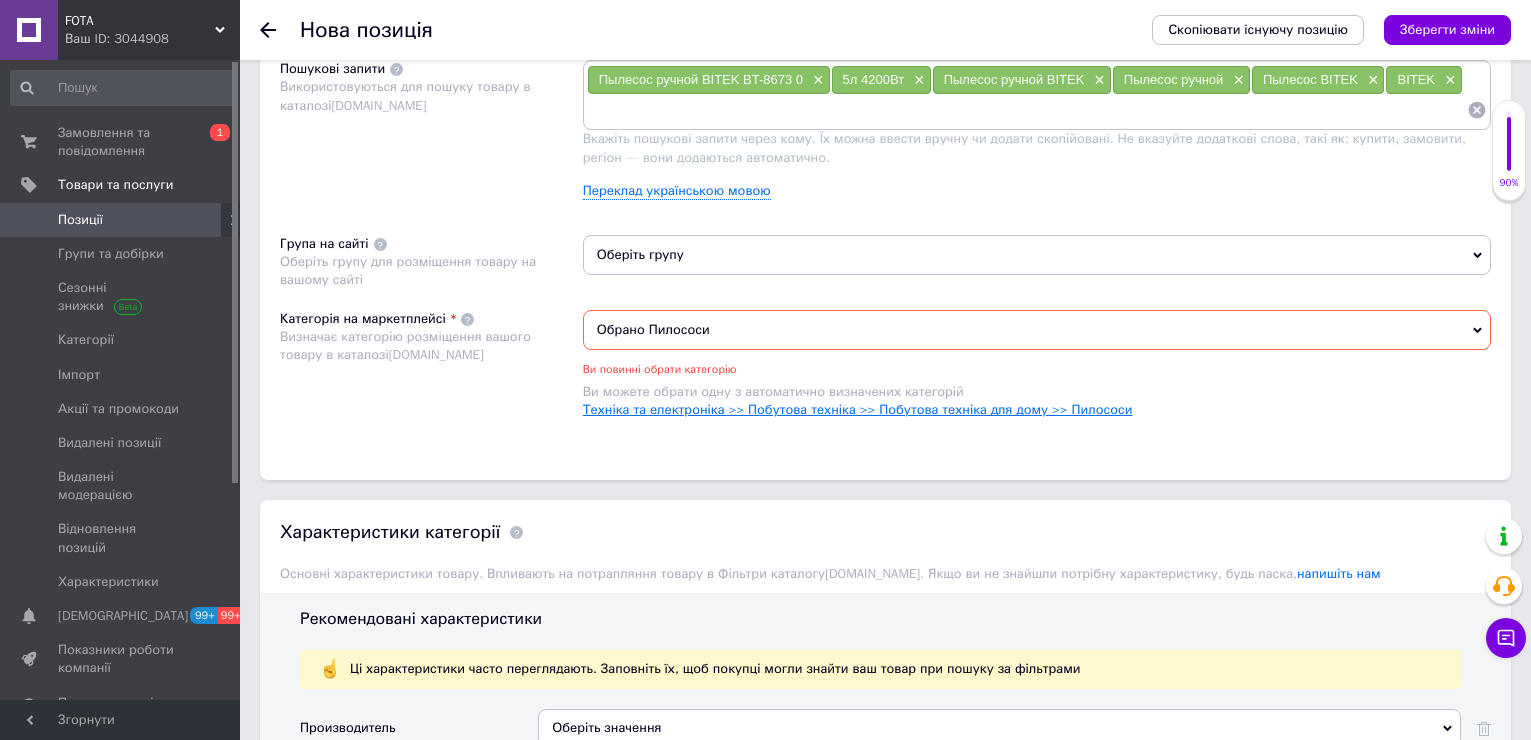 click on "Техніка та електроніка >> Побутова техніка >> Побутова техніка для дому >> Пилососи" at bounding box center [858, 409] 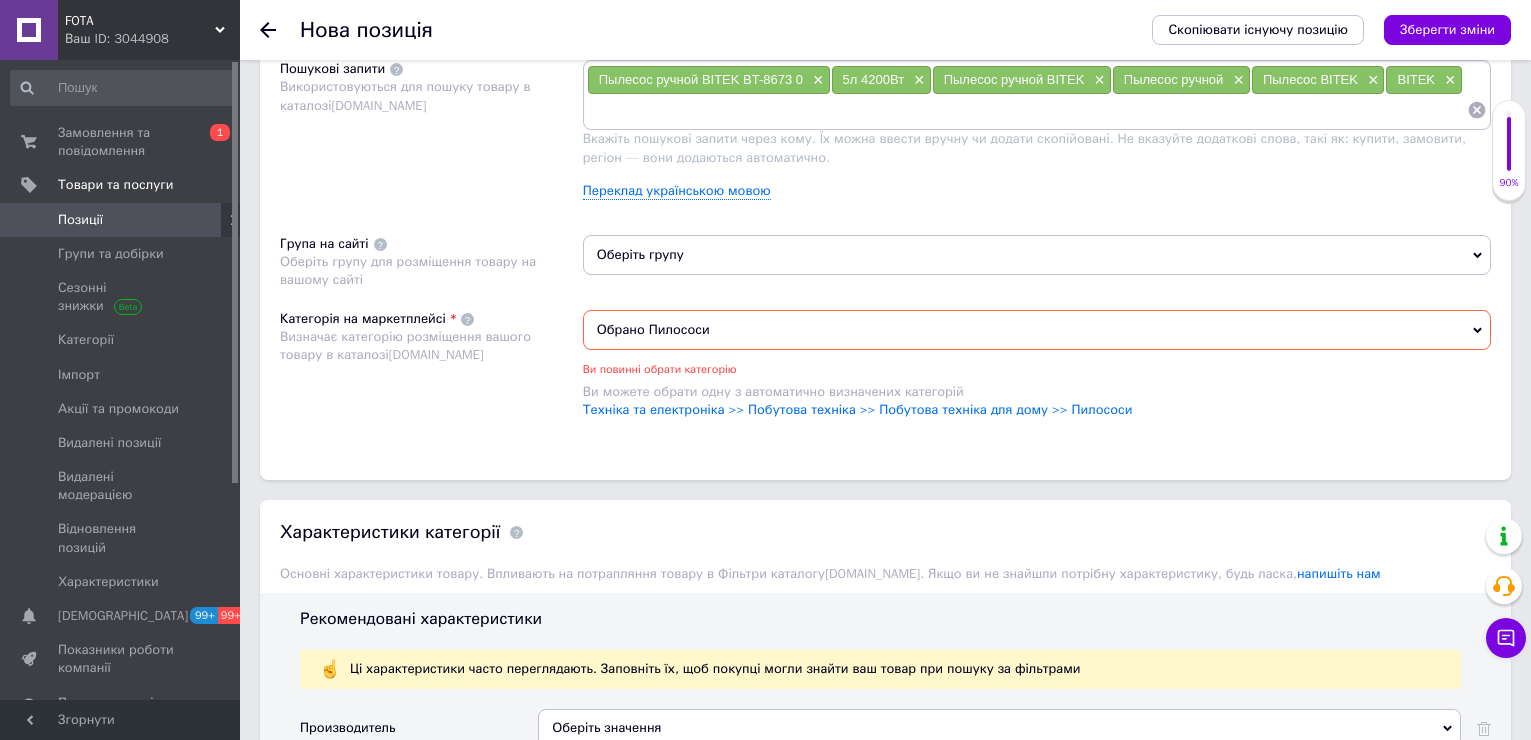 click at bounding box center (1027, 110) 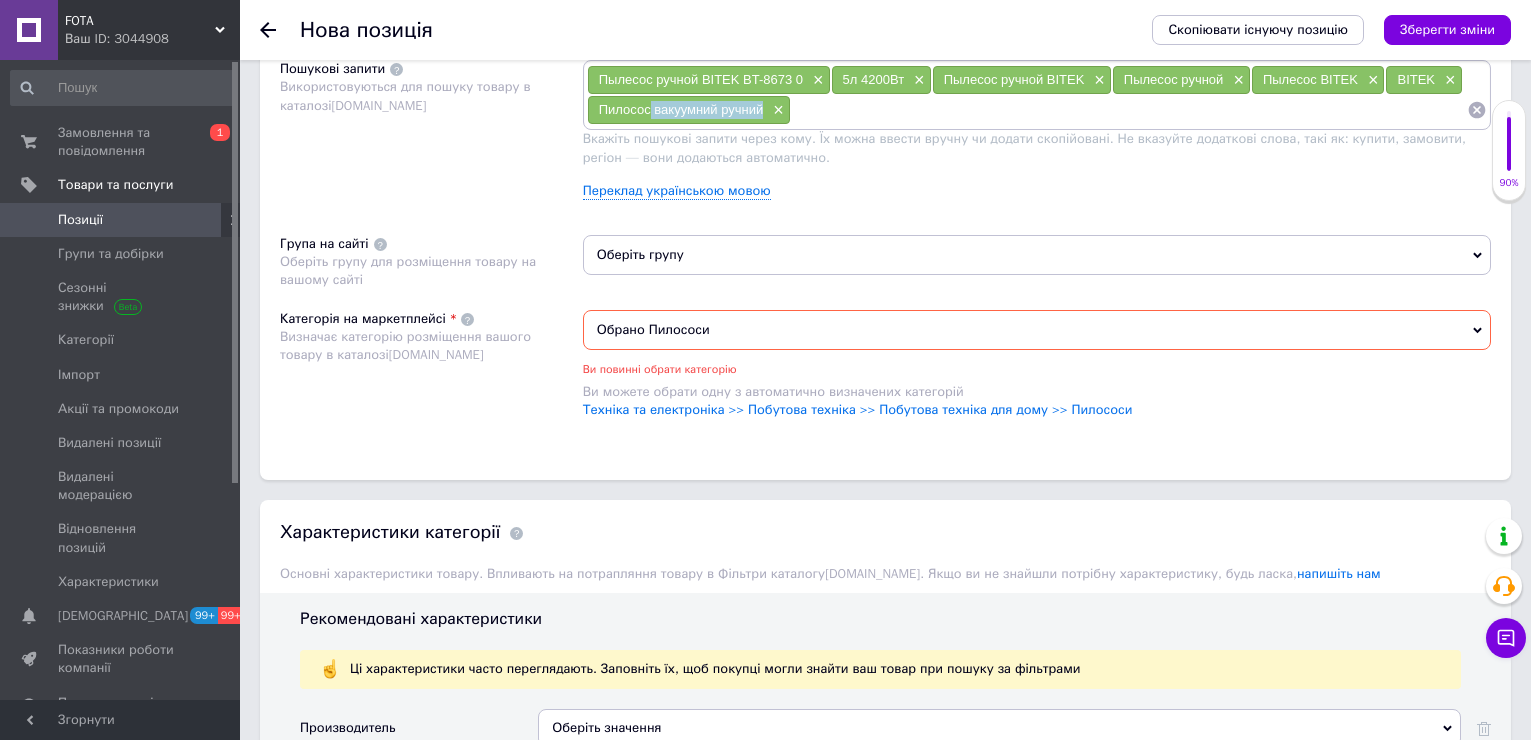 drag, startPoint x: 680, startPoint y: 119, endPoint x: 763, endPoint y: 122, distance: 83.0542 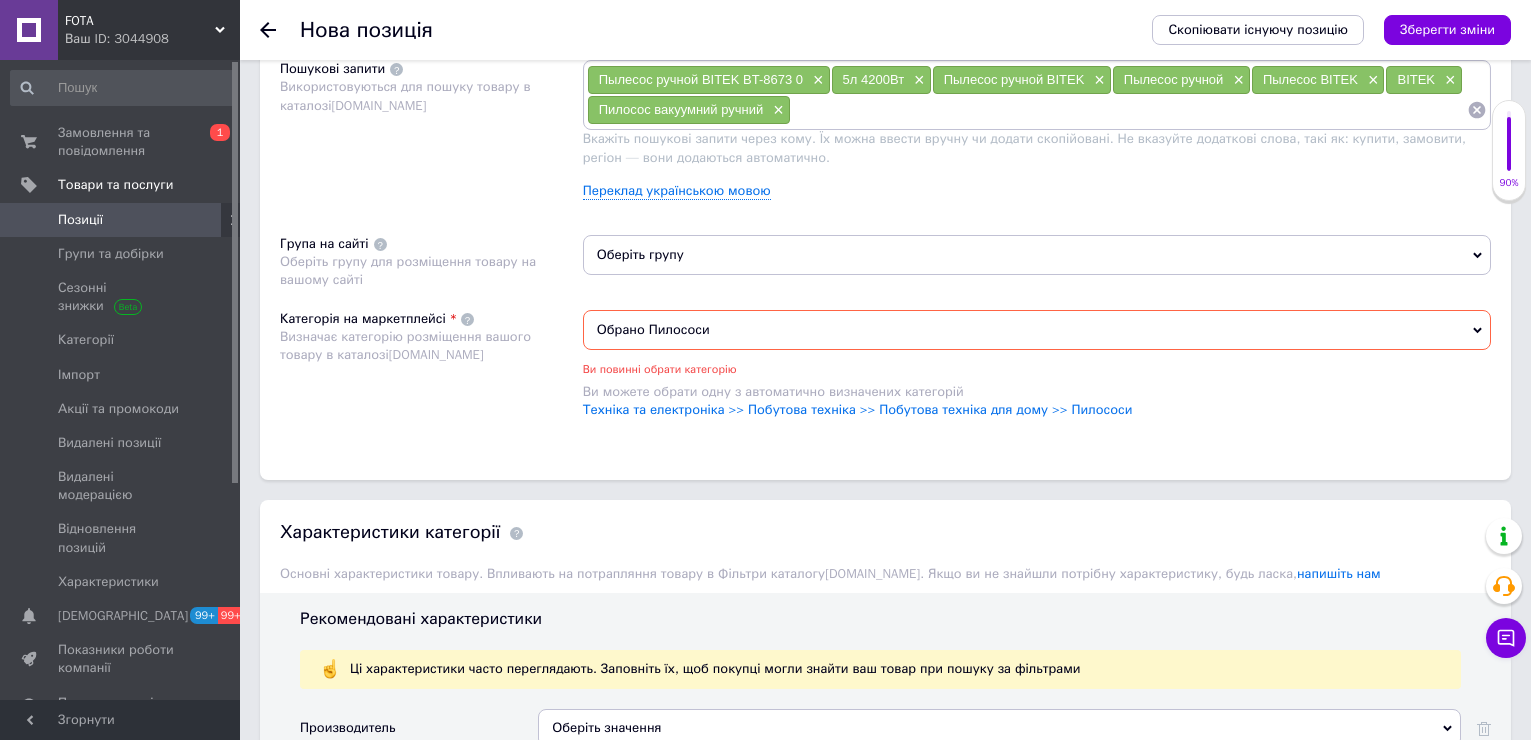 click at bounding box center [1129, 110] 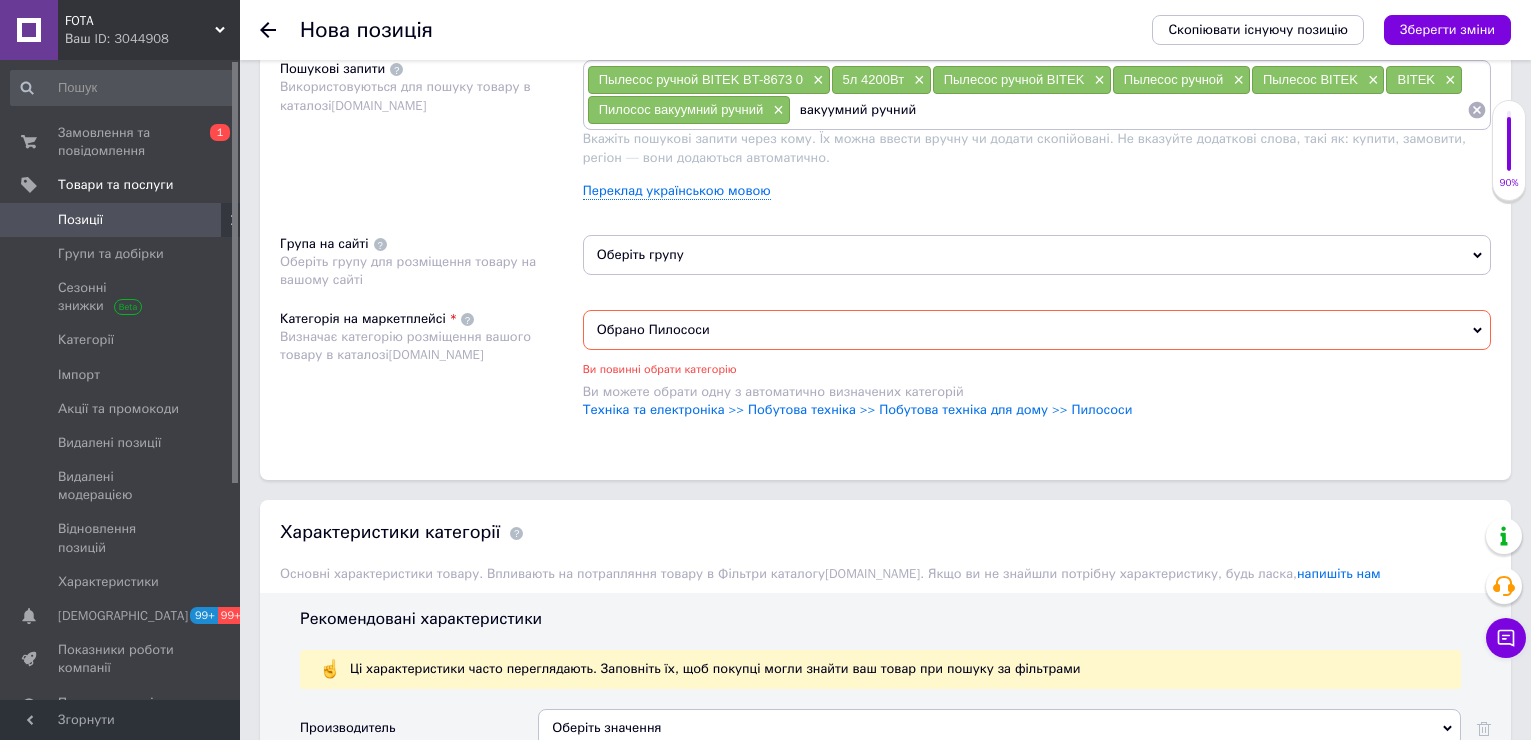 drag, startPoint x: 871, startPoint y: 117, endPoint x: 804, endPoint y: 116, distance: 67.00746 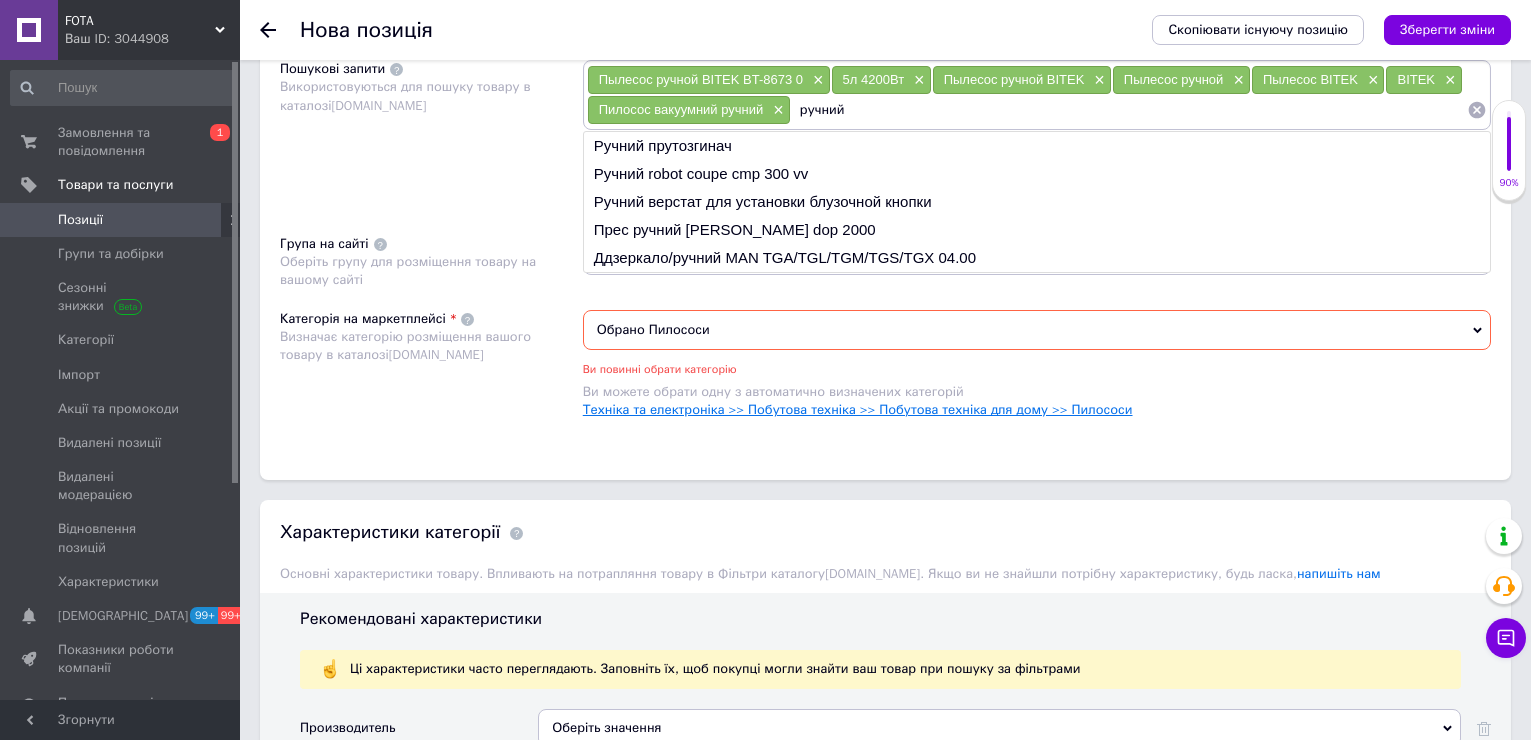 type on "ручний" 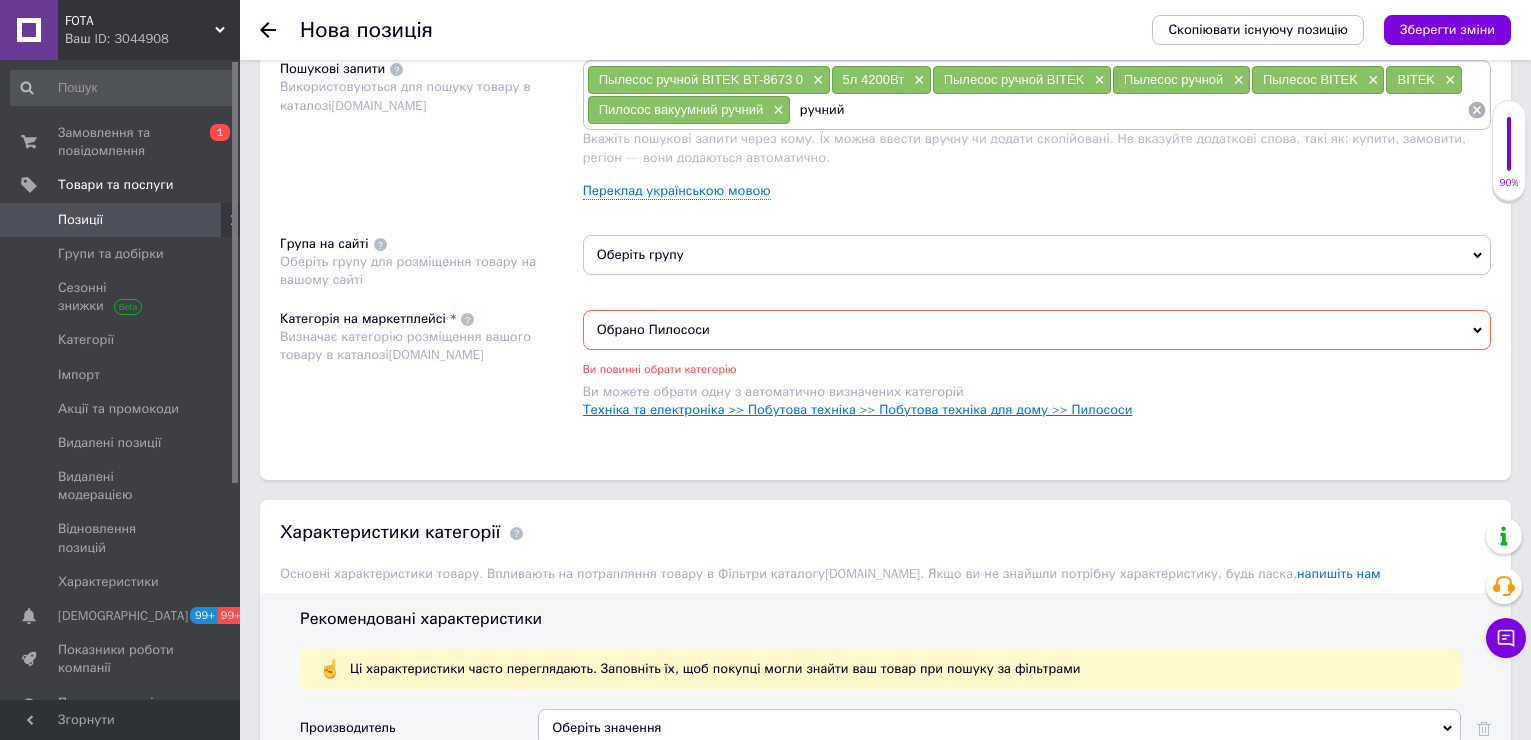 click on "Техніка та електроніка >> Побутова техніка >> Побутова техніка для дому >> Пилососи" at bounding box center [858, 409] 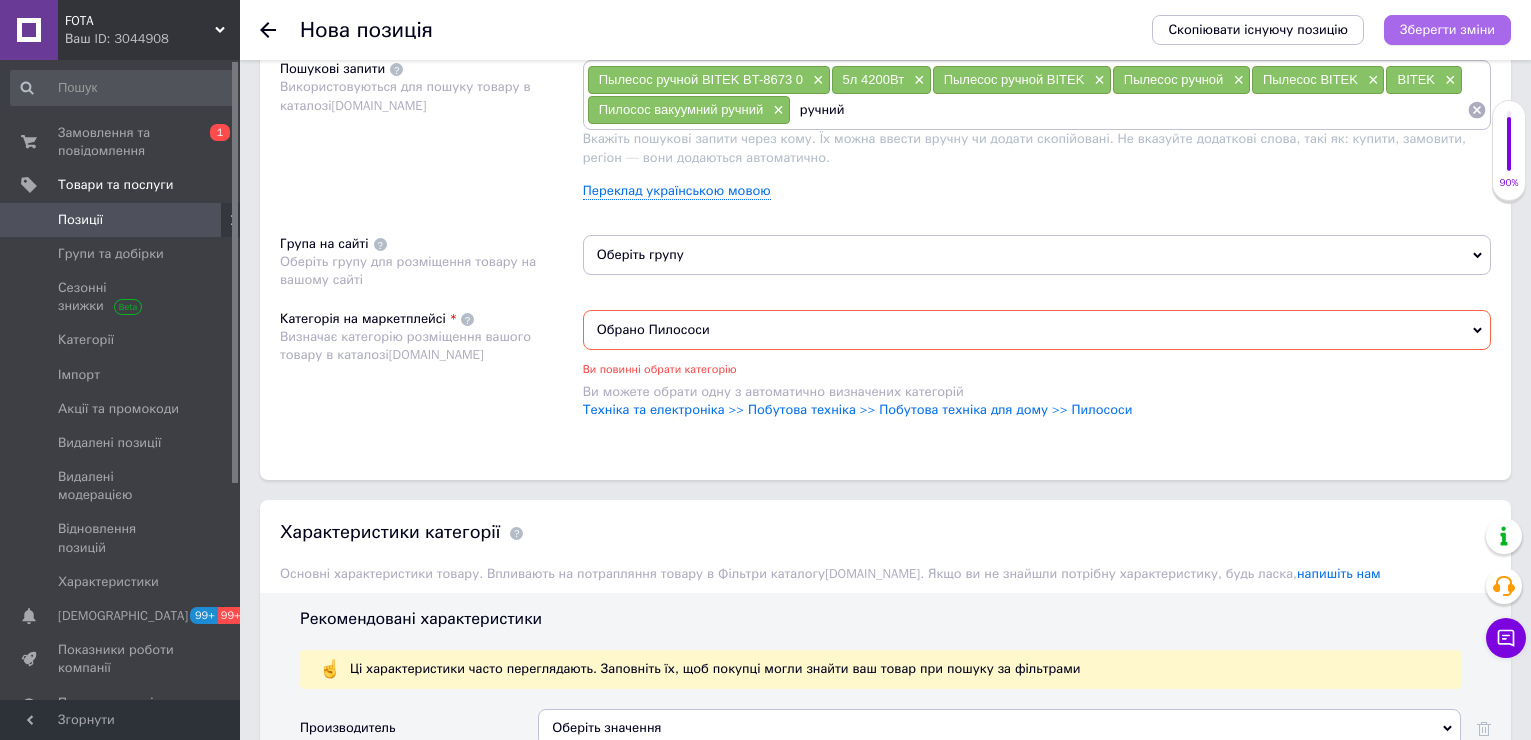 click on "Зберегти зміни" at bounding box center [1447, 29] 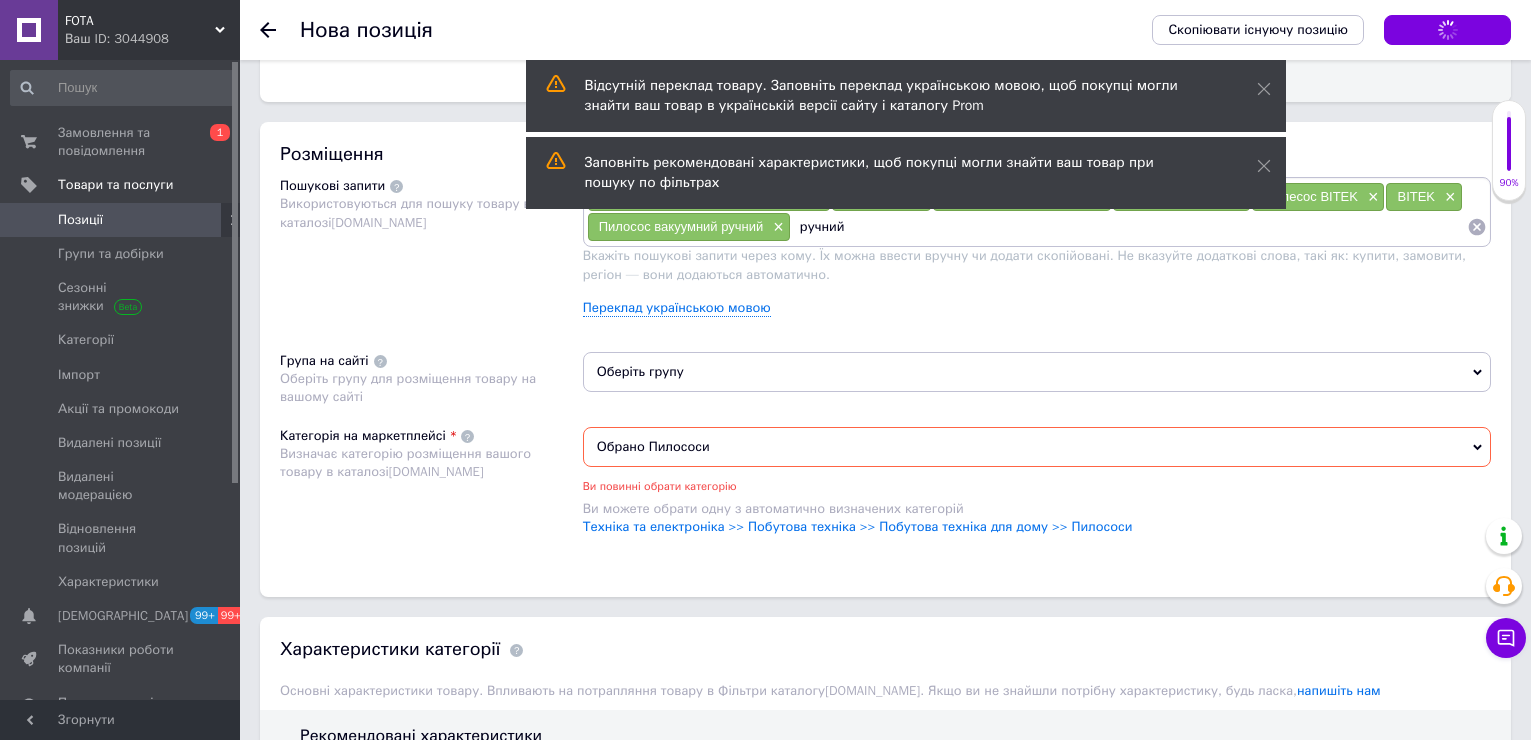 scroll, scrollTop: 911, scrollLeft: 0, axis: vertical 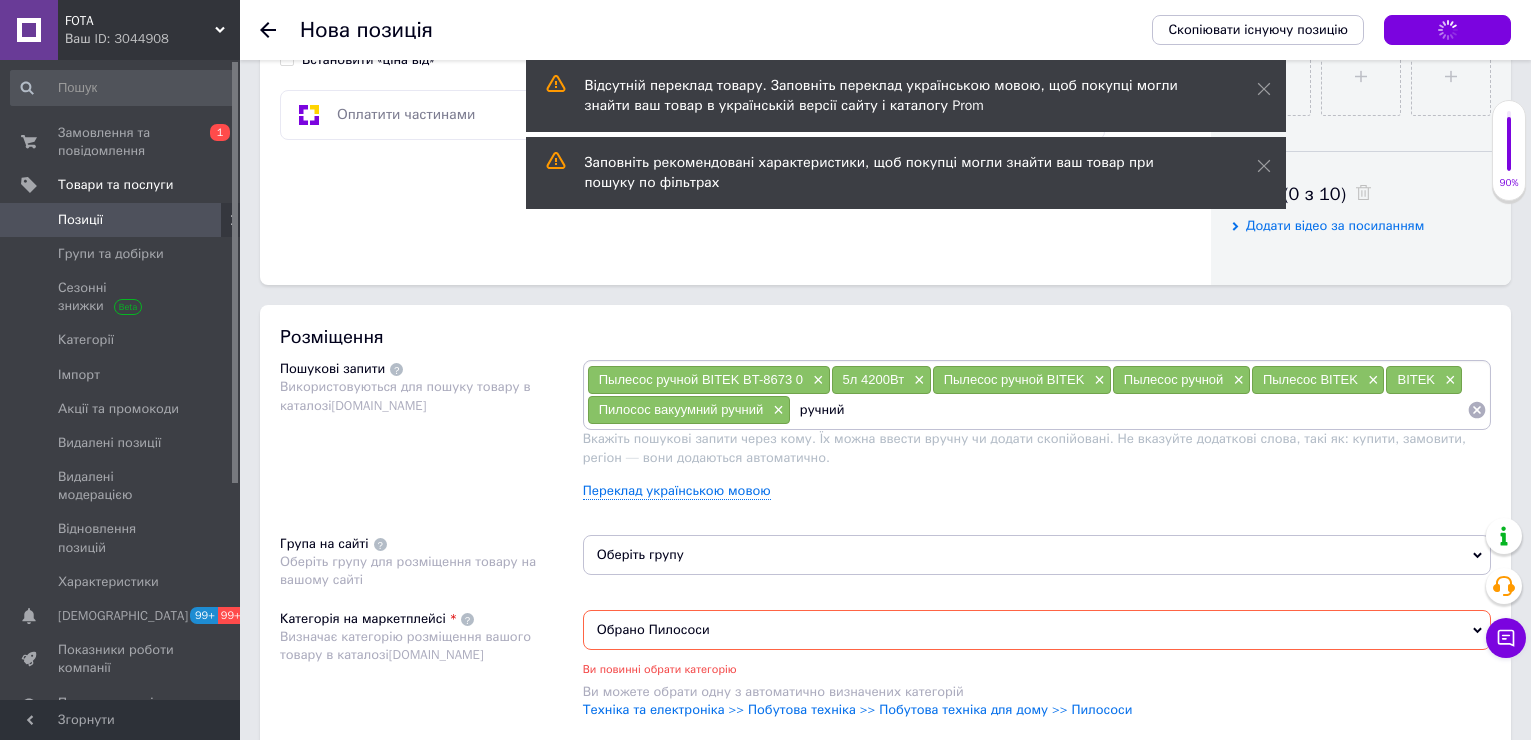 click on "ручний" at bounding box center [1129, 410] 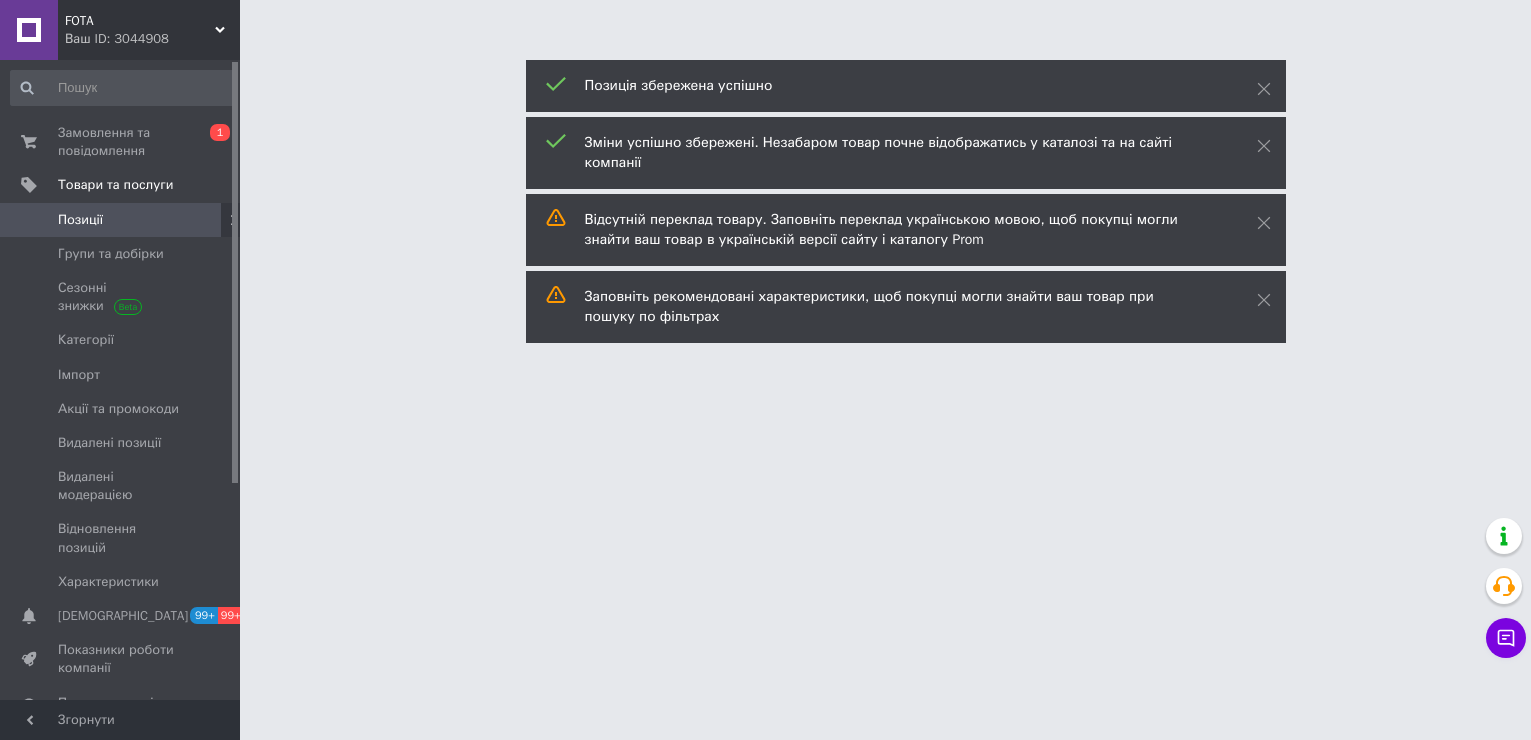 scroll, scrollTop: 0, scrollLeft: 0, axis: both 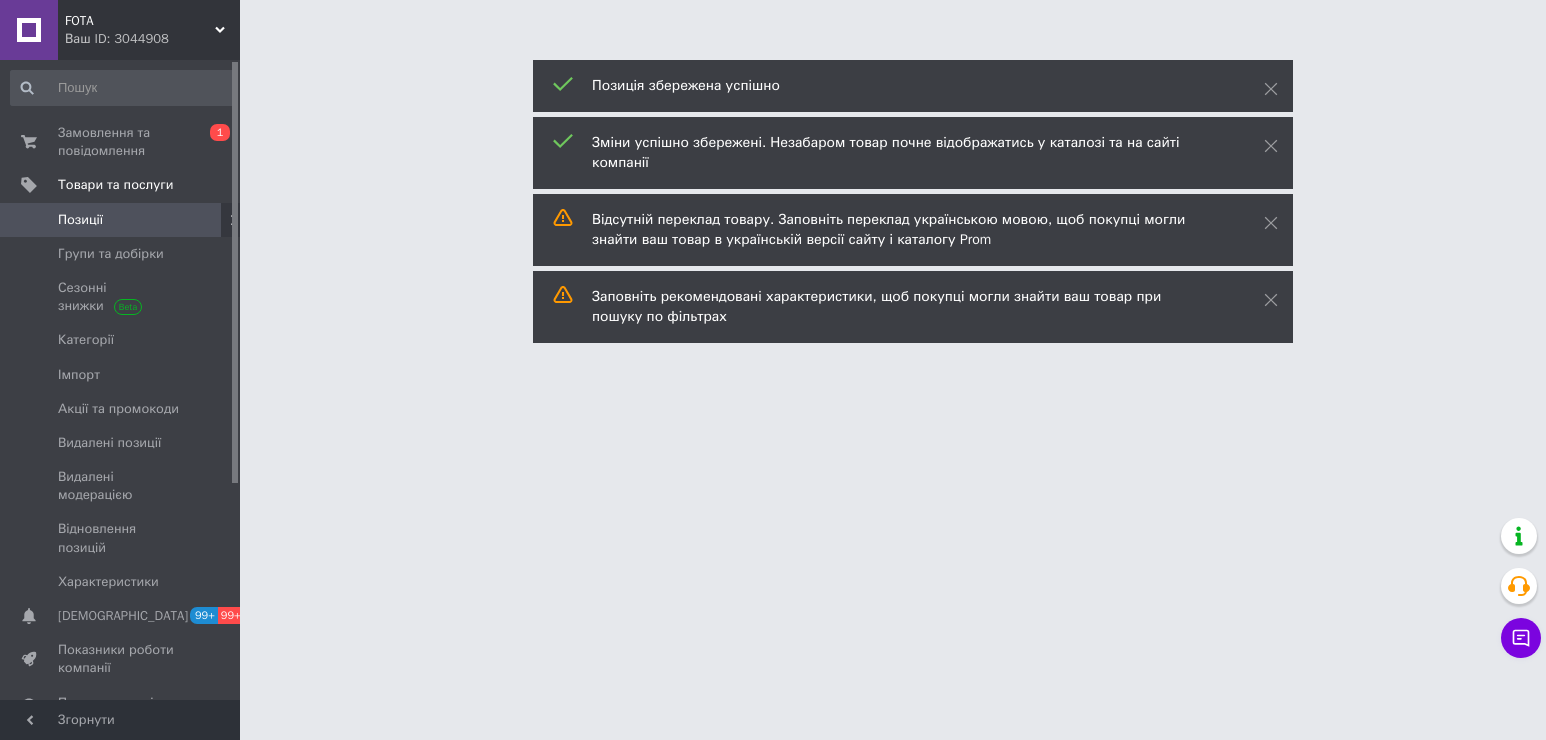 click on "Заповніть рекомендовані характеристики, щоб покупці могли знайти ваш товар при пошуку по фільтрах" at bounding box center [913, 307] 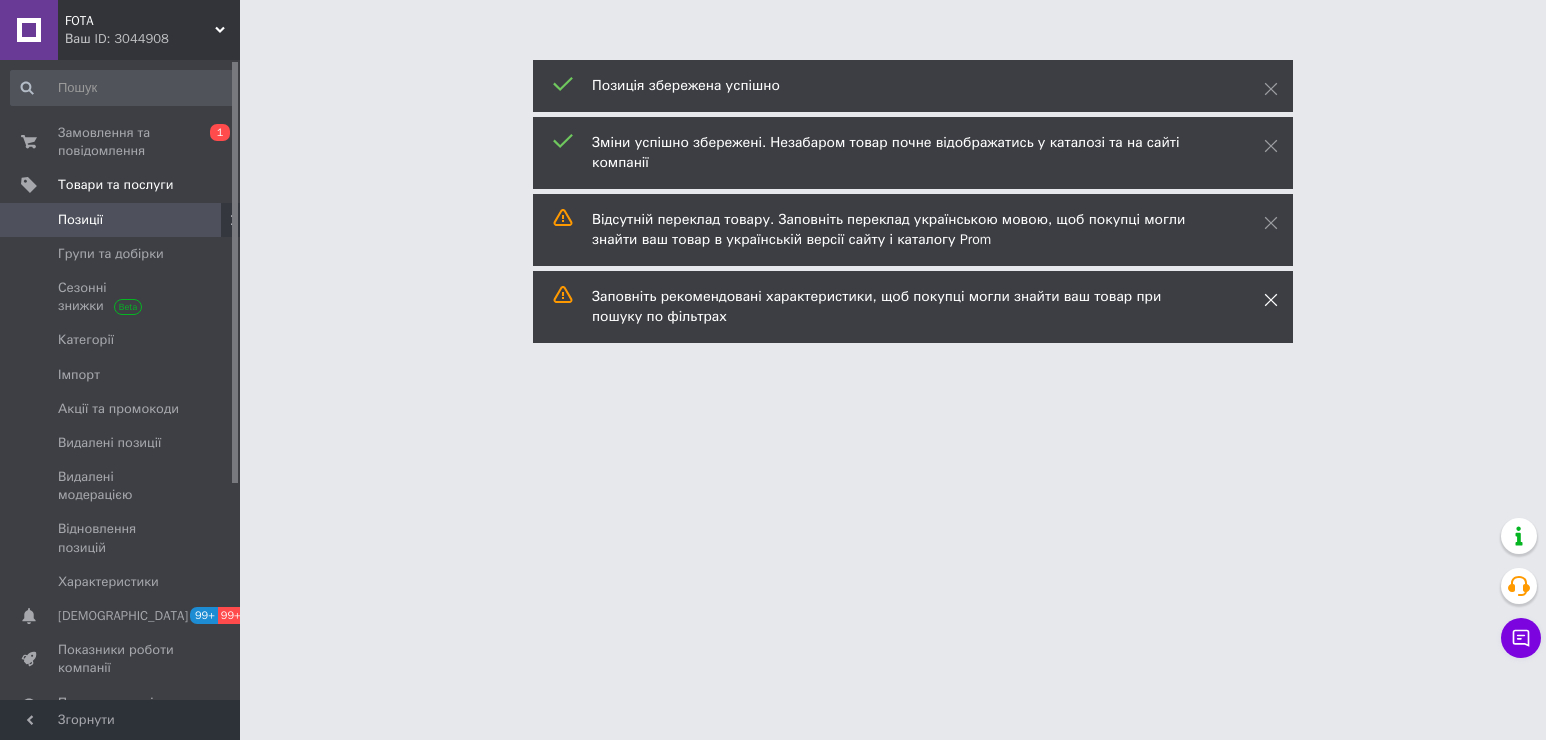 click 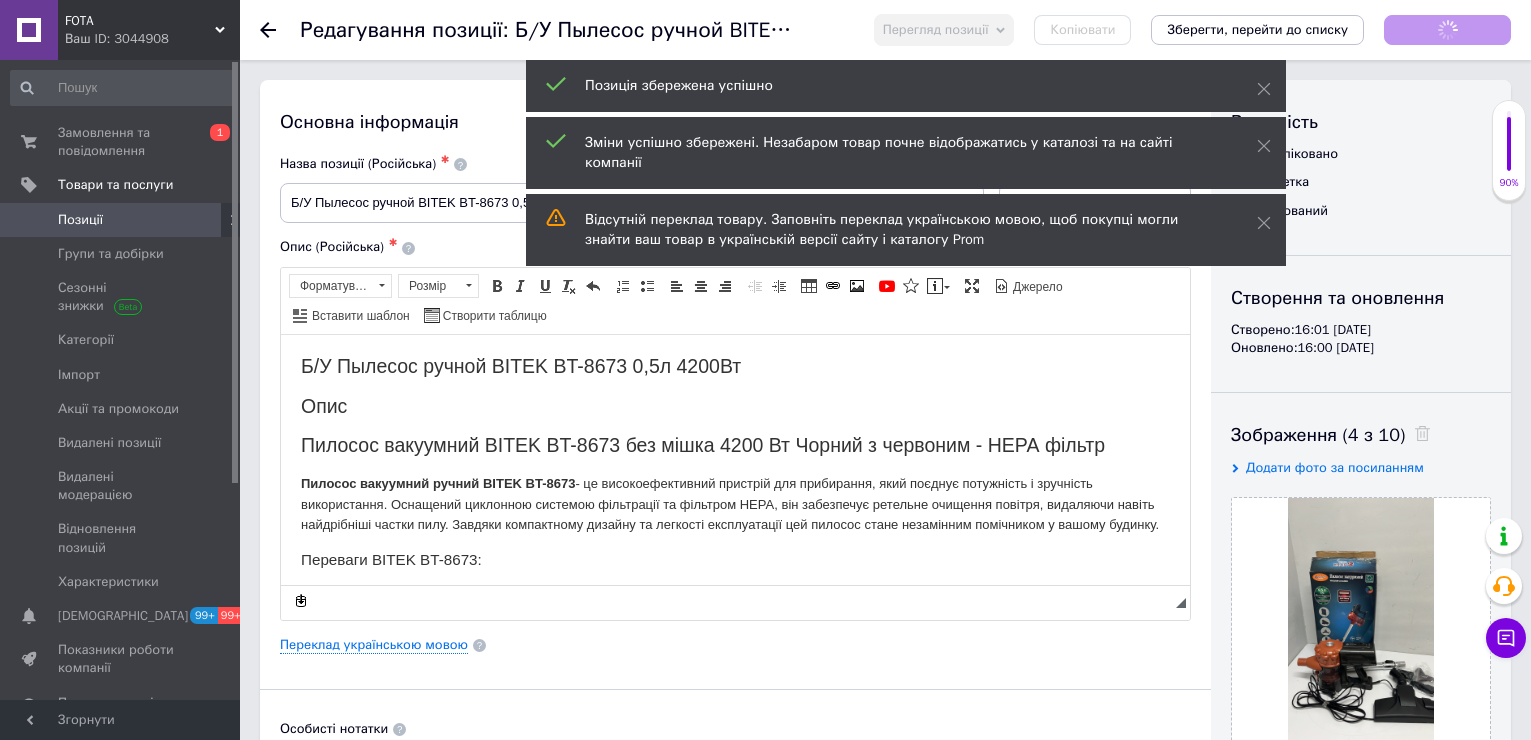 scroll, scrollTop: 0, scrollLeft: 0, axis: both 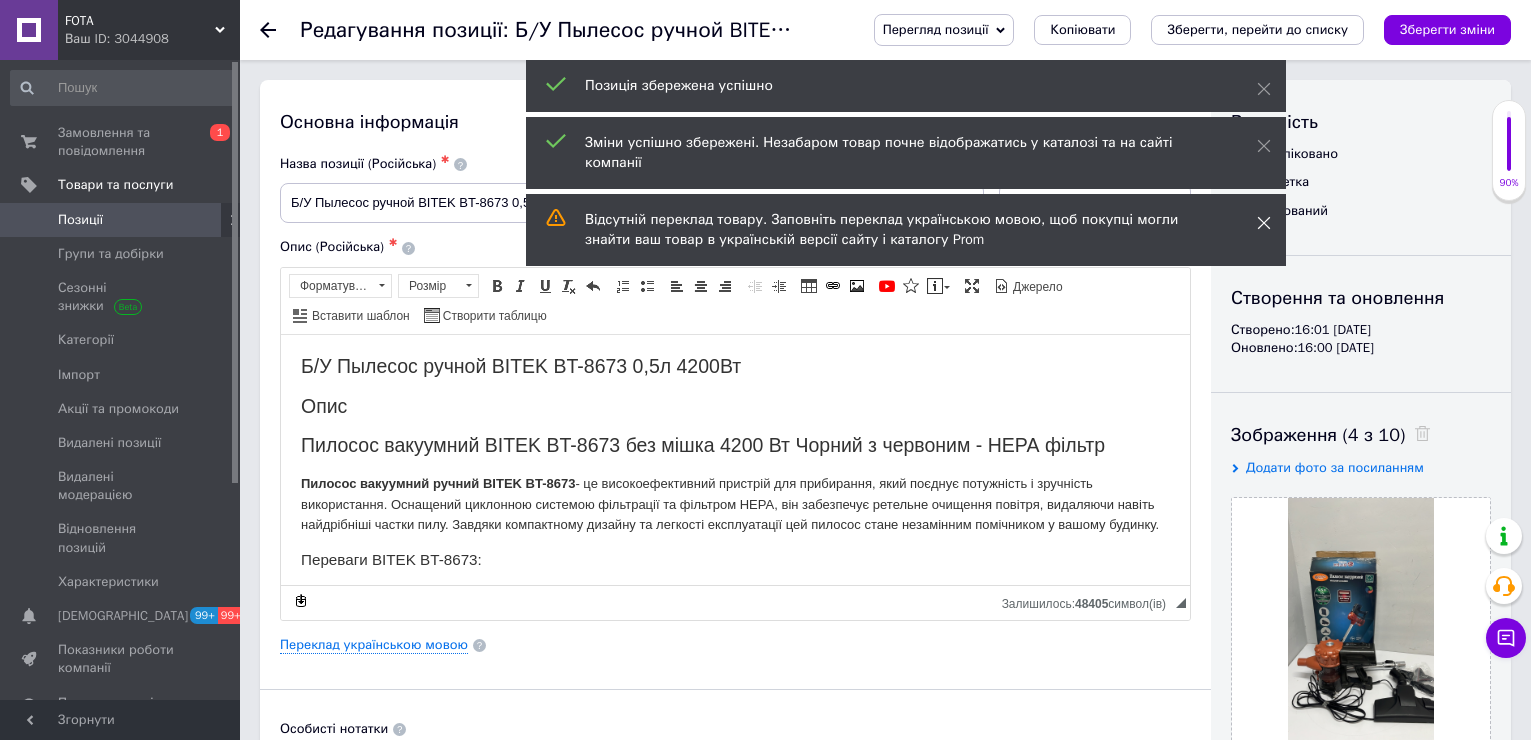 click on "Відсутній переклад товару. Заповніть переклад українською мовою, щоб покупці
могли знайти ваш товар в українській версії сайту і каталогу Prom" at bounding box center (906, 230) 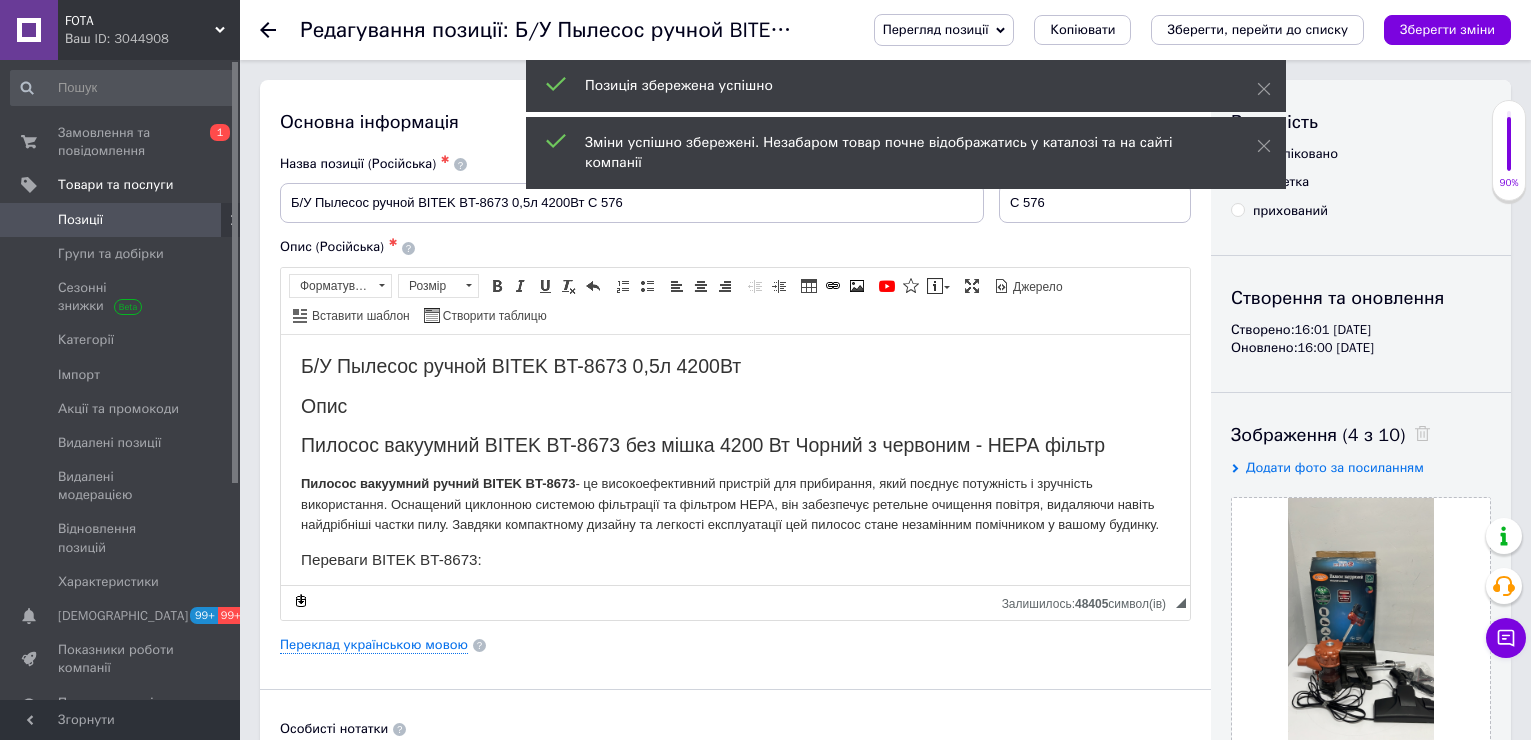click on "Зміни успішно збережені. Незабаром товар почне відображатись у каталозі та на сайті компанії" at bounding box center [906, 153] 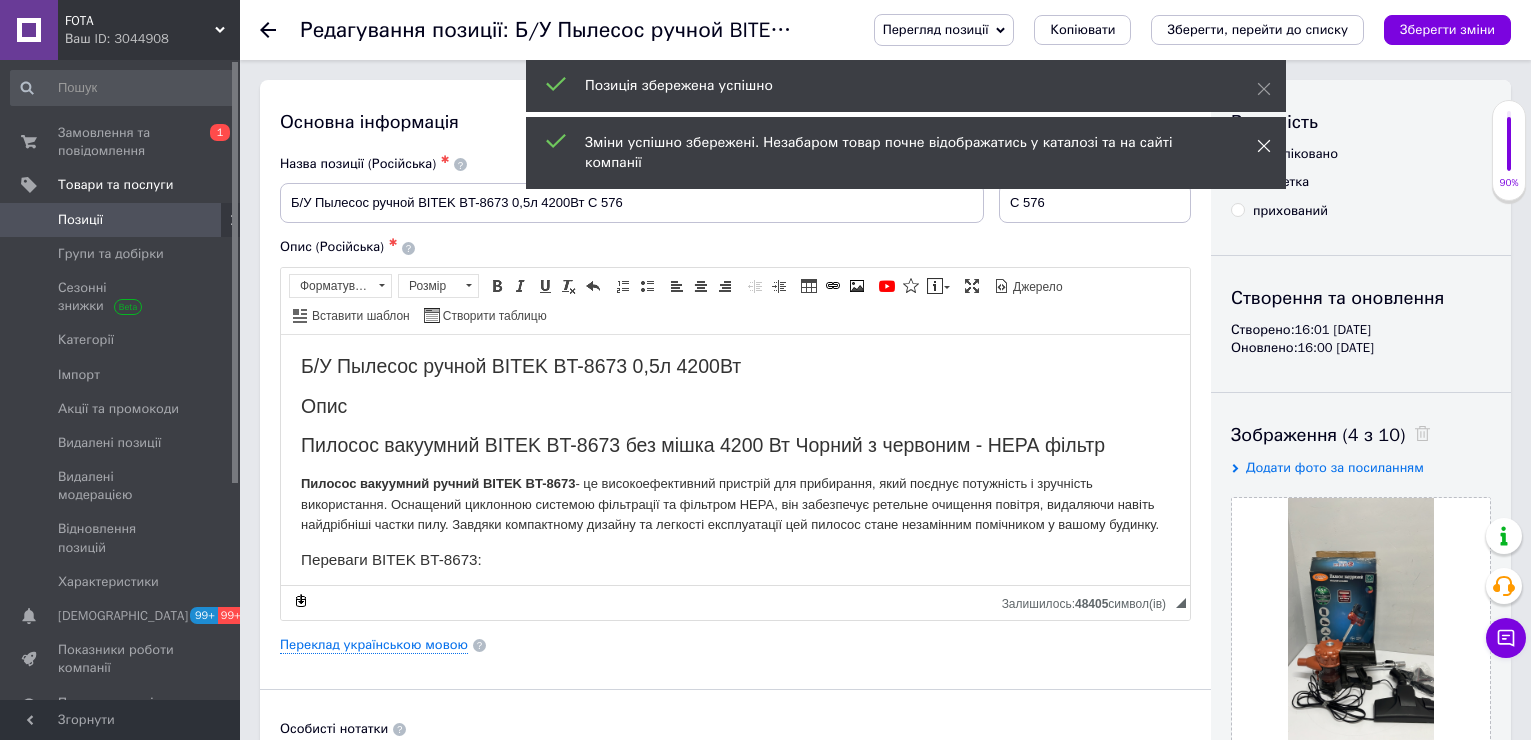 click 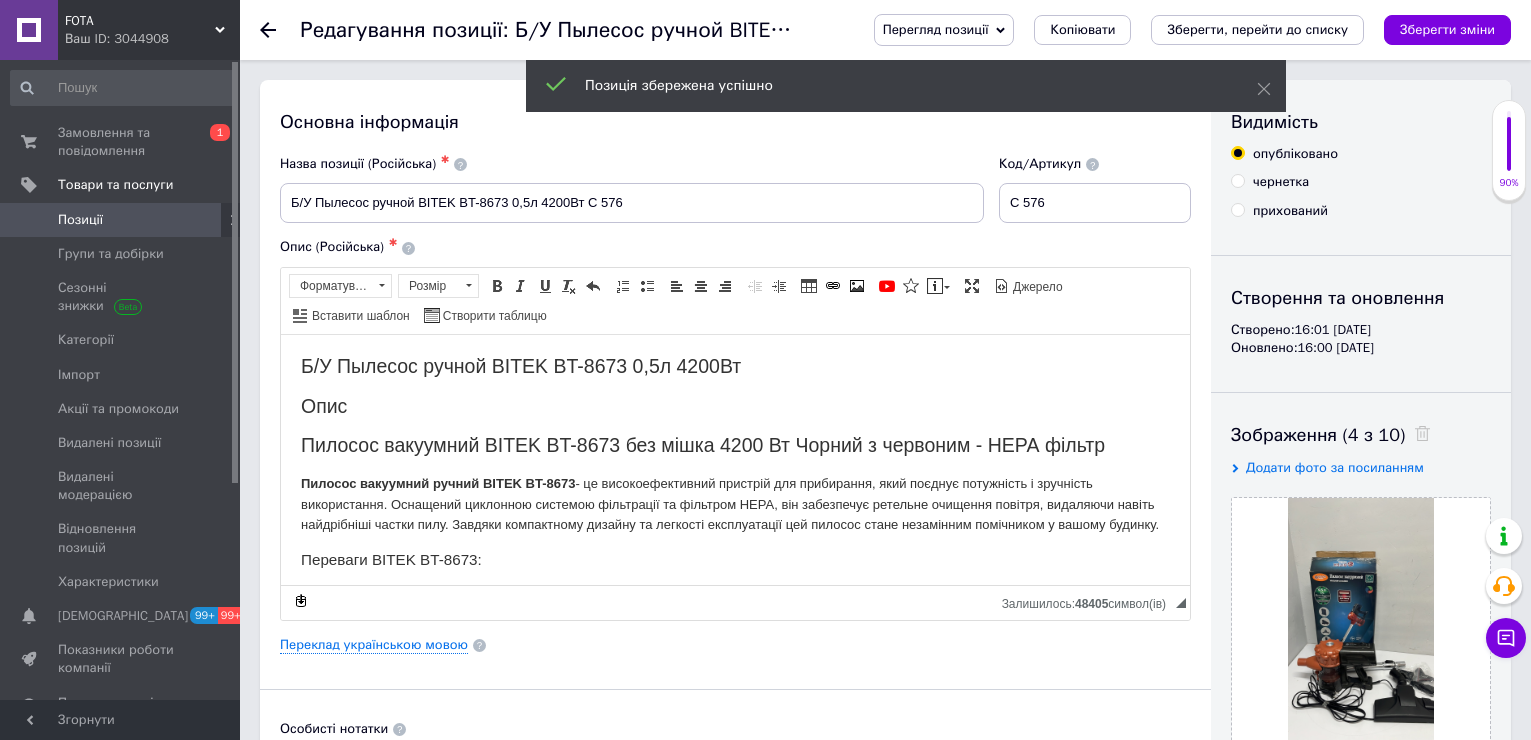 drag, startPoint x: 1260, startPoint y: 95, endPoint x: 1417, endPoint y: 242, distance: 215.07674 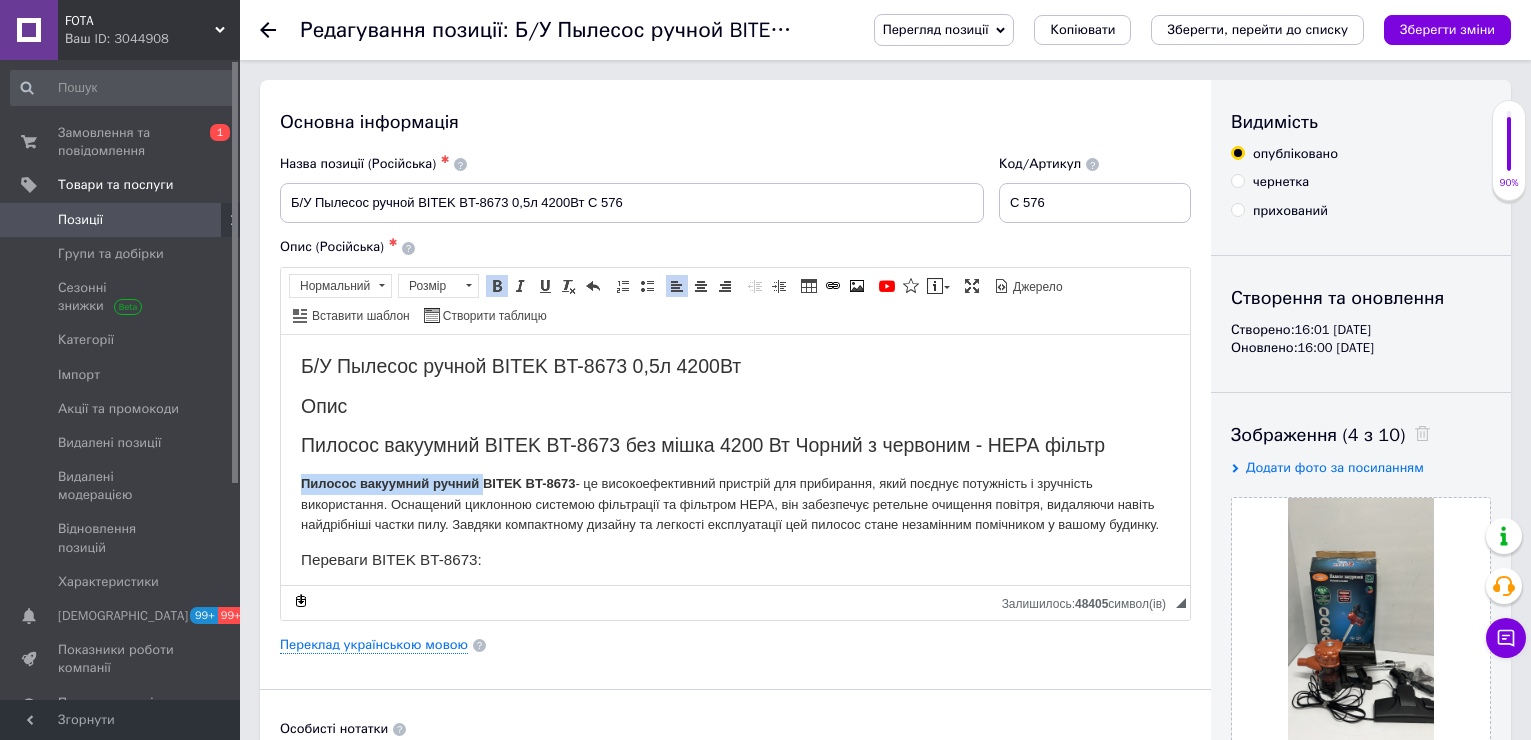 drag, startPoint x: 297, startPoint y: 482, endPoint x: 482, endPoint y: 487, distance: 185.06755 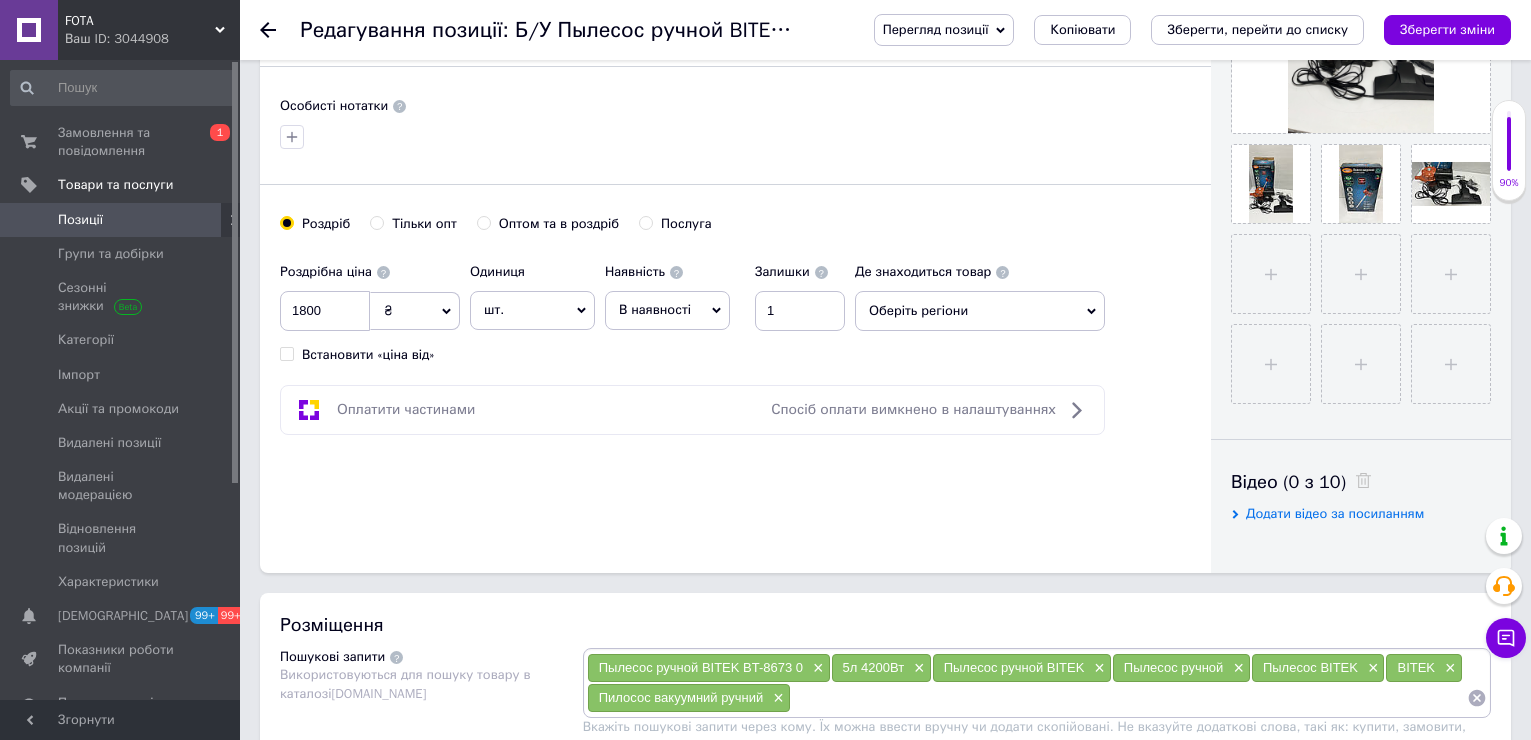 scroll, scrollTop: 800, scrollLeft: 0, axis: vertical 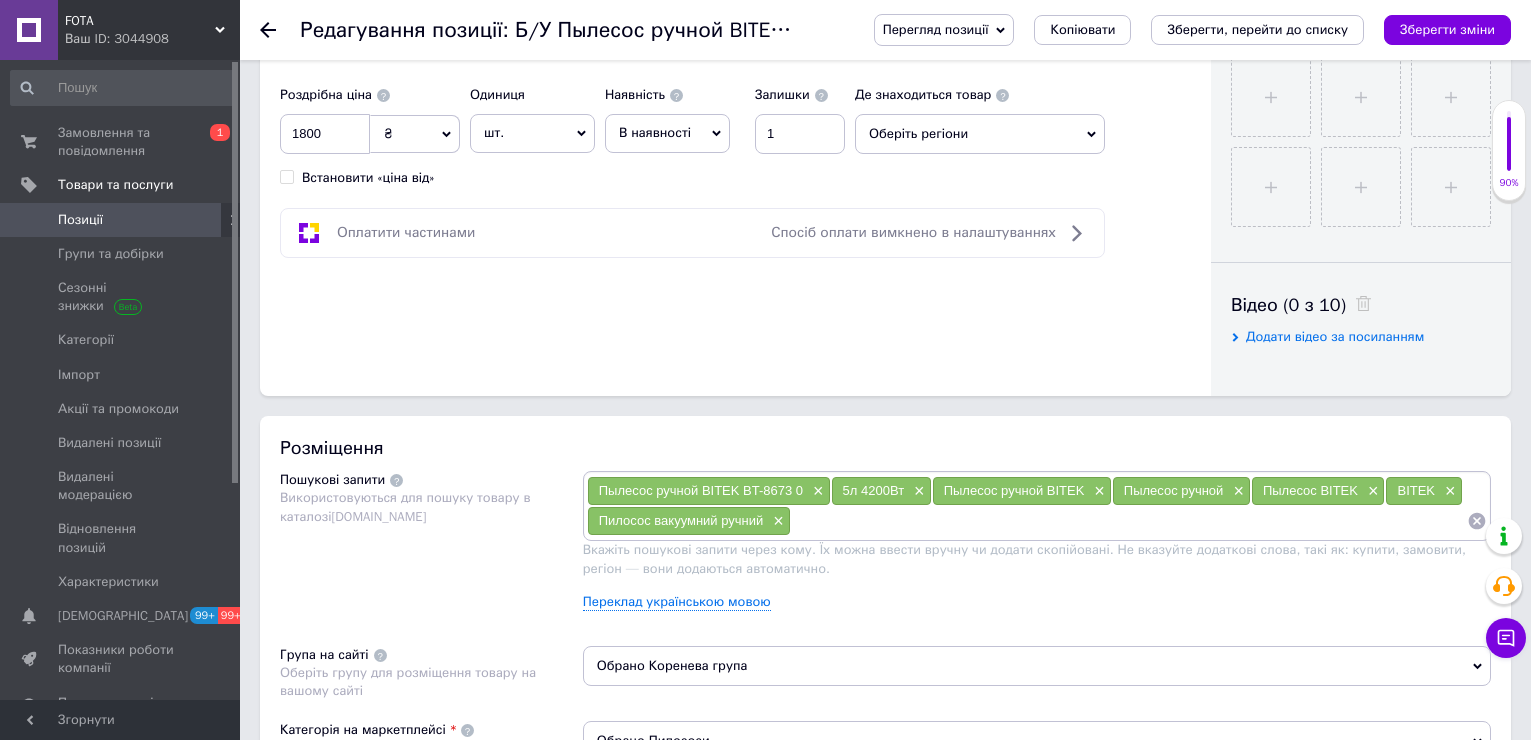 click at bounding box center (1129, 521) 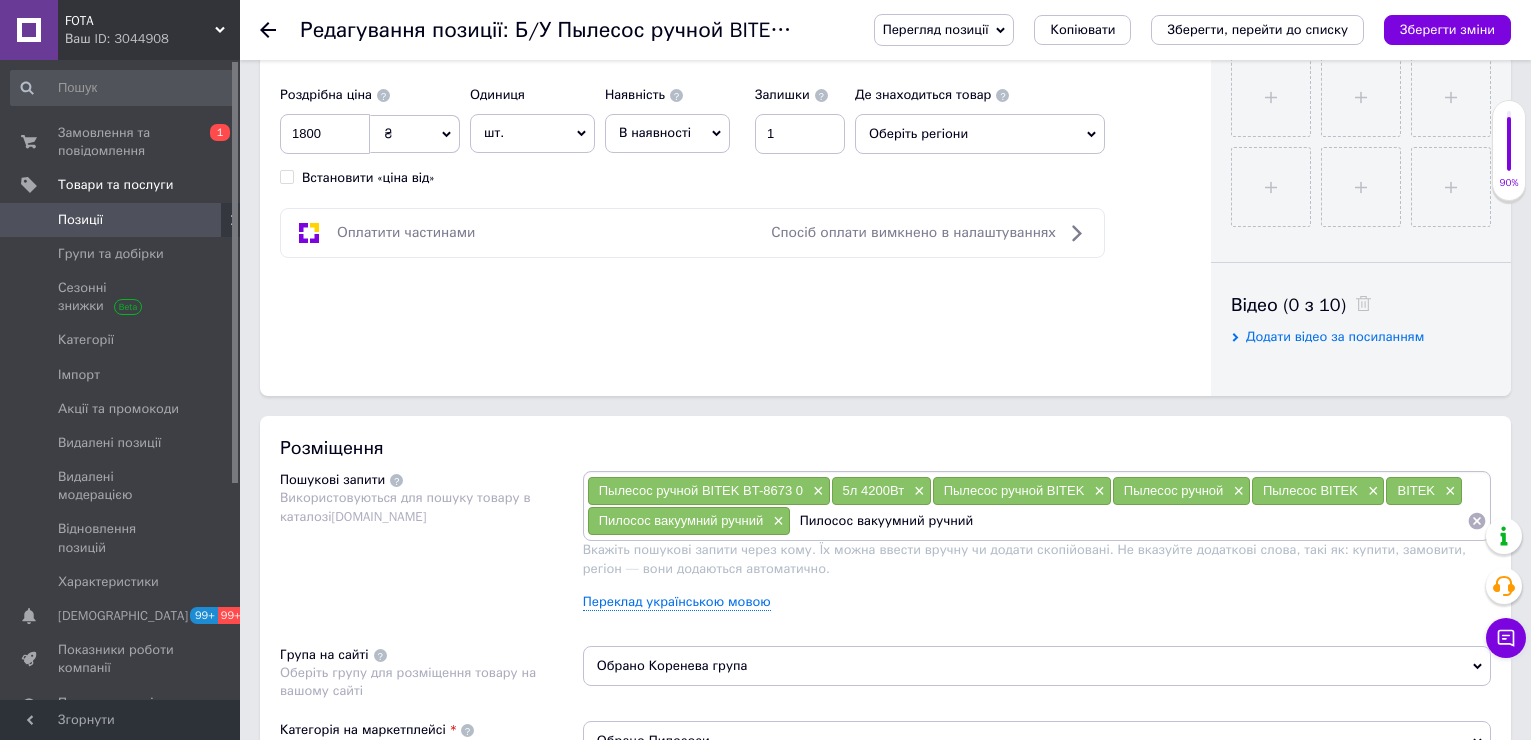 drag, startPoint x: 854, startPoint y: 530, endPoint x: 793, endPoint y: 522, distance: 61.522354 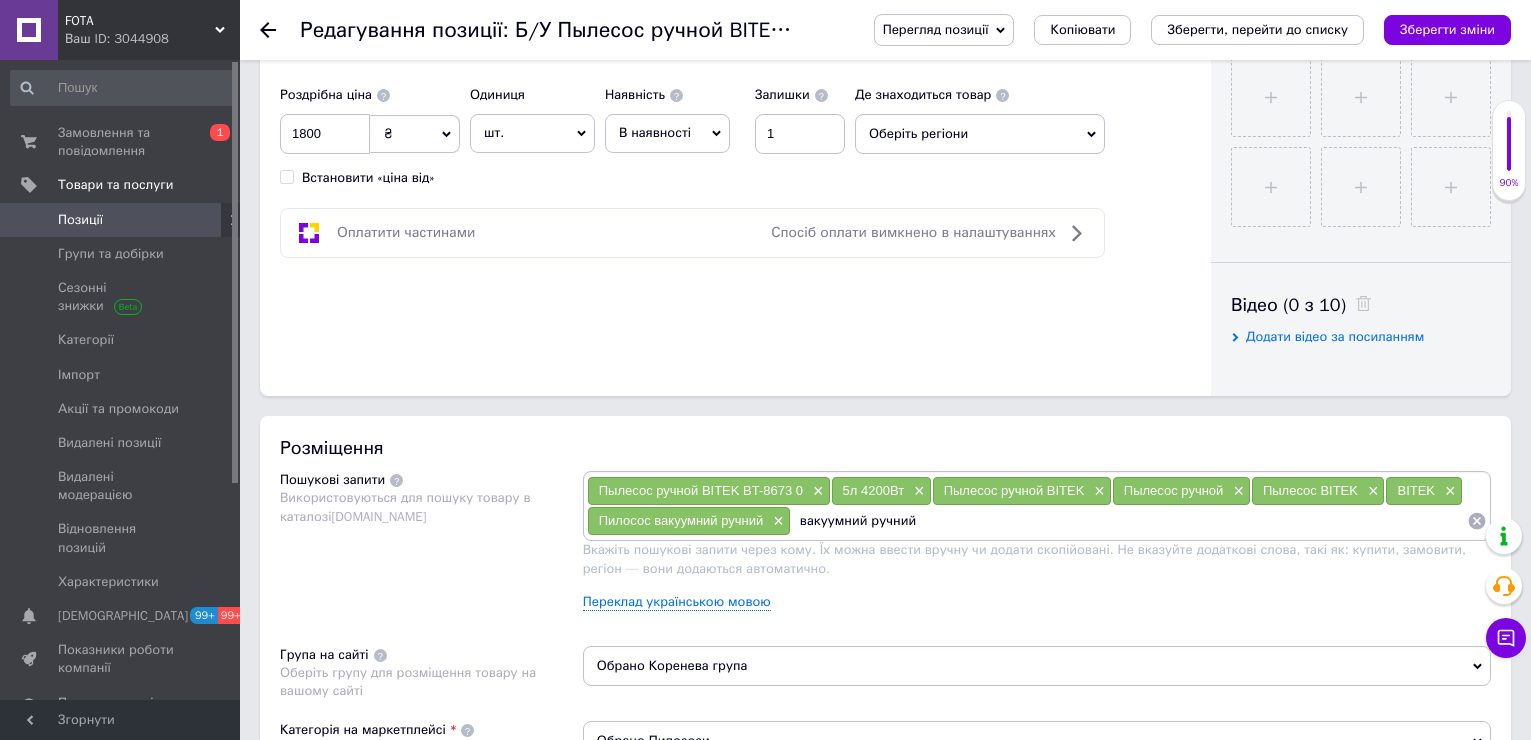 click on "вакуумний ручний" at bounding box center [1129, 521] 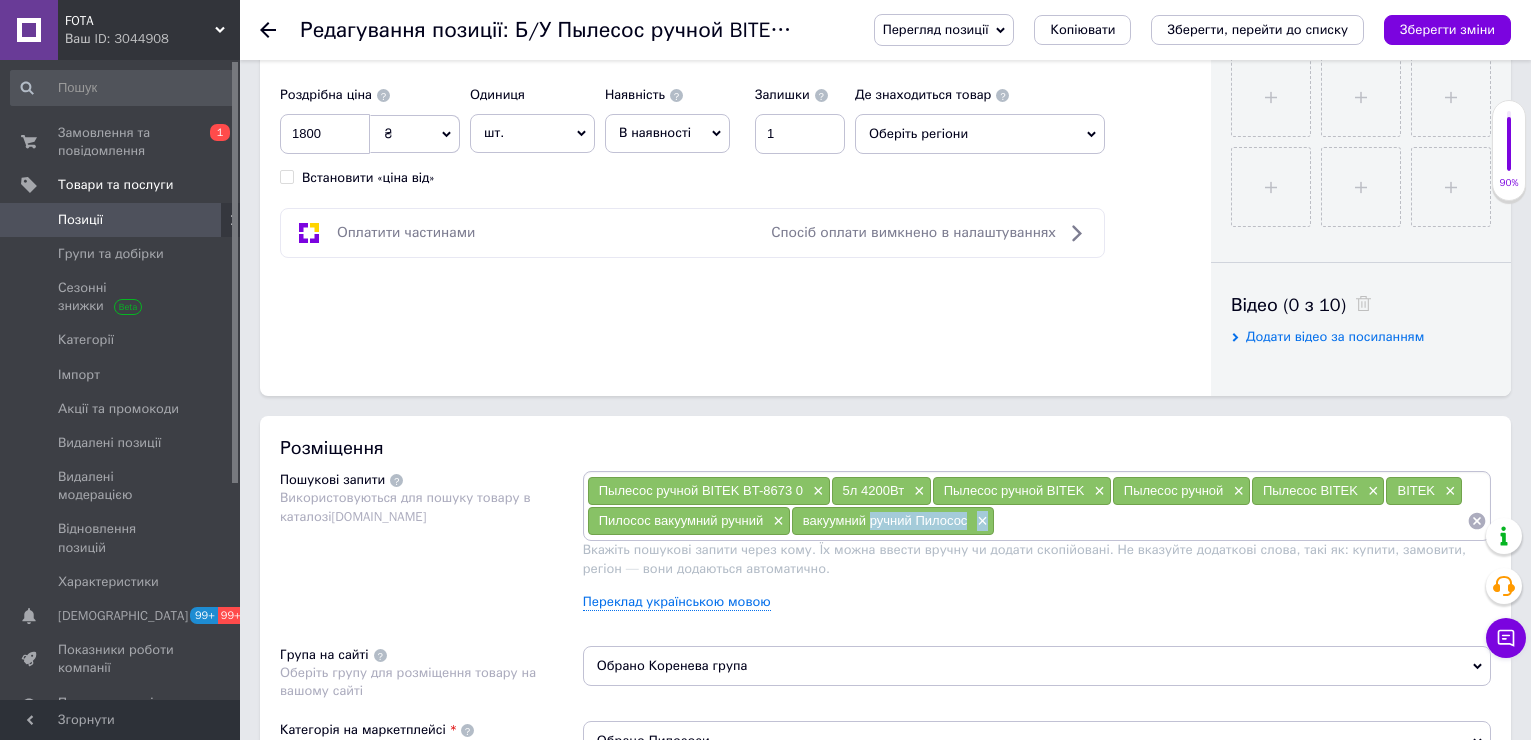 drag, startPoint x: 917, startPoint y: 532, endPoint x: 970, endPoint y: 536, distance: 53.15073 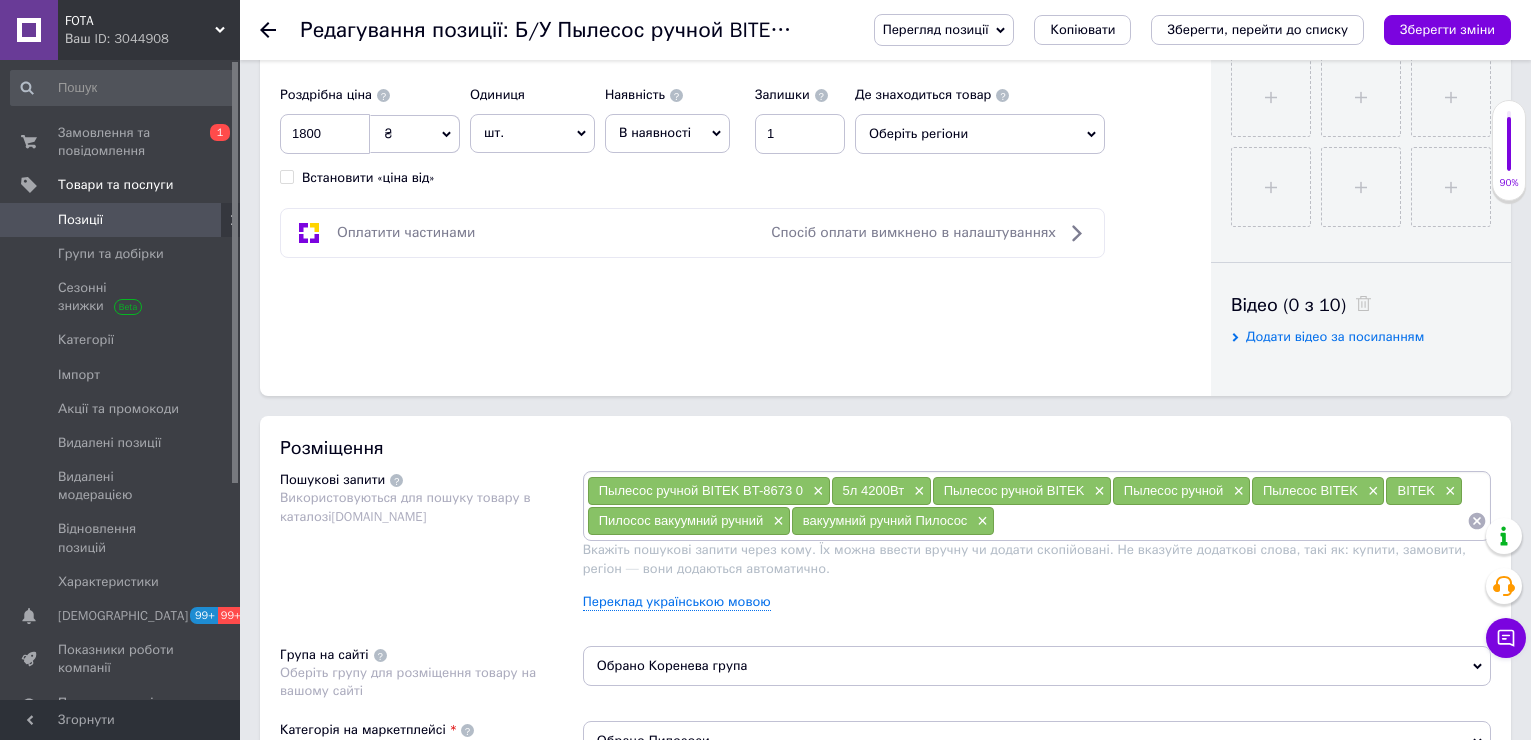 click on "Пылесос ручной BITEK BT-8673 0 × 5л 4200Вт × Пылесос ручной BITEK × Пылесос ручной × Пылесос BITEK × BITEK × Пилосос вакуумний ручний × вакуумний ручний Пилосос ×" at bounding box center [1037, 506] 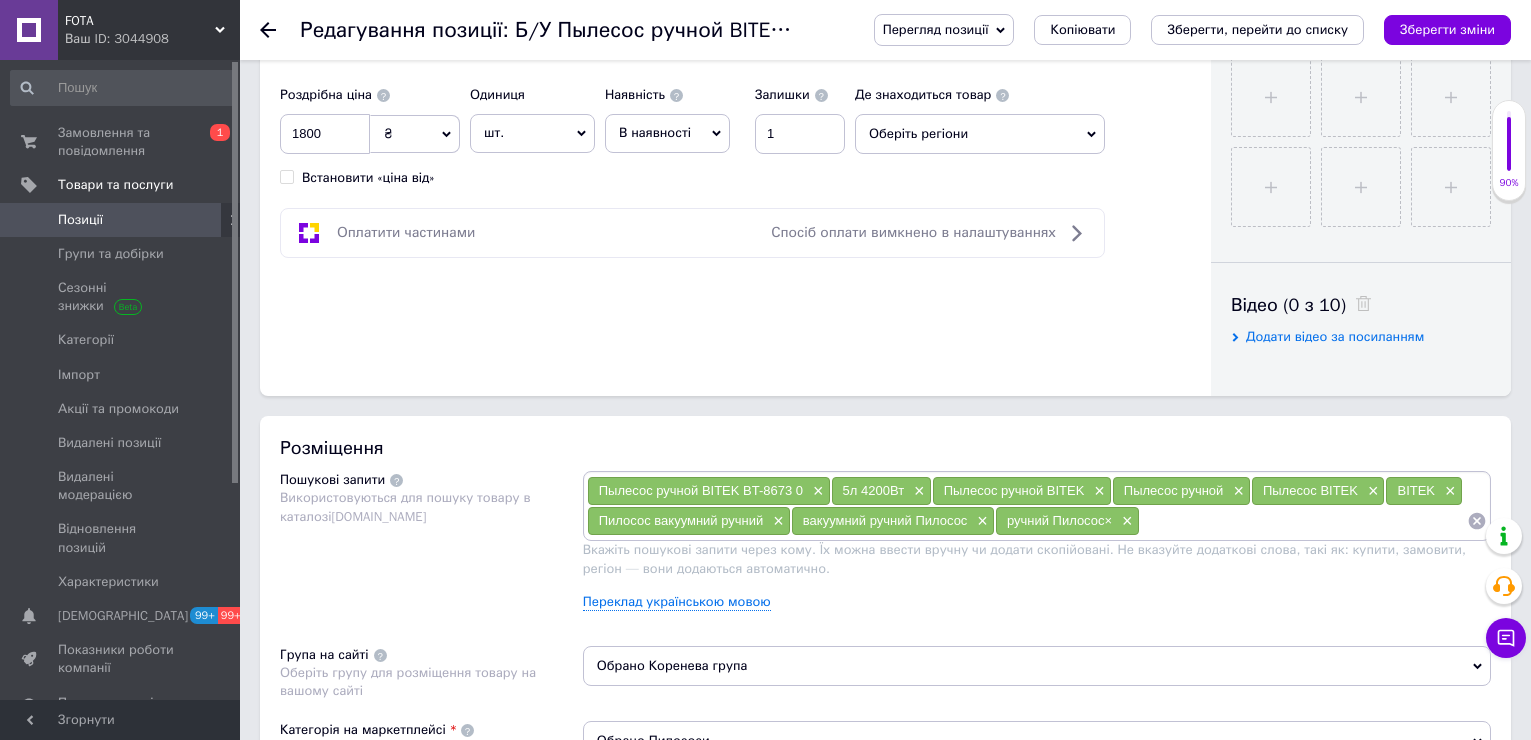 paste on "ручний Пилосос×" 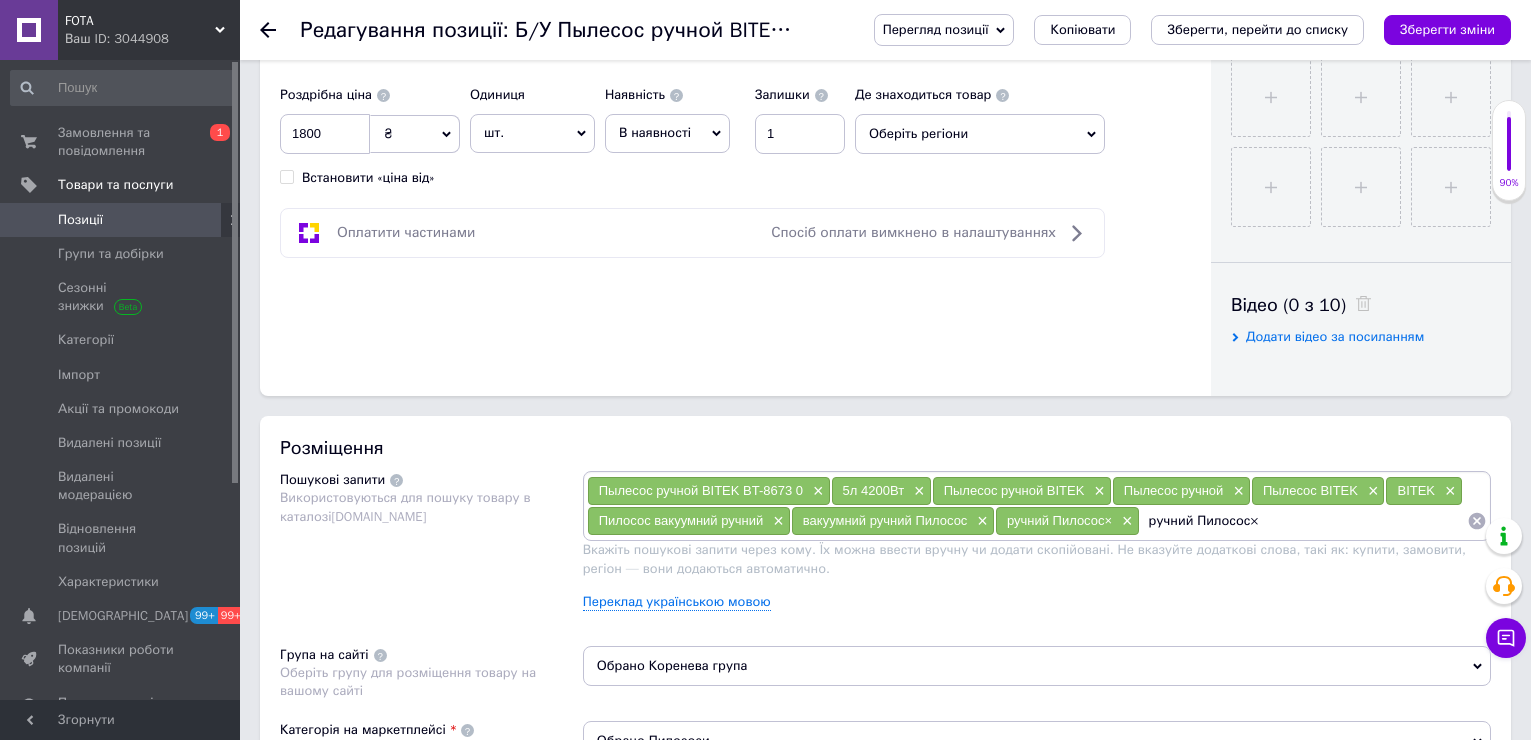 type on "ручний Пилосос" 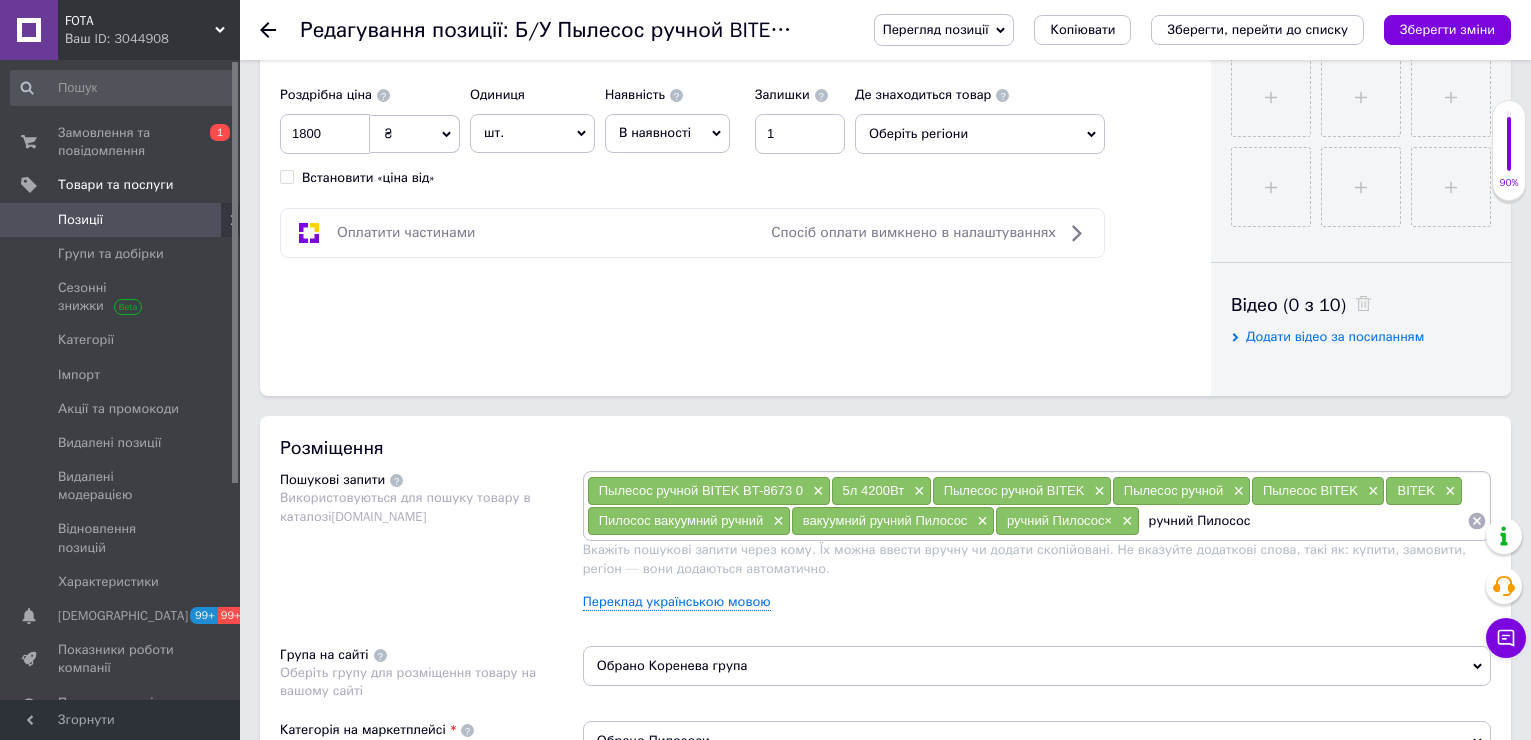 type 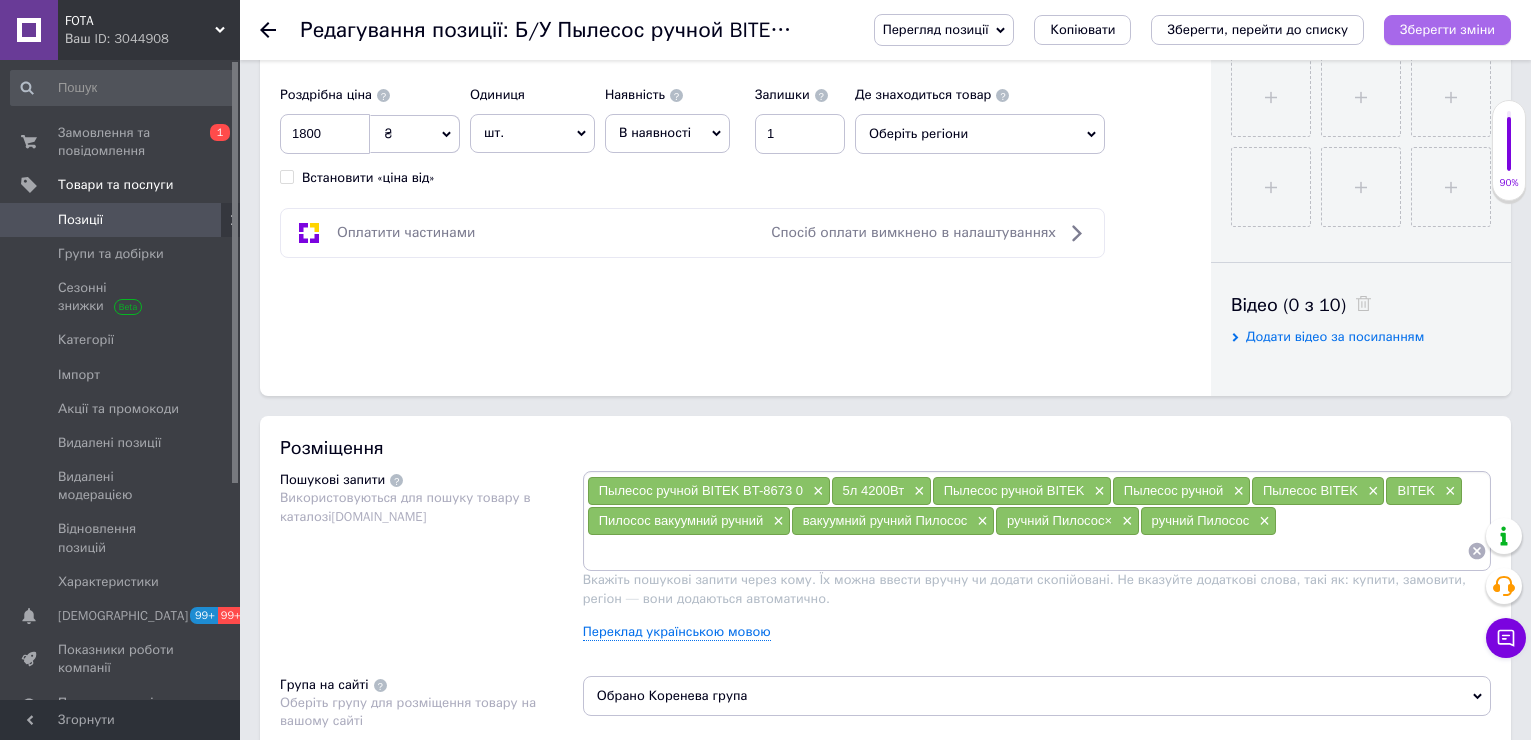 click on "Зберегти зміни" at bounding box center (1447, 29) 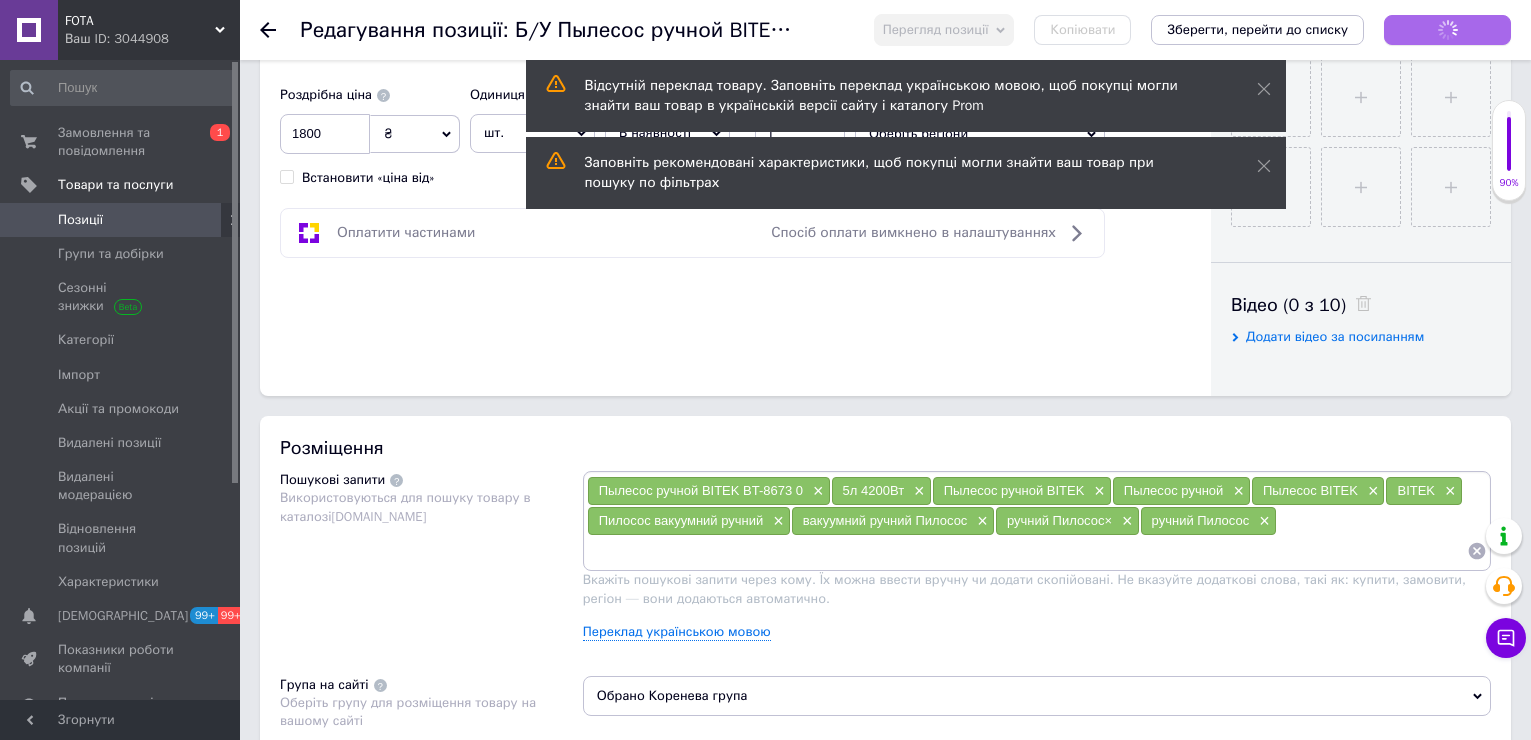 click on "Зберегти зміни" at bounding box center (1447, 30) 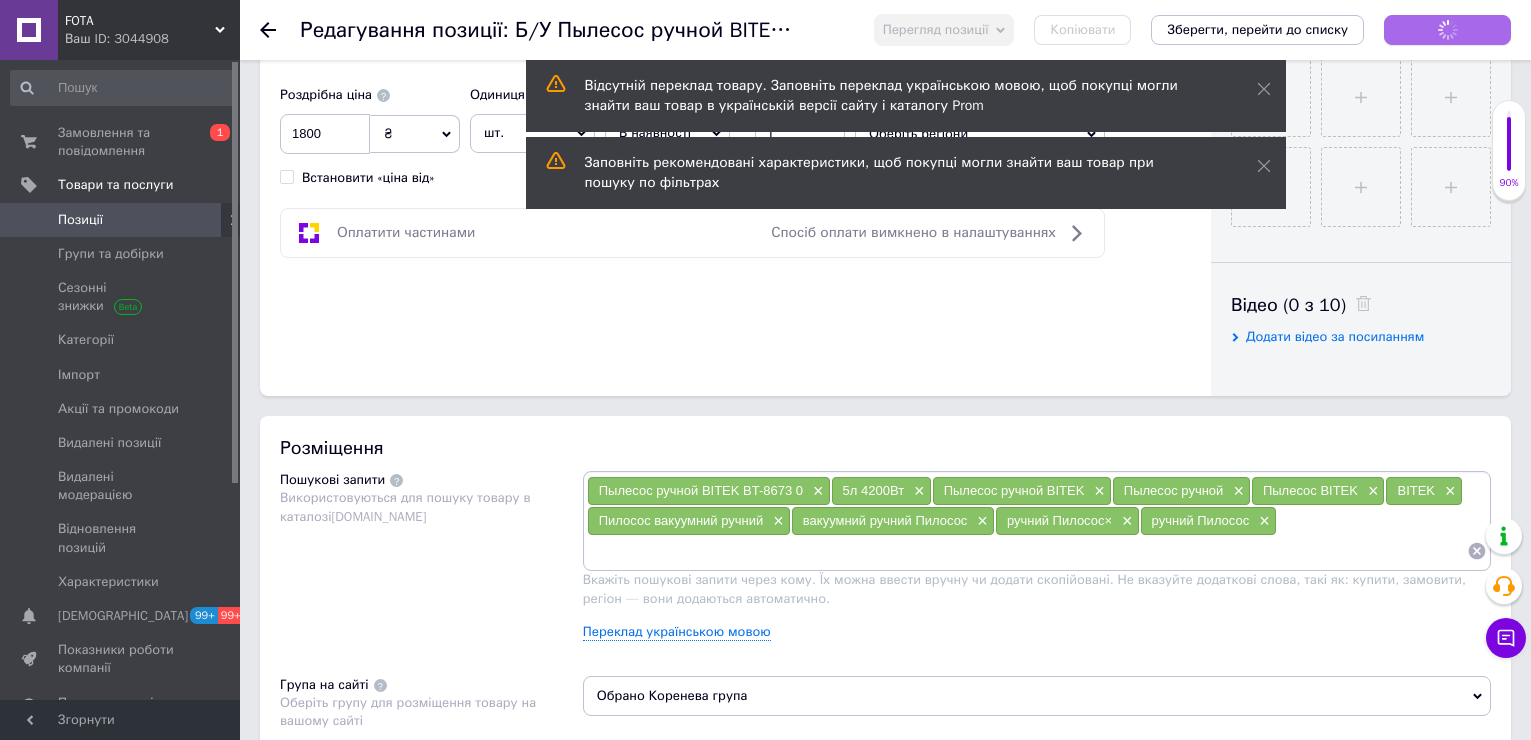 click on "Зберегти зміни" at bounding box center (1447, 30) 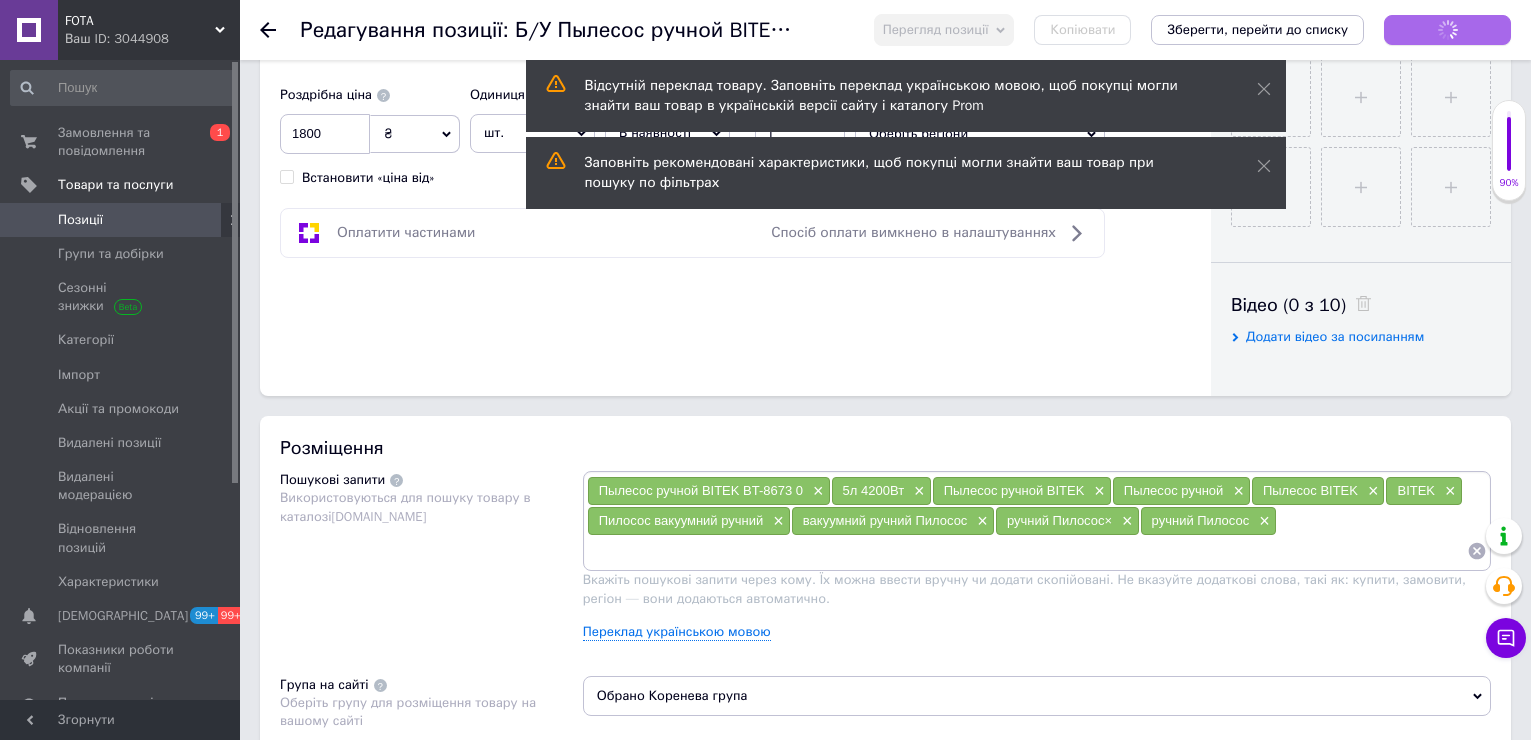 click on "Зберегти зміни" at bounding box center [1447, 30] 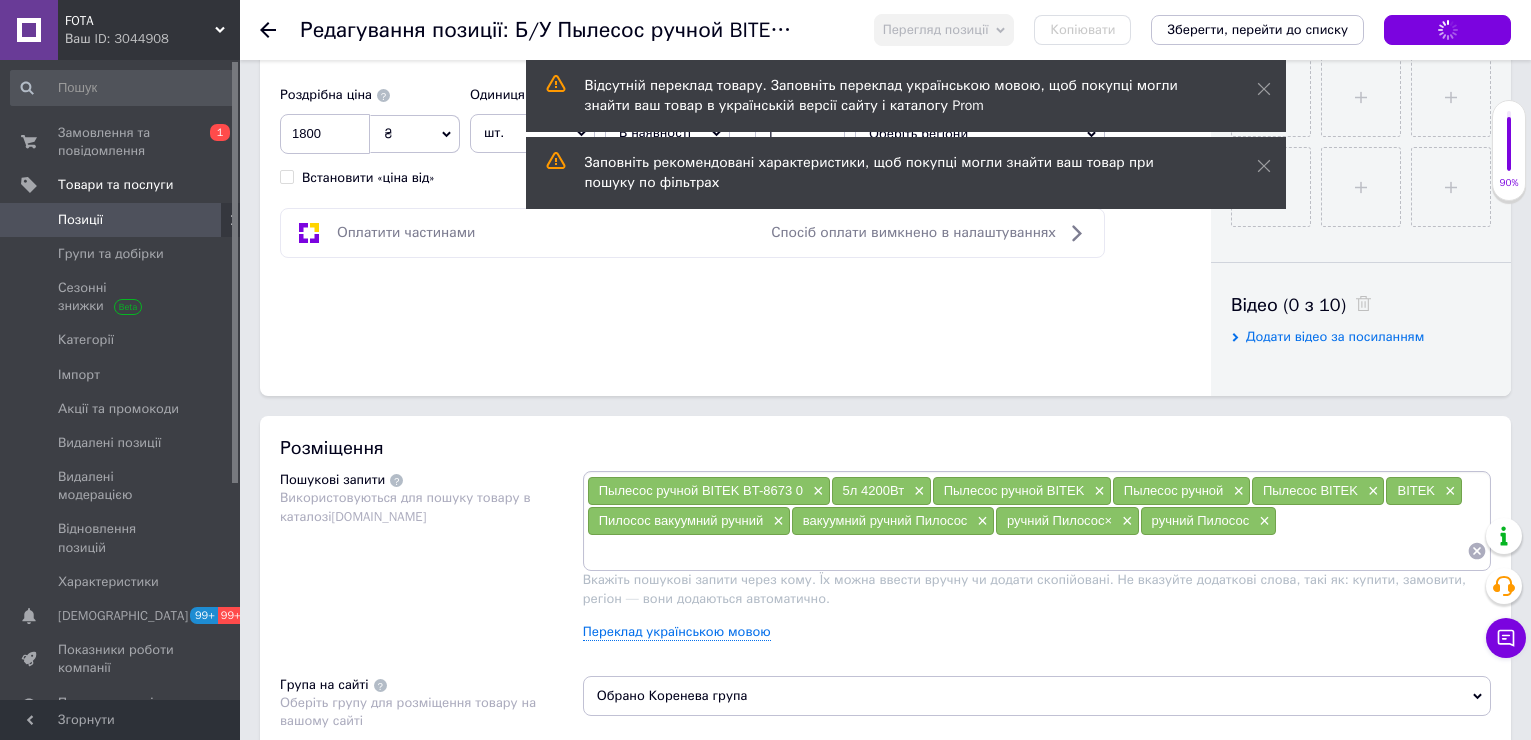 click on "Зберегти зміни" at bounding box center [1447, 30] 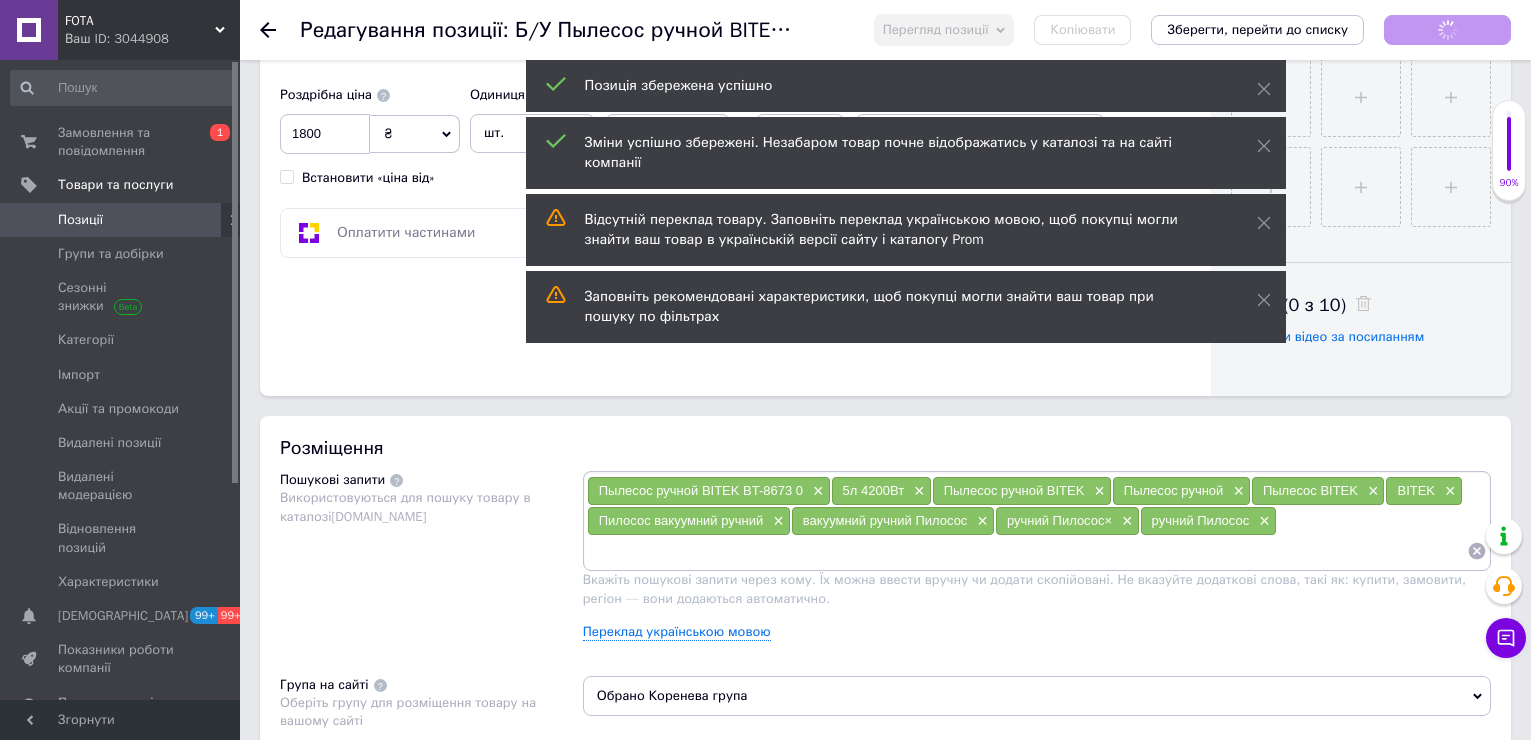 click on "Зберегти зміни" at bounding box center [1447, 30] 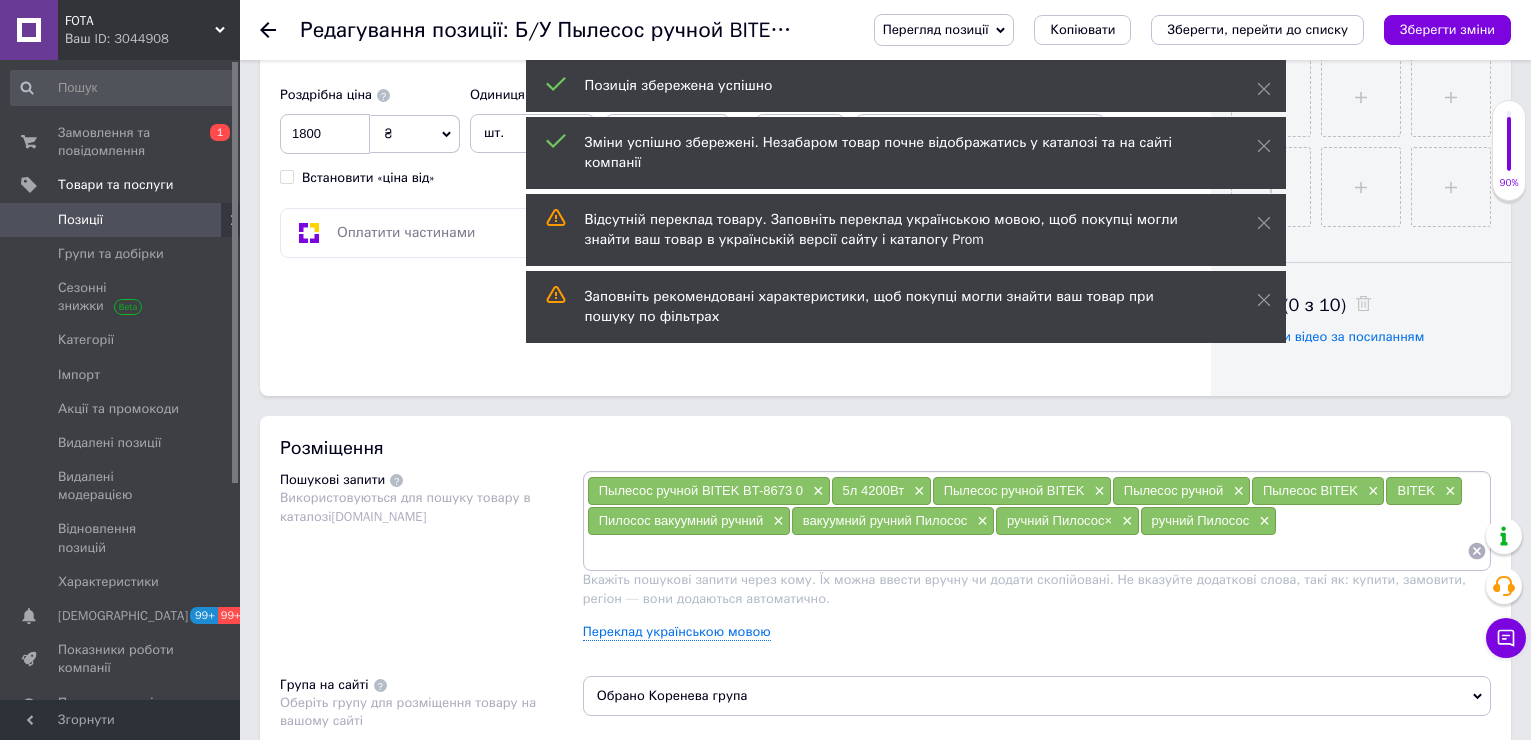 click on "Зберегти зміни" at bounding box center [1447, 29] 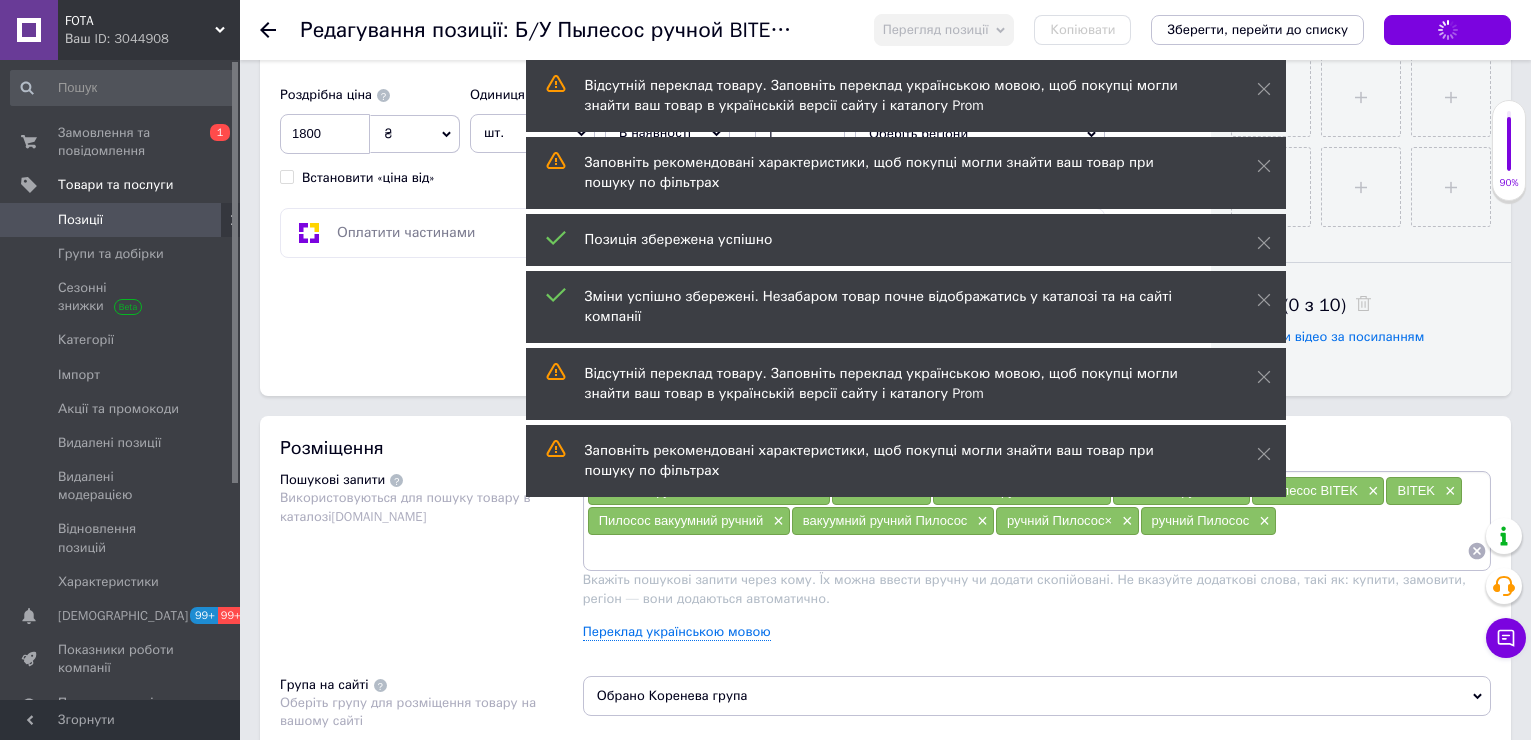 click on "Зберегти зміни" at bounding box center (1447, 30) 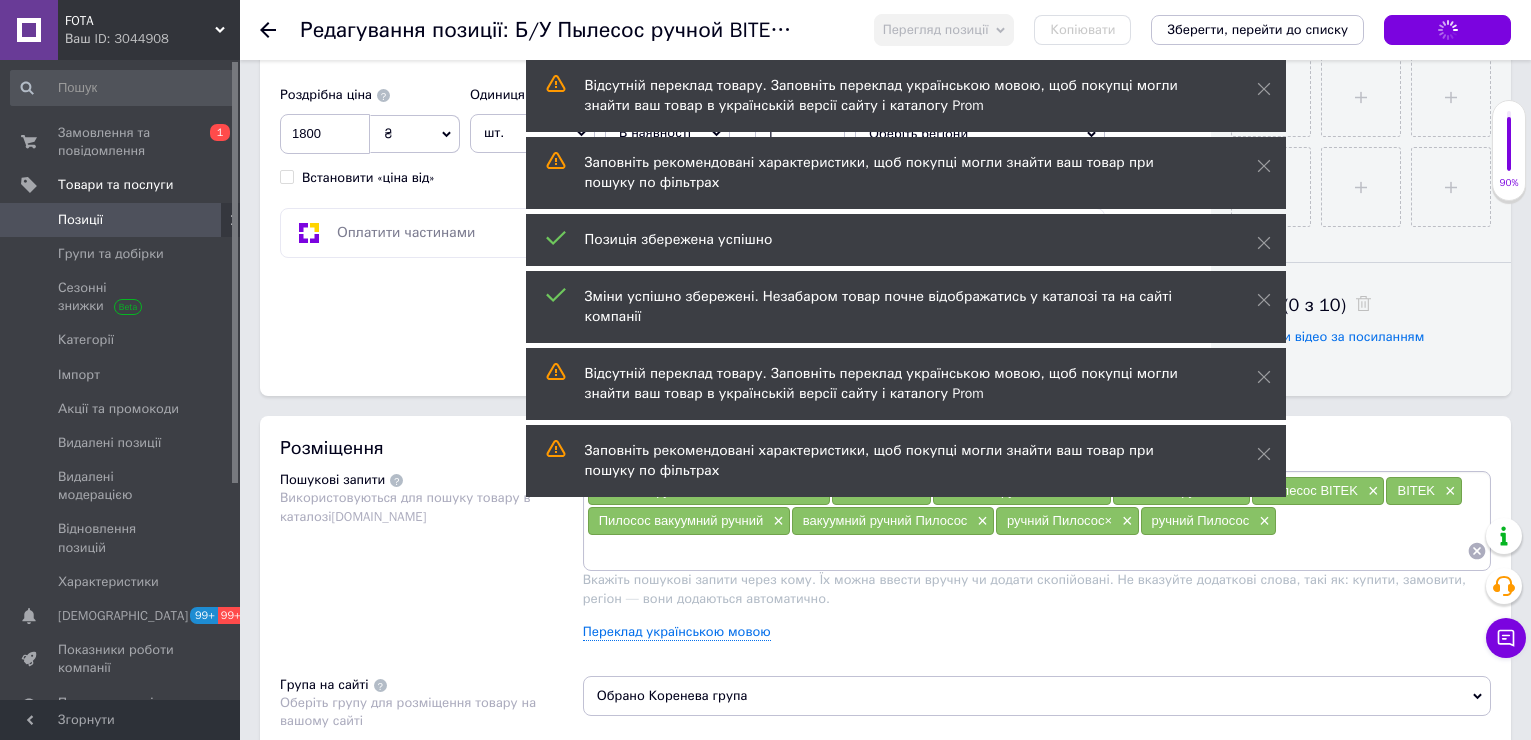 click on "Зберегти зміни" at bounding box center (1447, 30) 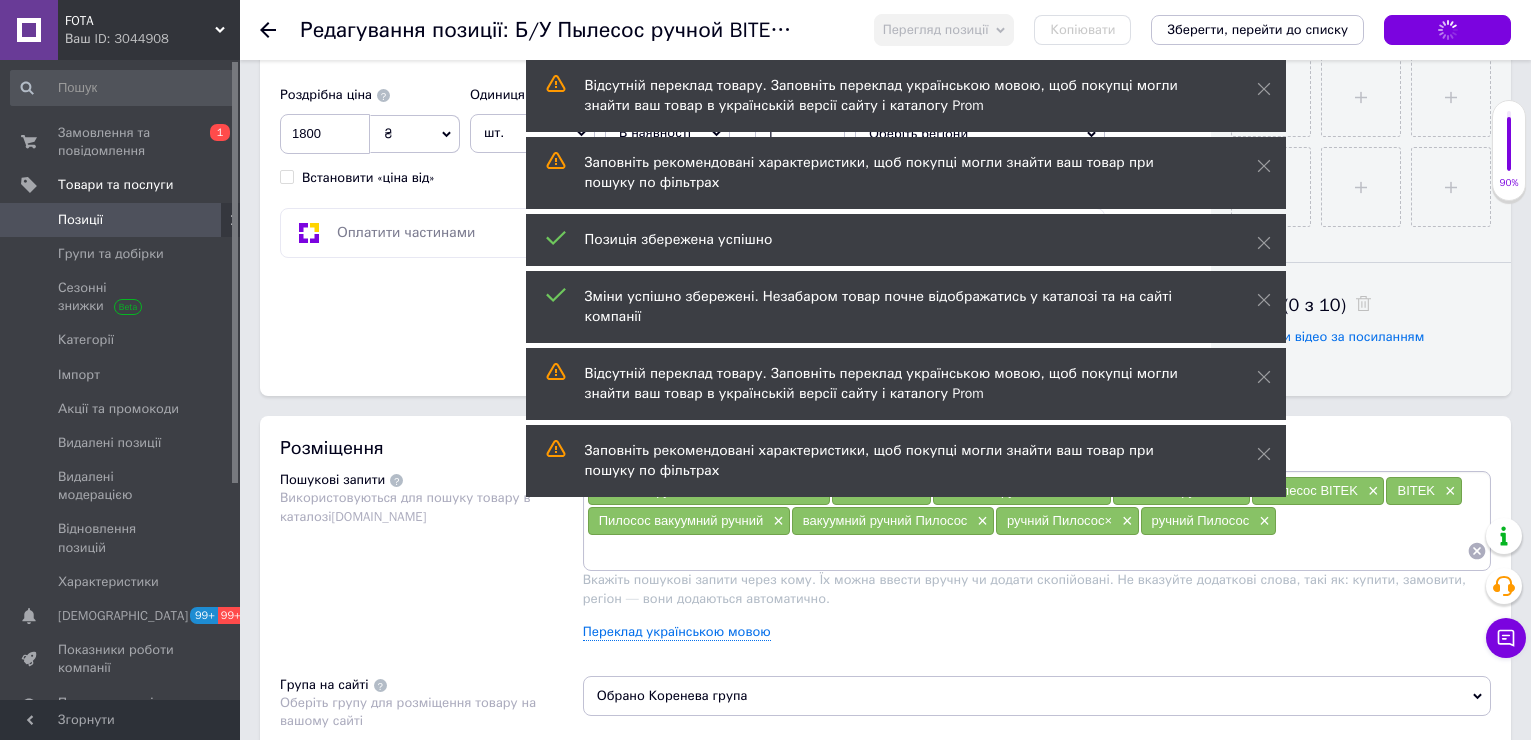 click on "Зберегти зміни" at bounding box center [1447, 30] 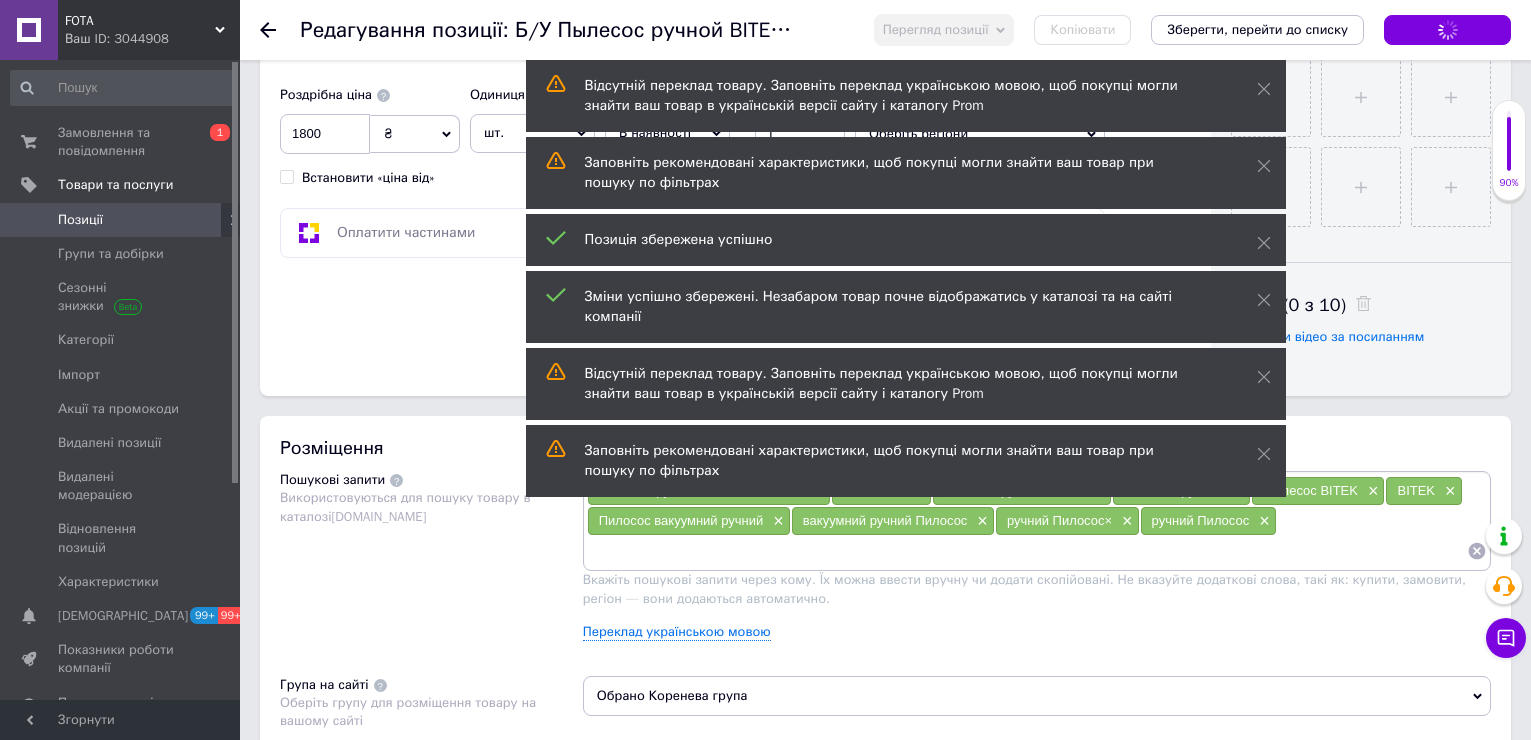 click on "Зберегти зміни" at bounding box center (1447, 30) 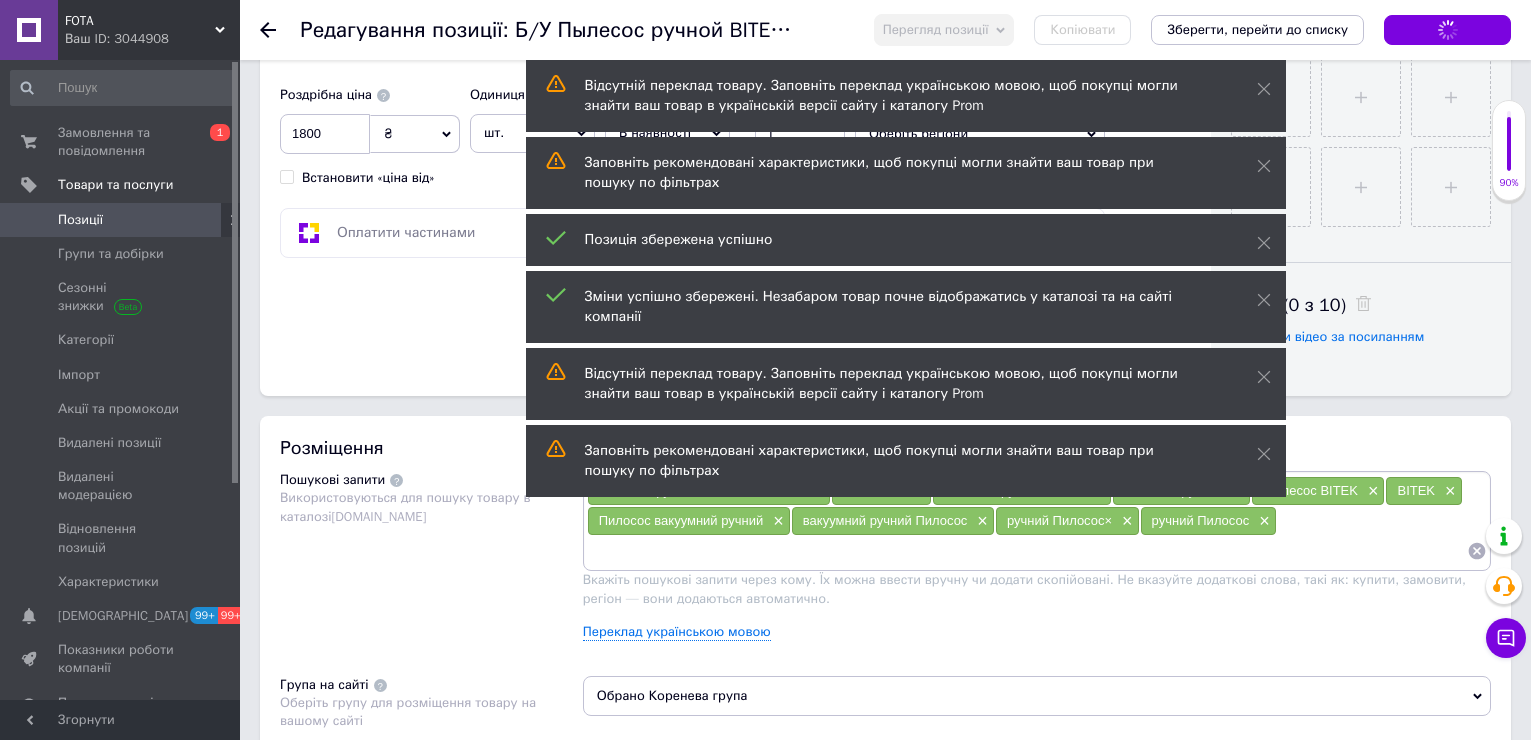 click on "Зберегти зміни" at bounding box center (1447, 30) 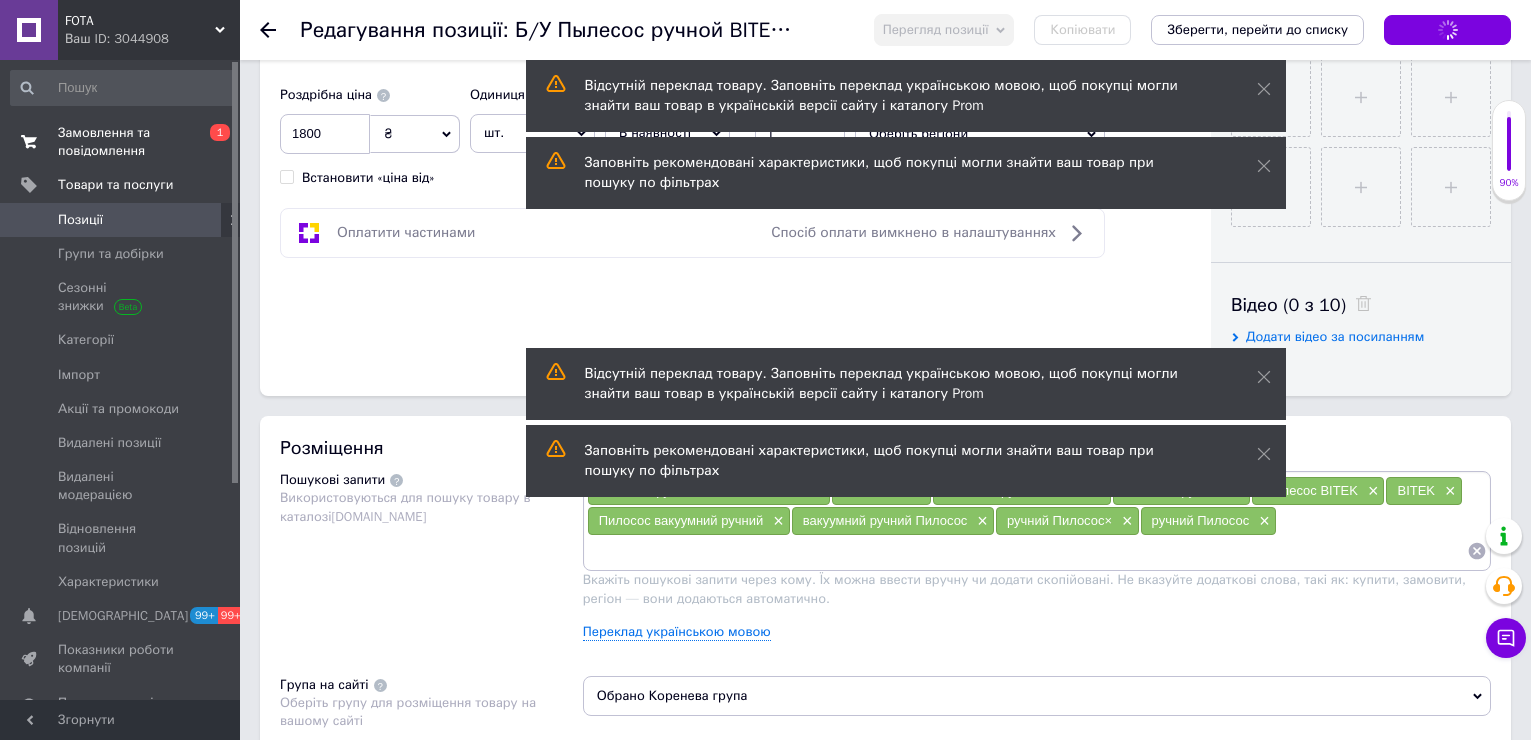 click on "Замовлення та повідомлення" at bounding box center (121, 142) 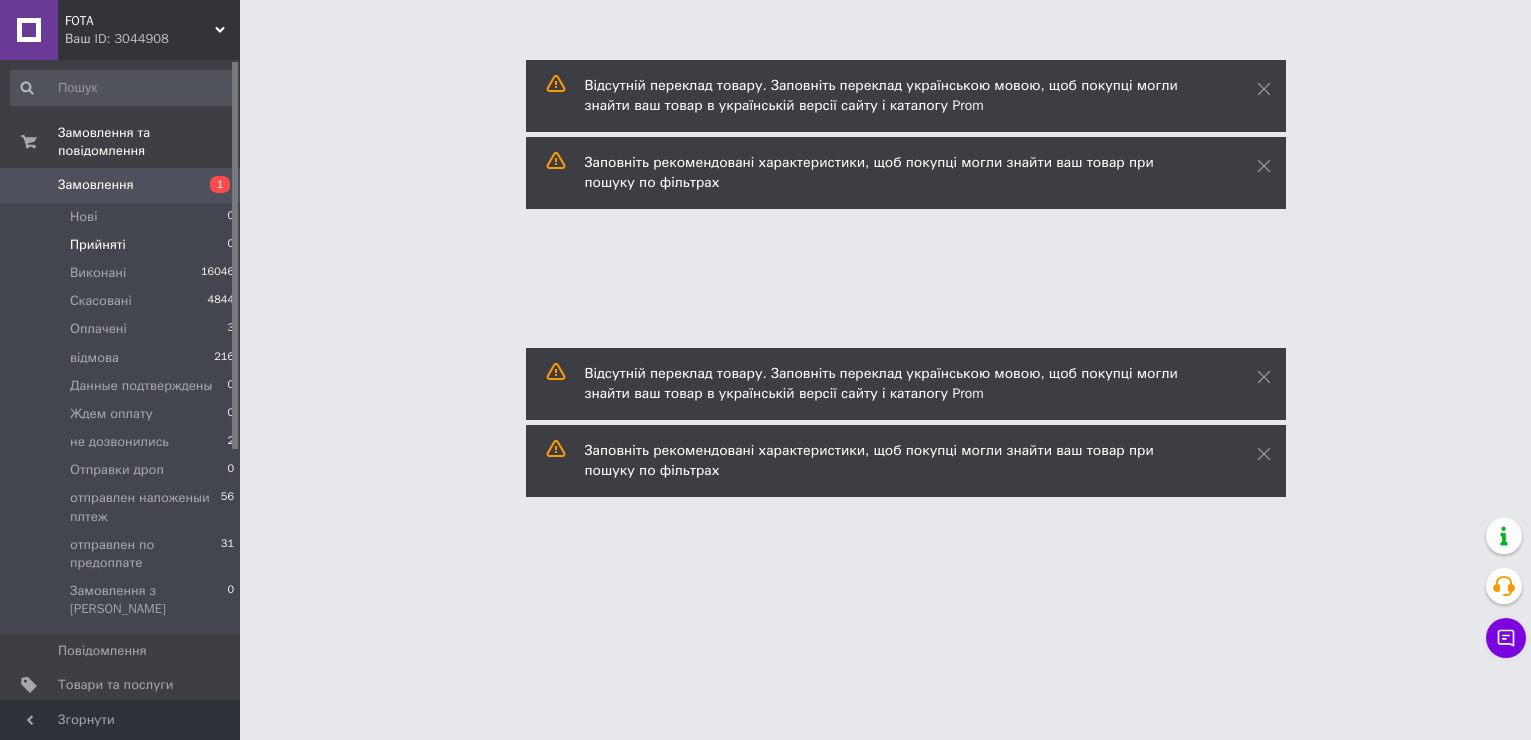 scroll, scrollTop: 0, scrollLeft: 0, axis: both 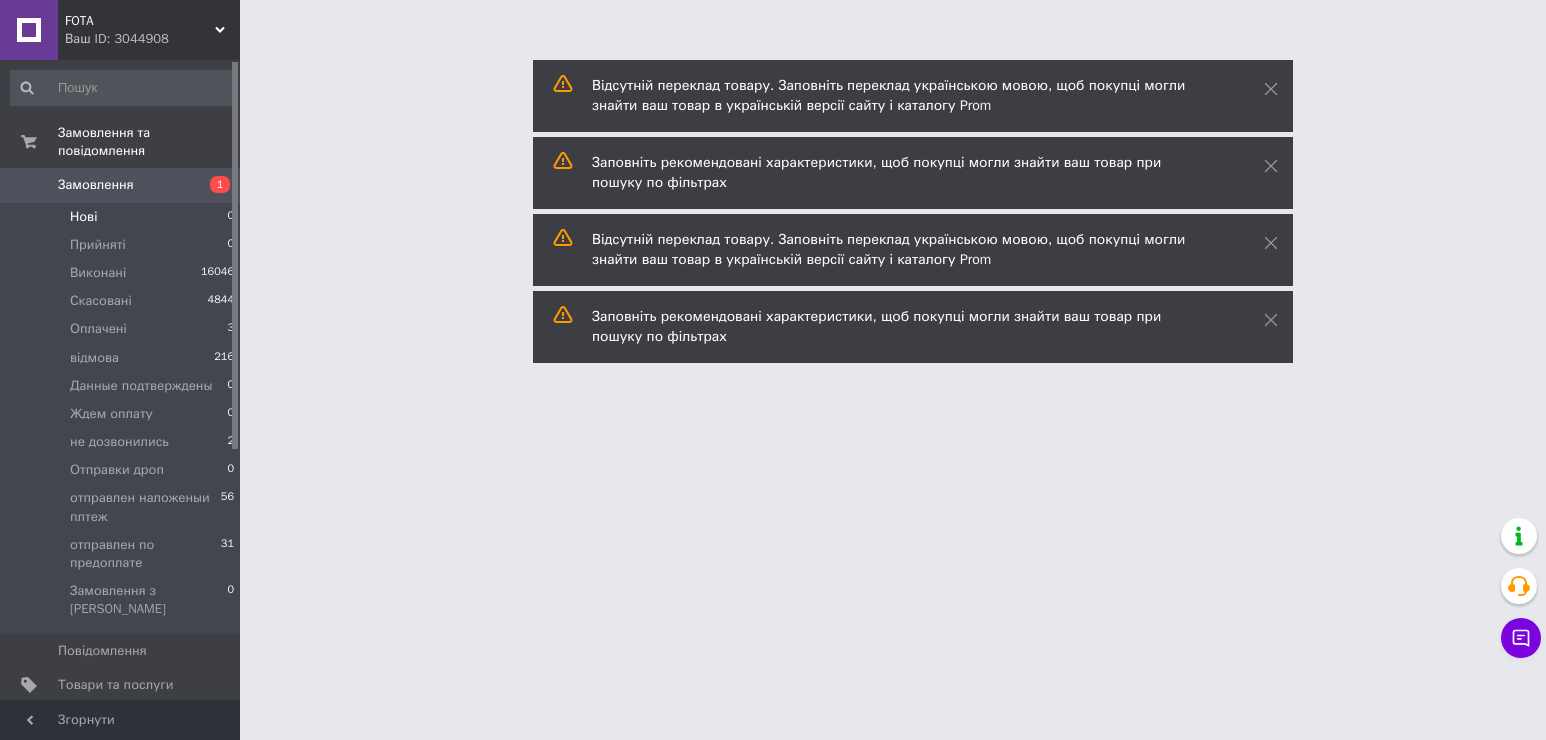 click on "Нові" at bounding box center (83, 217) 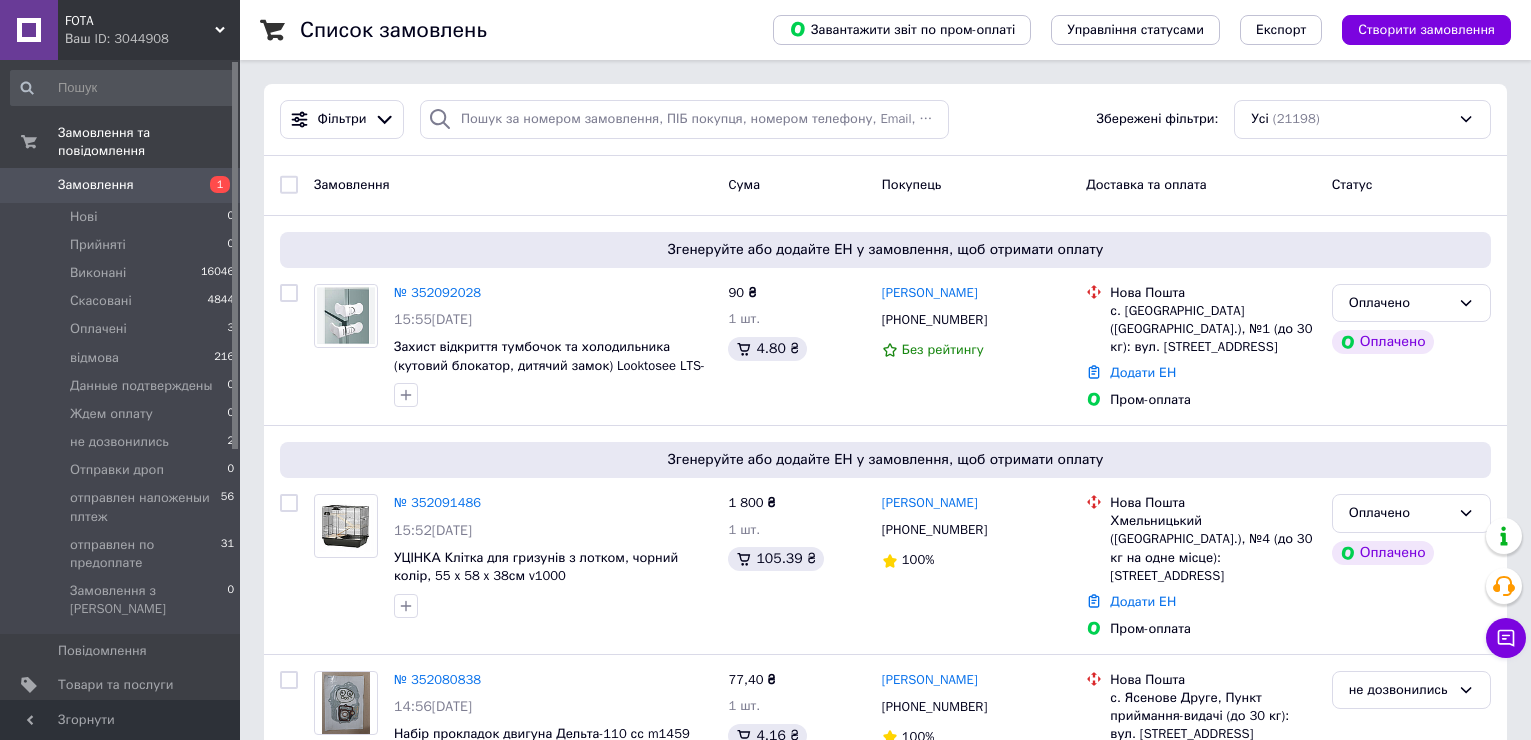 click on "Замовлення" at bounding box center (96, 185) 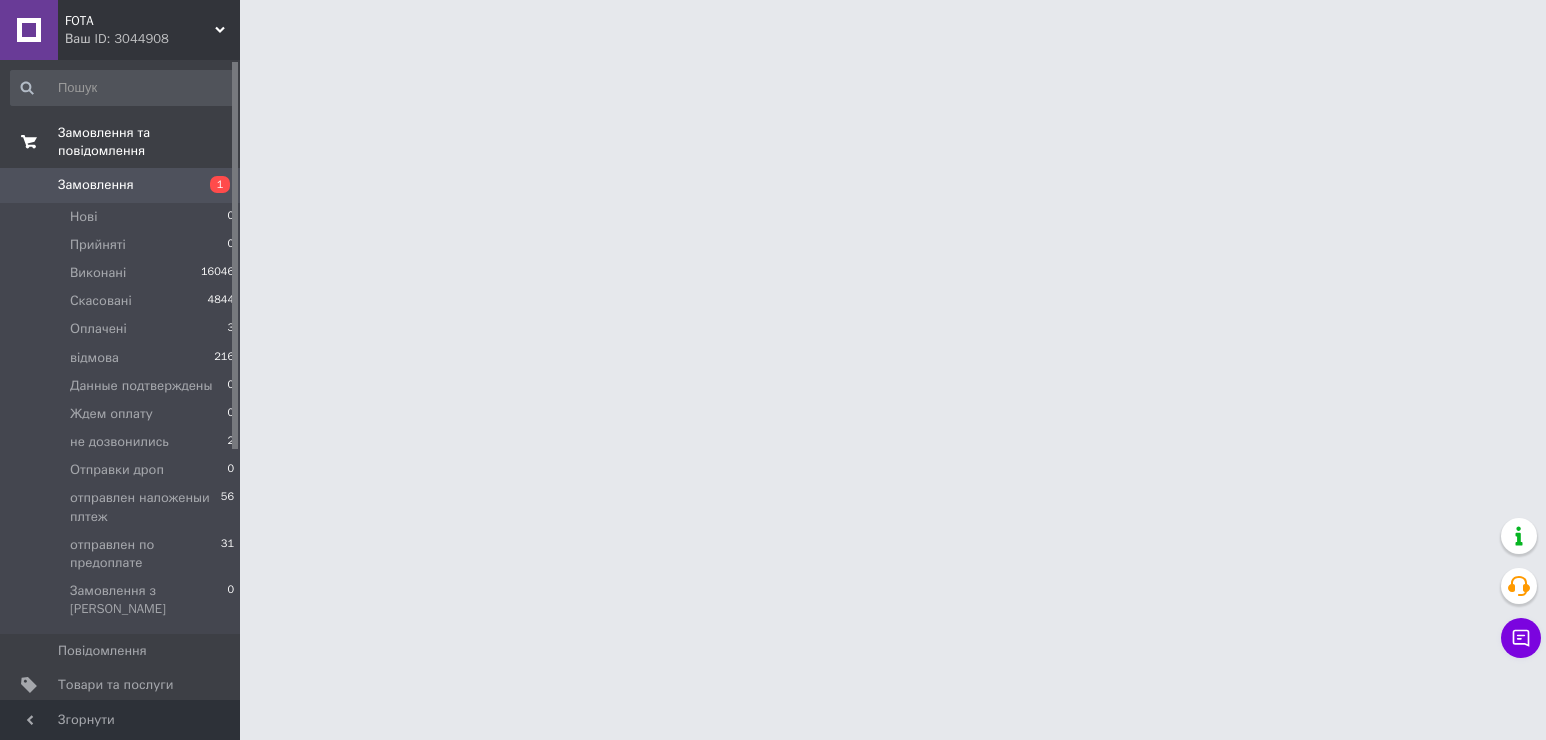 click on "Замовлення та повідомлення" at bounding box center (123, 142) 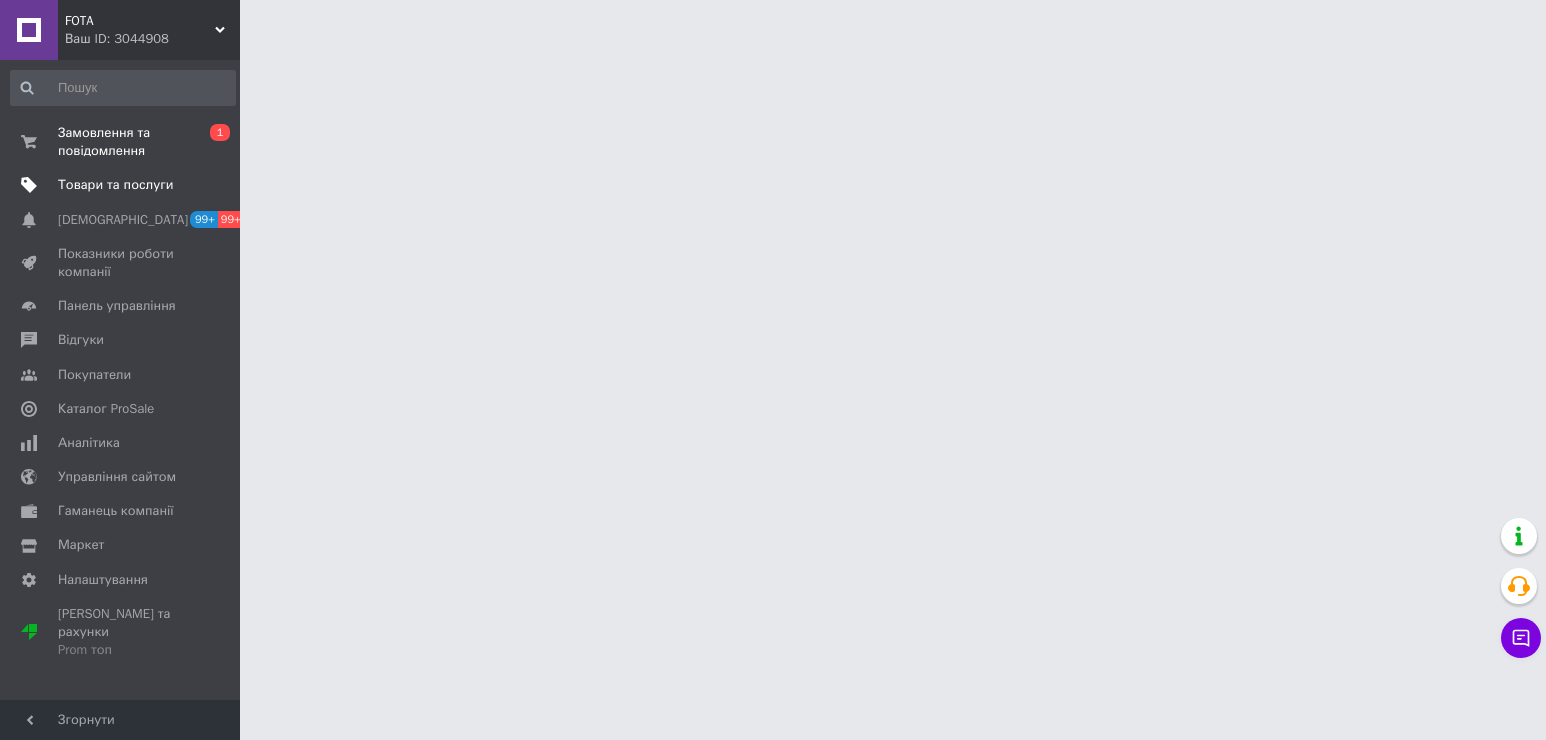 click on "Товари та послуги" at bounding box center [115, 185] 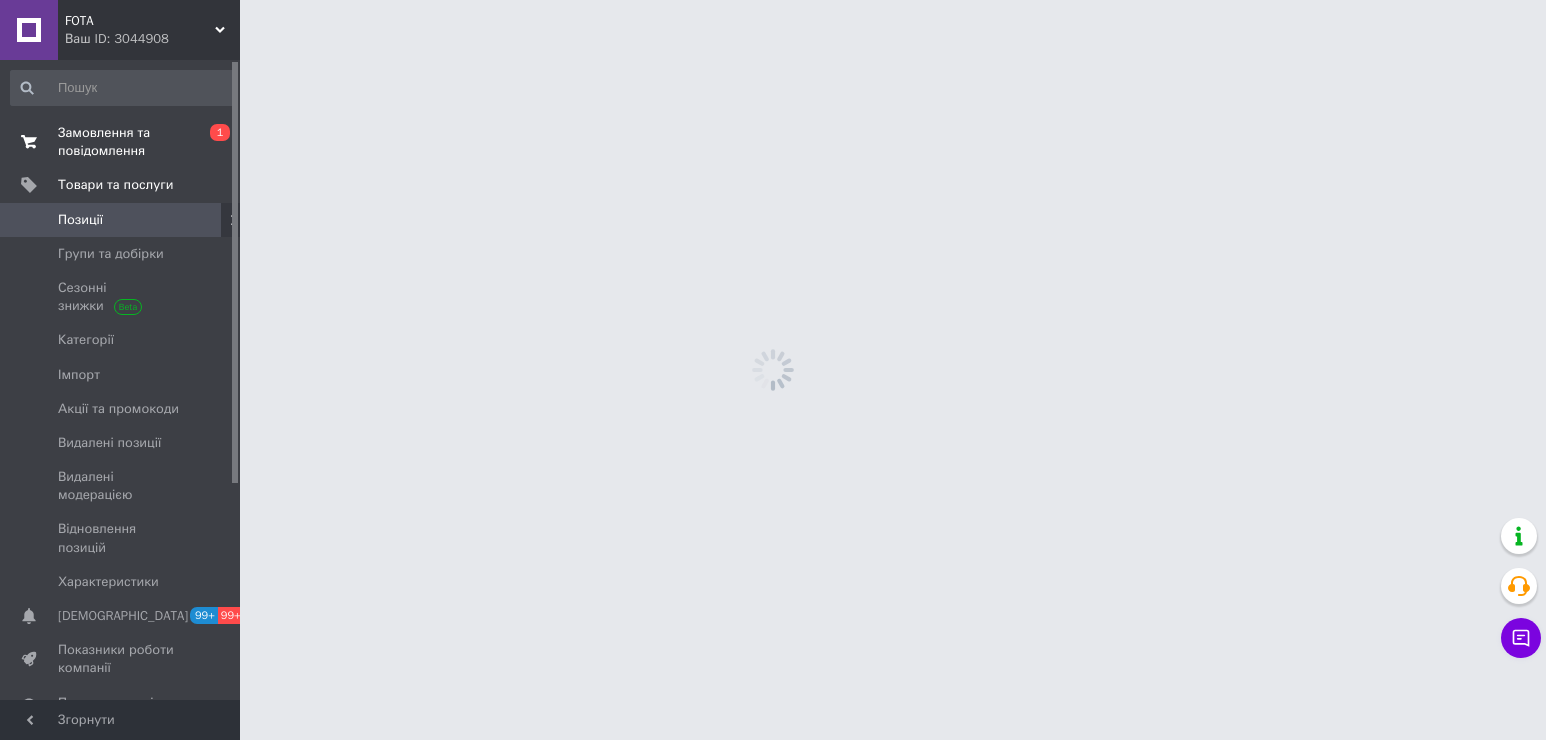 click on "Замовлення та повідомлення" at bounding box center (121, 142) 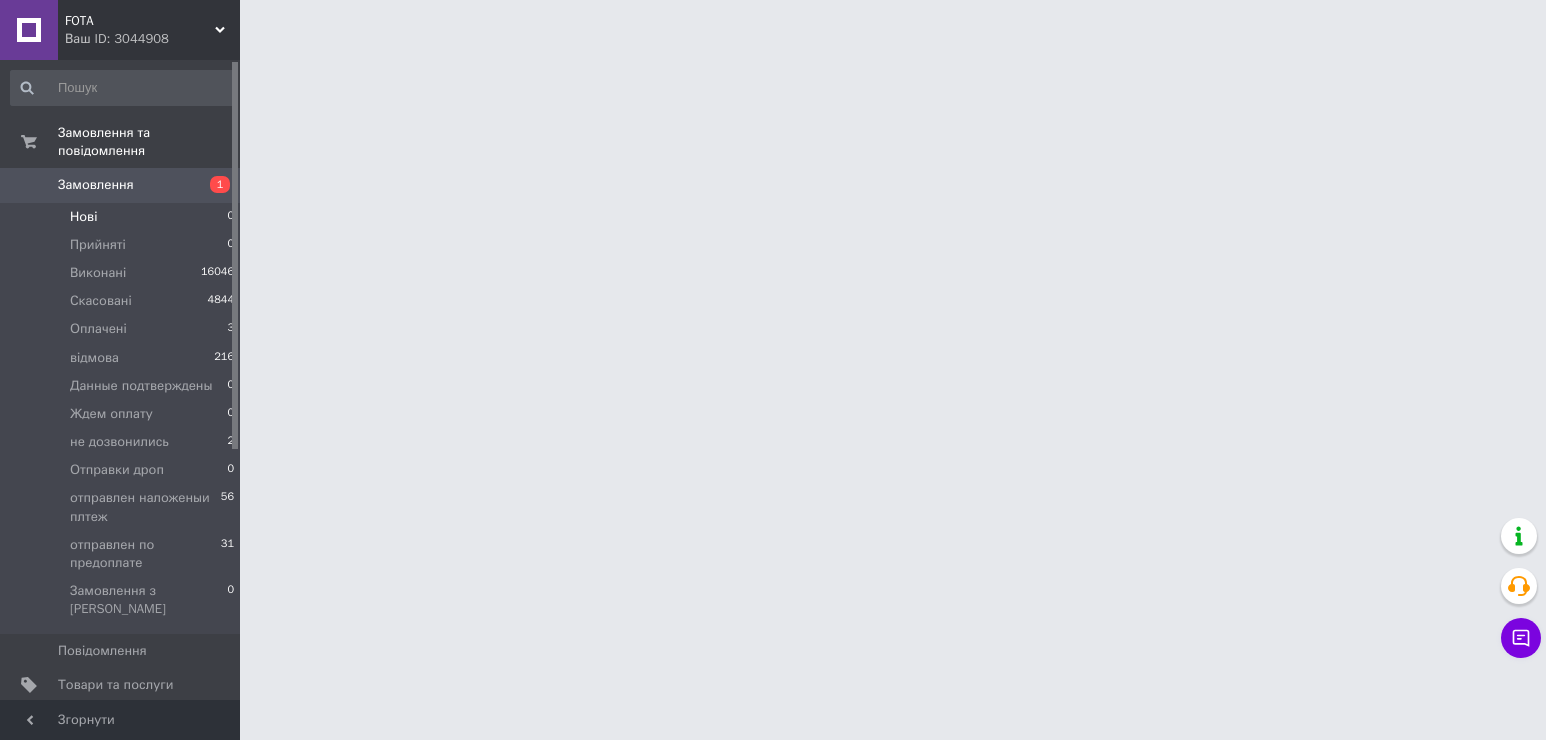 click on "Нові" at bounding box center [83, 217] 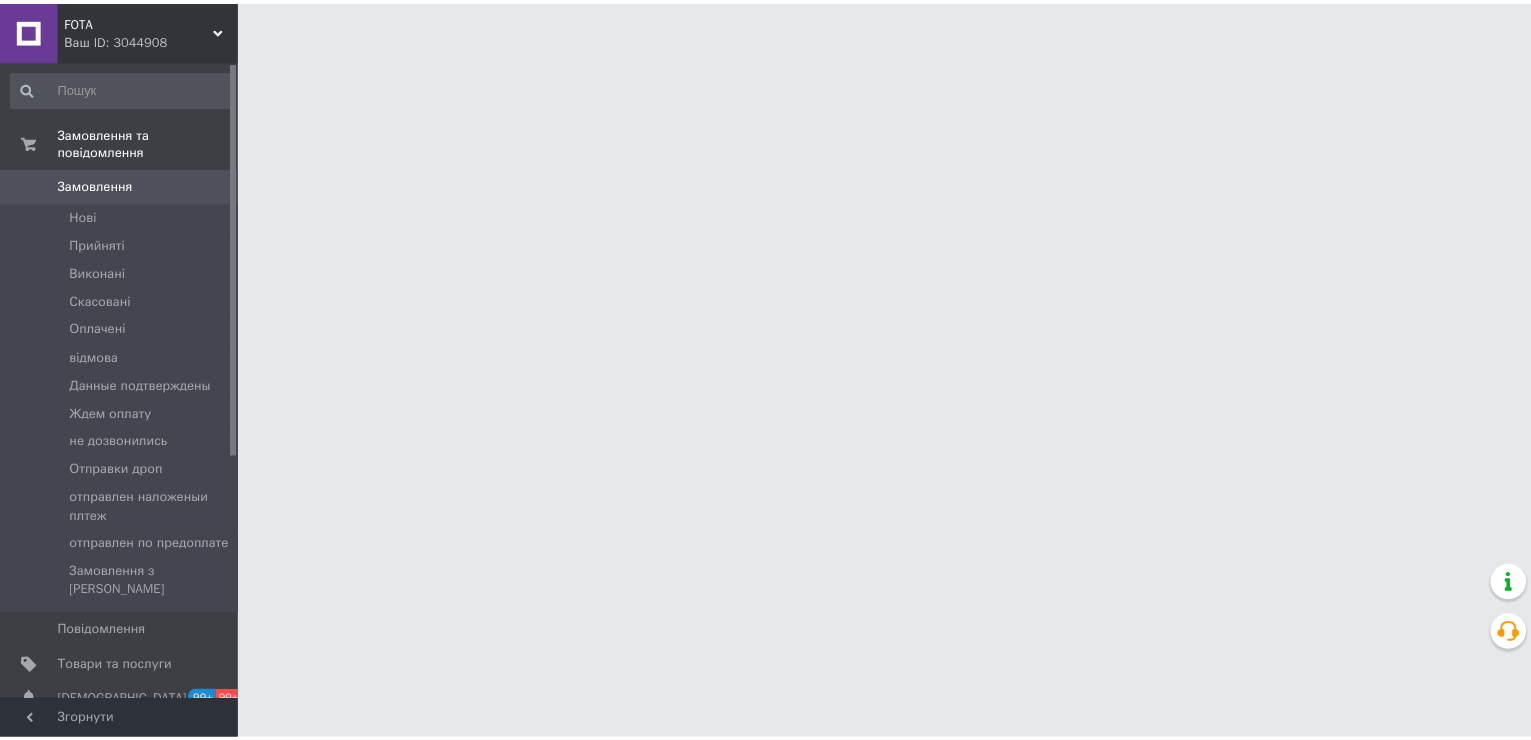 scroll, scrollTop: 0, scrollLeft: 0, axis: both 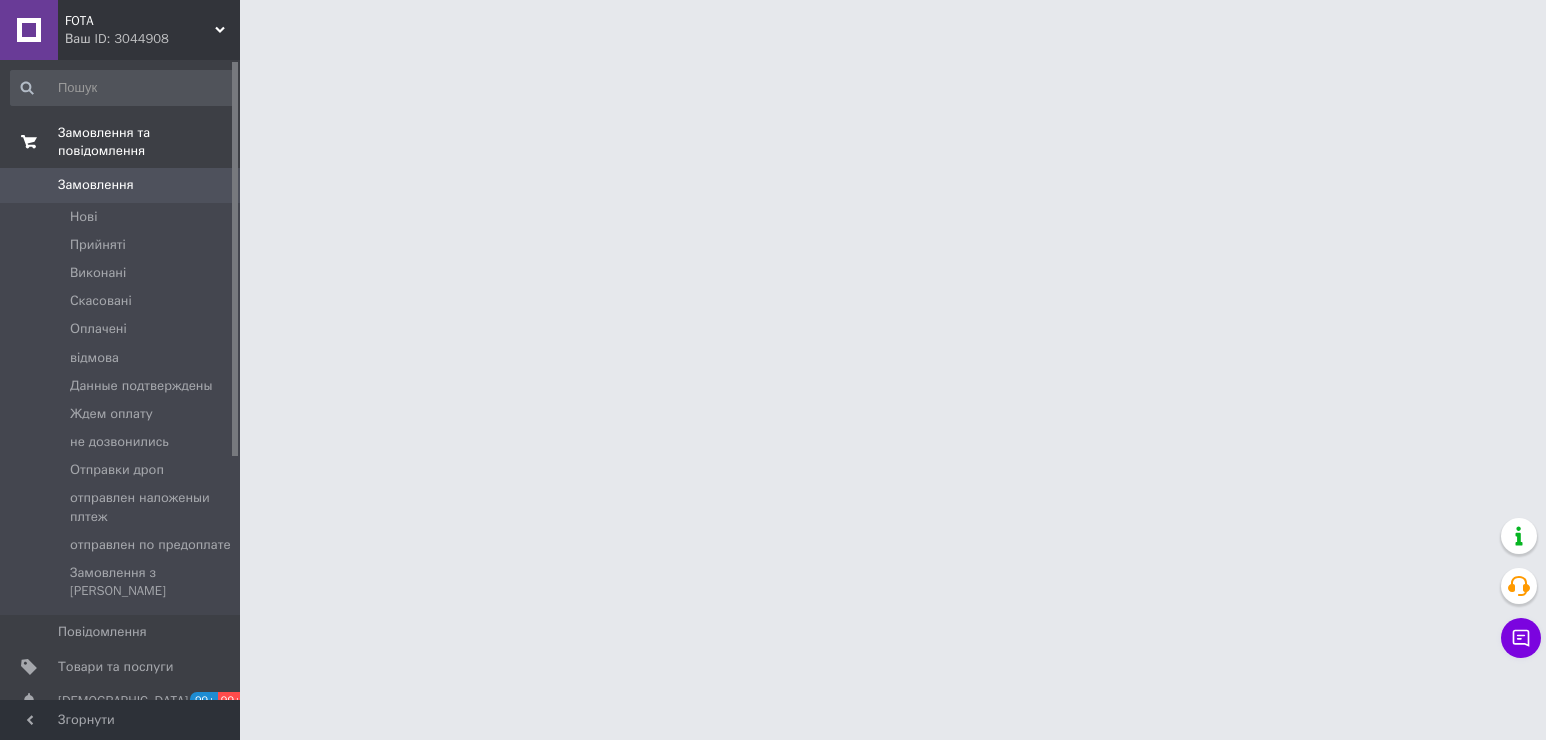click on "Замовлення та повідомлення" at bounding box center [123, 142] 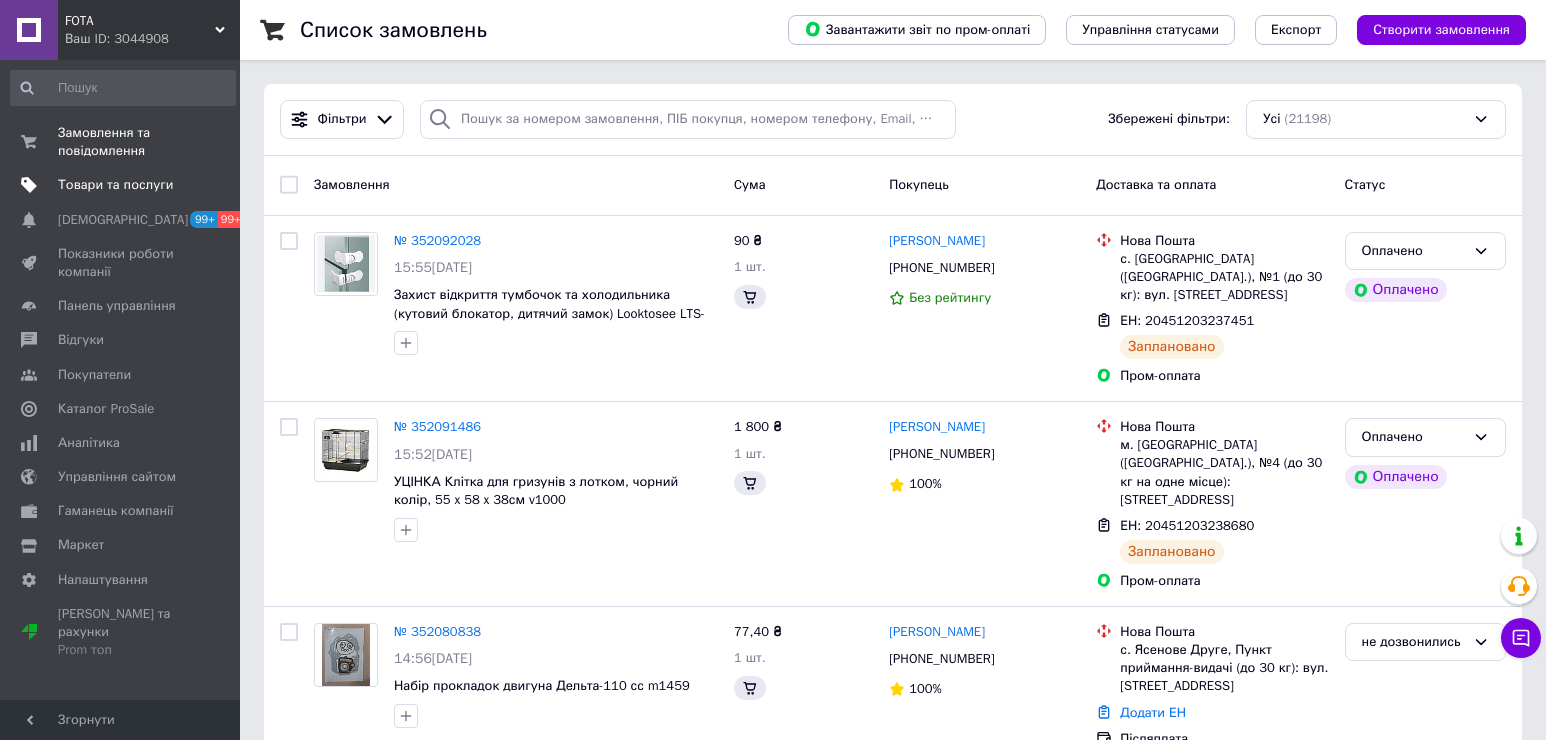 click on "Товари та послуги" at bounding box center [123, 185] 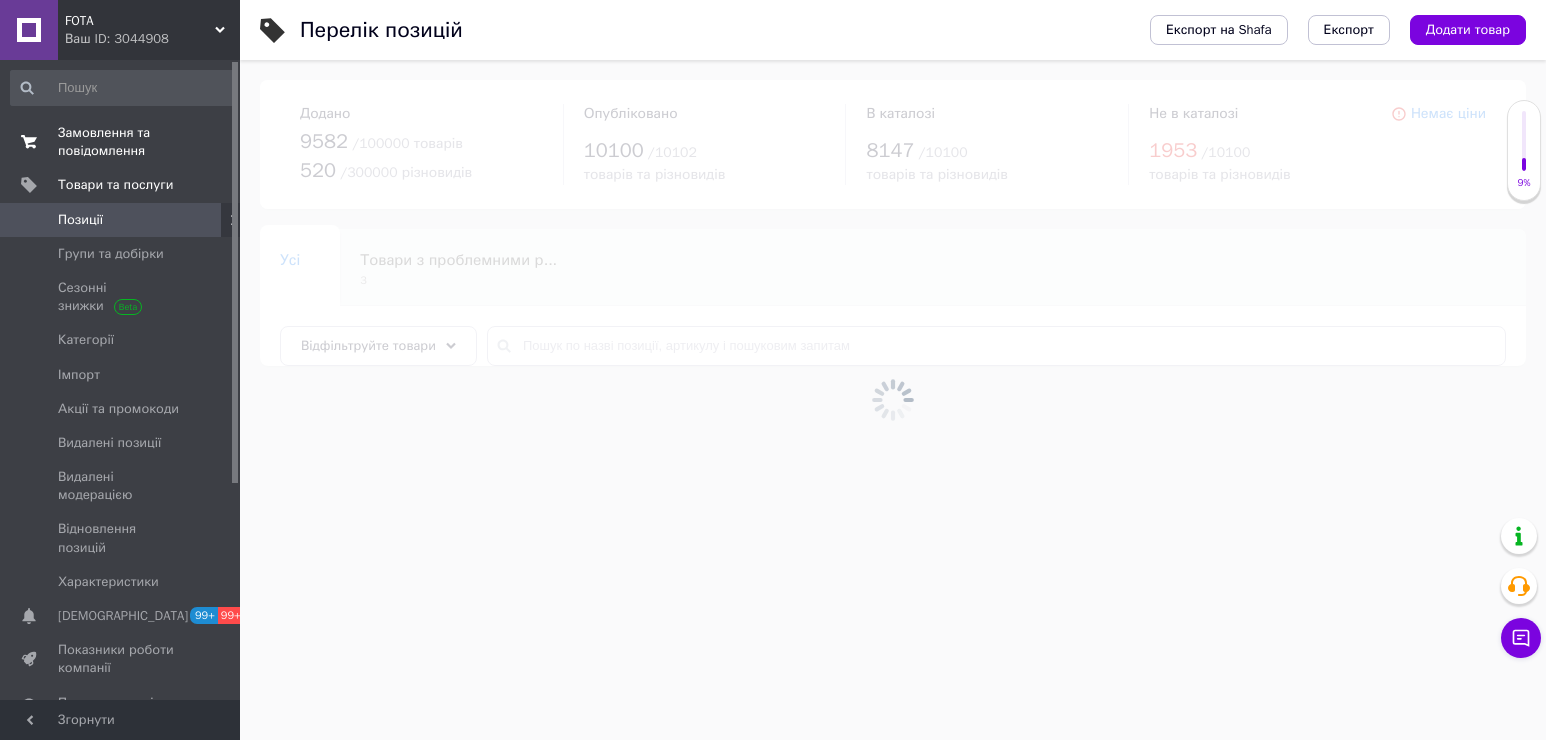 click on "Замовлення та повідомлення" at bounding box center [121, 142] 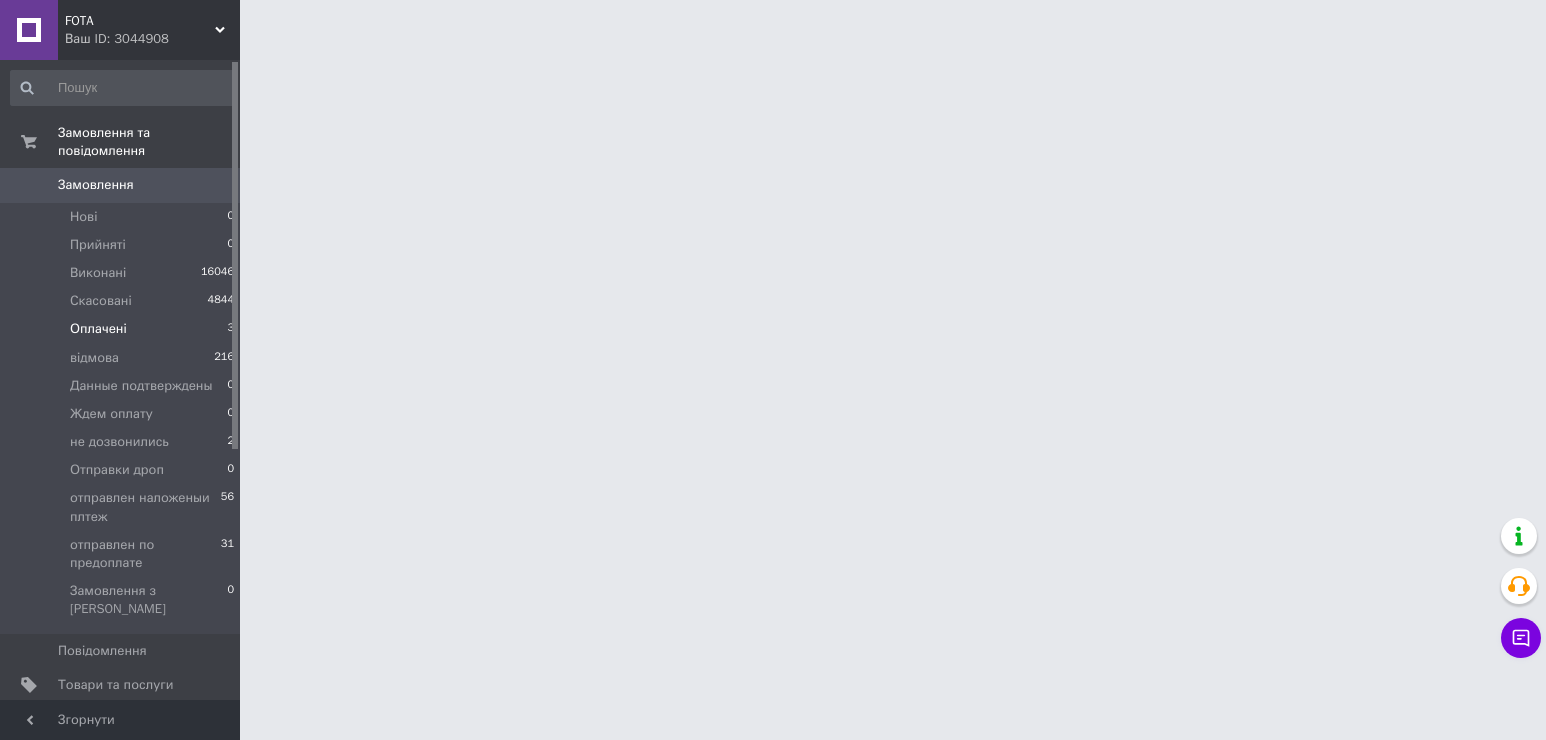 click on "Оплачені" at bounding box center (98, 329) 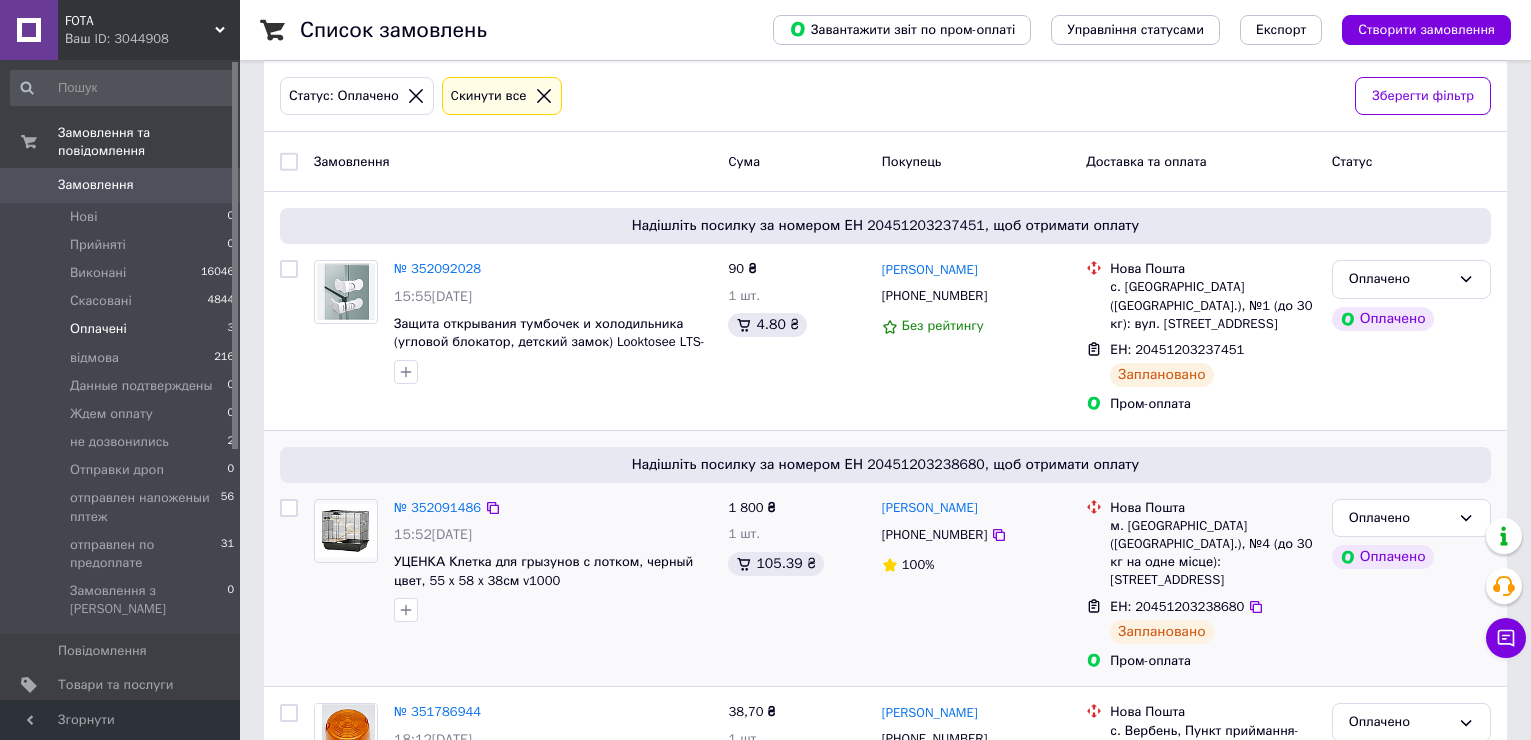 scroll, scrollTop: 216, scrollLeft: 0, axis: vertical 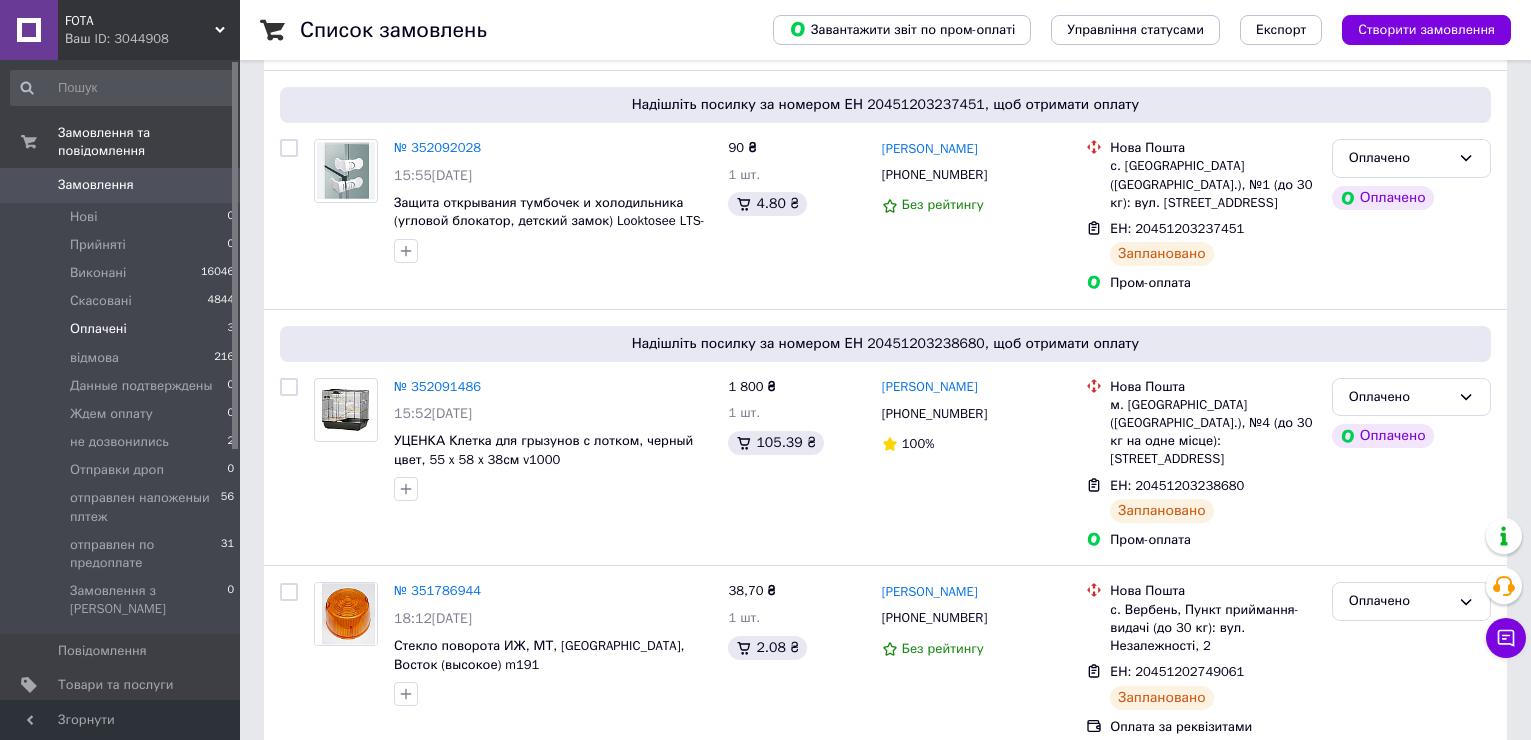 click on "Оплачені" at bounding box center (98, 329) 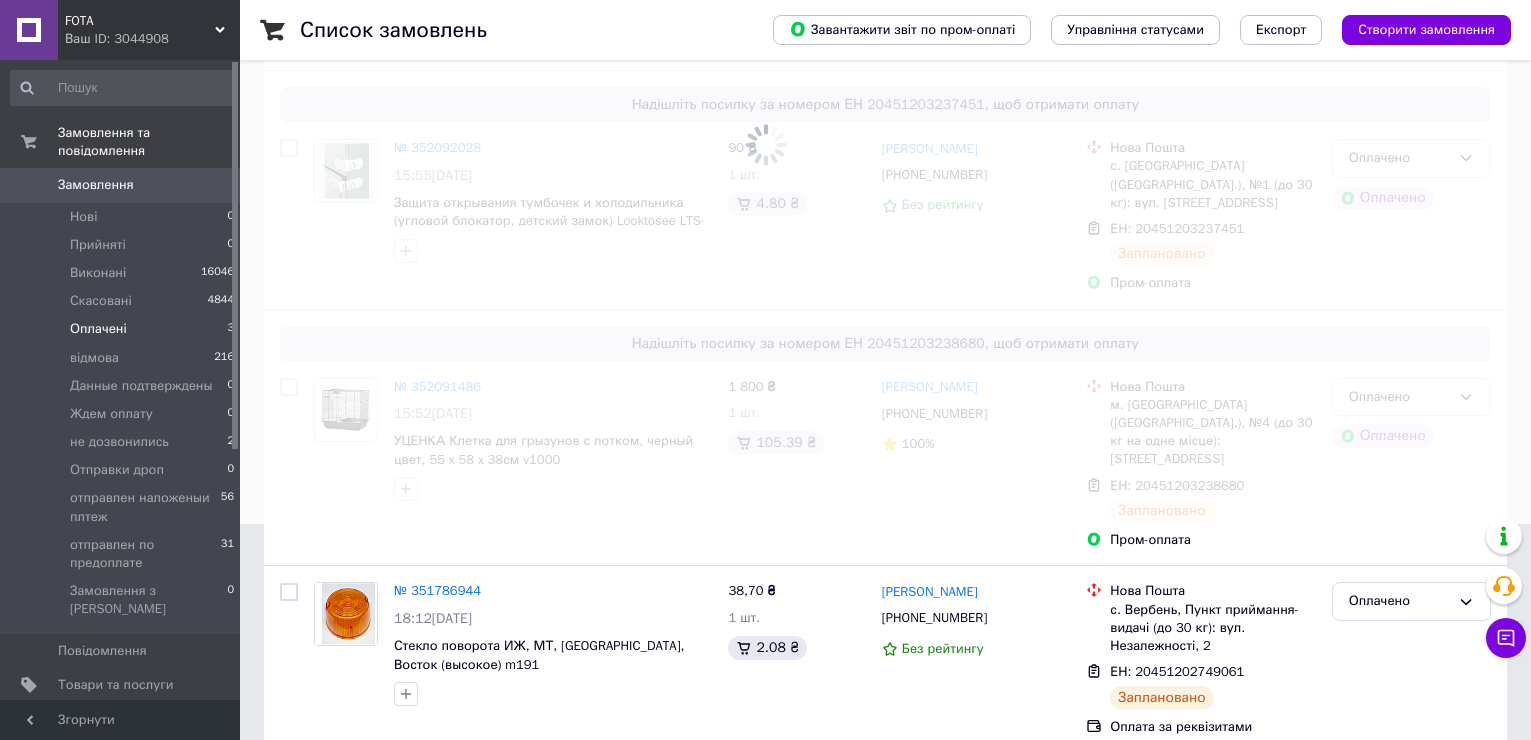 scroll, scrollTop: 0, scrollLeft: 0, axis: both 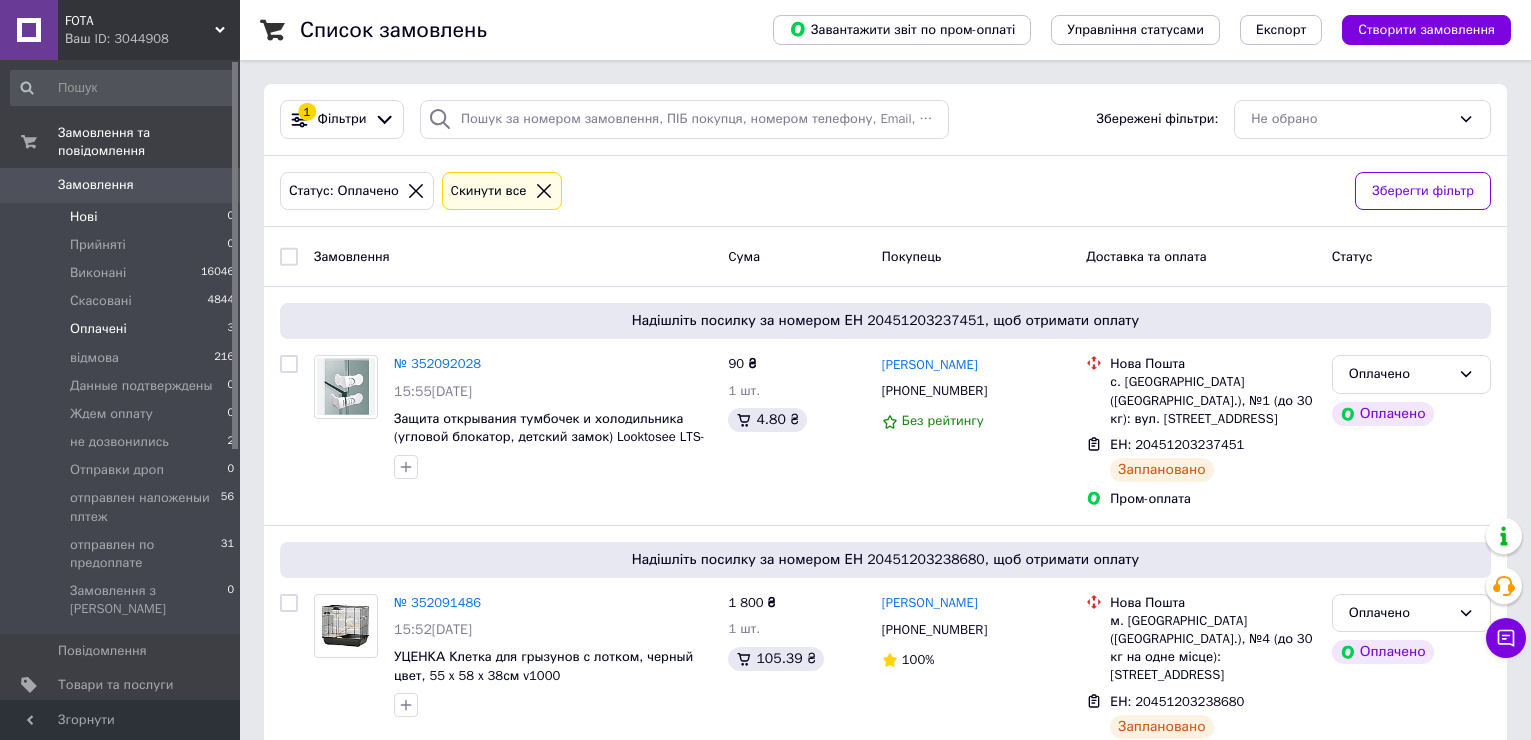 click on "Нові" at bounding box center (83, 217) 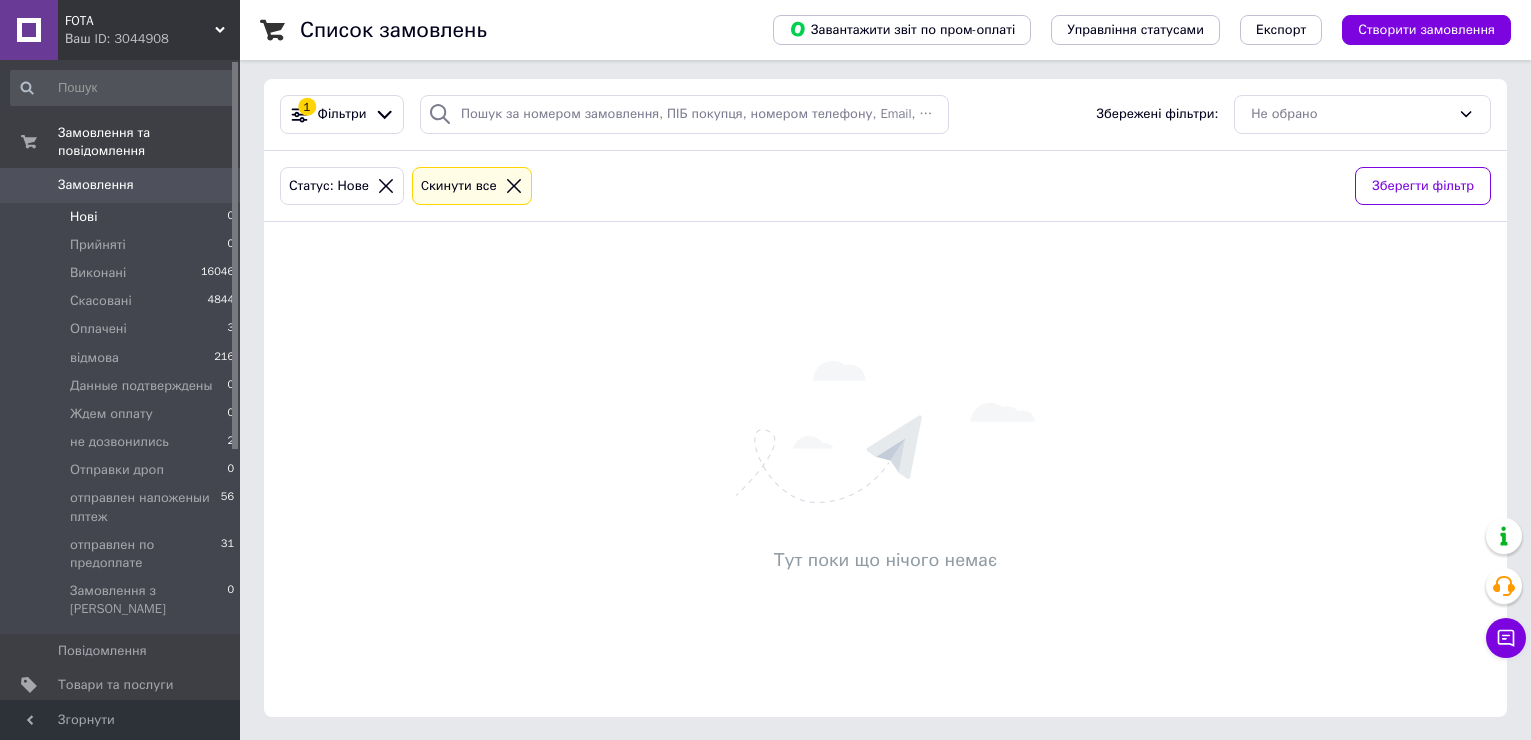 scroll, scrollTop: 6, scrollLeft: 0, axis: vertical 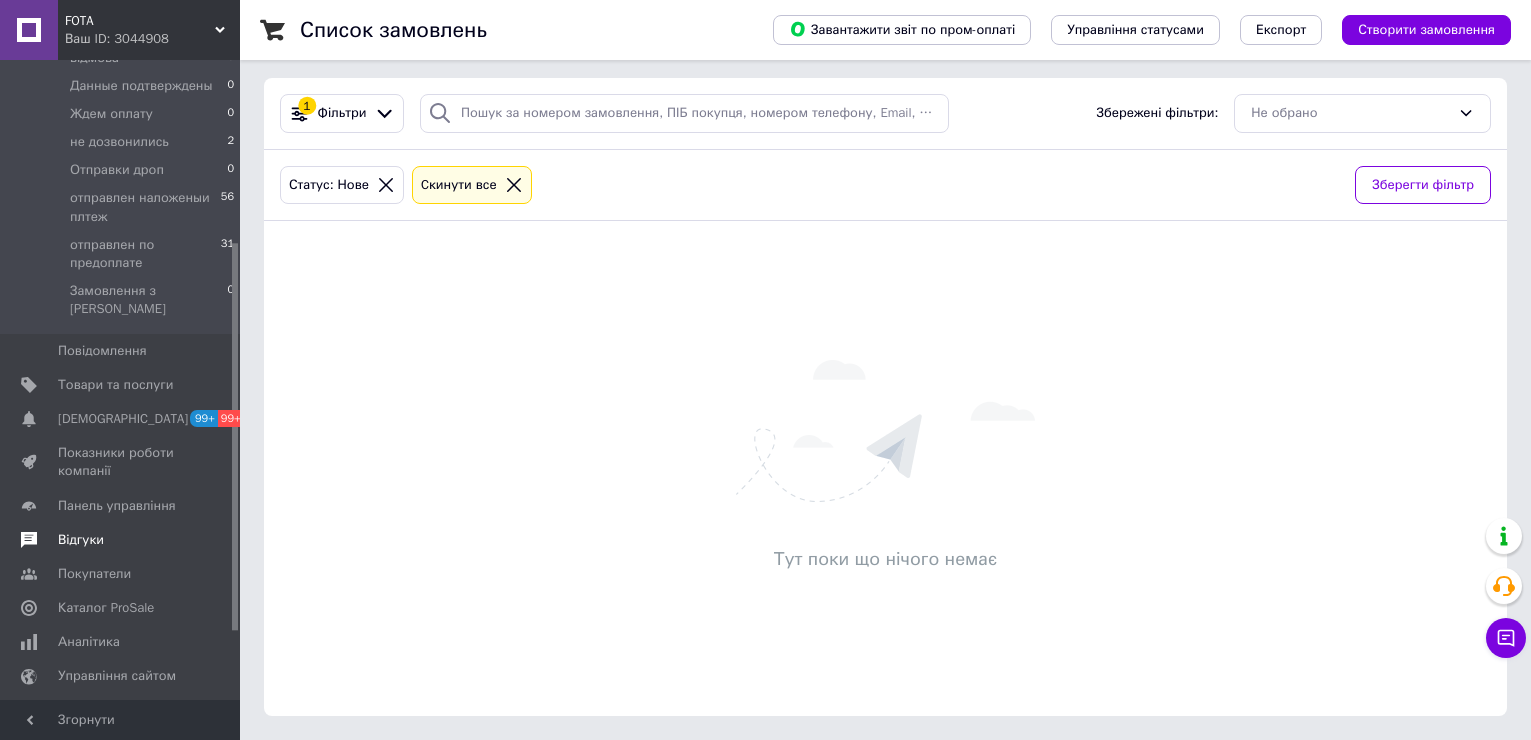 click on "Відгуки" at bounding box center [81, 540] 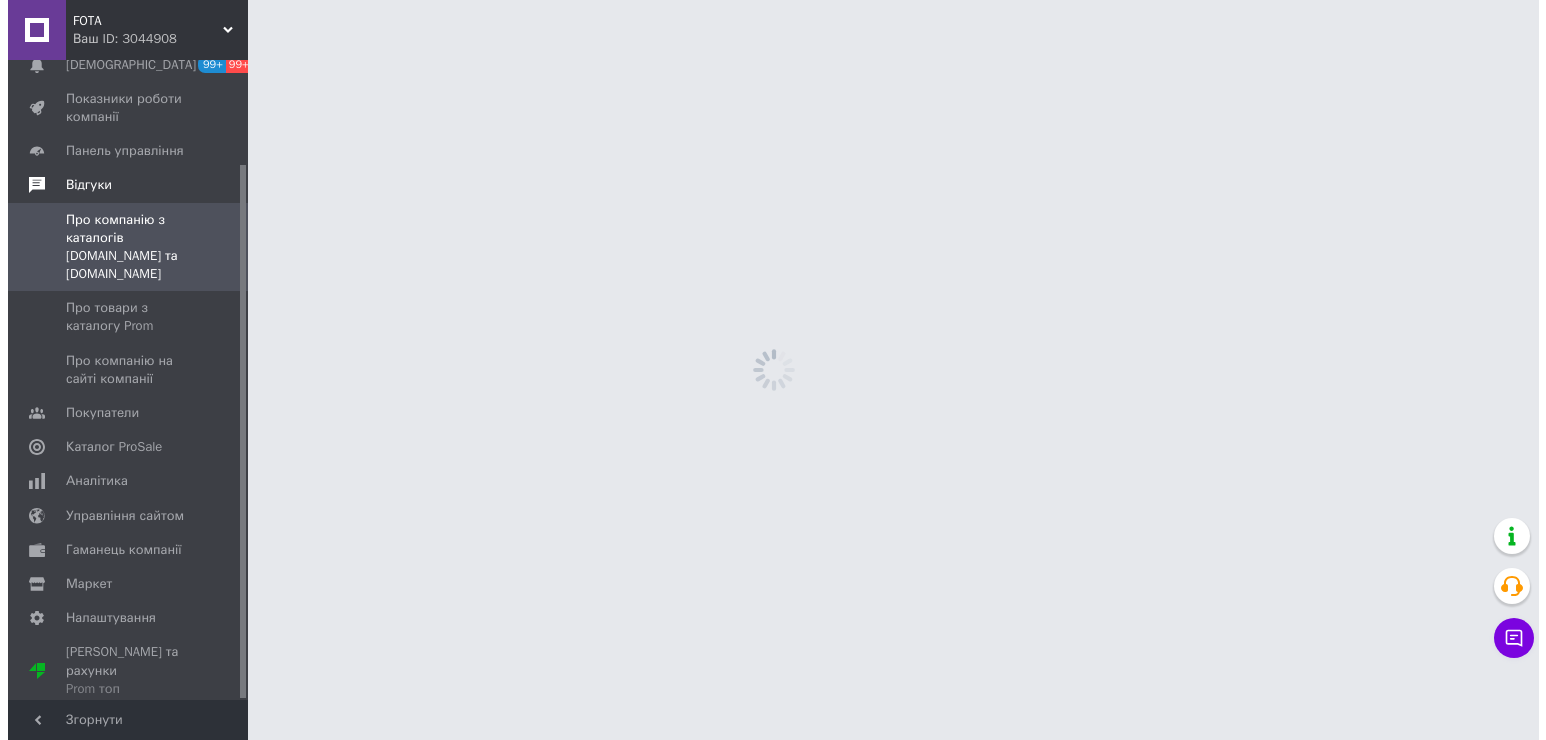 scroll, scrollTop: 0, scrollLeft: 0, axis: both 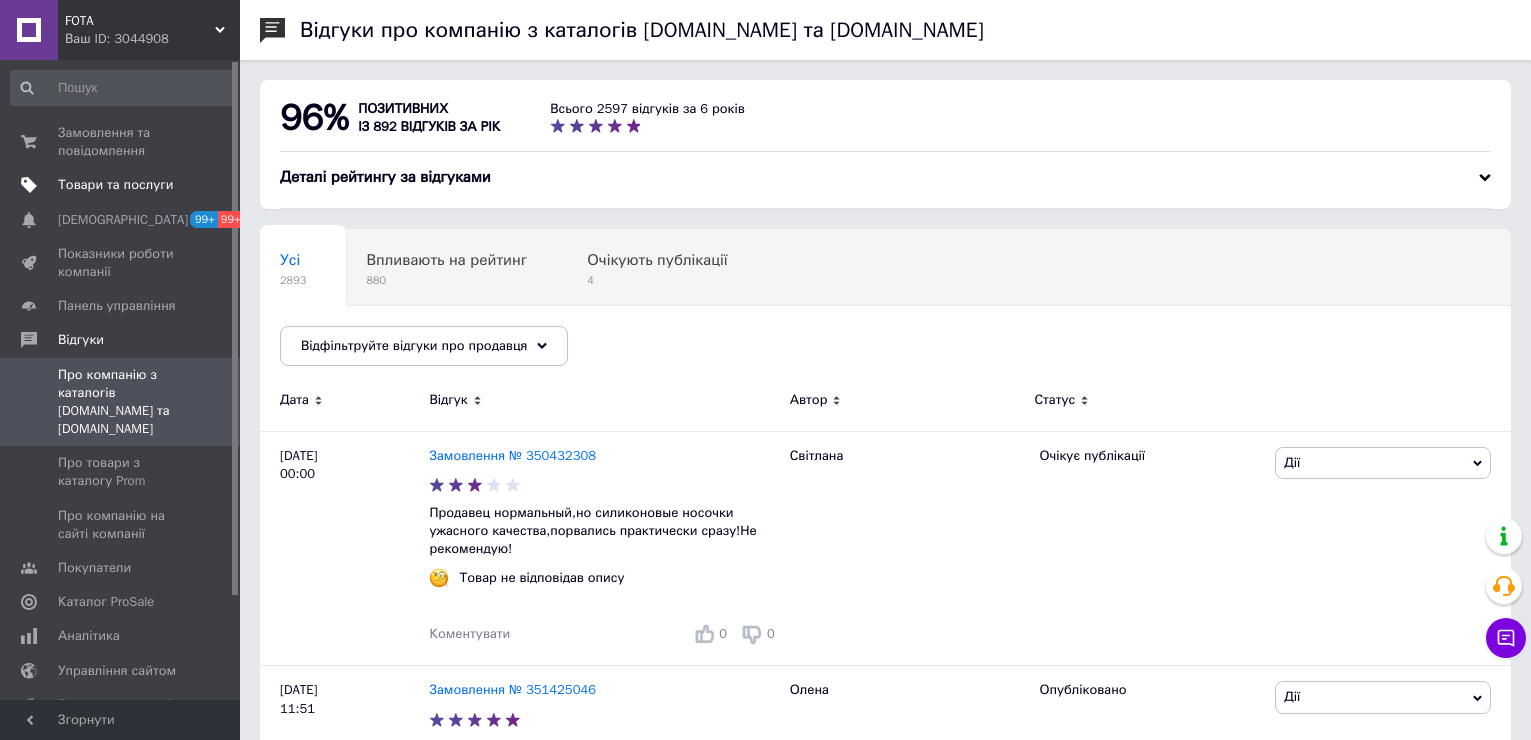 click on "Товари та послуги" at bounding box center (115, 185) 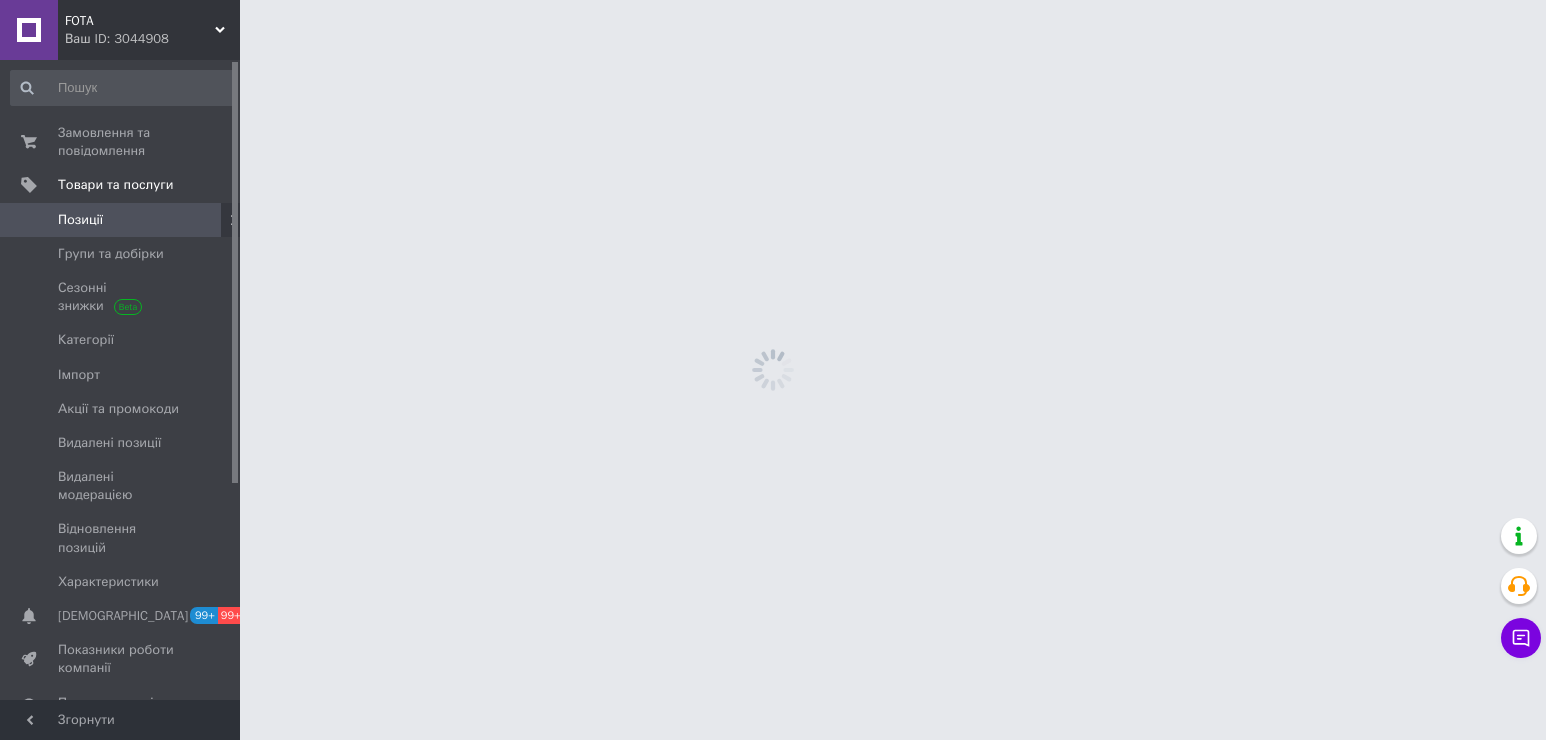 click on "Позиції" at bounding box center [80, 220] 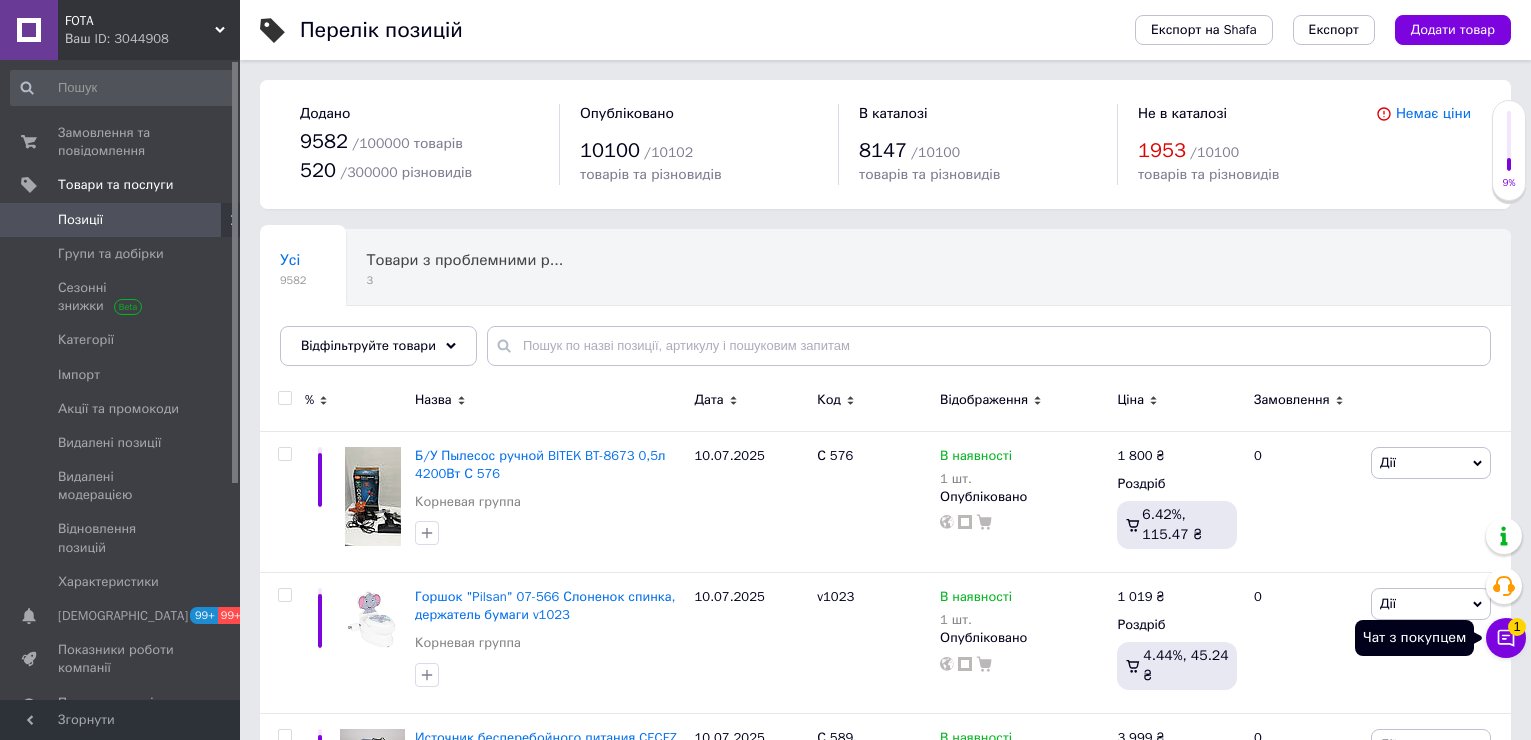 click 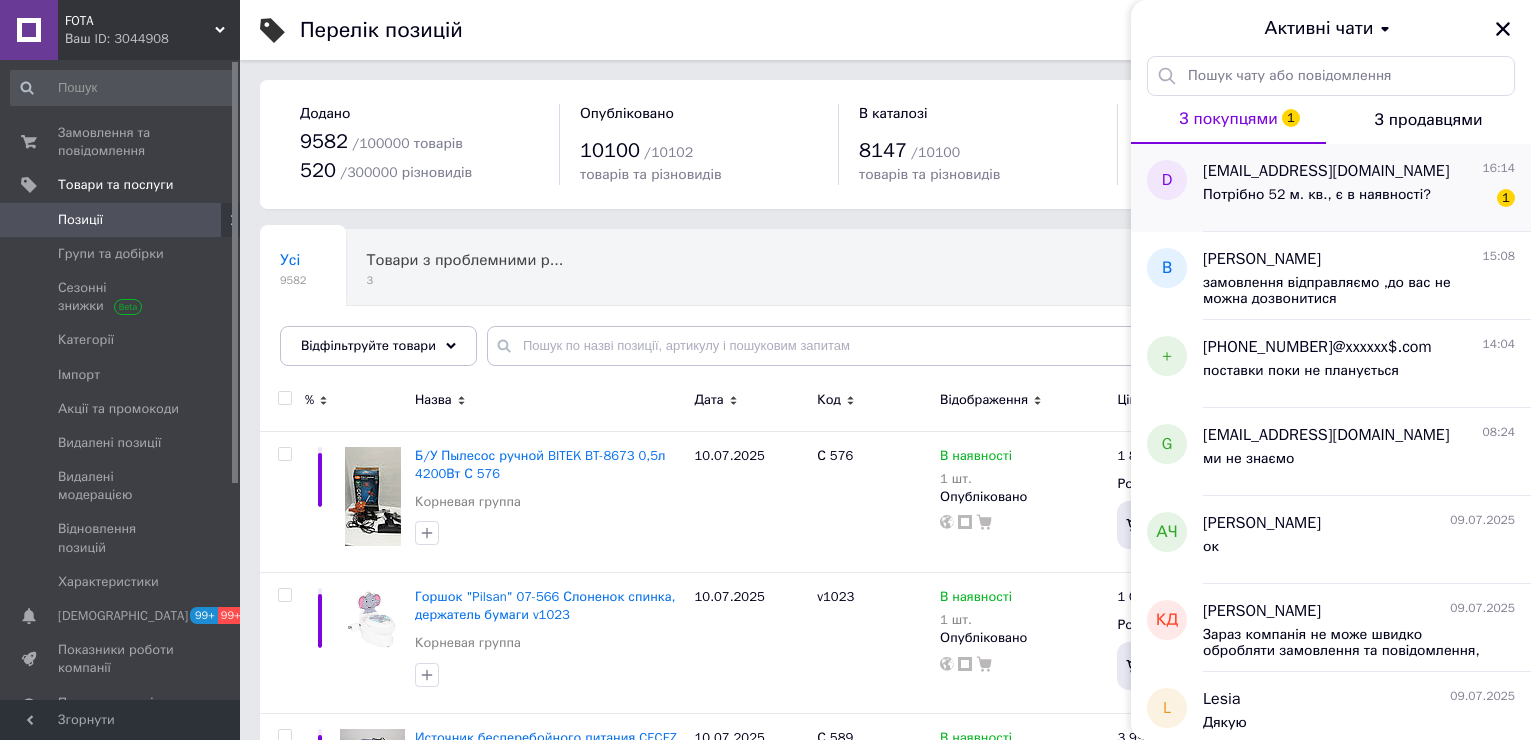 click on "Потрібно 52 м. кв., є в наявності?" at bounding box center [1317, 195] 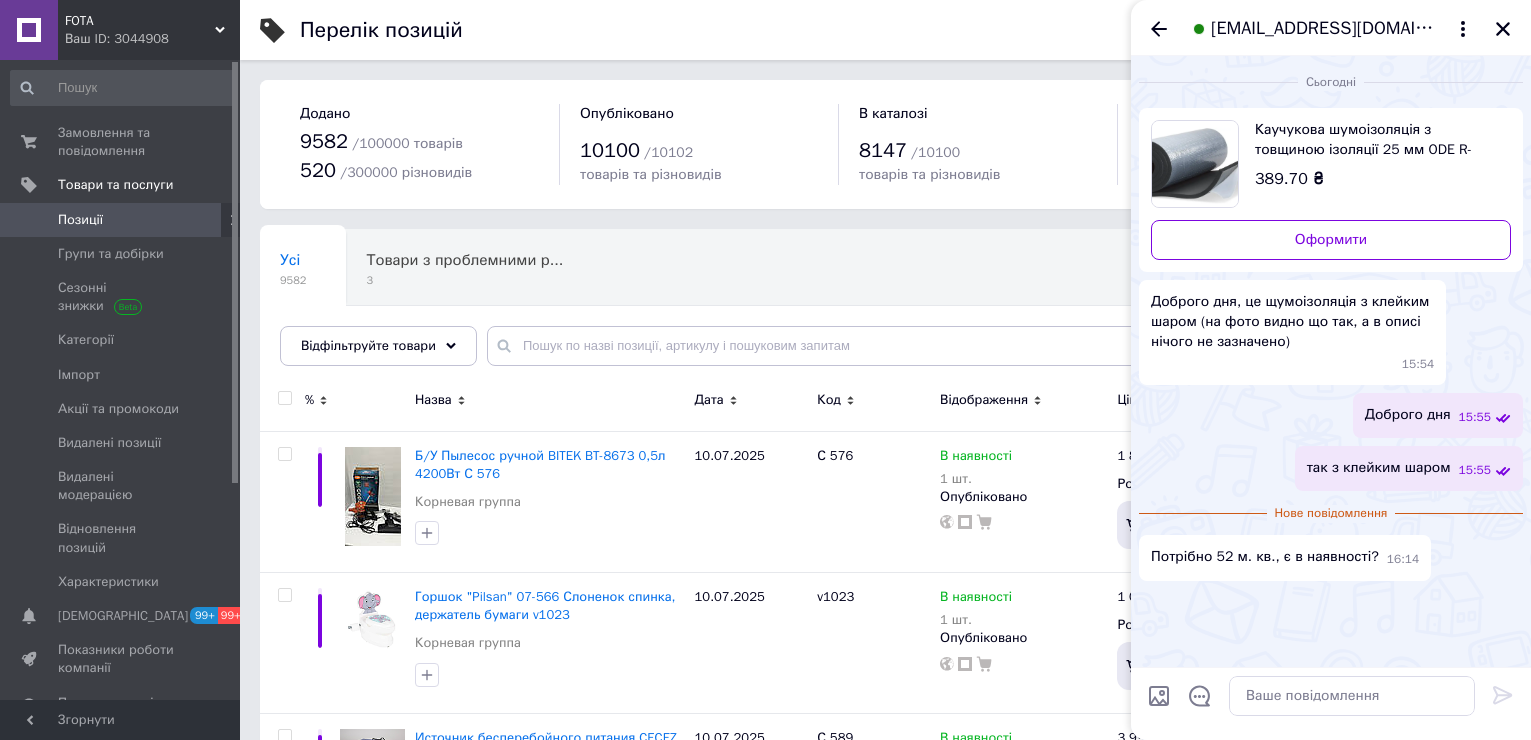 click on "Каучукова шумоізоляція з товщиною ізоляції 25 мм ODE R-Flex Roll XT C 459" at bounding box center [1375, 140] 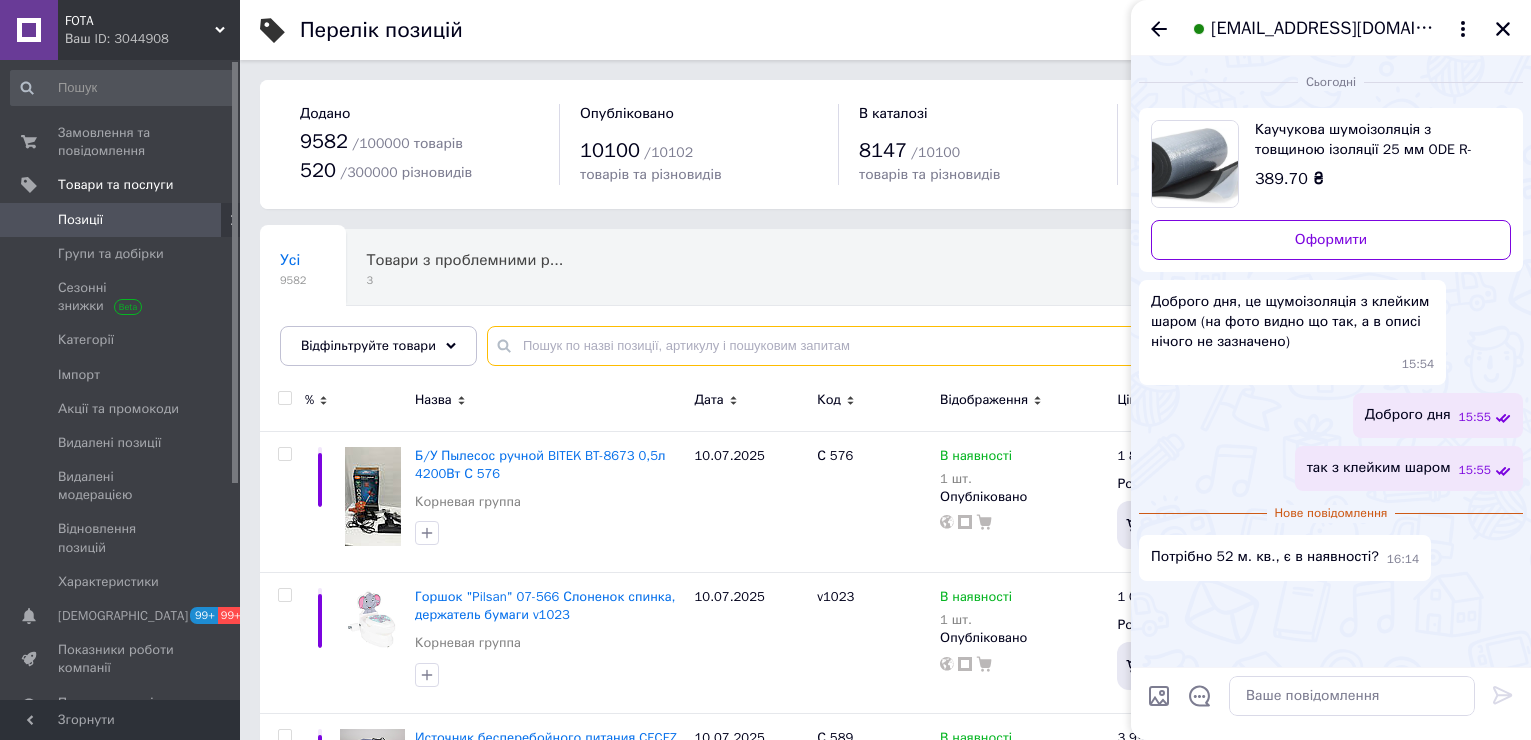 click at bounding box center (989, 346) 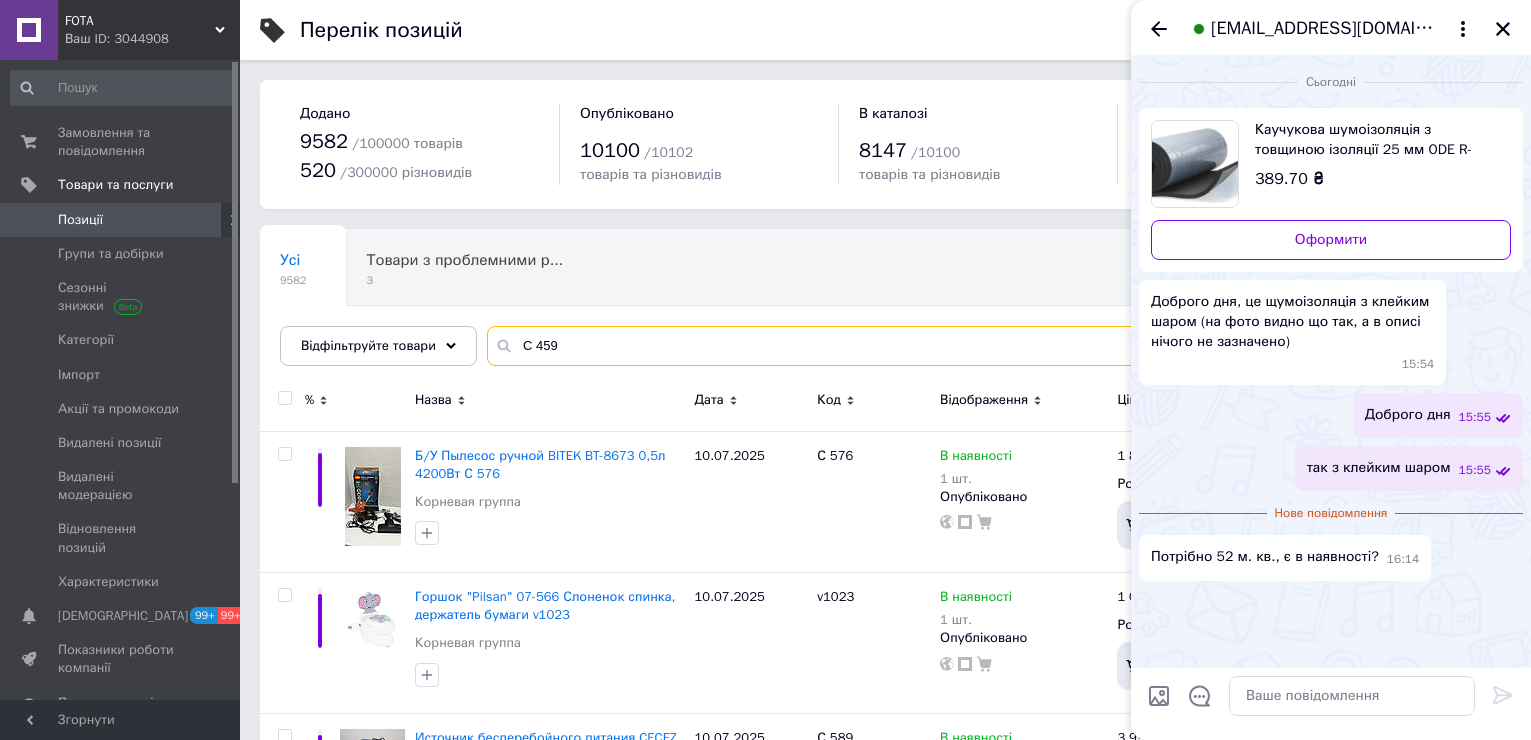 type on "C 459" 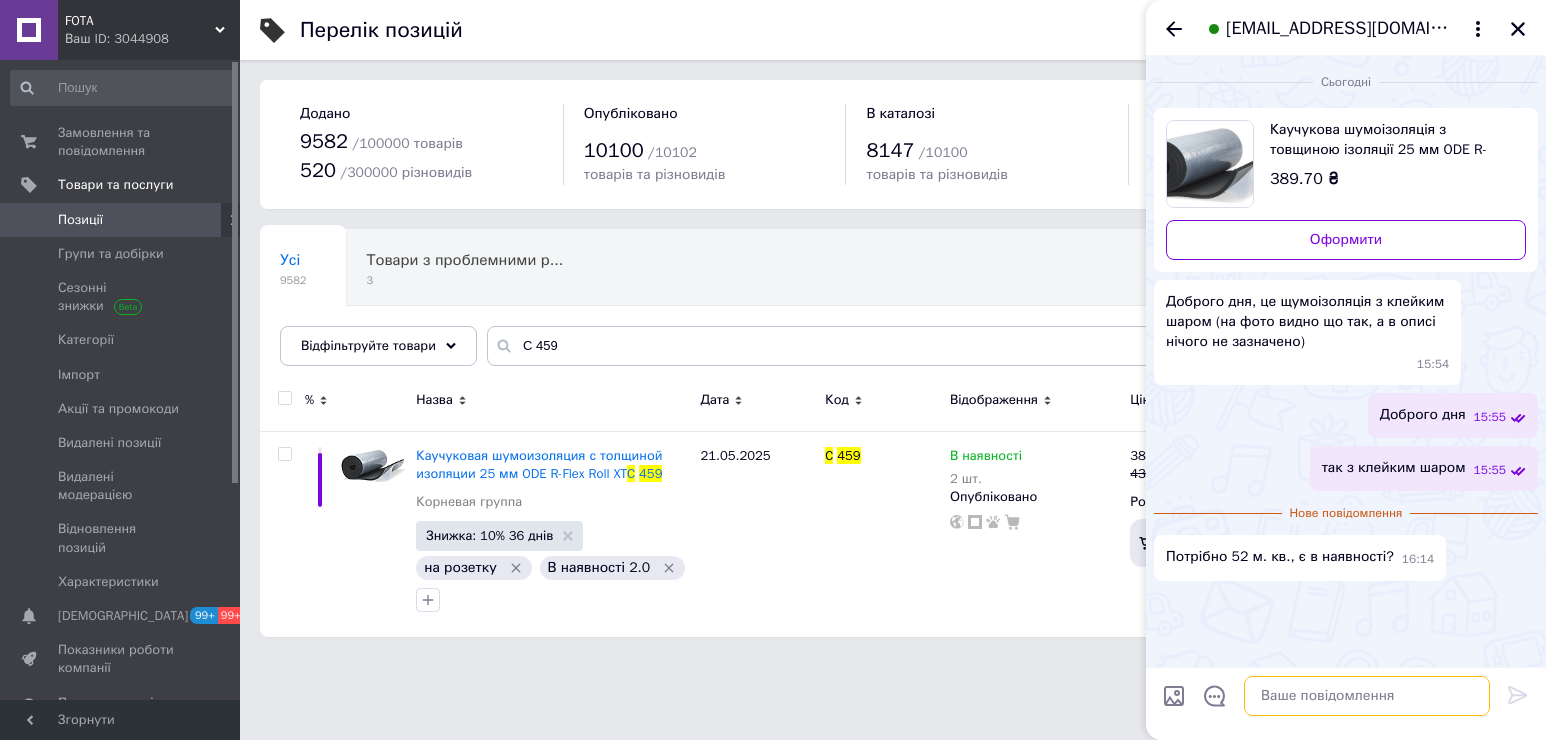 click at bounding box center (1367, 696) 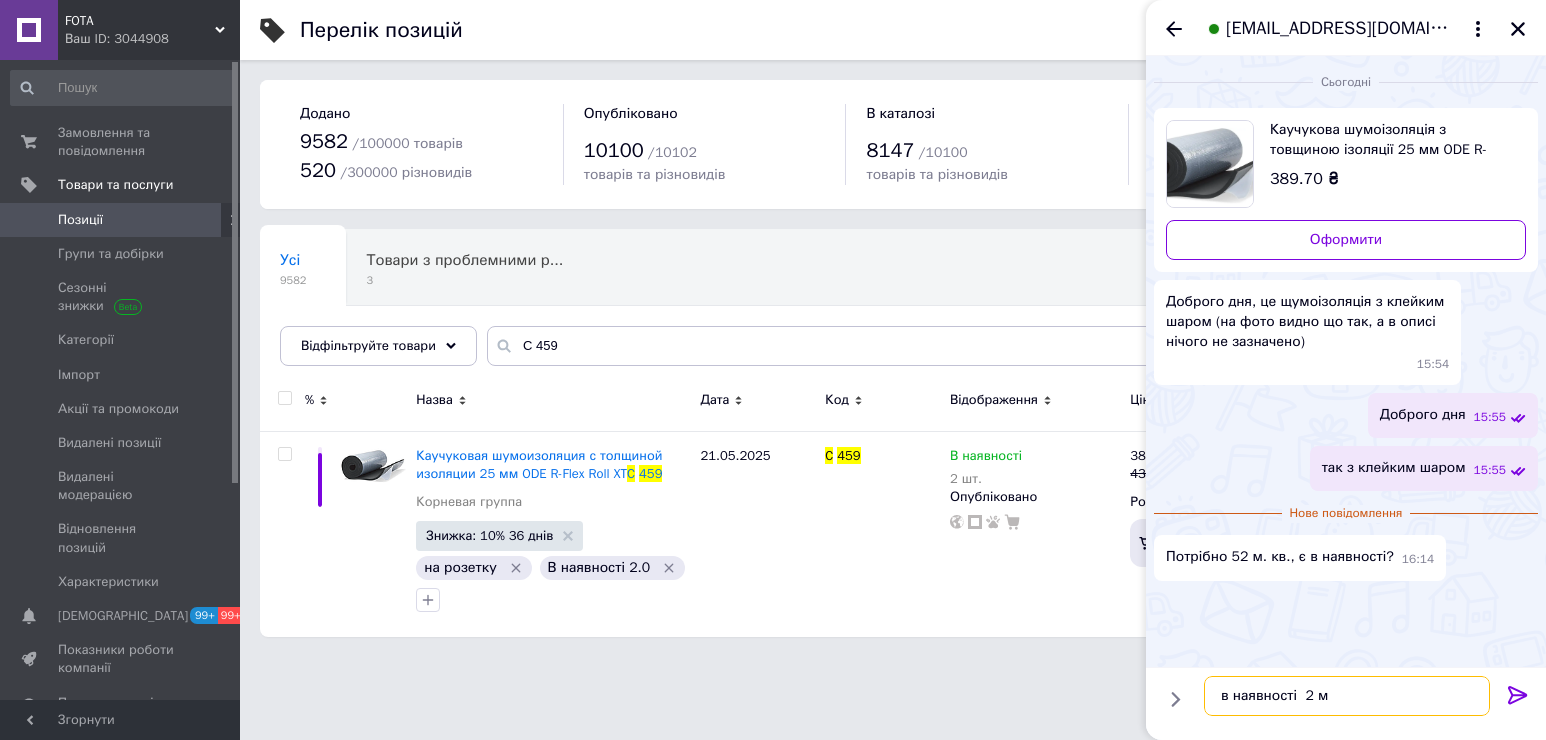 type on "в наявності  2 м" 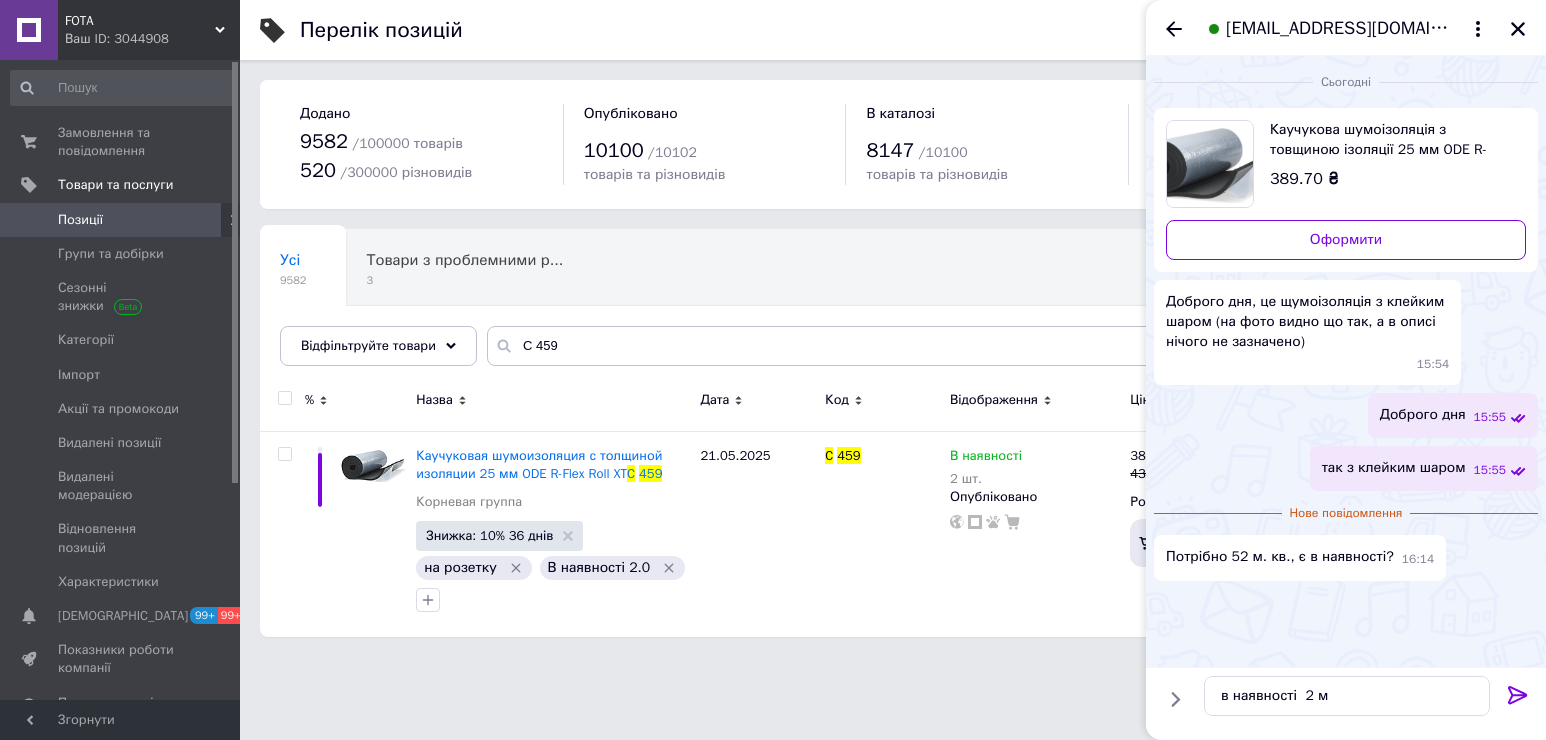 click 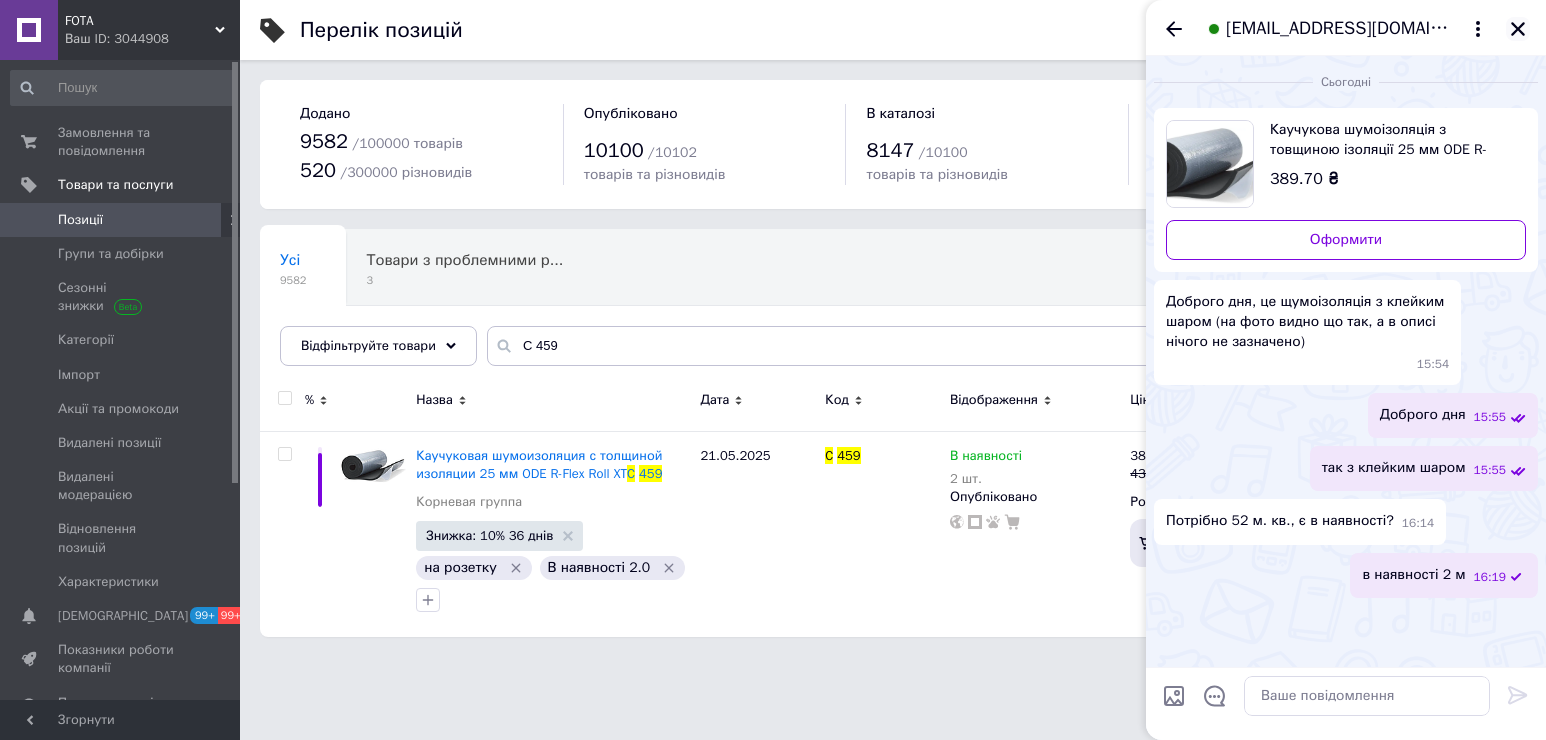 click 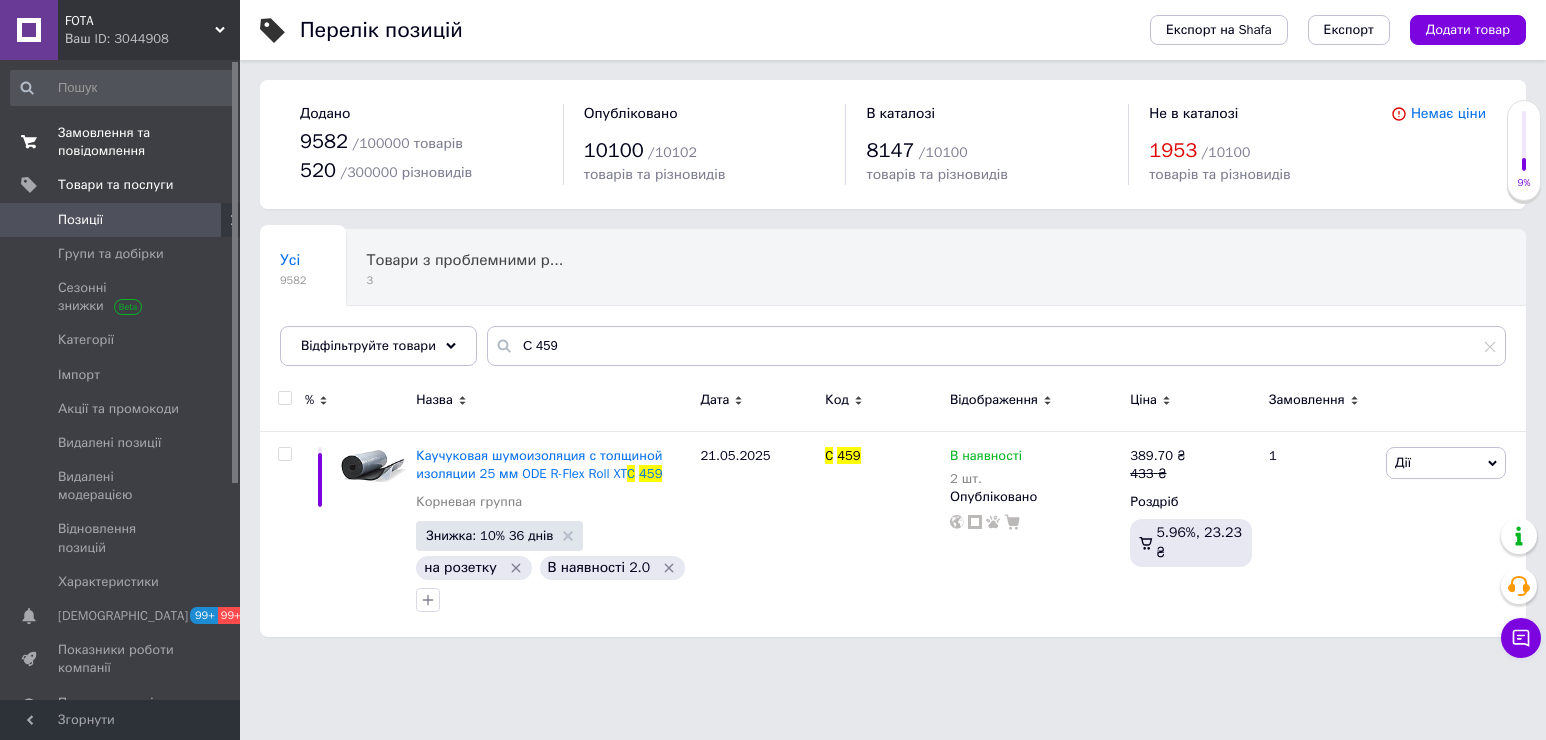 click on "Замовлення та повідомлення" at bounding box center [121, 142] 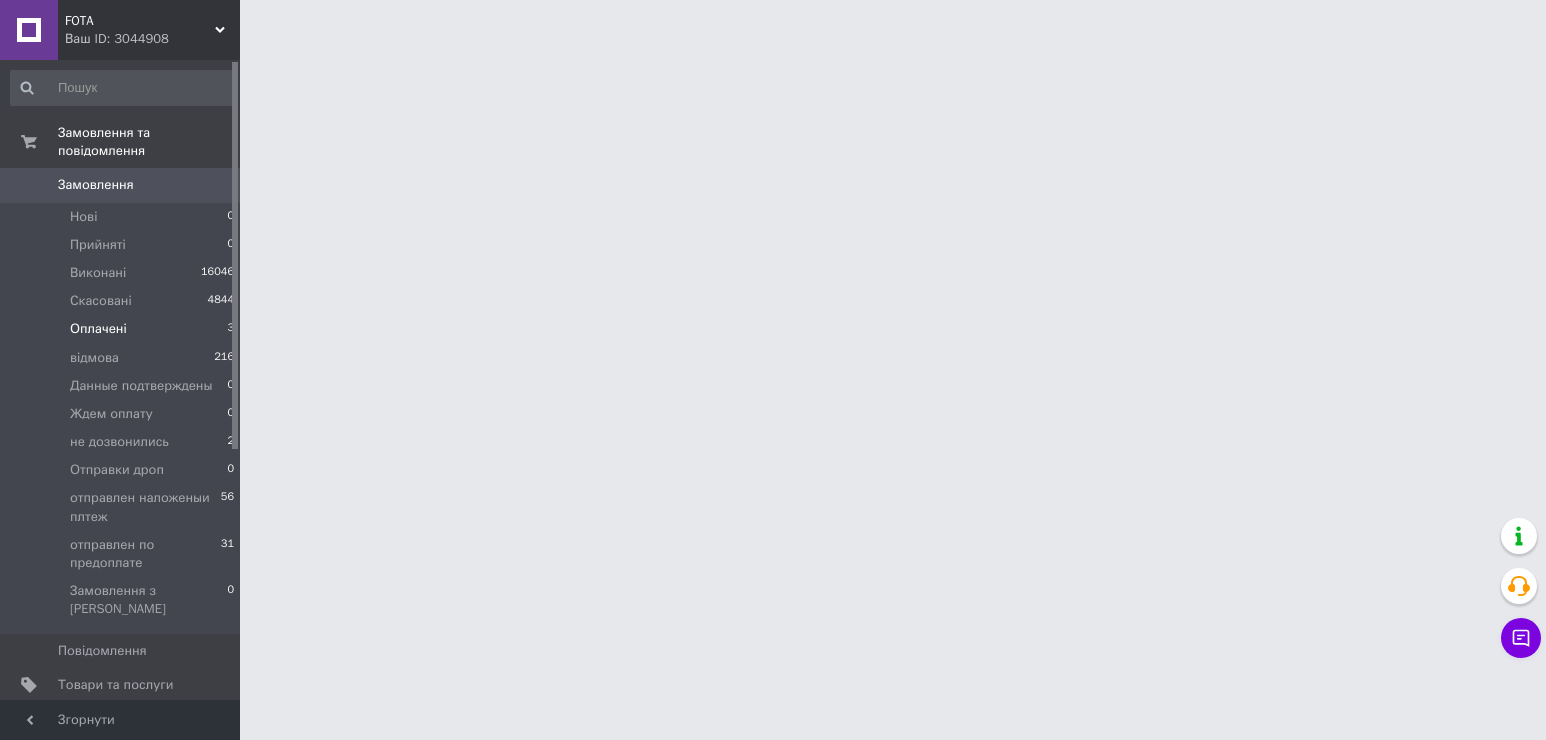 click on "Оплачені" at bounding box center (98, 329) 